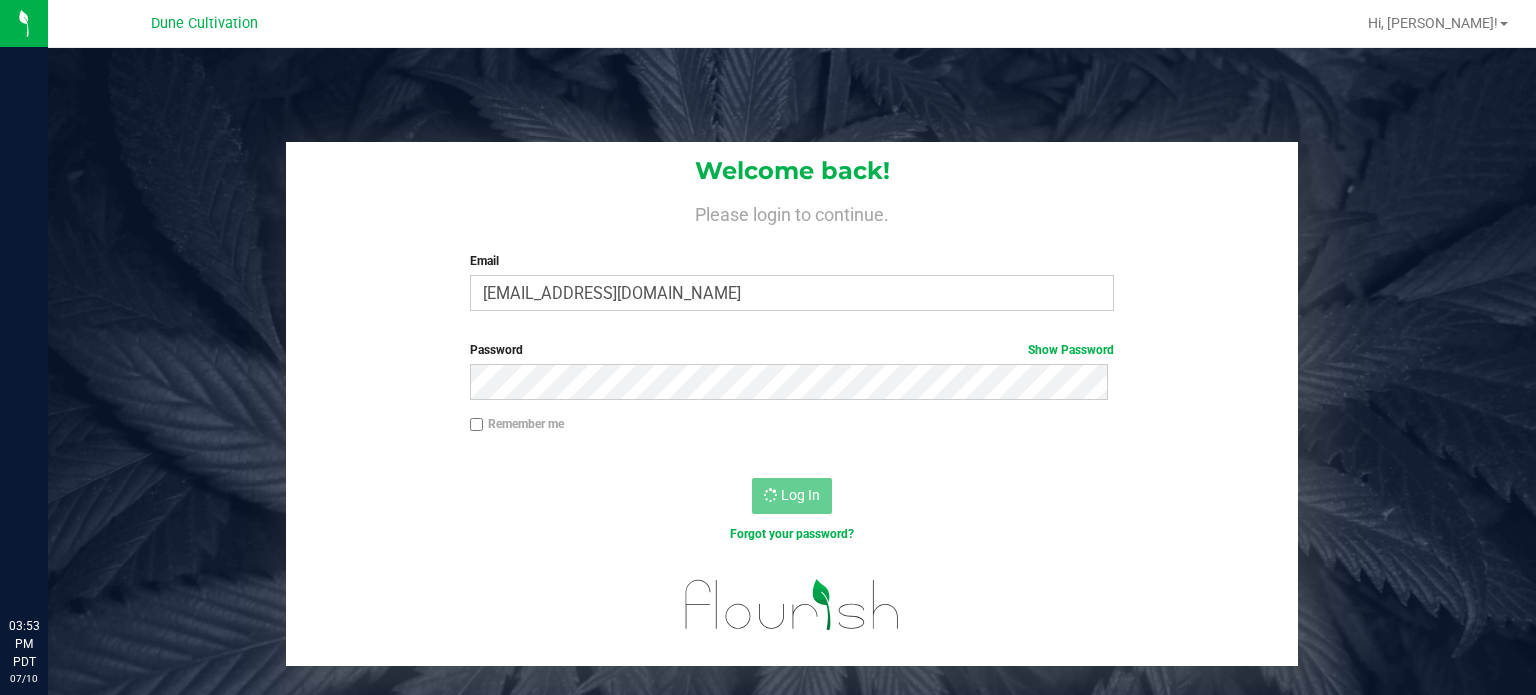 scroll, scrollTop: 0, scrollLeft: 0, axis: both 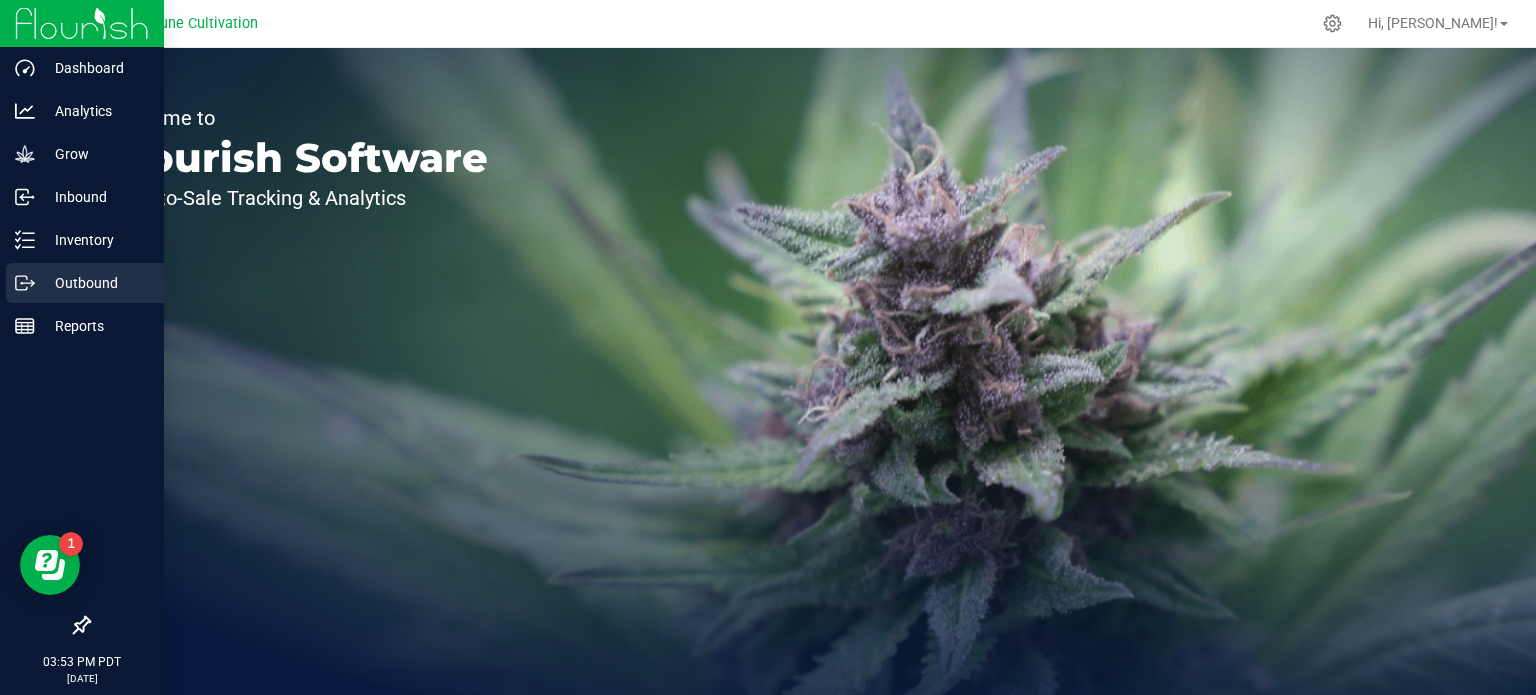 click on "Outbound" at bounding box center (95, 283) 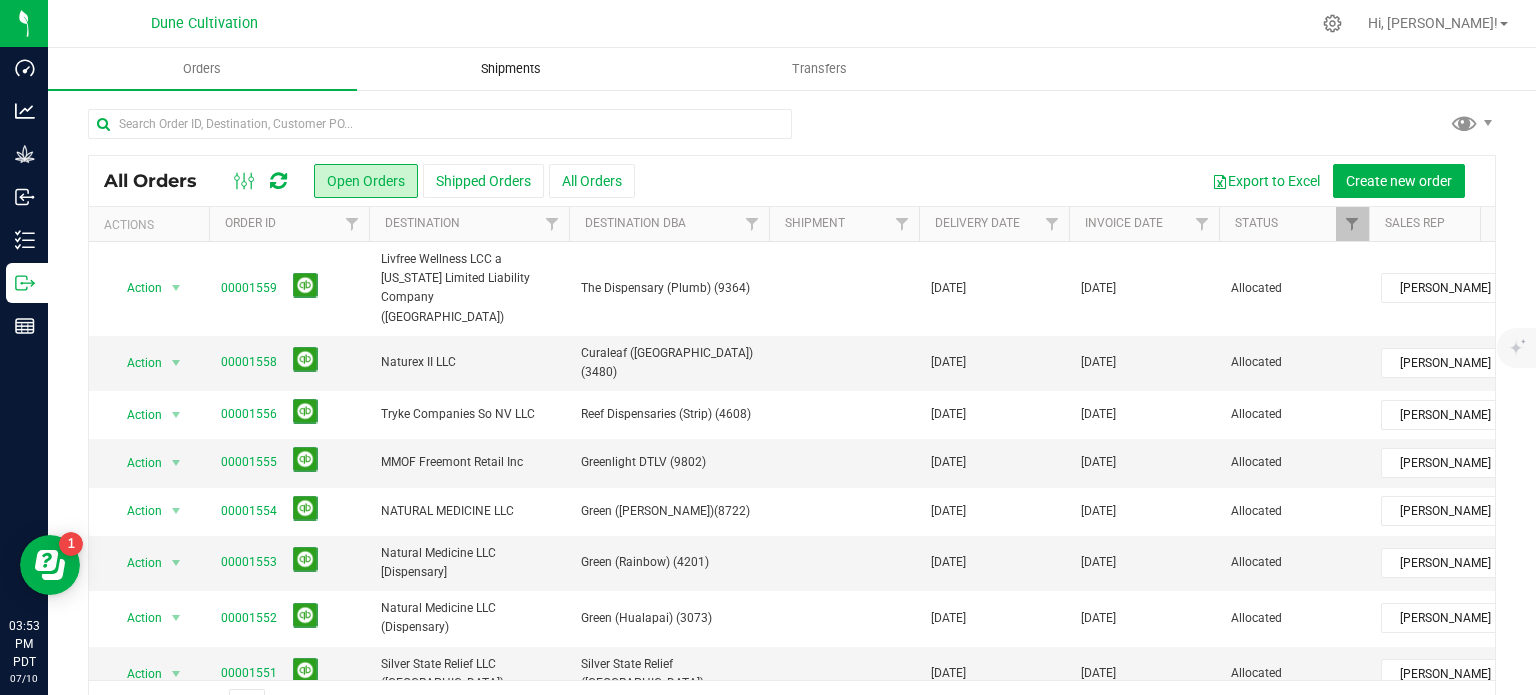 click on "Shipments" at bounding box center [511, 69] 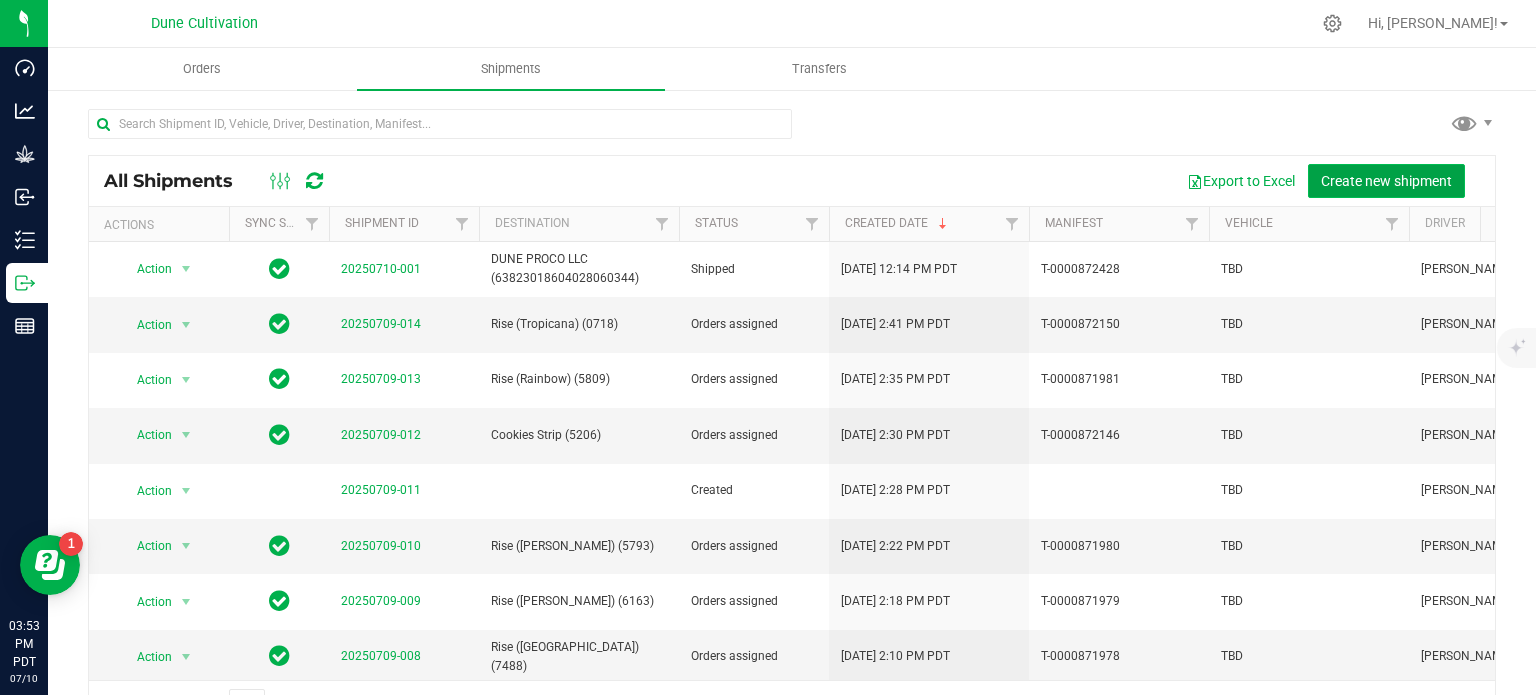 click on "Create new shipment" at bounding box center [1386, 181] 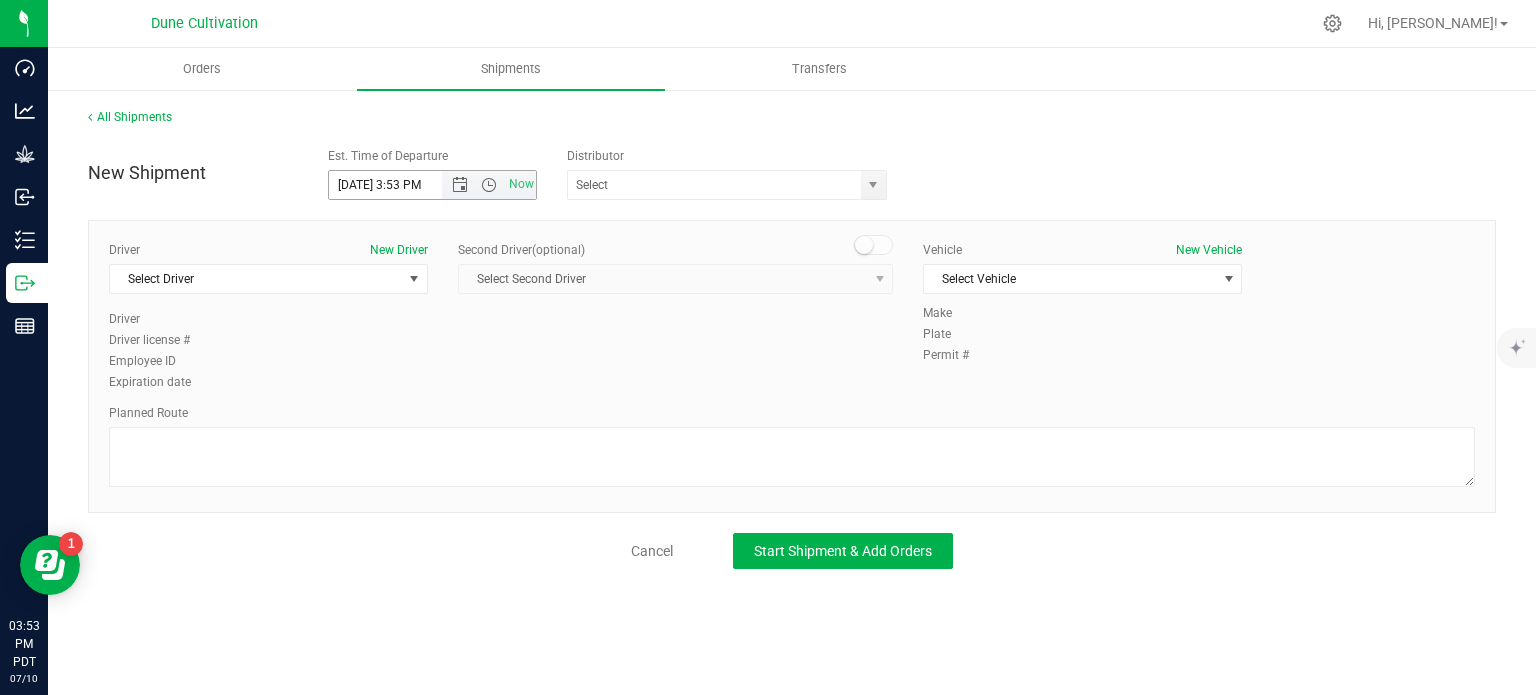 click on "7/10/2025 3:53 PM" at bounding box center (403, 185) 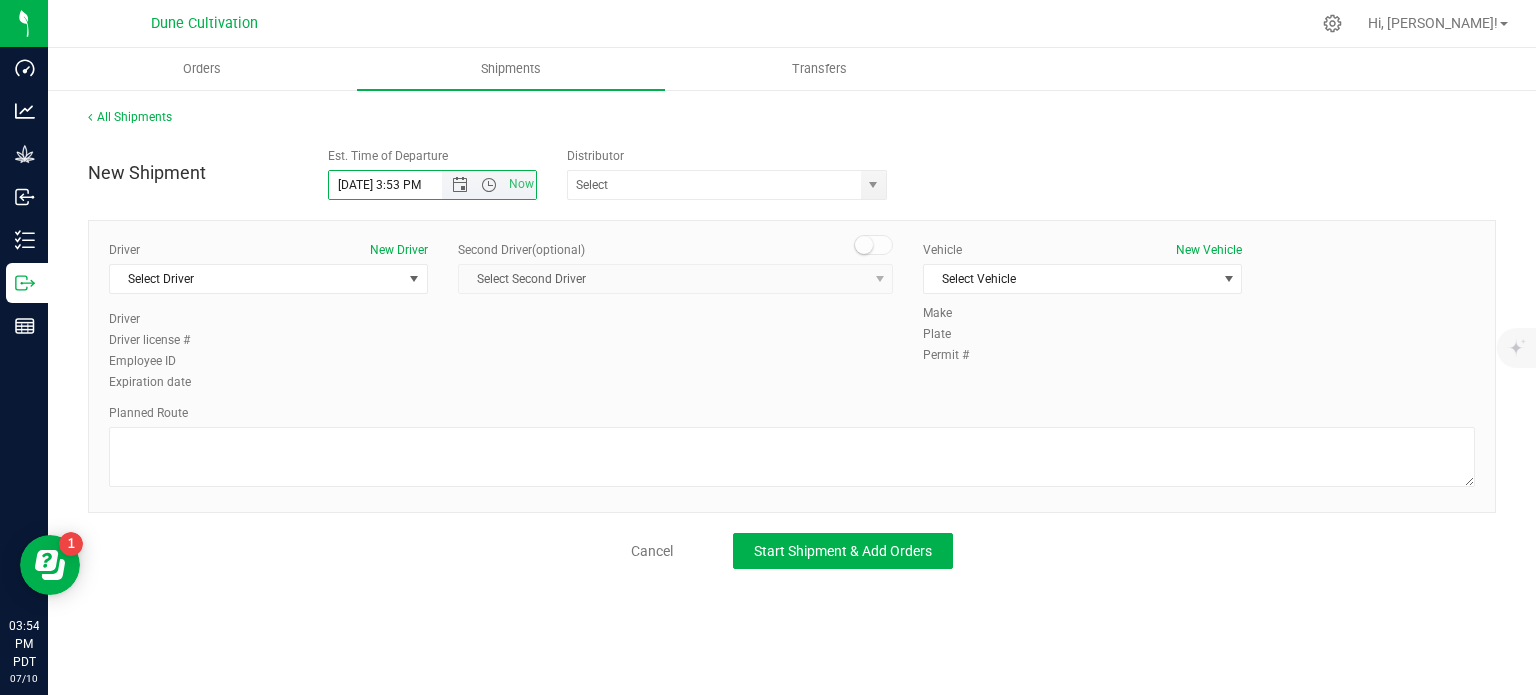click on "7/11/2025 3:53 PM" at bounding box center [403, 185] 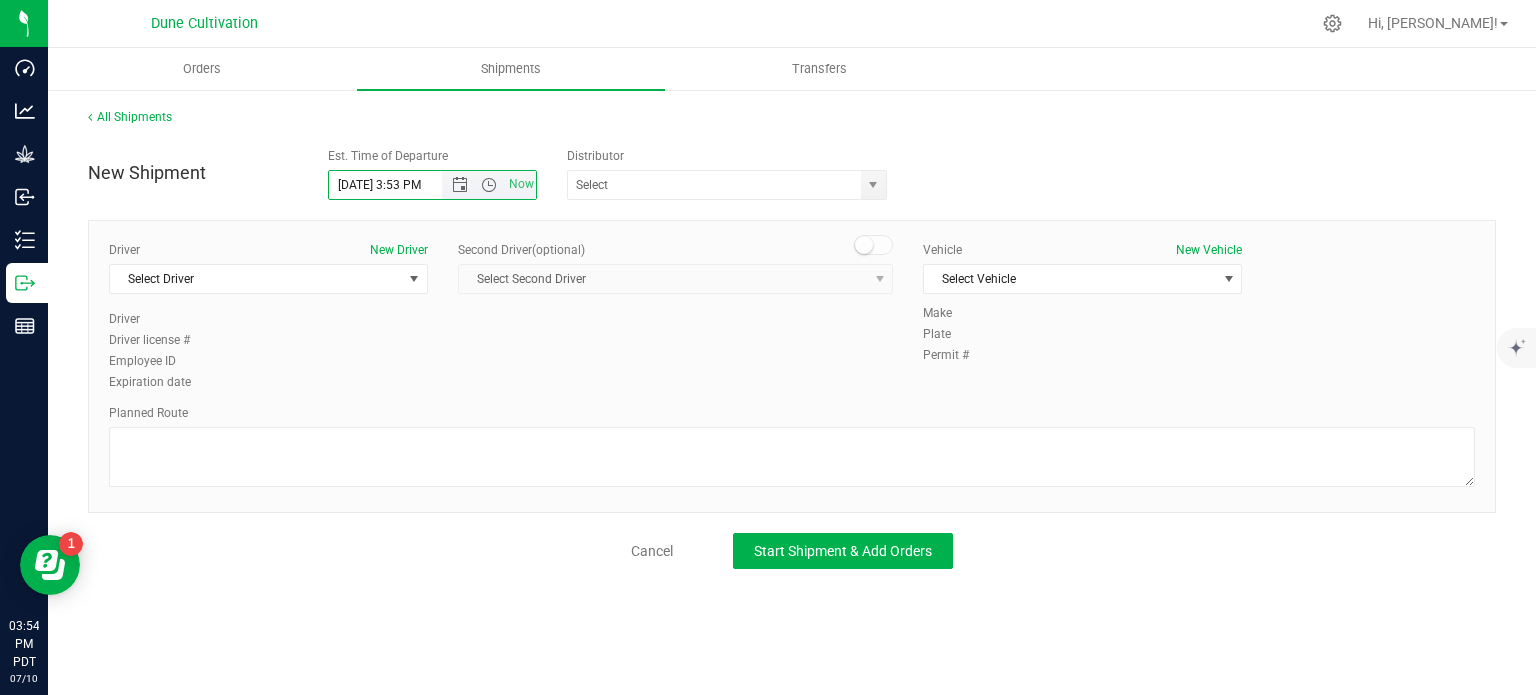 click on "7/11/2025 3:53 PM" at bounding box center (403, 185) 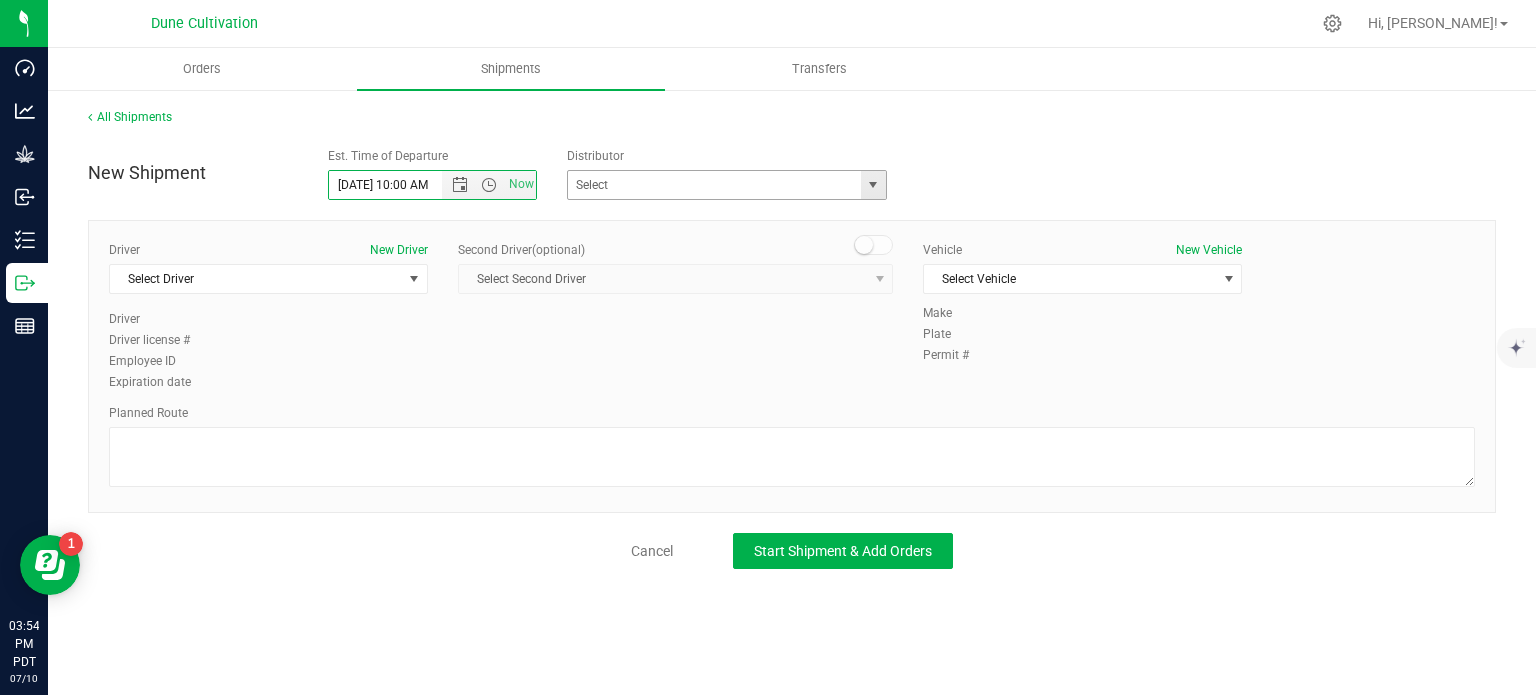 type on "7/11/2025 10:00 AM" 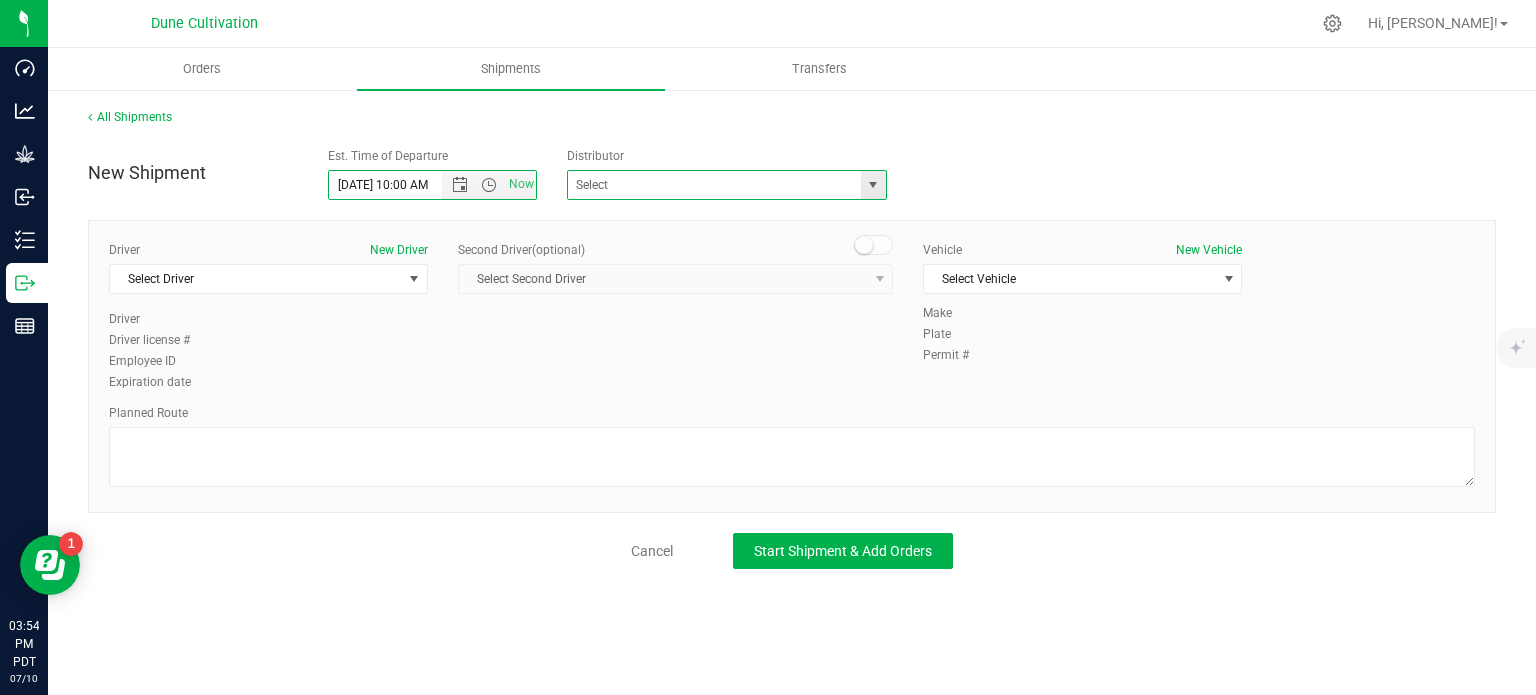 click at bounding box center [727, 185] 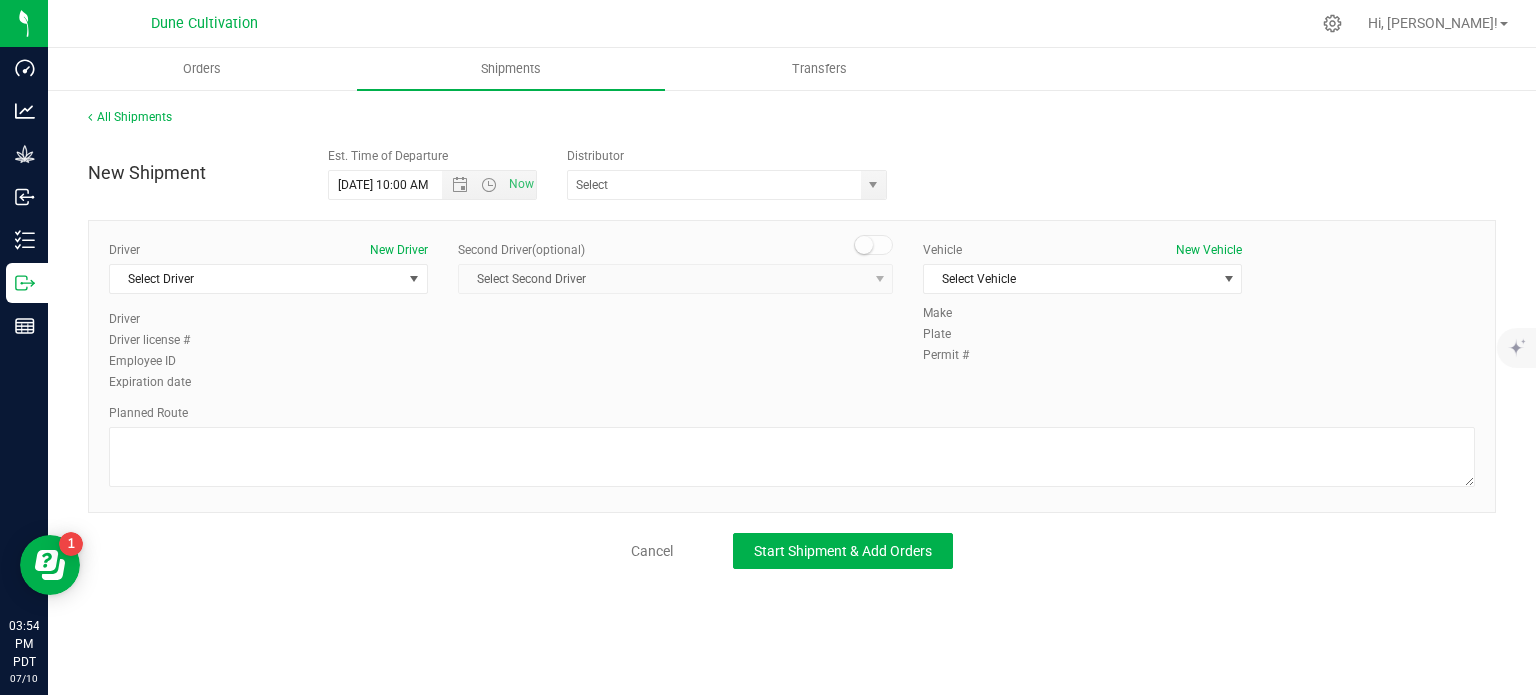 click on "ARARAT WINE AND LIQUOR Corleone Wines LLC Deep Roots Transport Focus Distribution LLC Nabisix LLC Post-Harvest and Distribution Thrive Transport Vegas Valley Growers Wellness Connection Nevada LLC" at bounding box center (732, 185) 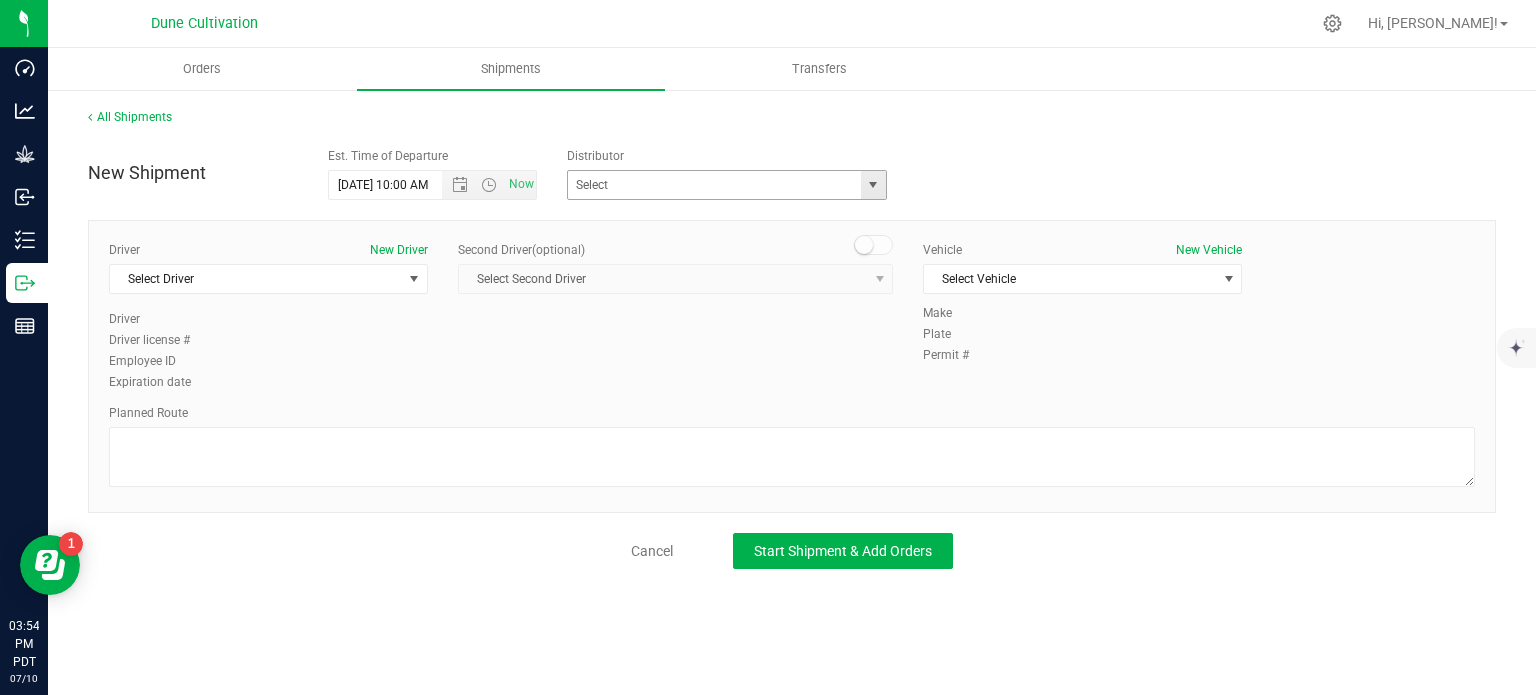 click at bounding box center (873, 185) 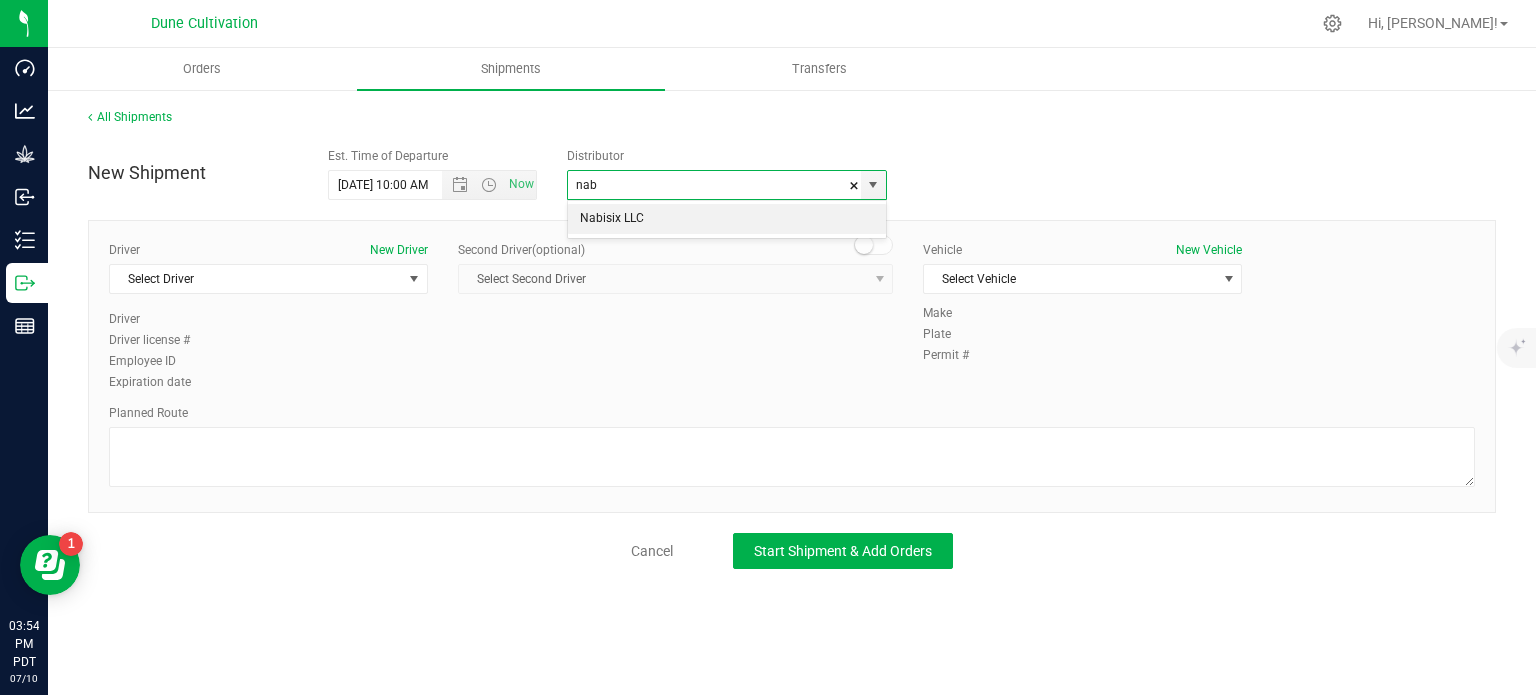 click on "Nabisix LLC" at bounding box center [727, 219] 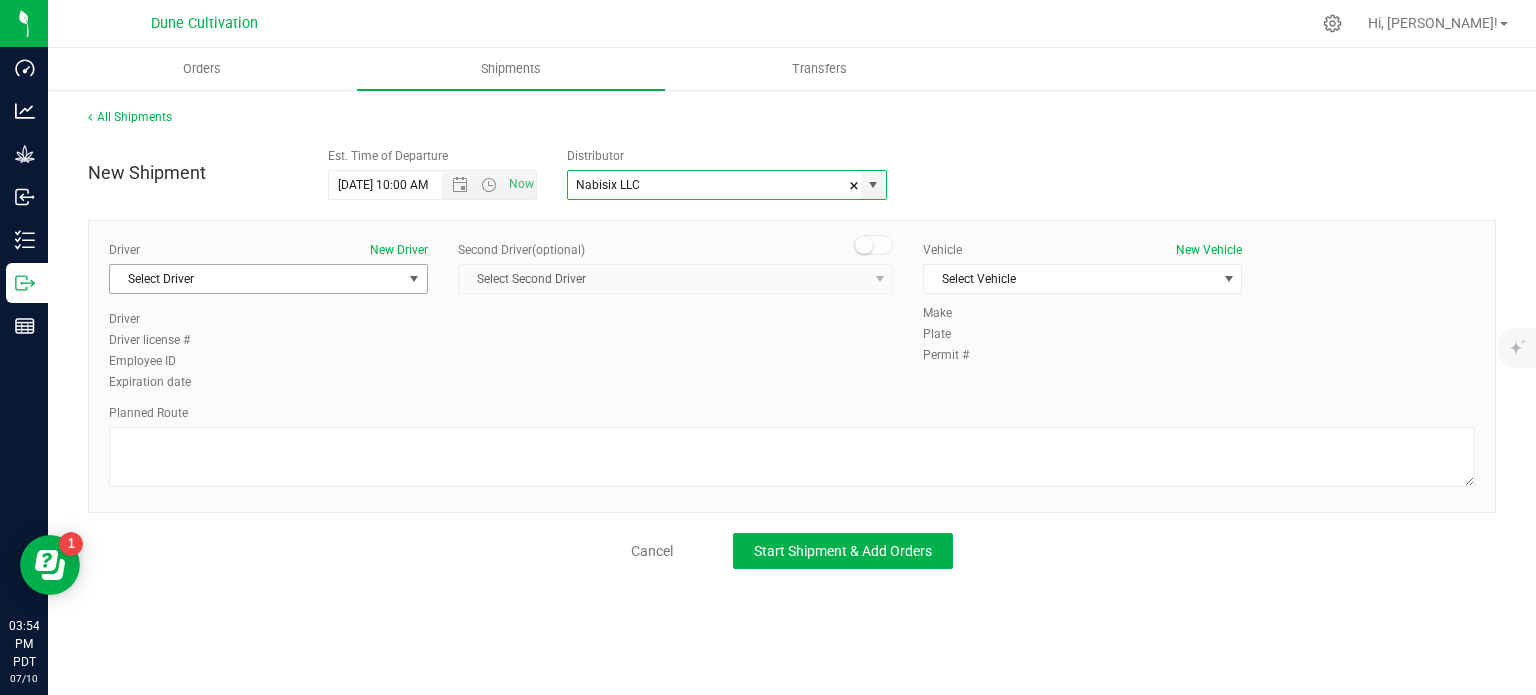 type on "Nabisix LLC" 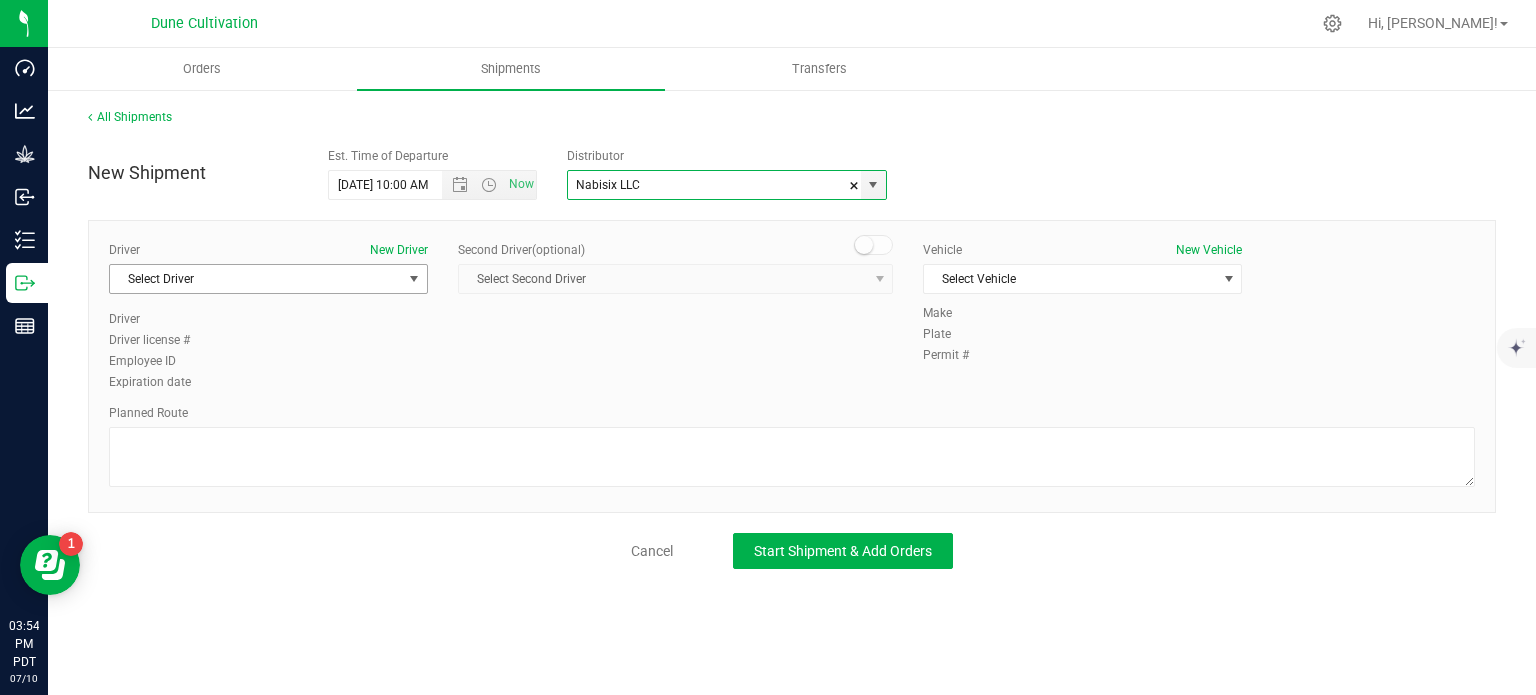 click on "Select Driver" at bounding box center (256, 279) 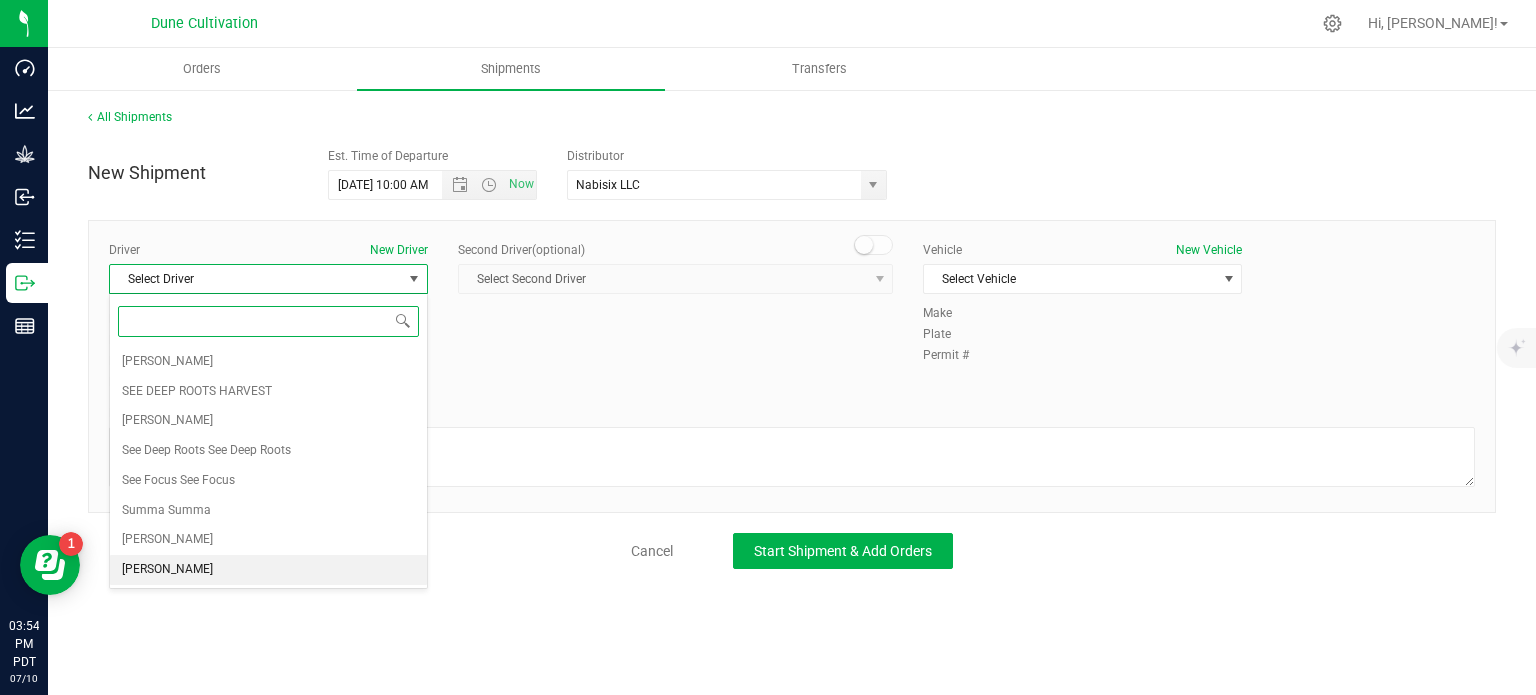 click on "TBD TBD" at bounding box center (268, 570) 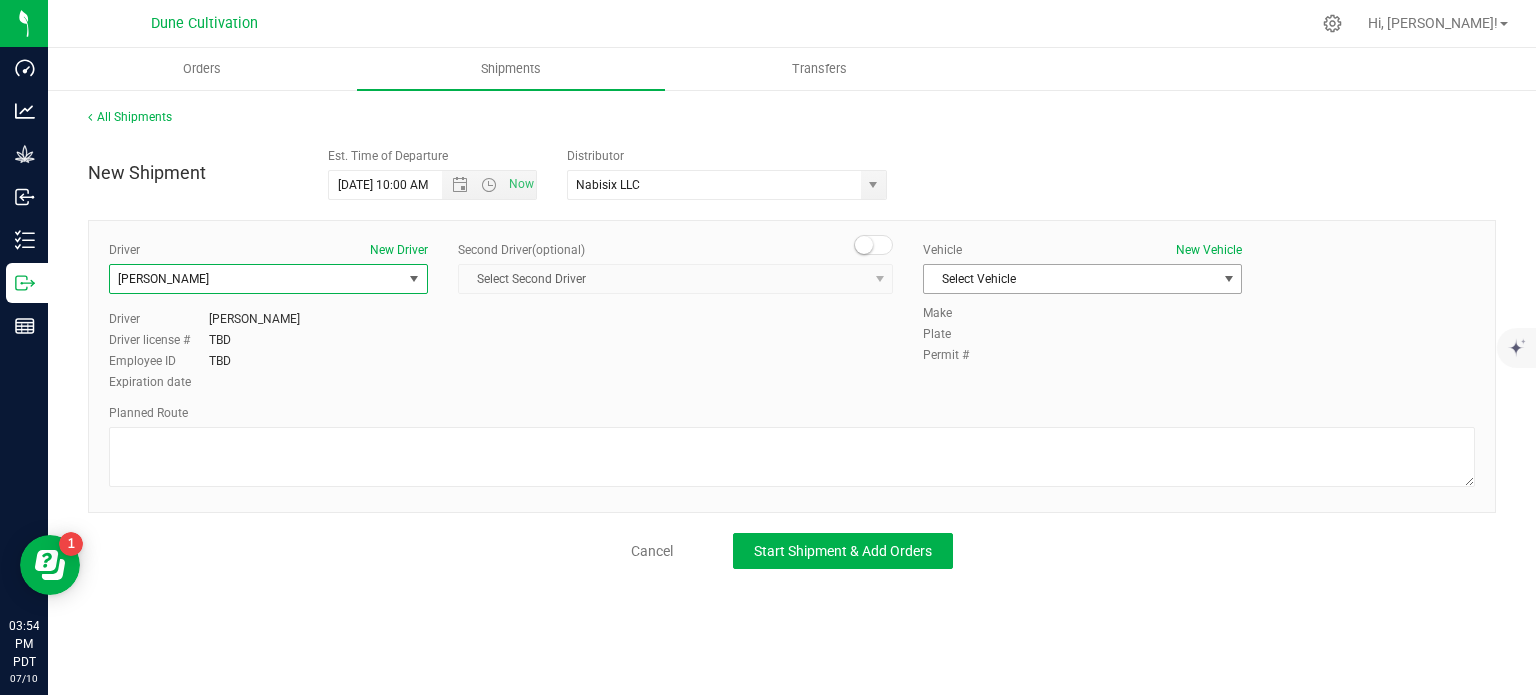click on "Select Vehicle" at bounding box center (1070, 279) 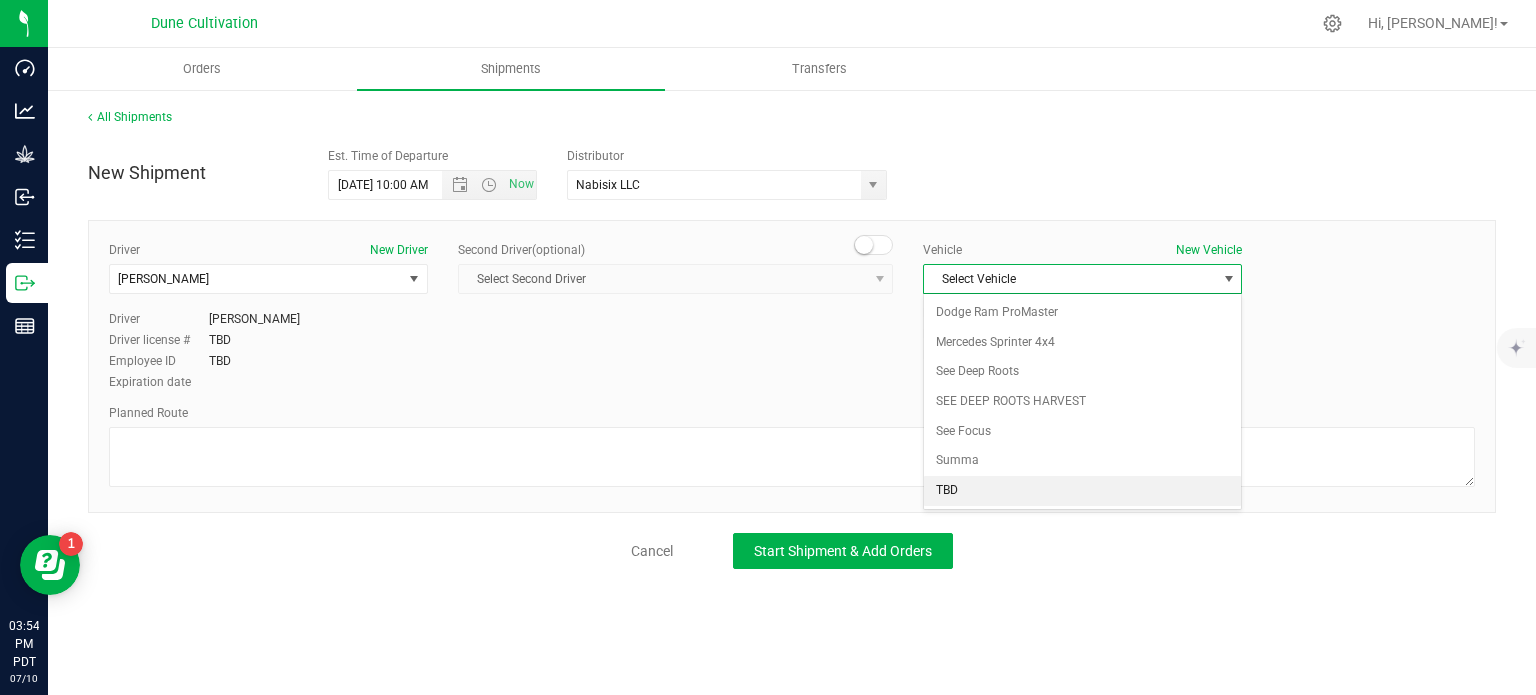 click on "TBD" at bounding box center (1082, 491) 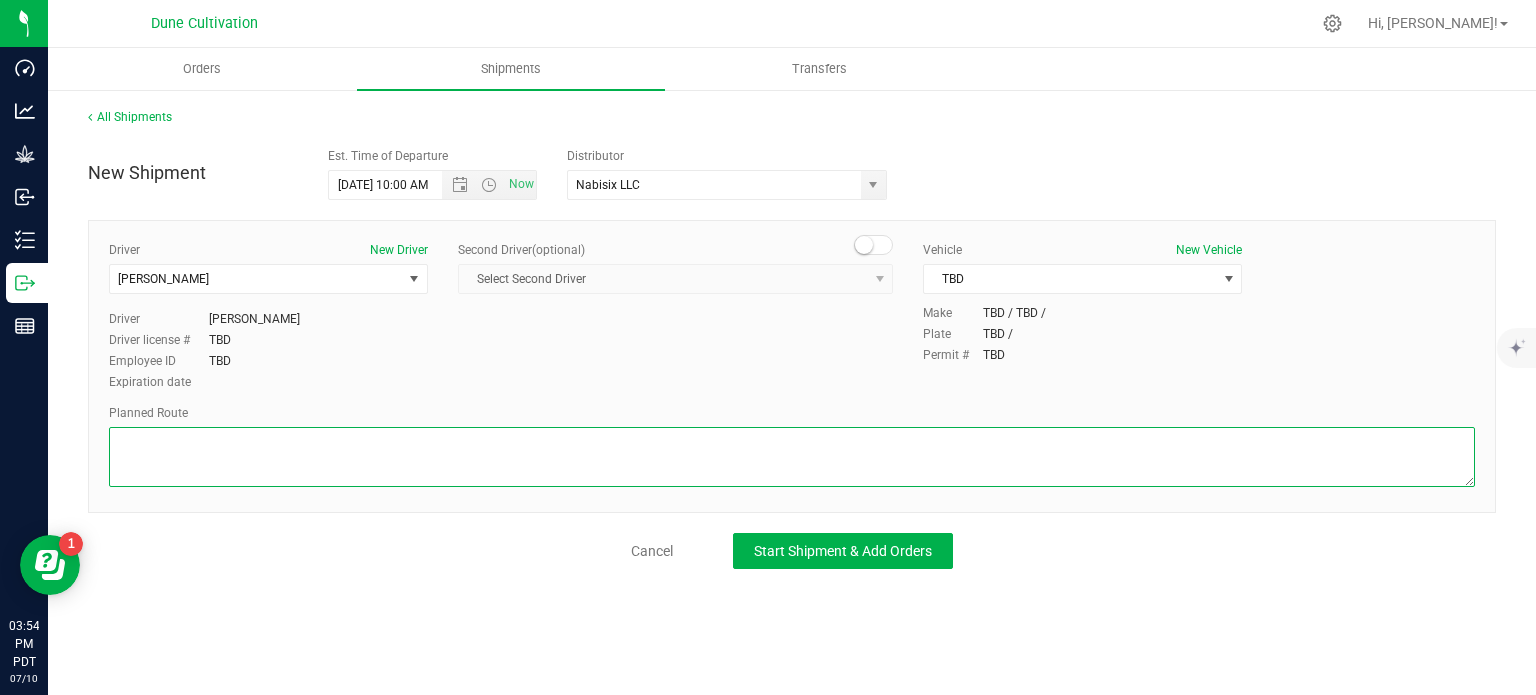 click at bounding box center (792, 457) 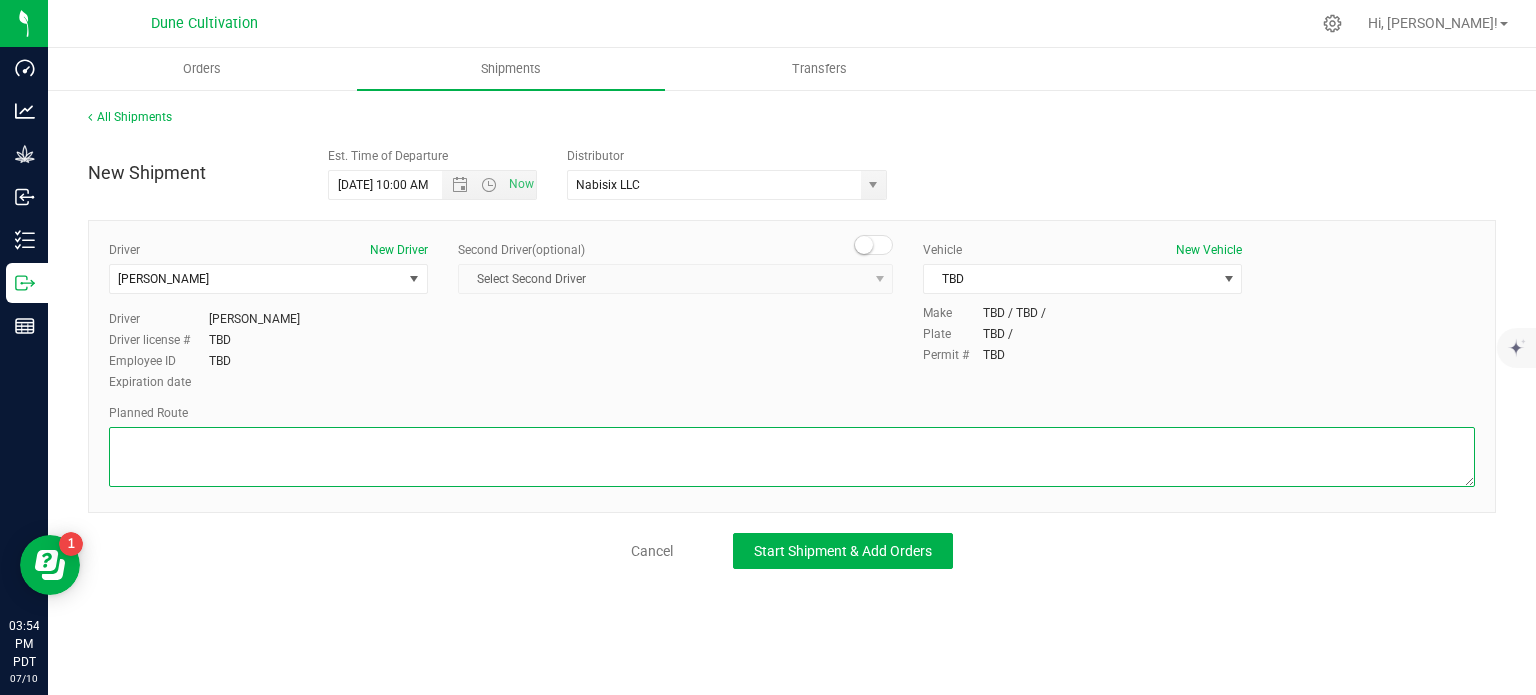 paste on "Get on I-15 S/US-93 S from N 5th St and E Cheyenne Ave
7 min (2.3 mi)

Continue on I-15 S to Enterprise. Take exit 36 from I-15 S
13 min (12.4 mi)

Continue on S Decatur Blvd to your destination
6 min (2.4 mi)" 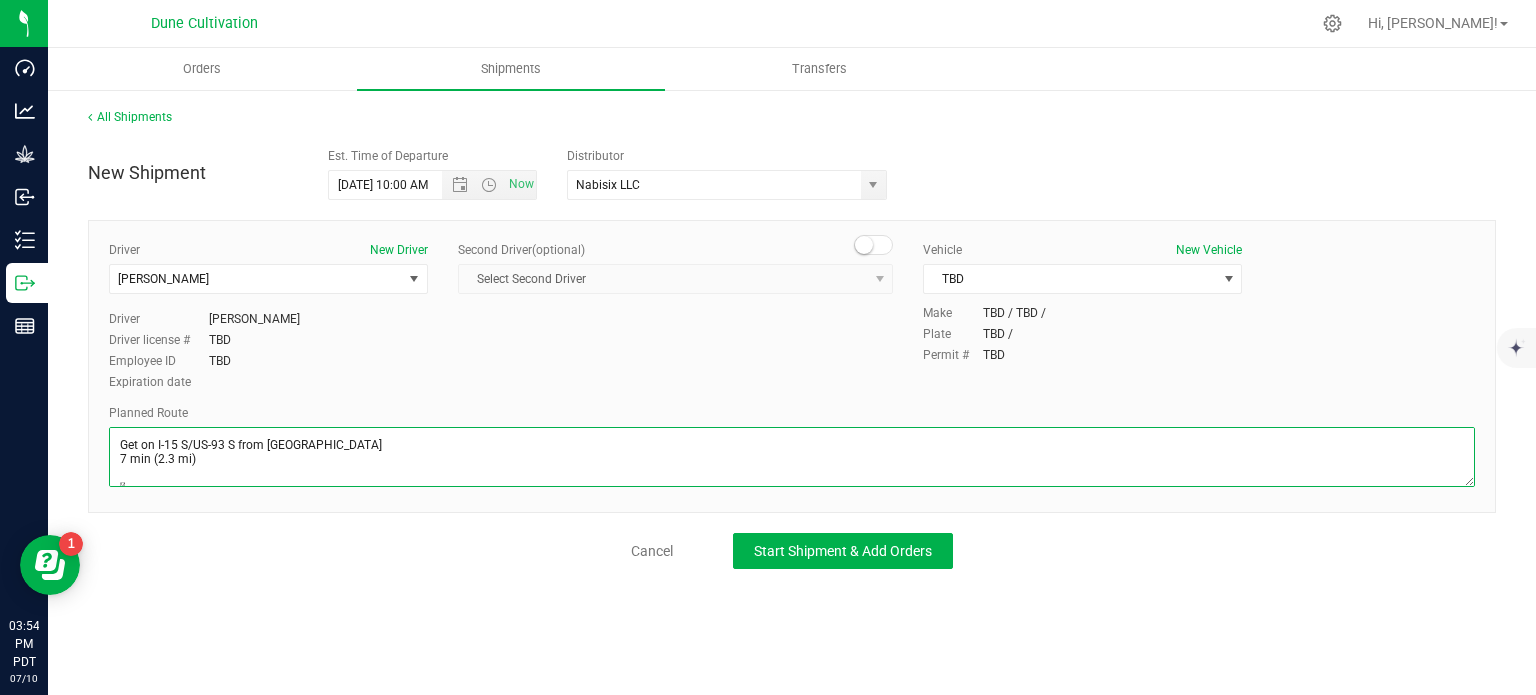 scroll, scrollTop: 110, scrollLeft: 0, axis: vertical 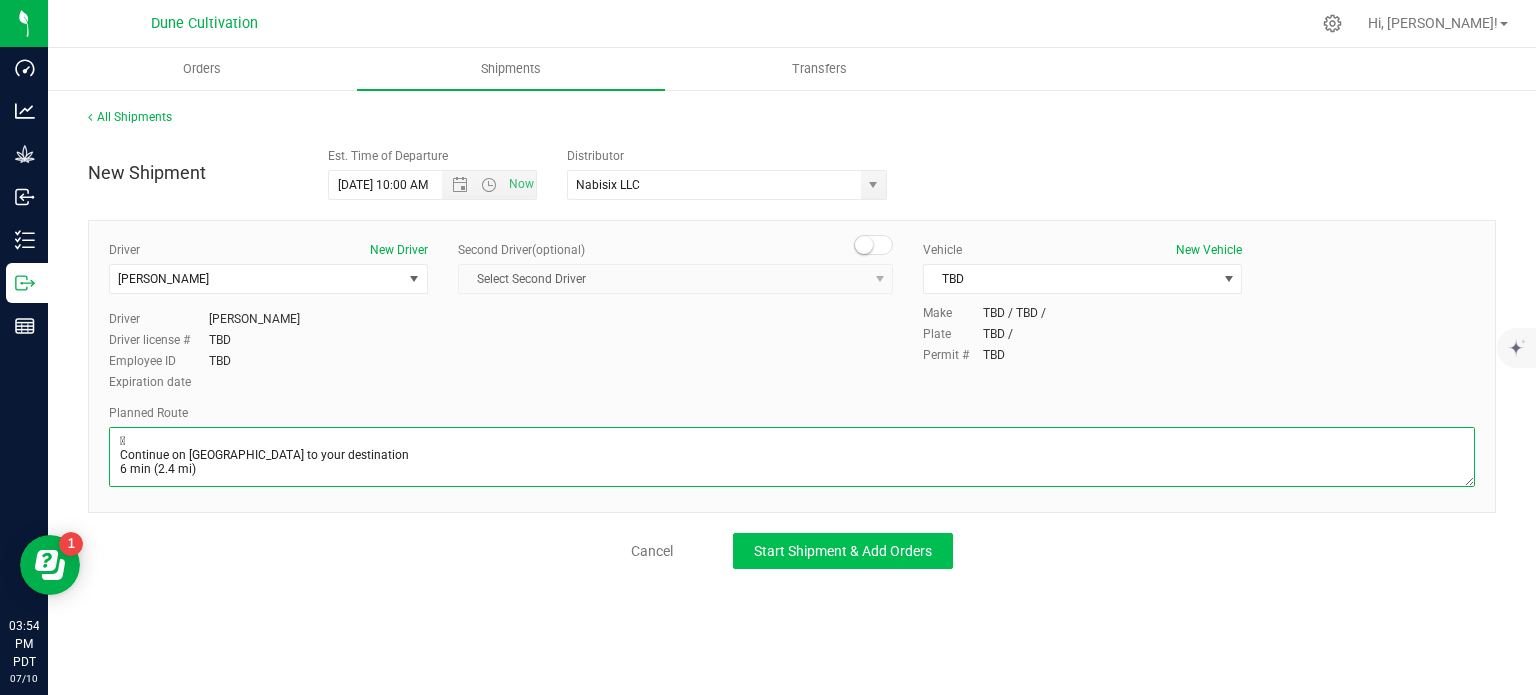 type on "Get on I-15 S/US-93 S from N 5th St and E Cheyenne Ave
7 min (2.3 mi)

Continue on I-15 S to Enterprise. Take exit 36 from I-15 S
13 min (12.4 mi)

Continue on S Decatur Blvd to your destination
6 min (2.4 mi)" 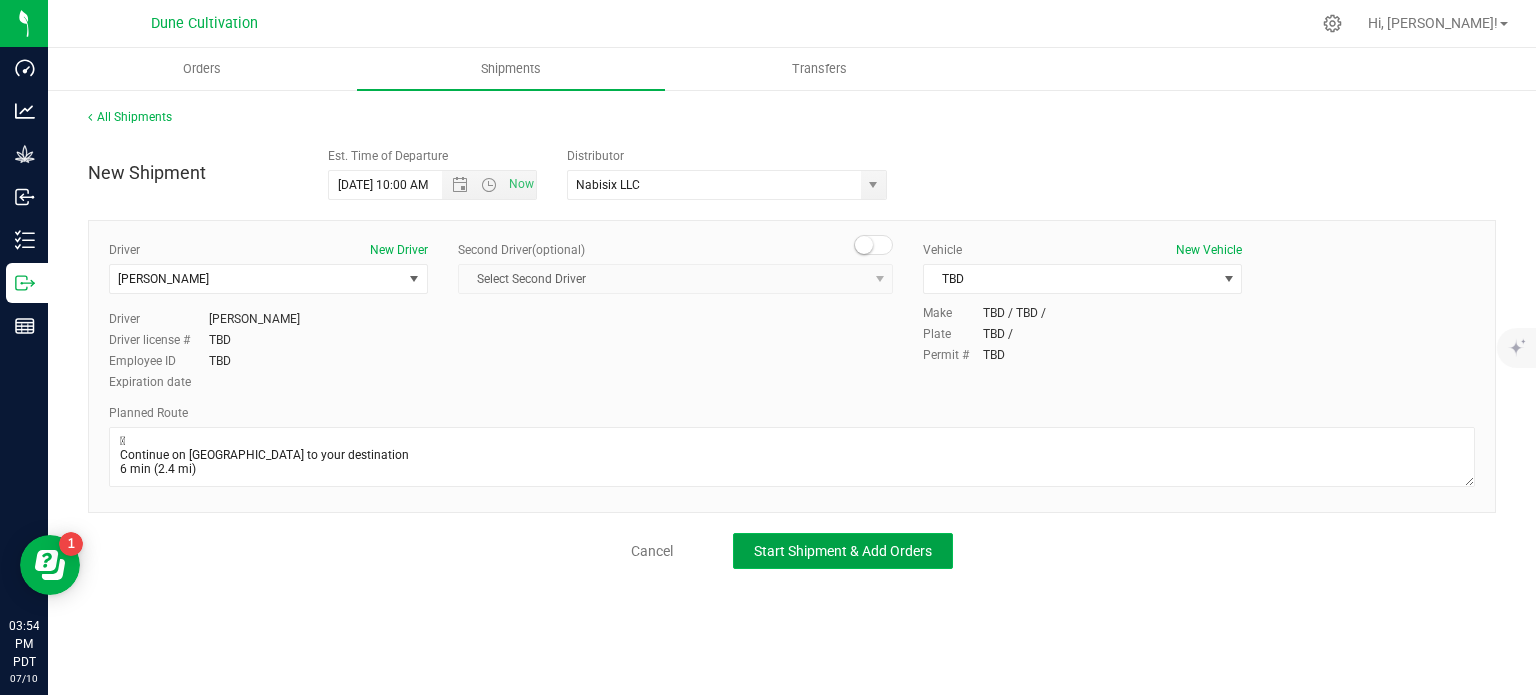 click on "Start Shipment & Add Orders" 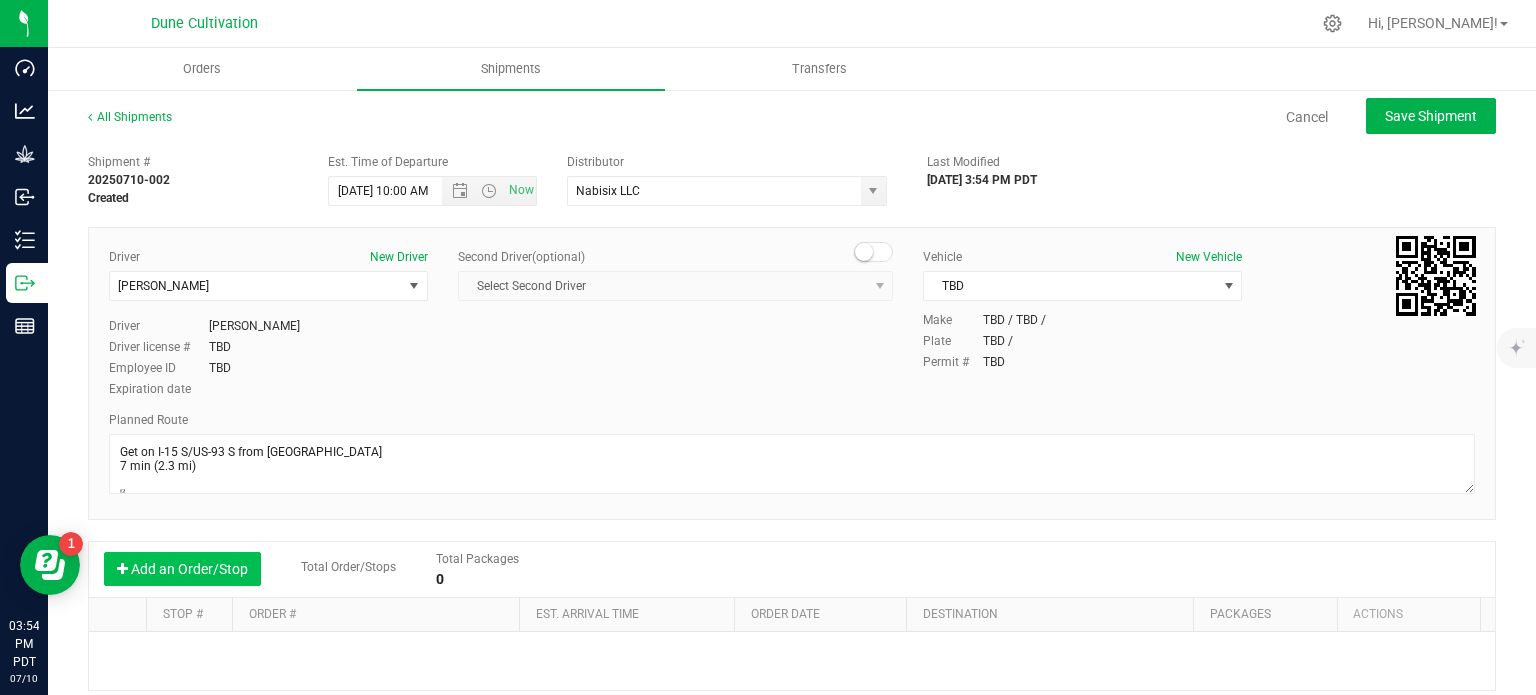 click on "Add an Order/Stop" at bounding box center (182, 569) 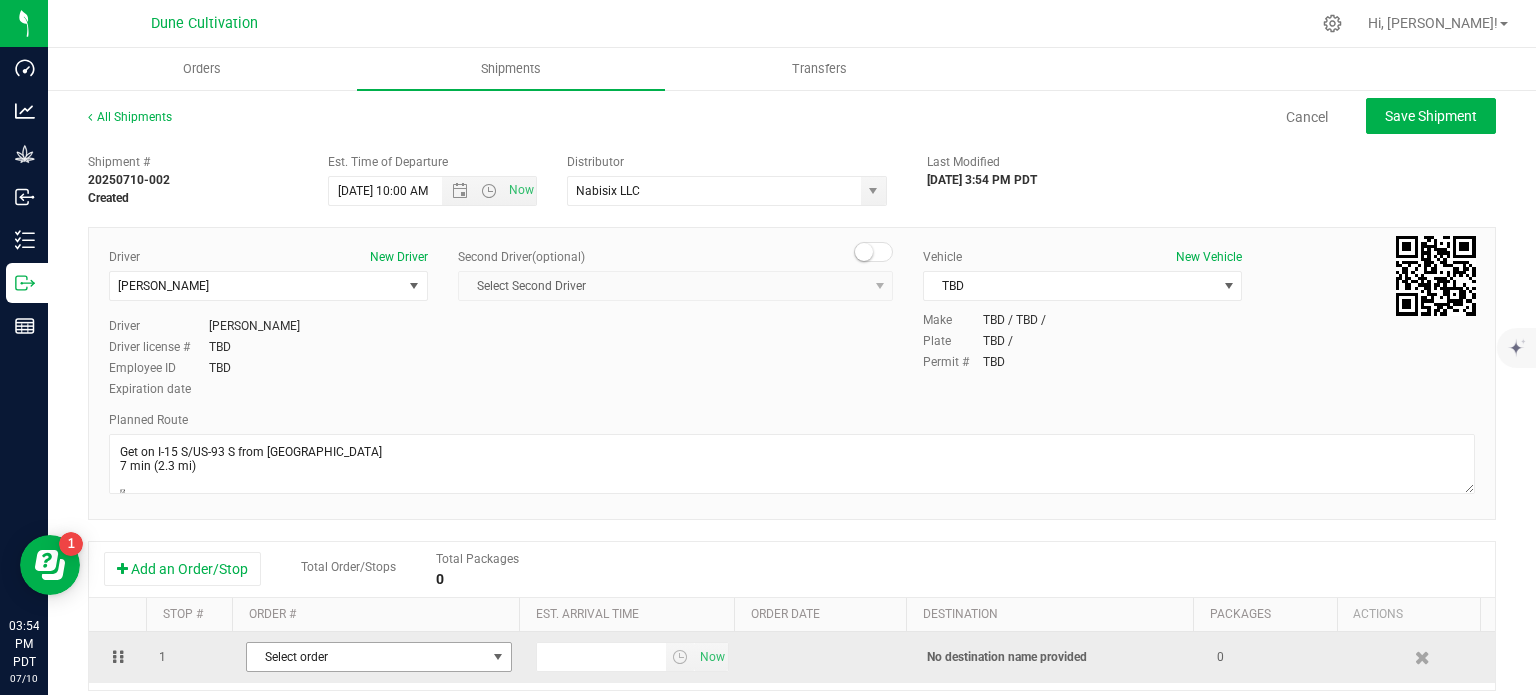 click on "Select order" at bounding box center (366, 657) 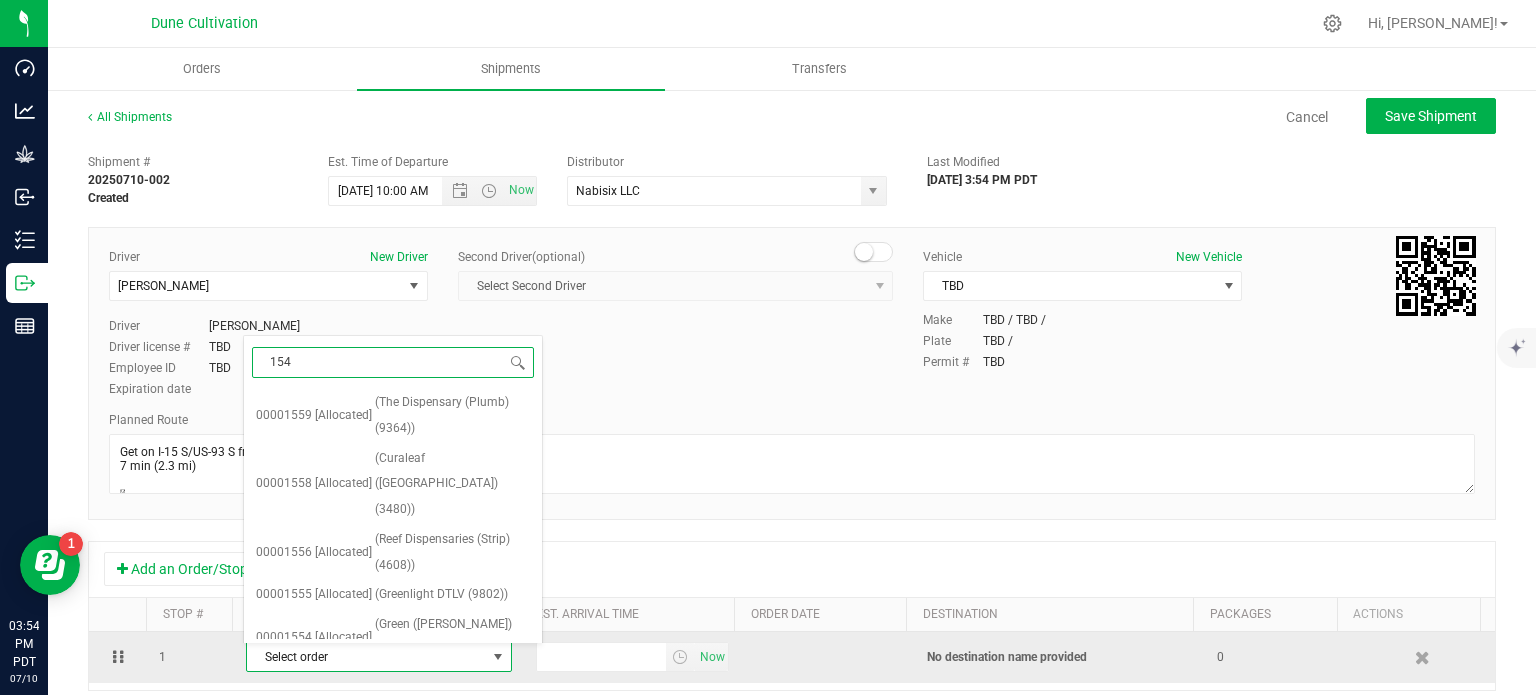 type on "1548" 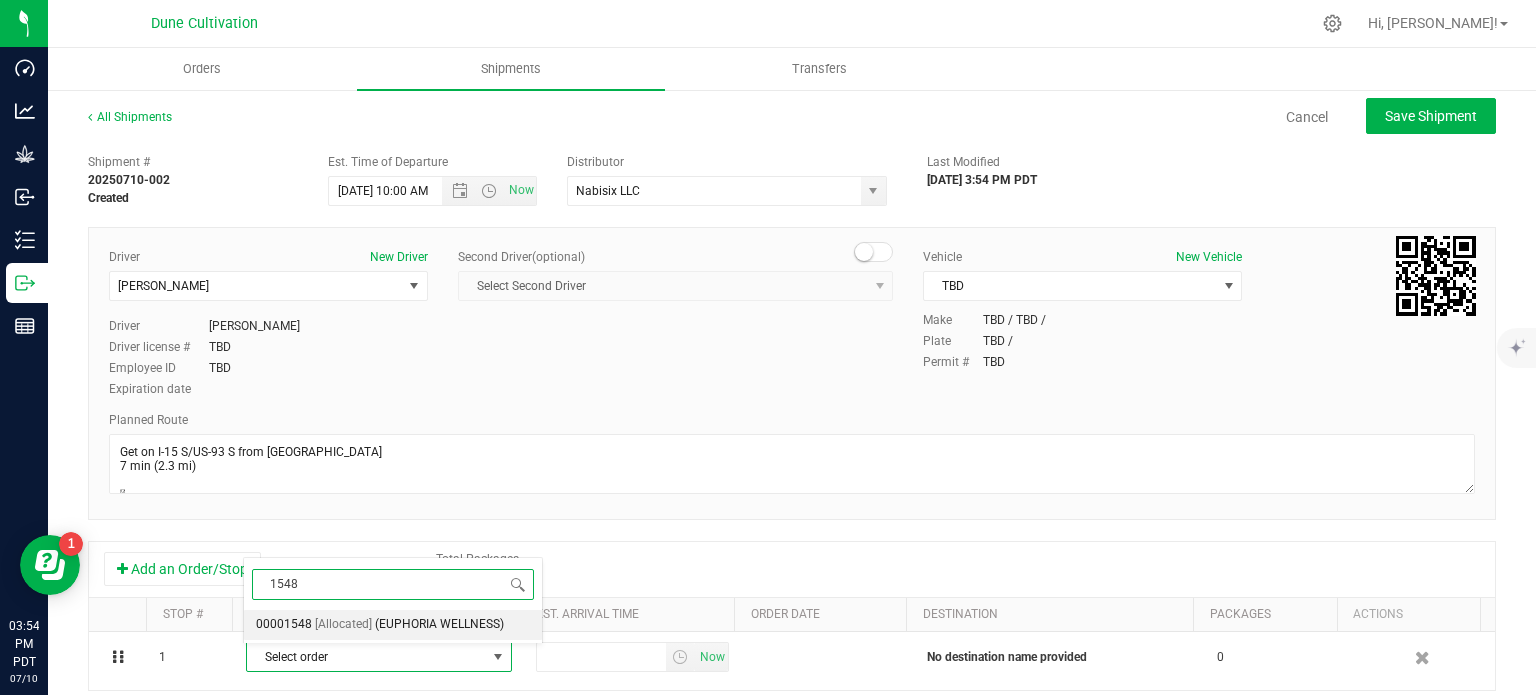 click on "1548" at bounding box center [393, 584] 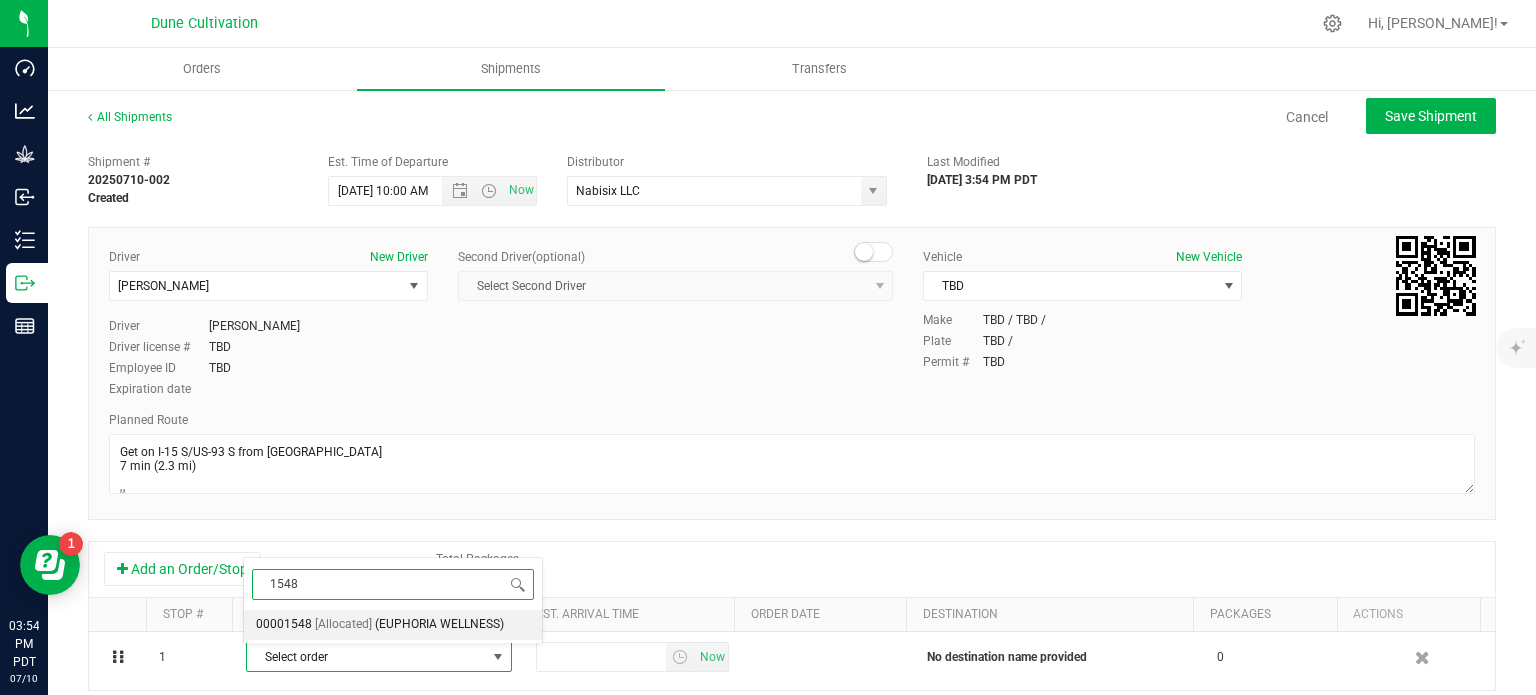 click on "1548" at bounding box center [393, 584] 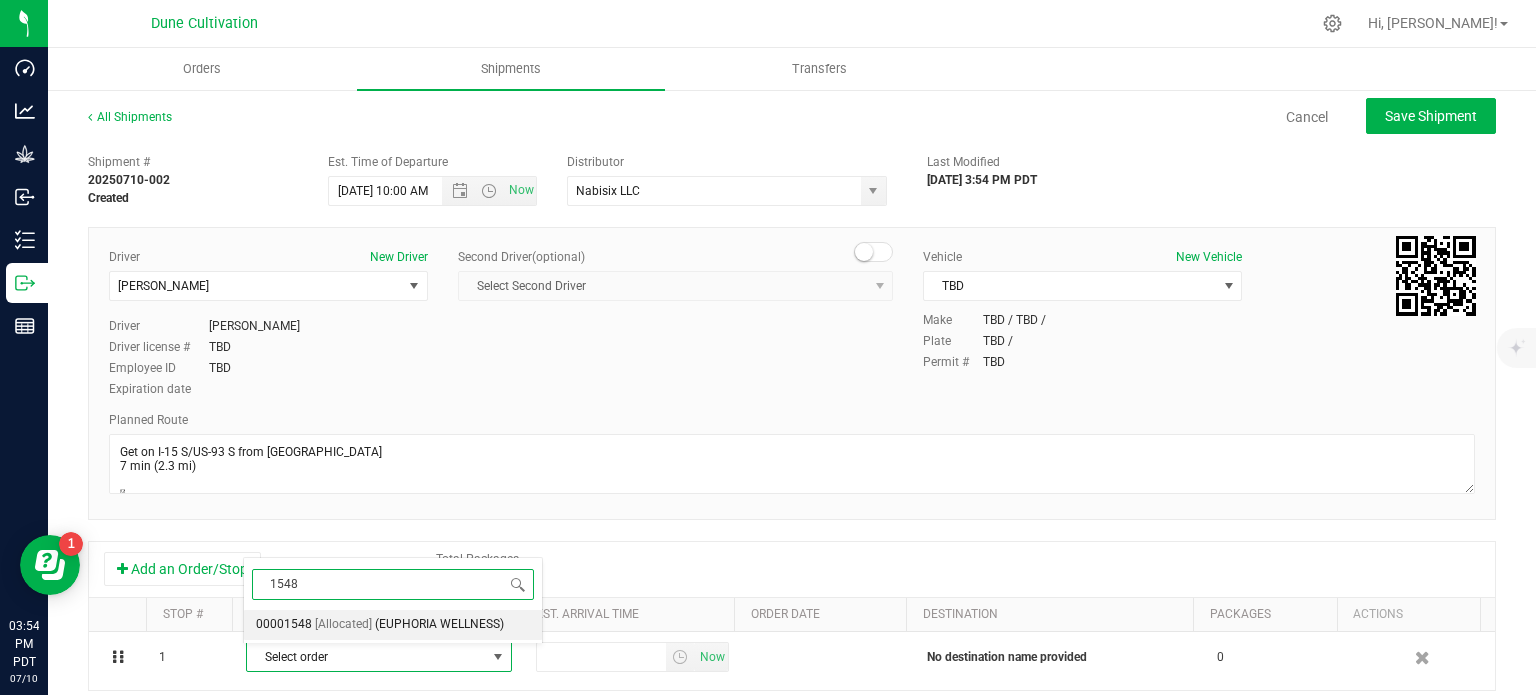 click on "00001548
[Allocated]
(EUPHORIA WELLNESS)" at bounding box center [393, 625] 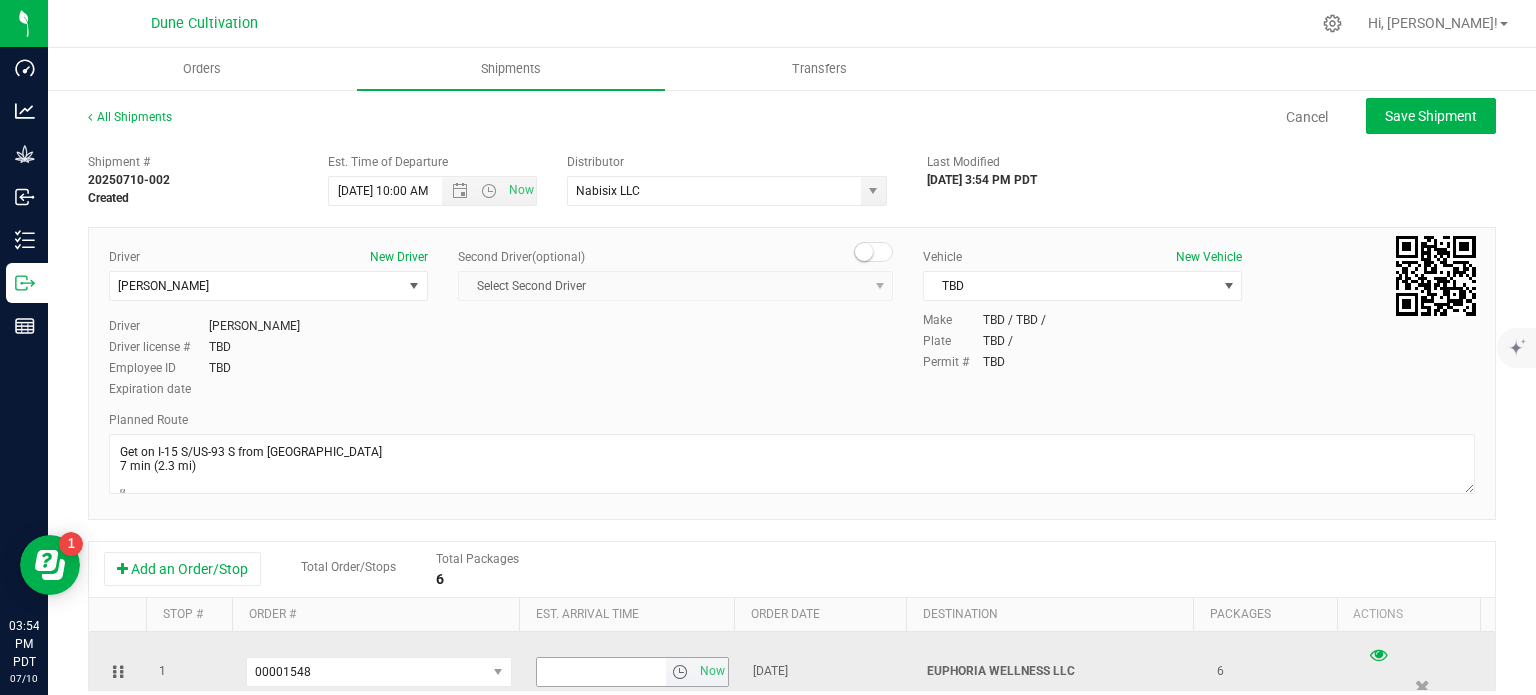 click at bounding box center (602, 672) 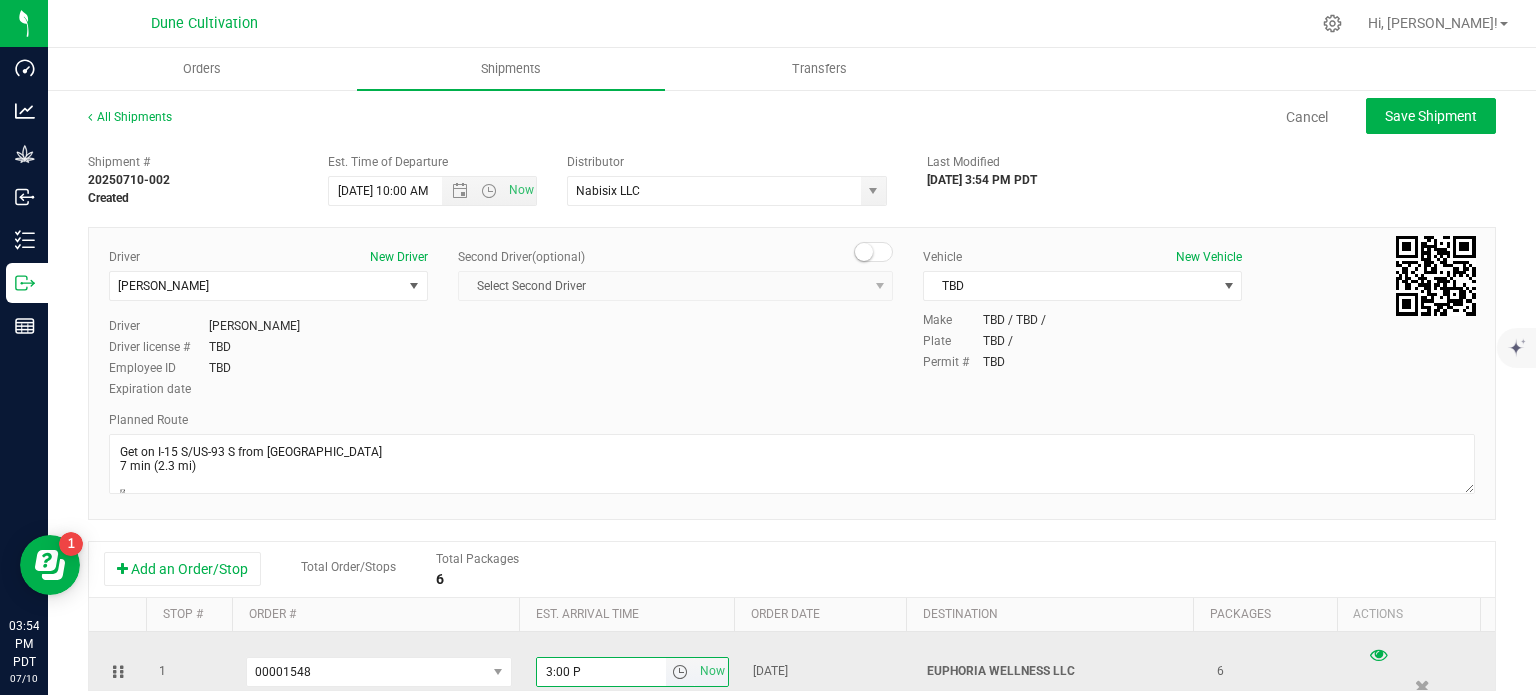 type on "3:00 PM" 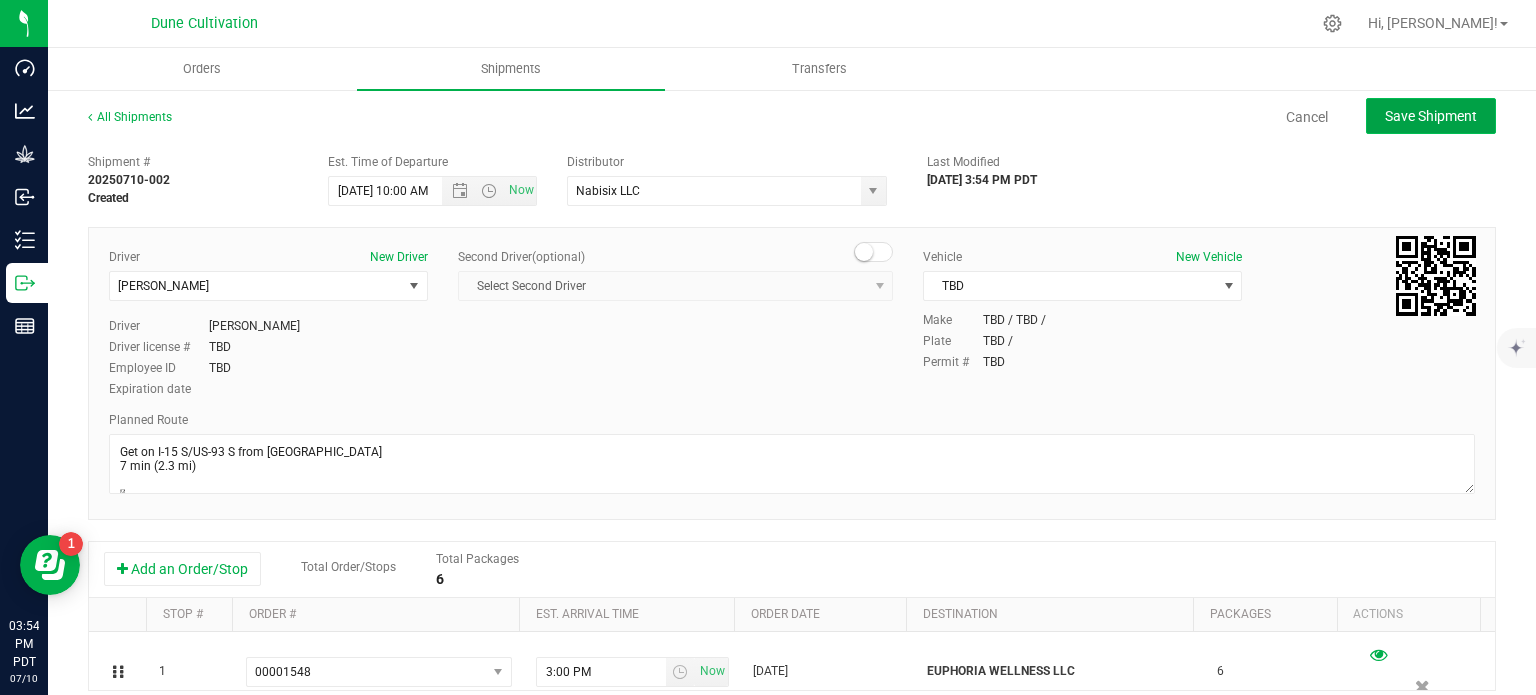 click on "Save Shipment" 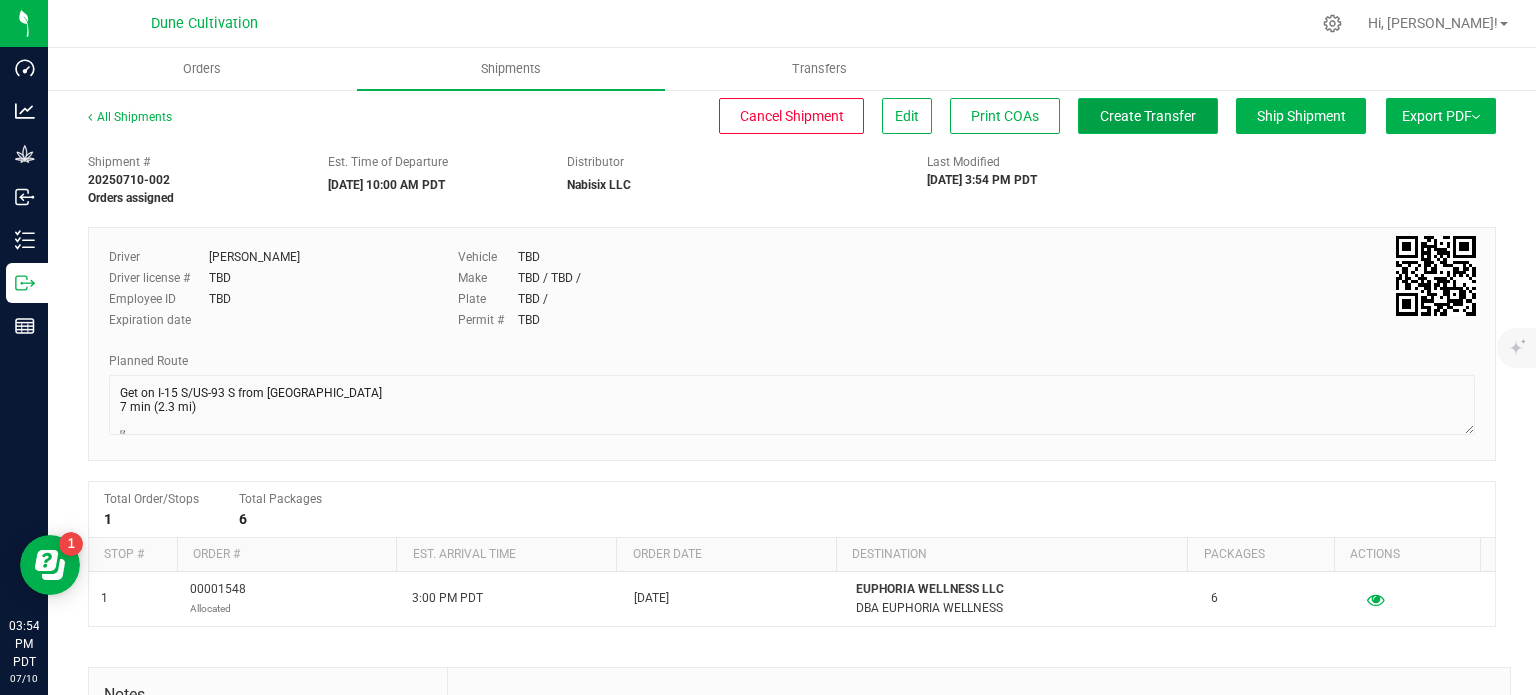 click on "Create Transfer" at bounding box center (1148, 116) 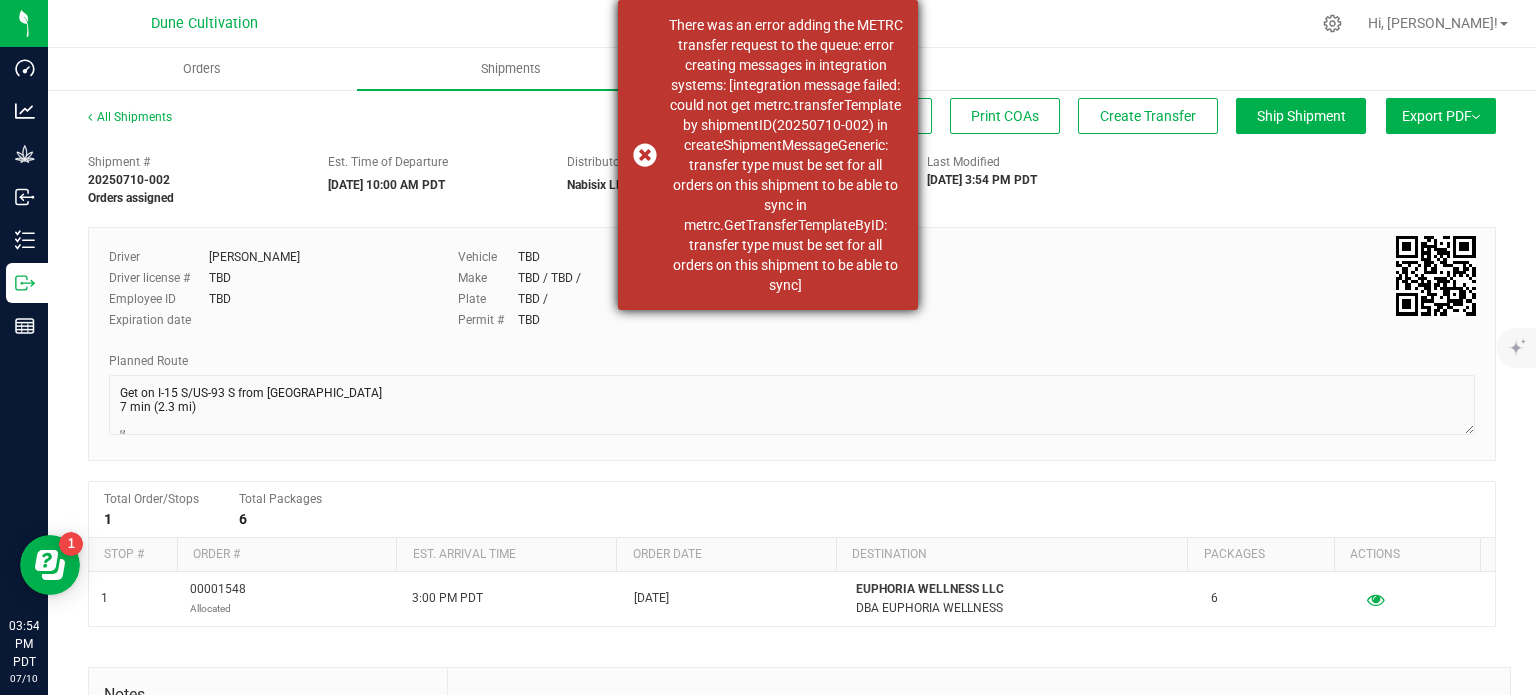 click on "There was an error adding the METRC transfer request to the queue: error creating messages in integration systems: [integration message failed: could not get metrc.transferTemplate by shipmentID(20250710-002) in createShipmentMessageGeneric: transfer type must be set for all orders on this shipment to be able to sync in metrc.GetTransferTemplateByID: transfer type must be set for all orders on this shipment to be able to sync]" at bounding box center (768, 155) 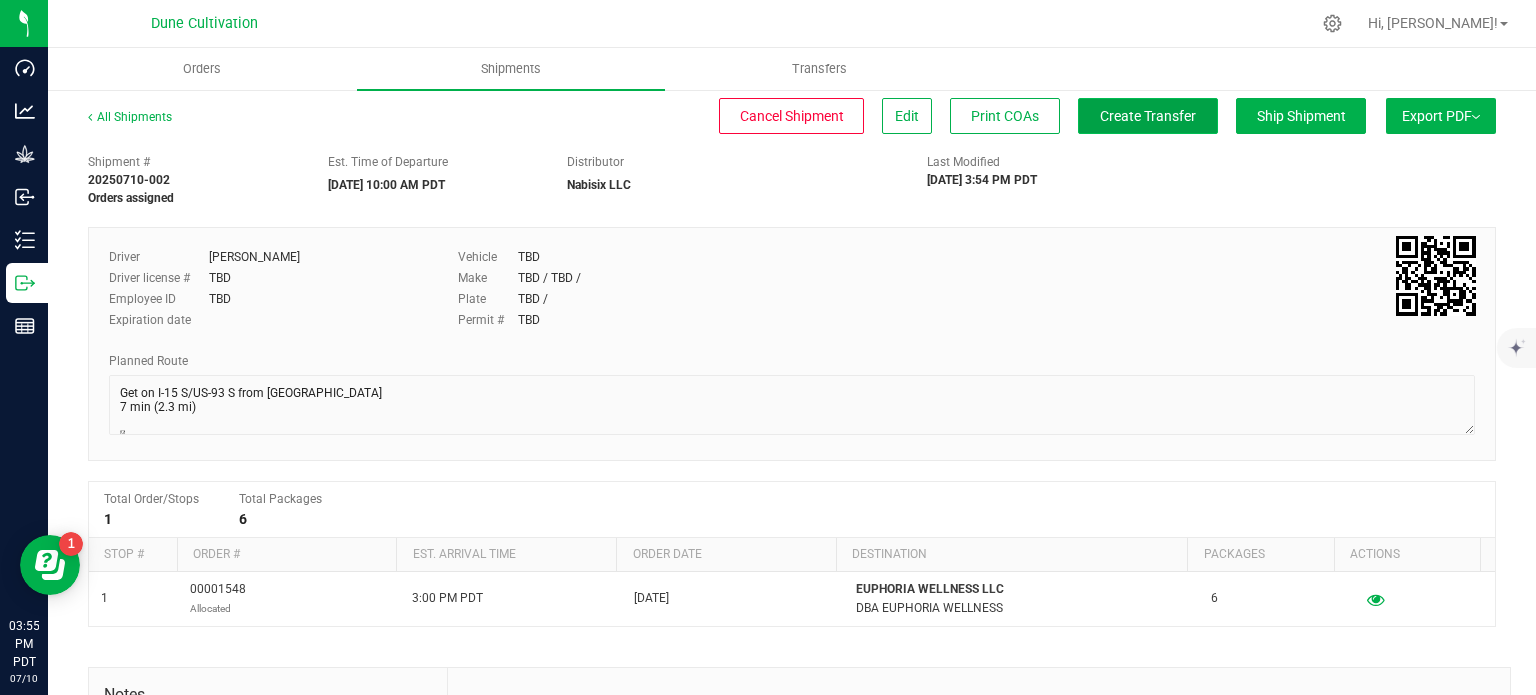 click on "Create Transfer" at bounding box center [1148, 116] 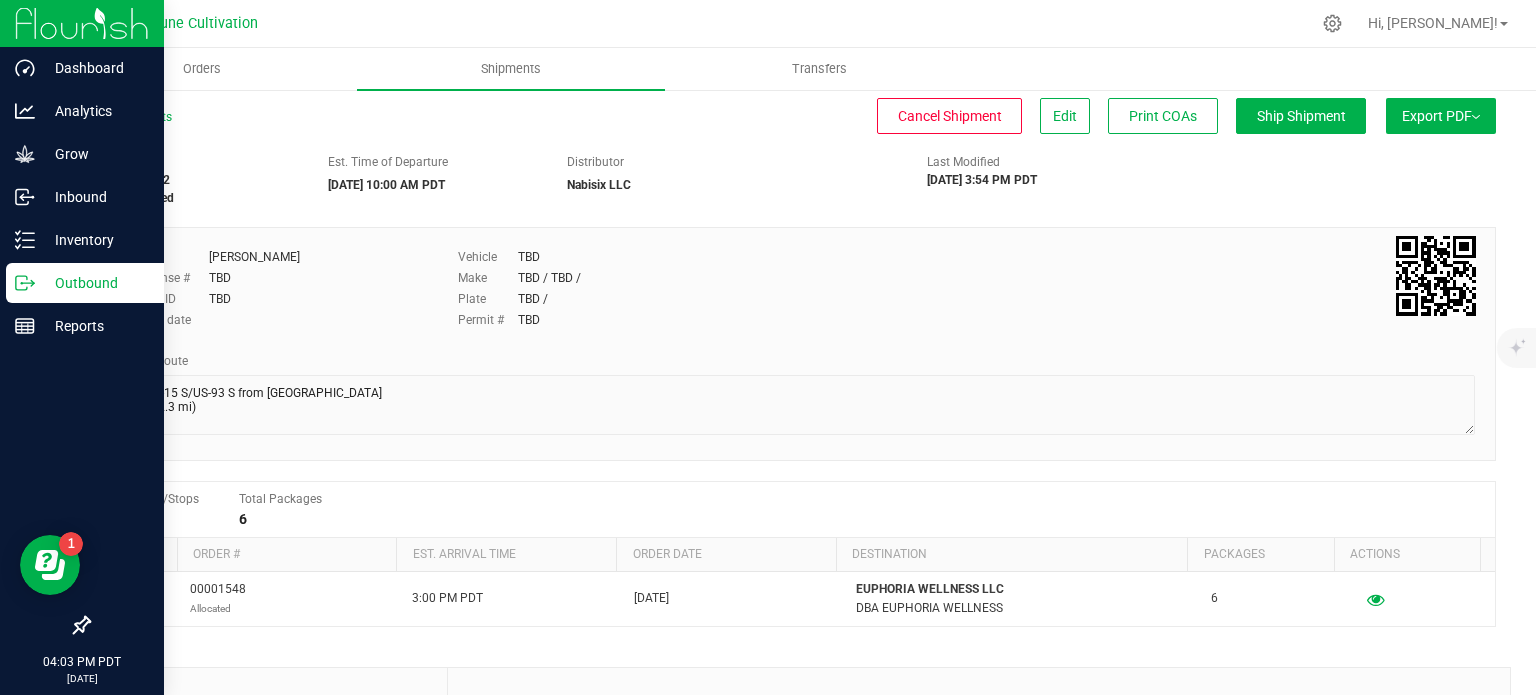 click on "Outbound" at bounding box center (95, 283) 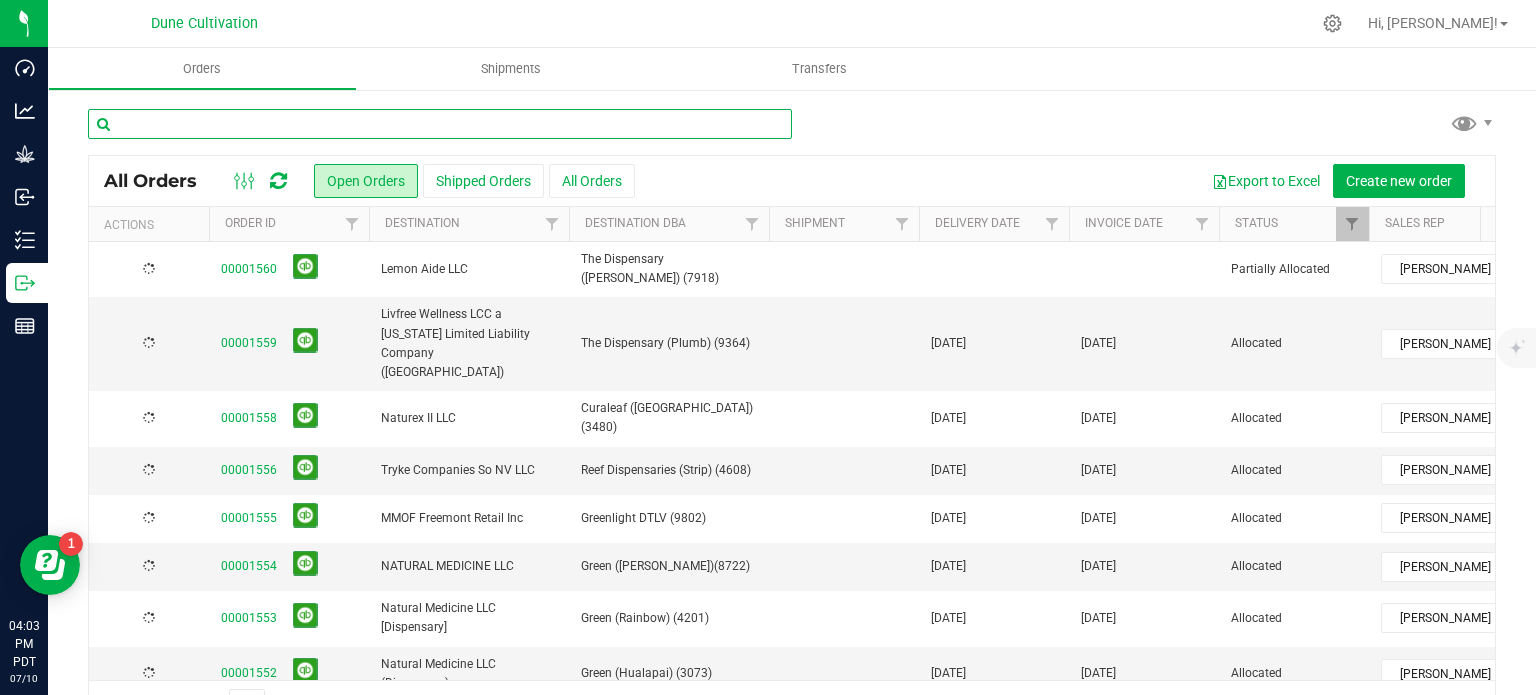 click at bounding box center (440, 124) 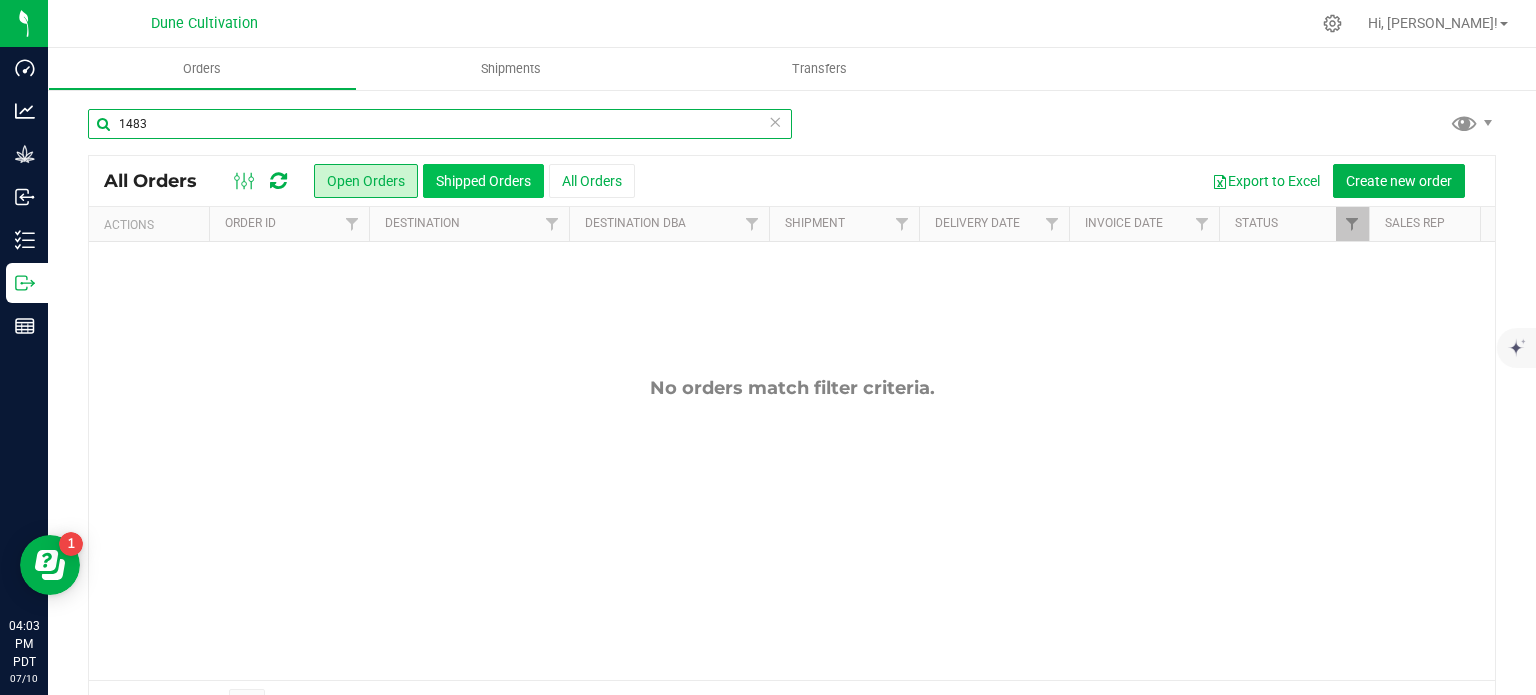 type on "1483" 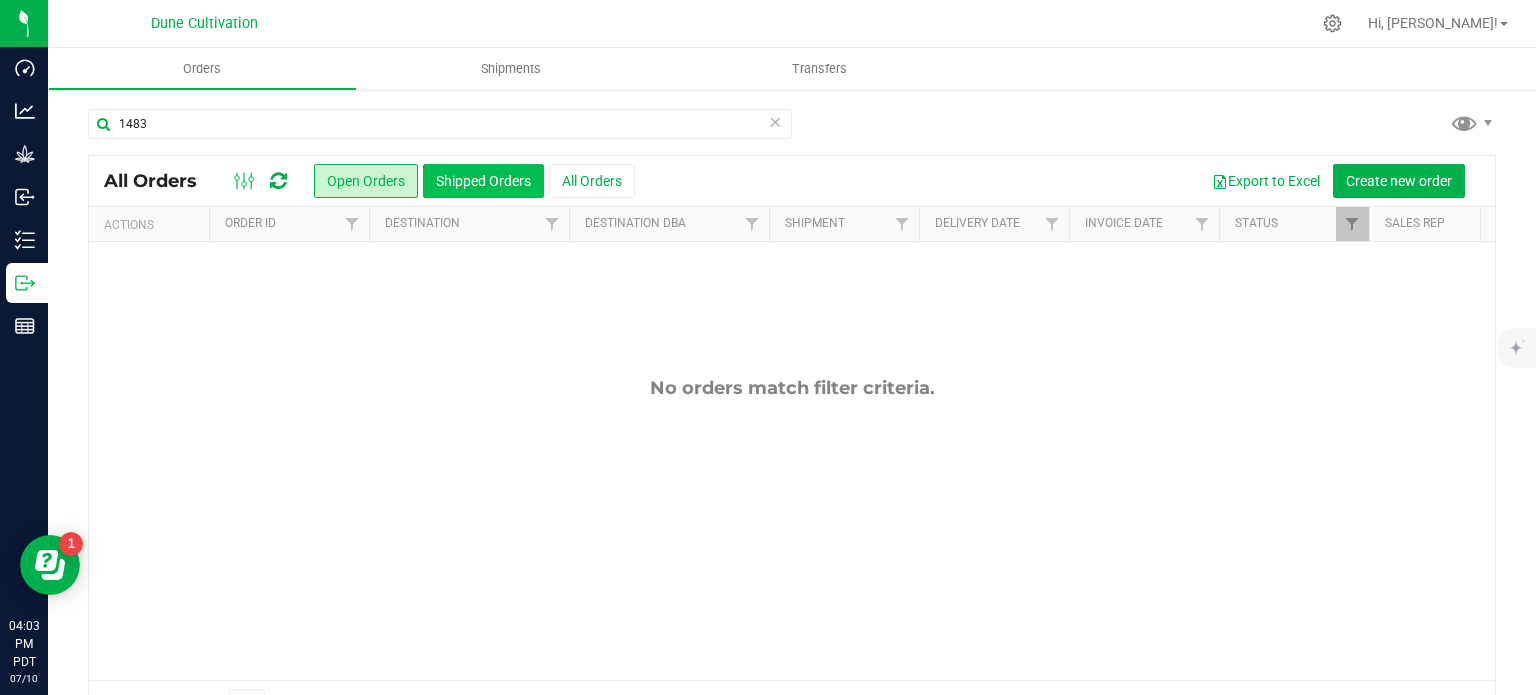 click on "Shipped Orders" at bounding box center (483, 181) 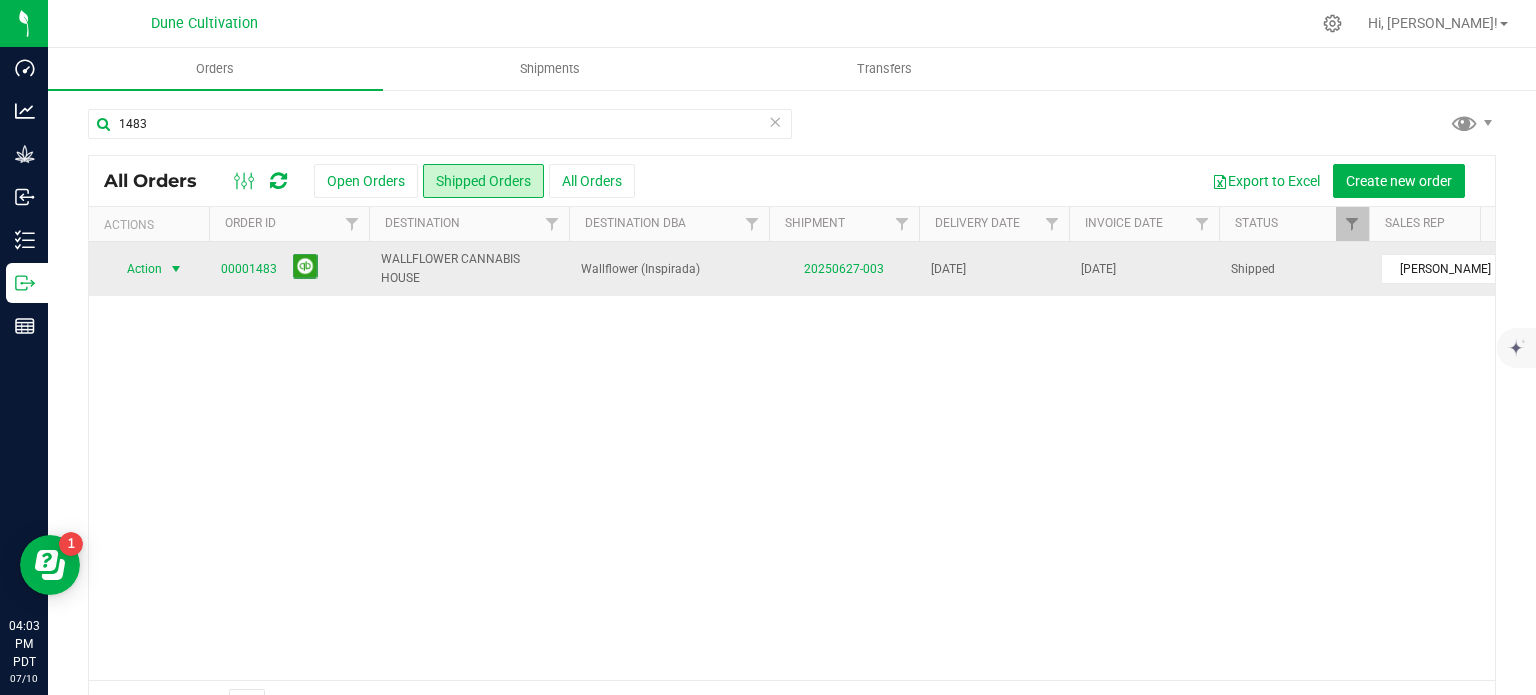 click at bounding box center (176, 269) 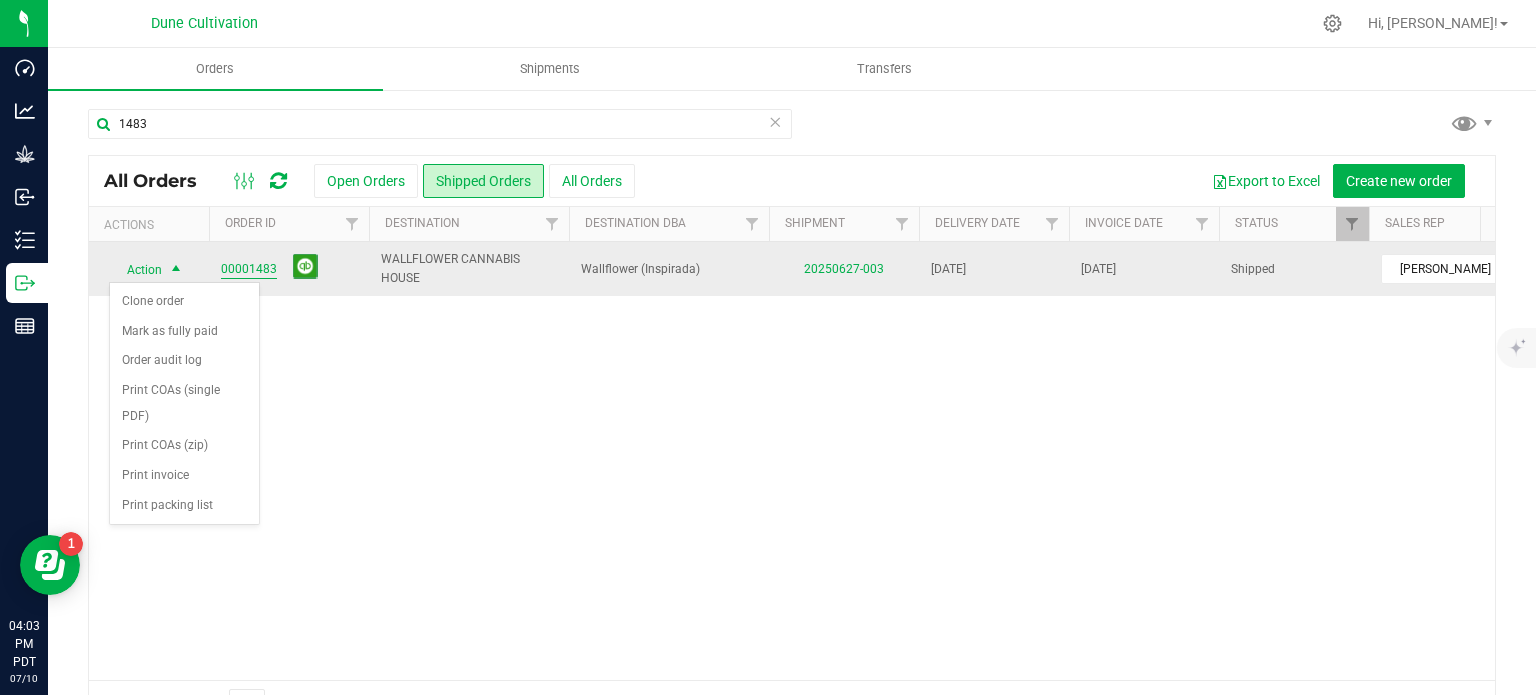 click on "00001483" at bounding box center (249, 269) 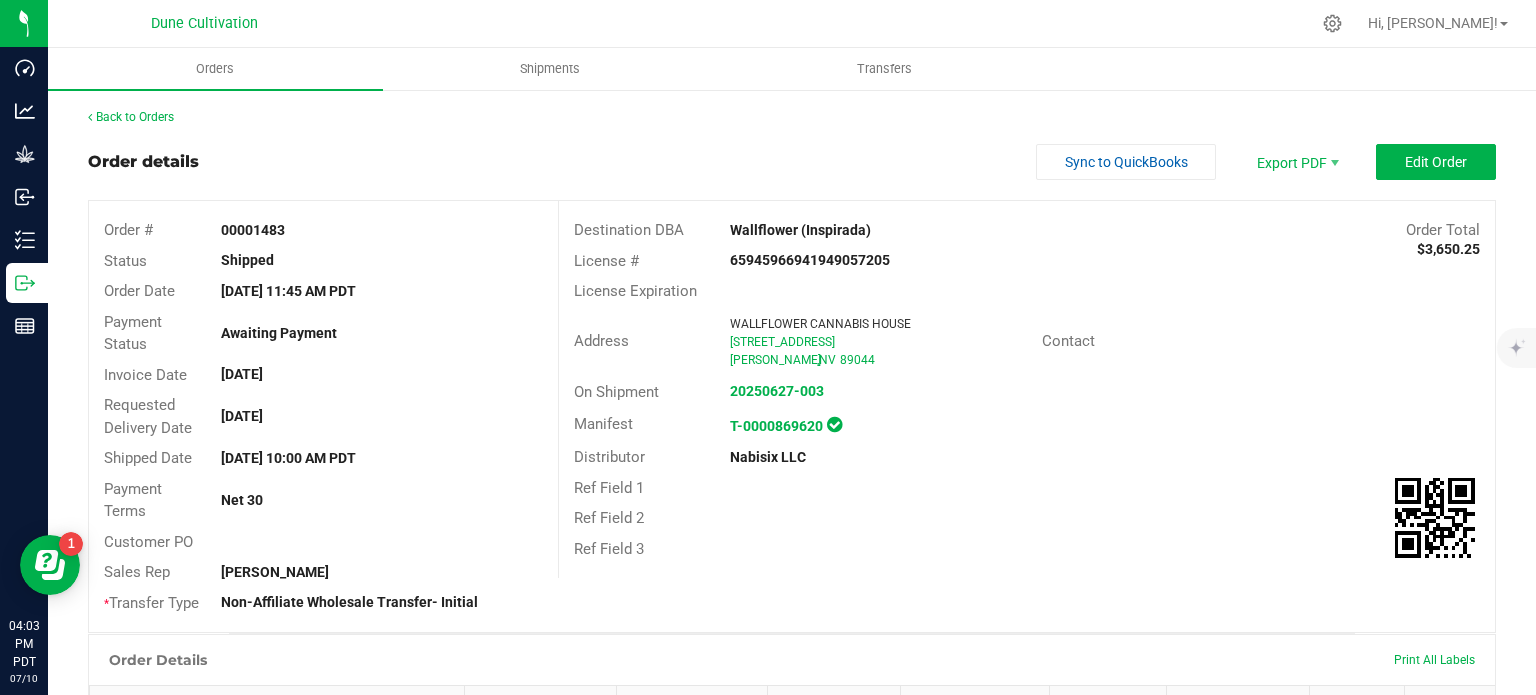 scroll, scrollTop: 455, scrollLeft: 0, axis: vertical 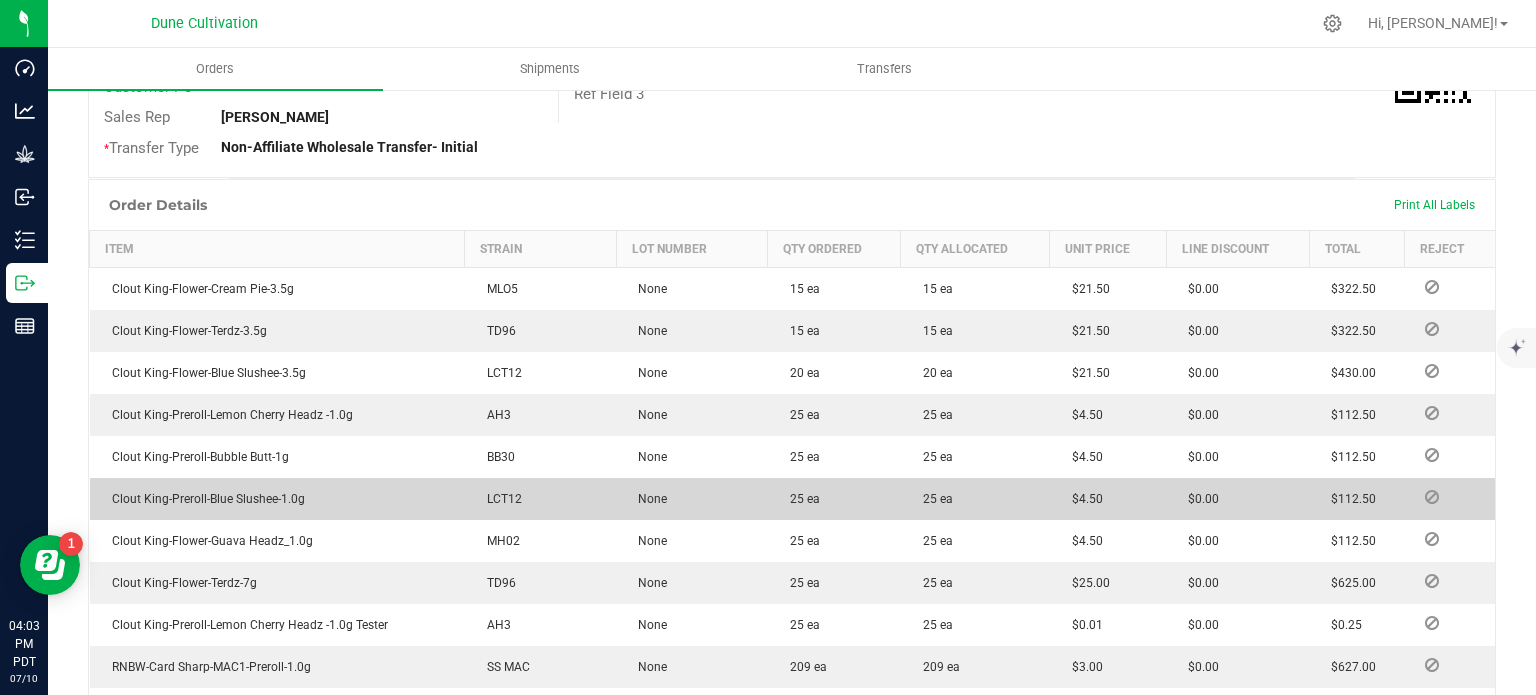 click on "None" at bounding box center (647, 499) 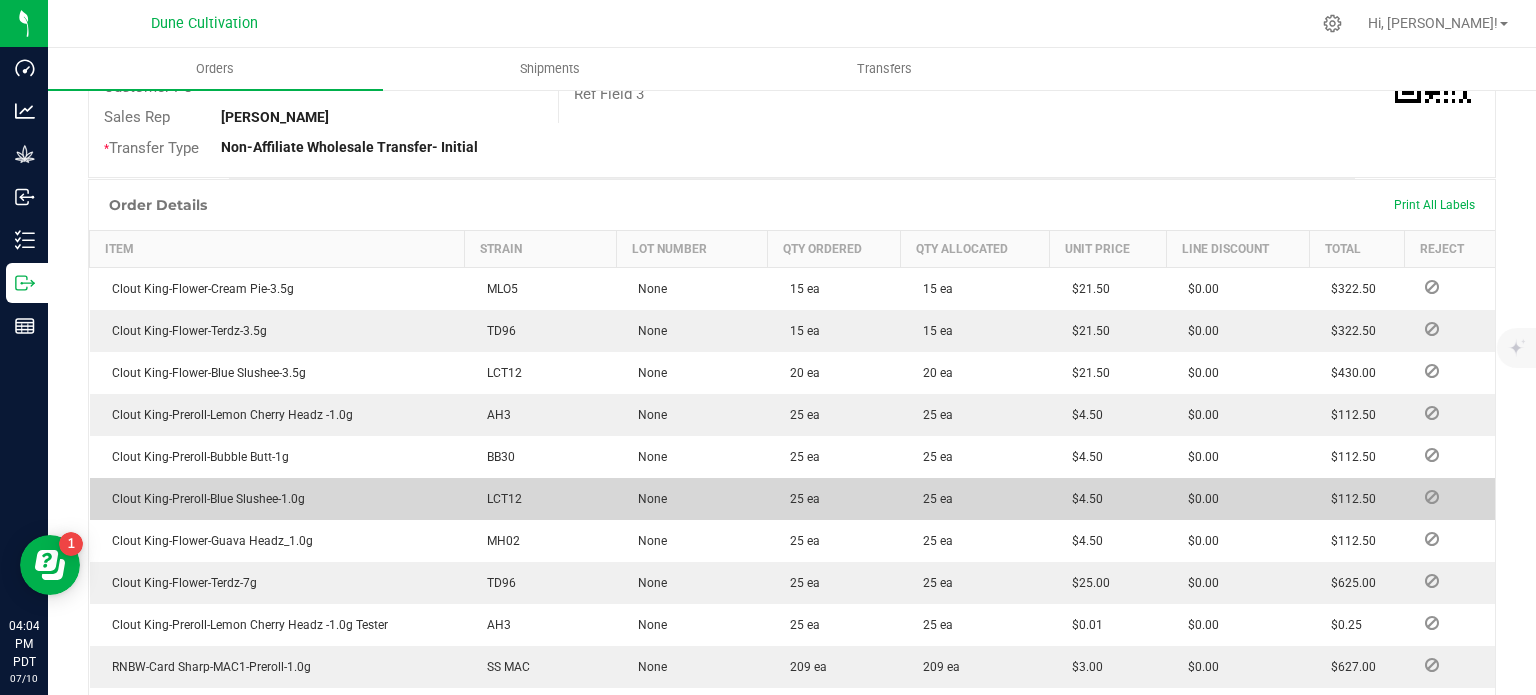 click on "Clout King-Preroll-Blue Slushee-1.0g" at bounding box center (203, 499) 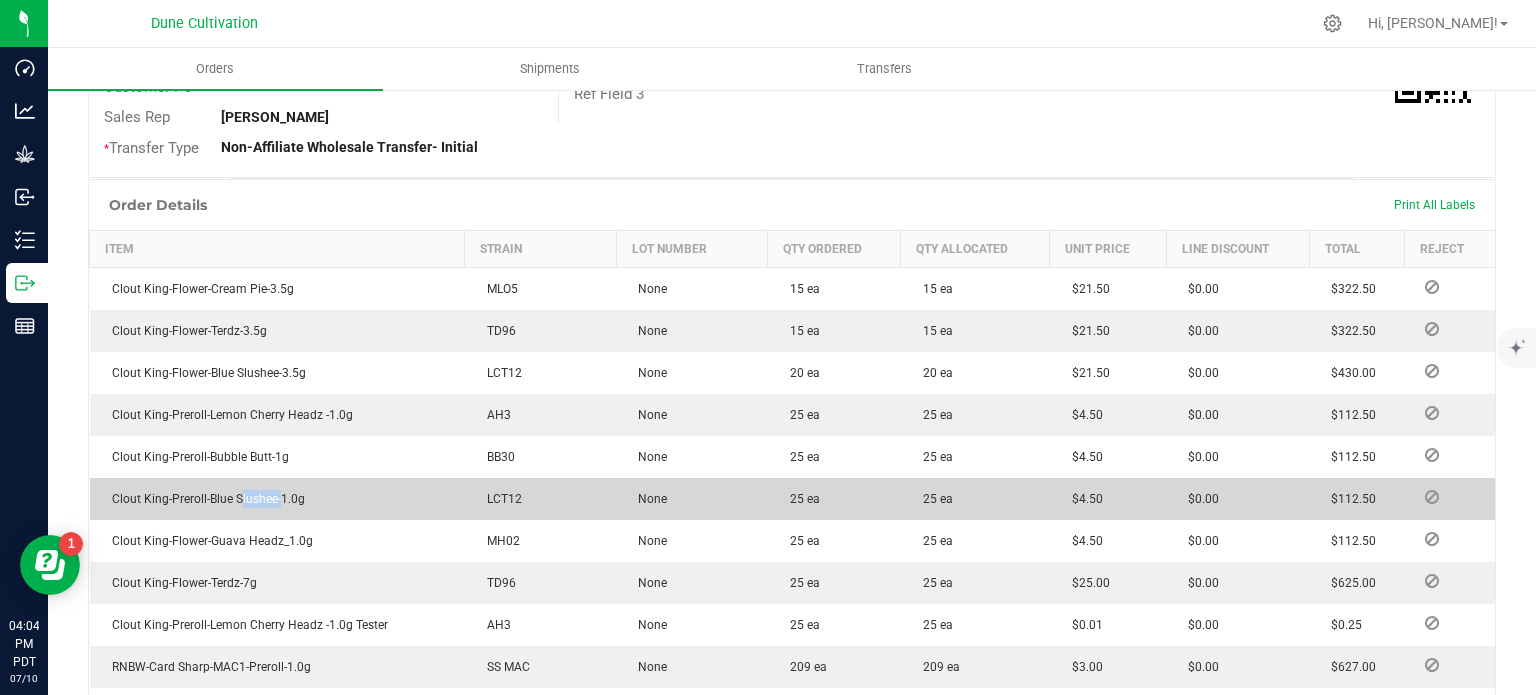 click on "Clout King-Preroll-Blue Slushee-1.0g" at bounding box center [203, 499] 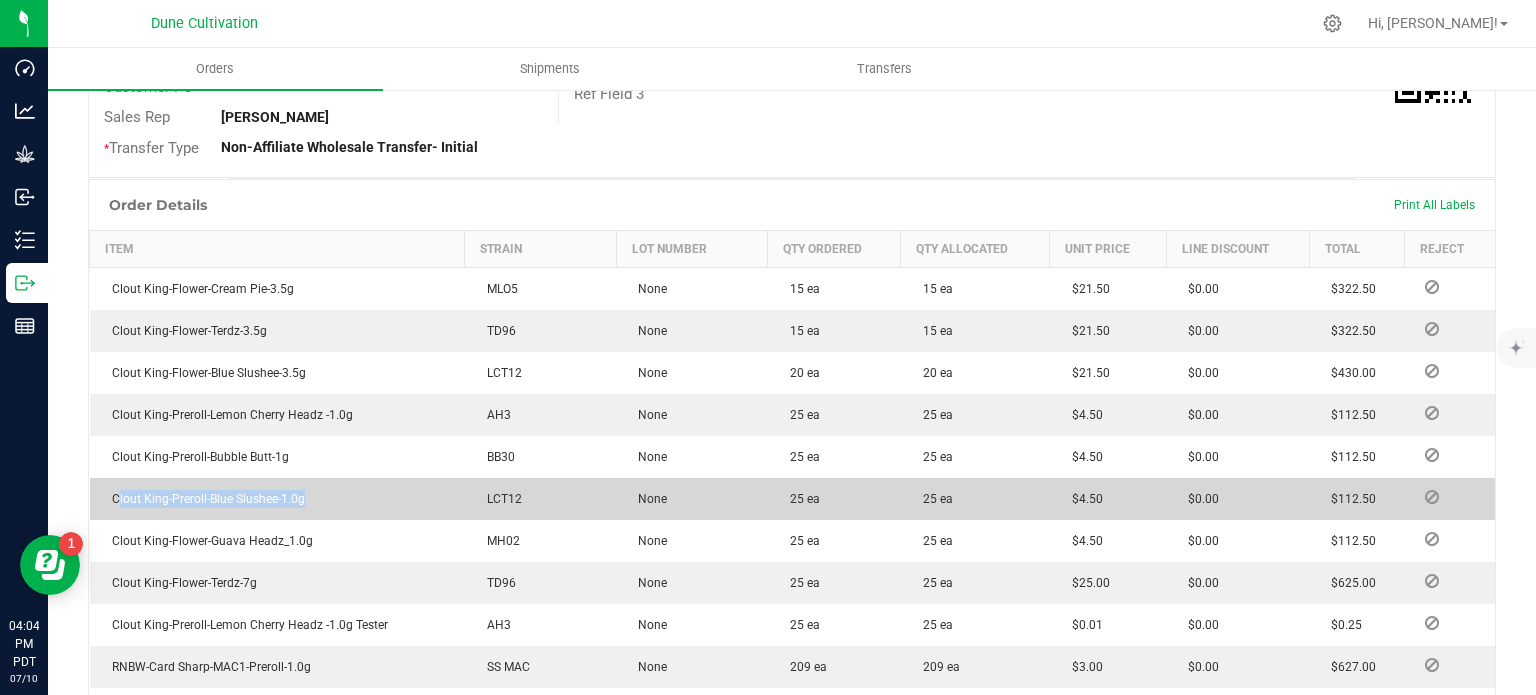 click on "Clout King-Preroll-Blue Slushee-1.0g" at bounding box center (203, 499) 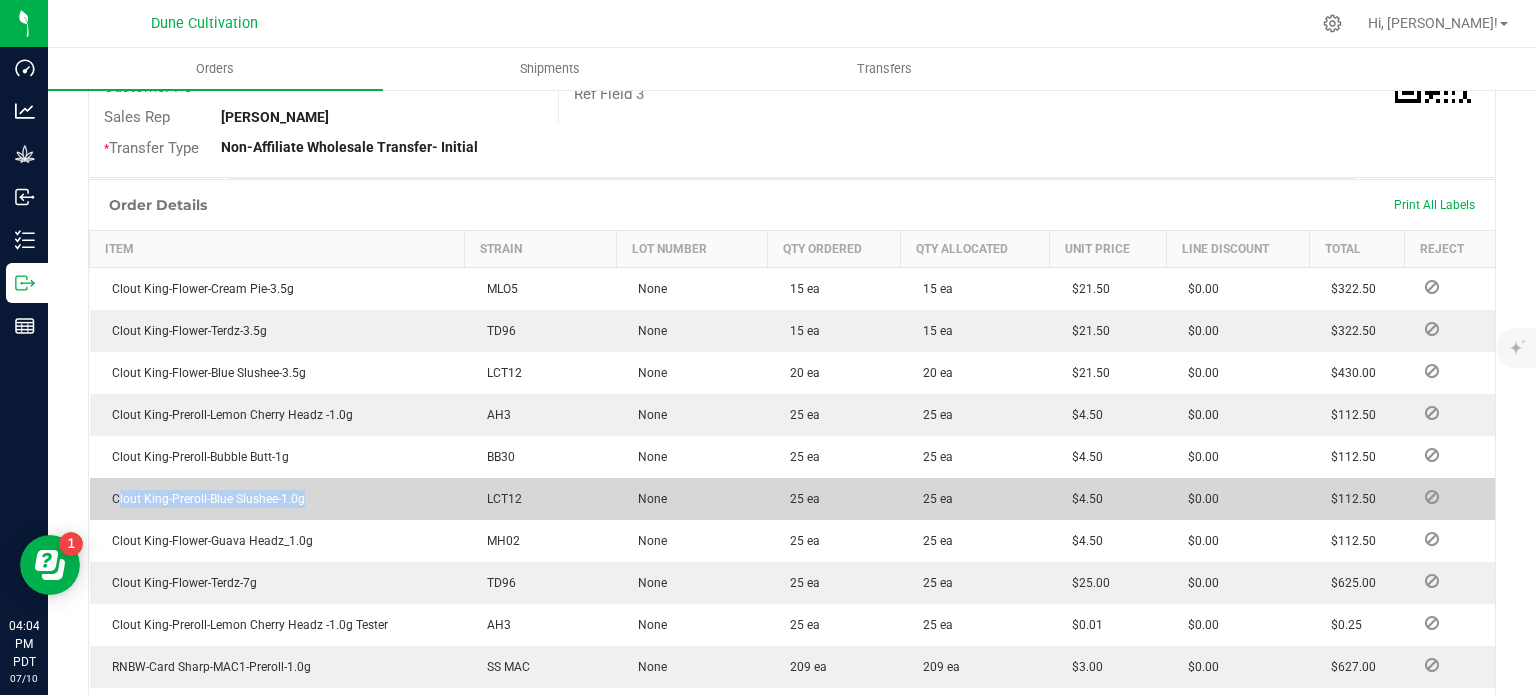 copy on "Clout King-Preroll-Blue Slushee-1.0g" 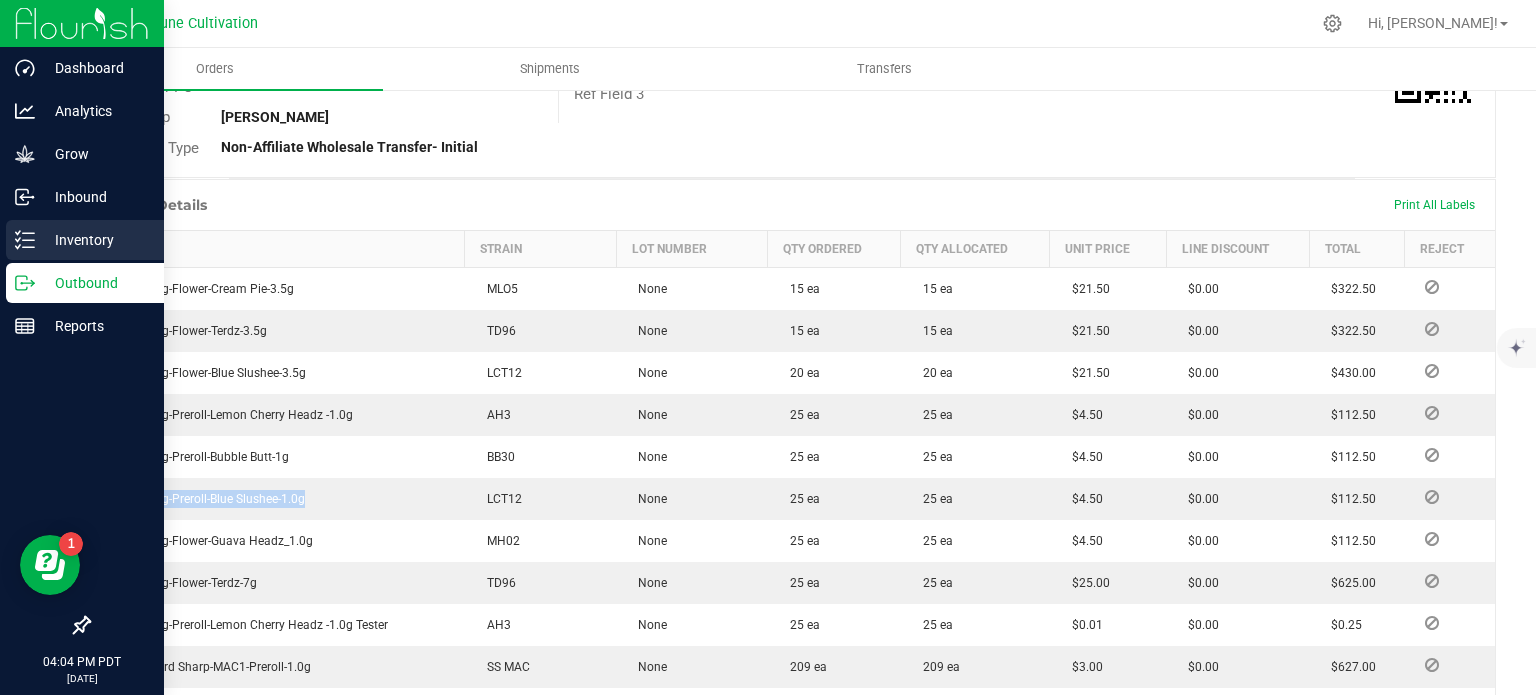 click 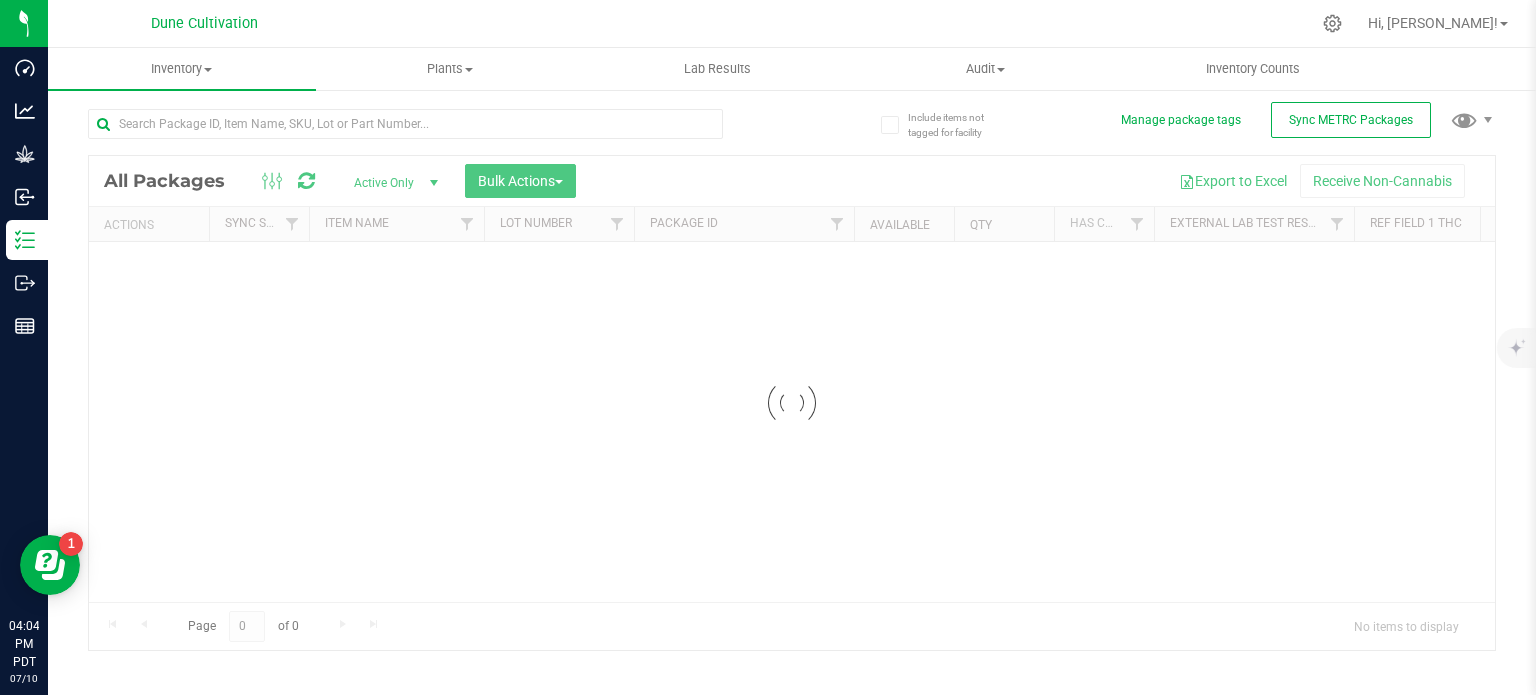 click at bounding box center (405, 132) 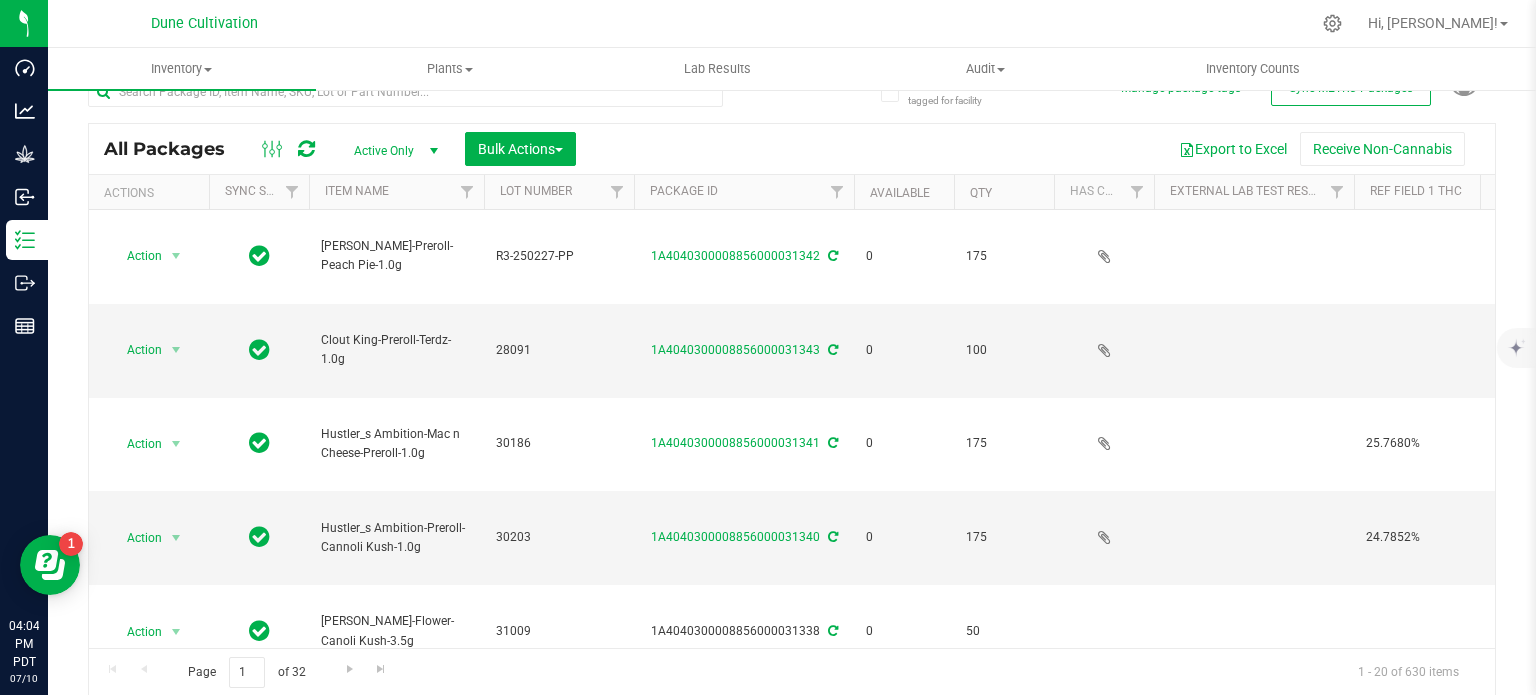 scroll, scrollTop: 0, scrollLeft: 0, axis: both 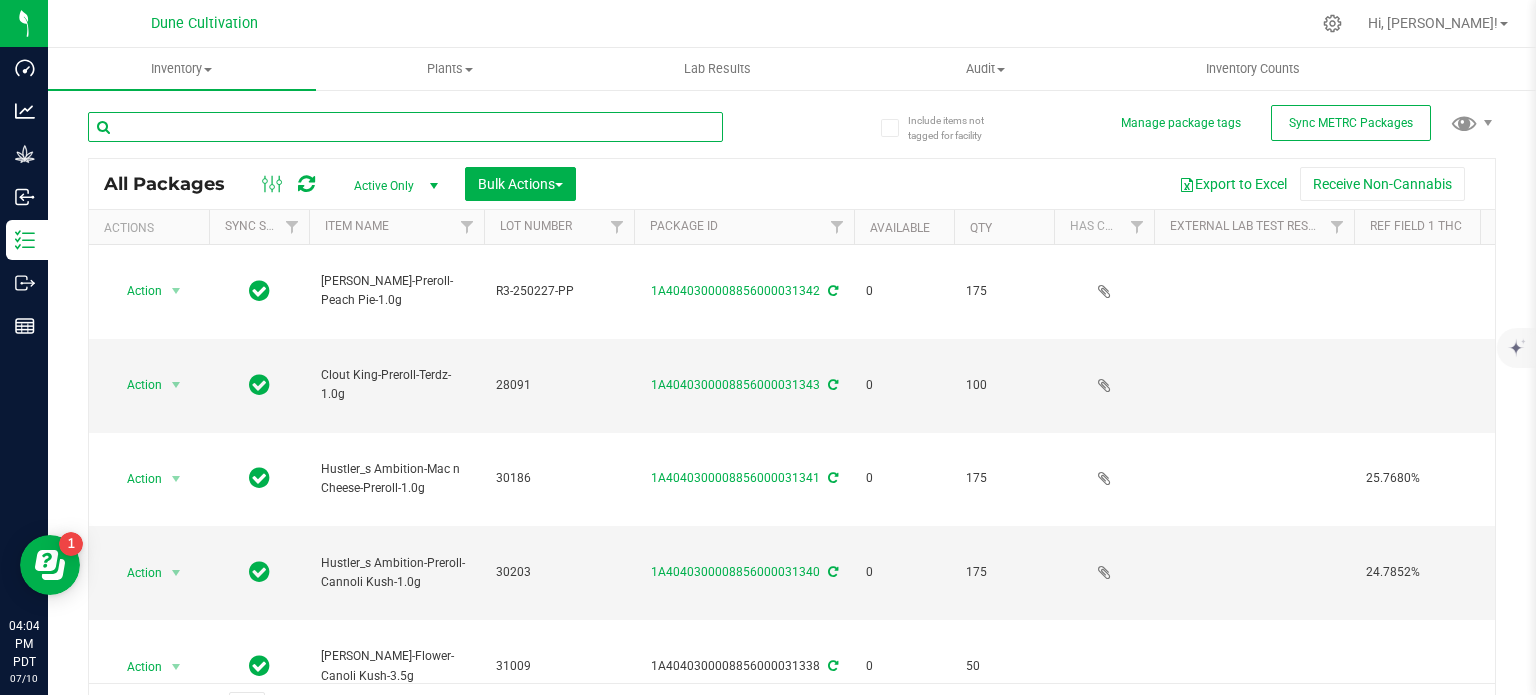 click at bounding box center (405, 127) 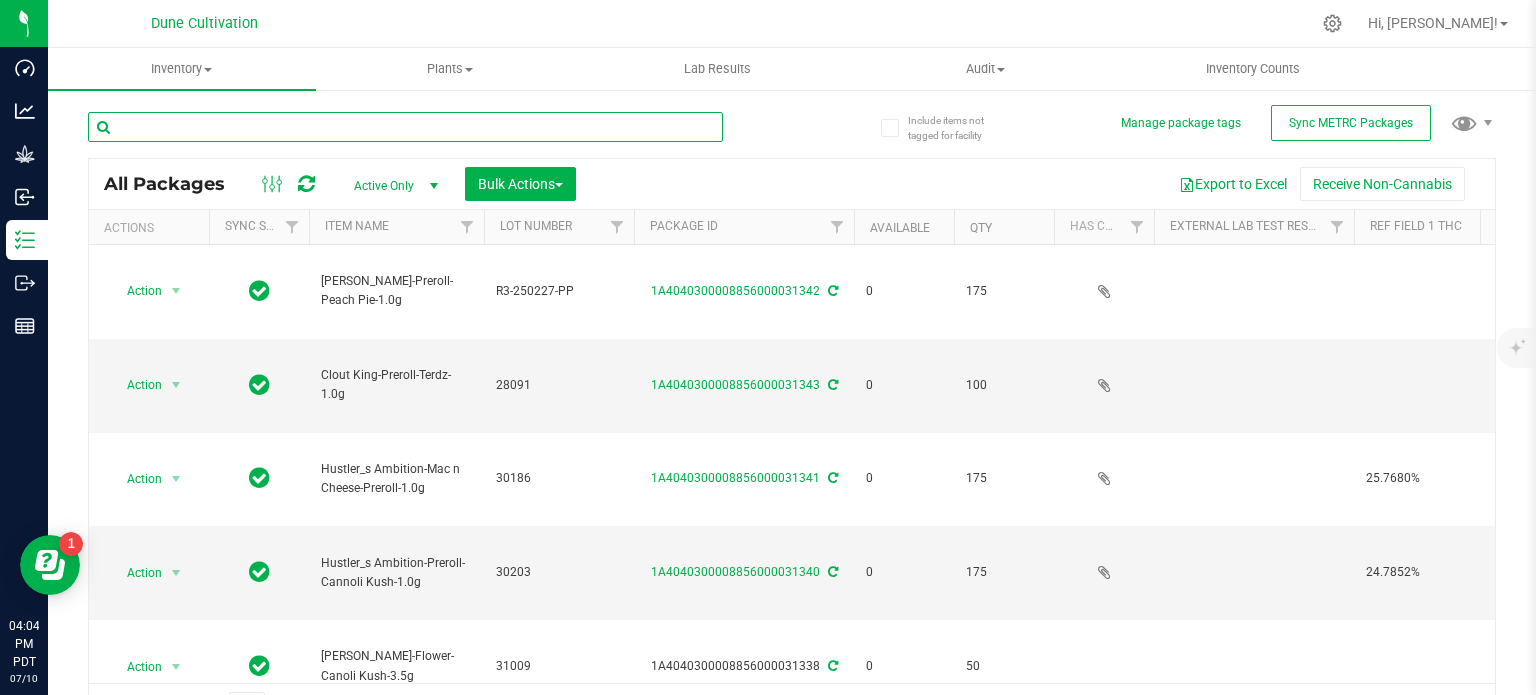 paste on "Clout King-Preroll-Blue Slushee-1.0g" 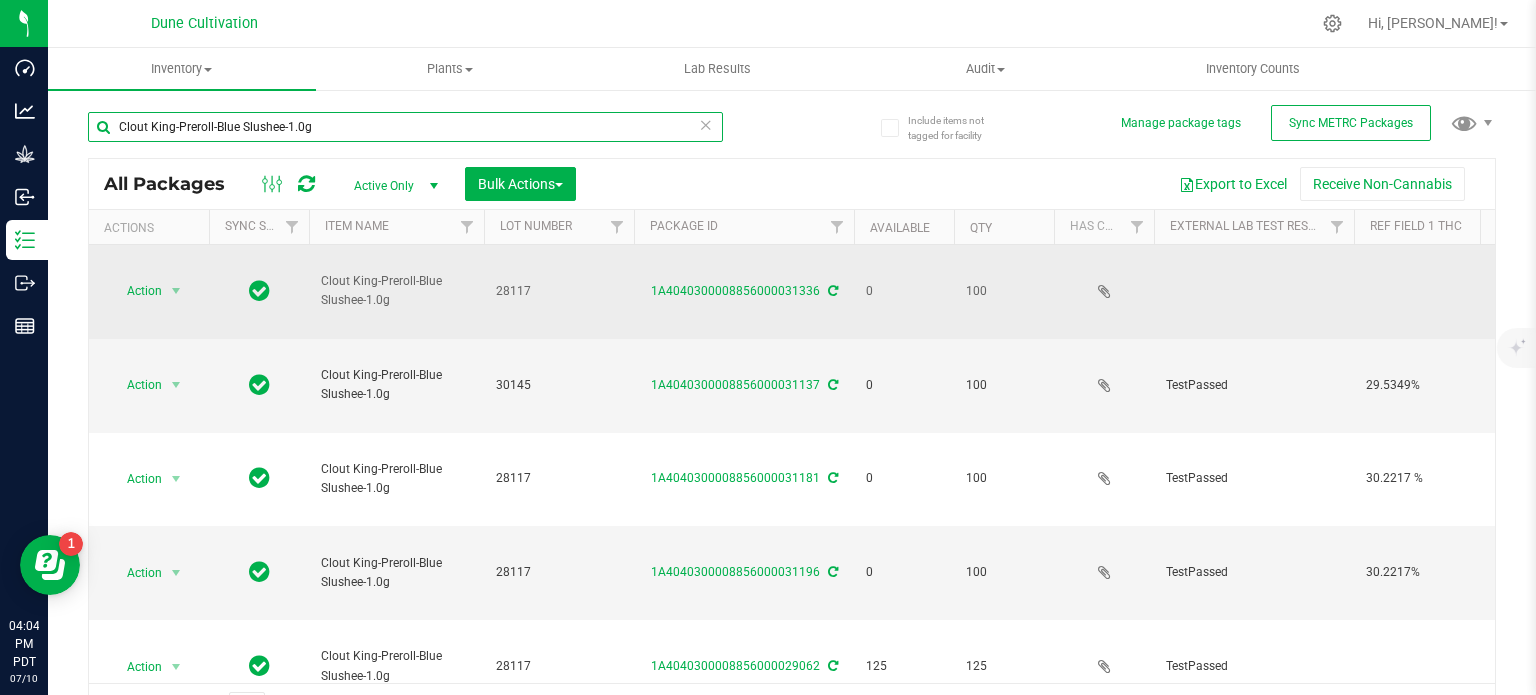 scroll, scrollTop: 0, scrollLeft: 479, axis: horizontal 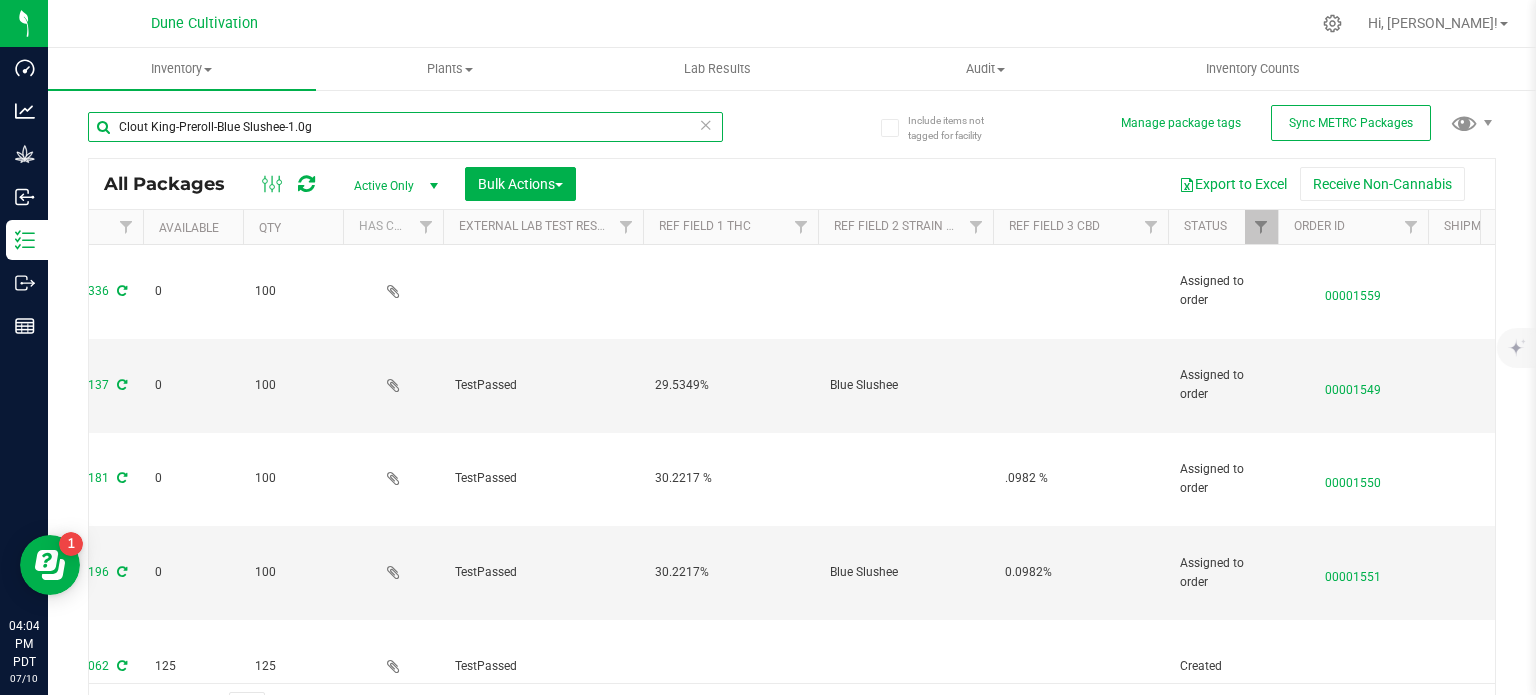 type on "Clout King-Preroll-Blue Slushee-1.0g" 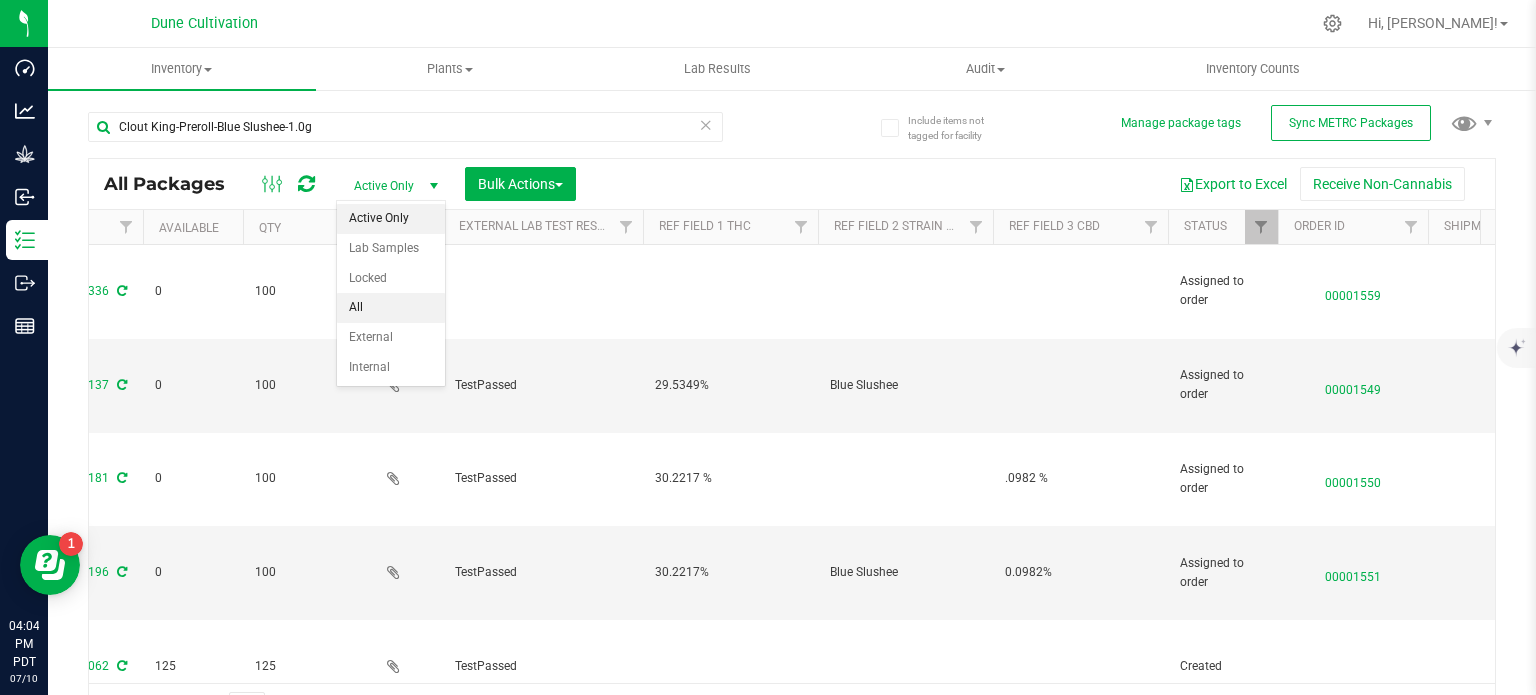 click on "All" at bounding box center [391, 308] 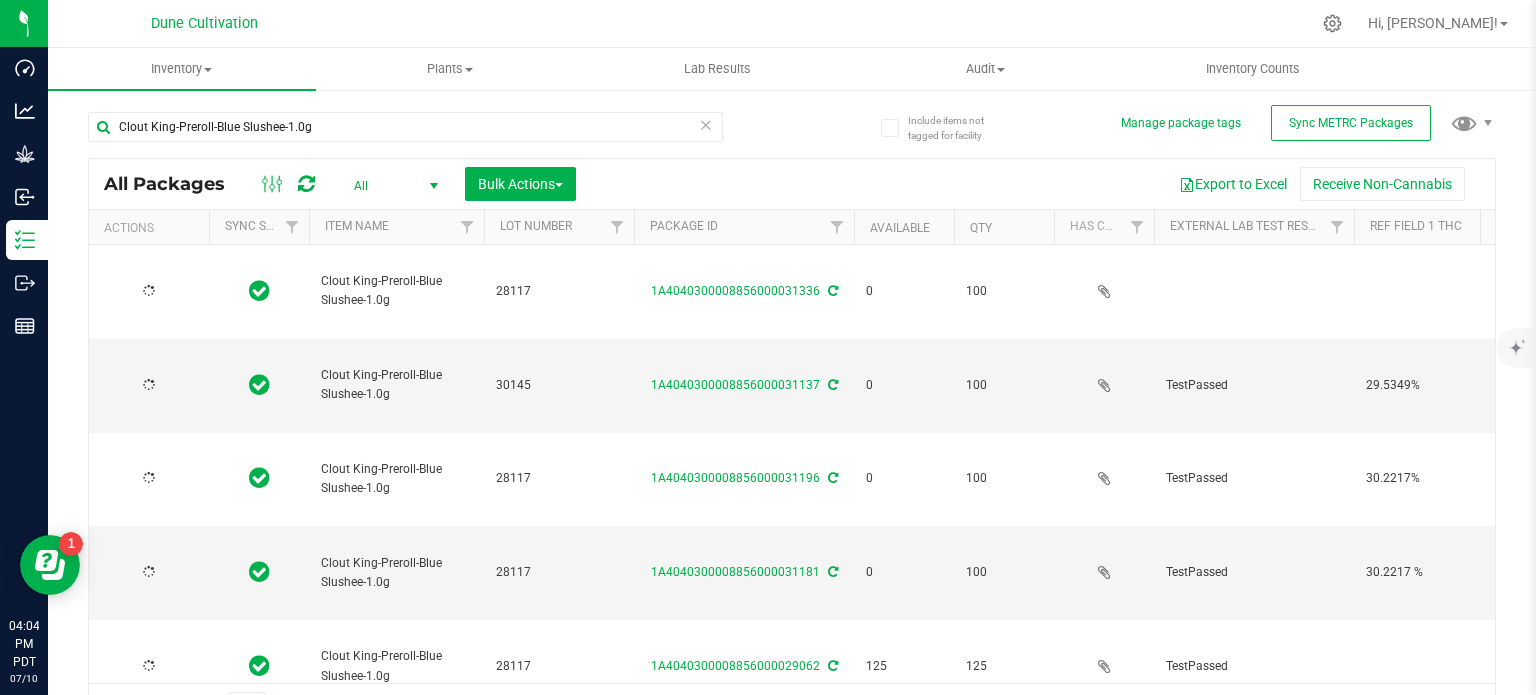 scroll, scrollTop: 0, scrollLeft: 360, axis: horizontal 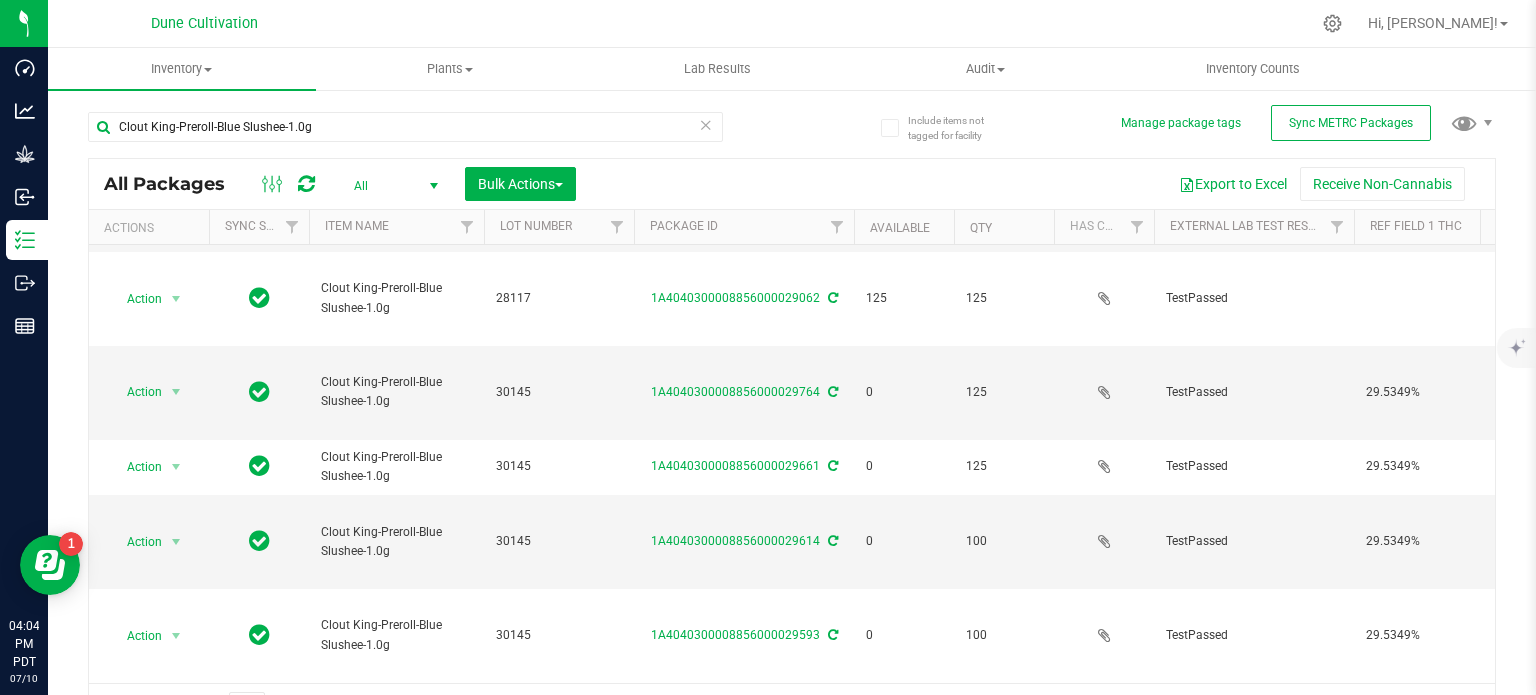 click at bounding box center [176, 766] 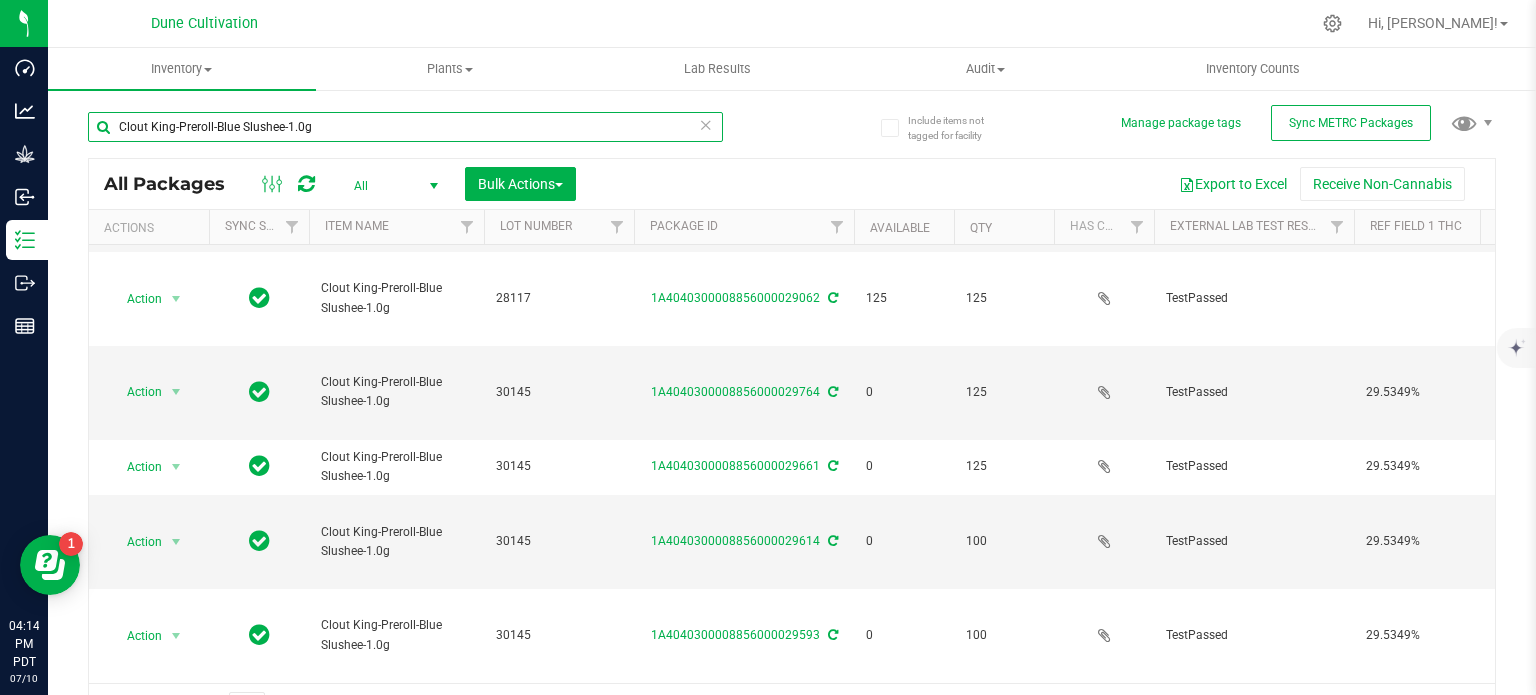 click on "Clout King-Preroll-Blue Slushee-1.0g" at bounding box center (405, 127) 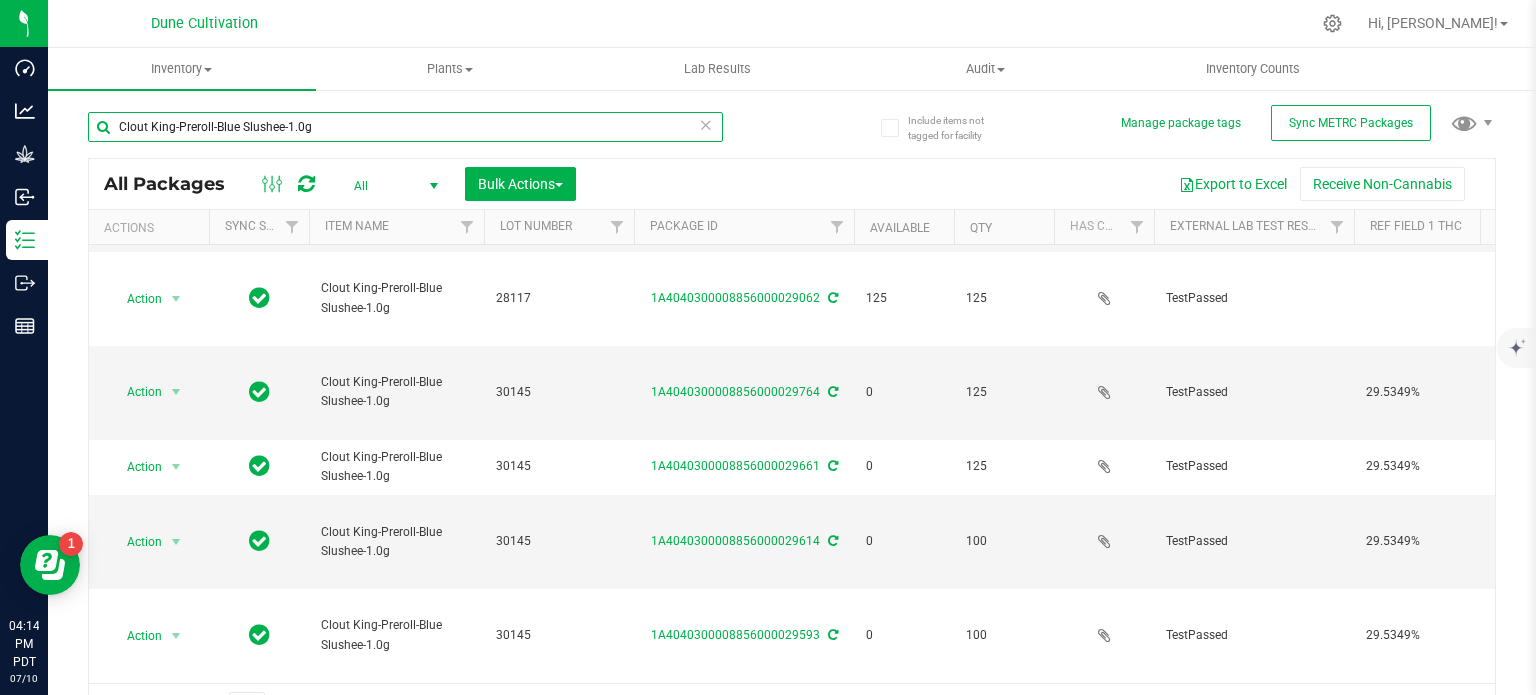 click on "Clout King-Preroll-Blue Slushee-1.0g" at bounding box center [405, 127] 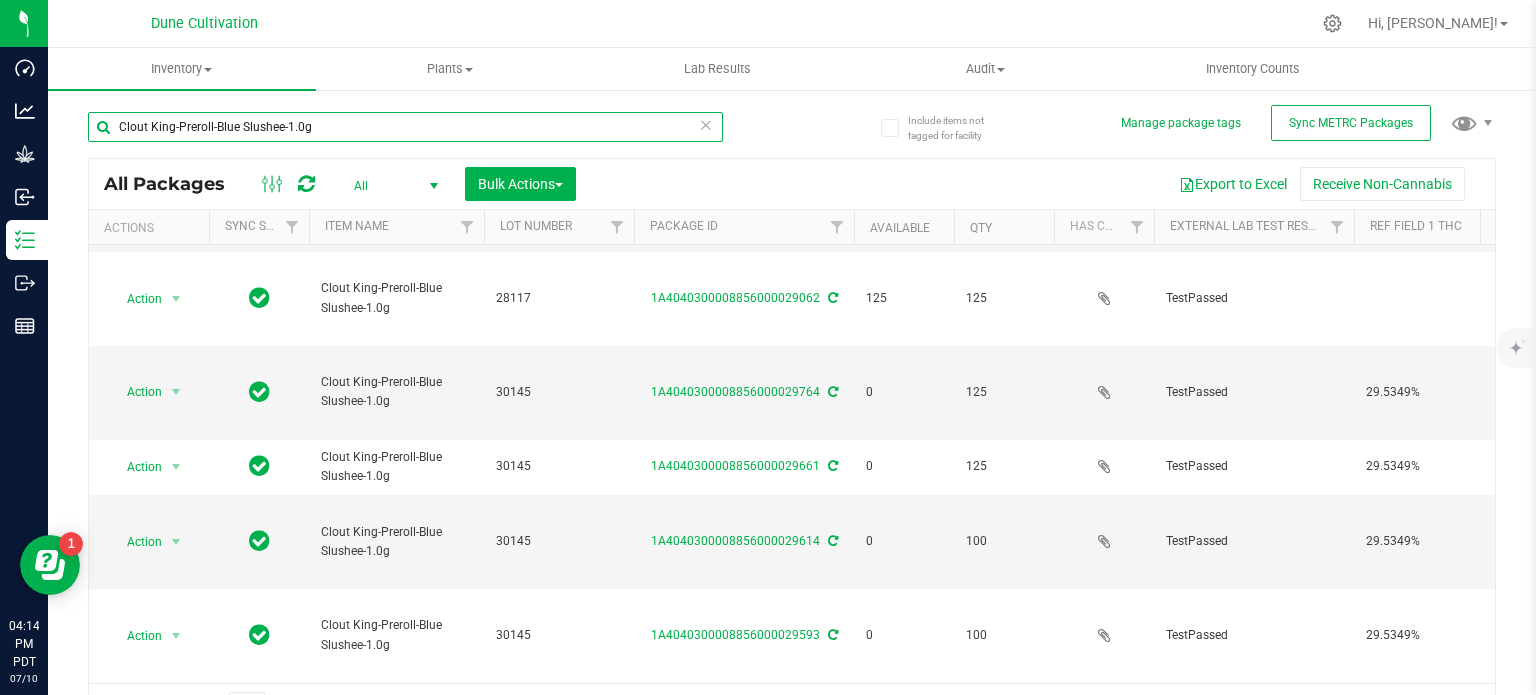 click on "Clout King-Preroll-Blue Slushee-1.0g" at bounding box center (405, 127) 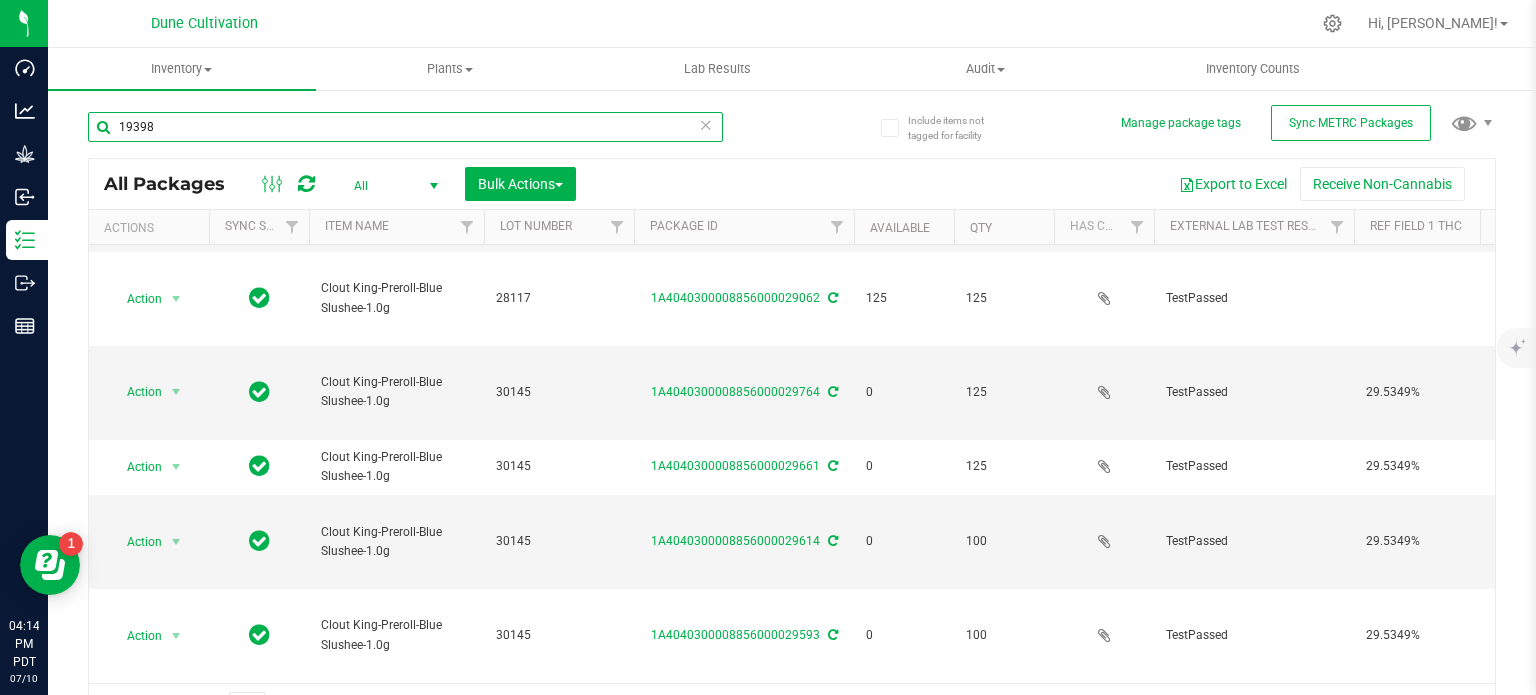 type on "19398" 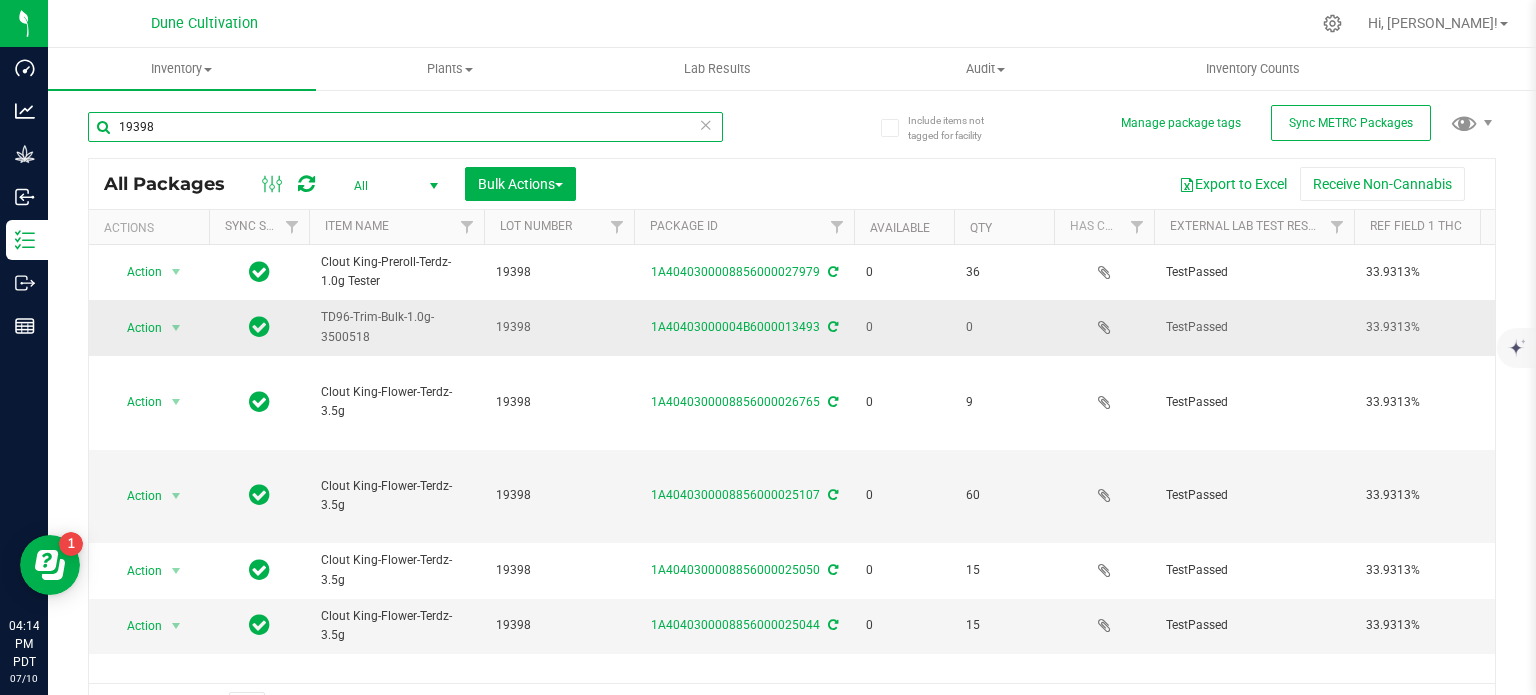 scroll, scrollTop: 0, scrollLeft: 328, axis: horizontal 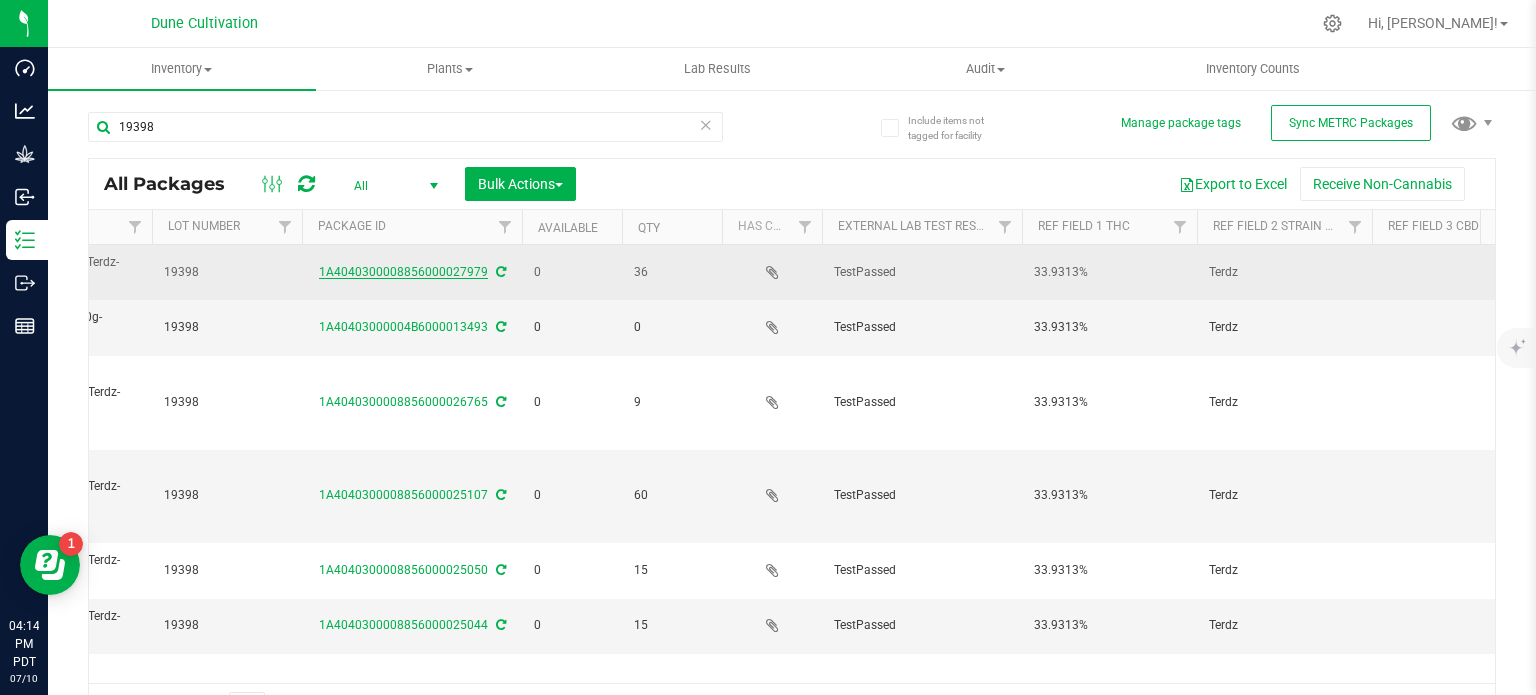 click on "1A4040300008856000027979" at bounding box center (412, 272) 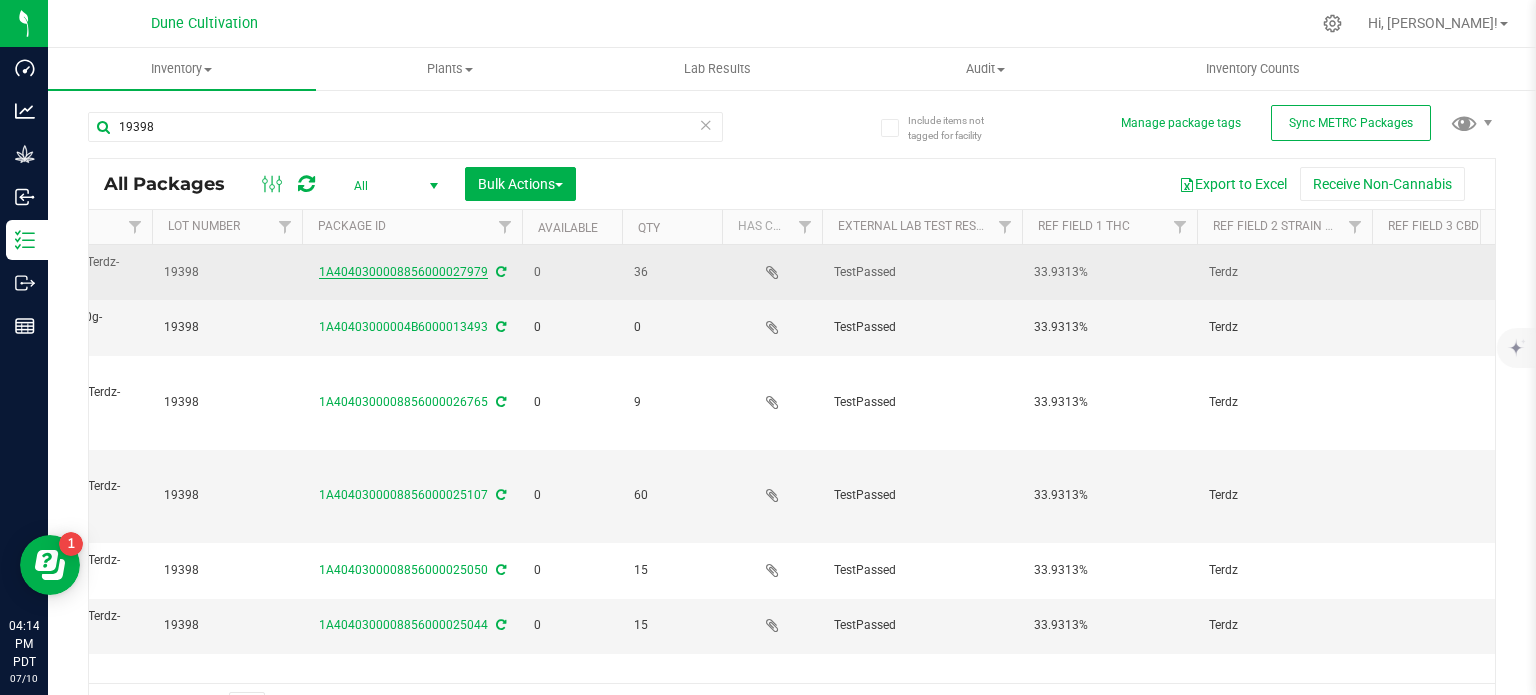 click on "1A4040300008856000027979" at bounding box center [403, 272] 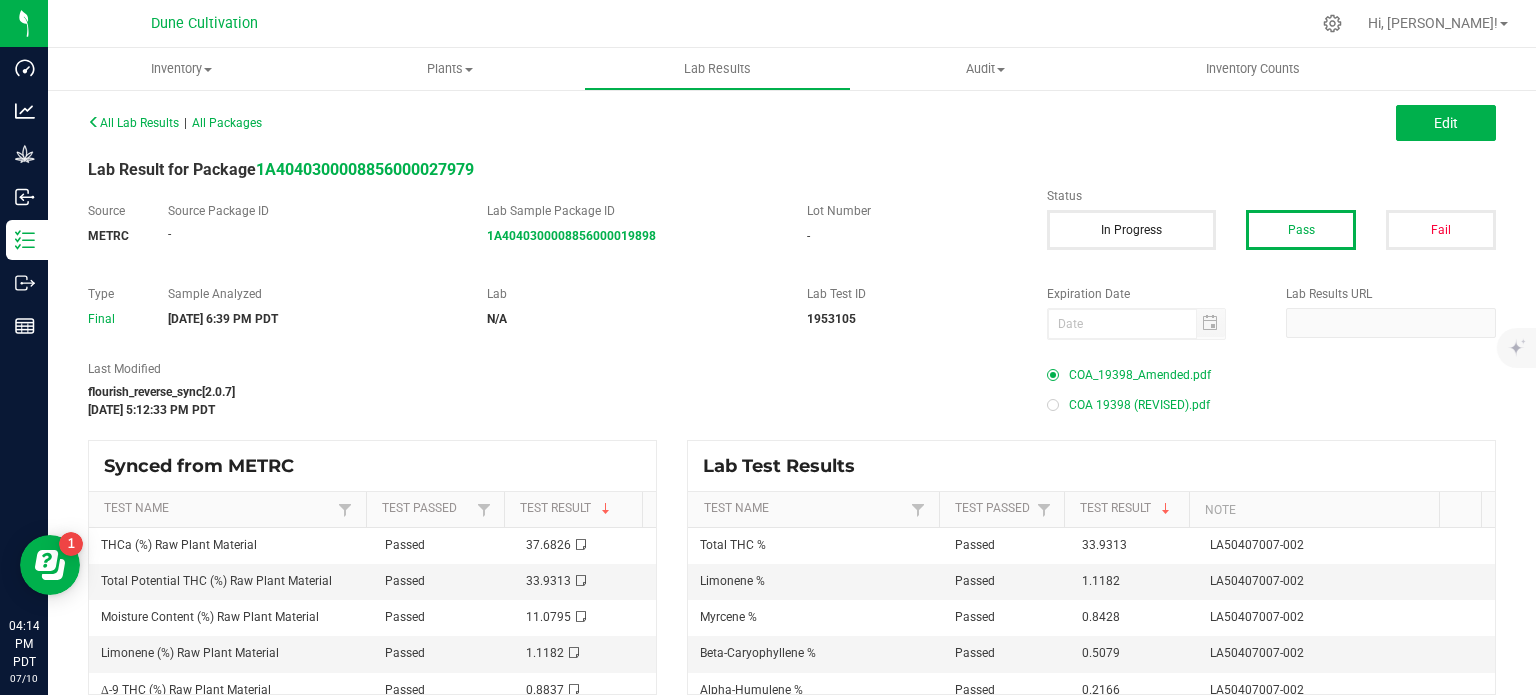 click on "COA_19398_Amended.pdf" at bounding box center [1140, 375] 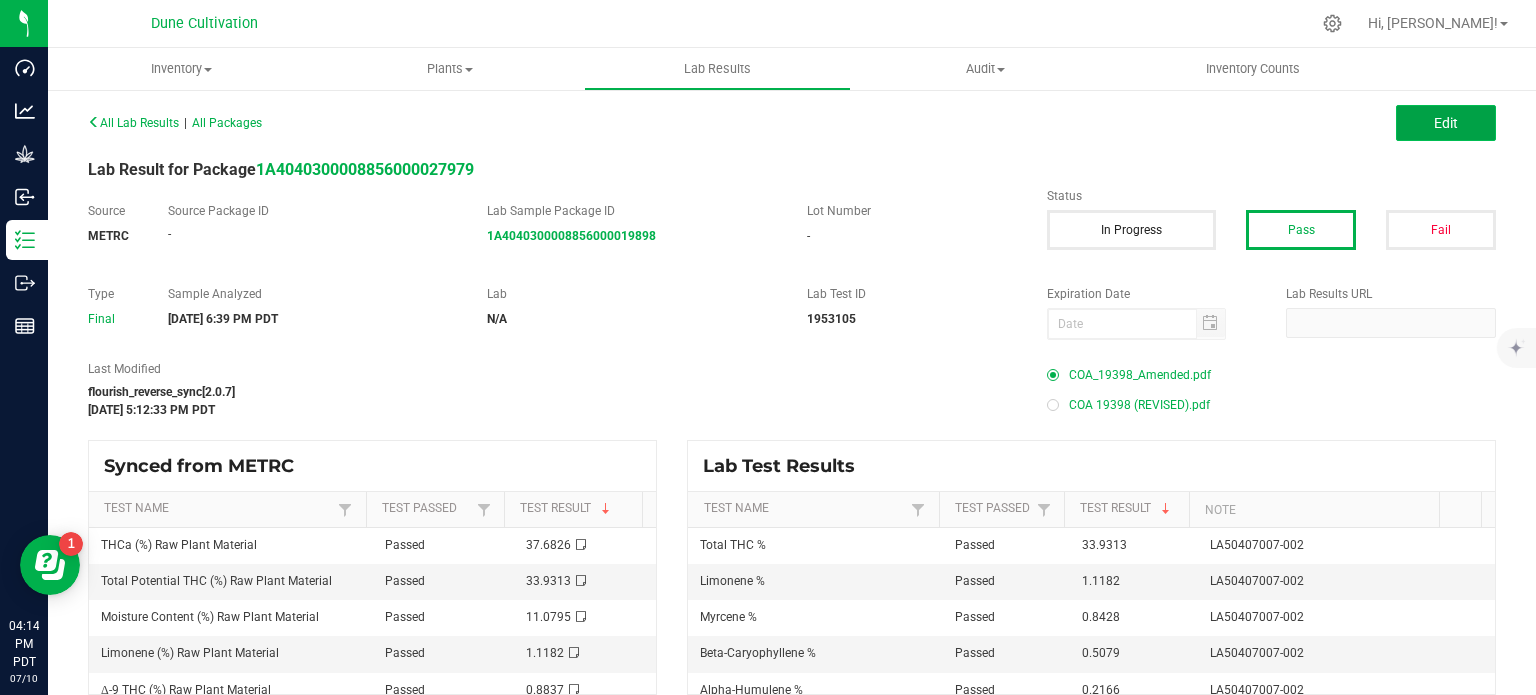 click on "Edit" at bounding box center [1446, 123] 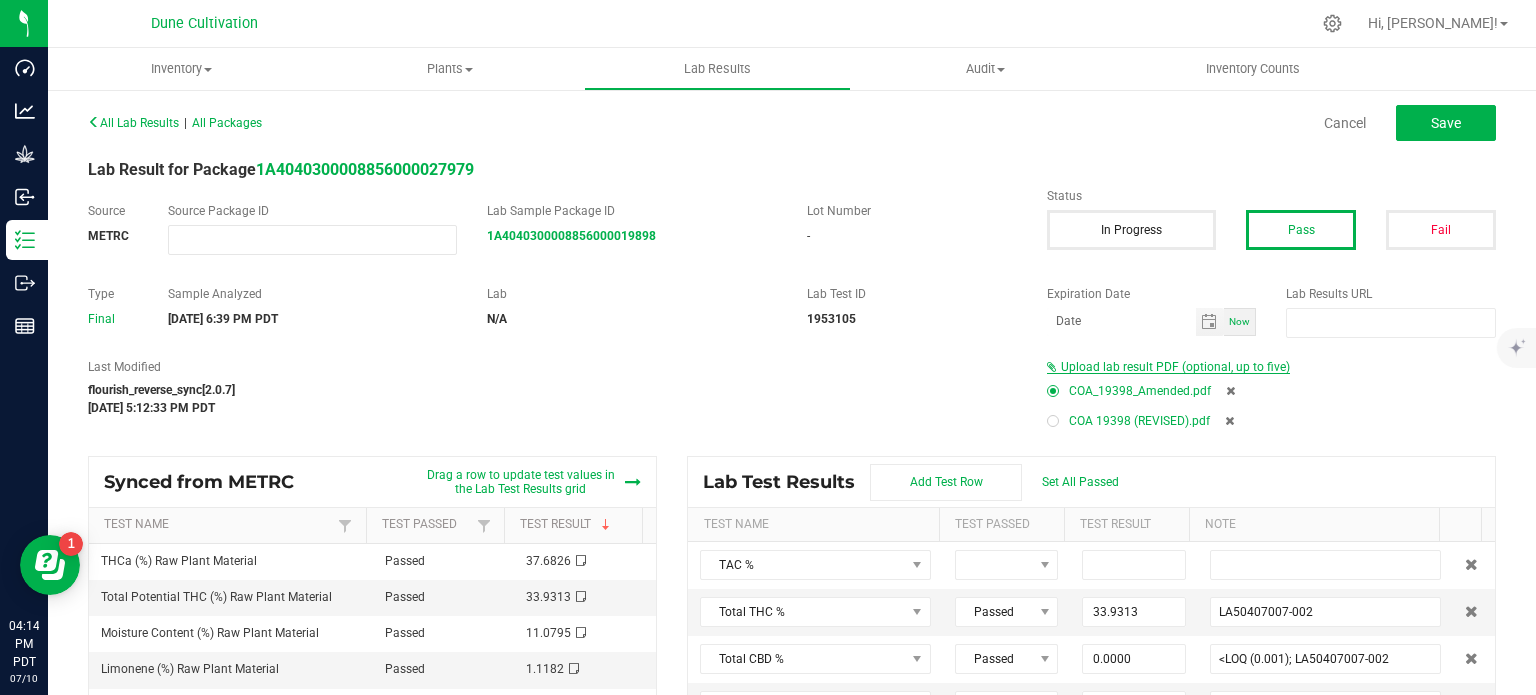 click on "Upload lab result PDF (optional, up to five)" at bounding box center (1175, 367) 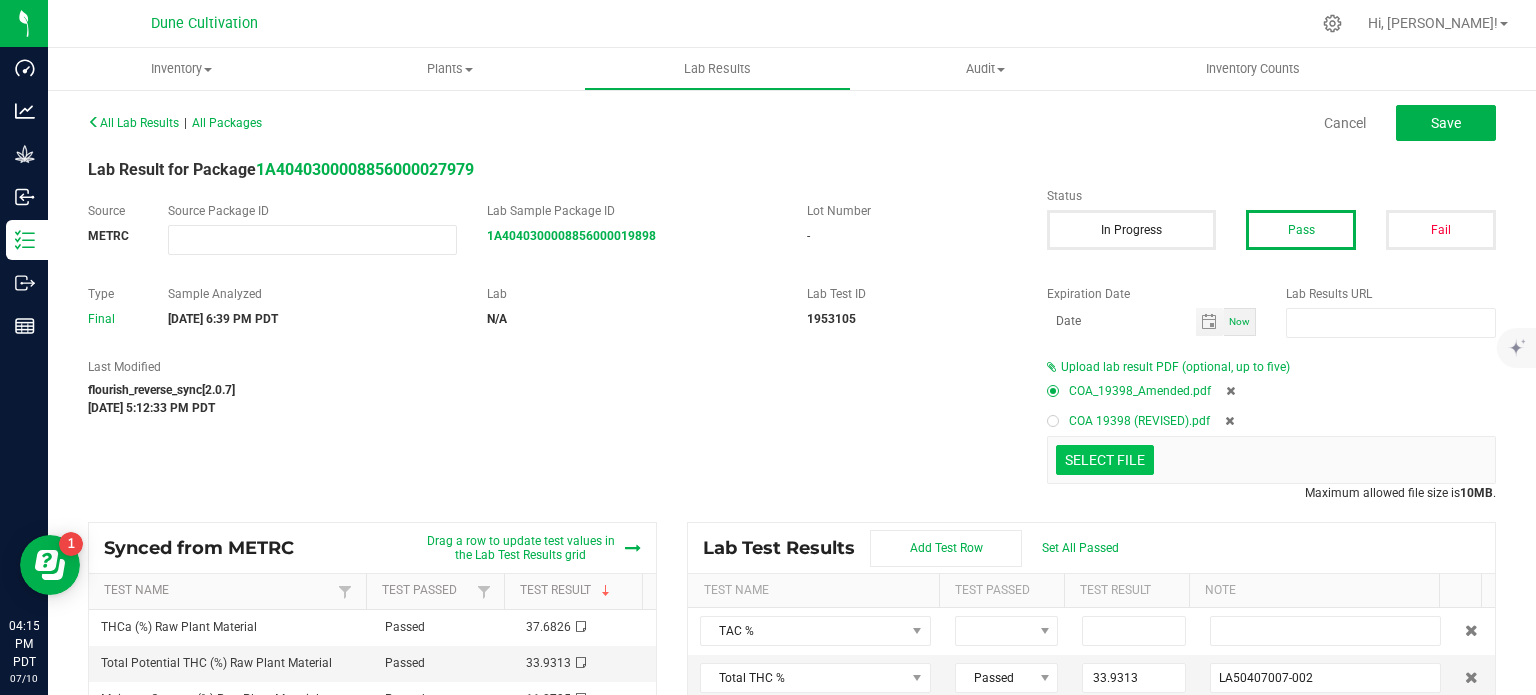 click at bounding box center (-292, 356) 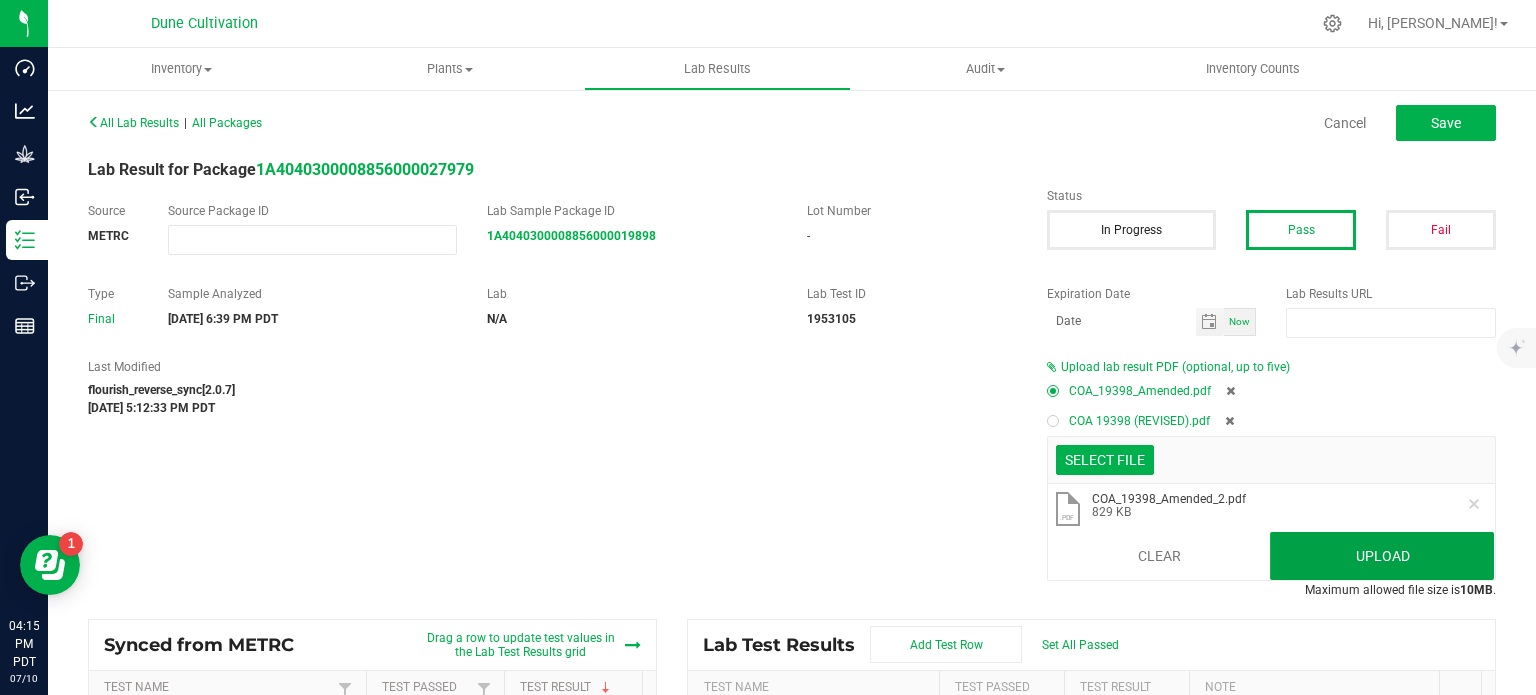 click on "Upload" at bounding box center (1382, 556) 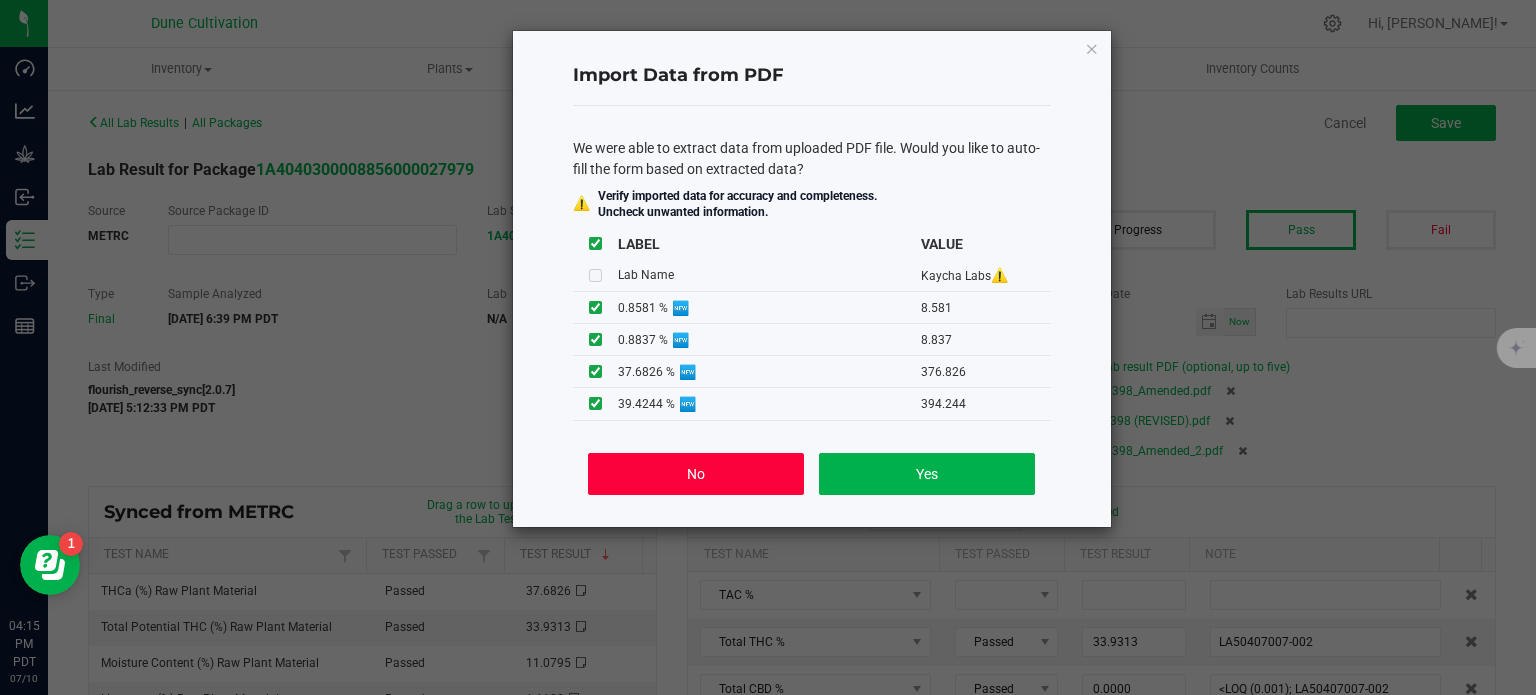 click on "No" 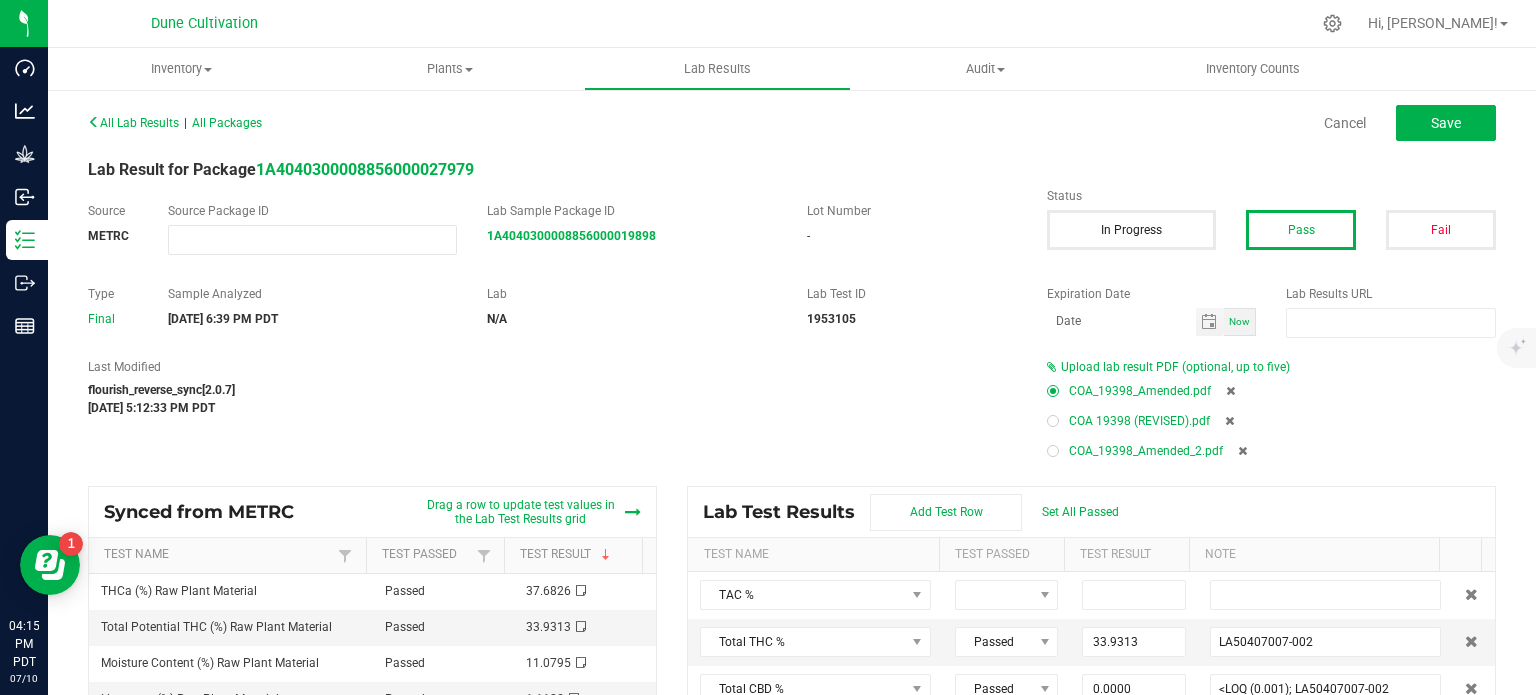 click at bounding box center [1058, 451] 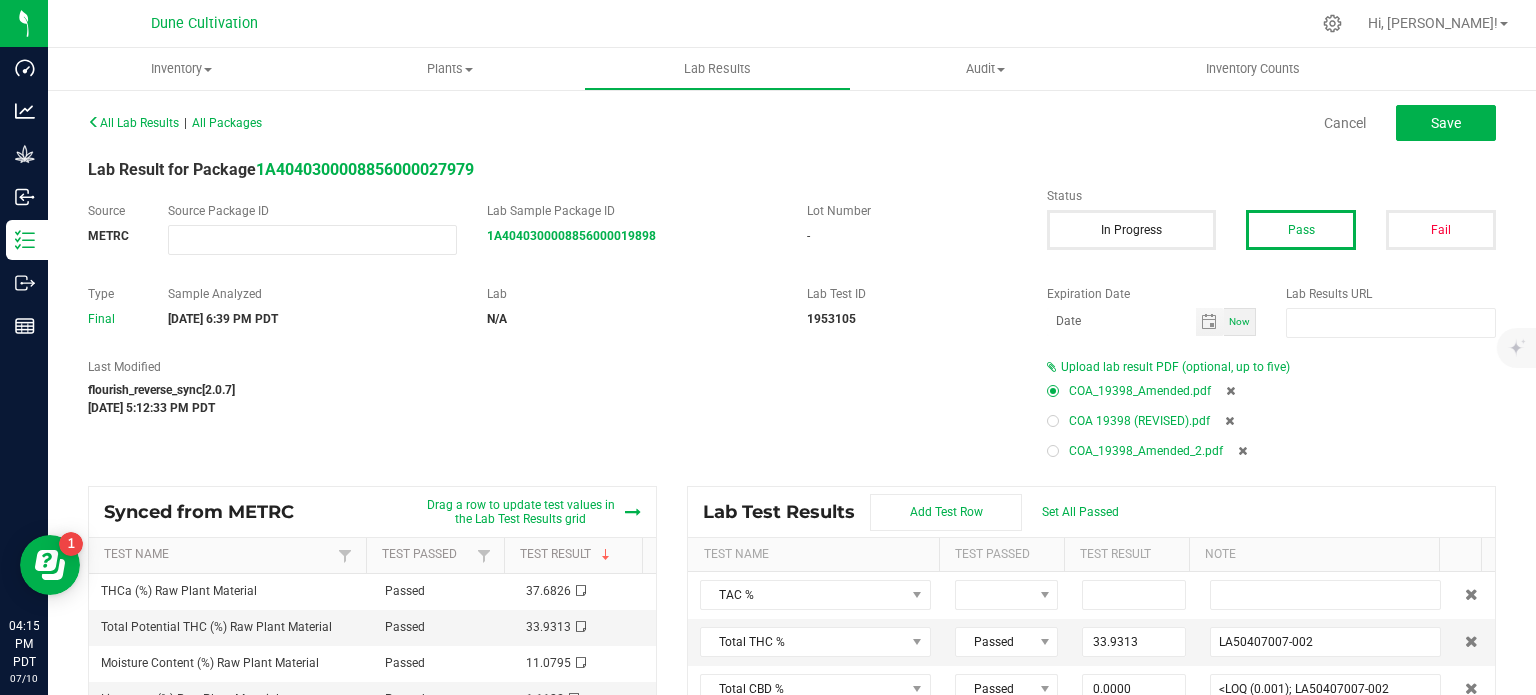 click at bounding box center [1053, 451] 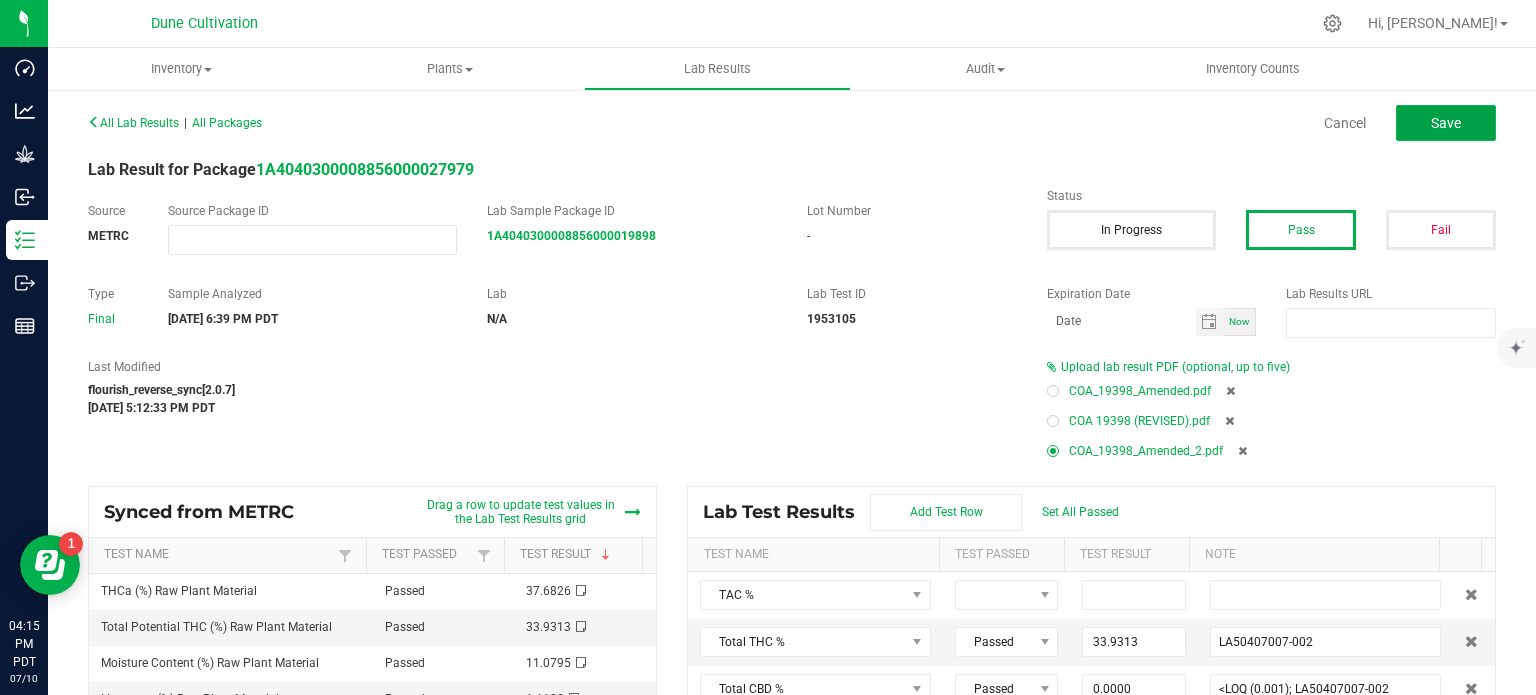 click on "Save" 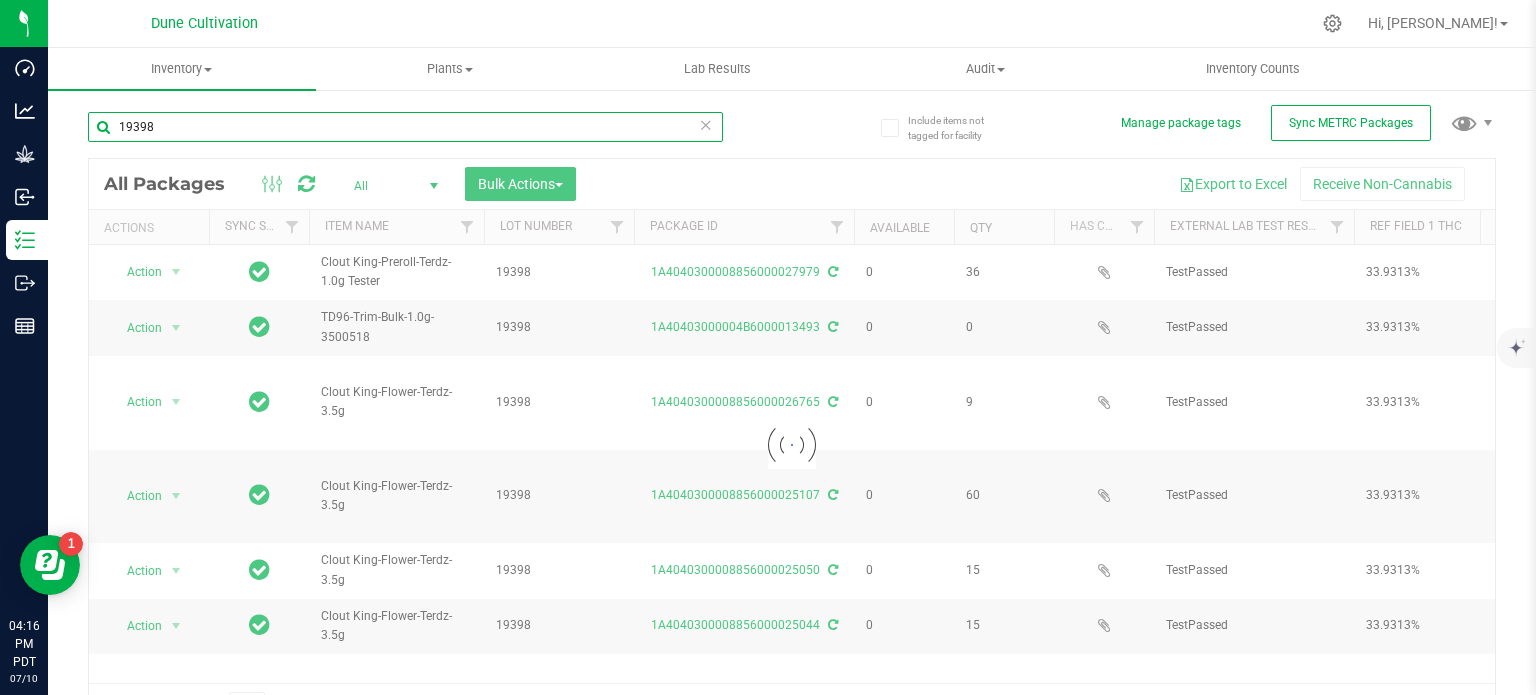 click on "19398" at bounding box center (405, 127) 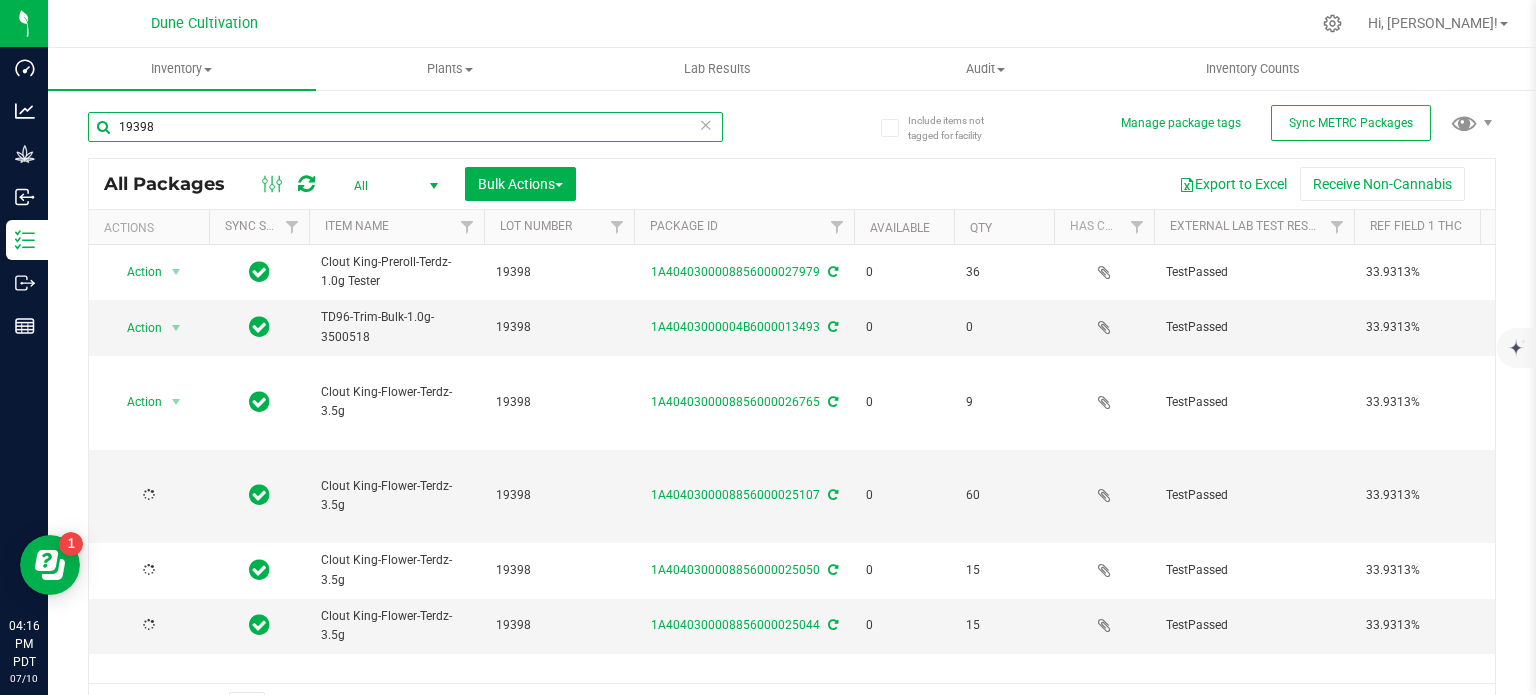 click on "19398" at bounding box center (405, 127) 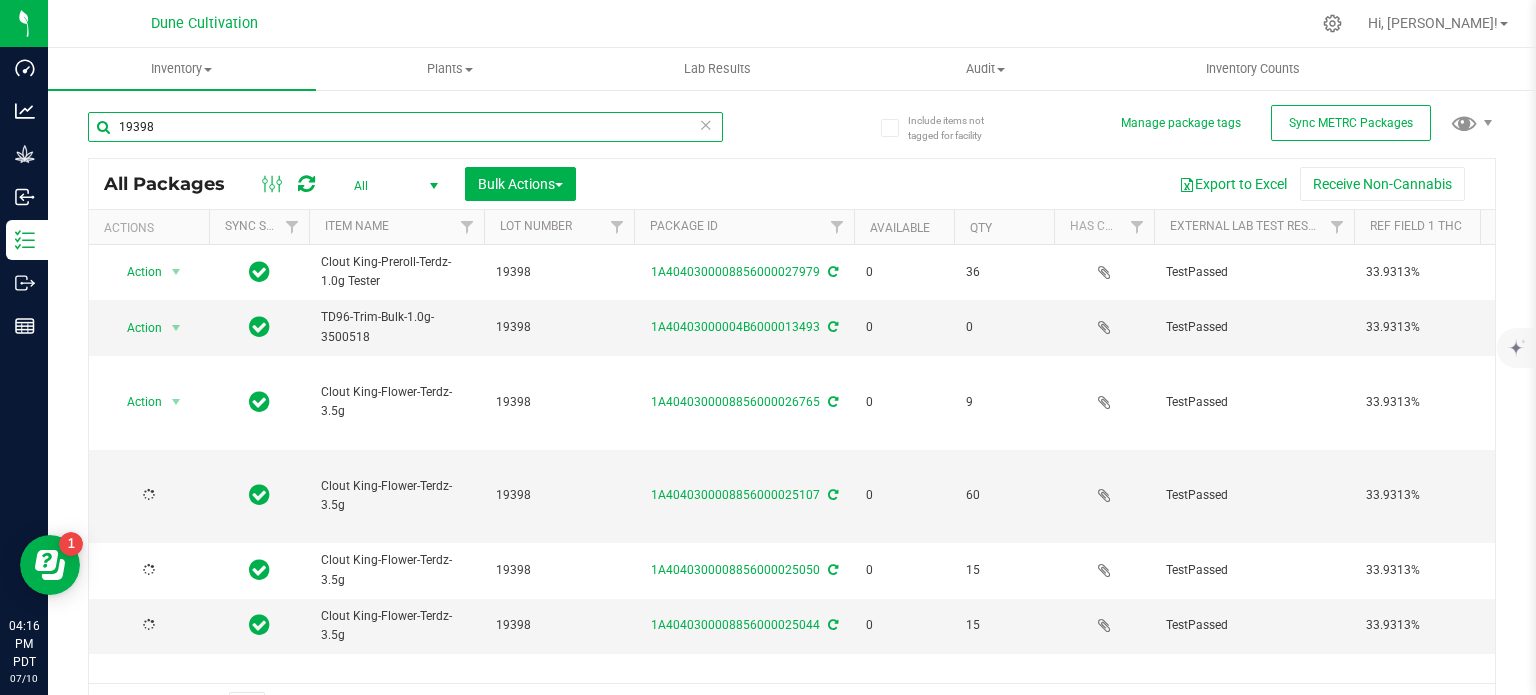 click on "19398" at bounding box center [405, 127] 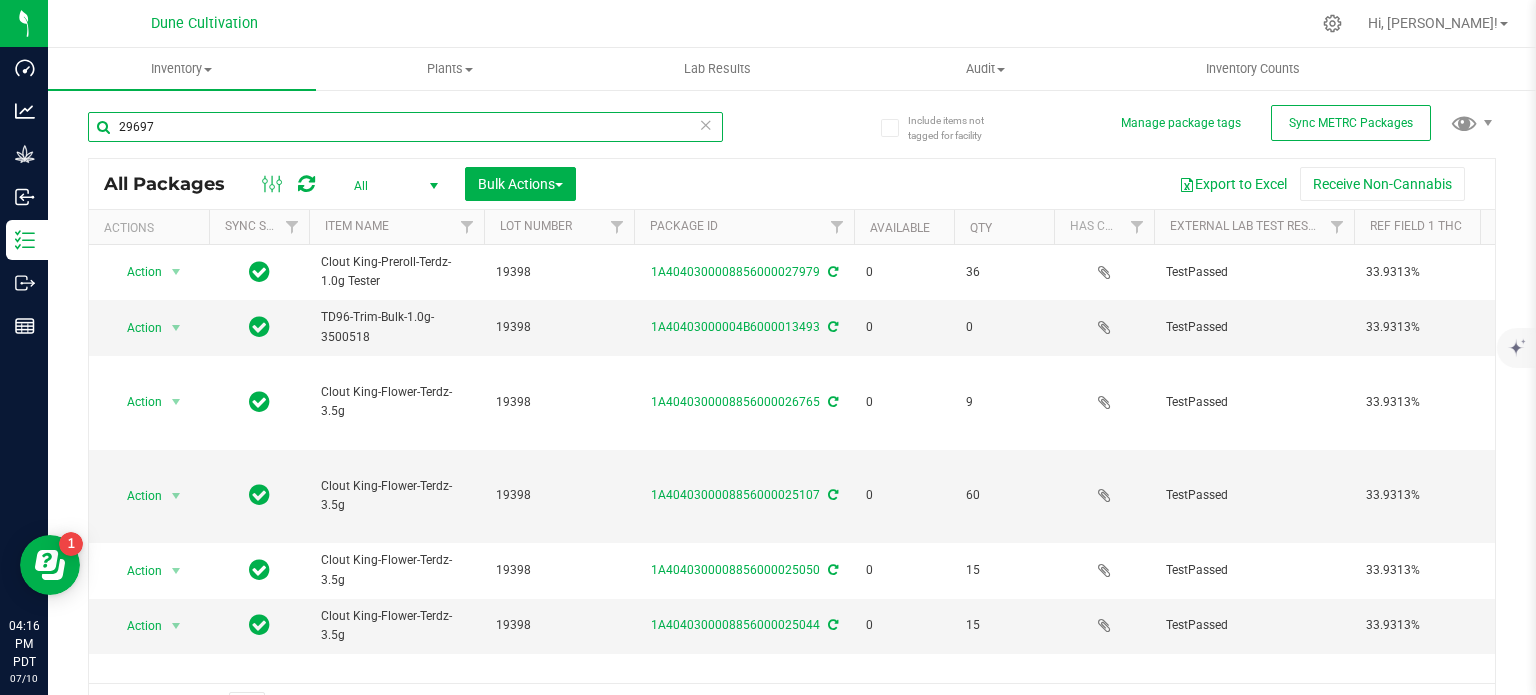type on "29697" 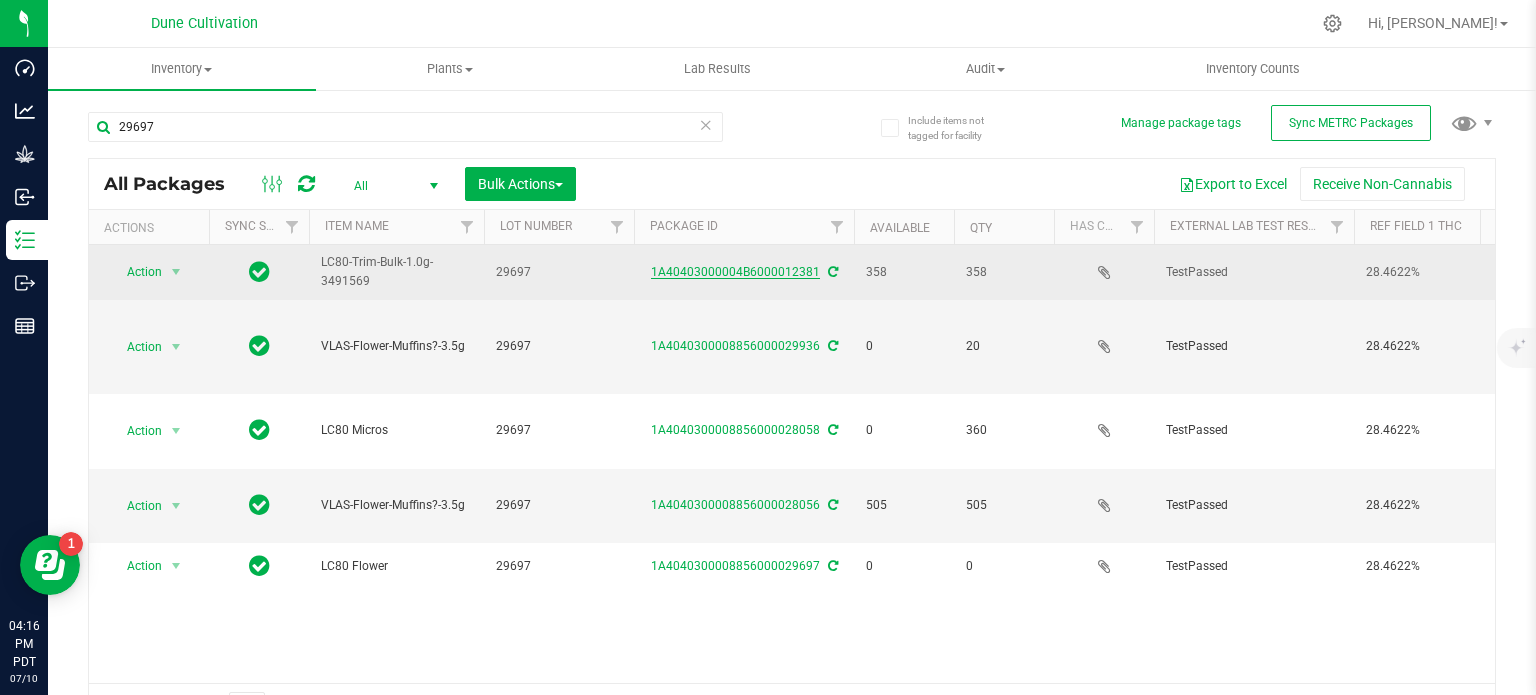 click on "1A40403000004B6000012381" at bounding box center [735, 272] 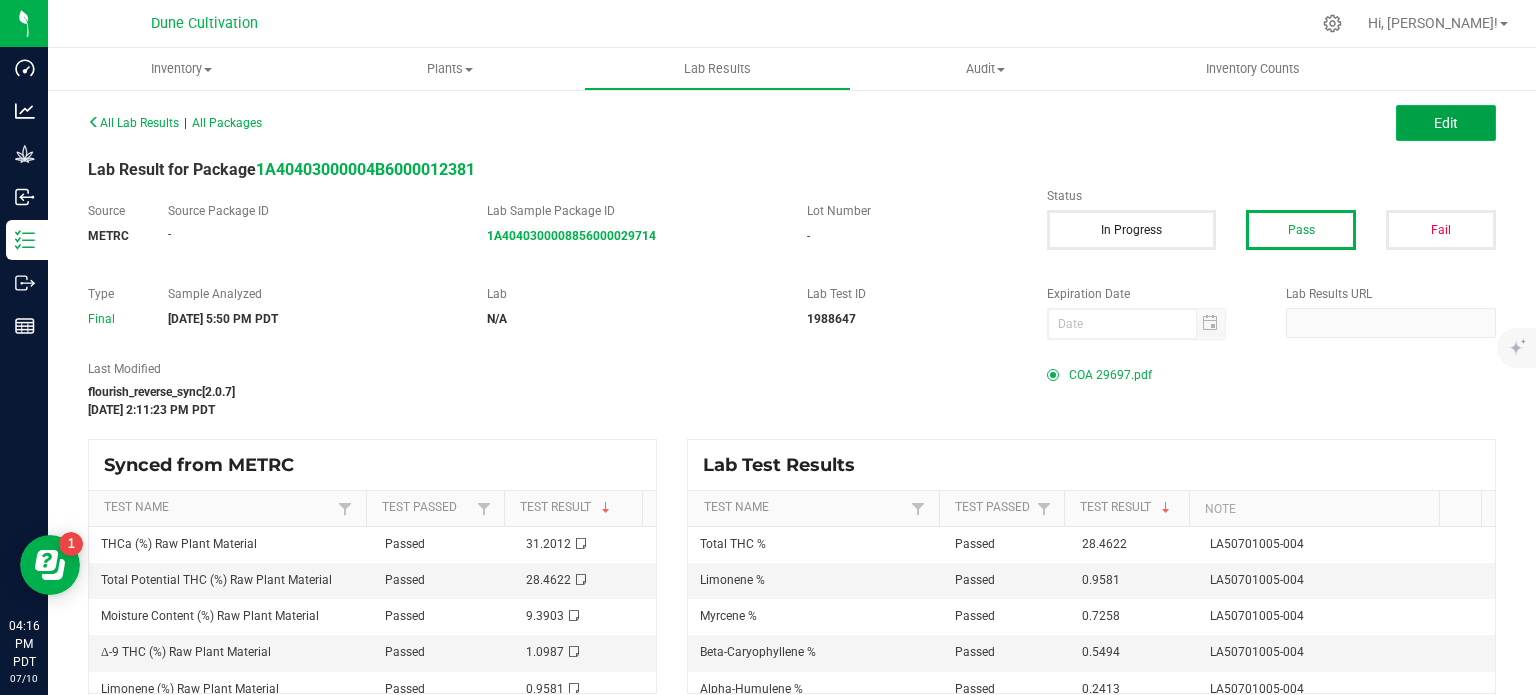 click on "Edit" at bounding box center [1446, 123] 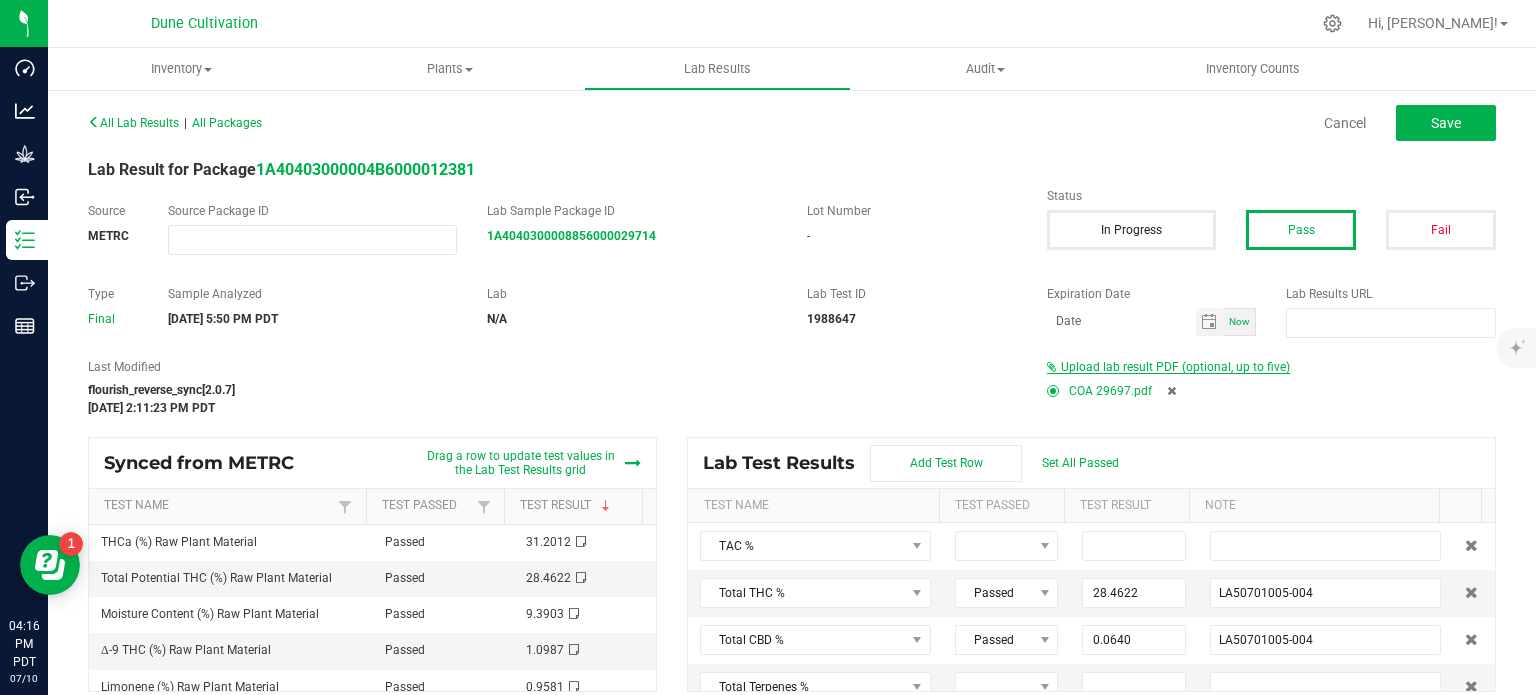 click on "Upload lab result PDF (optional, up to five)" at bounding box center (1175, 367) 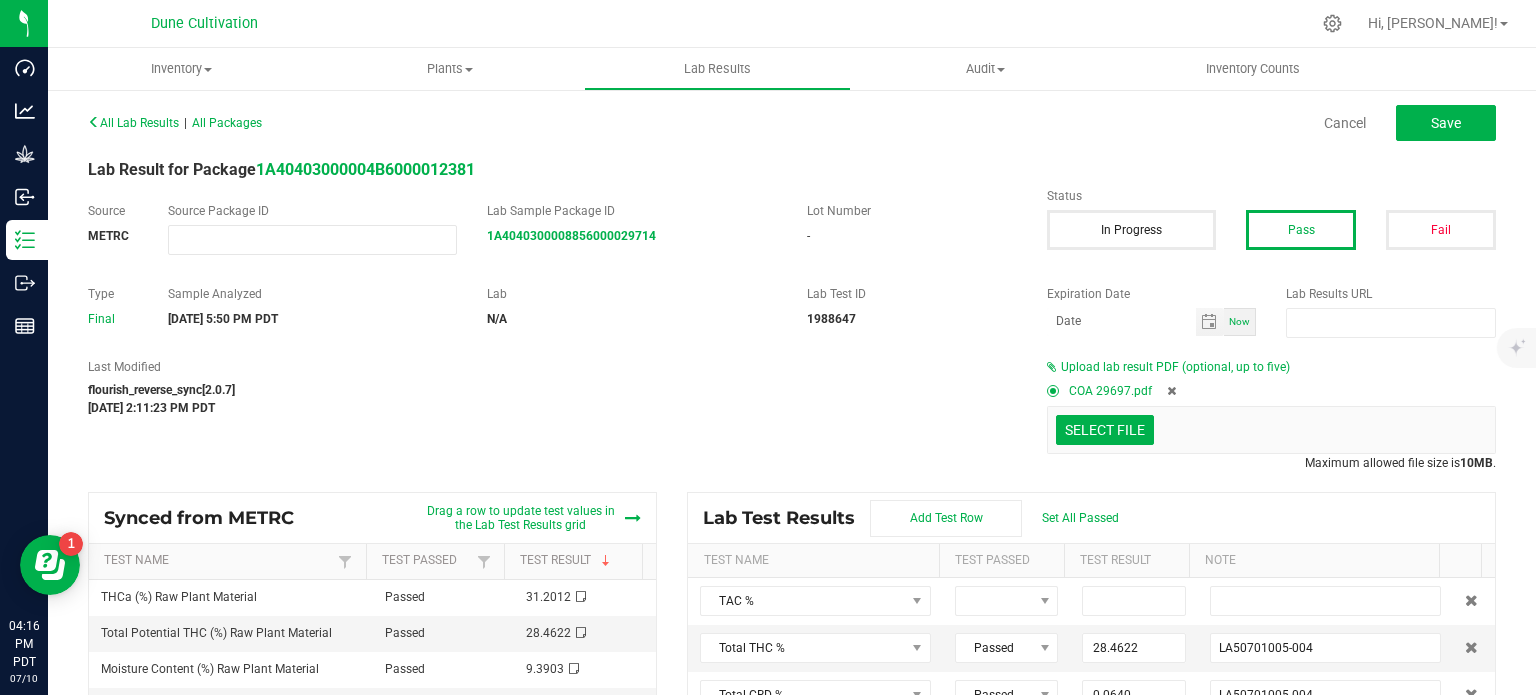click on "Select file Drop files here to upload" at bounding box center (1271, 430) 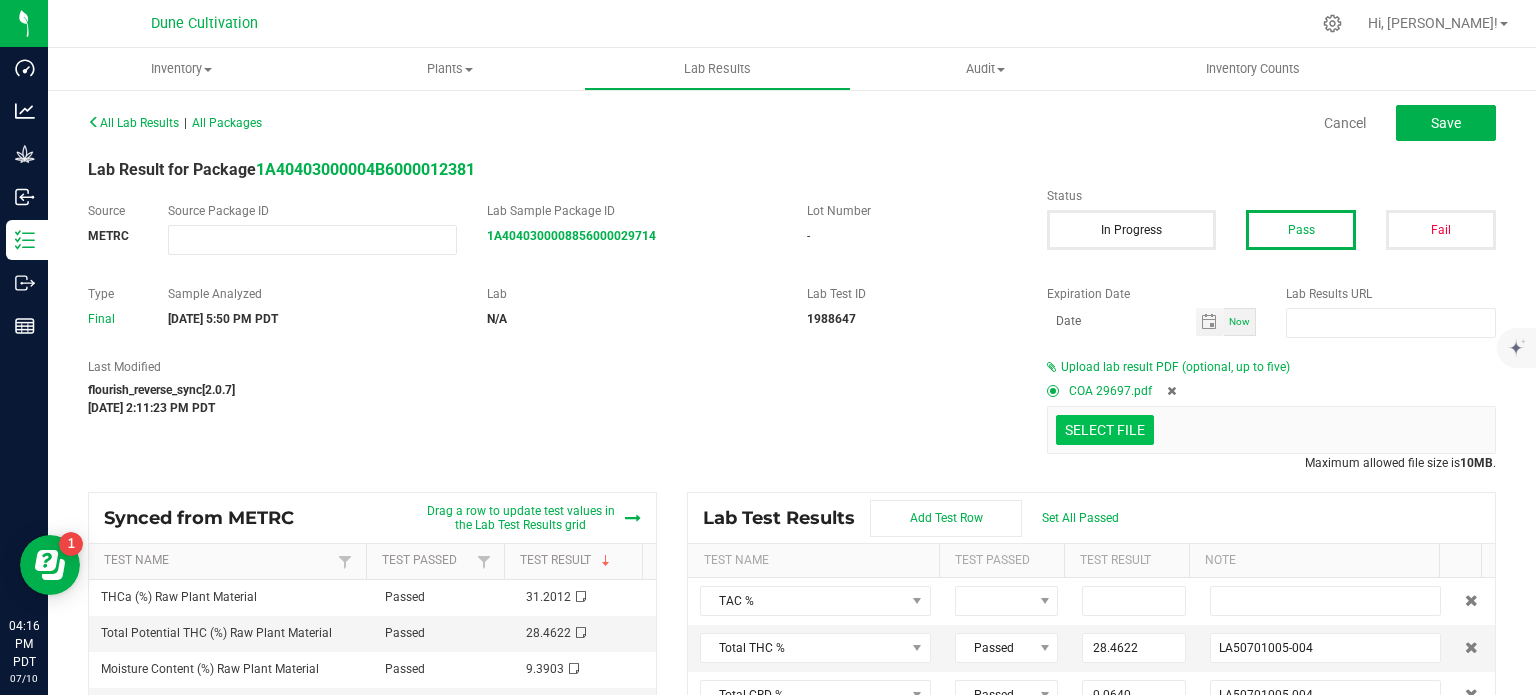 click at bounding box center (-292, 326) 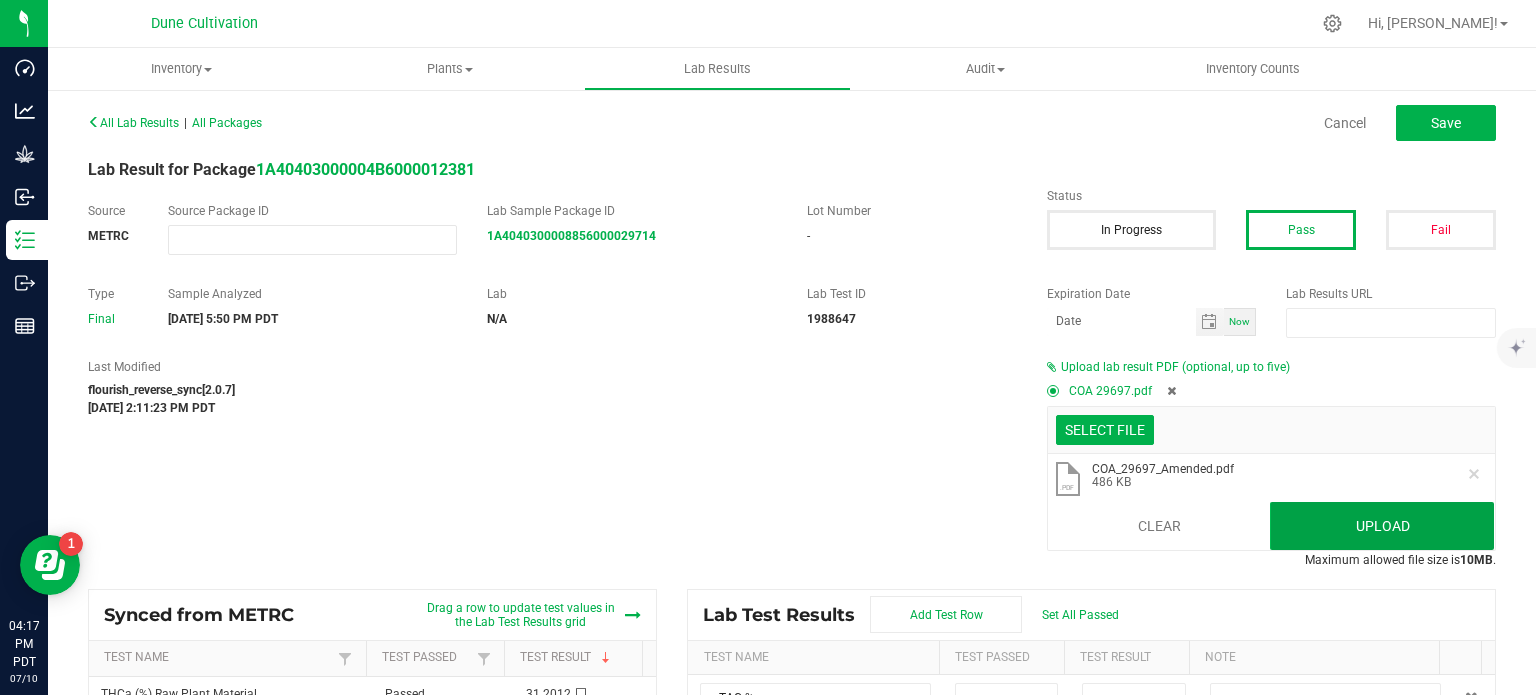 click on "Upload" at bounding box center (1382, 526) 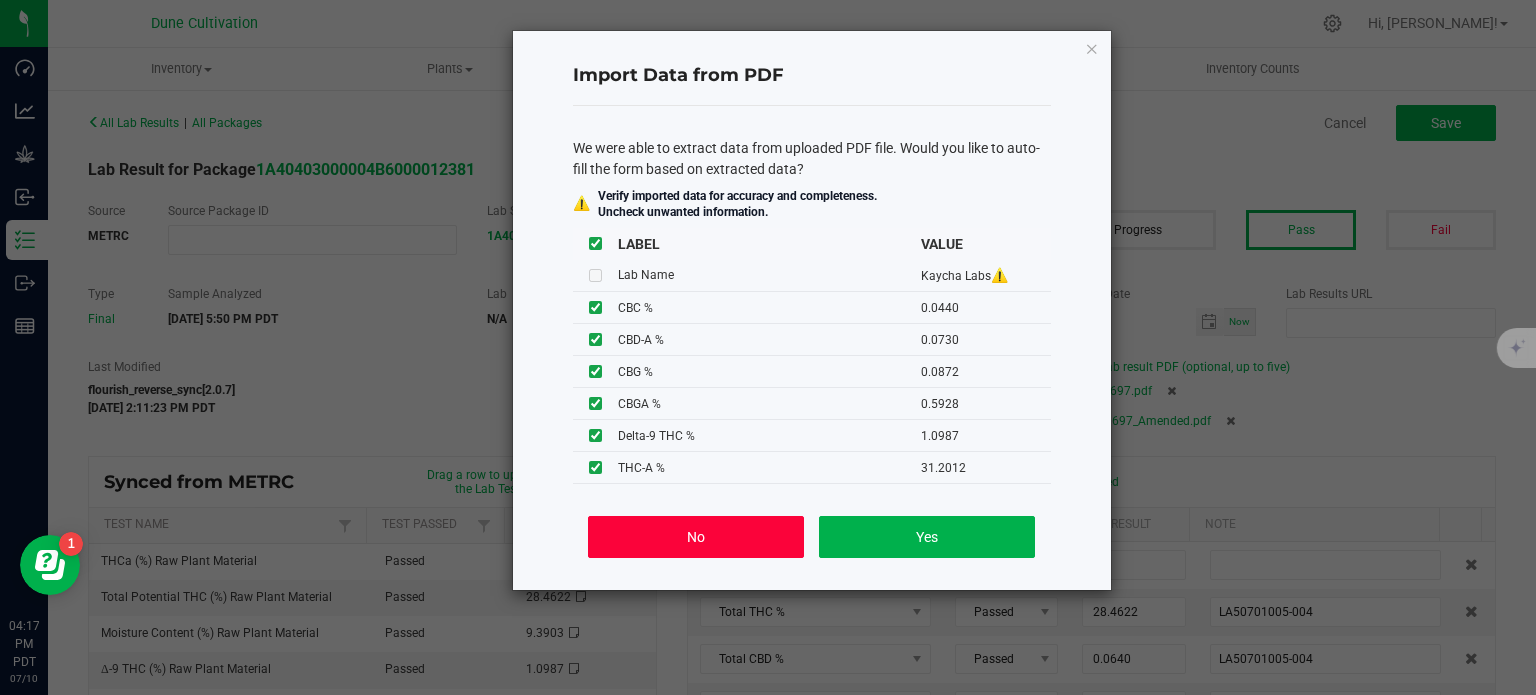 click on "No" 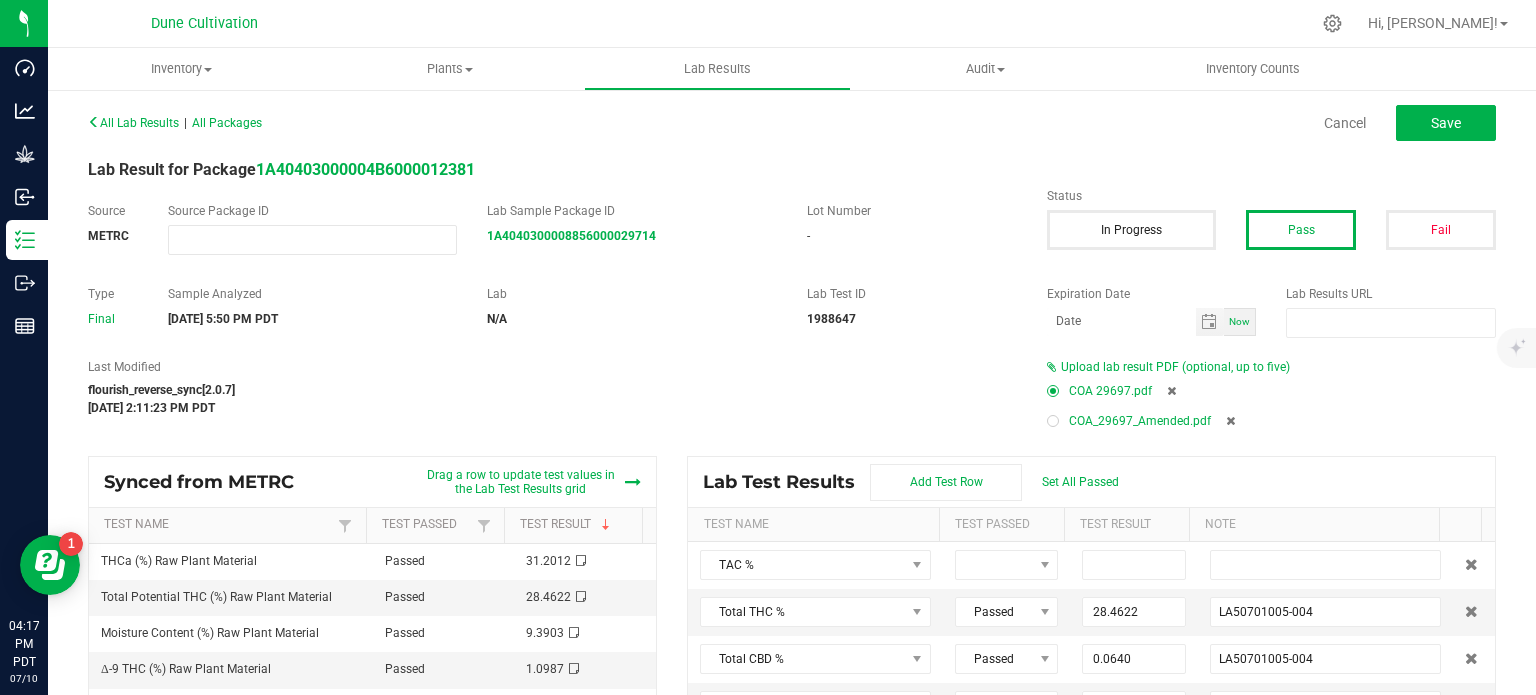 click at bounding box center [1053, 421] 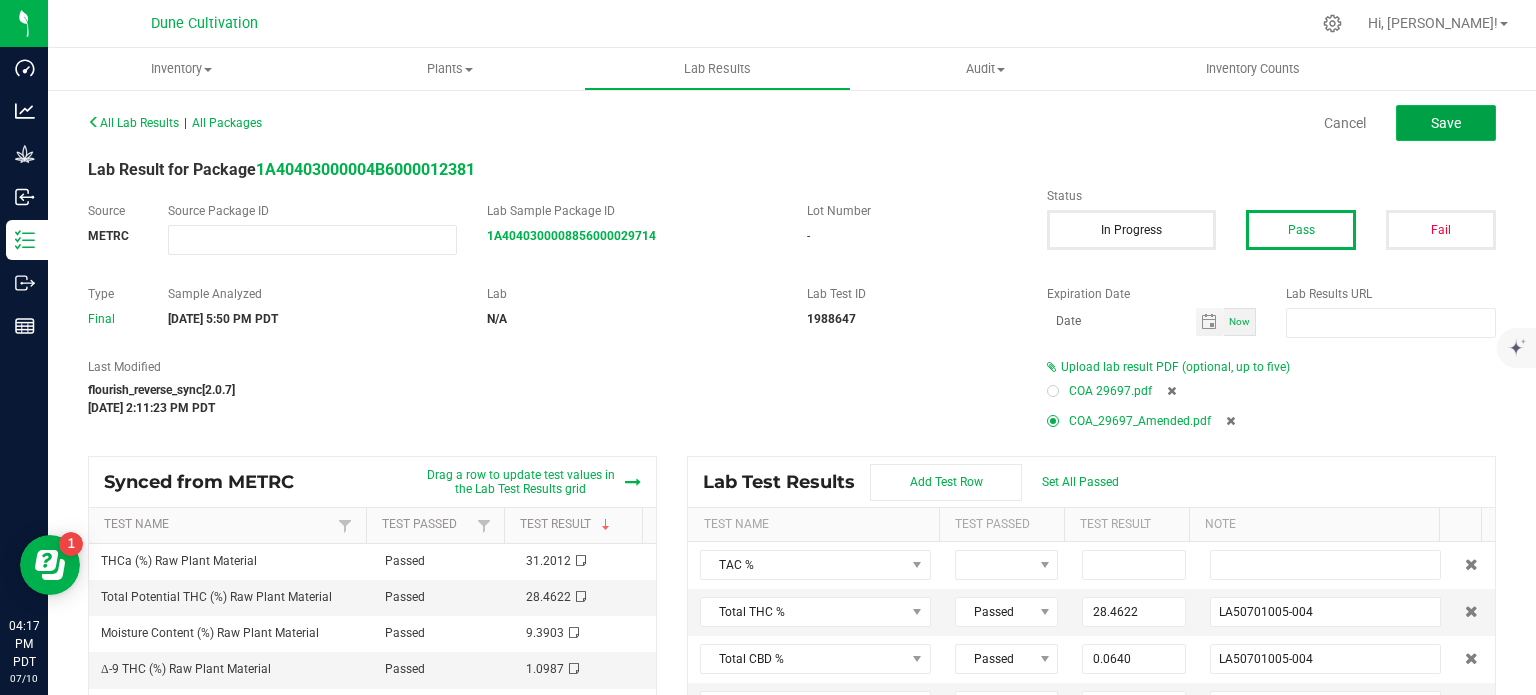 click on "Save" 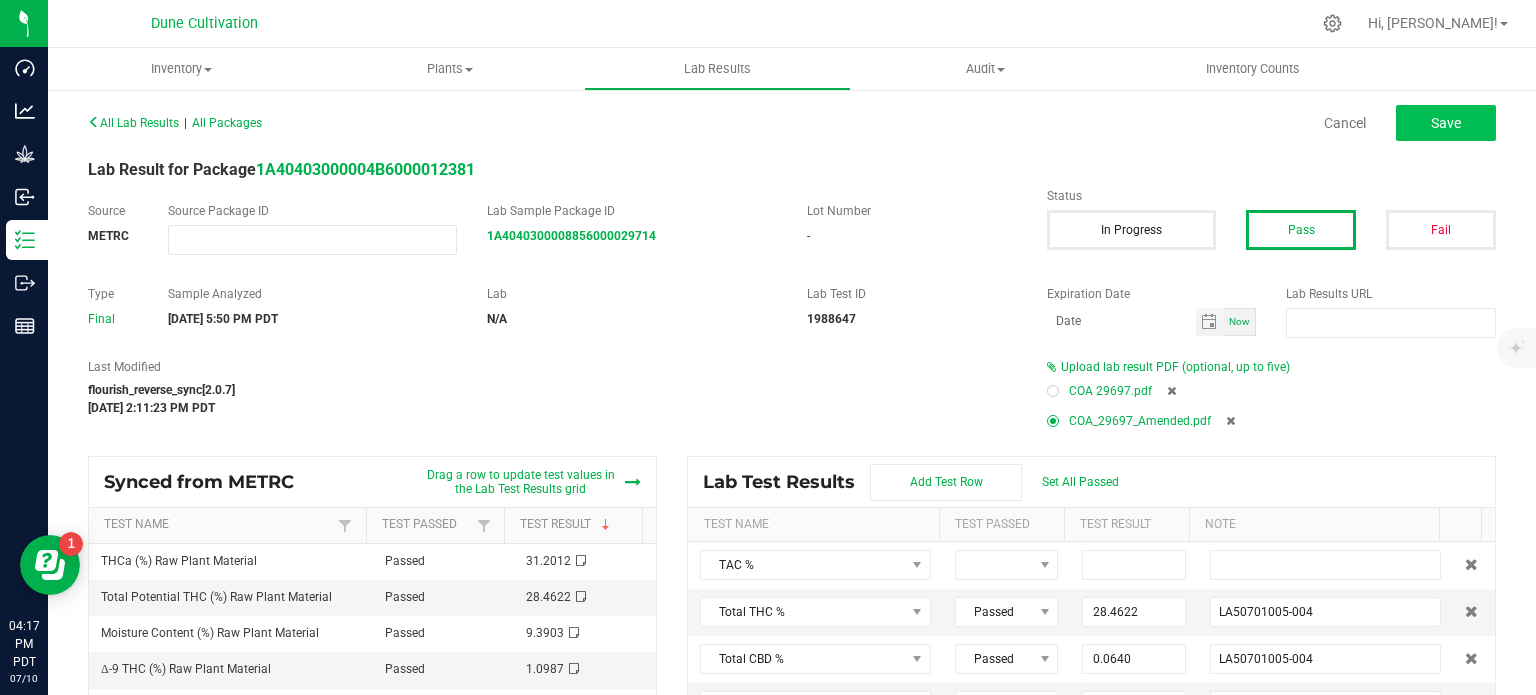 type on "28.4622" 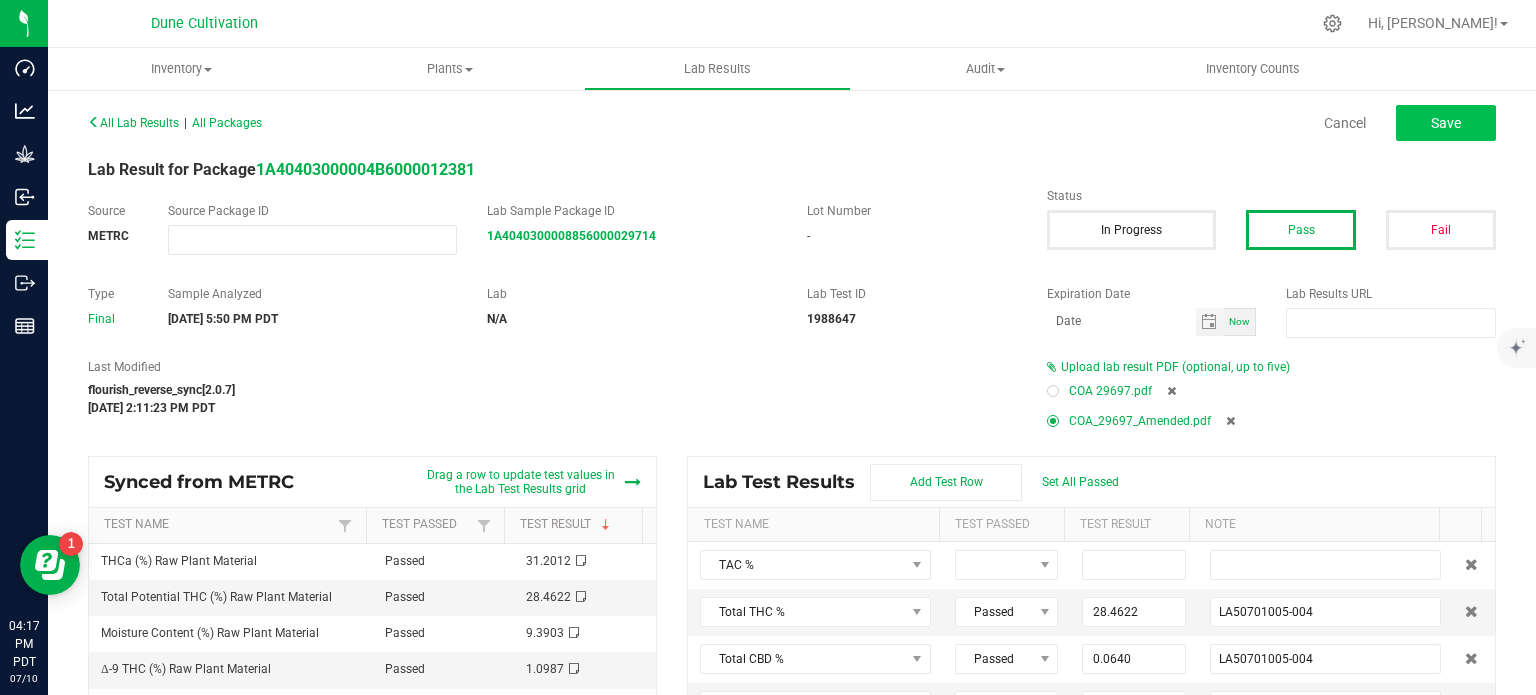 type on "LA50701005-004" 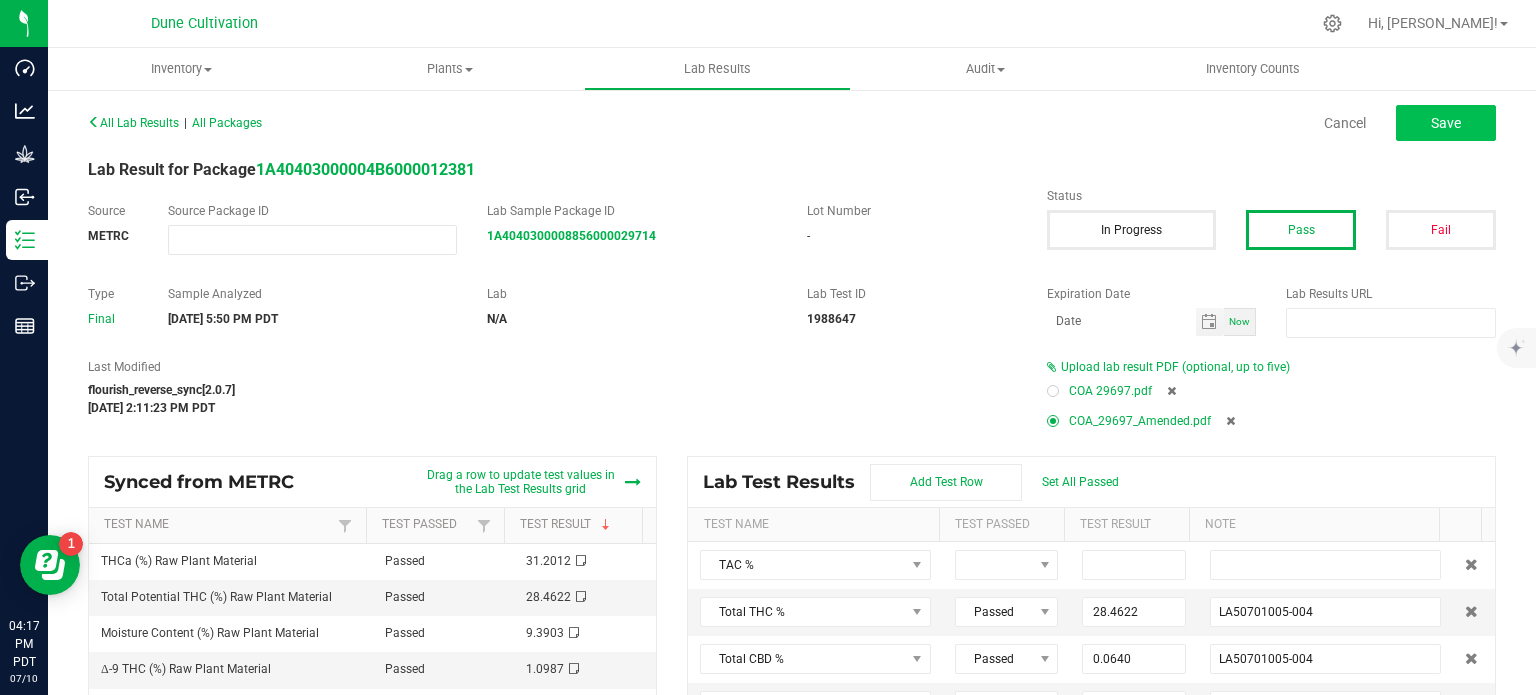 type on "0.0640" 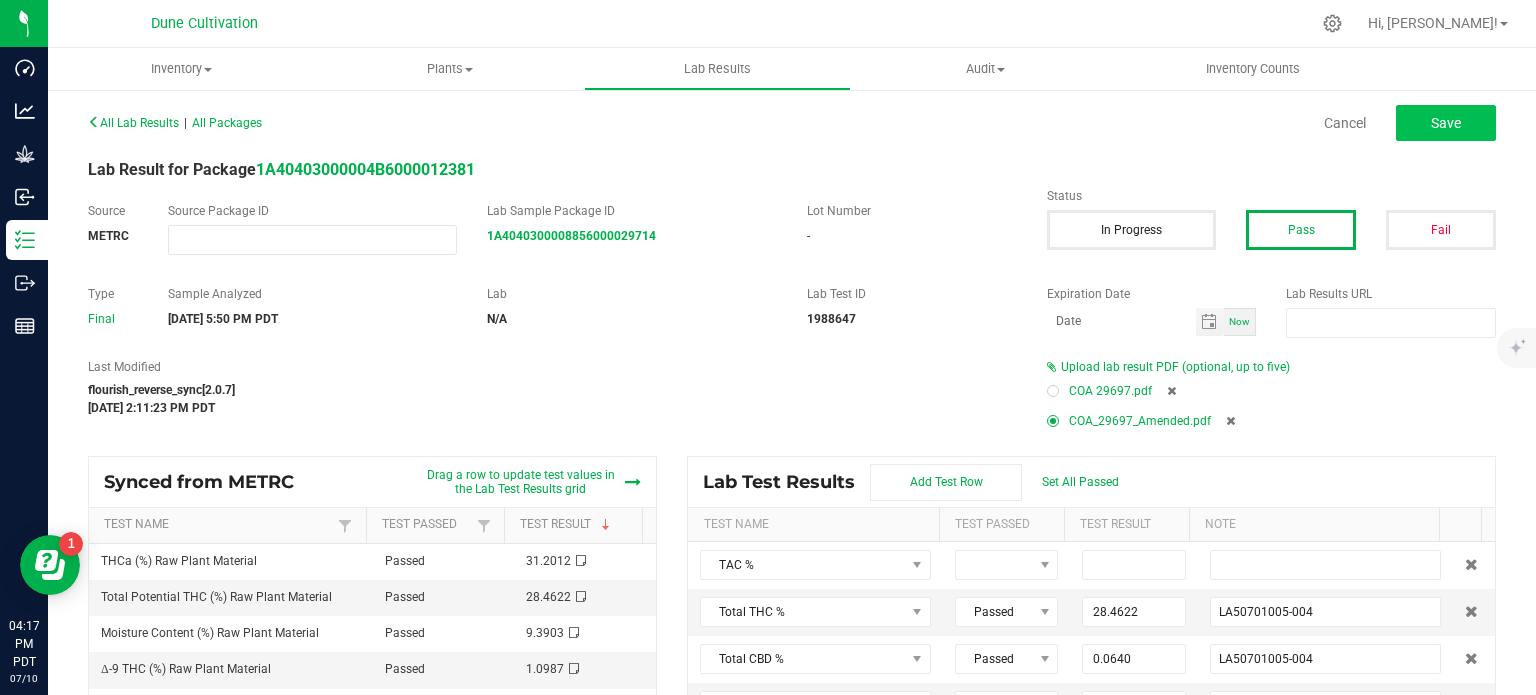 type on "0.0000" 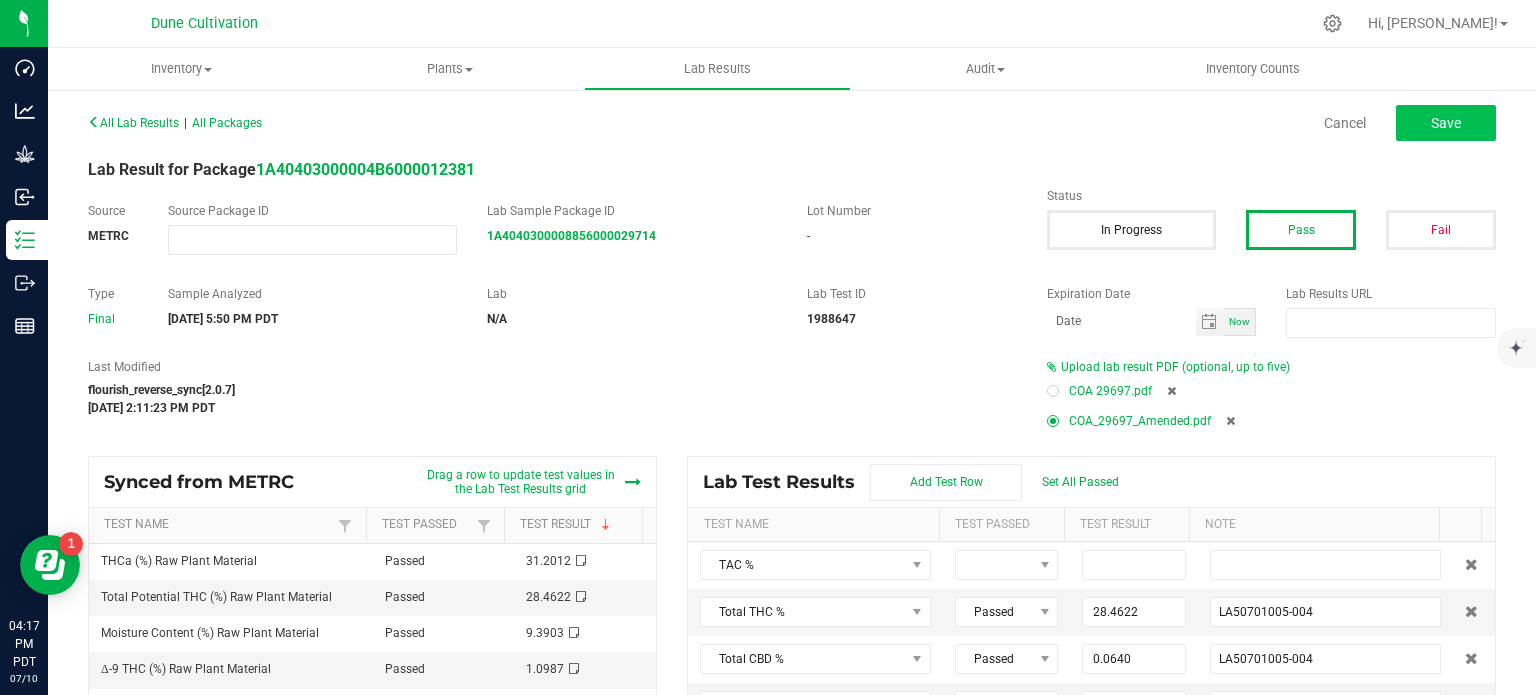 type on "<LOQ (0.001); LA50701005-004" 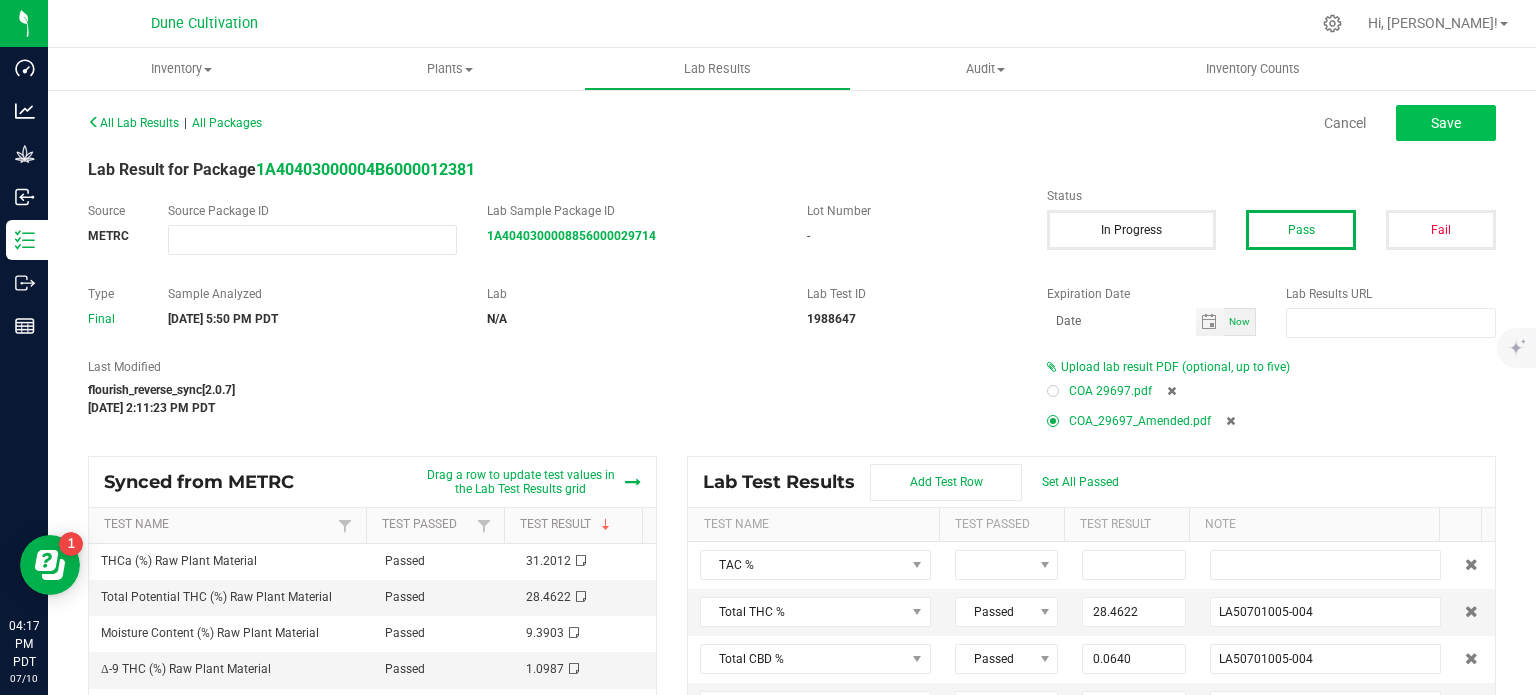 type on "0.0000" 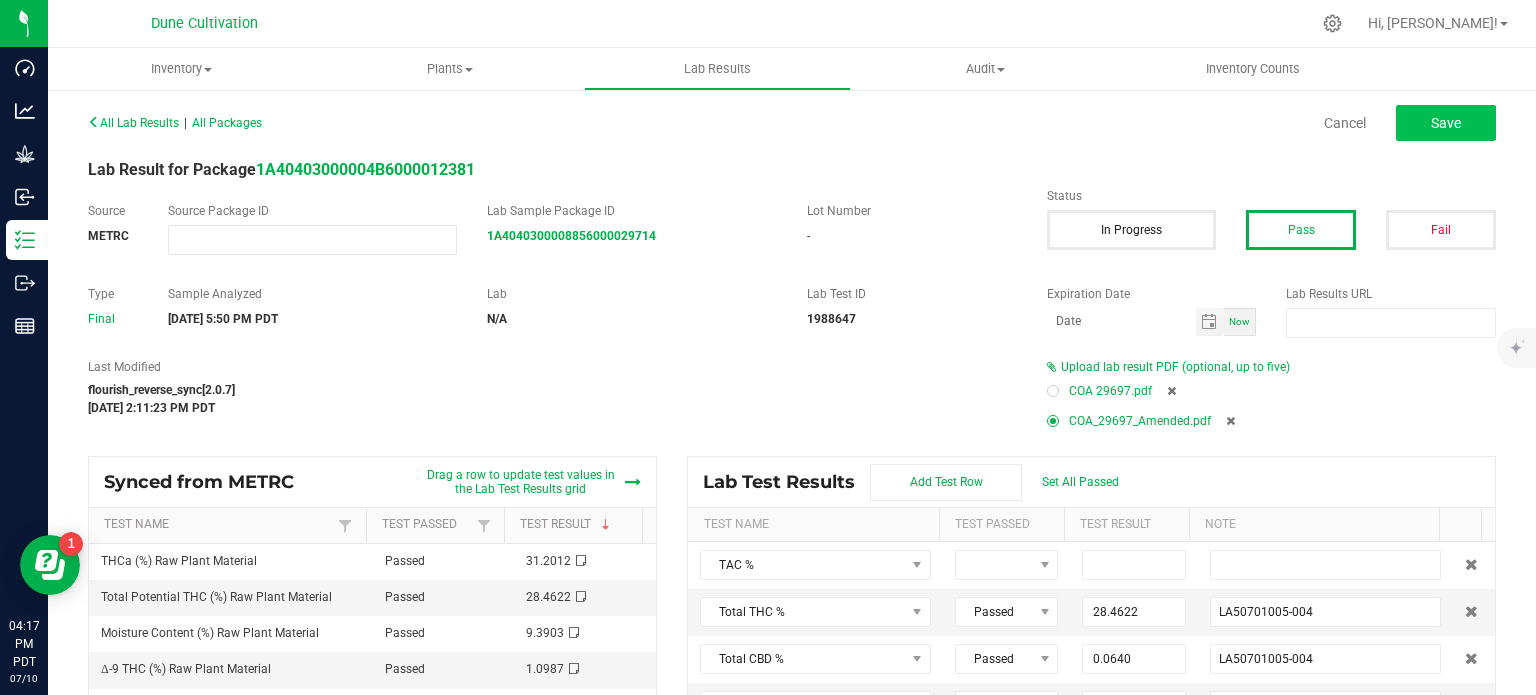 type on "<LOQ (0.001); LA50701005-004" 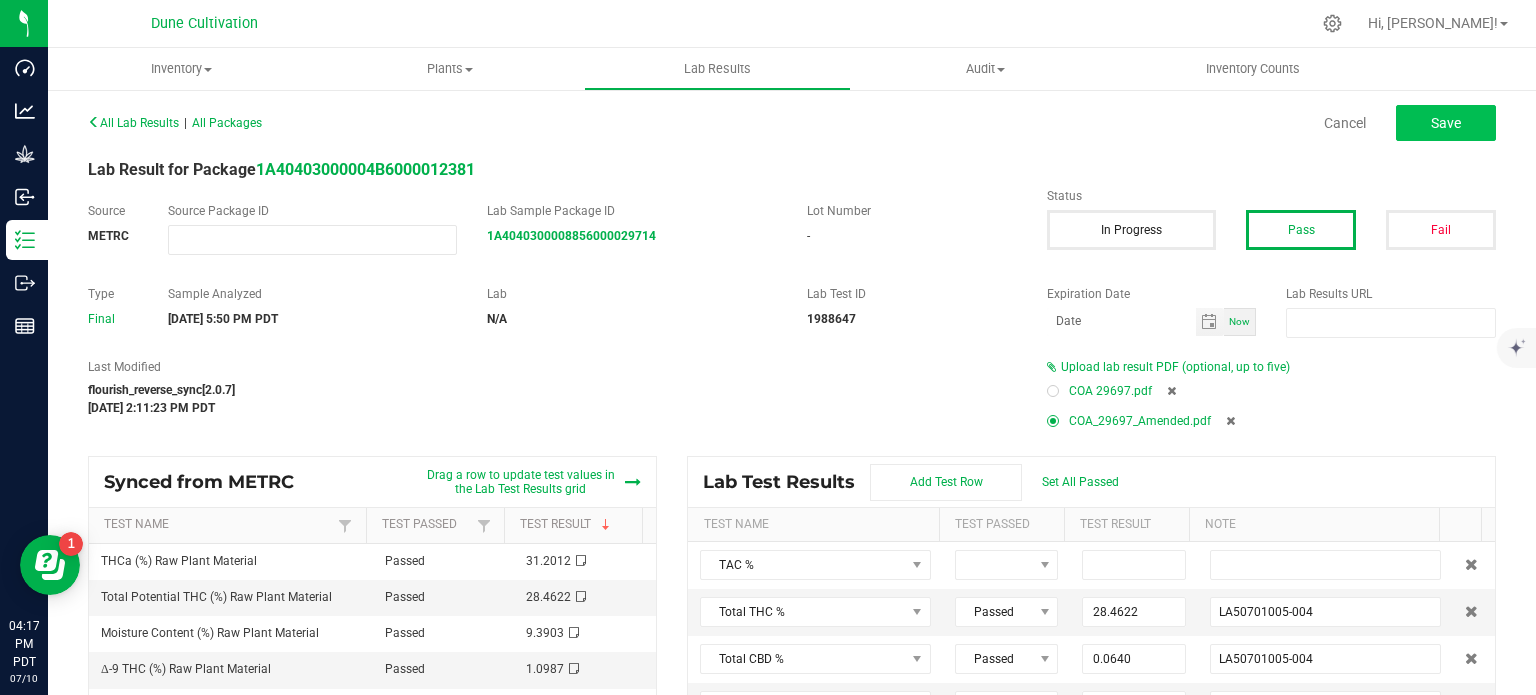 type on "0.0441" 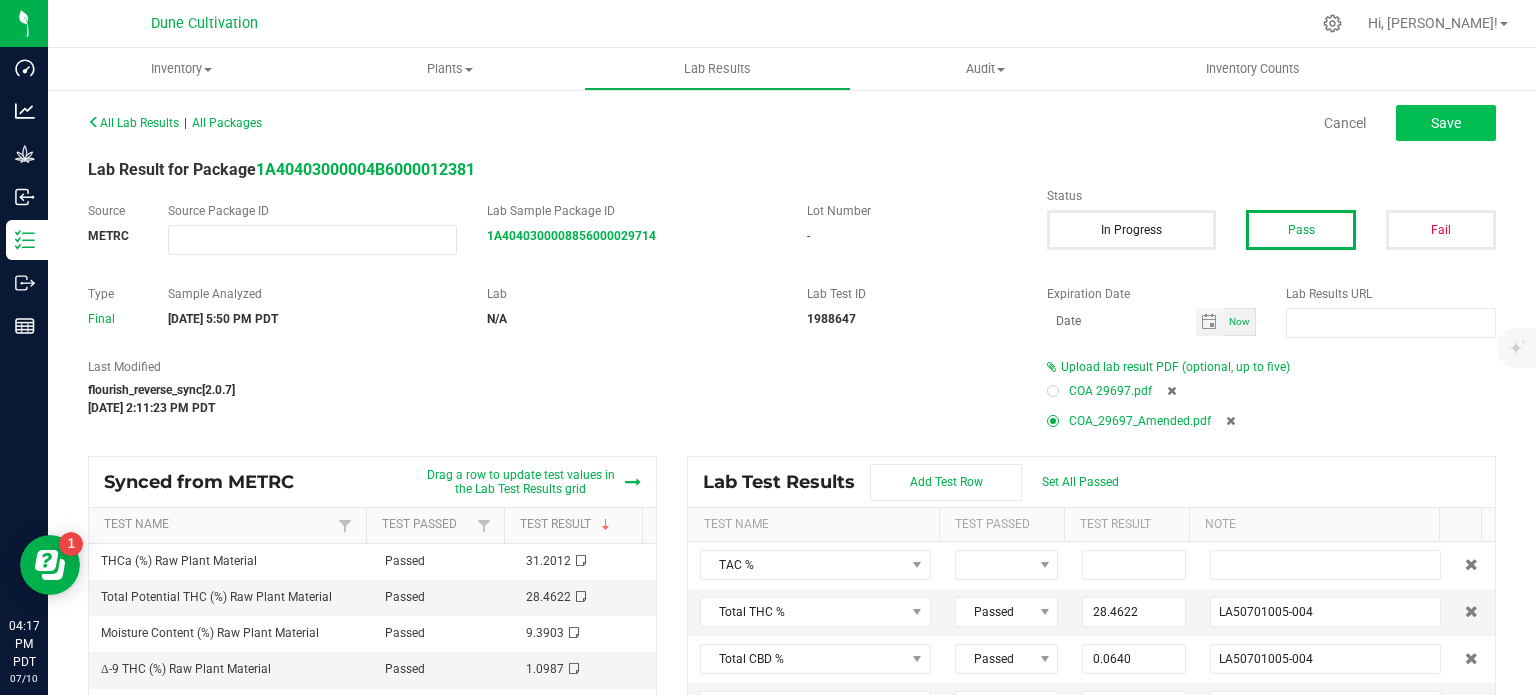 type on "LA50701005-004" 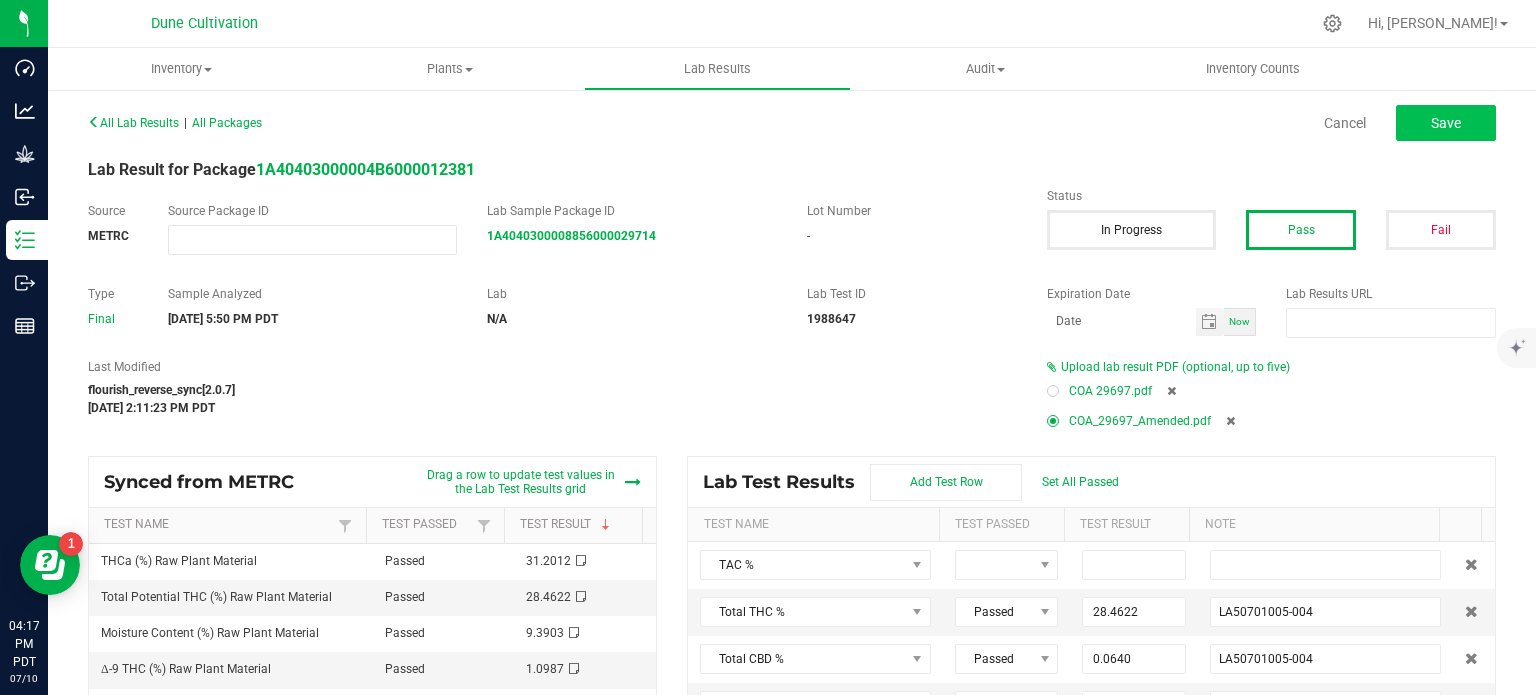 type on "0.2413" 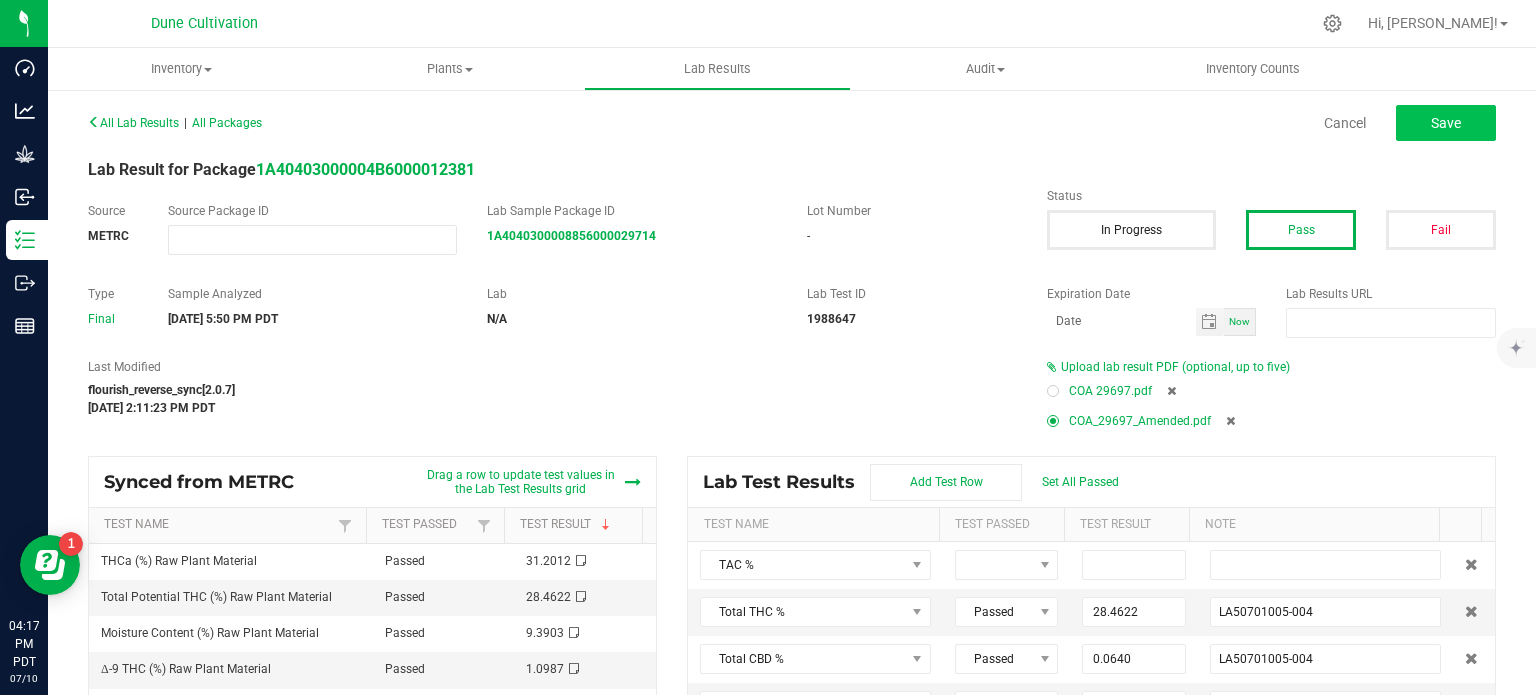type on "LA50701005-004" 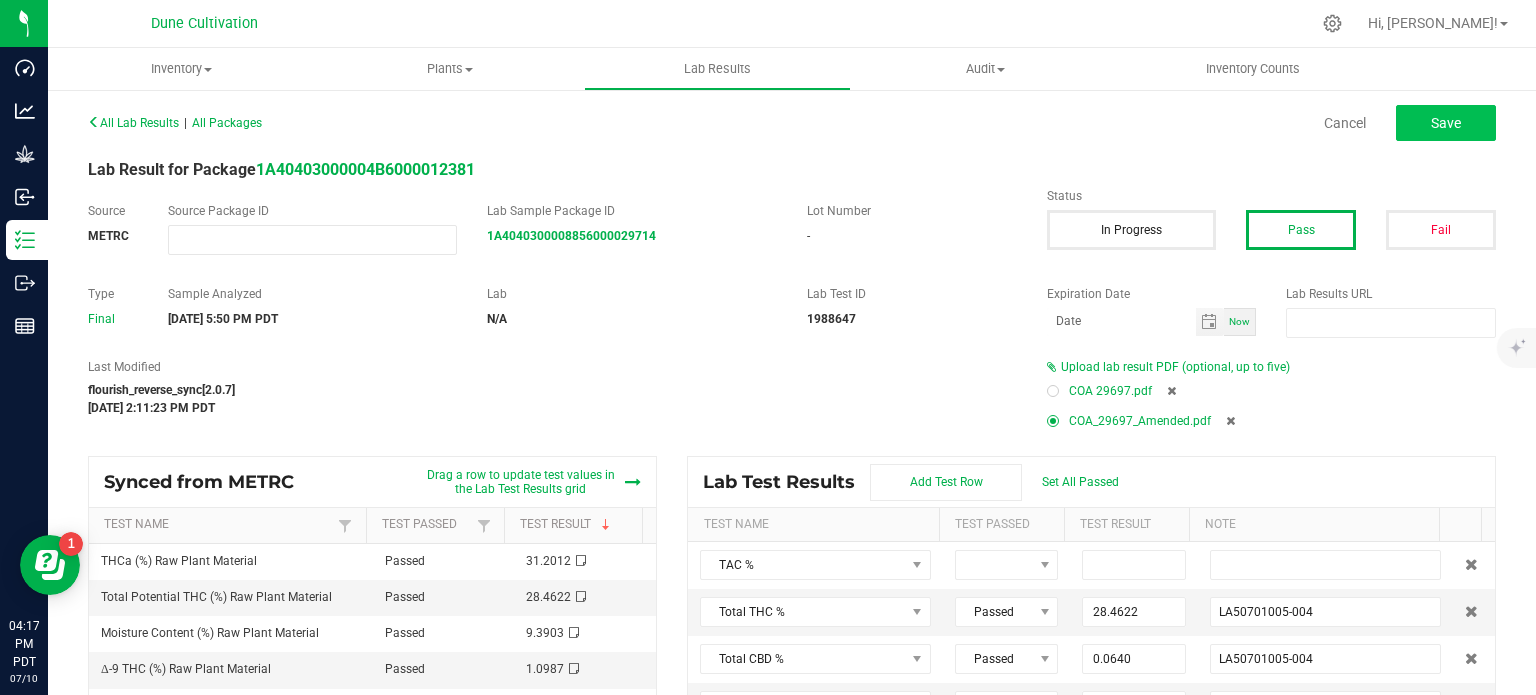 type on "0.0851" 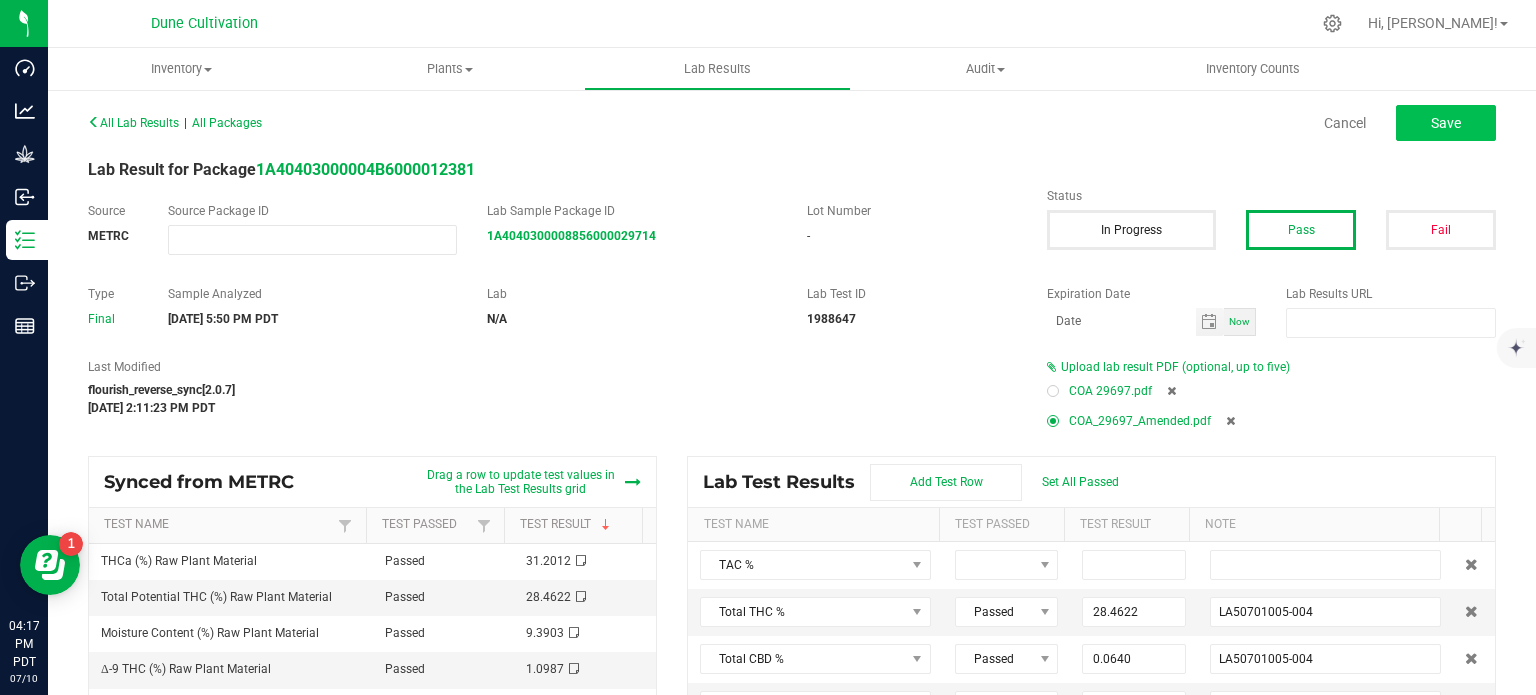 type on "LA50701005-004" 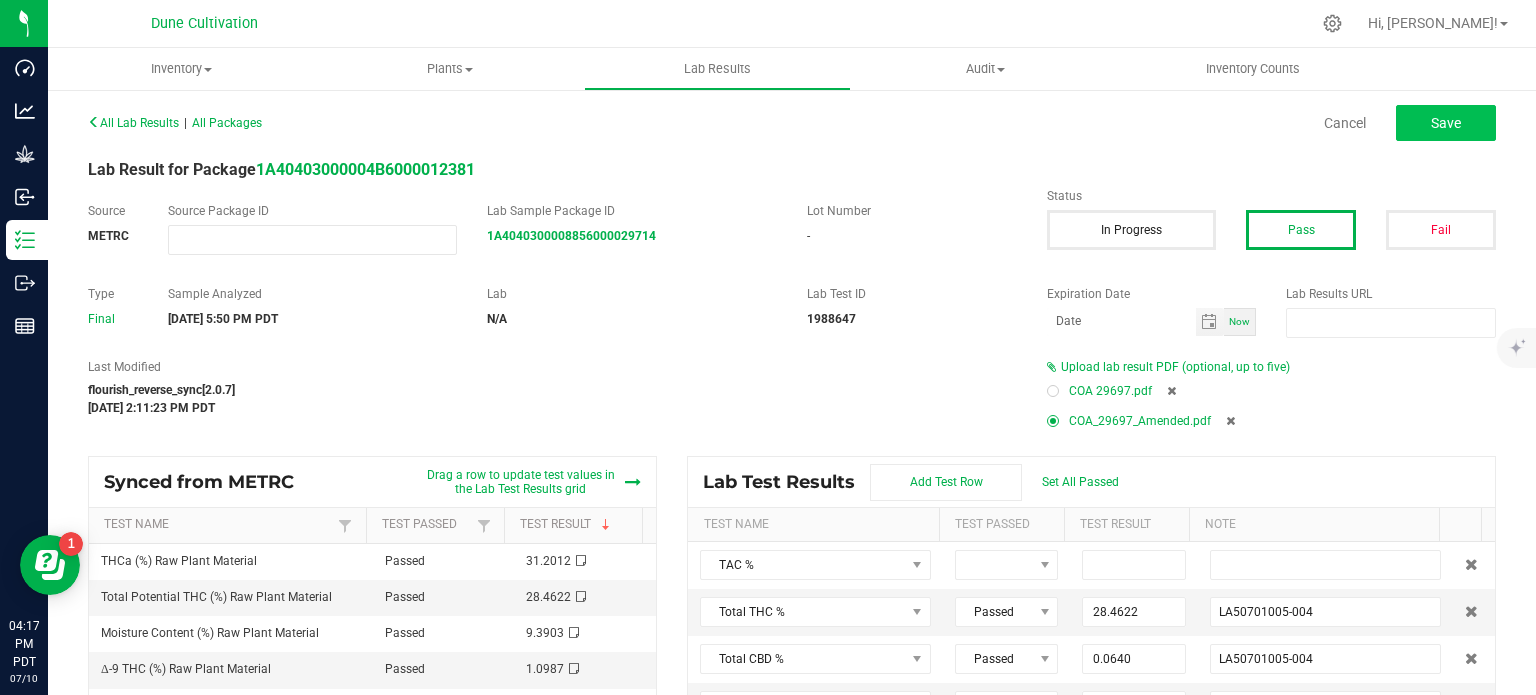 type on "0.0213" 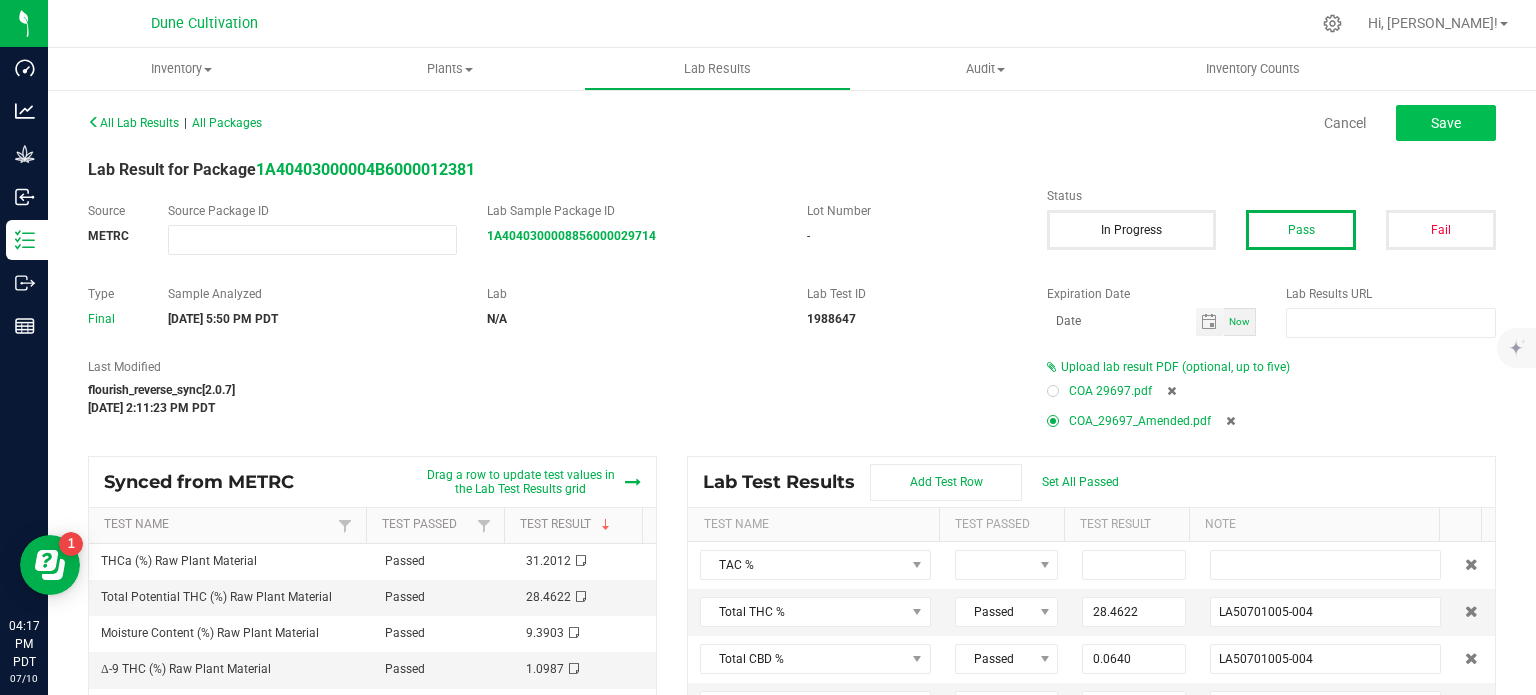 type on "LA50701005-004" 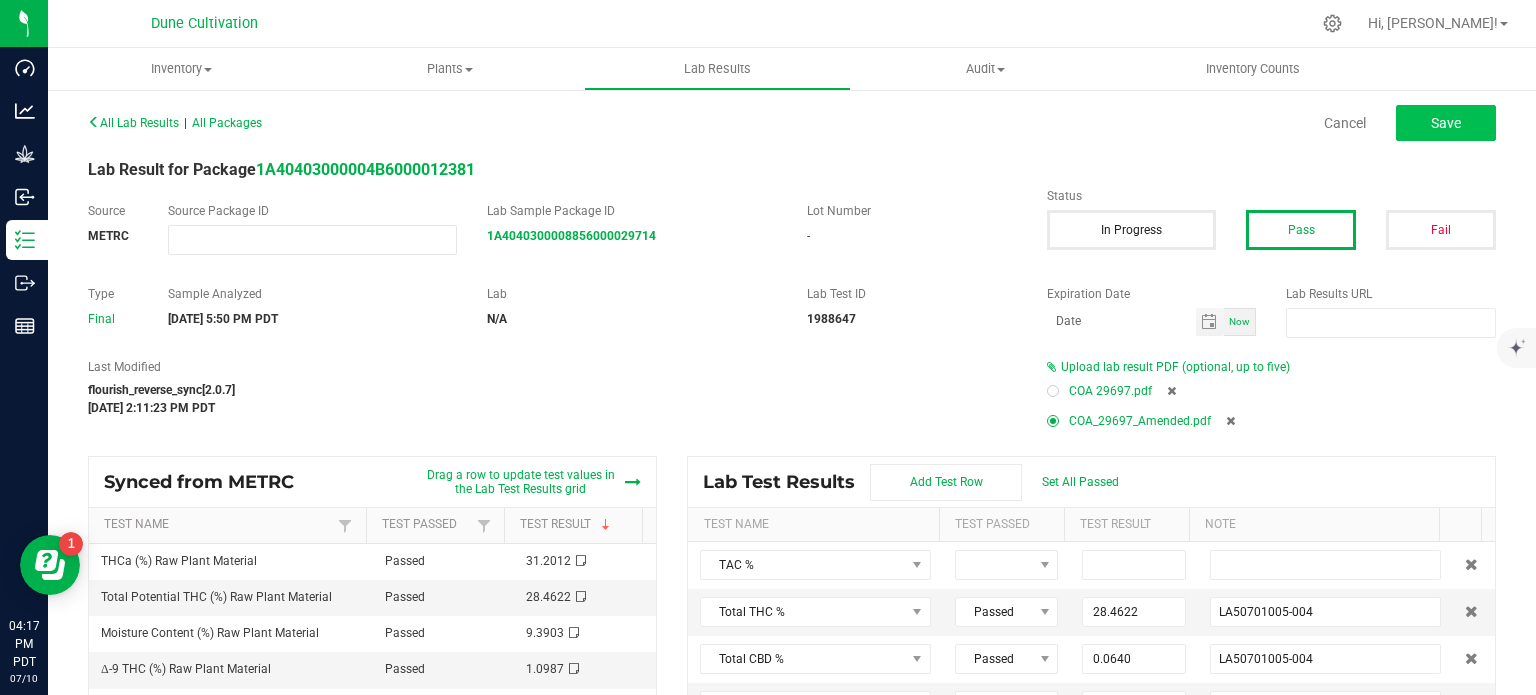 type on "0.5494" 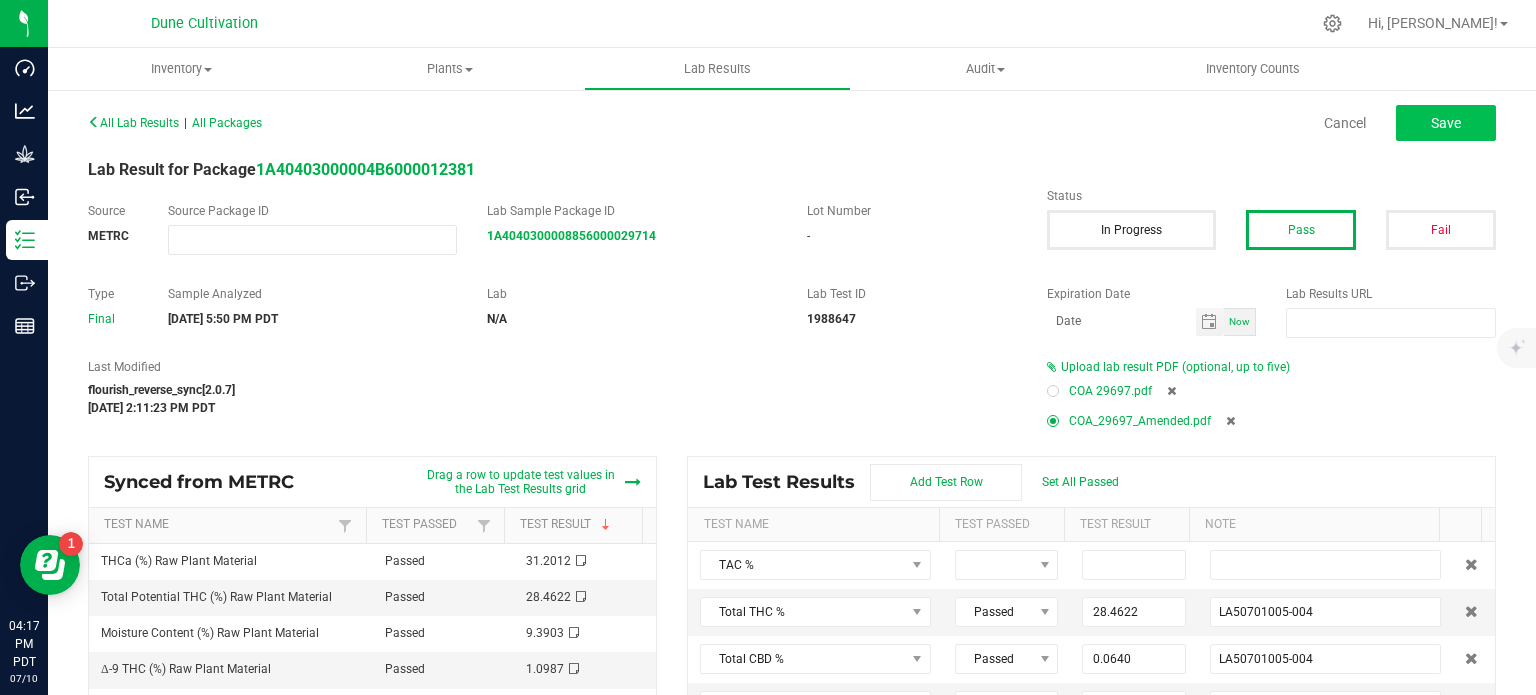 type on "LA50701005-004" 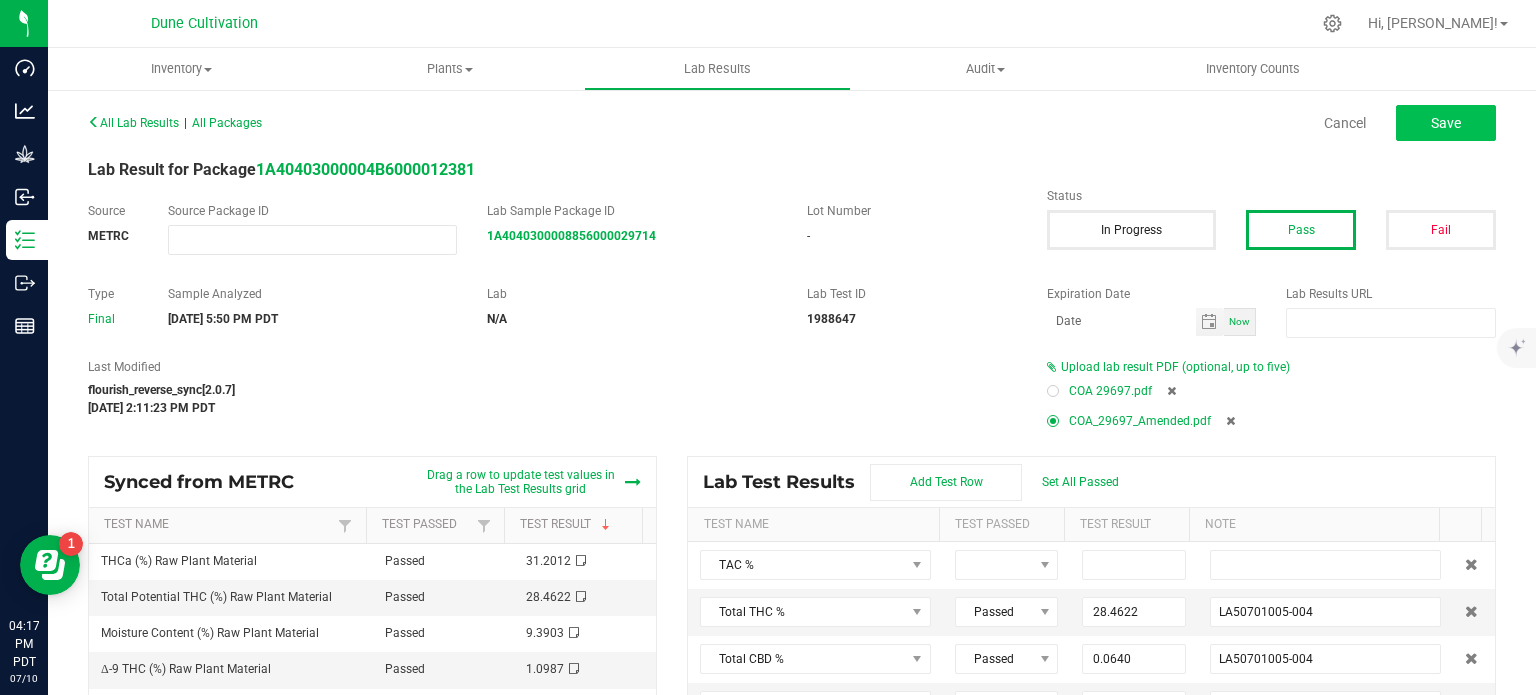 type on "0.1732" 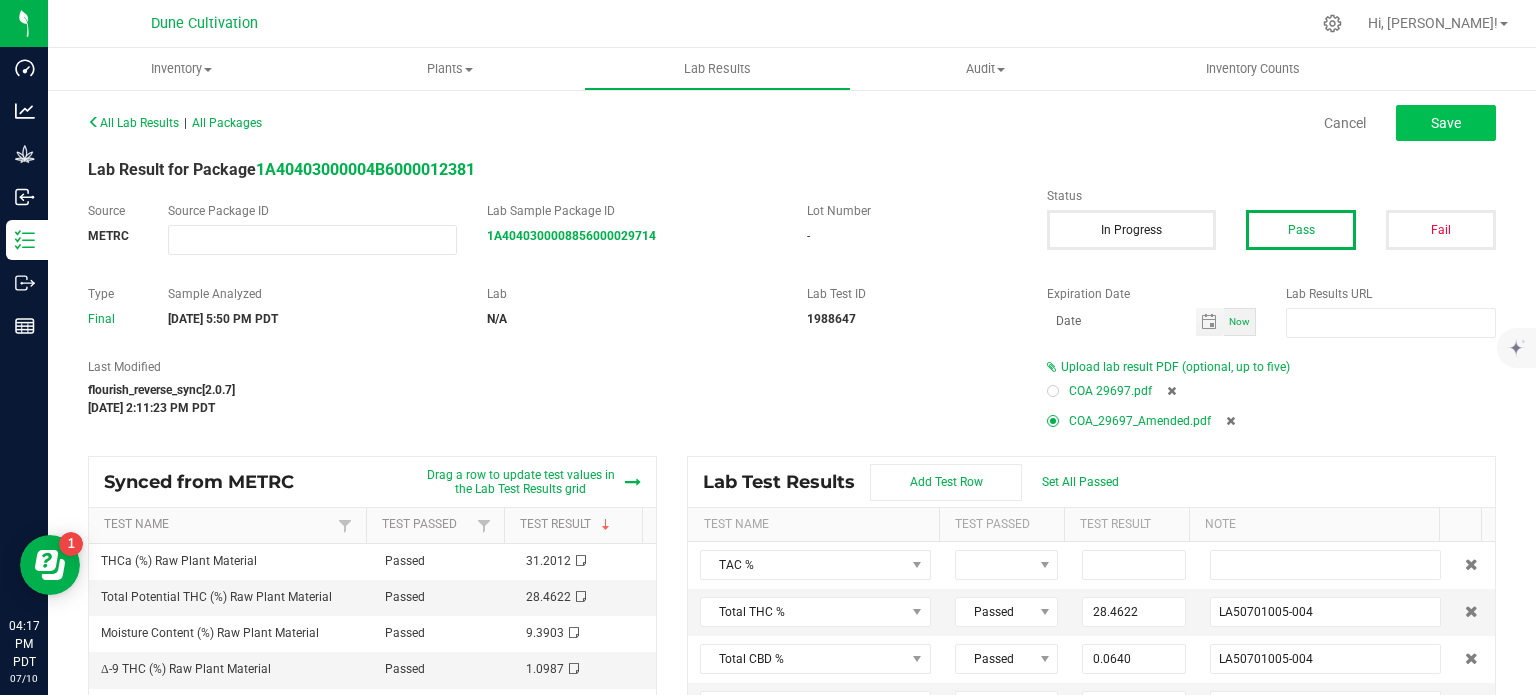 type on "LA50701005-004" 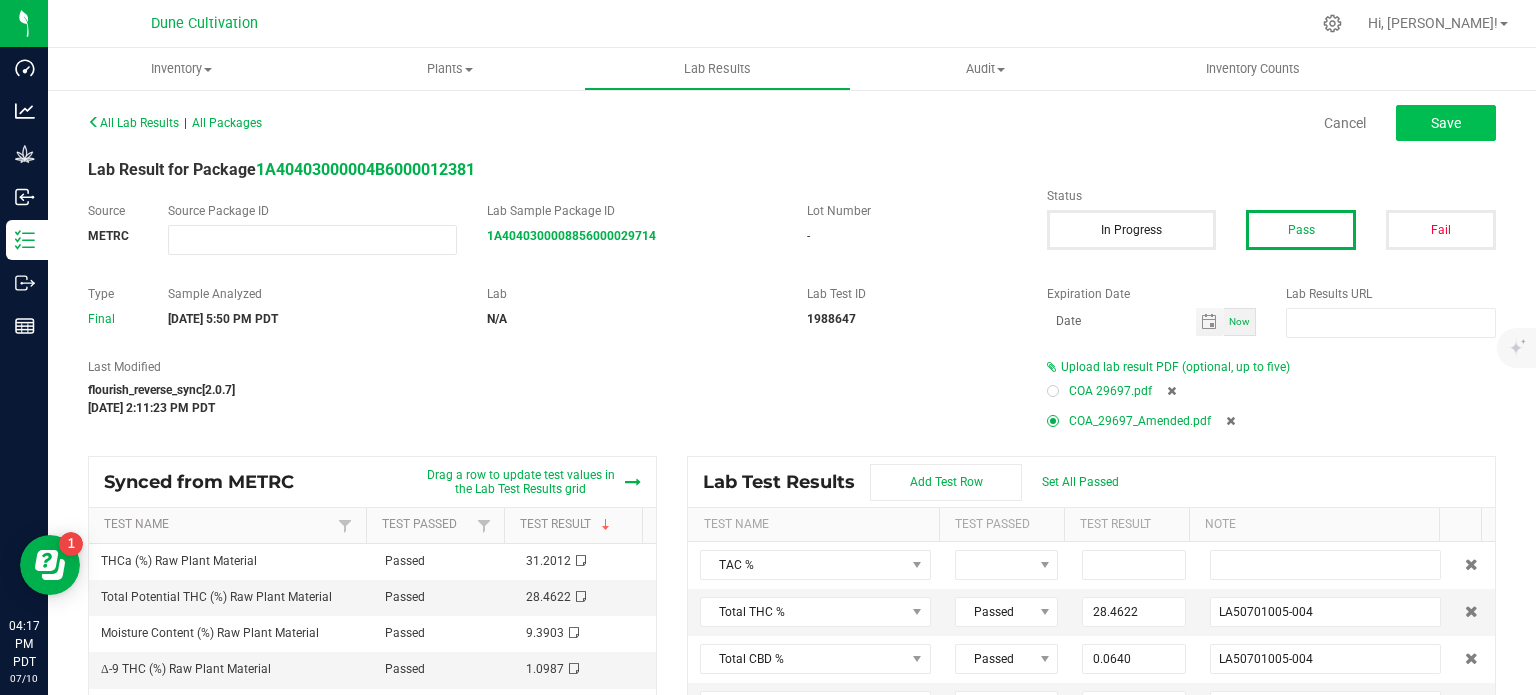 type on "0.9581" 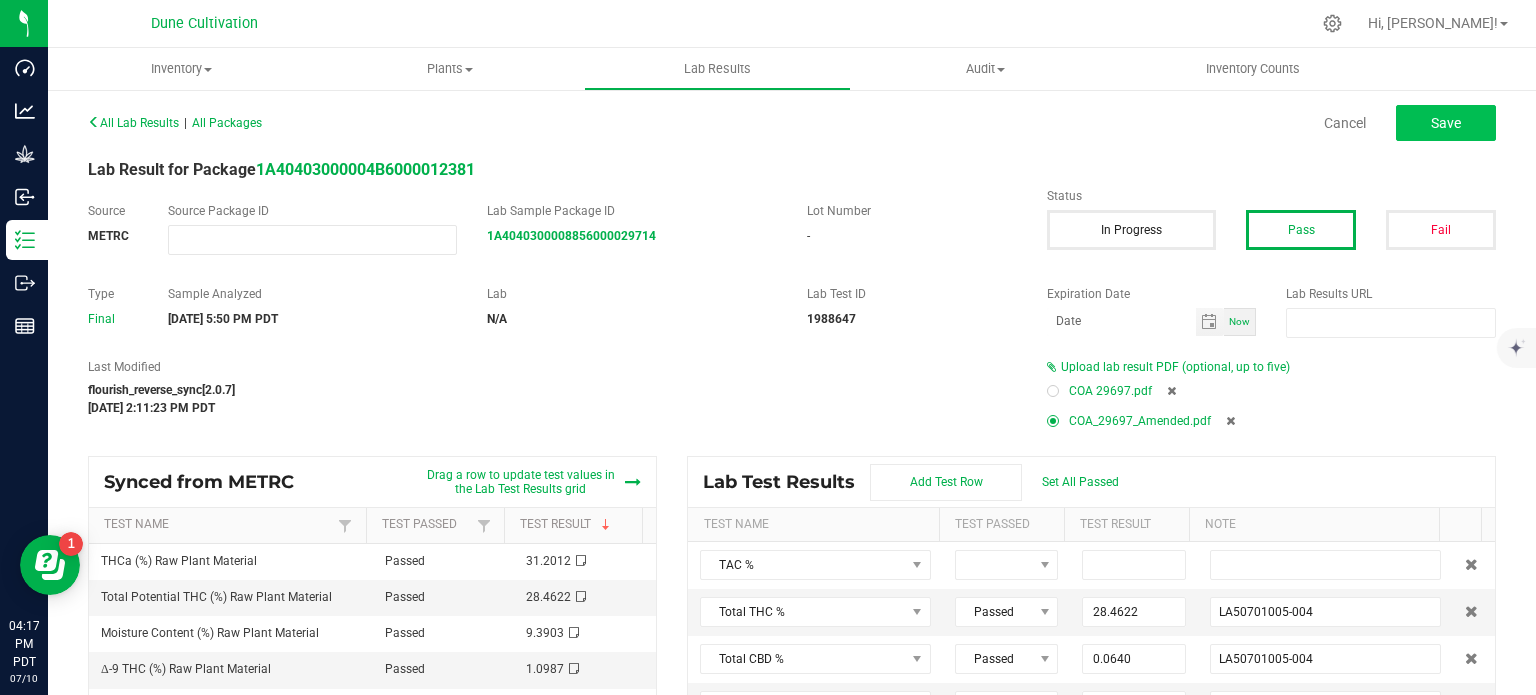 type on "LA50701005-004" 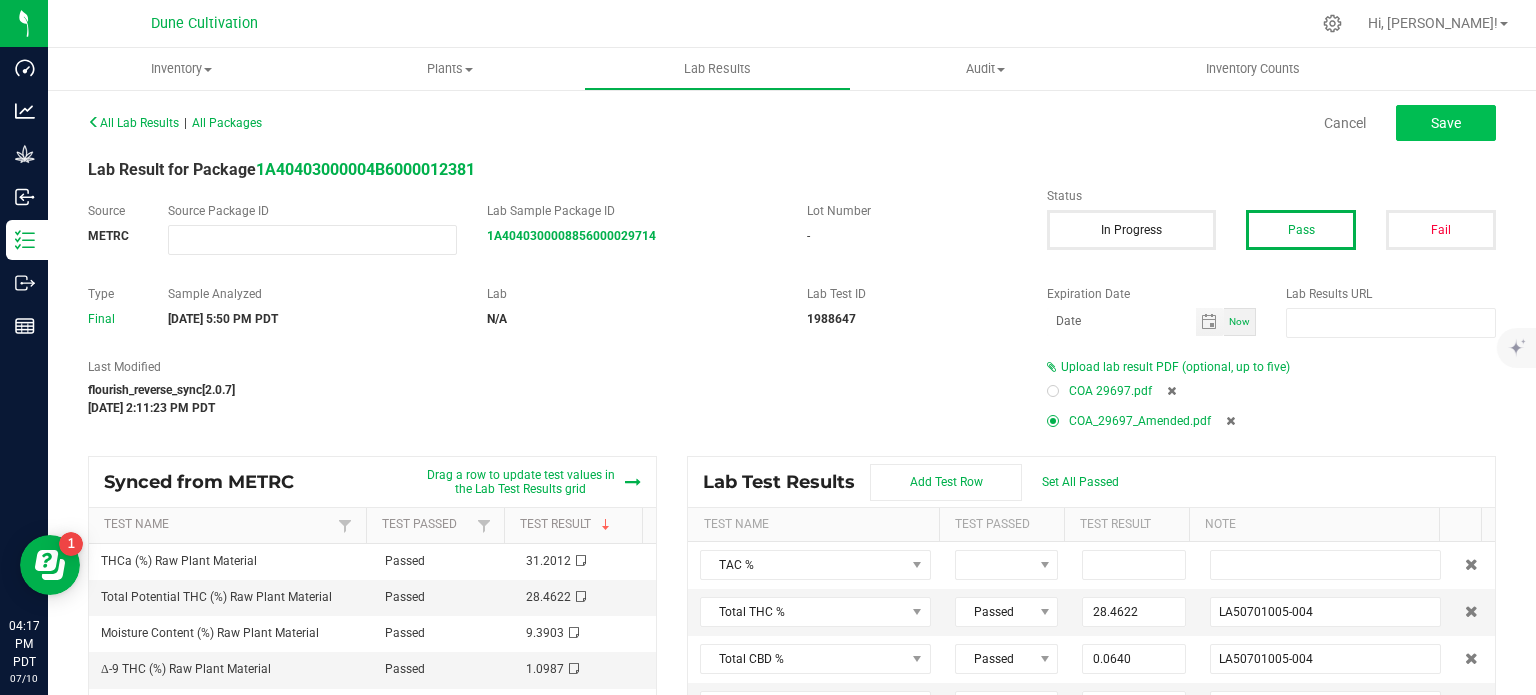 type on "0.0899" 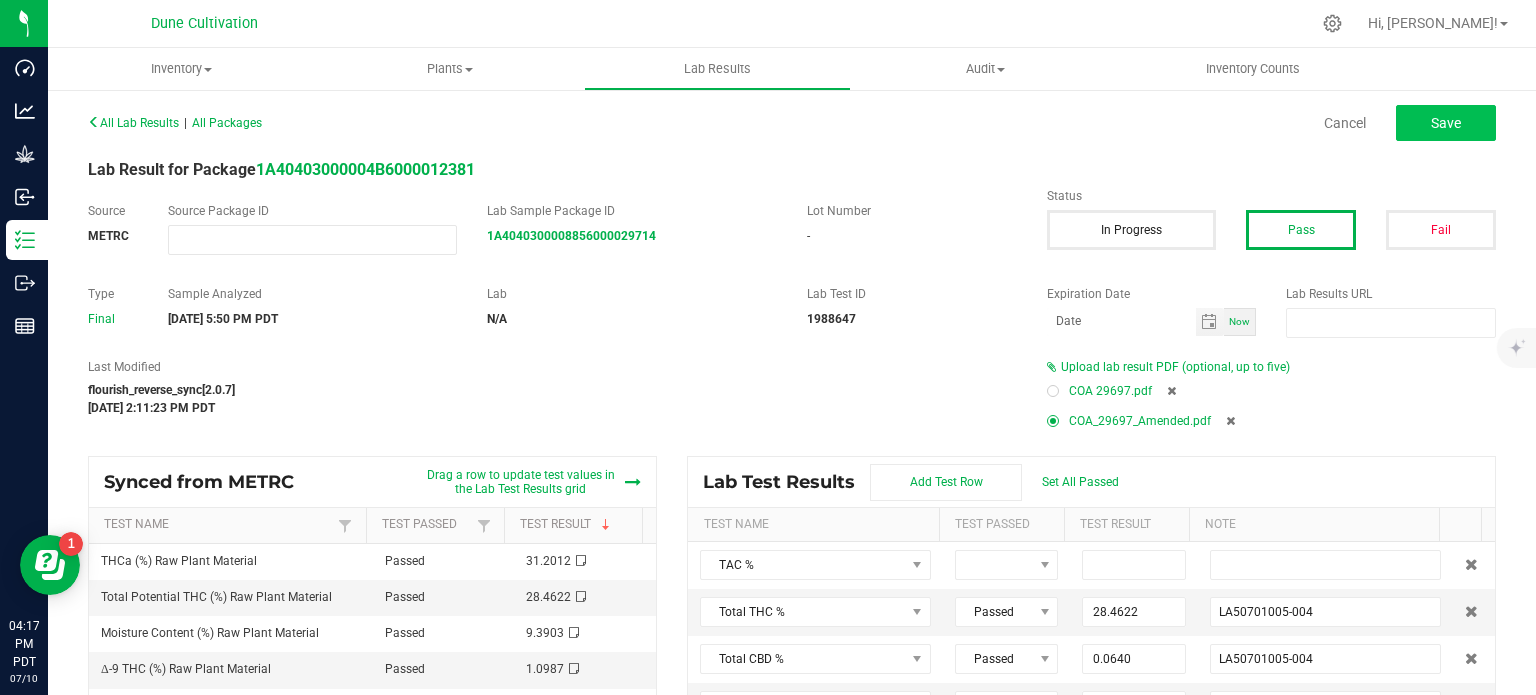type on "LA50701005-004" 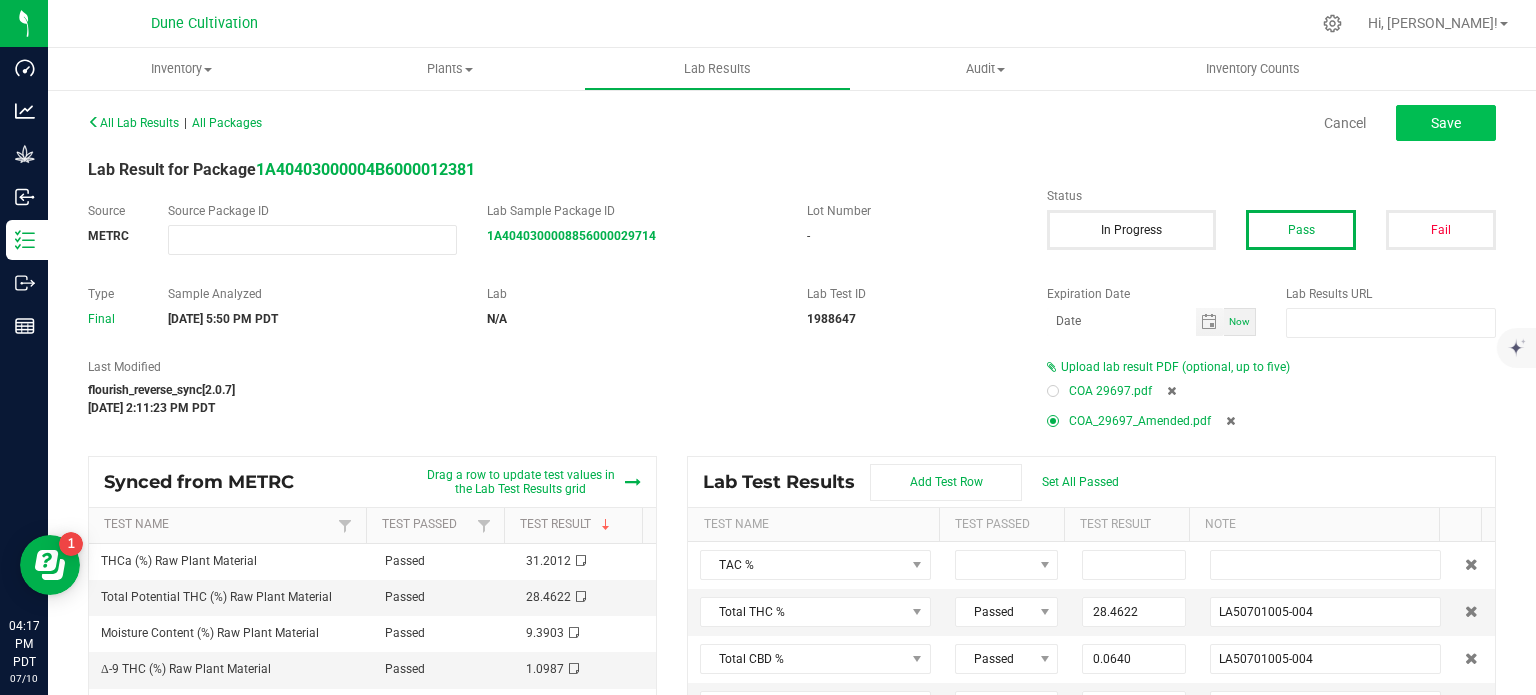 type on "0.7258" 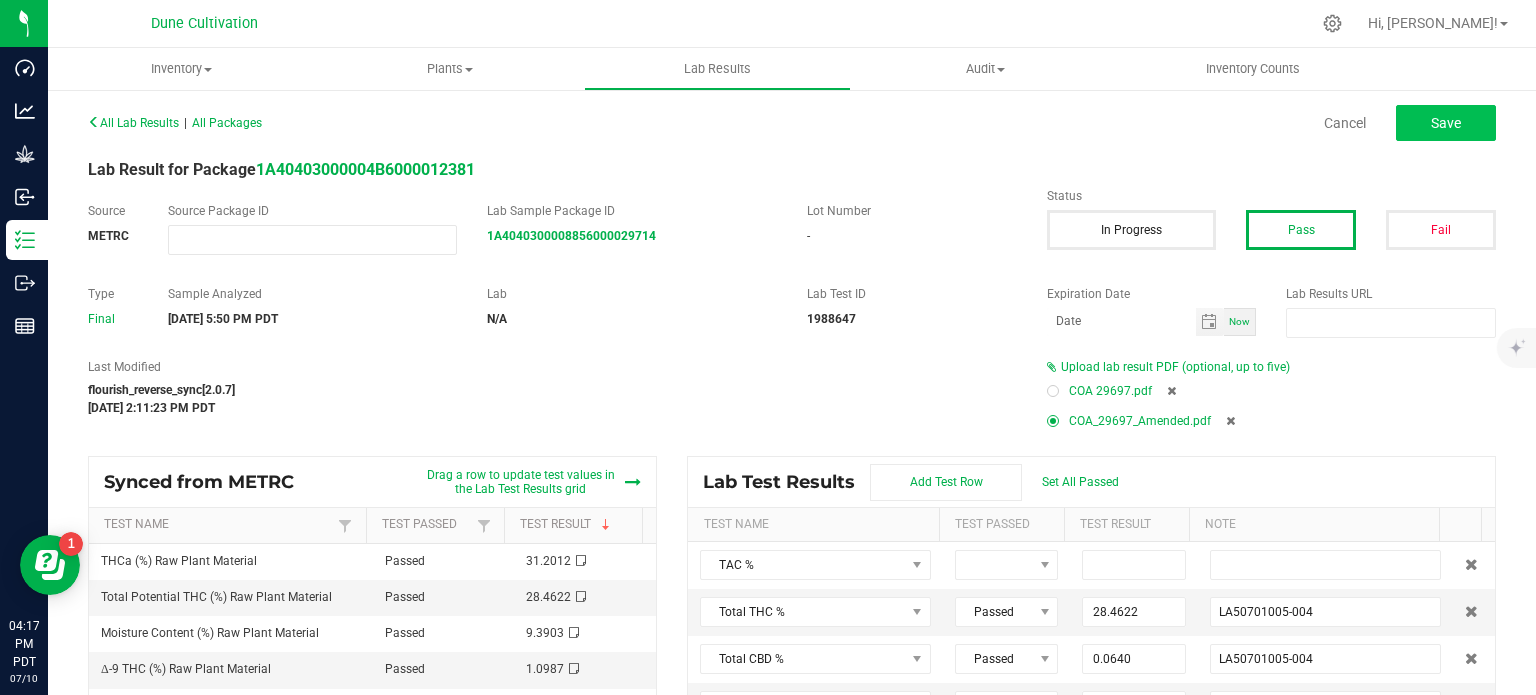 type on "LA50701005-004" 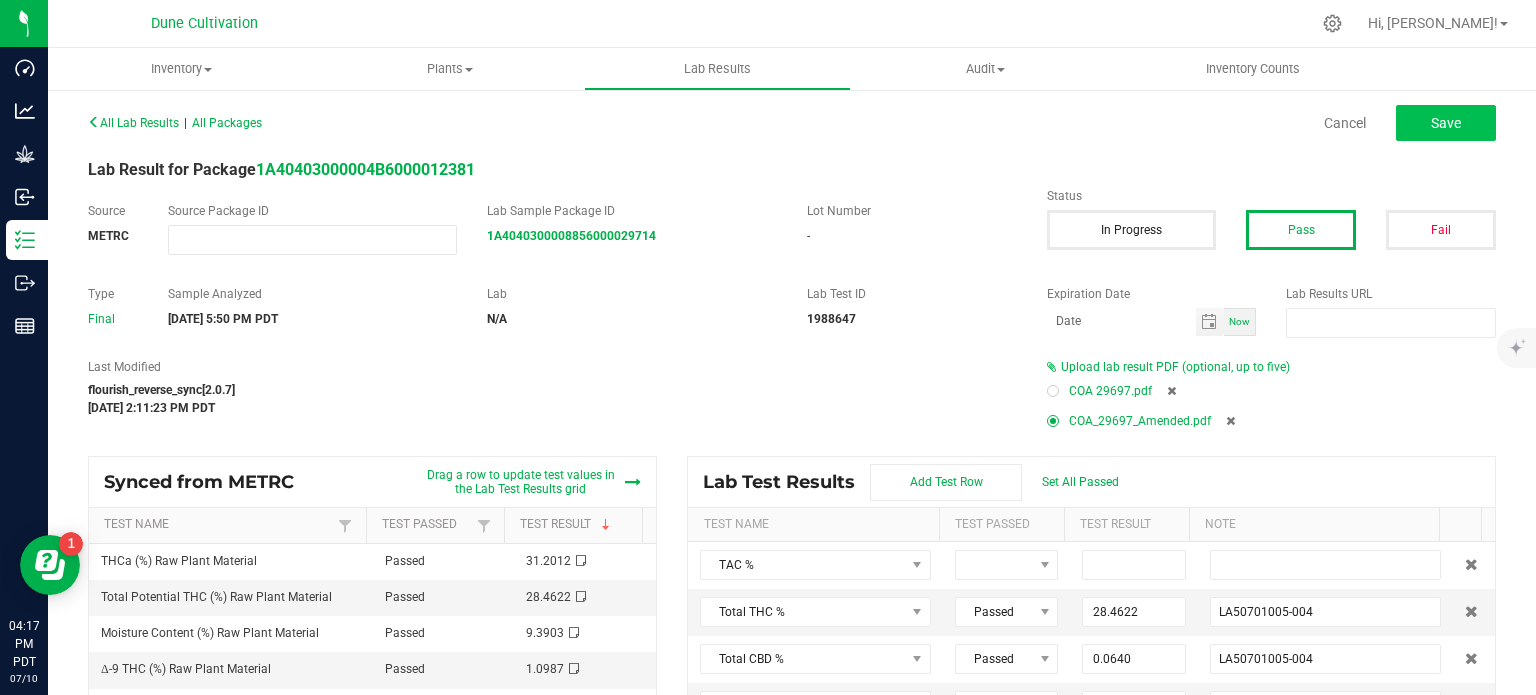 type on "0.0213" 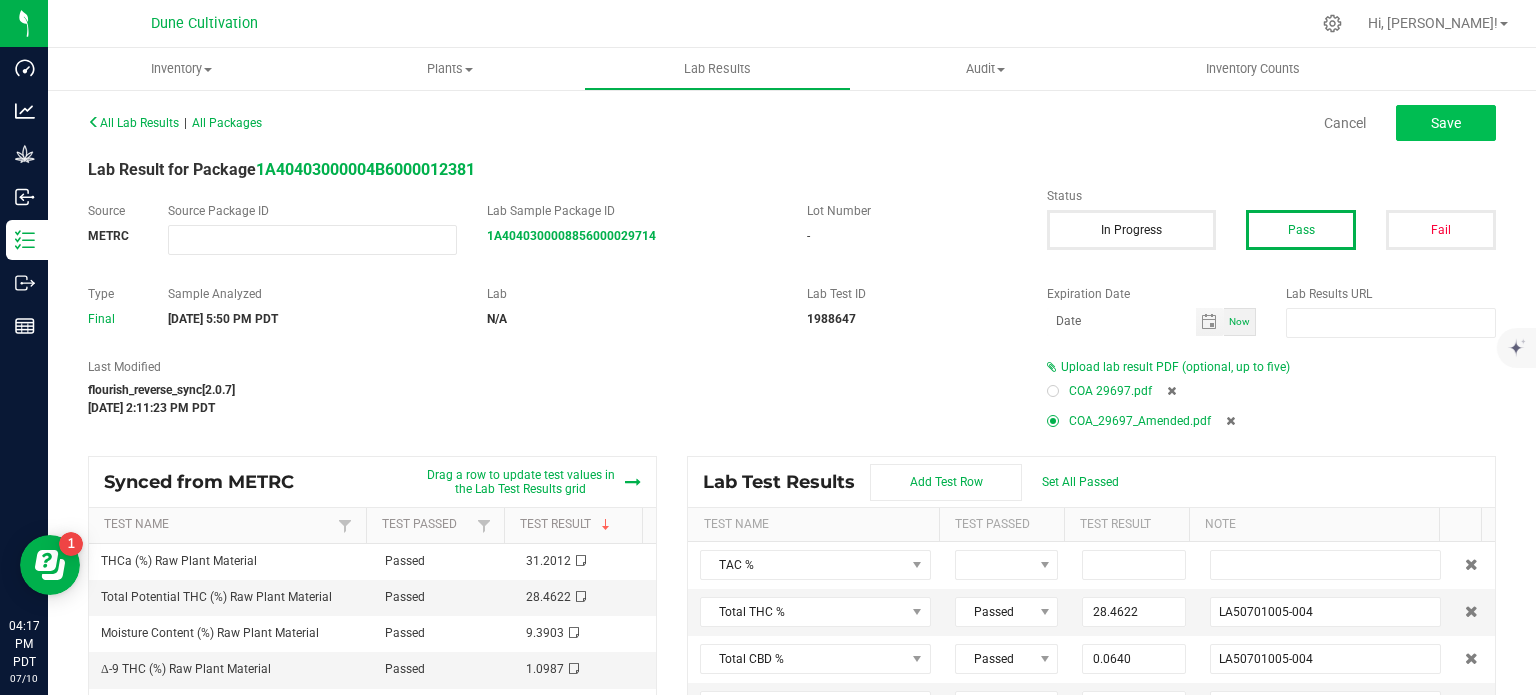 type on "LA50701005-004" 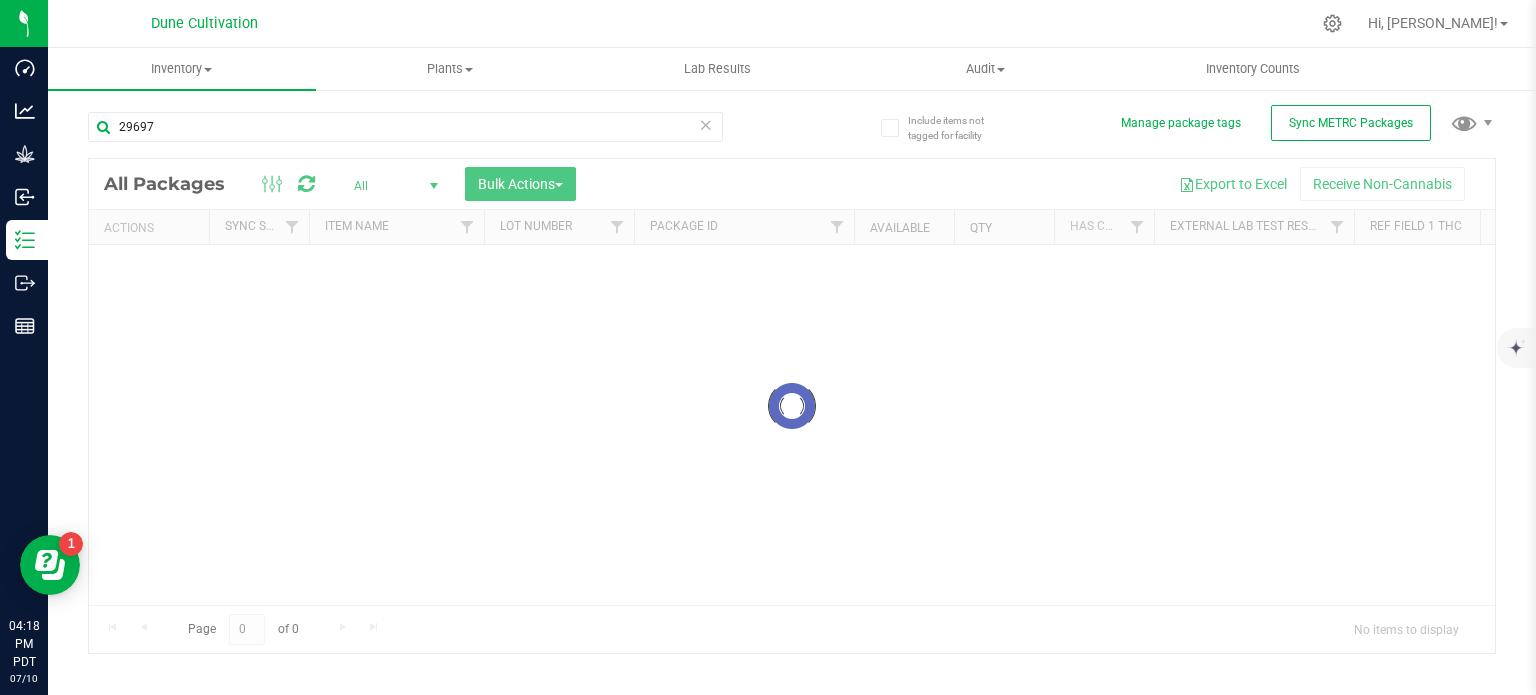 click on "29697" at bounding box center [405, 135] 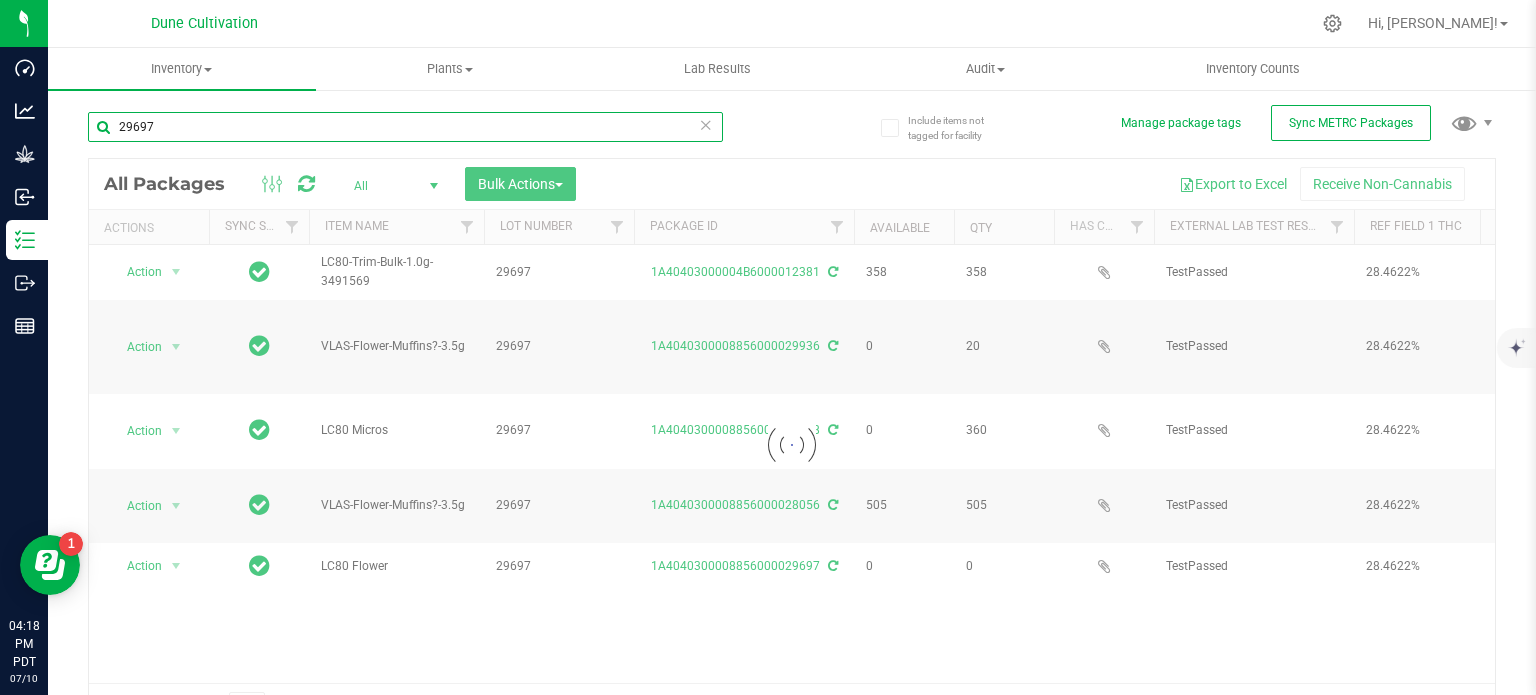 click on "29697" at bounding box center (405, 127) 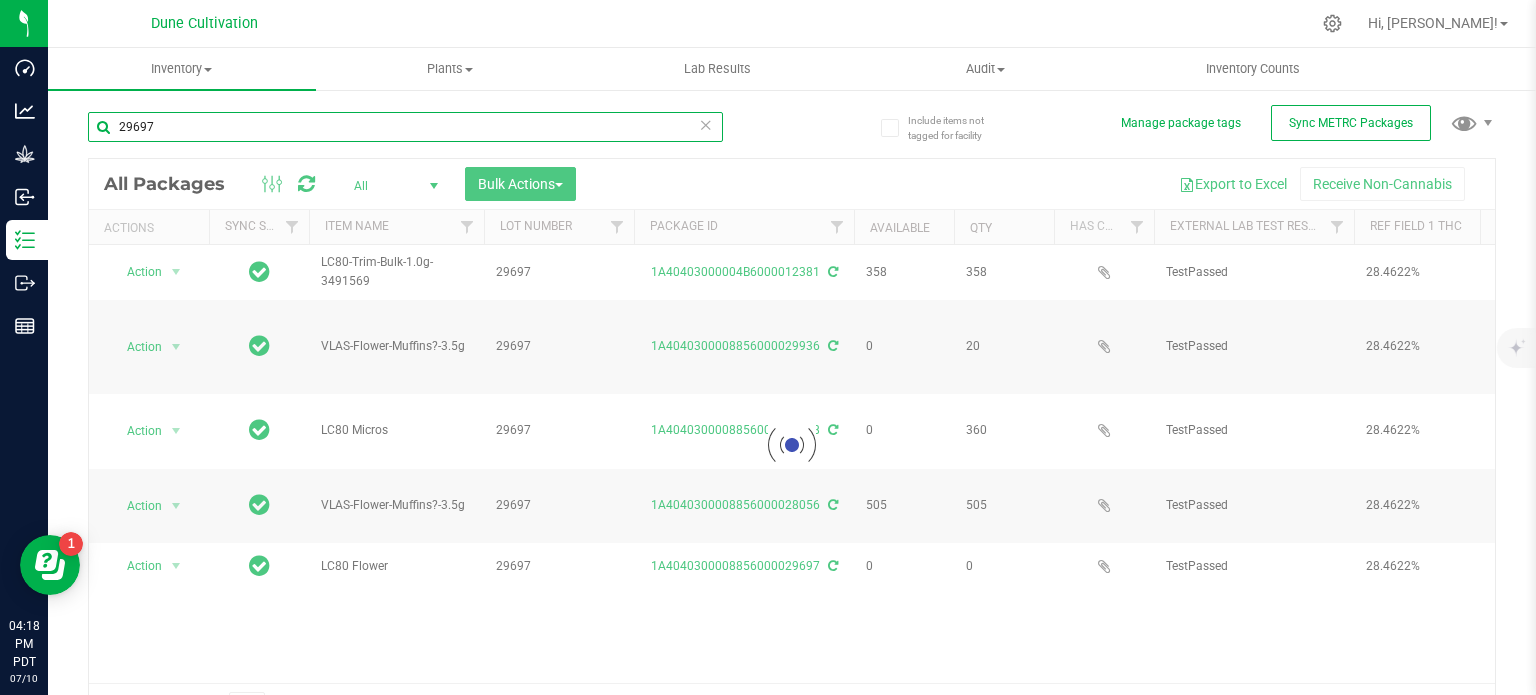 click on "29697" at bounding box center (405, 127) 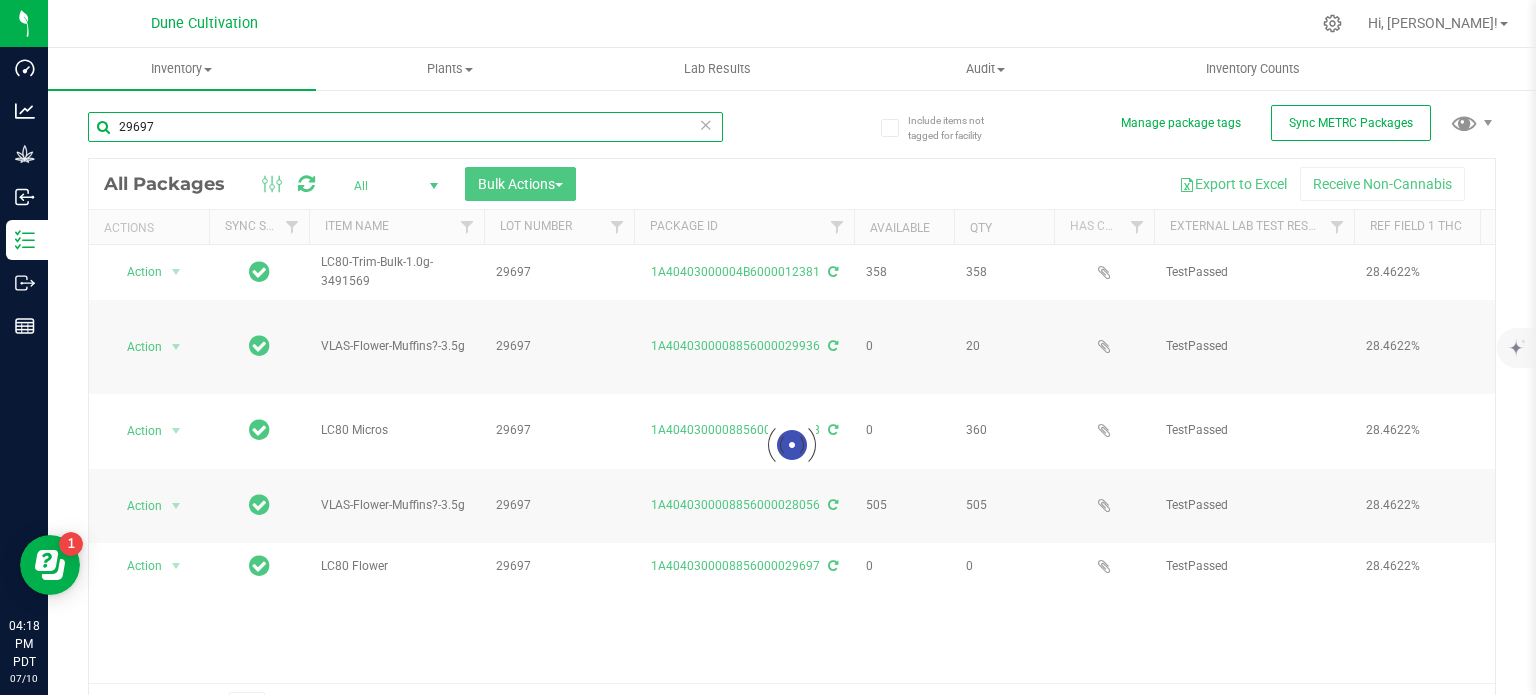 click on "29697" at bounding box center [405, 127] 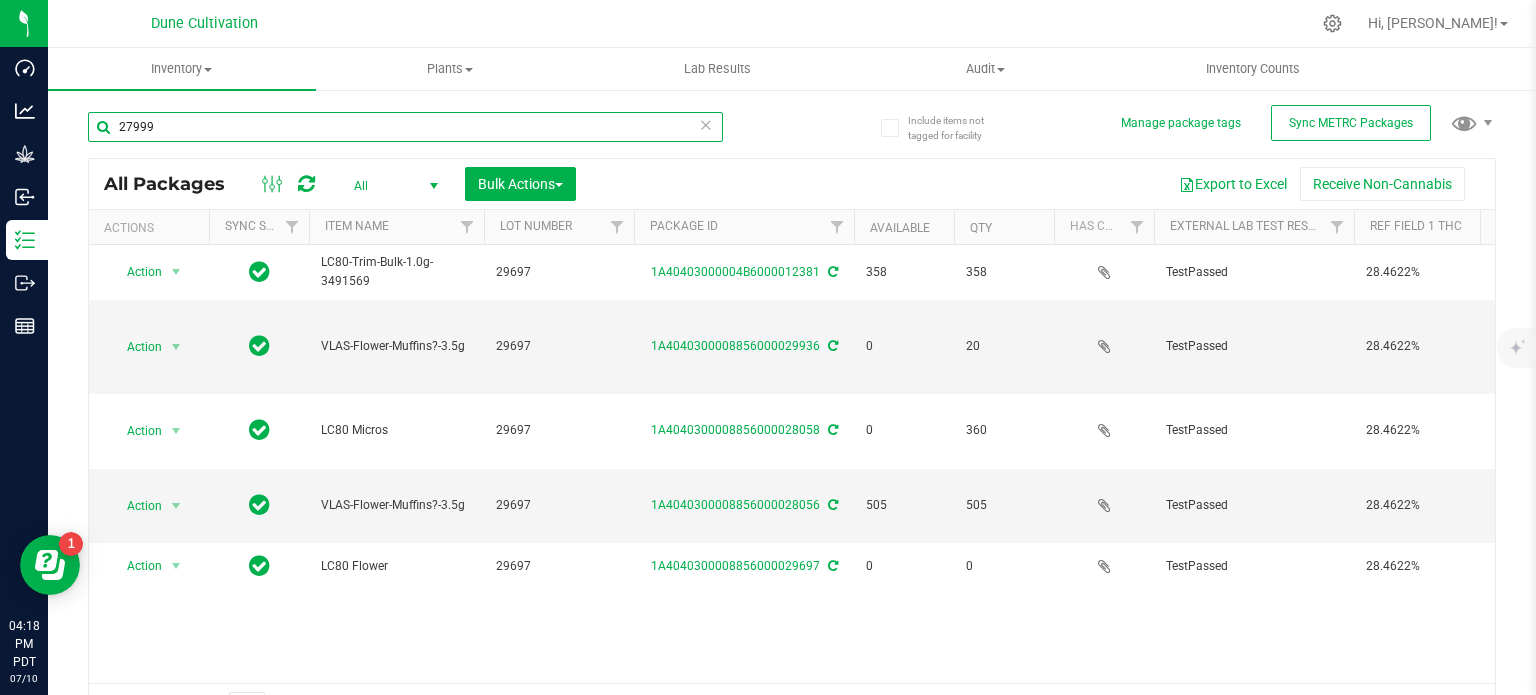 type on "27999" 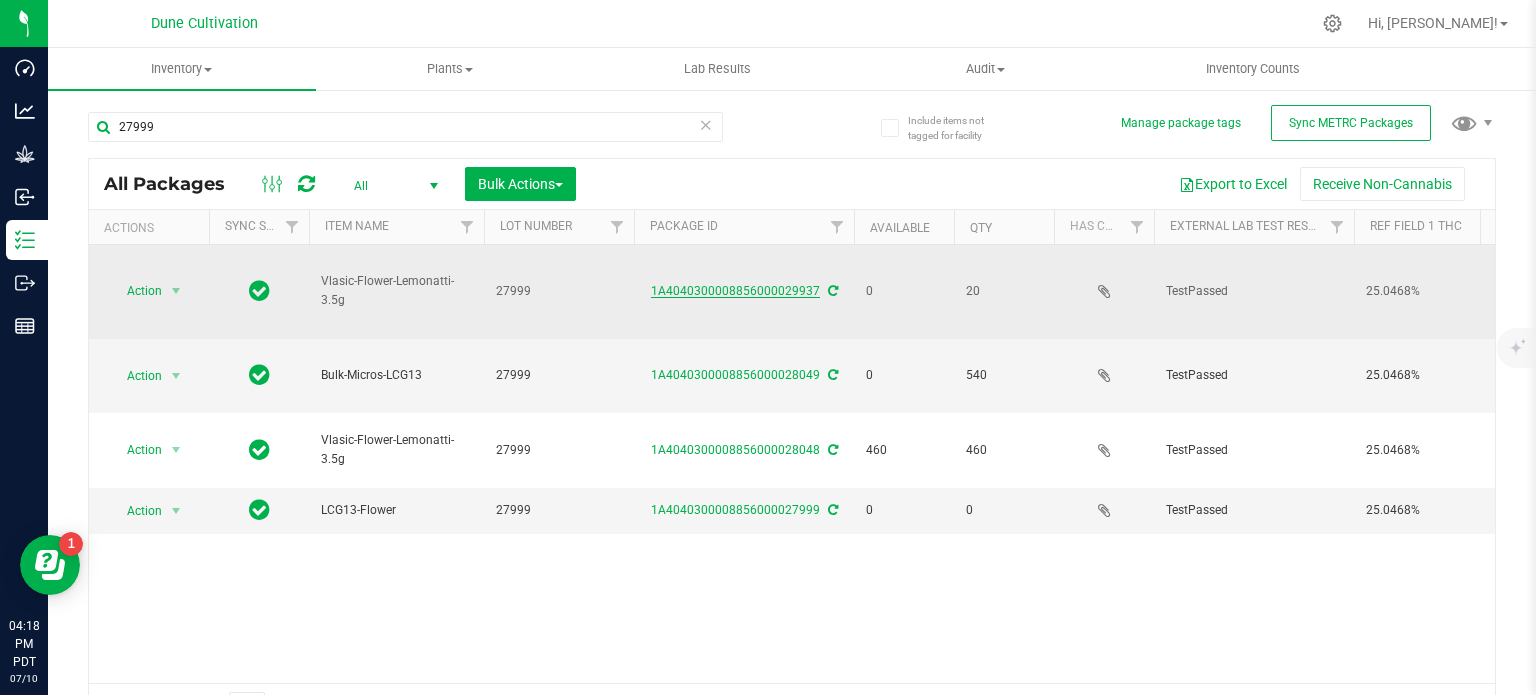 click on "1A4040300008856000029937" at bounding box center (735, 291) 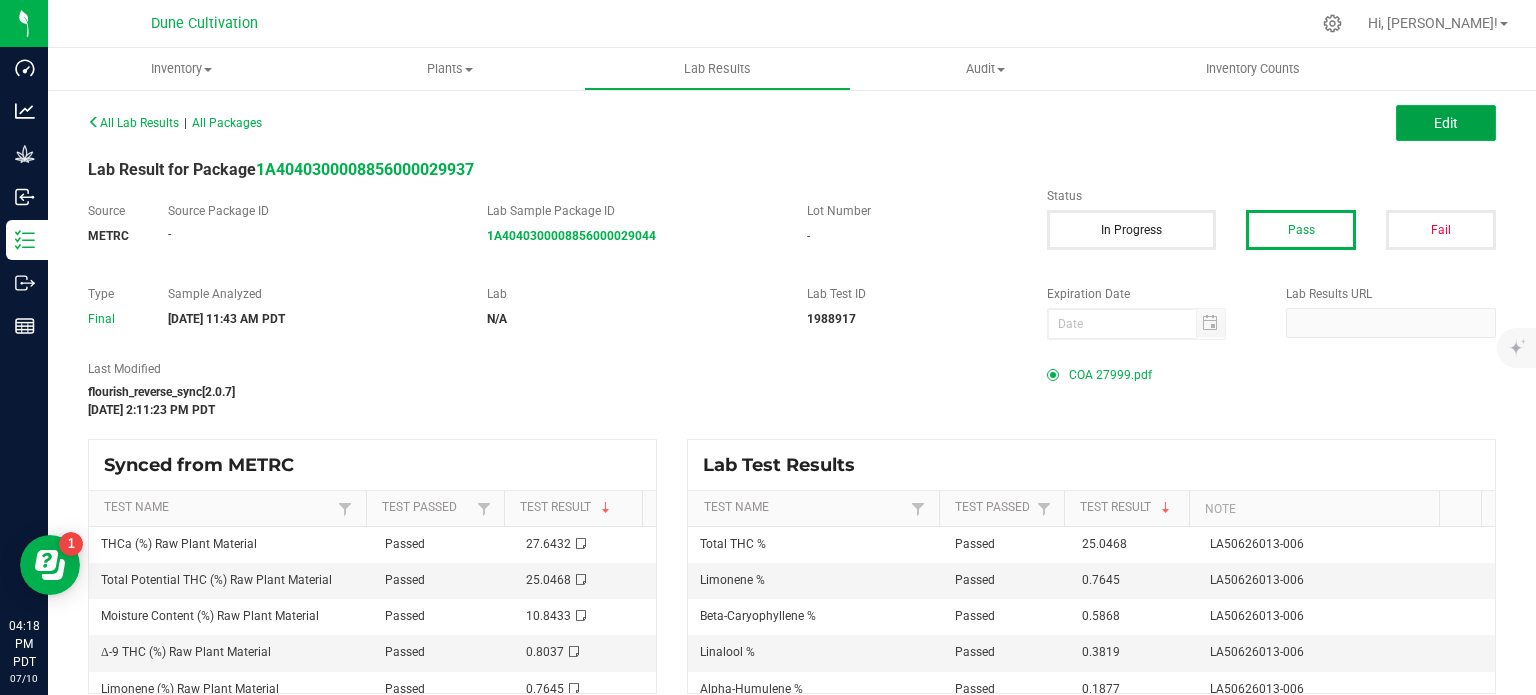 click on "Edit" at bounding box center (1446, 123) 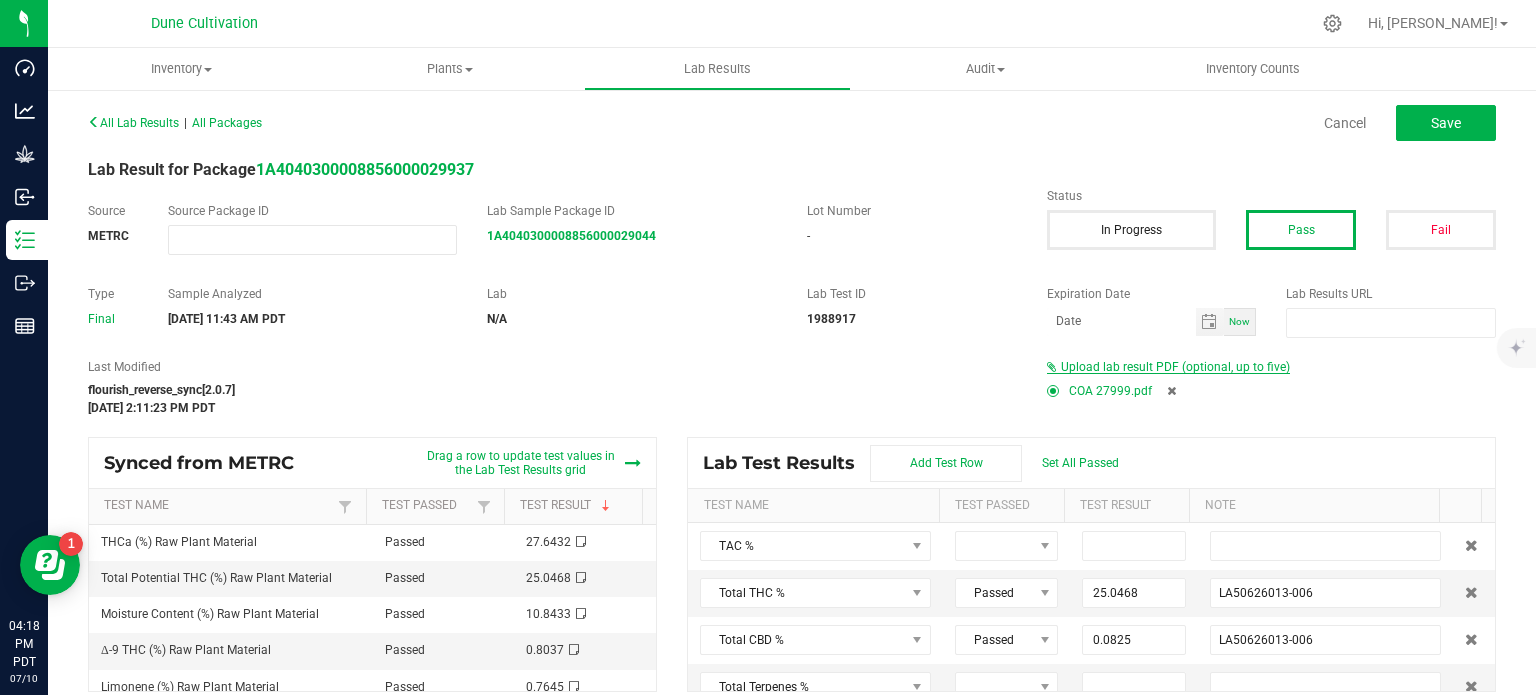 click on "Upload lab result PDF (optional, up to five)" at bounding box center (1175, 367) 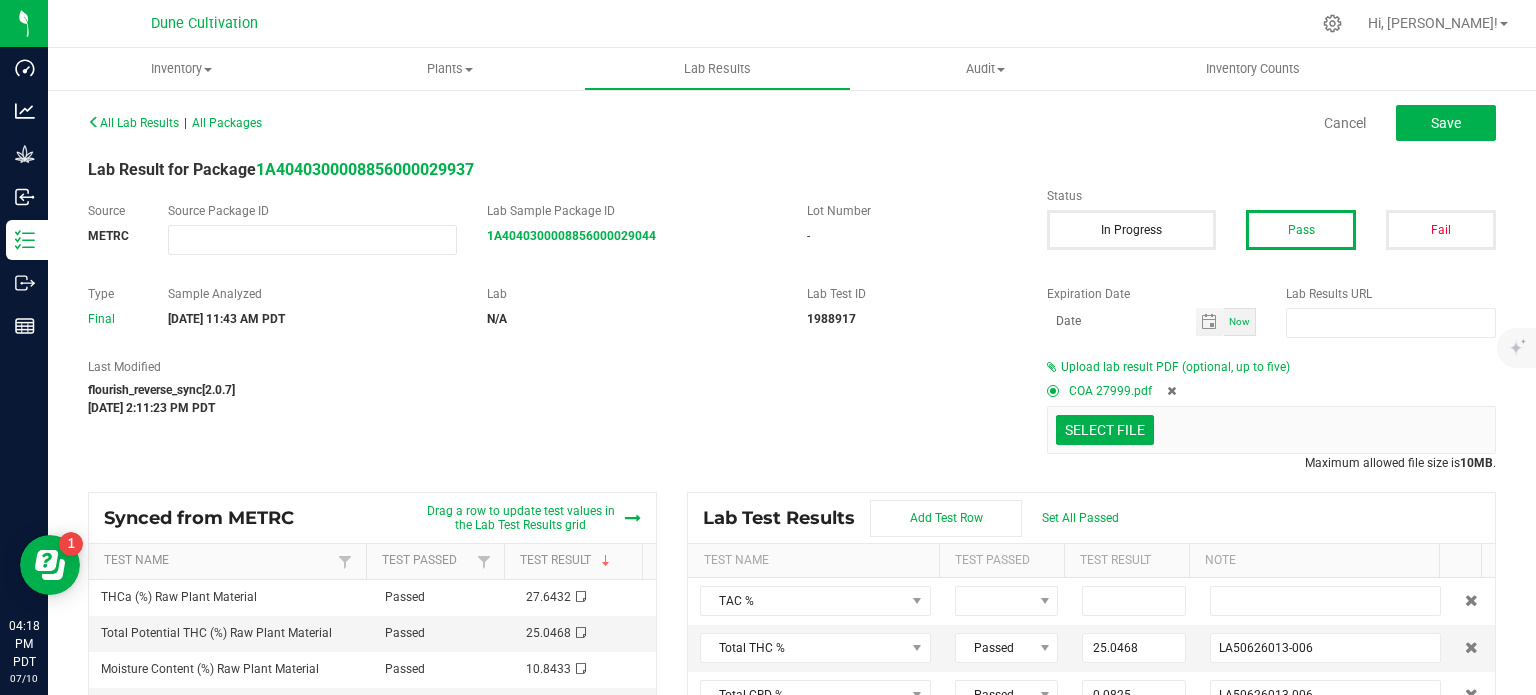 click on "Select file Drop files here to upload" at bounding box center [1271, 430] 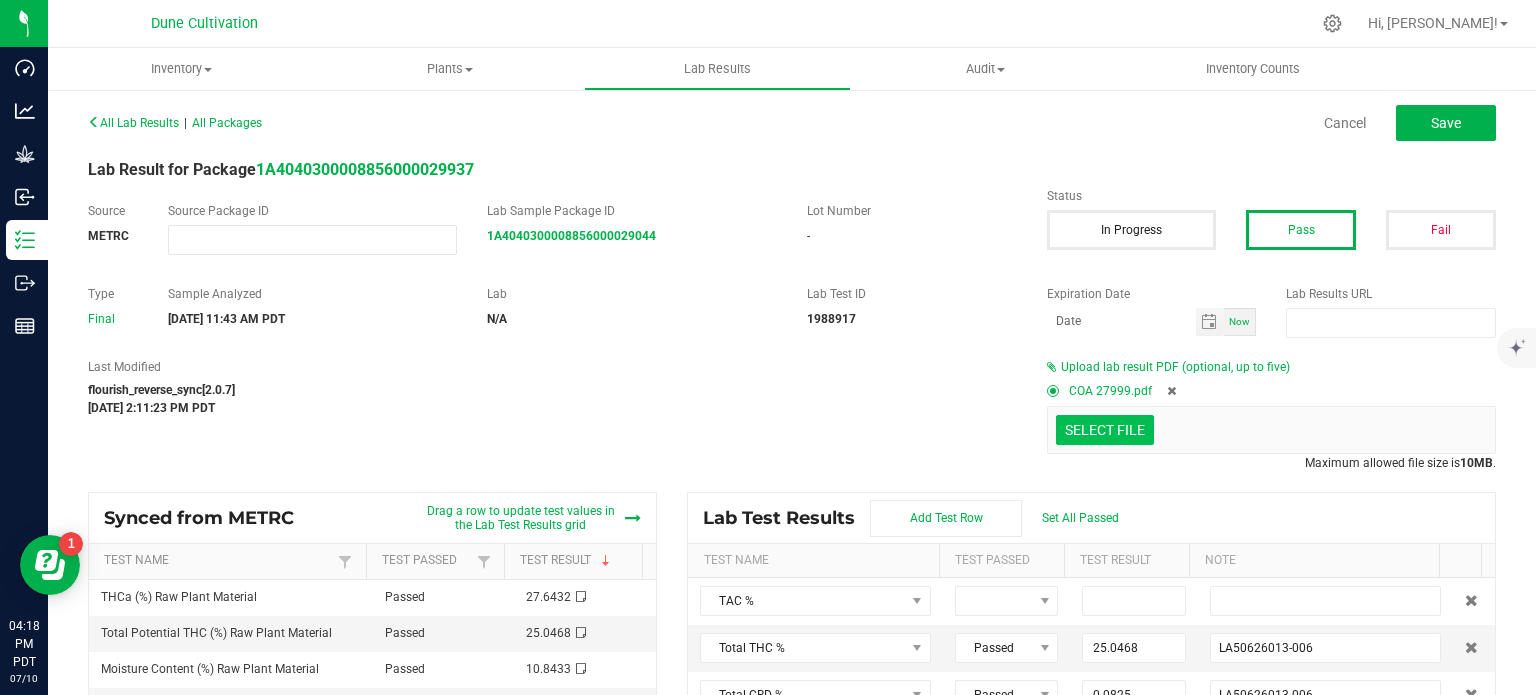 click at bounding box center (-292, 326) 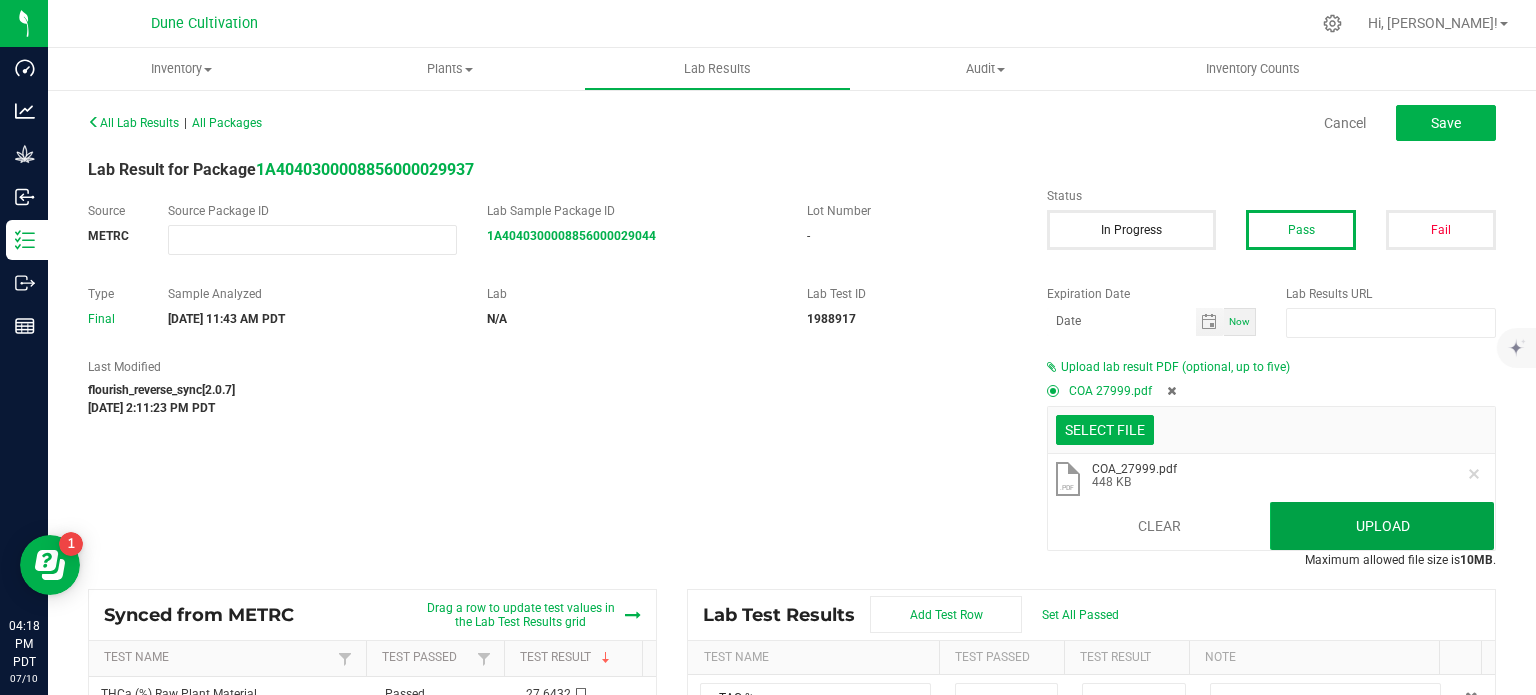 click on "Upload" at bounding box center [1382, 526] 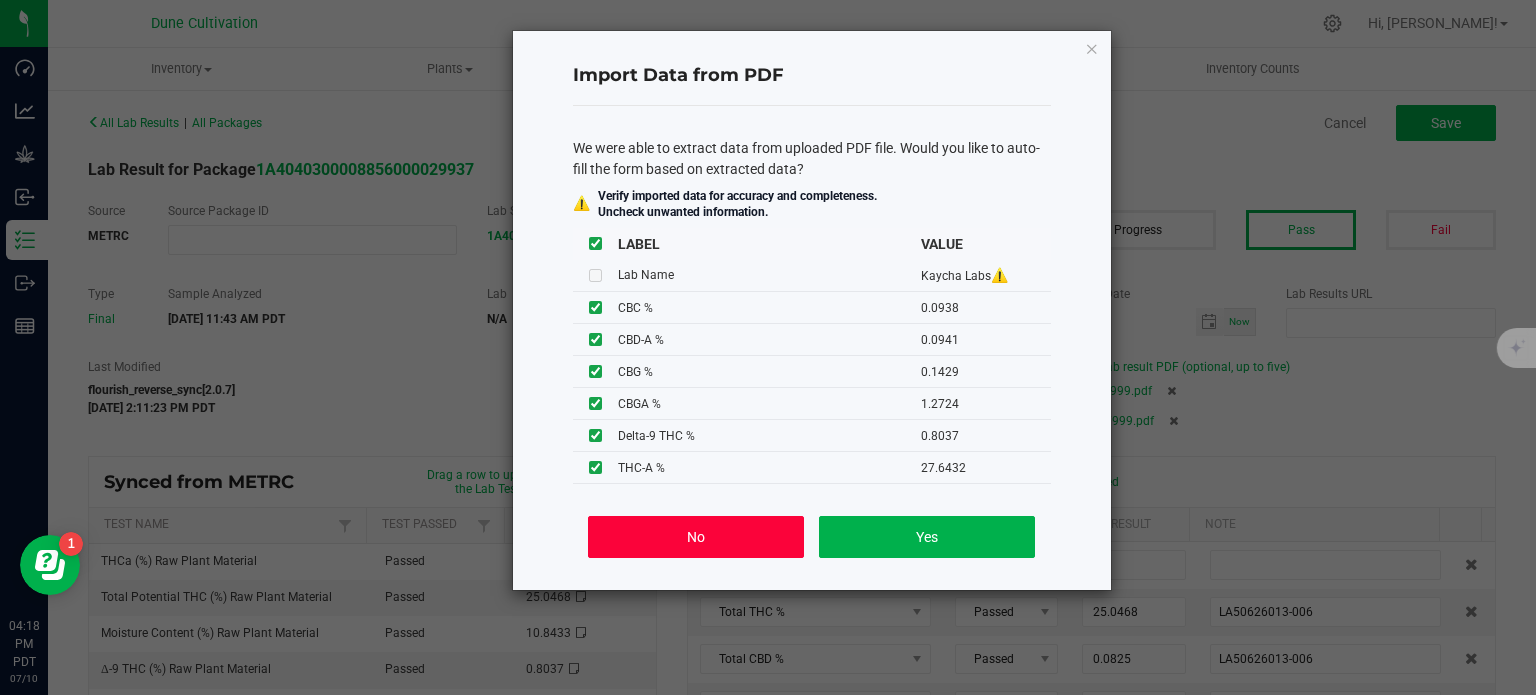 click on "No" 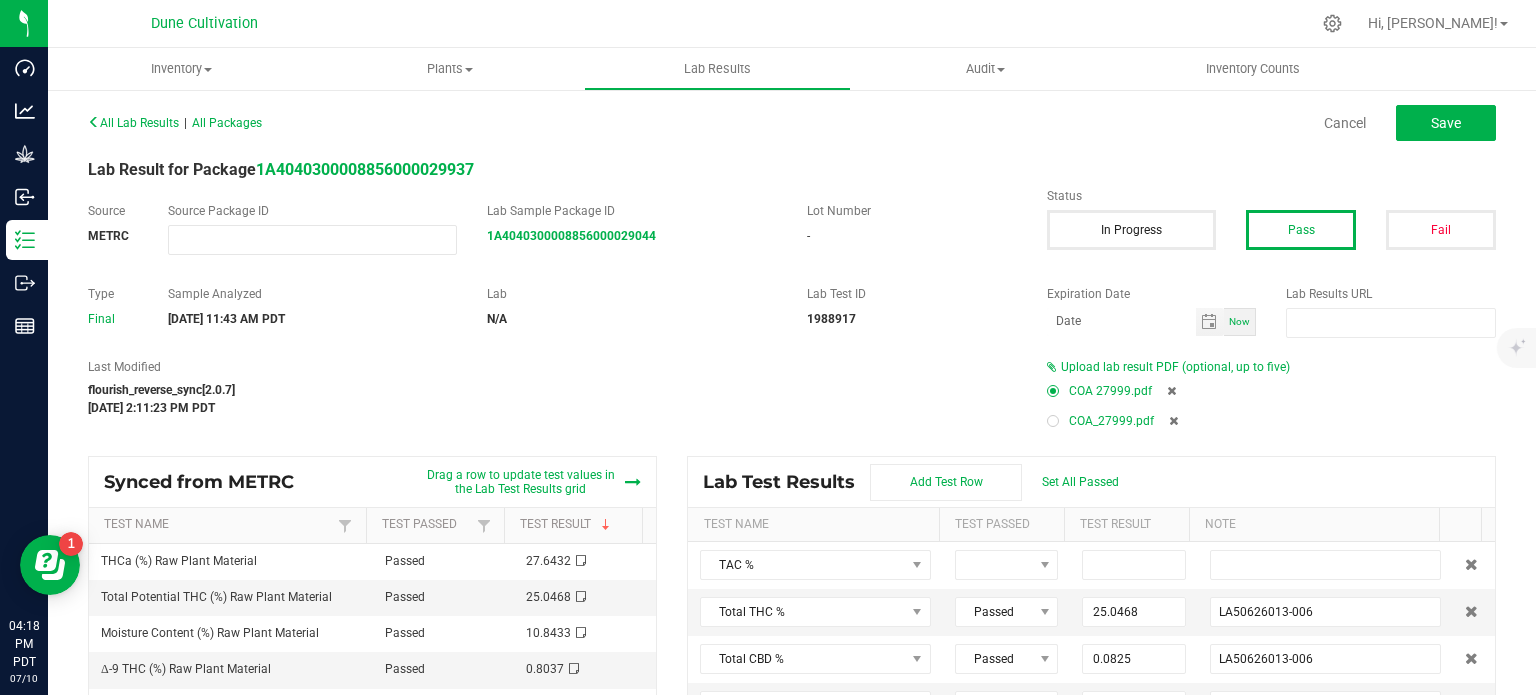 click at bounding box center (1053, 421) 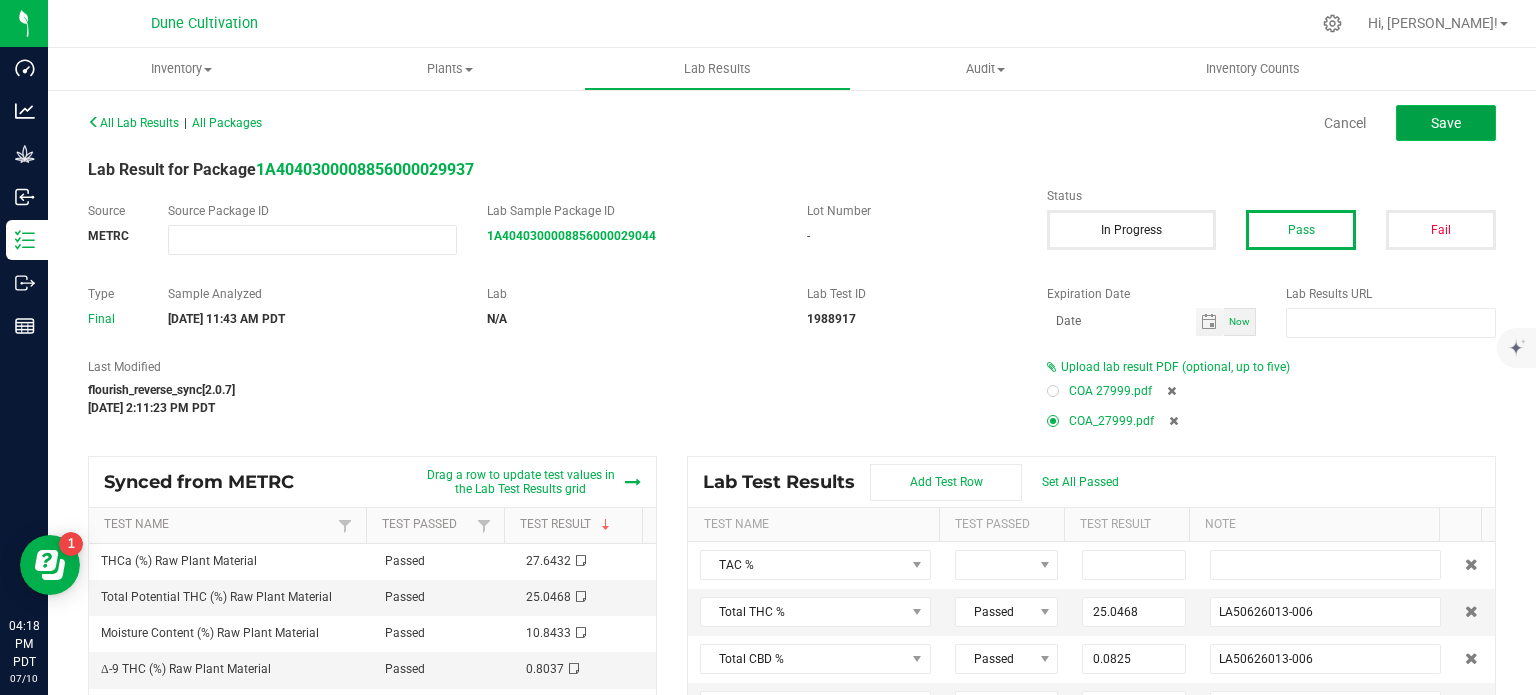 click on "Save" 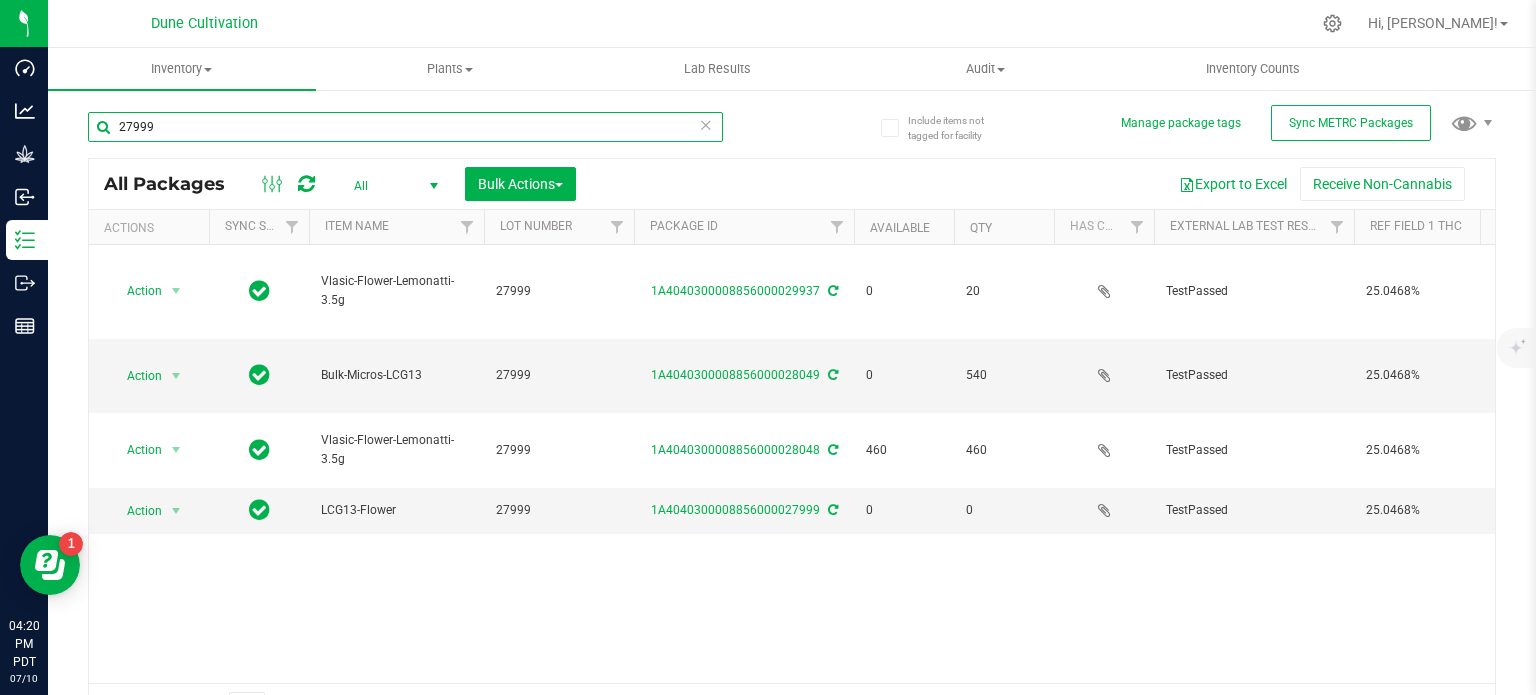 click on "27999" at bounding box center [405, 127] 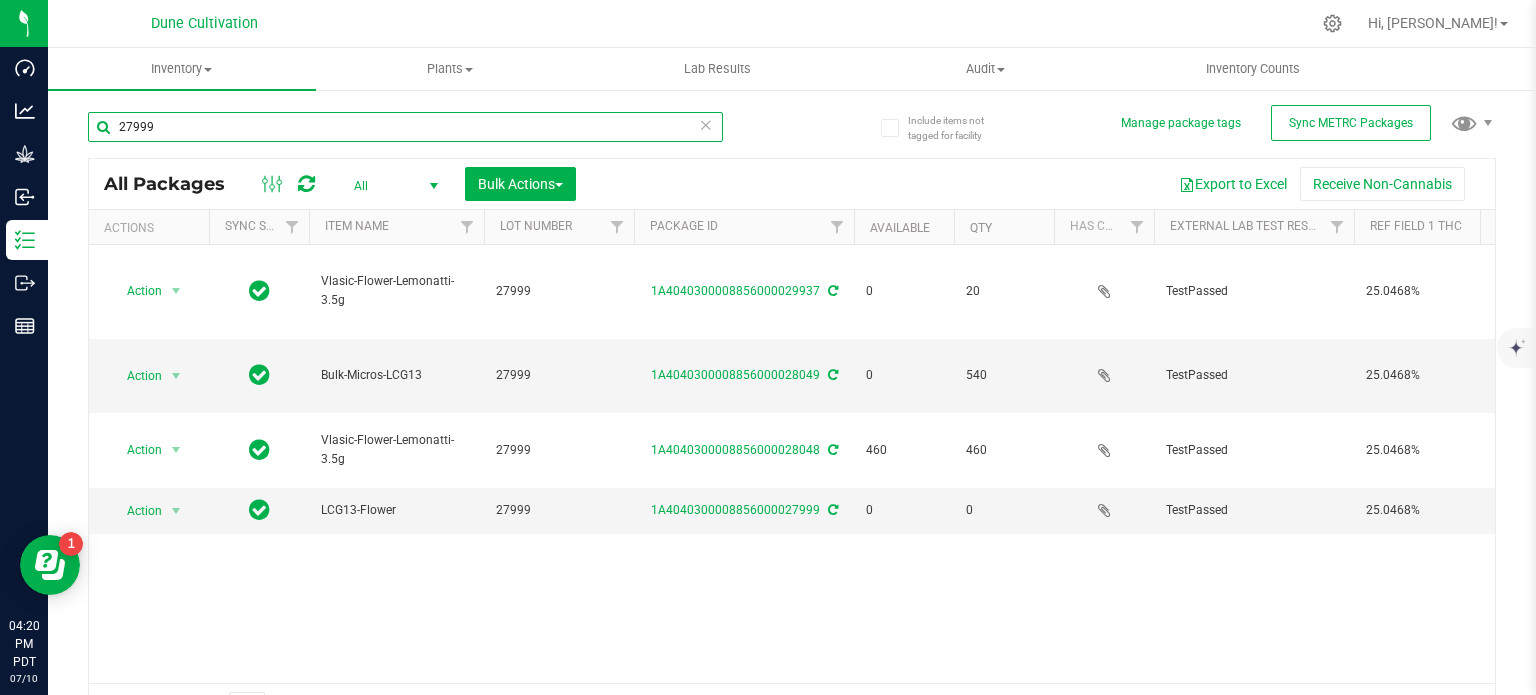 click on "27999" at bounding box center (405, 127) 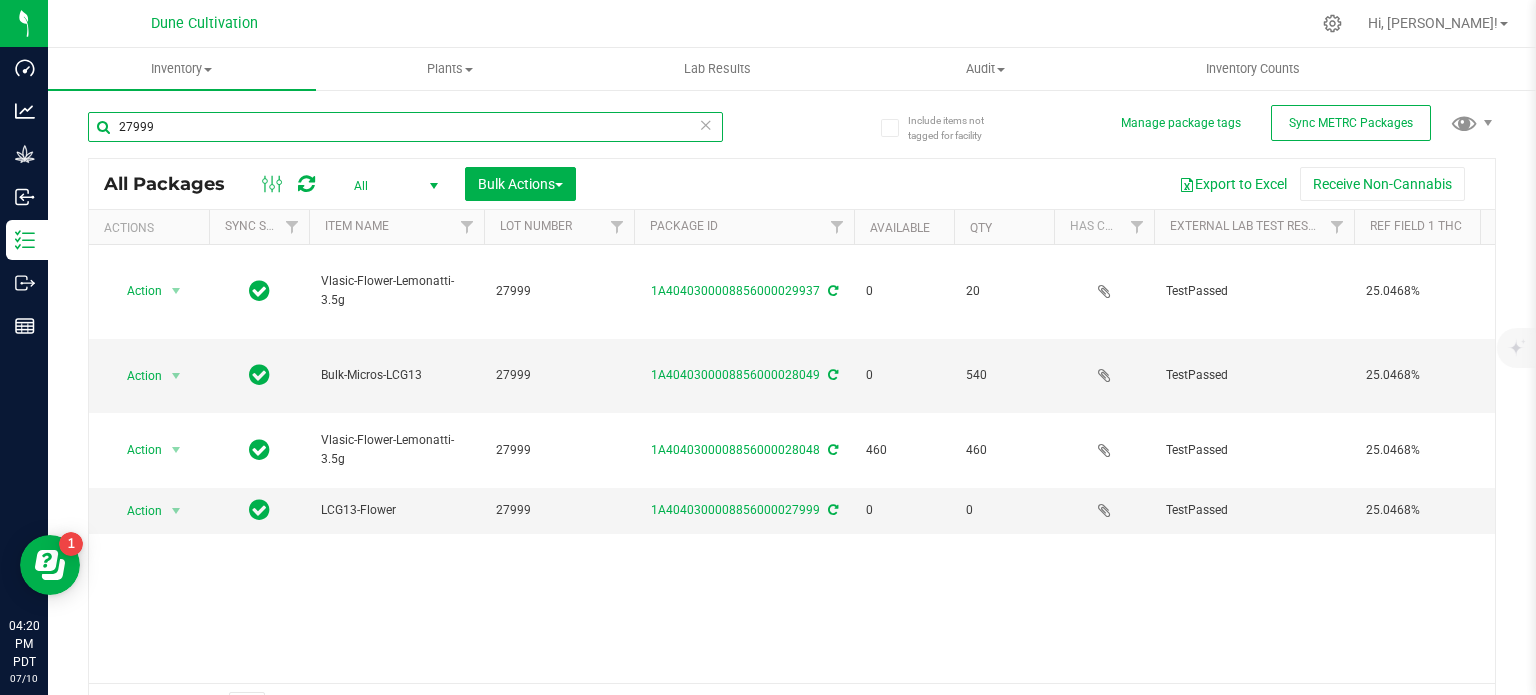 click on "27999" at bounding box center (405, 127) 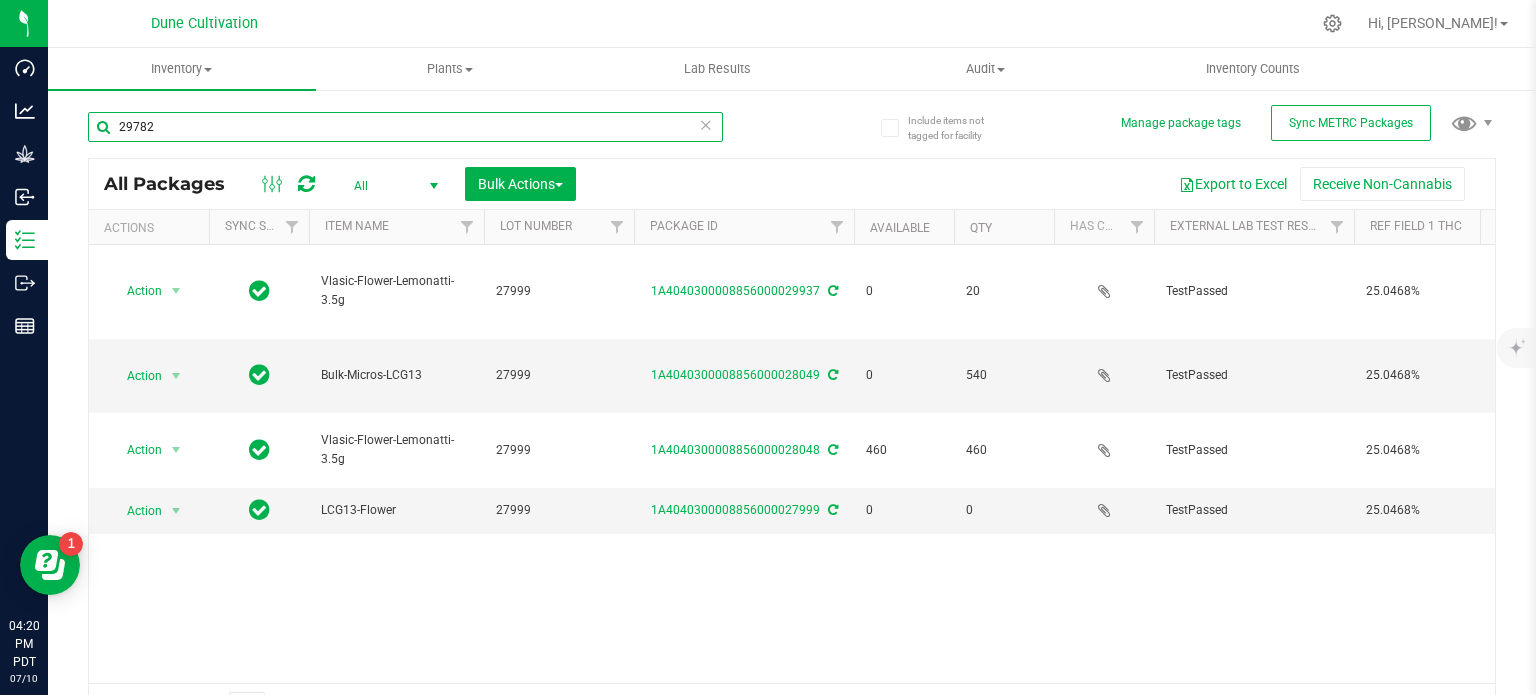 type on "29782" 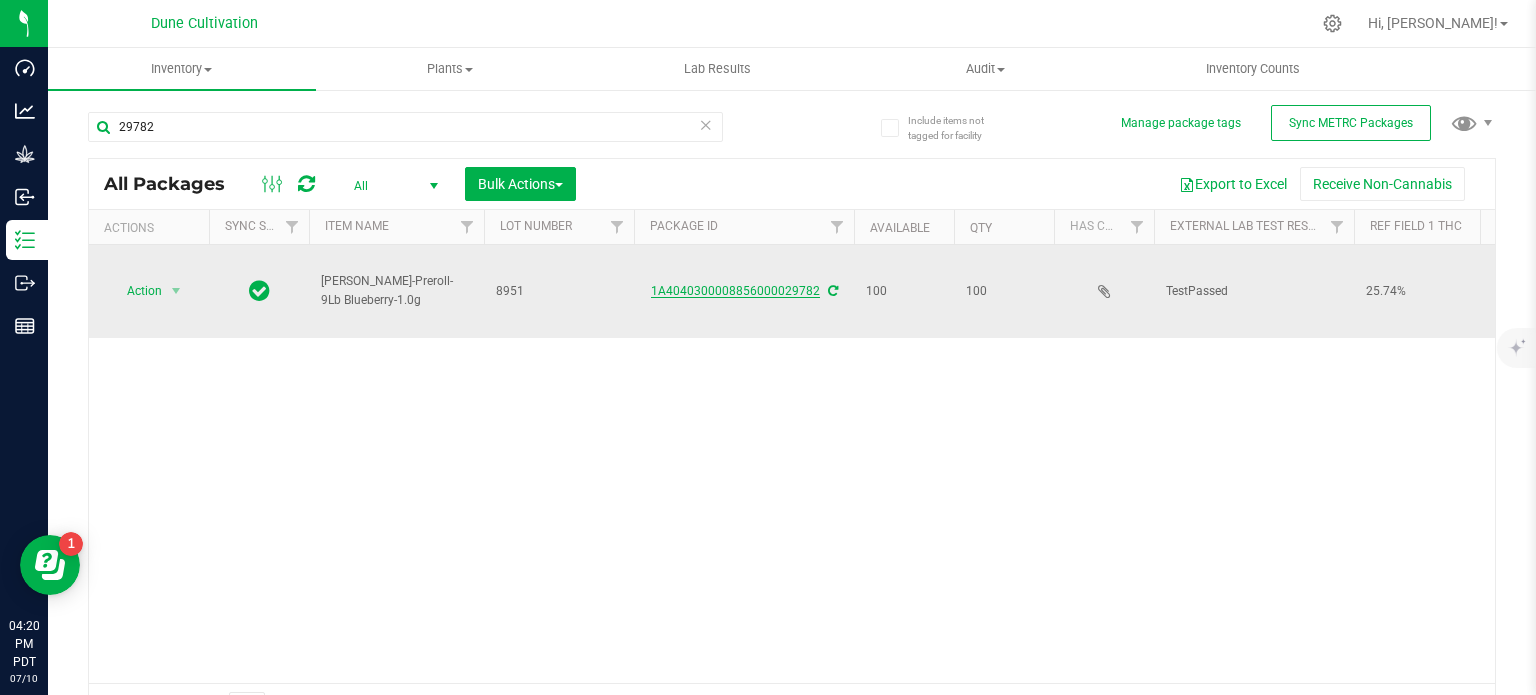 click on "1A4040300008856000029782" at bounding box center [735, 291] 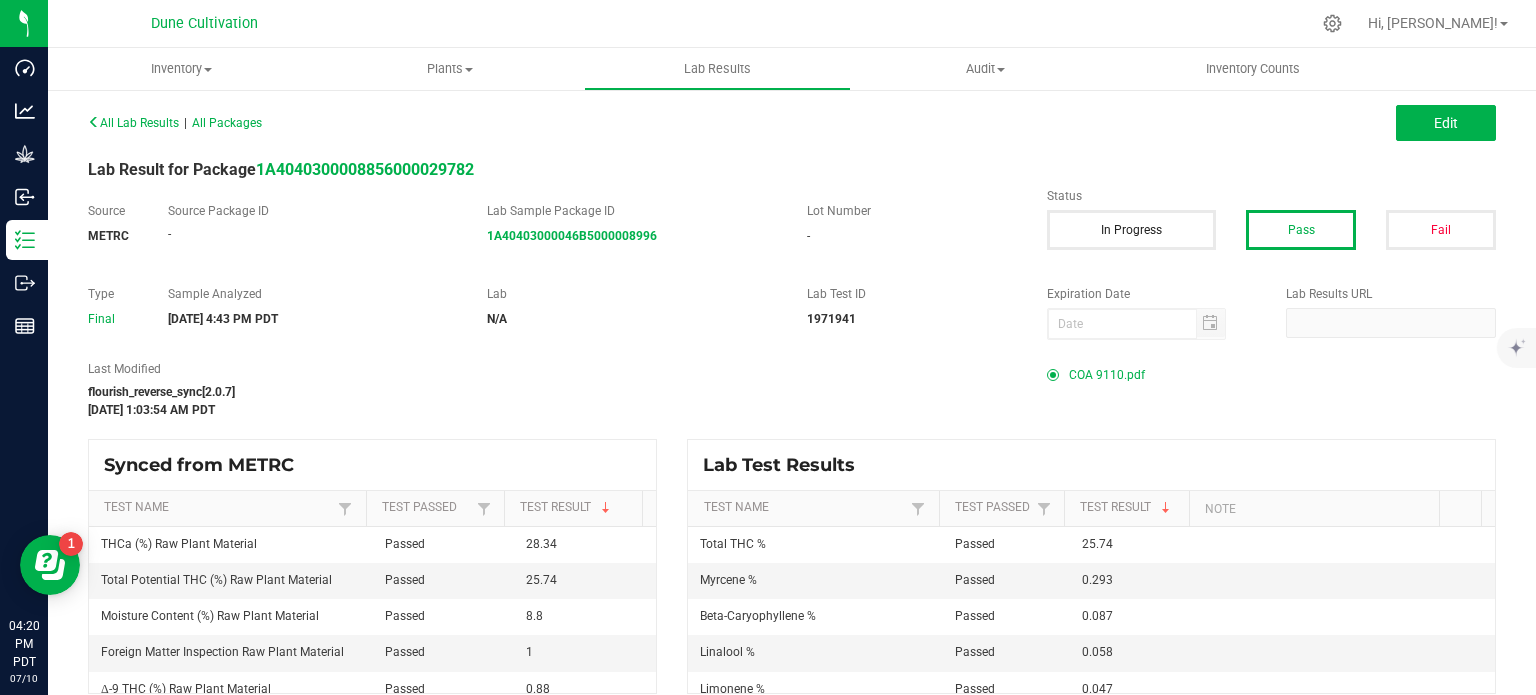 click on "COA 9110.pdf" at bounding box center [1107, 375] 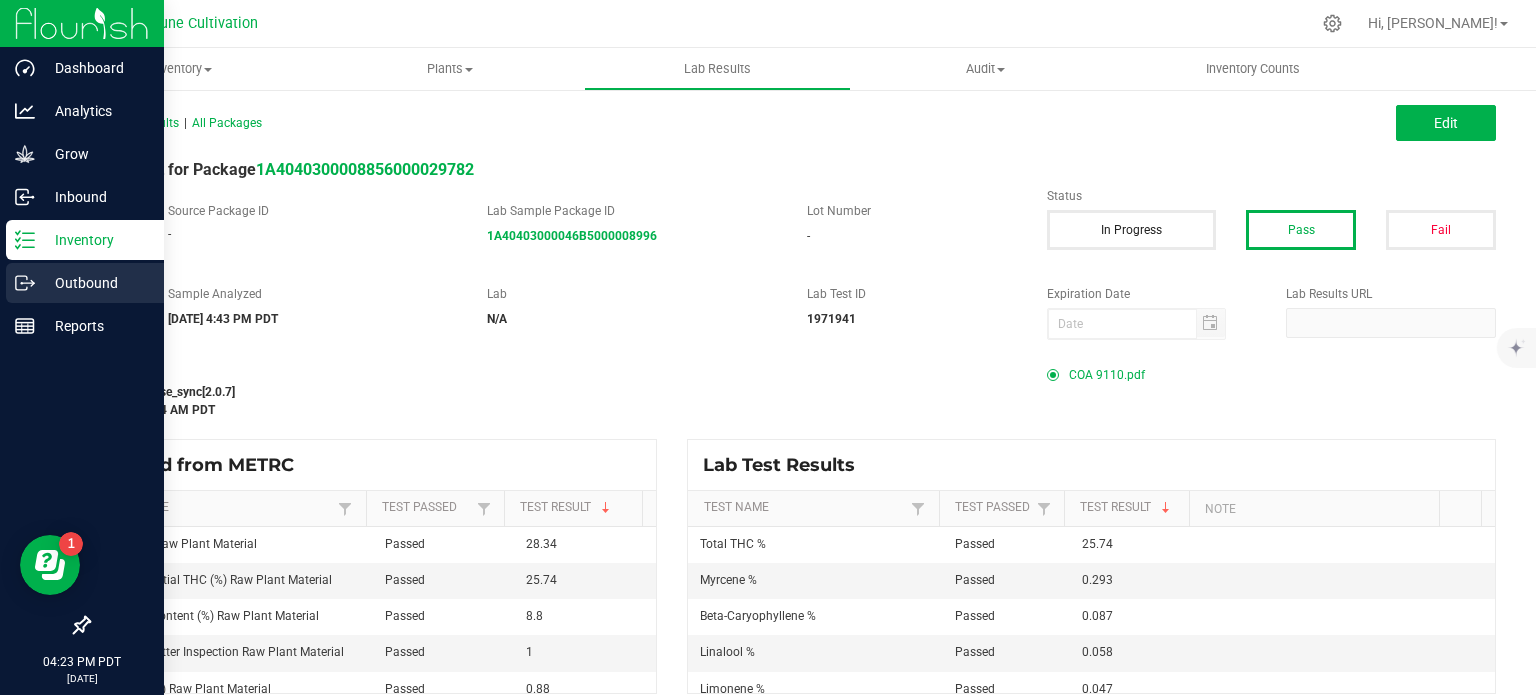click 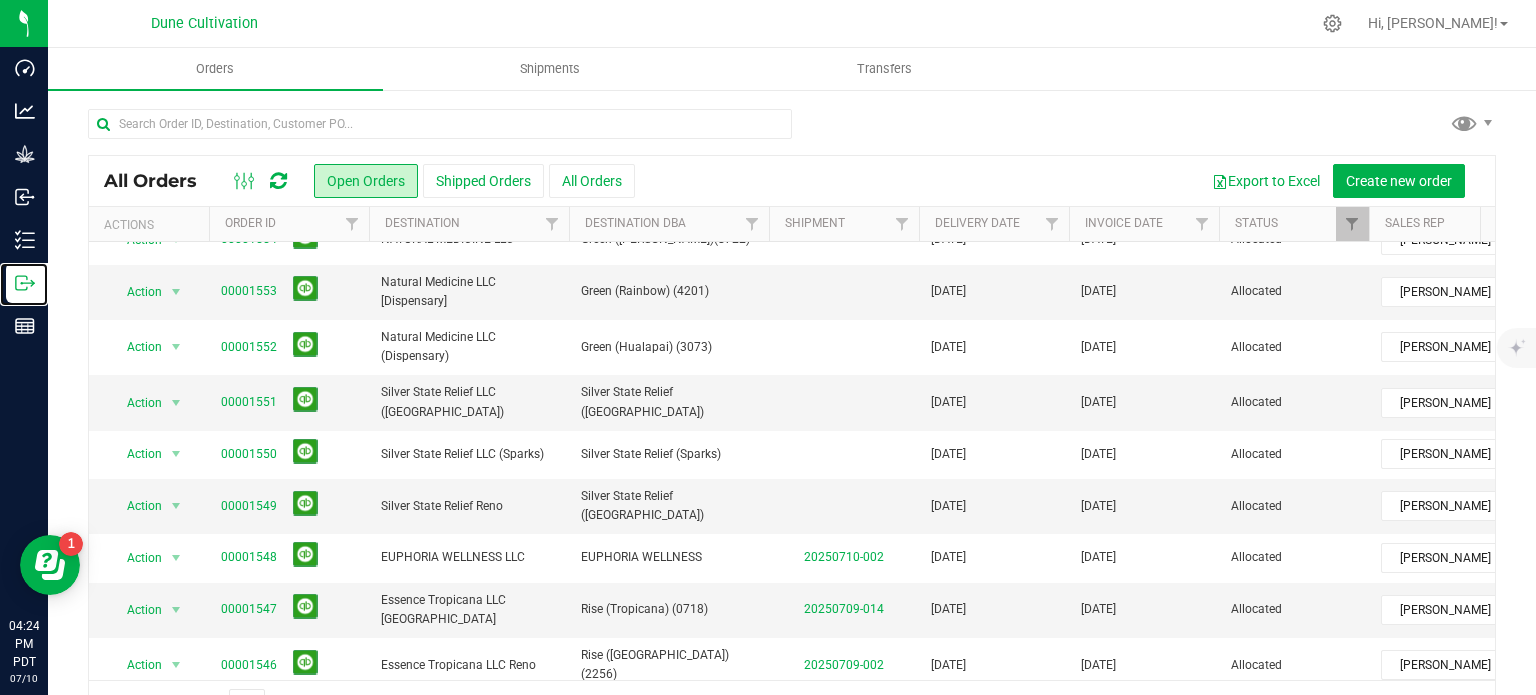 scroll, scrollTop: 0, scrollLeft: 0, axis: both 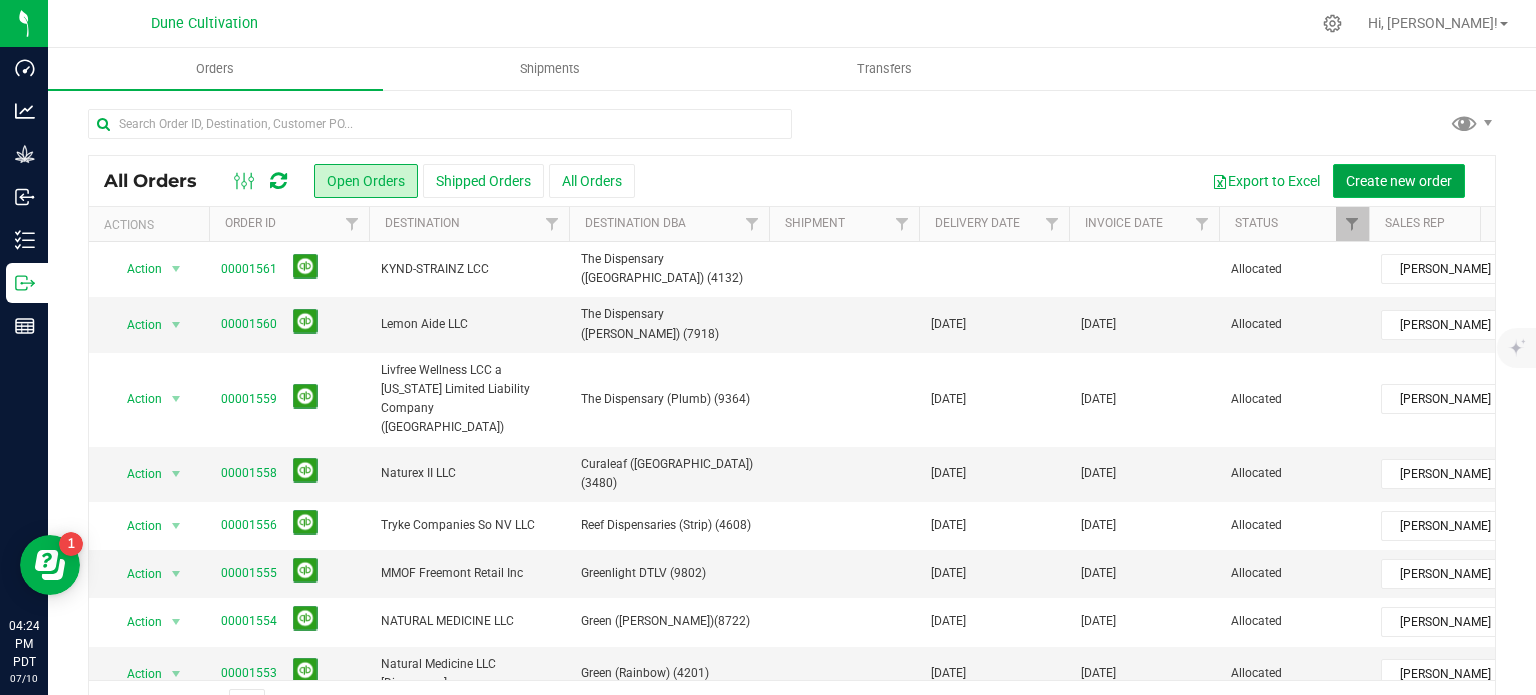 click on "Create new order" at bounding box center (1399, 181) 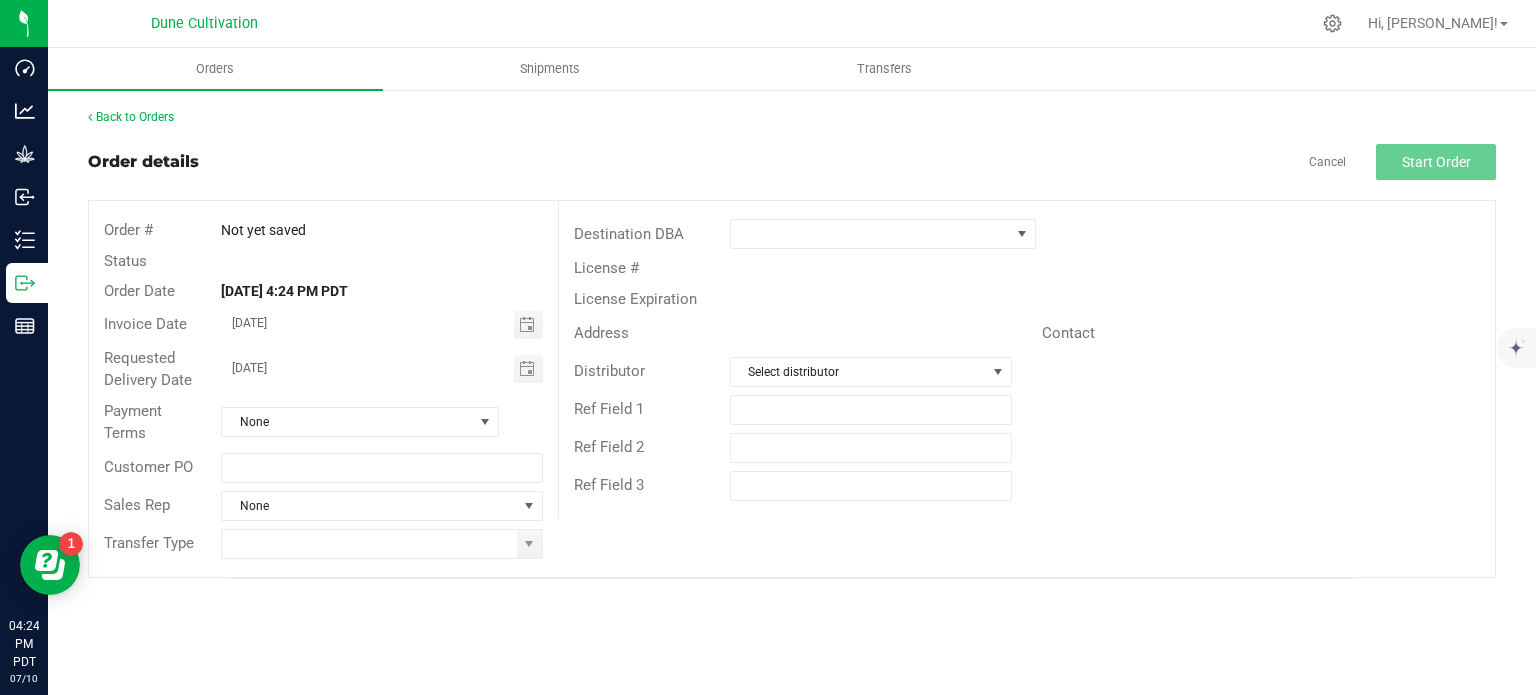 click on "Requested Delivery Date  07/11/2025" at bounding box center [323, 369] 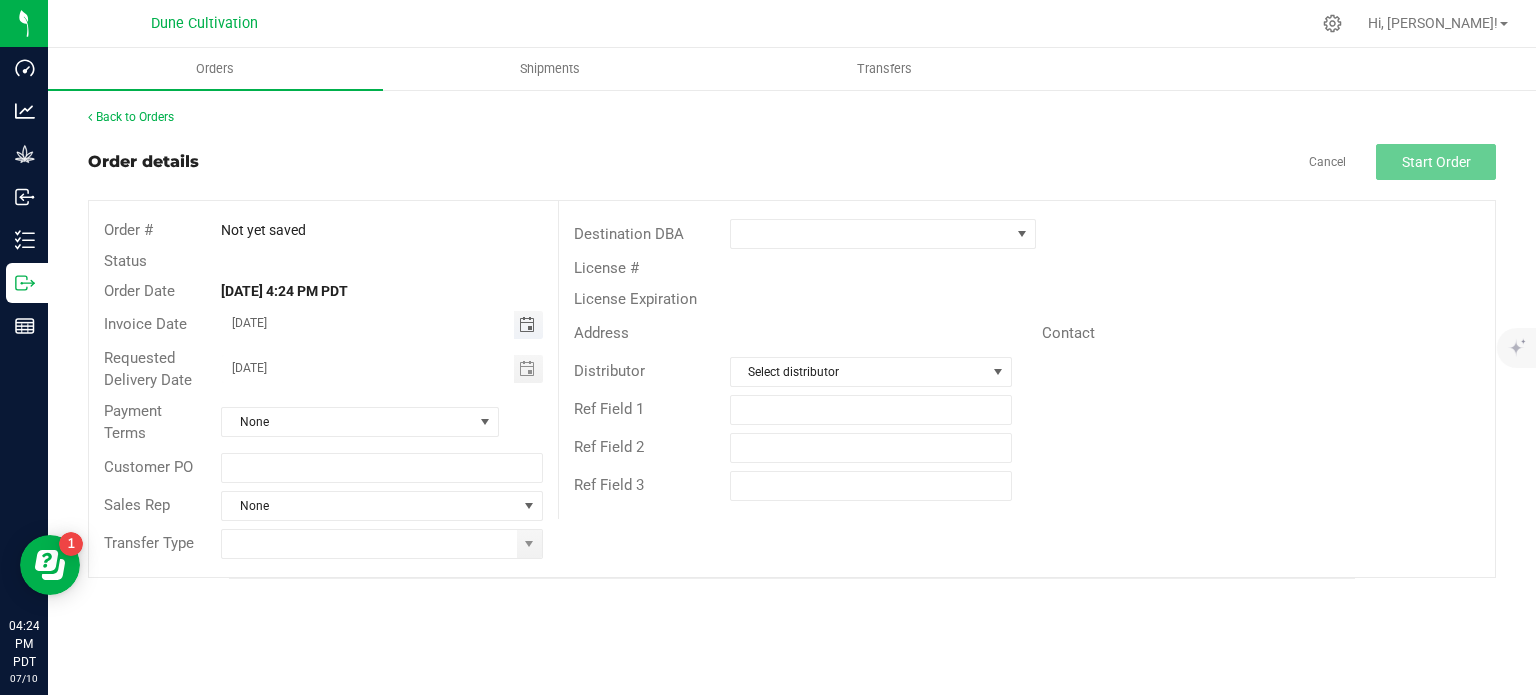 click at bounding box center (527, 325) 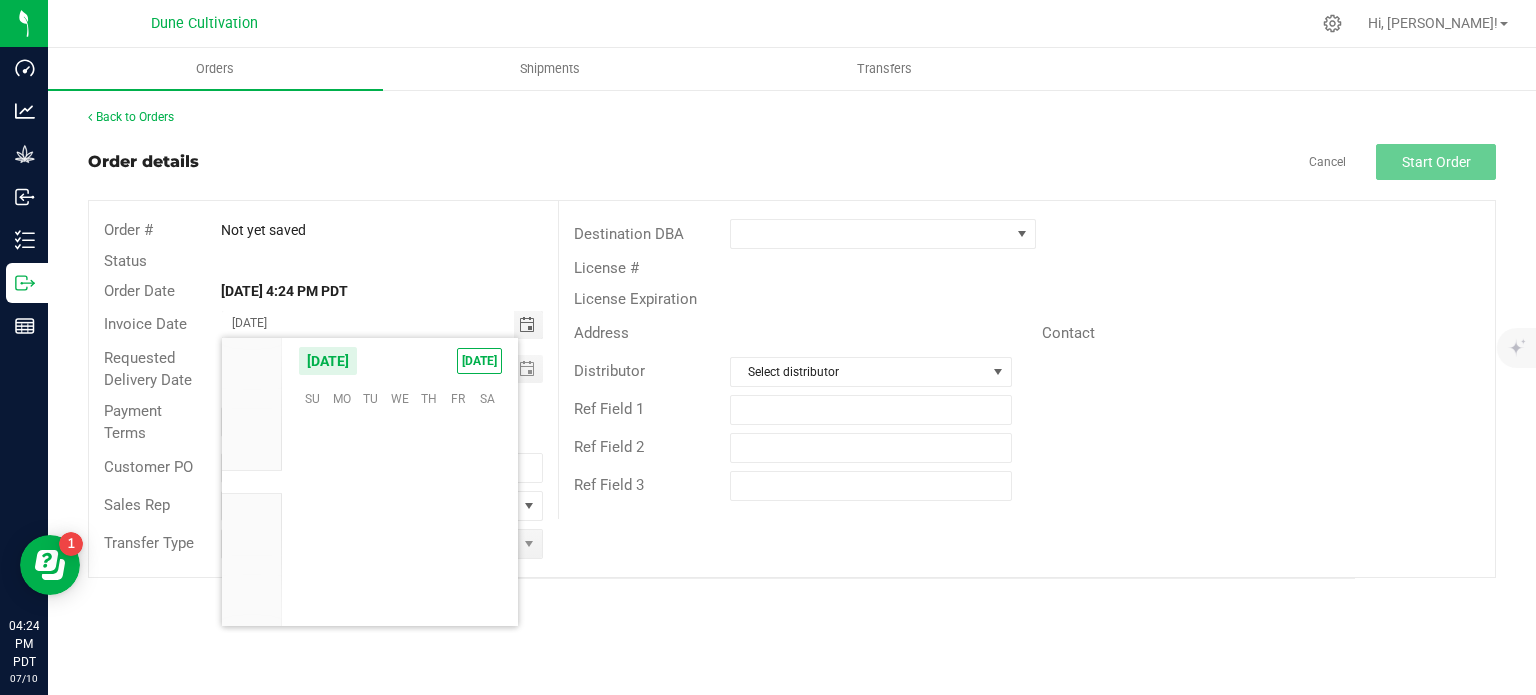 scroll, scrollTop: 36144, scrollLeft: 0, axis: vertical 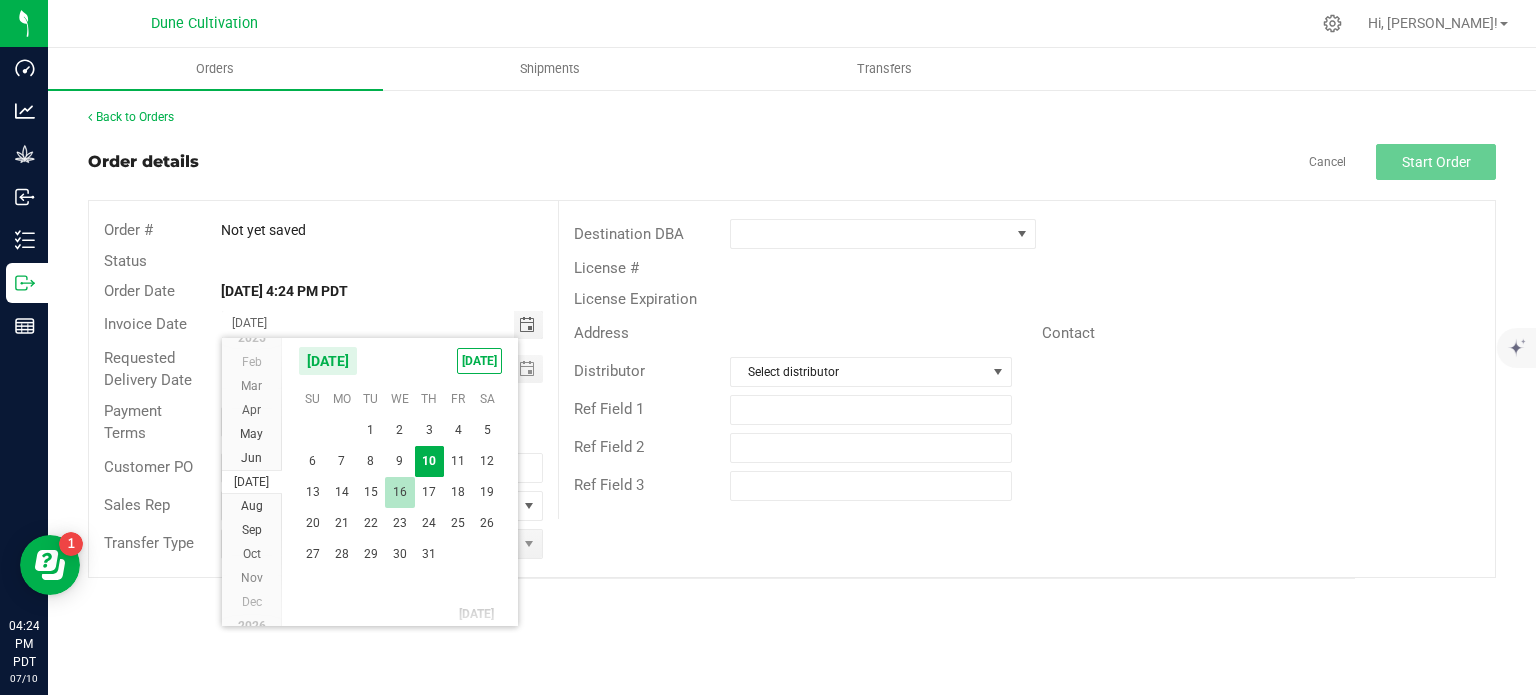 click on "16" at bounding box center (399, 492) 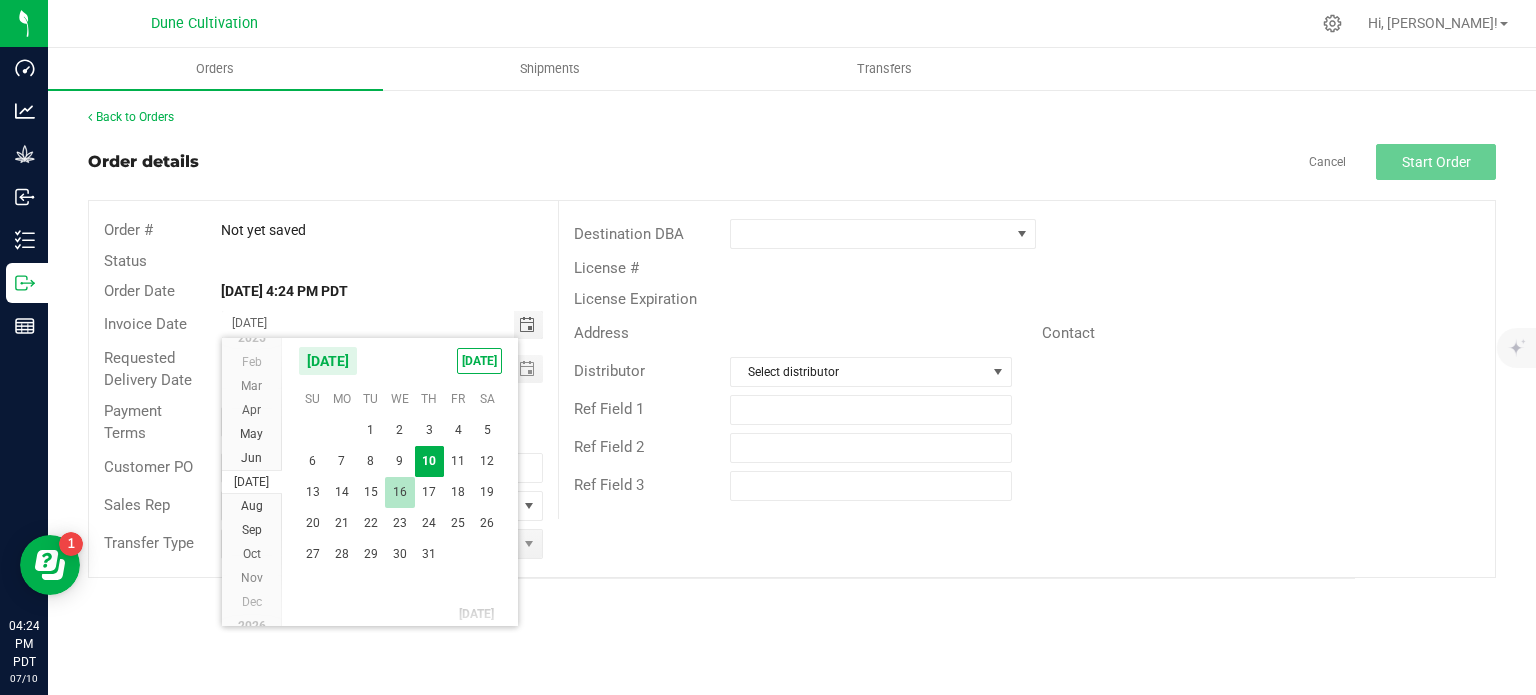 type on "07/16/2025" 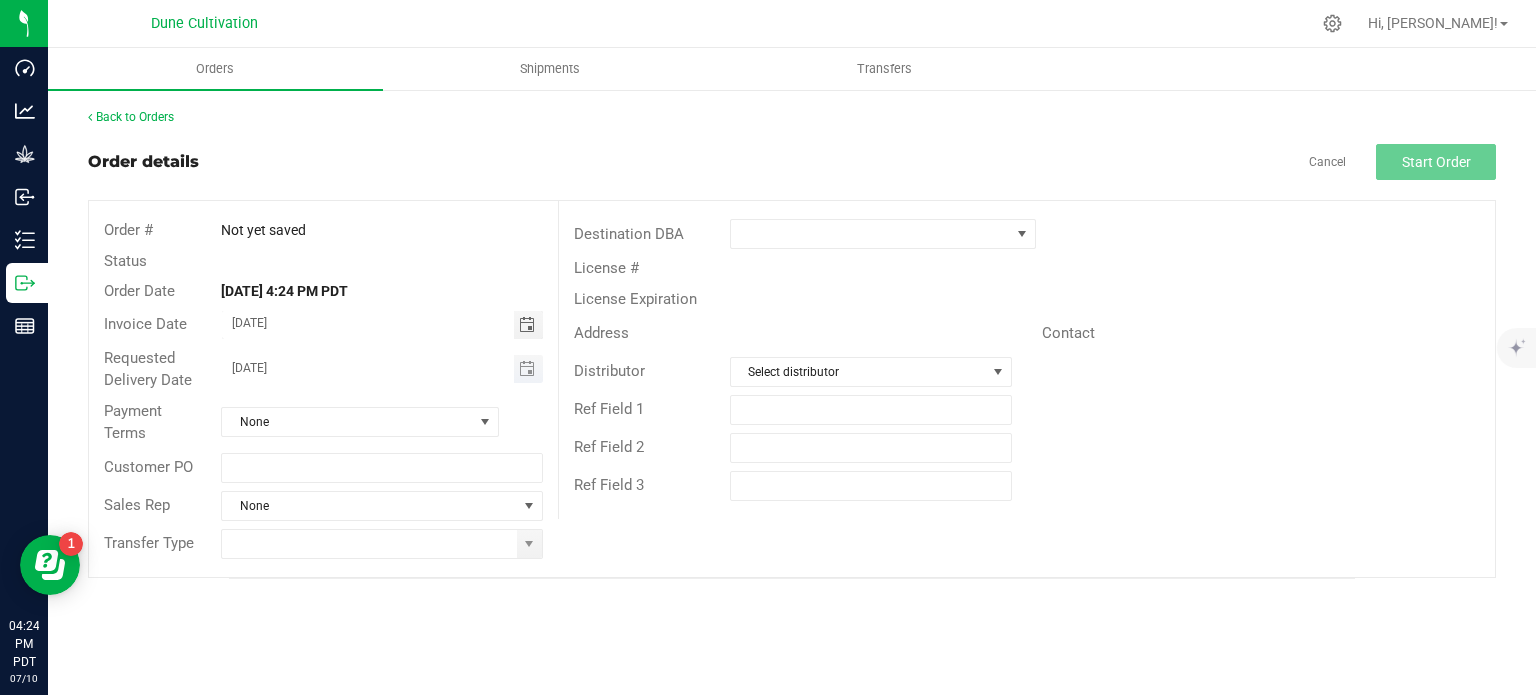 click at bounding box center [528, 369] 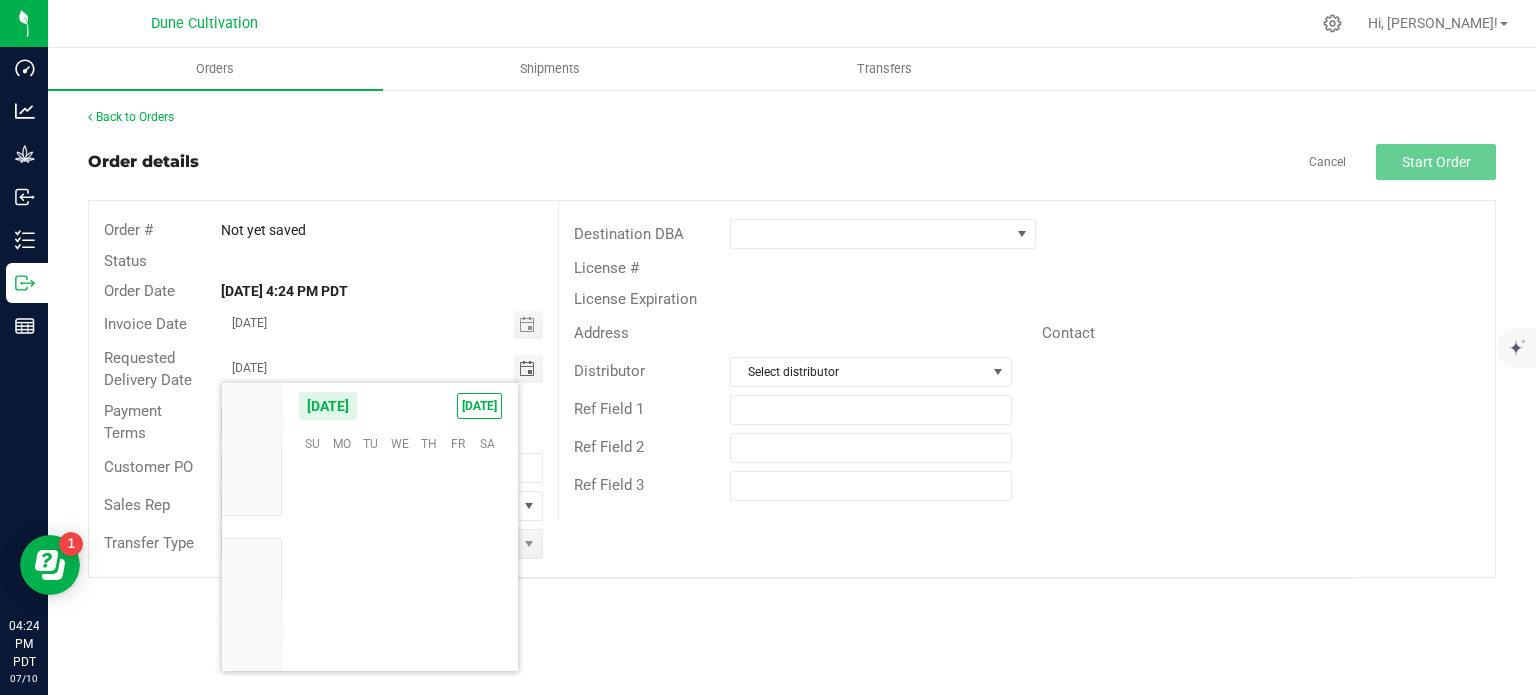 scroll, scrollTop: 36144, scrollLeft: 0, axis: vertical 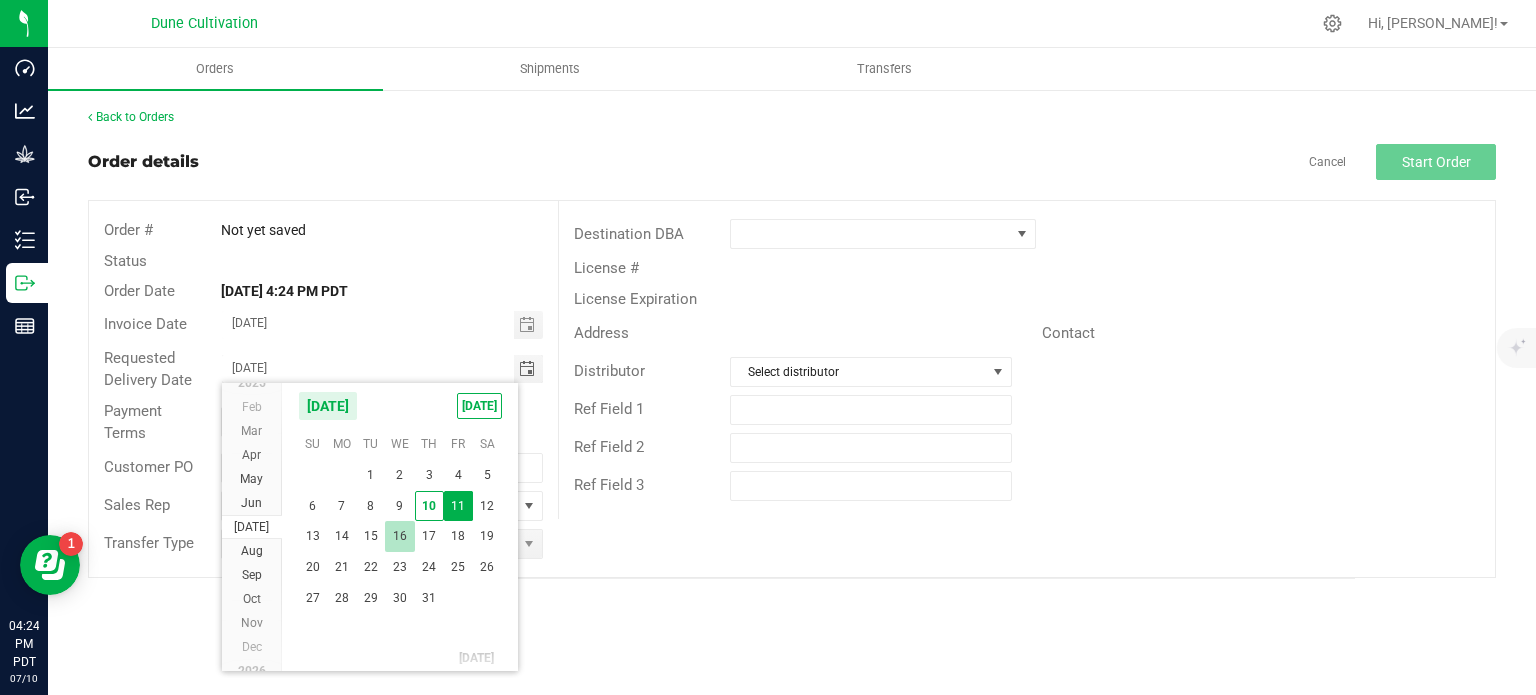 click on "16" at bounding box center [399, 536] 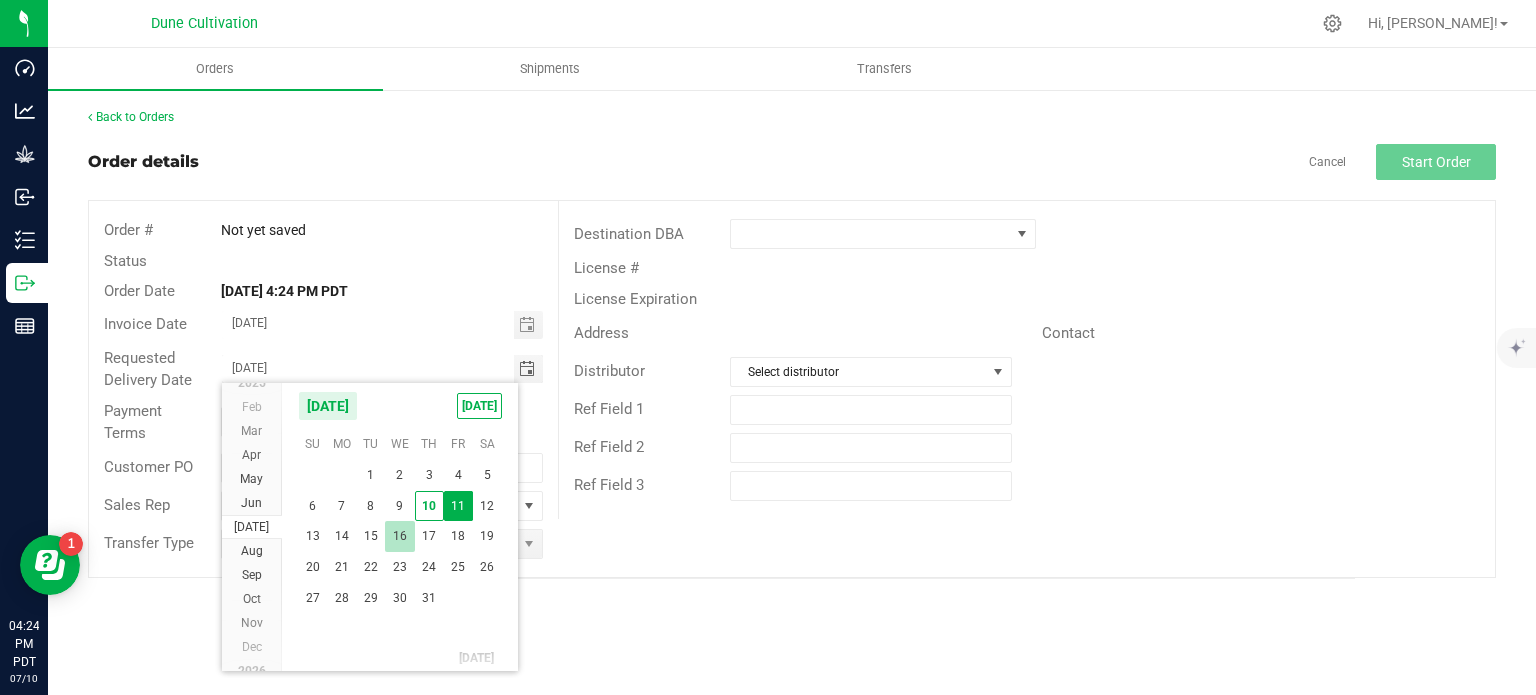 type on "07/16/2025" 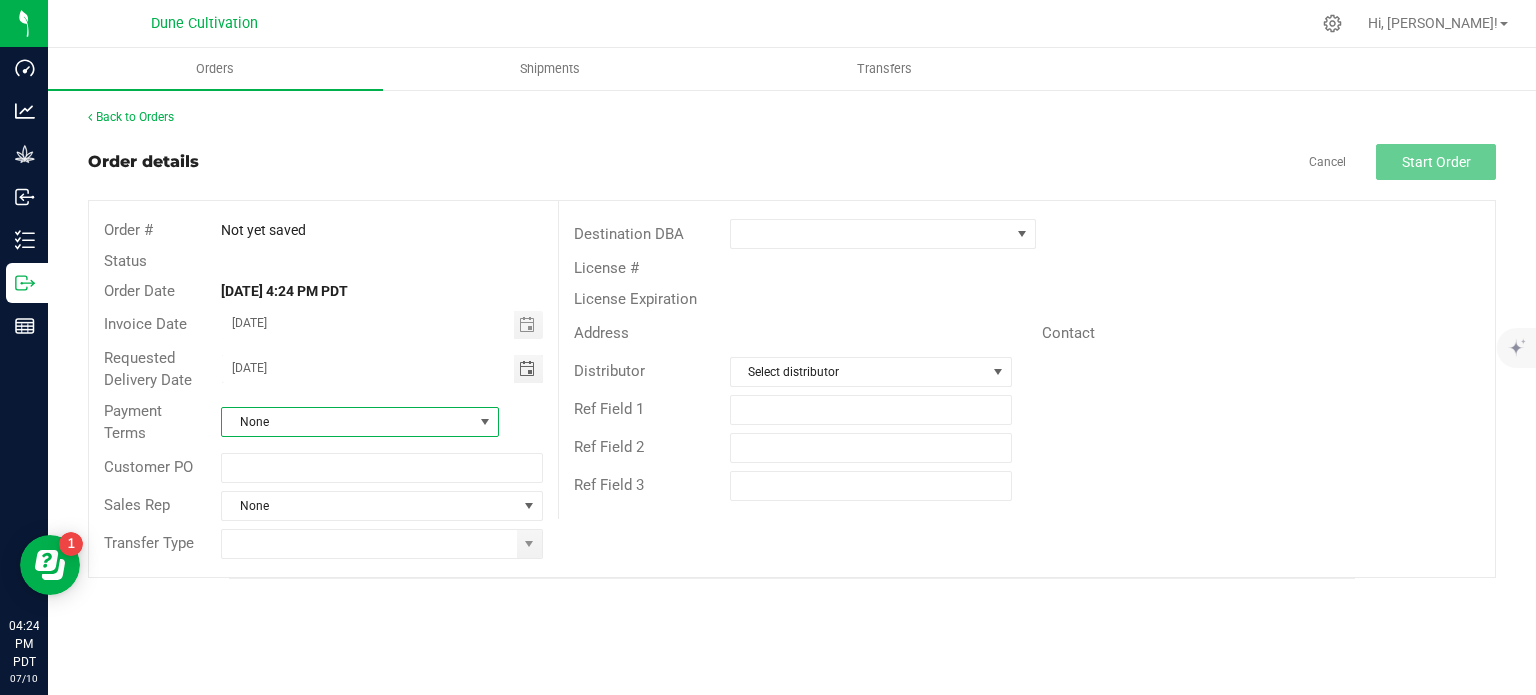 click at bounding box center [485, 422] 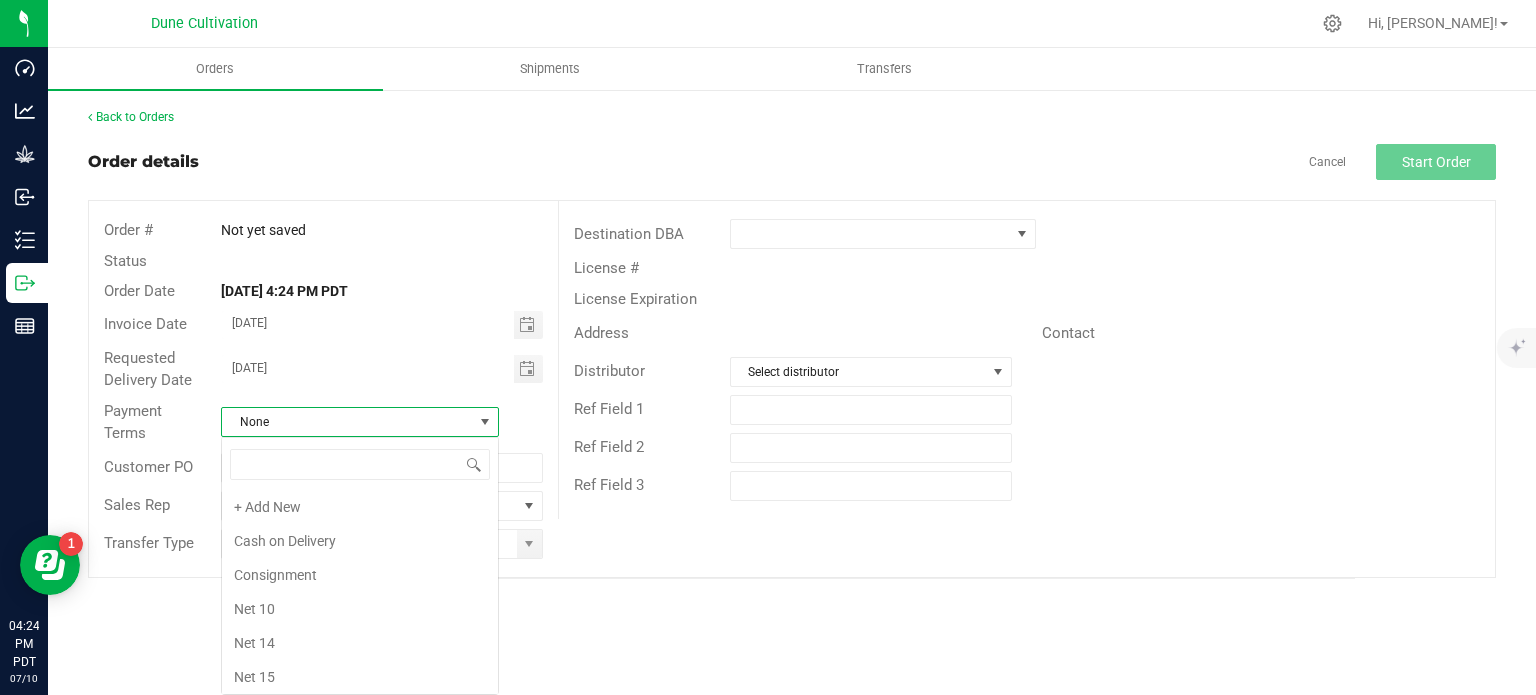 scroll, scrollTop: 99970, scrollLeft: 99722, axis: both 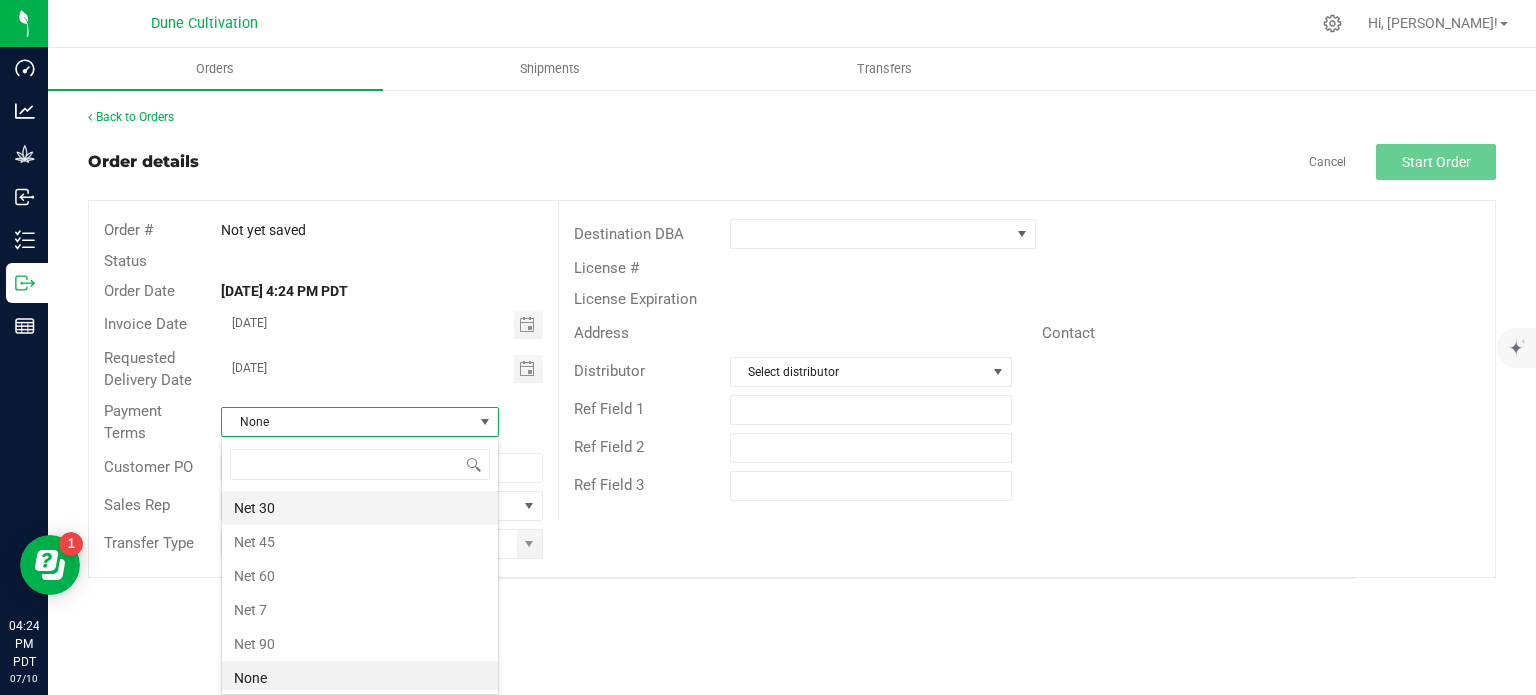 click on "Net 30" at bounding box center (360, 508) 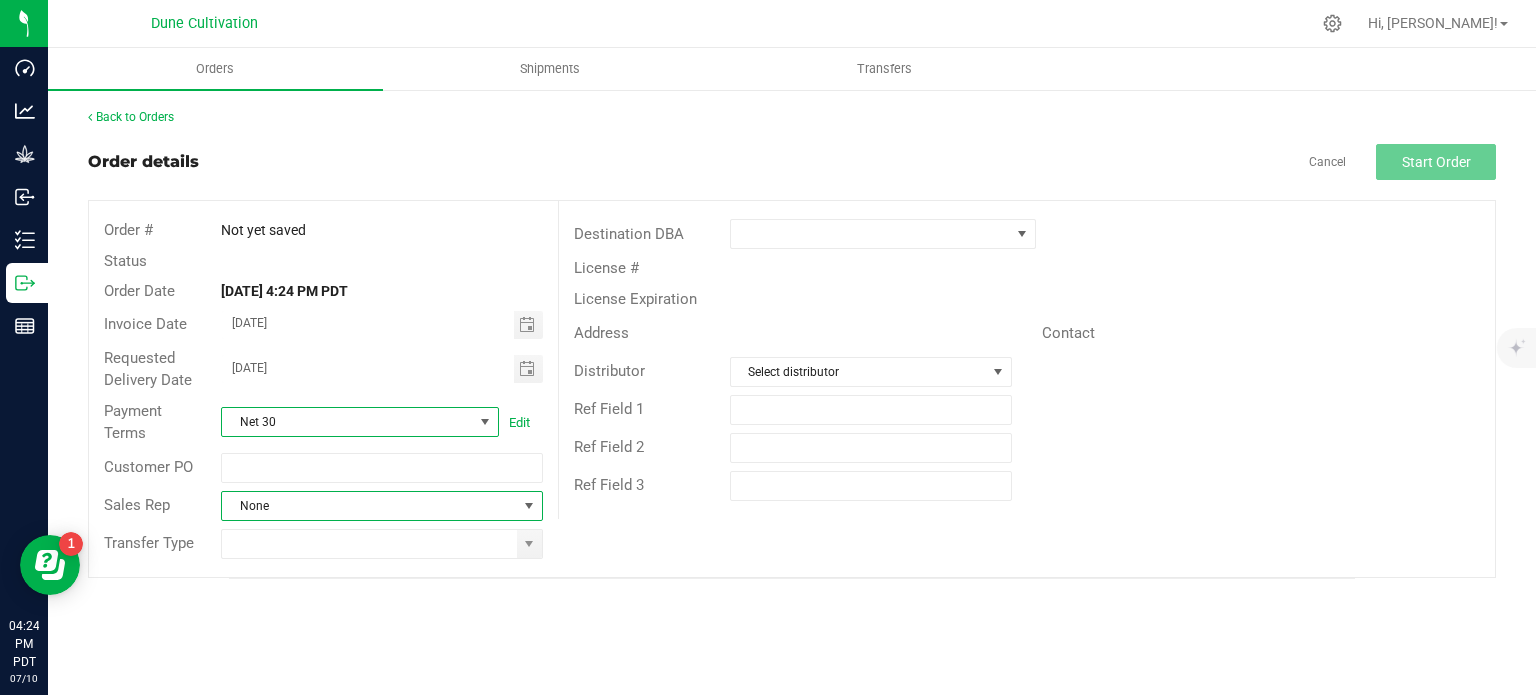 click at bounding box center (529, 506) 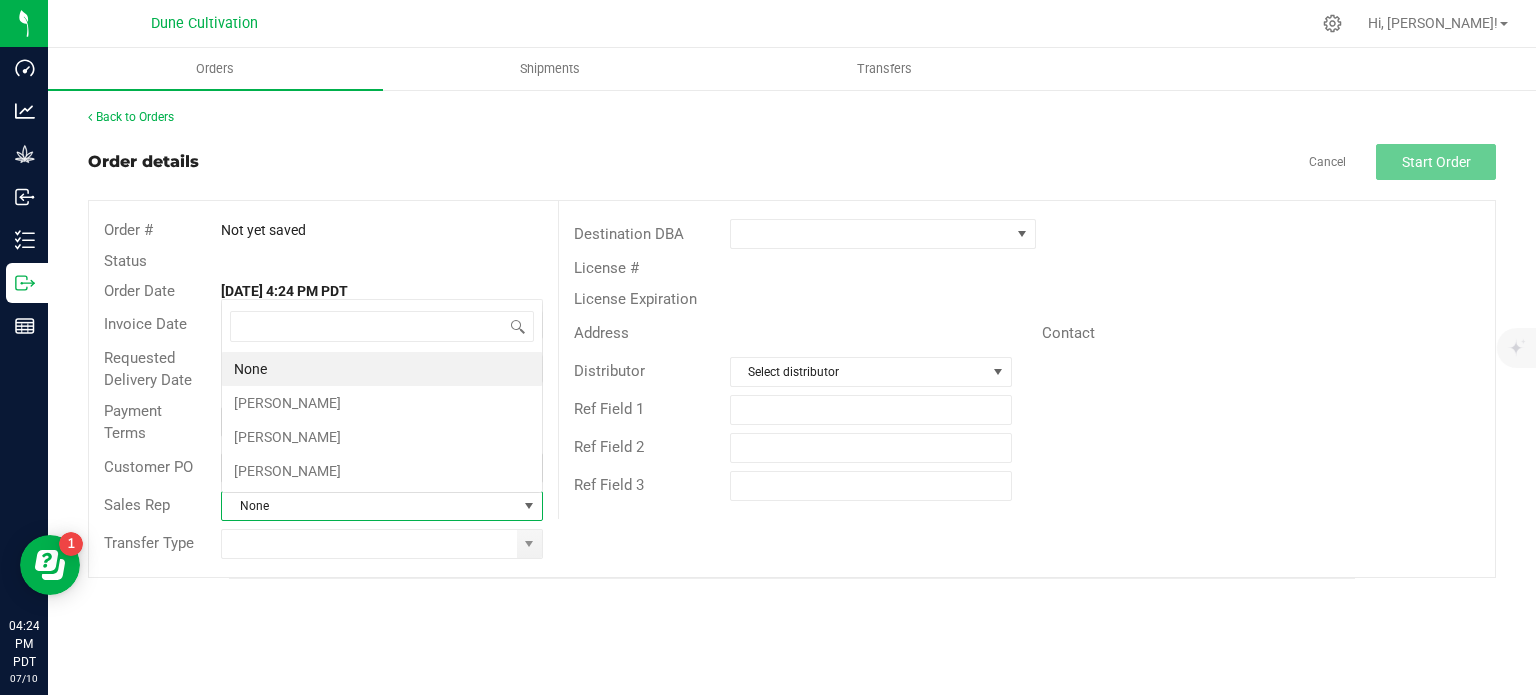 scroll, scrollTop: 0, scrollLeft: 0, axis: both 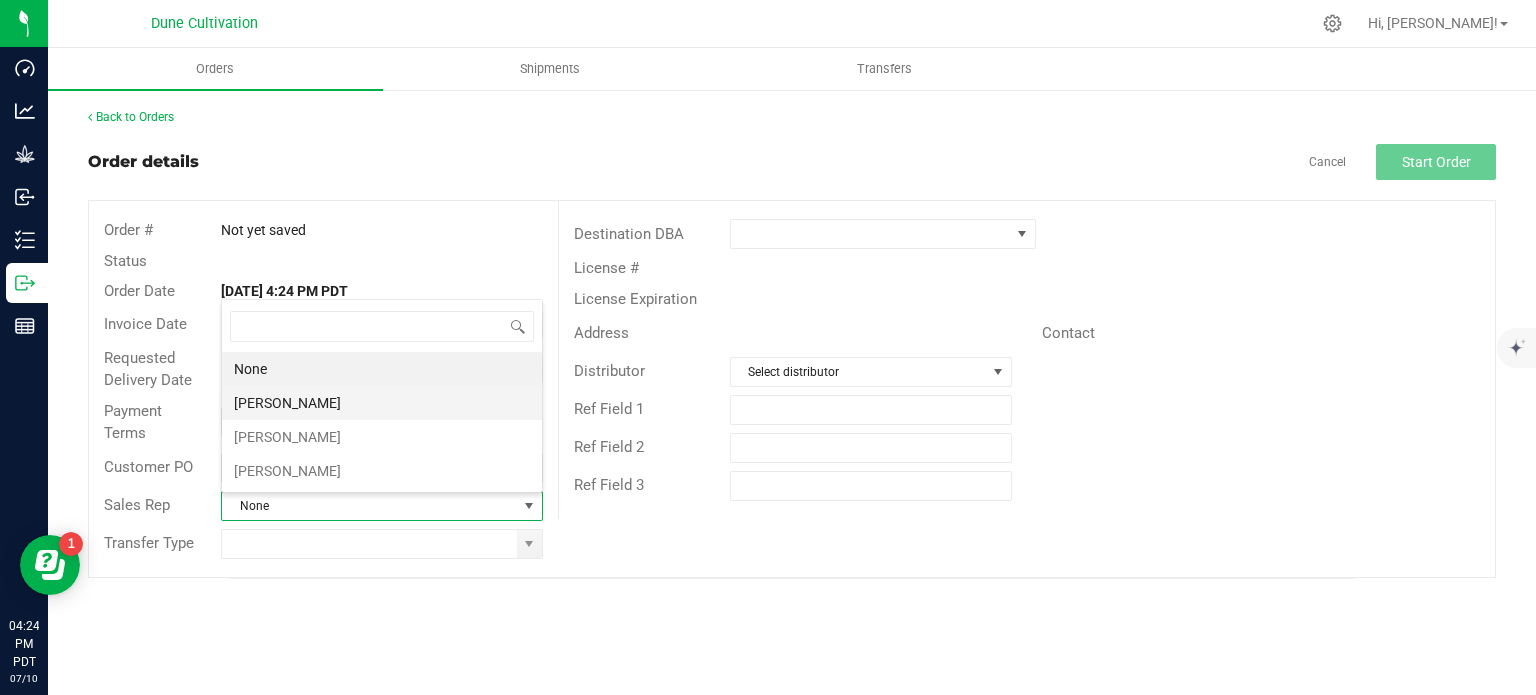 click on "Brett Nelson" at bounding box center [382, 403] 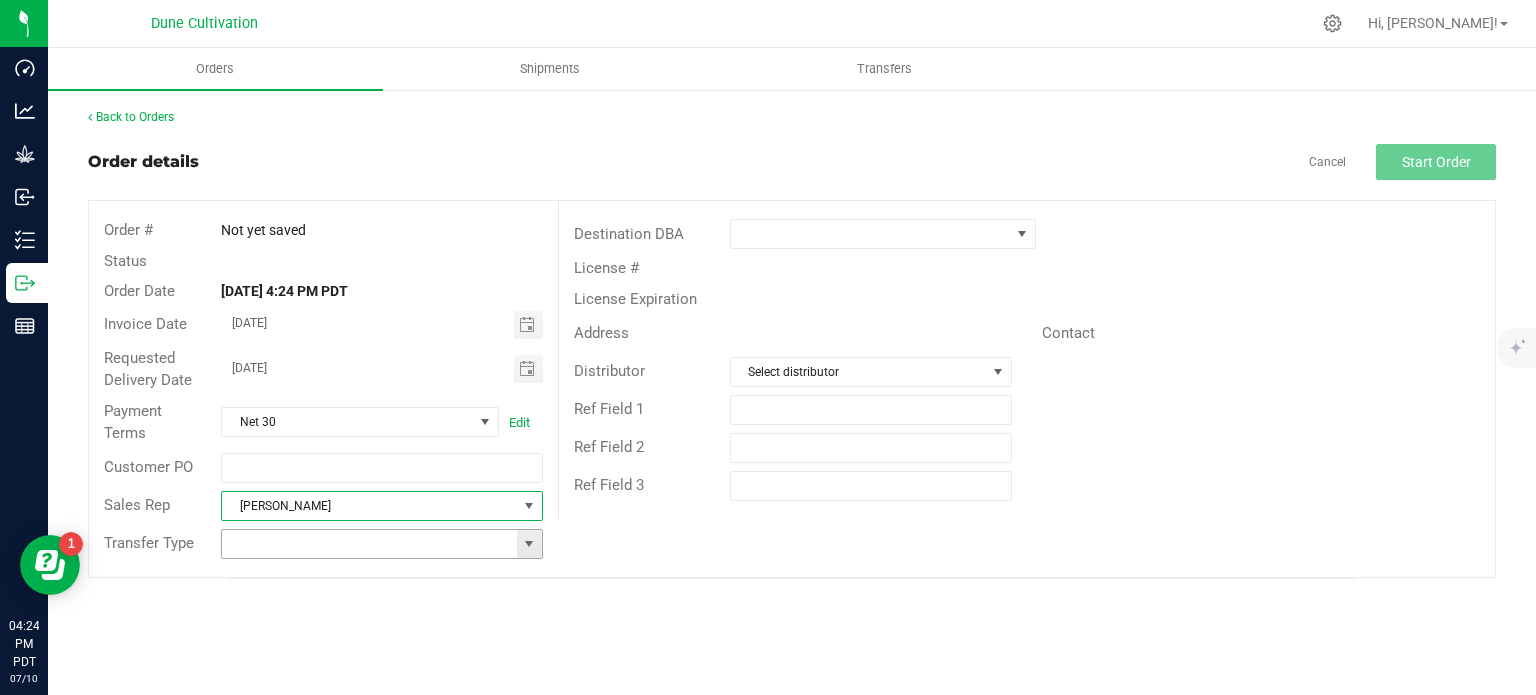 click at bounding box center [529, 544] 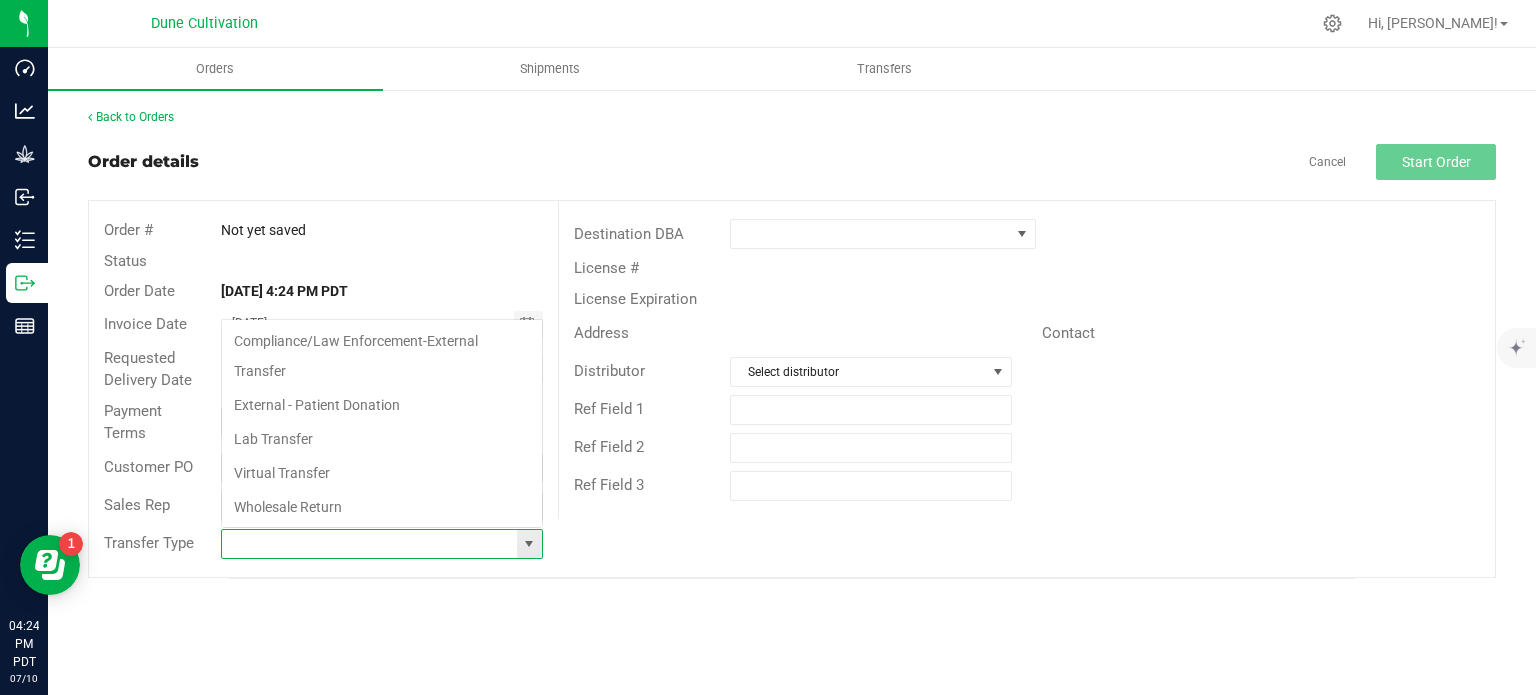 scroll, scrollTop: 99970, scrollLeft: 99678, axis: both 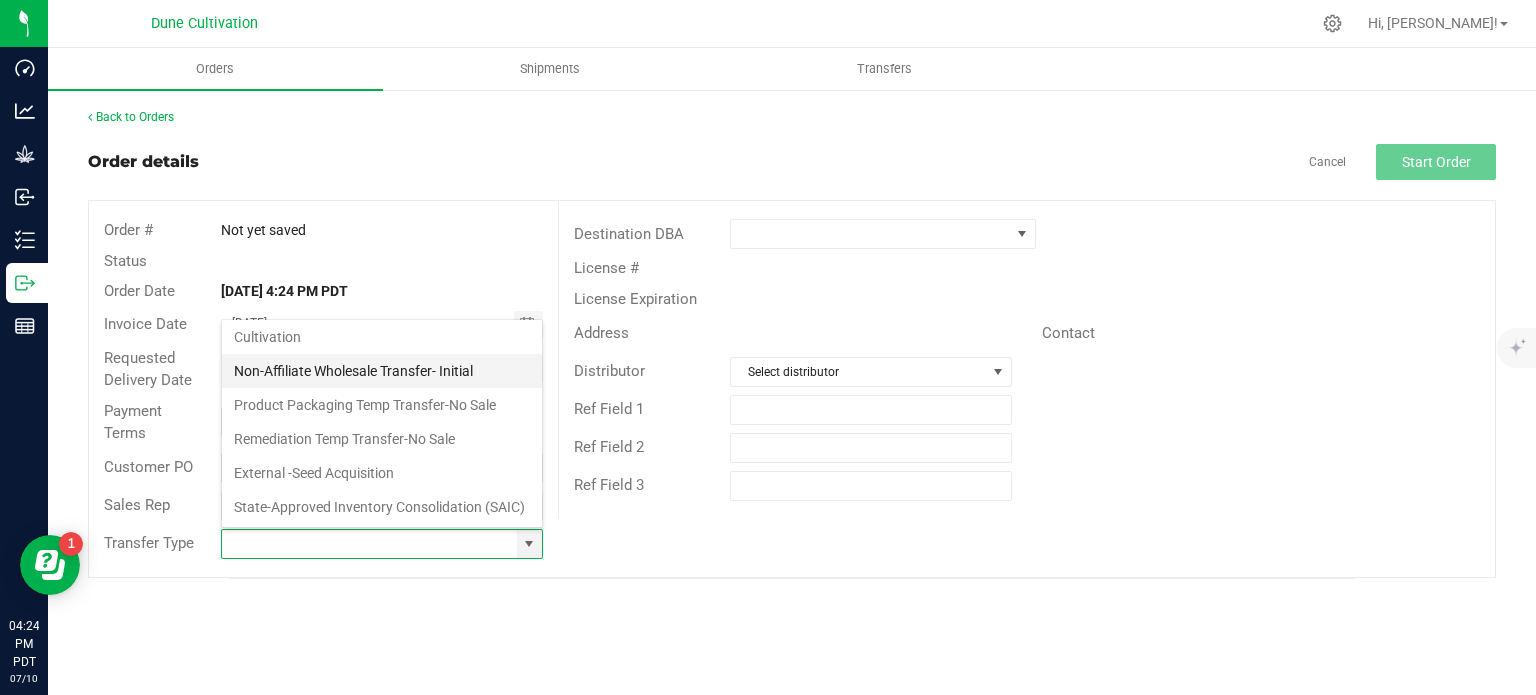 click on "Non-Affiliate Wholesale Transfer- Initial" at bounding box center (382, 371) 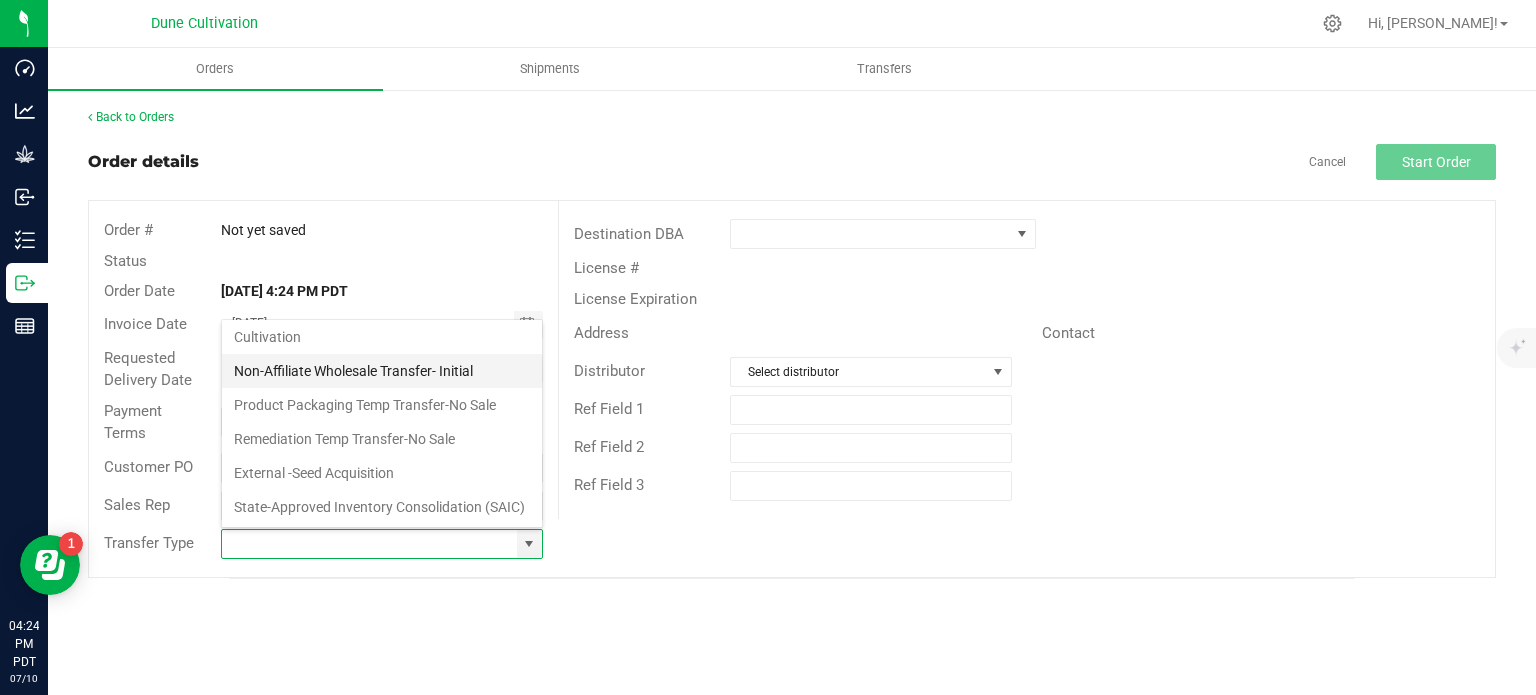 type on "Non-Affiliate Wholesale Transfer- Initial" 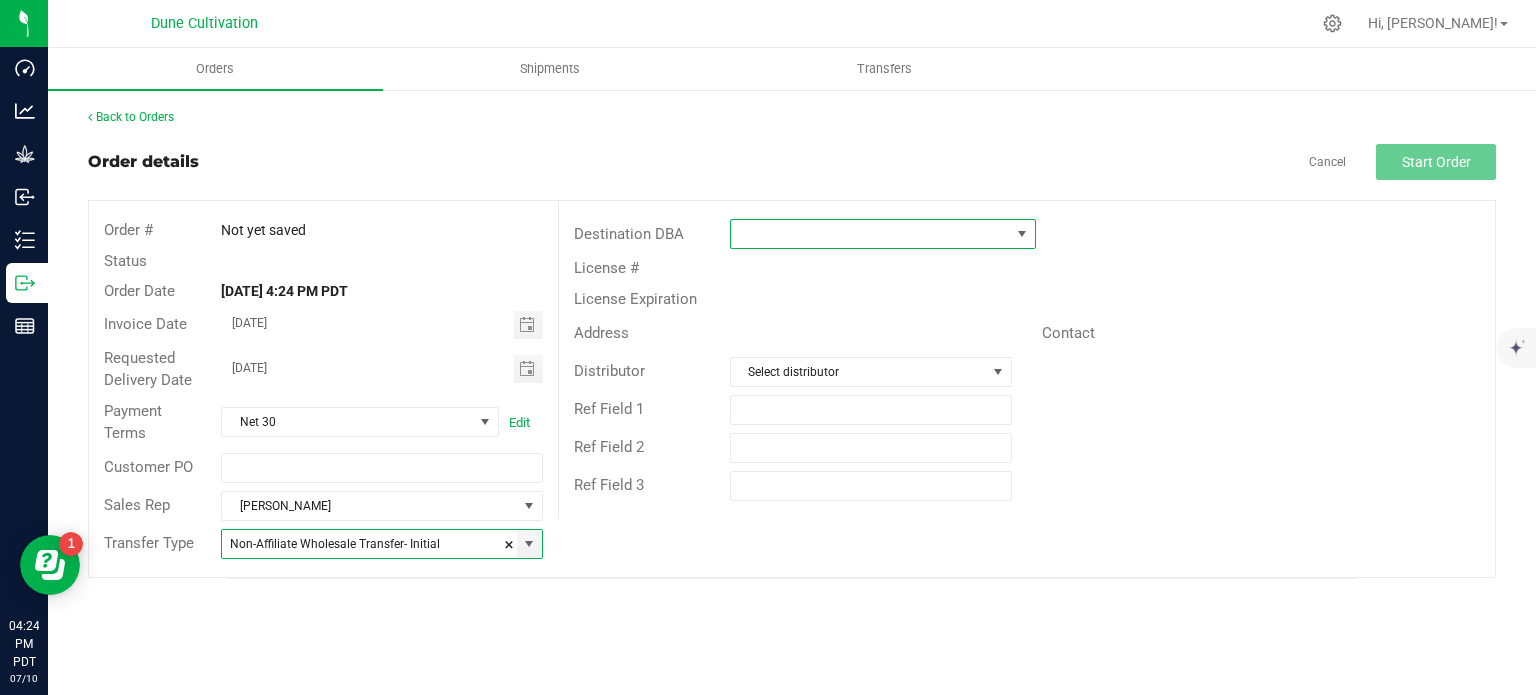 click at bounding box center (1022, 234) 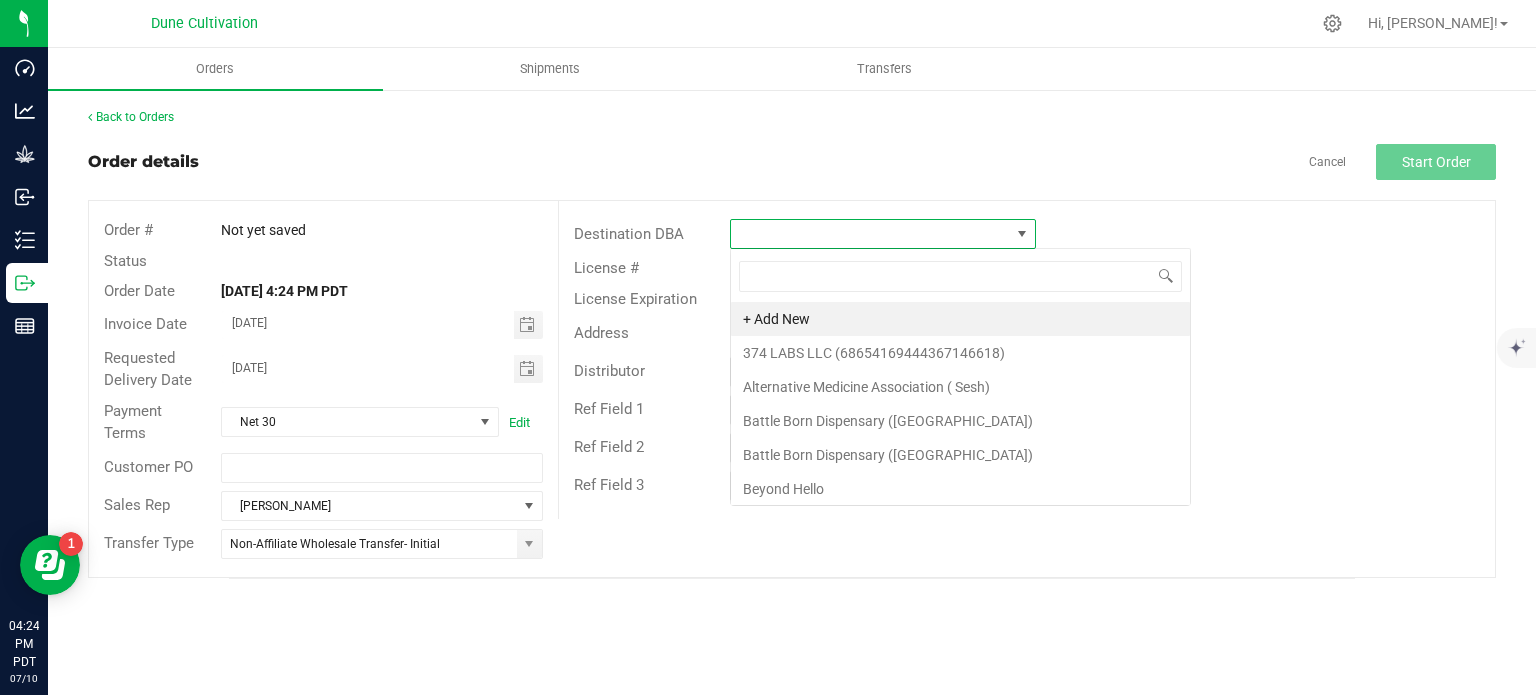 scroll, scrollTop: 99970, scrollLeft: 99693, axis: both 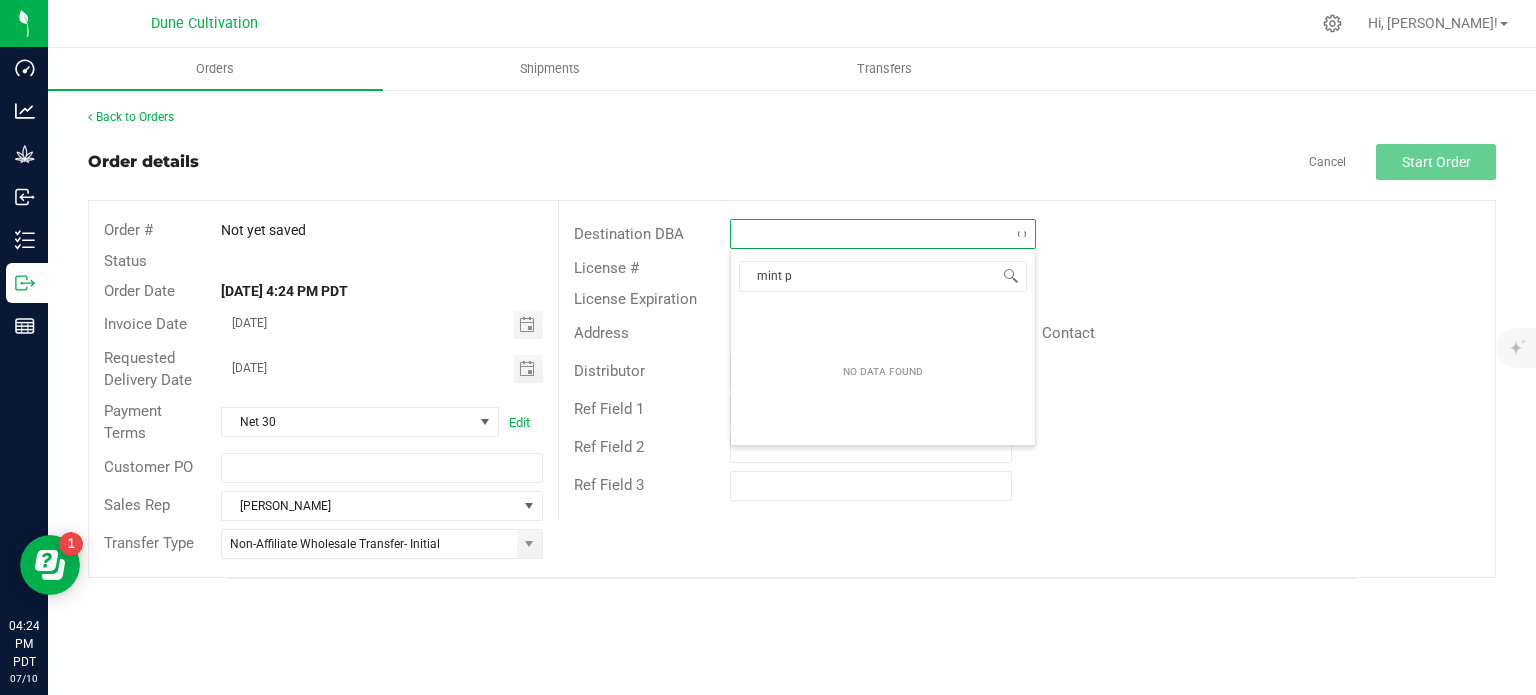 type on "mint" 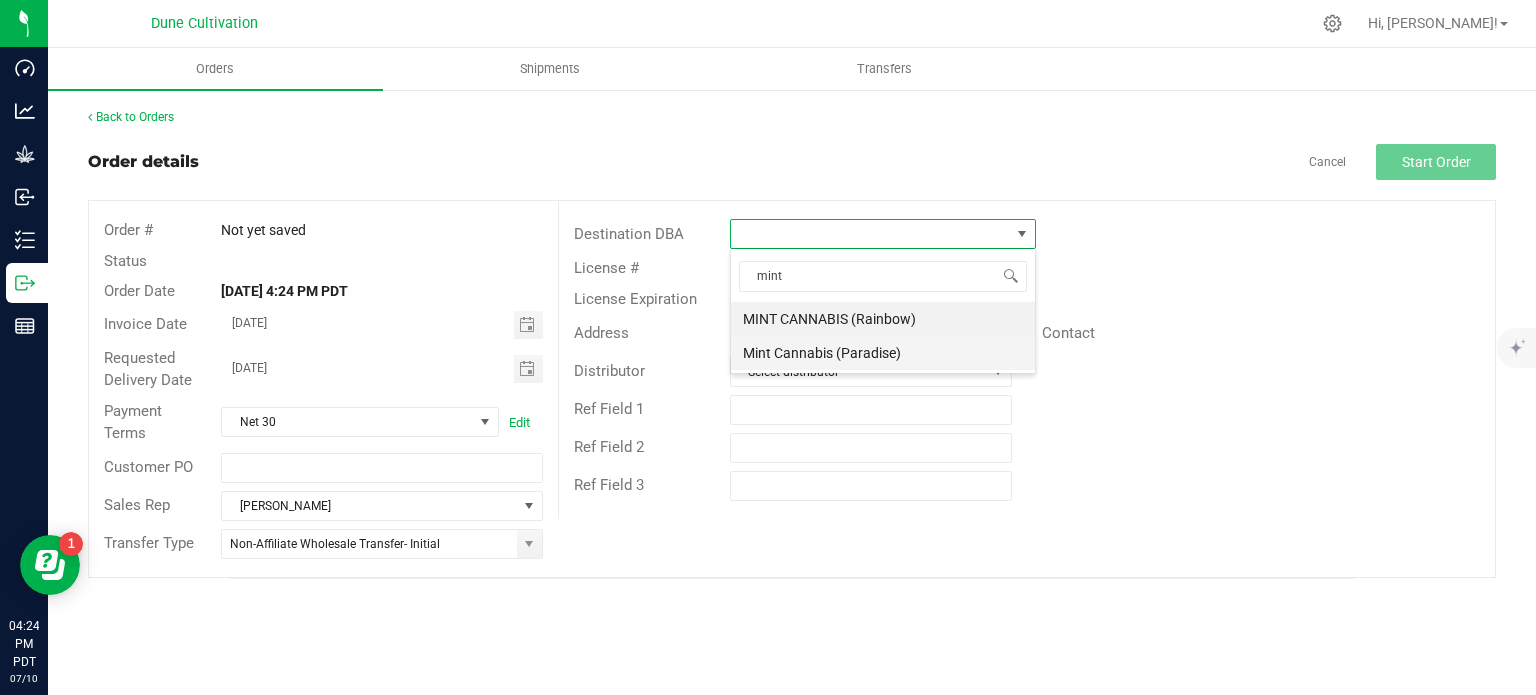 click on "Mint Cannabis (Paradise)" at bounding box center (883, 353) 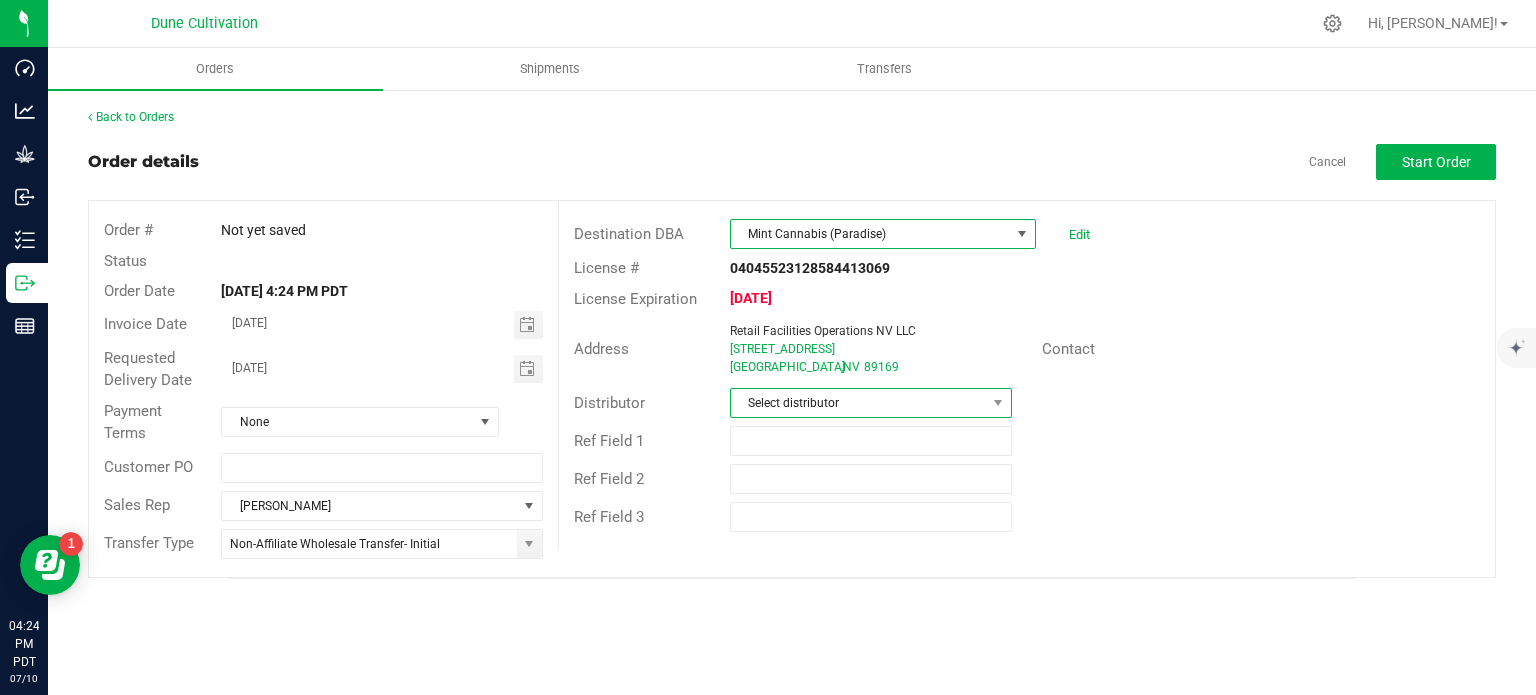 click on "Select distributor" at bounding box center [858, 403] 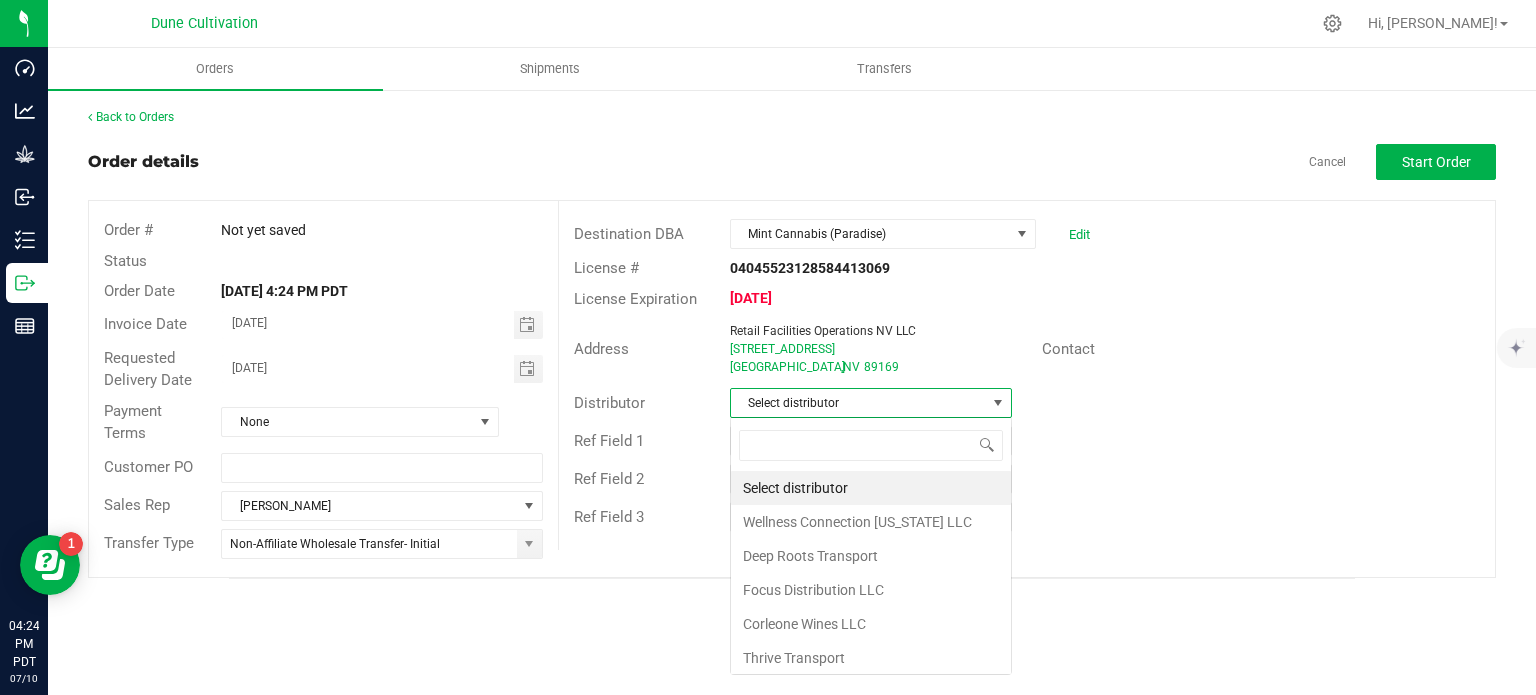 scroll, scrollTop: 99970, scrollLeft: 99717, axis: both 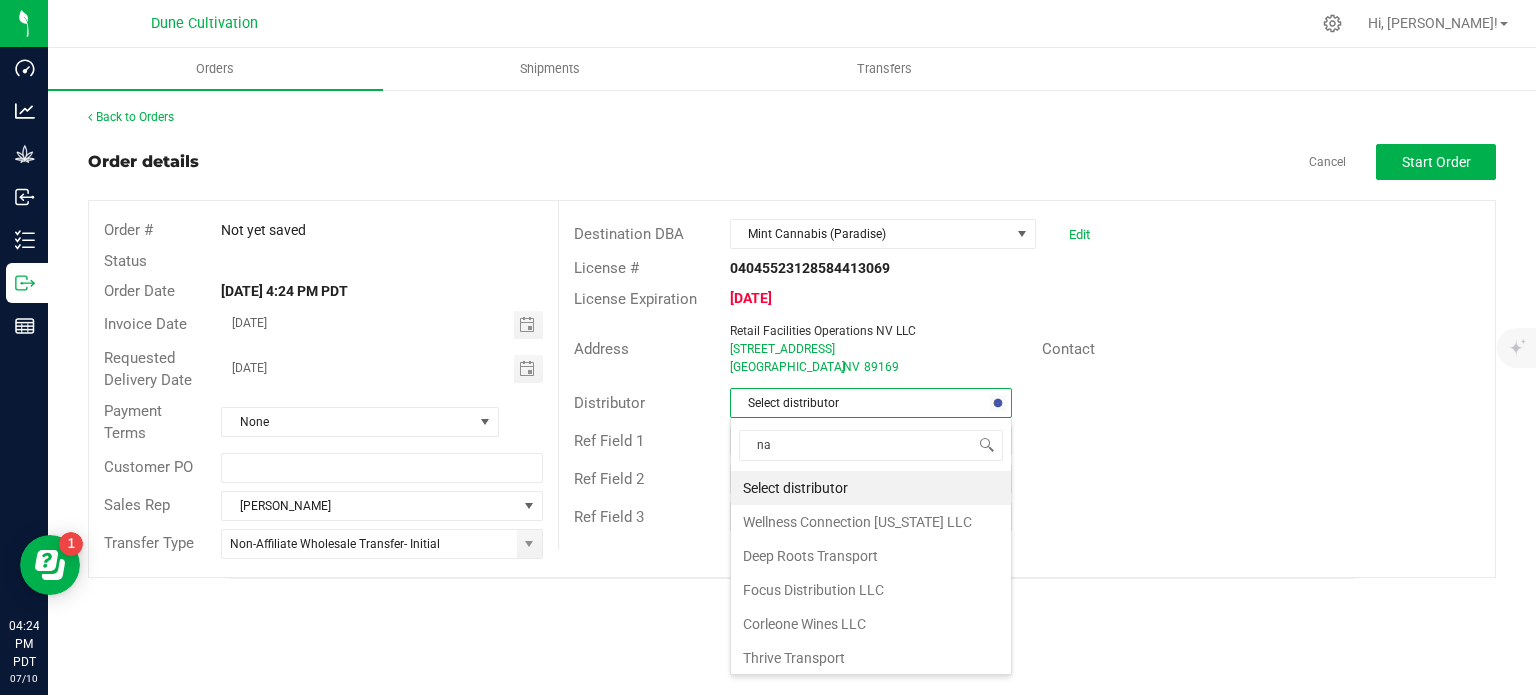 type on "nab" 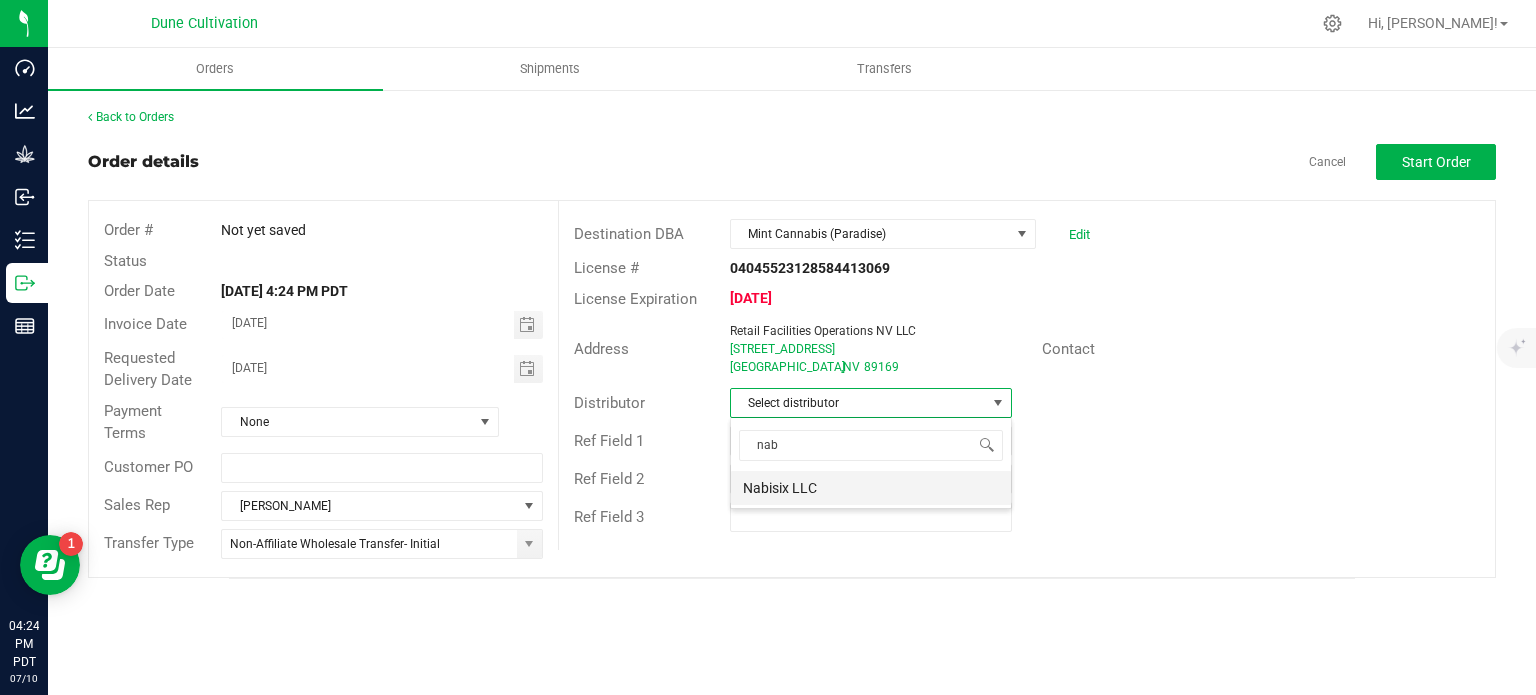 click on "Nabisix LLC" at bounding box center (871, 488) 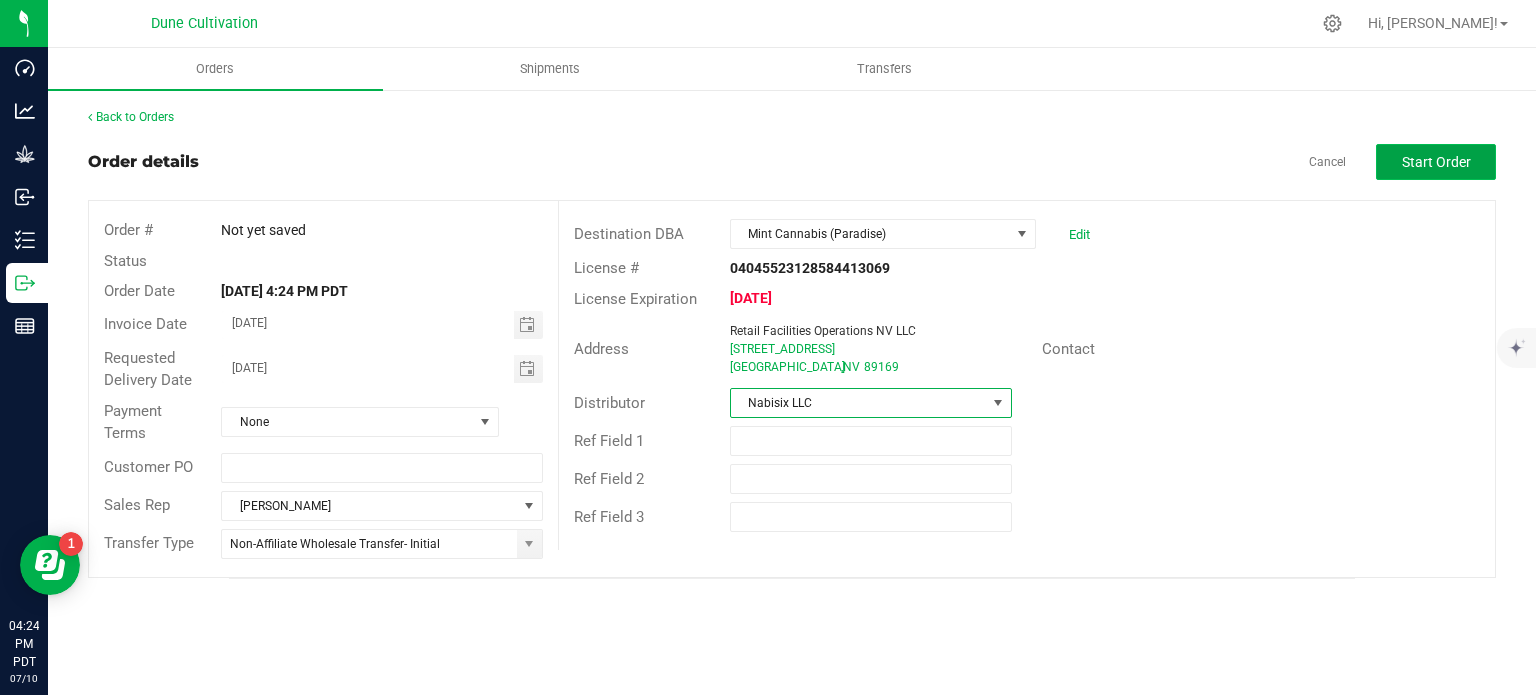 click on "Start Order" at bounding box center (1436, 162) 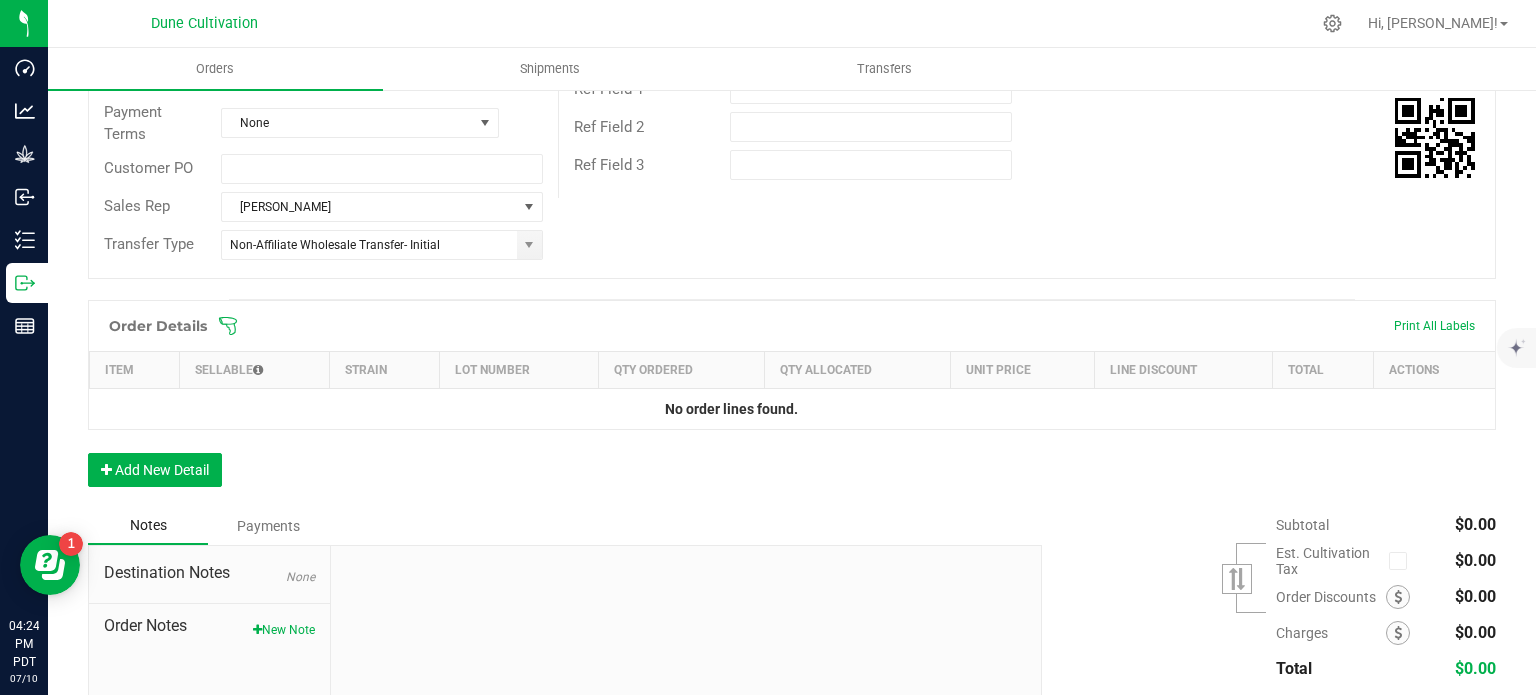 scroll, scrollTop: 488, scrollLeft: 0, axis: vertical 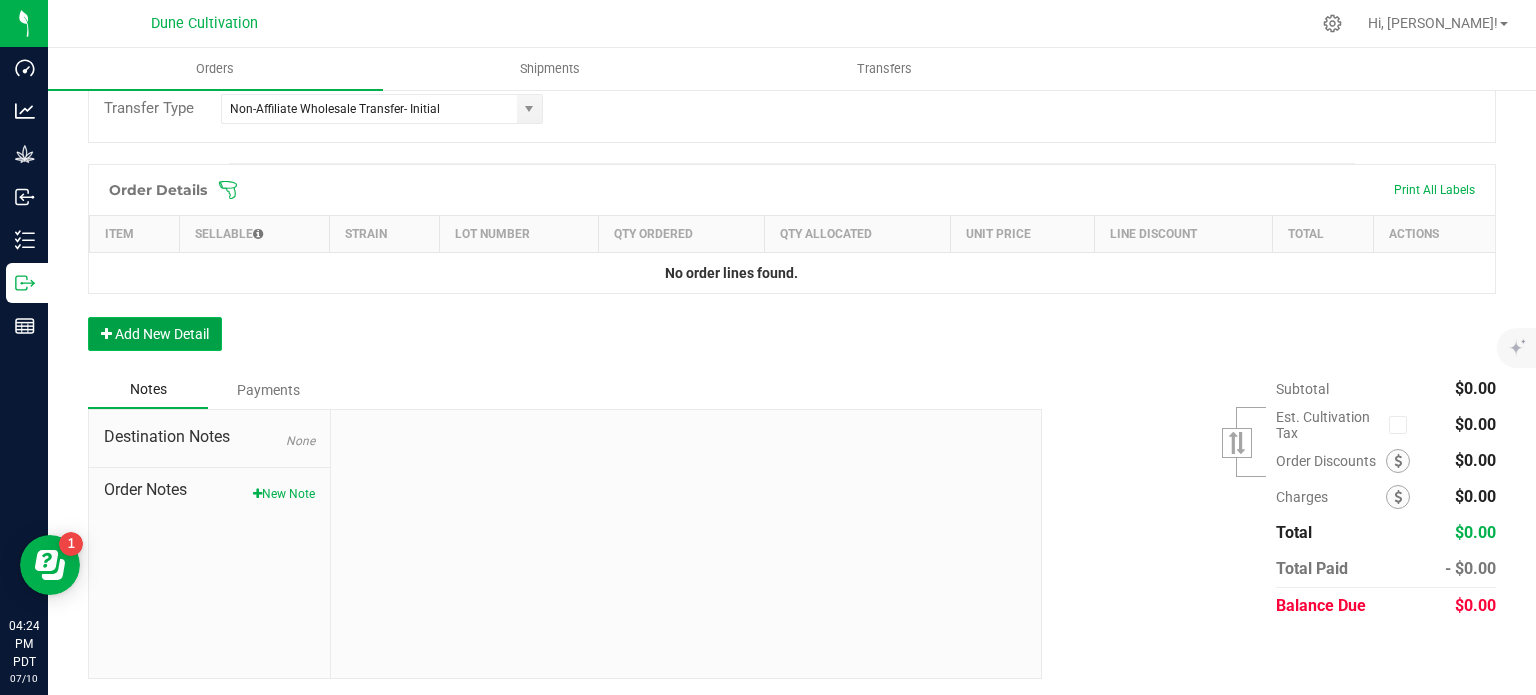 click on "Add New Detail" at bounding box center (155, 334) 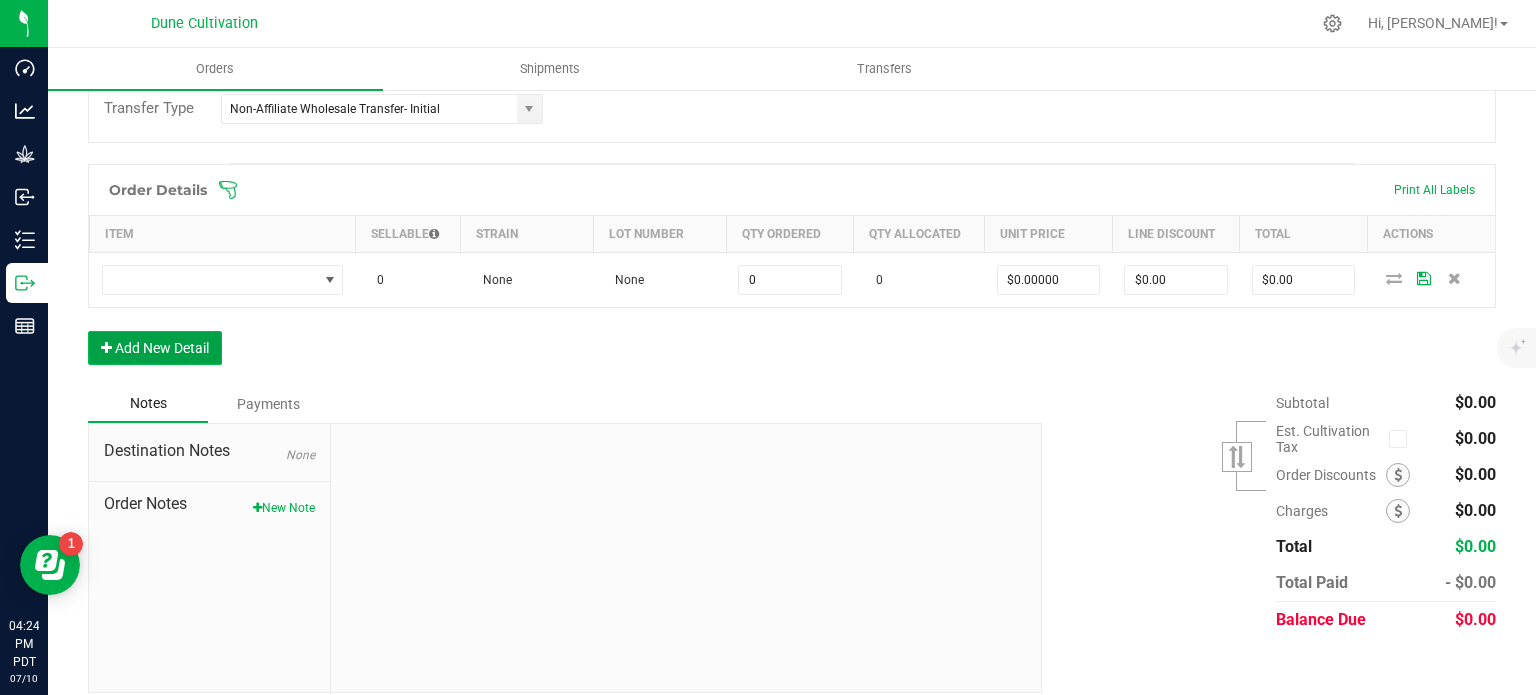click on "Add New Detail" at bounding box center (155, 348) 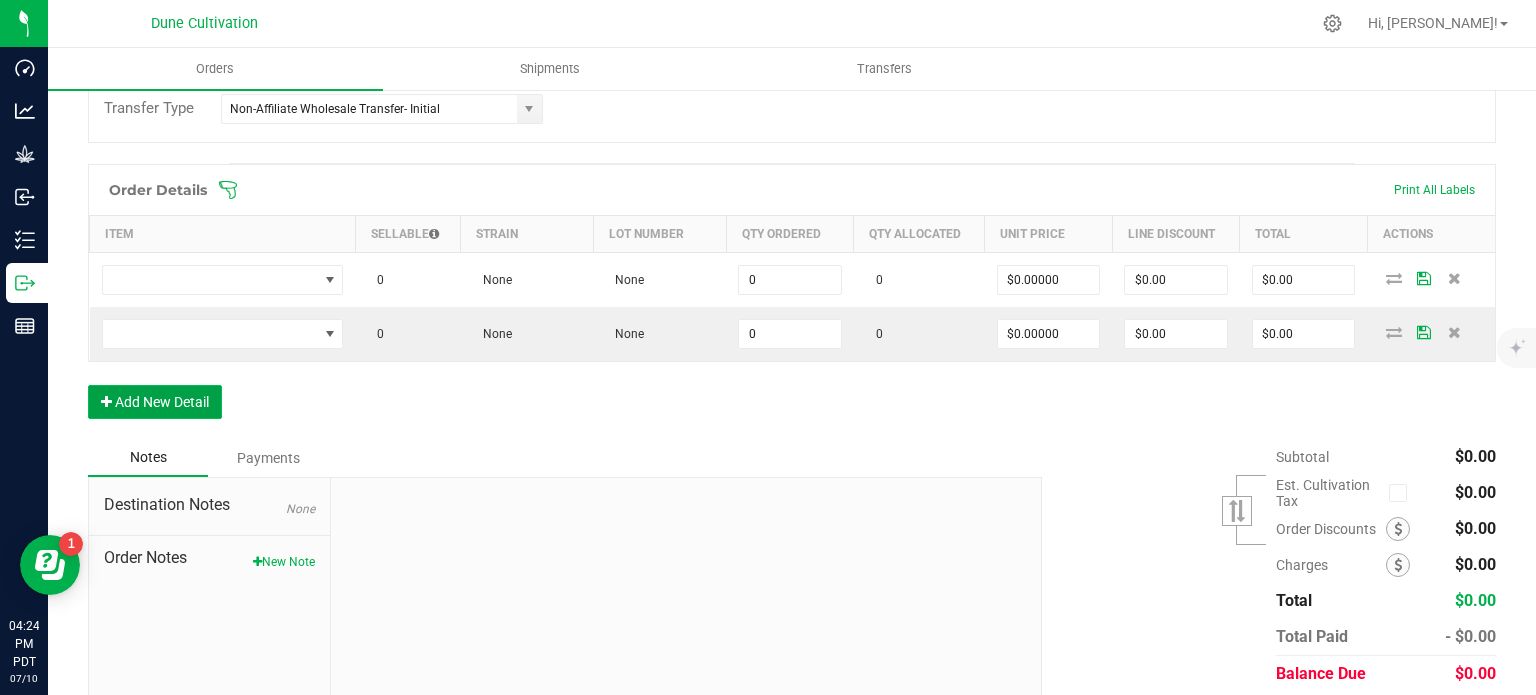 click on "Add New Detail" at bounding box center [155, 402] 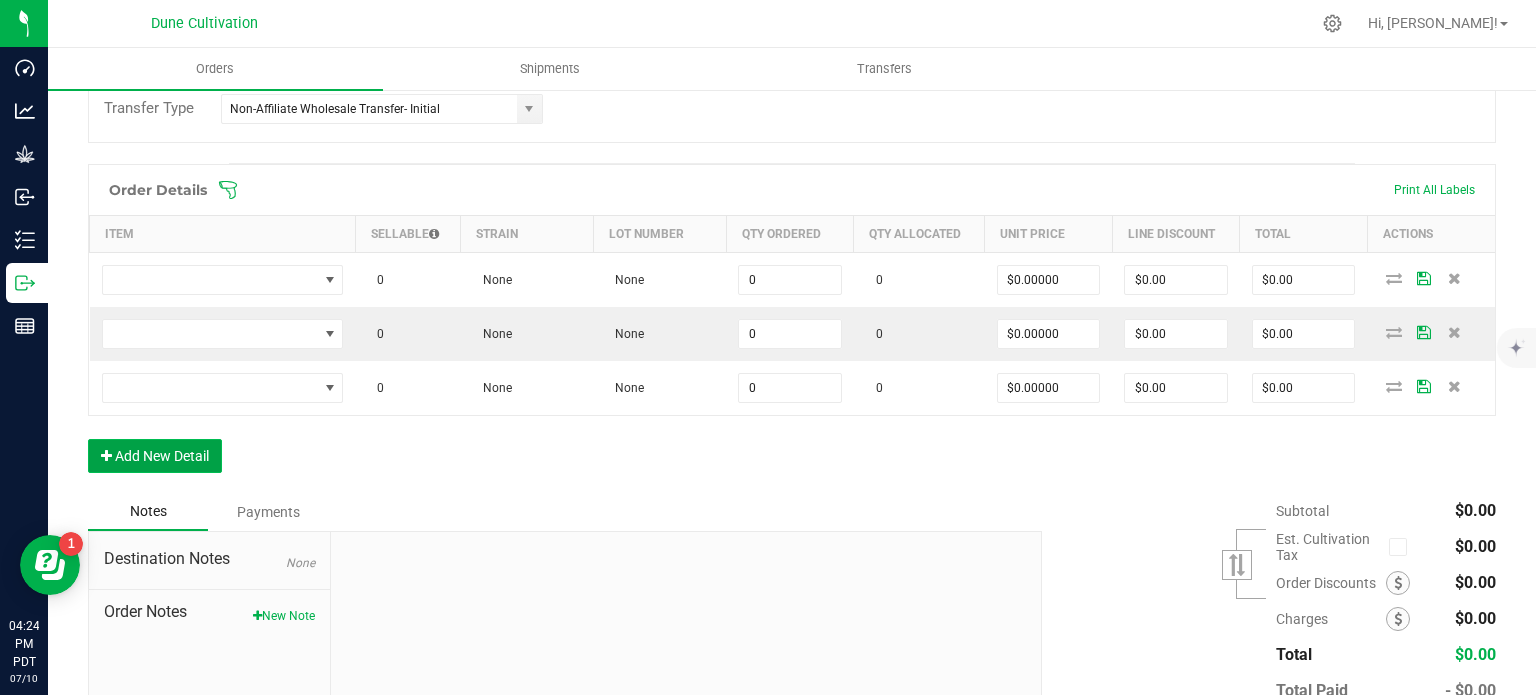 click on "Add New Detail" at bounding box center [155, 456] 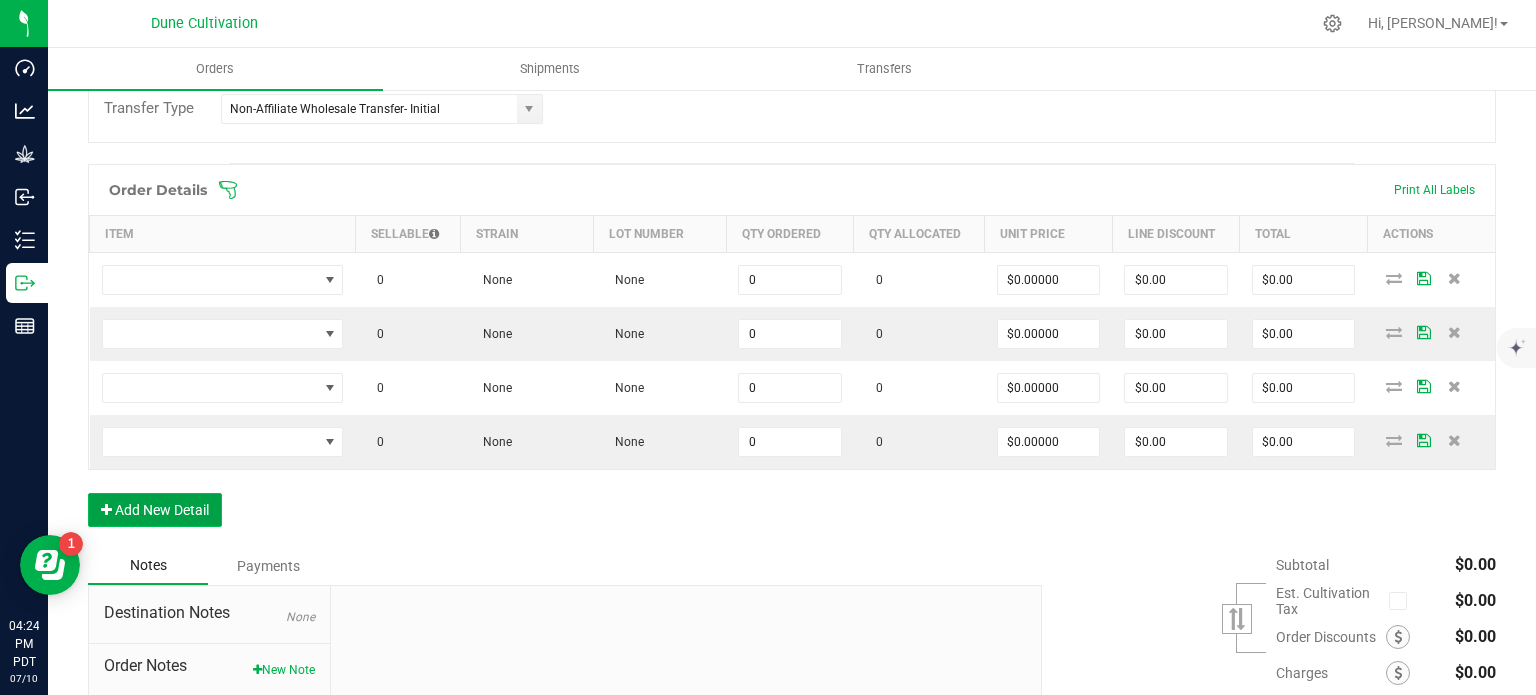 click on "Add New Detail" at bounding box center [155, 510] 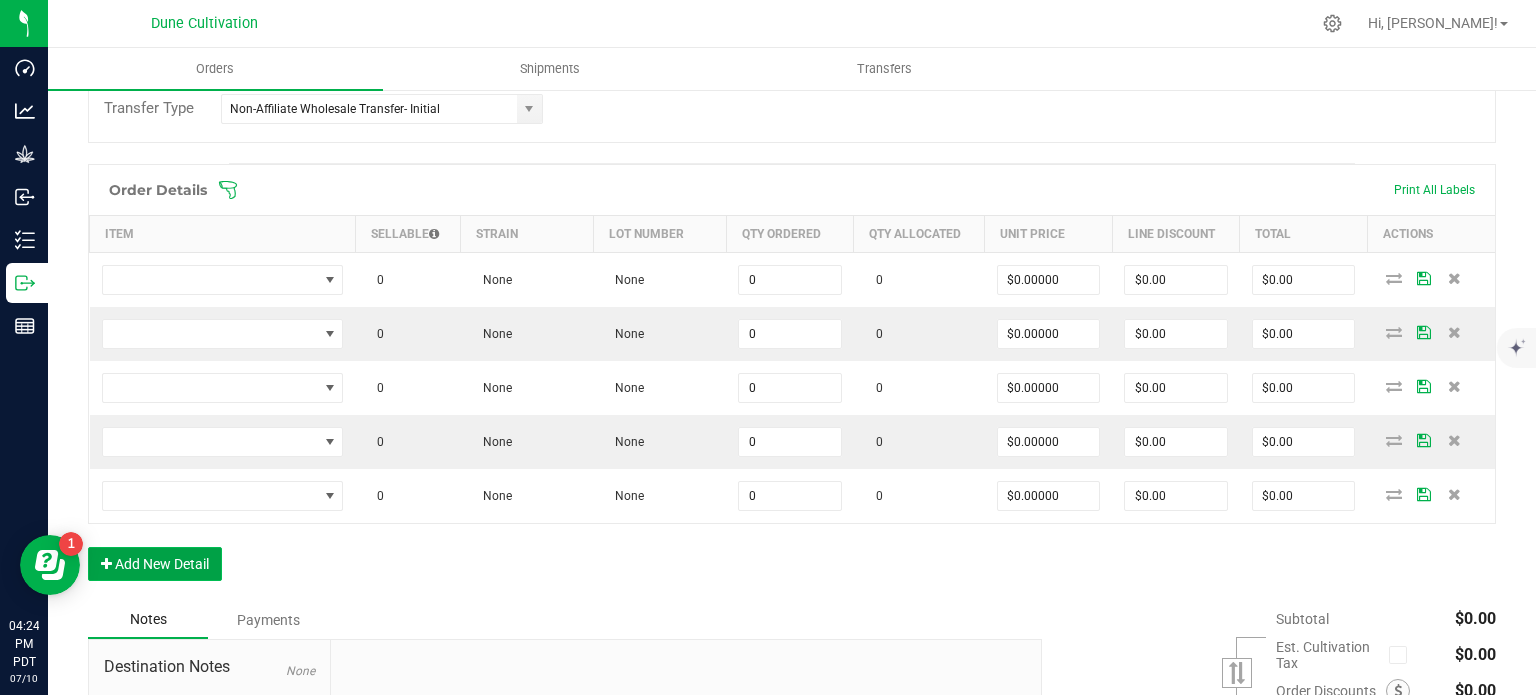 click on "Add New Detail" at bounding box center (155, 564) 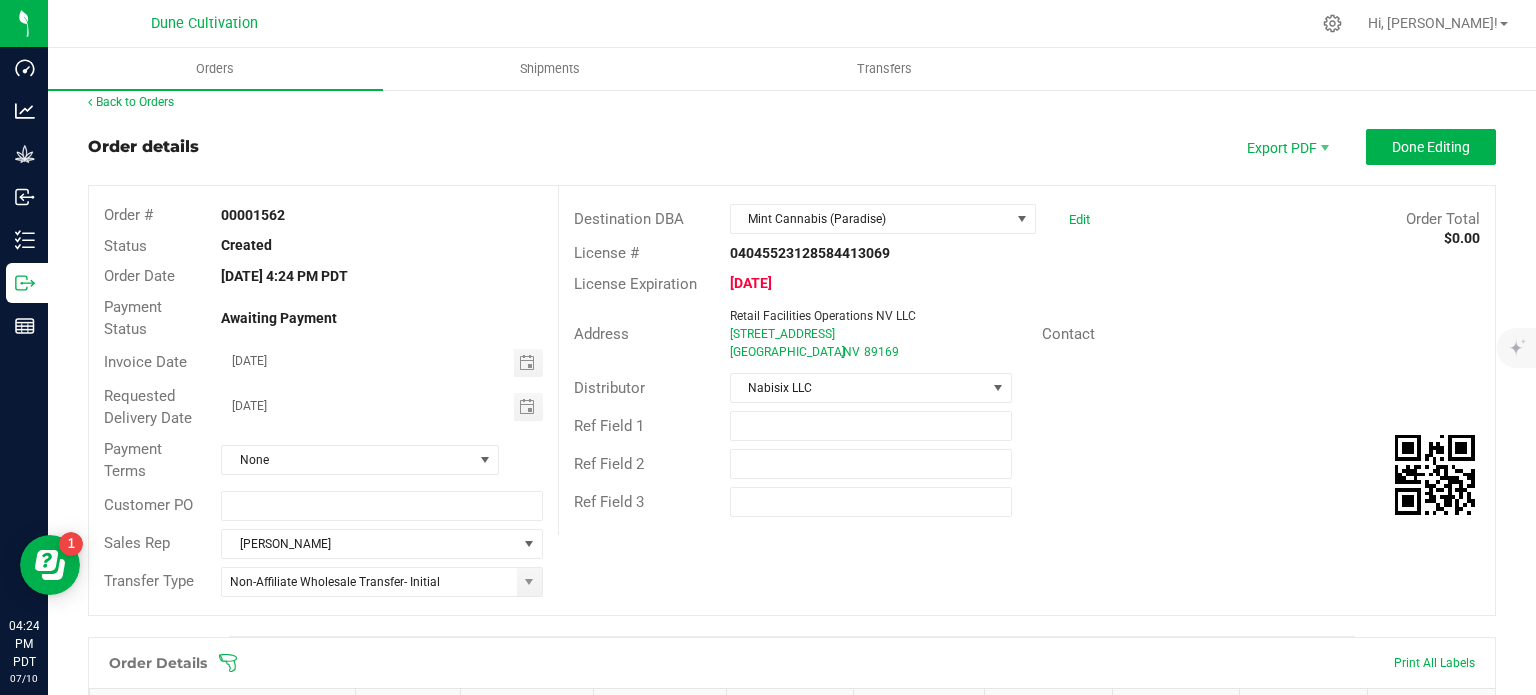 scroll, scrollTop: 0, scrollLeft: 0, axis: both 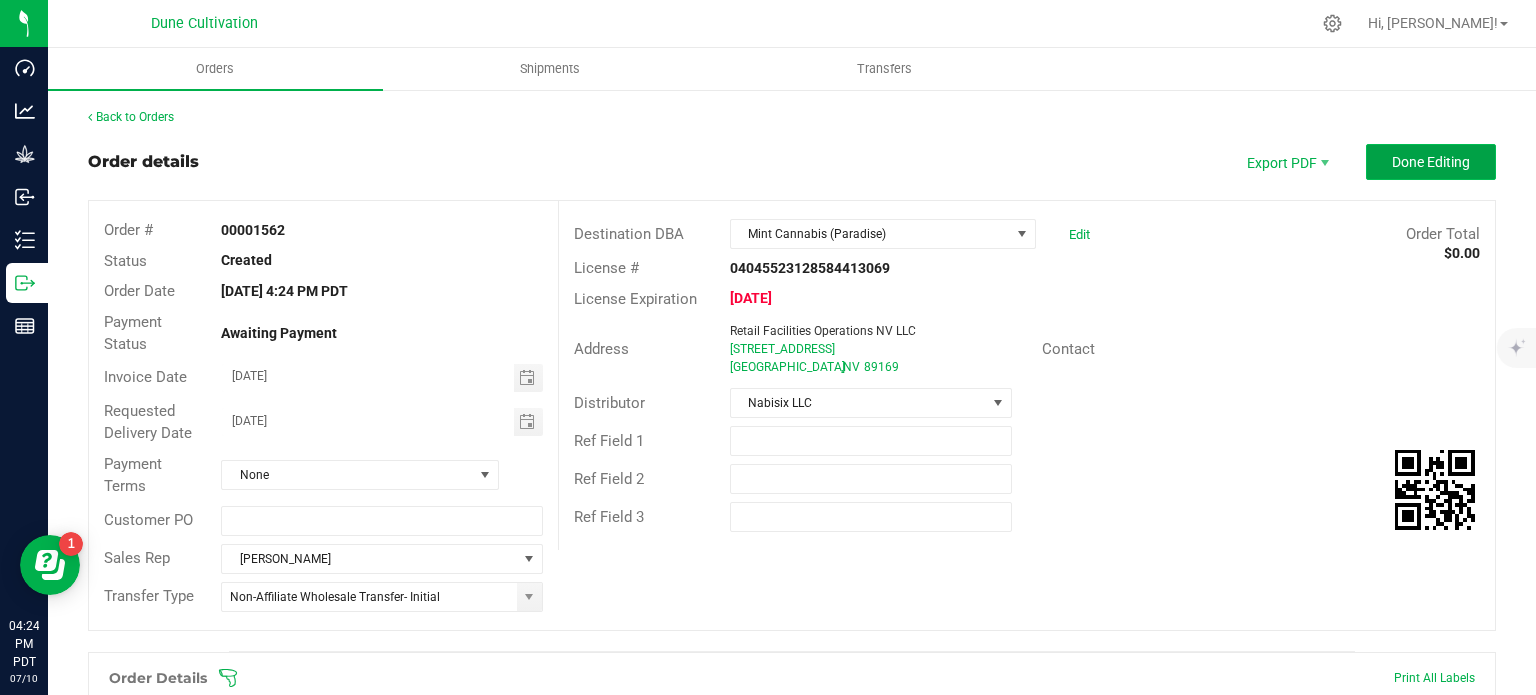 click on "Done Editing" at bounding box center (1431, 162) 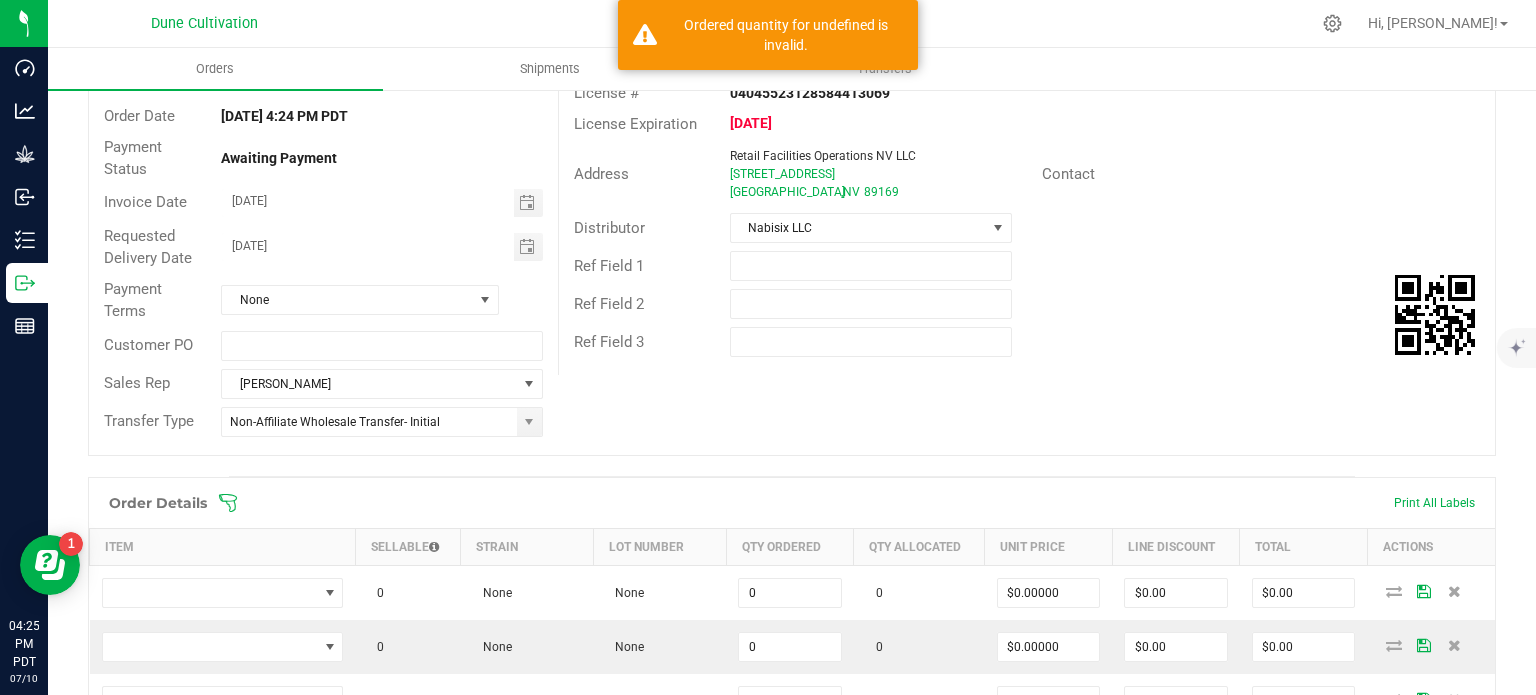 scroll, scrollTop: 0, scrollLeft: 0, axis: both 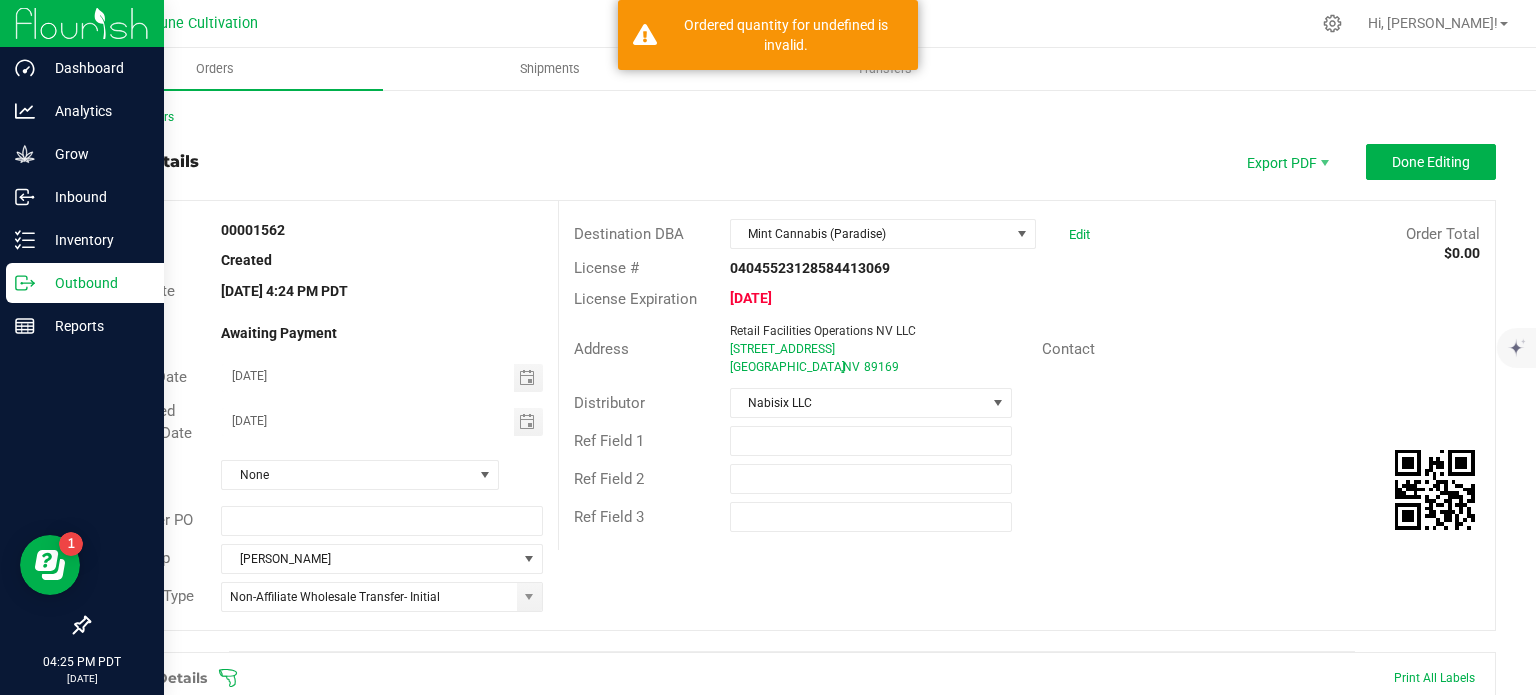click 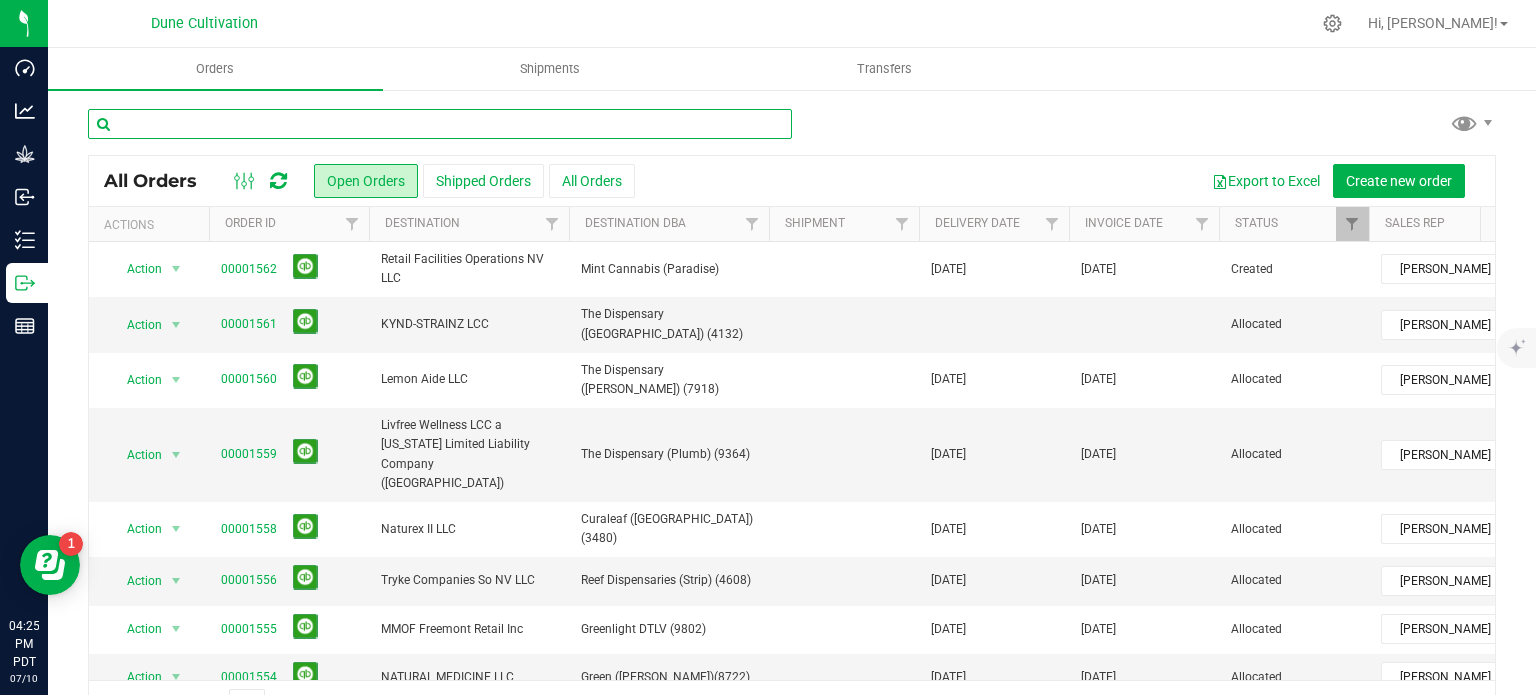 click at bounding box center (440, 124) 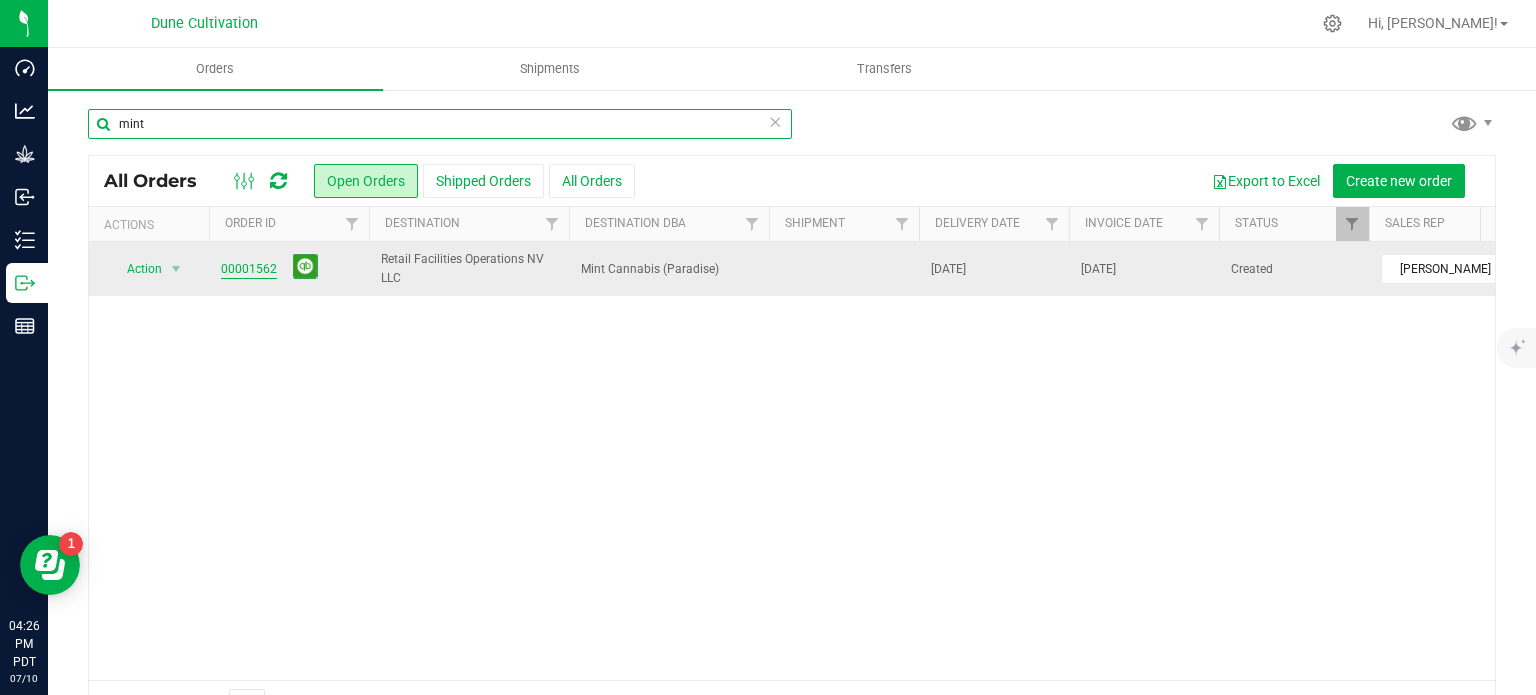 type on "mint" 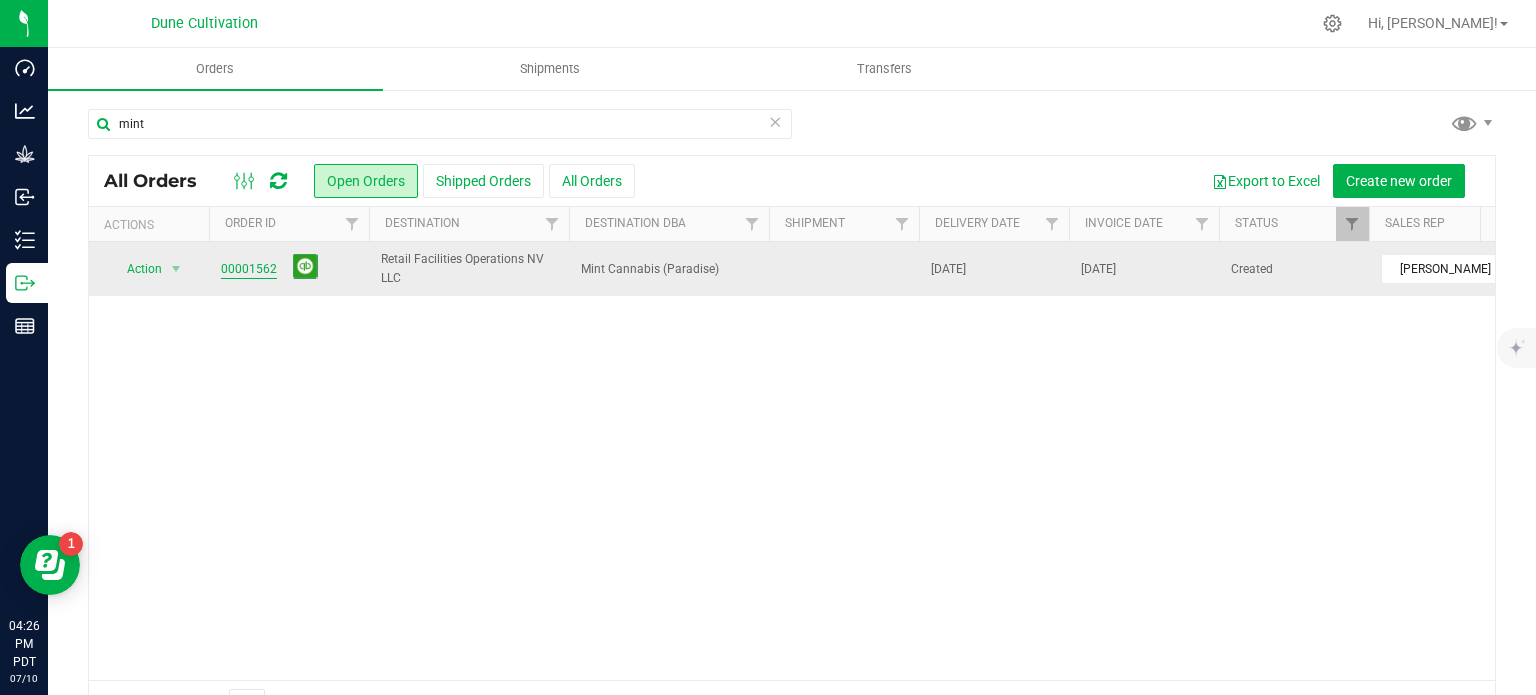 click on "00001562" at bounding box center [249, 269] 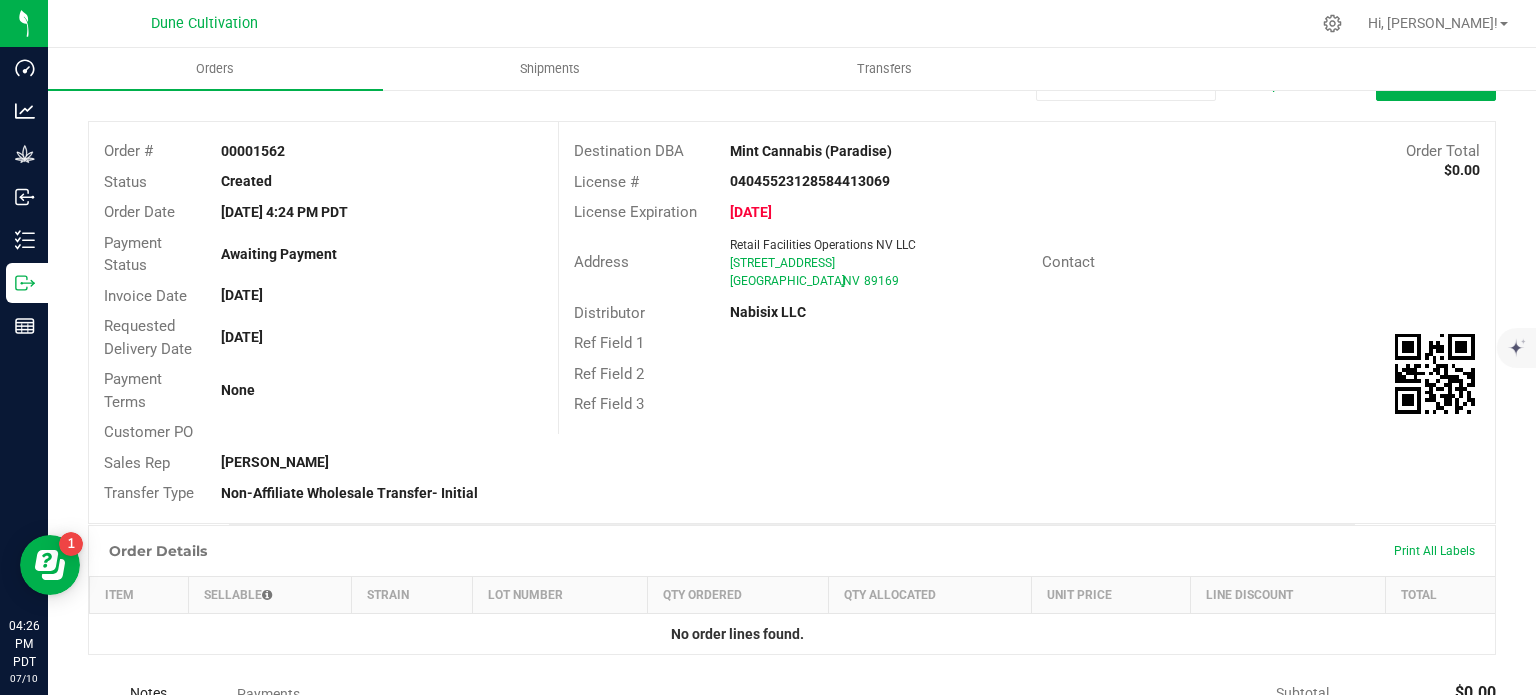scroll, scrollTop: 0, scrollLeft: 0, axis: both 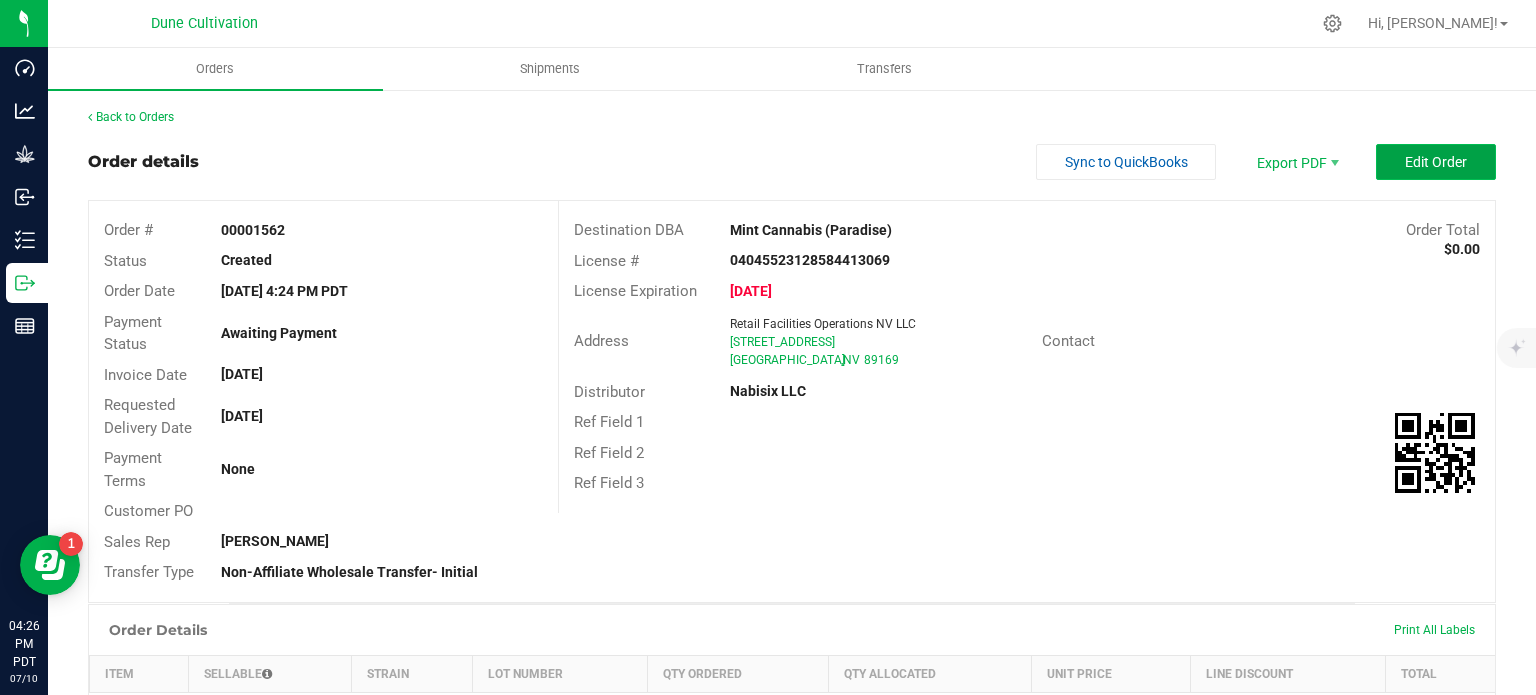 click on "Edit Order" at bounding box center [1436, 162] 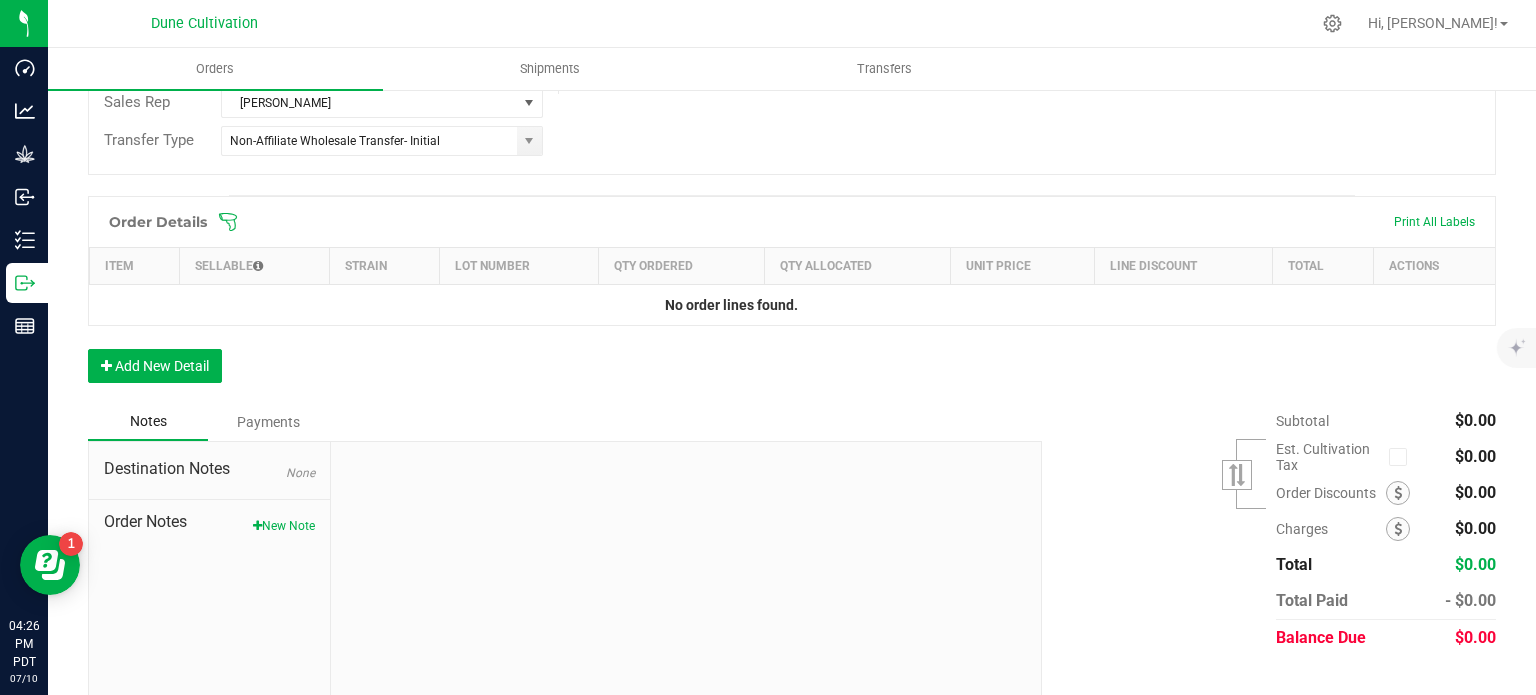 scroll, scrollTop: 488, scrollLeft: 0, axis: vertical 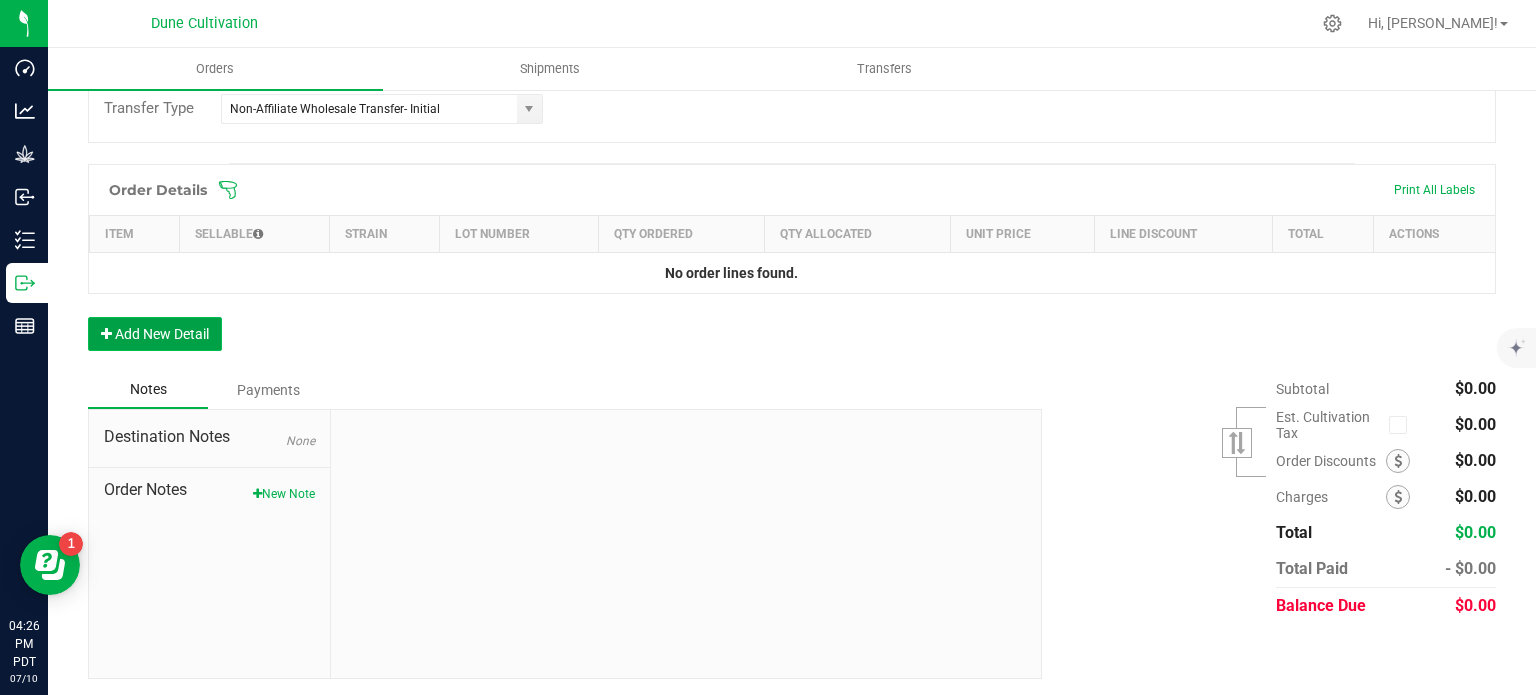 click on "Add New Detail" at bounding box center (155, 334) 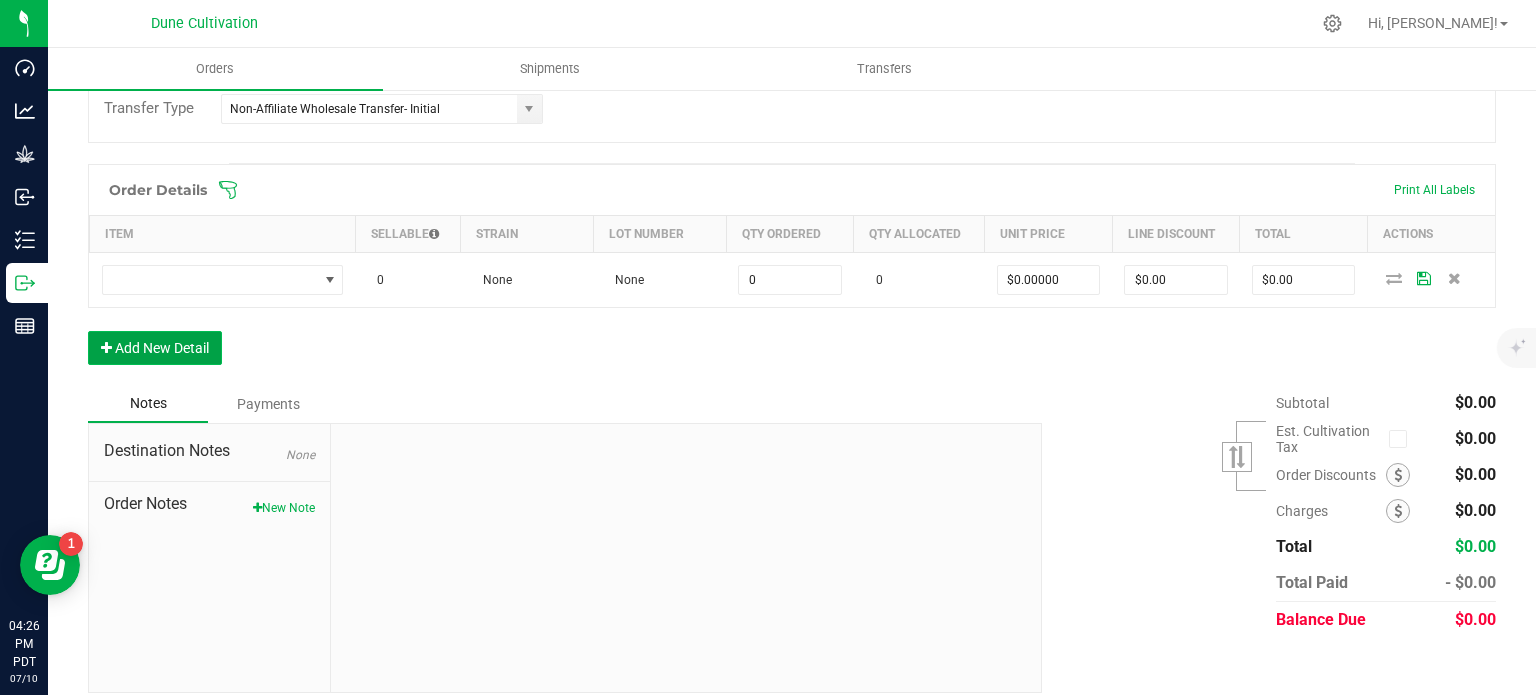 click on "Add New Detail" at bounding box center [155, 348] 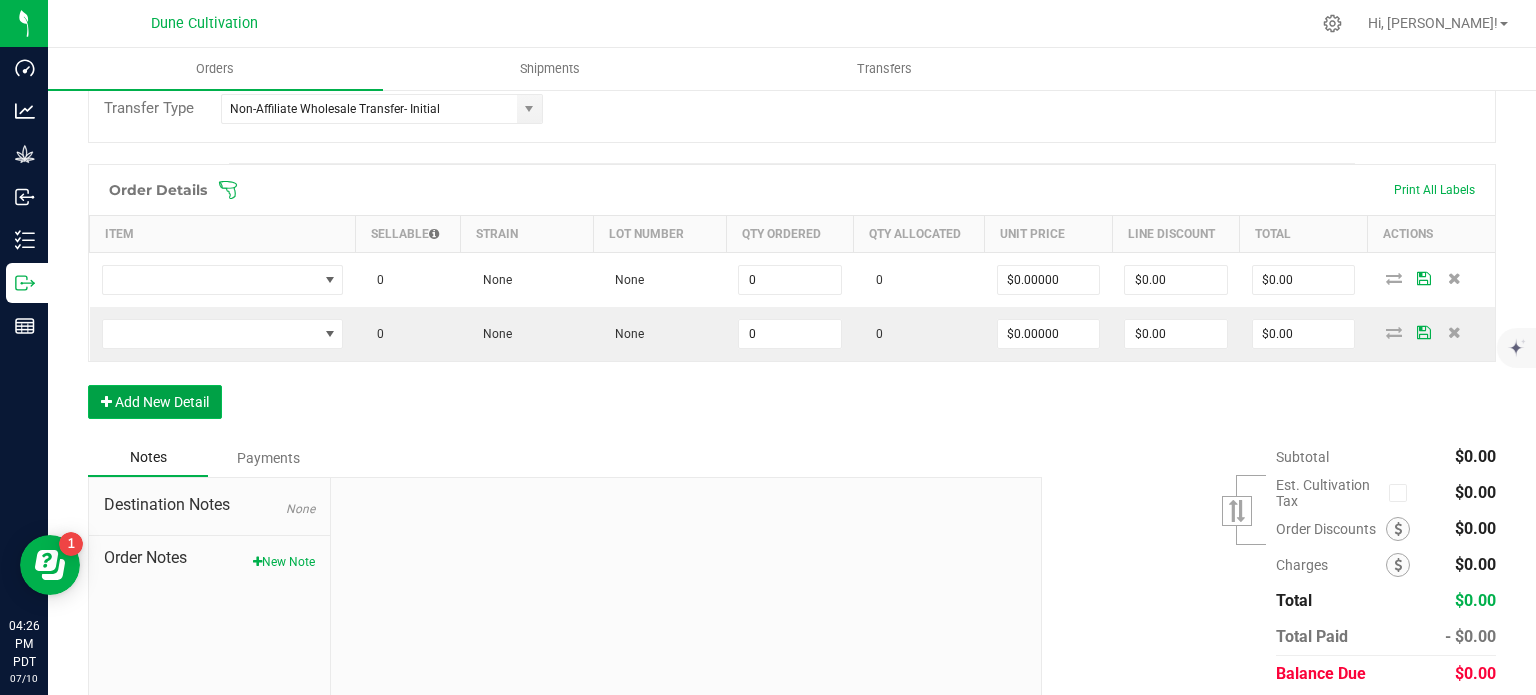 click on "Add New Detail" at bounding box center [155, 402] 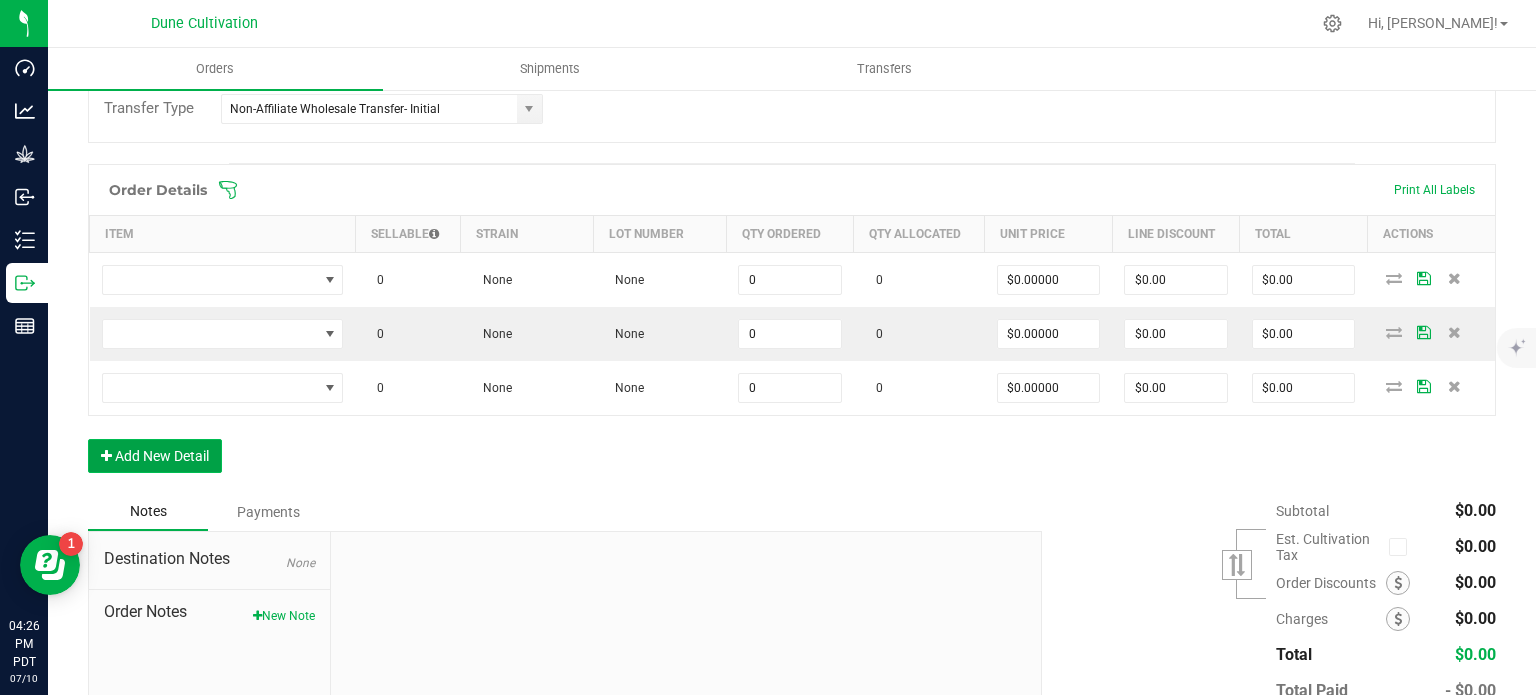 click on "Add New Detail" at bounding box center (155, 456) 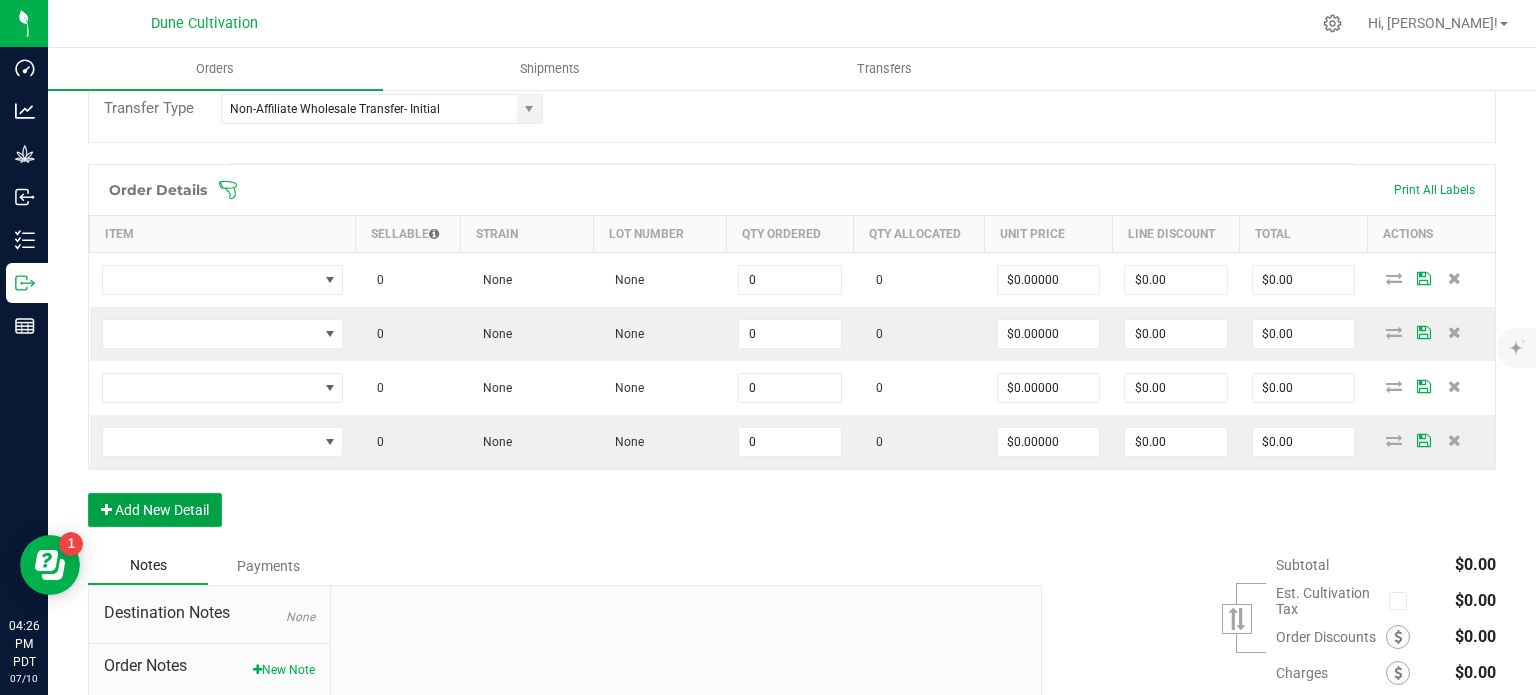 click on "Add New Detail" at bounding box center [155, 510] 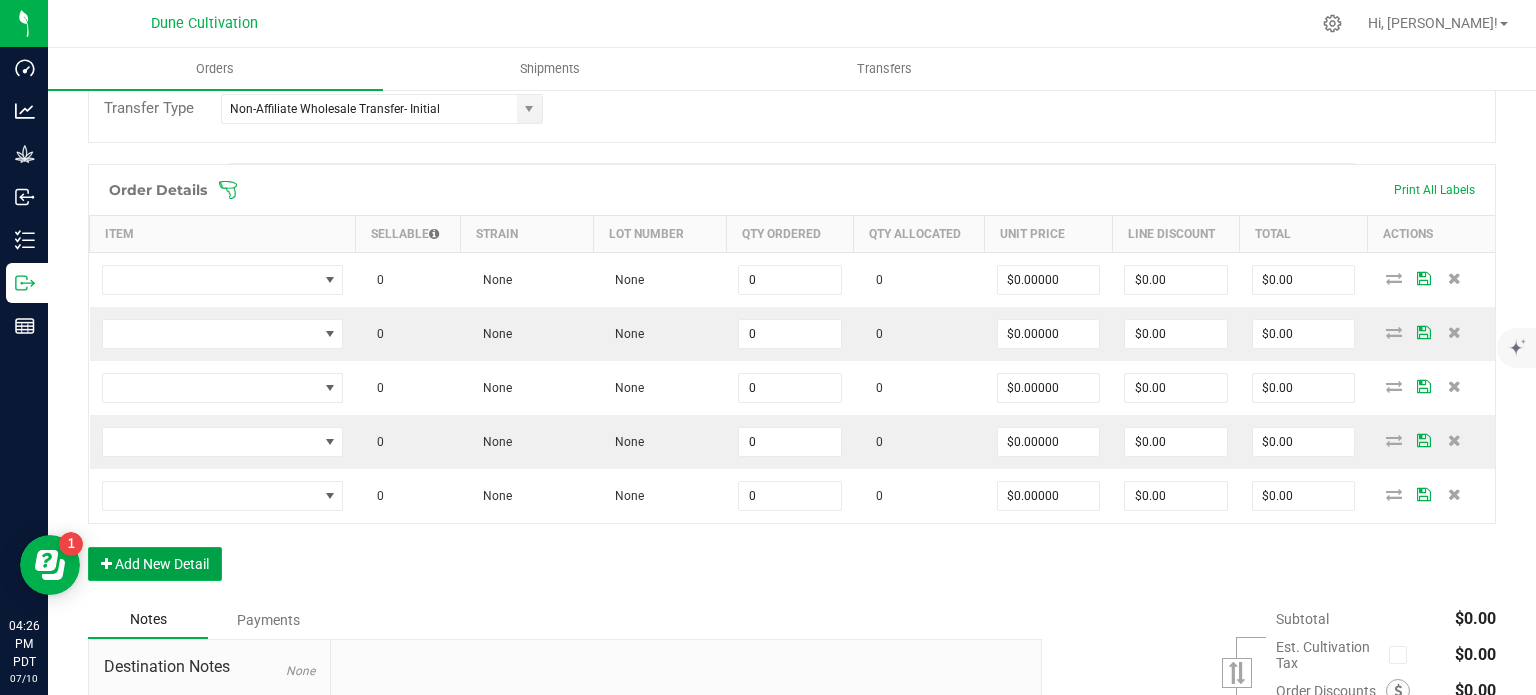 click on "Add New Detail" at bounding box center [155, 564] 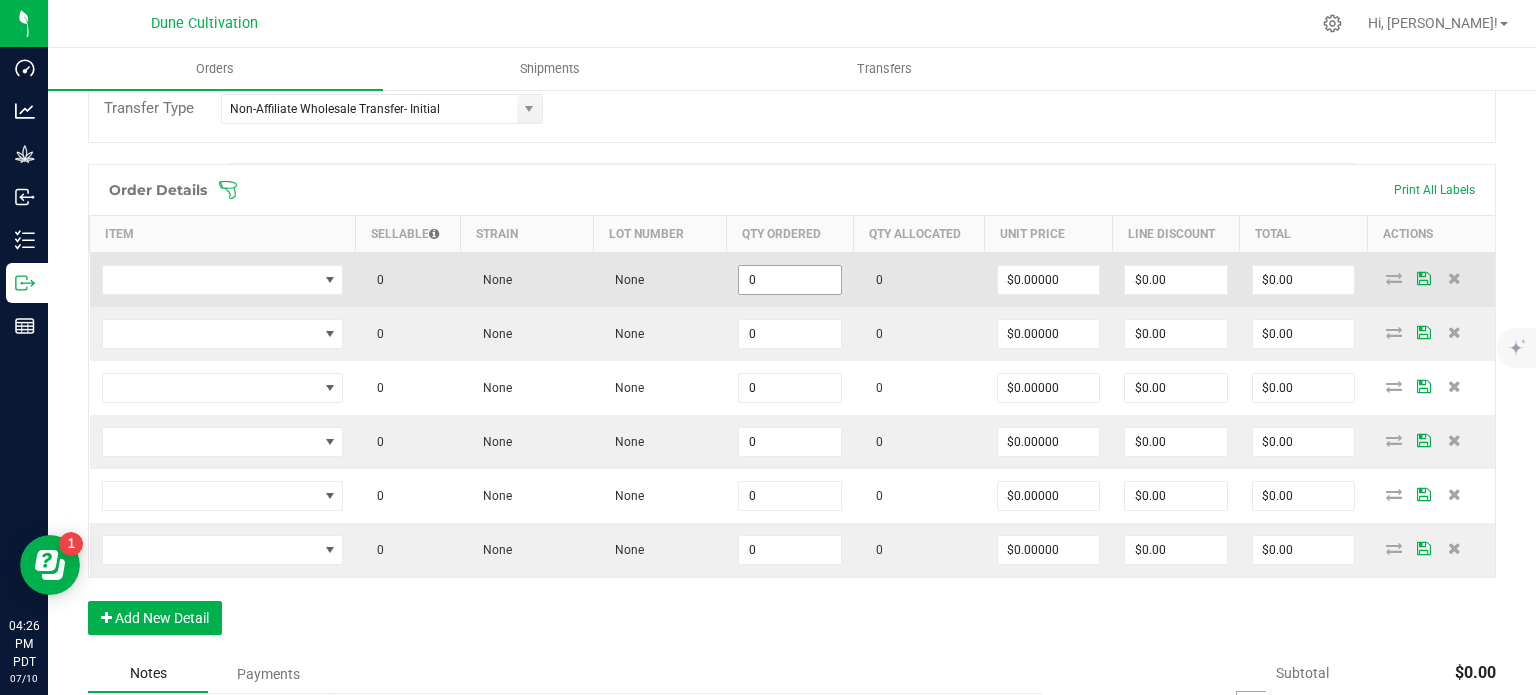 click on "0" at bounding box center [790, 280] 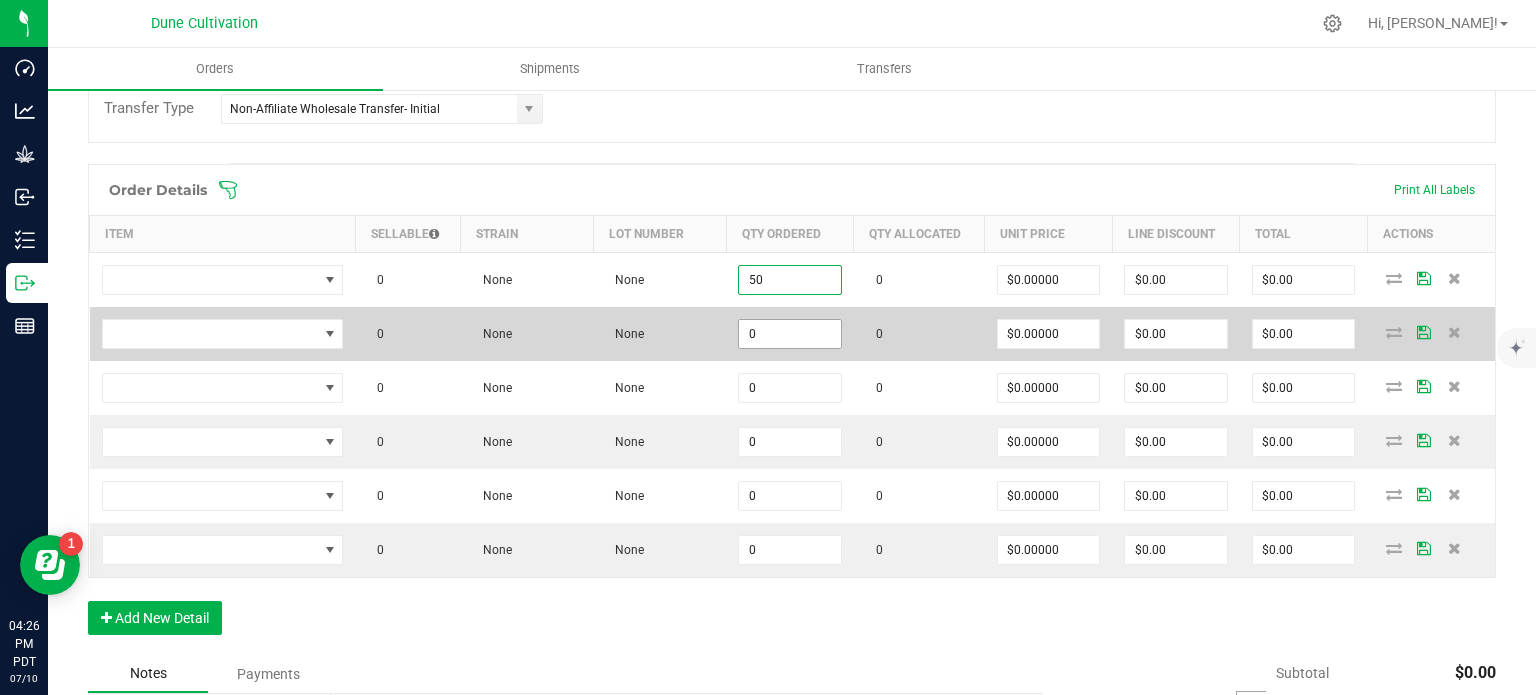 type on "50" 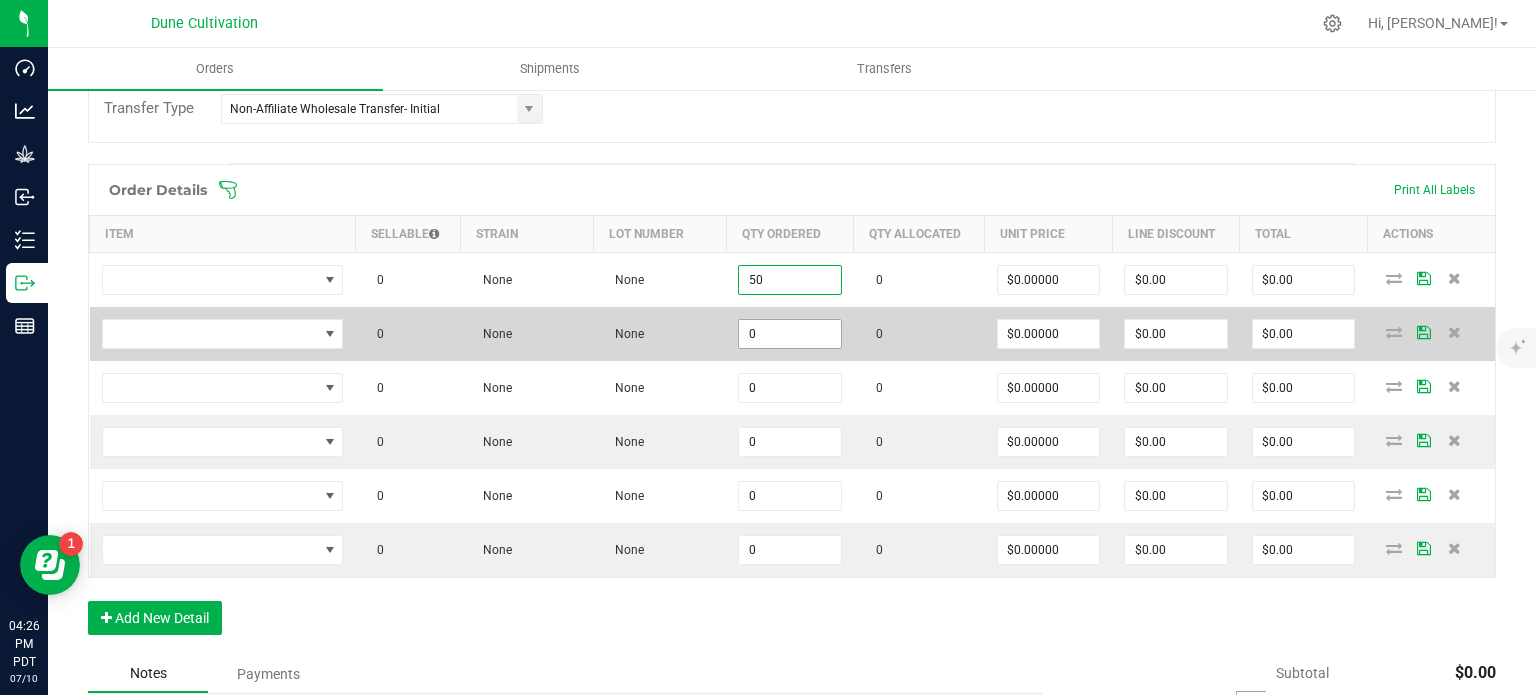 click on "0" at bounding box center [790, 334] 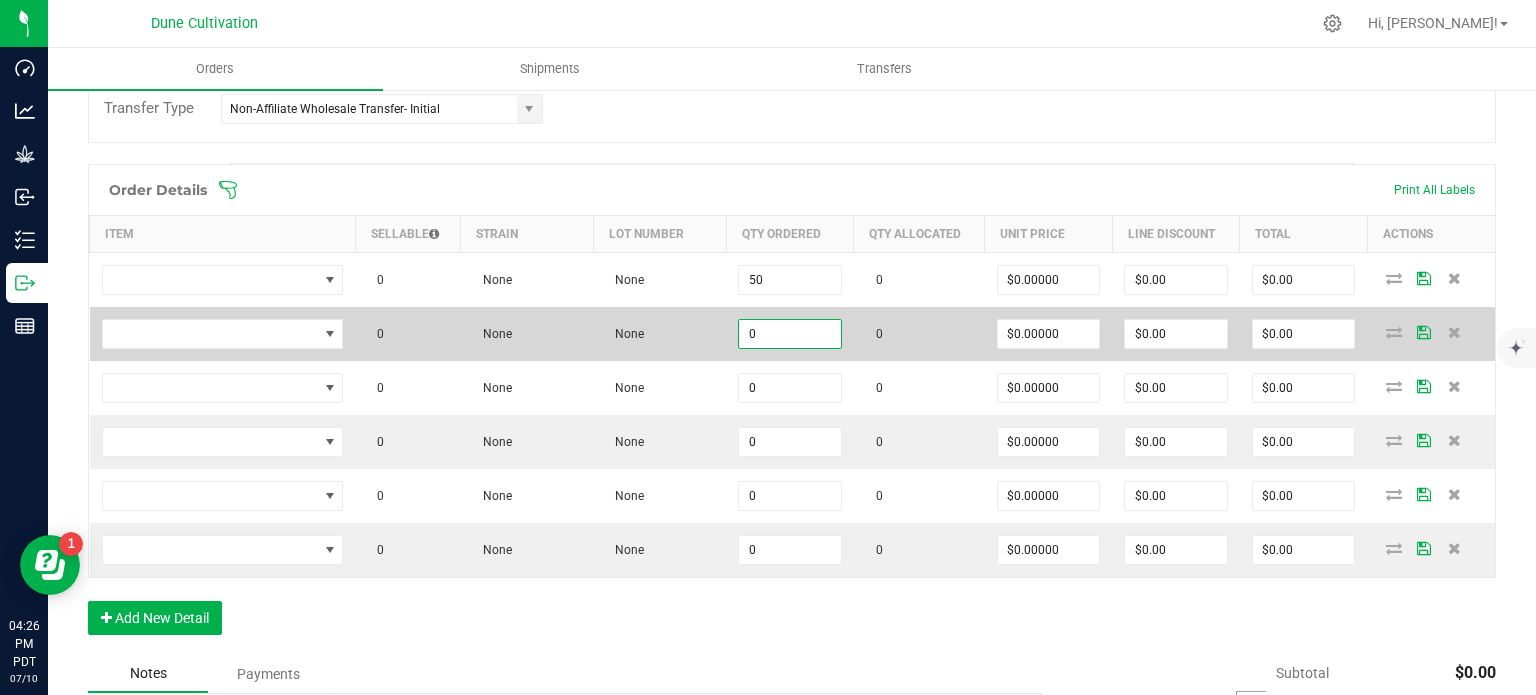 click on "0" at bounding box center (790, 334) 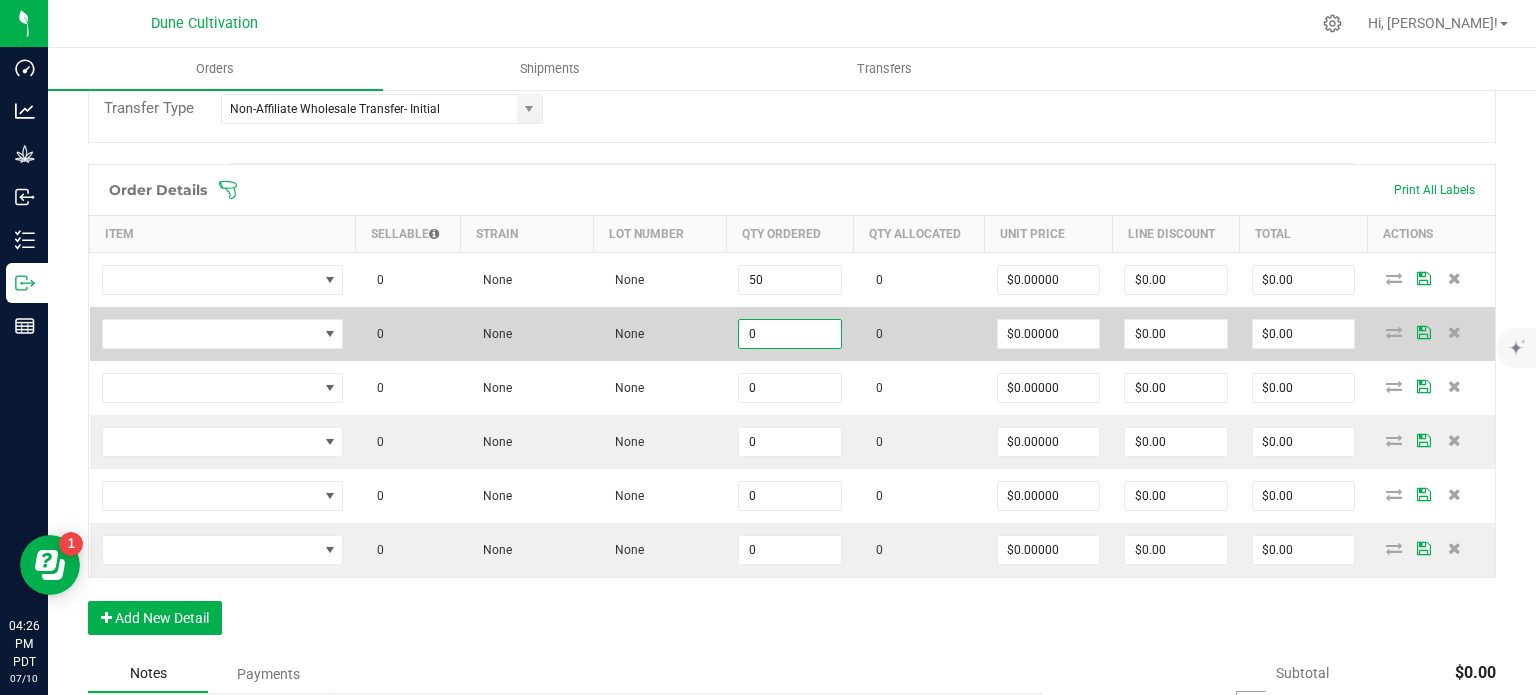paste on "5" 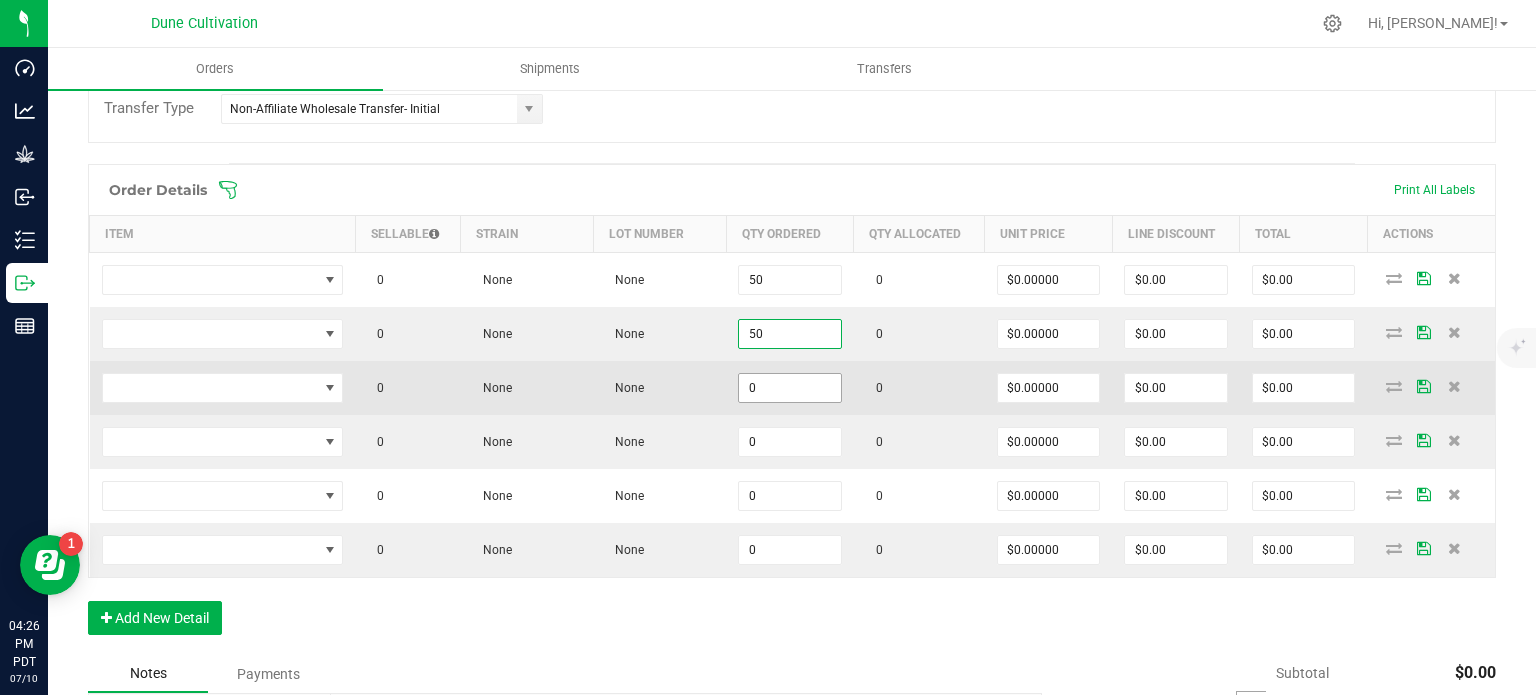 type on "50" 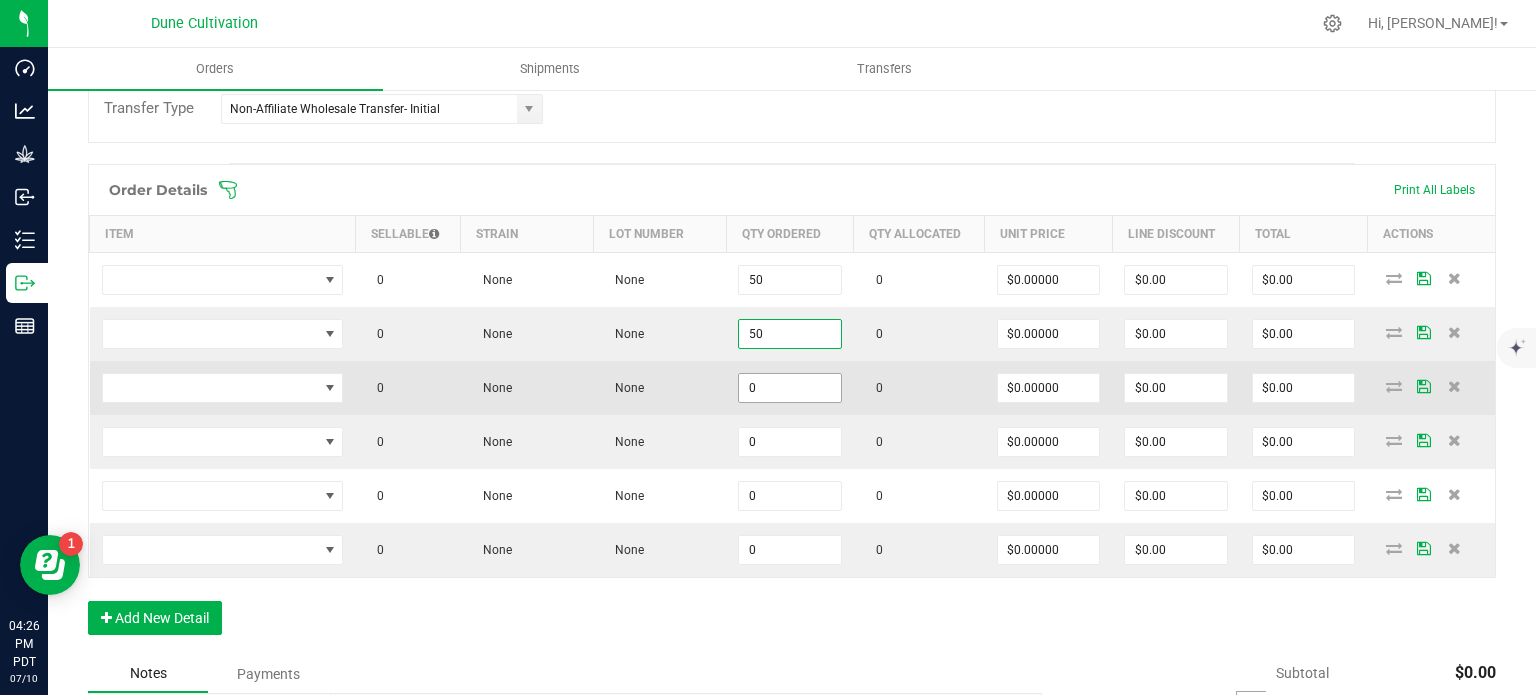 click on "0" at bounding box center (790, 388) 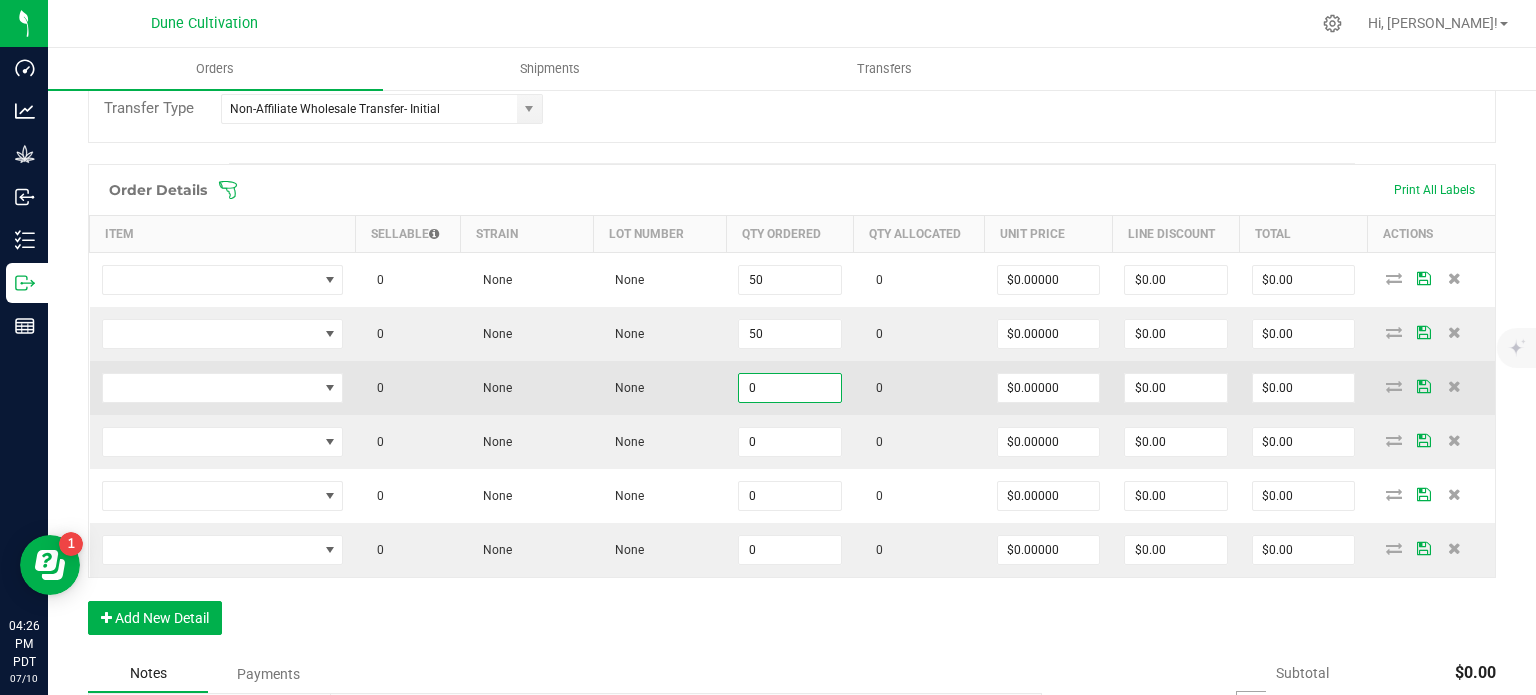 click on "0" at bounding box center [790, 388] 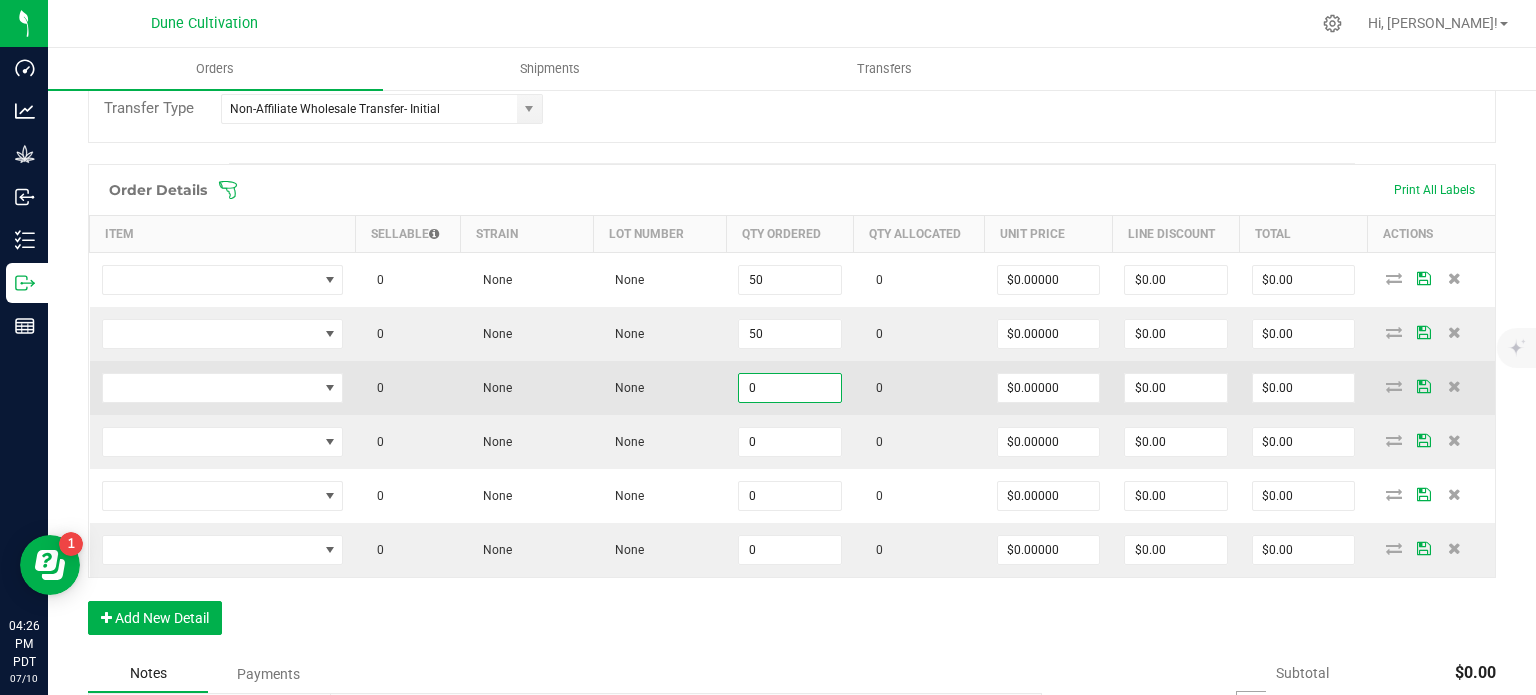 paste on "5" 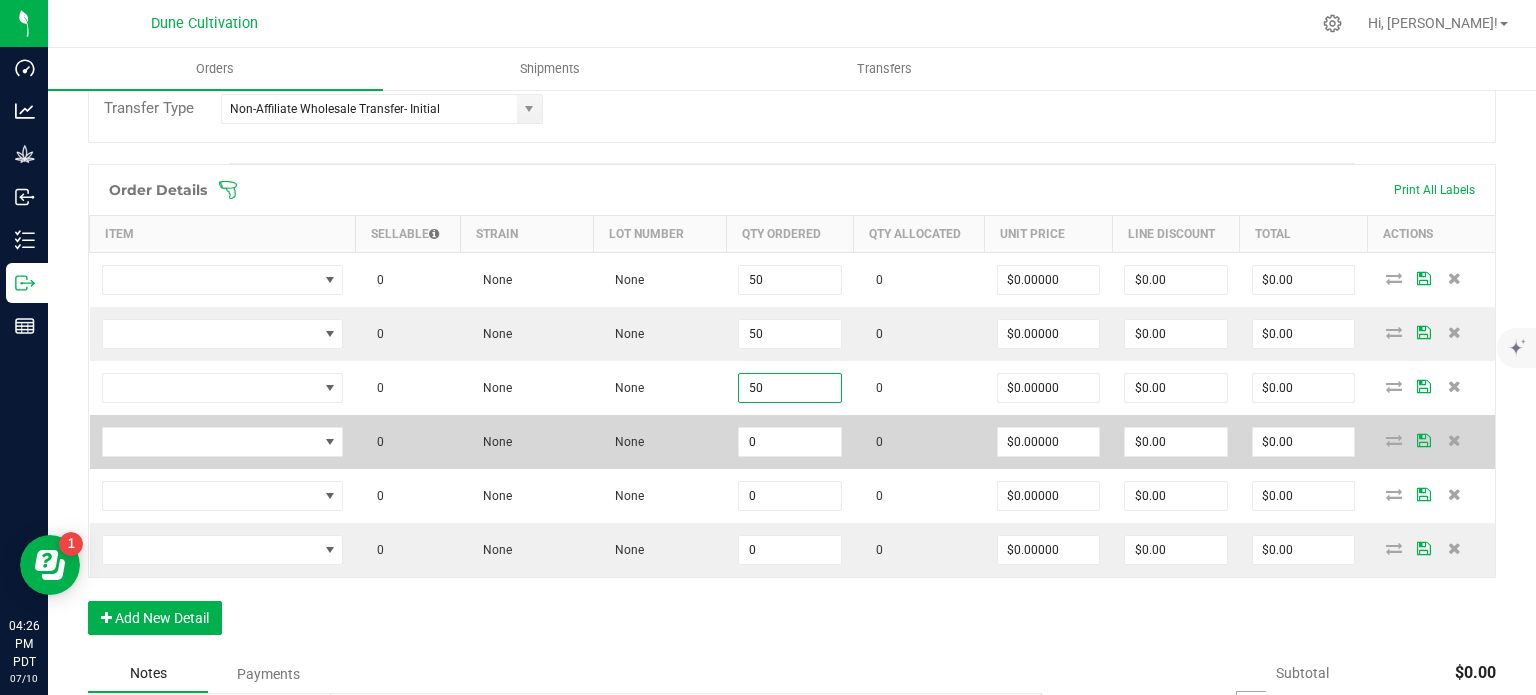 type on "50" 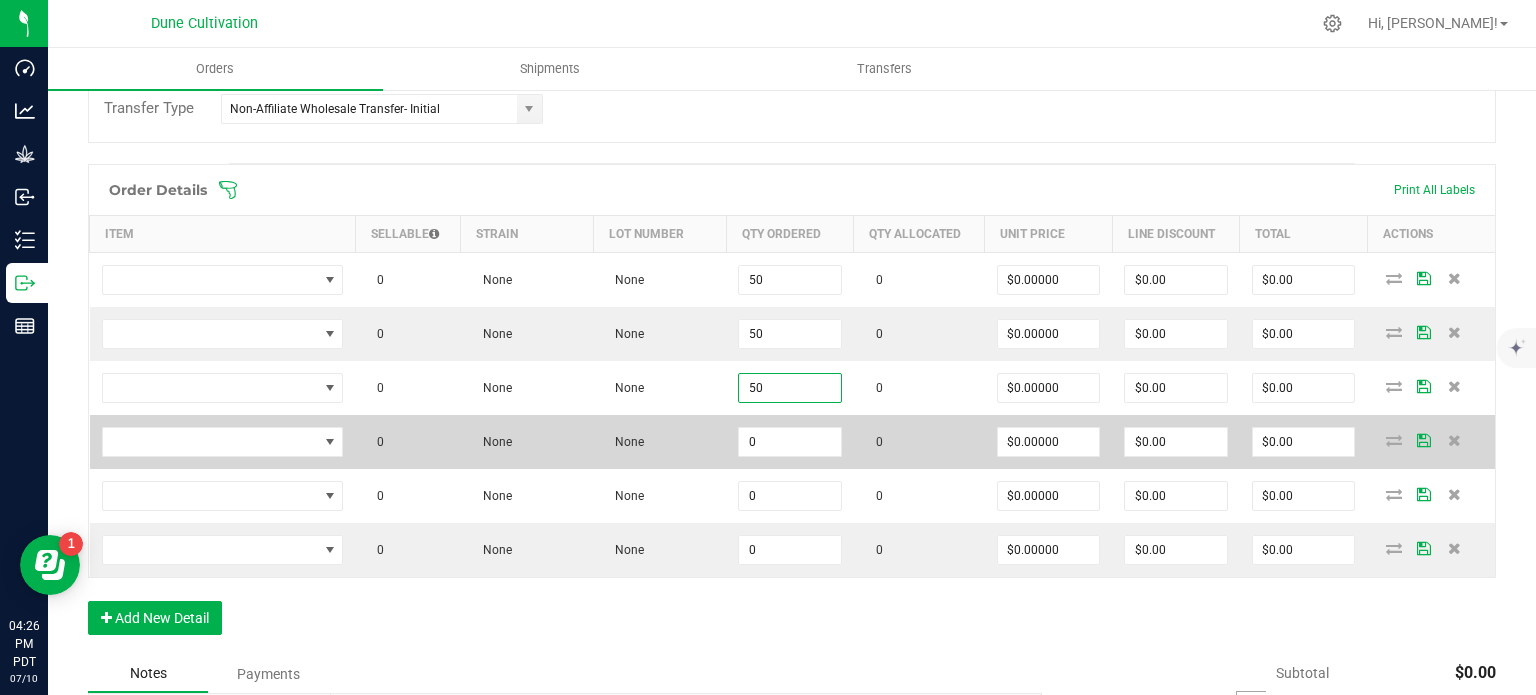click on "0" at bounding box center [790, 442] 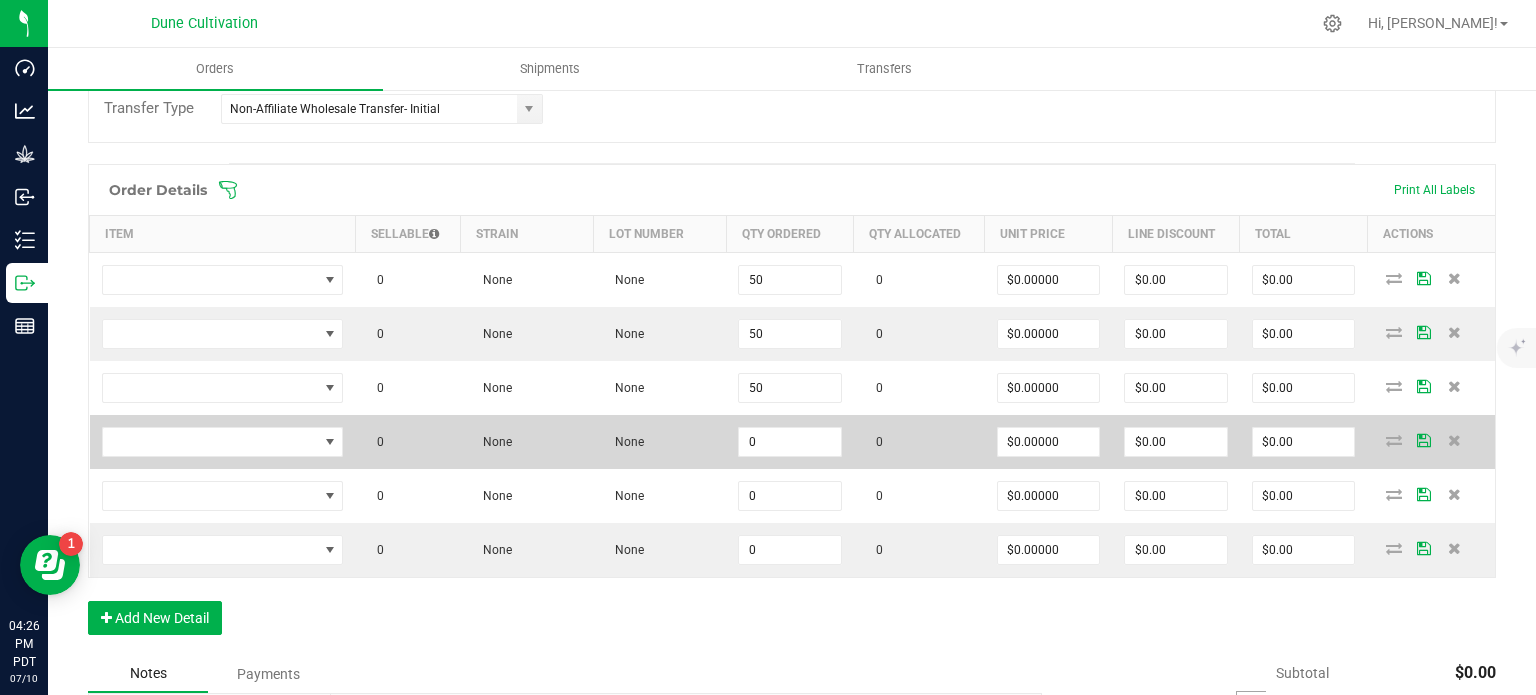 click on "0" at bounding box center [790, 442] 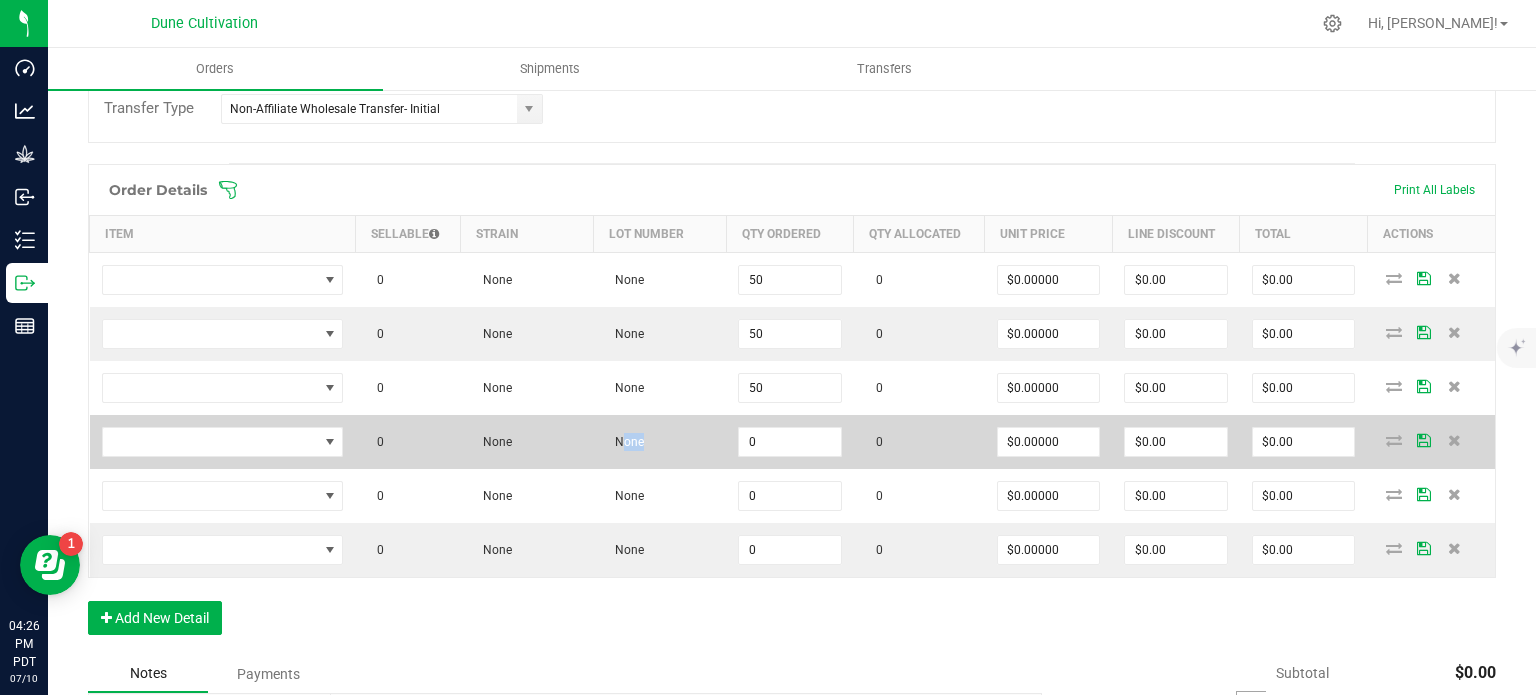 click on "0" at bounding box center [790, 442] 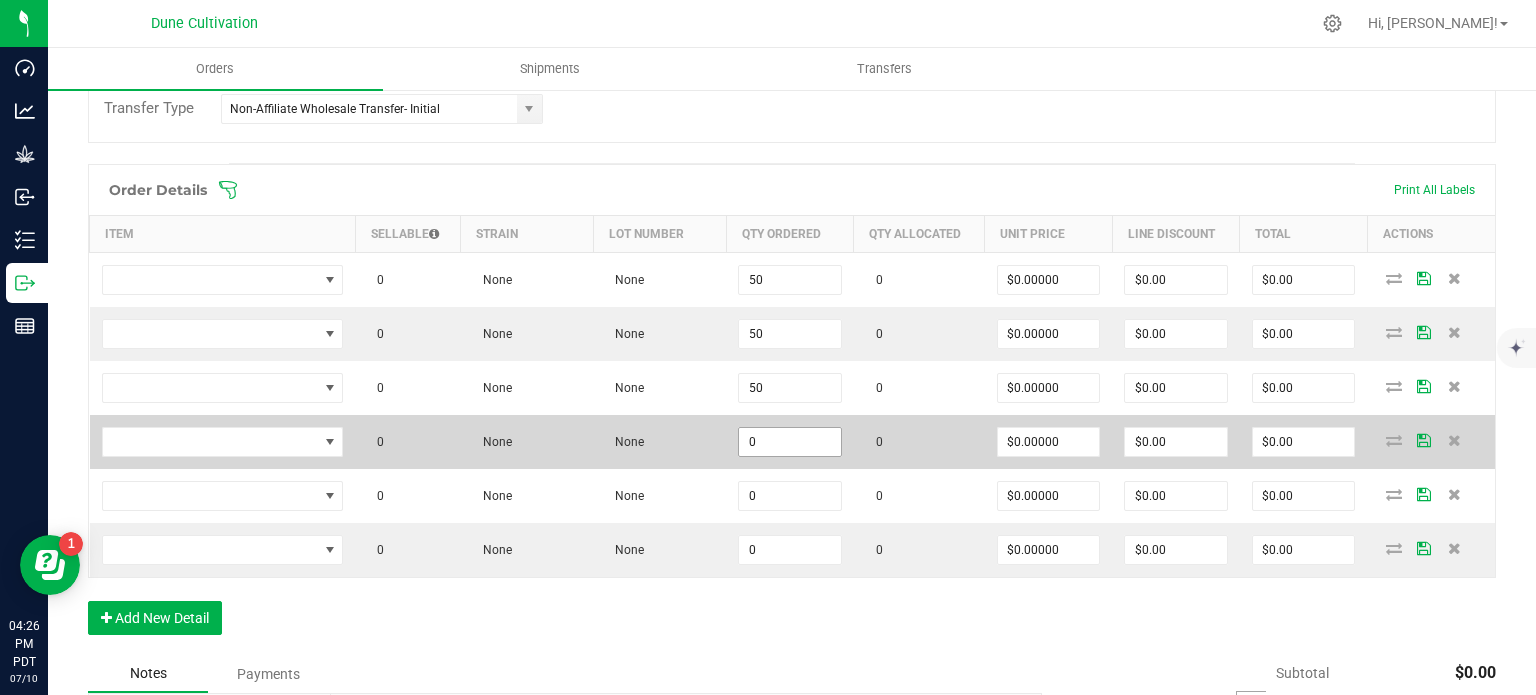 click on "0" at bounding box center (790, 442) 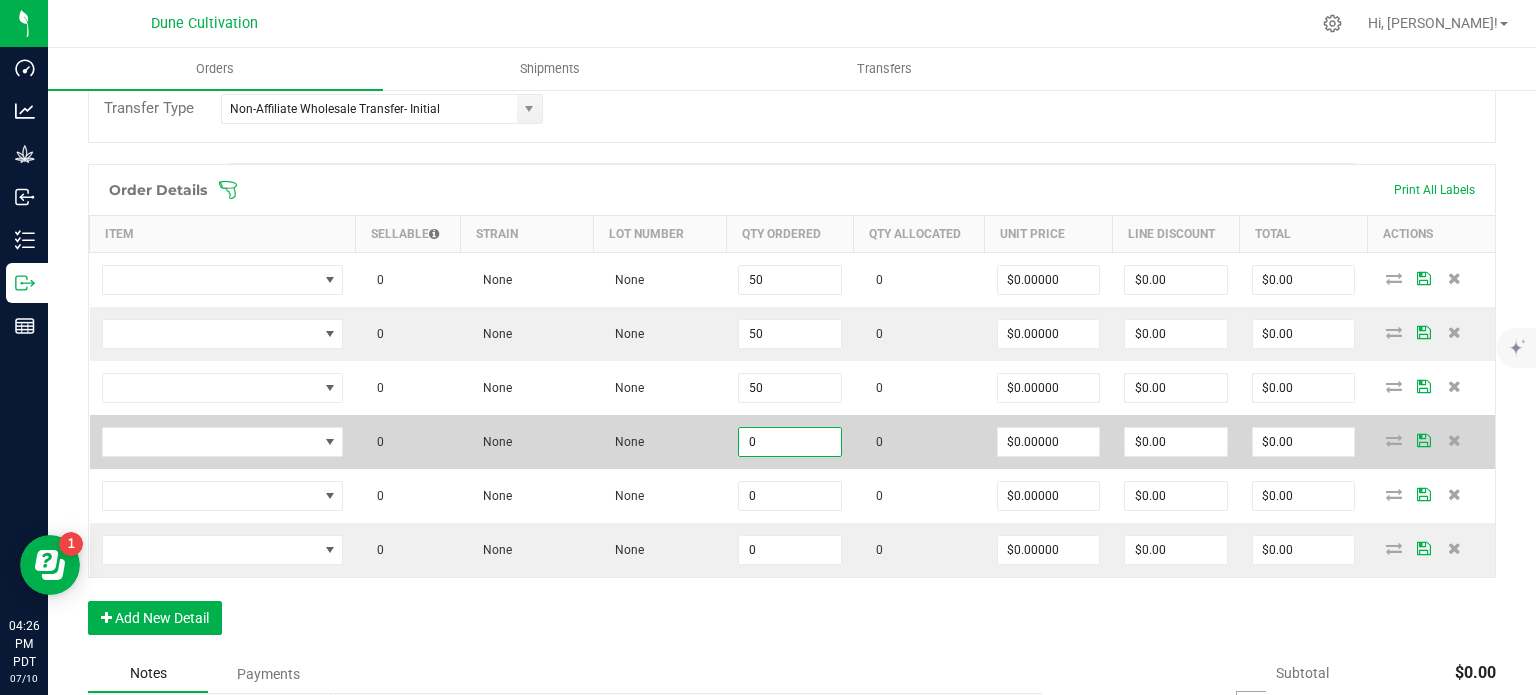 click on "0" at bounding box center (790, 442) 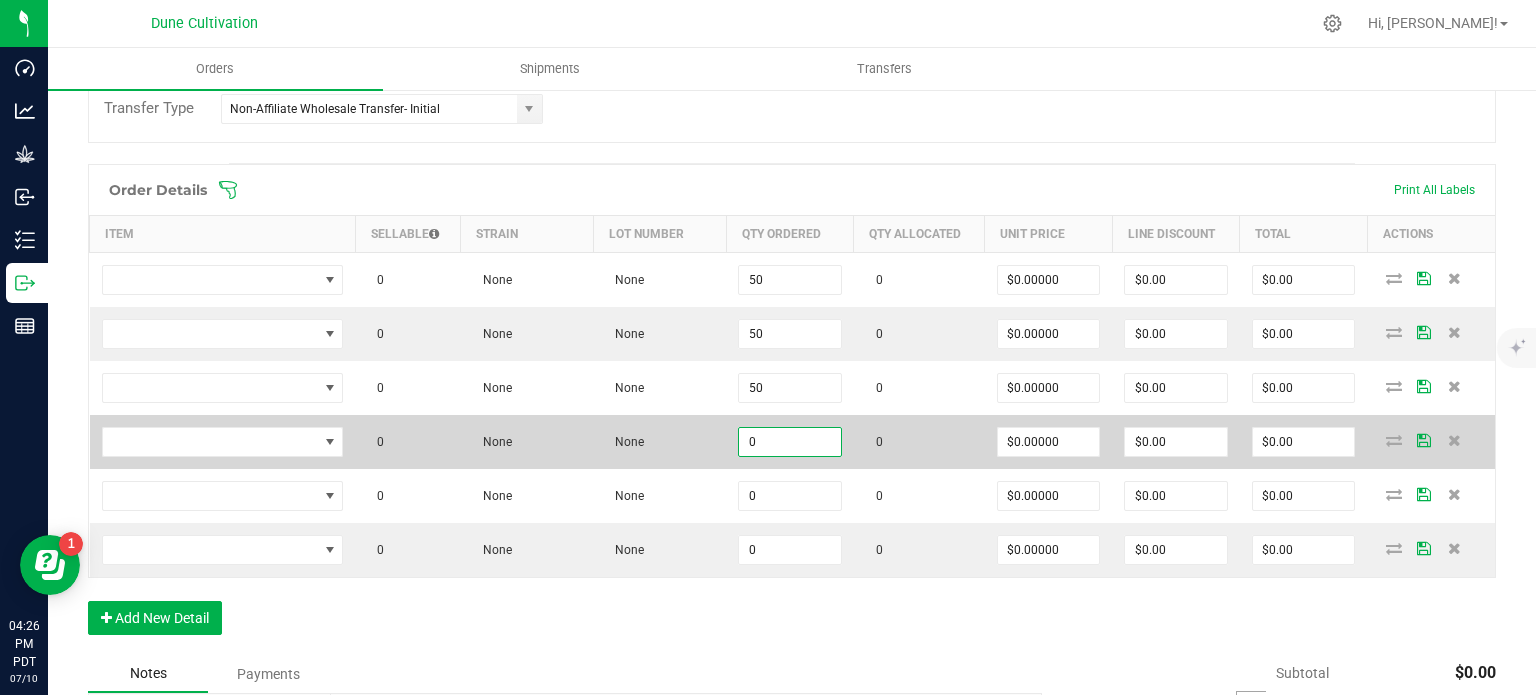 paste on "5" 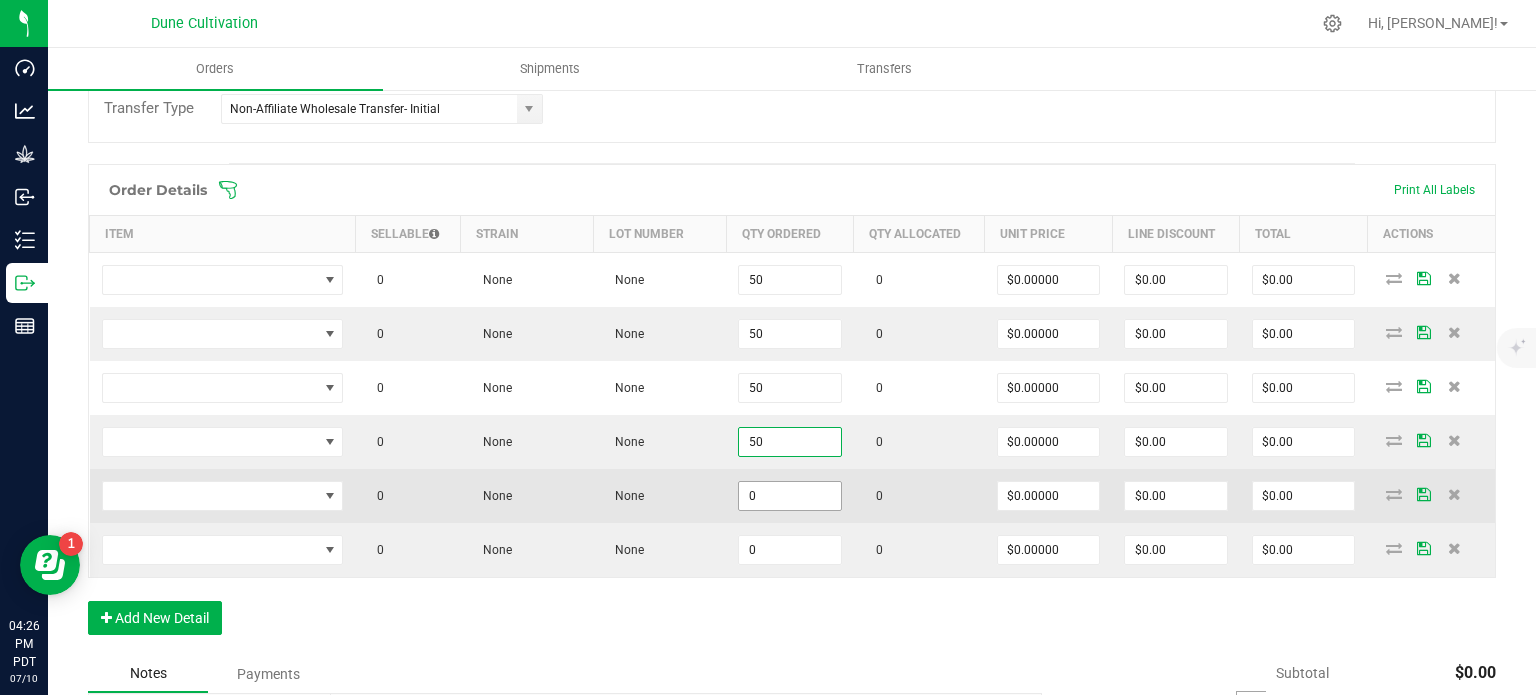 type on "50" 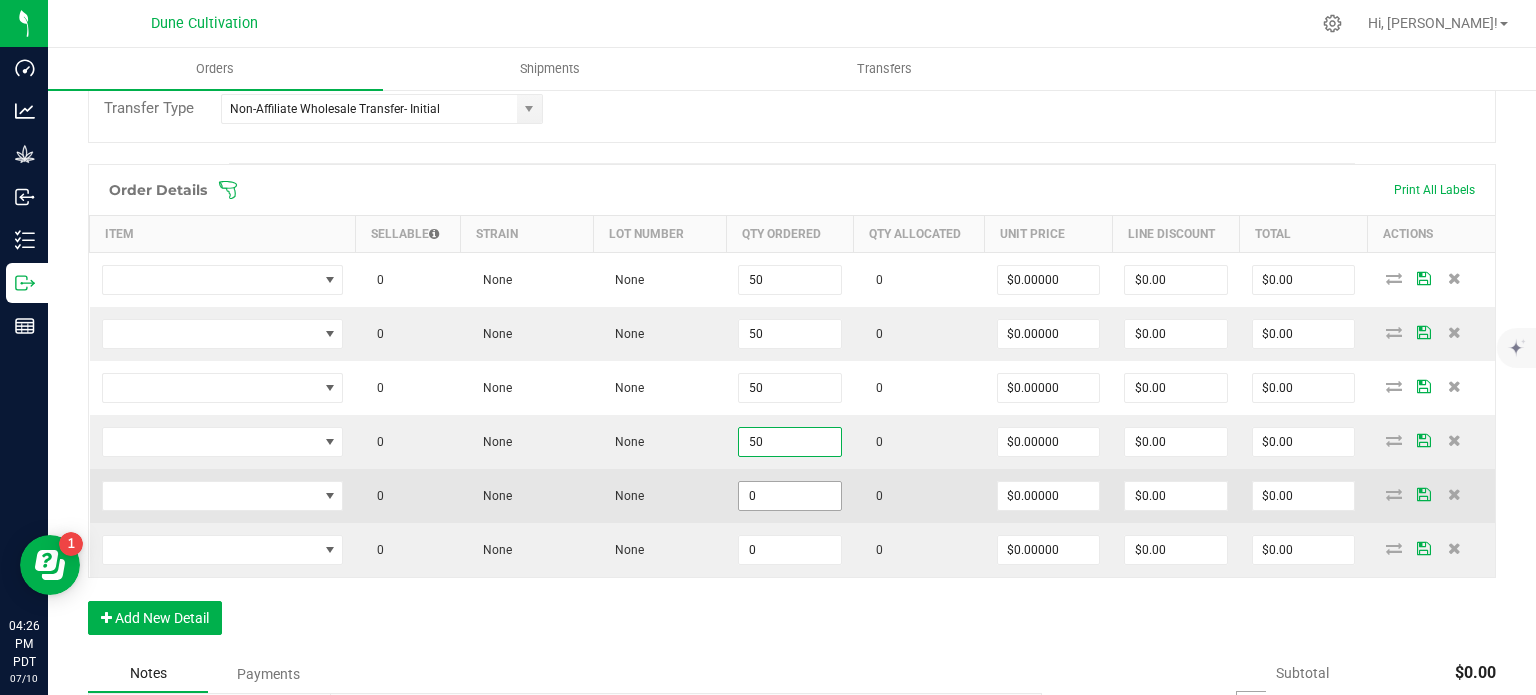 click on "0" at bounding box center [790, 496] 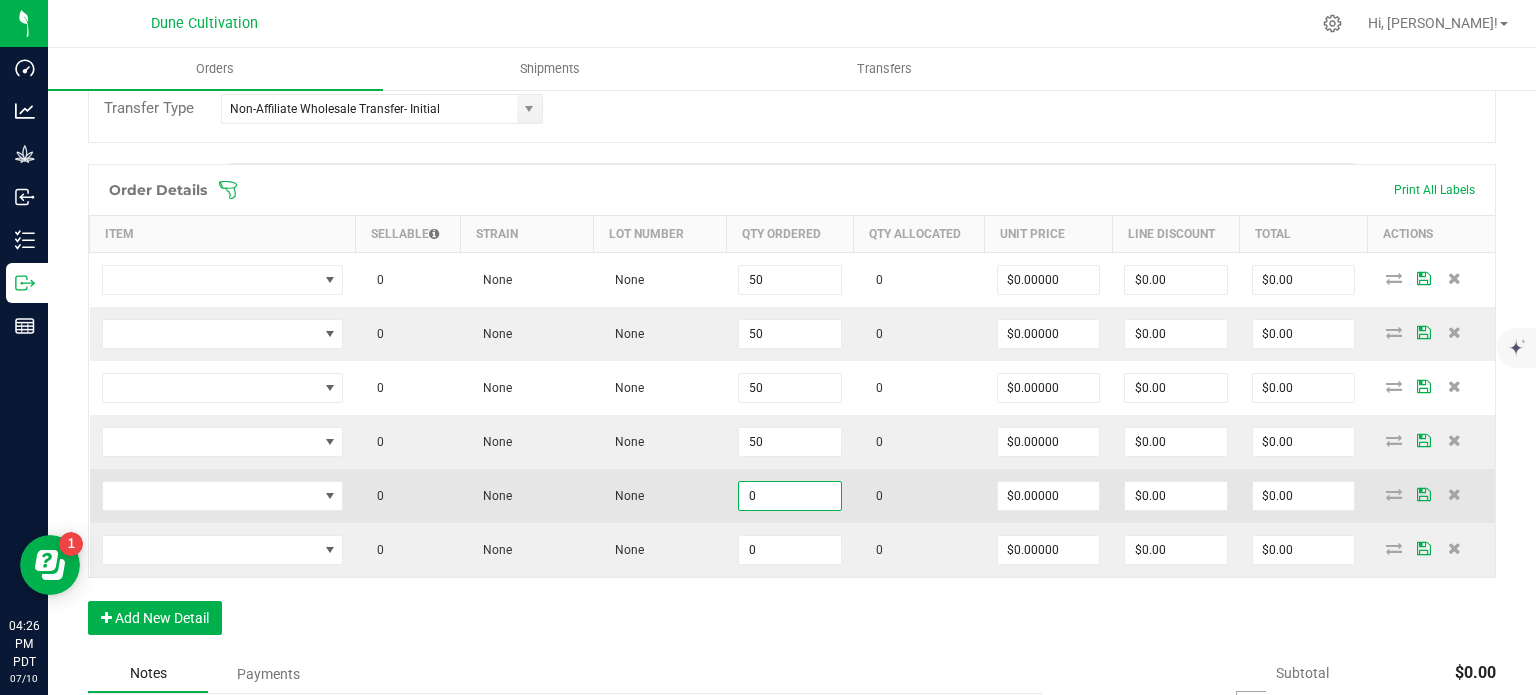 click on "0" at bounding box center [790, 496] 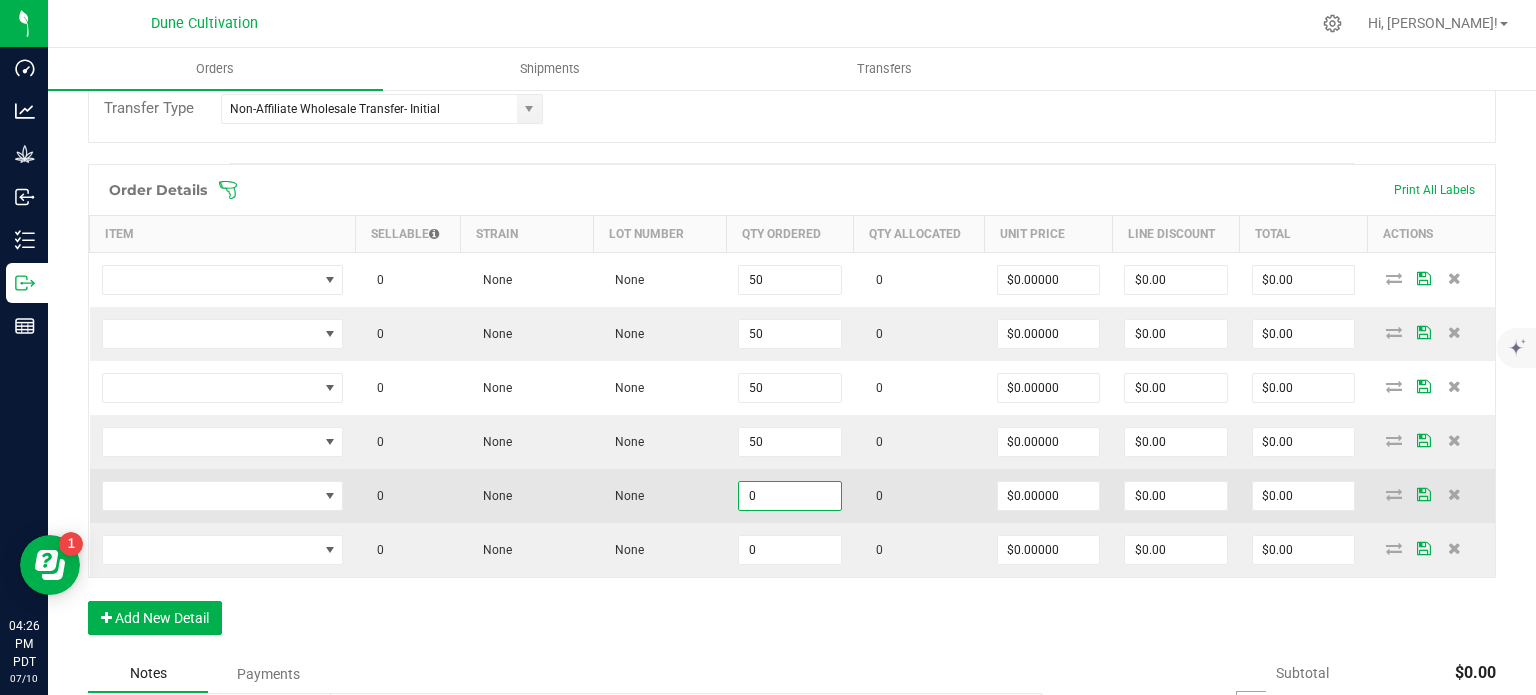 paste on "5" 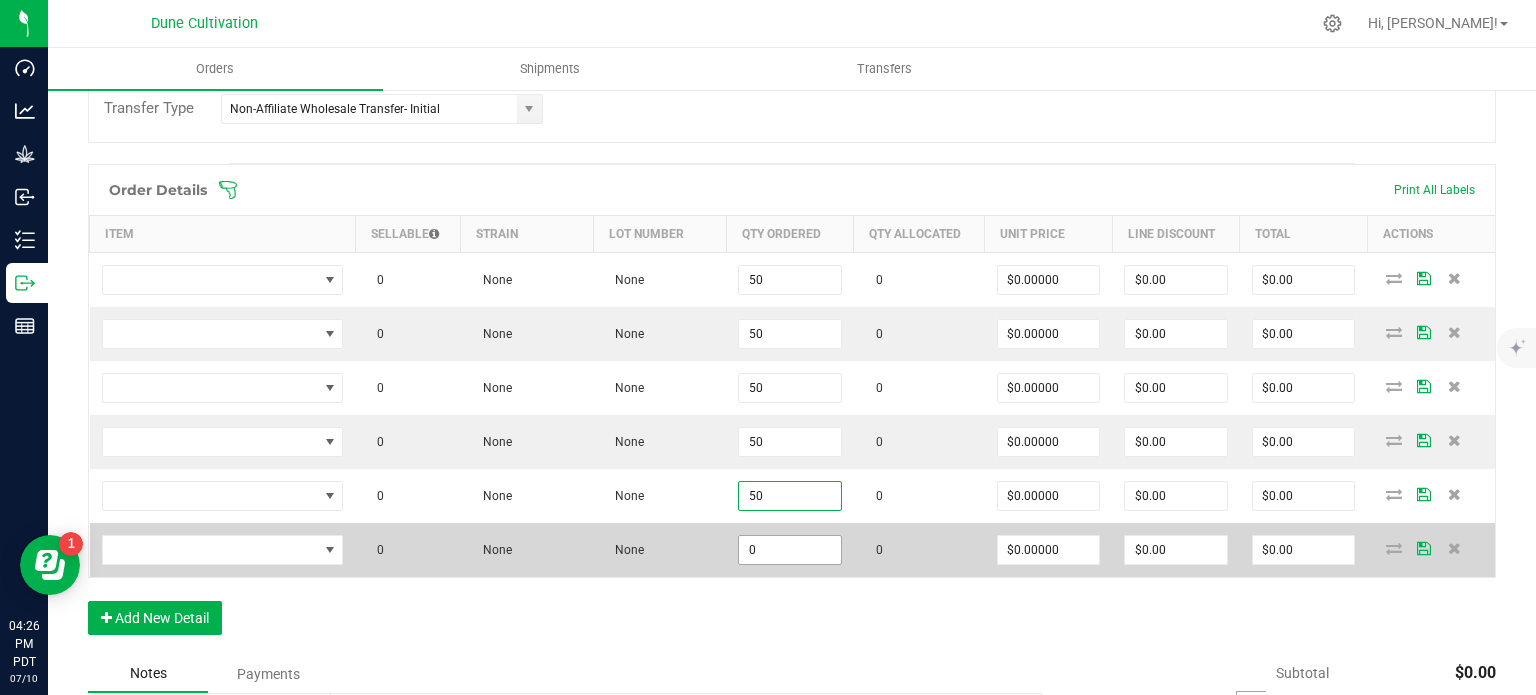 type on "50" 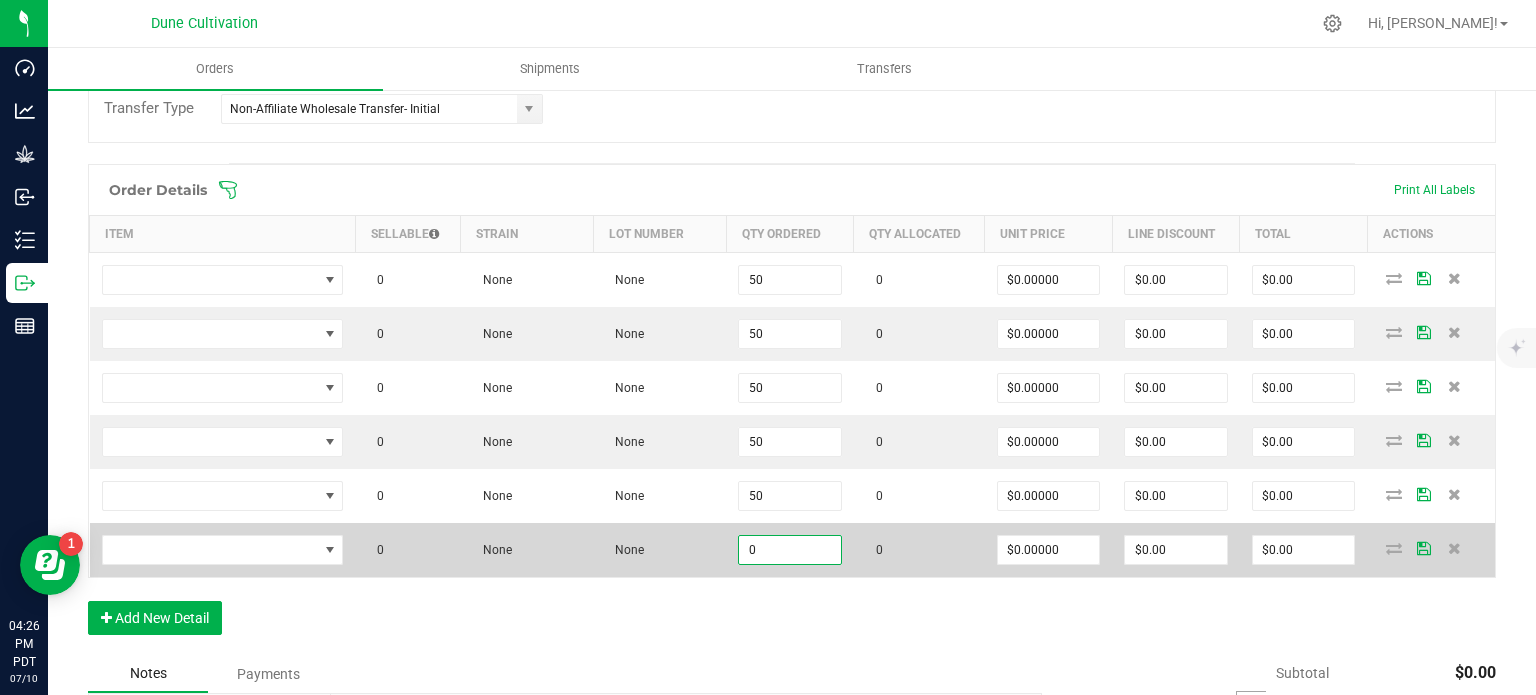 click on "0" at bounding box center (790, 550) 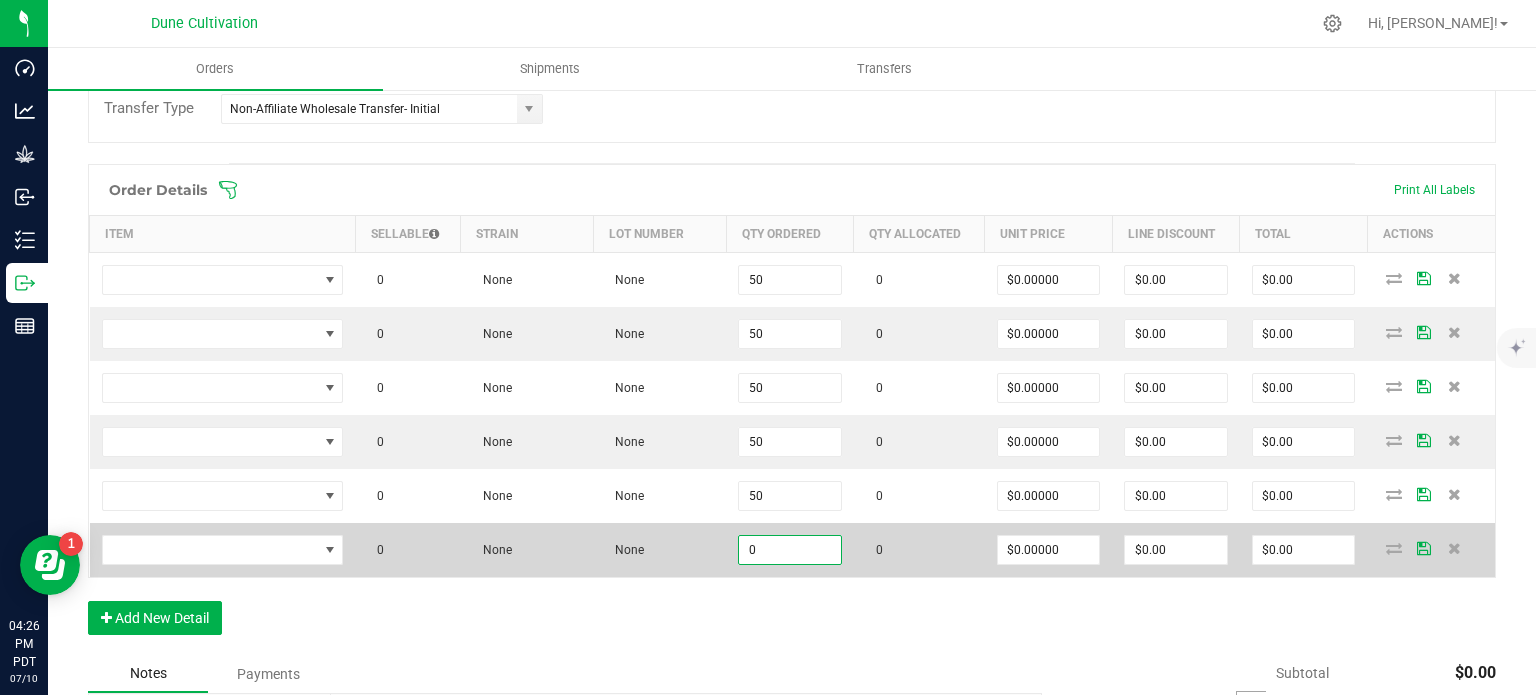 click on "0" at bounding box center [790, 550] 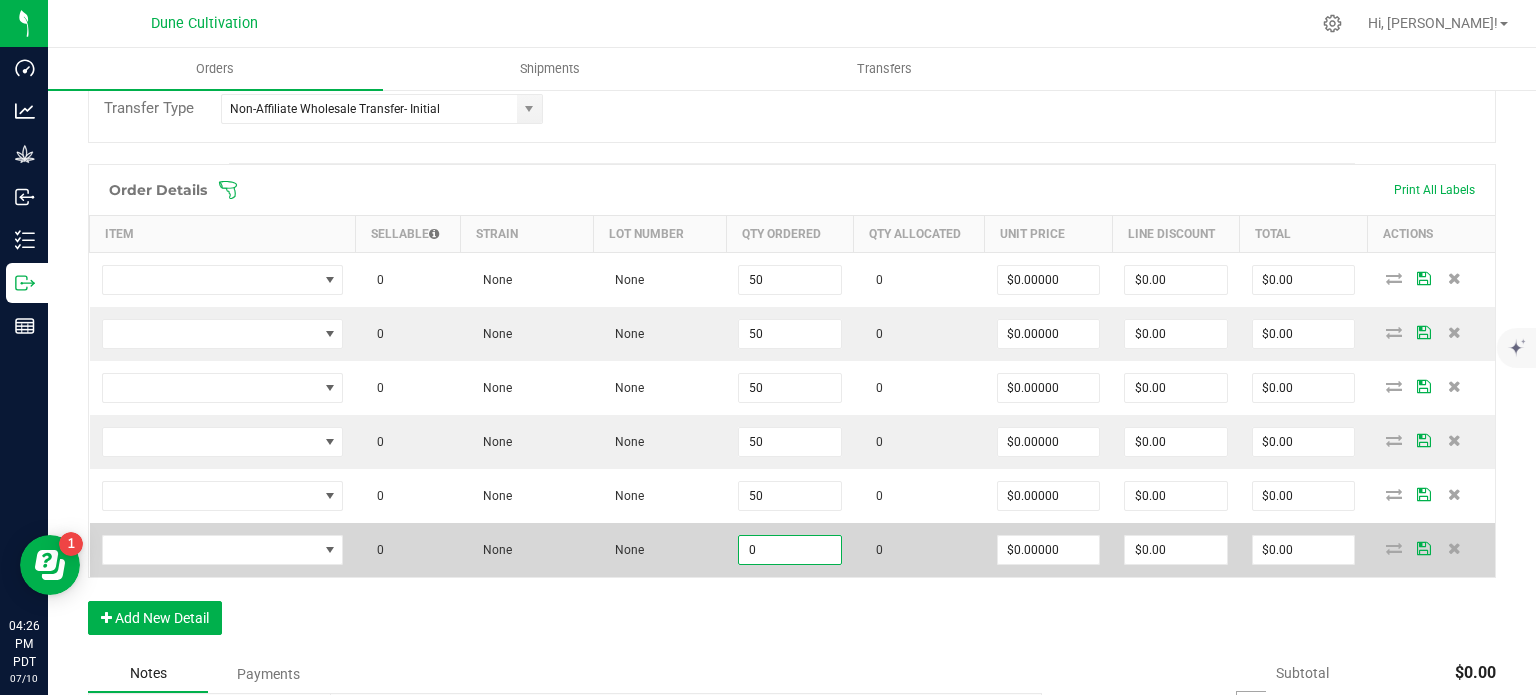 paste on "5" 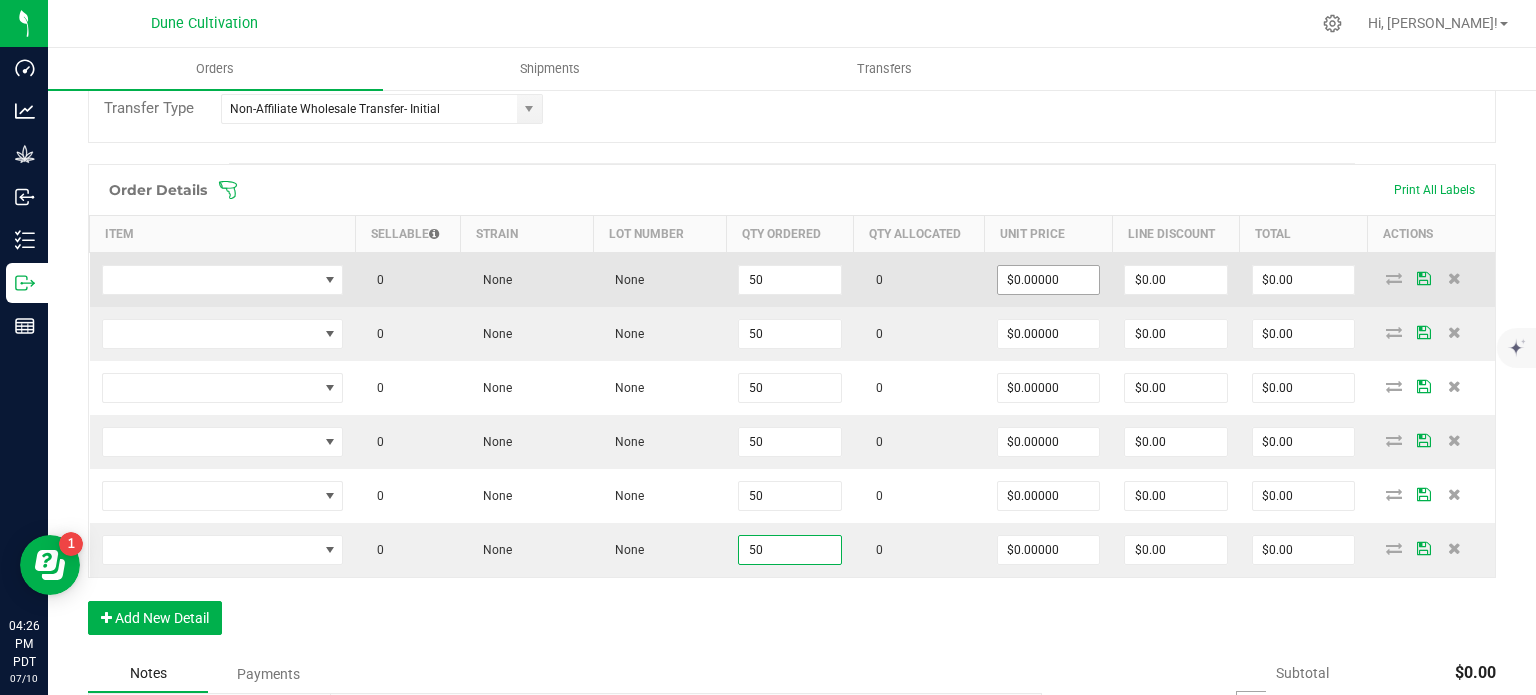 type on "50" 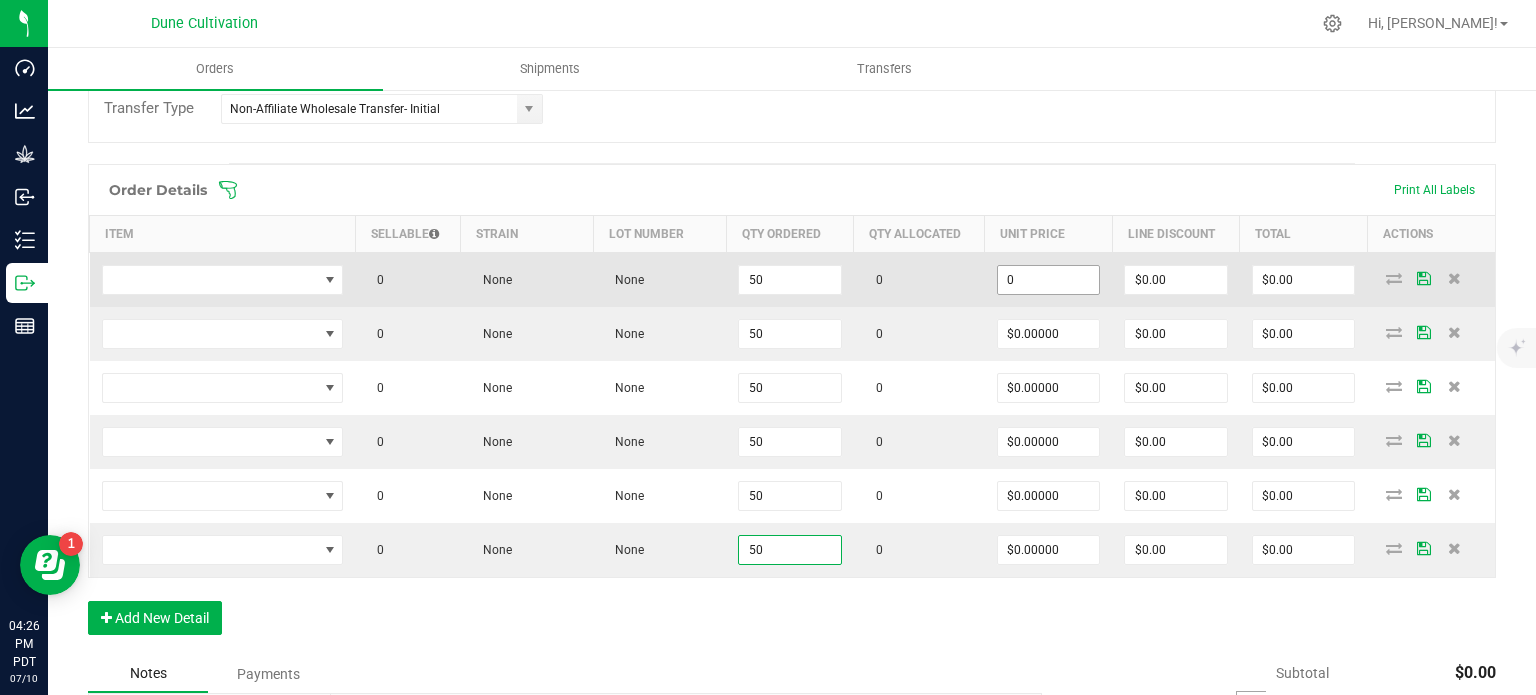 click on "0" at bounding box center (1049, 280) 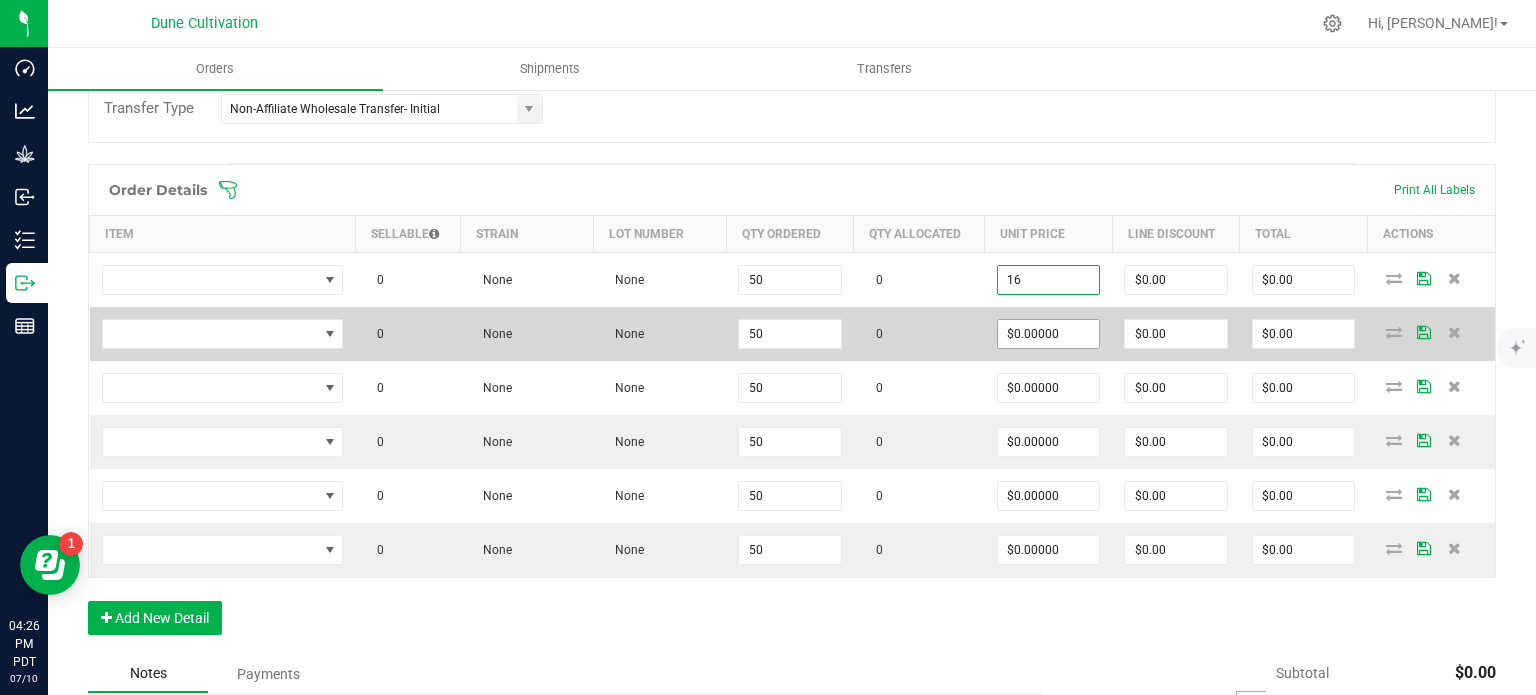 type on "$16.00000" 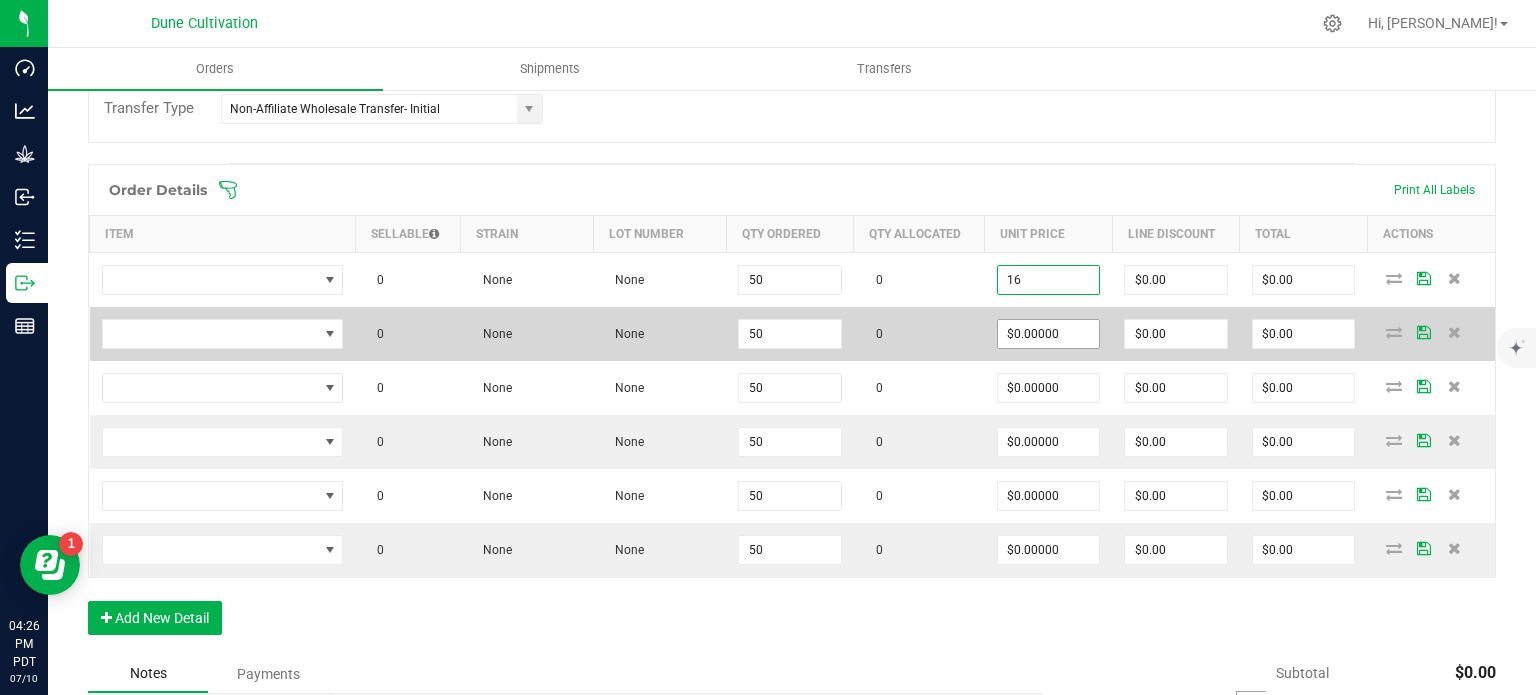 type on "$800.00" 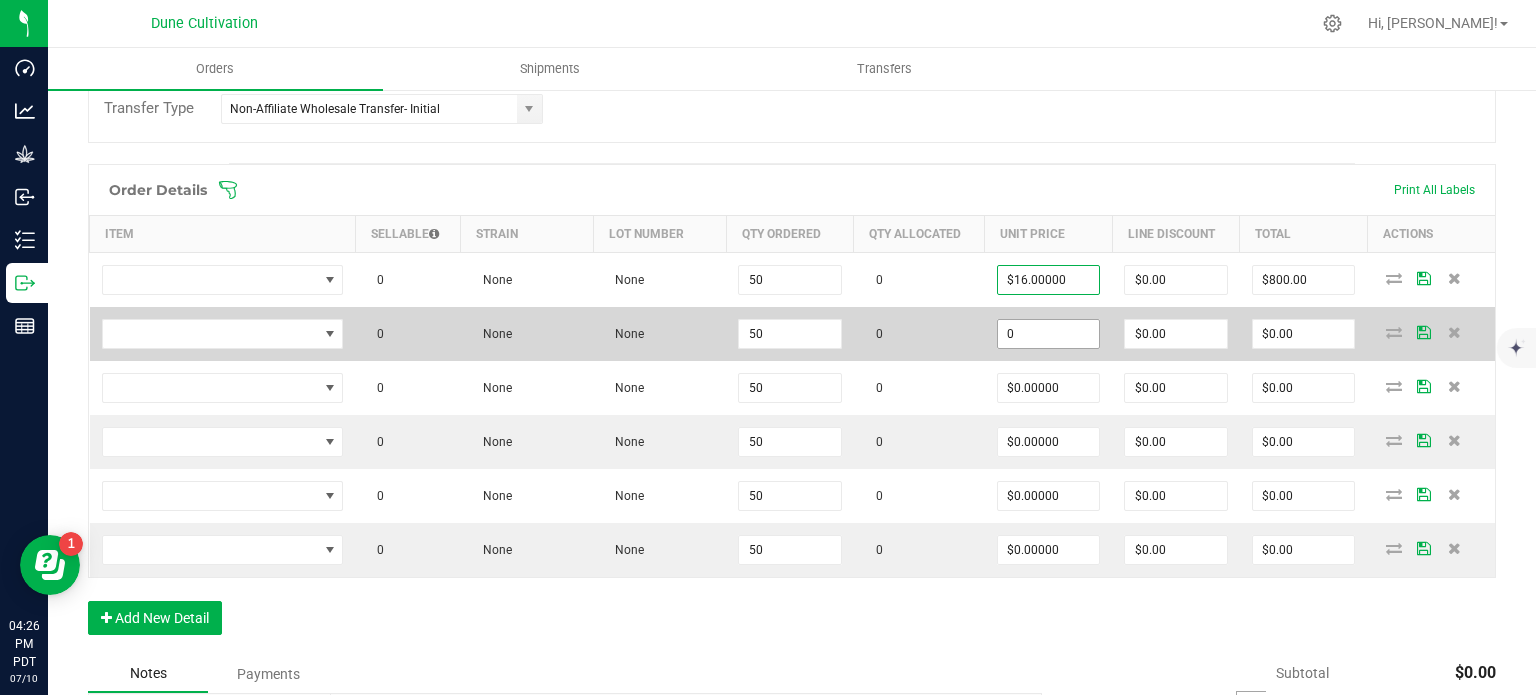 click on "0" at bounding box center (1049, 334) 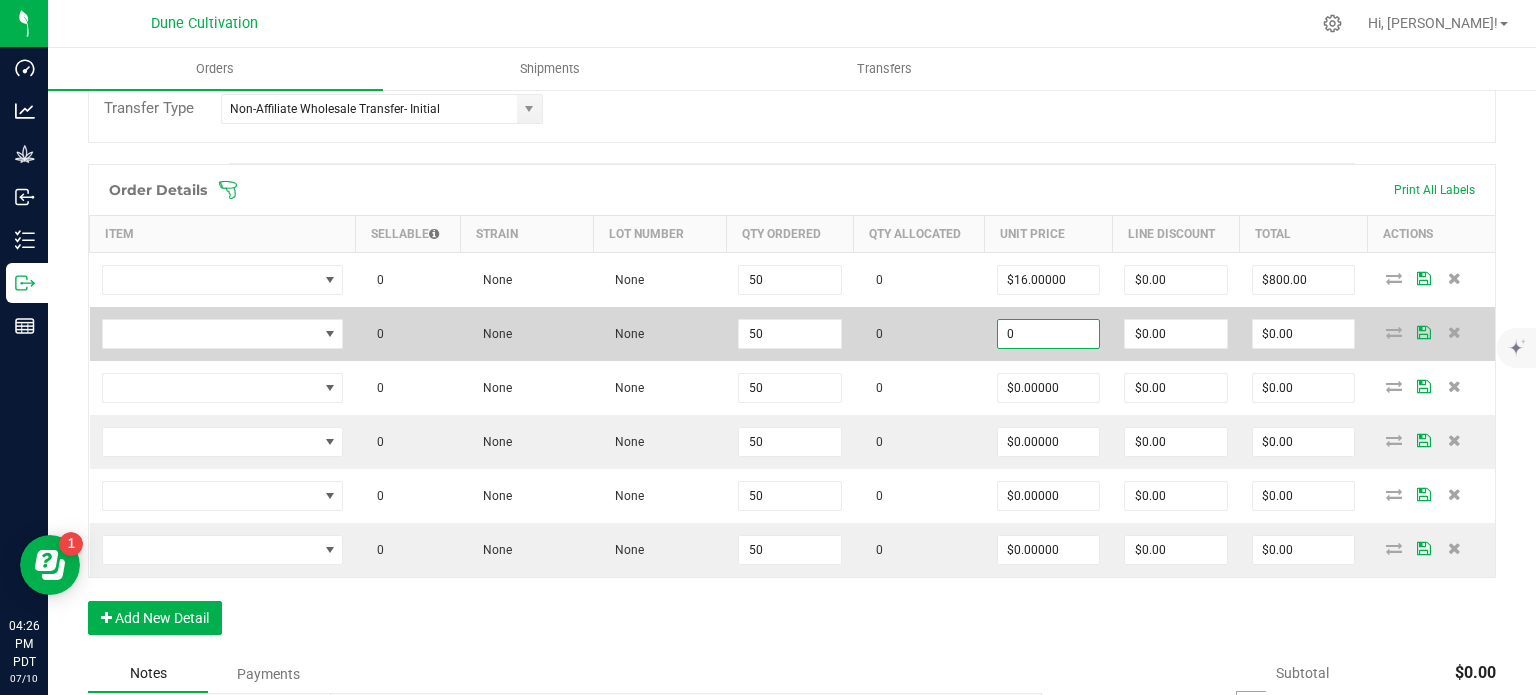 paste on "16" 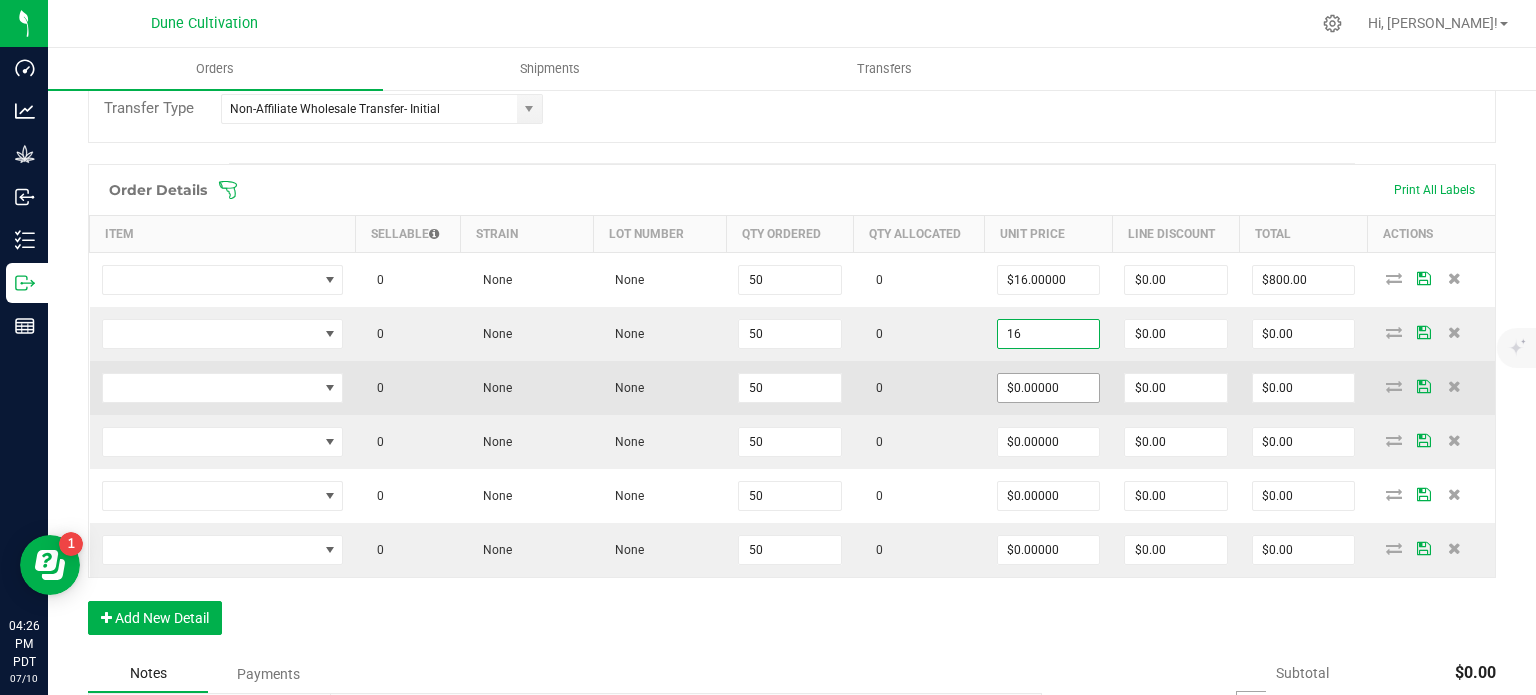 type on "$16.00000" 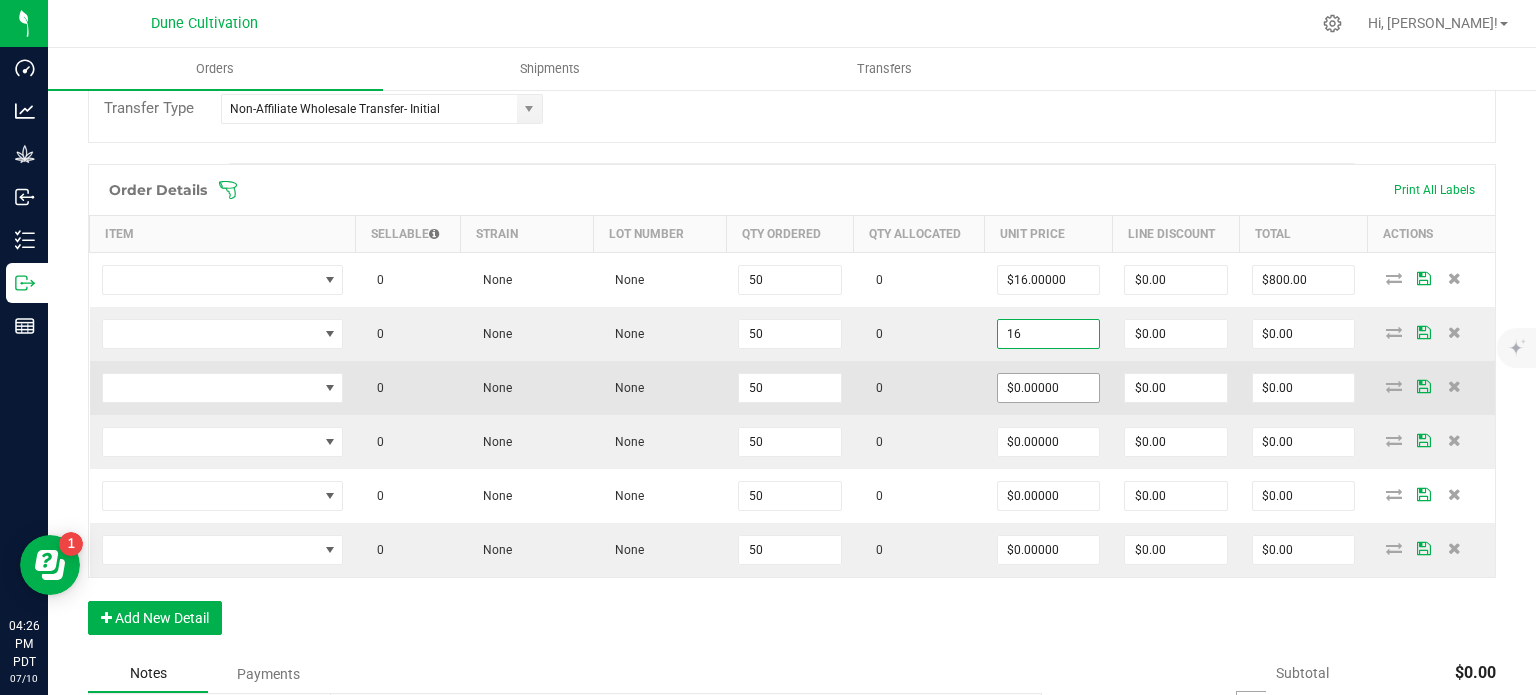 type on "$800.00" 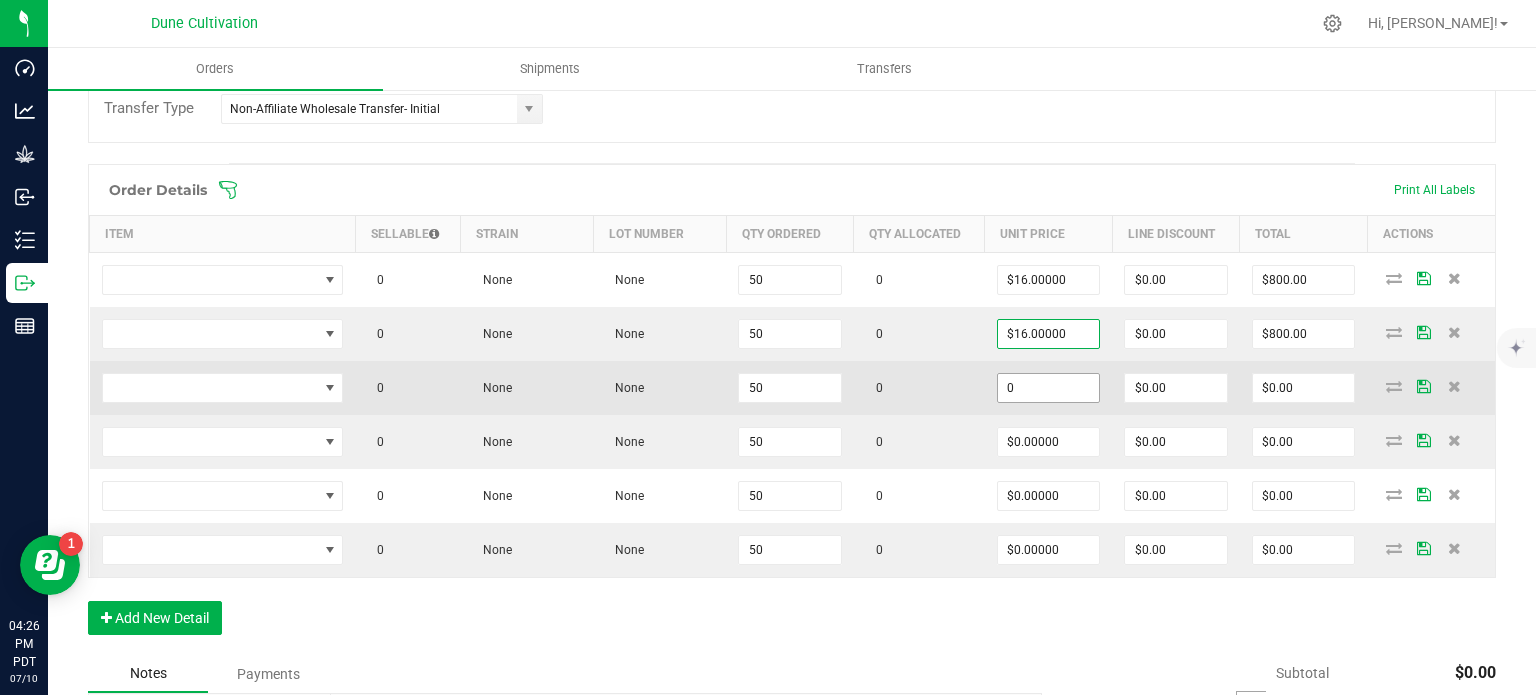 click on "0" at bounding box center (1049, 388) 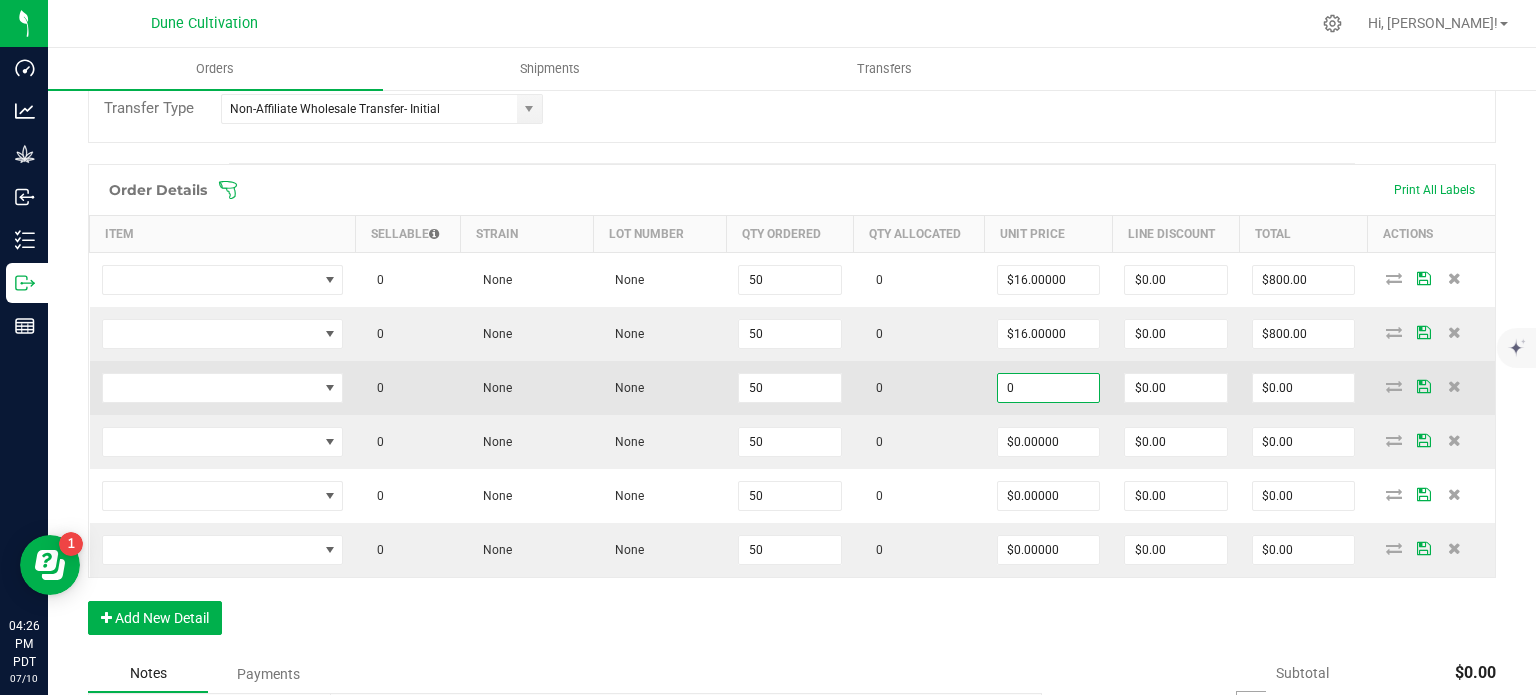 paste on "16" 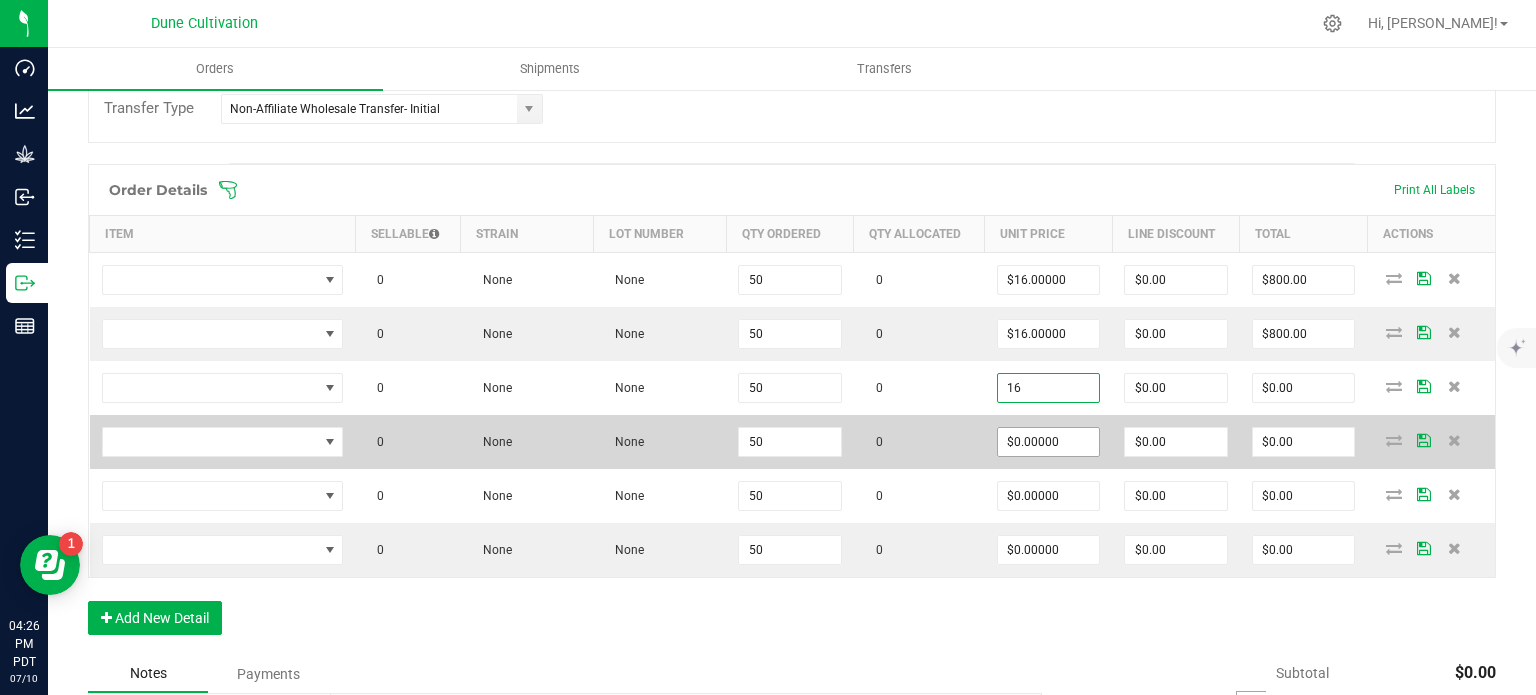 type on "$16.00000" 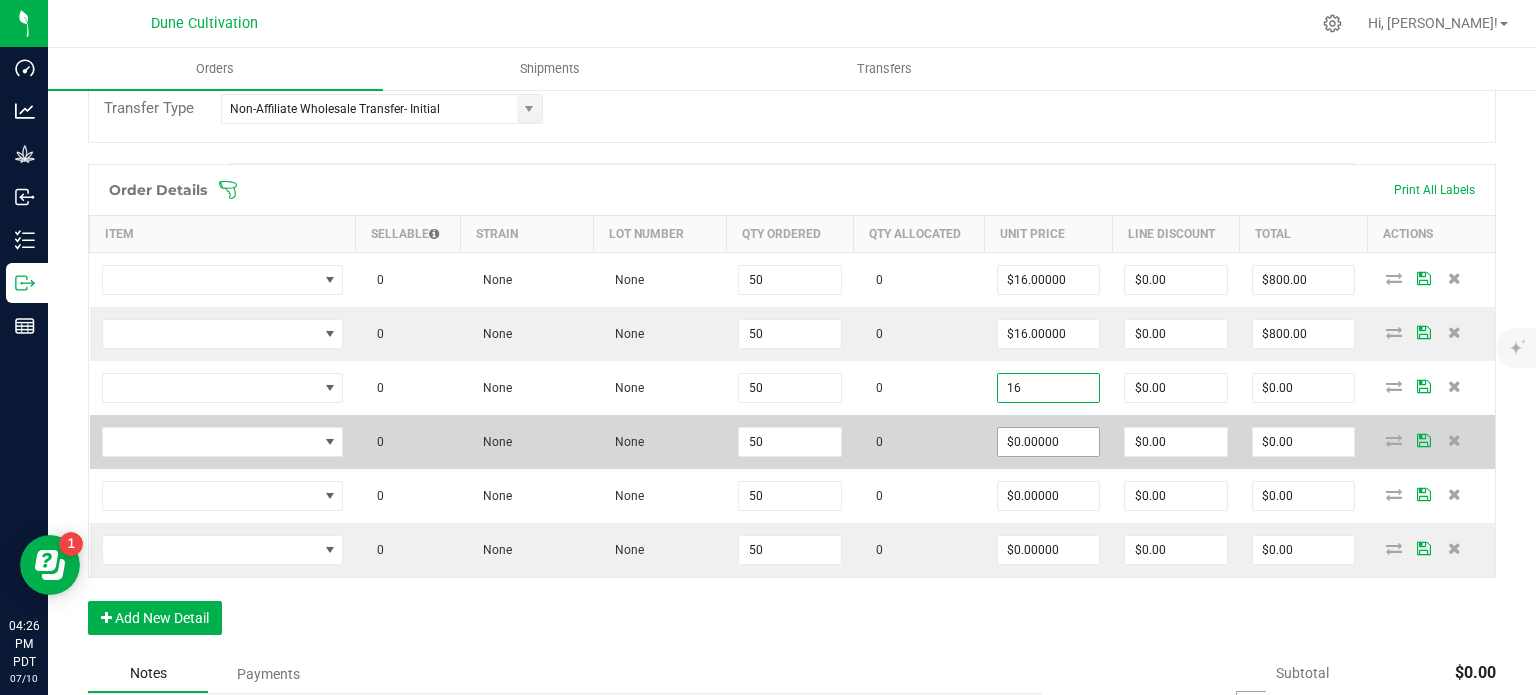type on "$800.00" 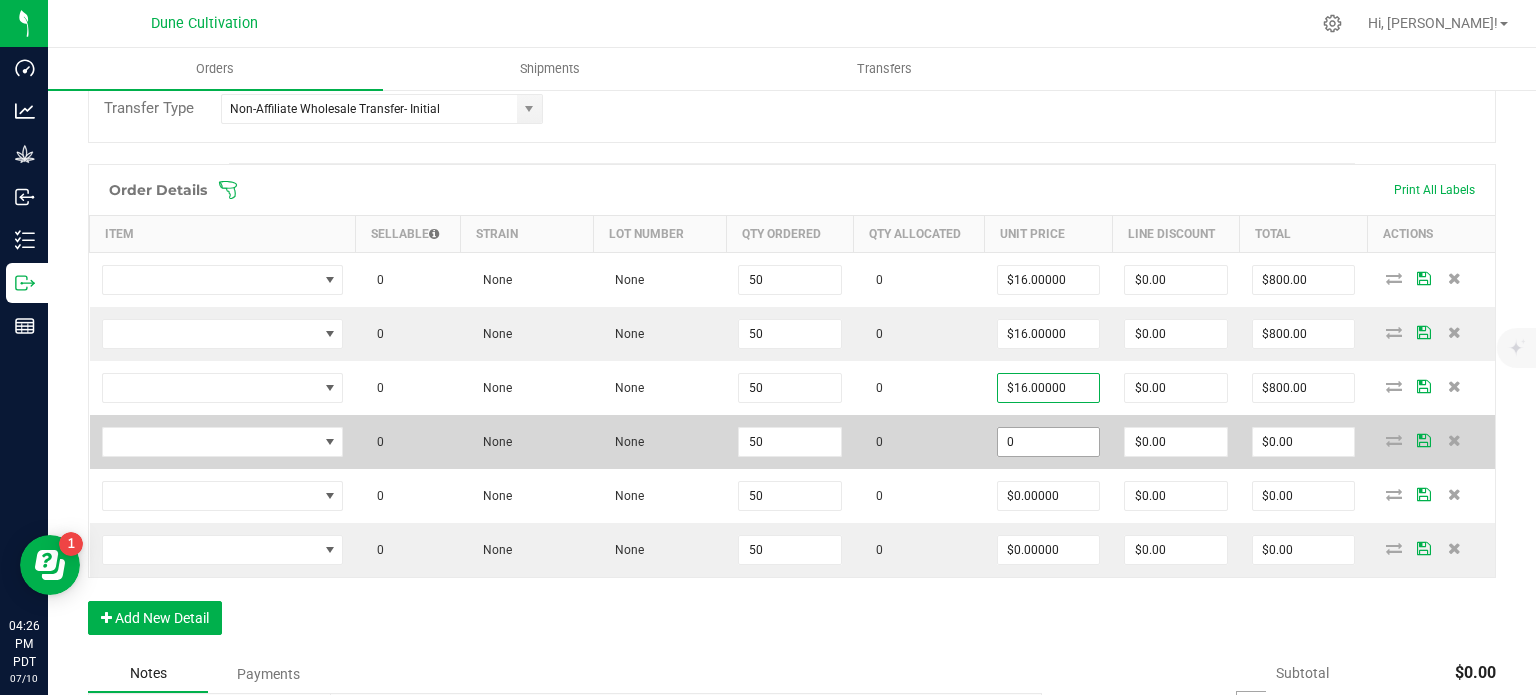 click on "0" at bounding box center [1049, 442] 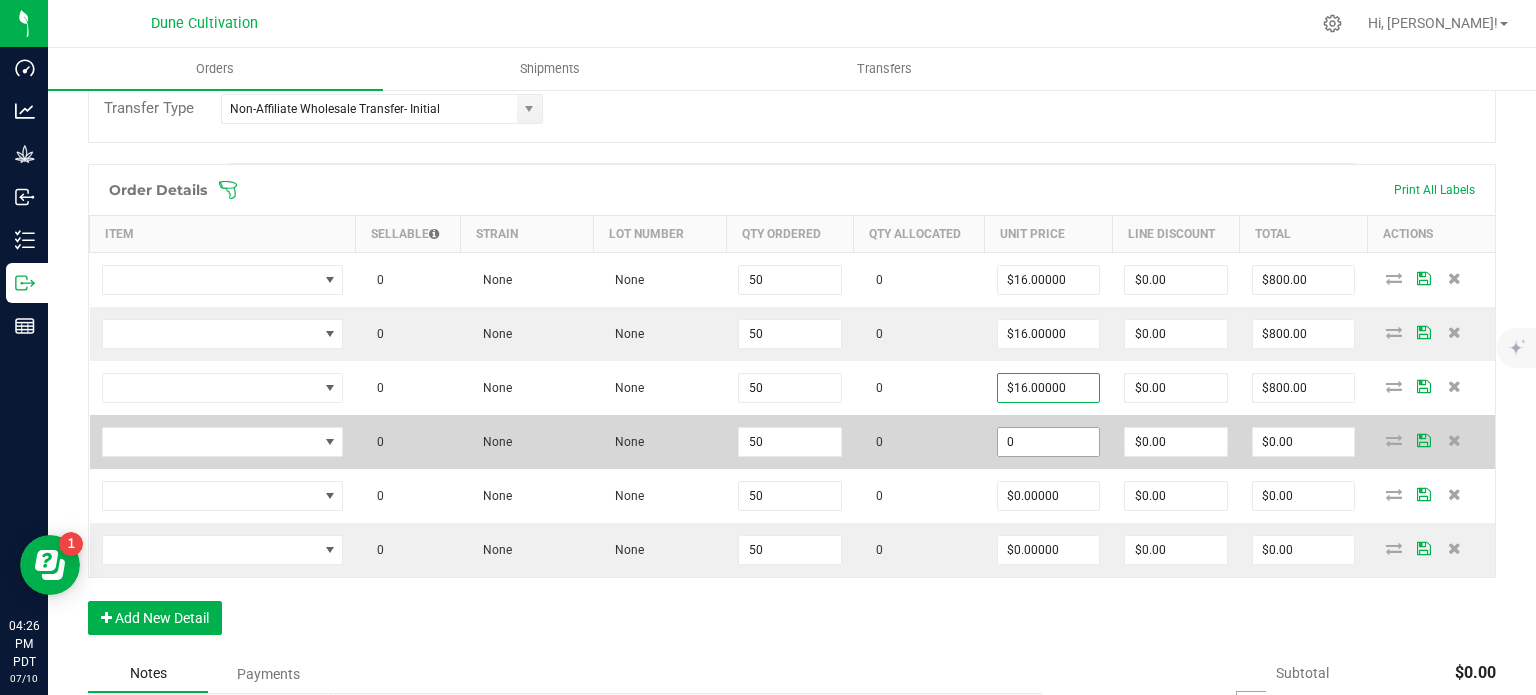 paste on "16" 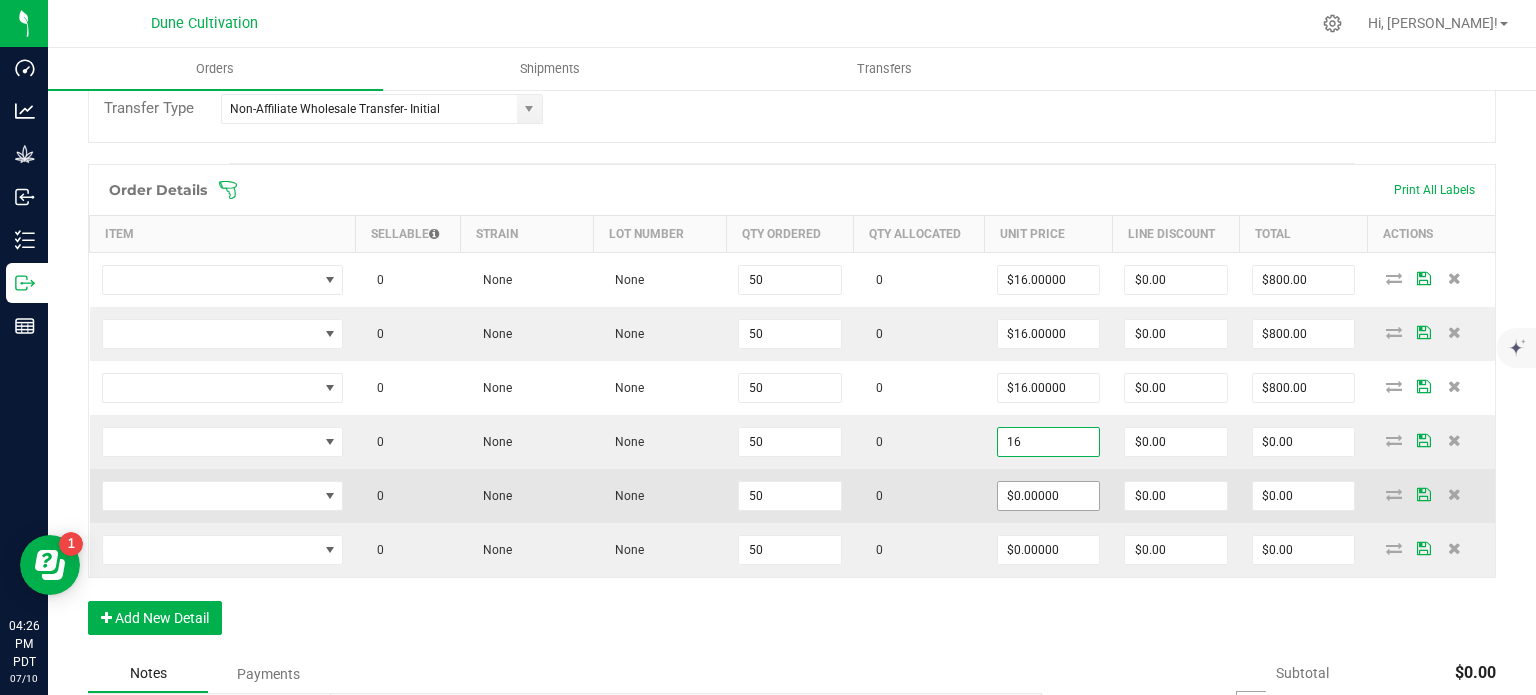 type on "$16.00000" 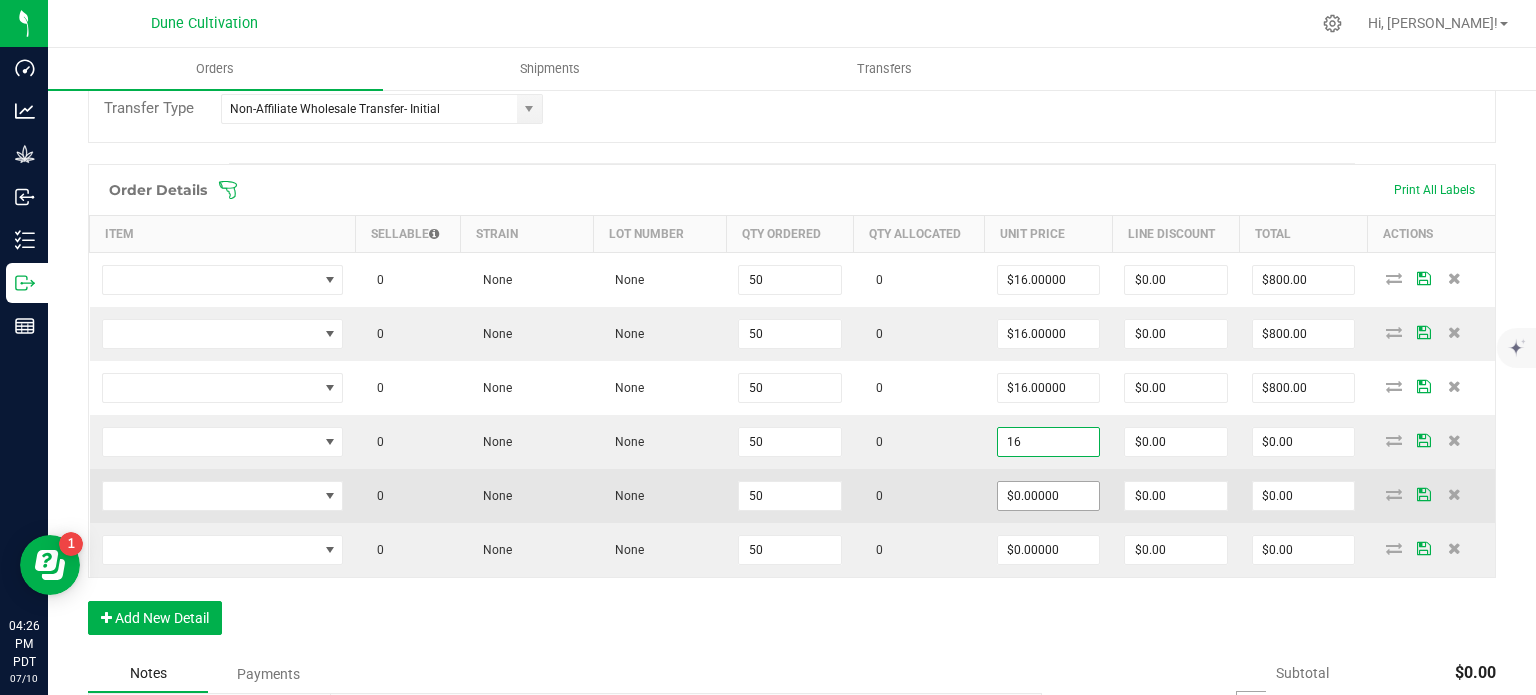 type on "$800.00" 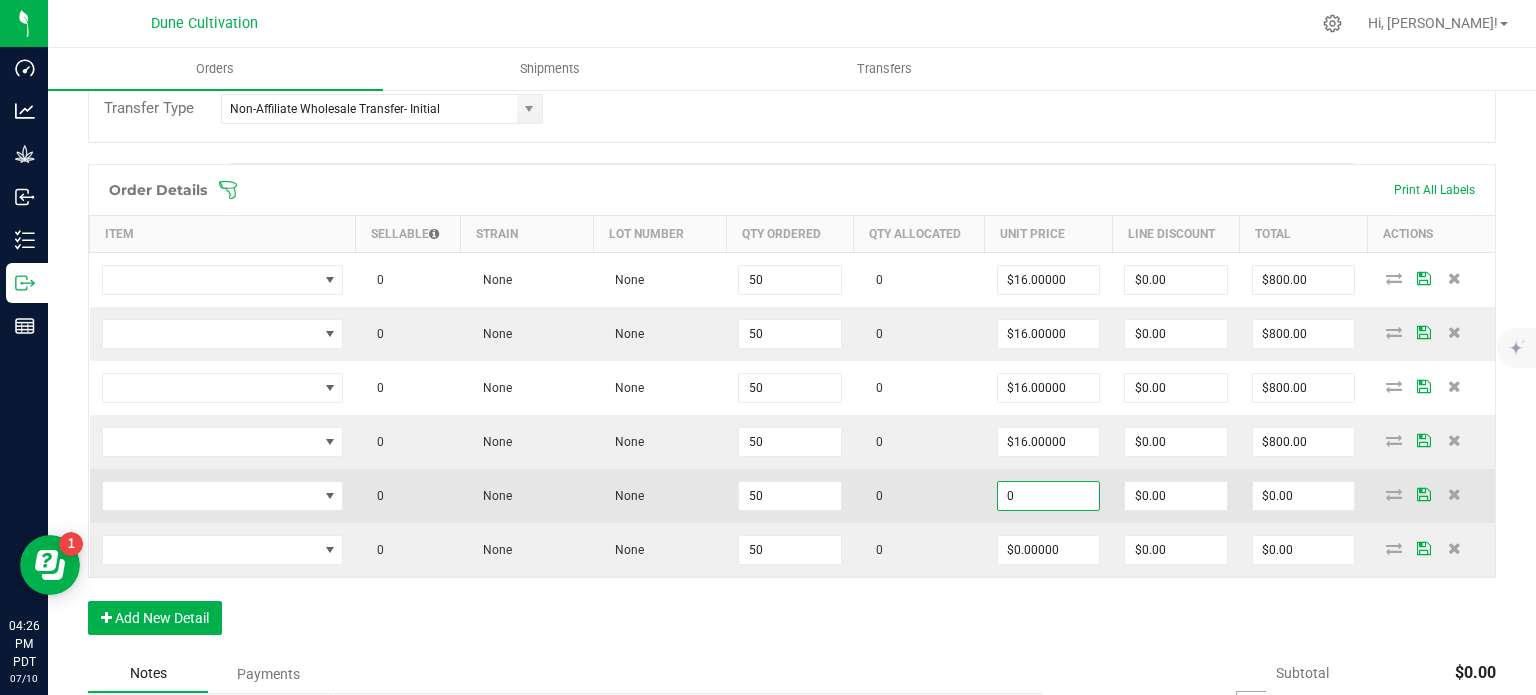click on "0" at bounding box center (1049, 496) 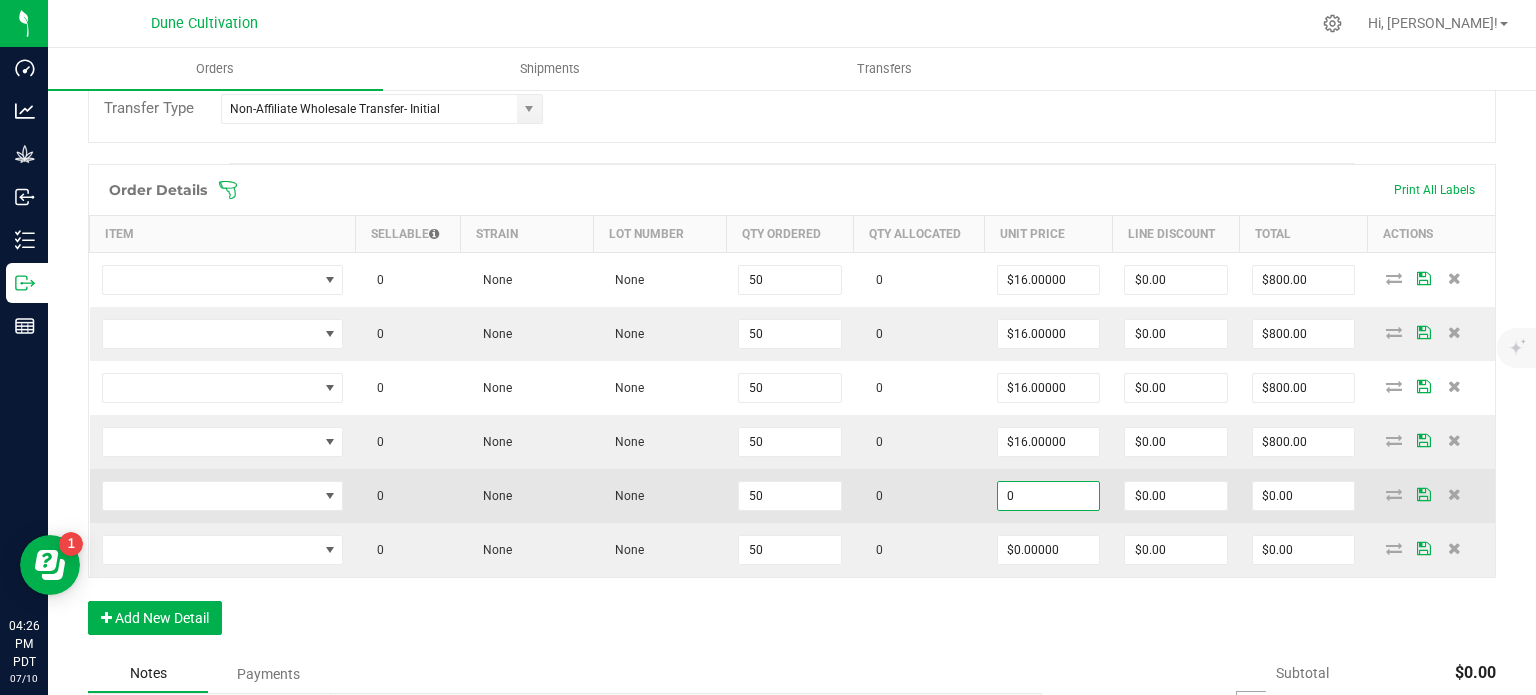 paste on "16" 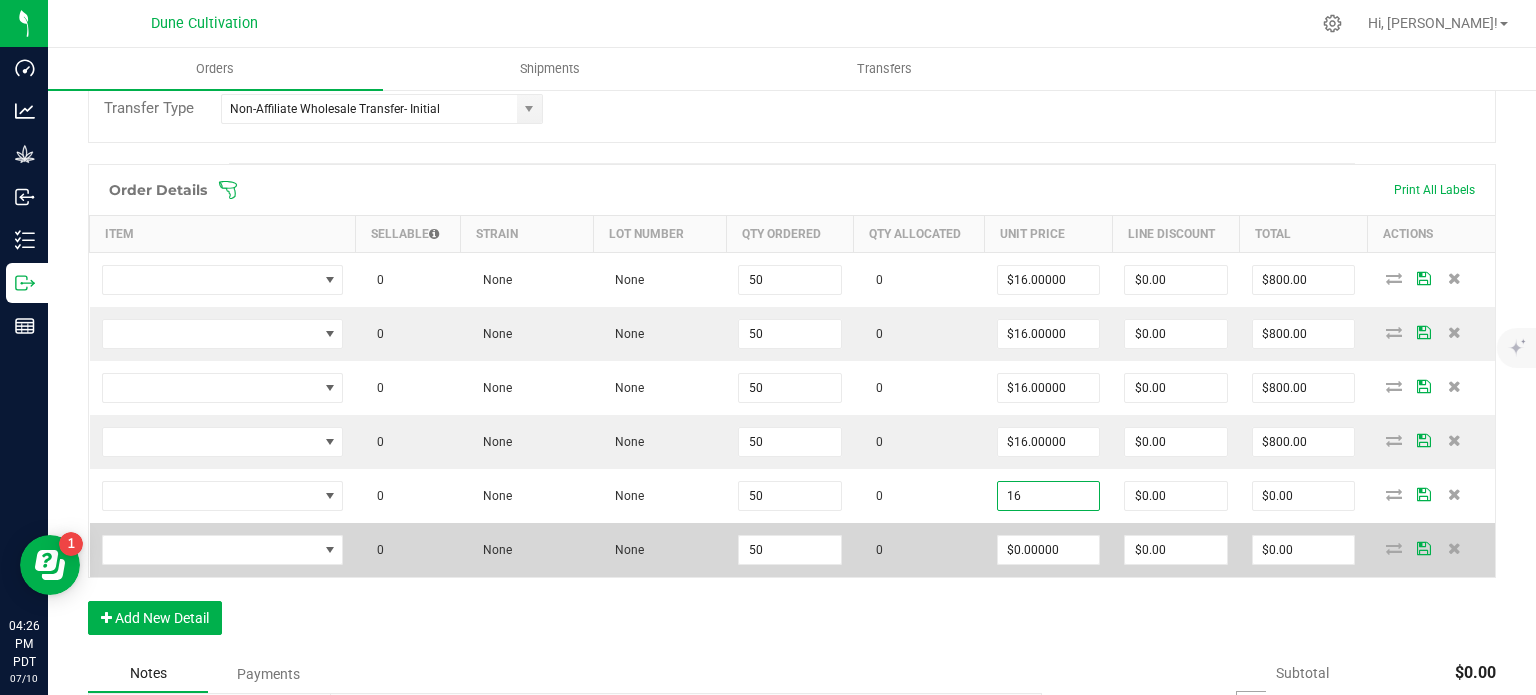 type on "$16.00000" 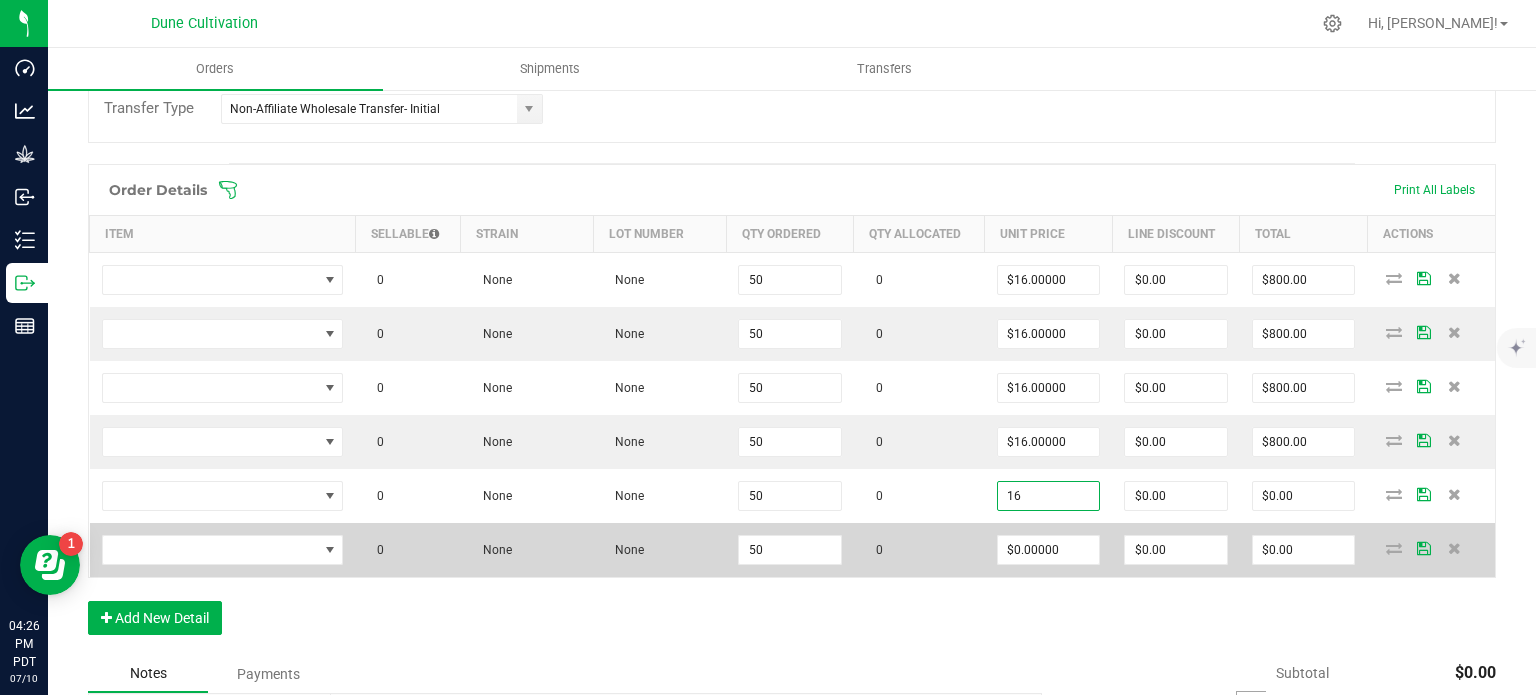 type on "$800.00" 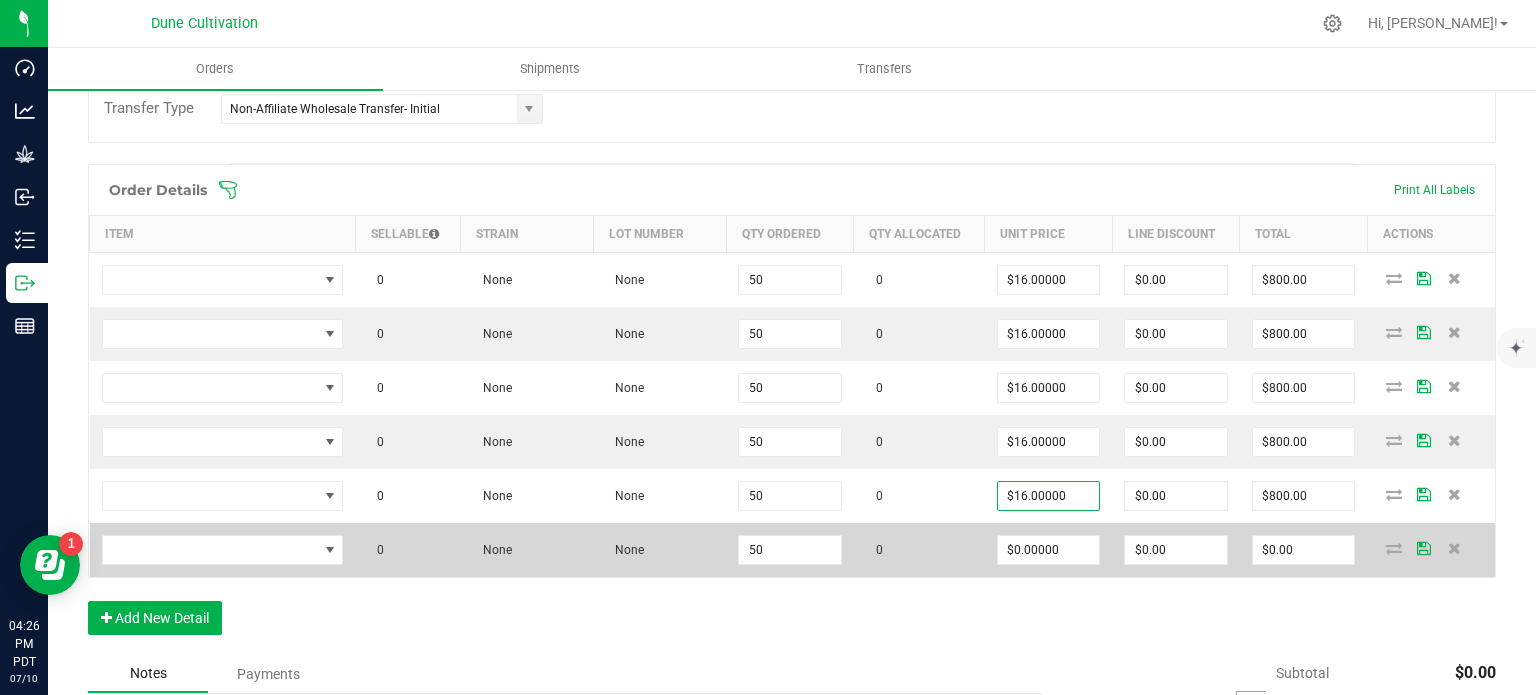 click on "$0.00000" at bounding box center (1049, 550) 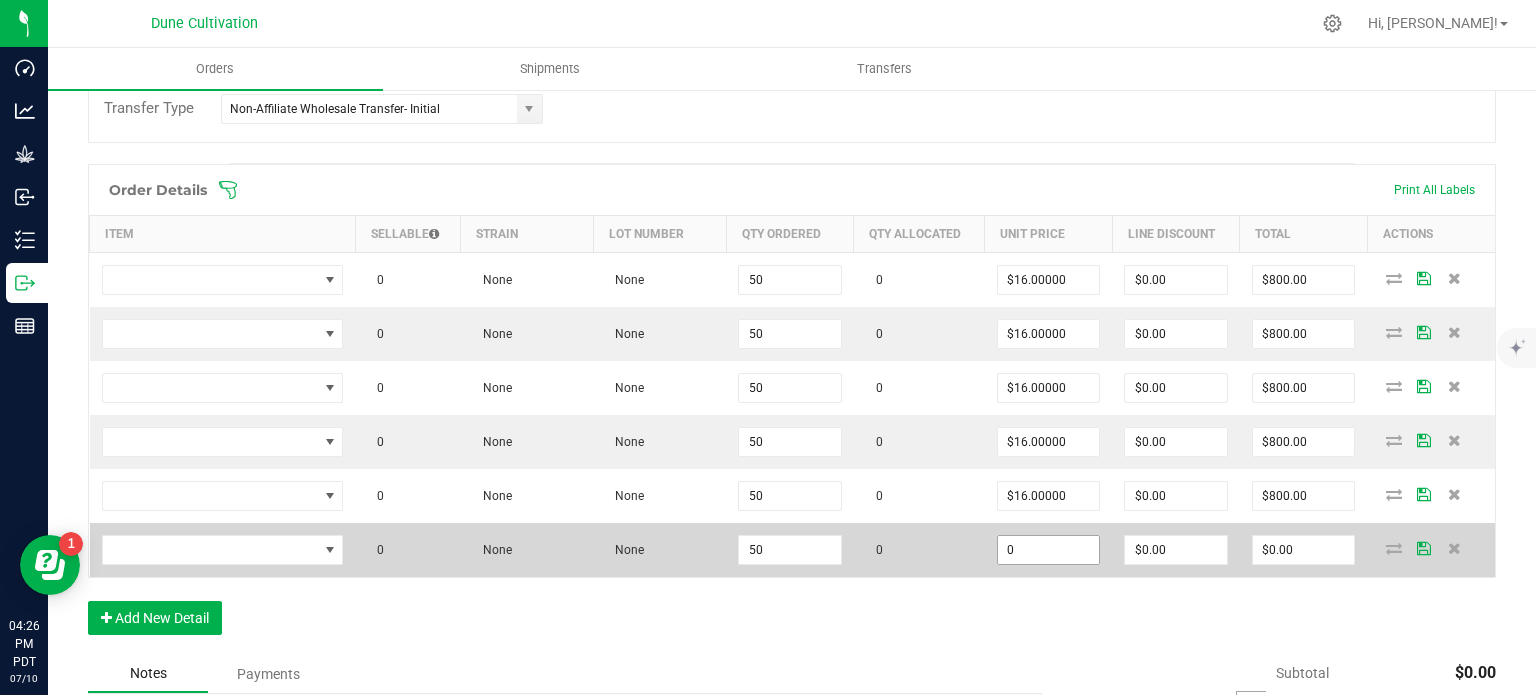 click on "0" at bounding box center (1049, 550) 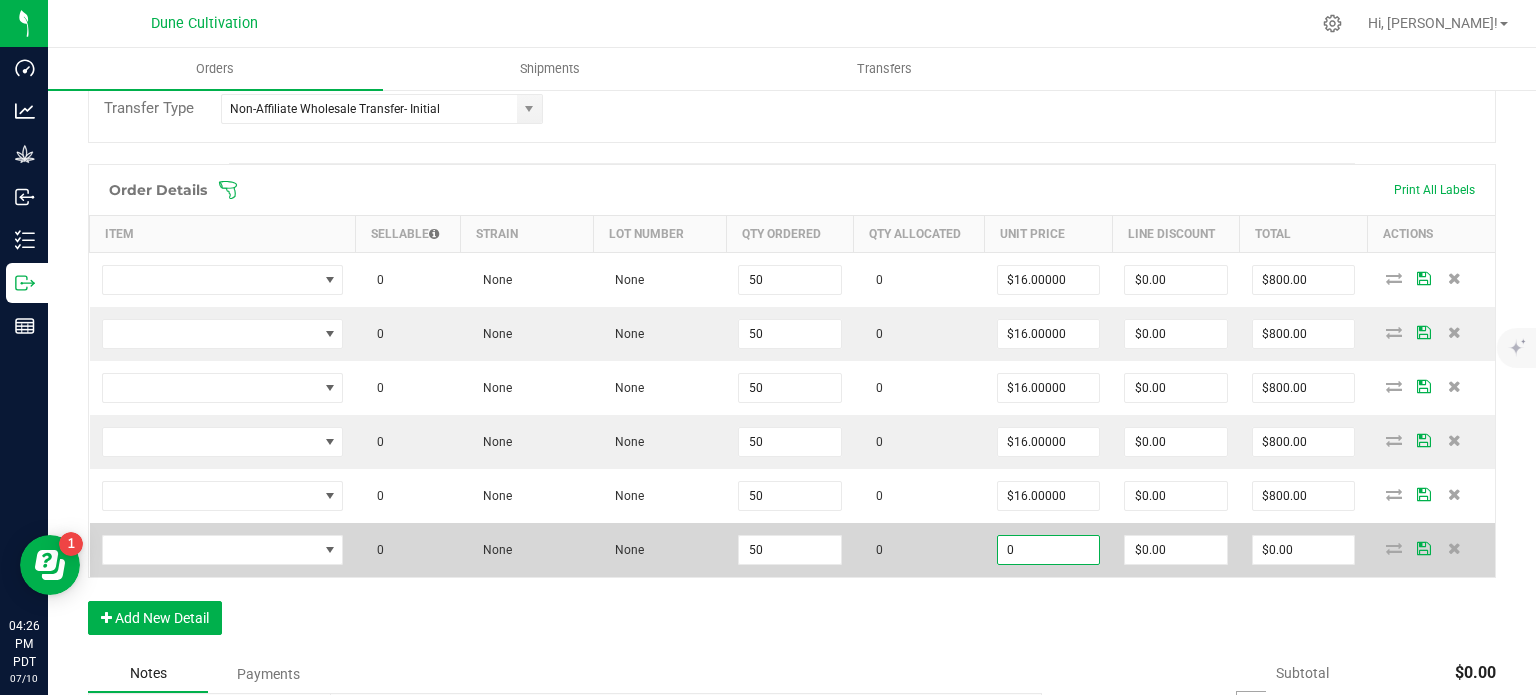 paste on "16" 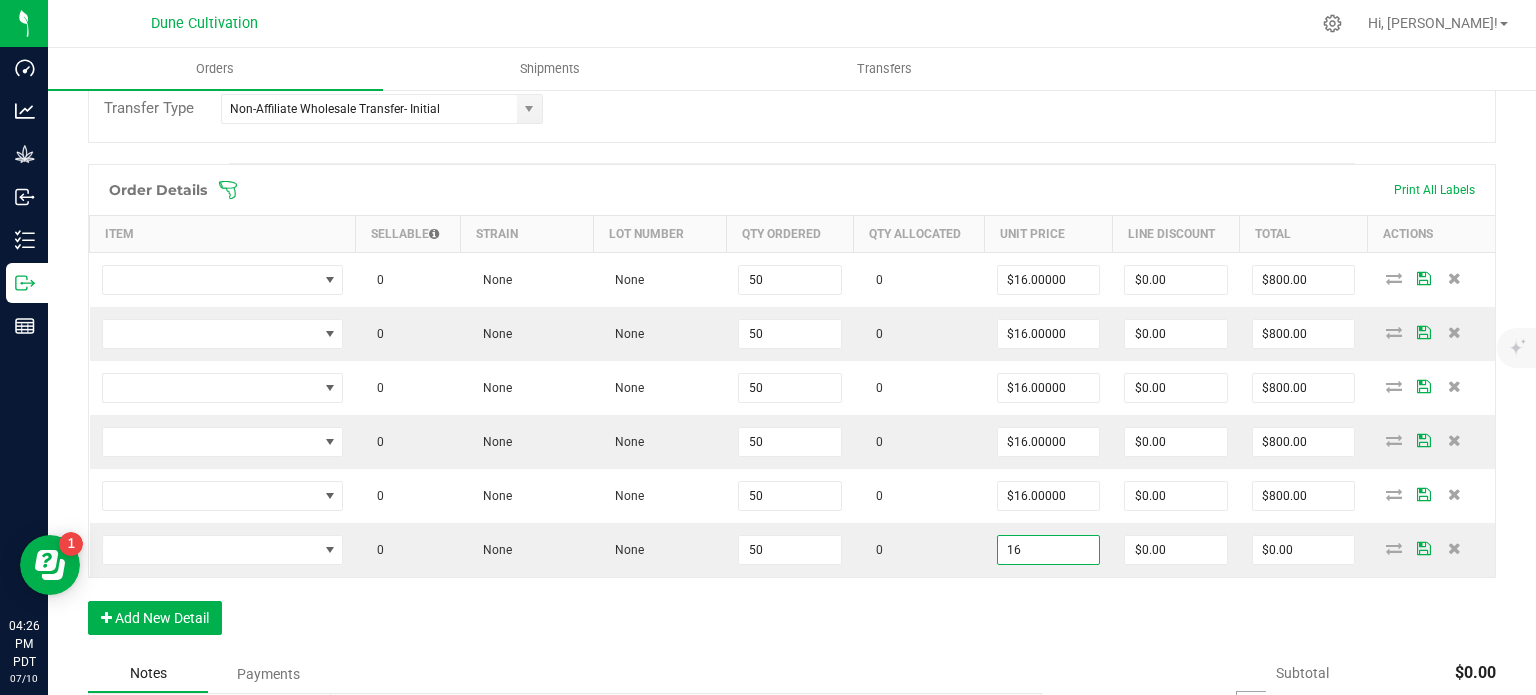 type on "$16.00000" 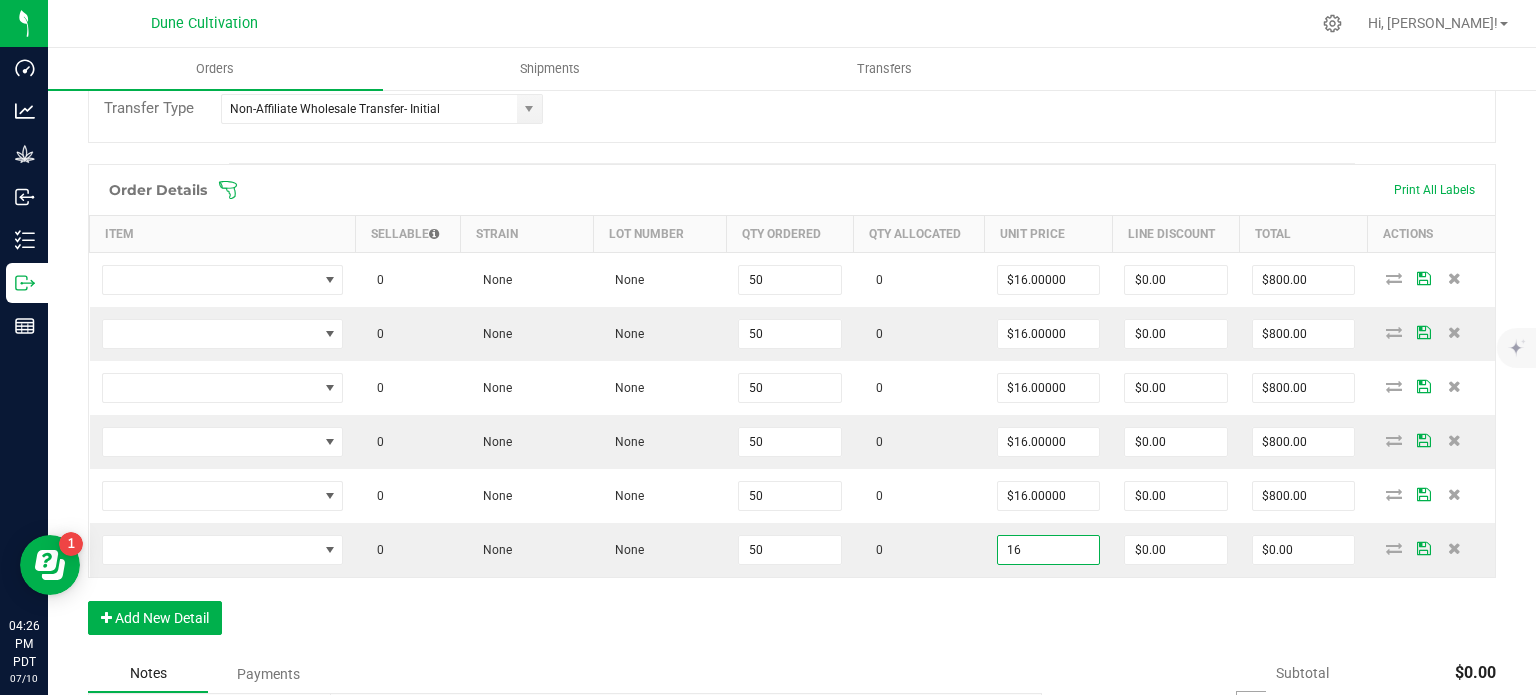 type on "$800.00" 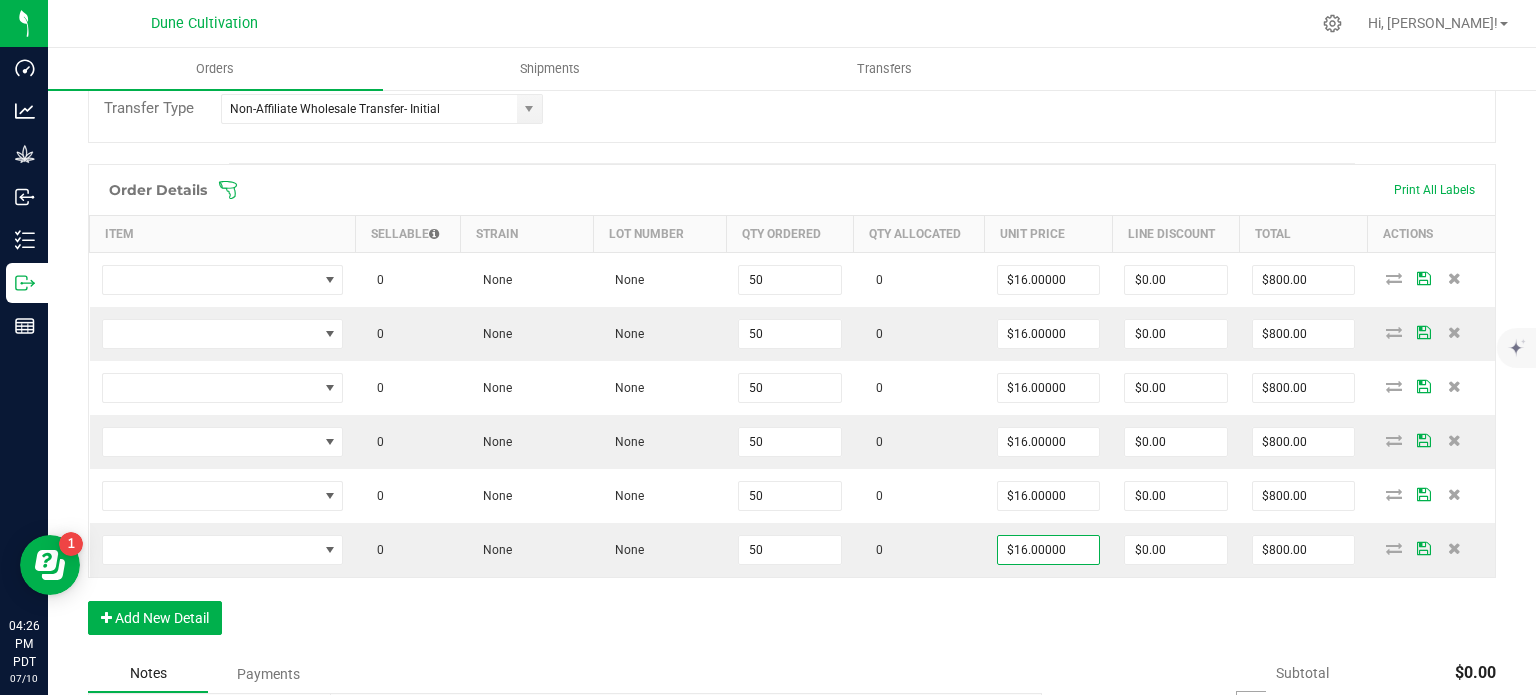 click on "Order Details Print All Labels Item  Sellable  Strain  Lot Number  Qty Ordered Qty Allocated Unit Price Line Discount Total Actions  0    None   None  50  0   $16.00000 $0.00 $800.00  0    None   None  50  0   $16.00000 $0.00 $800.00  0    None   None  50  0   $16.00000 $0.00 $800.00  0    None   None  50  0   $16.00000 $0.00 $800.00  0    None   None  50  0   $16.00000 $0.00 $800.00  0    None   None  50  0   $16.00000 $0.00 $800.00
Add New Detail" at bounding box center (792, 409) 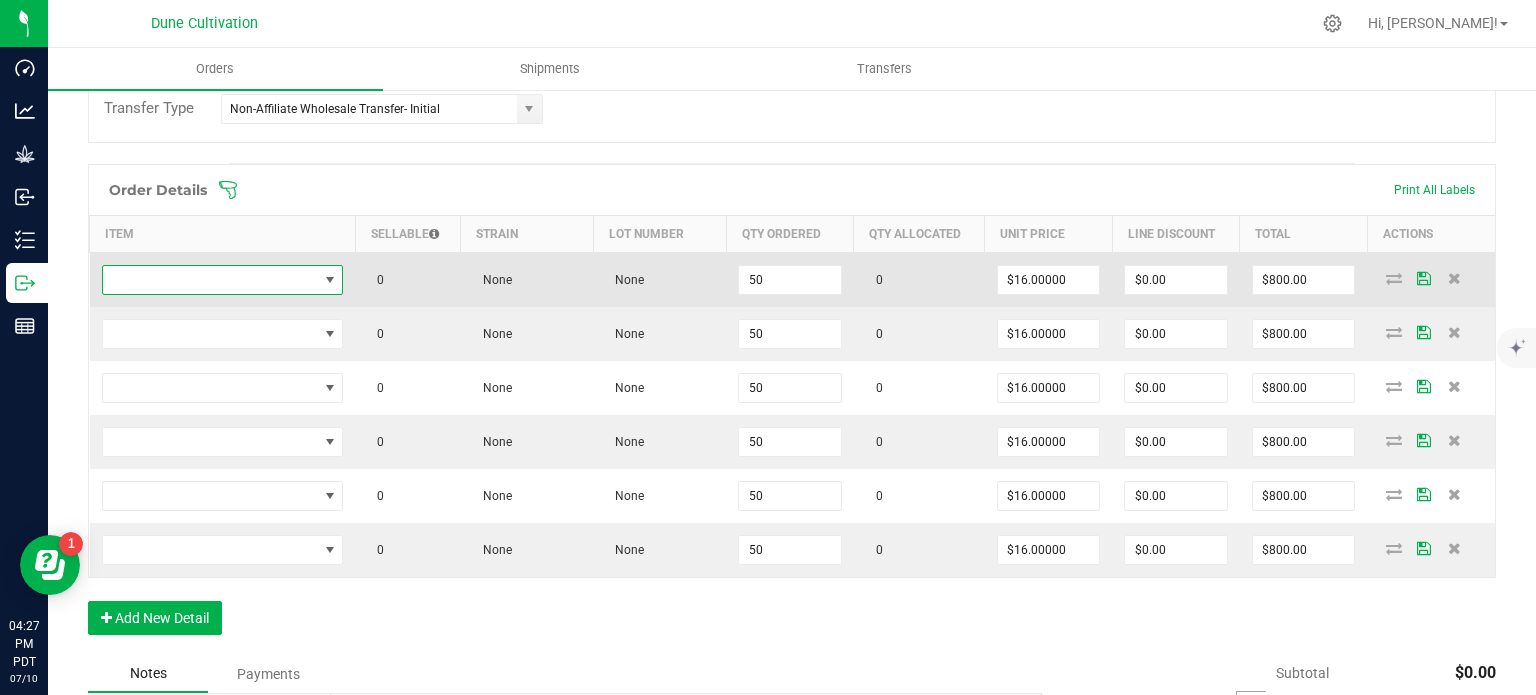 click at bounding box center (210, 280) 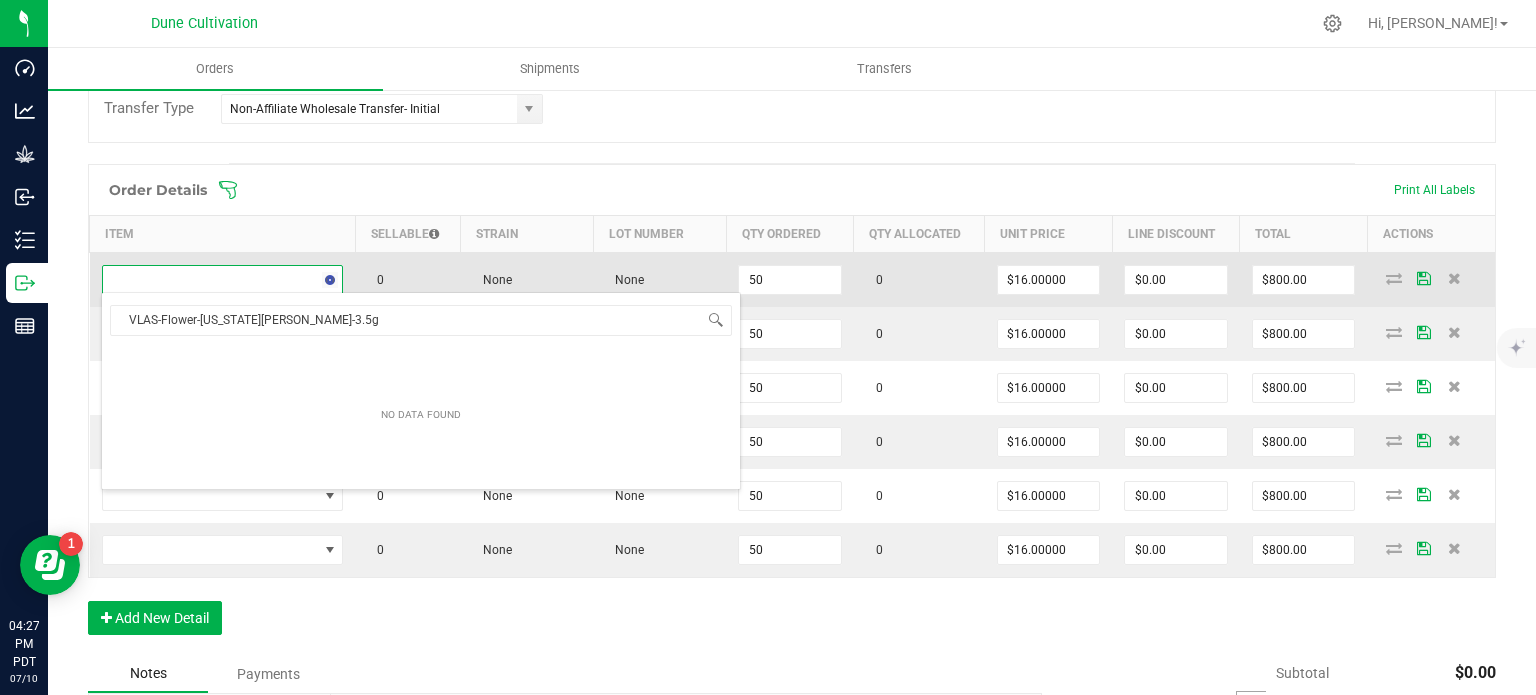 scroll, scrollTop: 99970, scrollLeft: 99761, axis: both 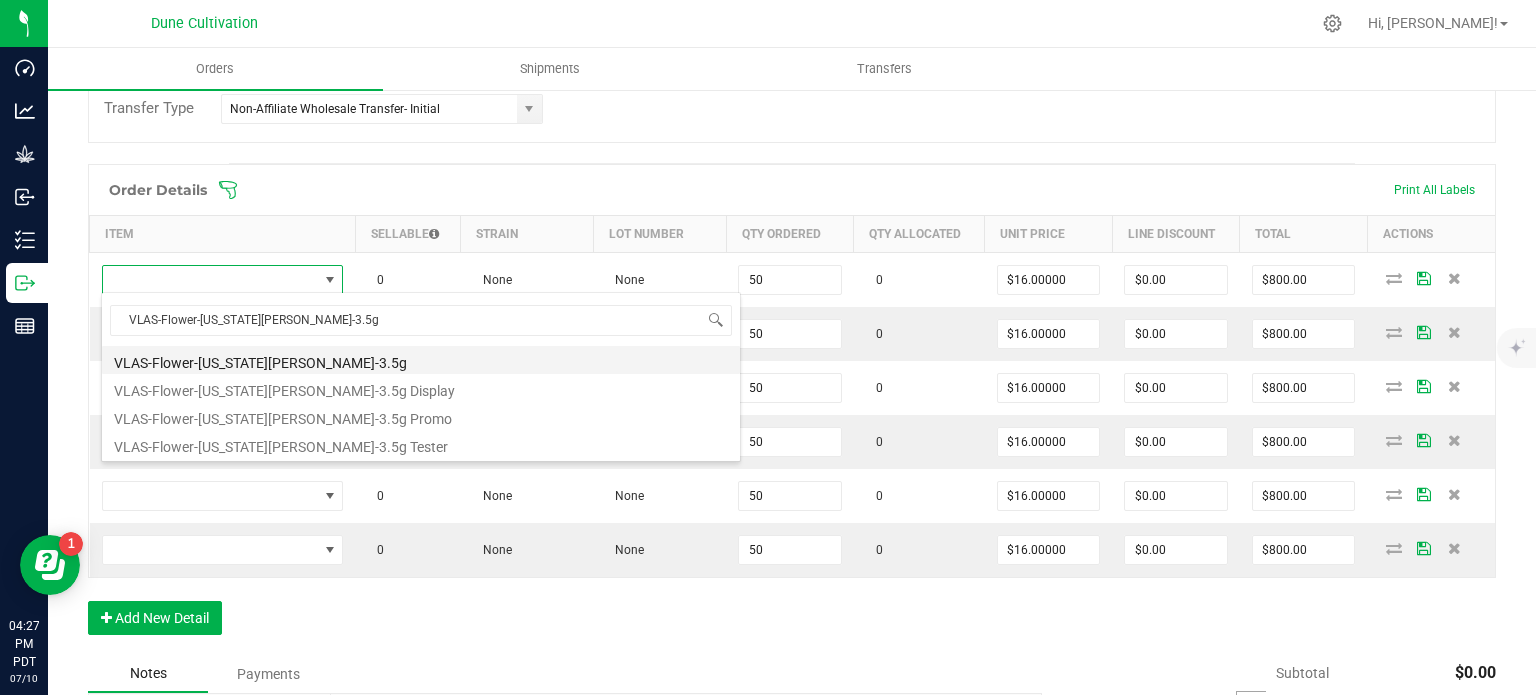 click on "VLAS-Flower-Virginia Cobbler-3.5g" at bounding box center (421, 360) 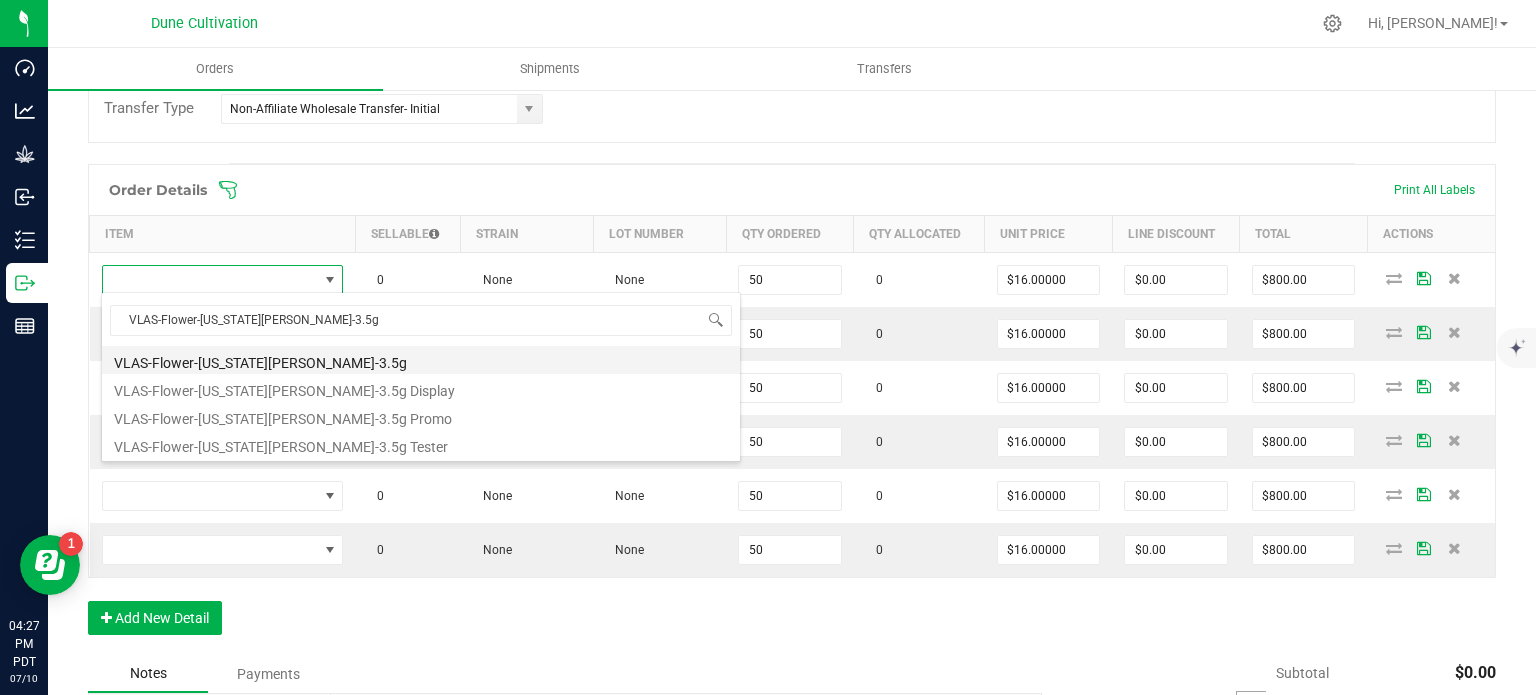 type on "50 ea" 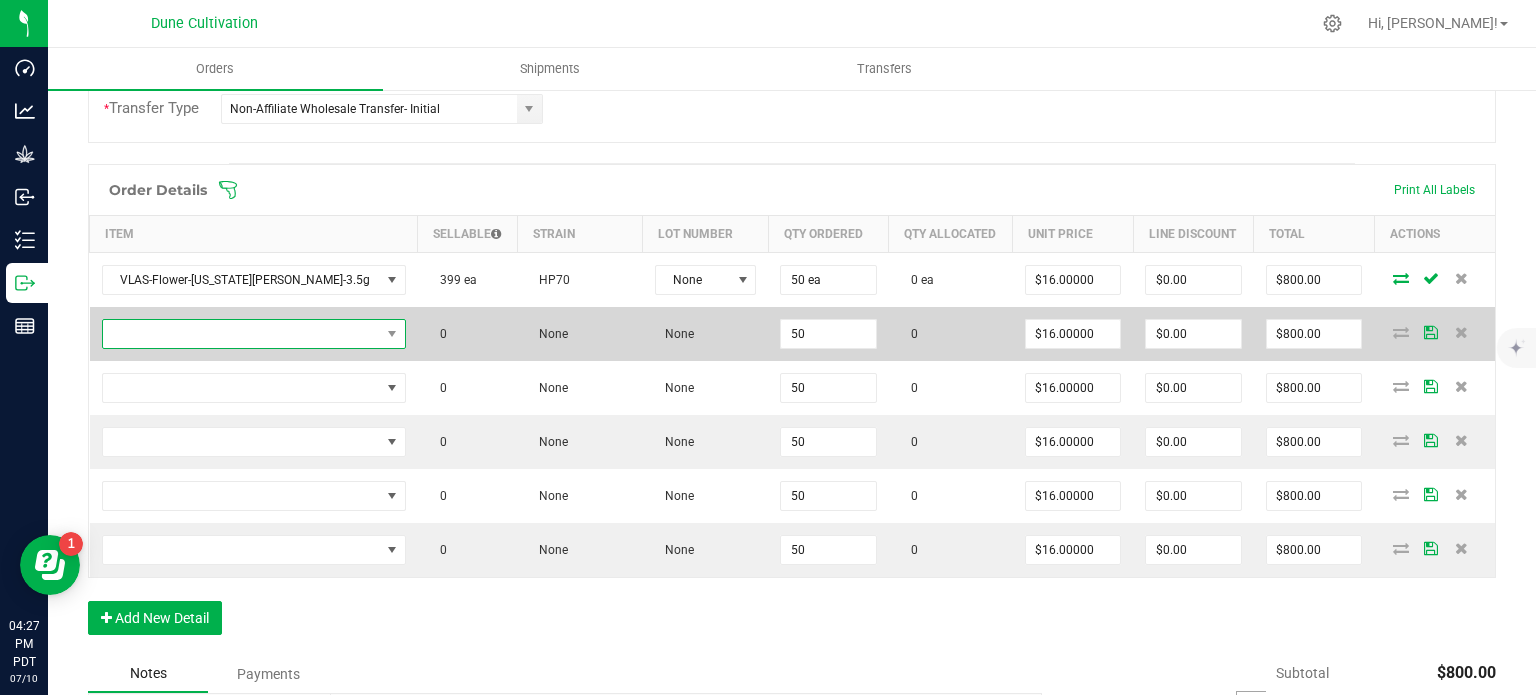 click at bounding box center [241, 334] 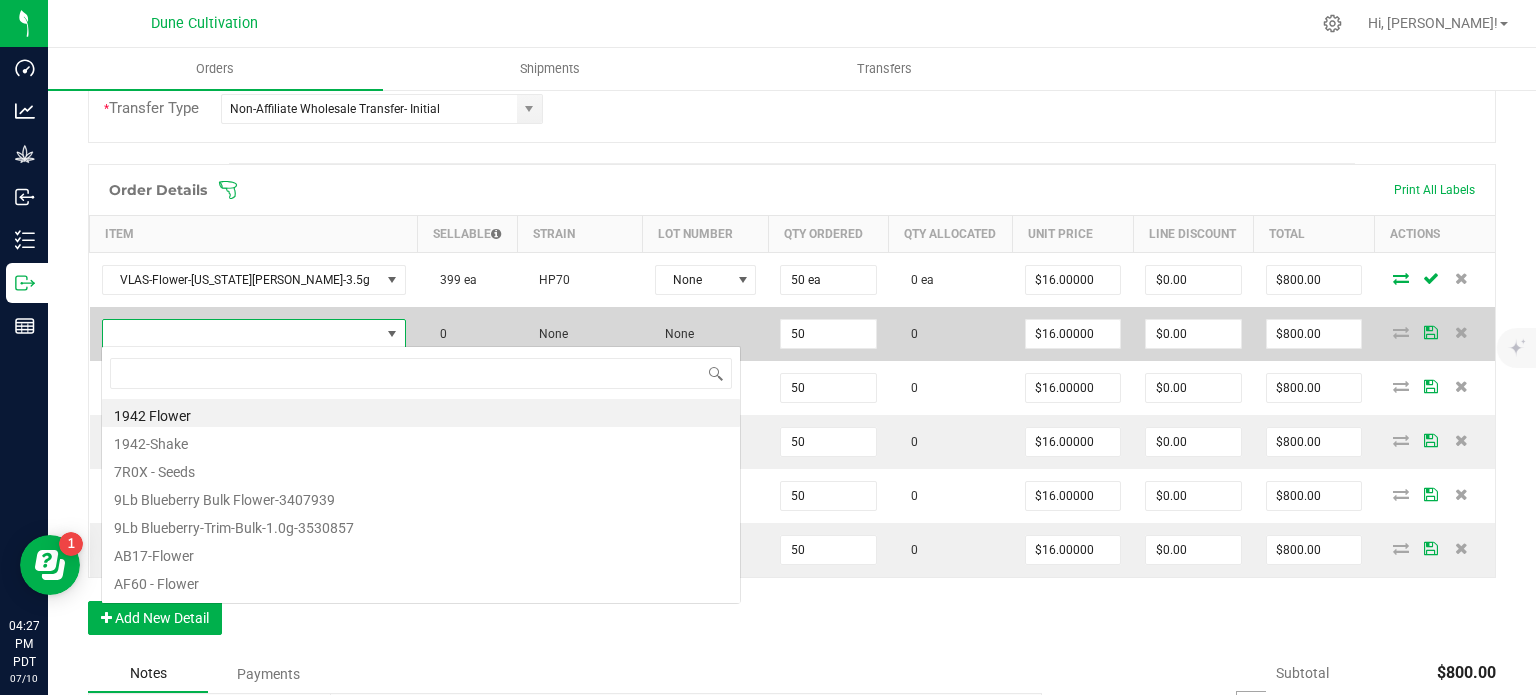 scroll, scrollTop: 99970, scrollLeft: 99753, axis: both 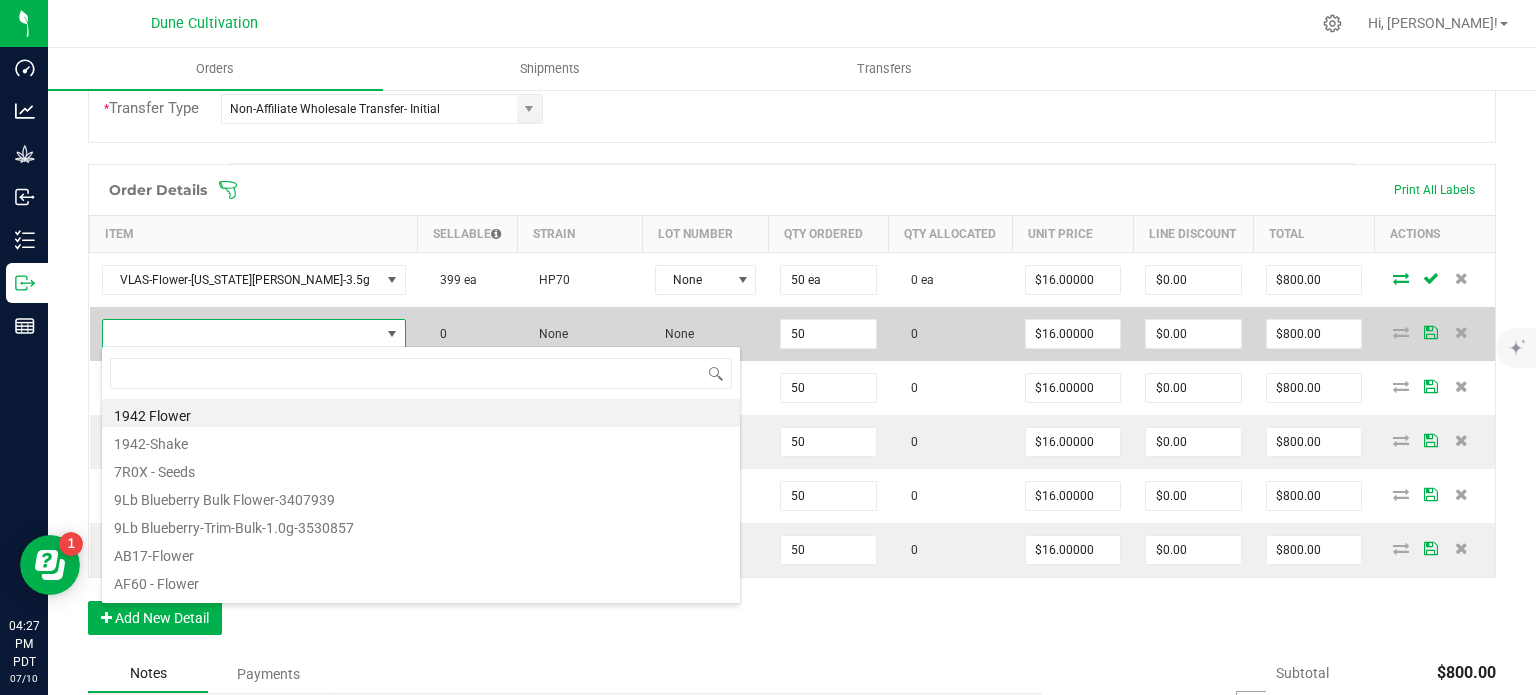 type on "Vlasic-Flower-Forbidden Wife-3.5g" 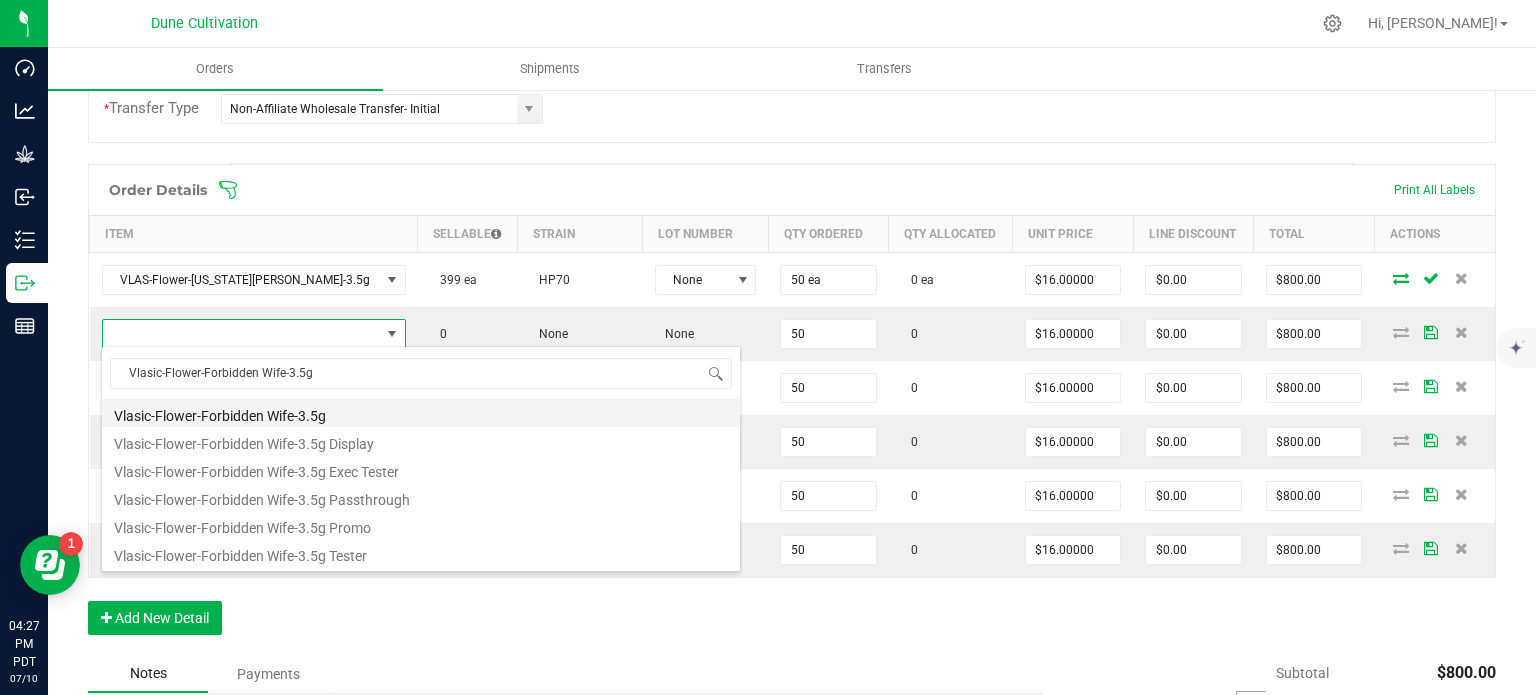 click on "Vlasic-Flower-Forbidden Wife-3.5g" at bounding box center [421, 413] 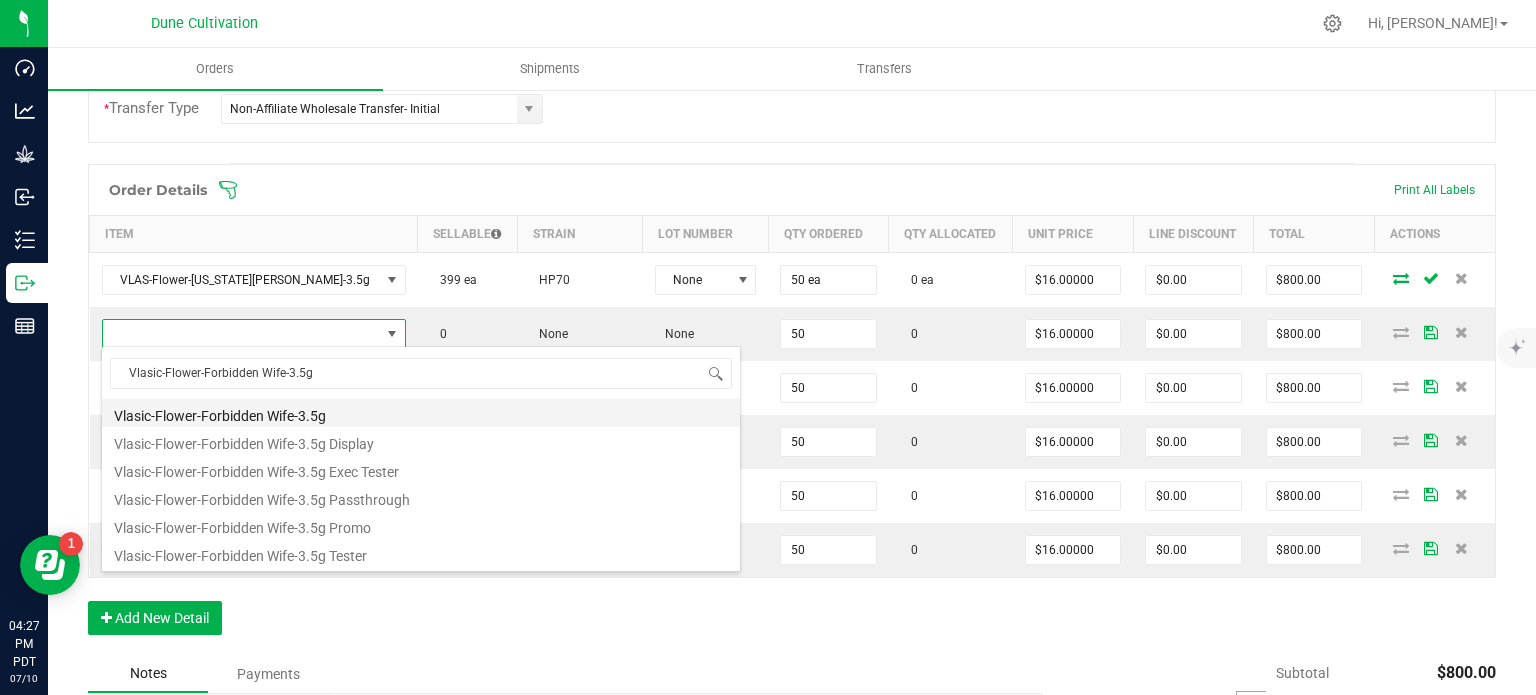 type on "50 ea" 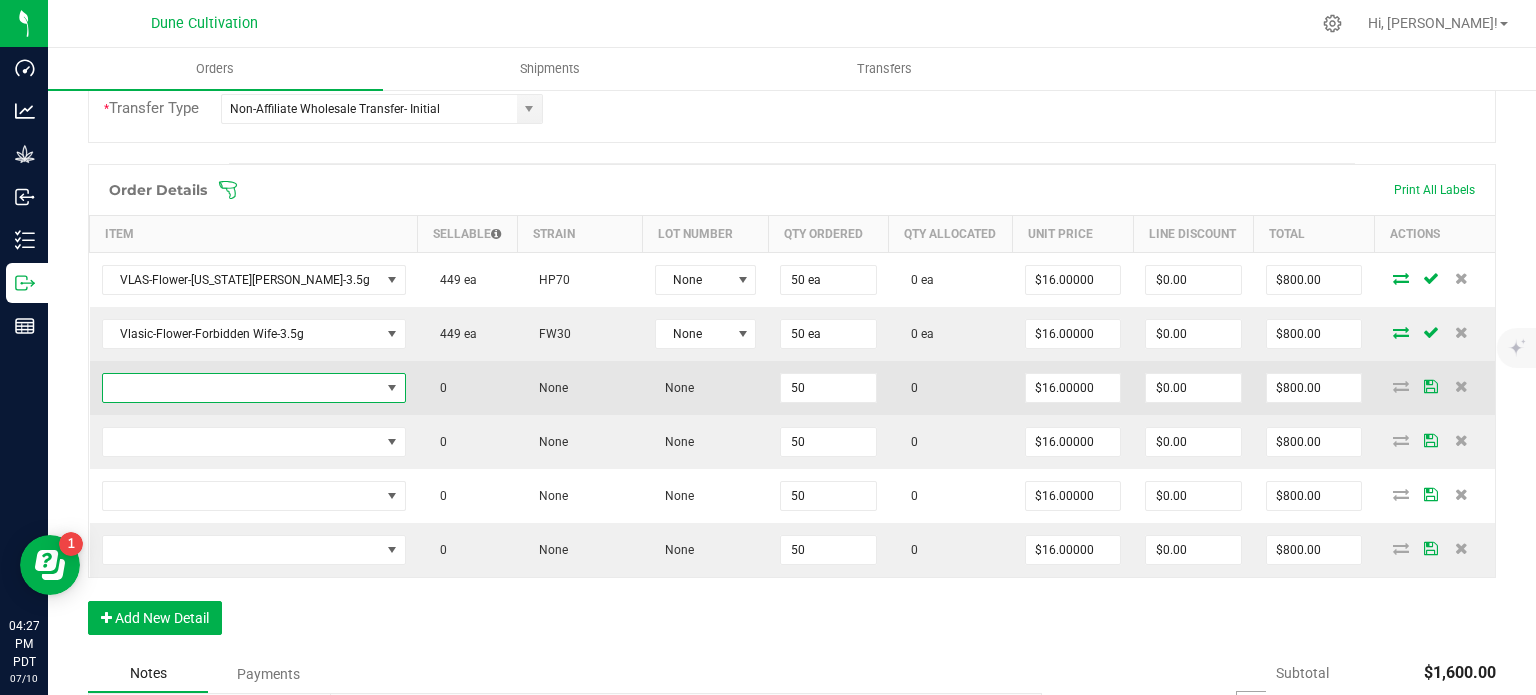 click at bounding box center (392, 388) 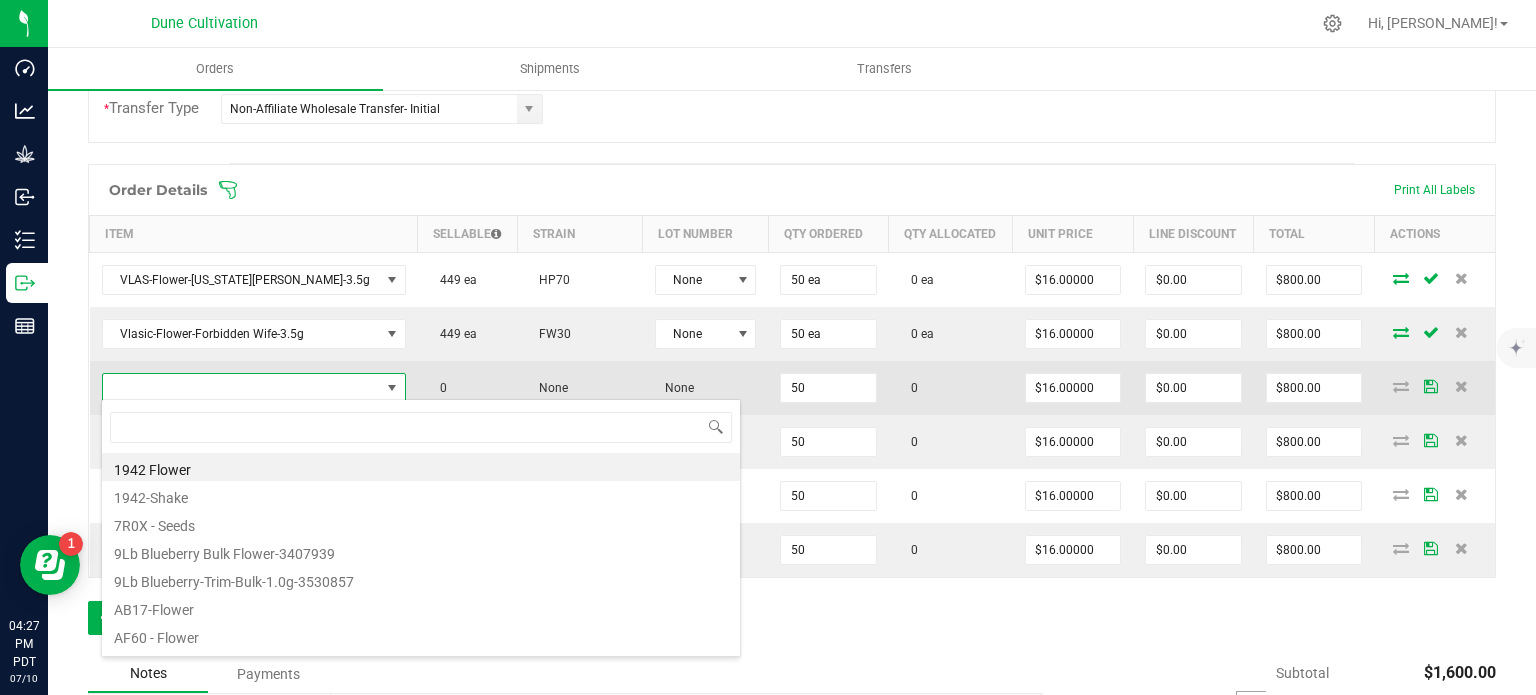 type on "Vlasic-Flower-Lemonatti-3.5g" 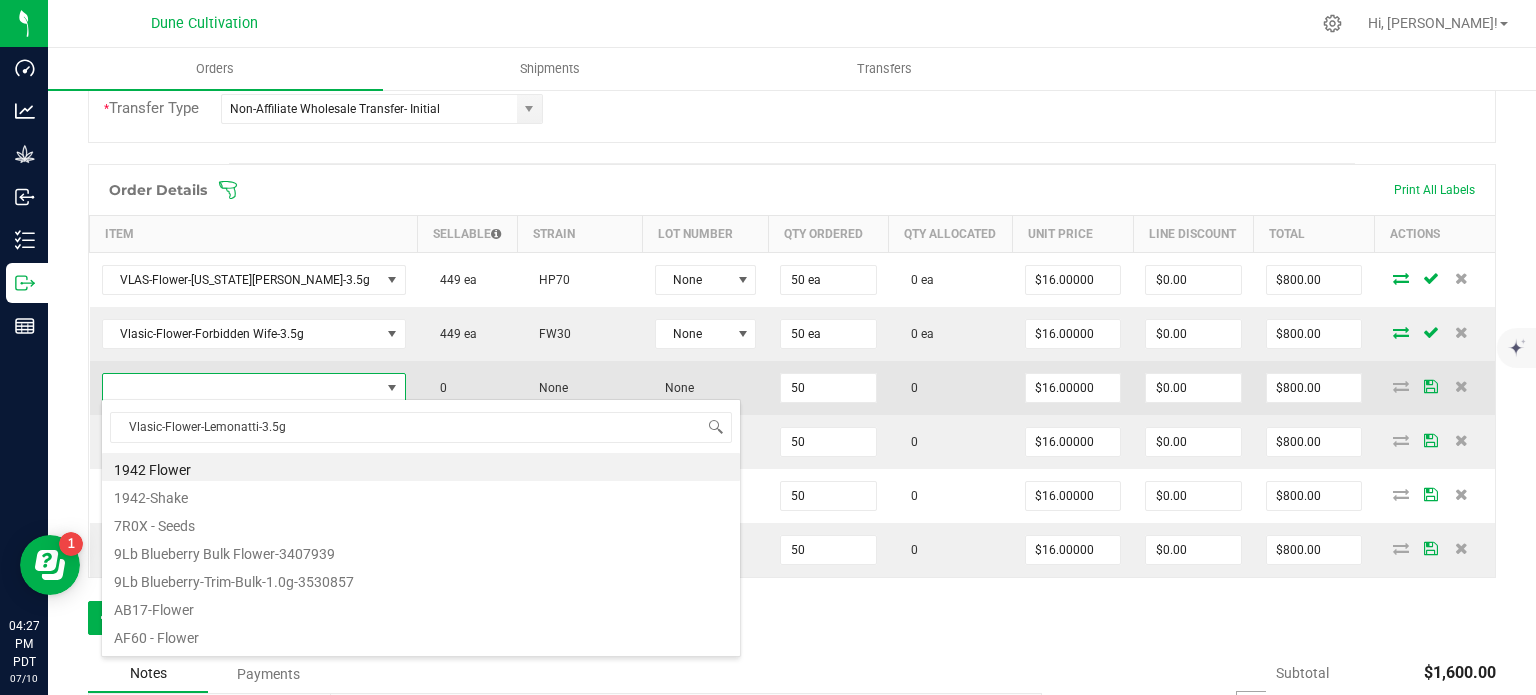 scroll, scrollTop: 99970, scrollLeft: 99753, axis: both 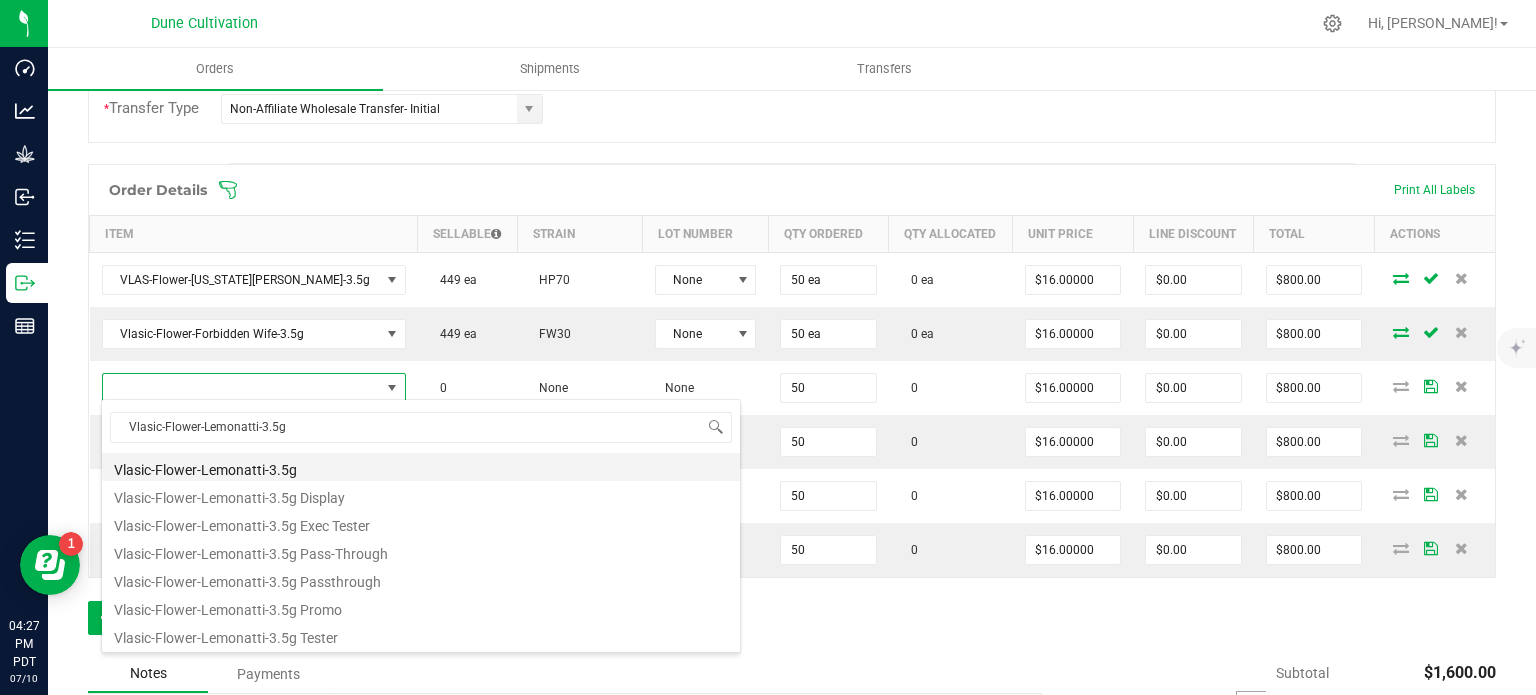 click on "Vlasic-Flower-Lemonatti-3.5g" at bounding box center [421, 467] 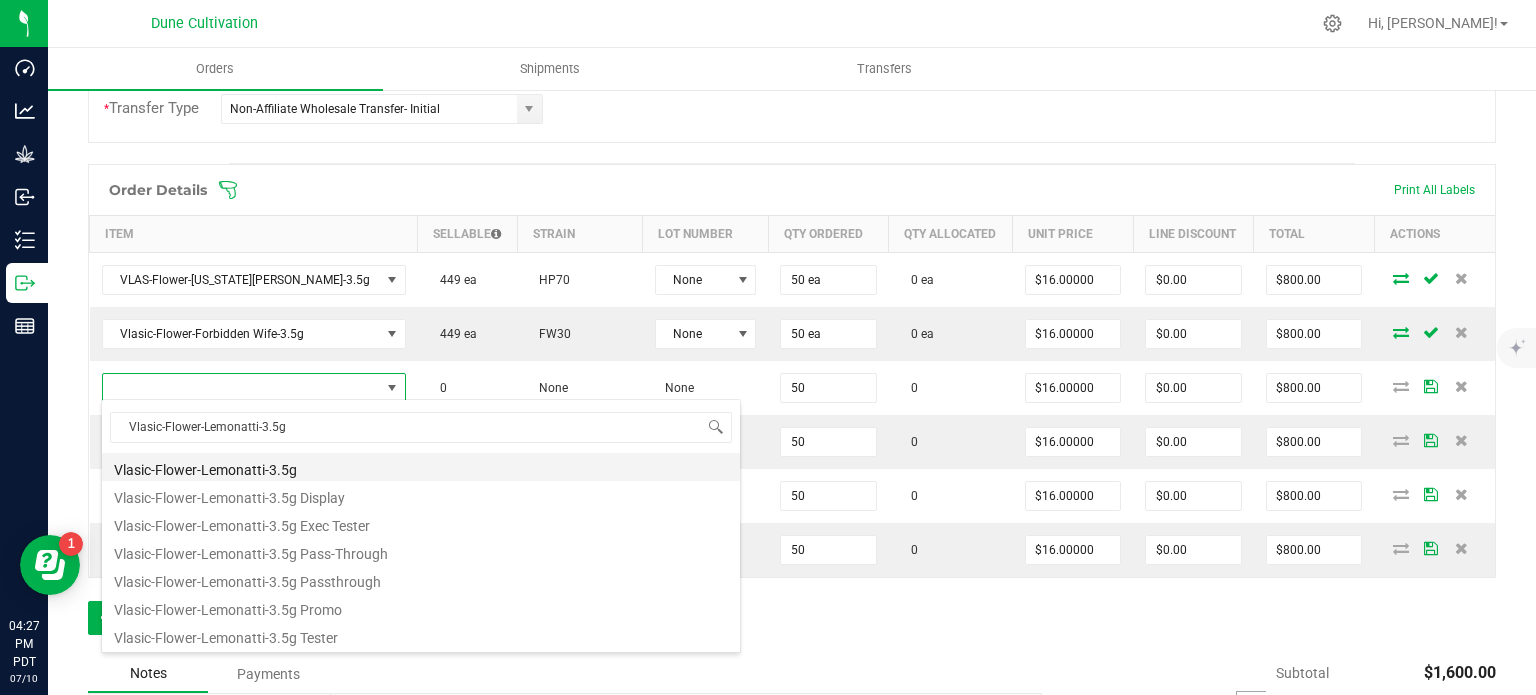 type on "50 ea" 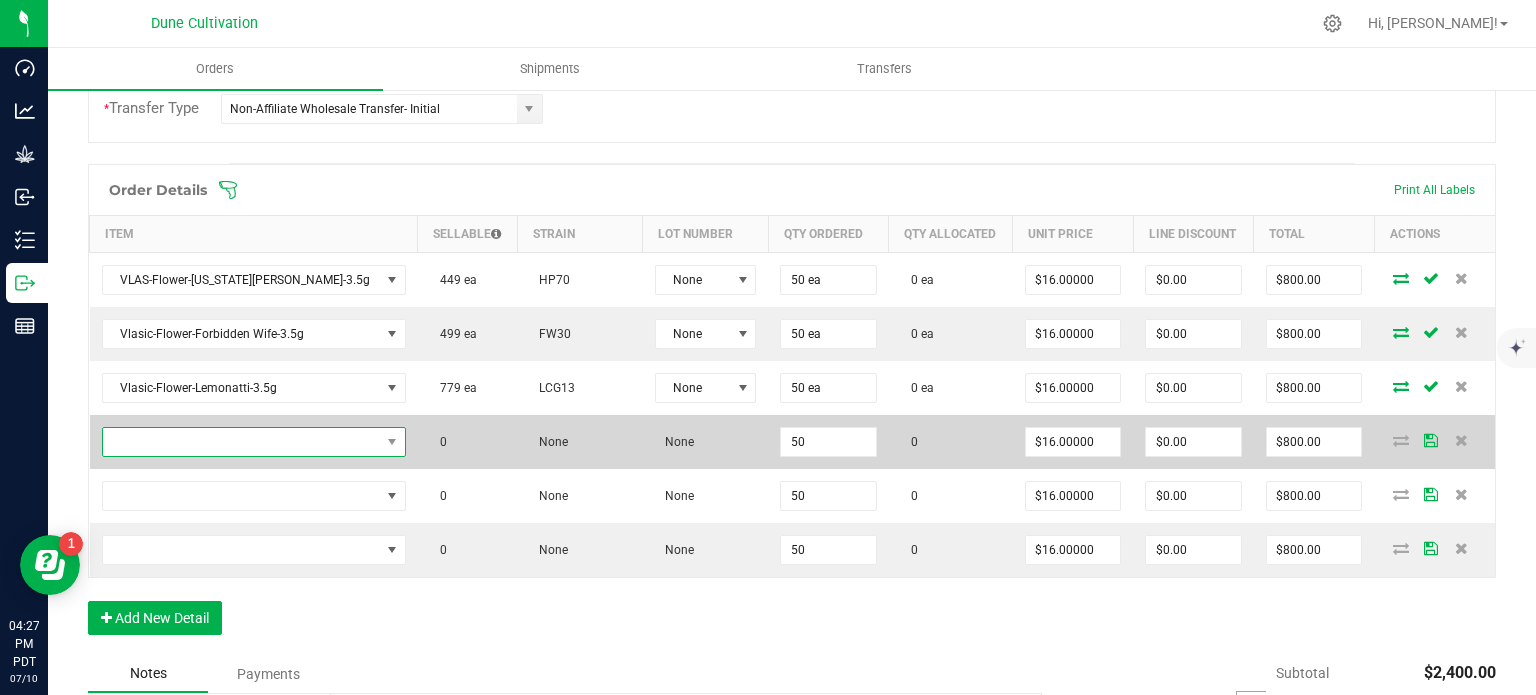 click at bounding box center [241, 442] 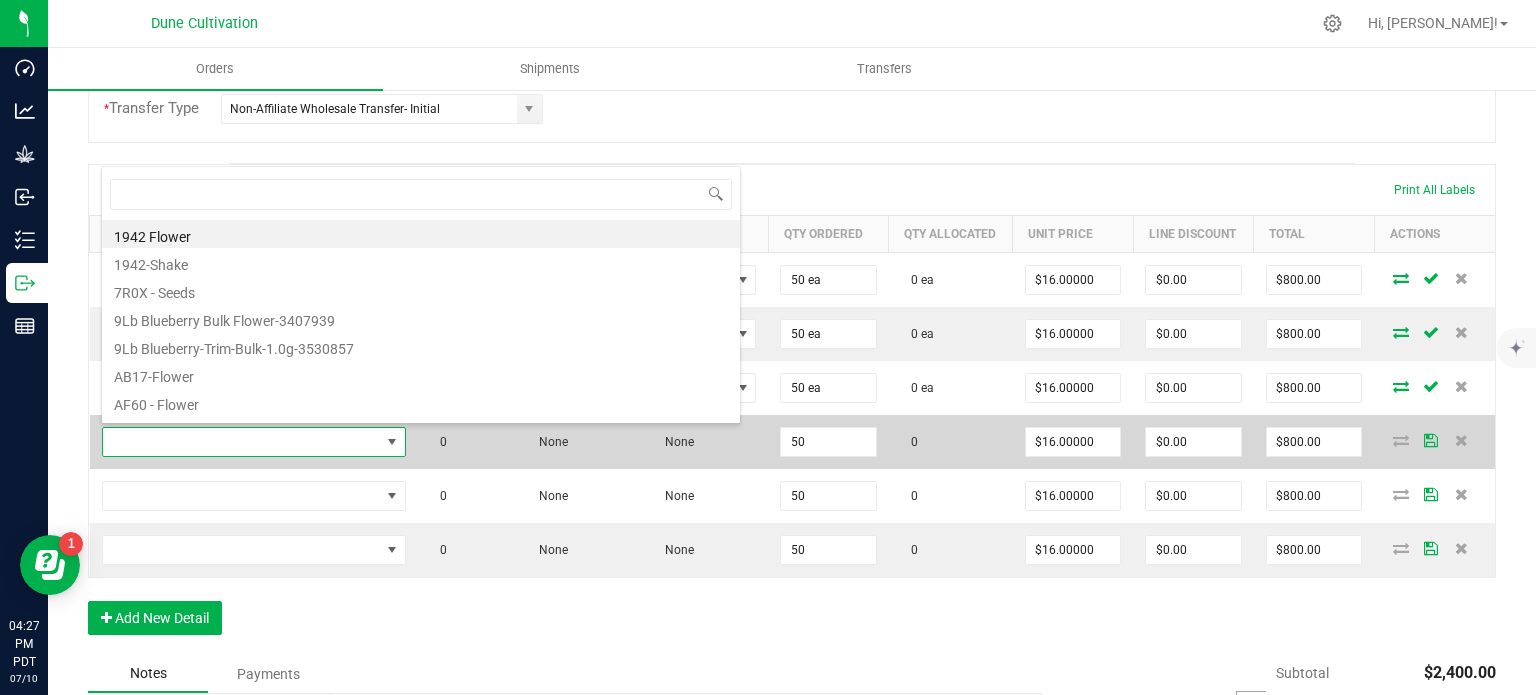 type on "VLAS-Flower-Muffins?-3.5g" 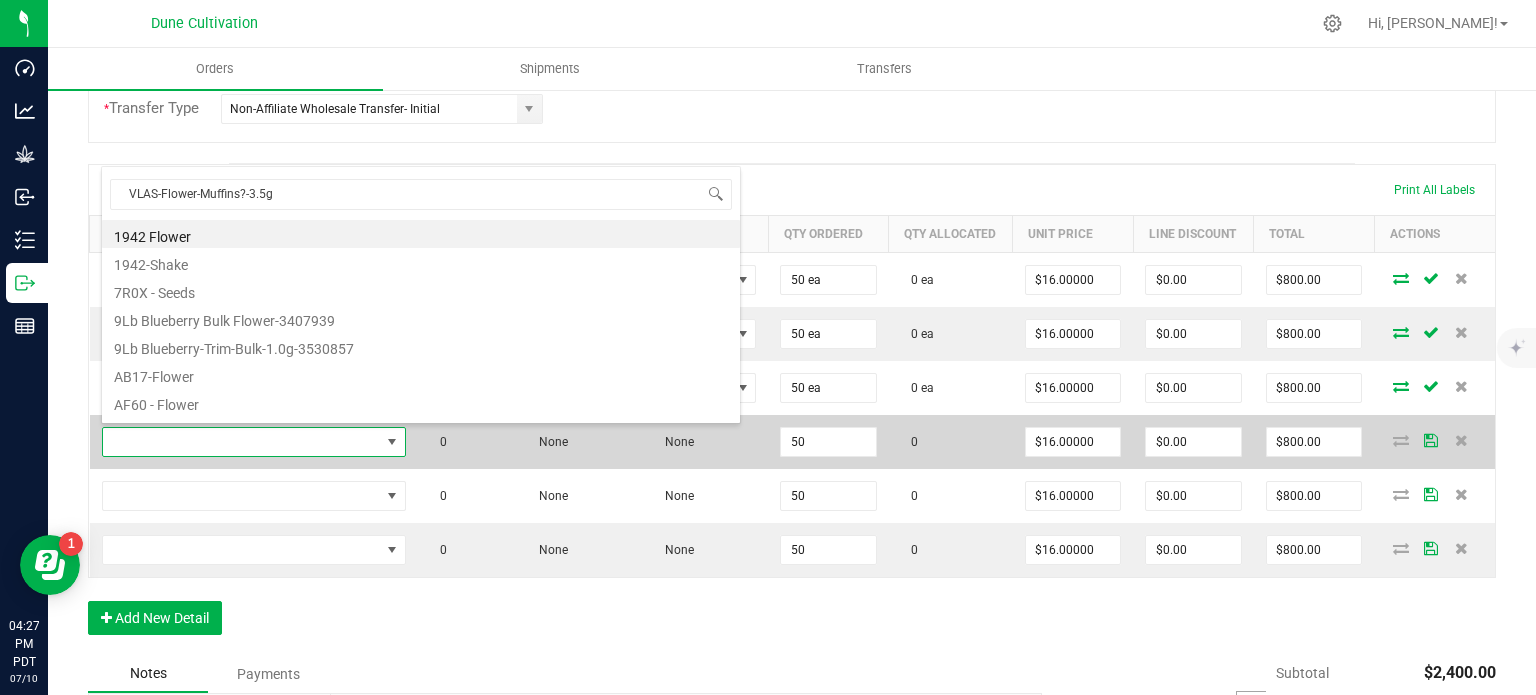 scroll, scrollTop: 99970, scrollLeft: 99753, axis: both 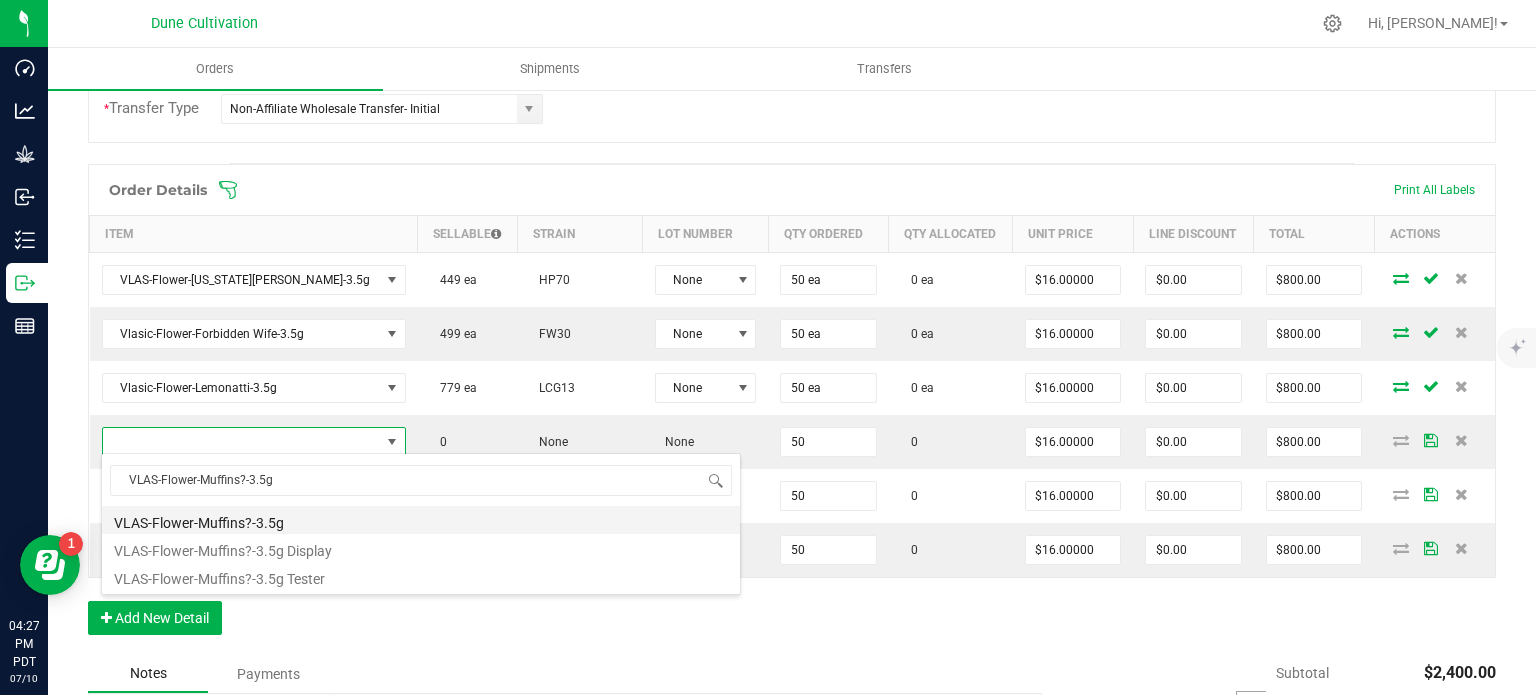 click on "VLAS-Flower-Muffins?-3.5g" at bounding box center (421, 520) 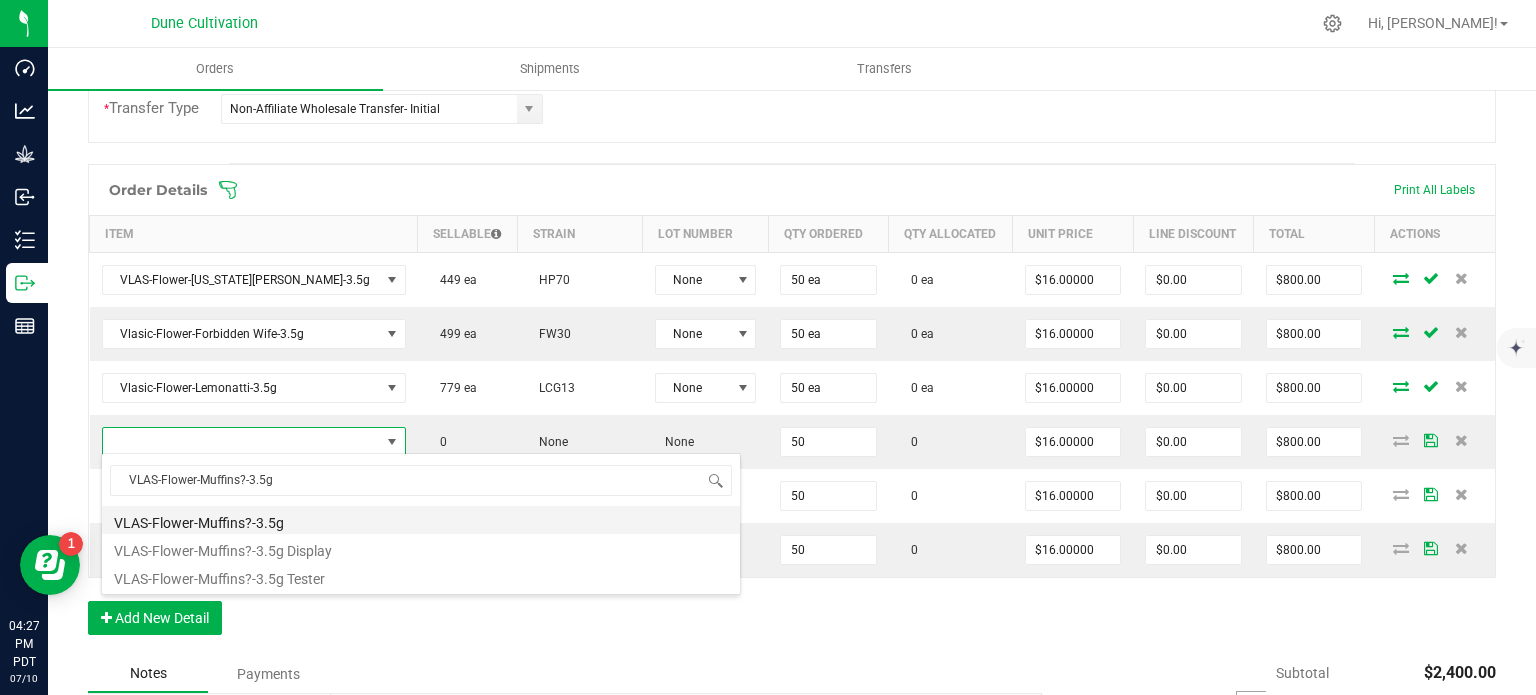 type on "50 ea" 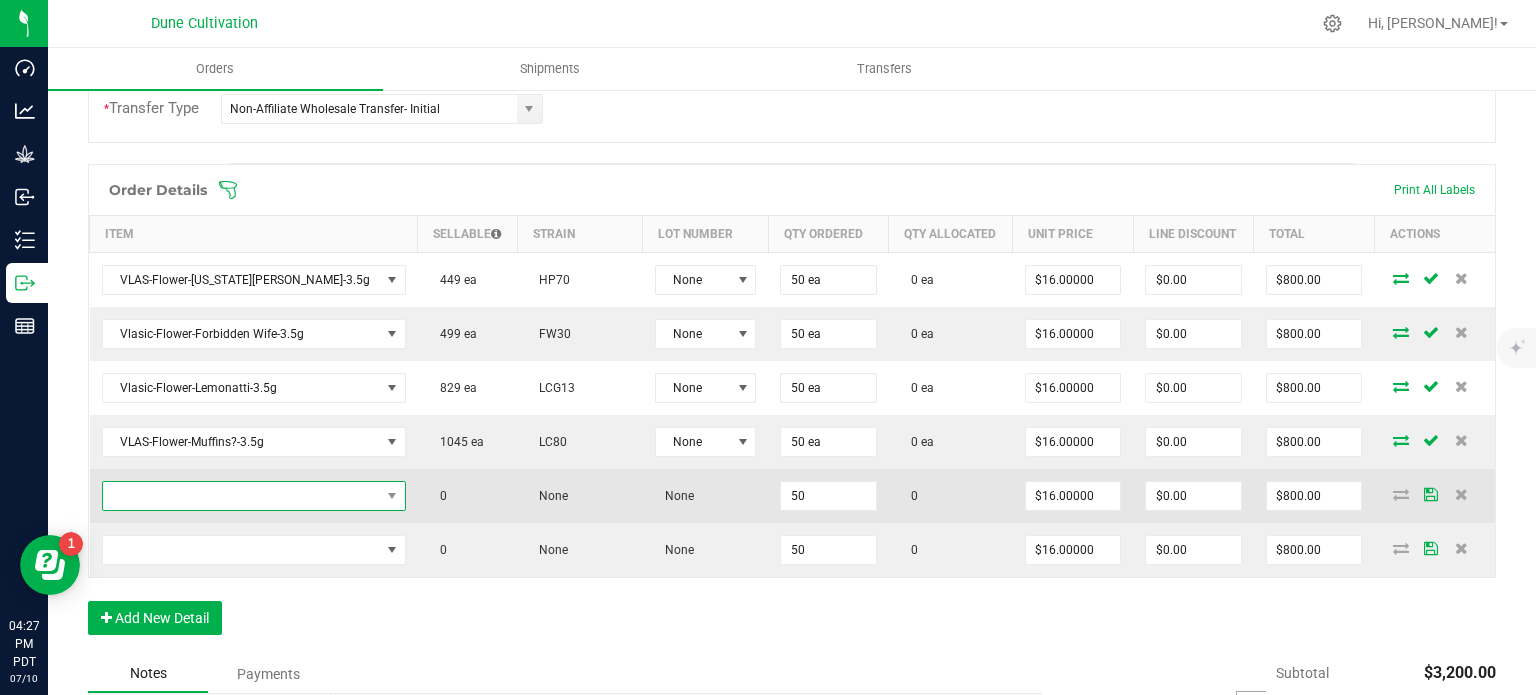 click at bounding box center (241, 496) 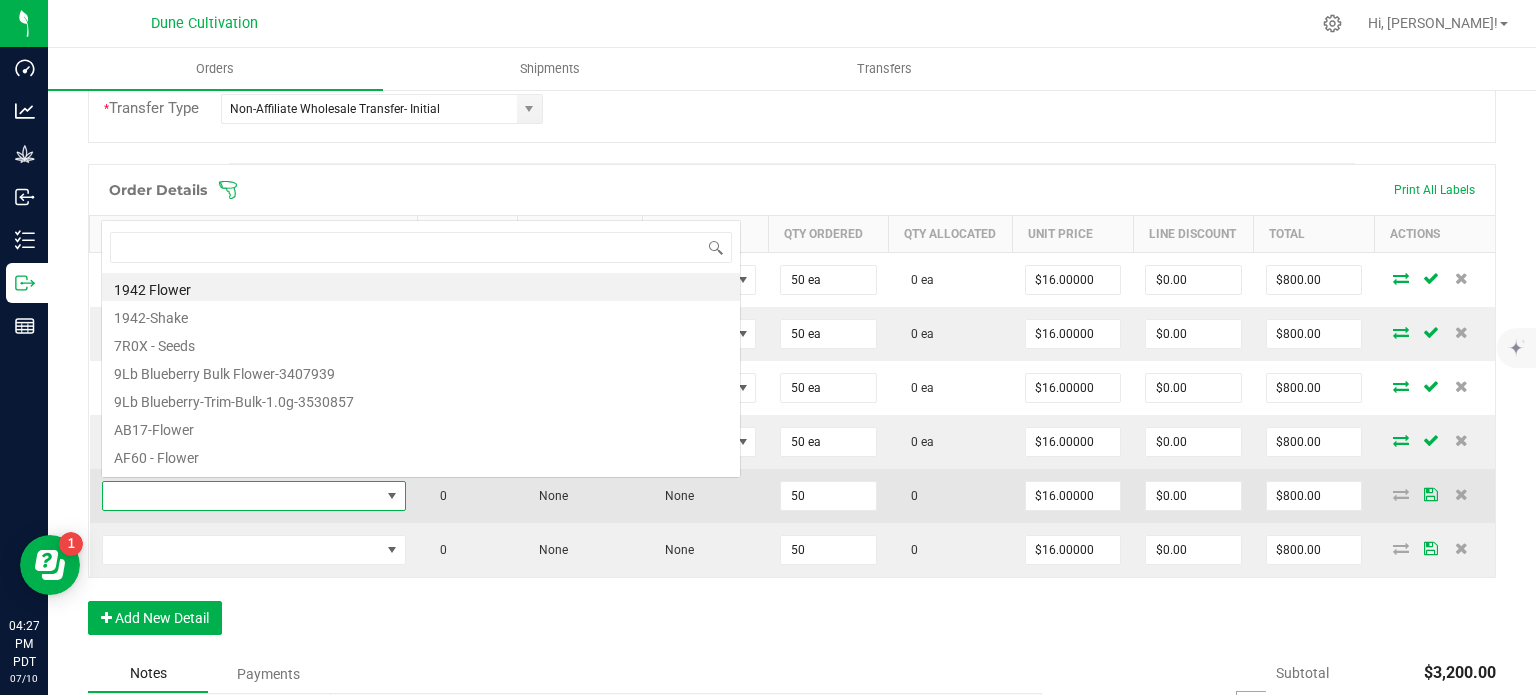 type on "VLAS-Flower-Muffins?-3.5g" 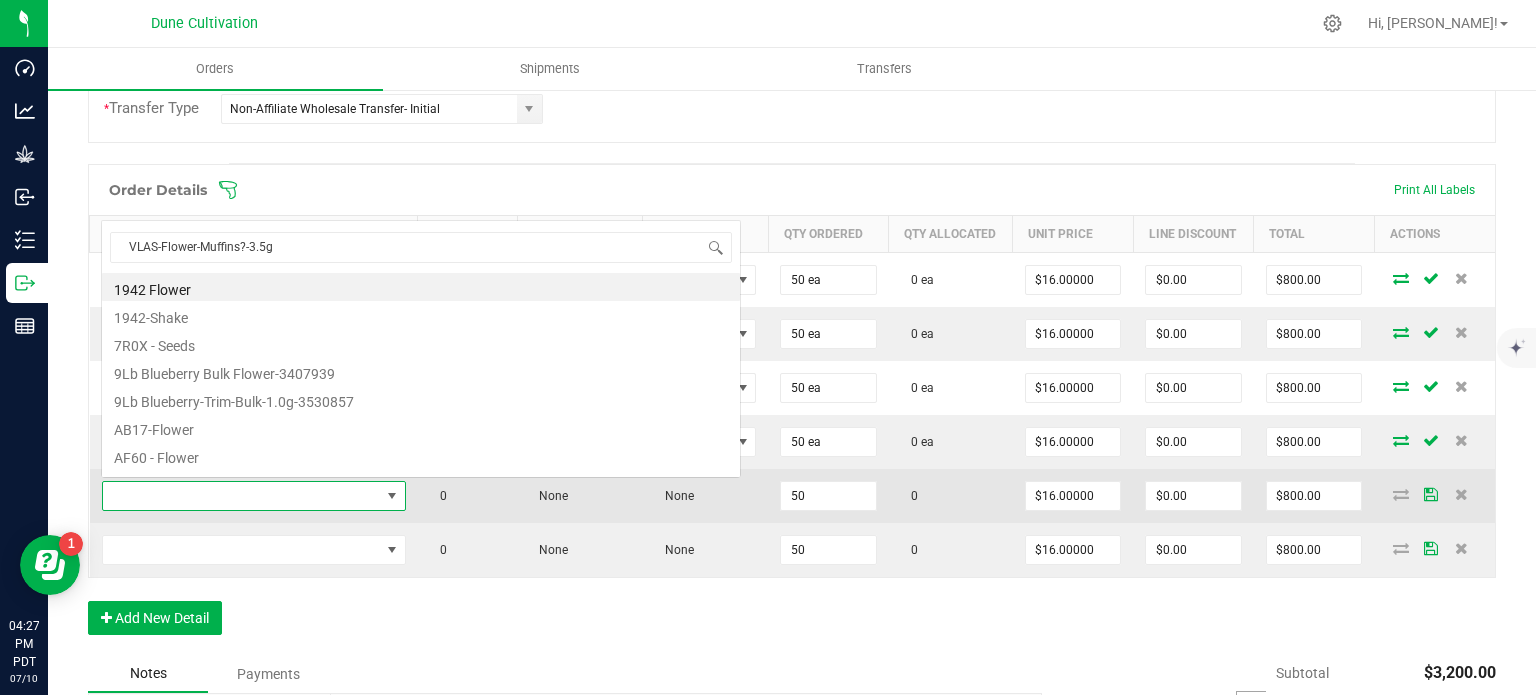 scroll, scrollTop: 0, scrollLeft: 0, axis: both 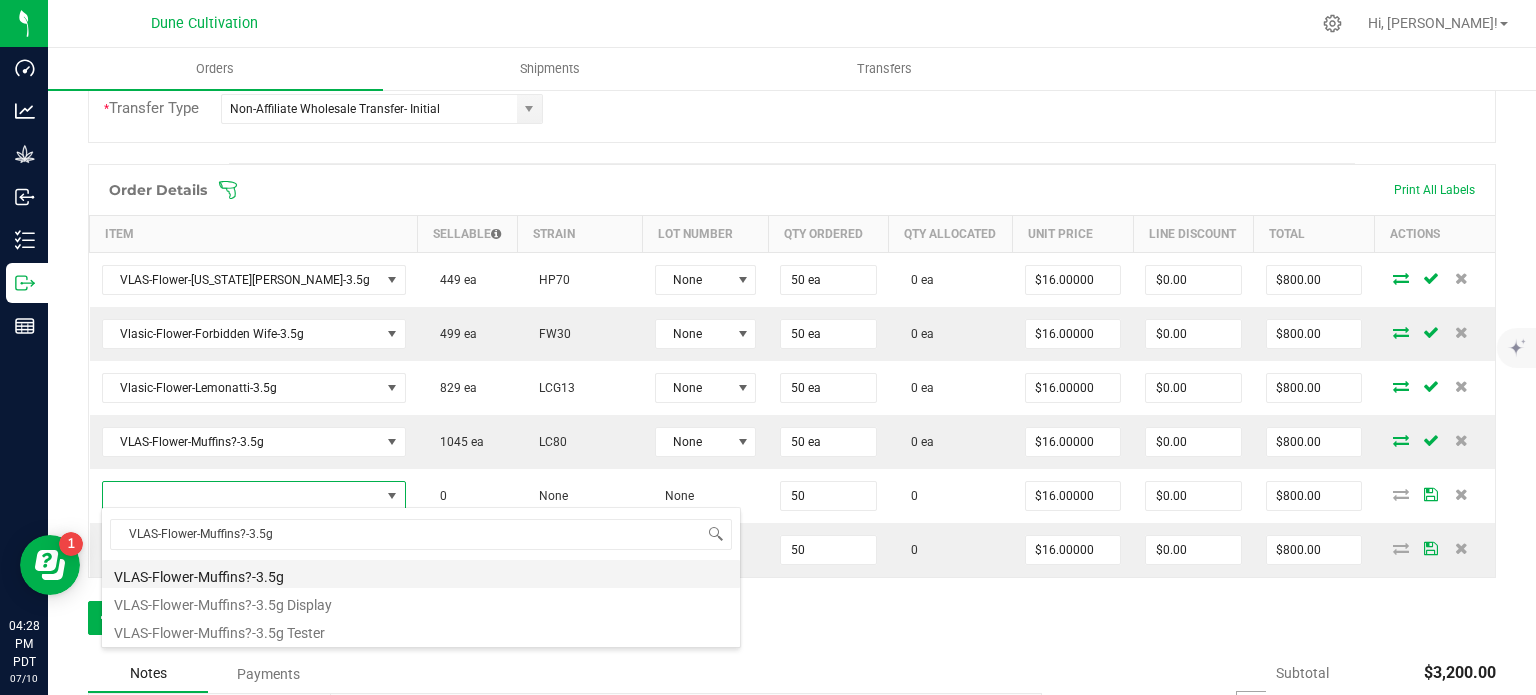 click on "VLAS-Flower-Muffins?-3.5g" at bounding box center (421, 574) 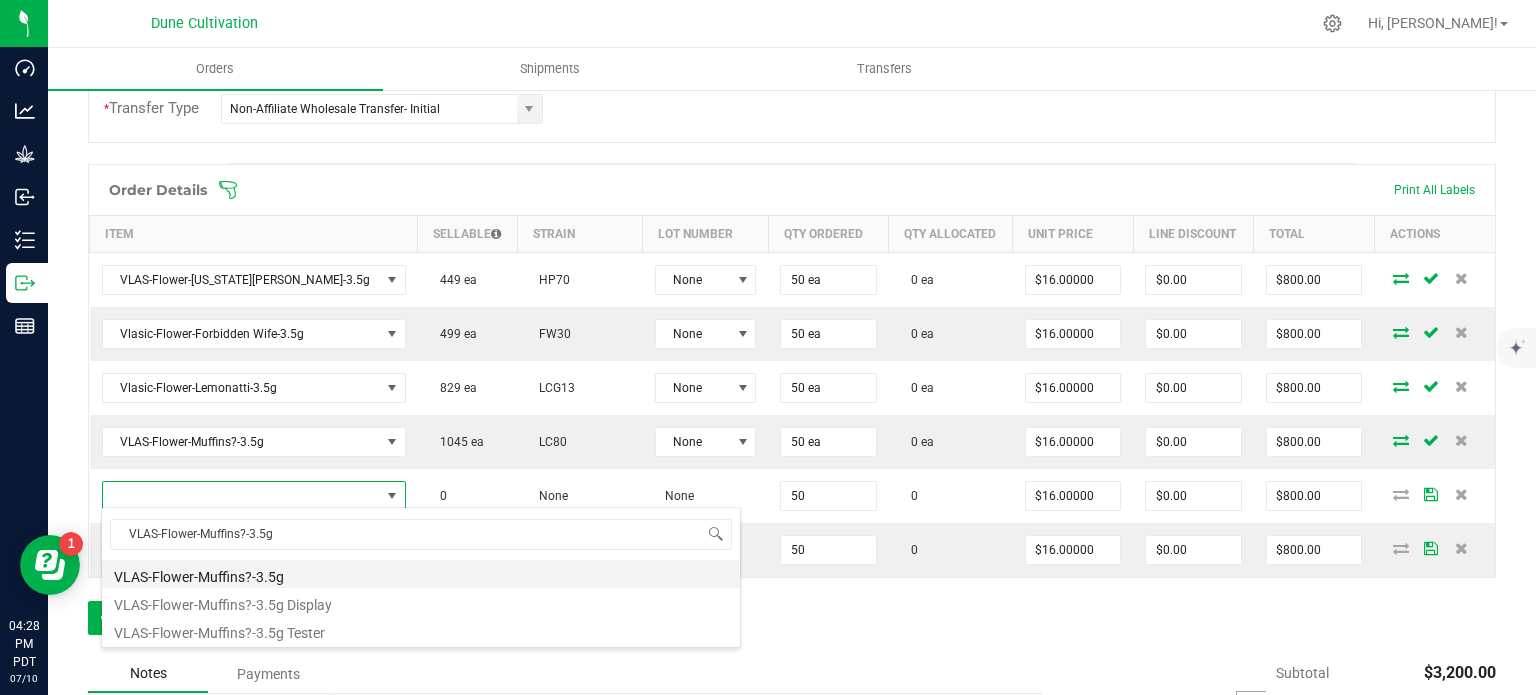 type on "50 ea" 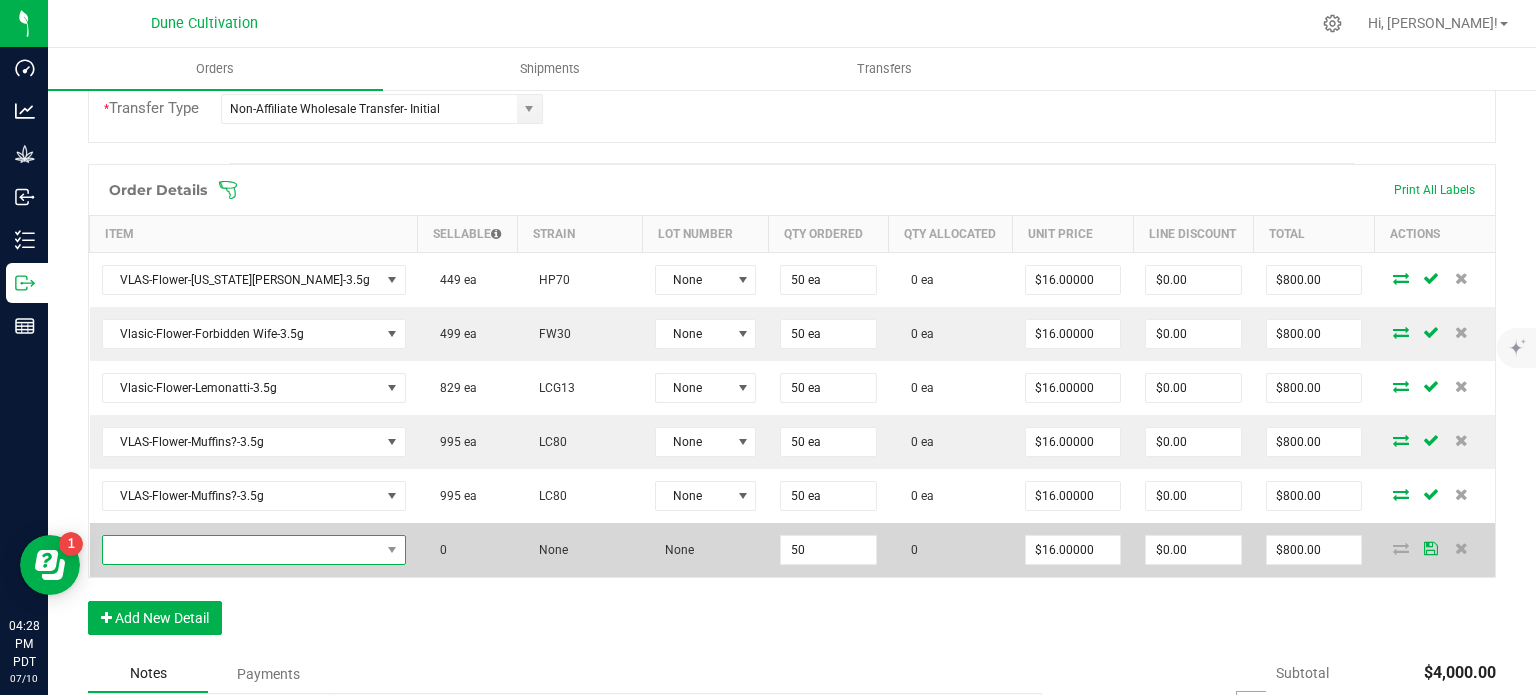 click at bounding box center (241, 550) 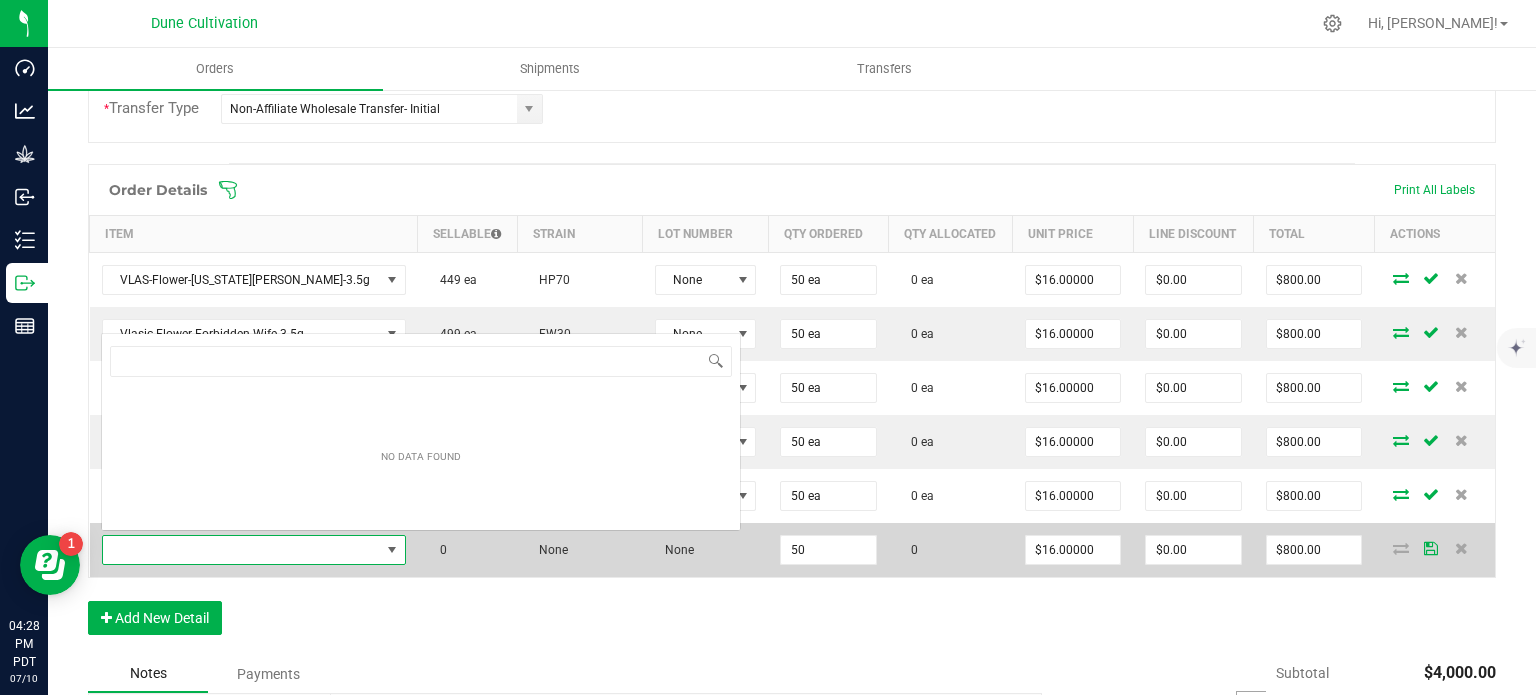 scroll, scrollTop: 0, scrollLeft: 0, axis: both 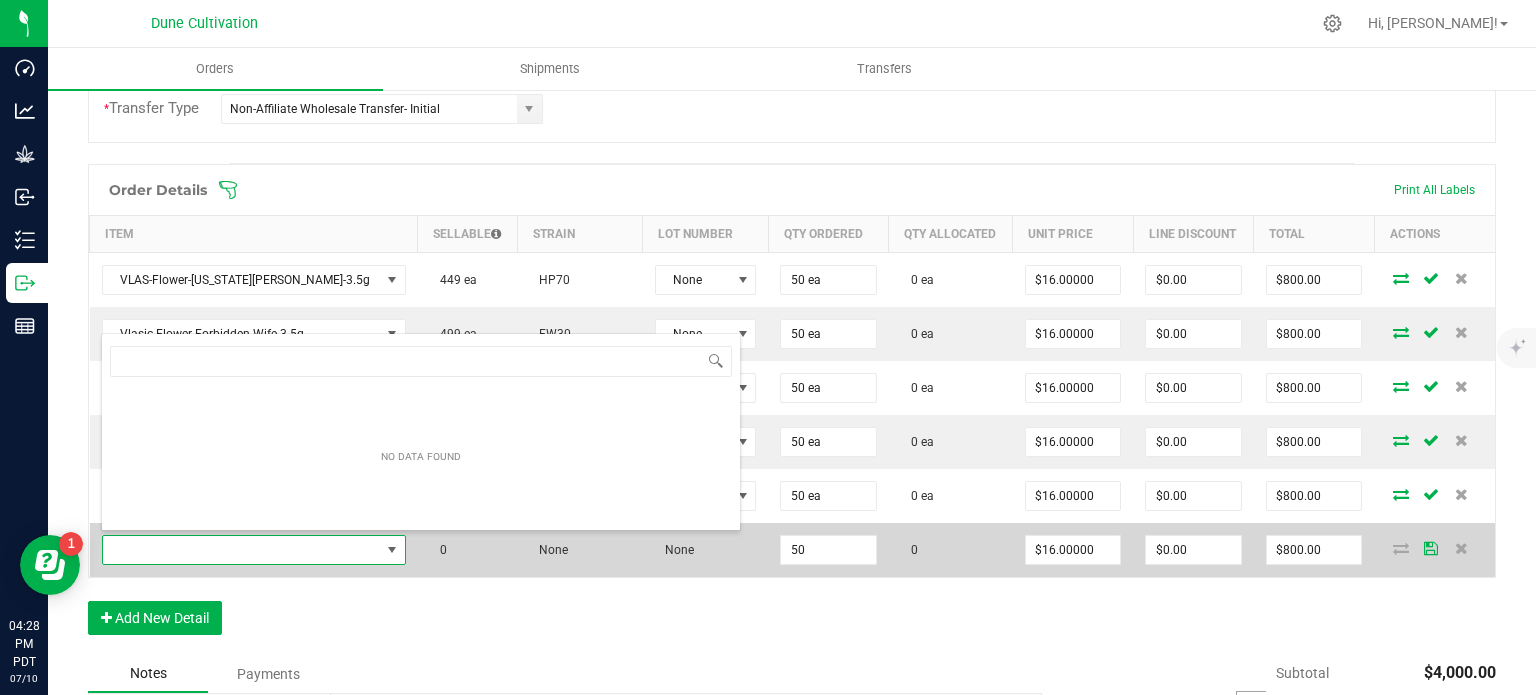 type on "HUST-Flower-Trainwreck-3.5g" 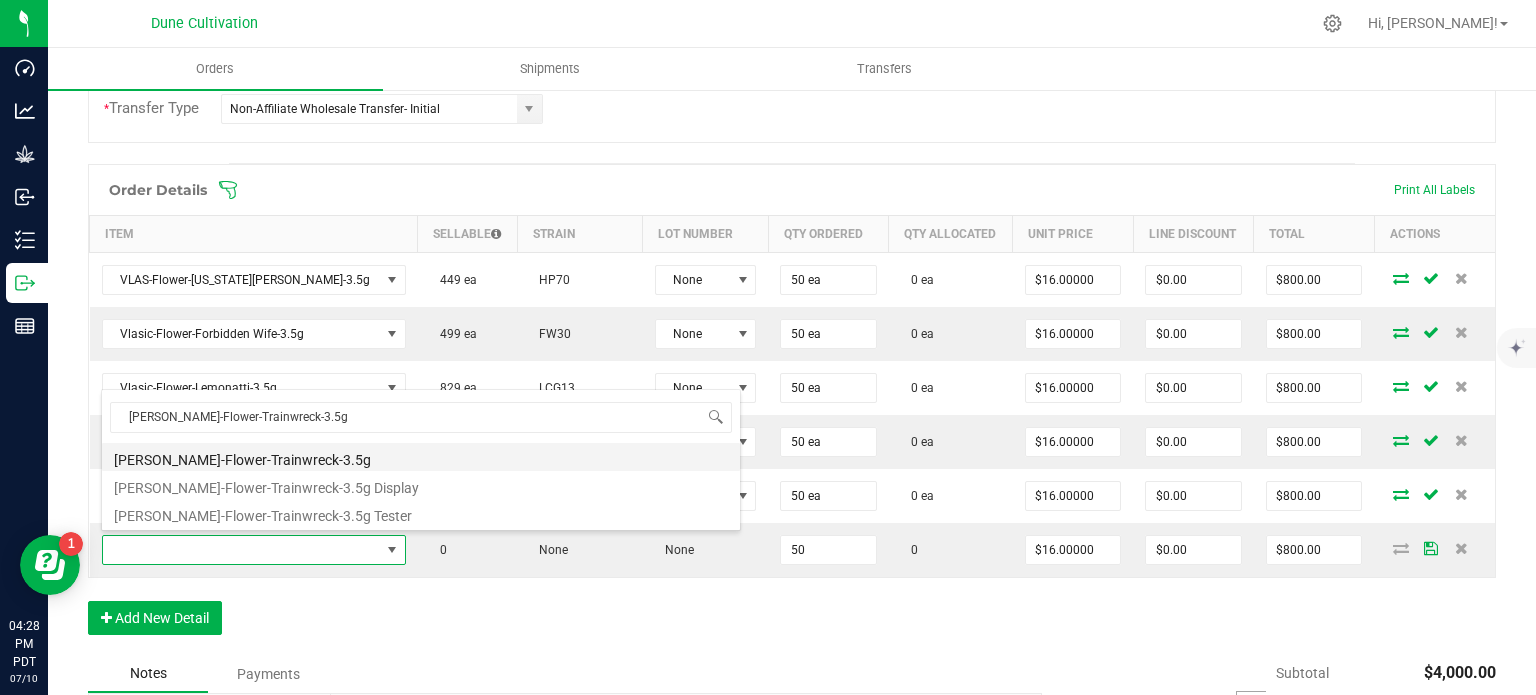 click on "HUST-Flower-Trainwreck-3.5g" at bounding box center (421, 457) 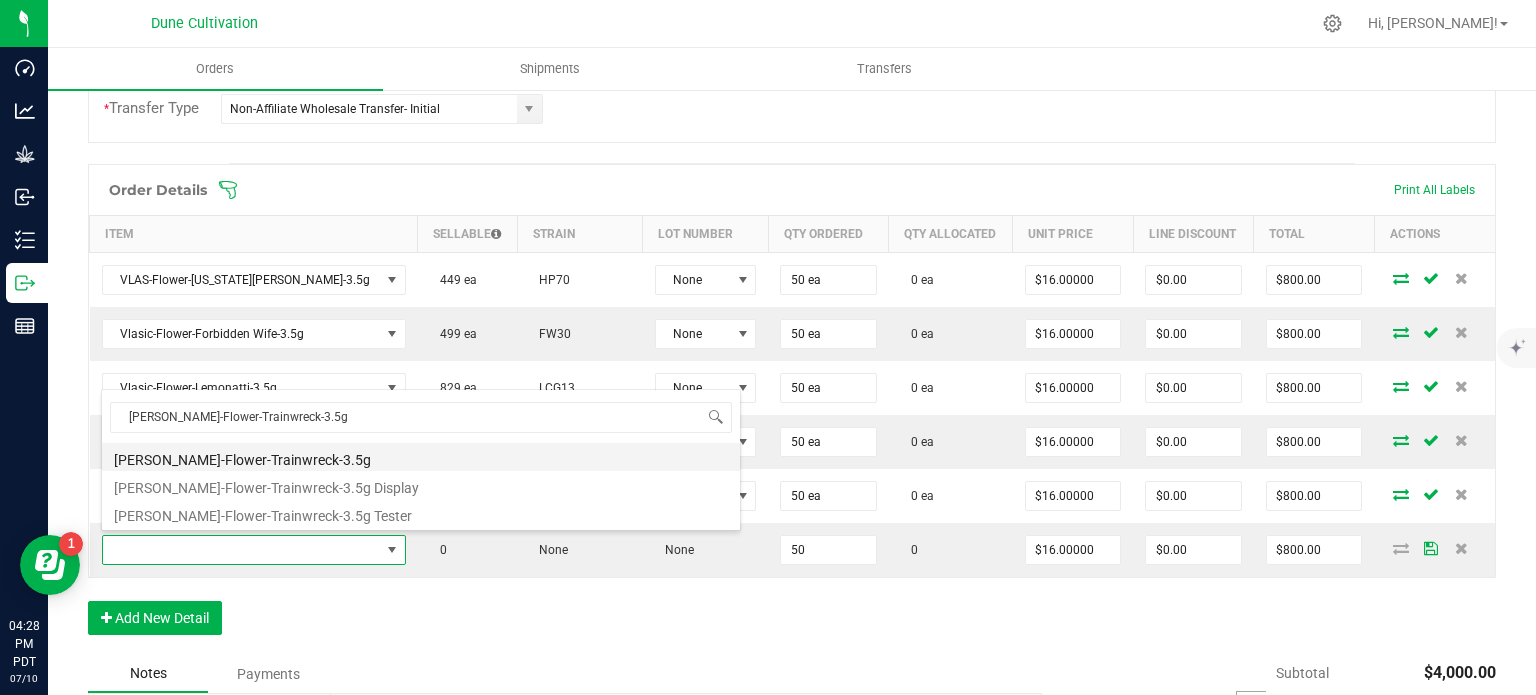 type on "50 ea" 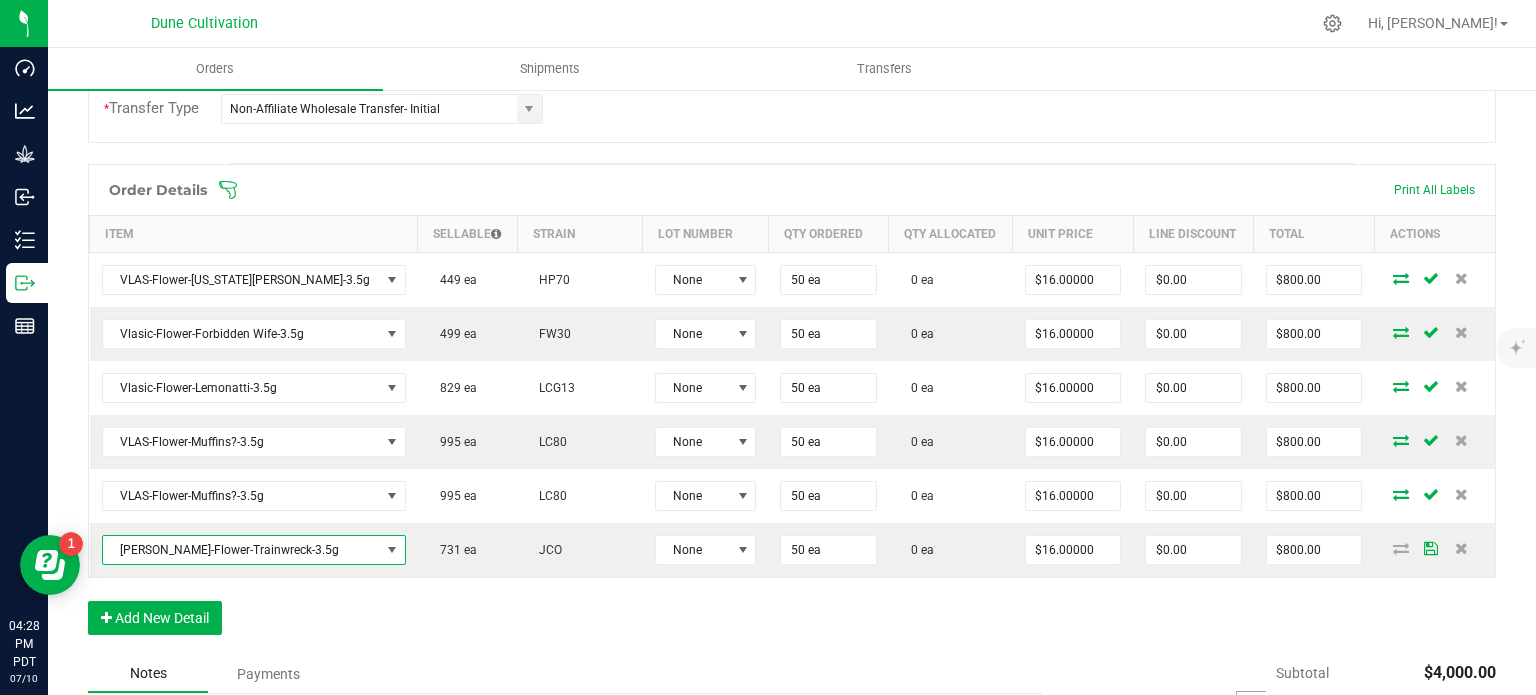 click on "Order Details Print All Labels Item  Sellable  Strain  Lot Number  Qty Ordered Qty Allocated Unit Price Line Discount Total Actions VLAS-Flower-Virginia Cobbler-3.5g  449 ea   HP70  None 50 ea  0 ea  $16.00000 $0.00 $800.00 Vlasic-Flower-Forbidden Wife-3.5g  499 ea   FW30  None 50 ea  0 ea  $16.00000 $0.00 $800.00 Vlasic-Flower-Lemonatti-3.5g  829 ea   LCG13  None 50 ea  0 ea  $16.00000 $0.00 $800.00 VLAS-Flower-Muffins?-3.5g  995 ea   LC80  None 50 ea  0 ea  $16.00000 $0.00 $800.00 VLAS-Flower-Muffins?-3.5g  995 ea   LC80  None 50 ea  0 ea  $16.00000 $0.00 $800.00 HUST-Flower-Trainwreck-3.5g  731 ea   JCO  None 50 ea  0 ea  $16.00000 $0.00 $800.00
Add New Detail" at bounding box center [792, 409] 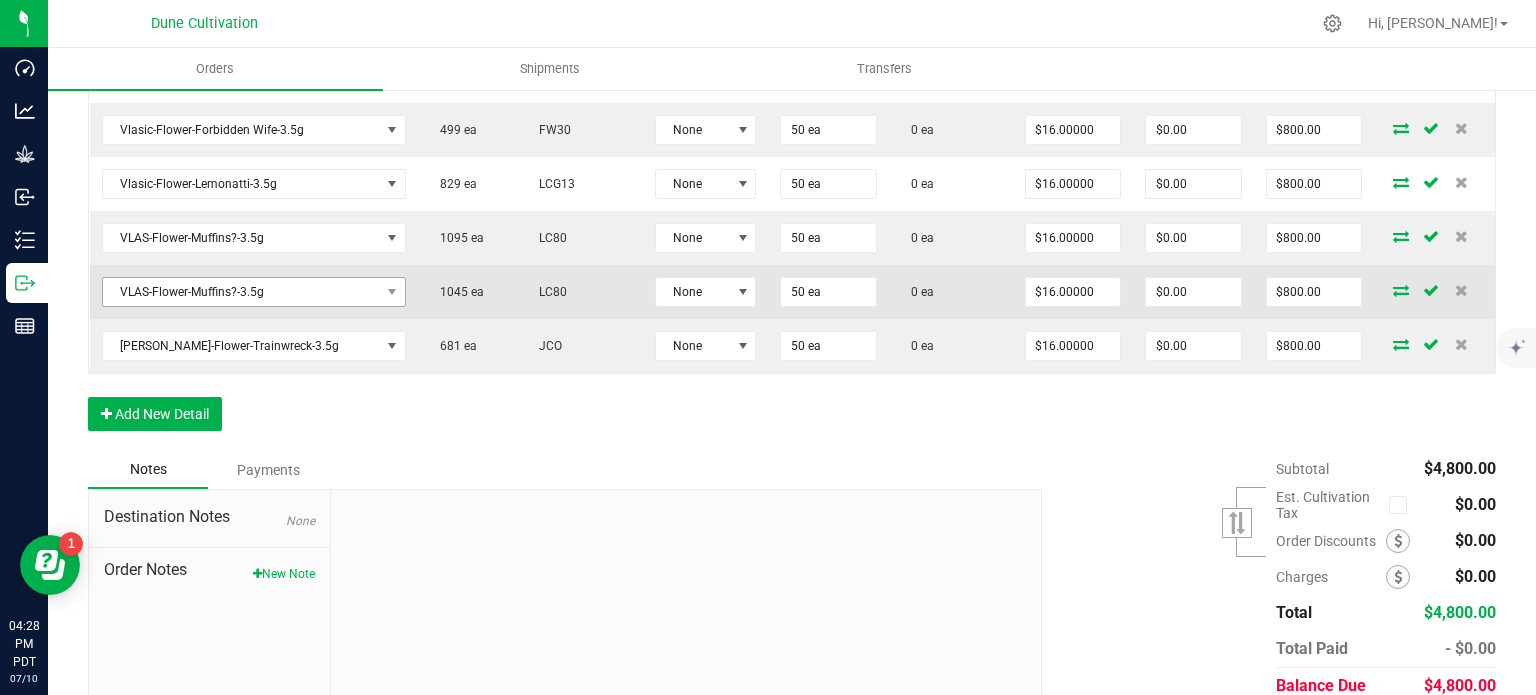 scroll, scrollTop: 769, scrollLeft: 0, axis: vertical 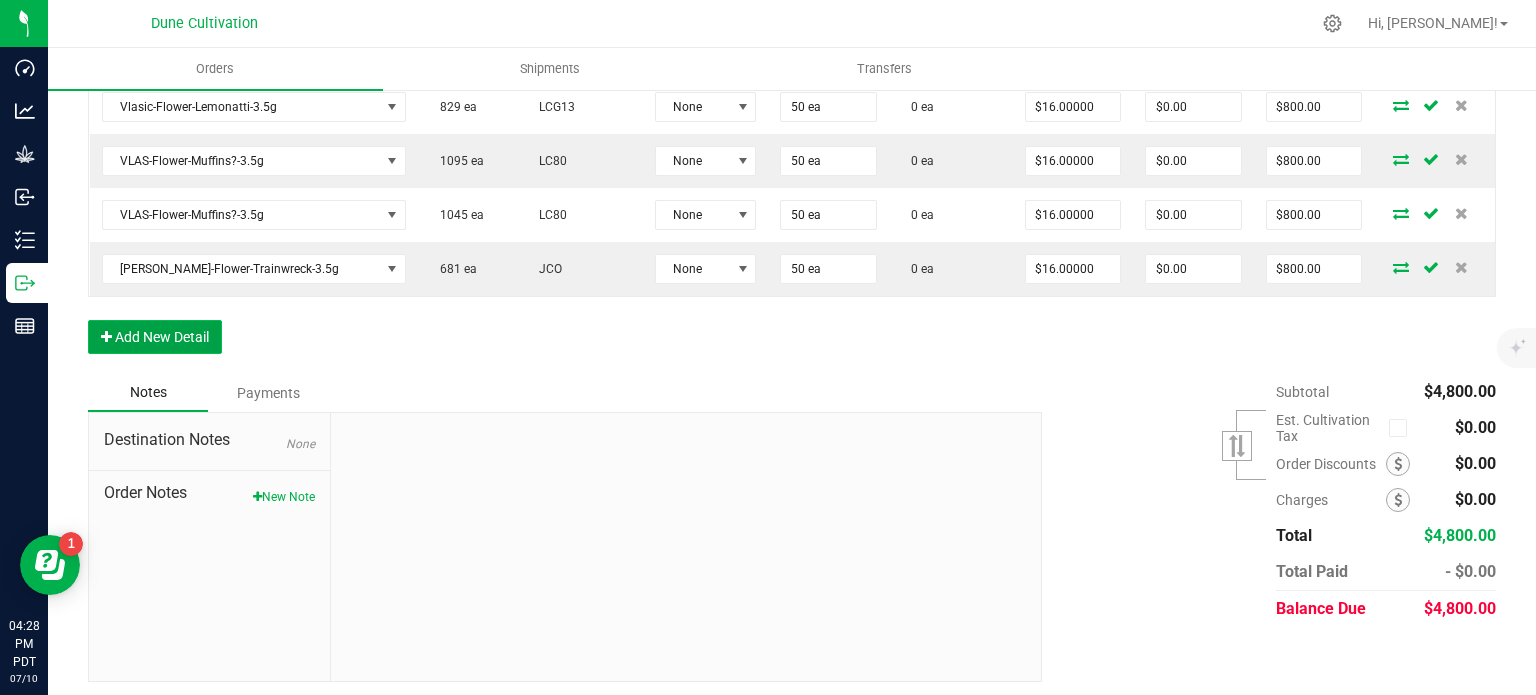 click on "Add New Detail" at bounding box center [155, 337] 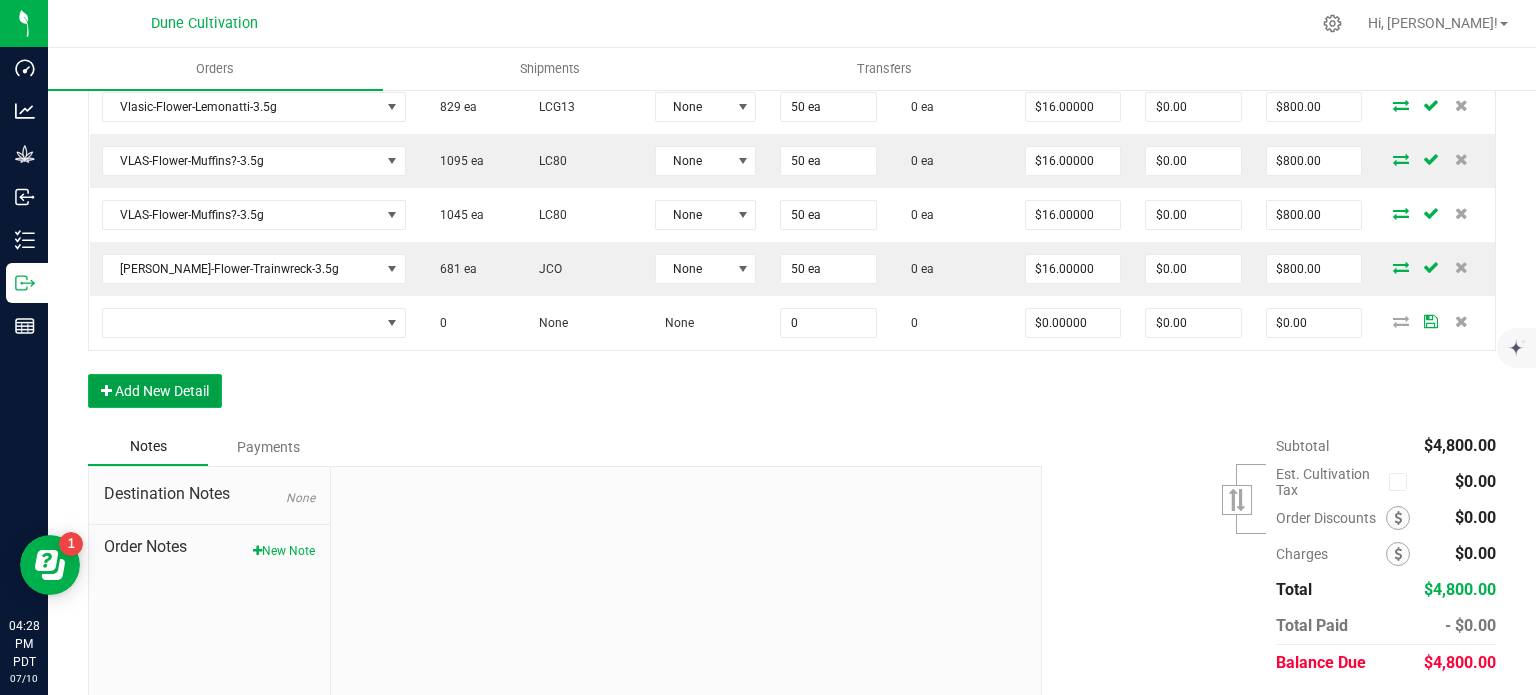 click on "Add New Detail" at bounding box center (155, 391) 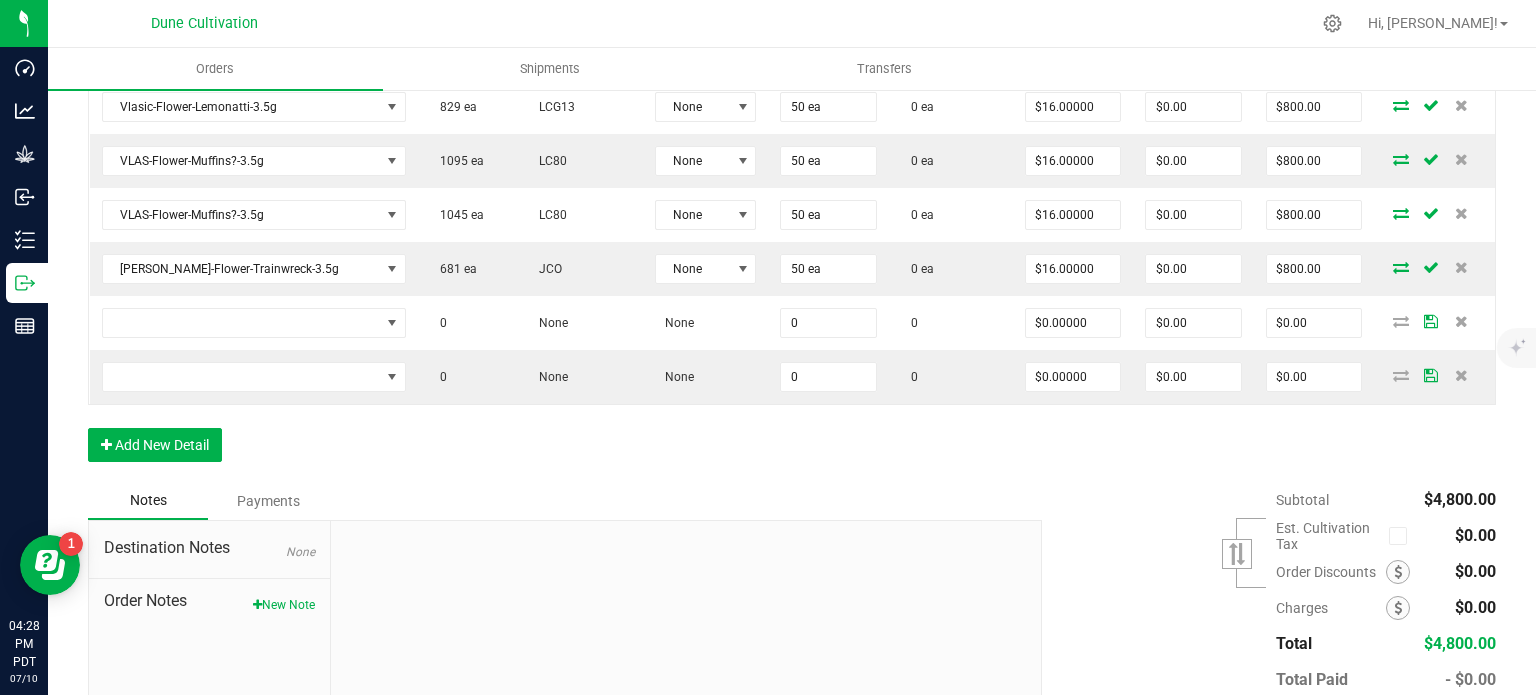 click on "Order Details Print All Labels Item  Sellable  Strain  Lot Number  Qty Ordered Qty Allocated Unit Price Line Discount Total Actions VLAS-Flower-Virginia Cobbler-3.5g  449 ea   HP70  None 50 ea  0 ea  $16.00000 $0.00 $800.00 Vlasic-Flower-Forbidden Wife-3.5g  499 ea   FW30  None 50 ea  0 ea  $16.00000 $0.00 $800.00 Vlasic-Flower-Lemonatti-3.5g  829 ea   LCG13  None 50 ea  0 ea  $16.00000 $0.00 $800.00 VLAS-Flower-Muffins?-3.5g  1095 ea   LC80  None 50 ea  0 ea  $16.00000 $0.00 $800.00 VLAS-Flower-Muffins?-3.5g  1045 ea   LC80  None 50 ea  0 ea  $16.00000 $0.00 $800.00 HUST-Flower-Trainwreck-3.5g  681 ea   JCO  None 50 ea  0 ea  $16.00000 $0.00 $800.00  0    None   None  0  0   $0.00000 $0.00 $0.00  0    None   None  0  0   $0.00000 $0.00 $0.00
Add New Detail" at bounding box center (792, 182) 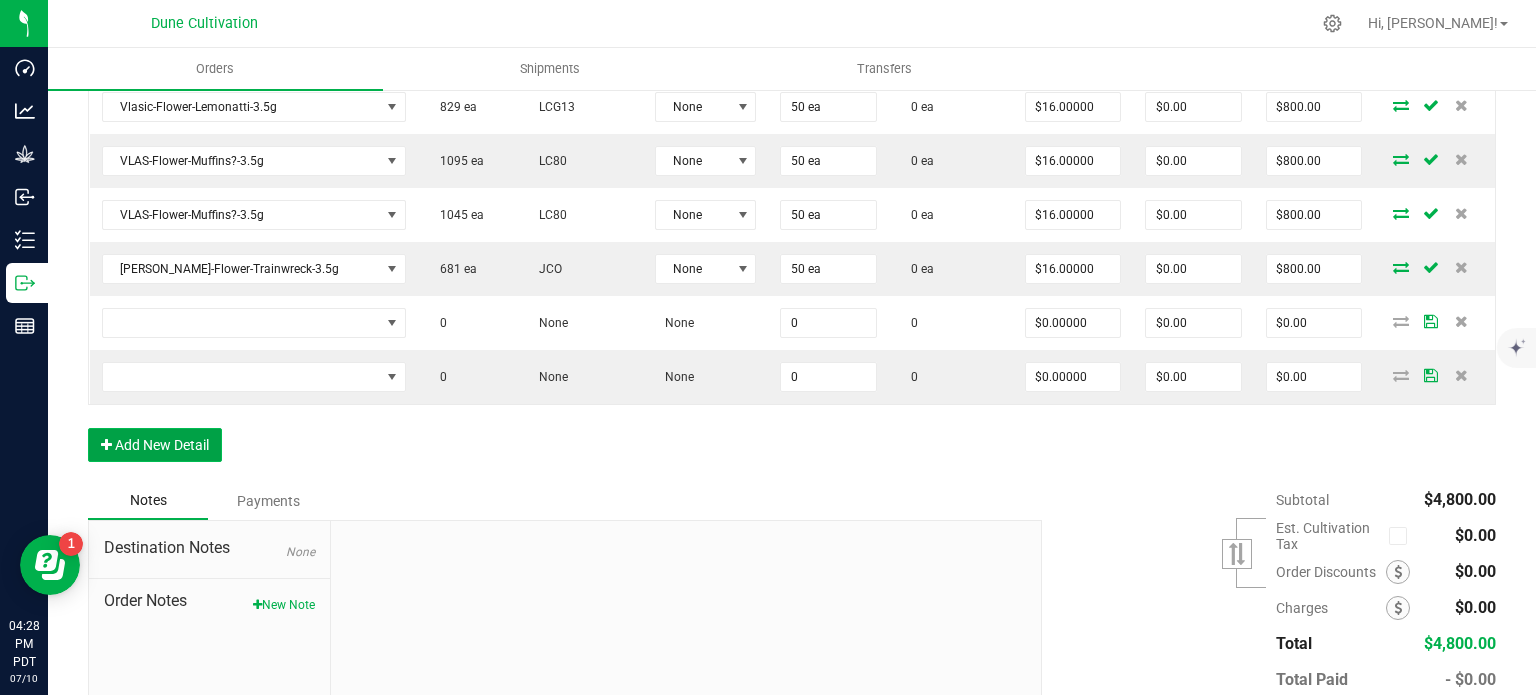 click on "Add New Detail" at bounding box center (155, 445) 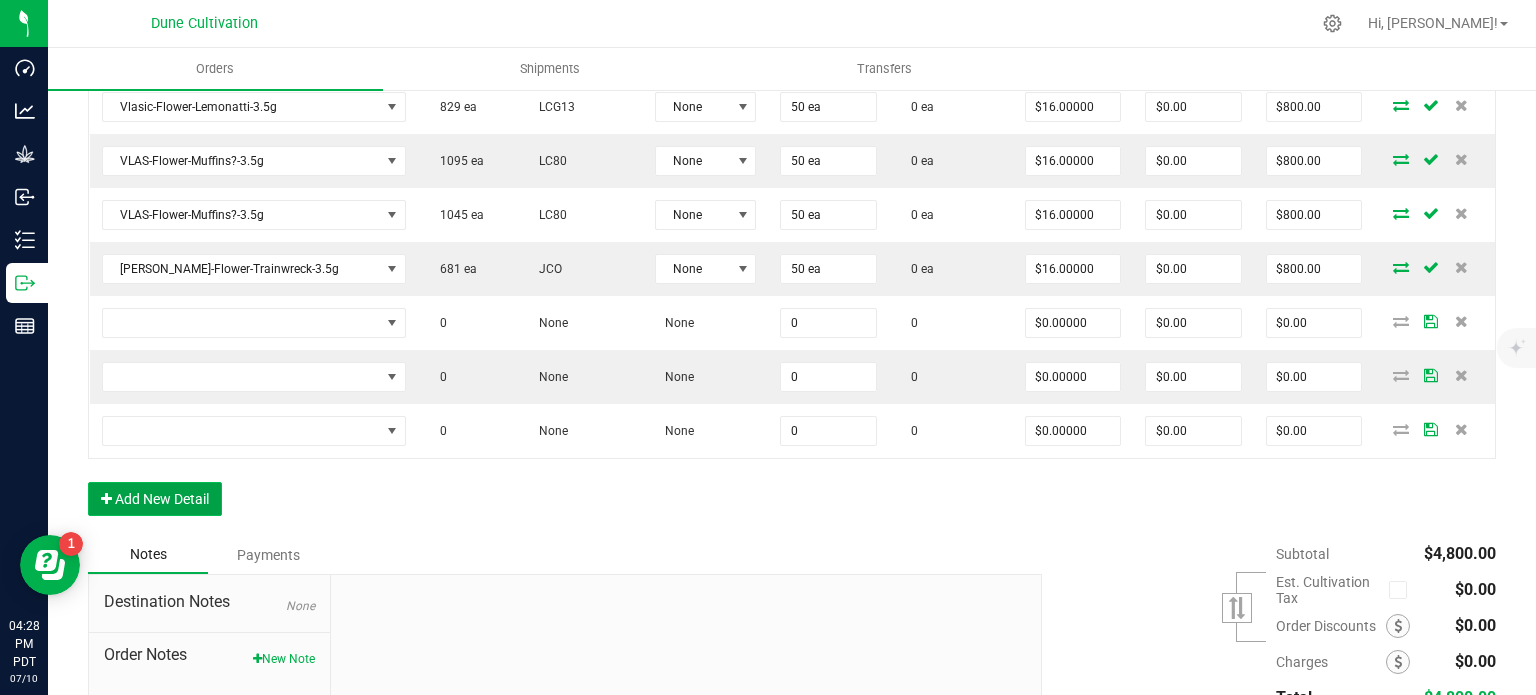 click on "Add New Detail" at bounding box center (155, 499) 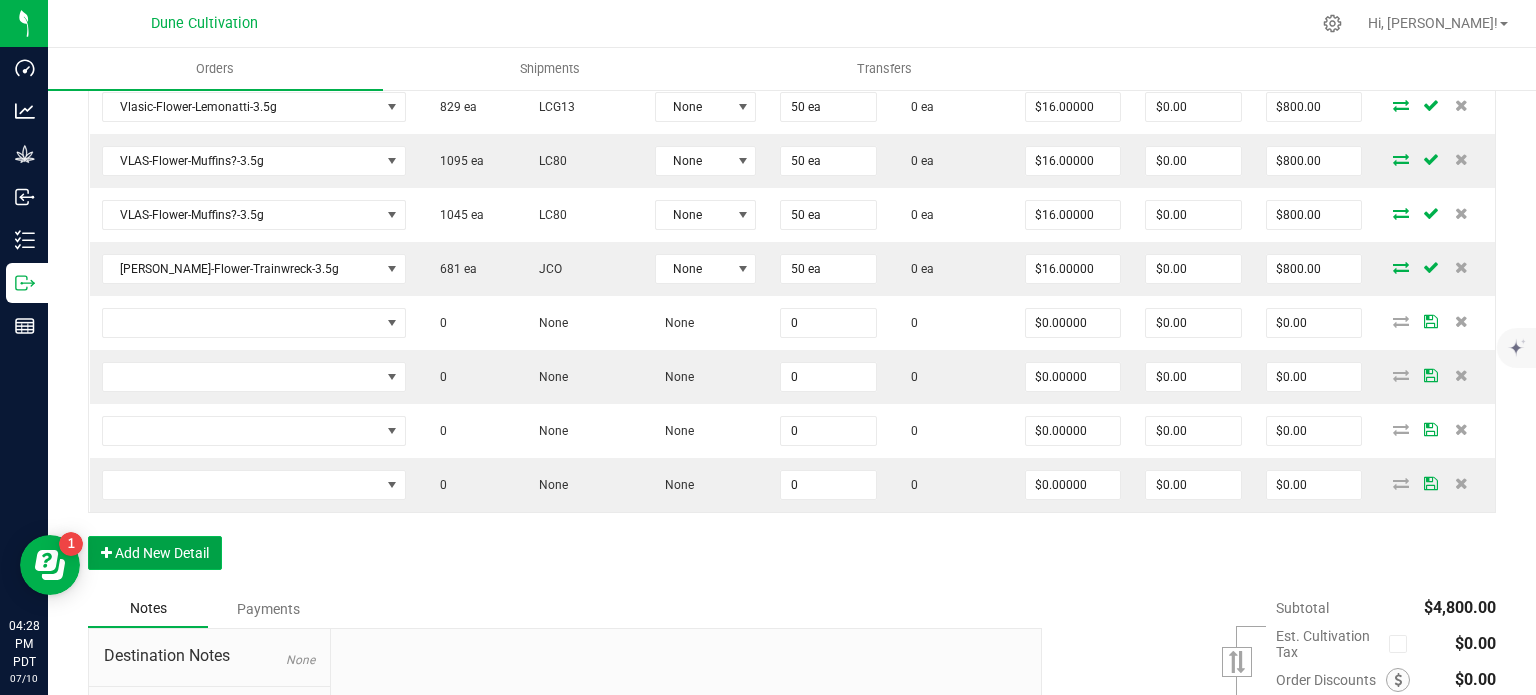 click on "Add New Detail" at bounding box center [155, 553] 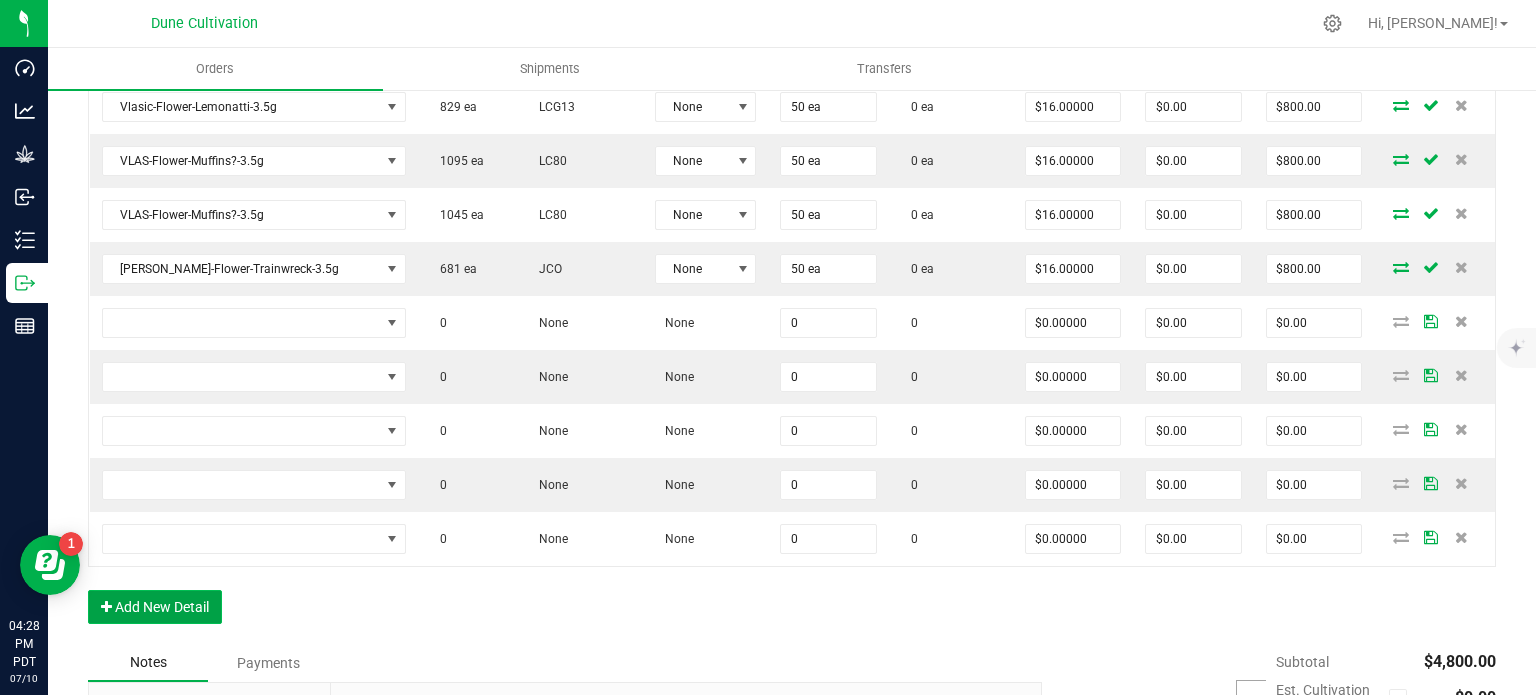 scroll, scrollTop: 1037, scrollLeft: 0, axis: vertical 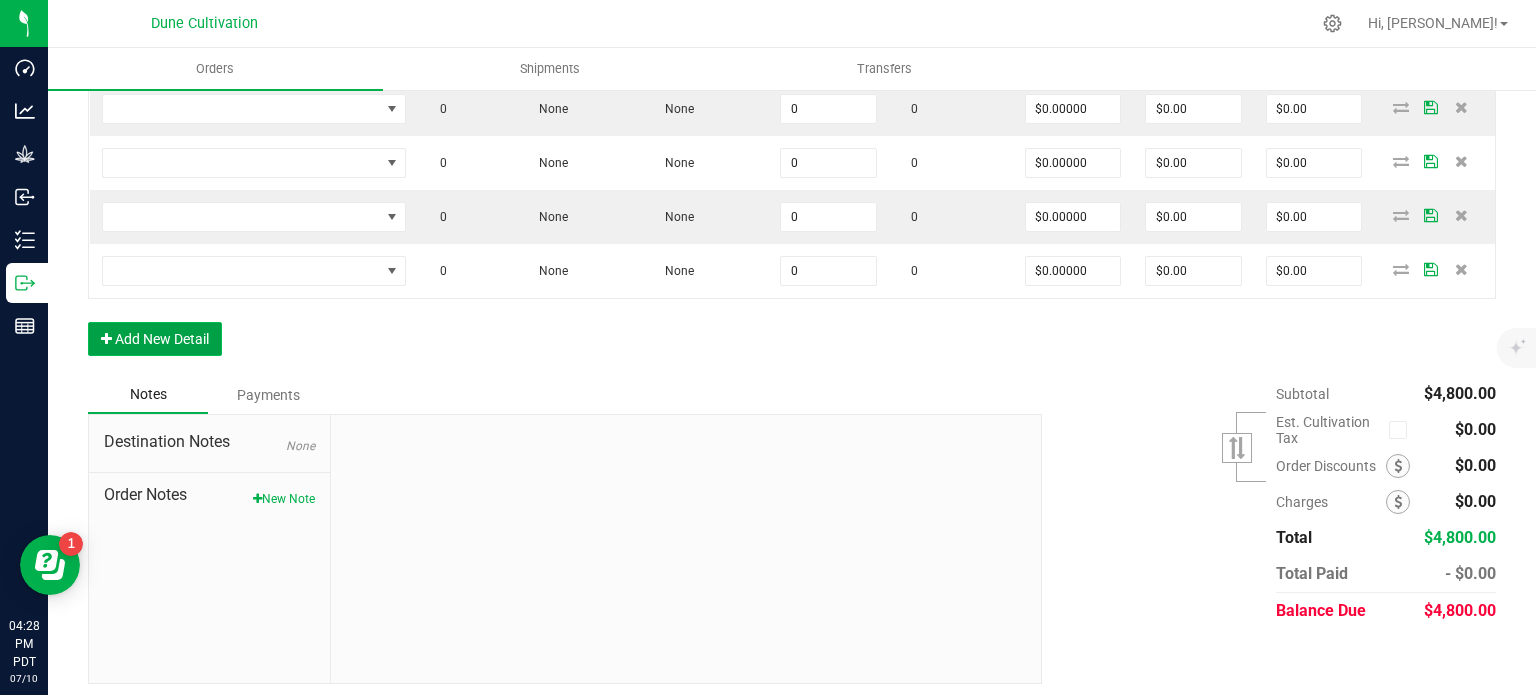 click on "Add New Detail" at bounding box center (155, 339) 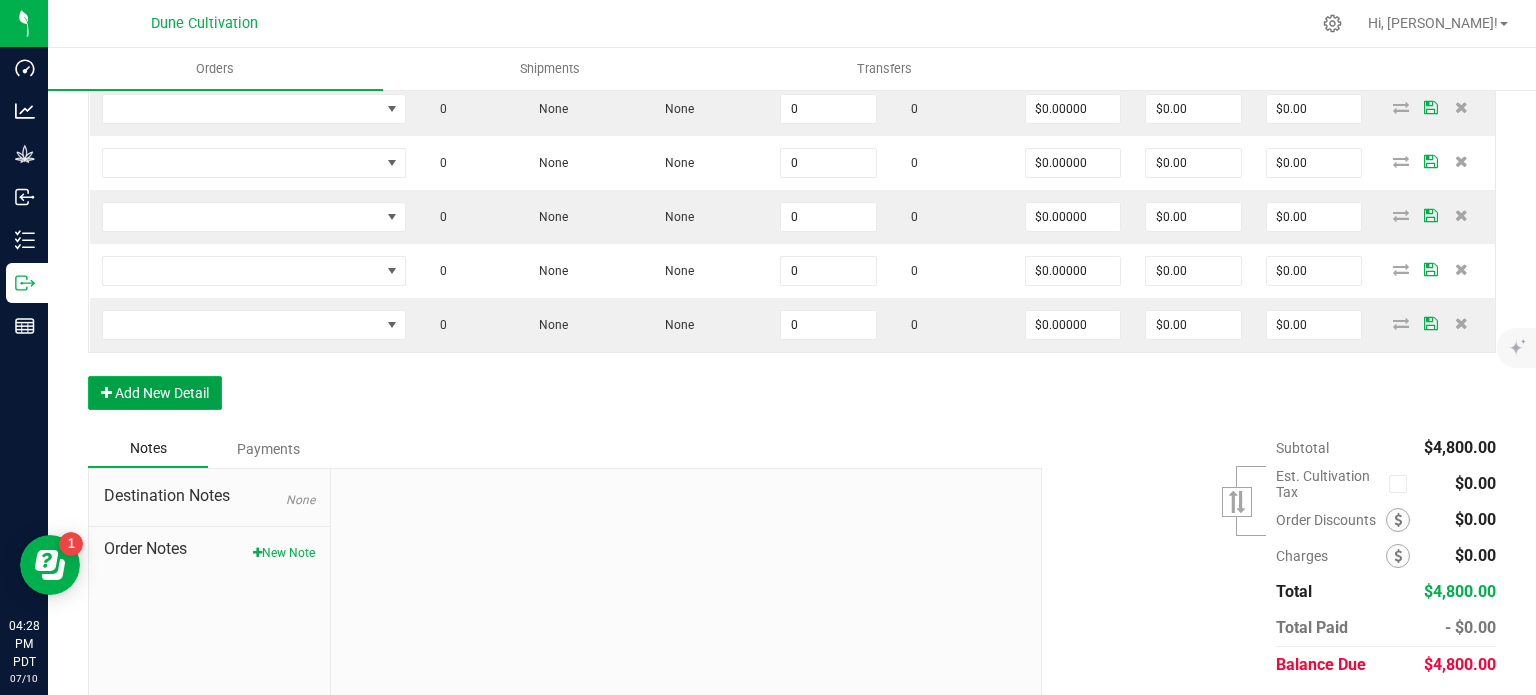 click on "Add New Detail" at bounding box center [155, 393] 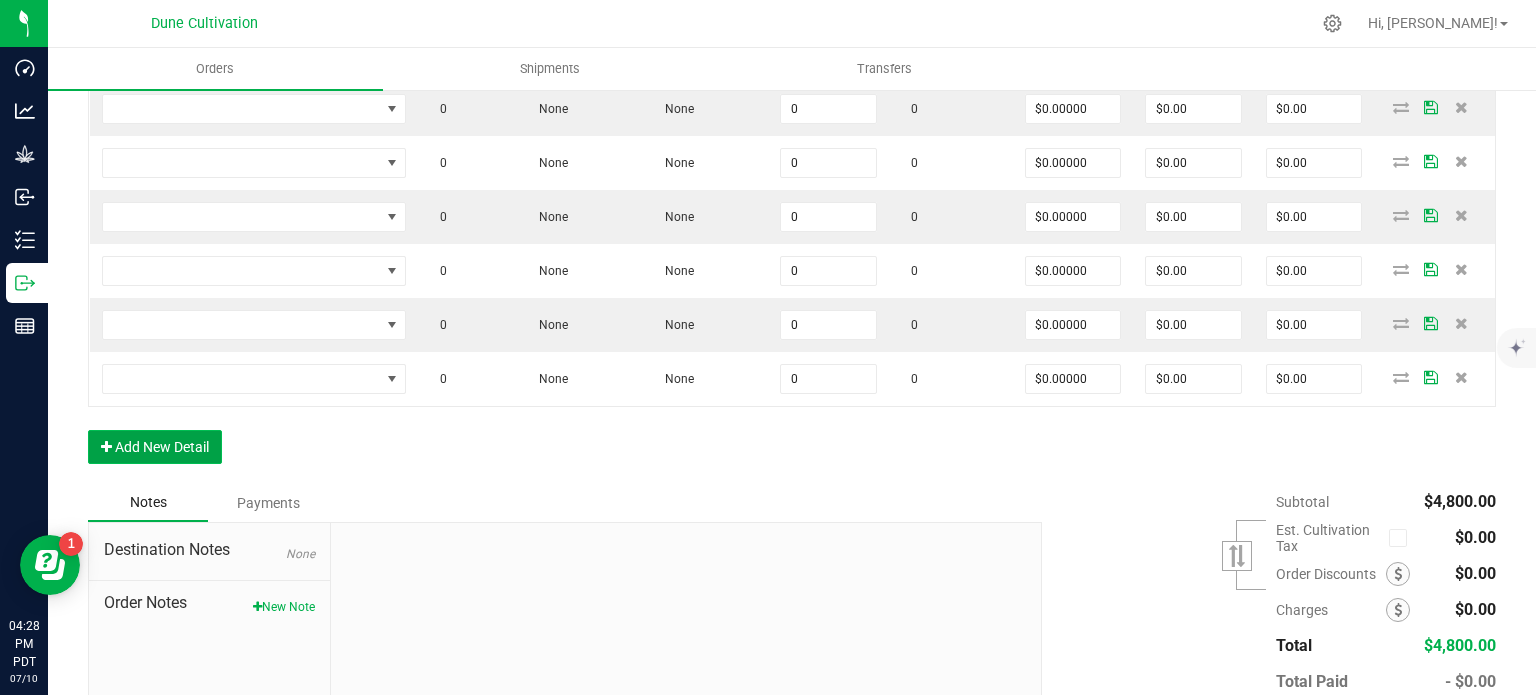 click on "Add New Detail" at bounding box center (155, 447) 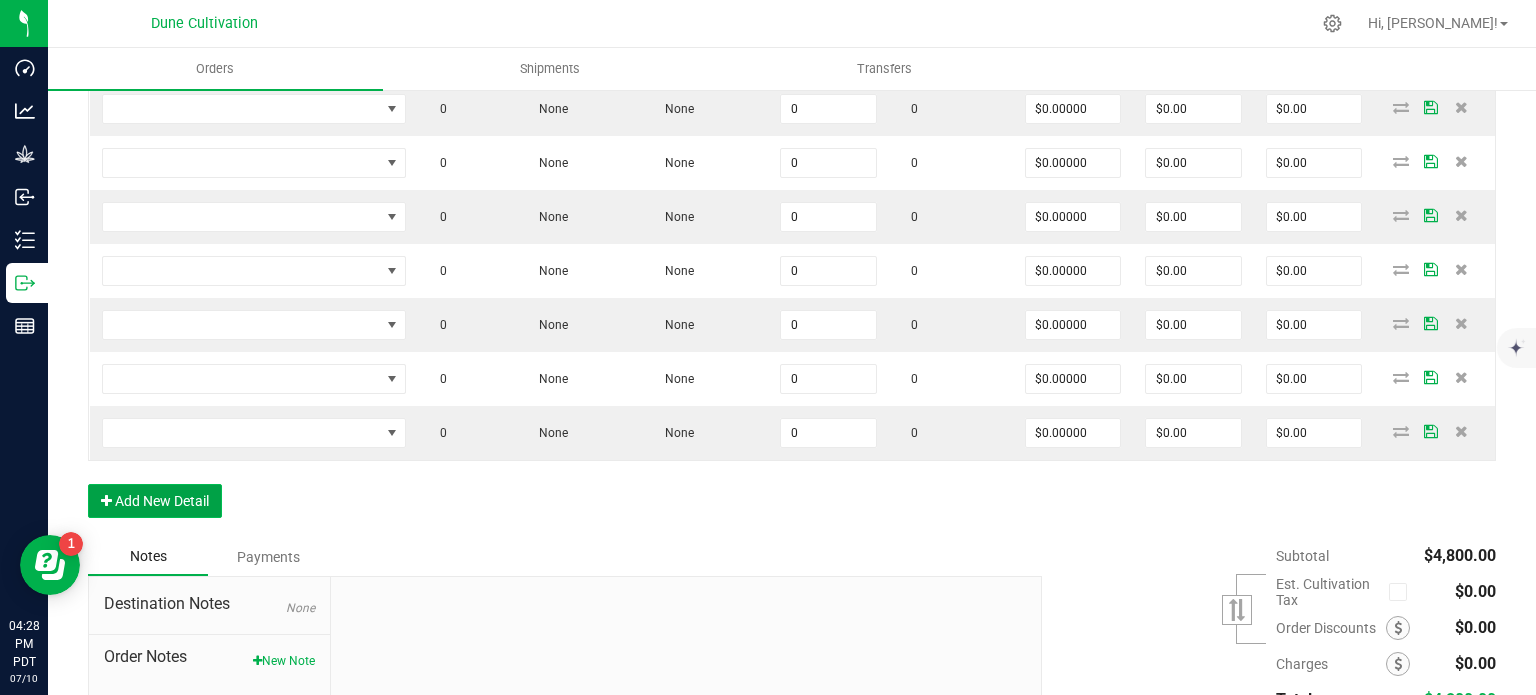 click on "Add New Detail" at bounding box center [155, 501] 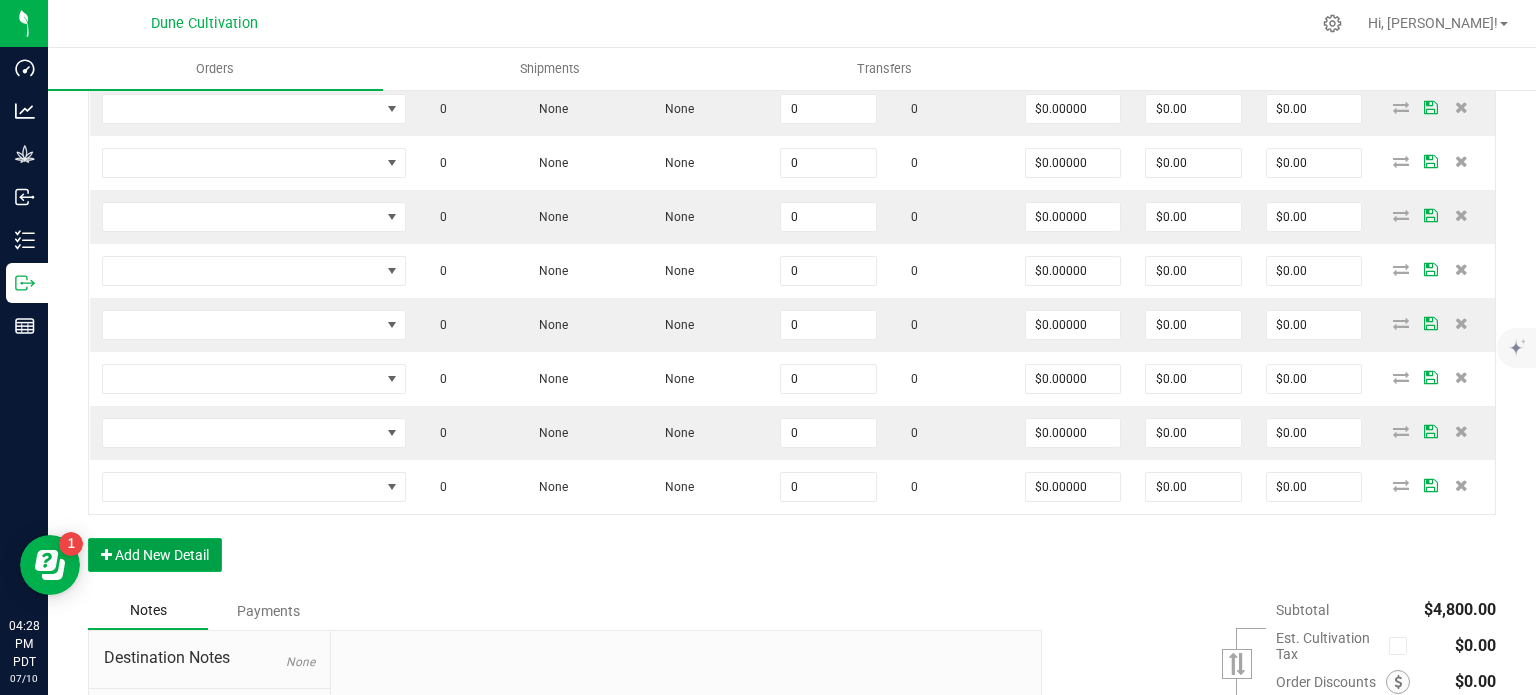 click on "Add New Detail" at bounding box center (155, 555) 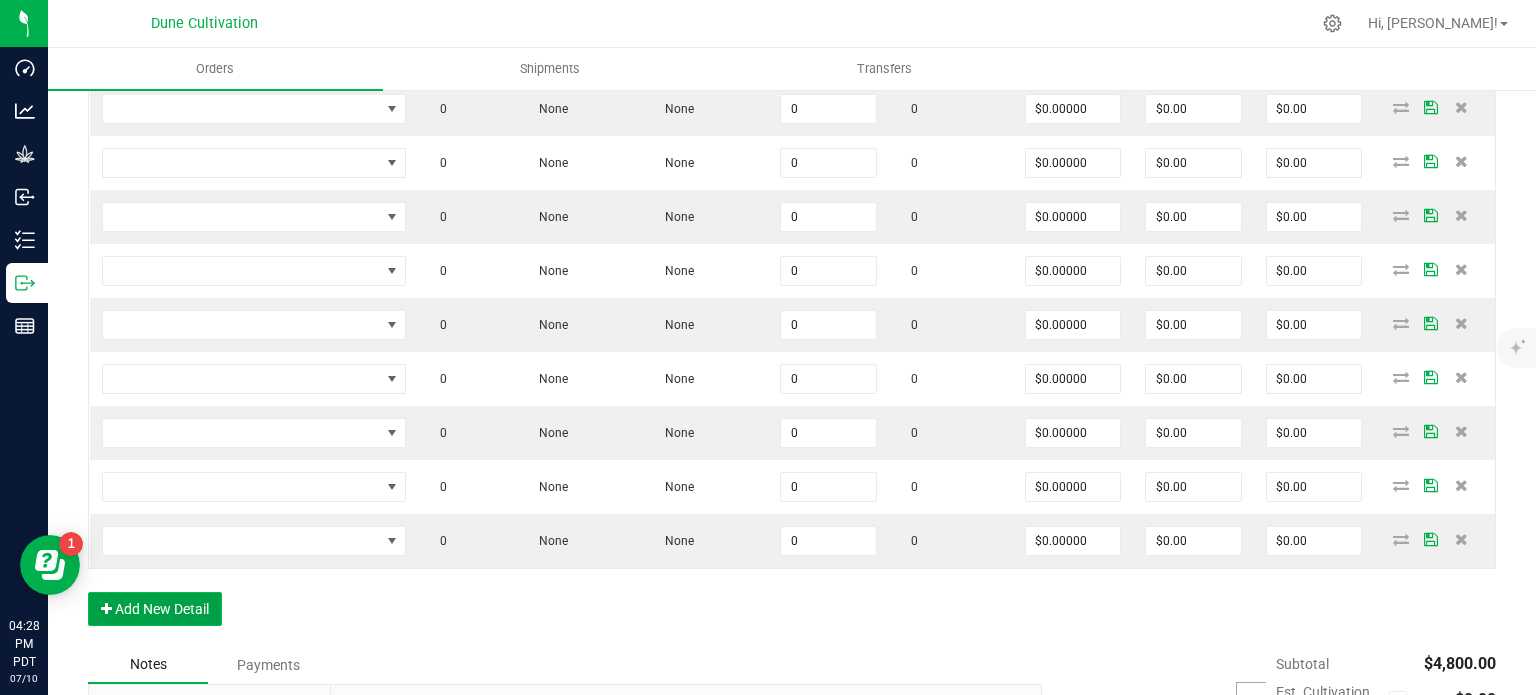 click on "Add New Detail" at bounding box center [155, 609] 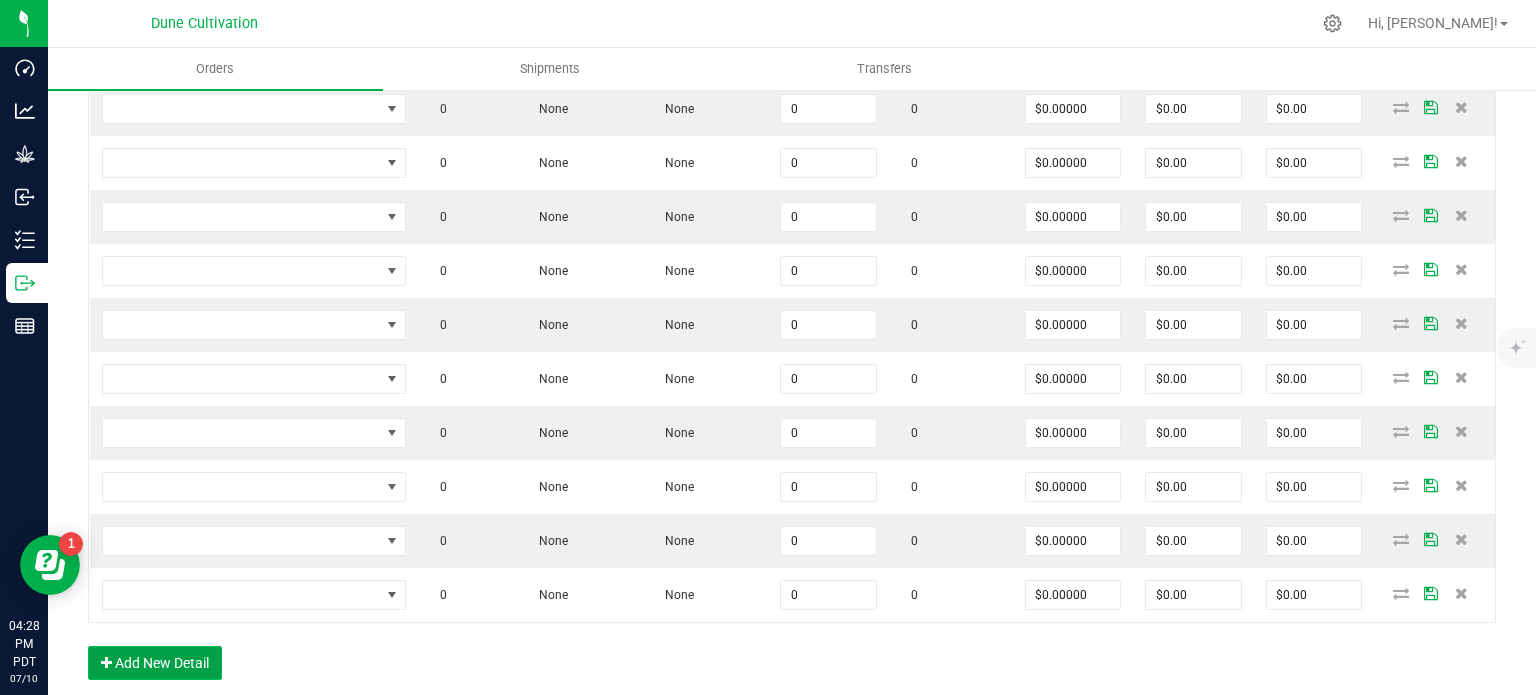 click on "Add New Detail" at bounding box center (155, 663) 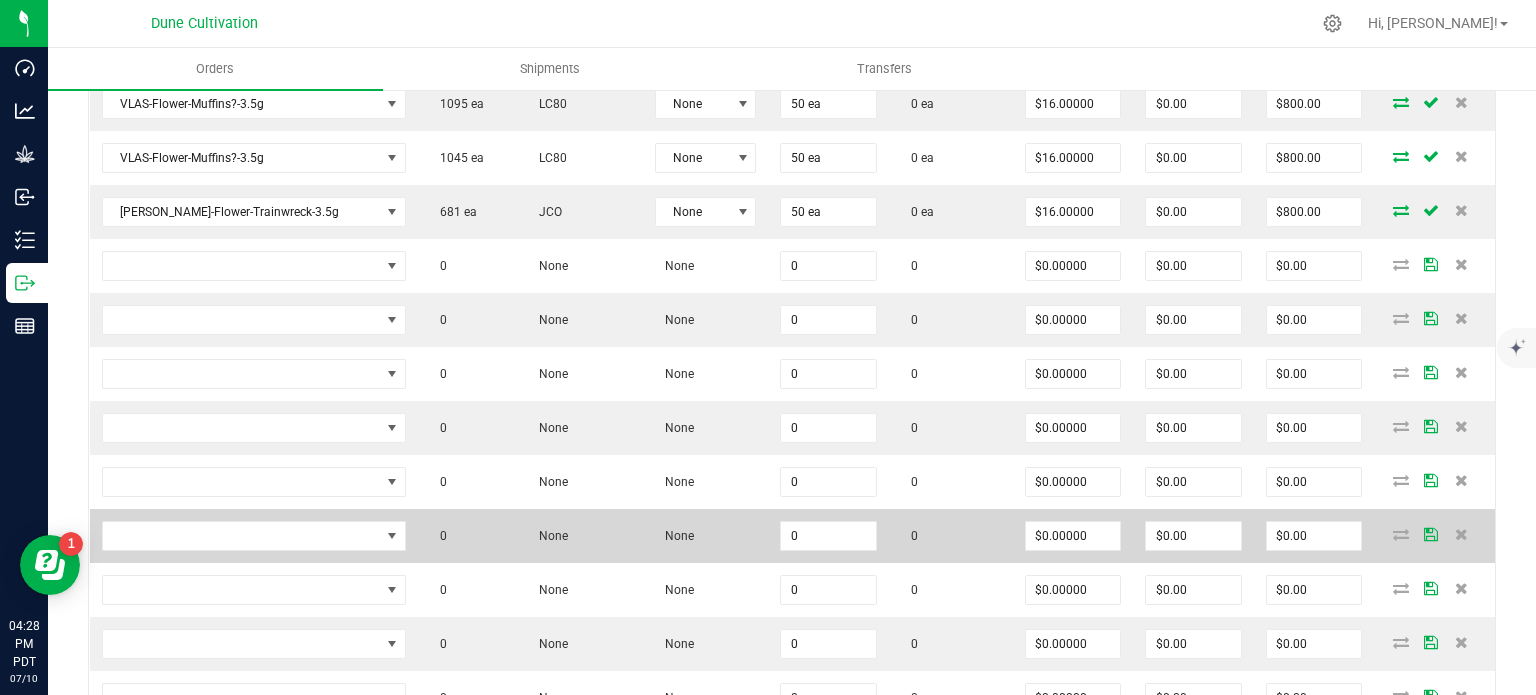 scroll, scrollTop: 812, scrollLeft: 0, axis: vertical 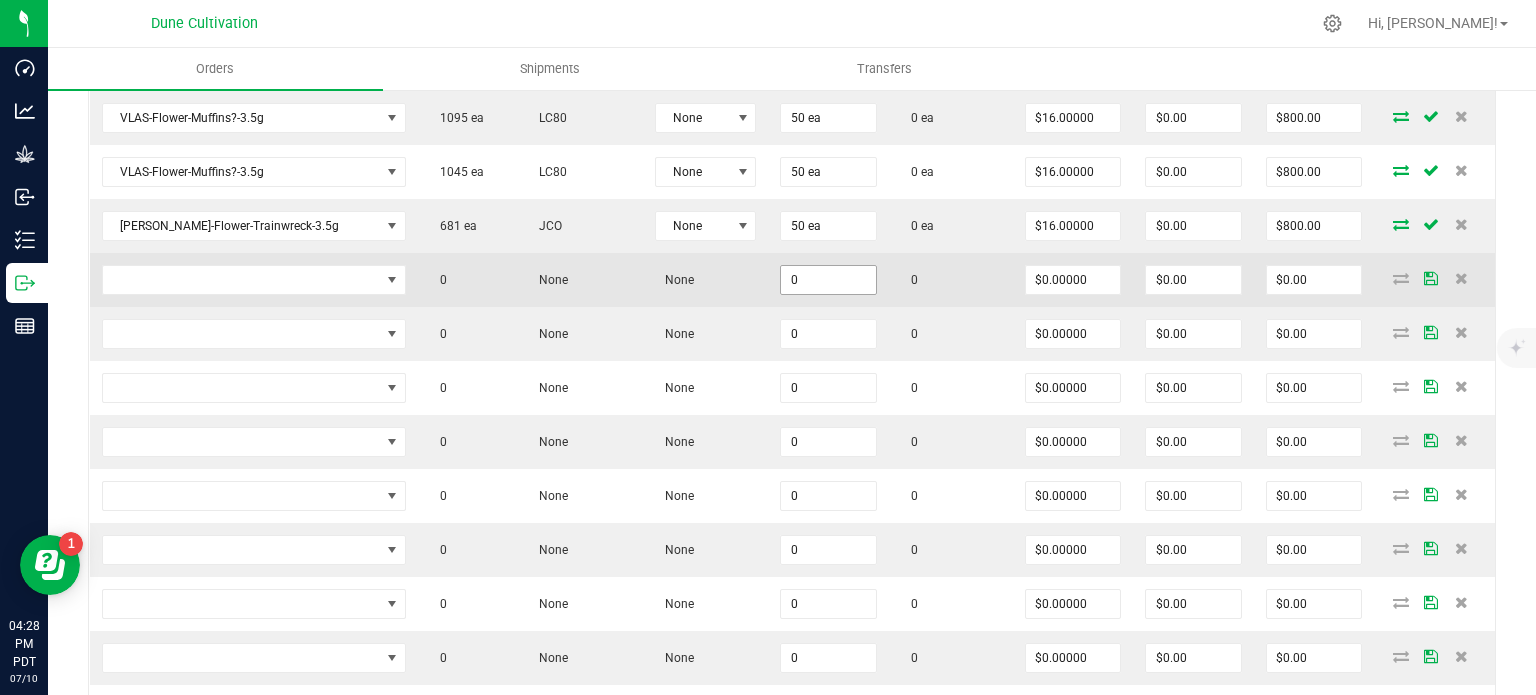 click on "0" at bounding box center [828, 280] 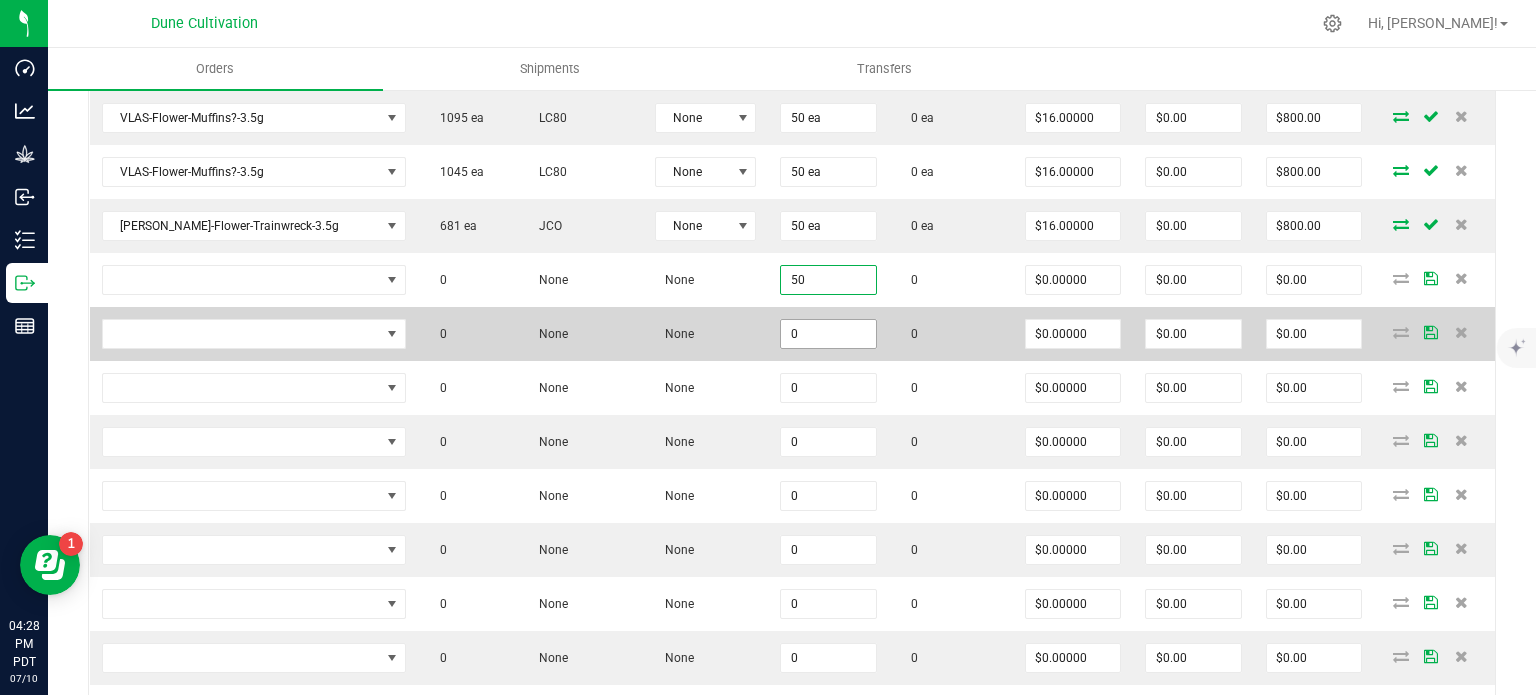type on "50" 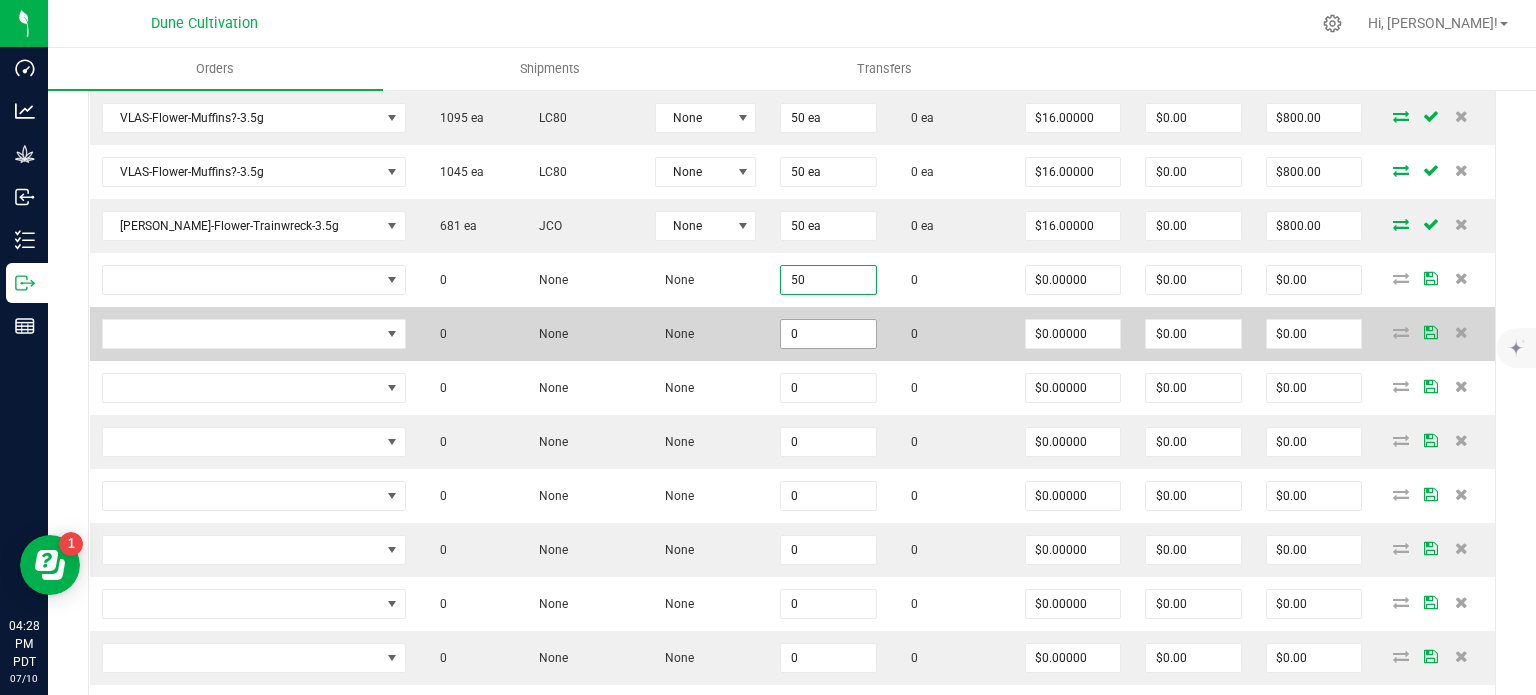 click on "0" at bounding box center [828, 334] 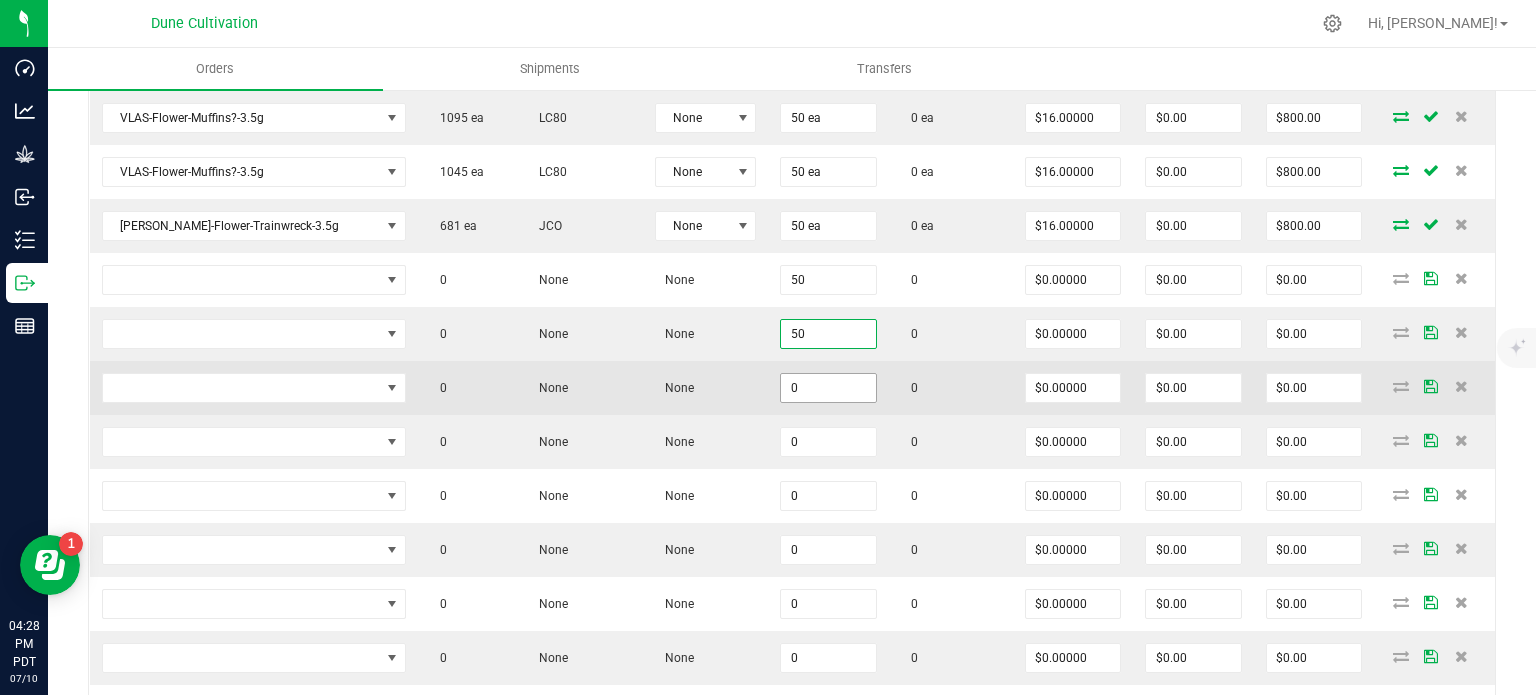 type on "50" 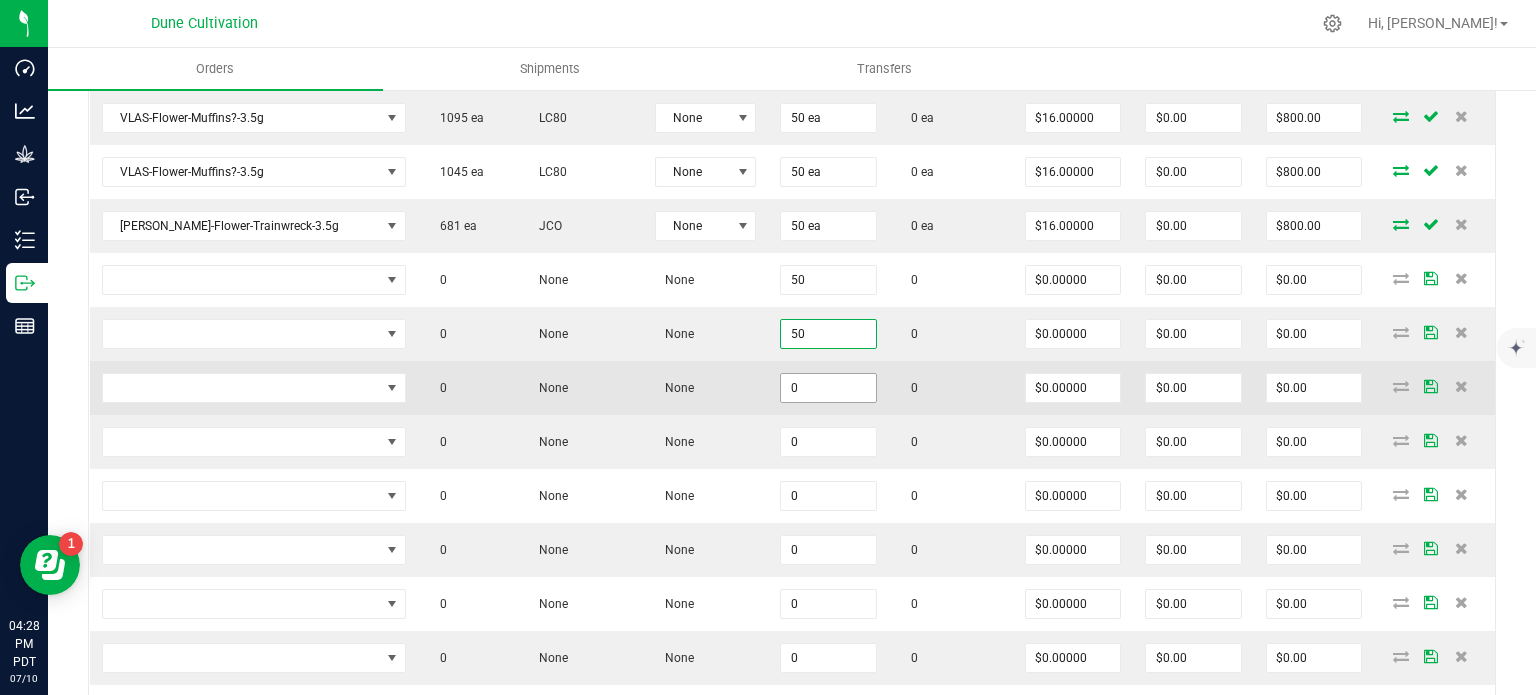 click on "0" at bounding box center (828, 388) 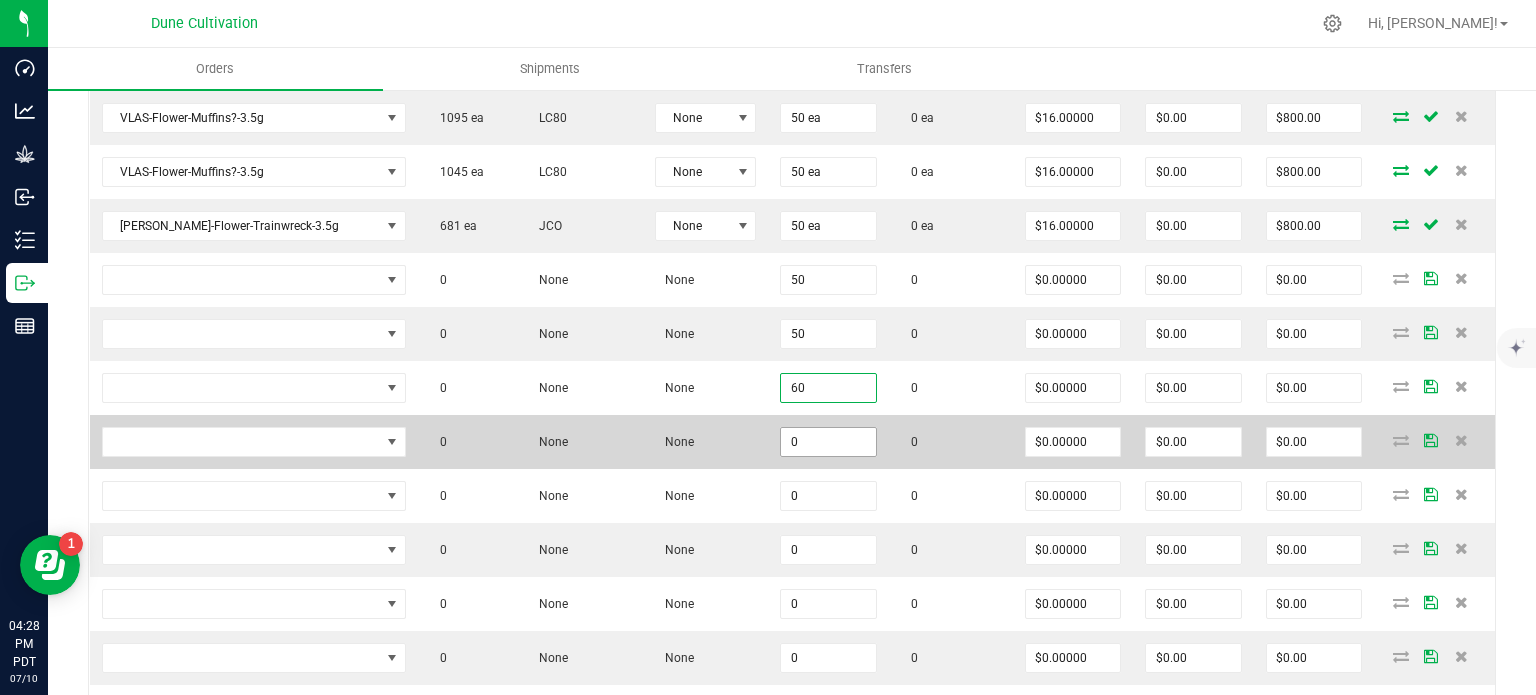 type on "60" 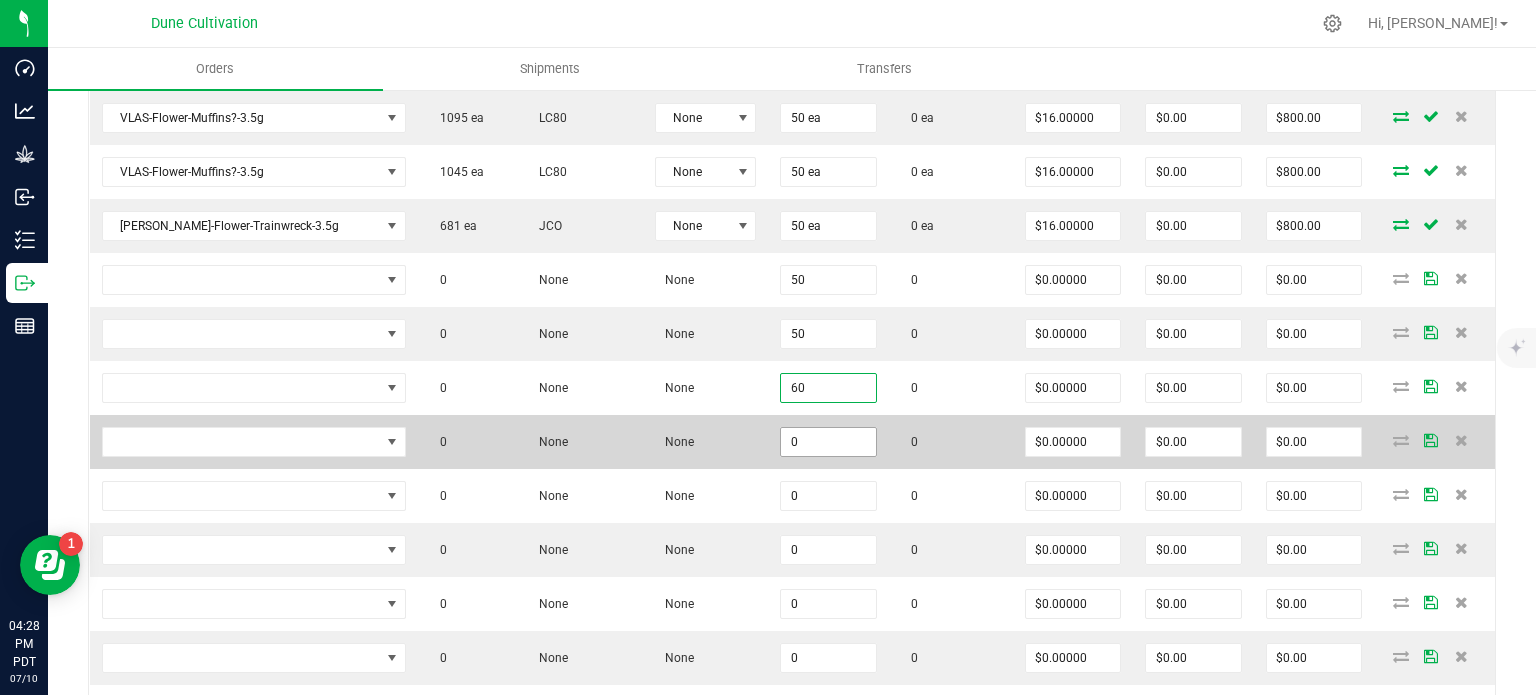 click on "0" at bounding box center [828, 442] 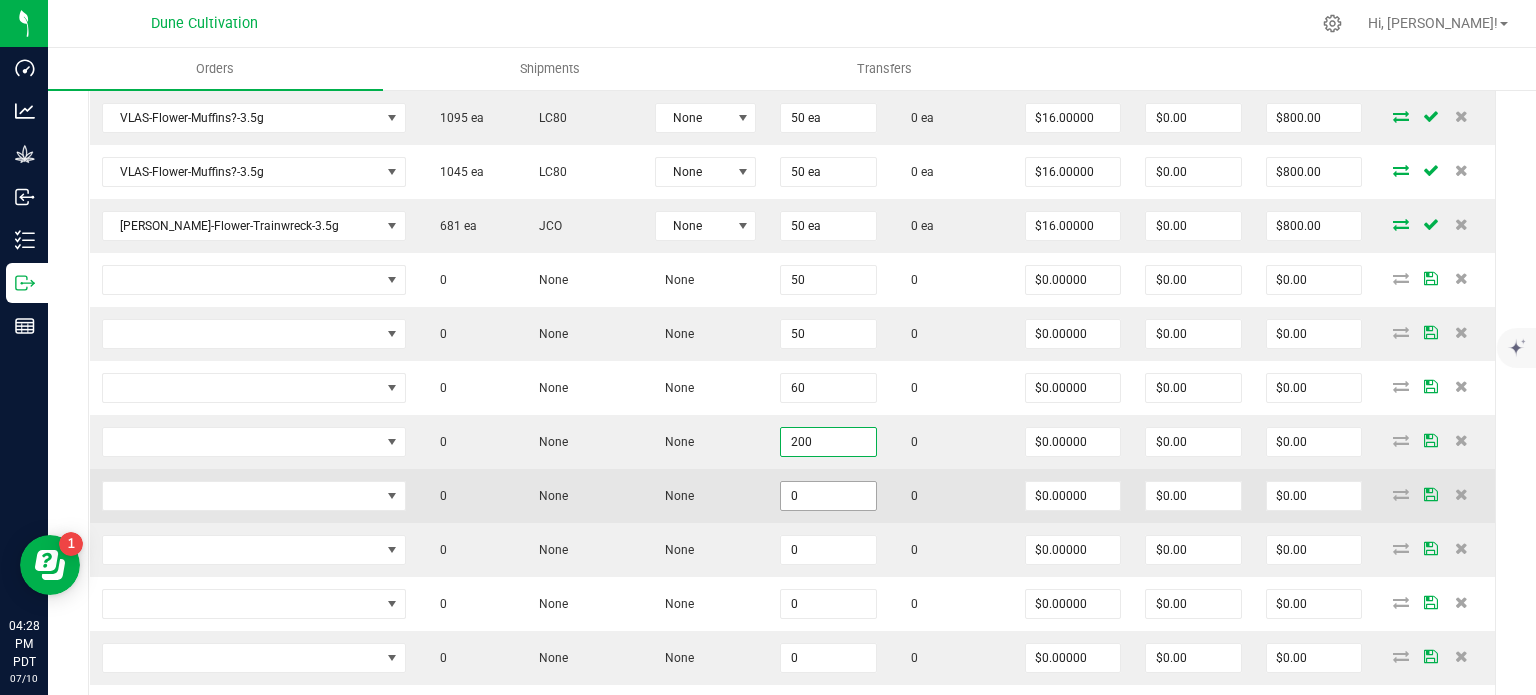 type on "200" 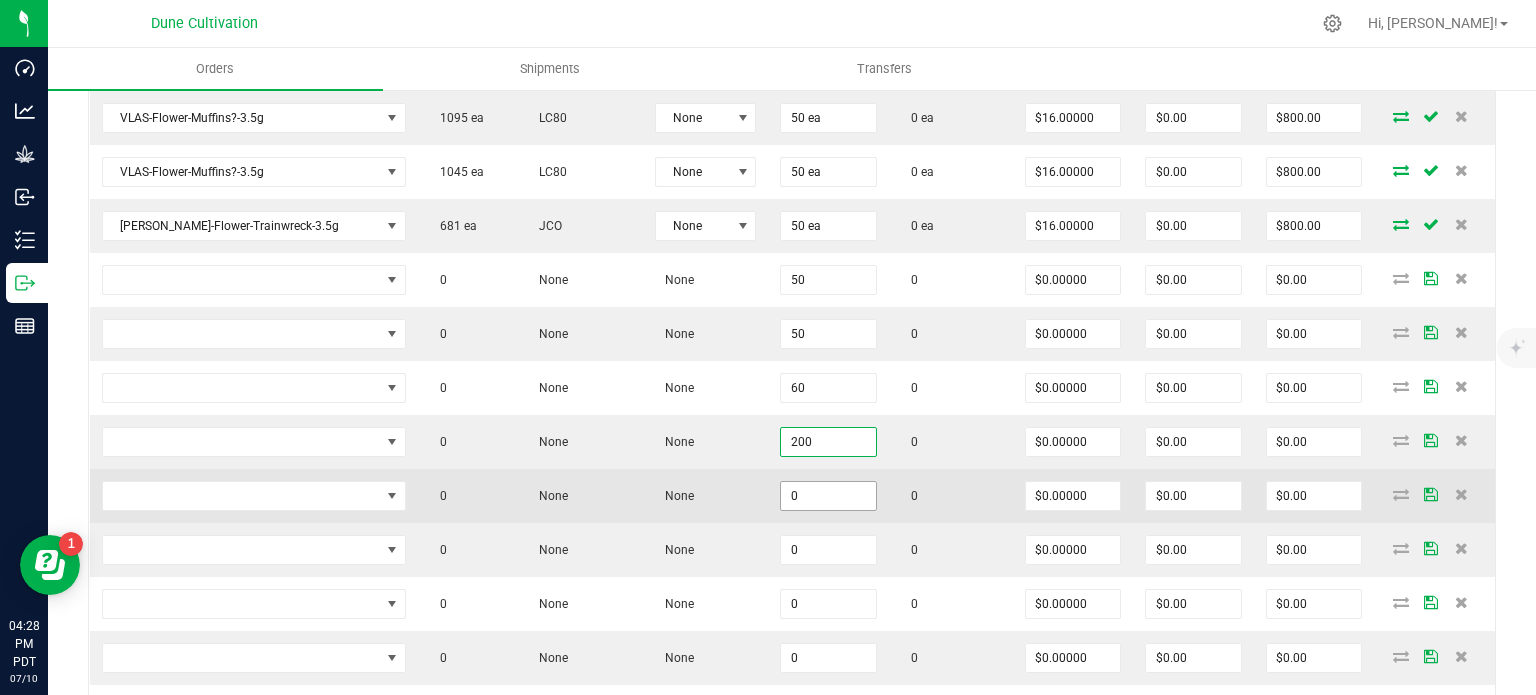 click on "0" at bounding box center (828, 496) 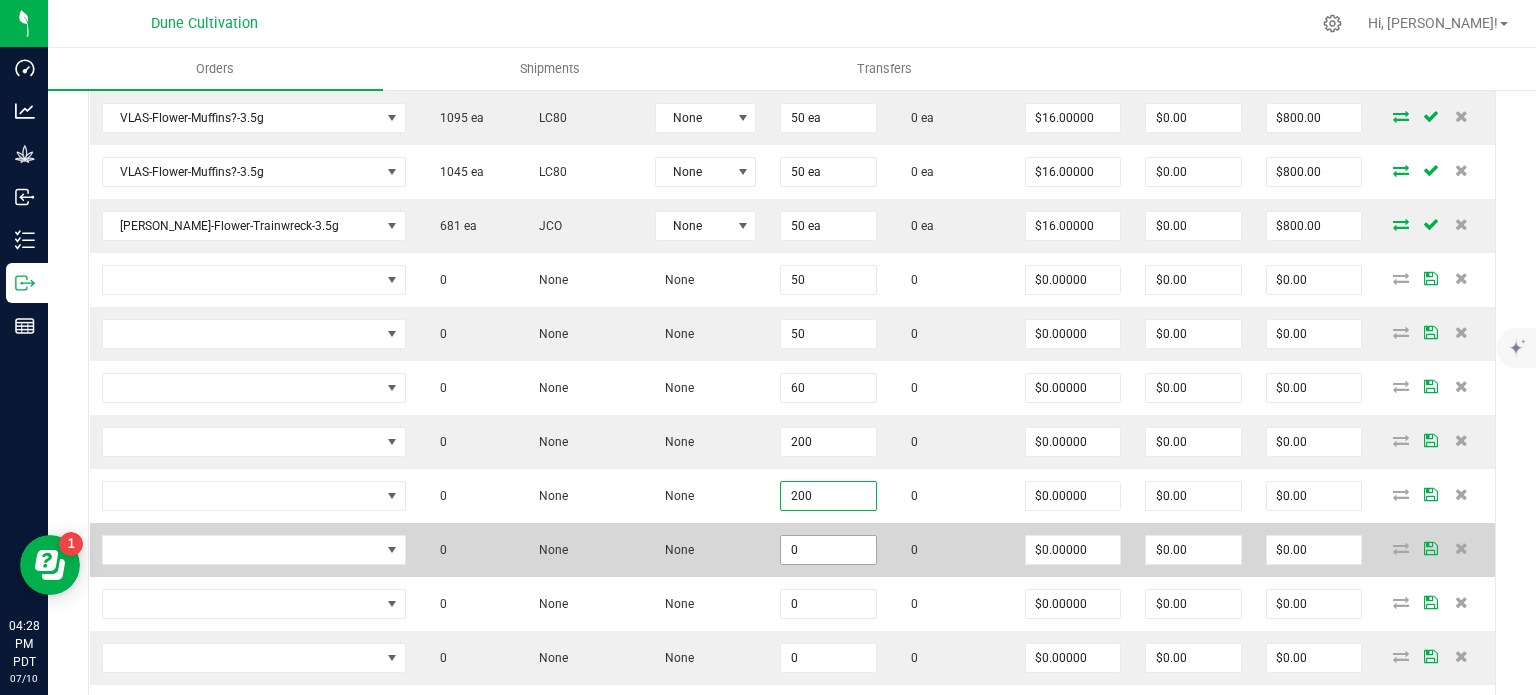 type on "200" 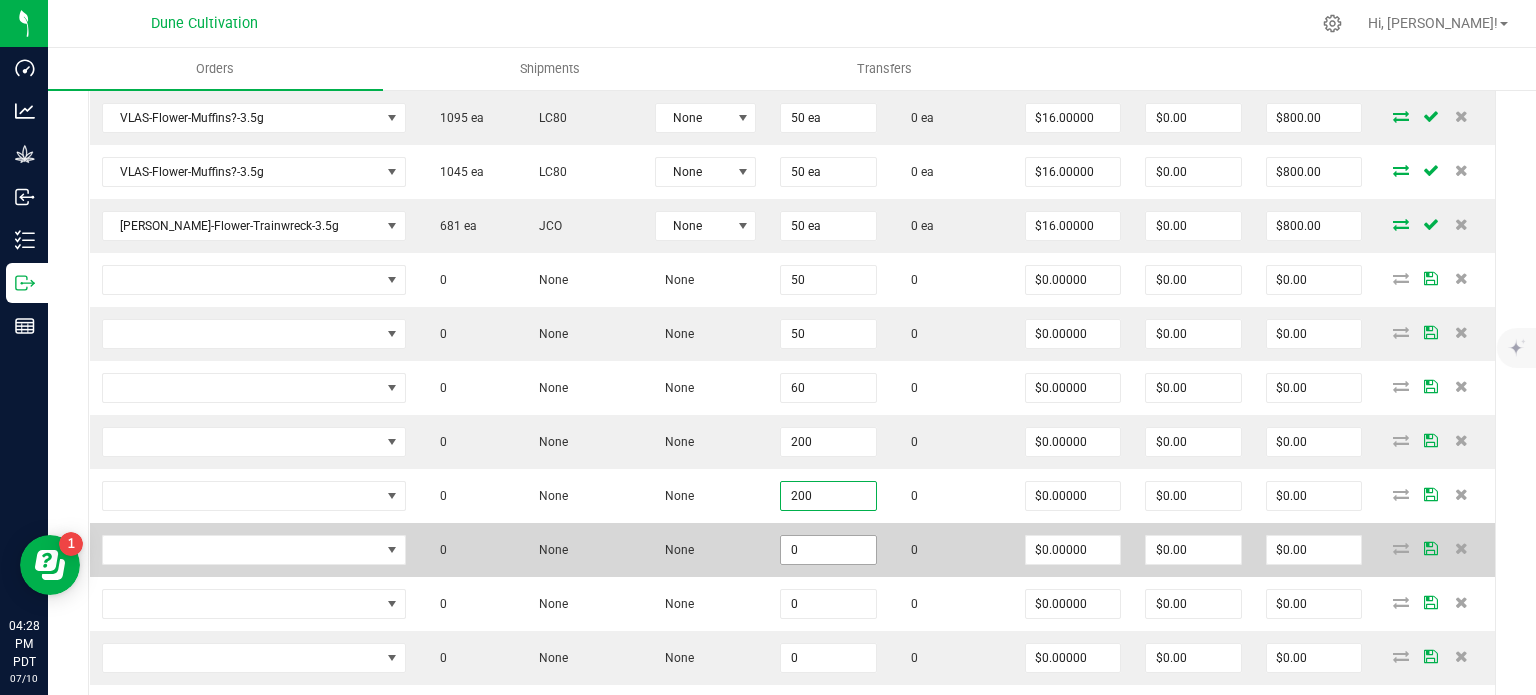click on "0" at bounding box center (828, 550) 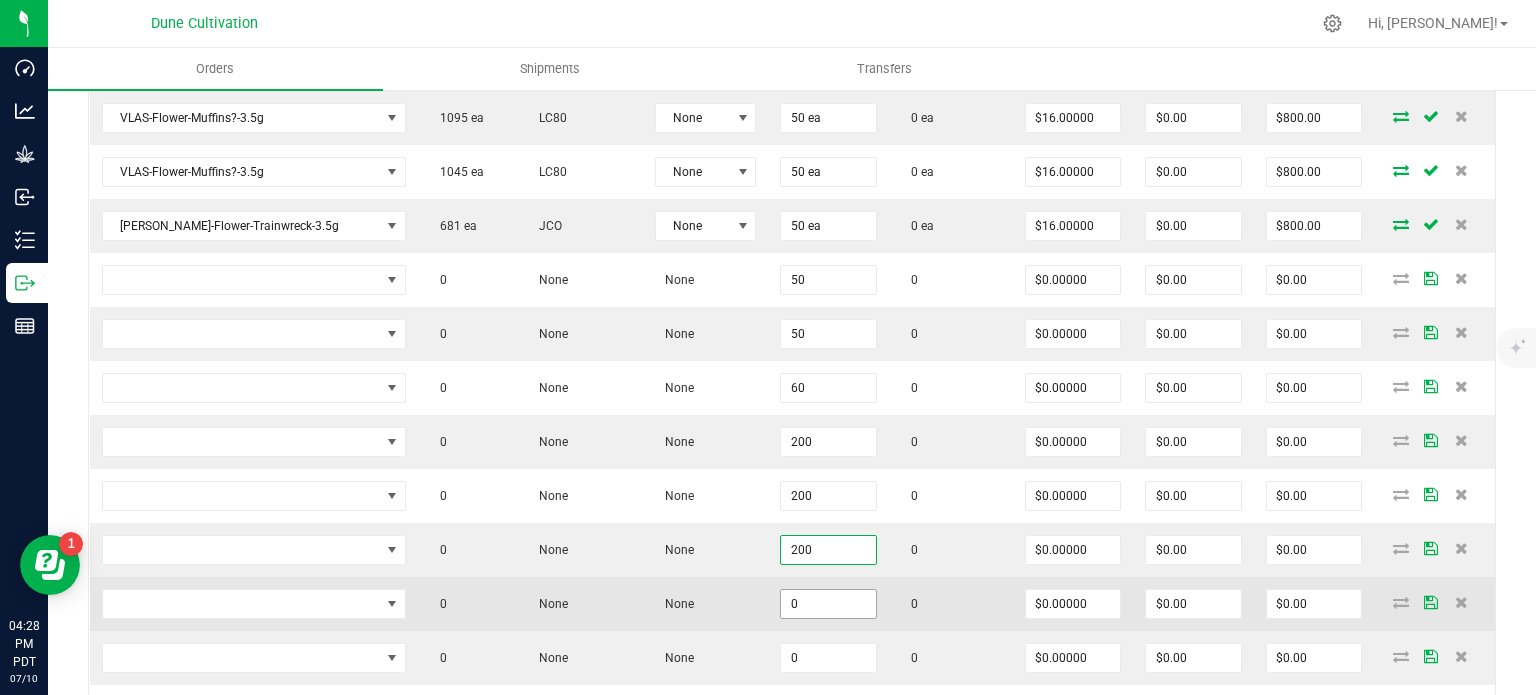 type on "200" 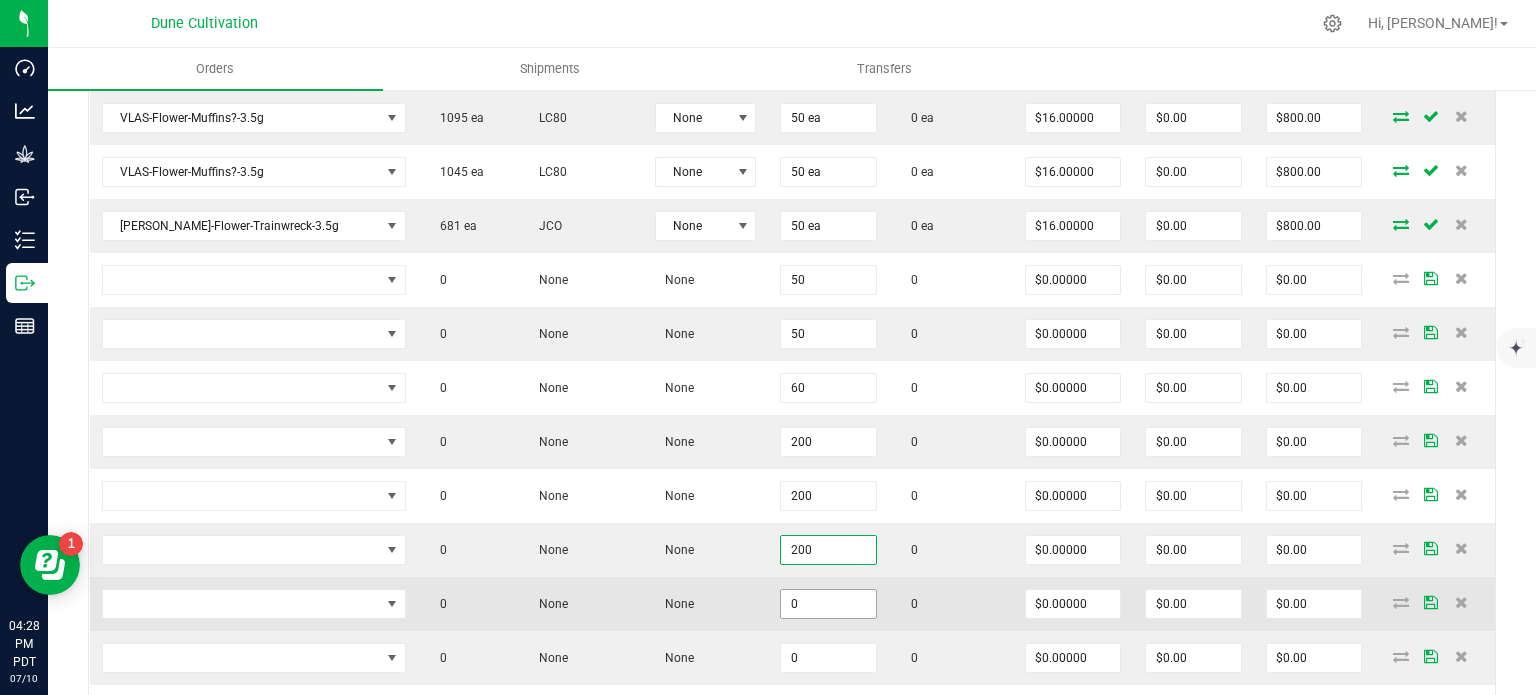 click on "0" at bounding box center [828, 604] 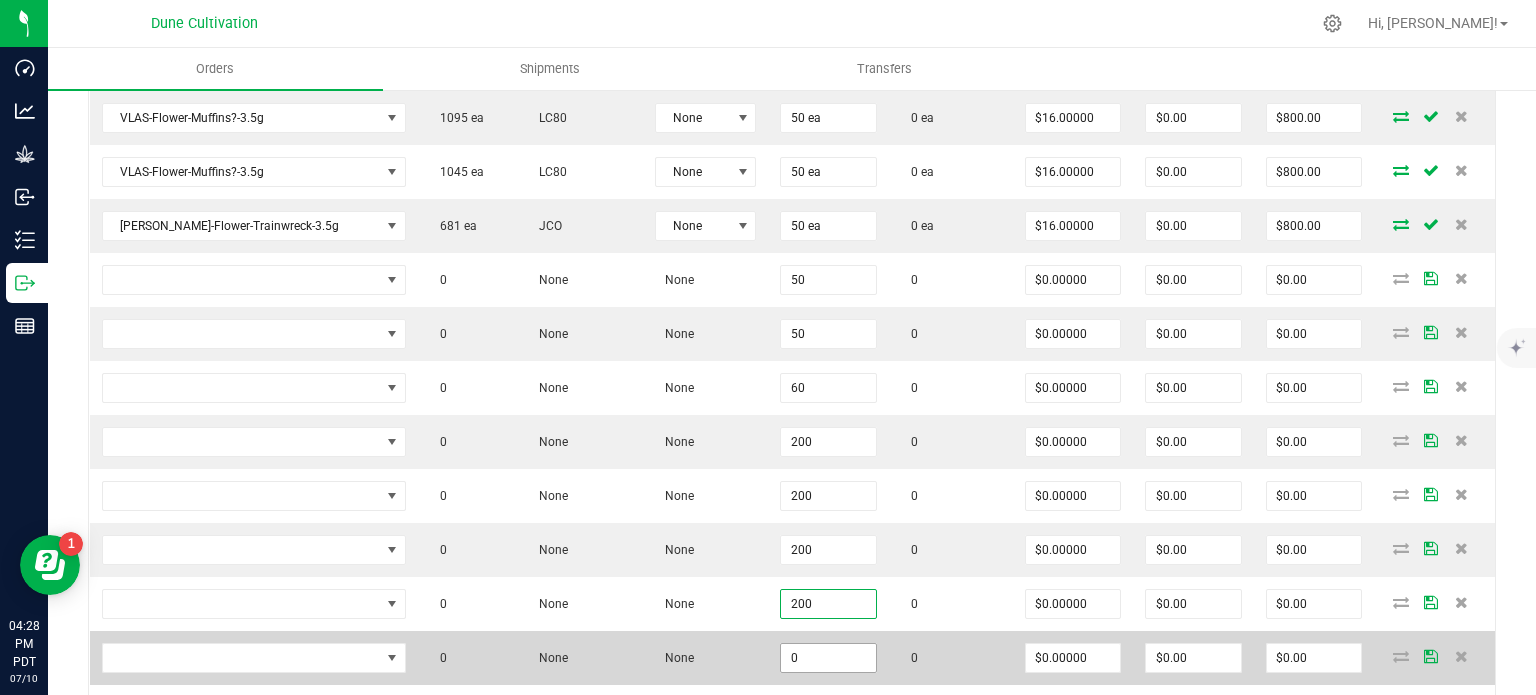 type on "200" 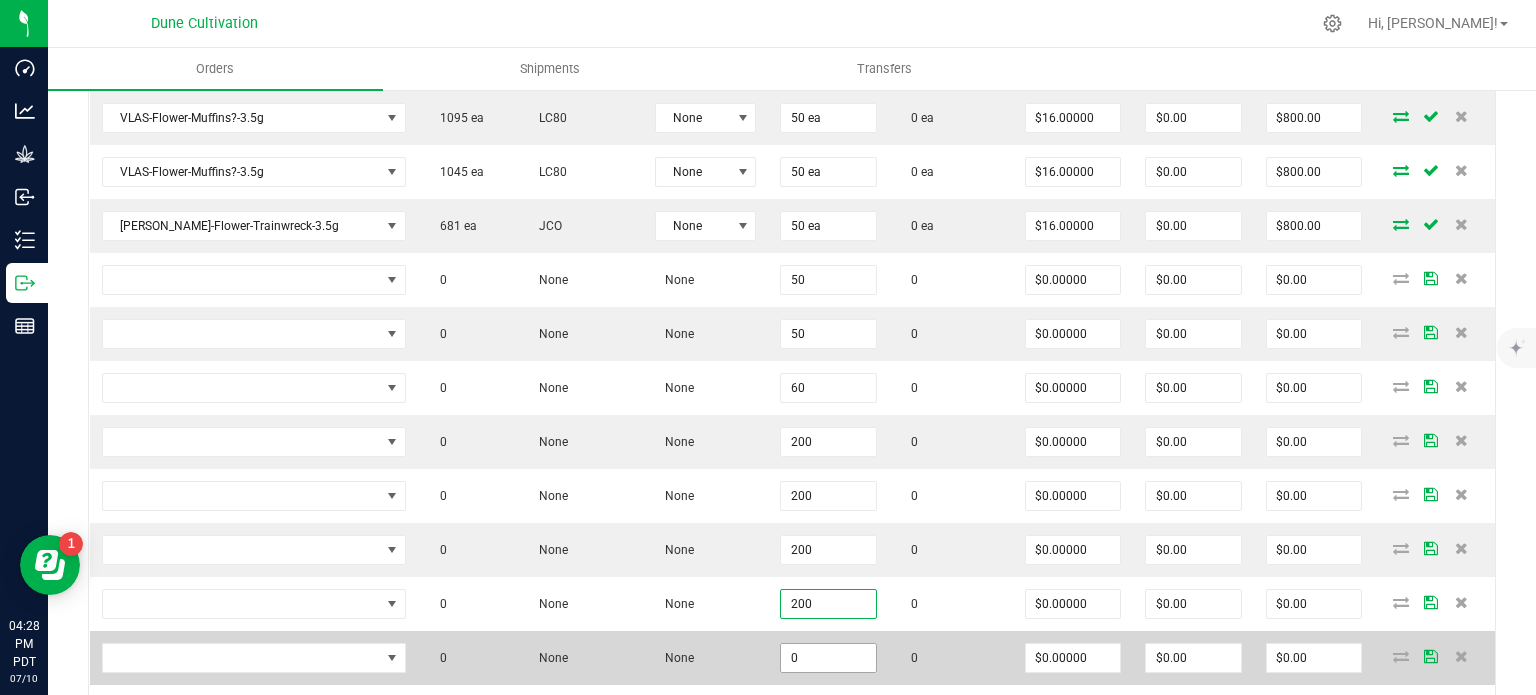 click on "0" at bounding box center (828, 658) 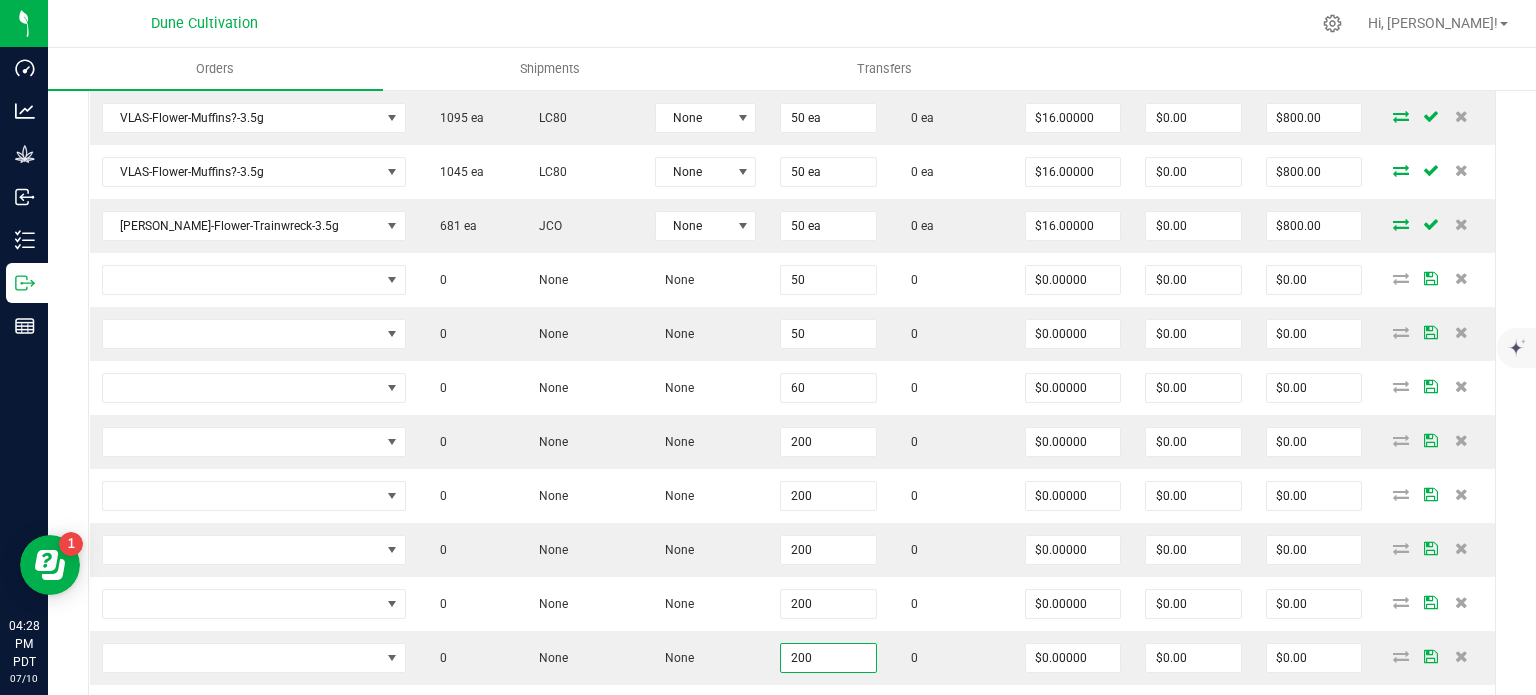 type on "200" 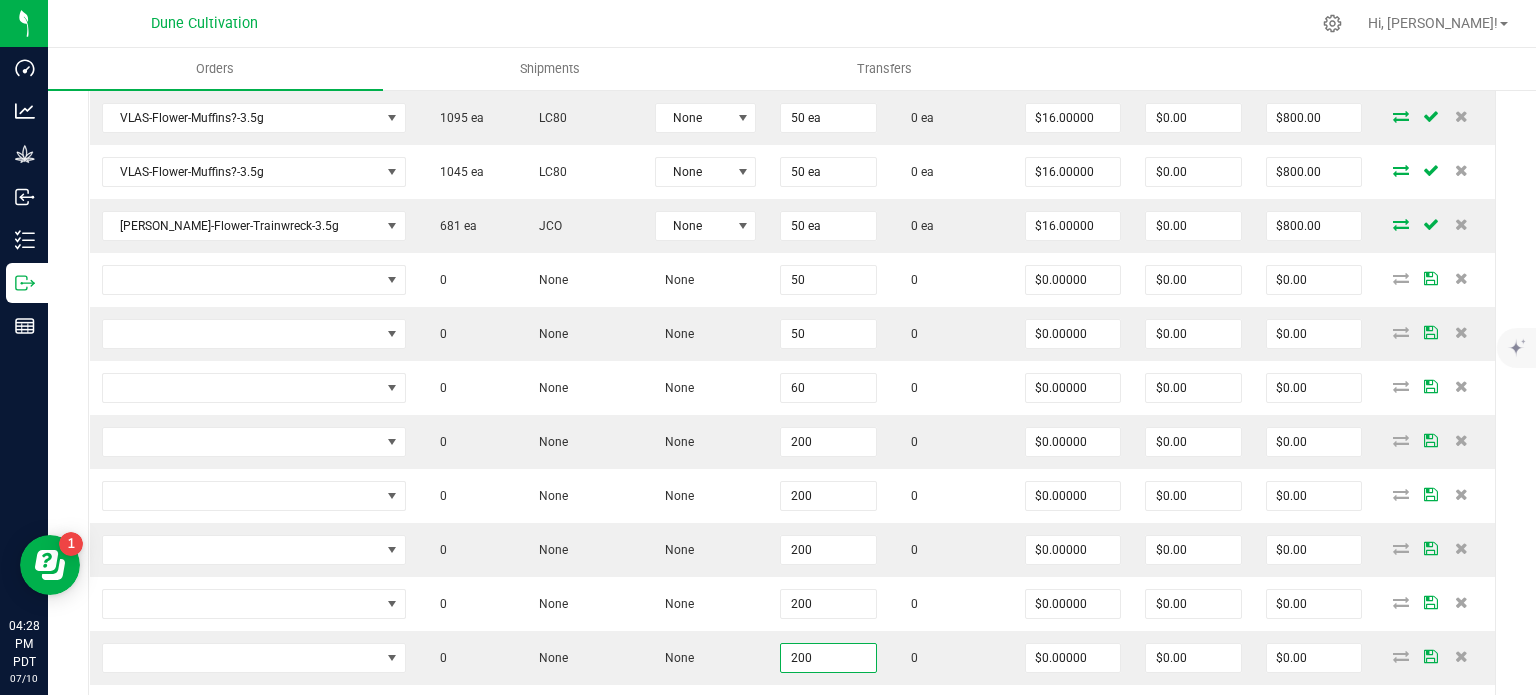 click on "Back to Orders
Order details   Export PDF   Done Editing   Order #   00001562   Status   Created   Order Date   Jul 10, 2025 4:24 PM PDT   Payment Status   Awaiting Payment   Invoice Date  07/16/2025  Requested Delivery Date  07/16/2025  Payment Terms  None  Customer PO   Sales Rep  Brett Nelson *  Transfer Type  Non-Affiliate Wholesale Transfer- Initial  Destination DBA  Mint Cannabis (Paradise)  Edit   Order Total   $4,800.00   License #   04045523128584413069   License Expiration   Jun 30, 2025   Address  Retail Facilities Operations NV LLC 4503 Paradise Rd Las Vegas  ,  NV 89169  Contact   Distributor  Nabisix LLC  Ref Field 1   Ref Field 2   Ref Field 3
Order Details Print All Labels Item  Sellable  Strain  Lot Number  Qty Ordered Qty Allocated Unit Price Line Discount Total 50" at bounding box center (792, 291) 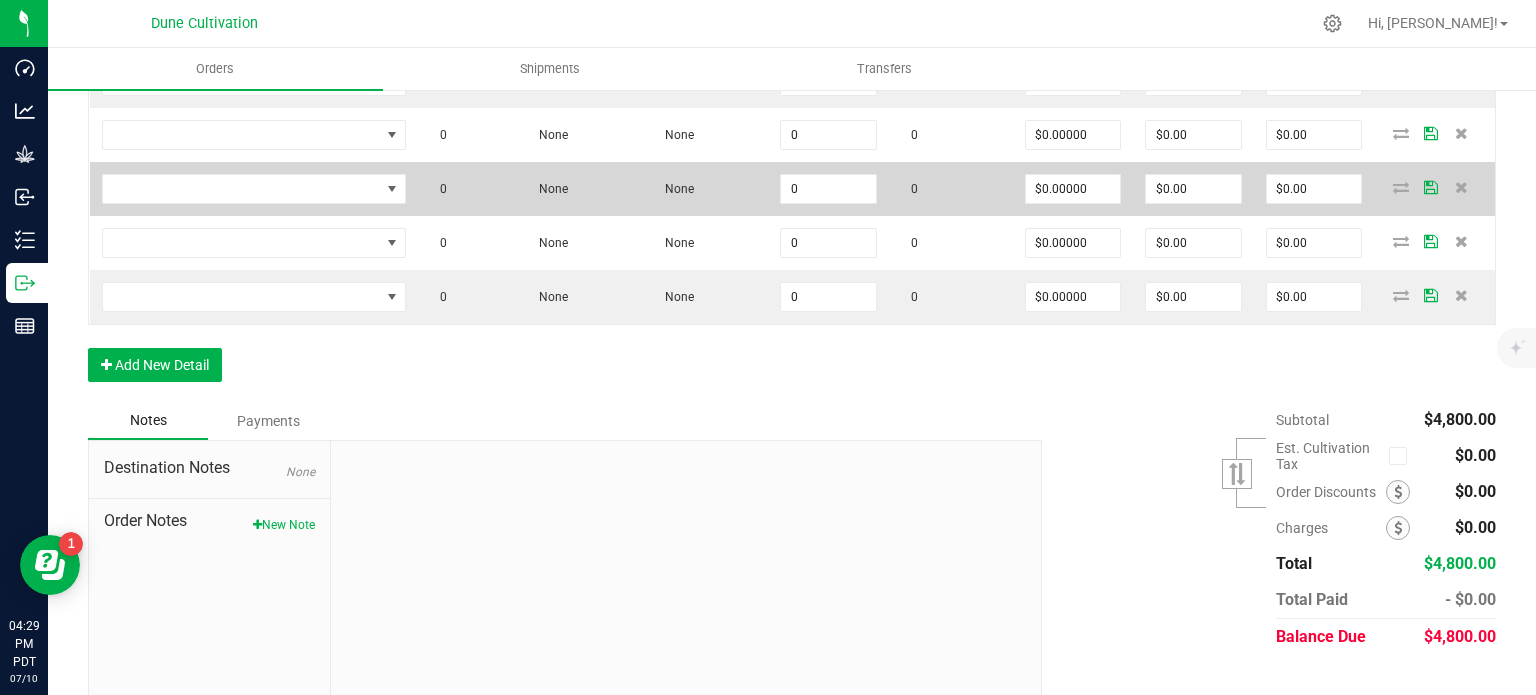 scroll, scrollTop: 1301, scrollLeft: 0, axis: vertical 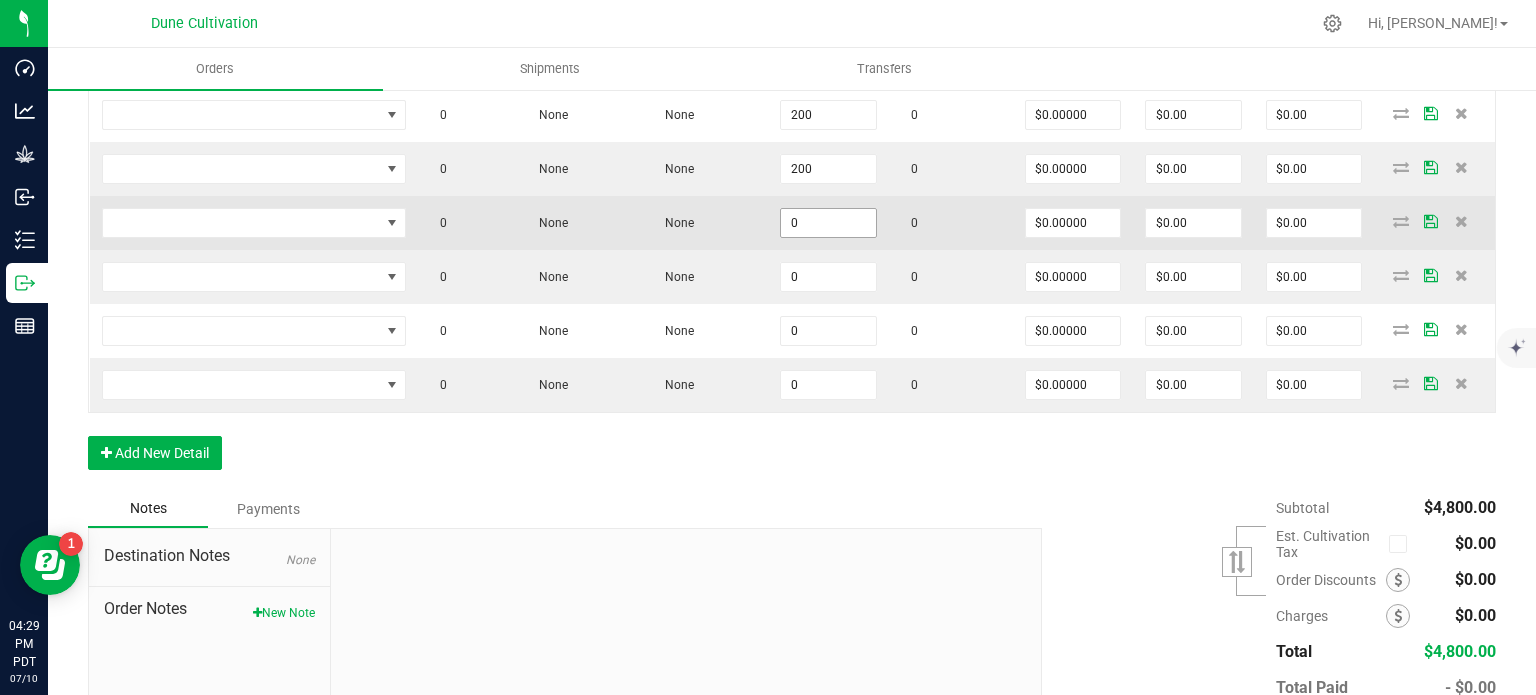 click on "0" at bounding box center [828, 223] 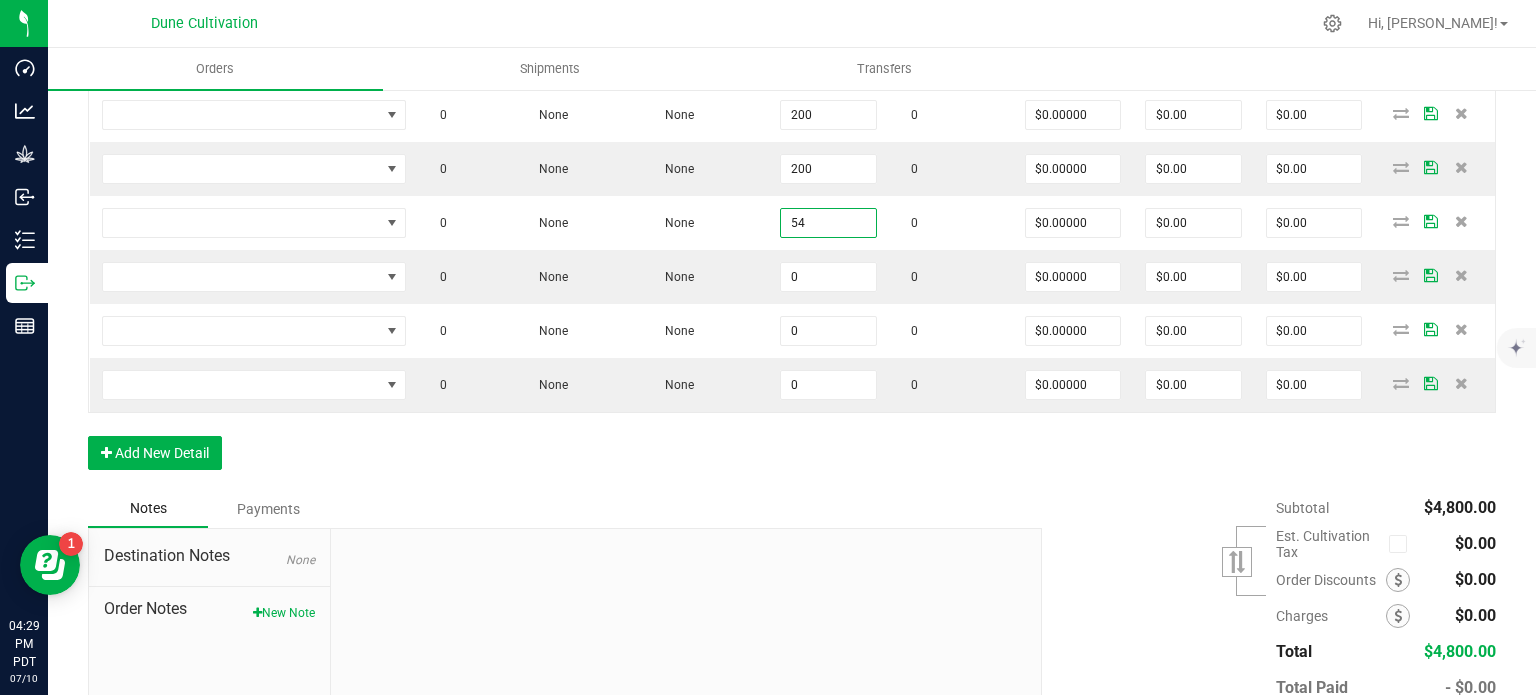 type on "54" 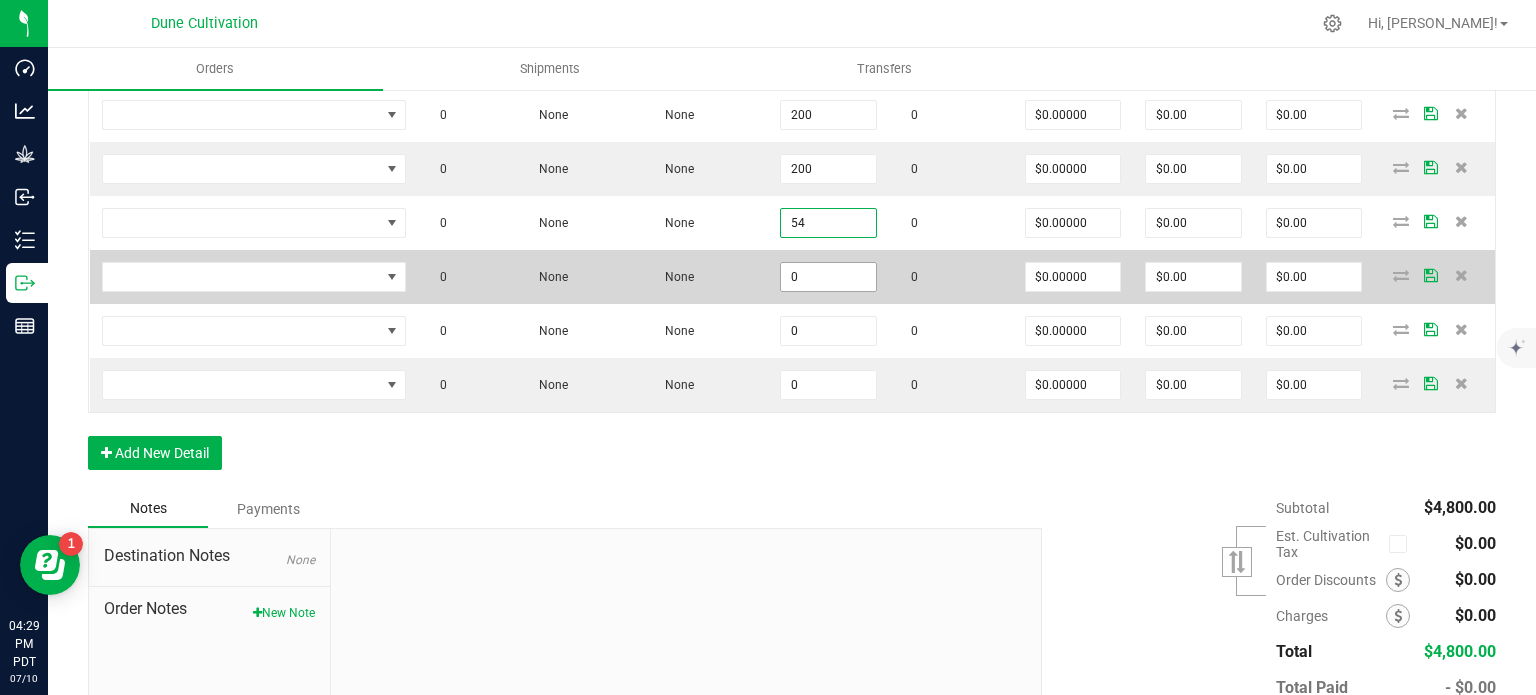 click on "0" at bounding box center (828, 277) 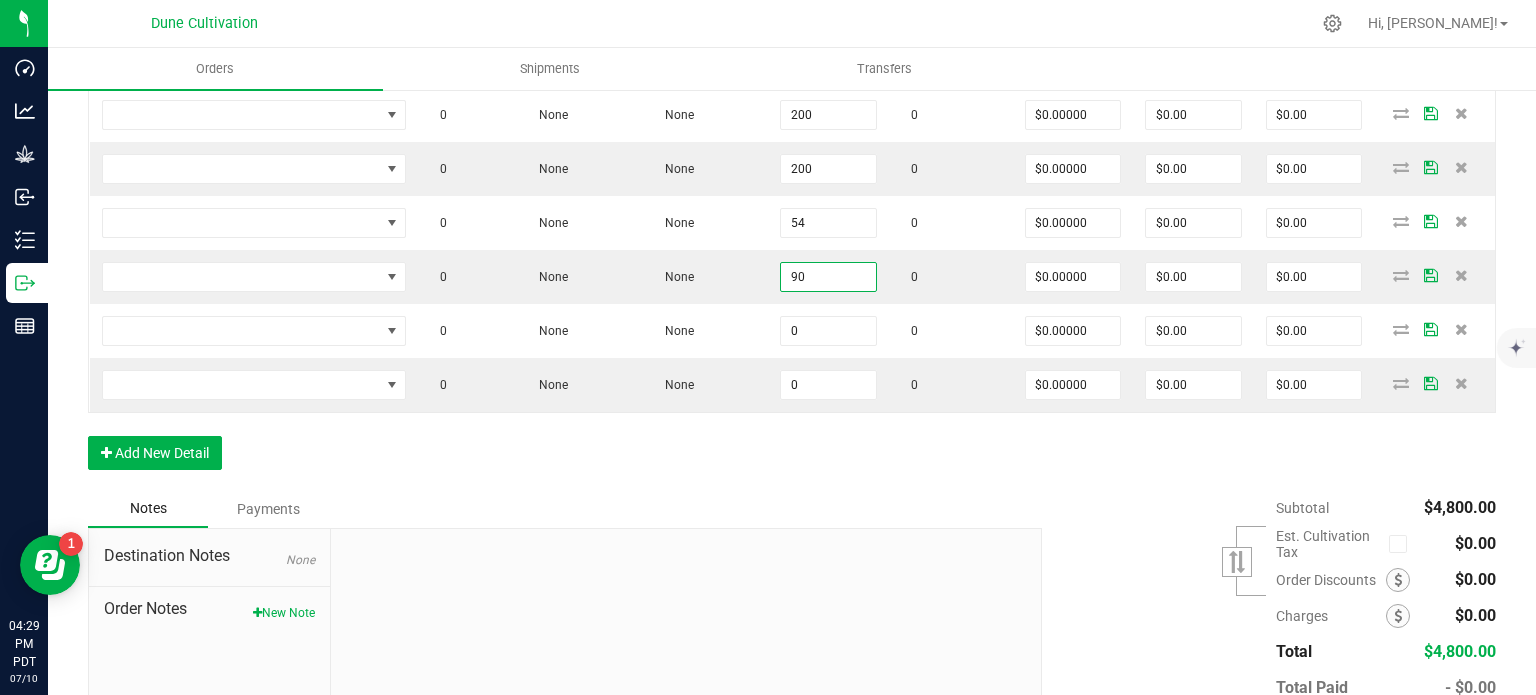 type on "90" 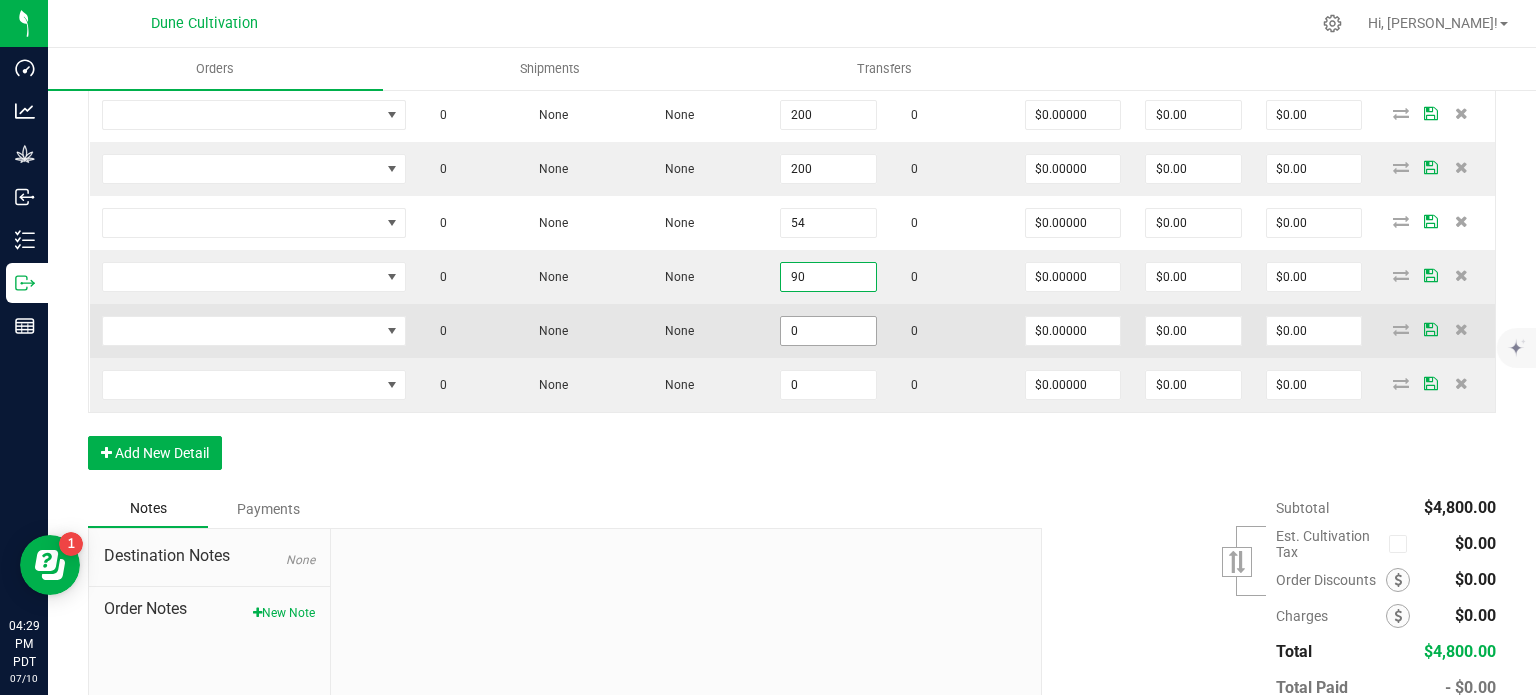 click on "0" at bounding box center (828, 331) 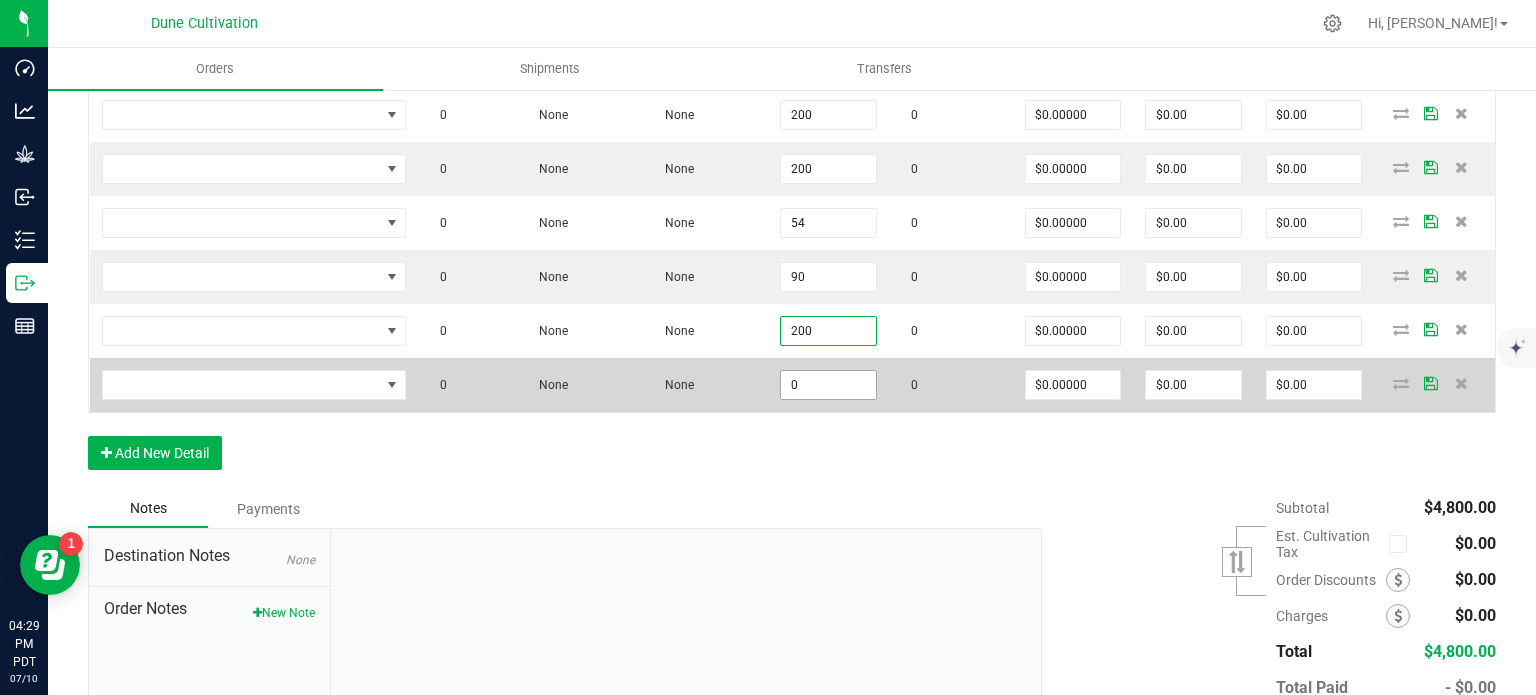type on "200" 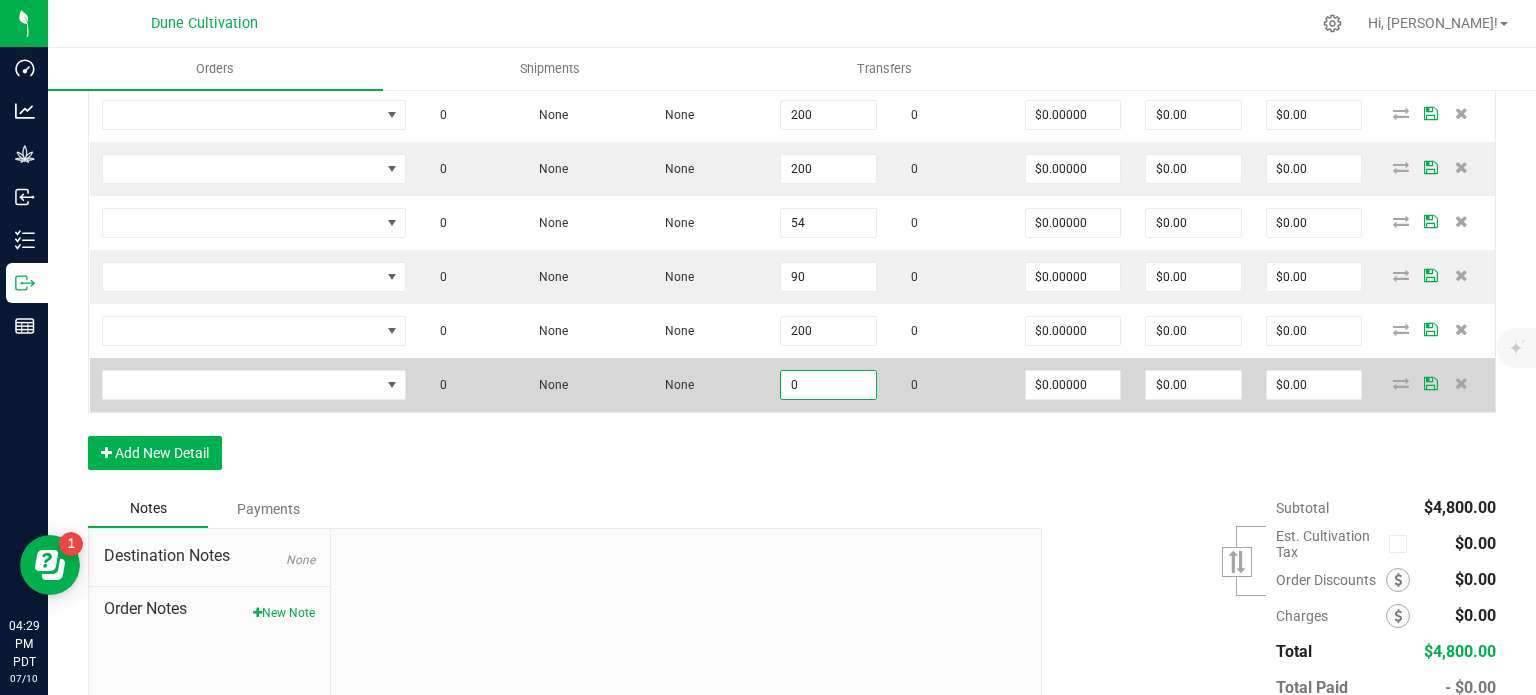 click on "0" at bounding box center (828, 385) 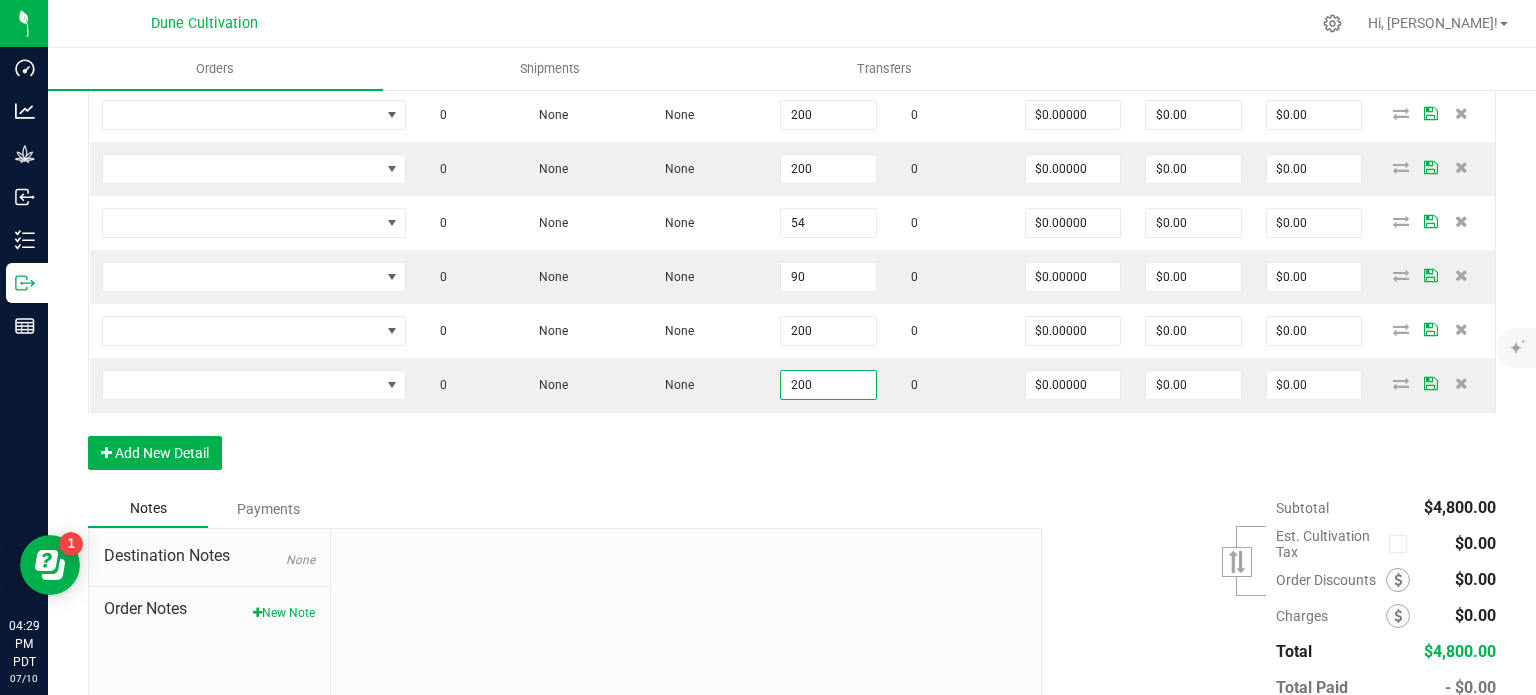 type on "200" 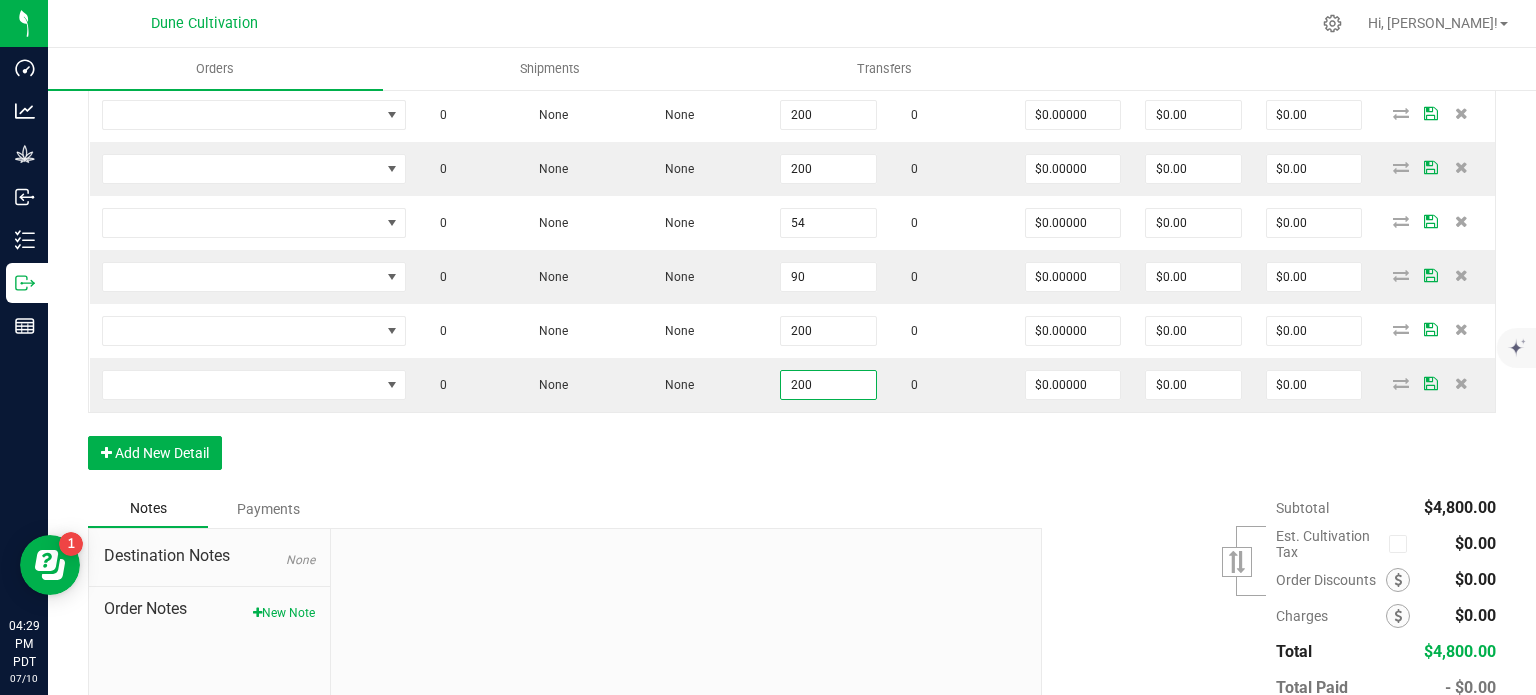 click on "Order Details Print All Labels Item  Sellable  Strain  Lot Number  Qty Ordered Qty Allocated Unit Price Line Discount Total Actions VLAS-Flower-Virginia Cobbler-3.5g  449 ea   HP70  None 50 ea  0 ea  $16.00000 $0.00 $800.00 Vlasic-Flower-Forbidden Wife-3.5g  499 ea   FW30  None 50 ea  0 ea  $16.00000 $0.00 $800.00 Vlasic-Flower-Lemonatti-3.5g  829 ea   LCG13  None 50 ea  0 ea  $16.00000 $0.00 $800.00 VLAS-Flower-Muffins?-3.5g  1095 ea   LC80  None 50 ea  0 ea  $16.00000 $0.00 $800.00 VLAS-Flower-Muffins?-3.5g  1045 ea   LC80  None 50 ea  0 ea  $16.00000 $0.00 $800.00 HUST-Flower-Trainwreck-3.5g  681 ea   JCO  None 50 ea  0 ea  $16.00000 $0.00 $800.00  0    None   None  50  0   $0.00000 $0.00 $0.00  0    None   None  50  0   $0.00000 $0.00 $0.00  0    None   None  60  0   $0.00000 $0.00 $0.00  0    None   None  200  0   $0.00000 $0.00 $0.00  0    None   None  200  0   $0.00000 $0.00 $0.00  0    None   None  200  0   $0.00000 $0.00 $0.00  0    None   None  200  0   $0.00000 200" at bounding box center [792, -80] 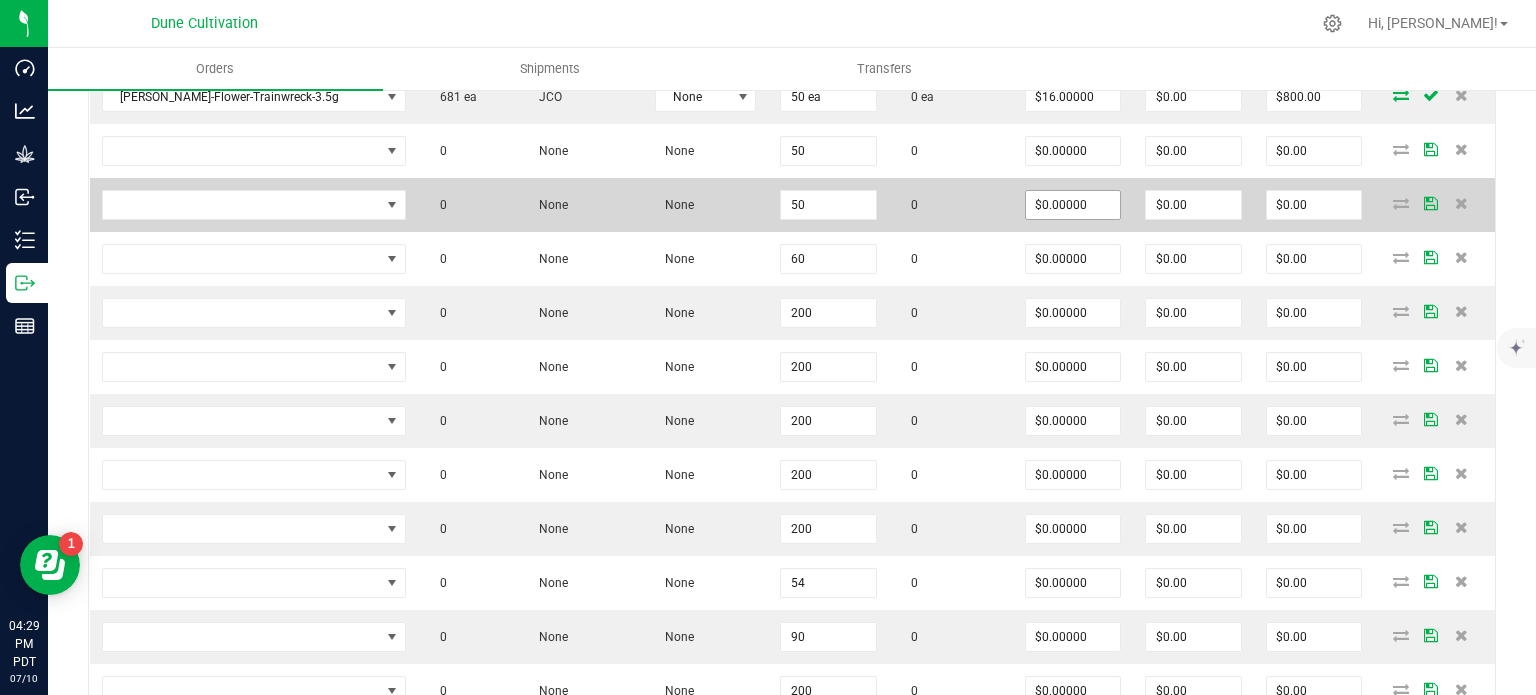 scroll, scrollTop: 824, scrollLeft: 0, axis: vertical 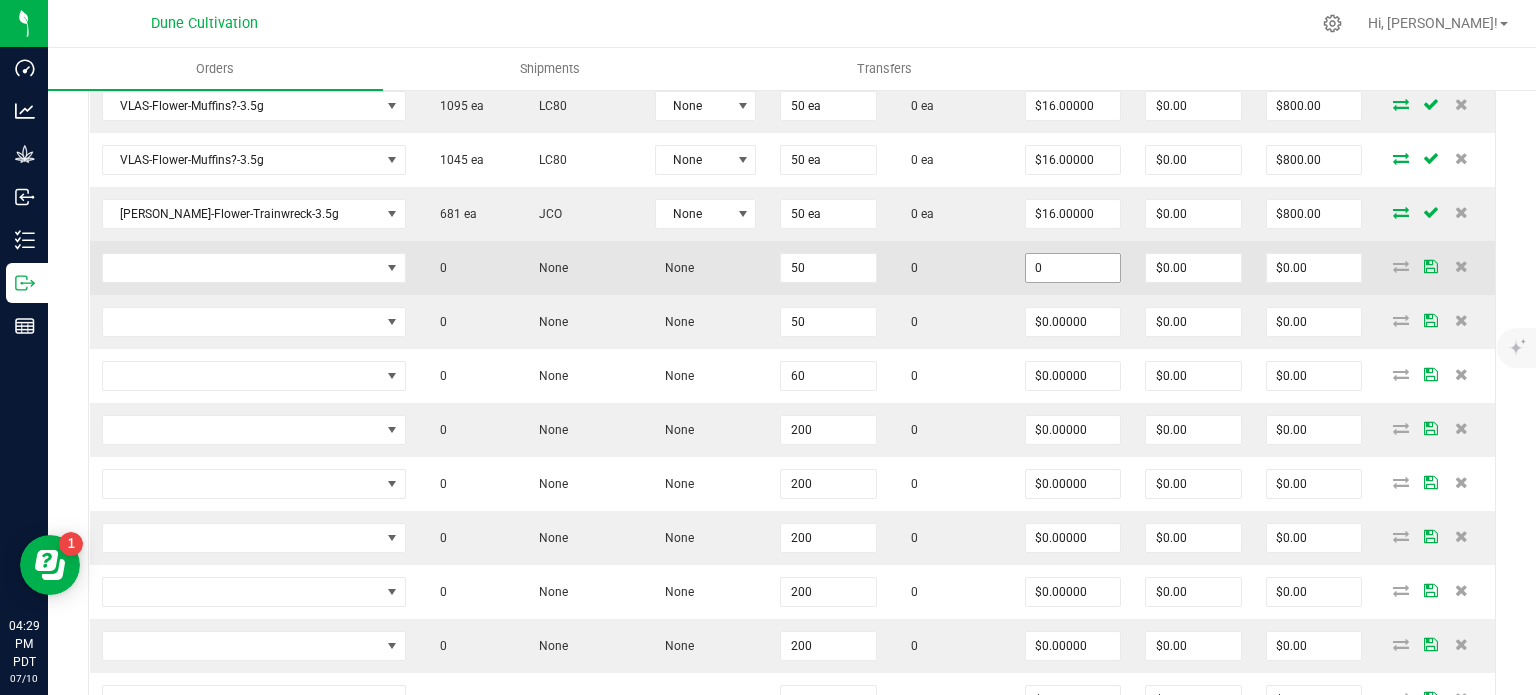 click on "0" at bounding box center [1073, 268] 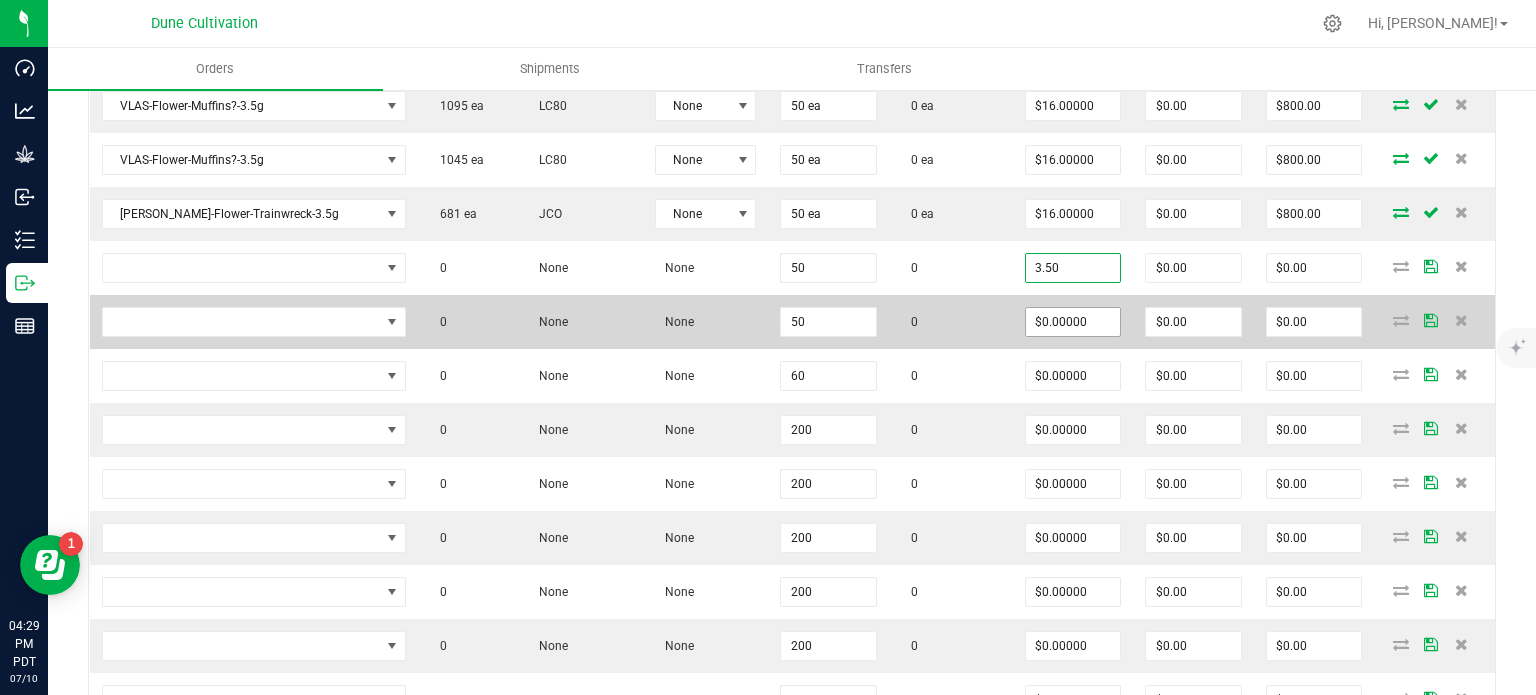 click on "$0.00000" at bounding box center [1073, 322] 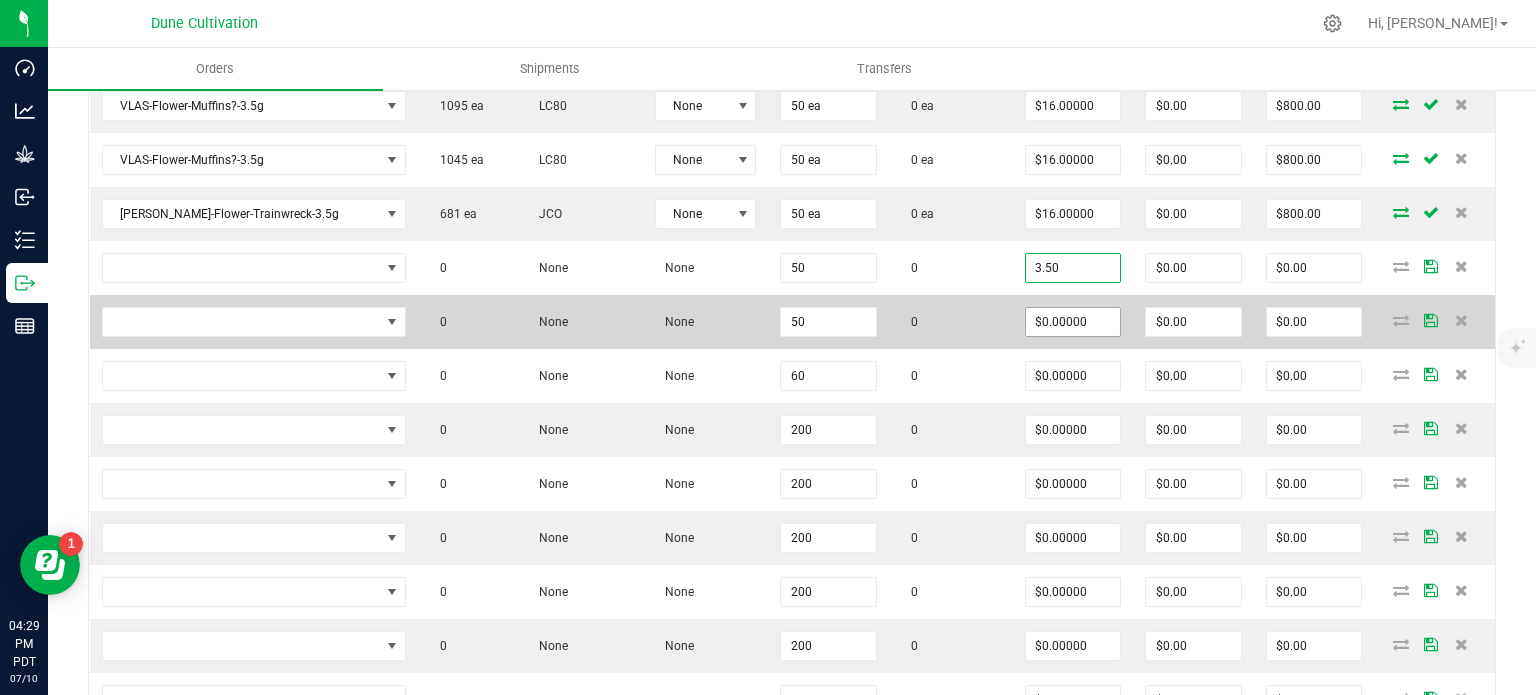type on "$3.50000" 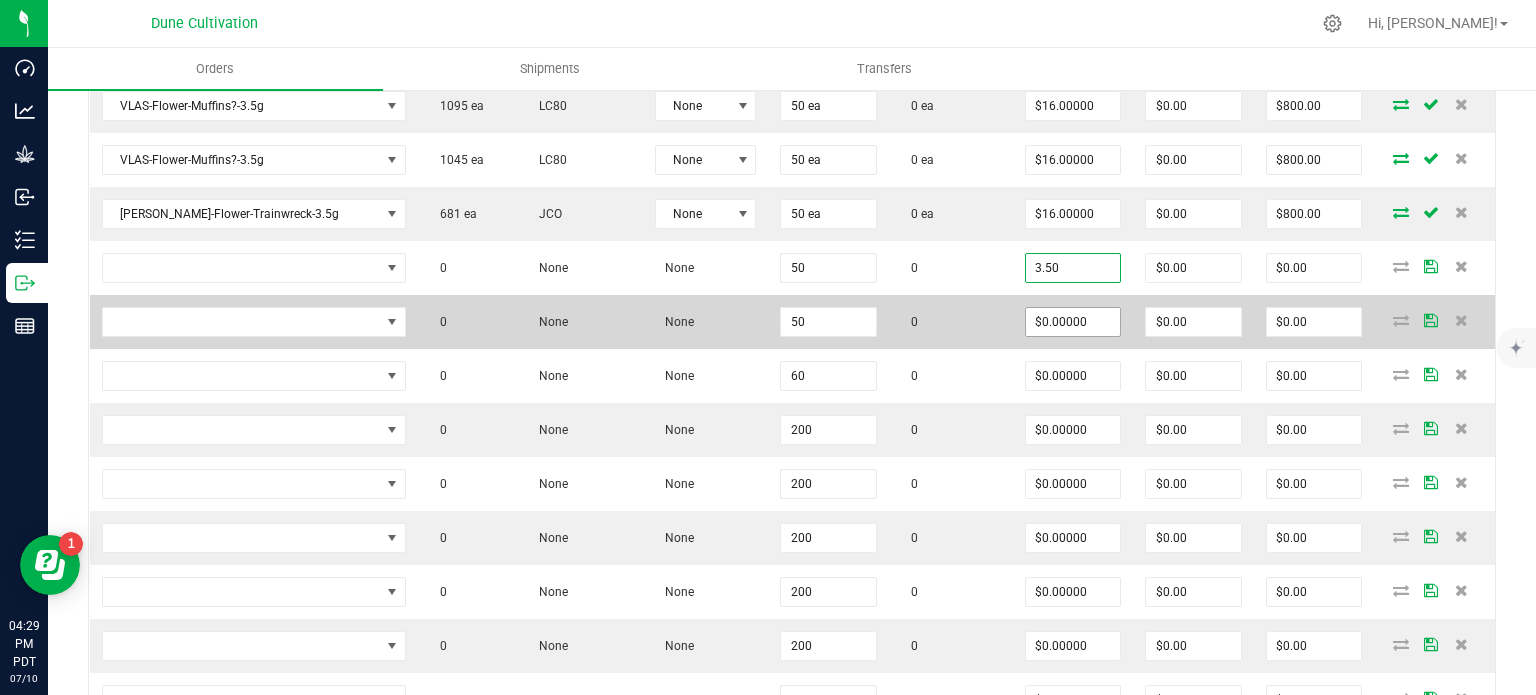 type on "$175.00" 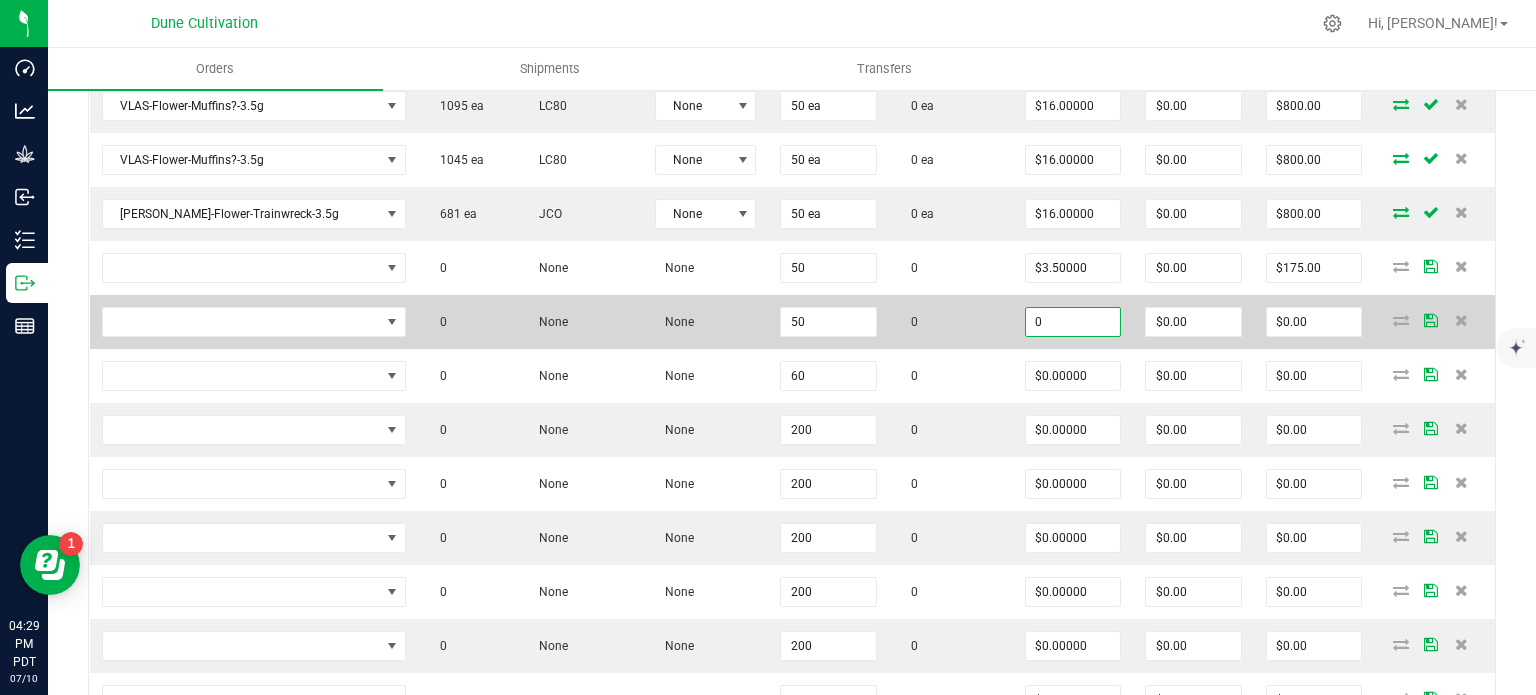 paste on "3.5" 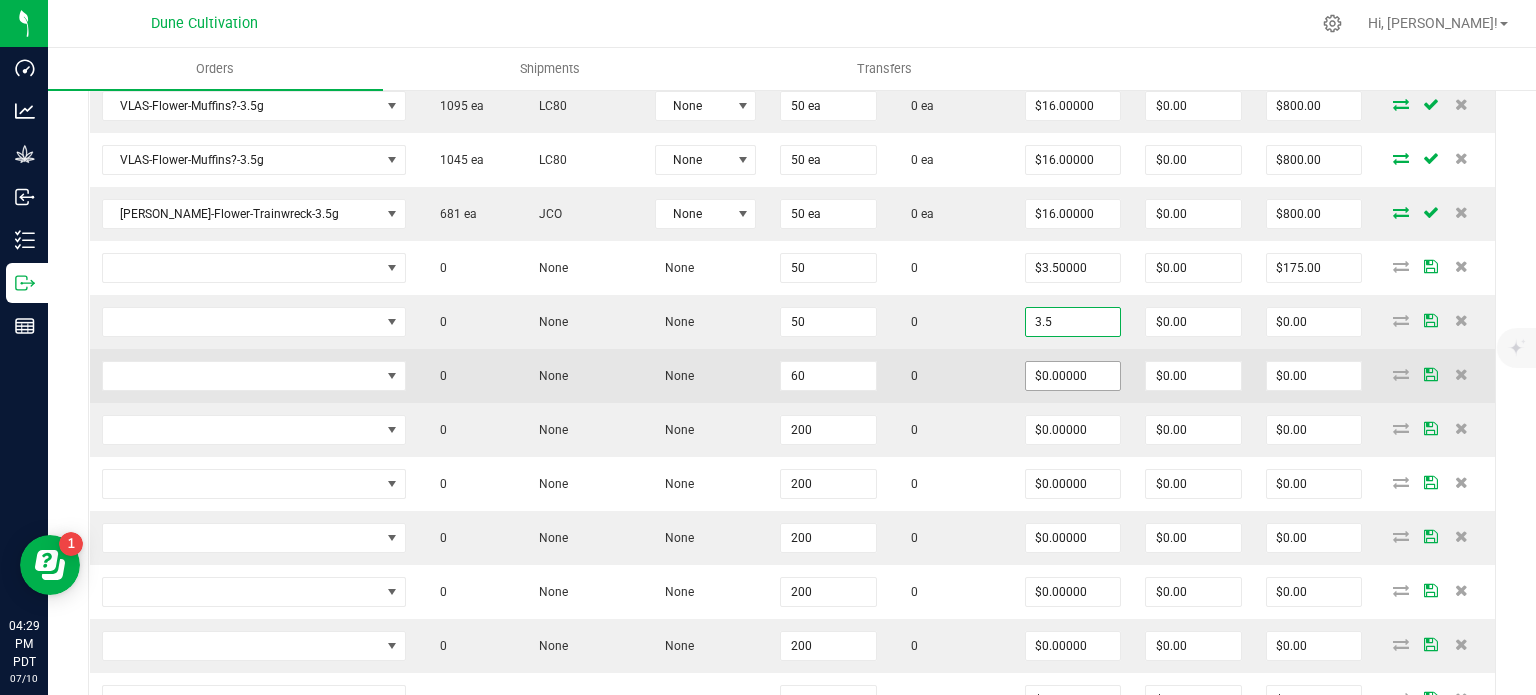 type on "$3.50000" 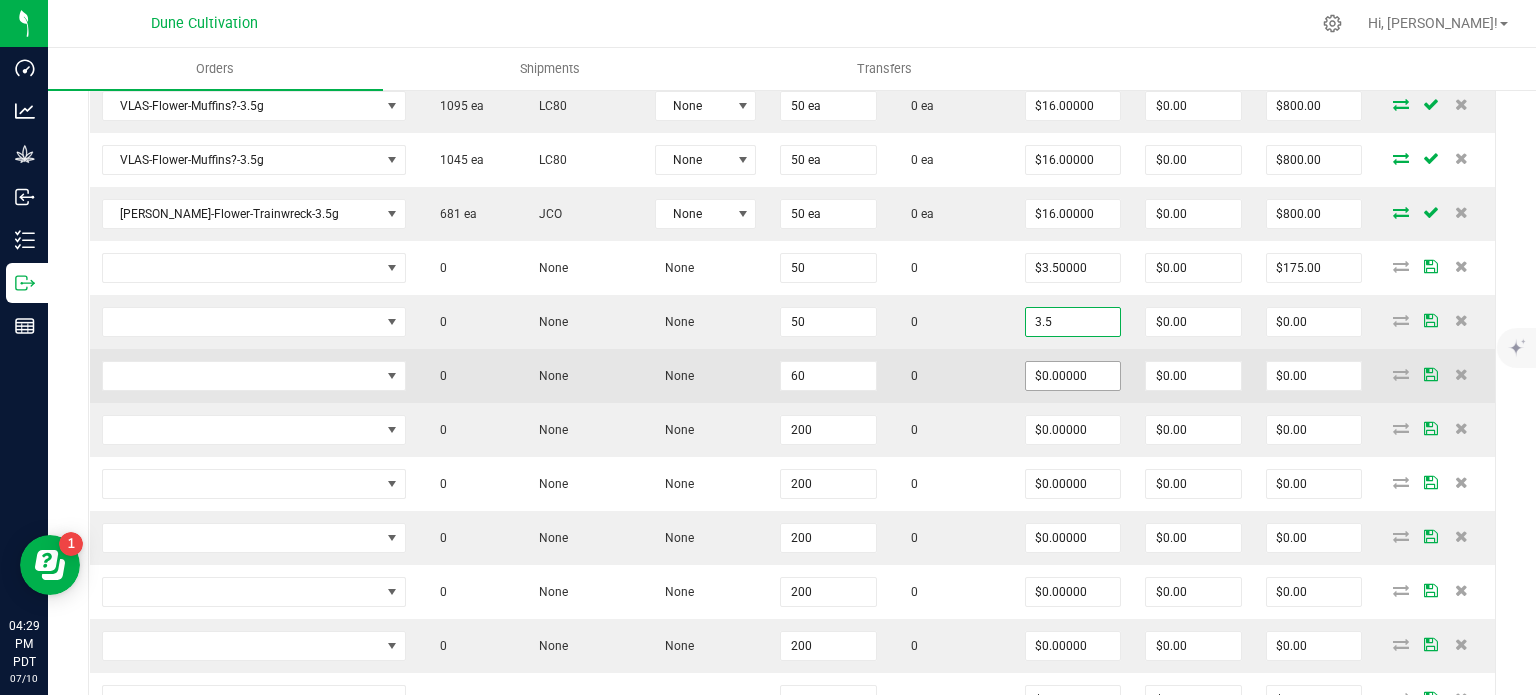 type on "$175.00" 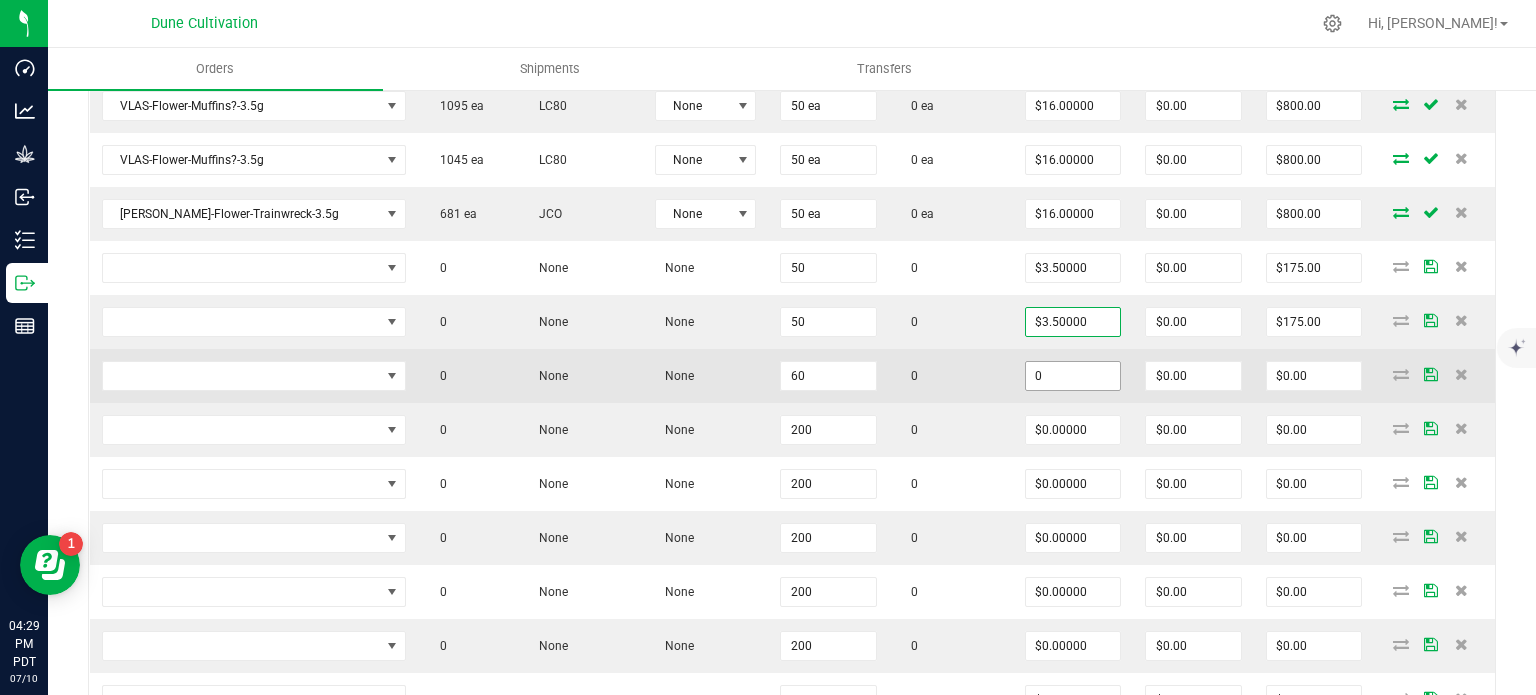 click on "0" at bounding box center [1073, 376] 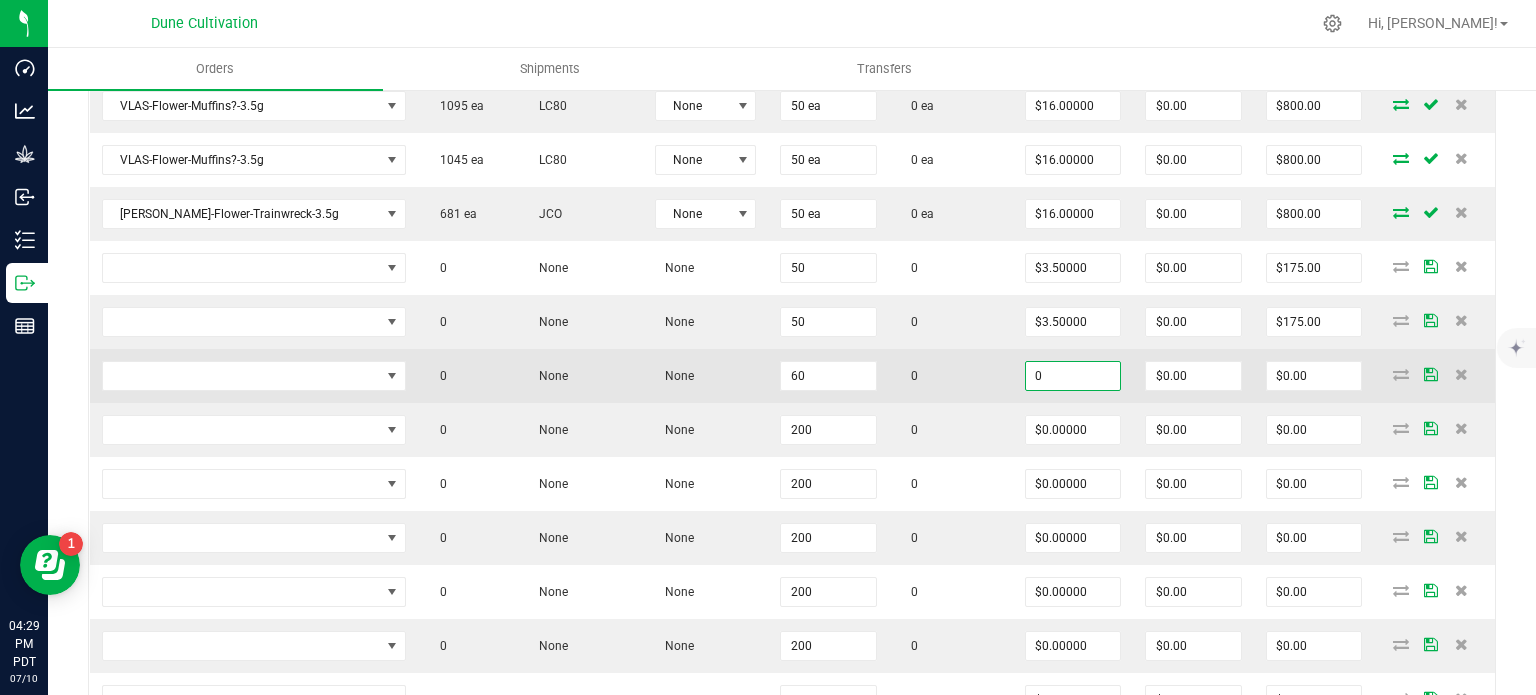 paste on "3.5" 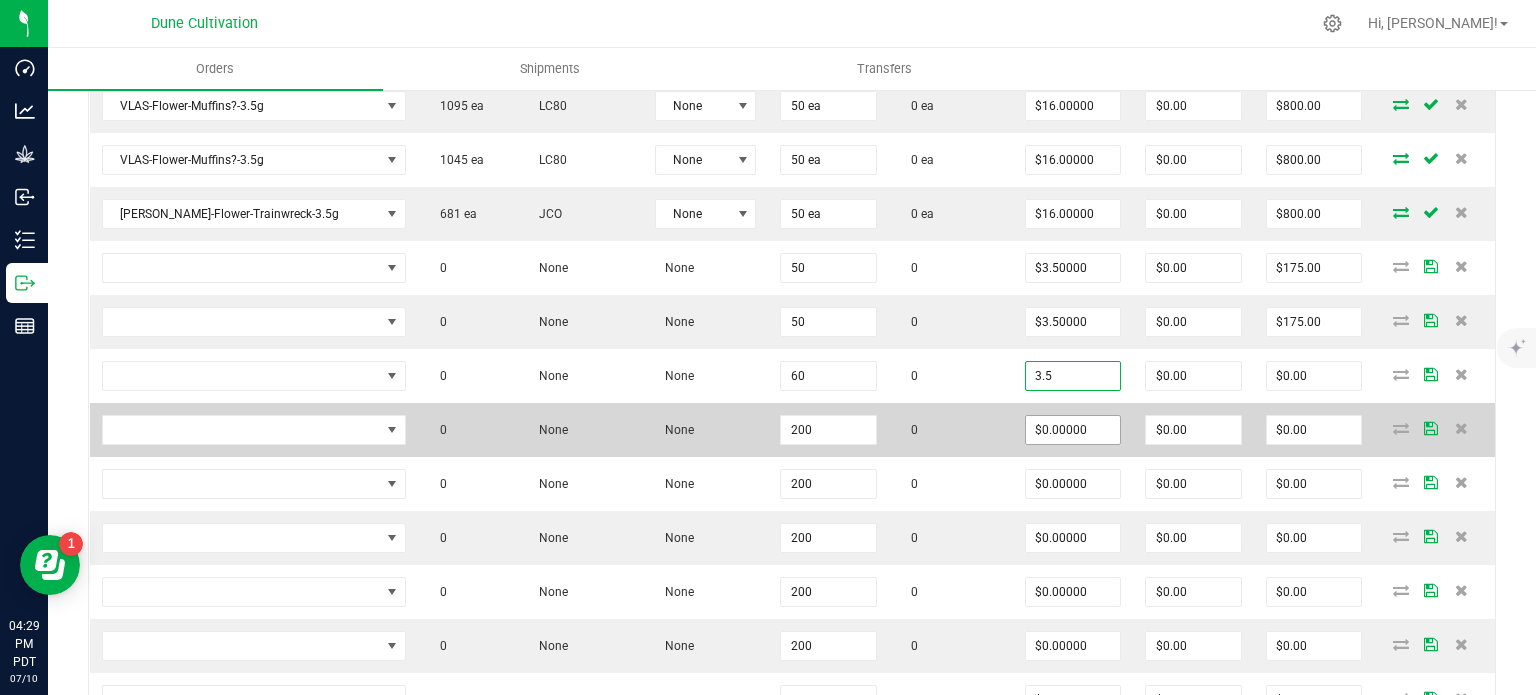 type on "$3.50000" 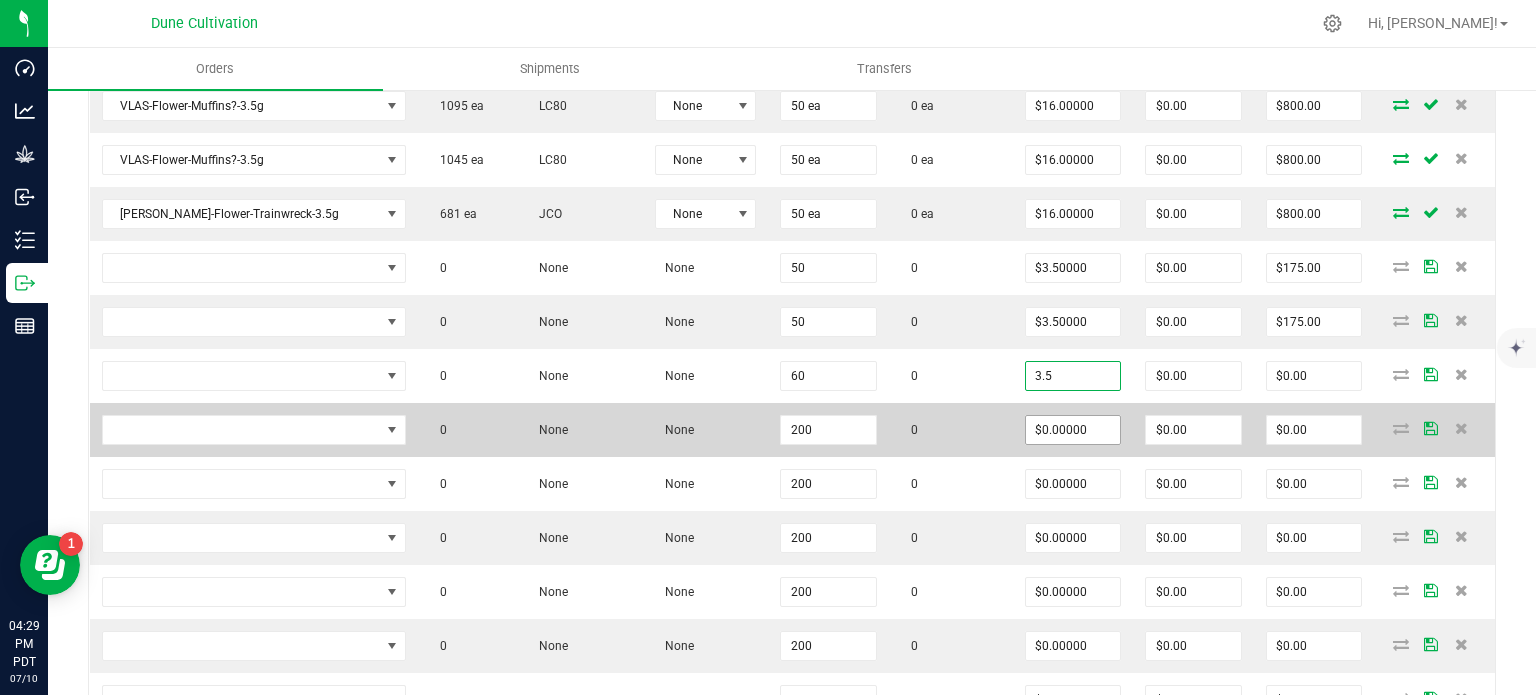 type on "$210.00" 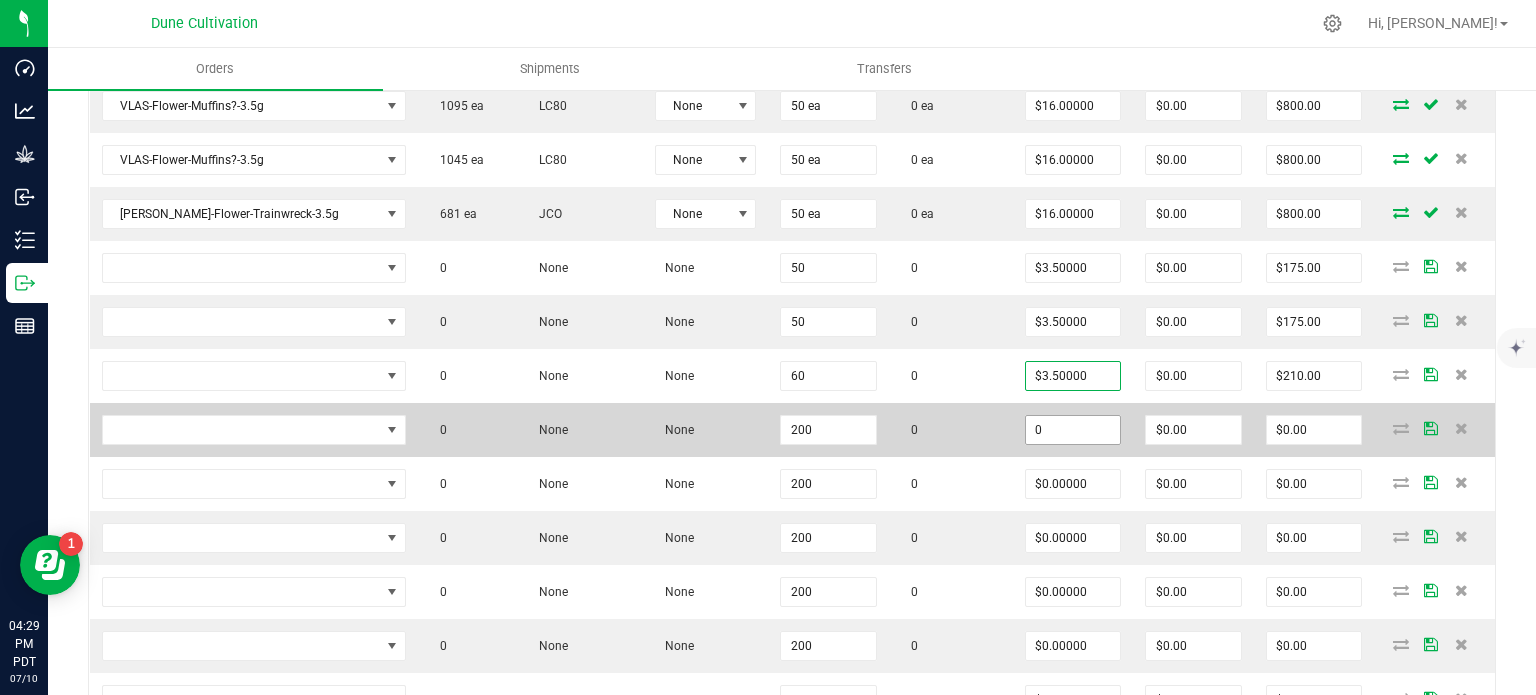 click on "0" at bounding box center (1073, 430) 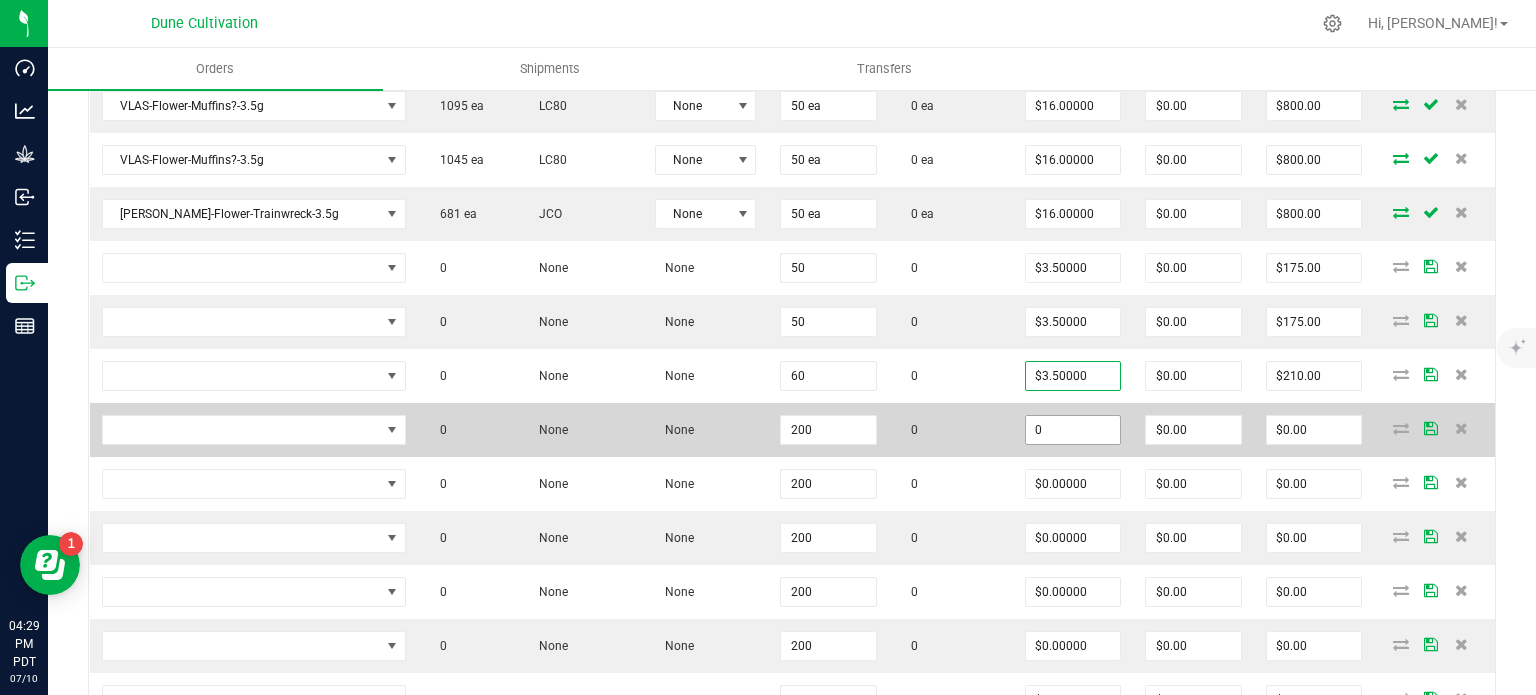 paste on "3.5" 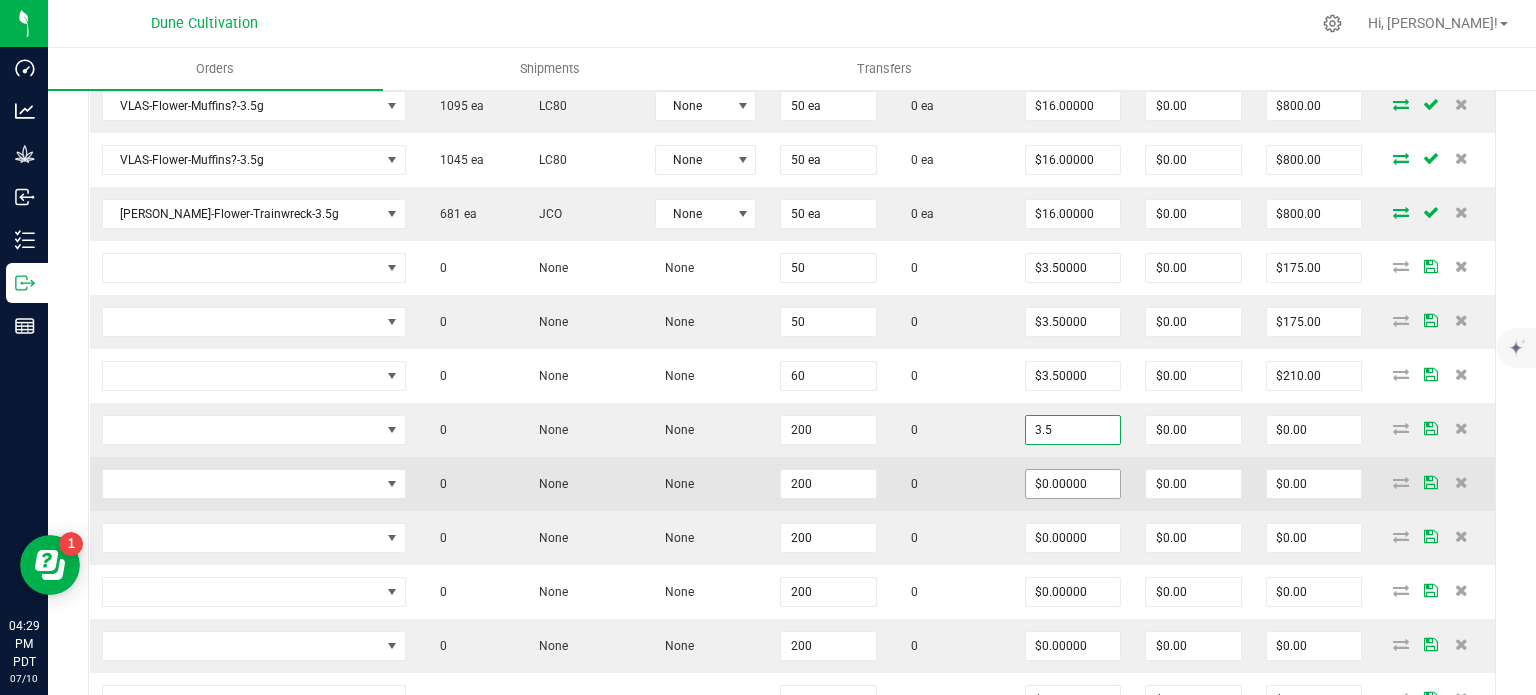 type on "$3.50000" 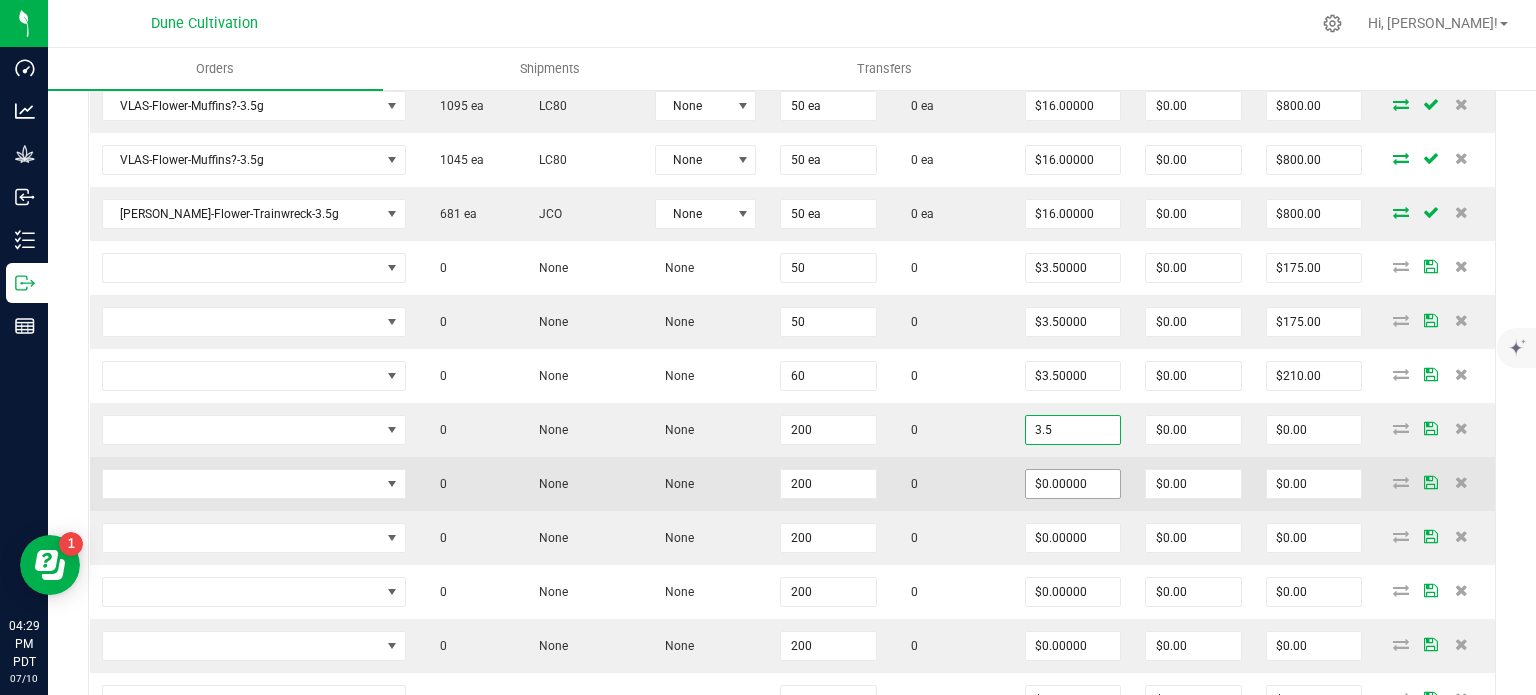 type on "$700.00" 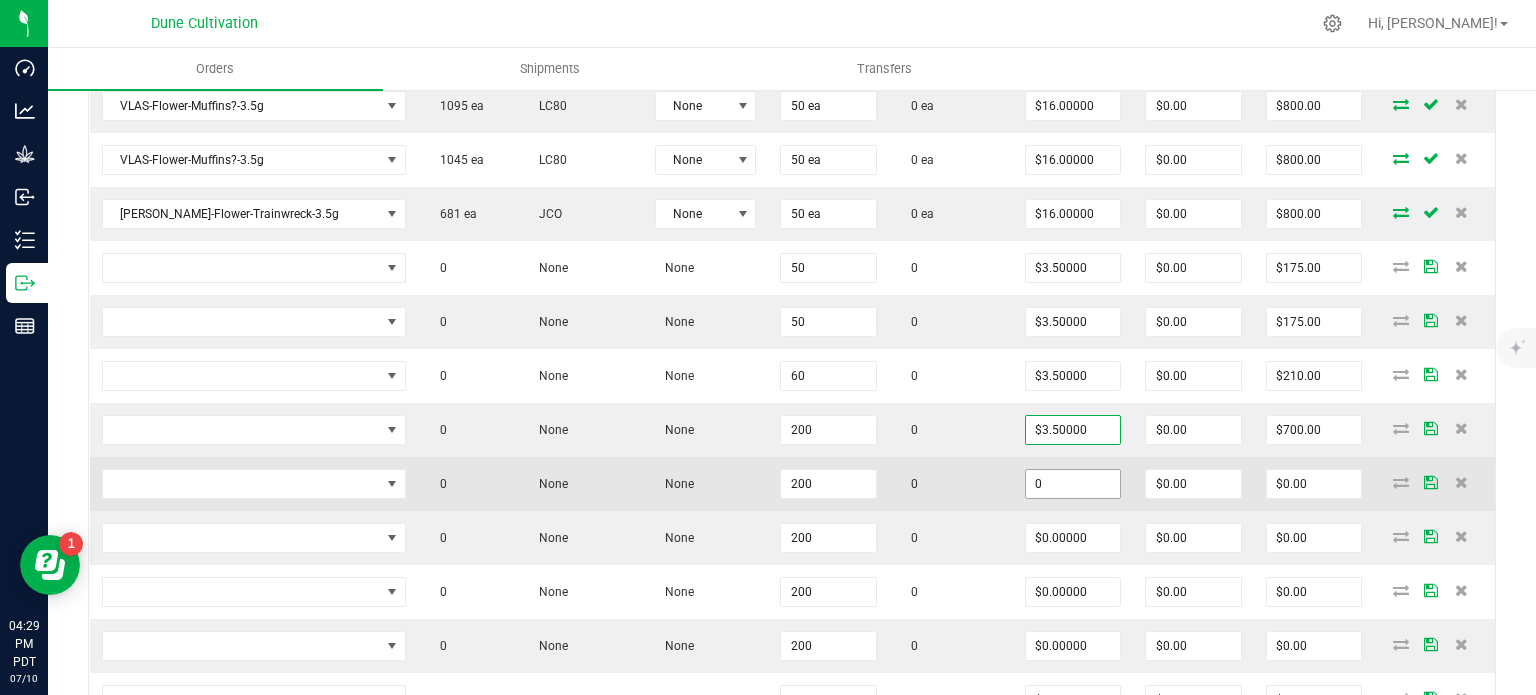click on "0" at bounding box center (1073, 484) 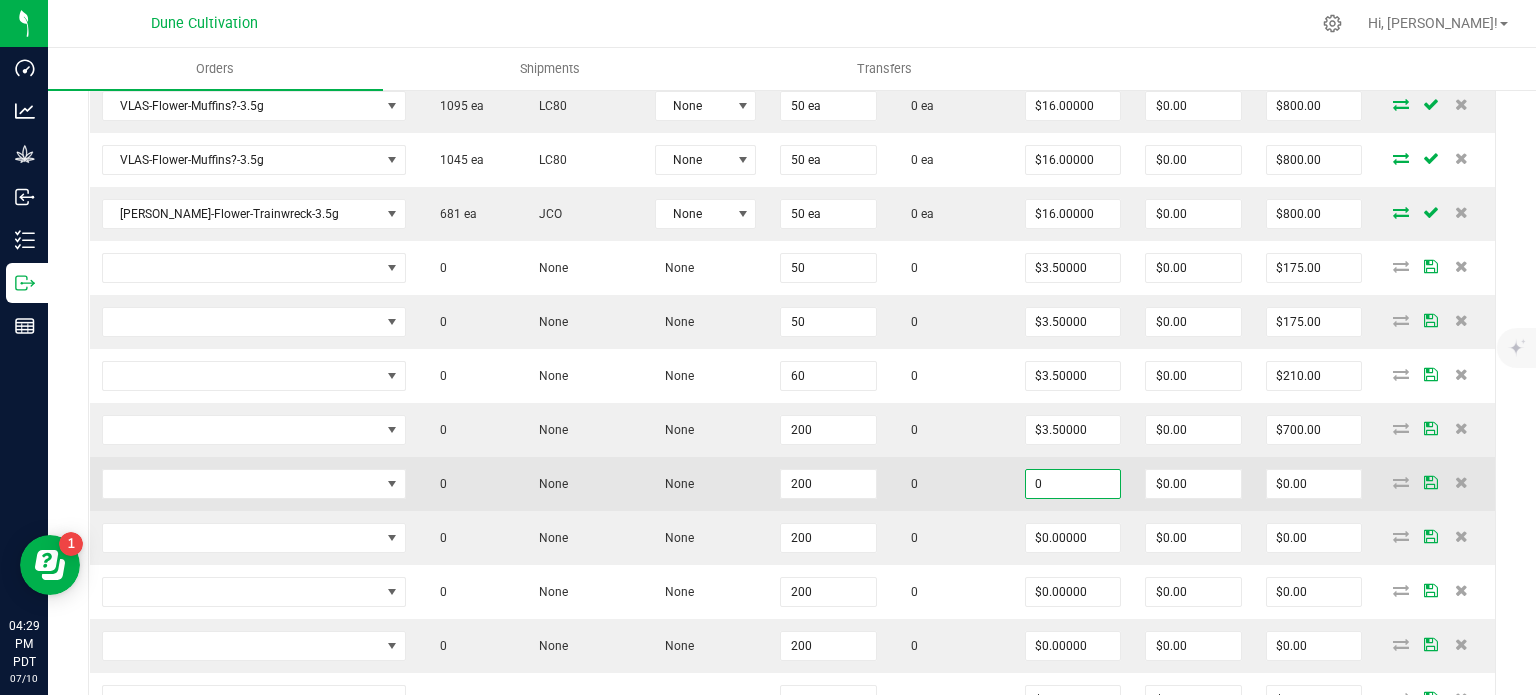 paste on "3.5" 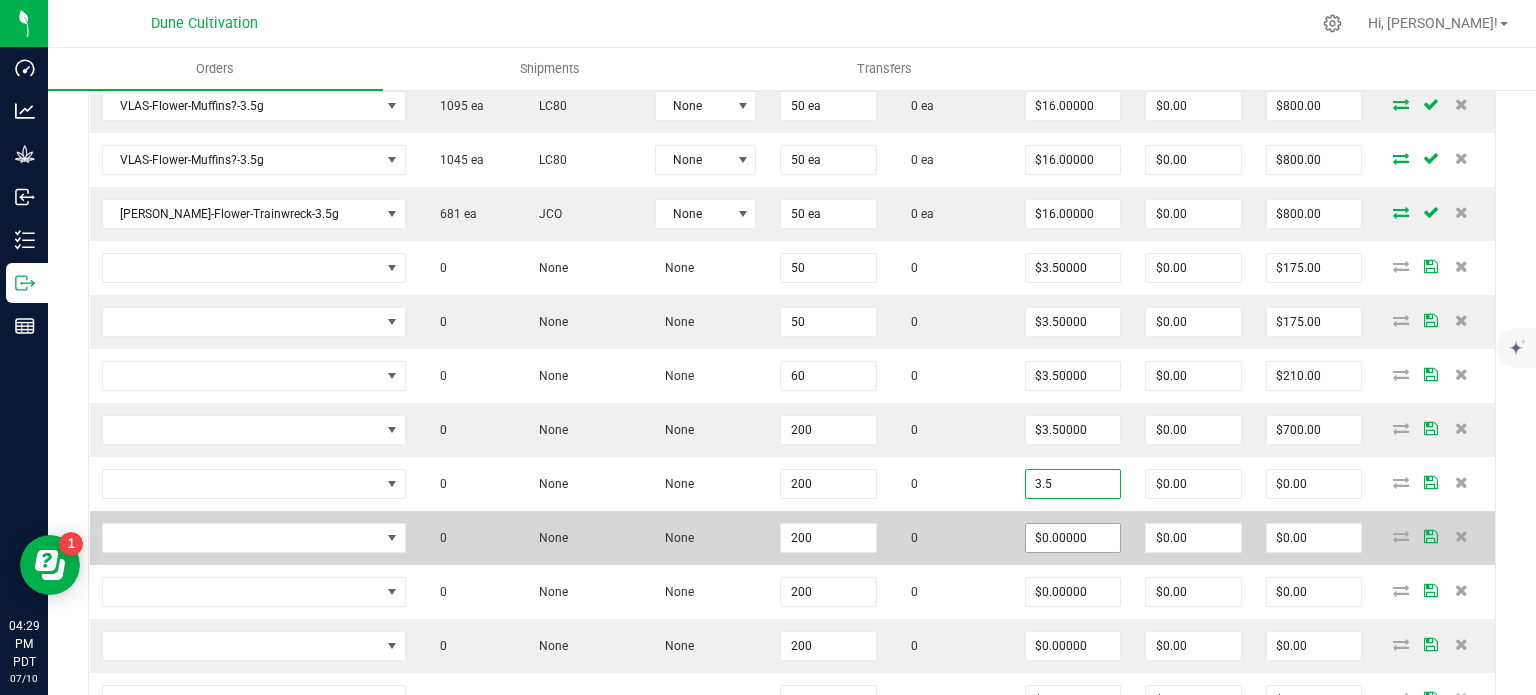 type on "$3.50000" 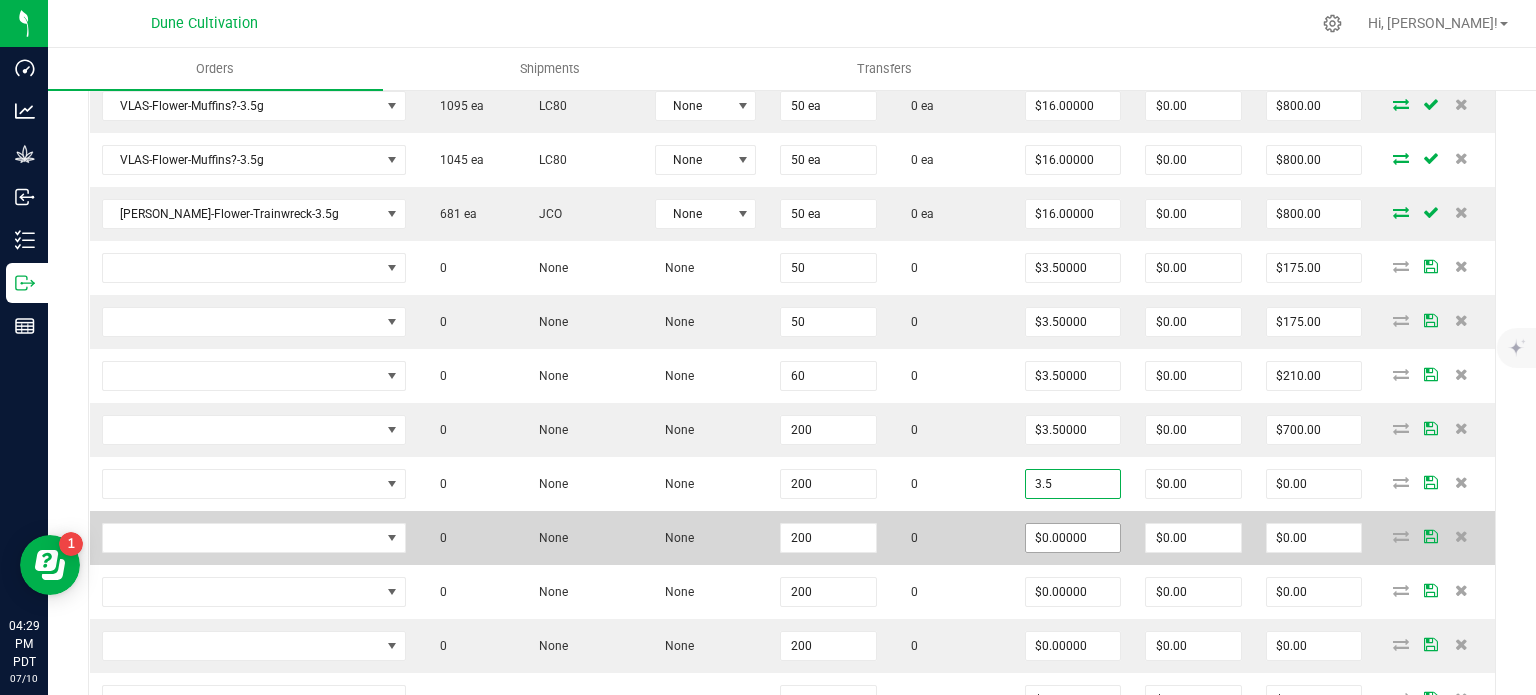 type on "$700.00" 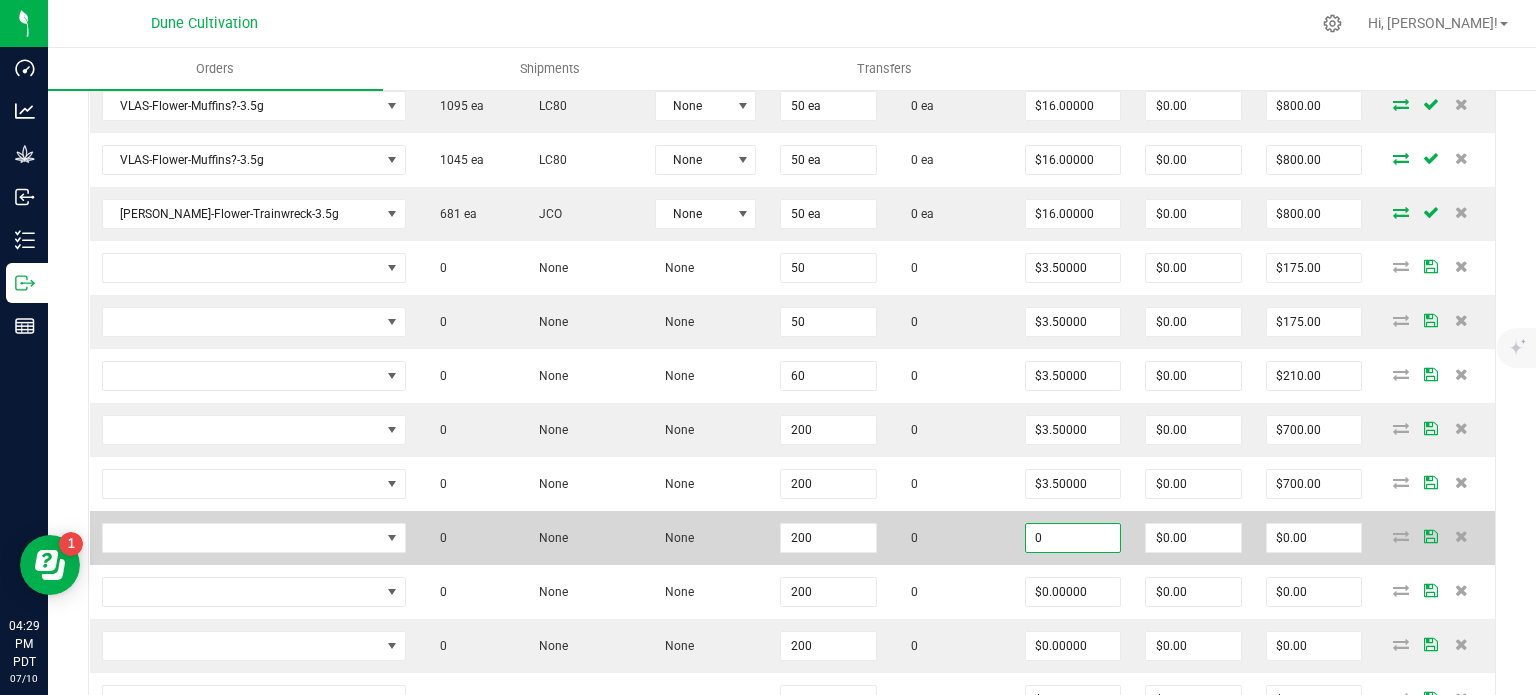click on "0" at bounding box center (1073, 538) 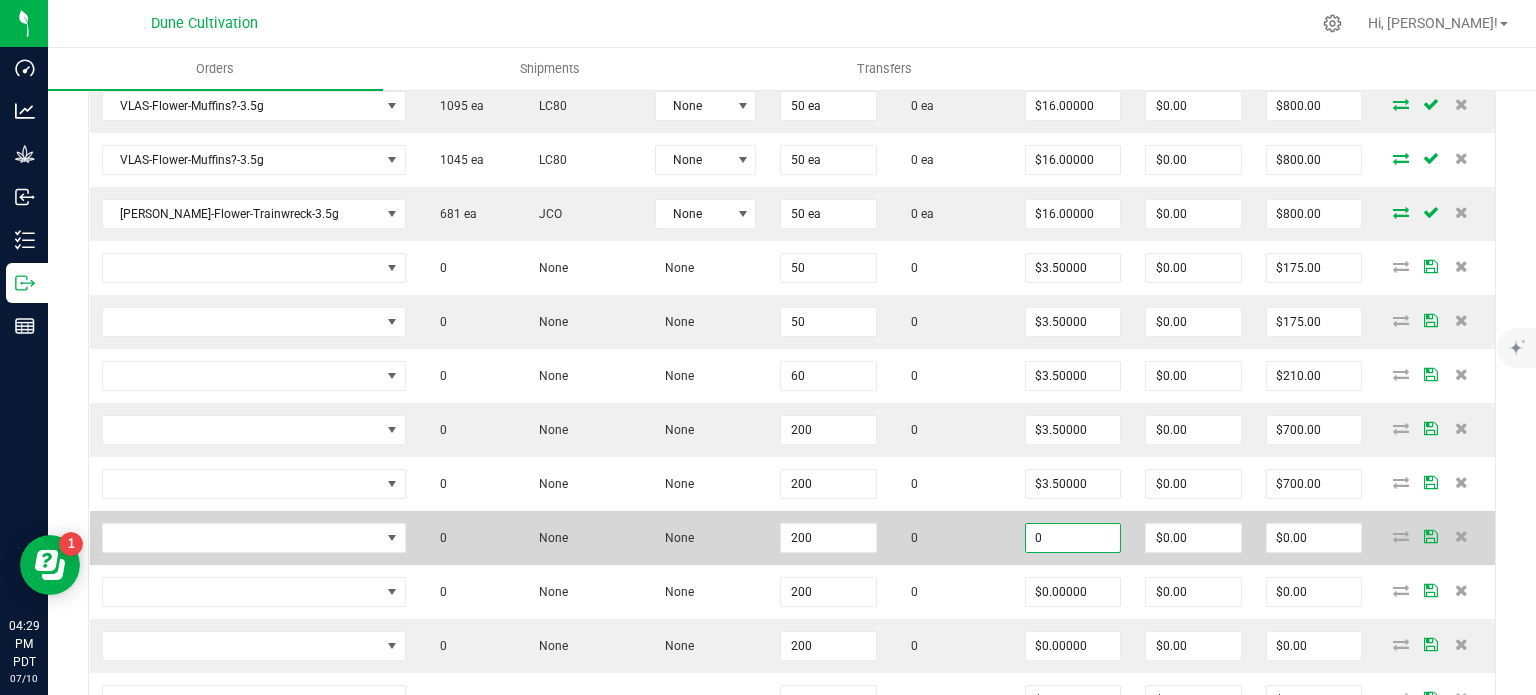 paste on "3.5" 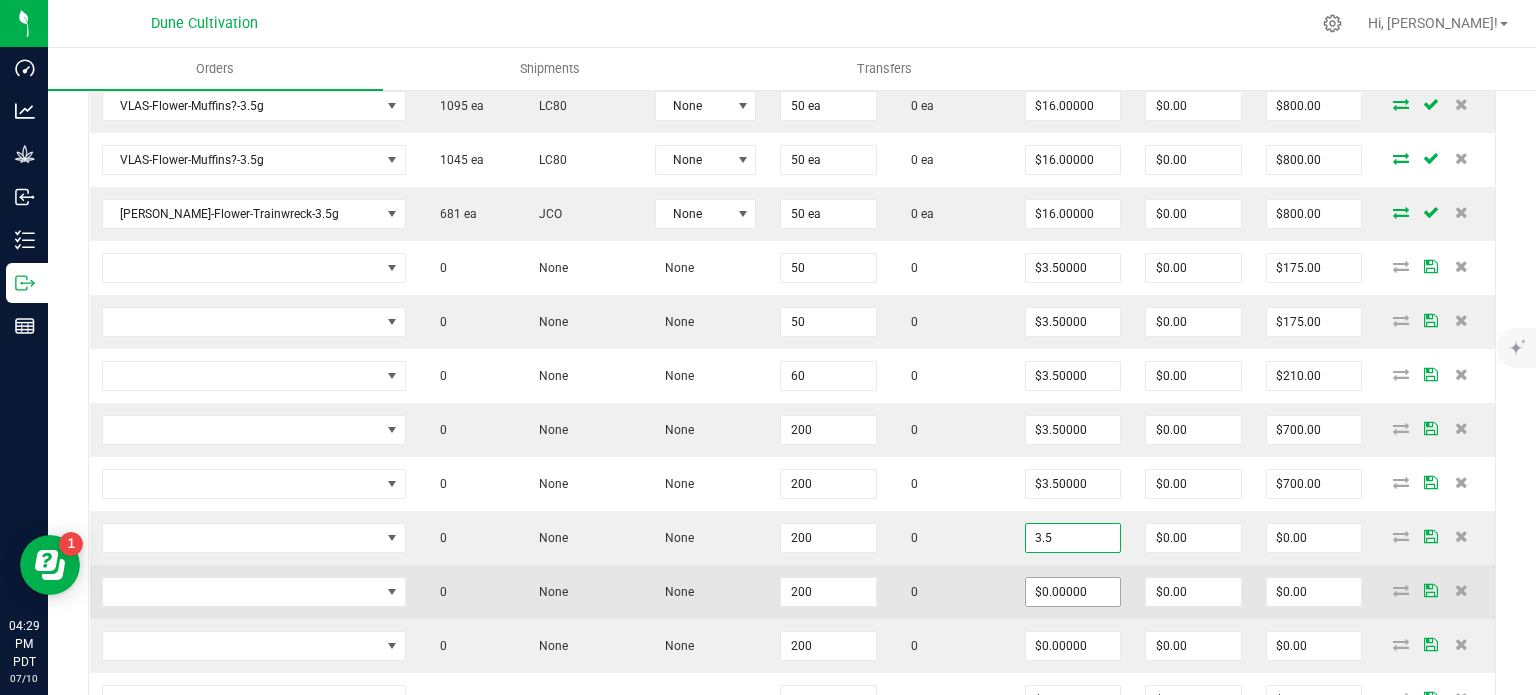 type on "$3.50000" 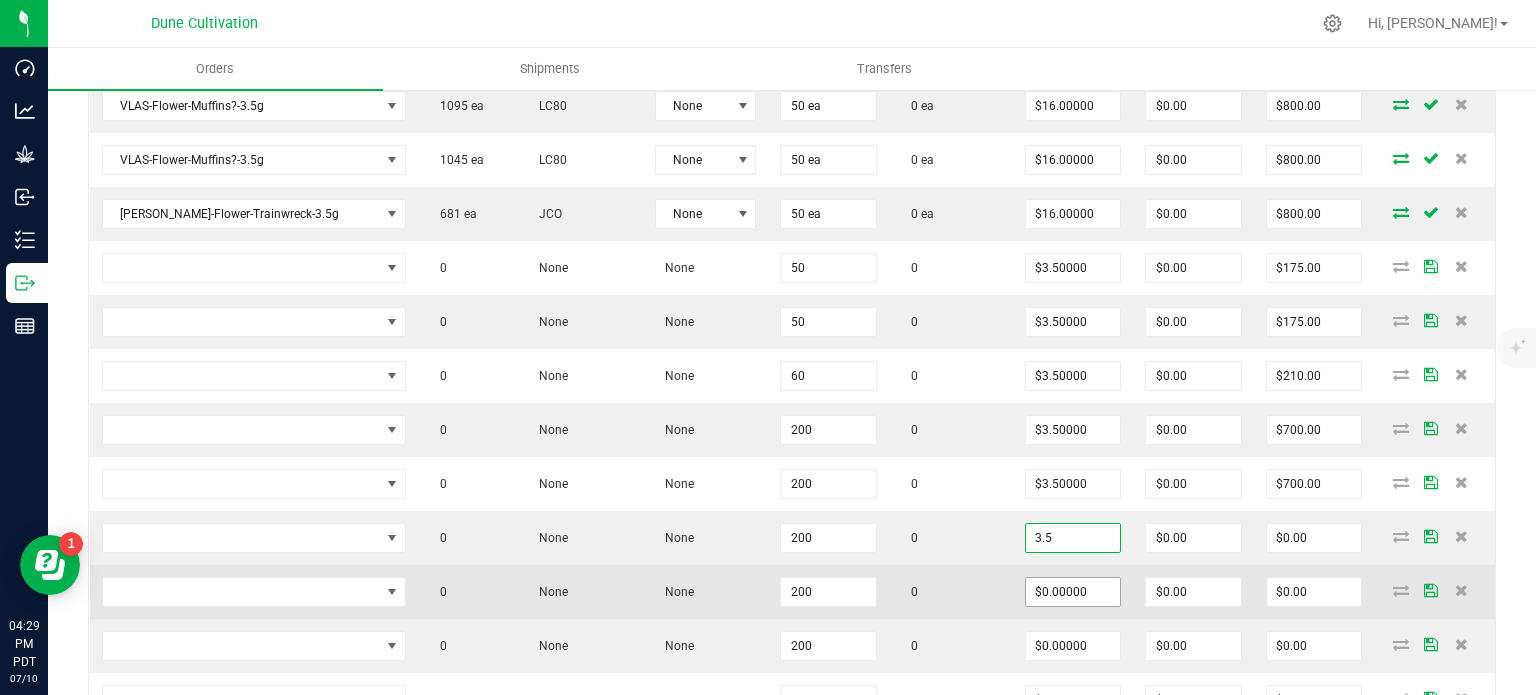 type on "$700.00" 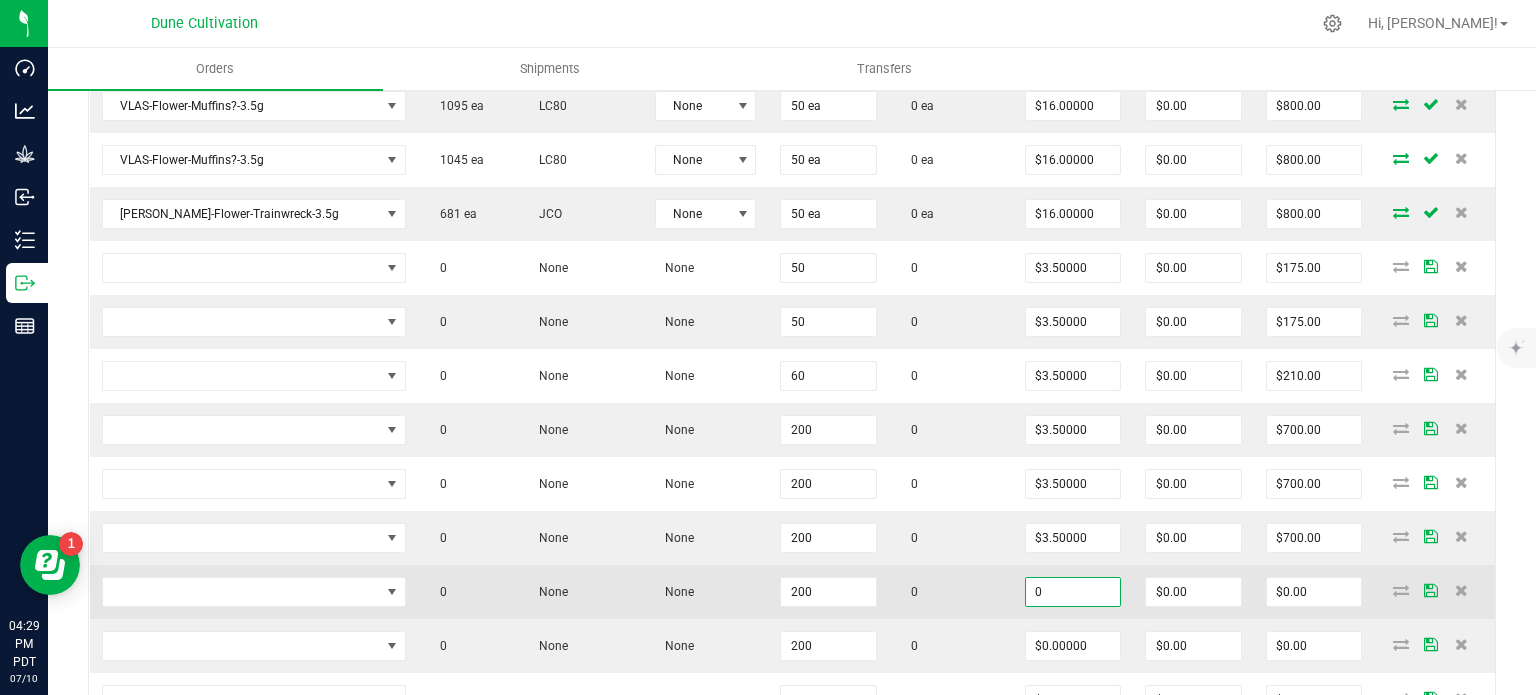 click on "0" at bounding box center (1073, 592) 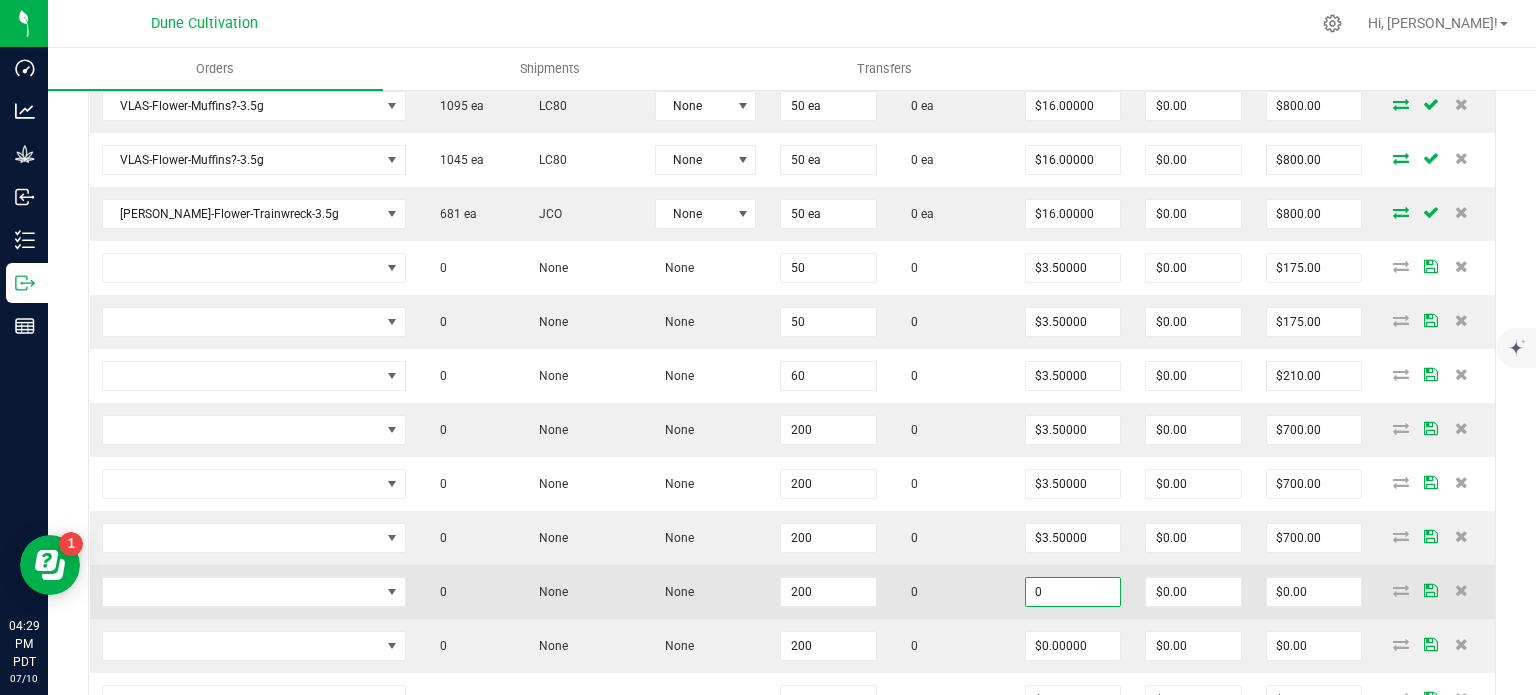 click on "0" at bounding box center (1073, 592) 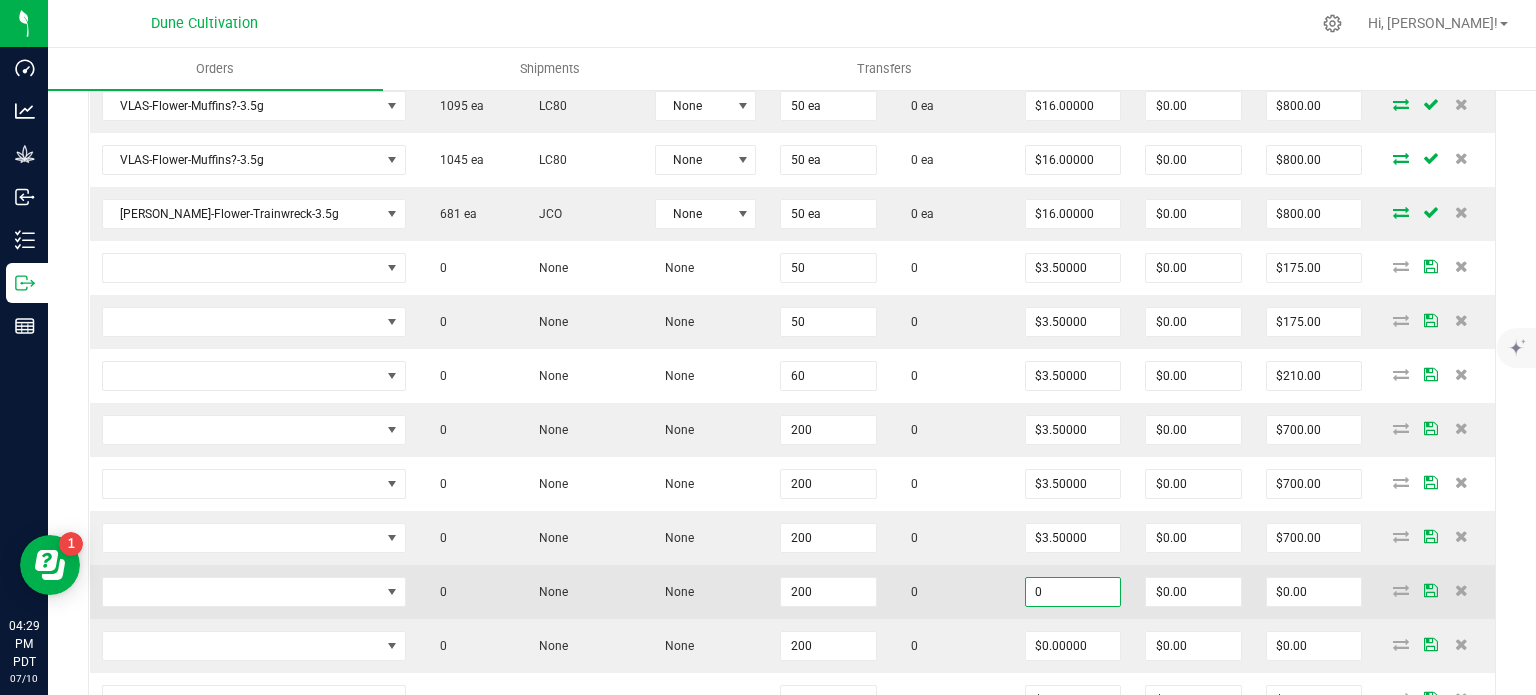 paste on "3.5" 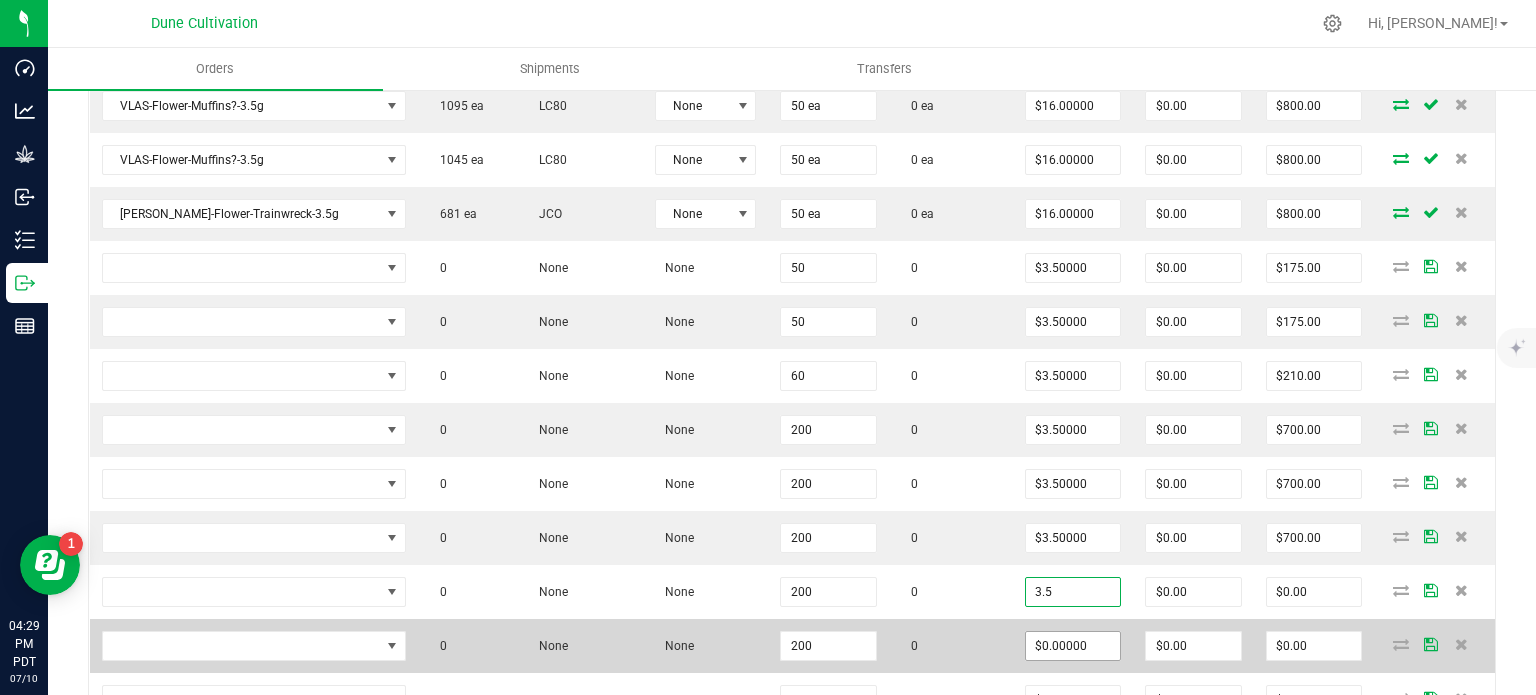 type on "$3.50000" 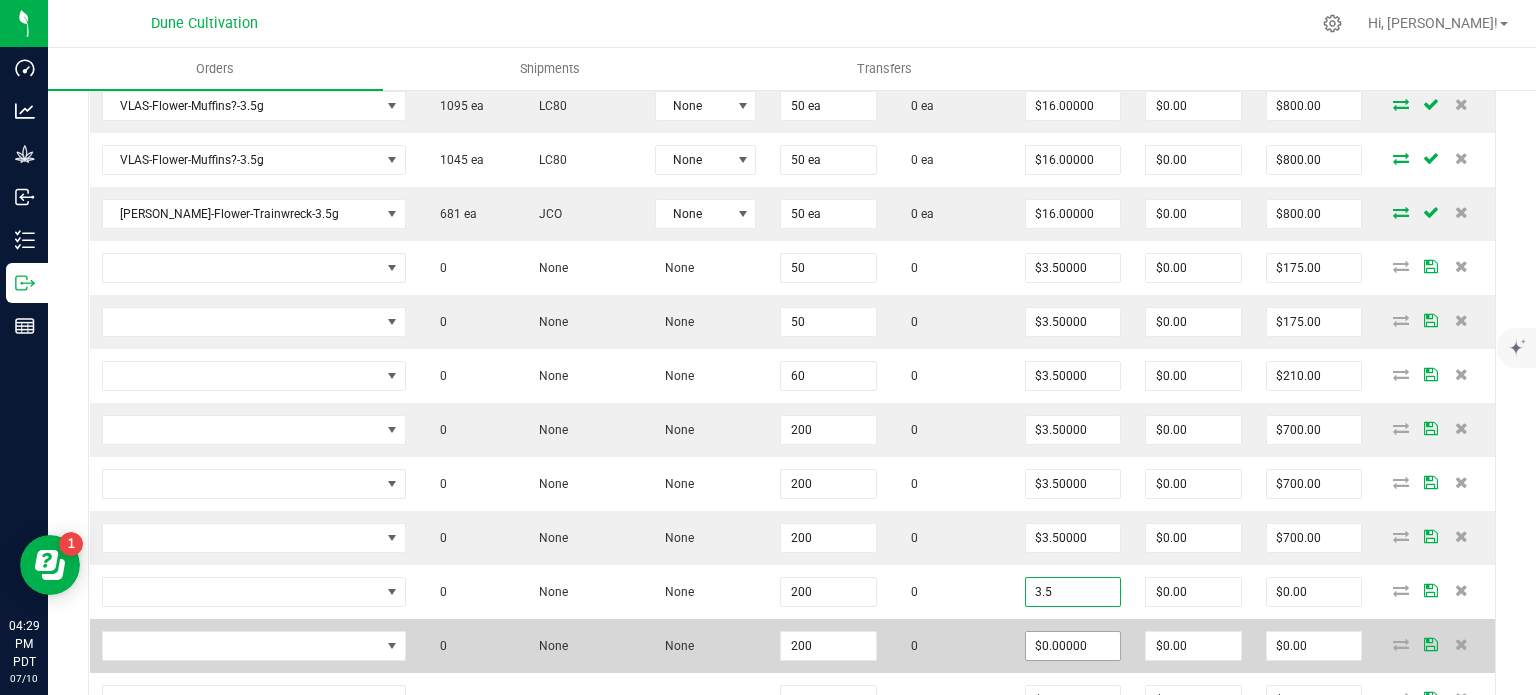 type on "$700.00" 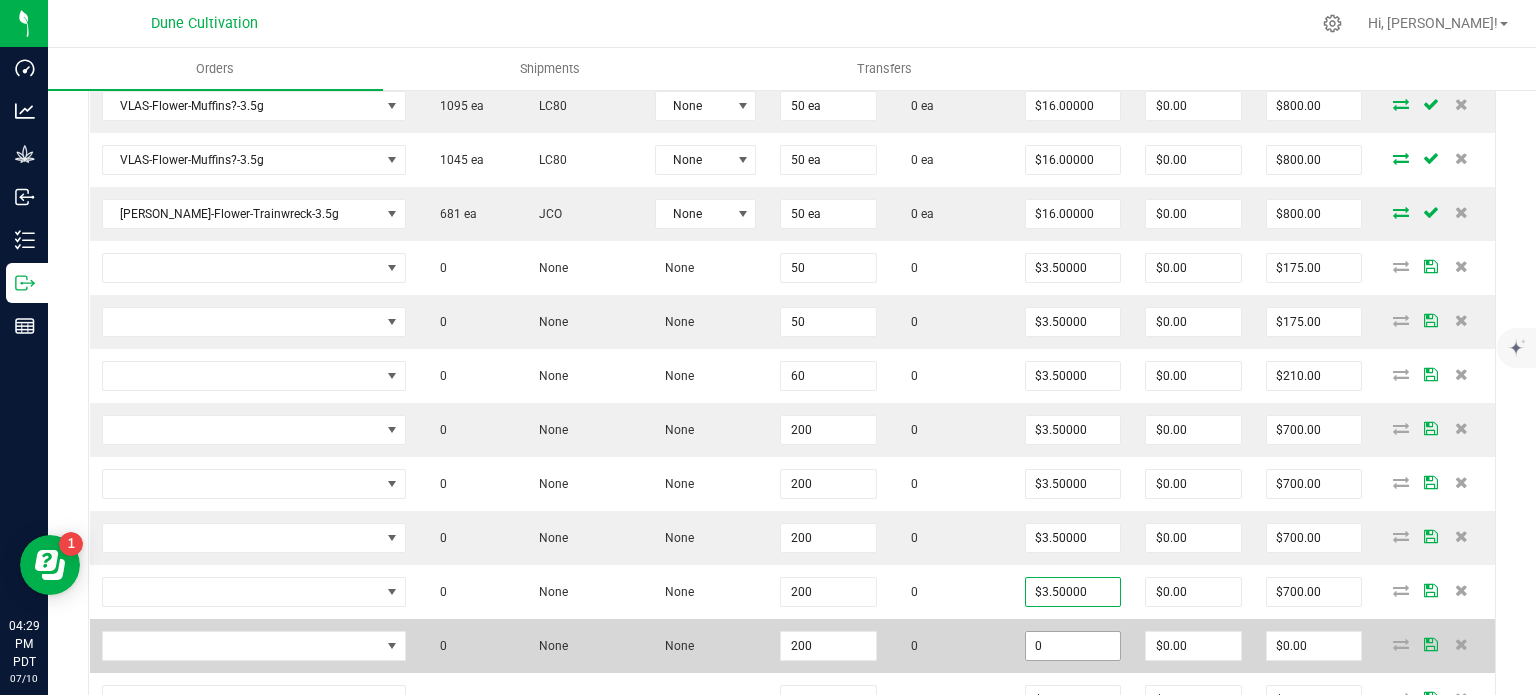 click on "0" at bounding box center (1073, 646) 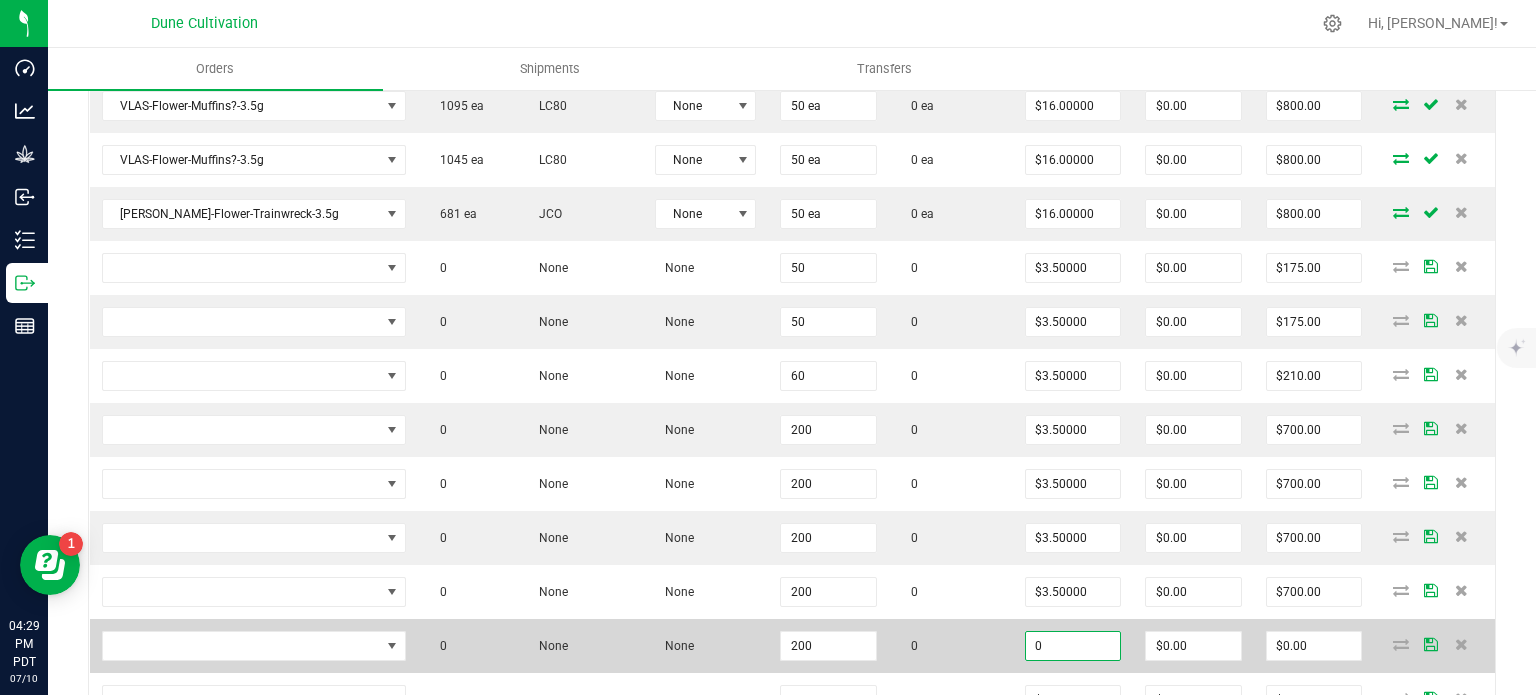 paste on "3.5" 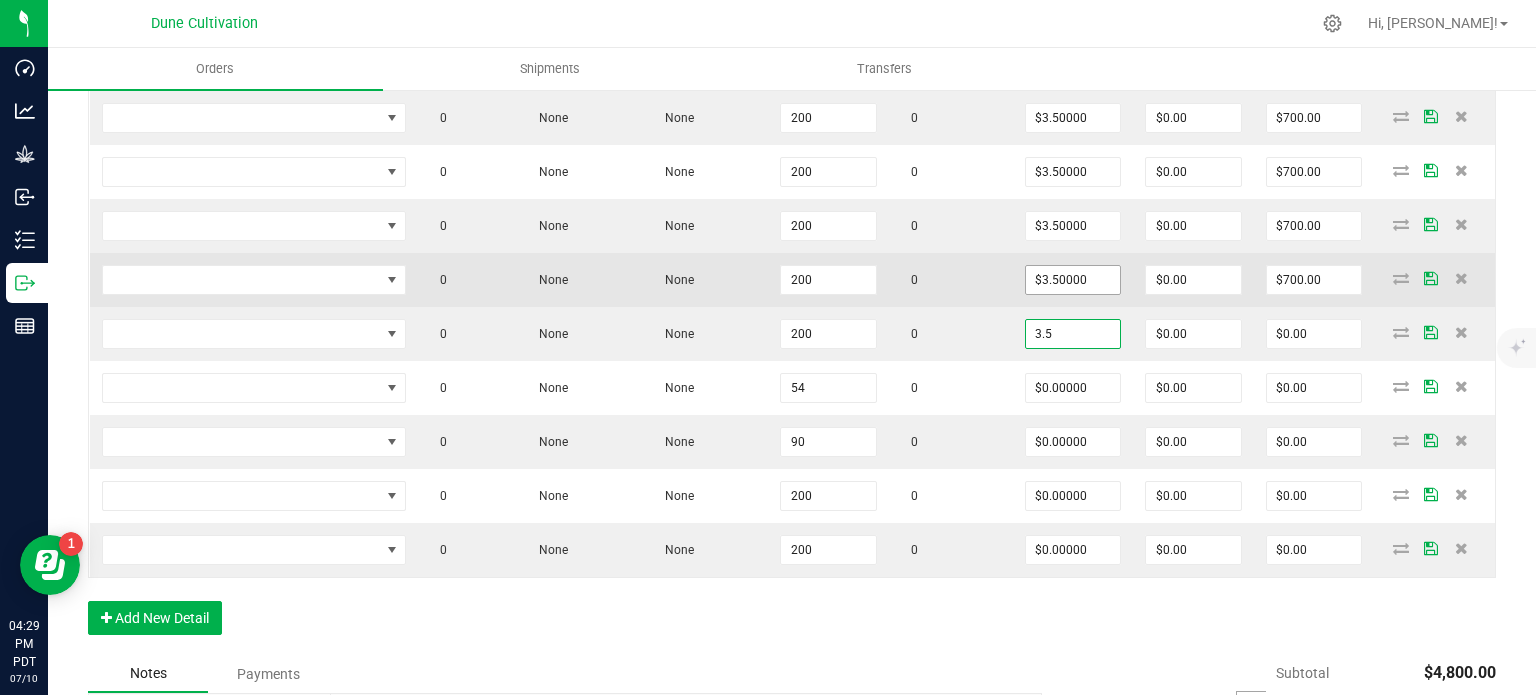 scroll, scrollTop: 1137, scrollLeft: 0, axis: vertical 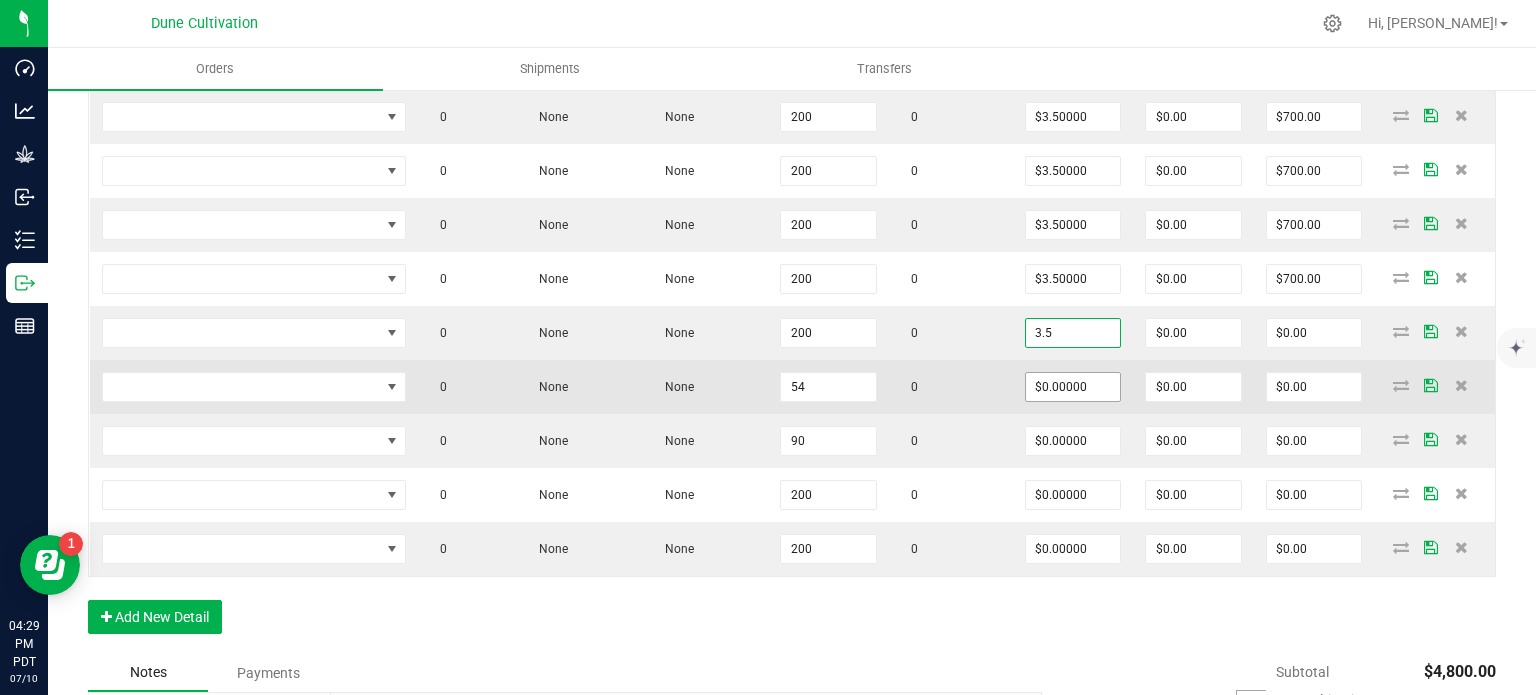 type on "$3.50000" 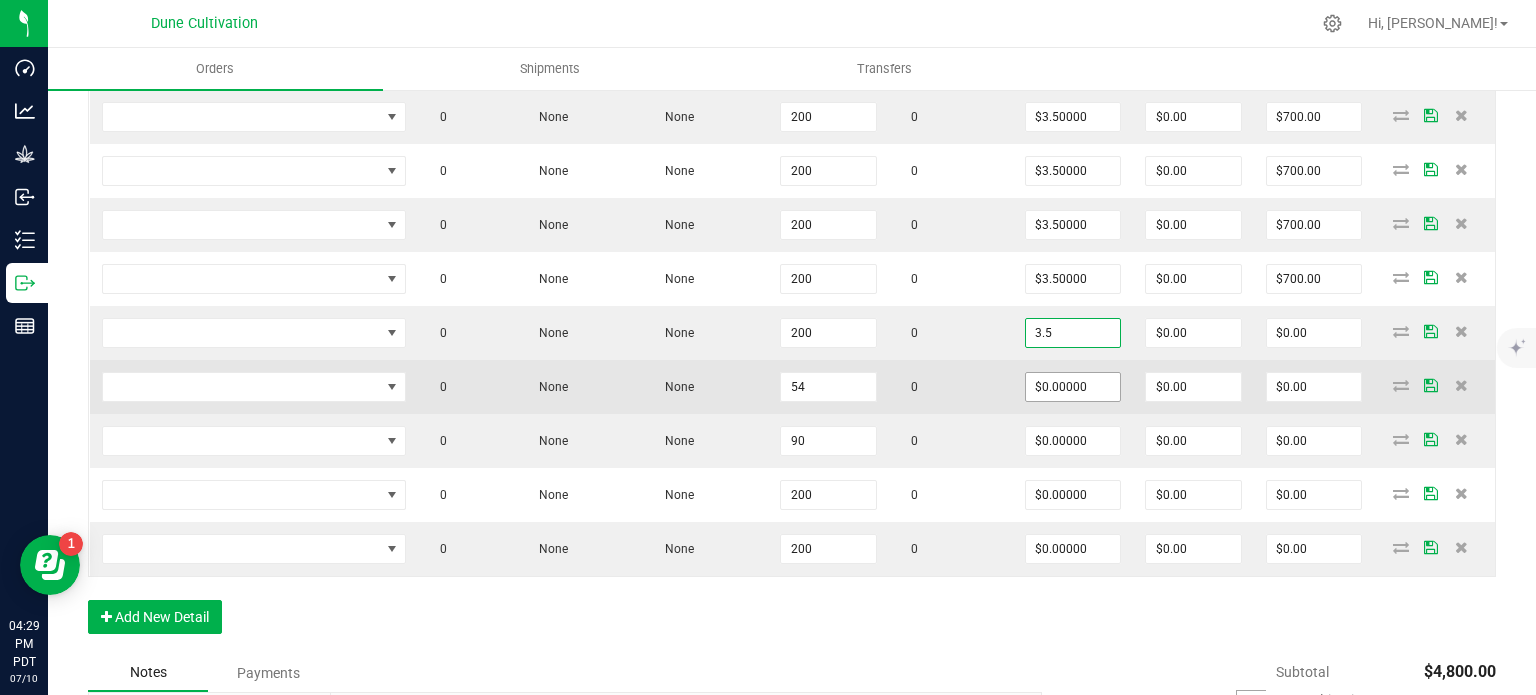 type on "$700.00" 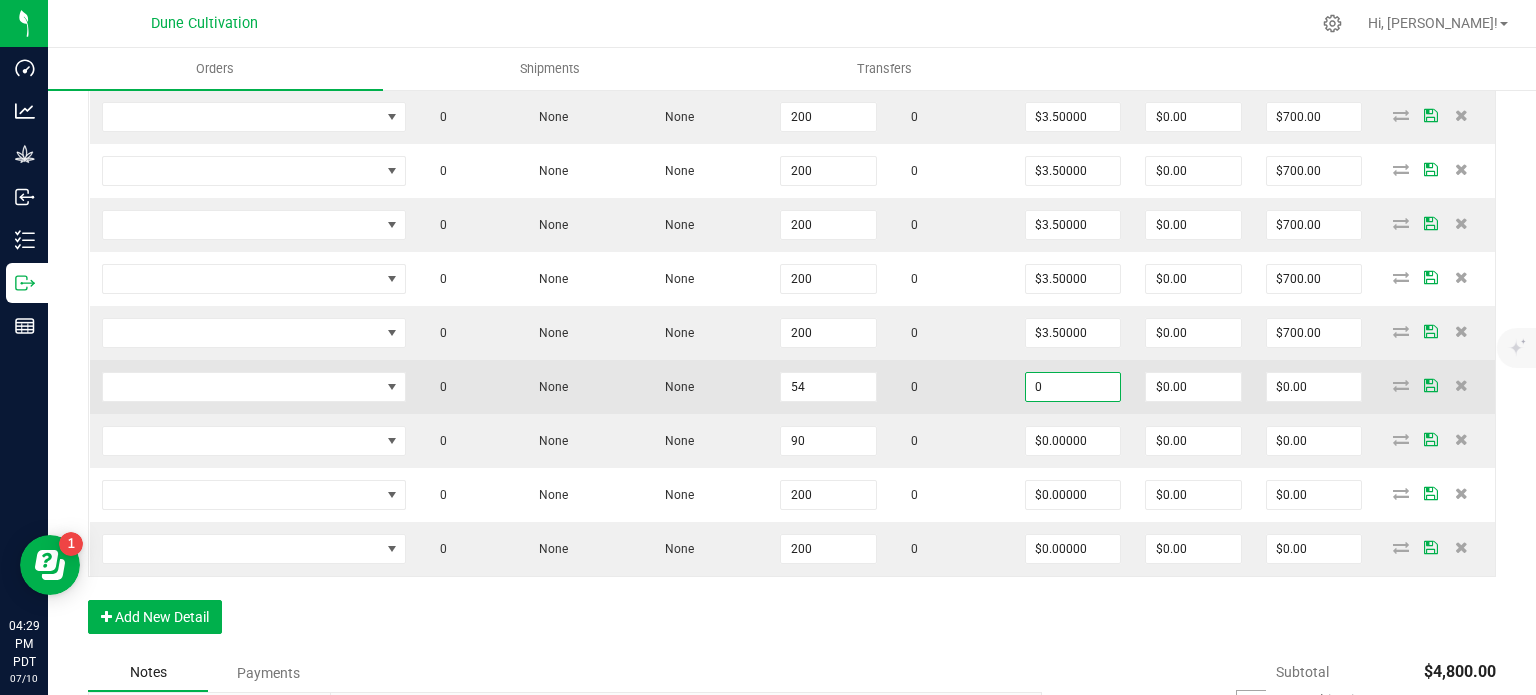 click on "0" at bounding box center [1073, 387] 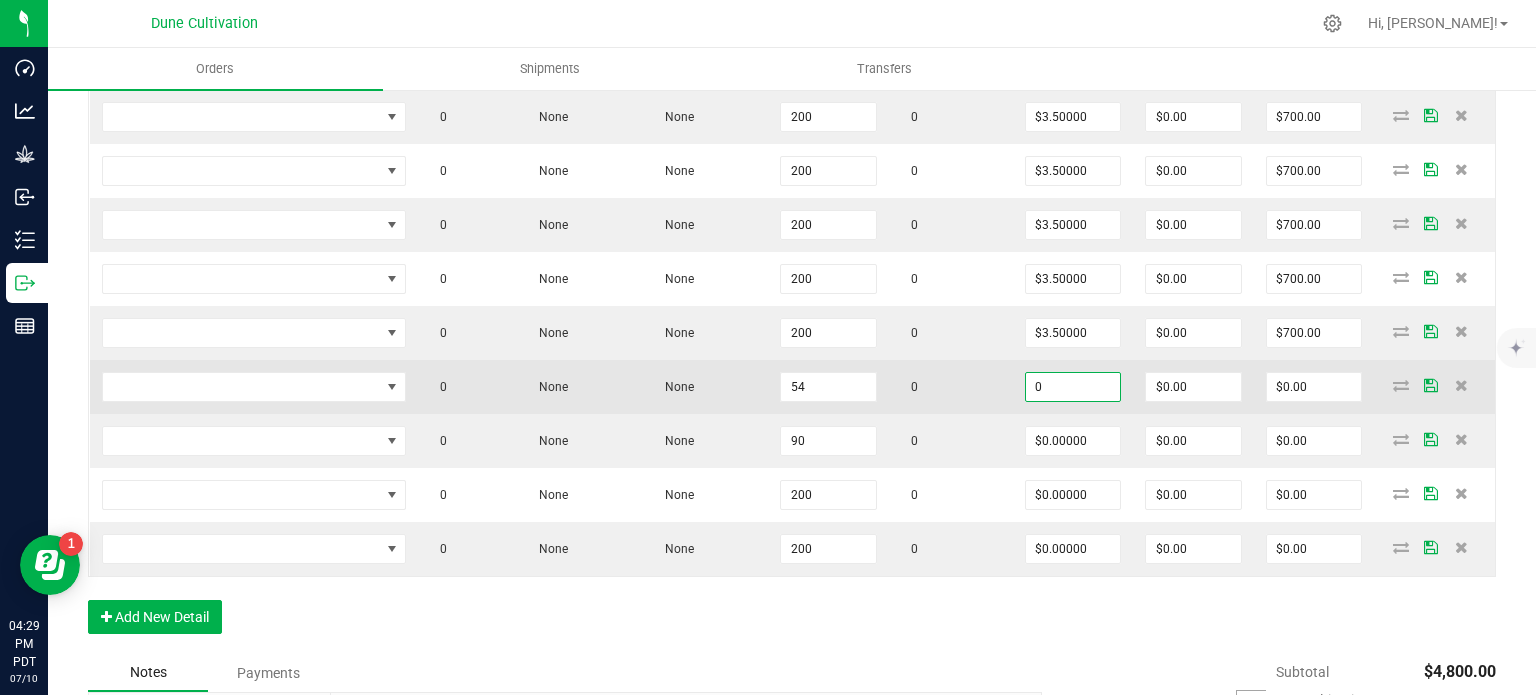 paste on "3.5" 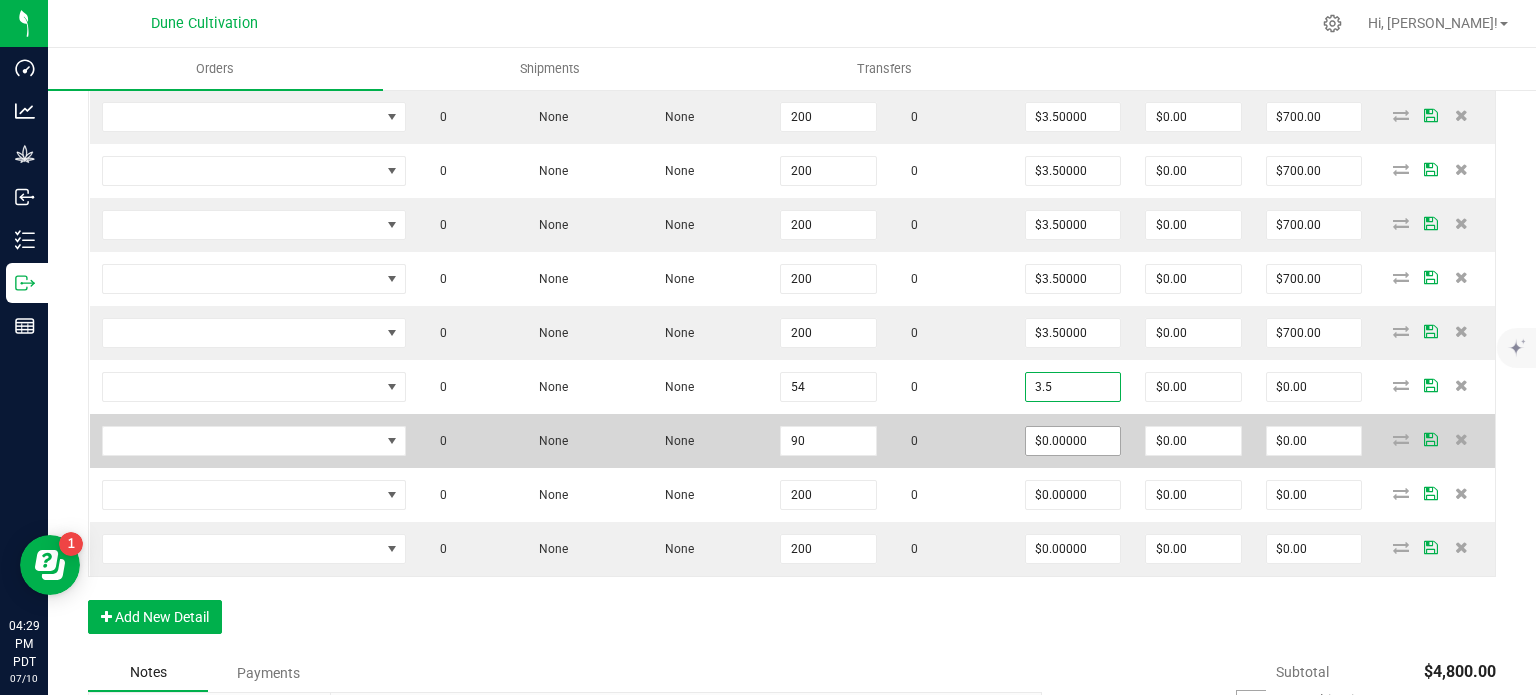 type on "$3.50000" 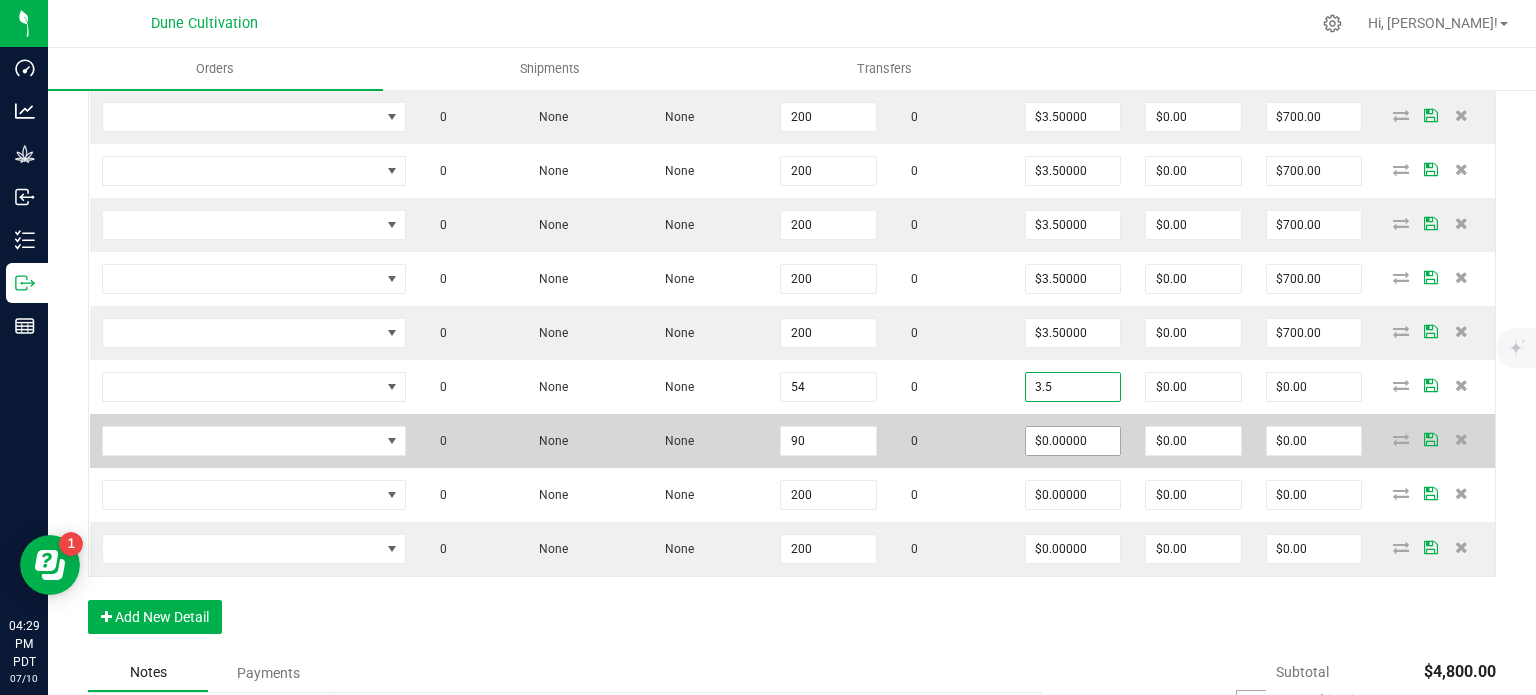 type on "$189.00" 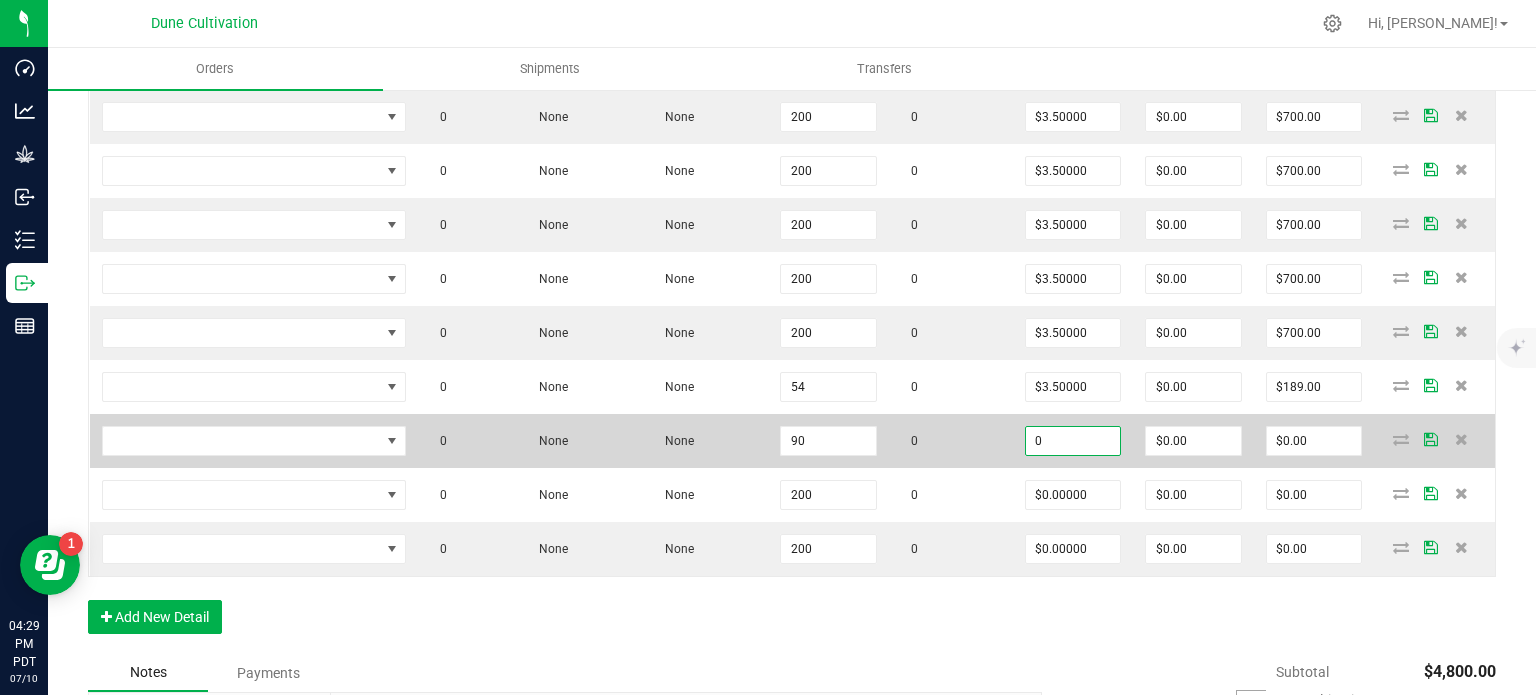 click on "0" at bounding box center [1073, 441] 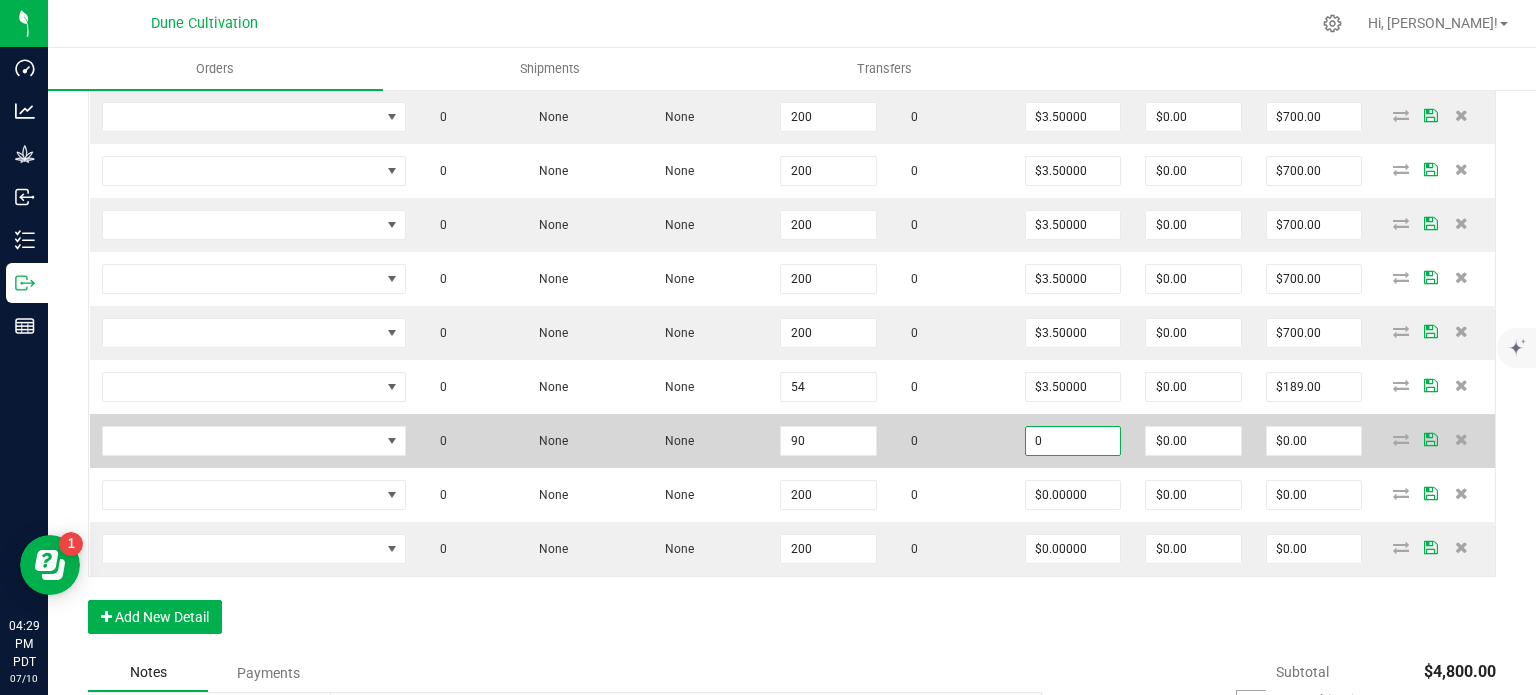 paste on "3.5" 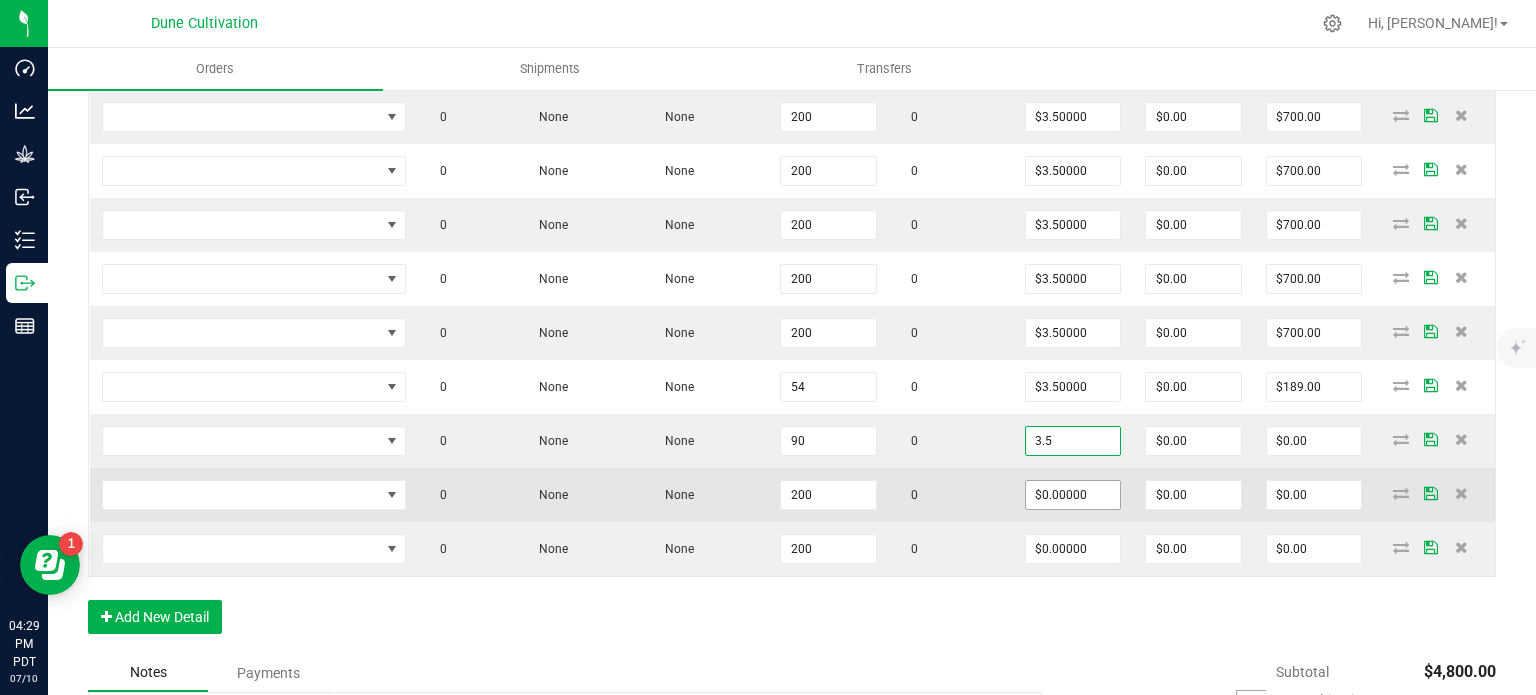 type on "$3.50000" 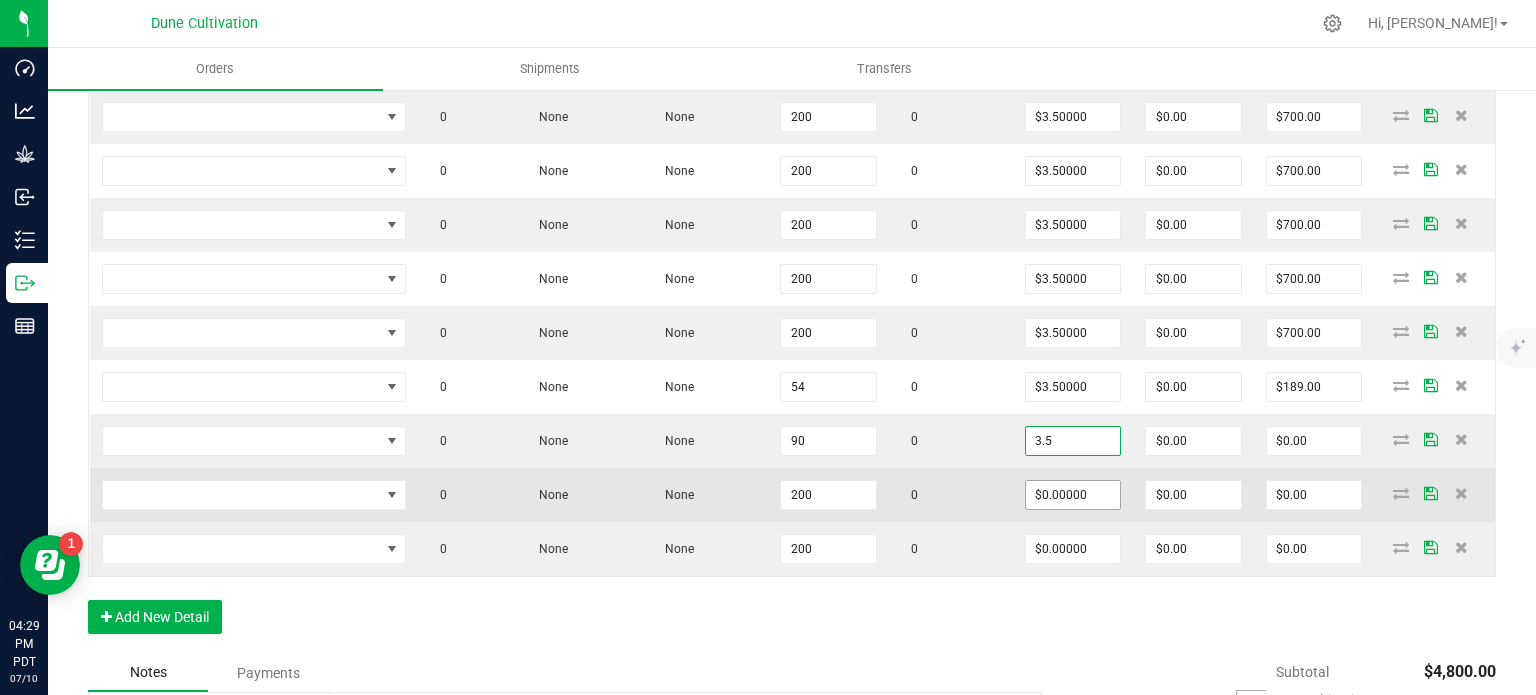 type on "$315.00" 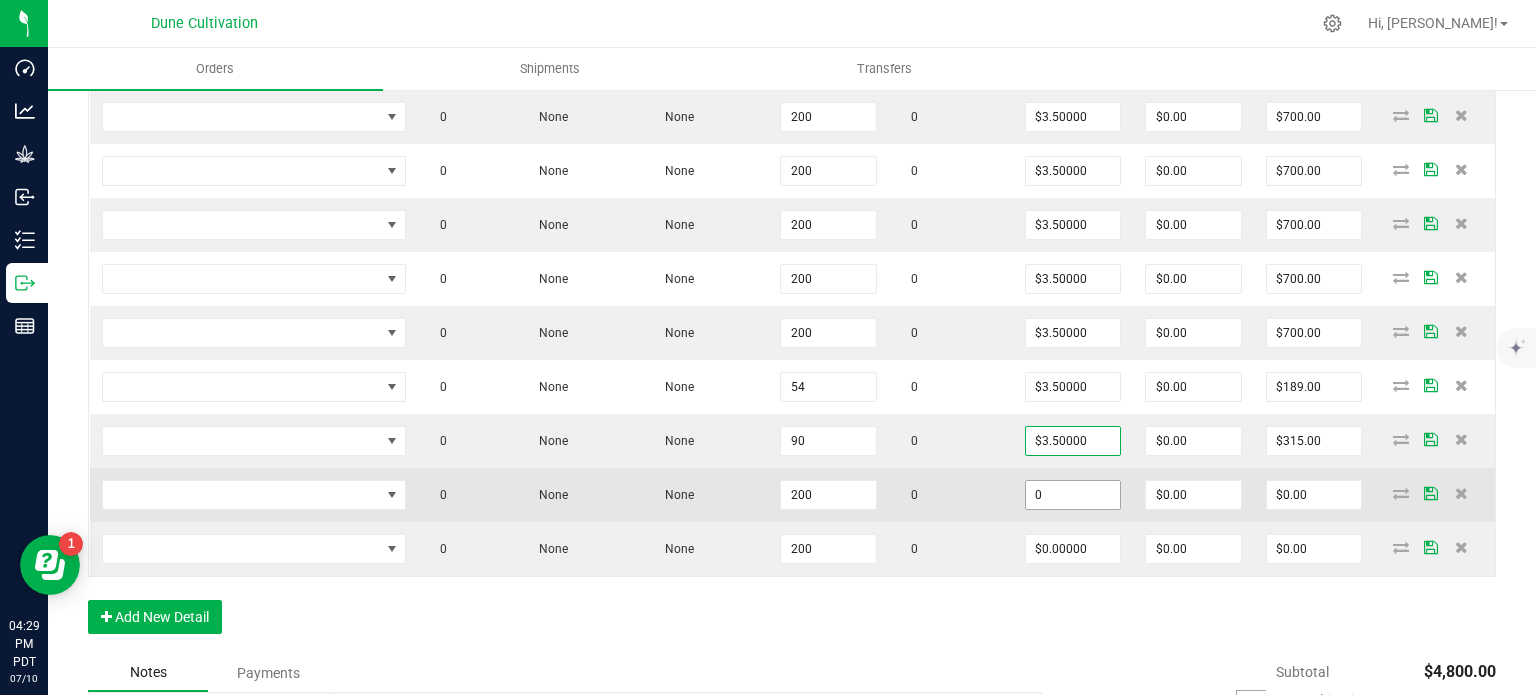 click on "0" at bounding box center [1073, 495] 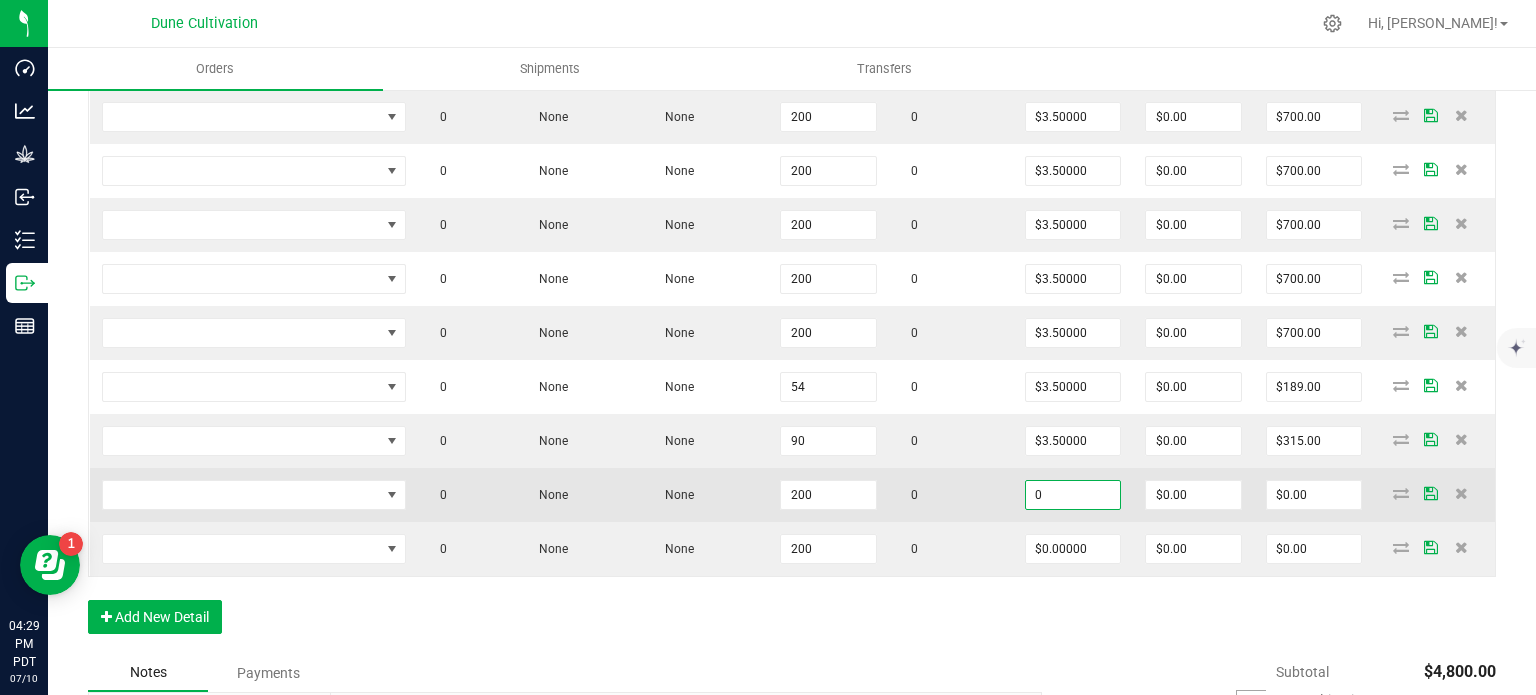 paste on "3.5" 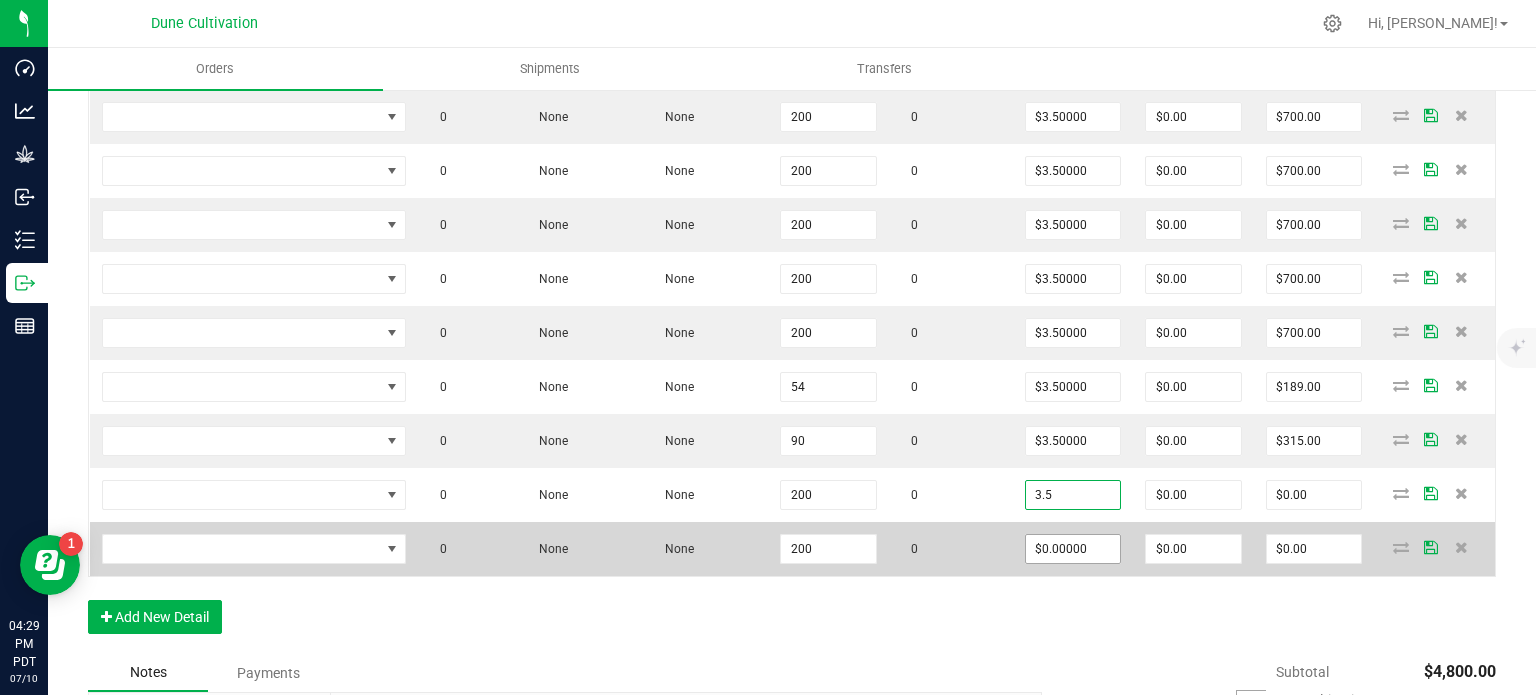 type on "$3.50000" 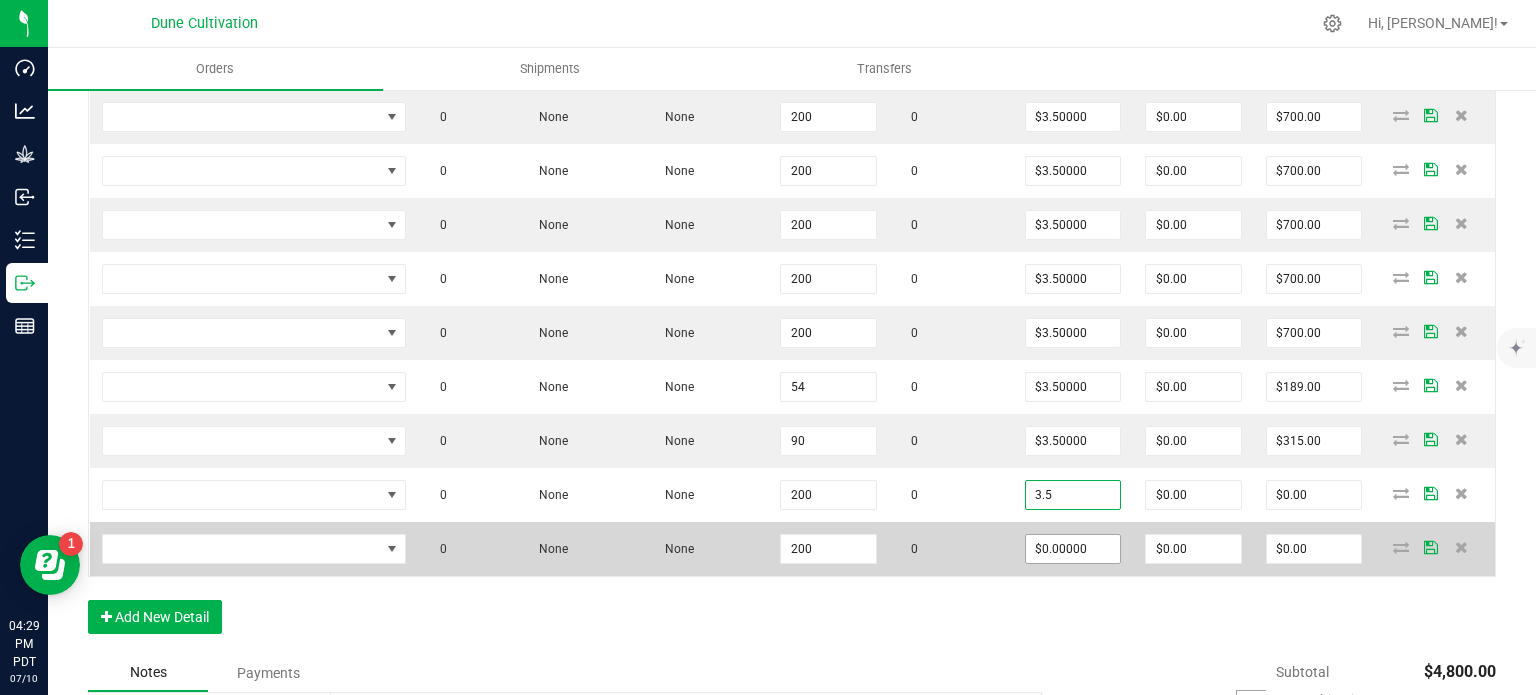 type on "$700.00" 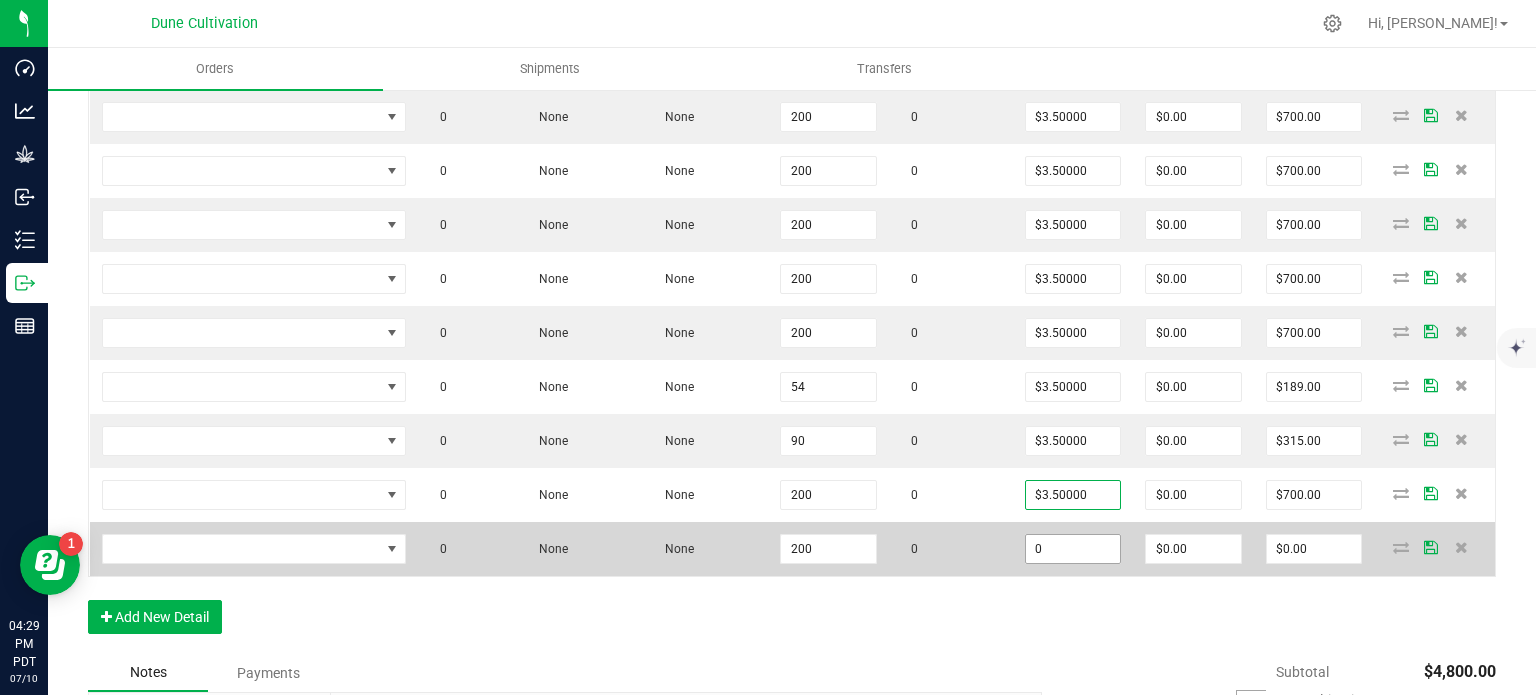 click on "0" at bounding box center (1073, 549) 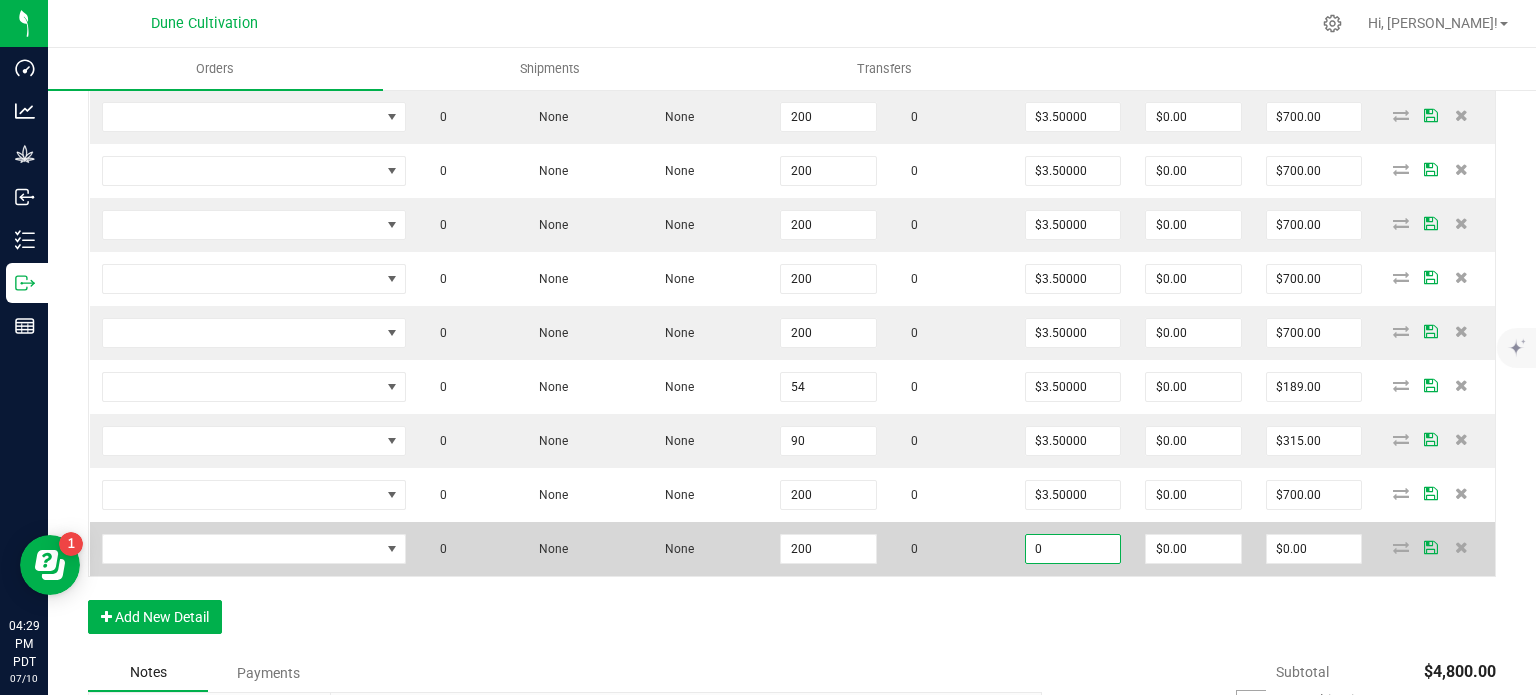 paste on "3.5" 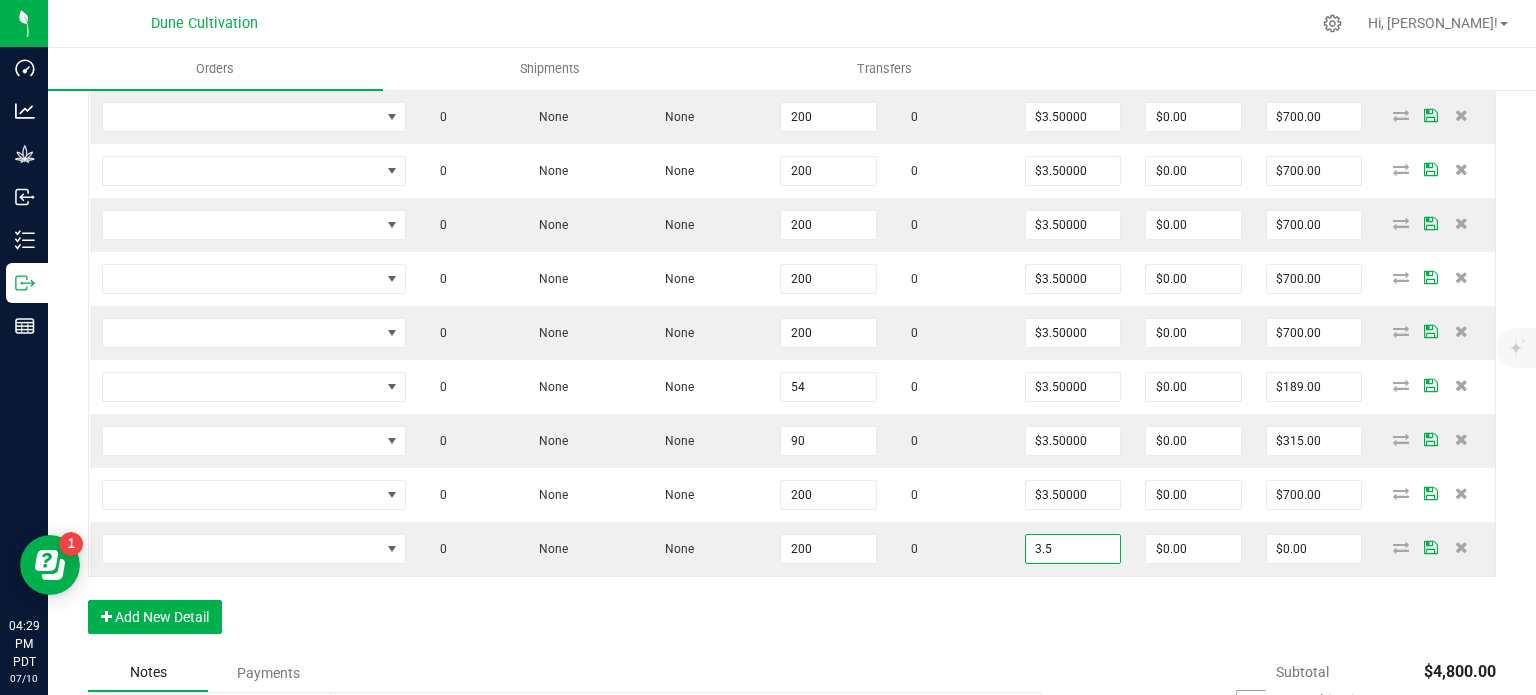 type on "$3.50000" 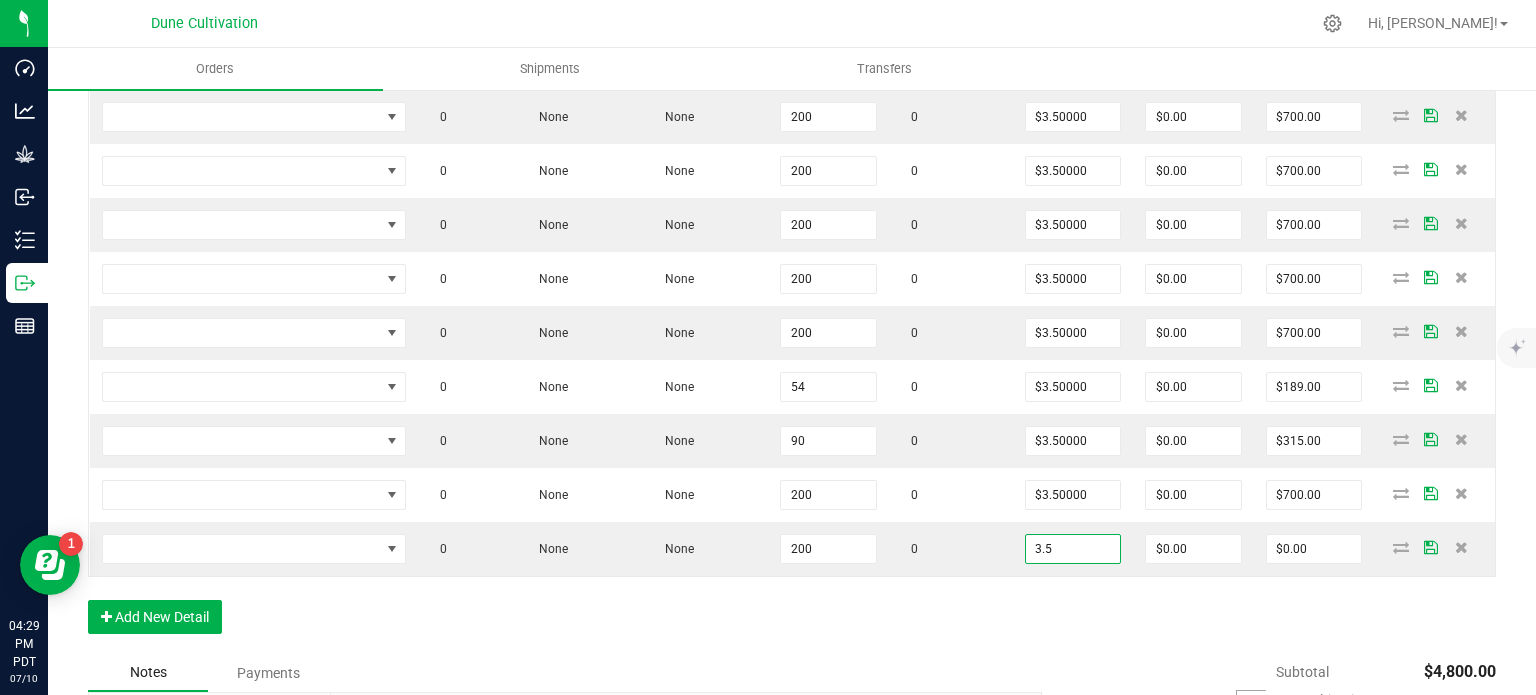 type on "$700.00" 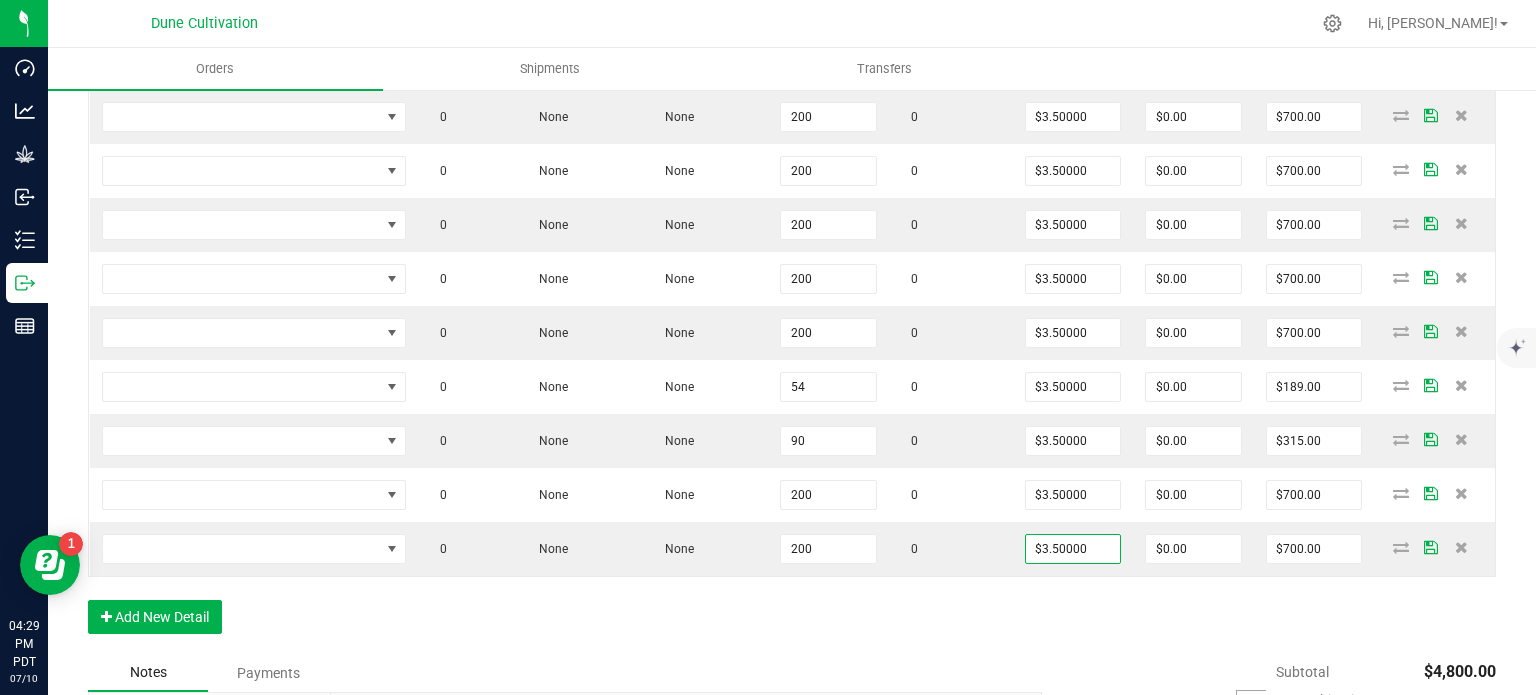 click on "Order Details Print All Labels Item  Sellable  Strain  Lot Number  Qty Ordered Qty Allocated Unit Price Line Discount Total Actions VLAS-Flower-Virginia Cobbler-3.5g  449 ea   HP70  None 50 ea  0 ea  $16.00000 $0.00 $800.00 Vlasic-Flower-Forbidden Wife-3.5g  499 ea   FW30  None 50 ea  0 ea  $16.00000 $0.00 $800.00 Vlasic-Flower-Lemonatti-3.5g  829 ea   LCG13  None 50 ea  0 ea  $16.00000 $0.00 $800.00 VLAS-Flower-Muffins?-3.5g  1095 ea   LC80  None 50 ea  0 ea  $16.00000 $0.00 $800.00 VLAS-Flower-Muffins?-3.5g  1045 ea   LC80  None 50 ea  0 ea  $16.00000 $0.00 $800.00 HUST-Flower-Trainwreck-3.5g  681 ea   JCO  None 50 ea  0 ea  $16.00000 $0.00 $800.00  0    None   None  50  0   $3.50000 $0.00 $175.00  0    None   None  50  0   $3.50000 $0.00 $175.00  0    None   None  60  0   $3.50000 $0.00 $210.00  0    None   None  200  0   $3.50000 $0.00 $700.00  0    None   None  200  0   $3.50000 $0.00 $700.00  0    None   None  200  0   $3.50000 $0.00 $700.00  0    None   None  200  0" at bounding box center [792, 84] 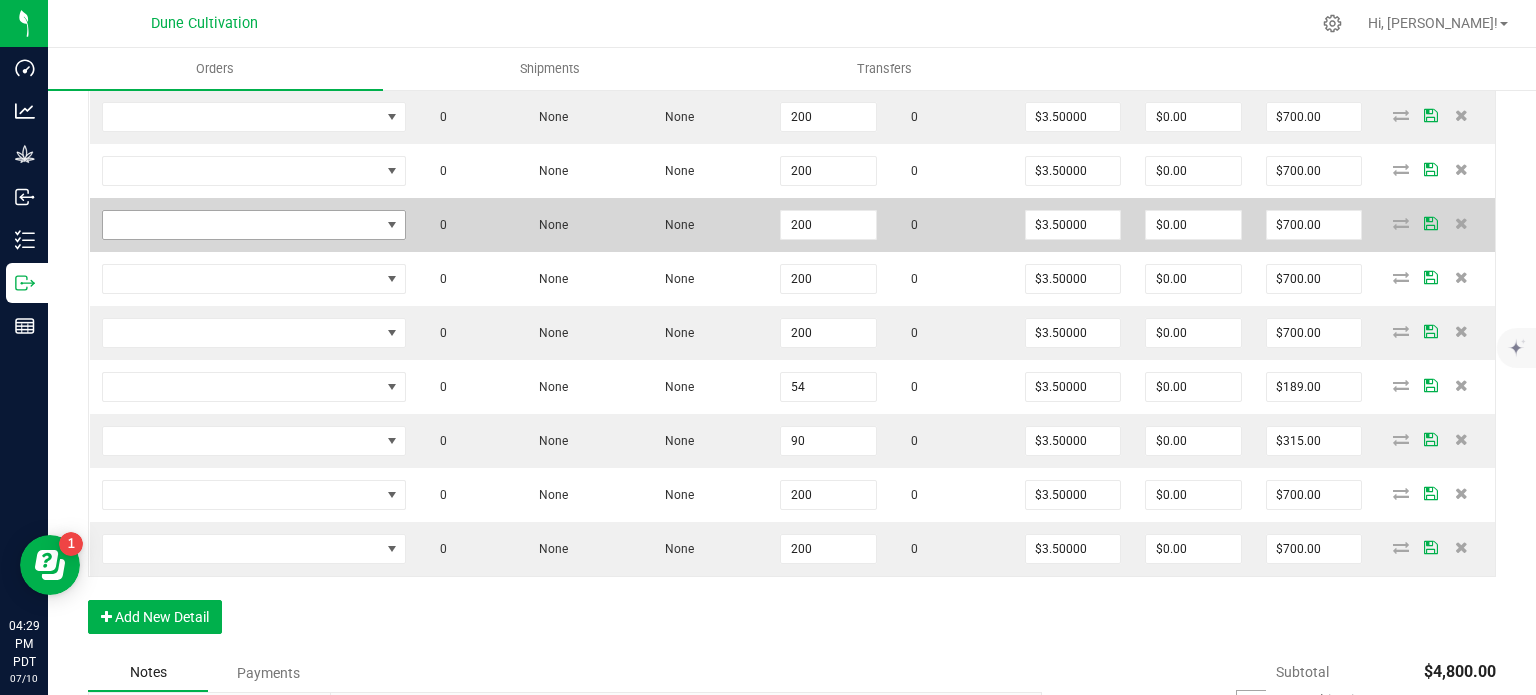 scroll, scrollTop: 861, scrollLeft: 0, axis: vertical 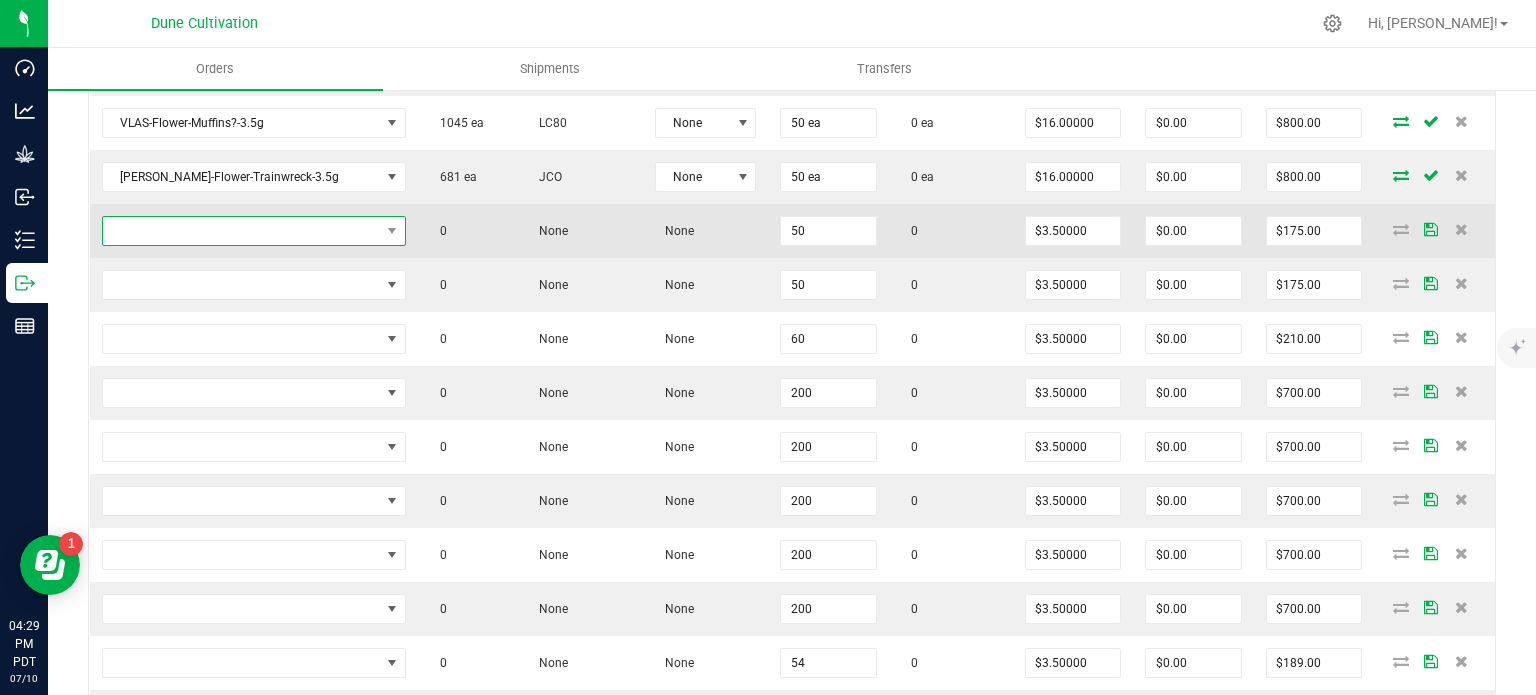 click at bounding box center [241, 231] 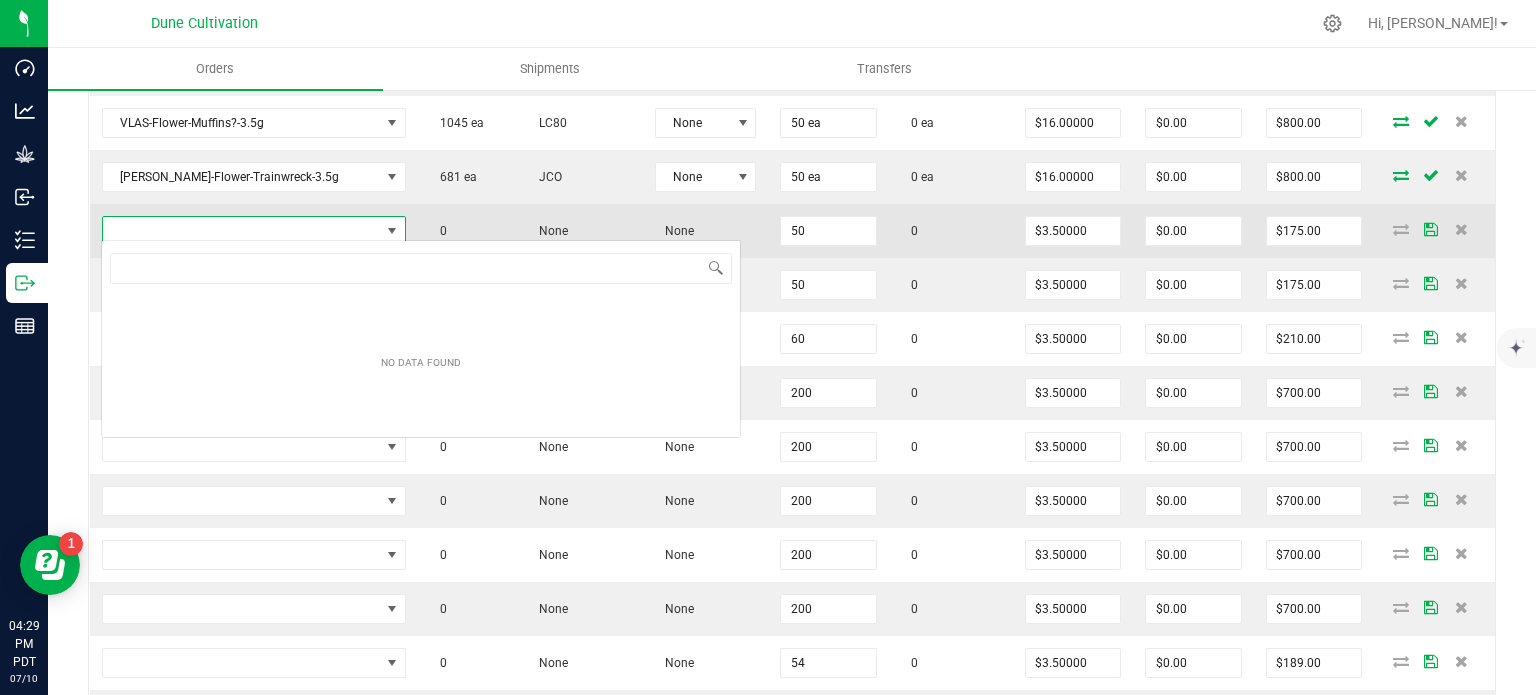 scroll, scrollTop: 99970, scrollLeft: 99753, axis: both 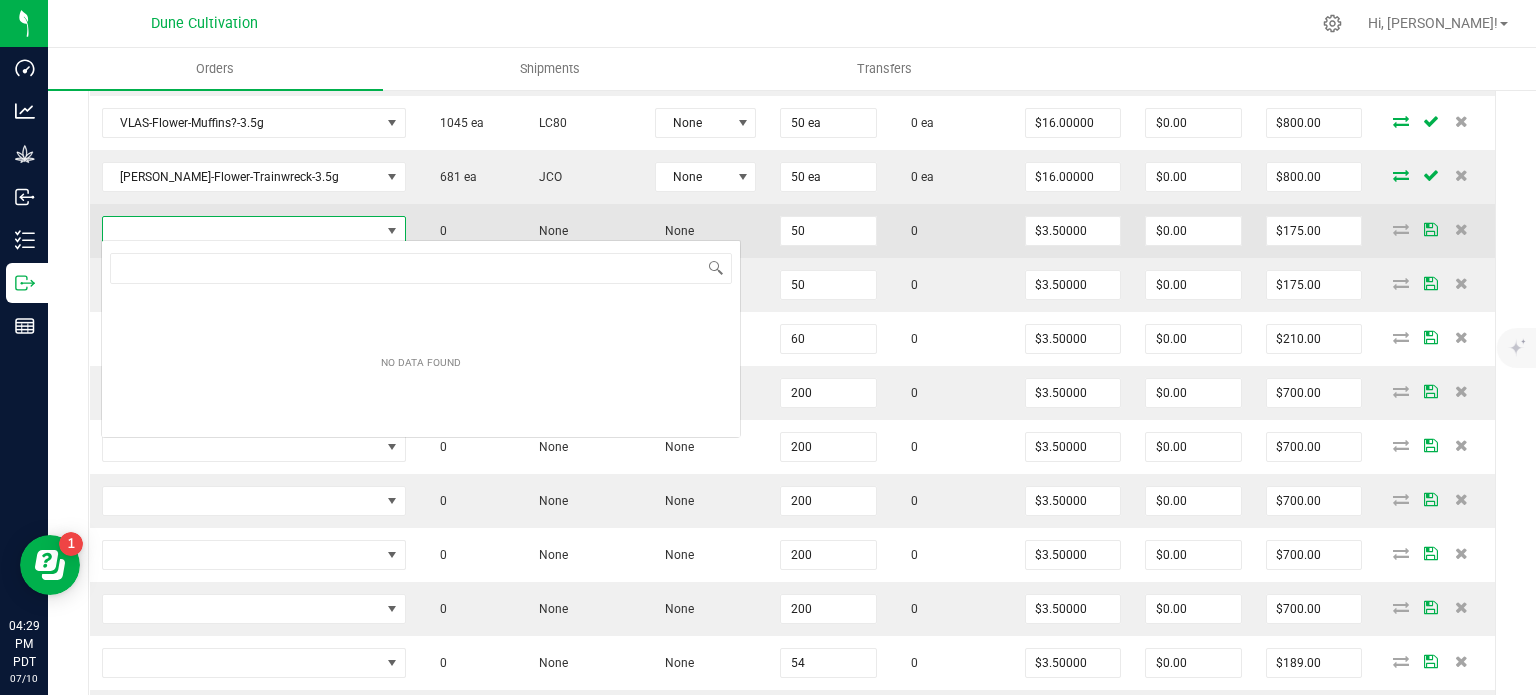type on "Vlasic-Preroll-Alaskan Thunderfuck-1.0g" 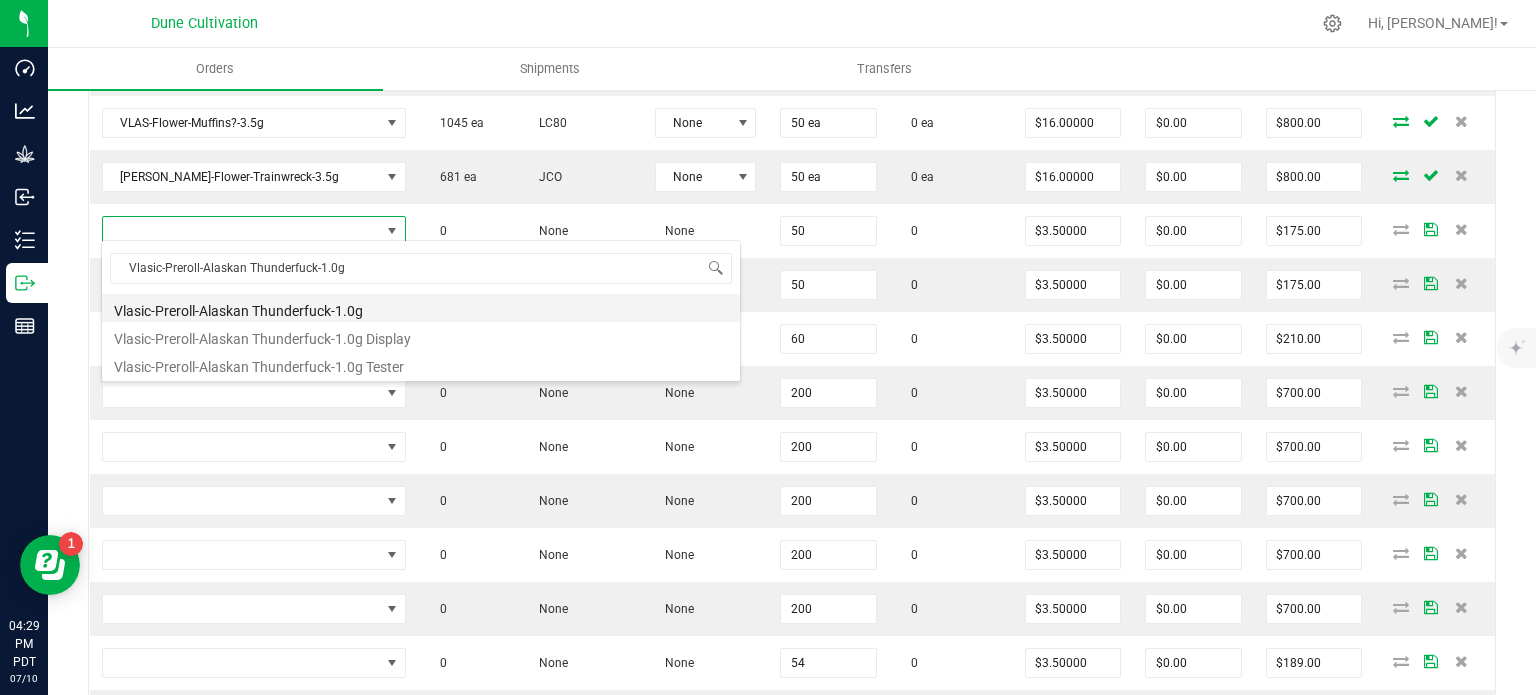 click on "Vlasic-Preroll-Alaskan Thunderfuck-1.0g" at bounding box center [421, 308] 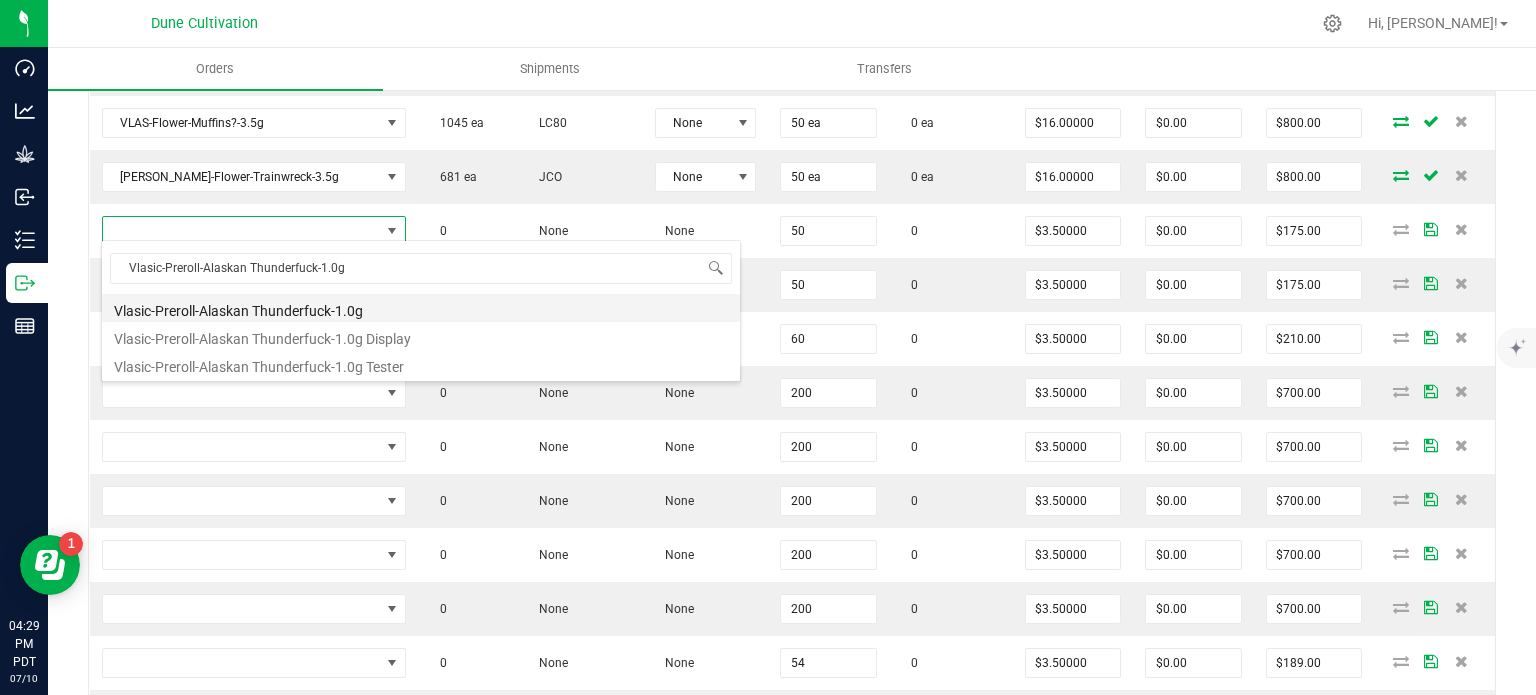 type on "50 ea" 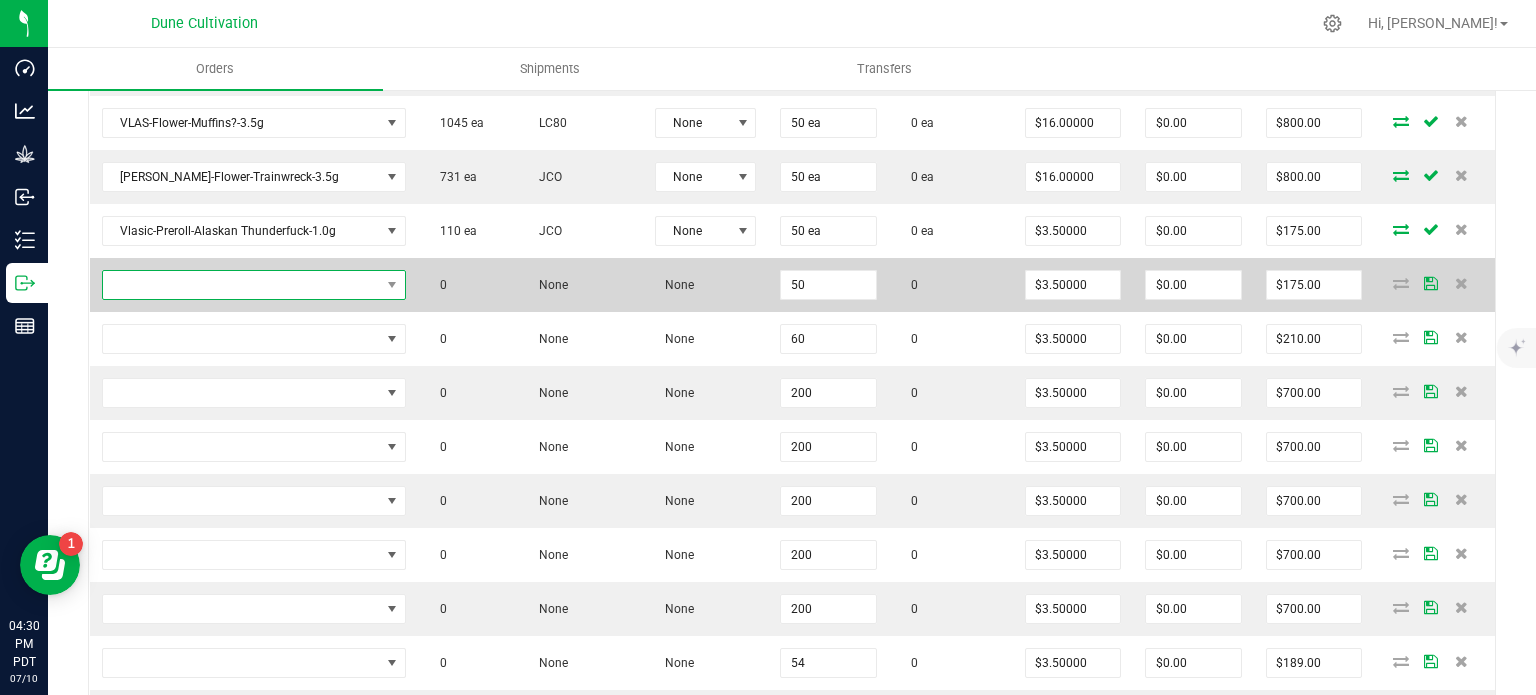 click at bounding box center [241, 285] 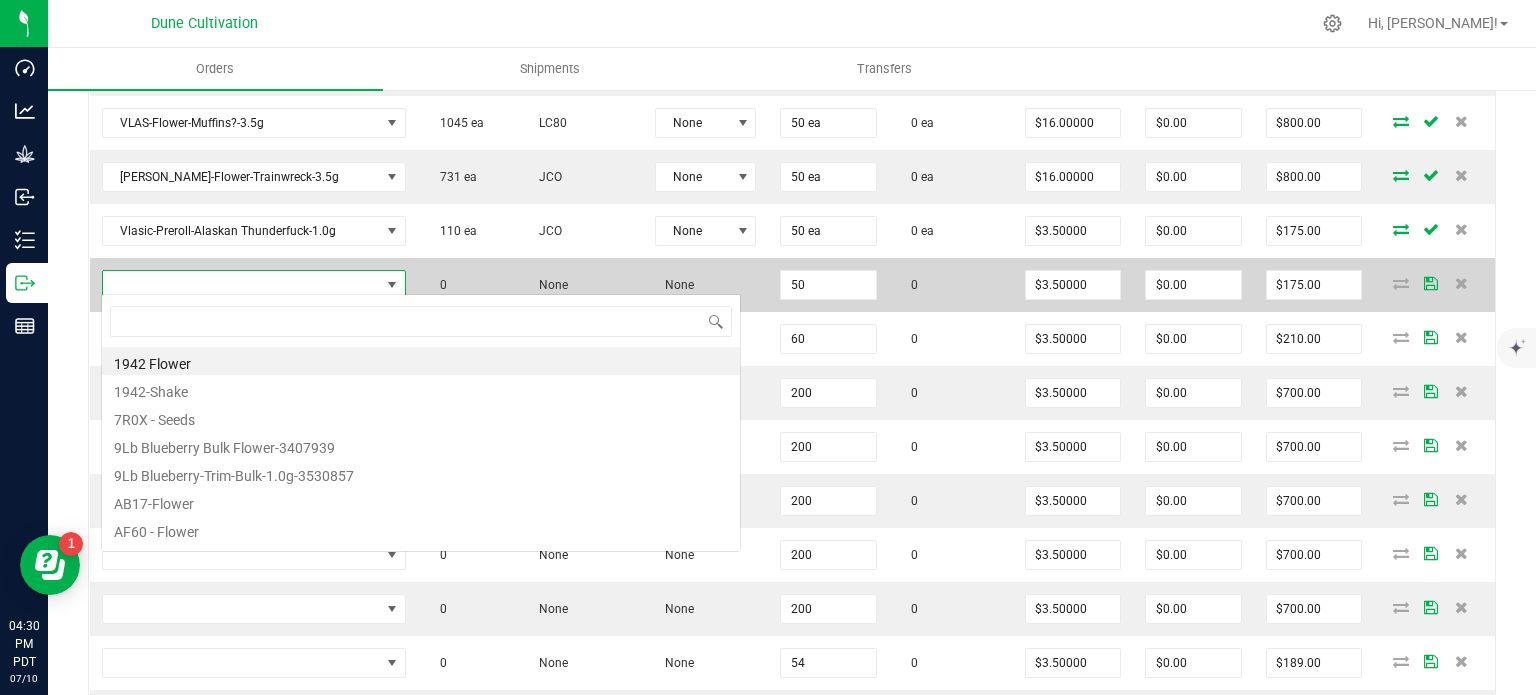 type on "Vlasic-Preroll-Bananaconda-1g" 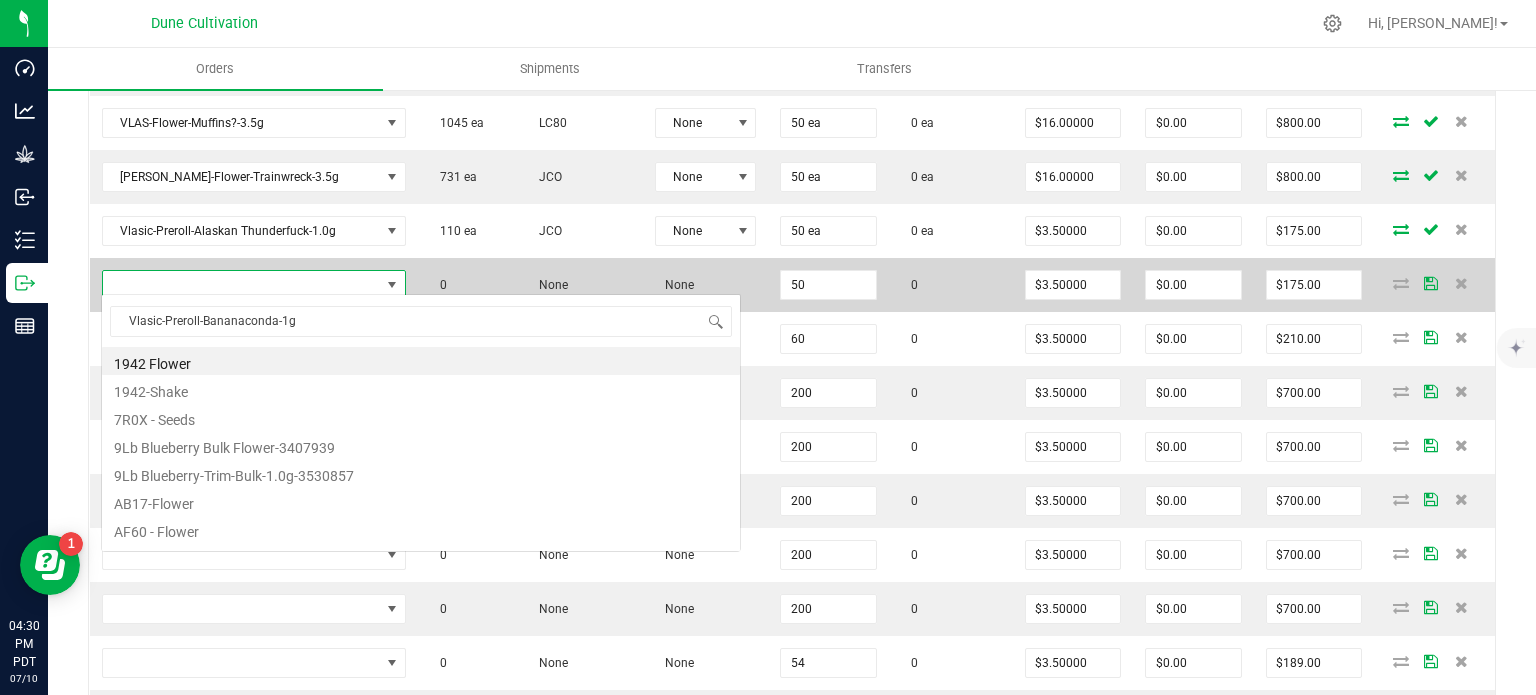 scroll, scrollTop: 99970, scrollLeft: 99728, axis: both 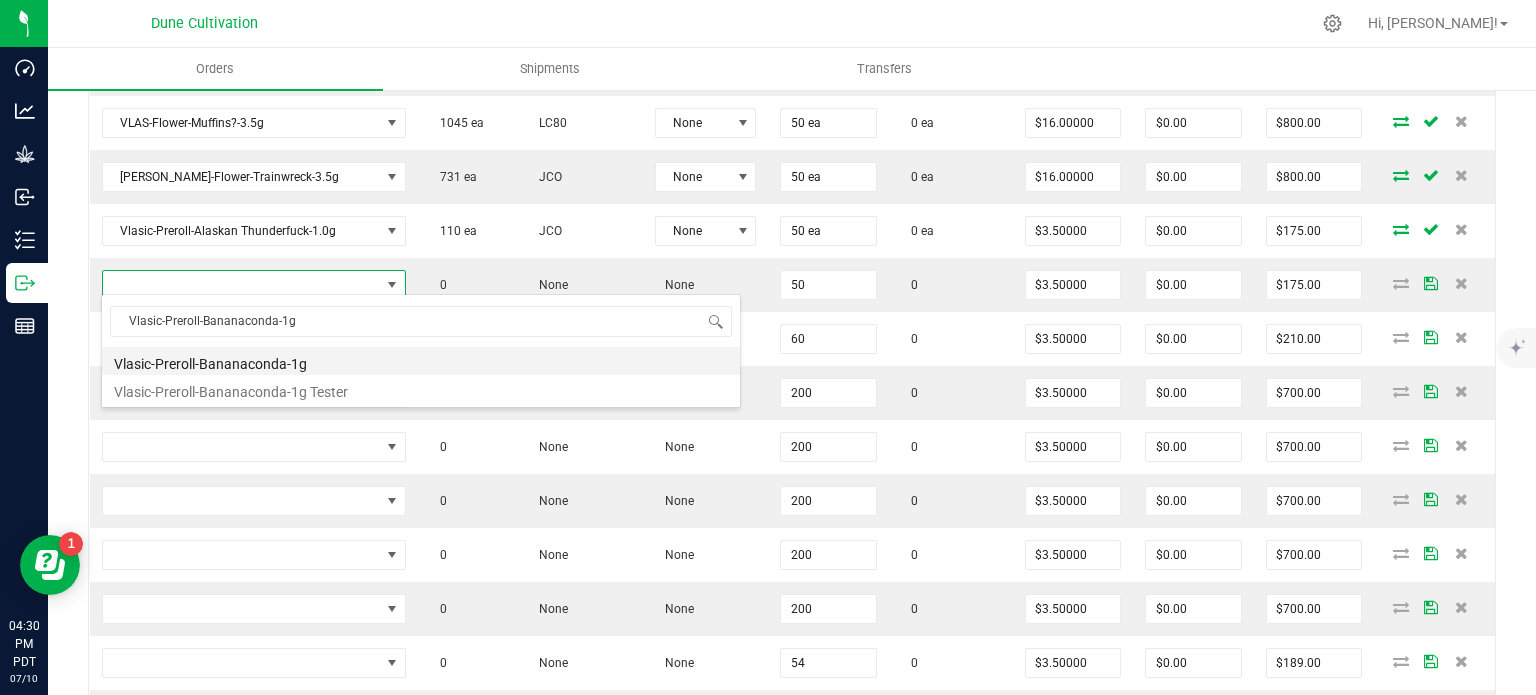 click on "Vlasic-Preroll-Bananaconda-1g" at bounding box center (421, 361) 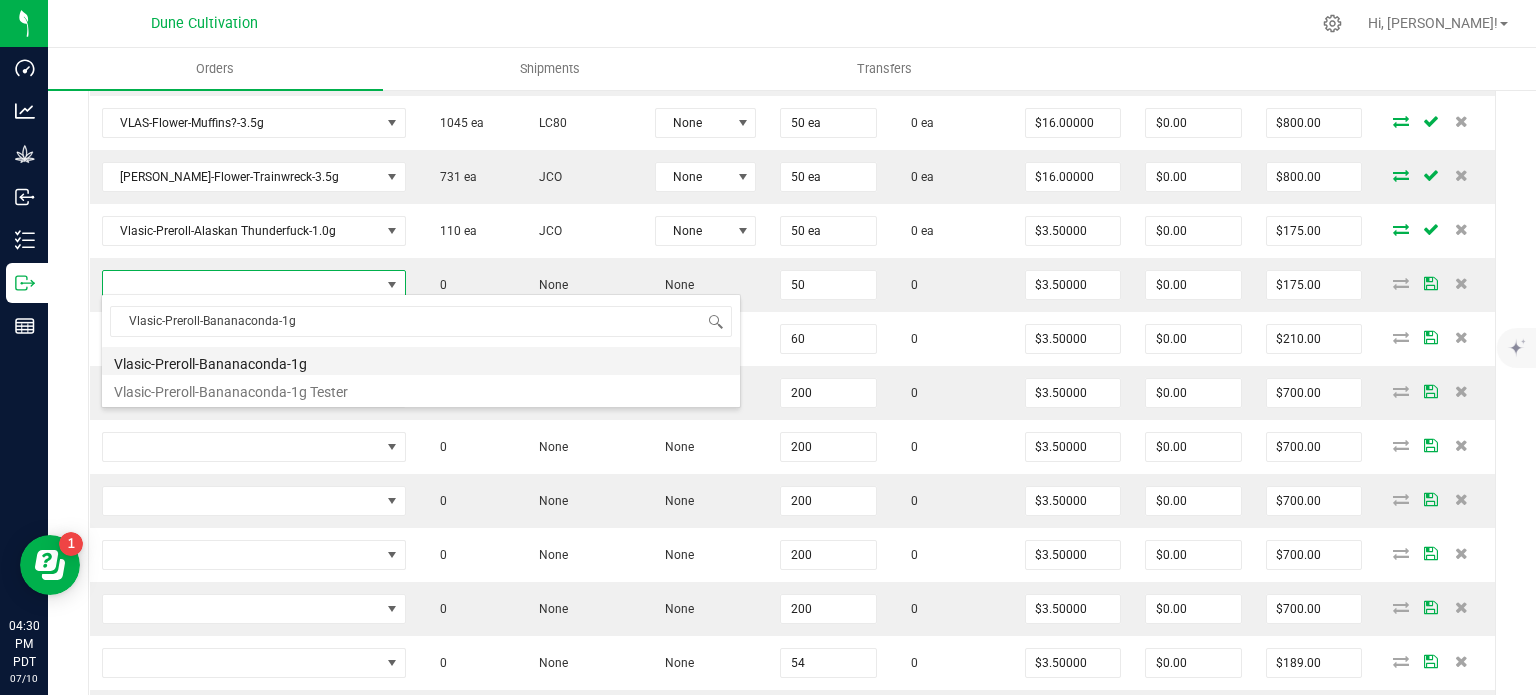 type on "50 ea" 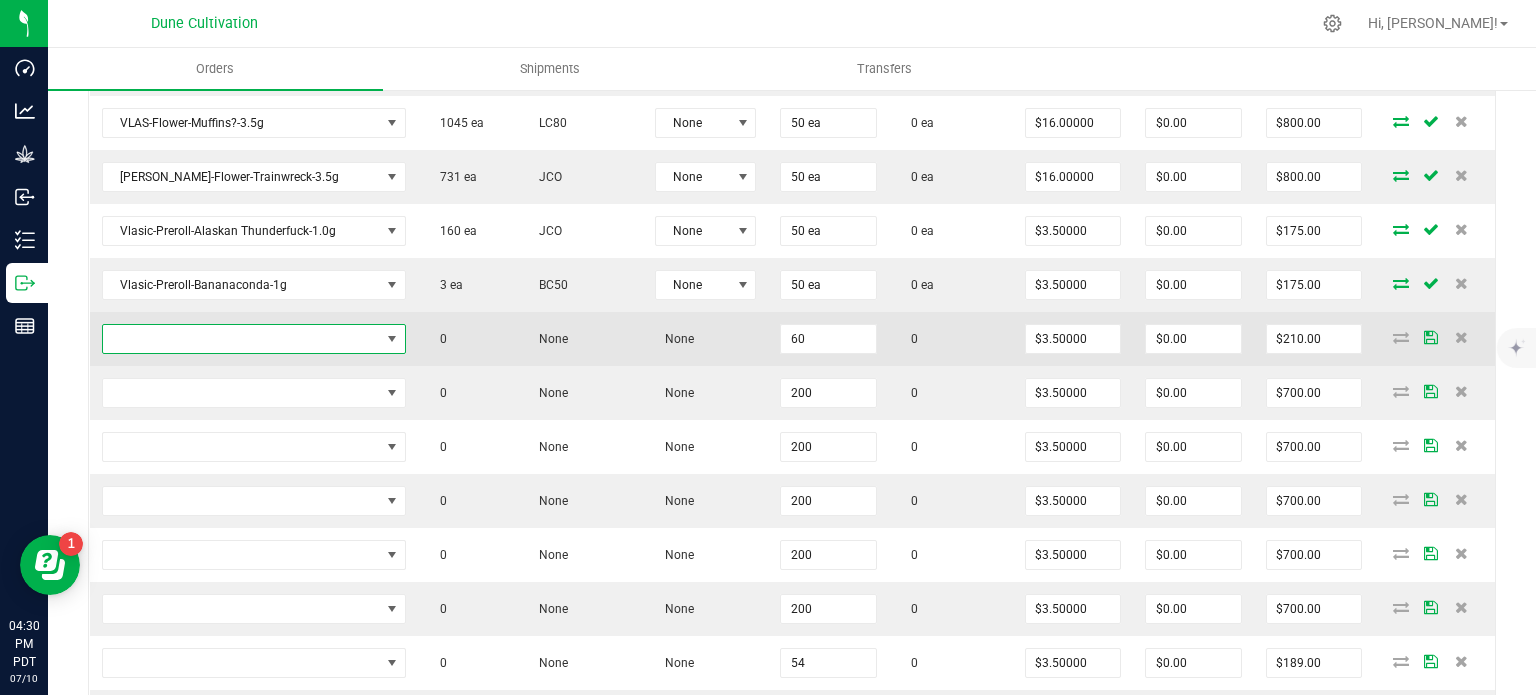 click at bounding box center [241, 339] 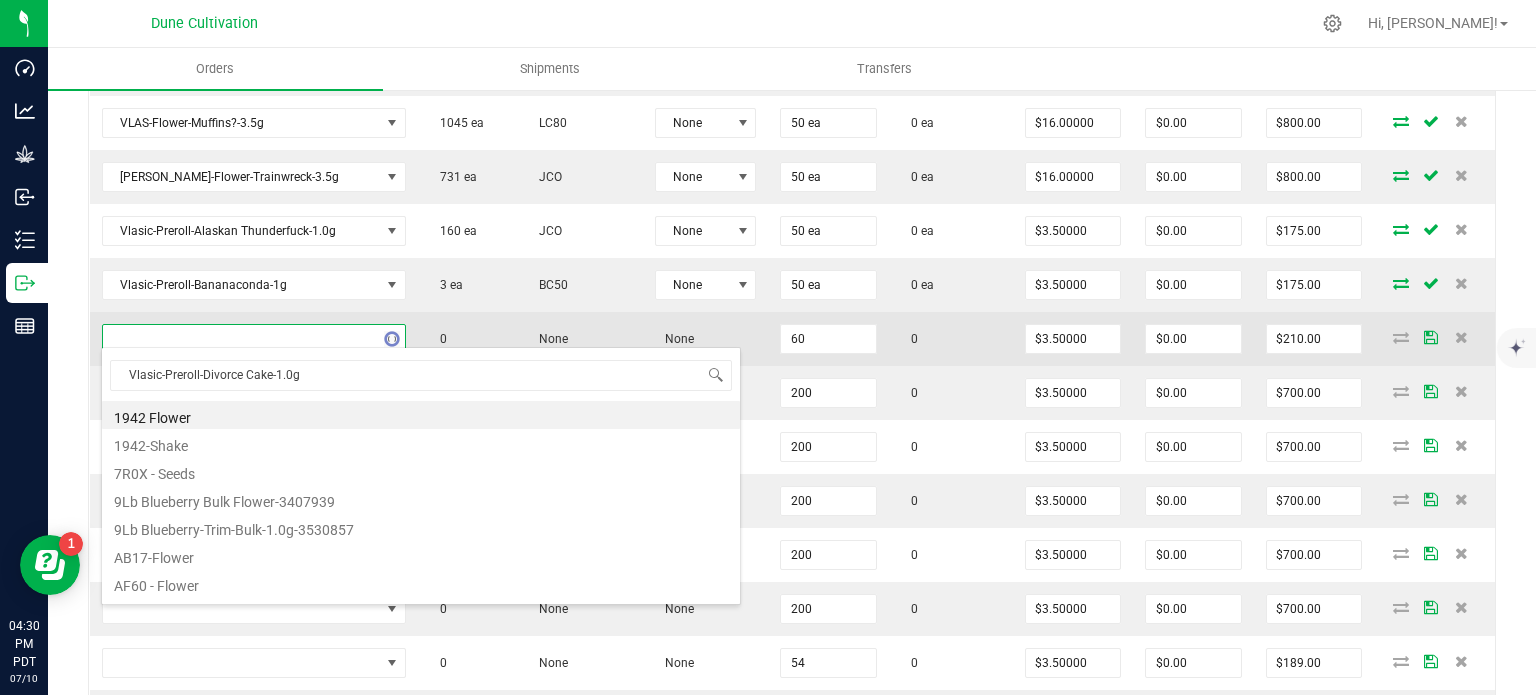 scroll, scrollTop: 99970, scrollLeft: 99728, axis: both 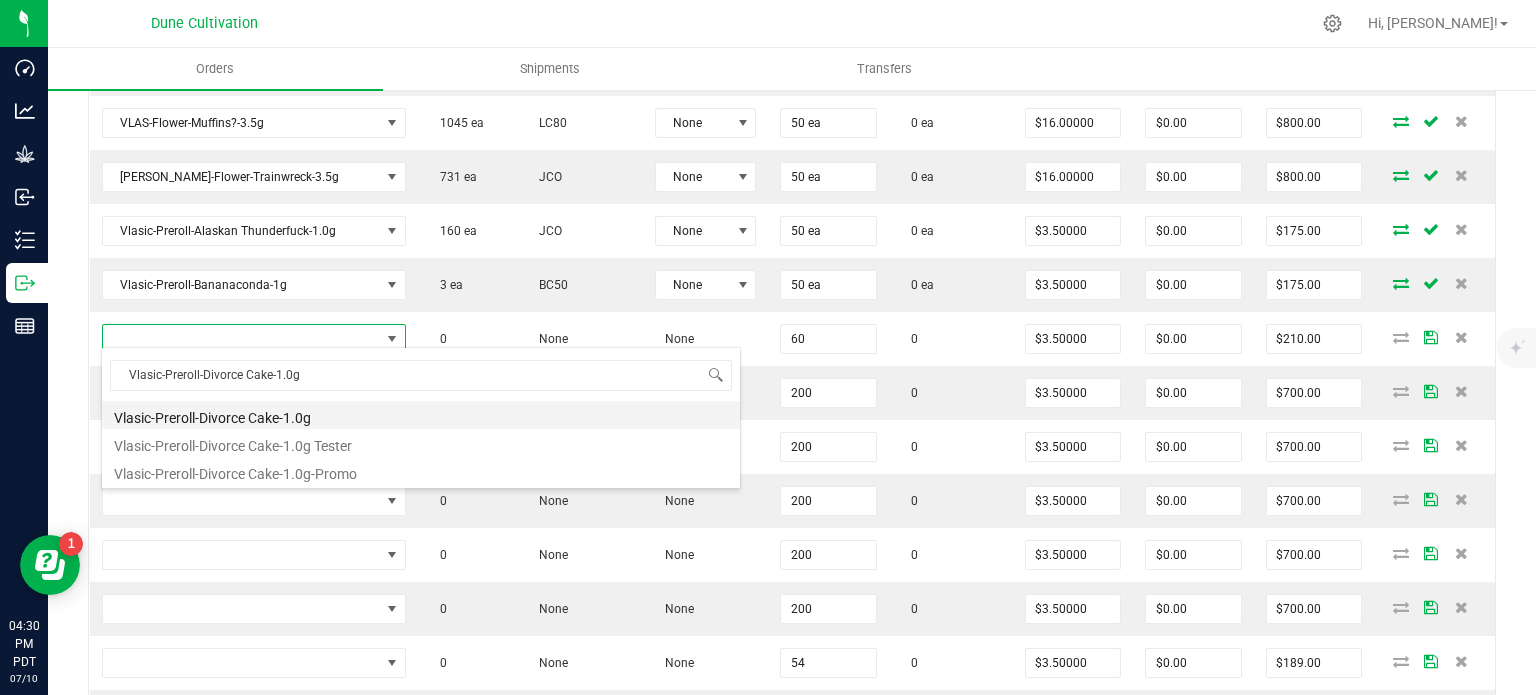 click on "Vlasic-Preroll-Divorce Cake-1.0g" at bounding box center (421, 415) 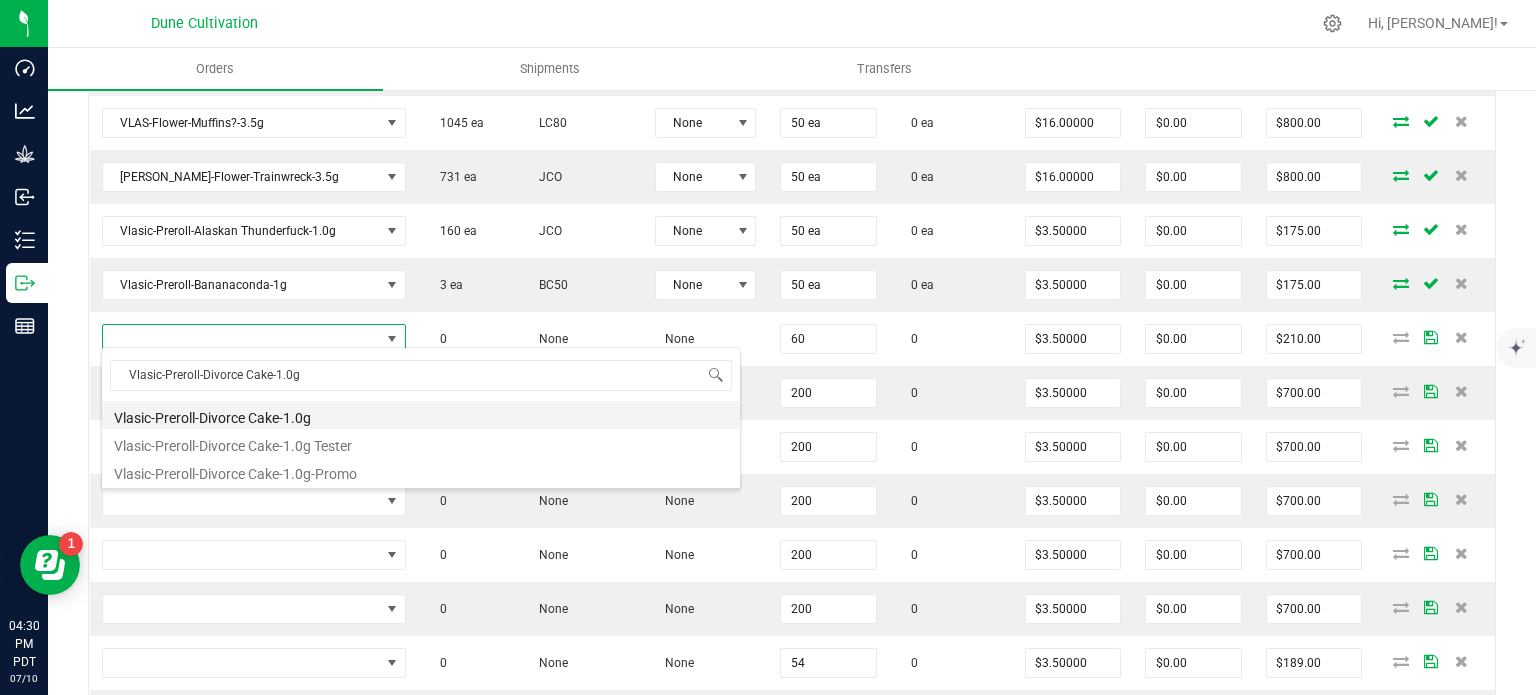 type on "60 ea" 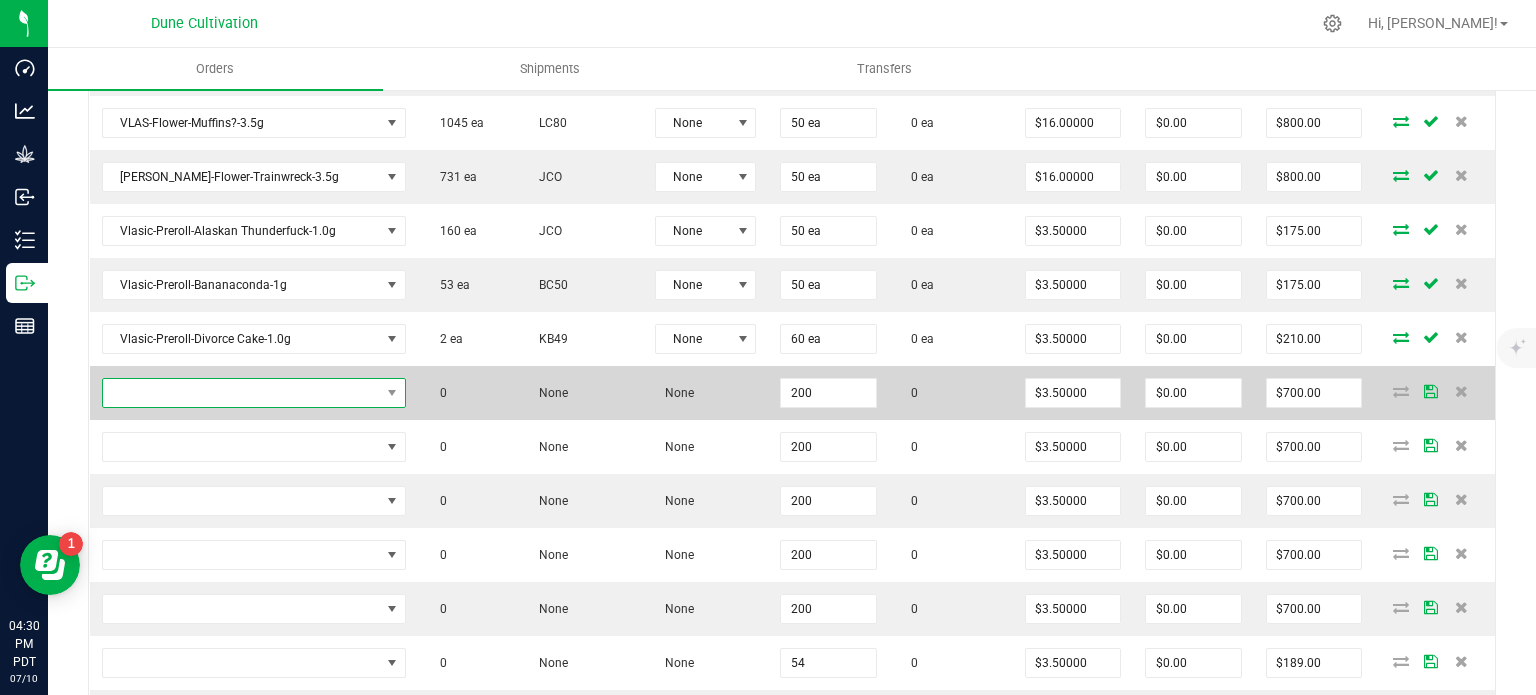click at bounding box center (241, 393) 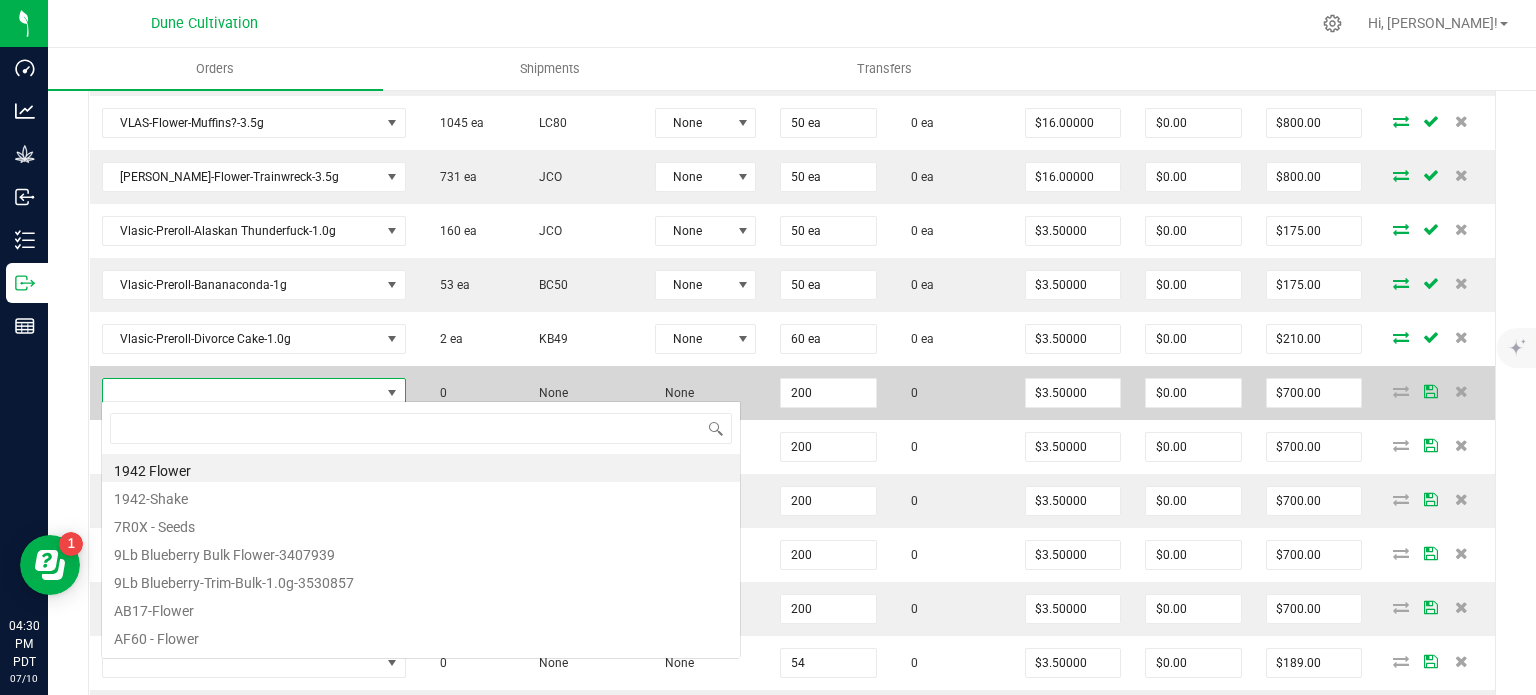 scroll, scrollTop: 99970, scrollLeft: 99728, axis: both 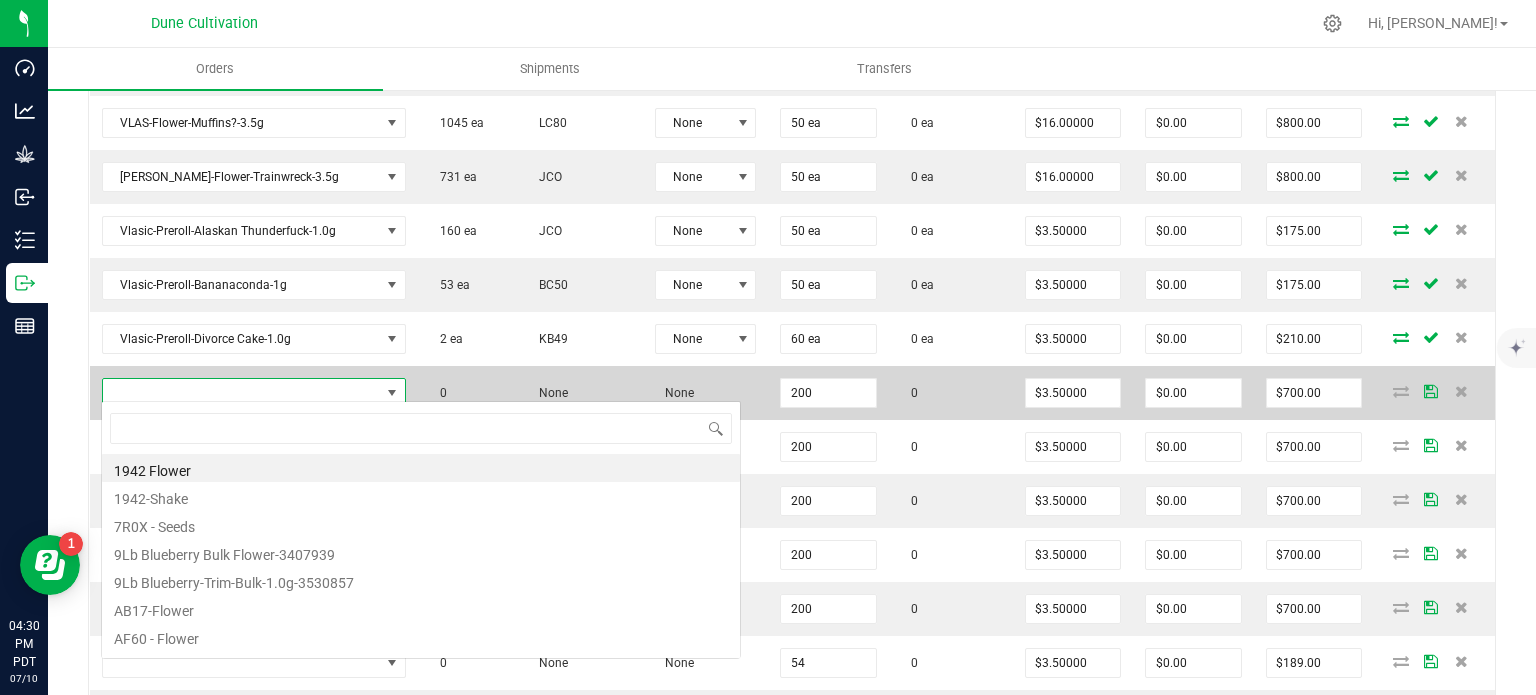 type on "Vlasic-Preroll-Forbidden Wife-1g" 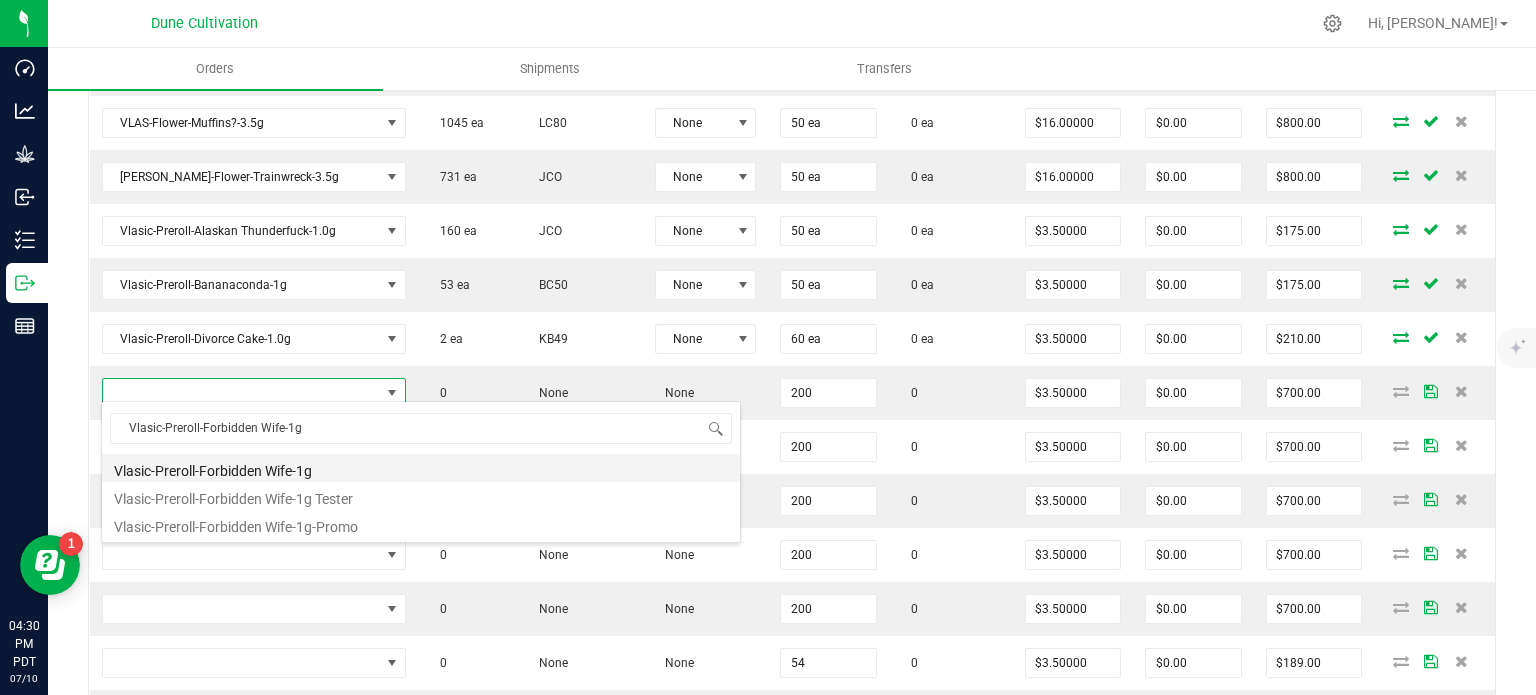 click on "Vlasic-Preroll-Forbidden Wife-1g" at bounding box center [421, 468] 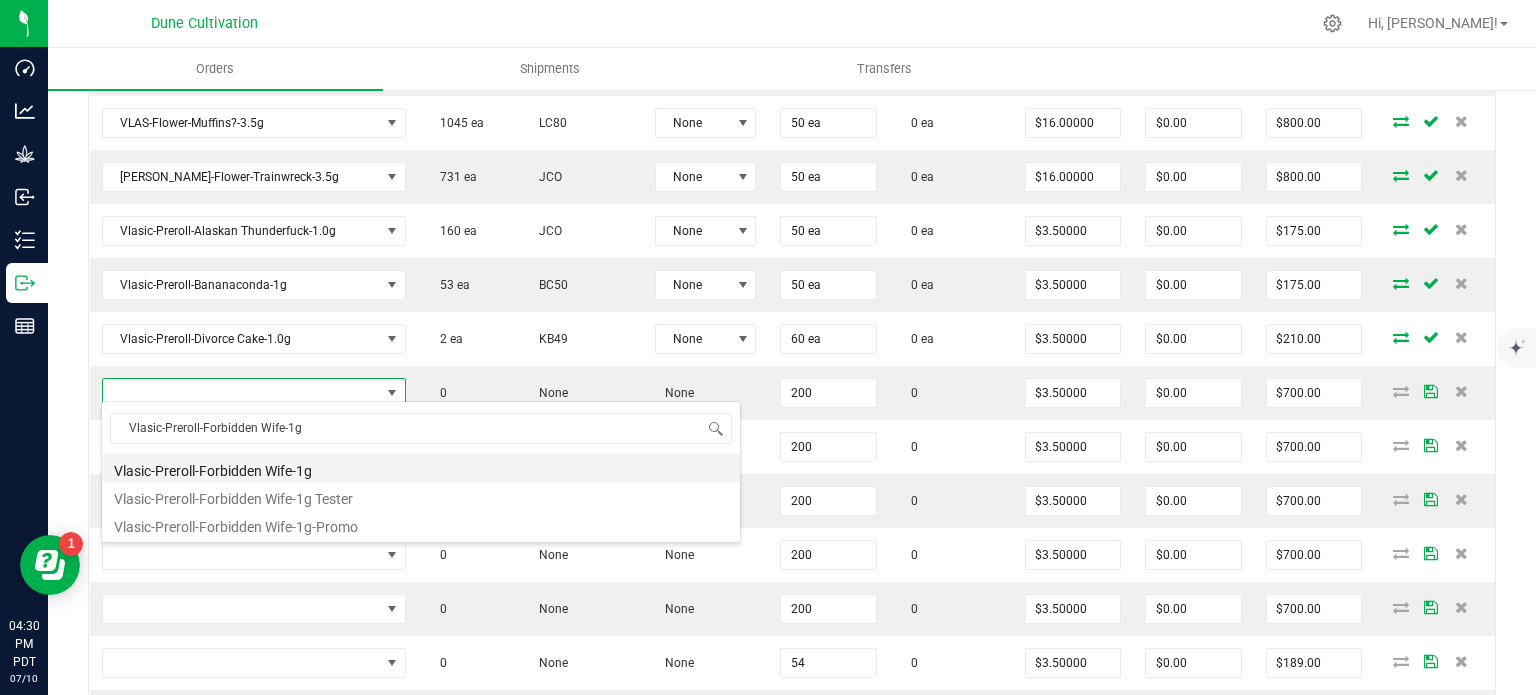 type on "200 ea" 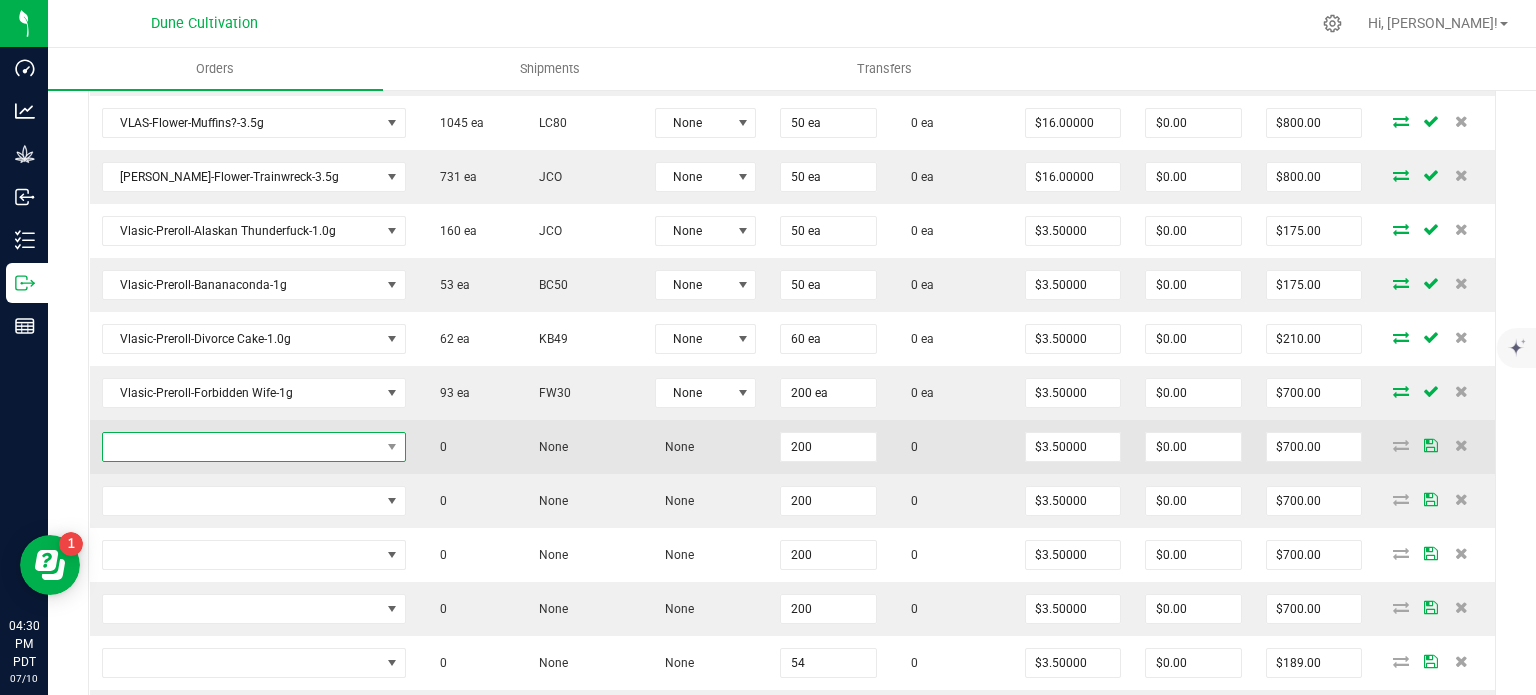 click at bounding box center [241, 447] 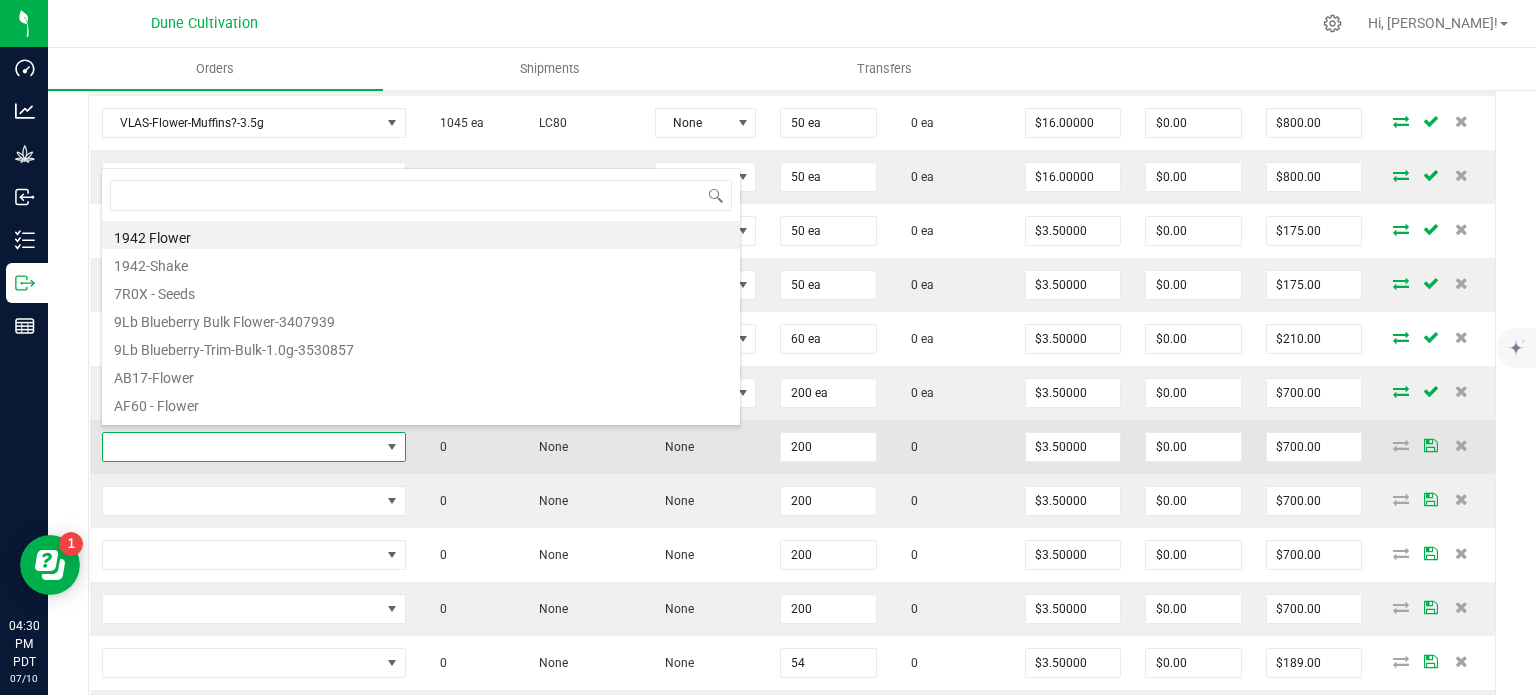 type on "VLAS-Preroll-Frut Loops-1g" 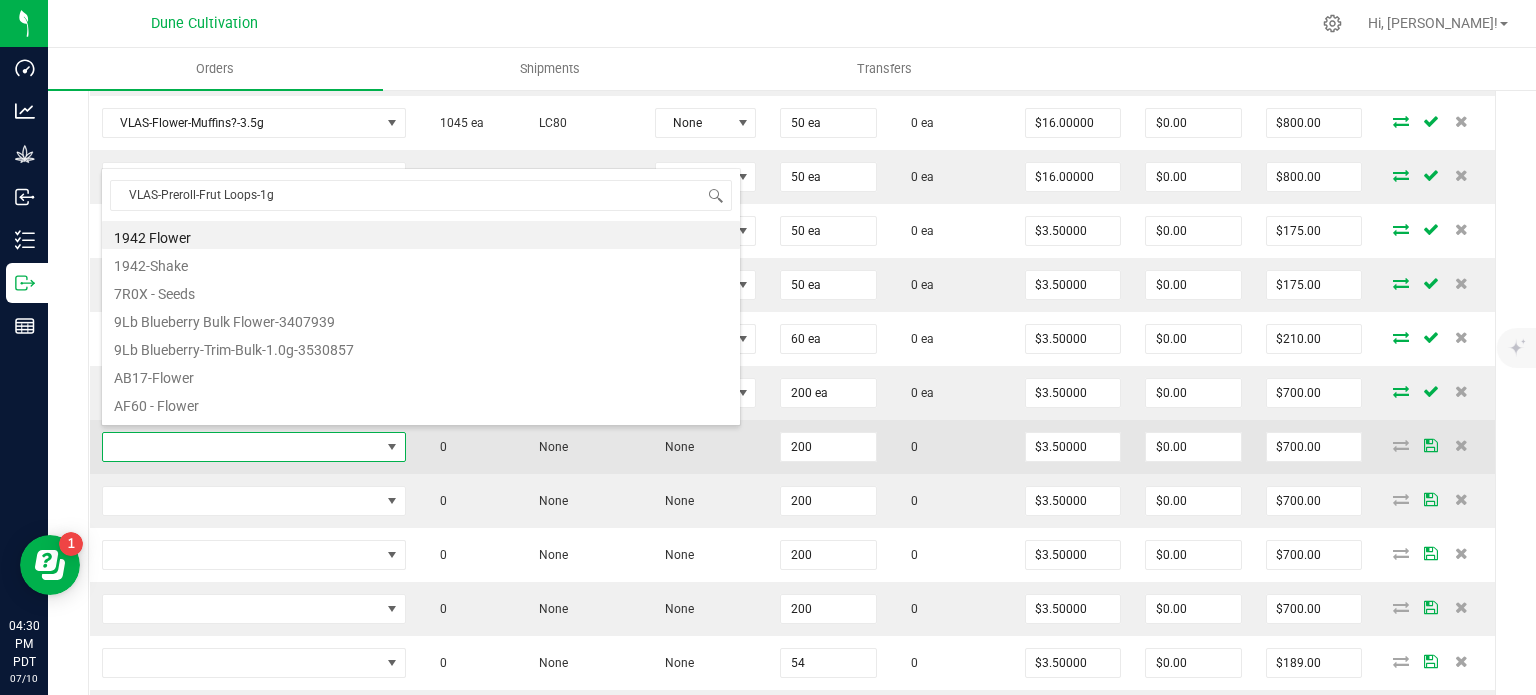 scroll, scrollTop: 99970, scrollLeft: 99728, axis: both 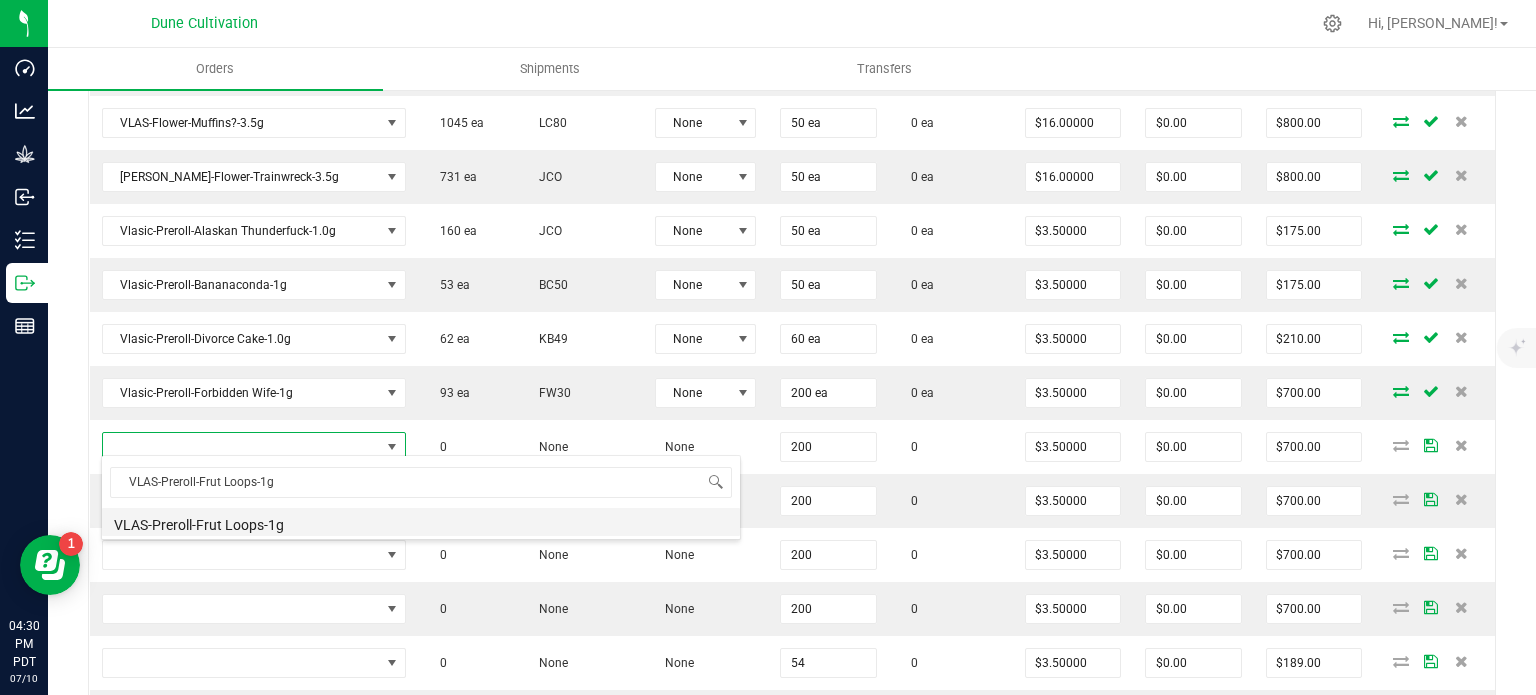 click on "VLAS-Preroll-Frut Loops-1g" at bounding box center (421, 522) 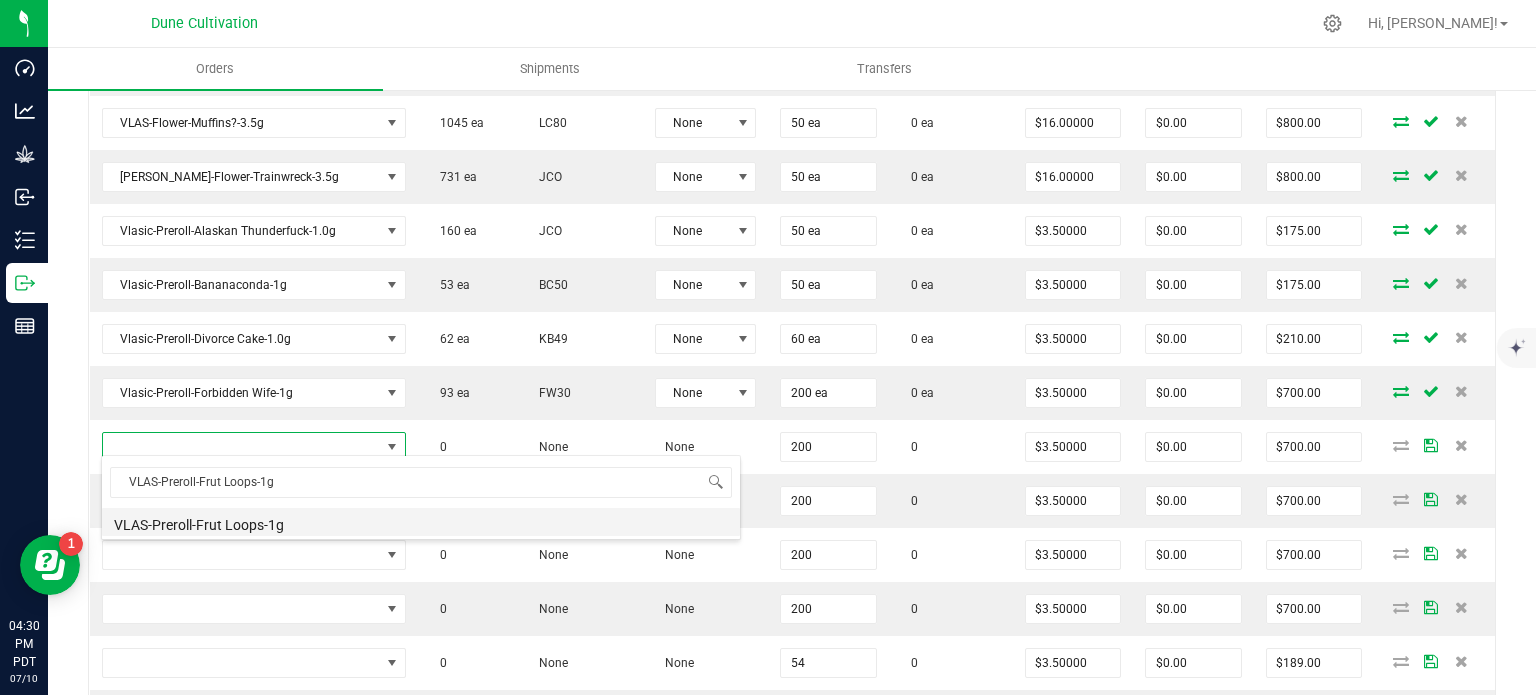 type on "200 ea" 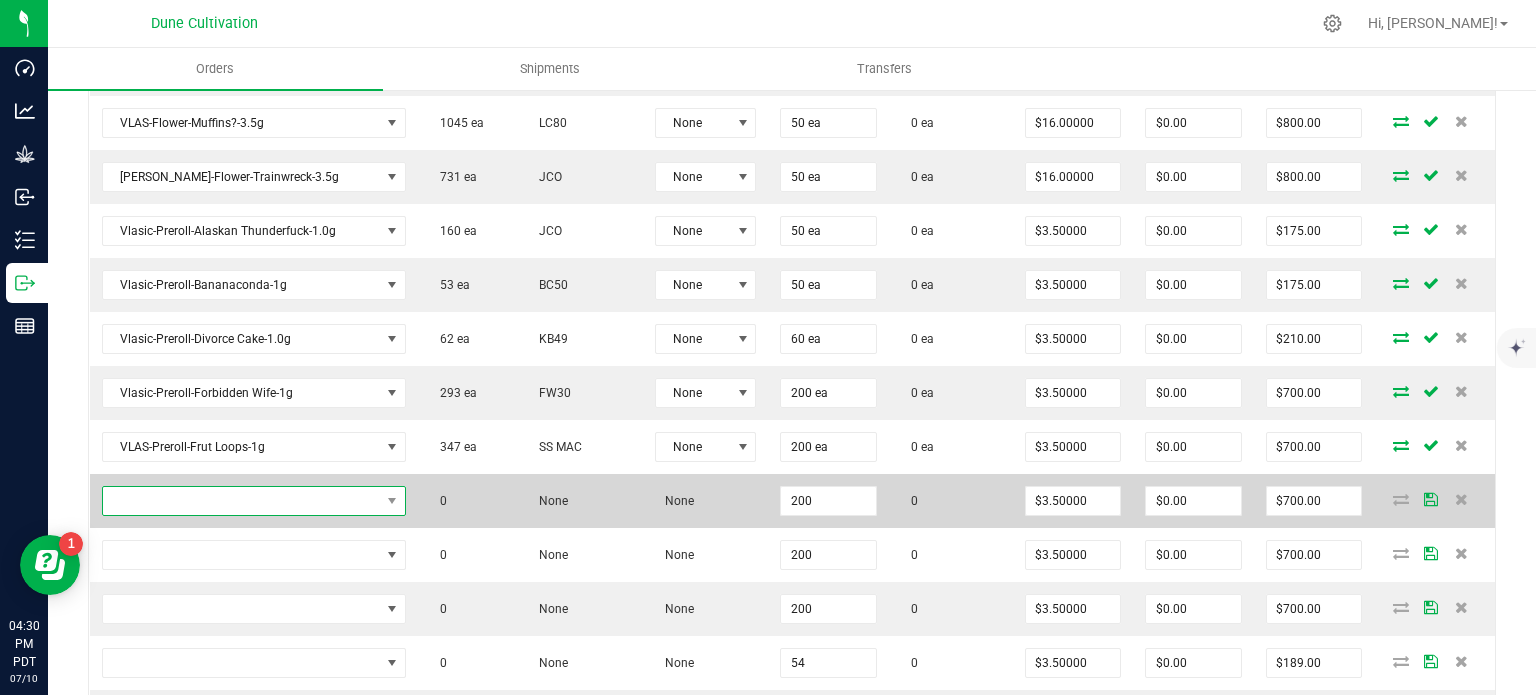 click at bounding box center [241, 501] 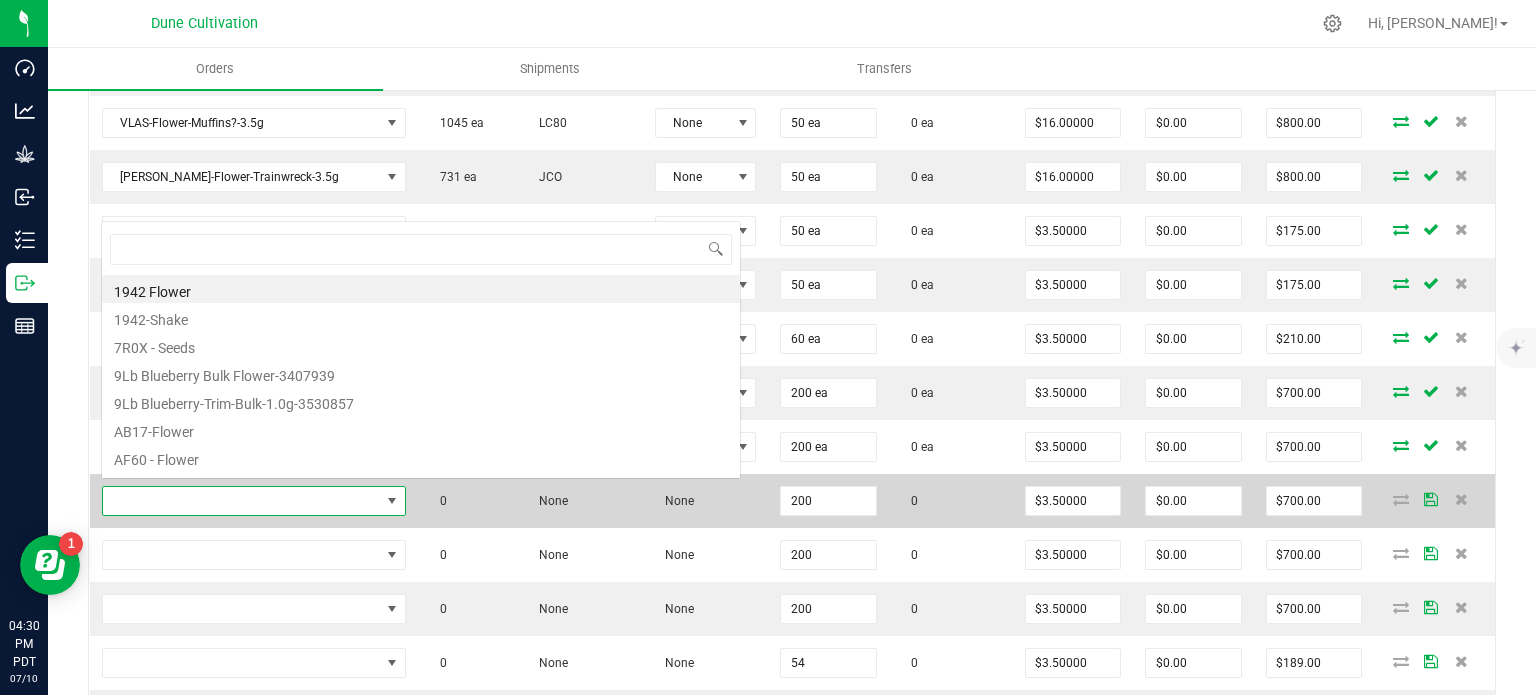 type on "VLAS-Preroll-Grape Crush-1g" 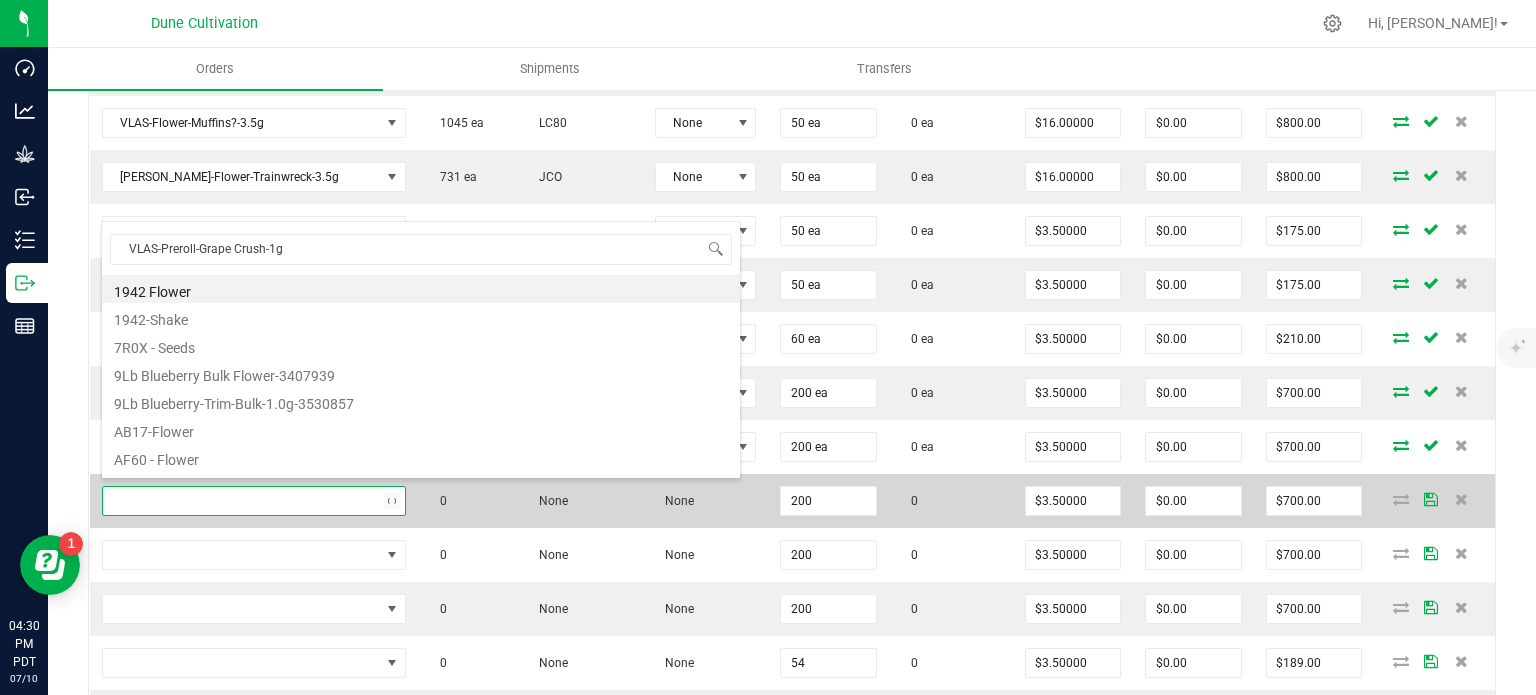 scroll, scrollTop: 0, scrollLeft: 0, axis: both 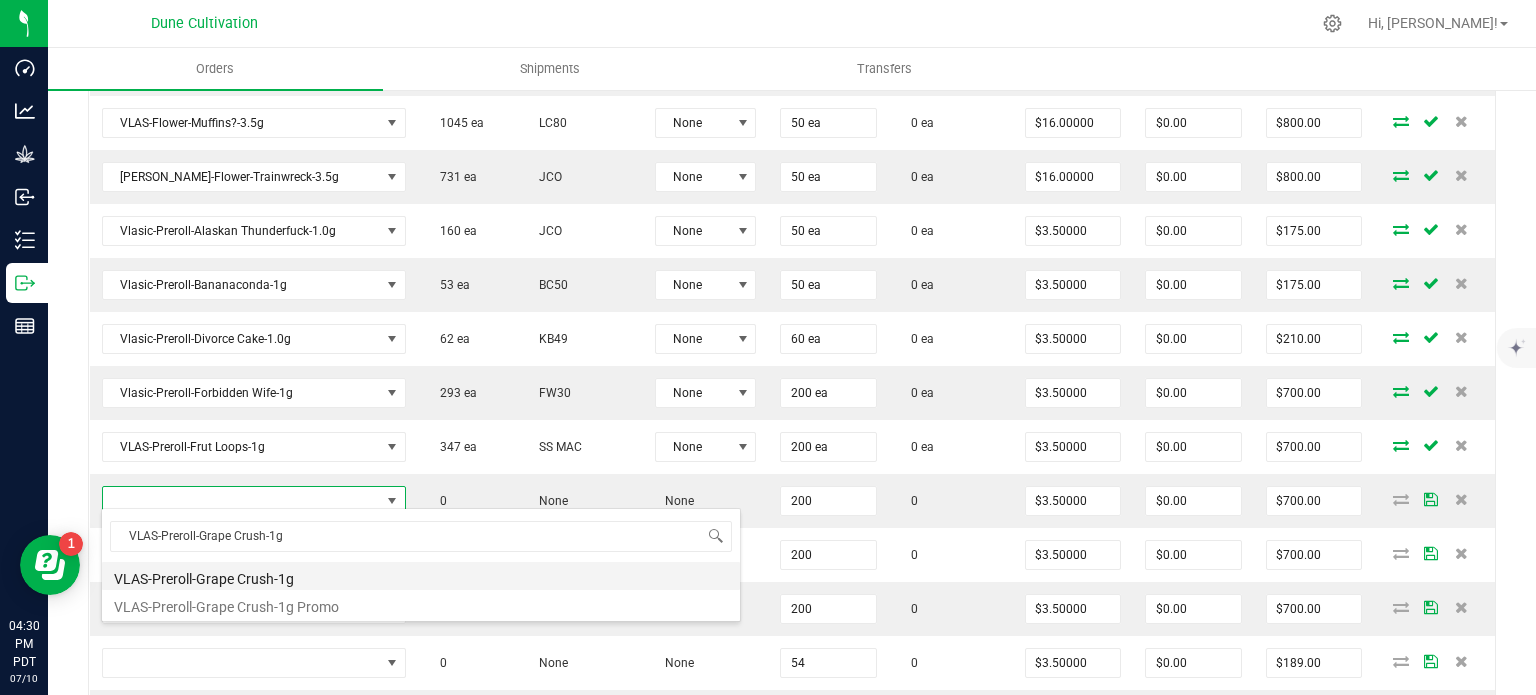 click on "VLAS-Preroll-Grape Crush-1g" at bounding box center (421, 576) 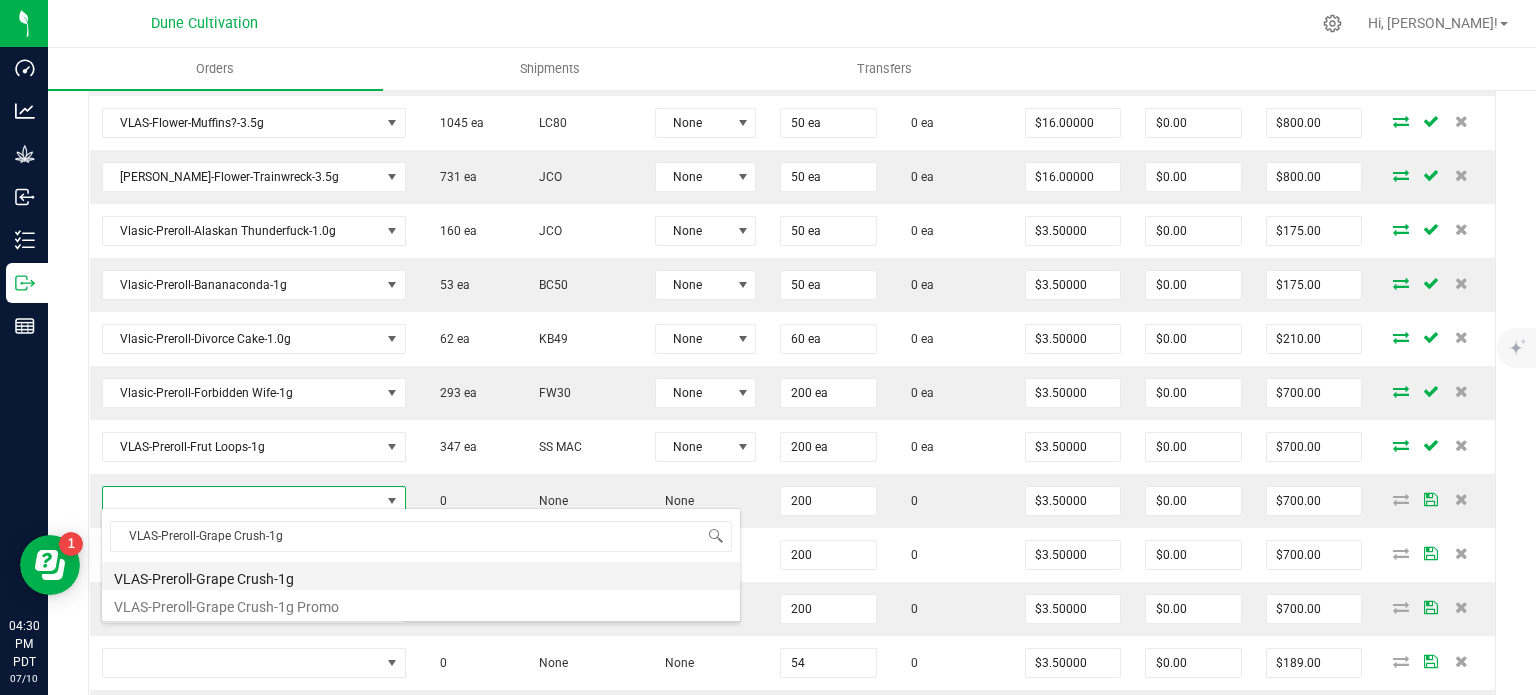 type on "200 ea" 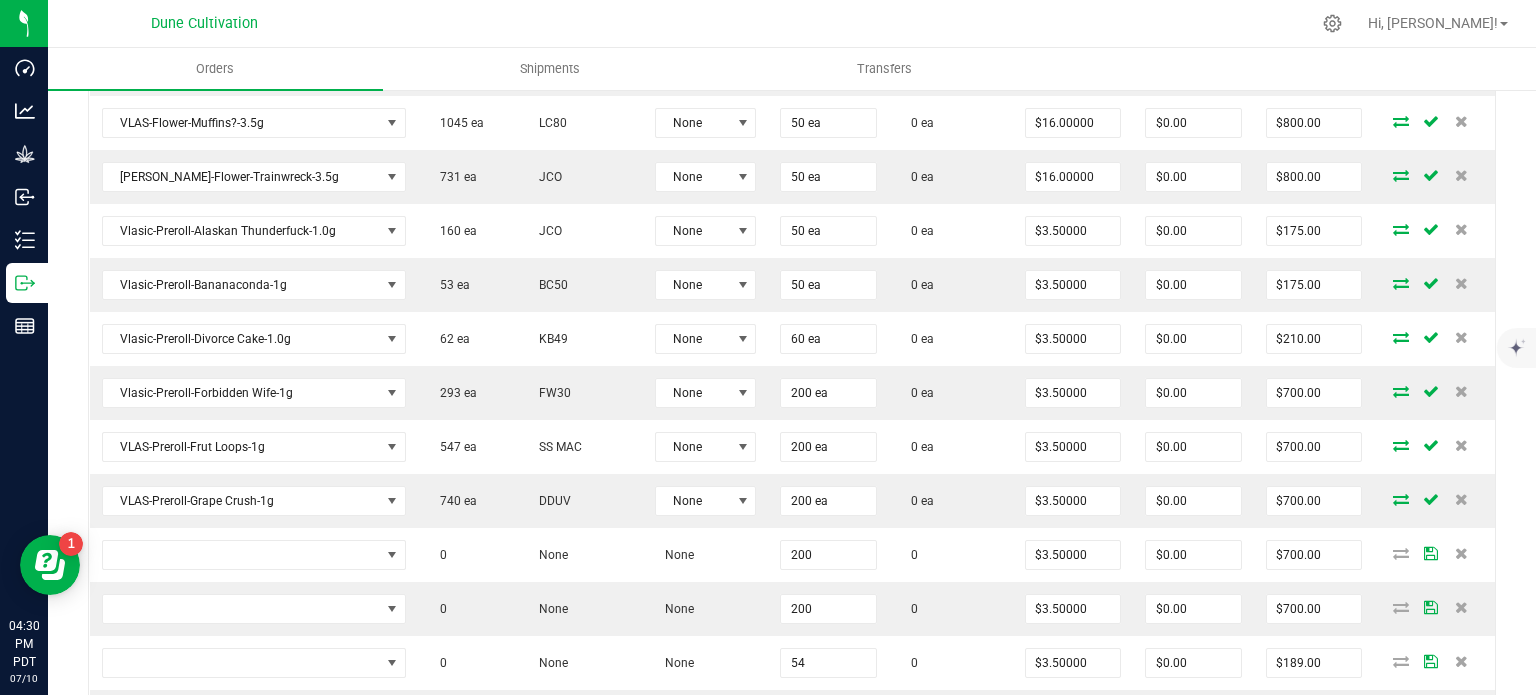 click on "Back to Orders
Order details   Export PDF   Done Editing   Order #   00001562   Status   Created   Order Date   Jul 10, 2025 4:24 PM PDT   Payment Status   Awaiting Payment   Invoice Date  07/16/2025  Requested Delivery Date  07/16/2025  Payment Terms  None  Customer PO   Sales Rep  Brett Nelson *  Transfer Type  Non-Affiliate Wholesale Transfer- Initial  Destination DBA  Mint Cannabis (Paradise)  Edit   Order Total   $7,460.00   License #   04045523128584413069   License Expiration   Jun 30, 2025   Address  Retail Facilities Operations NV LLC 4503 Paradise Rd Las Vegas  ,  NV 89169  Contact   Distributor  Nabisix LLC  Ref Field 1   Ref Field 2   Ref Field 3
Order Details Print All Labels Item  Sellable  Strain  Lot Number  Qty Ordered Qty Allocated Unit Price Line Discount Total 200" at bounding box center [792, 242] 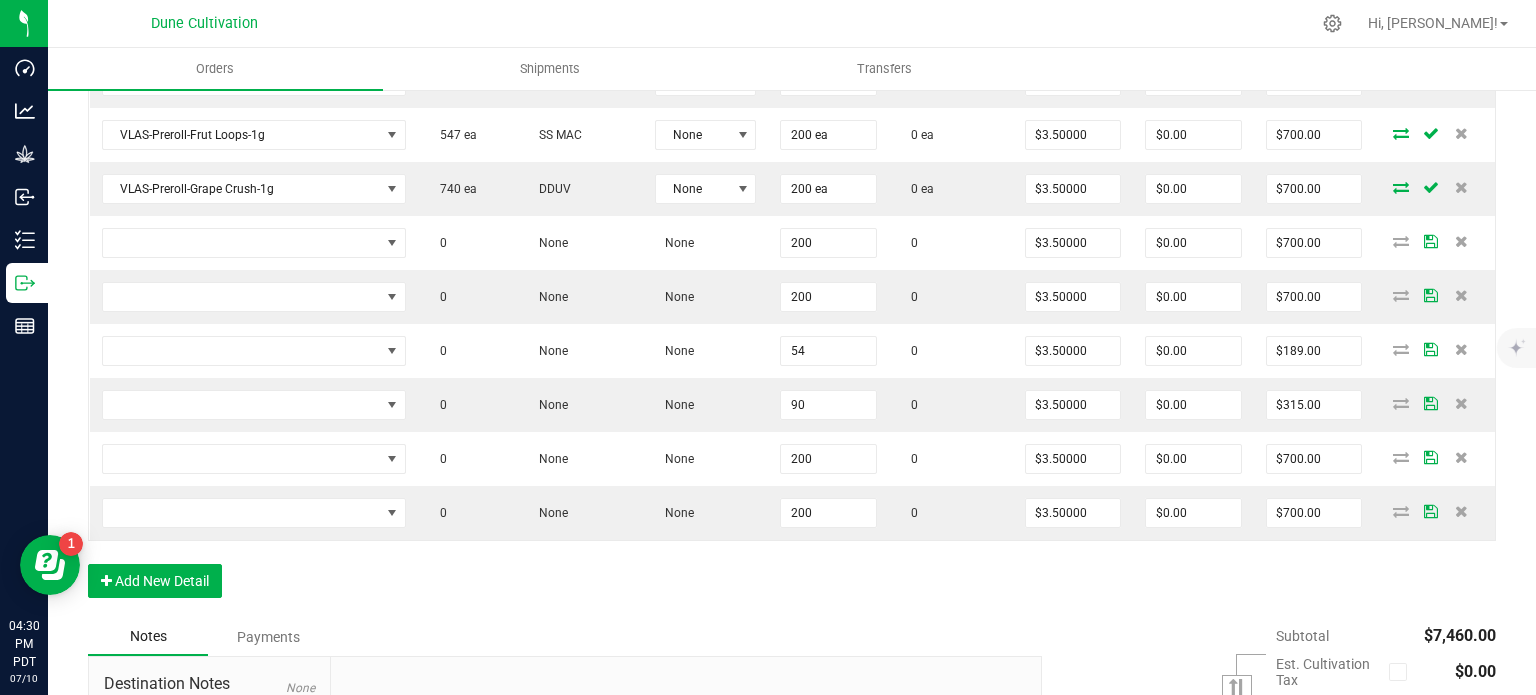 scroll, scrollTop: 1173, scrollLeft: 0, axis: vertical 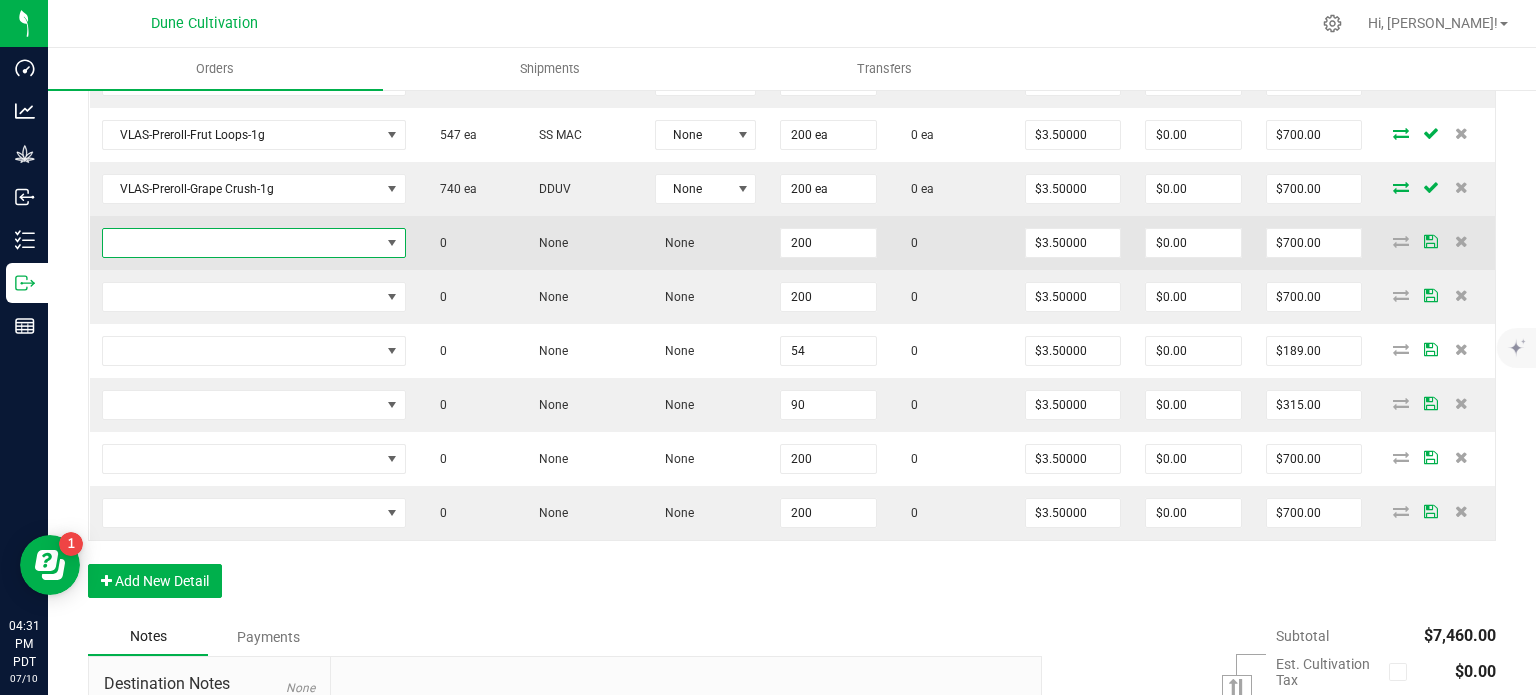 click at bounding box center [392, 243] 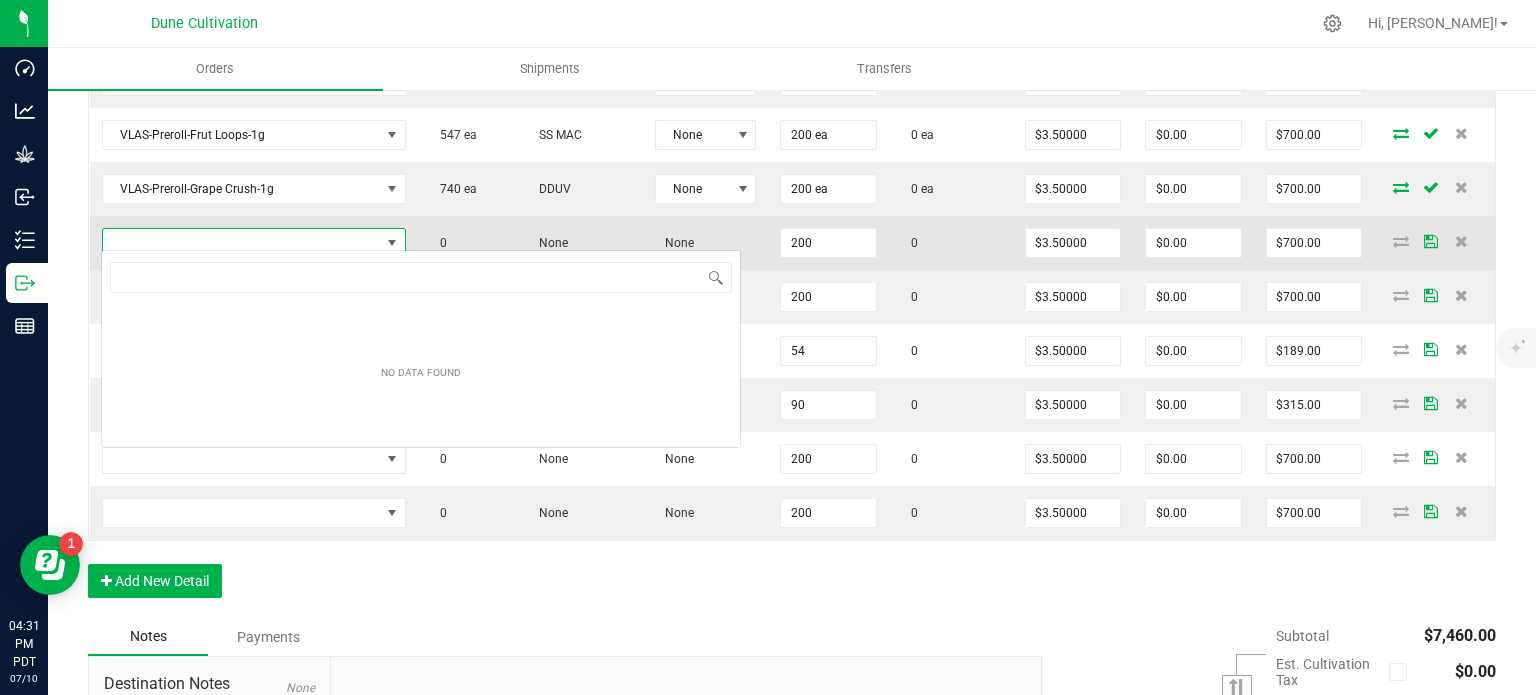 type on "Vlasic-Preroll-Muffins?-1.0g" 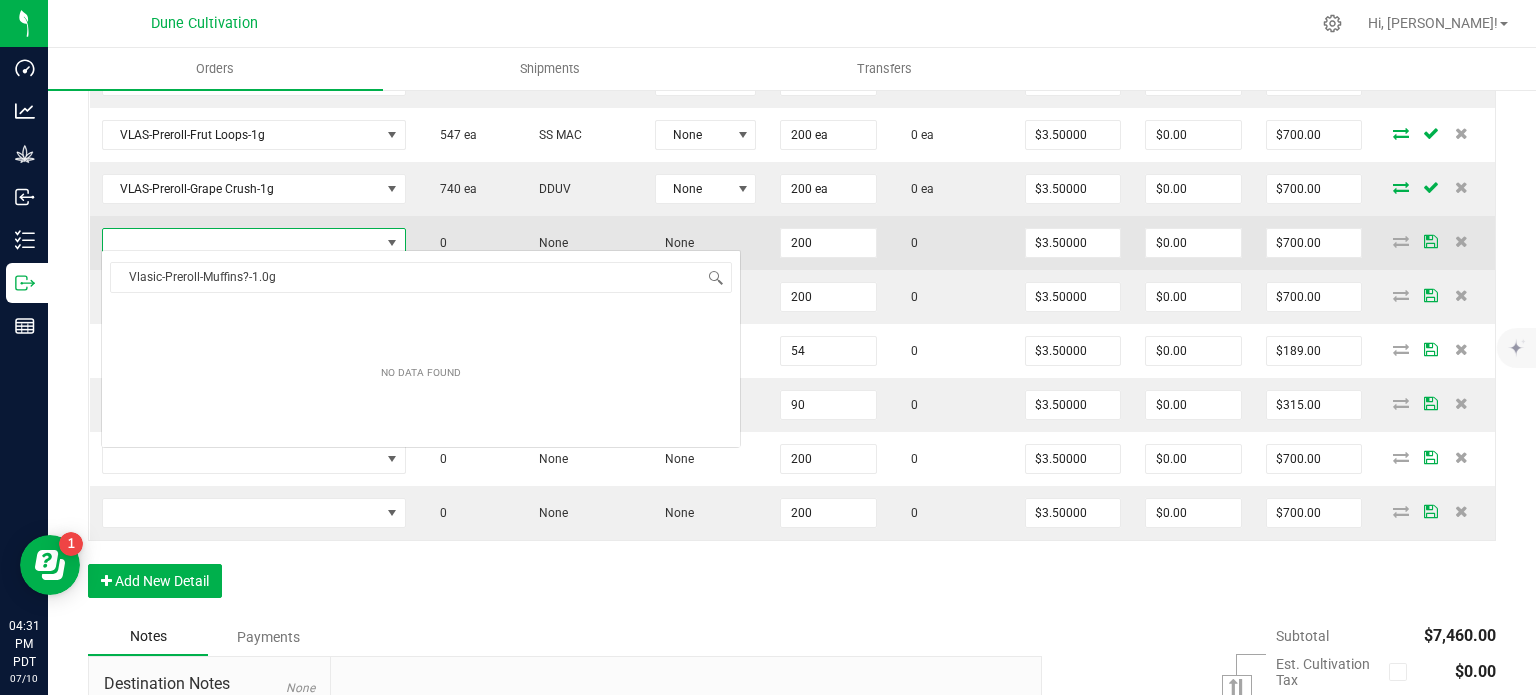 scroll, scrollTop: 99970, scrollLeft: 99728, axis: both 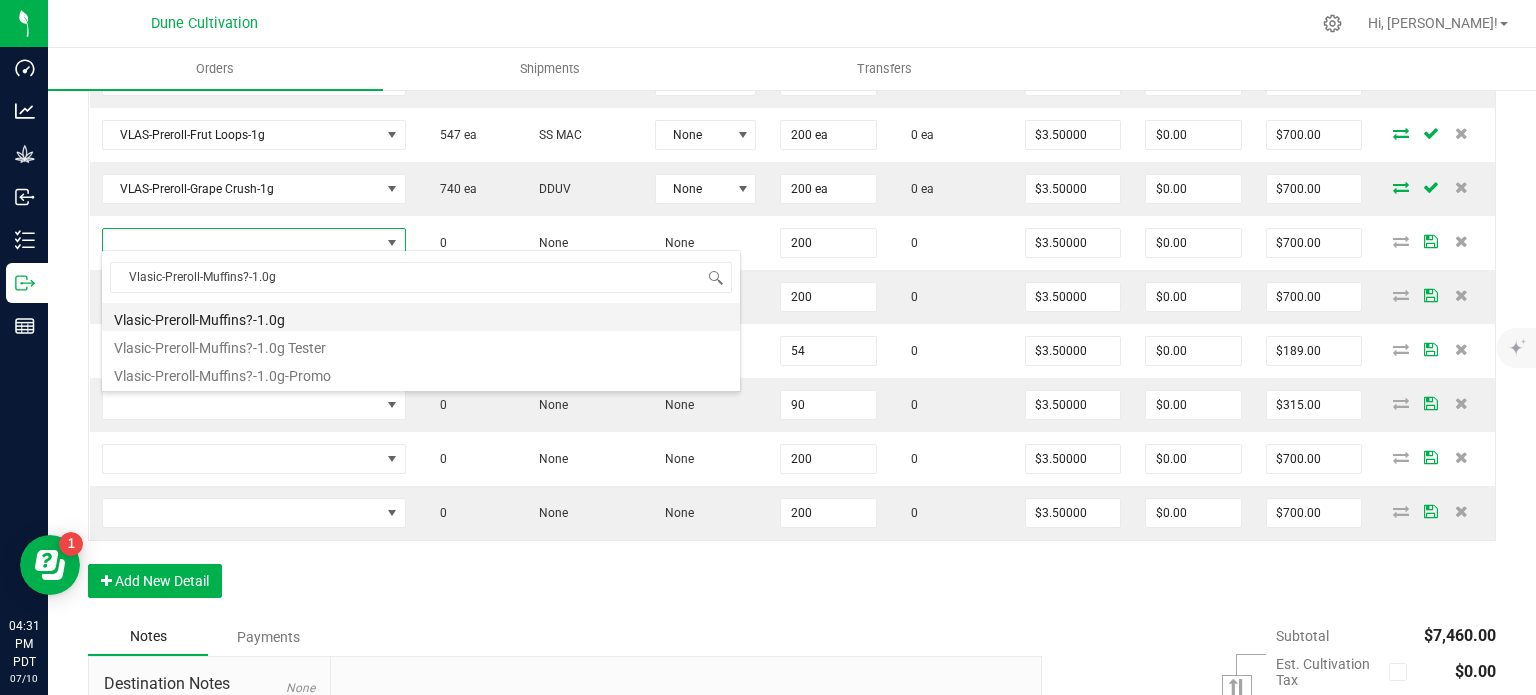click on "Vlasic-Preroll-Muffins?-1.0g" at bounding box center (421, 317) 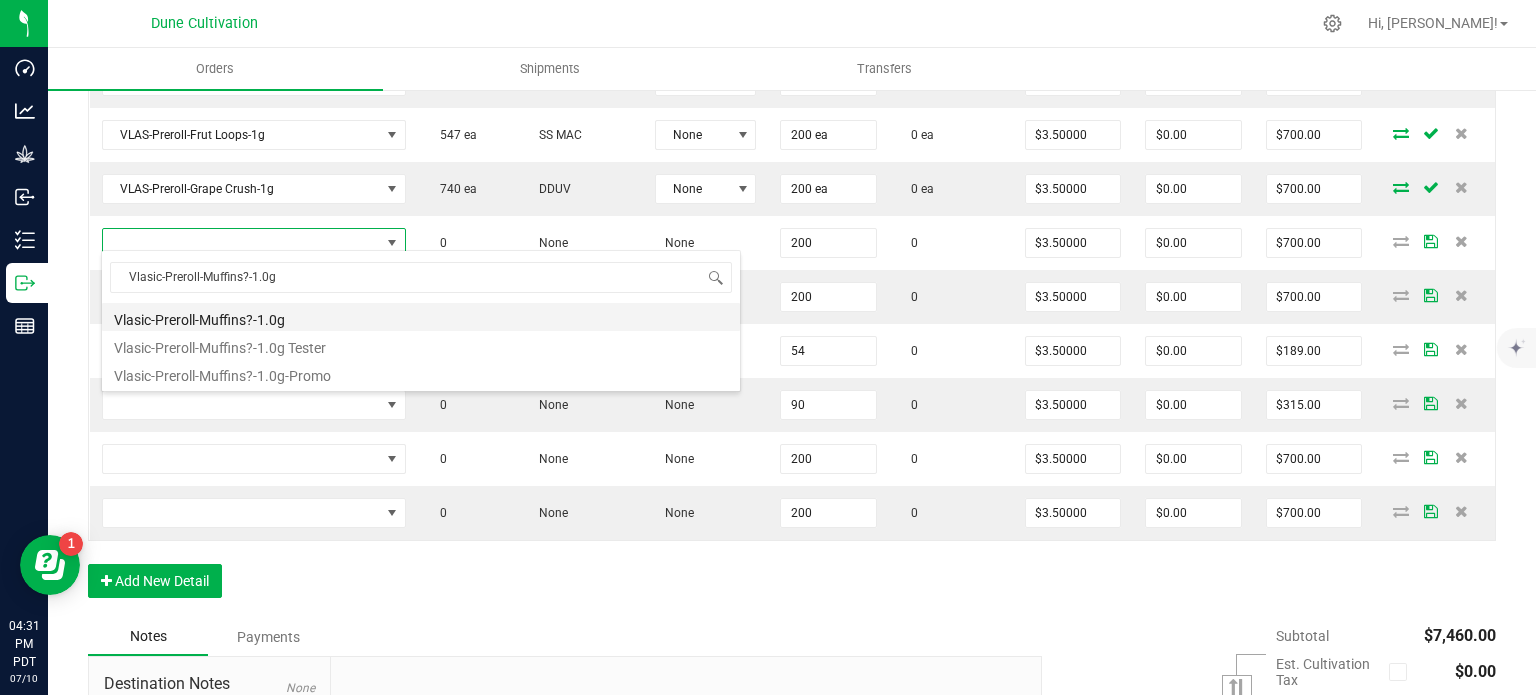 type on "200 ea" 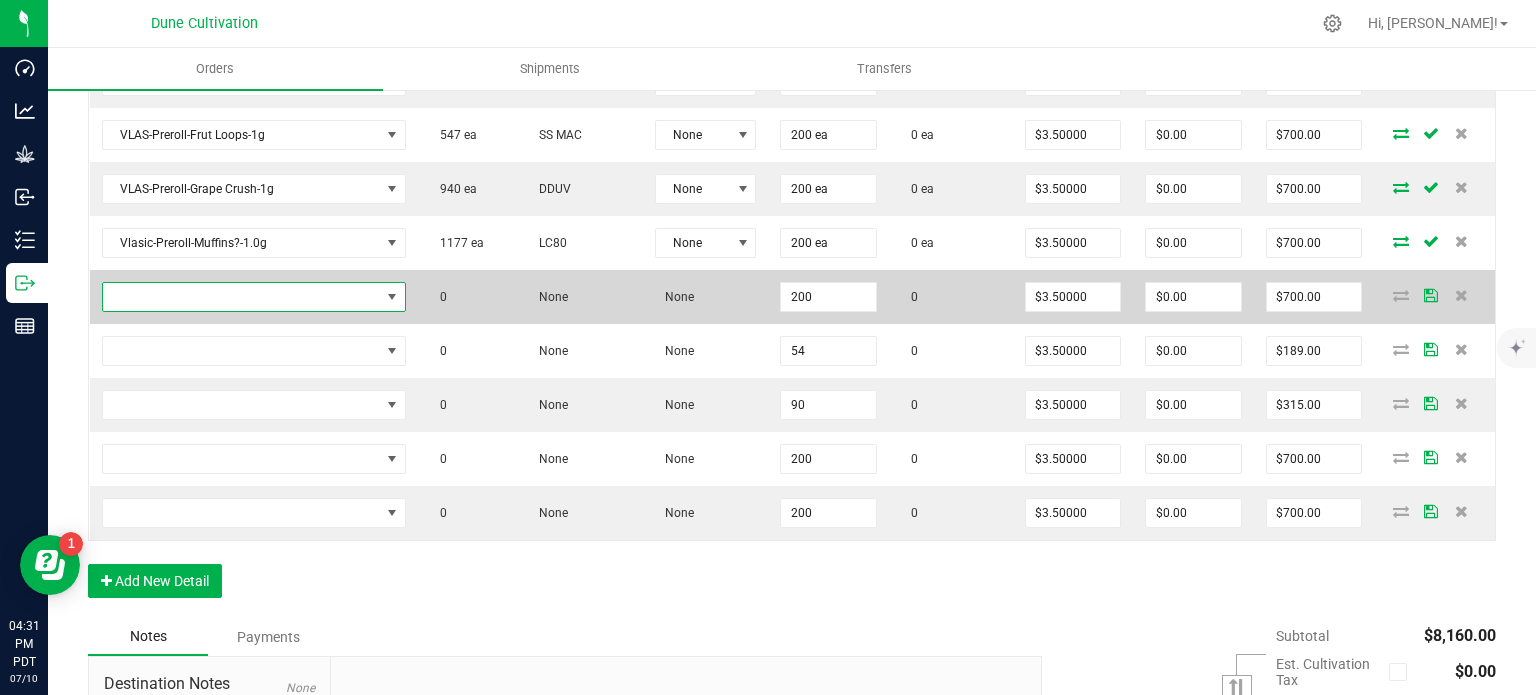 click at bounding box center (392, 297) 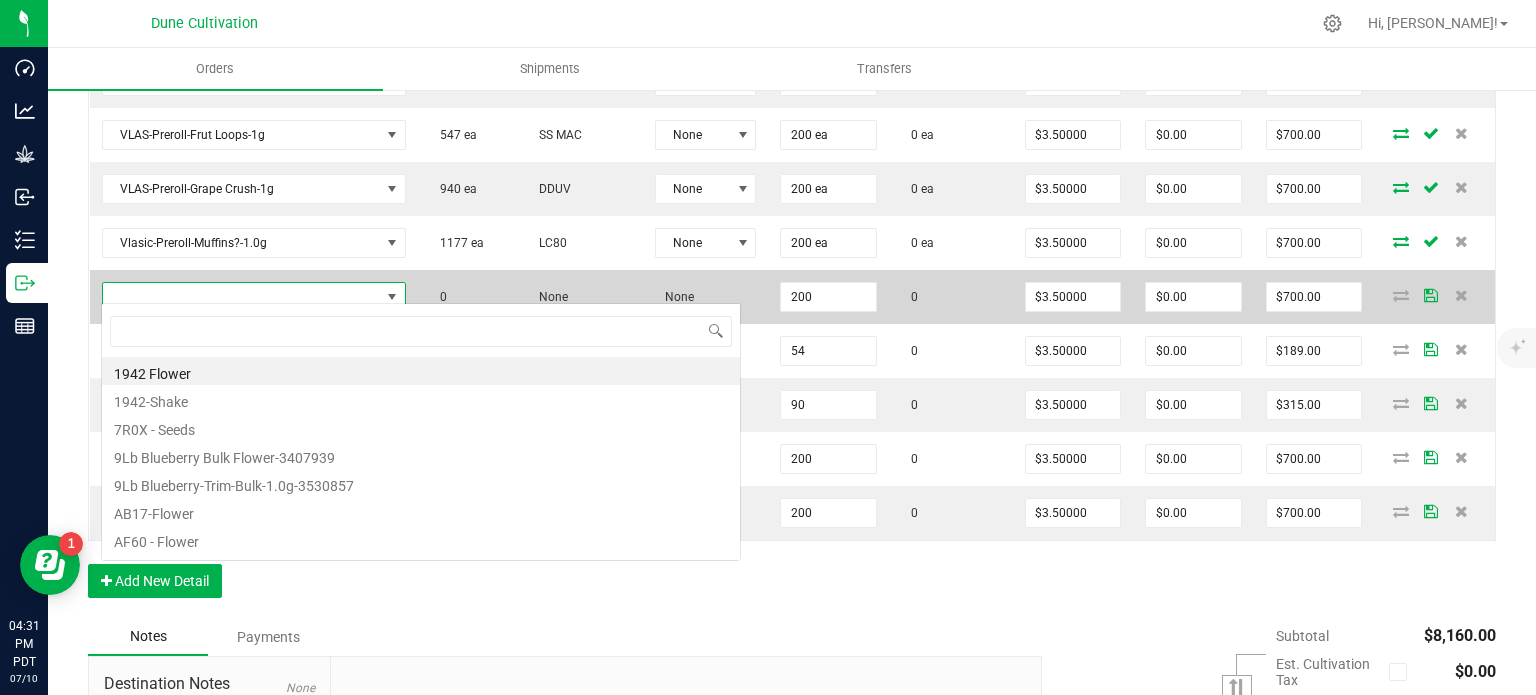 scroll, scrollTop: 99970, scrollLeft: 99728, axis: both 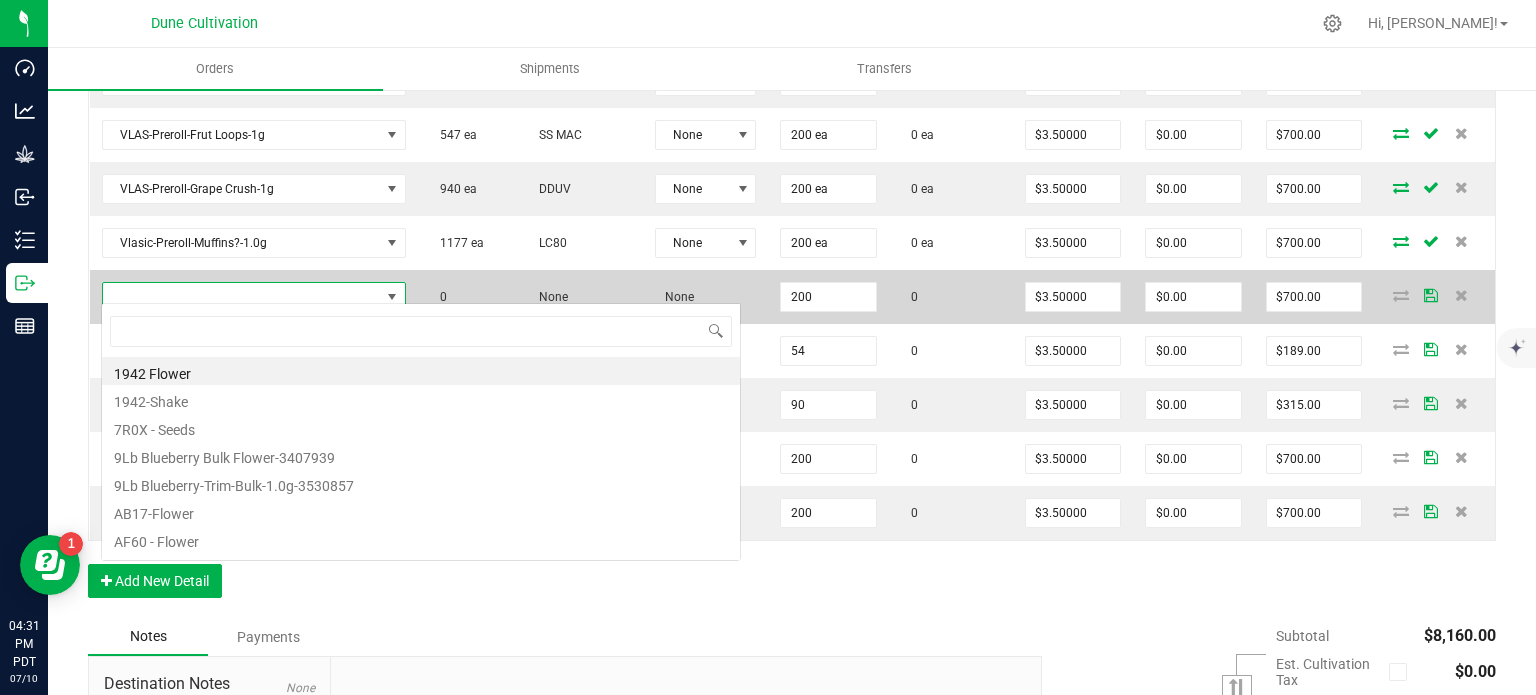 type on "Vlasic-Preroll-Muffins?-1.0g" 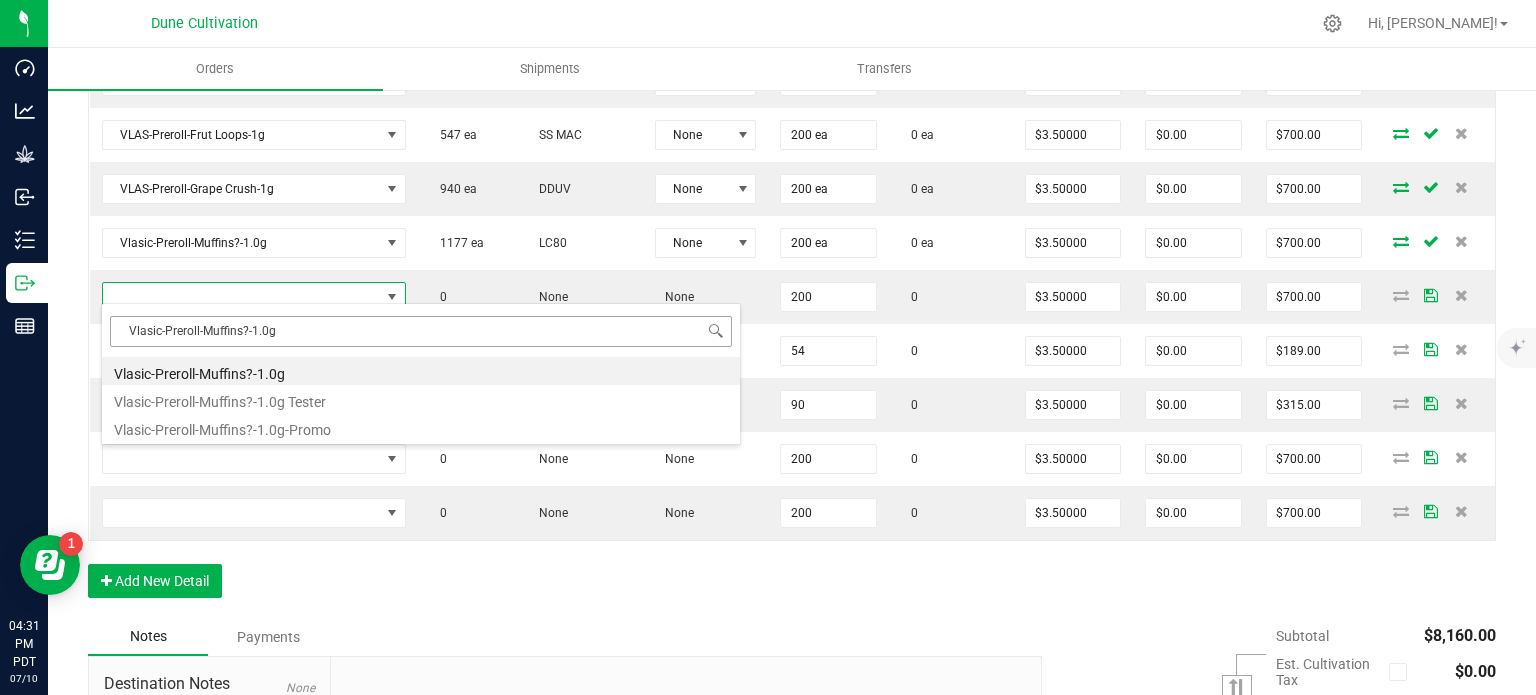 click on "Vlasic-Preroll-Muffins?-1.0g" at bounding box center (421, 371) 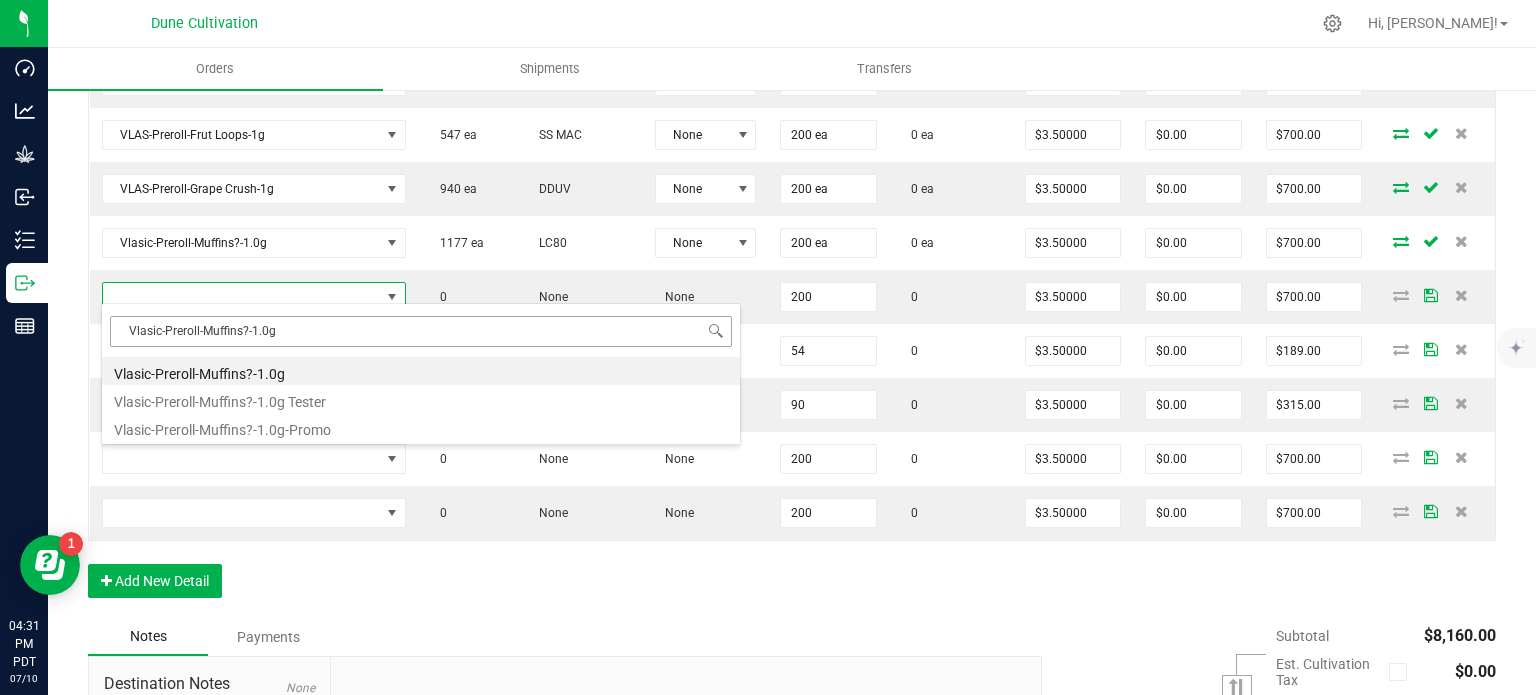 type on "200 ea" 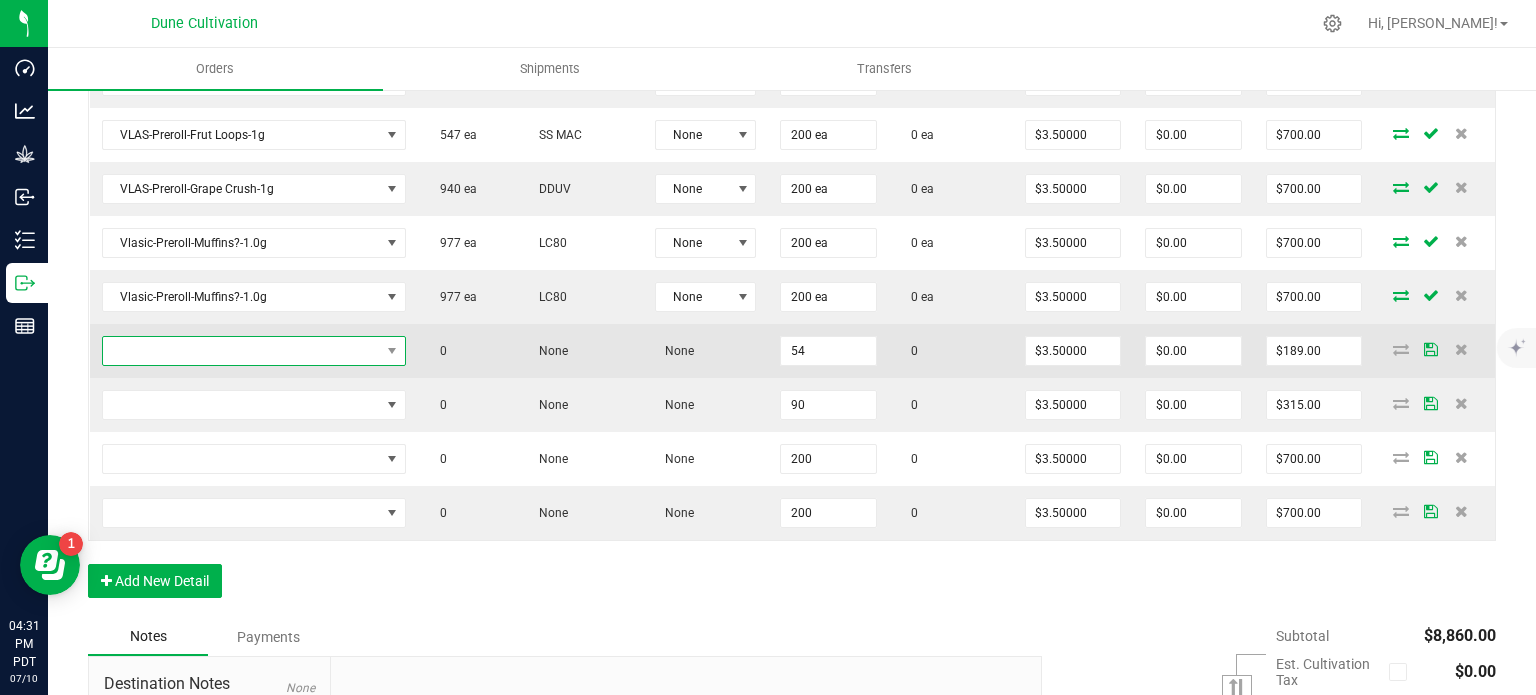 click at bounding box center [241, 351] 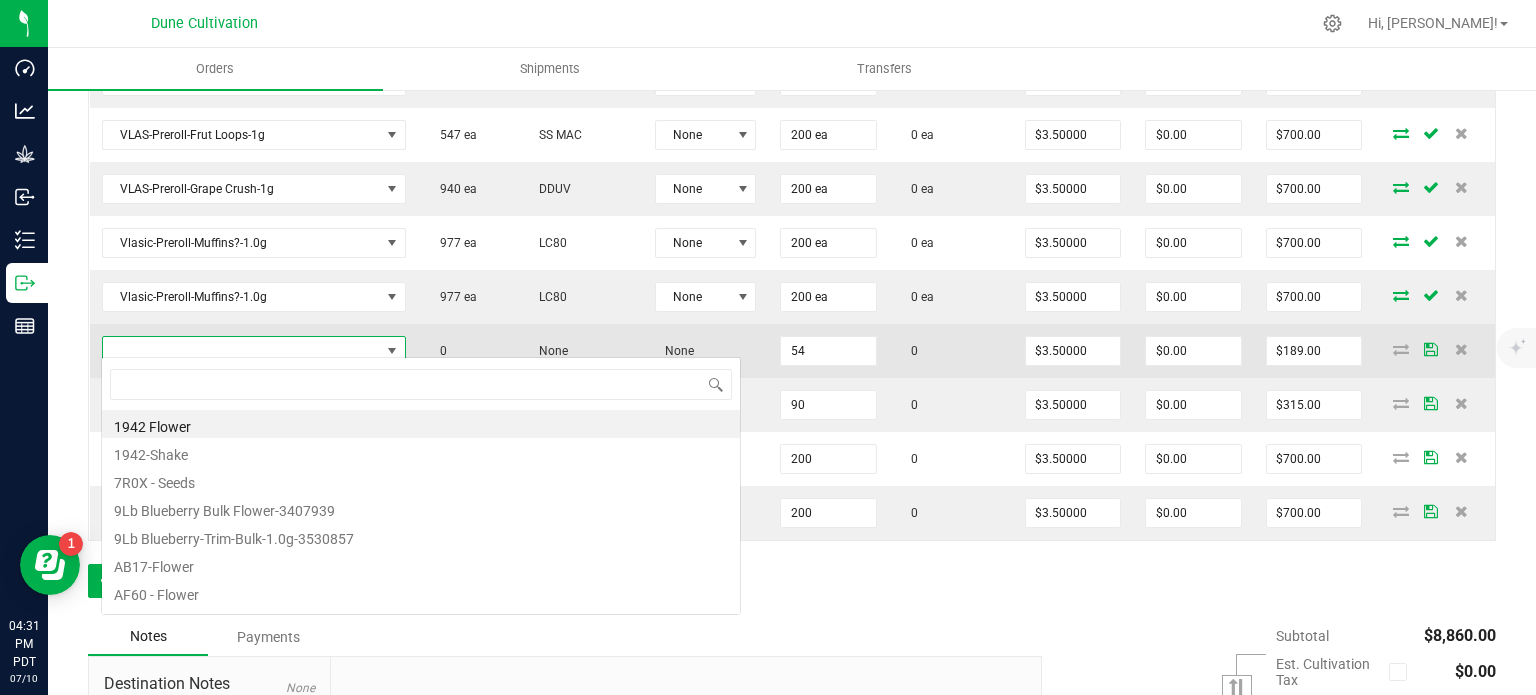 scroll, scrollTop: 99970, scrollLeft: 99728, axis: both 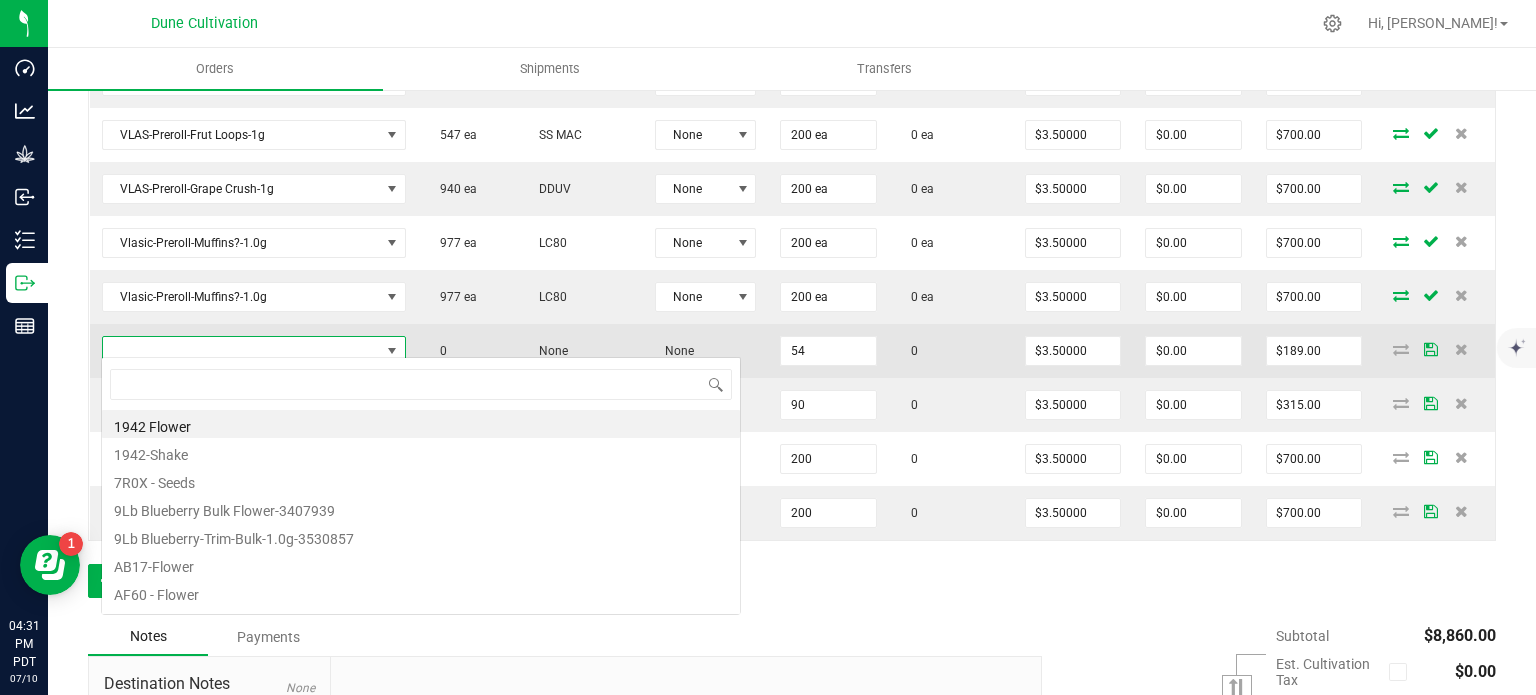 type on "Vlasic-Preroll-Stankface-1.0g" 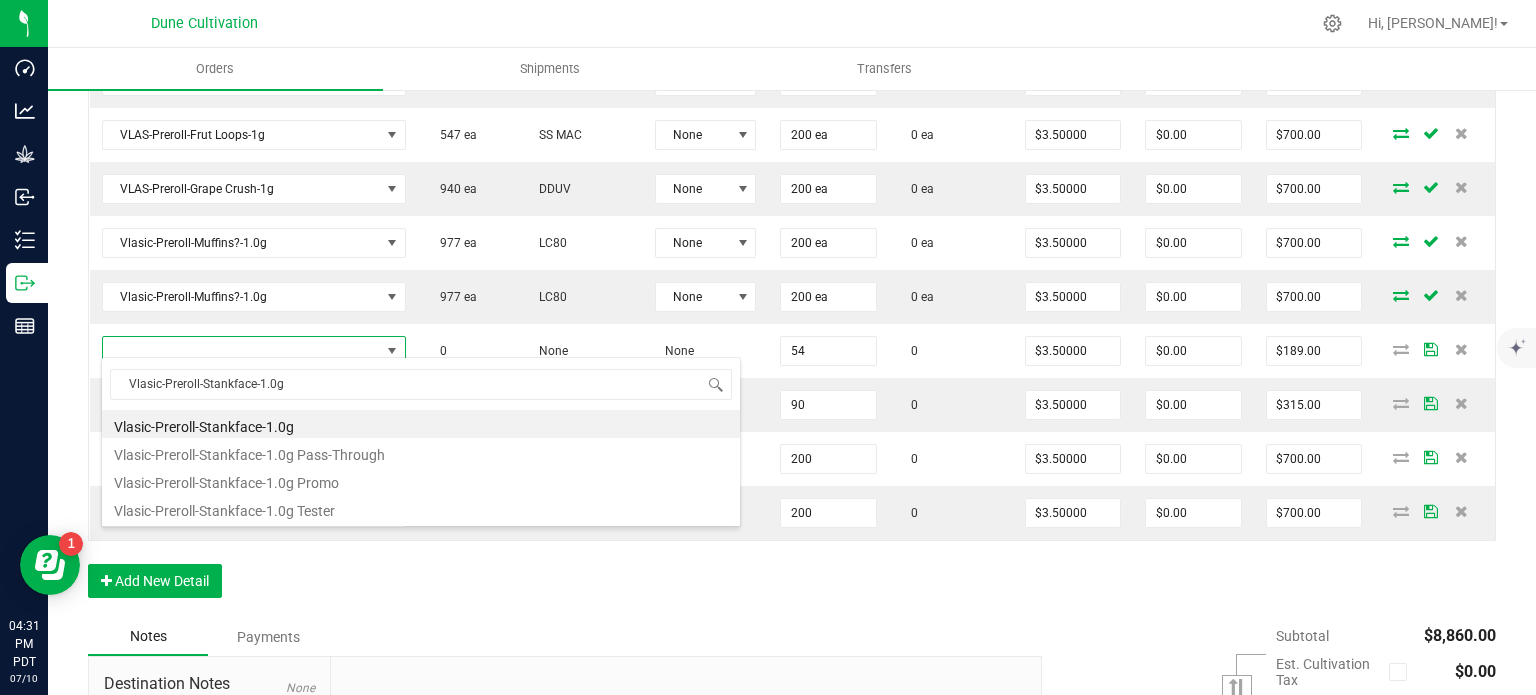 click on "Vlasic-Preroll-Stankface-1.0g" at bounding box center (421, 424) 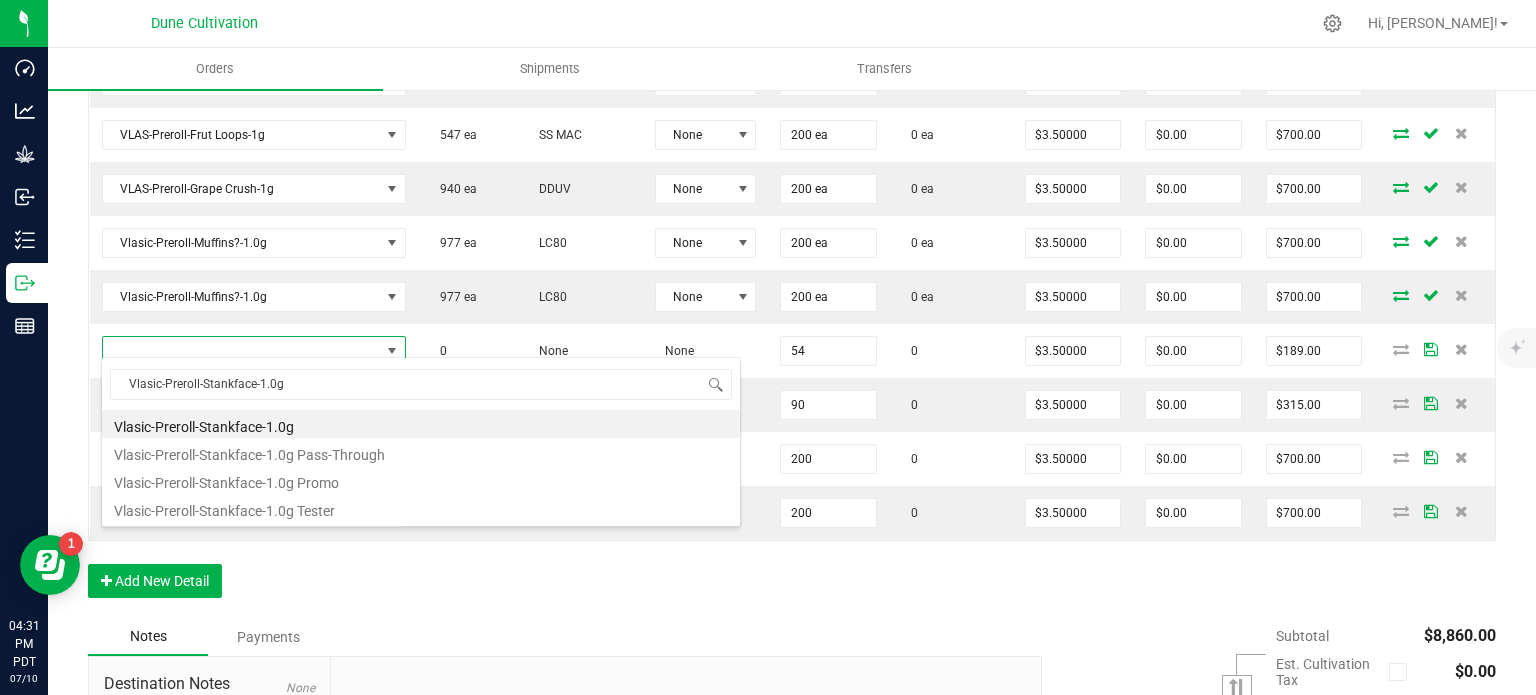 type on "54 ea" 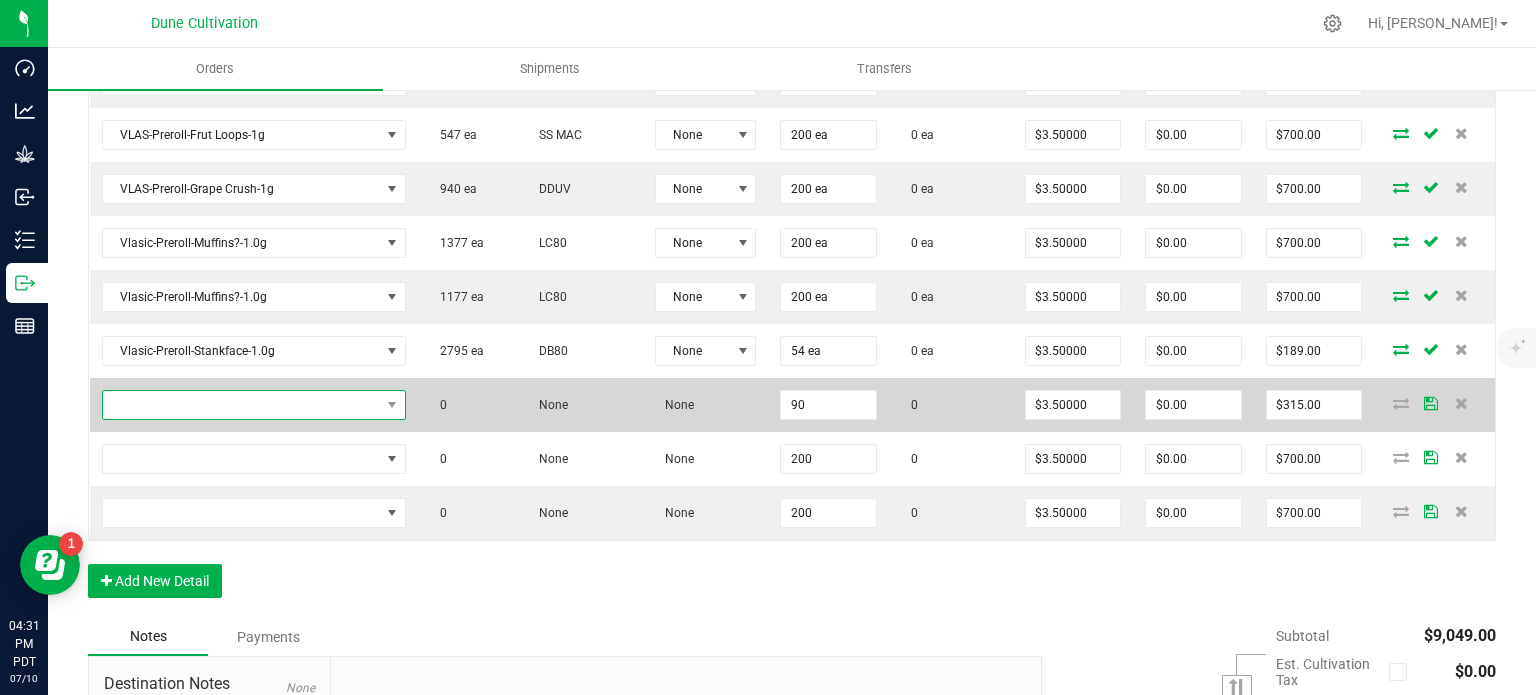 click at bounding box center [241, 405] 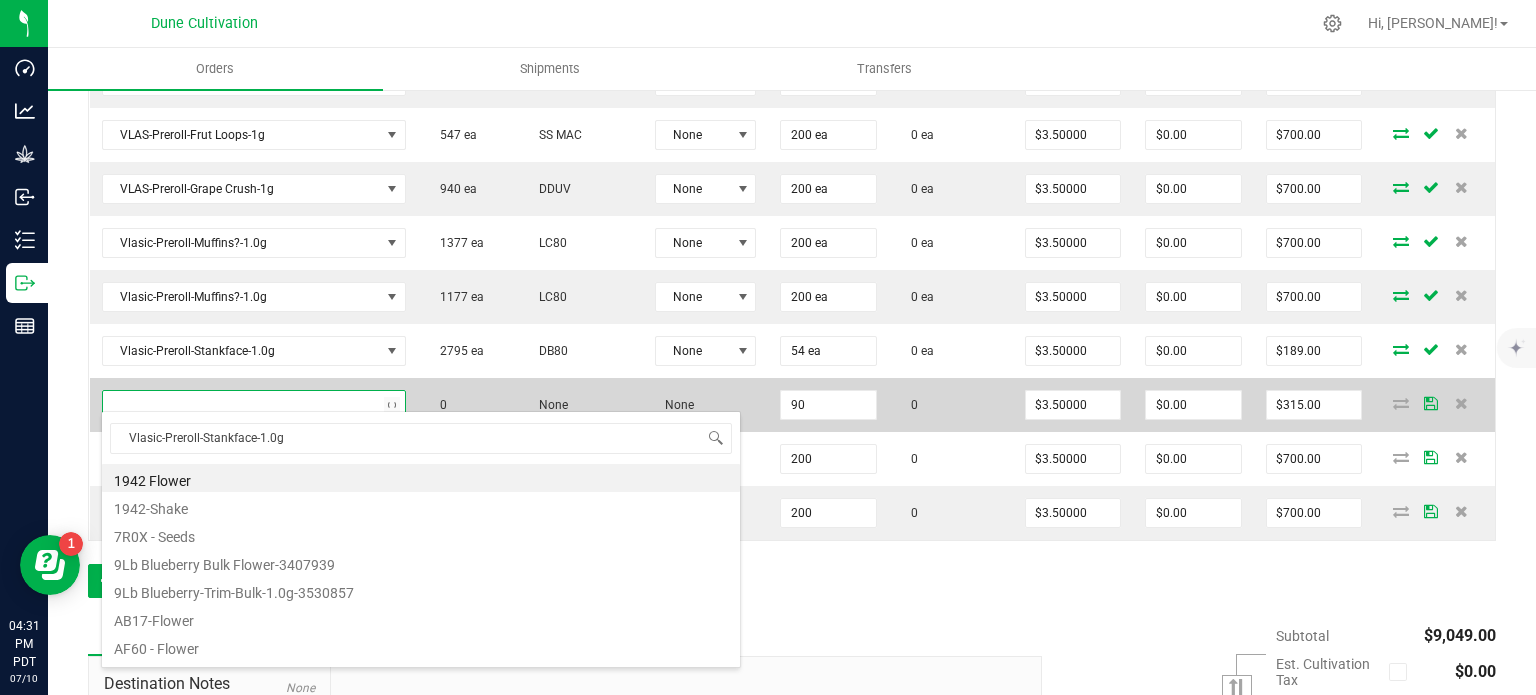 scroll, scrollTop: 99970, scrollLeft: 99728, axis: both 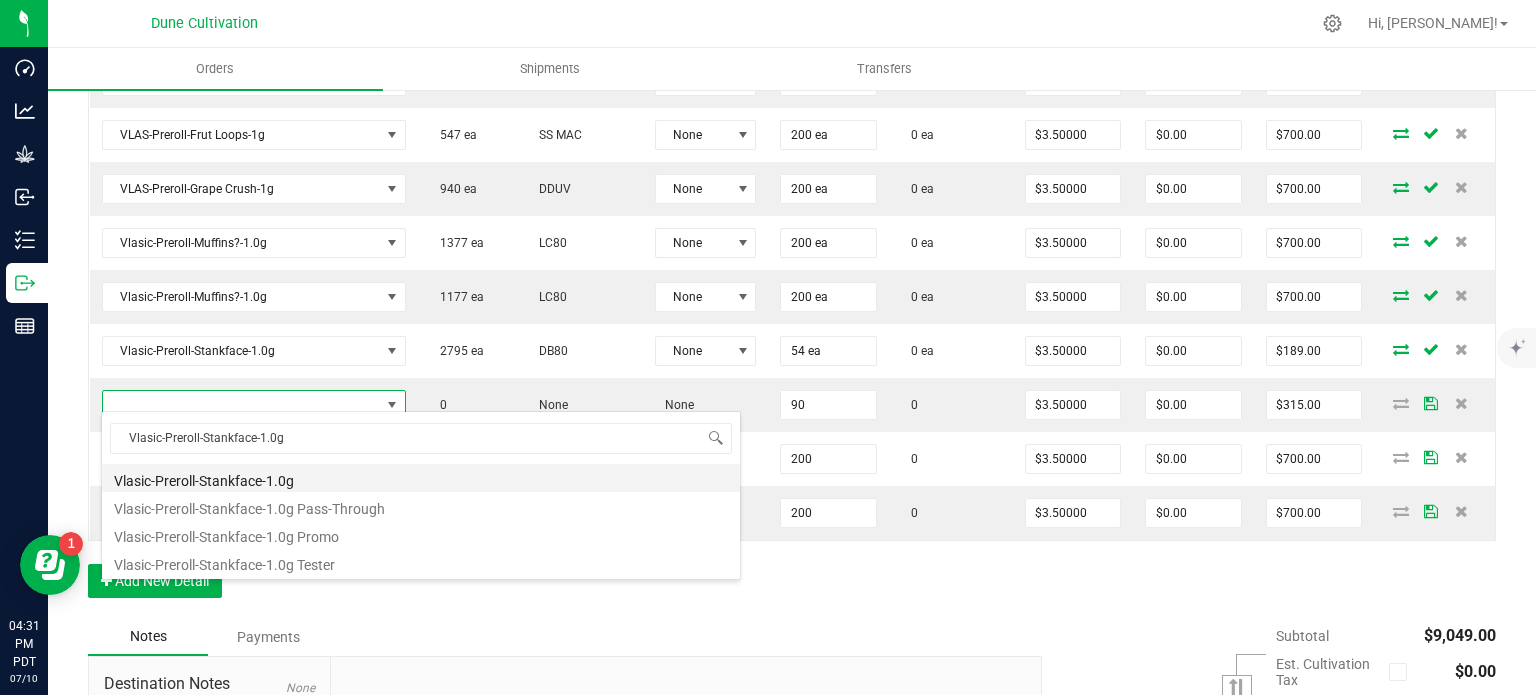 click on "Vlasic-Preroll-Stankface-1.0g" at bounding box center (421, 478) 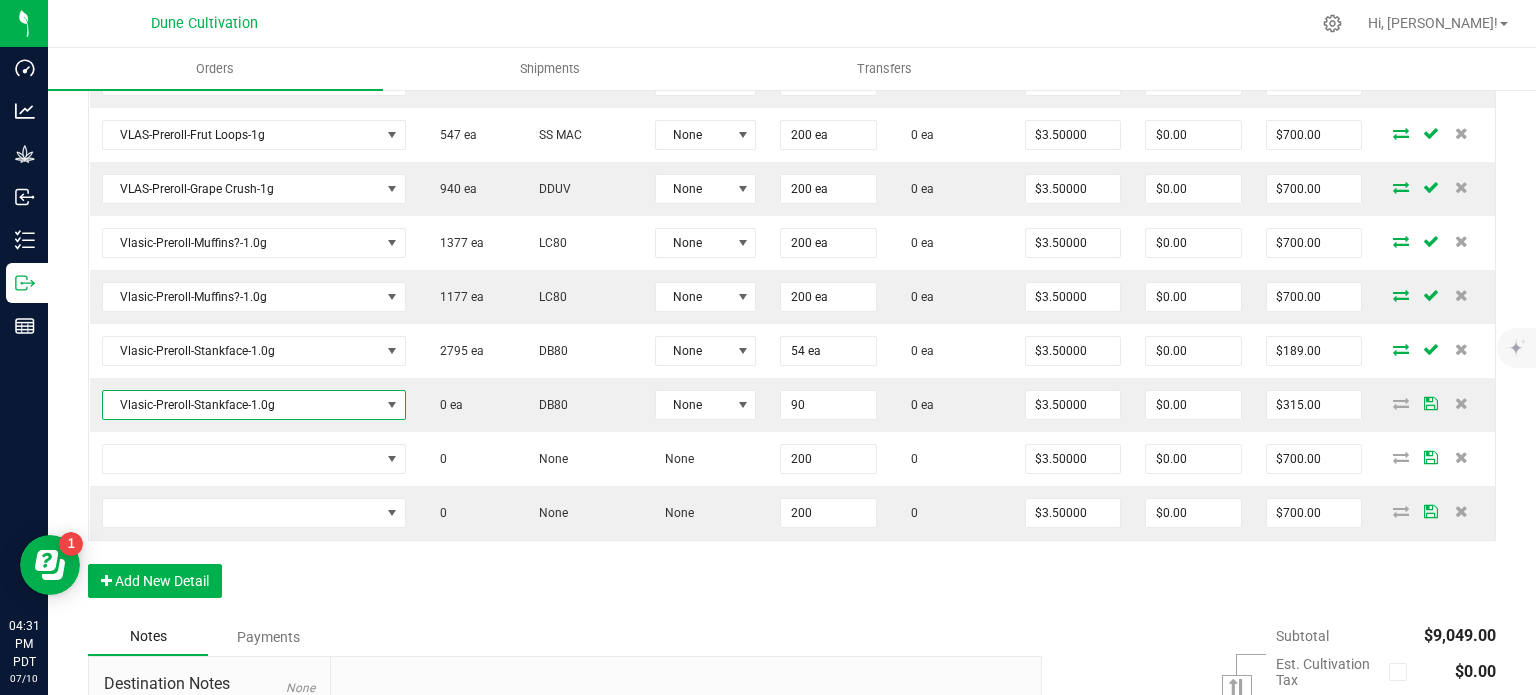 type on "90 ea" 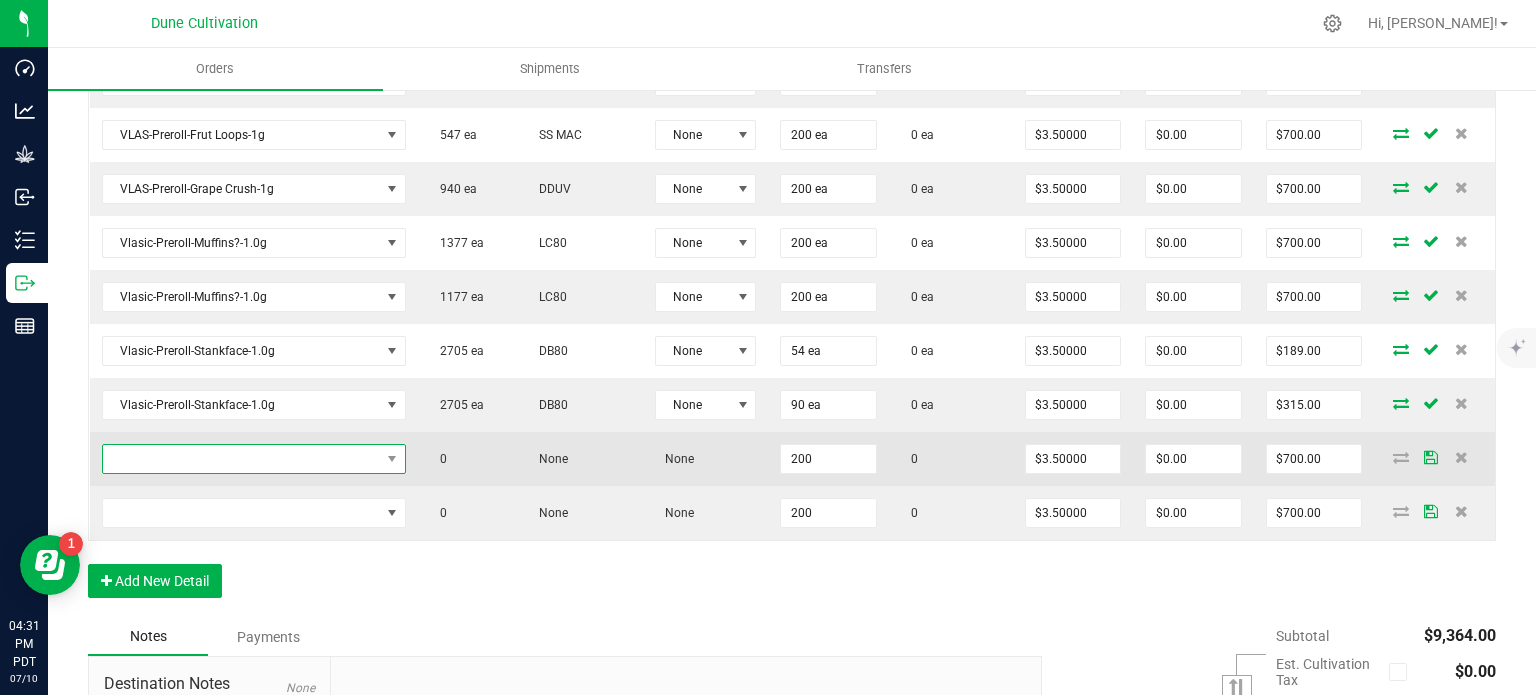 click at bounding box center (241, 459) 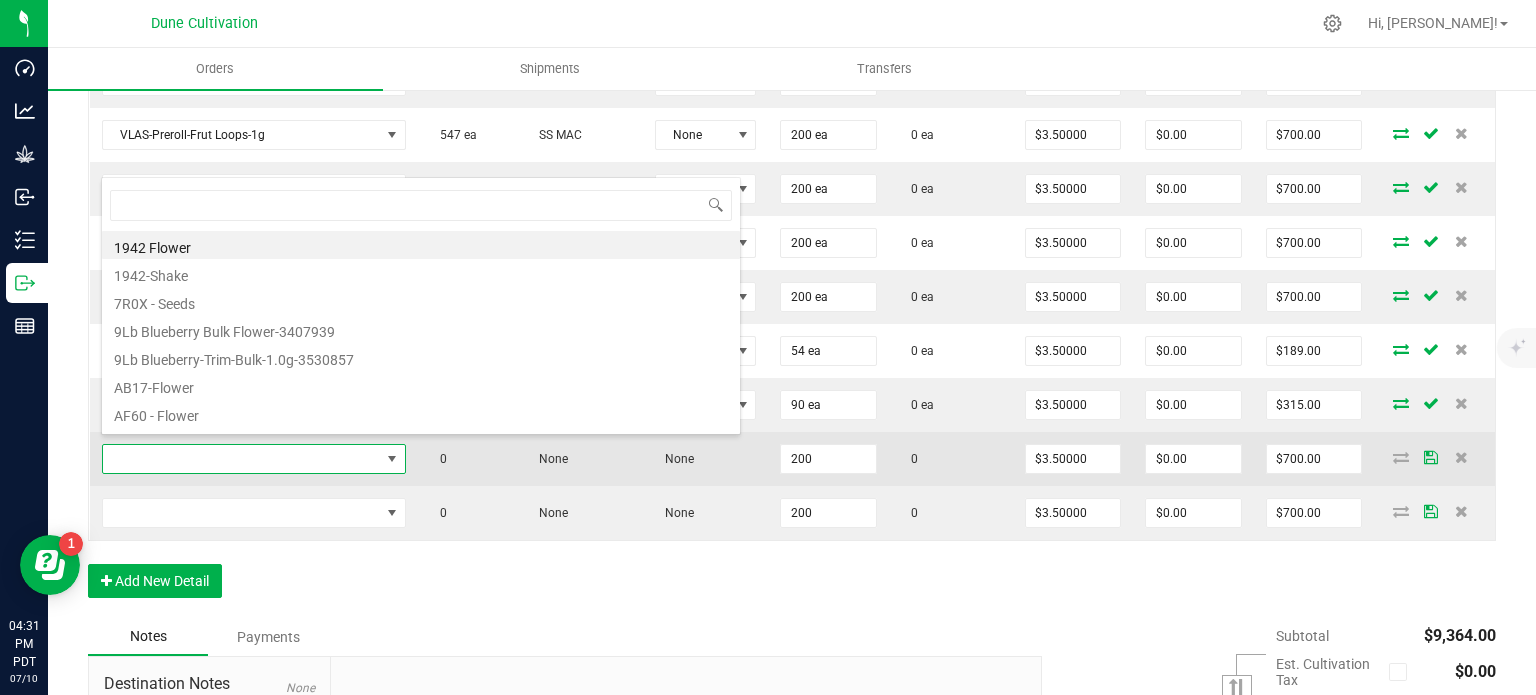 type on "Vlasic-Preroll-Stankface-1.0g" 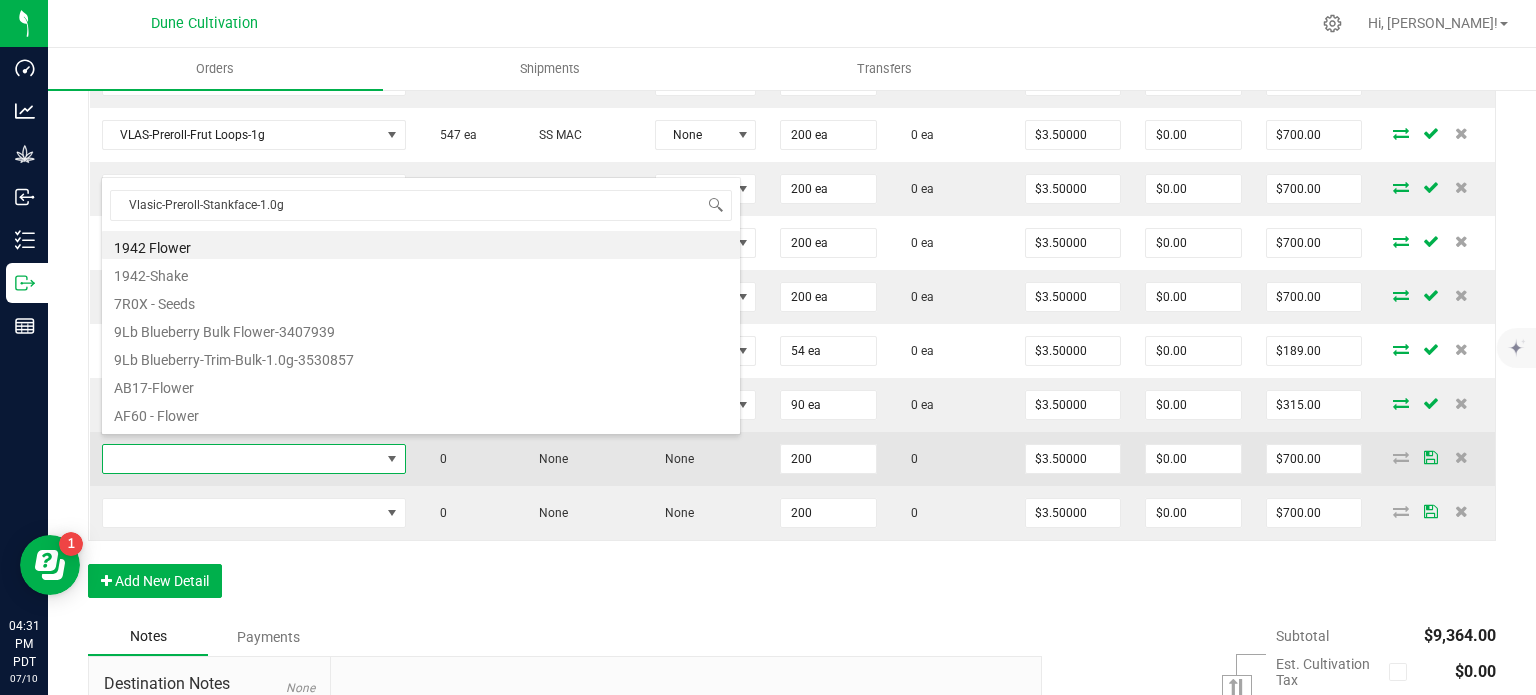 scroll, scrollTop: 99970, scrollLeft: 99728, axis: both 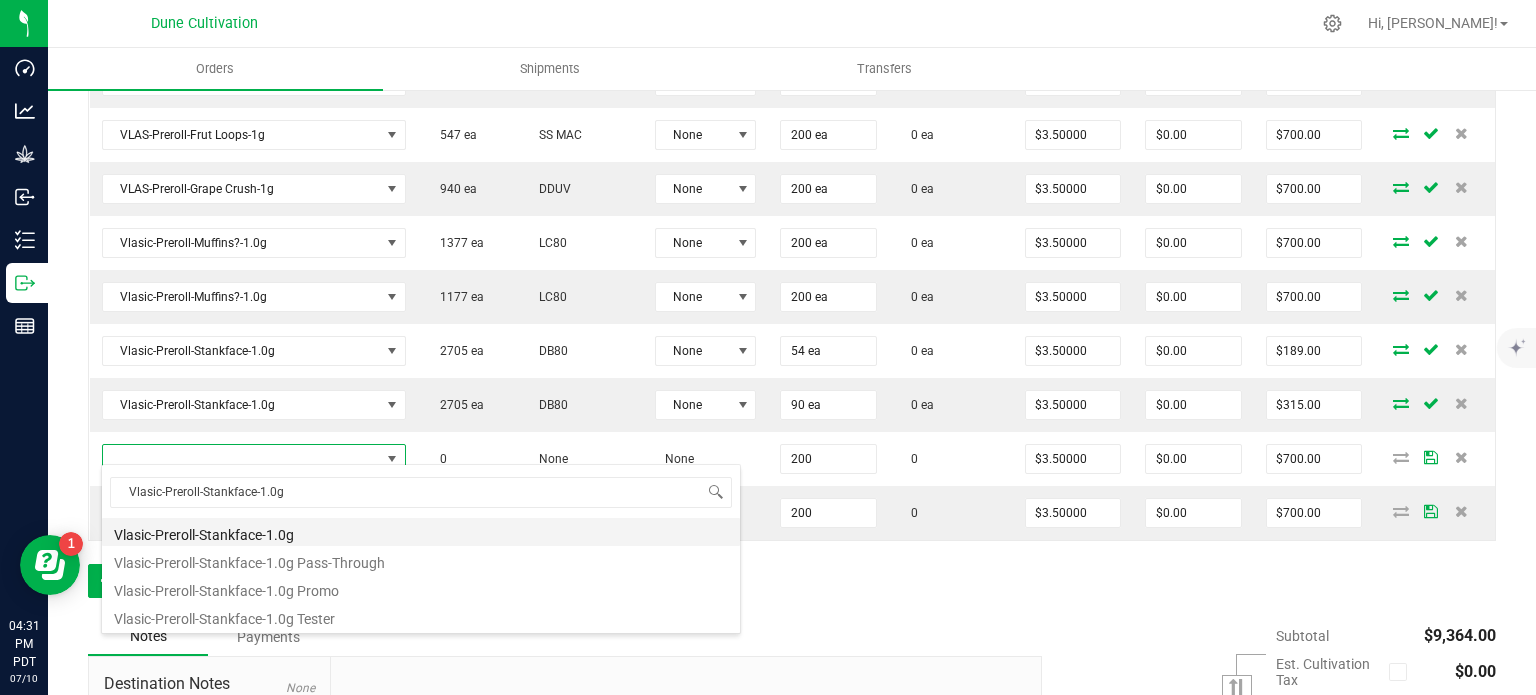 click on "Vlasic-Preroll-Stankface-1.0g" at bounding box center [421, 532] 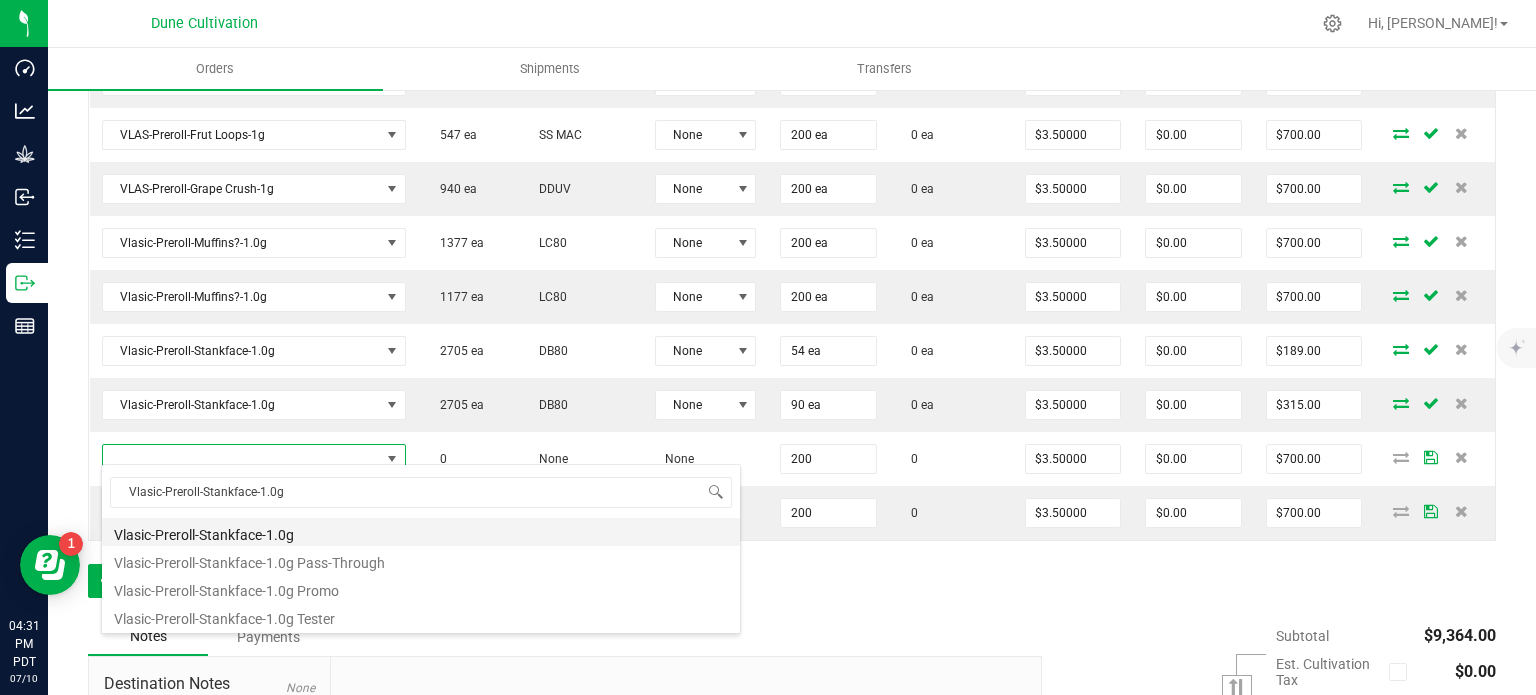 type on "200 ea" 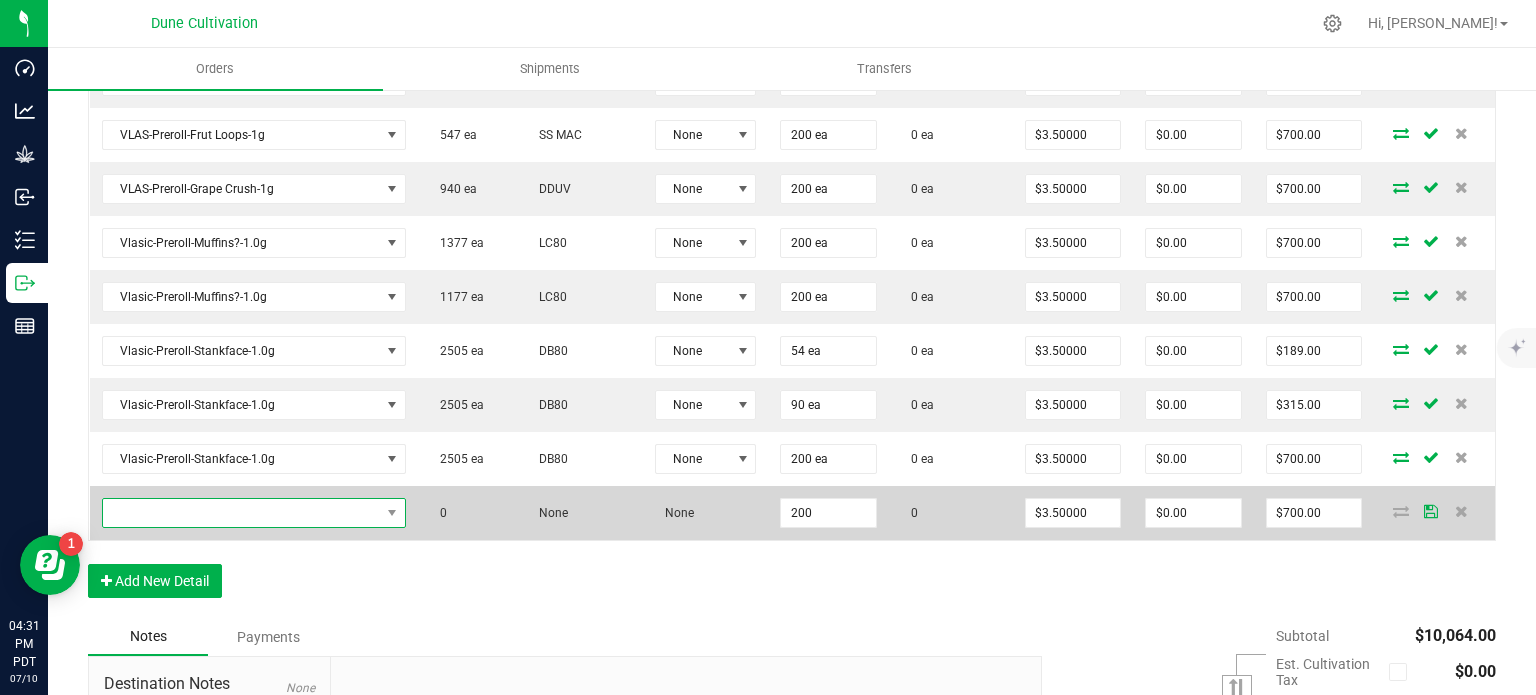 click at bounding box center (241, 513) 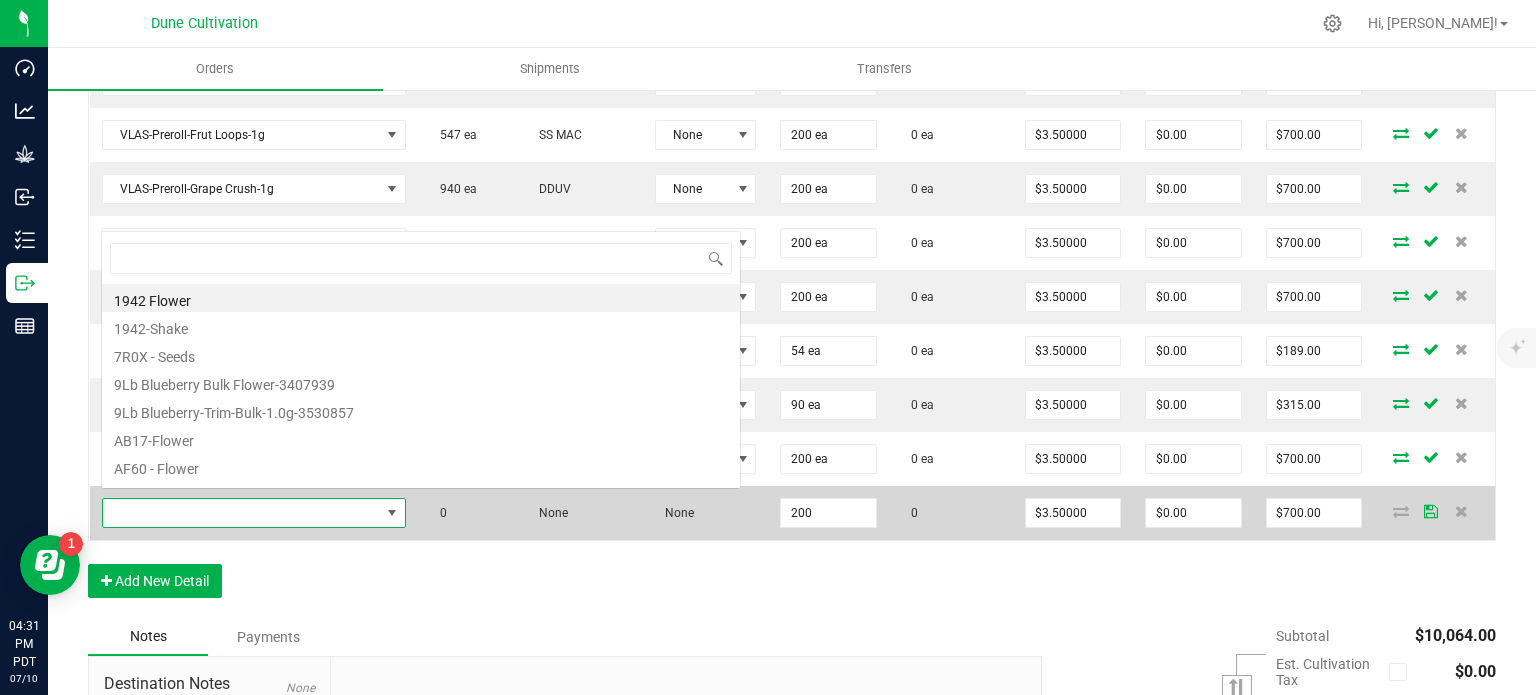 scroll, scrollTop: 0, scrollLeft: 0, axis: both 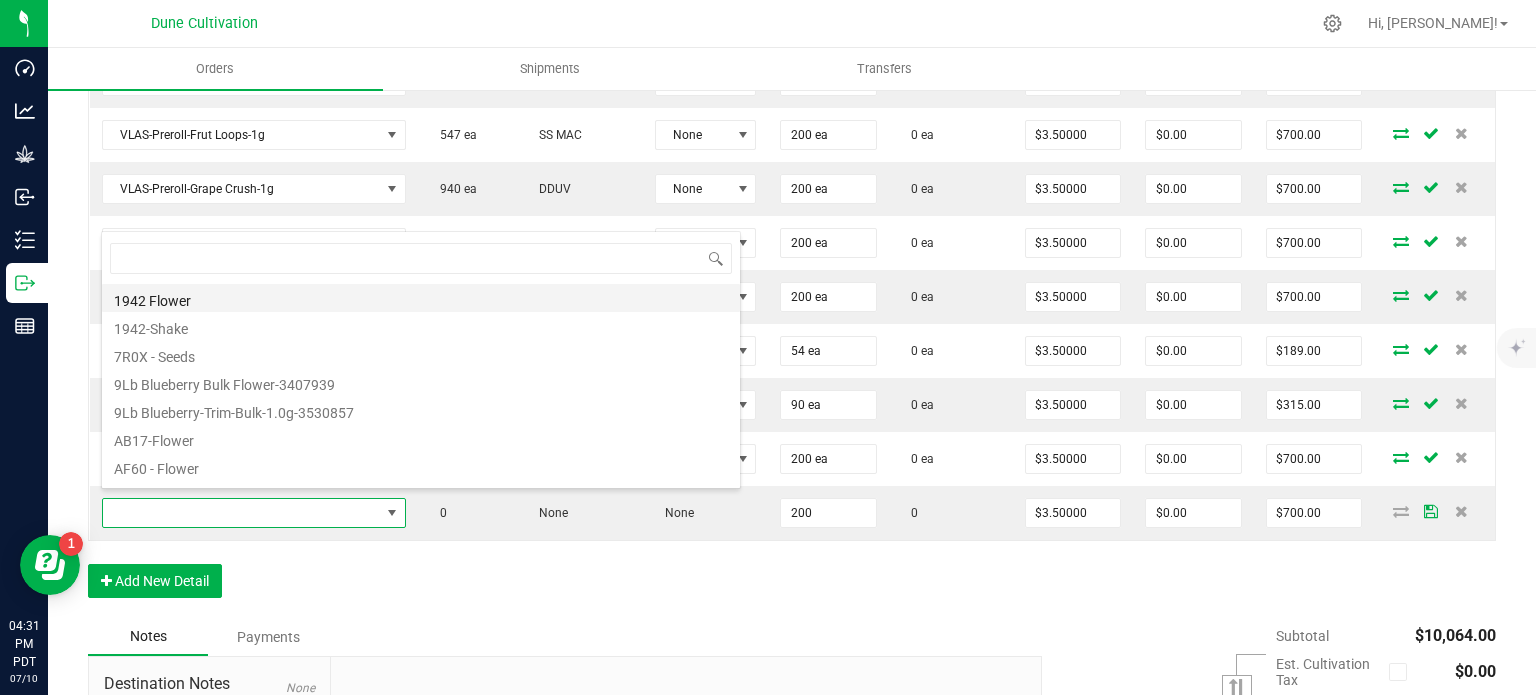 type on "Vlasic-Preroll-Stankface-1.0g" 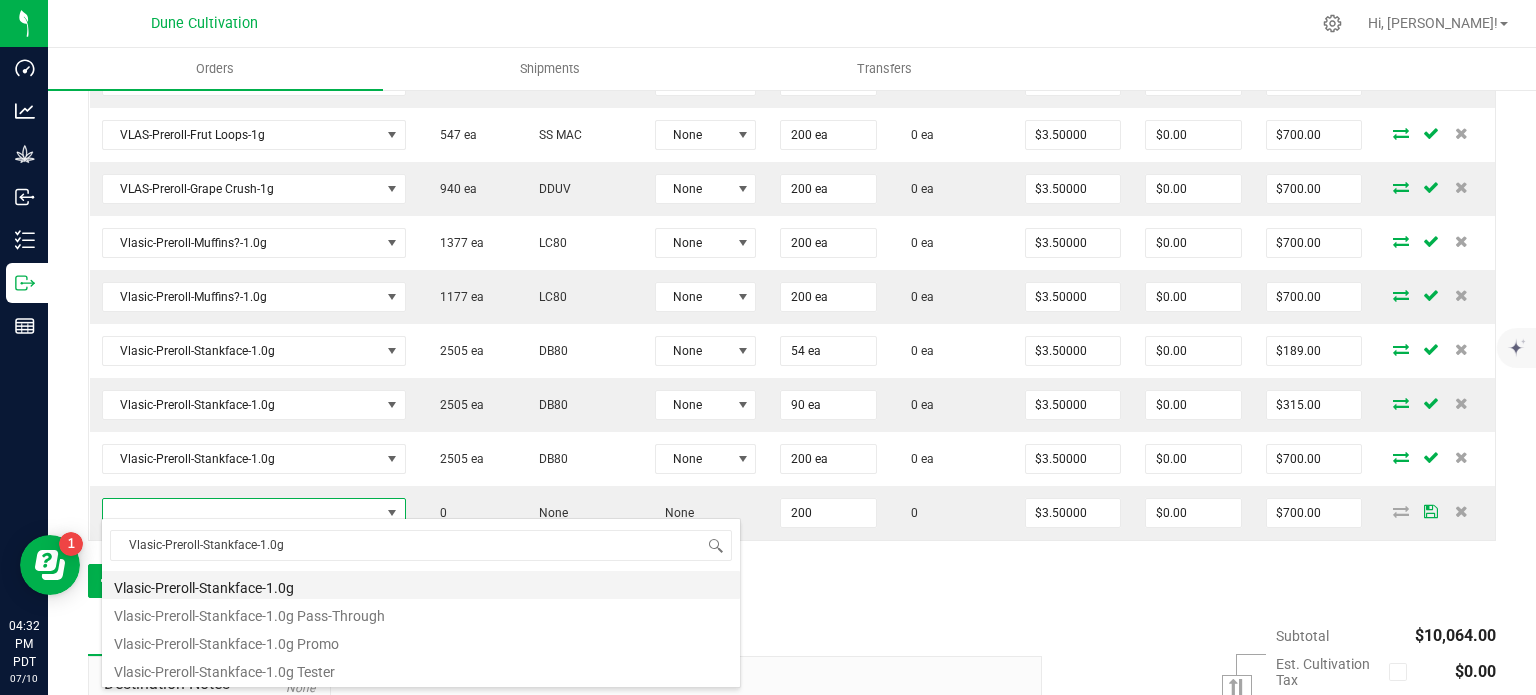 click on "Vlasic-Preroll-Stankface-1.0g" at bounding box center (421, 585) 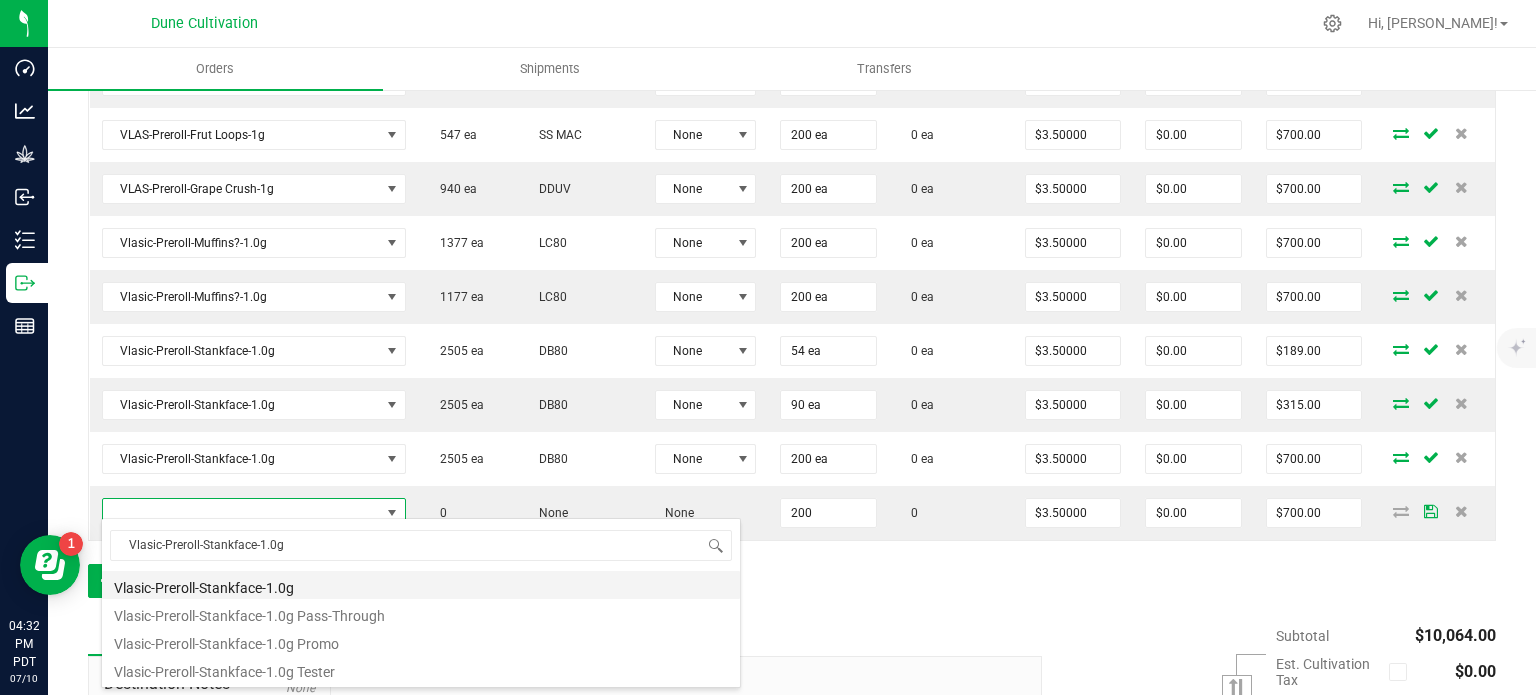 type on "200 ea" 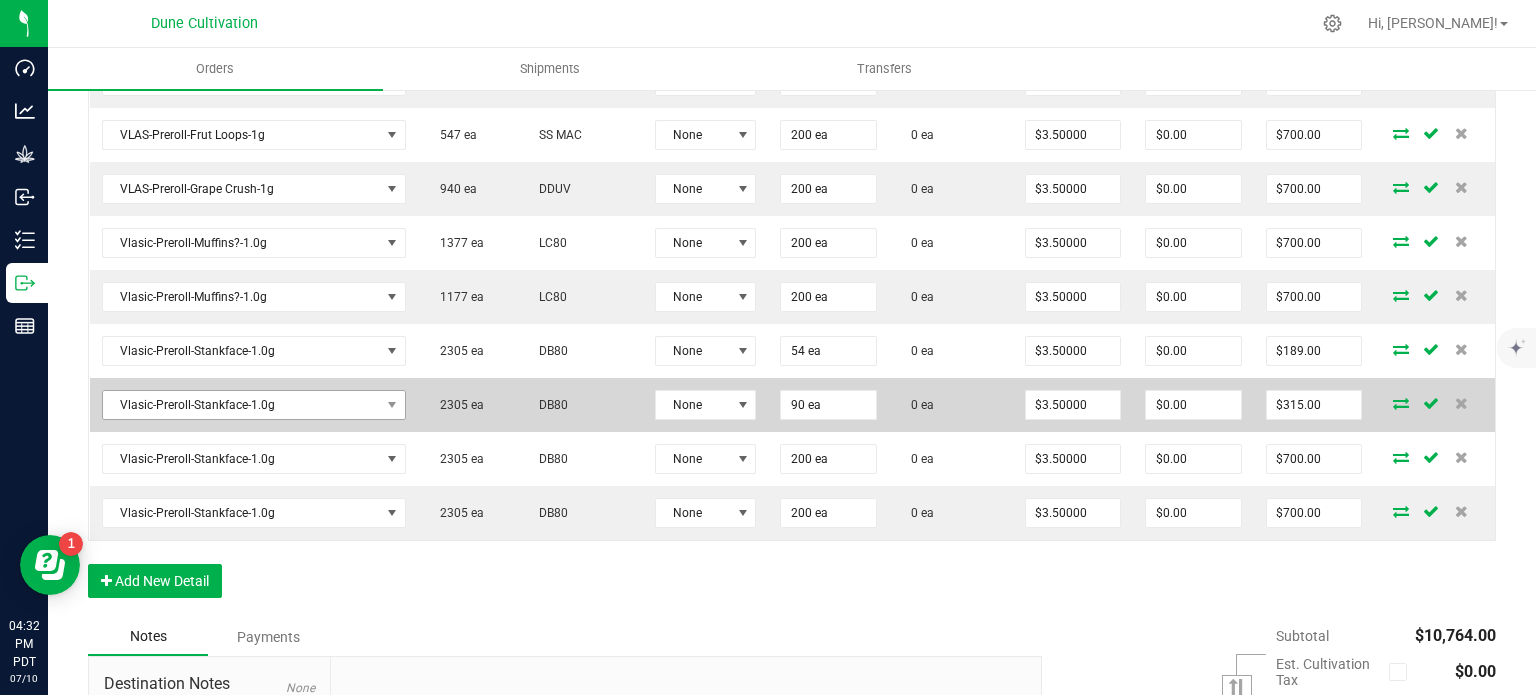 scroll, scrollTop: 1412, scrollLeft: 0, axis: vertical 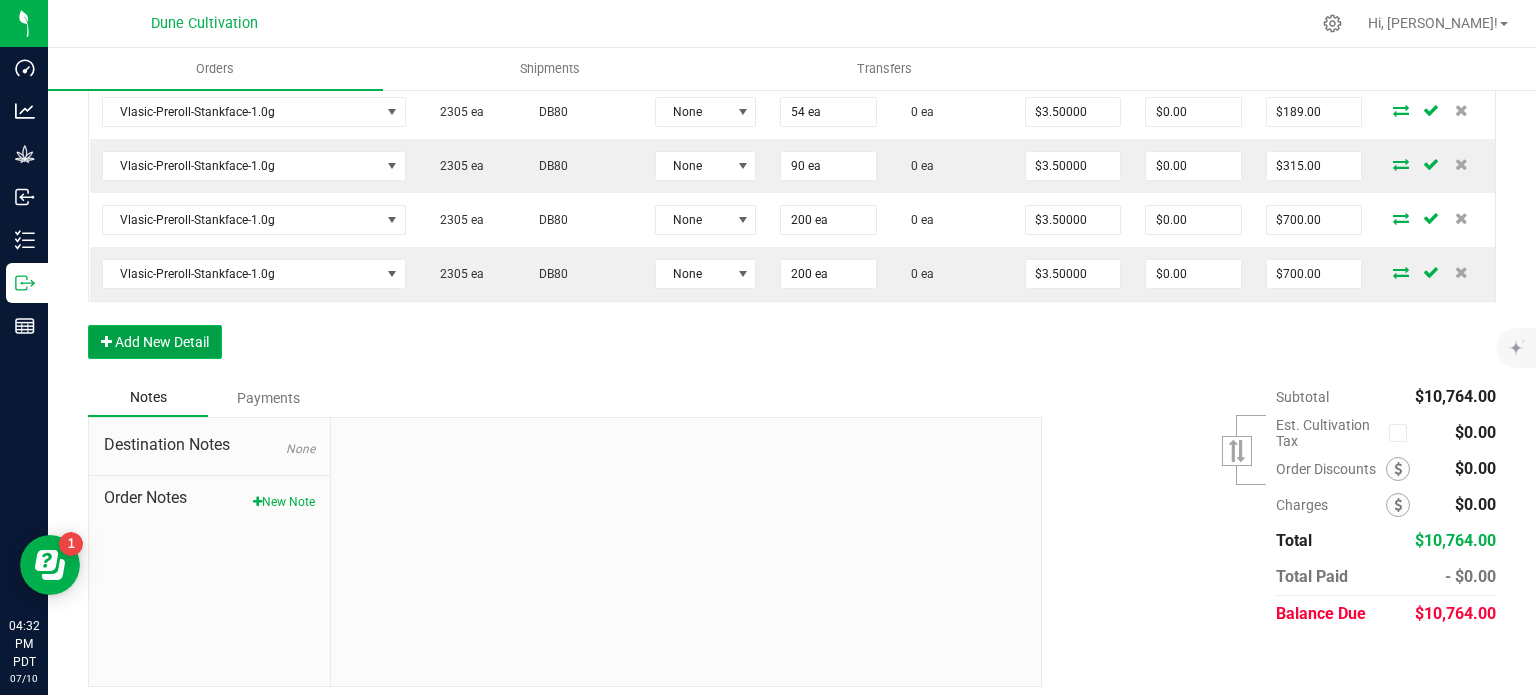 click on "Add New Detail" at bounding box center (155, 342) 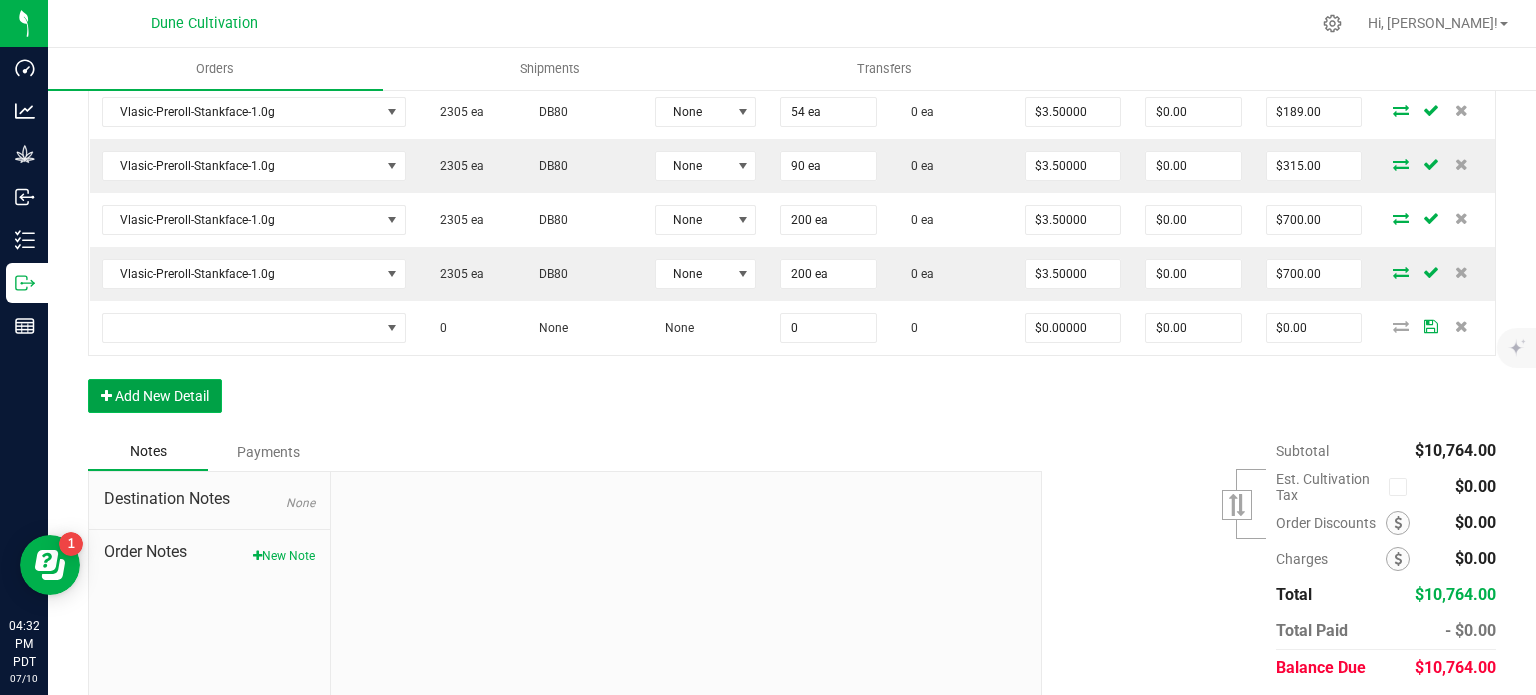 click on "Add New Detail" at bounding box center (155, 396) 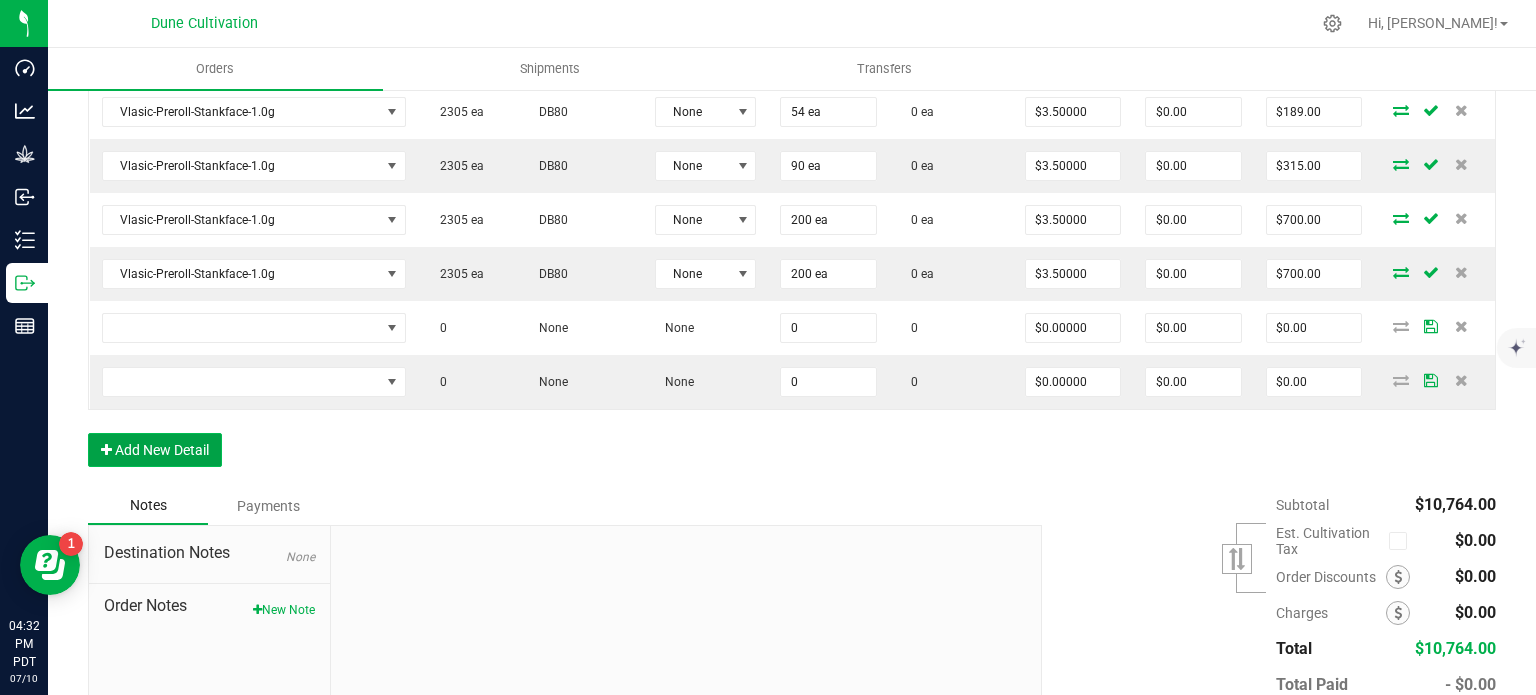 click on "Add New Detail" at bounding box center (155, 450) 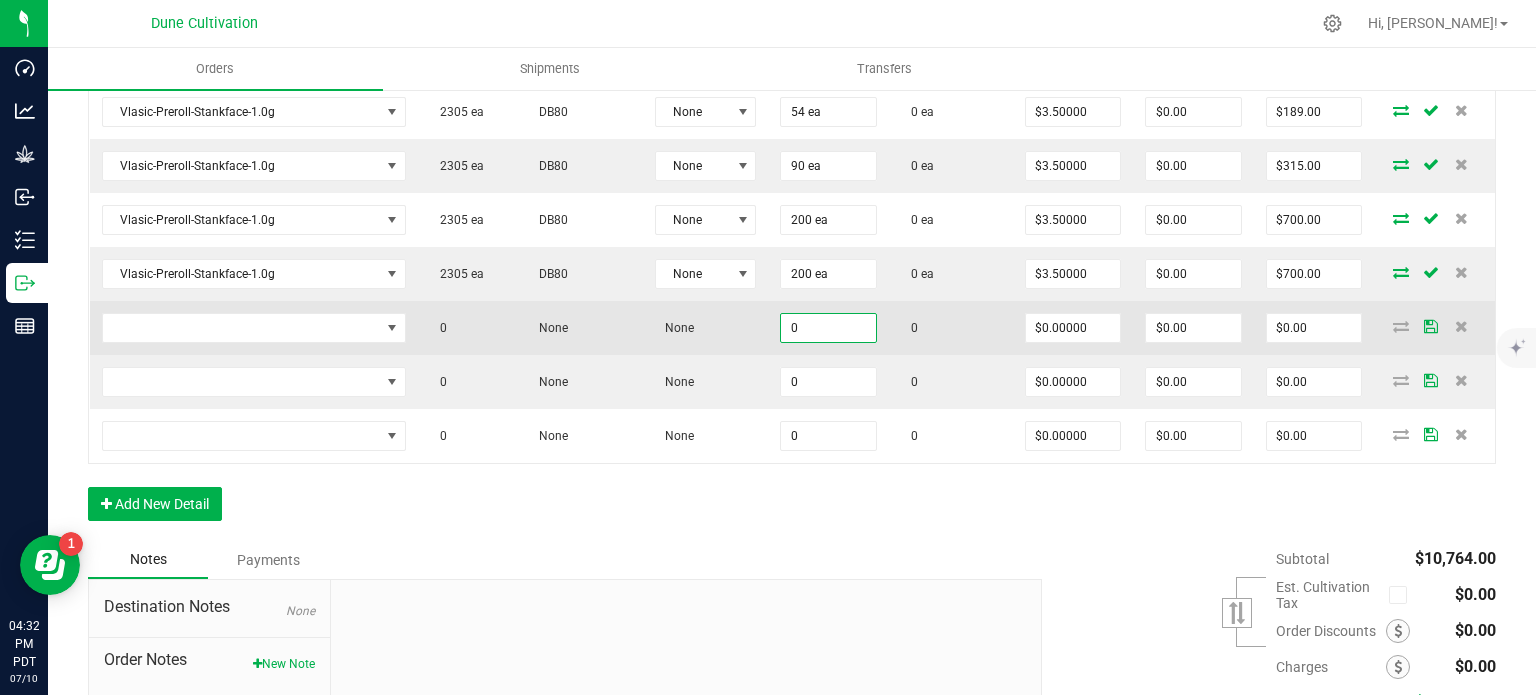 click on "0" at bounding box center [828, 328] 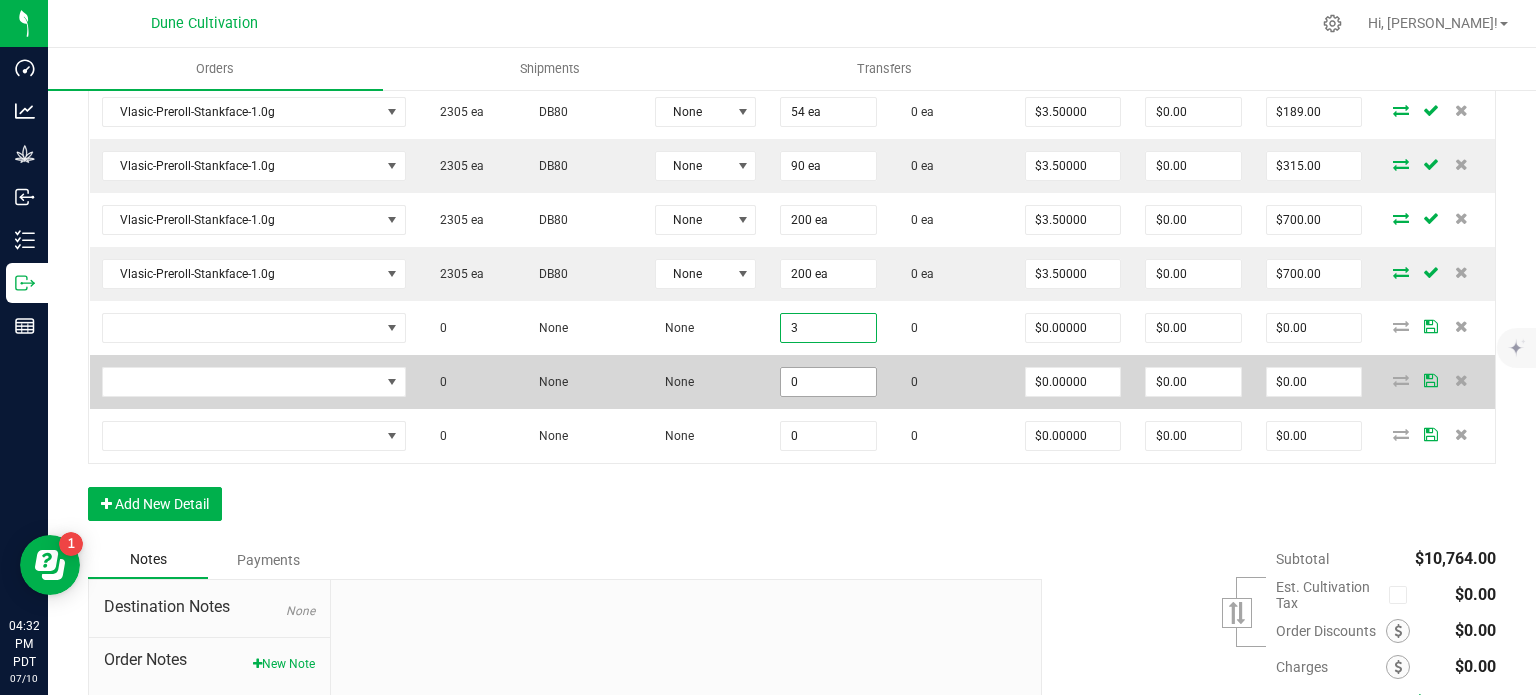 type on "3" 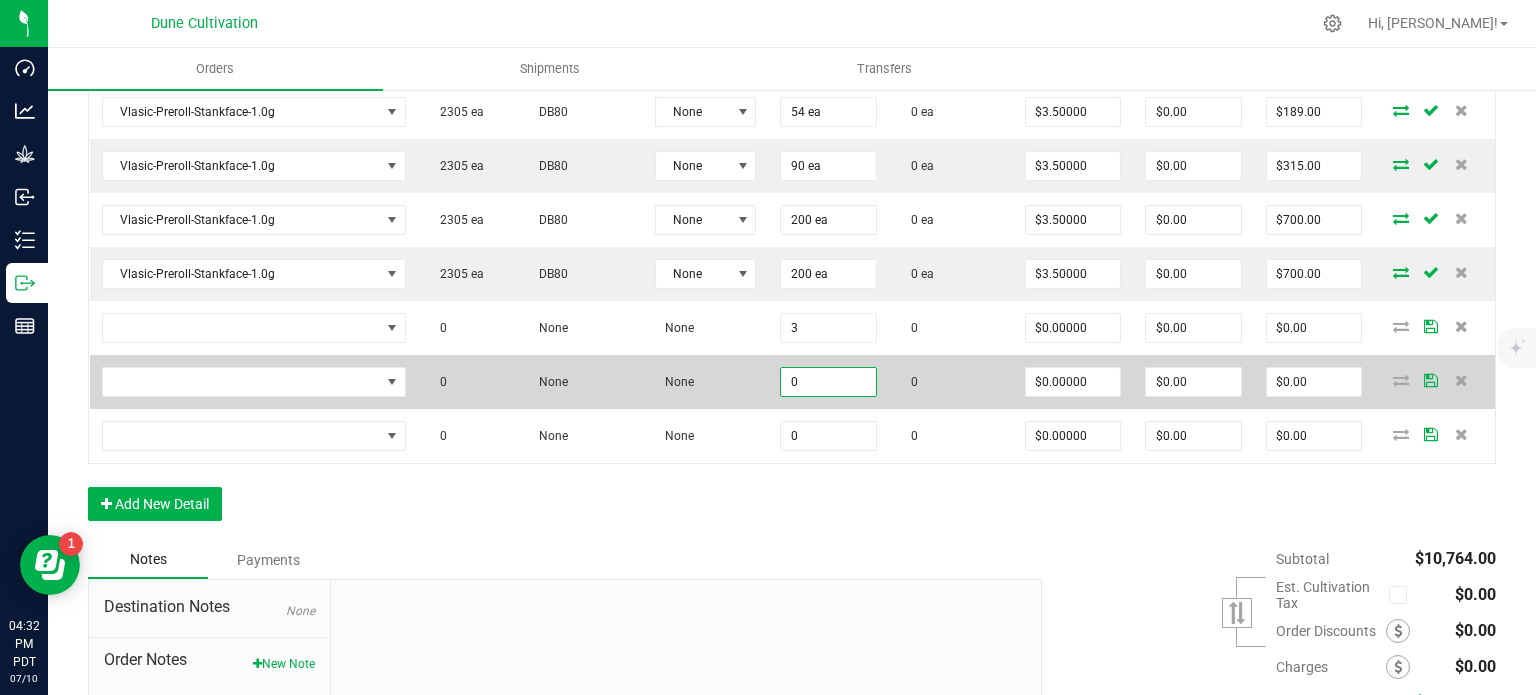 click on "0" at bounding box center (828, 382) 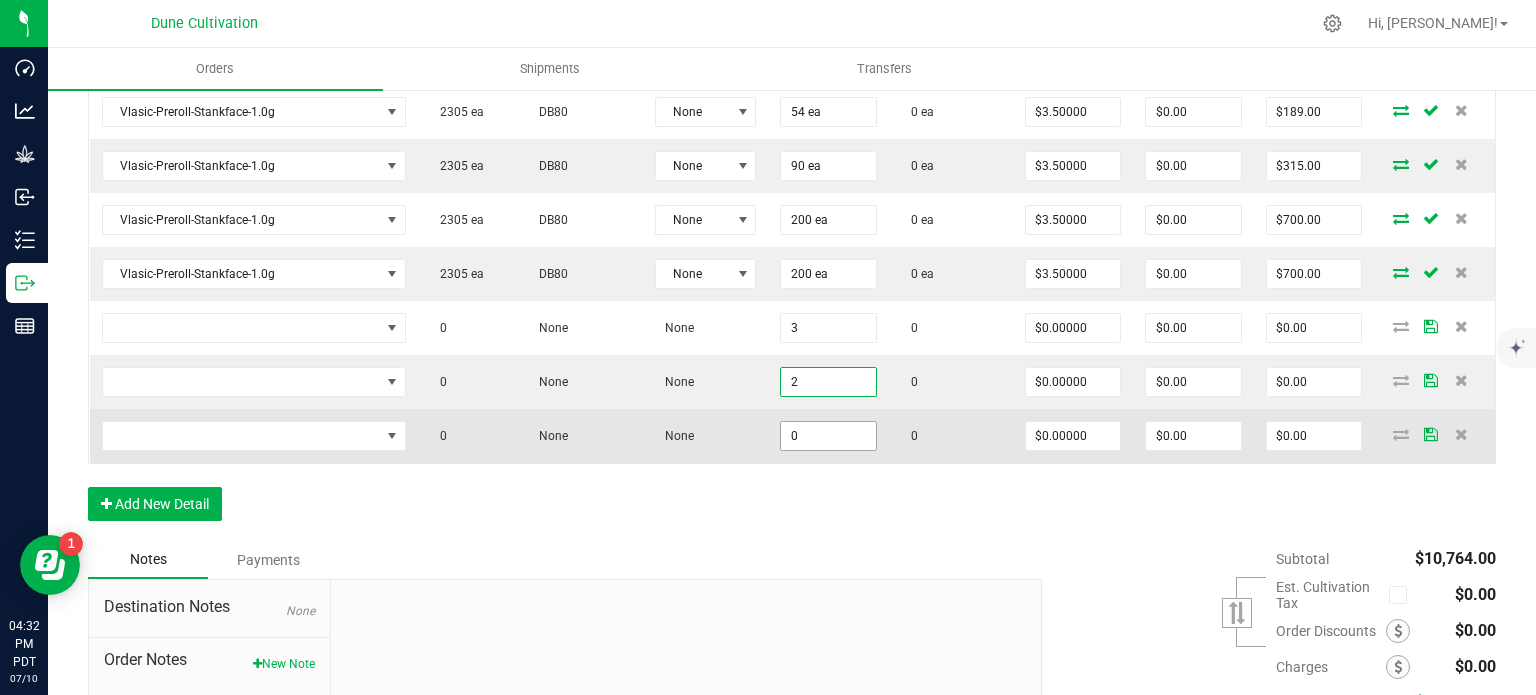 type on "2" 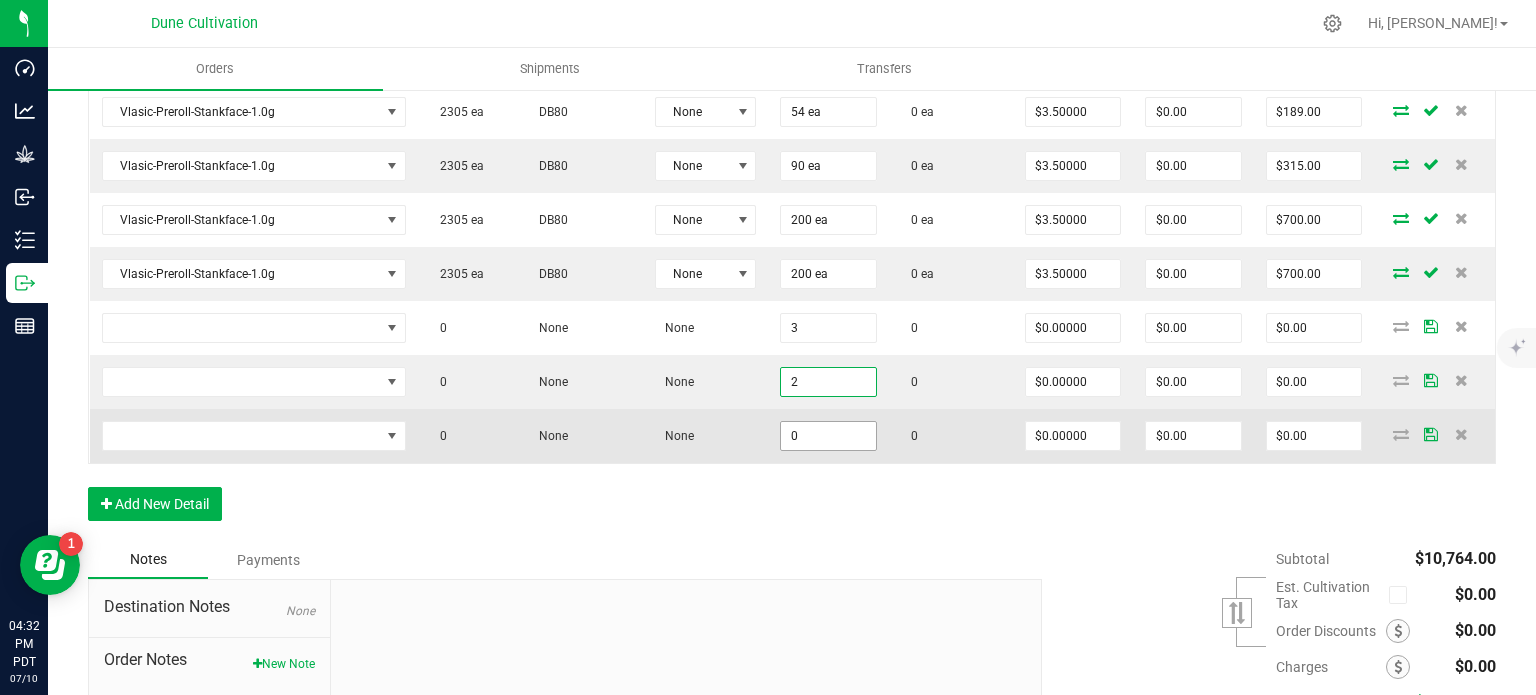 click on "0" at bounding box center (828, 436) 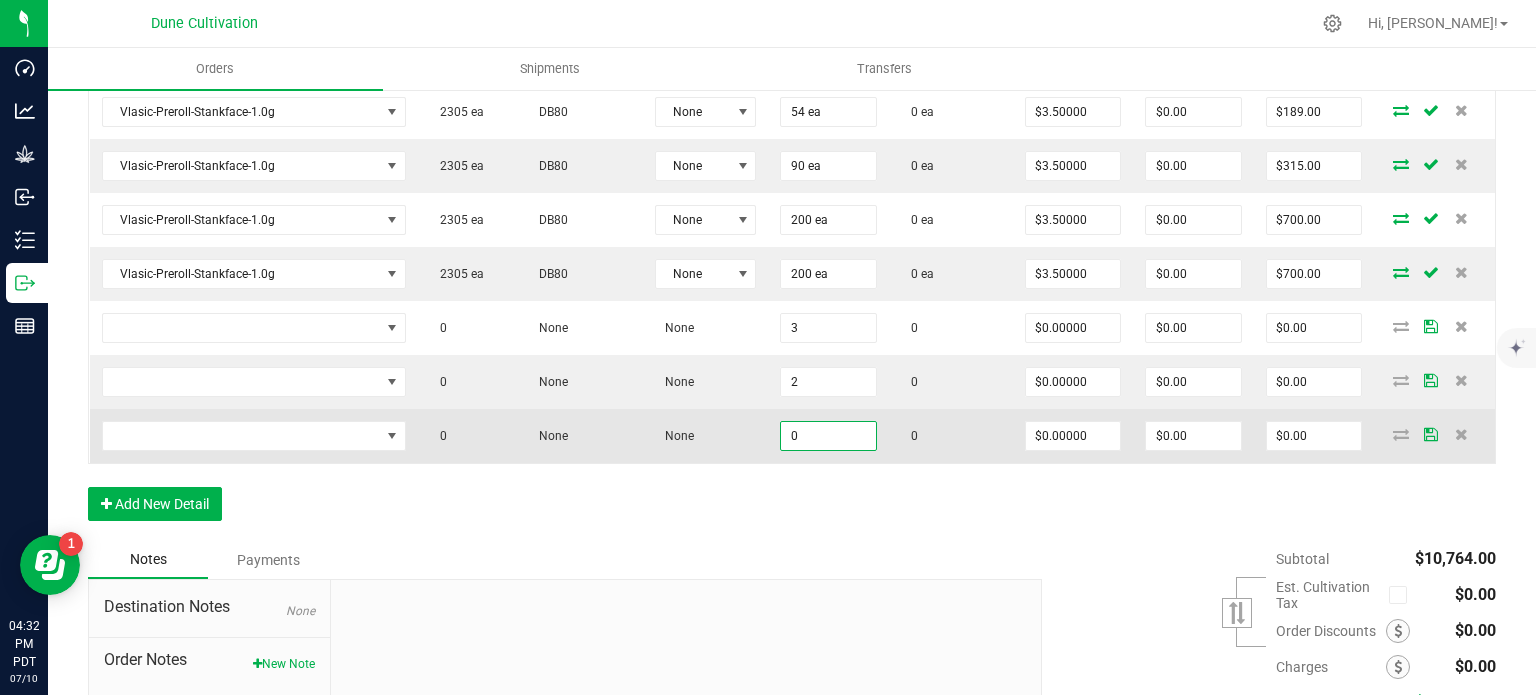 type on "4" 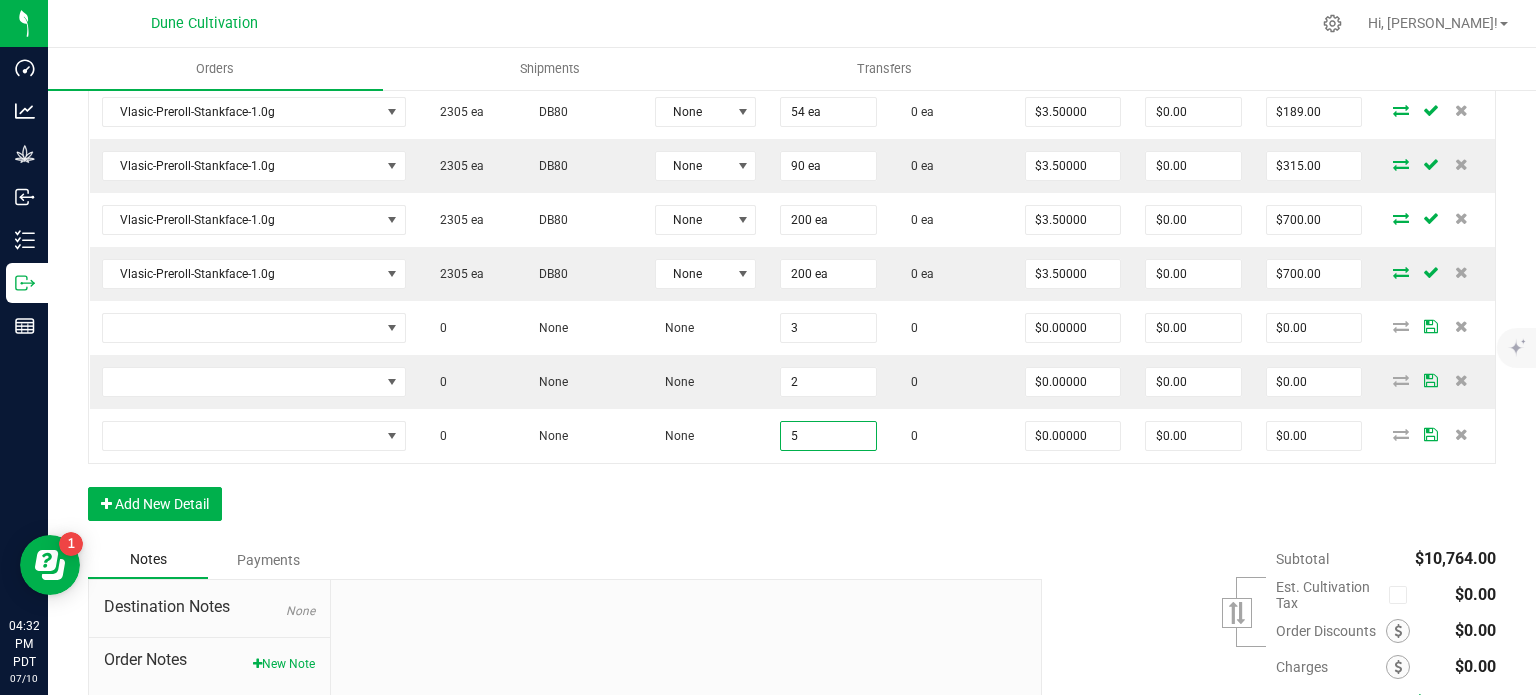 type on "5" 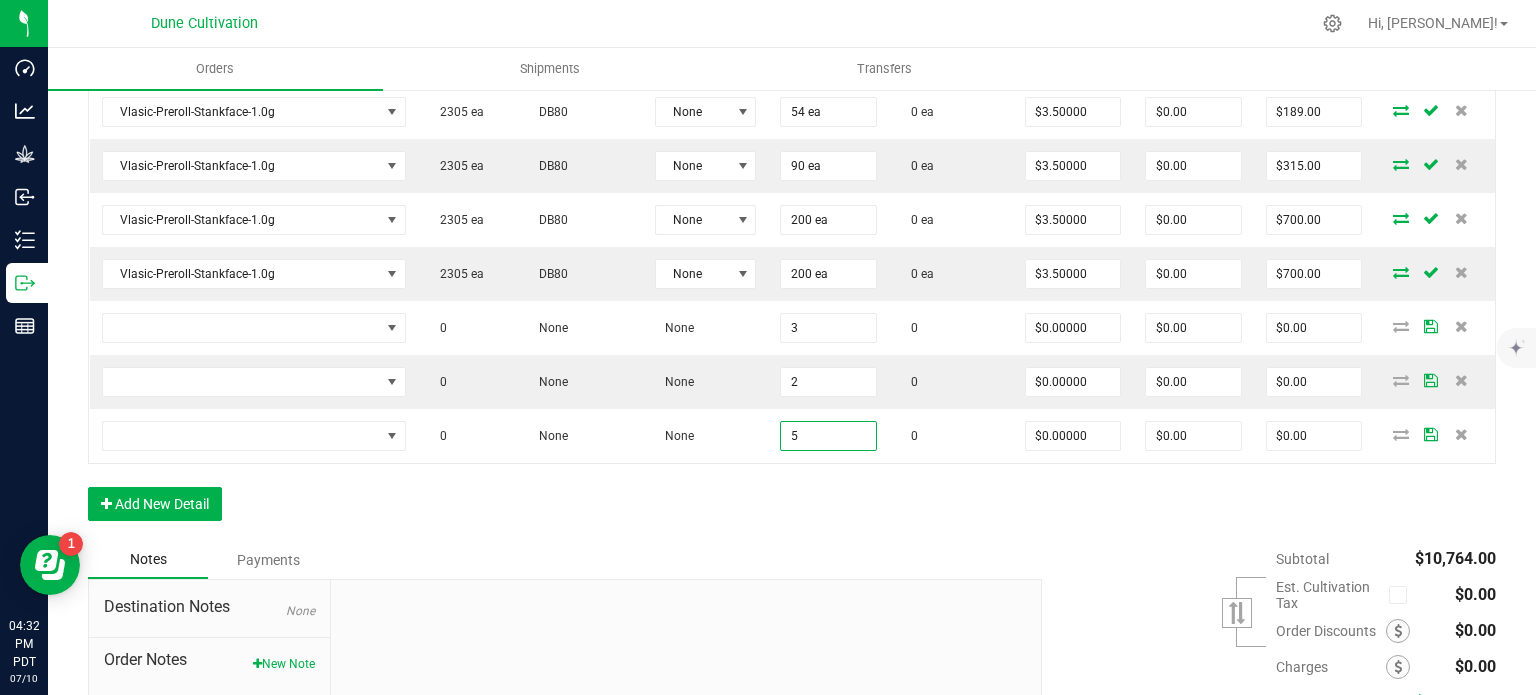 click on "Order Details Print All Labels Item  Sellable  Strain  Lot Number  Qty Ordered Qty Allocated Unit Price Line Discount Total Actions VLAS-Flower-Virginia Cobbler-3.5g  449 ea   HP70  None 50 ea  0 ea  $16.00000 $0.00 $800.00 Vlasic-Flower-Forbidden Wife-3.5g  499 ea   FW30  None 50 ea  0 ea  $16.00000 $0.00 $800.00 Vlasic-Flower-Lemonatti-3.5g  829 ea   LCG13  None 50 ea  0 ea  $16.00000 $0.00 $800.00 VLAS-Flower-Muffins?-3.5g  1095 ea   LC80  None 50 ea  0 ea  $16.00000 $0.00 $800.00 VLAS-Flower-Muffins?-3.5g  1045 ea   LC80  None 50 ea  0 ea  $16.00000 $0.00 $800.00 HUST-Flower-Trainwreck-3.5g  731 ea   JCO  None 50 ea  0 ea  $16.00000 $0.00 $800.00 Vlasic-Preroll-Alaskan Thunderfuck-1.0g  160 ea   JCO  None 50 ea  0 ea  $3.50000 $0.00 $175.00 Vlasic-Preroll-Bananaconda-1g  53 ea   BC50  None 50 ea  0 ea  $3.50000 $0.00 $175.00 Vlasic-Preroll-Divorce Cake-1.0g  62 ea   KB49  None 60 ea  0 ea  $3.50000 $0.00 $210.00 Vlasic-Preroll-Forbidden Wife-1g  293 ea   FW30  None 200 ea" at bounding box center [792, -110] 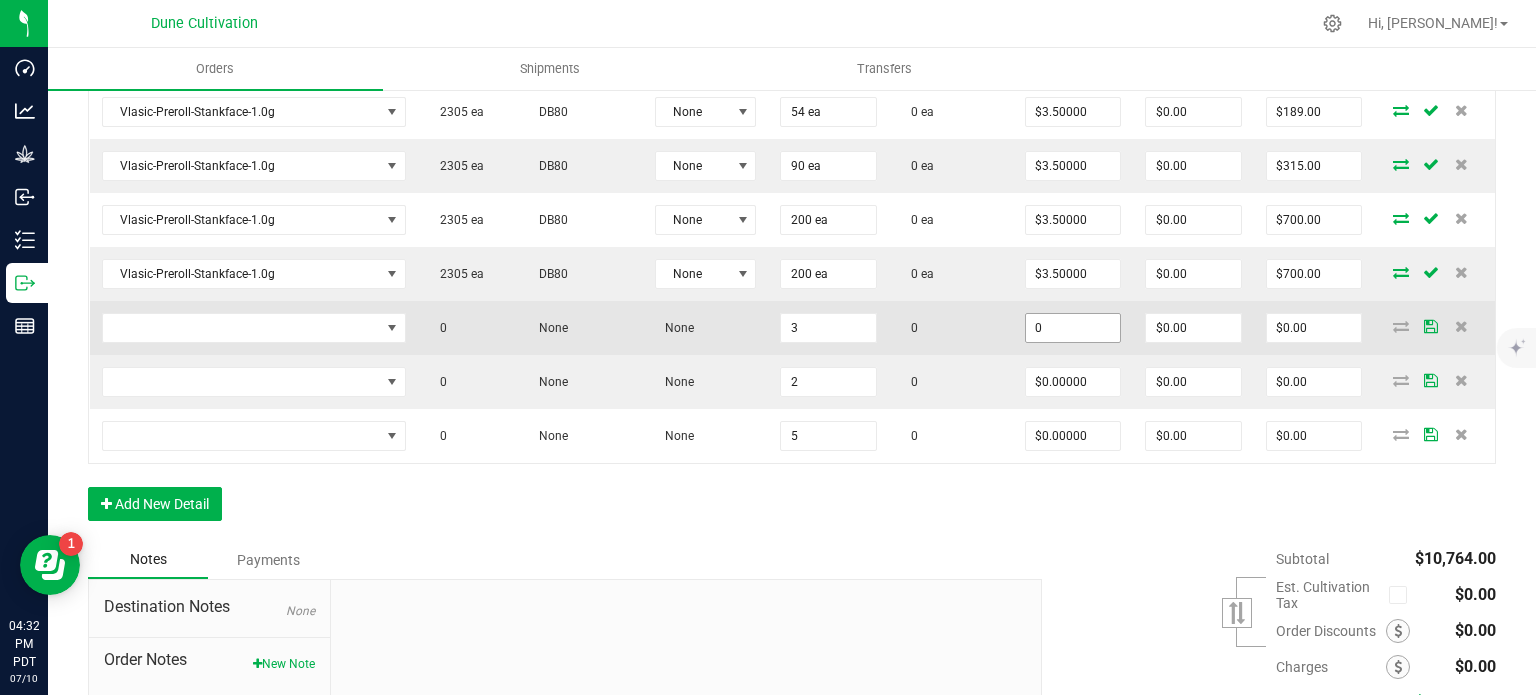 click on "0" at bounding box center (1073, 328) 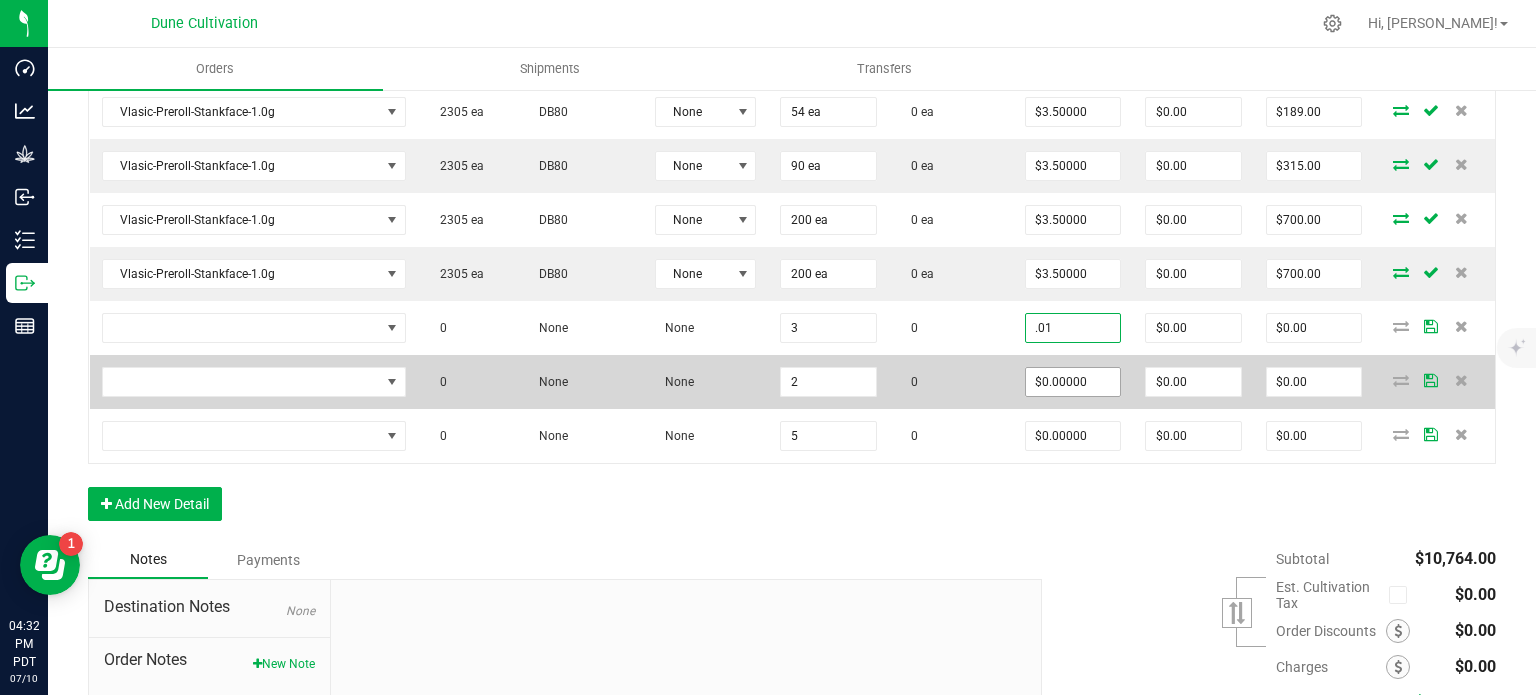 type on "$0.01000" 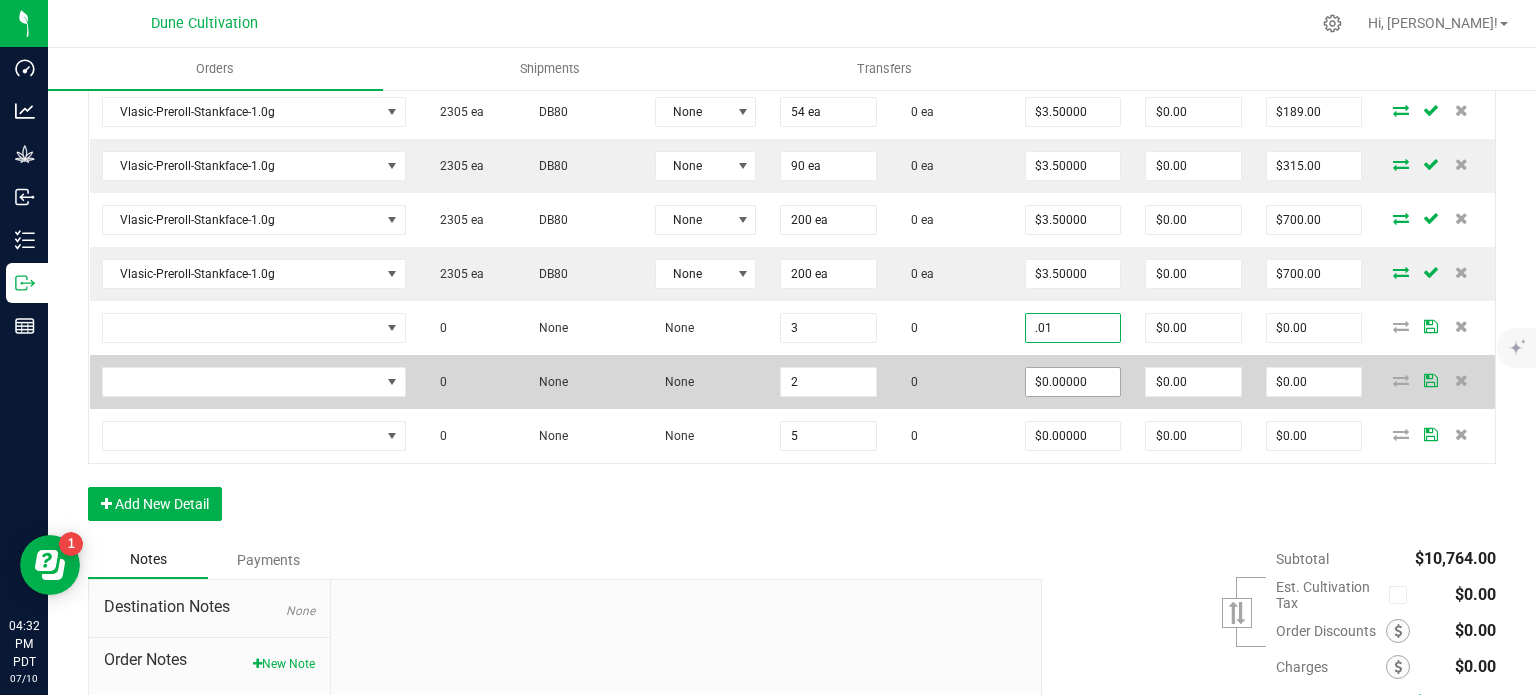 type on "$0.03" 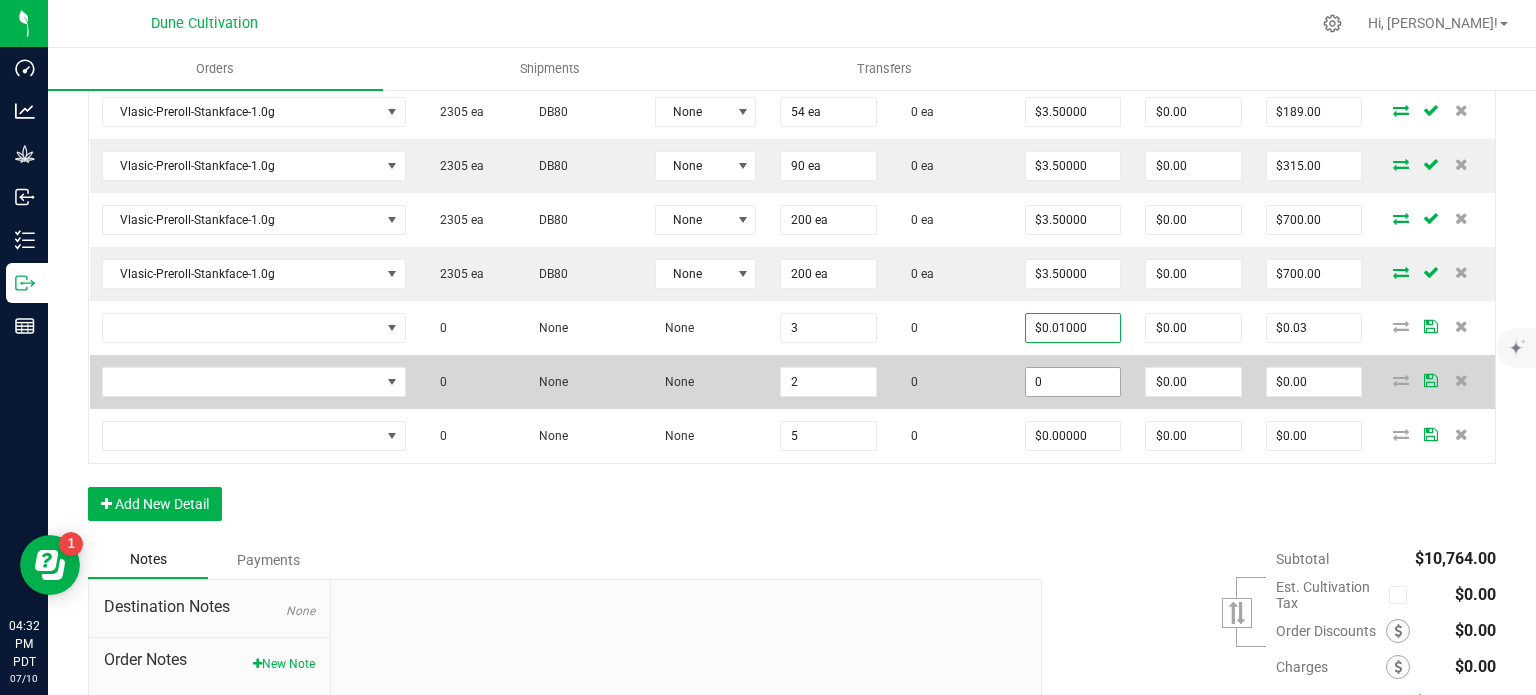 click on "0" at bounding box center [1073, 382] 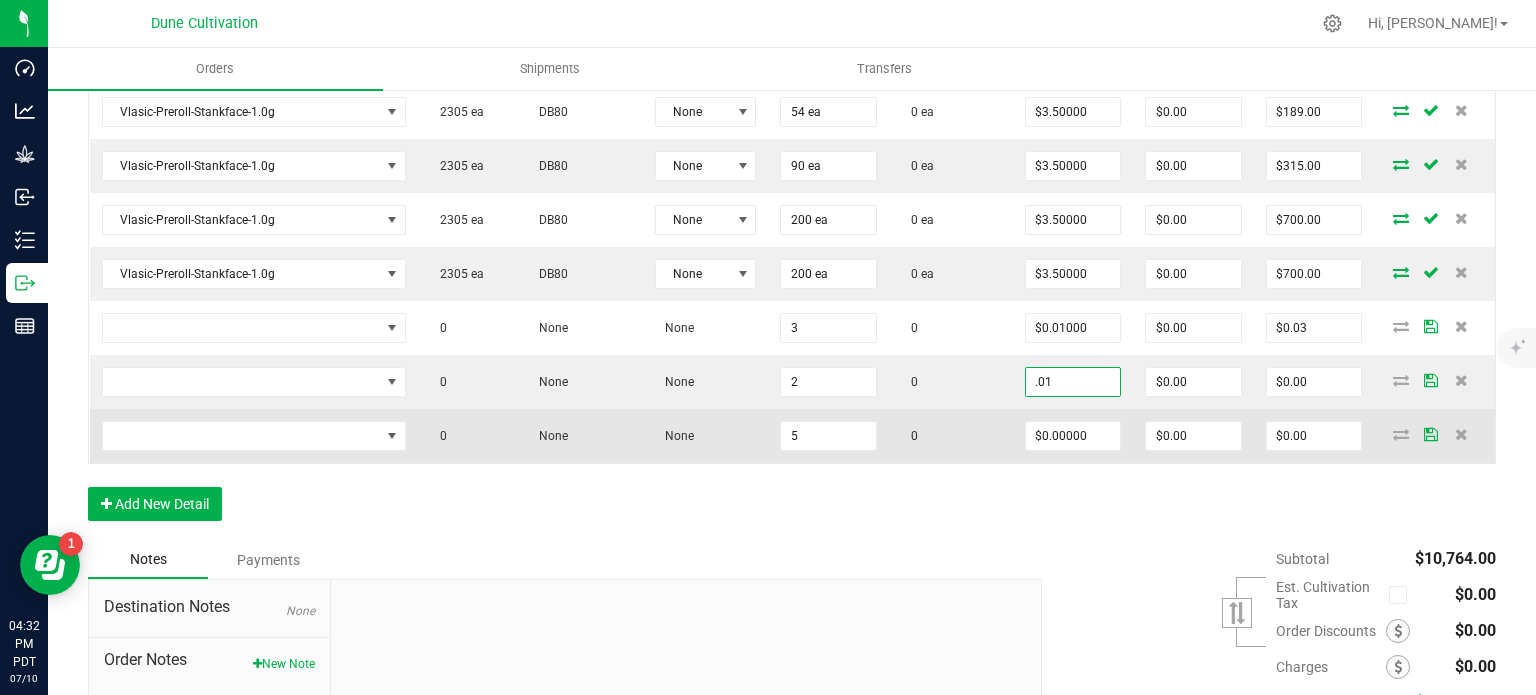 type on "$0.01000" 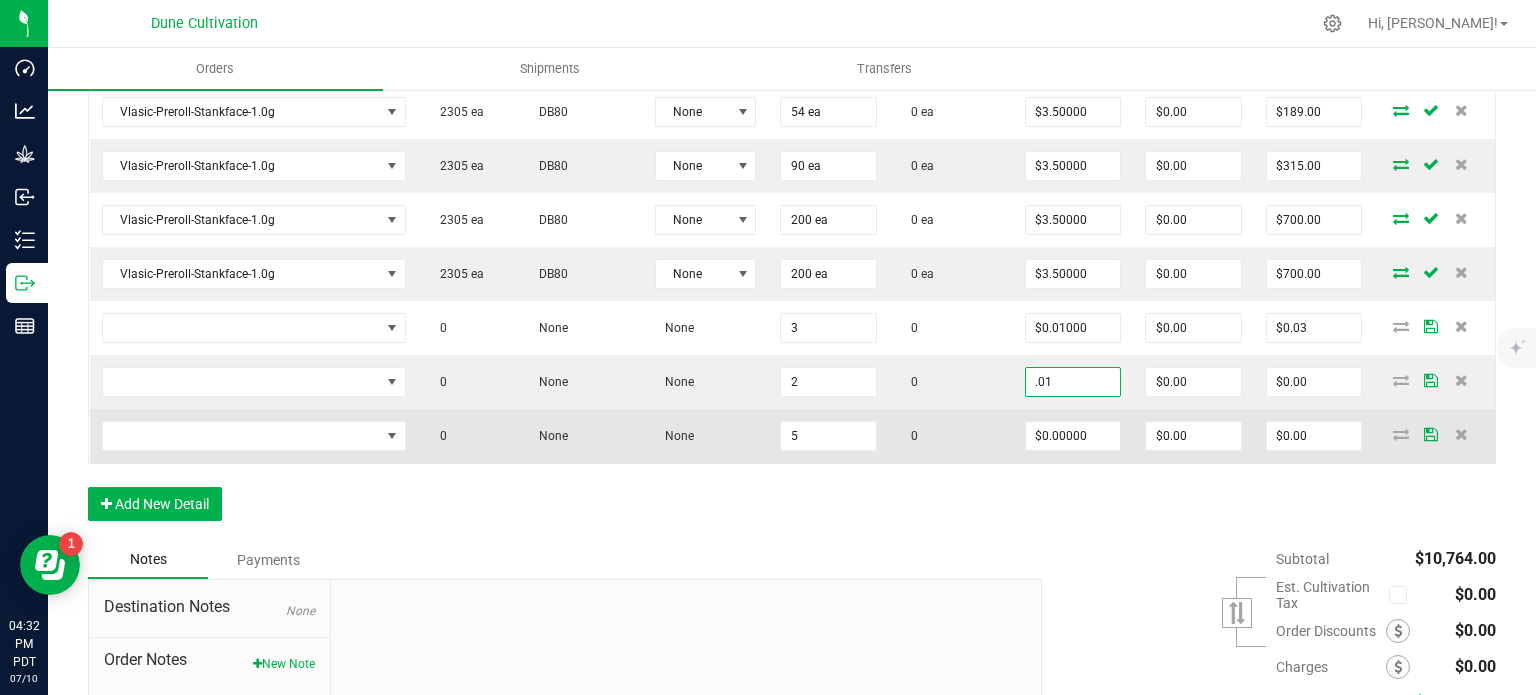 type on "$0.02" 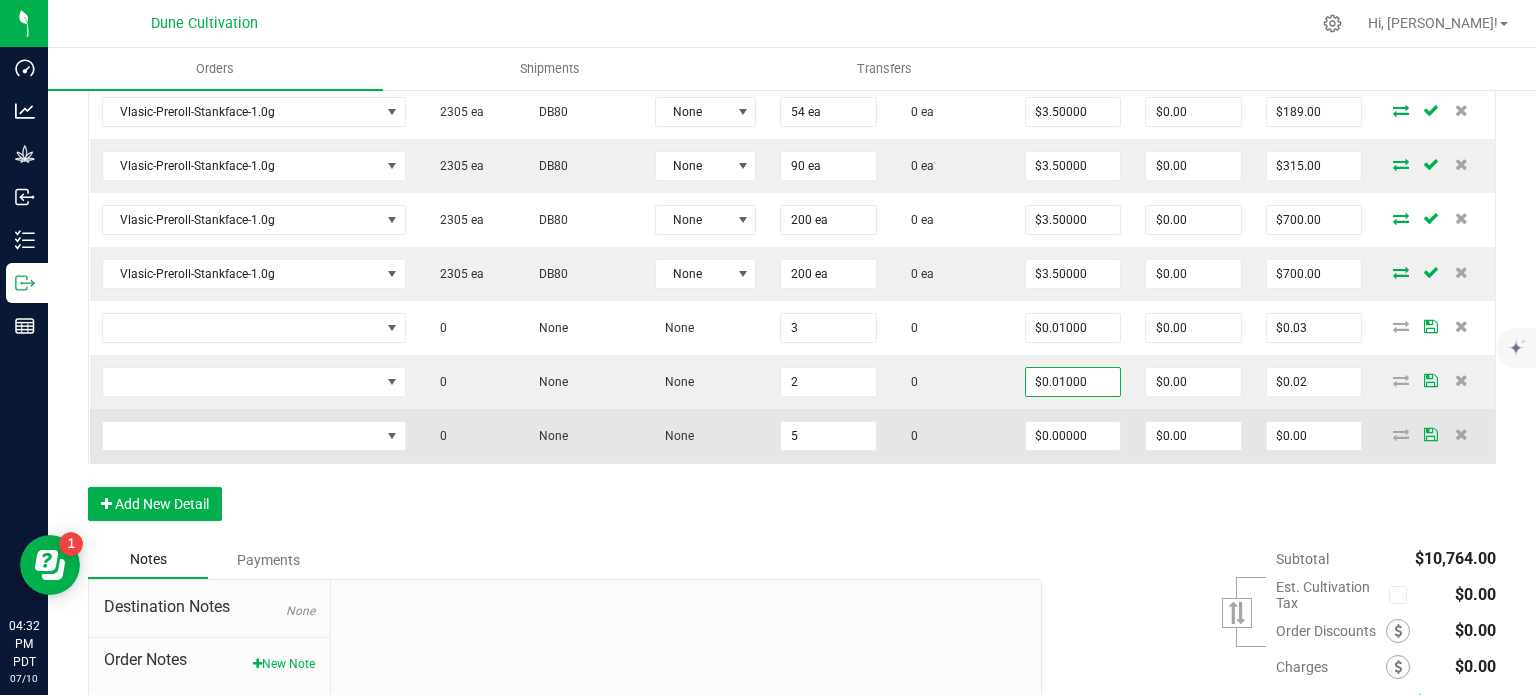 click on "$0.00000" at bounding box center [1073, 436] 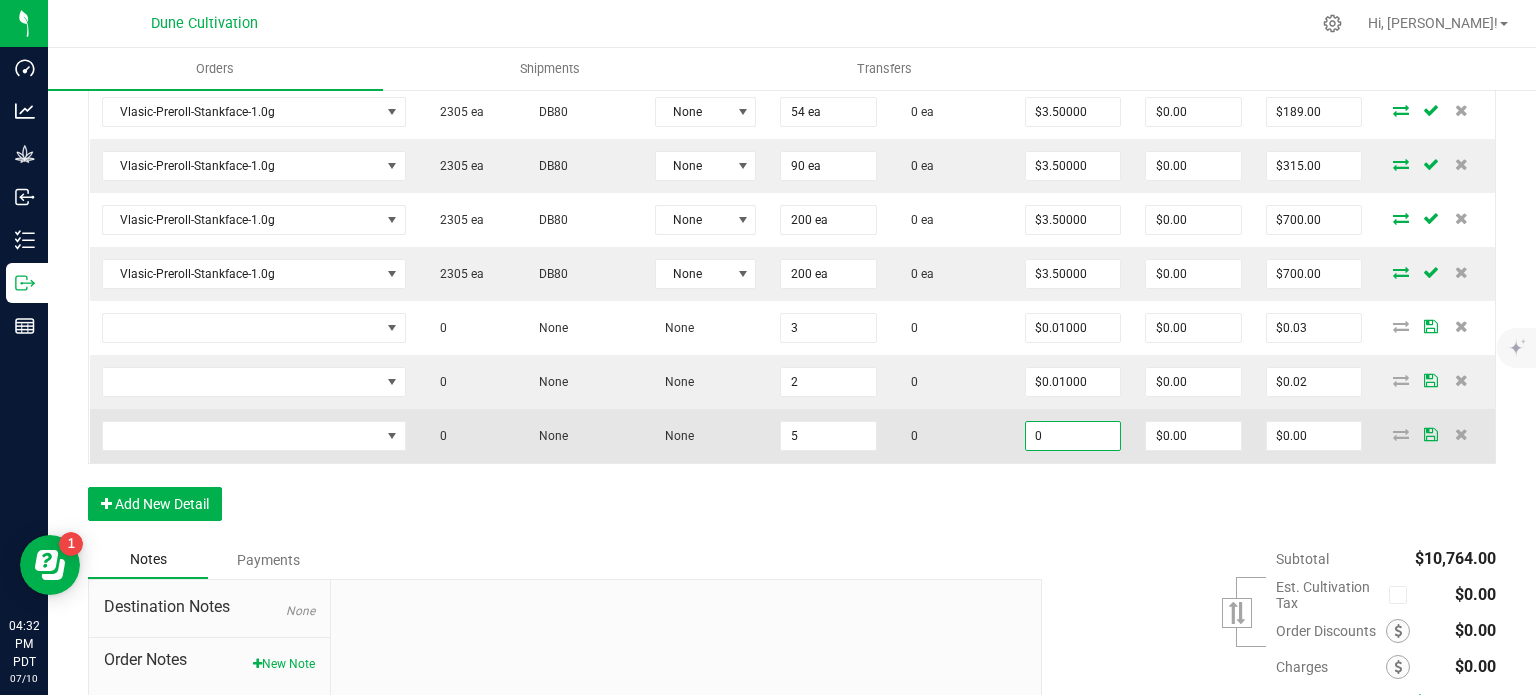 click on "0" at bounding box center (1073, 436) 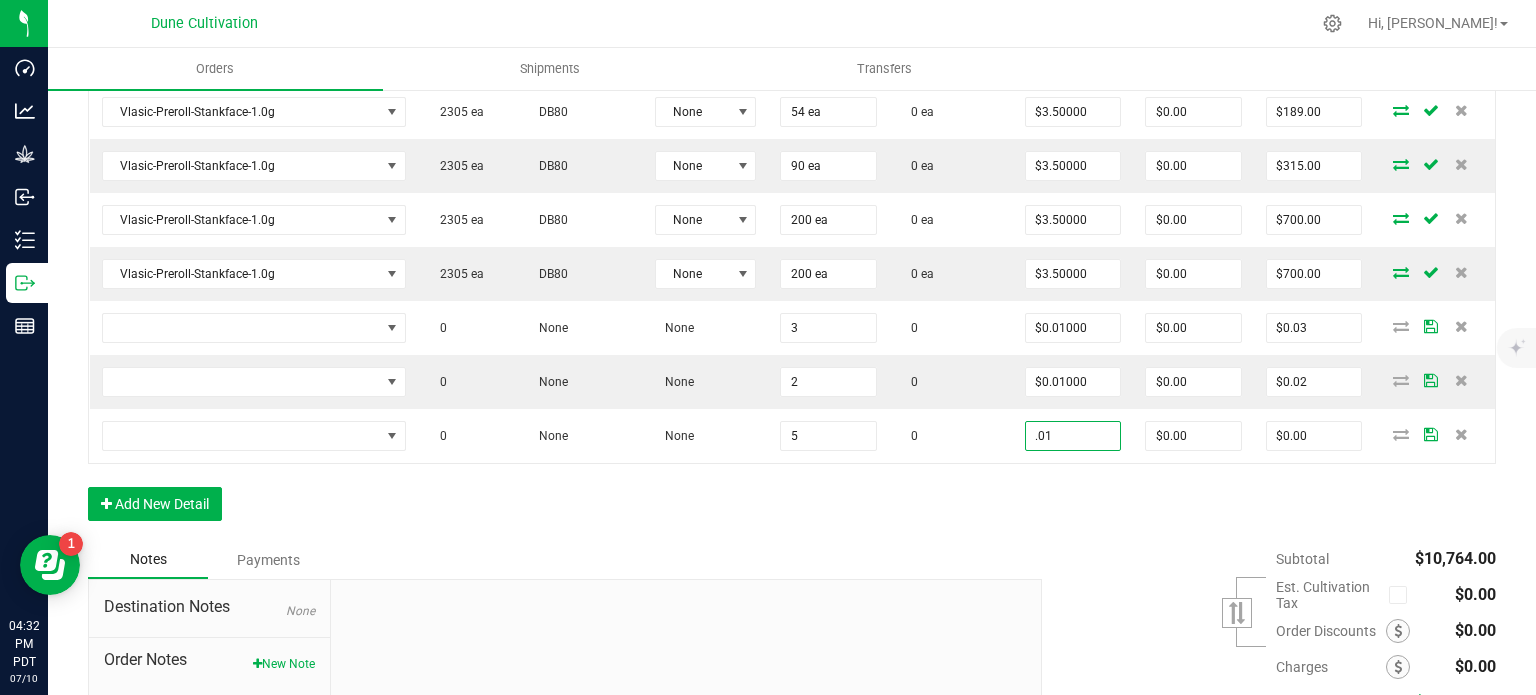type on "$0.01000" 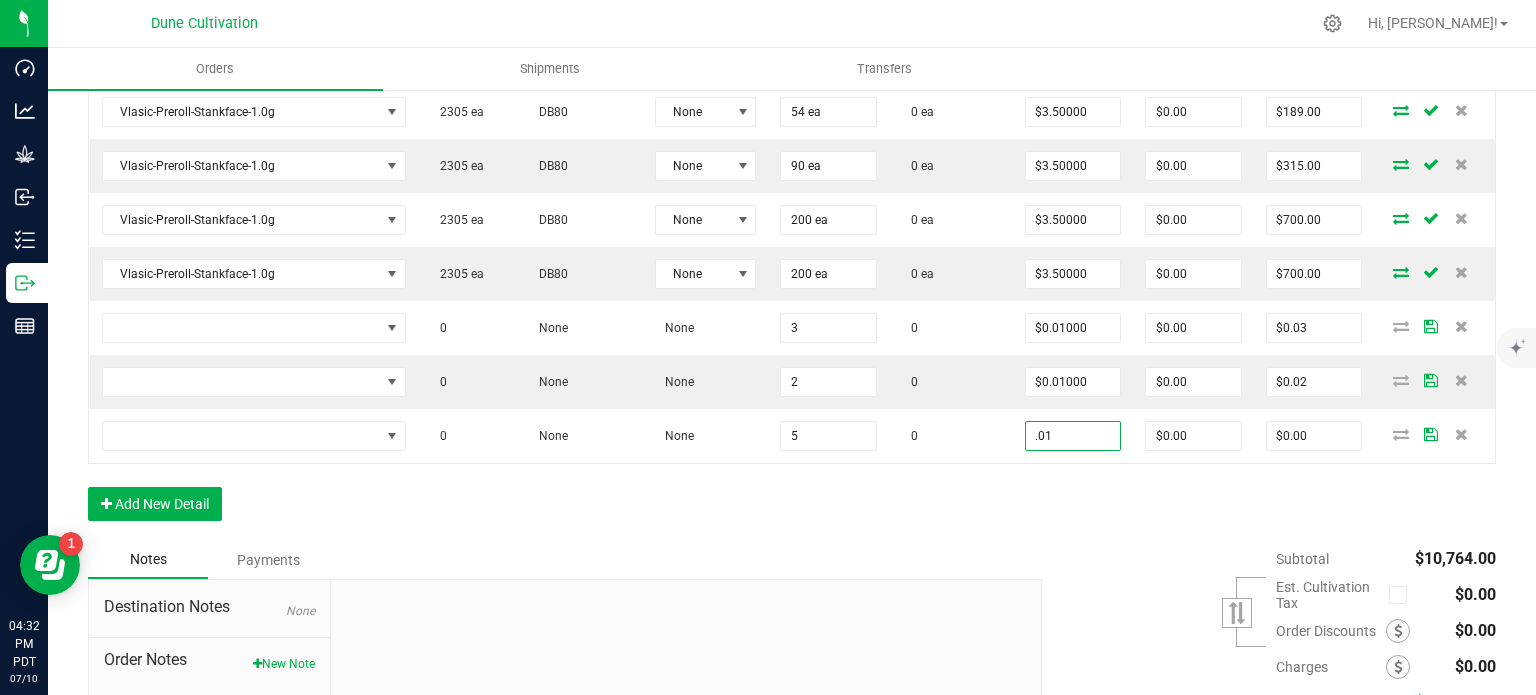 type on "$0.05" 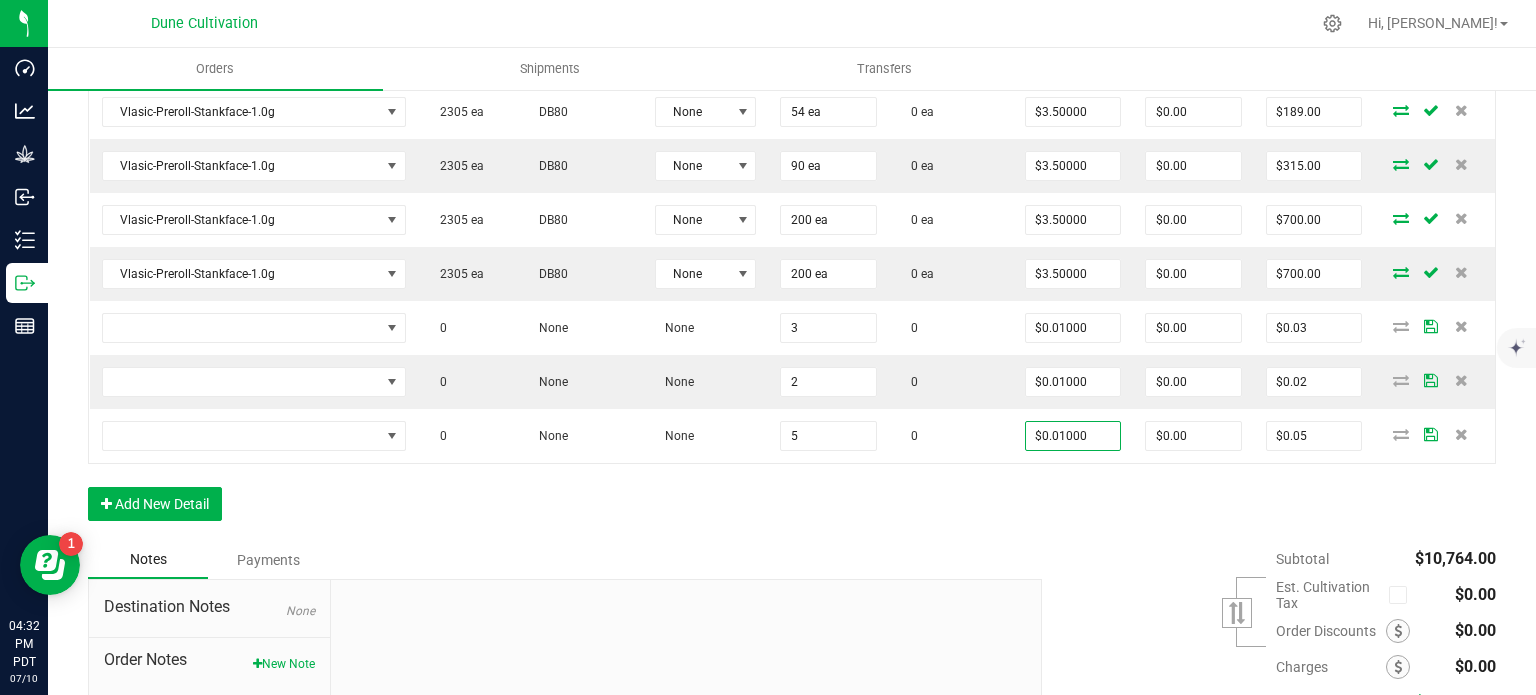 click on "Order Details Print All Labels Item  Sellable  Strain  Lot Number  Qty Ordered Qty Allocated Unit Price Line Discount Total Actions VLAS-Flower-Virginia Cobbler-3.5g  449 ea   HP70  None 50 ea  0 ea  $16.00000 $0.00 $800.00 Vlasic-Flower-Forbidden Wife-3.5g  499 ea   FW30  None 50 ea  0 ea  $16.00000 $0.00 $800.00 Vlasic-Flower-Lemonatti-3.5g  829 ea   LCG13  None 50 ea  0 ea  $16.00000 $0.00 $800.00 VLAS-Flower-Muffins?-3.5g  1095 ea   LC80  None 50 ea  0 ea  $16.00000 $0.00 $800.00 VLAS-Flower-Muffins?-3.5g  1045 ea   LC80  None 50 ea  0 ea  $16.00000 $0.00 $800.00 HUST-Flower-Trainwreck-3.5g  731 ea   JCO  None 50 ea  0 ea  $16.00000 $0.00 $800.00 Vlasic-Preroll-Alaskan Thunderfuck-1.0g  160 ea   JCO  None 50 ea  0 ea  $3.50000 $0.00 $175.00 Vlasic-Preroll-Bananaconda-1g  53 ea   BC50  None 50 ea  0 ea  $3.50000 $0.00 $175.00 Vlasic-Preroll-Divorce Cake-1.0g  62 ea   KB49  None 60 ea  0 ea  $3.50000 $0.00 $210.00 Vlasic-Preroll-Forbidden Wife-1g  293 ea   FW30  None 200 ea" at bounding box center (792, -110) 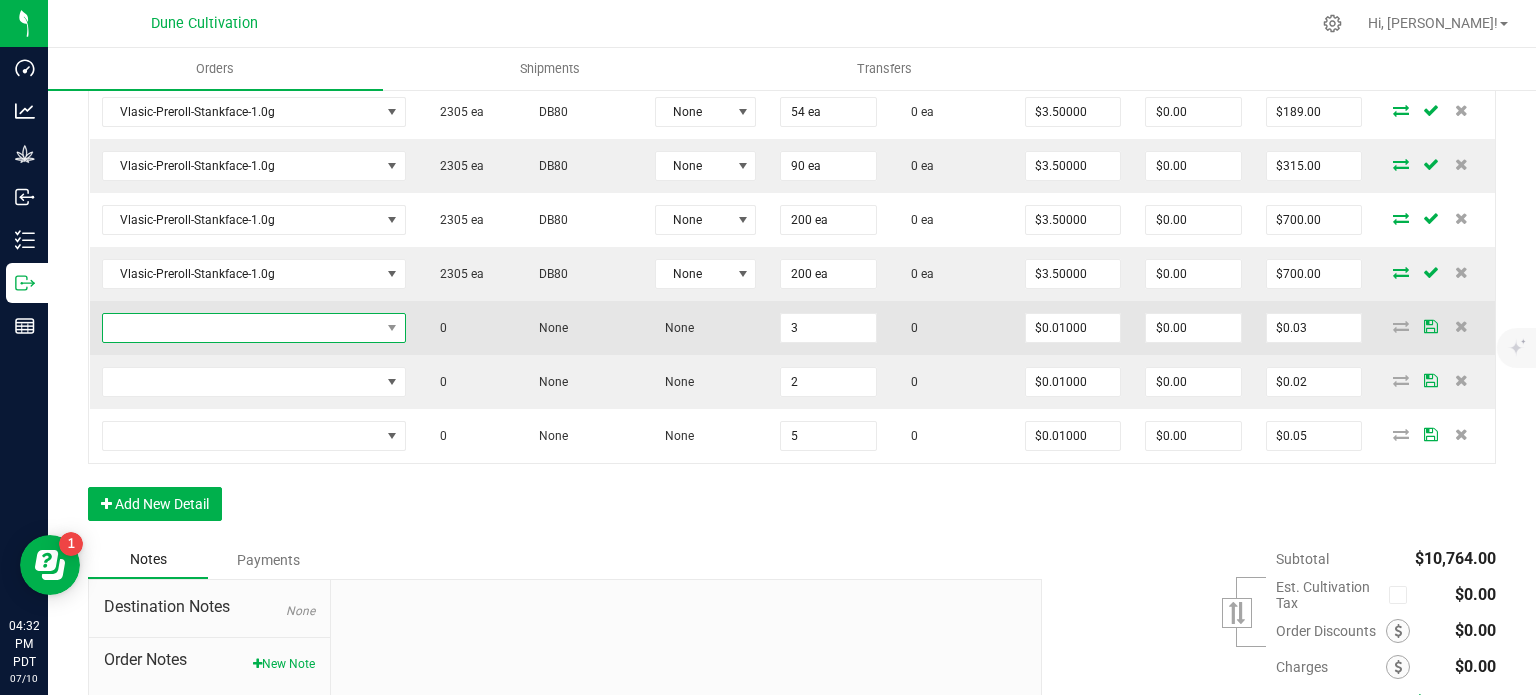 click at bounding box center (241, 328) 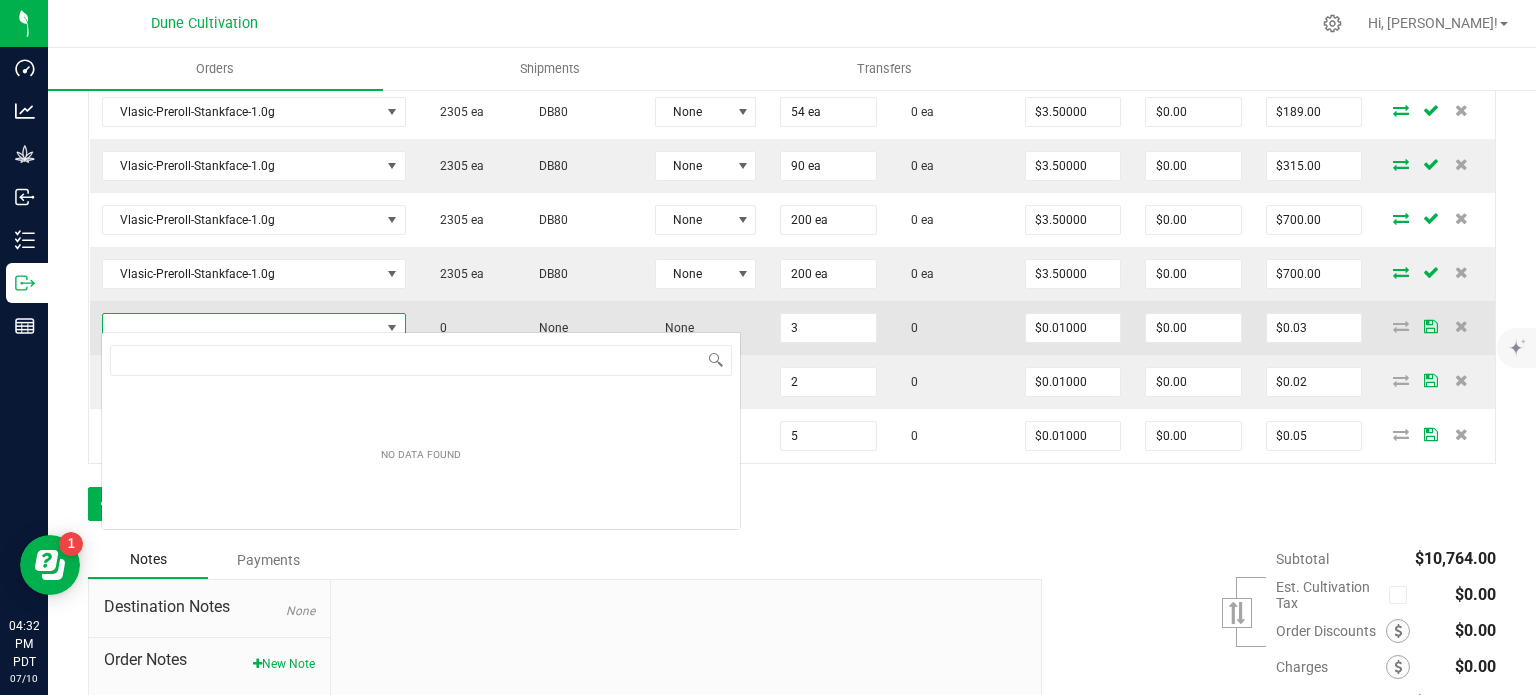 type on "Vlasic-Preroll-Bananaconda-1g" 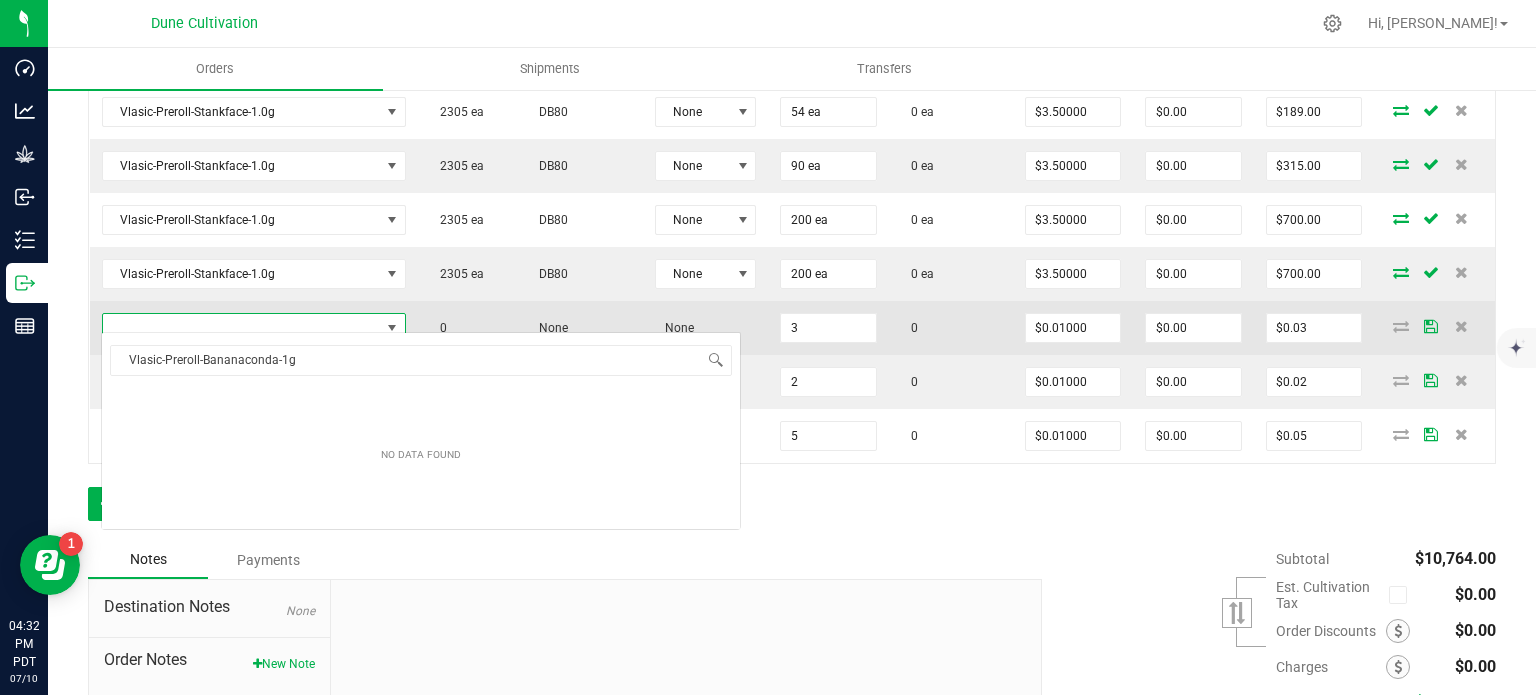 scroll, scrollTop: 99970, scrollLeft: 99728, axis: both 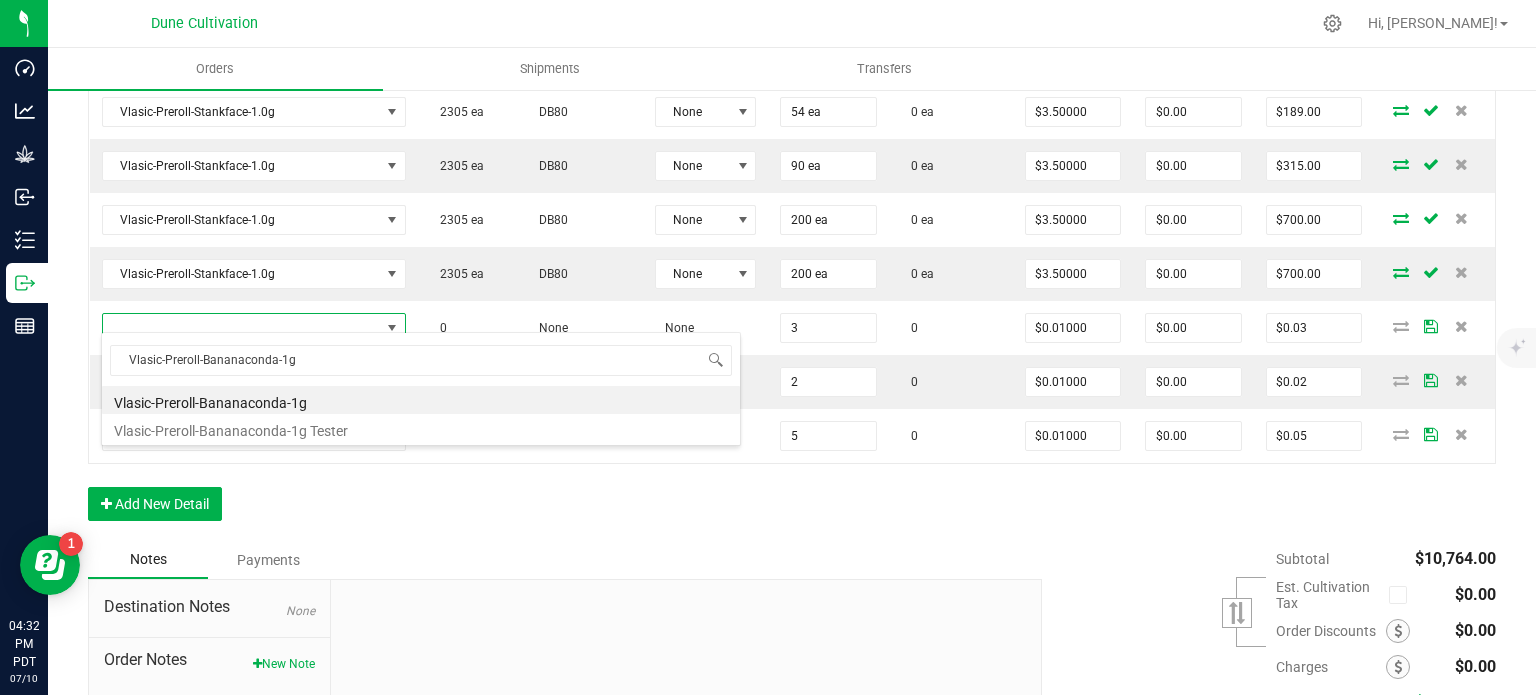 click on "Vlasic-Preroll-Bananaconda-1g" at bounding box center [421, 400] 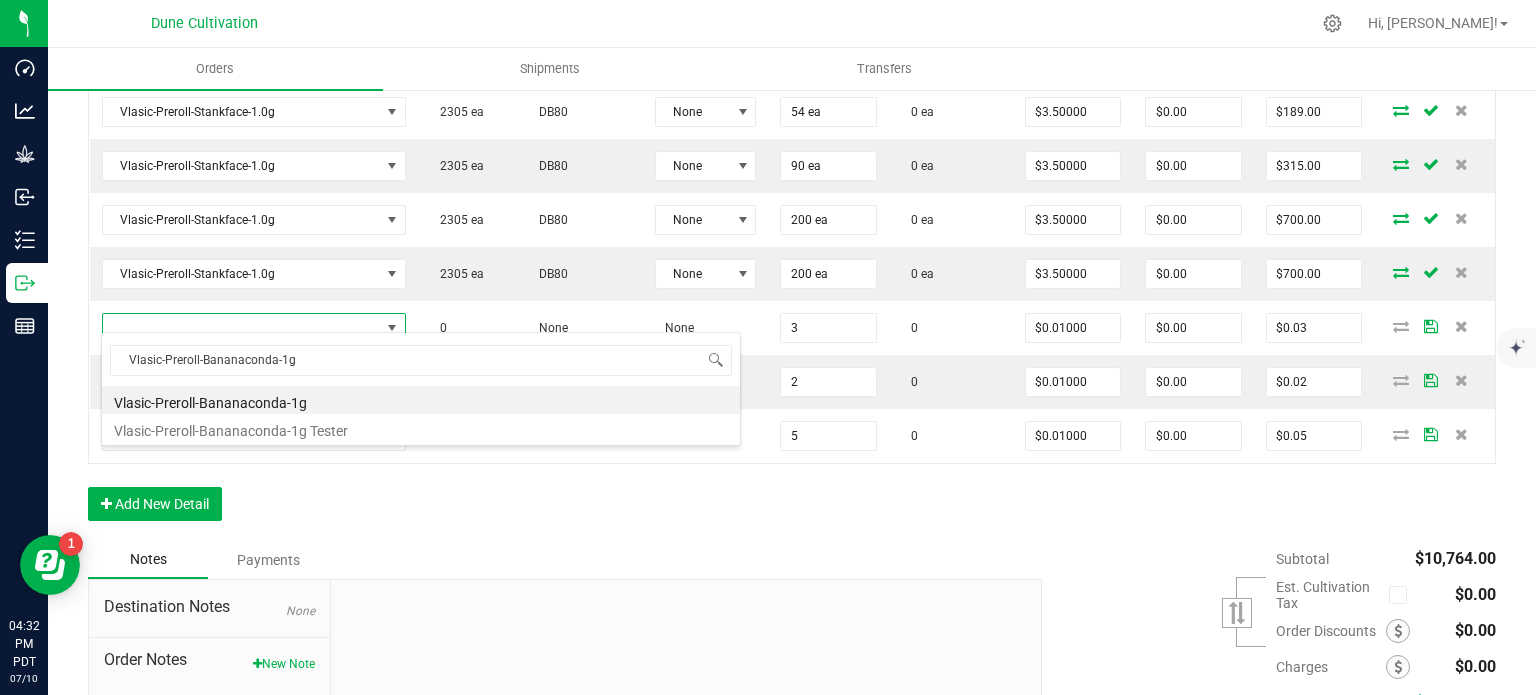 type on "3 ea" 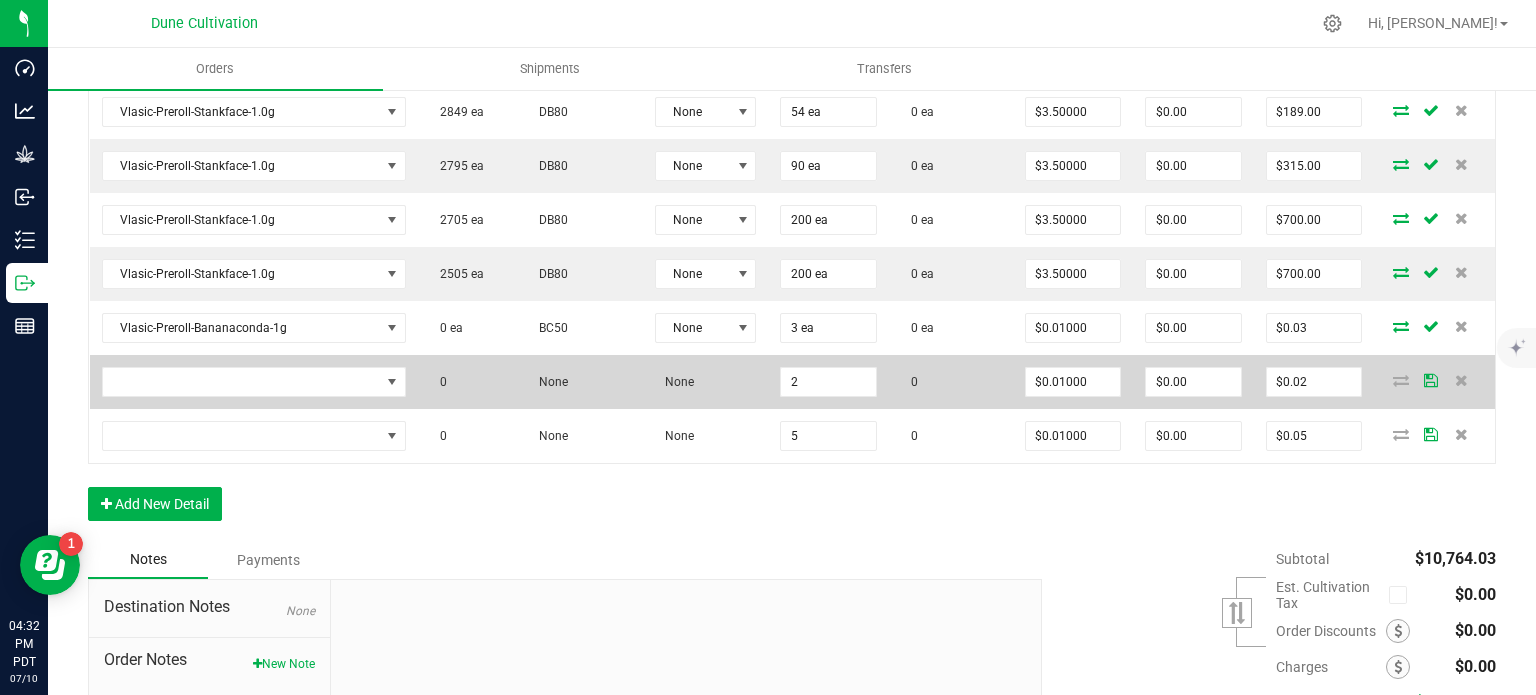 click at bounding box center (254, 382) 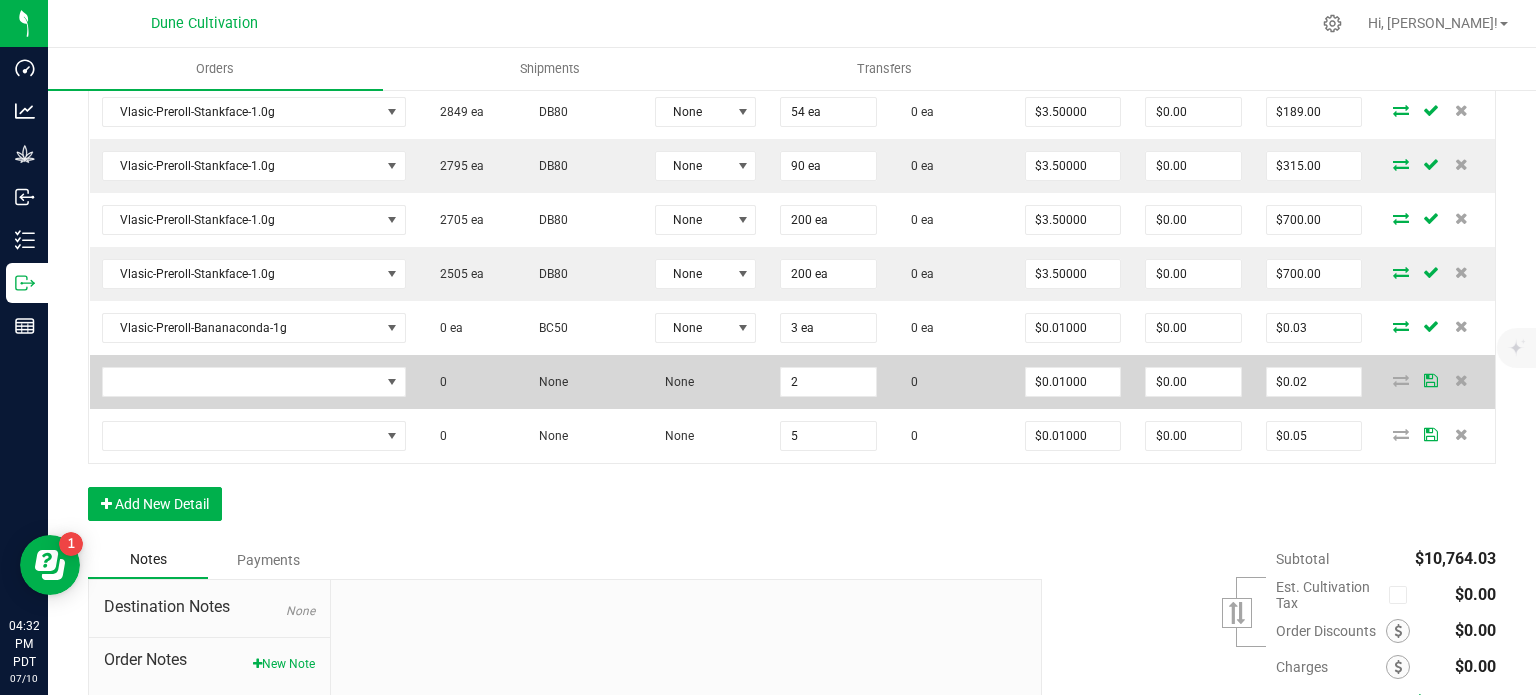 click at bounding box center [254, 382] 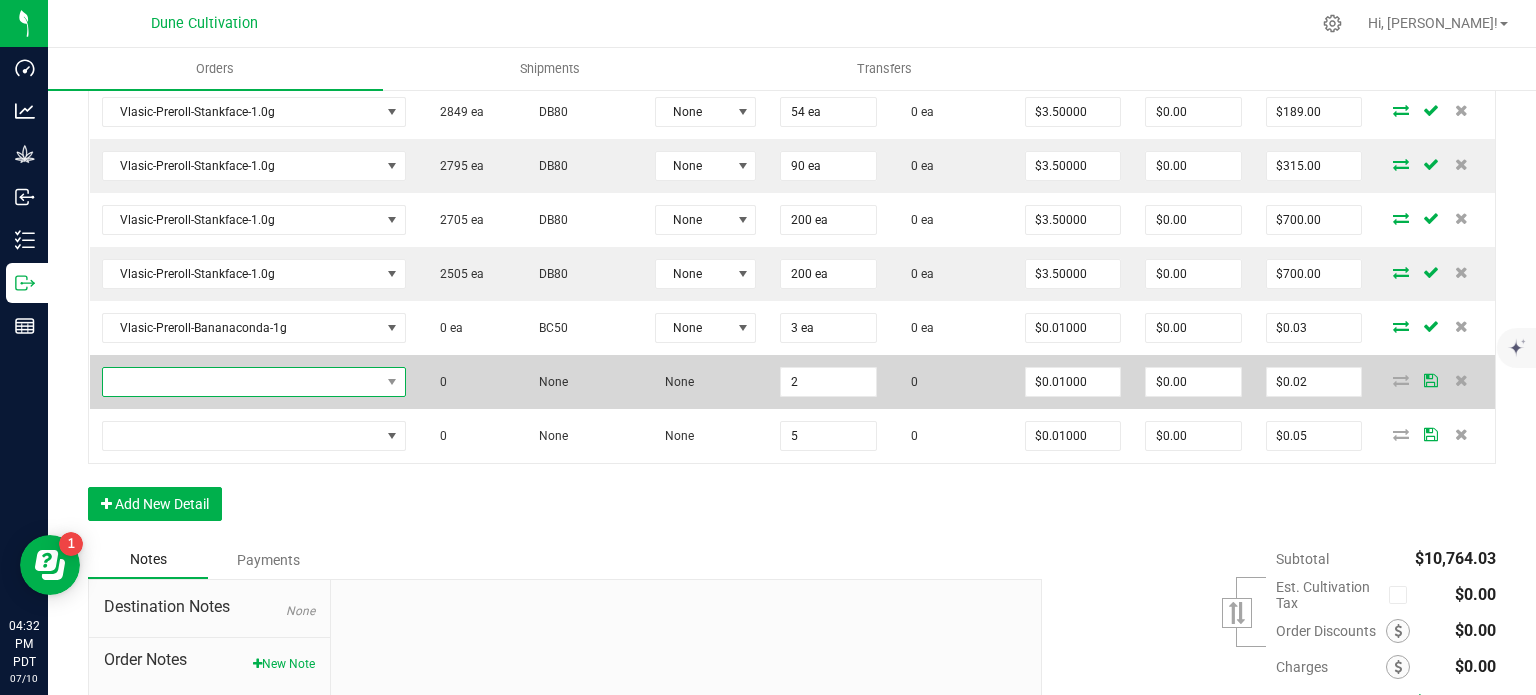 click at bounding box center (241, 382) 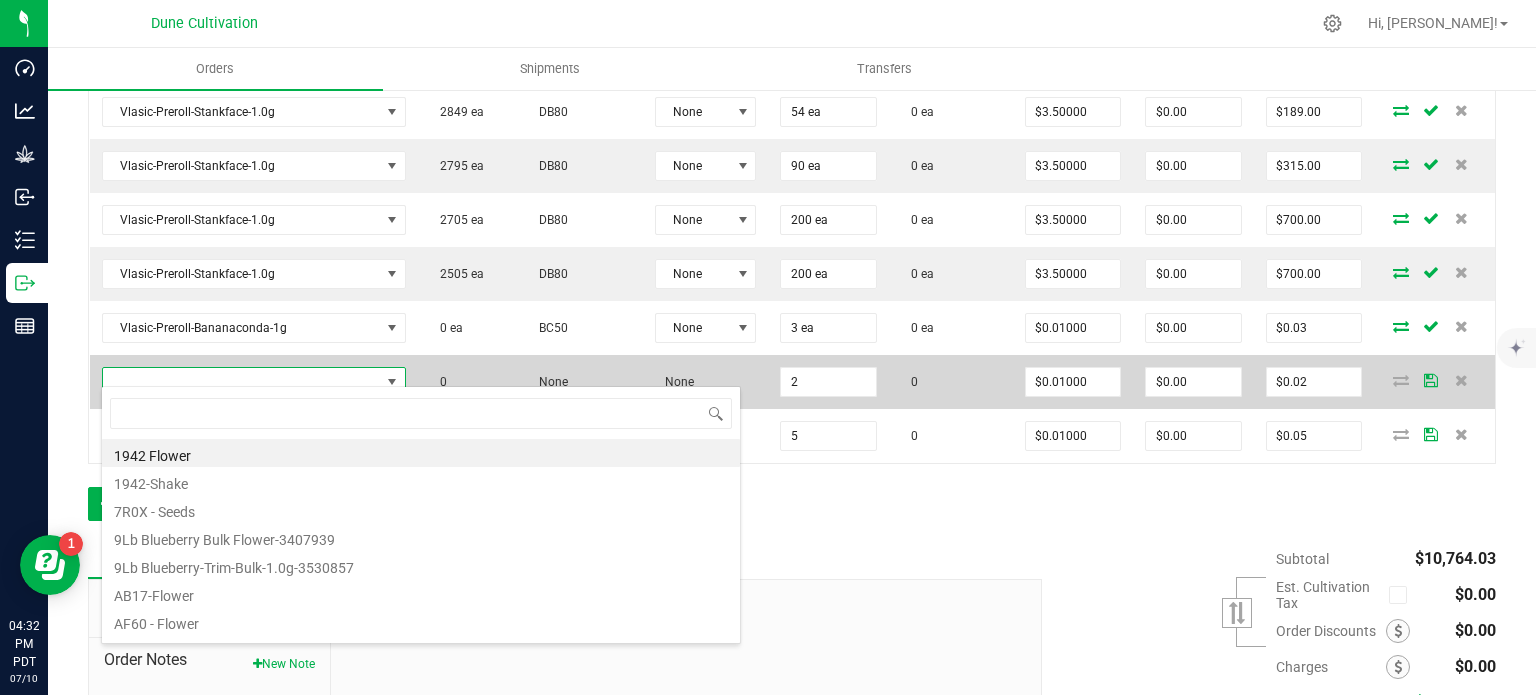 type on "Vlasic-Preroll-Divorce Cake-1.0g" 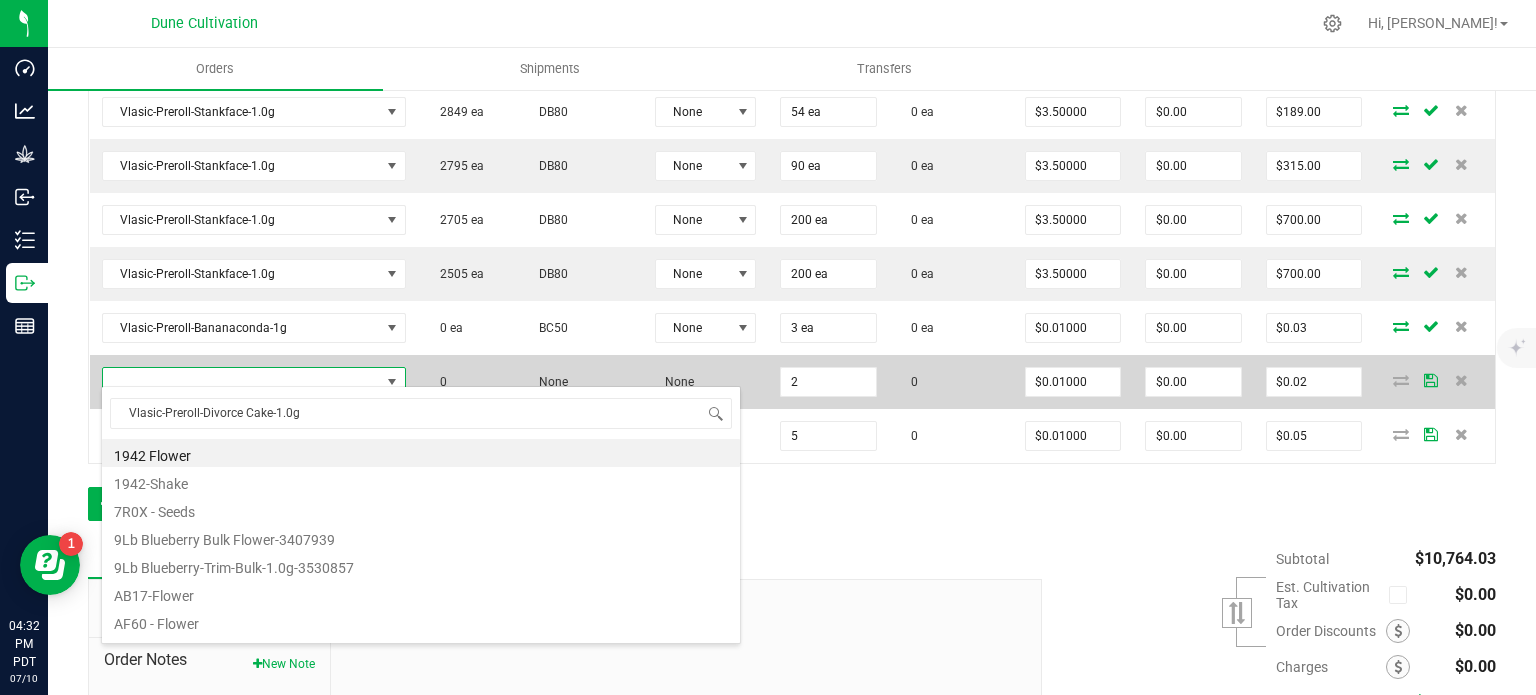 scroll, scrollTop: 99970, scrollLeft: 99728, axis: both 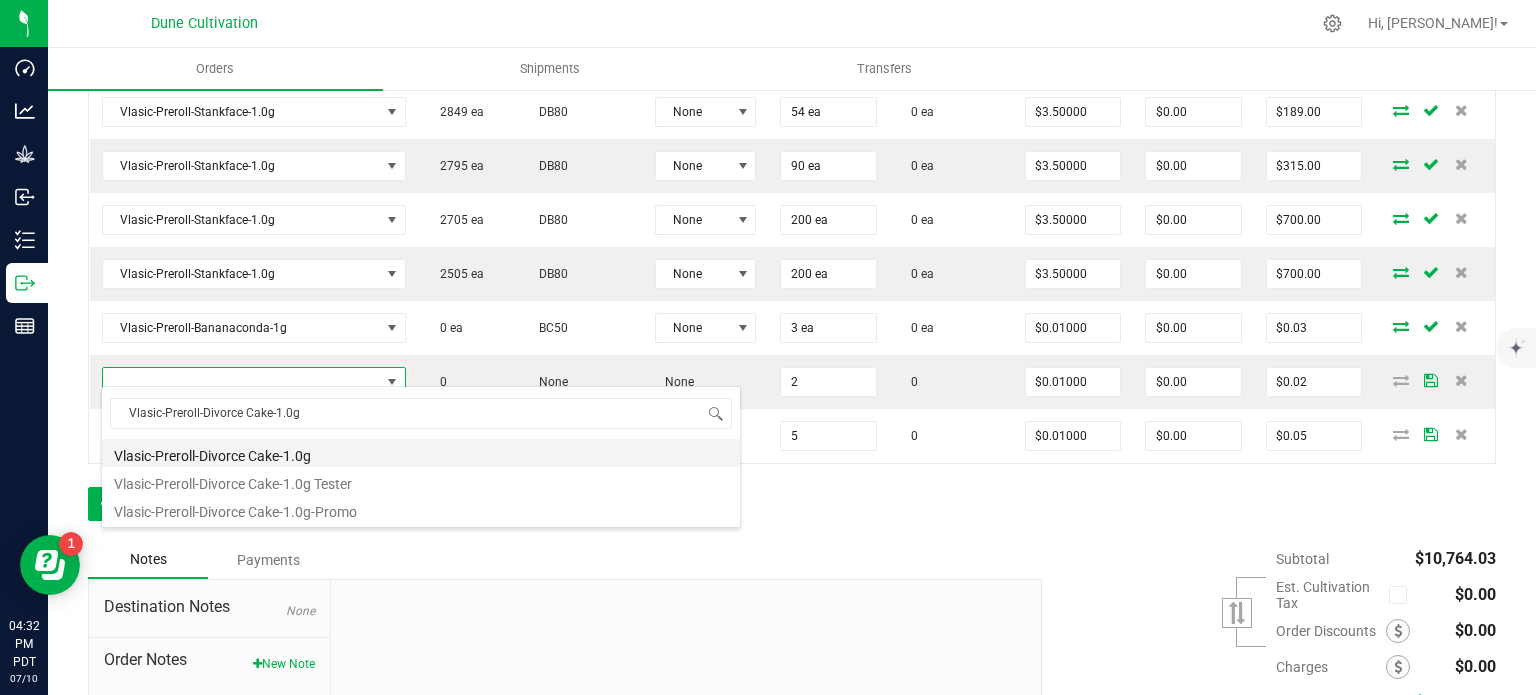 click on "Vlasic-Preroll-Divorce Cake-1.0g" at bounding box center [421, 453] 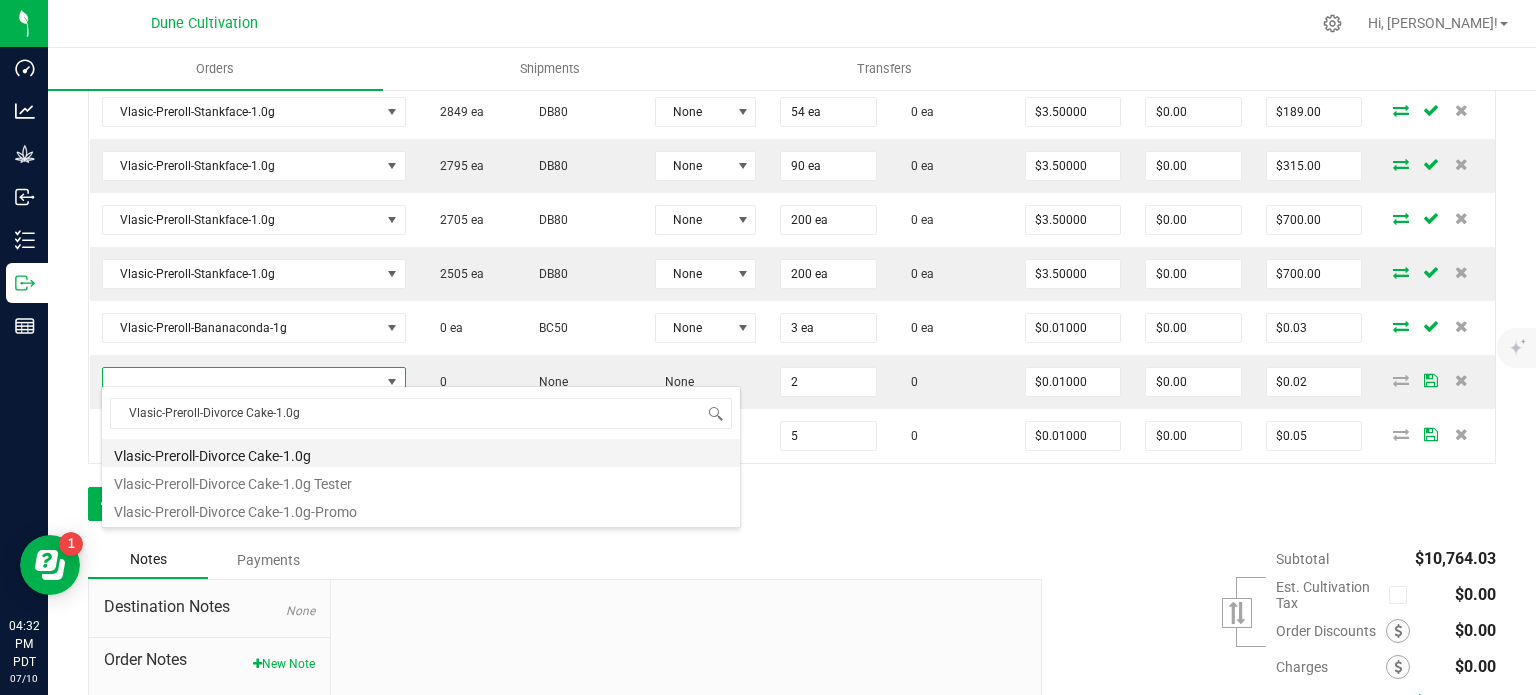 type on "2 ea" 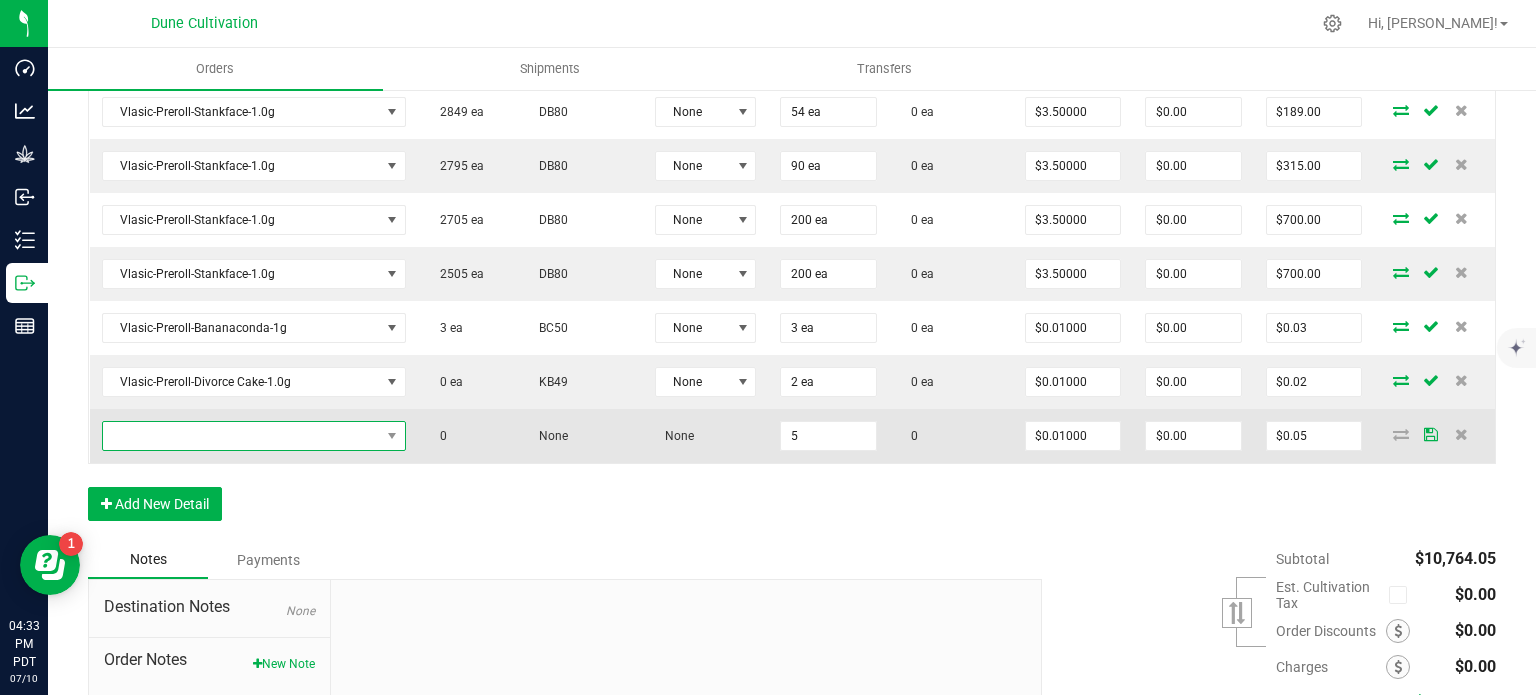 click at bounding box center (241, 436) 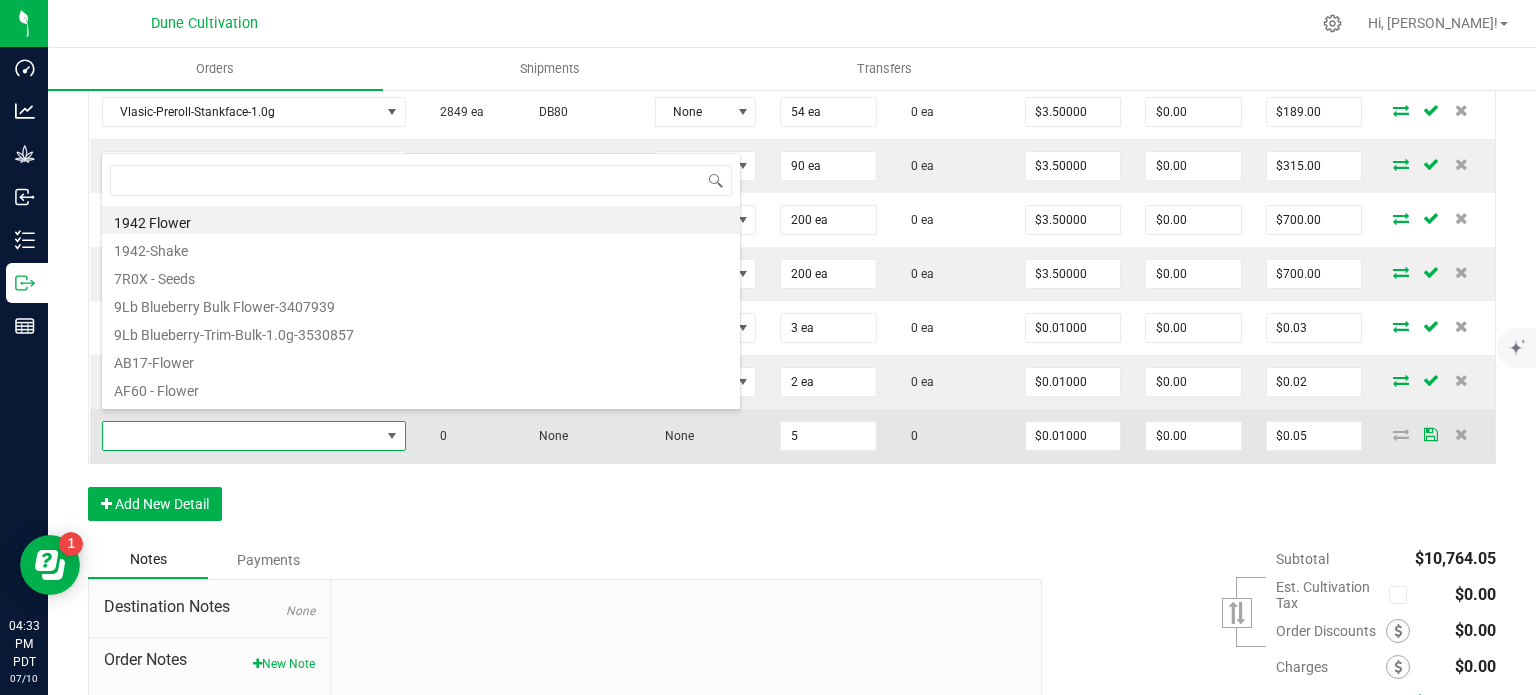 scroll, scrollTop: 99970, scrollLeft: 99728, axis: both 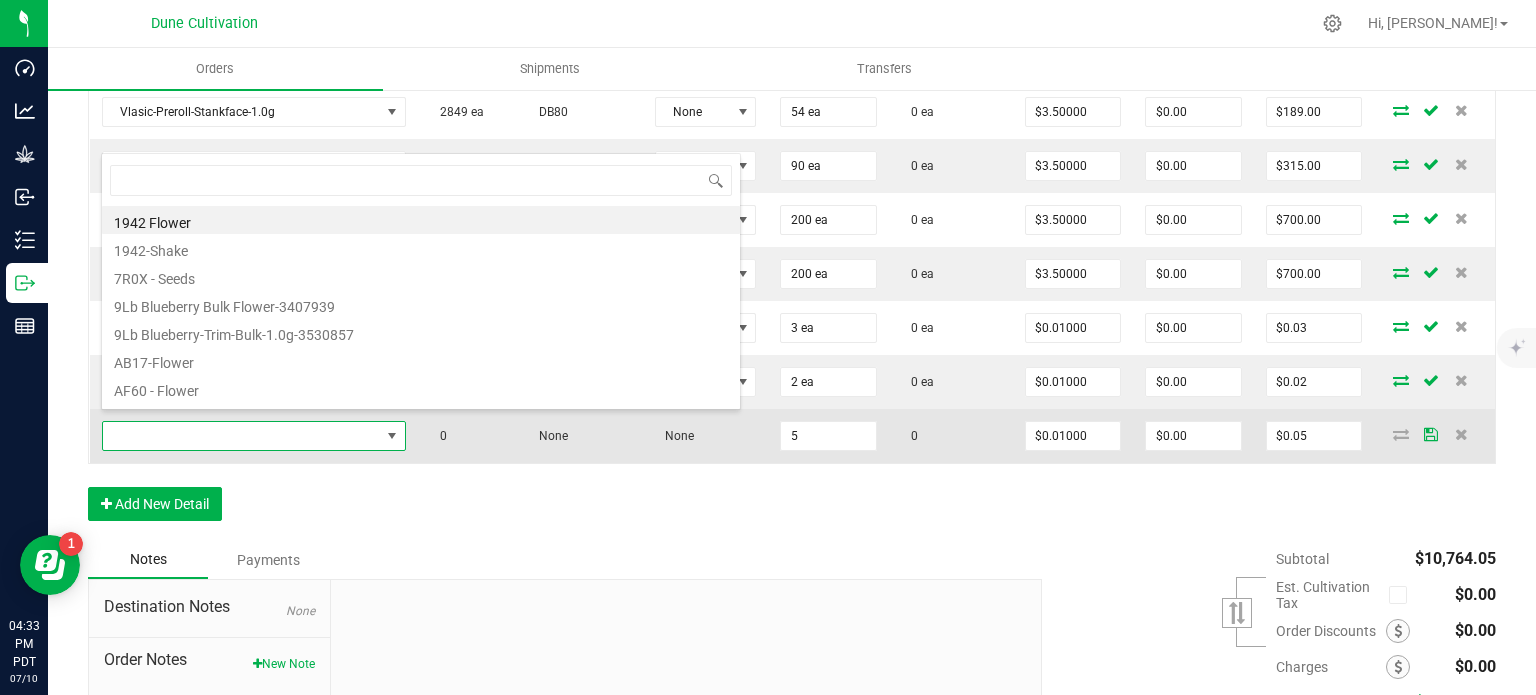 type on "Vlasic-Preroll-Muffins?-1.0g" 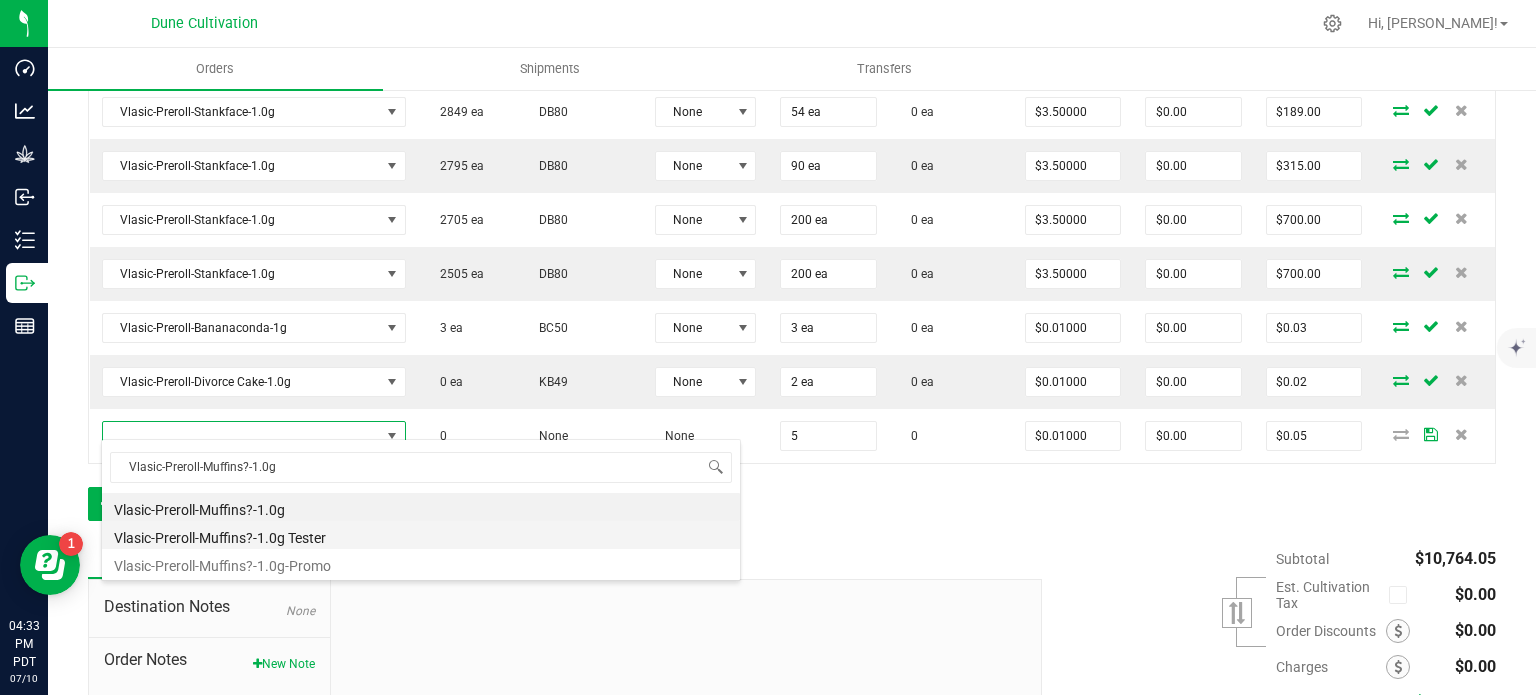 click on "Vlasic-Preroll-Muffins?-1.0g Tester" at bounding box center [421, 535] 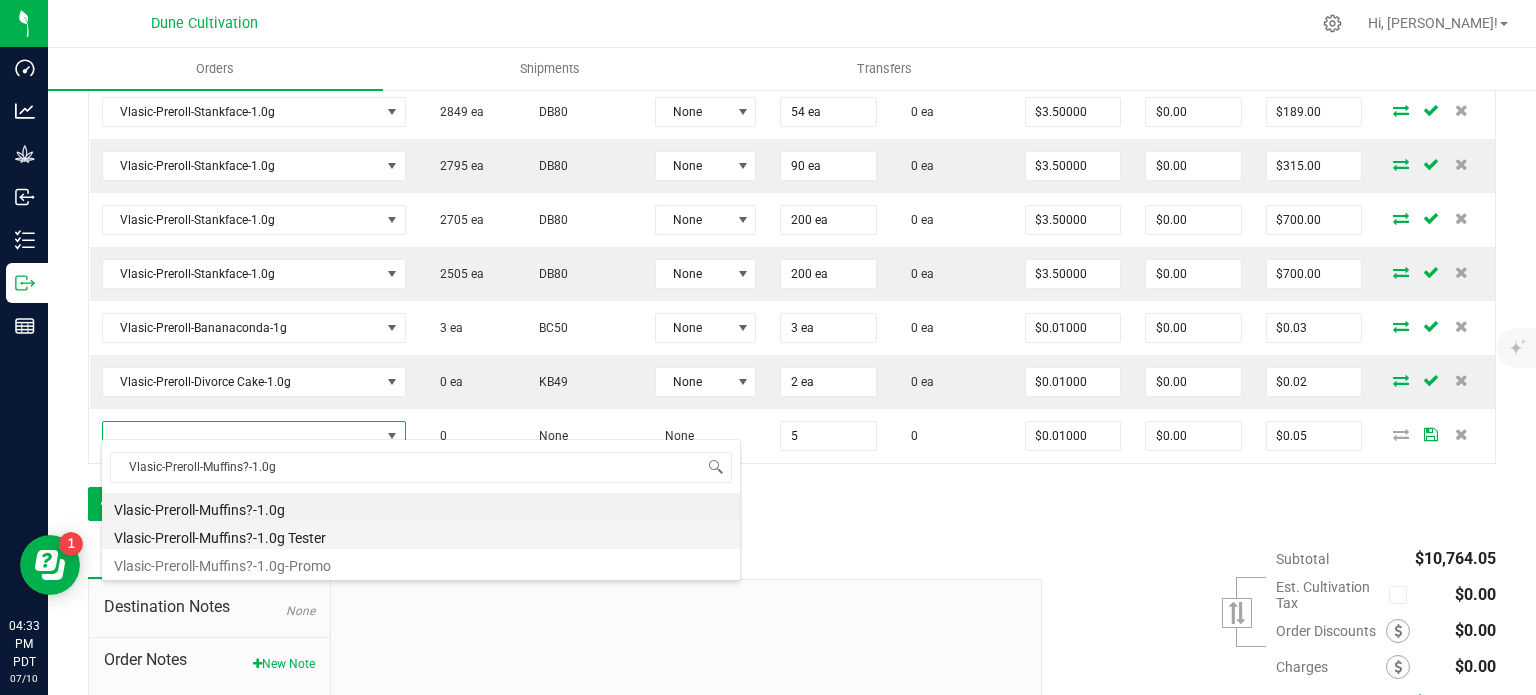 type on "5 ea" 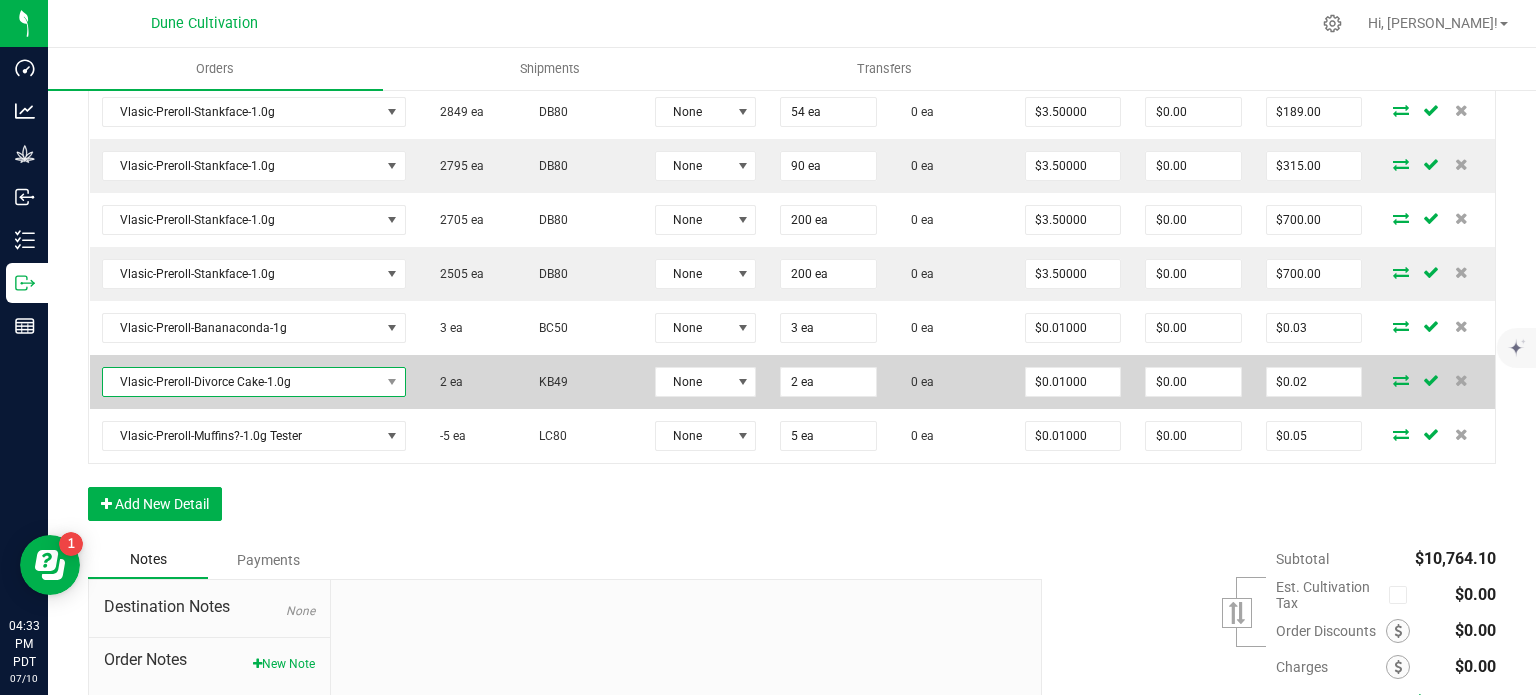 click on "Vlasic-Preroll-Divorce Cake-1.0g" at bounding box center (241, 382) 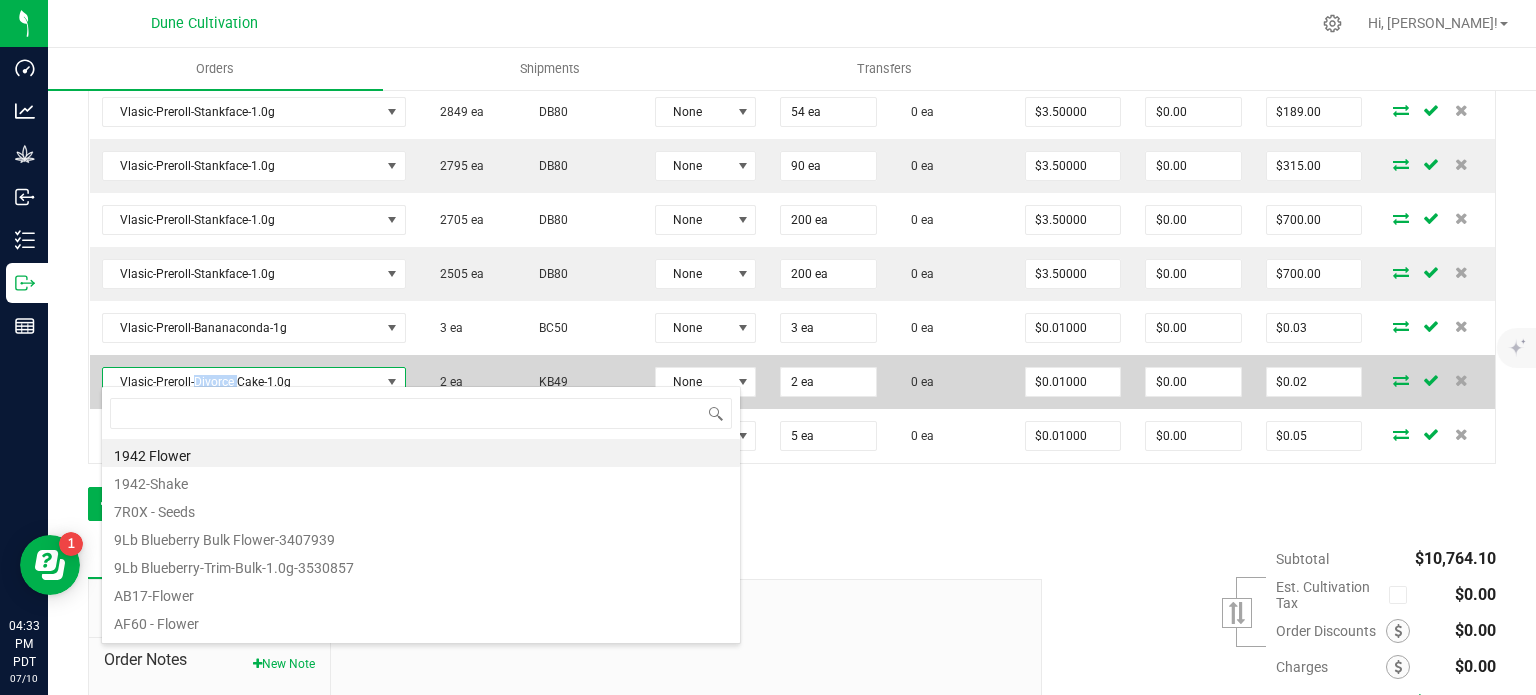 click on "Vlasic-Preroll-Divorce Cake-1.0g" at bounding box center [241, 382] 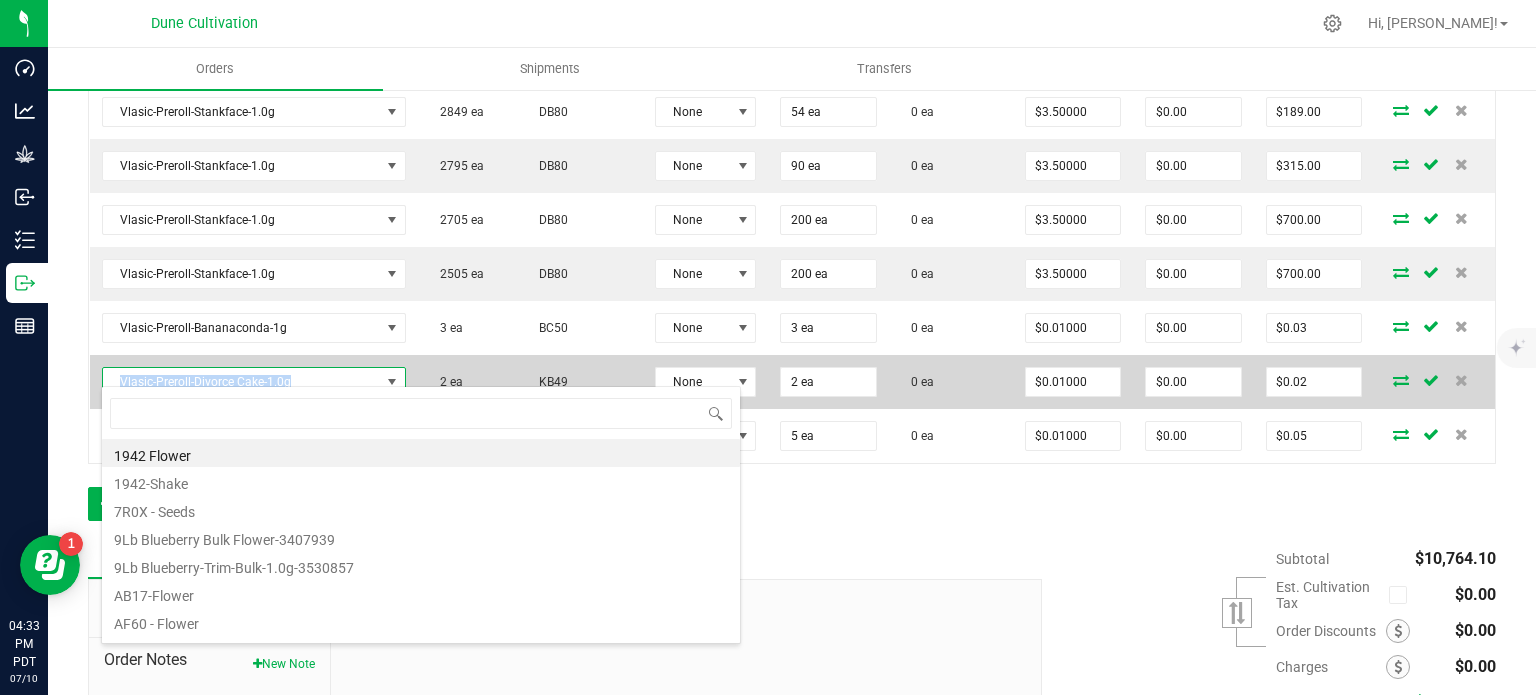 click on "Vlasic-Preroll-Divorce Cake-1.0g" at bounding box center (241, 382) 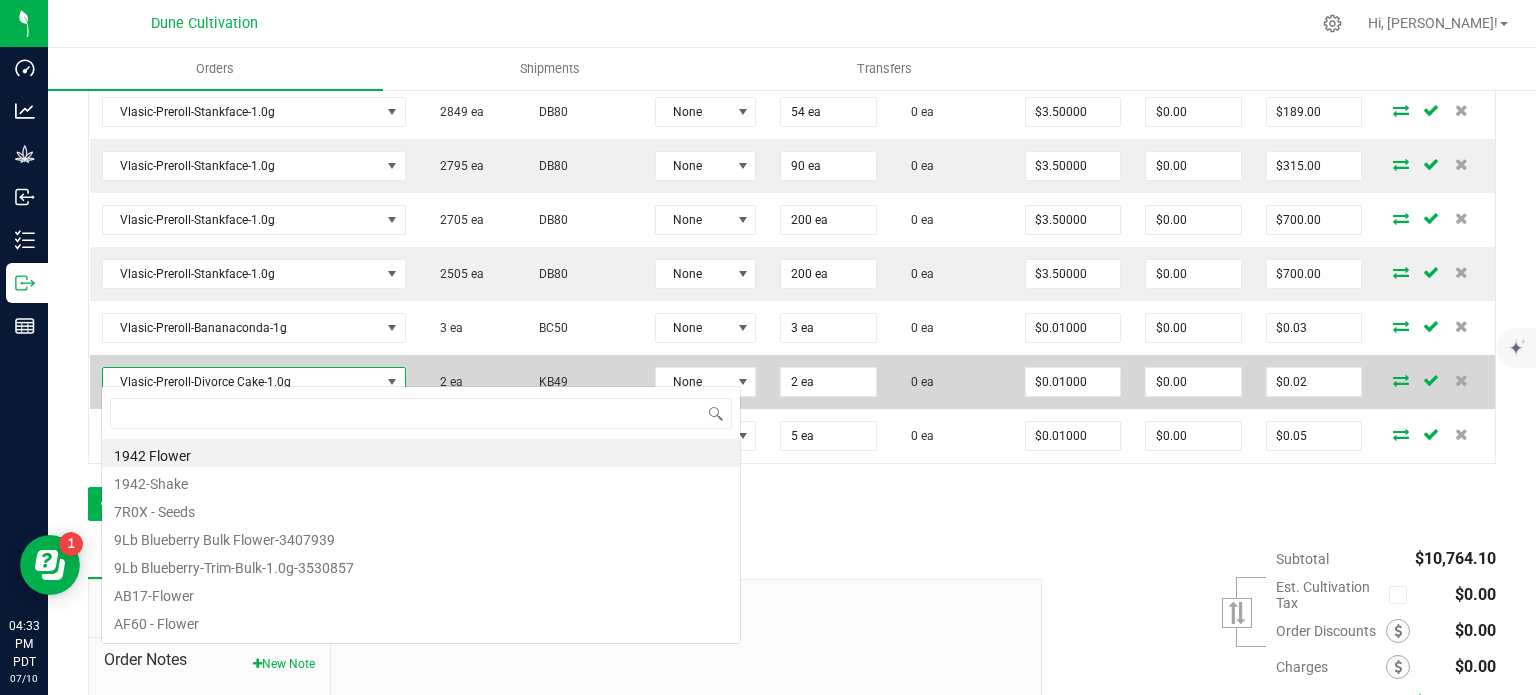 scroll, scrollTop: 99970, scrollLeft: 99728, axis: both 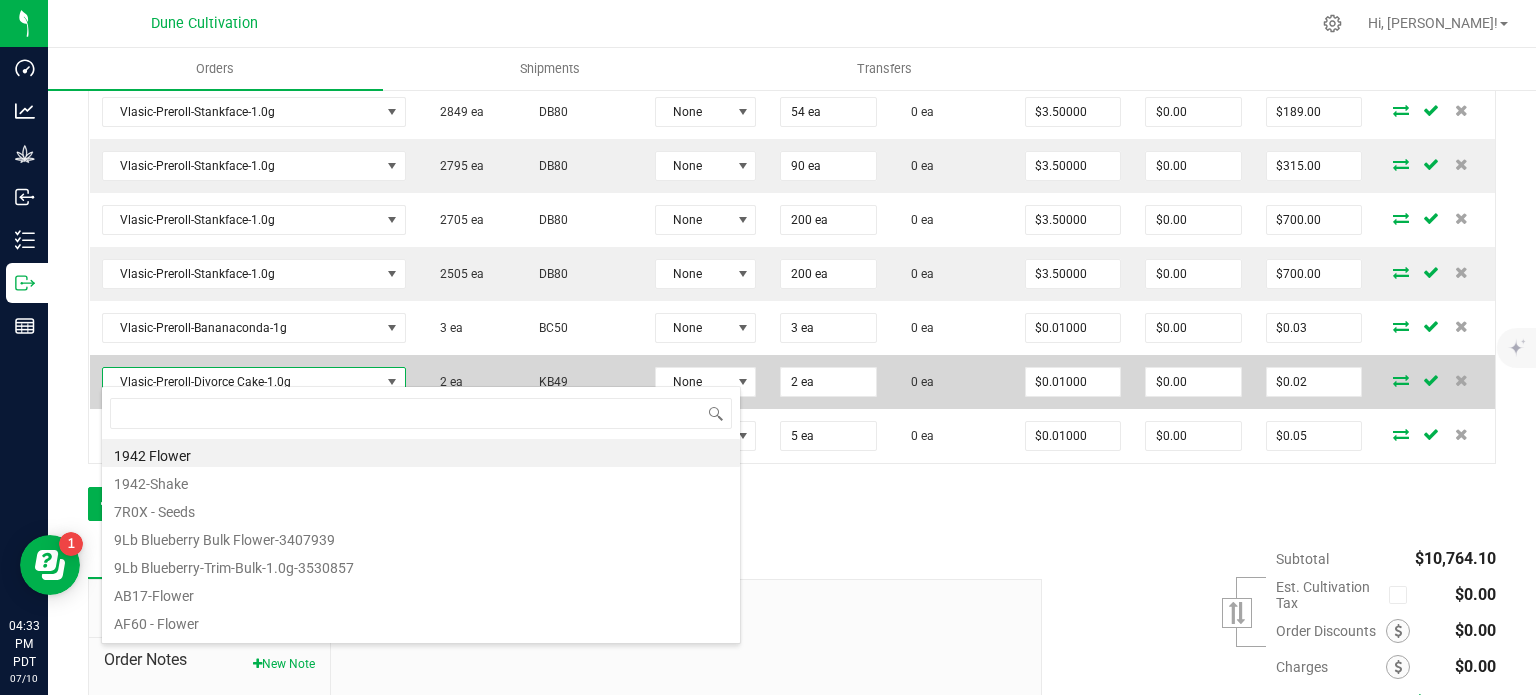 click on "Vlasic-Preroll-Divorce Cake-1.0g" at bounding box center (241, 382) 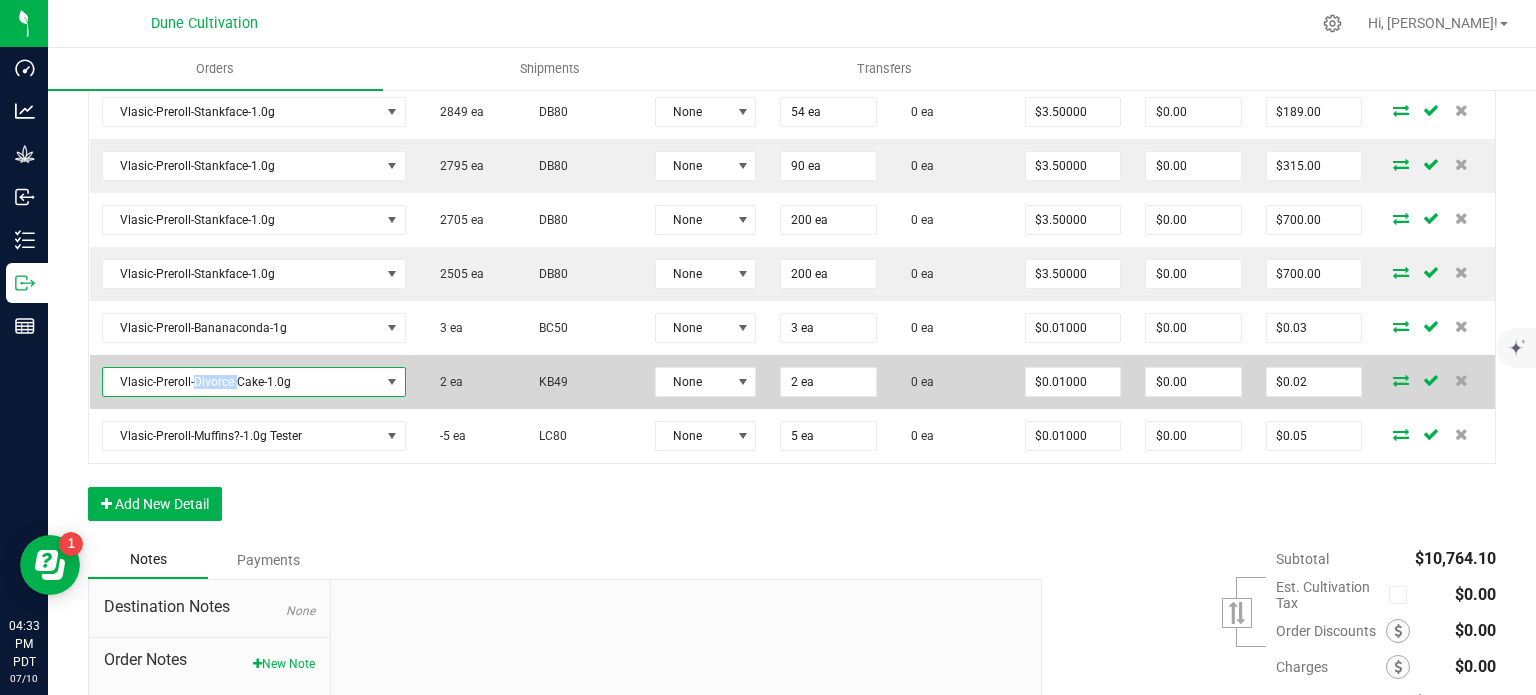 click on "Vlasic-Preroll-Divorce Cake-1.0g" at bounding box center [241, 382] 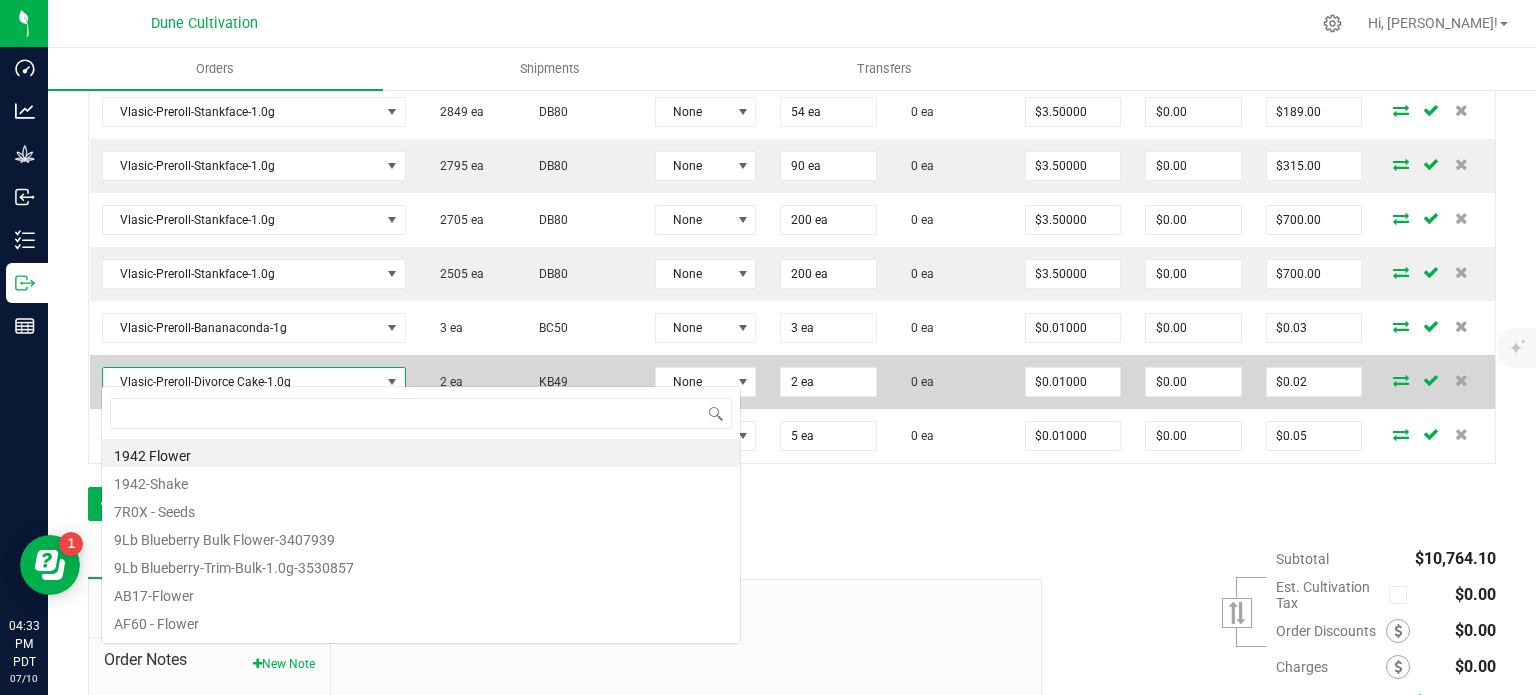 scroll, scrollTop: 99970, scrollLeft: 99728, axis: both 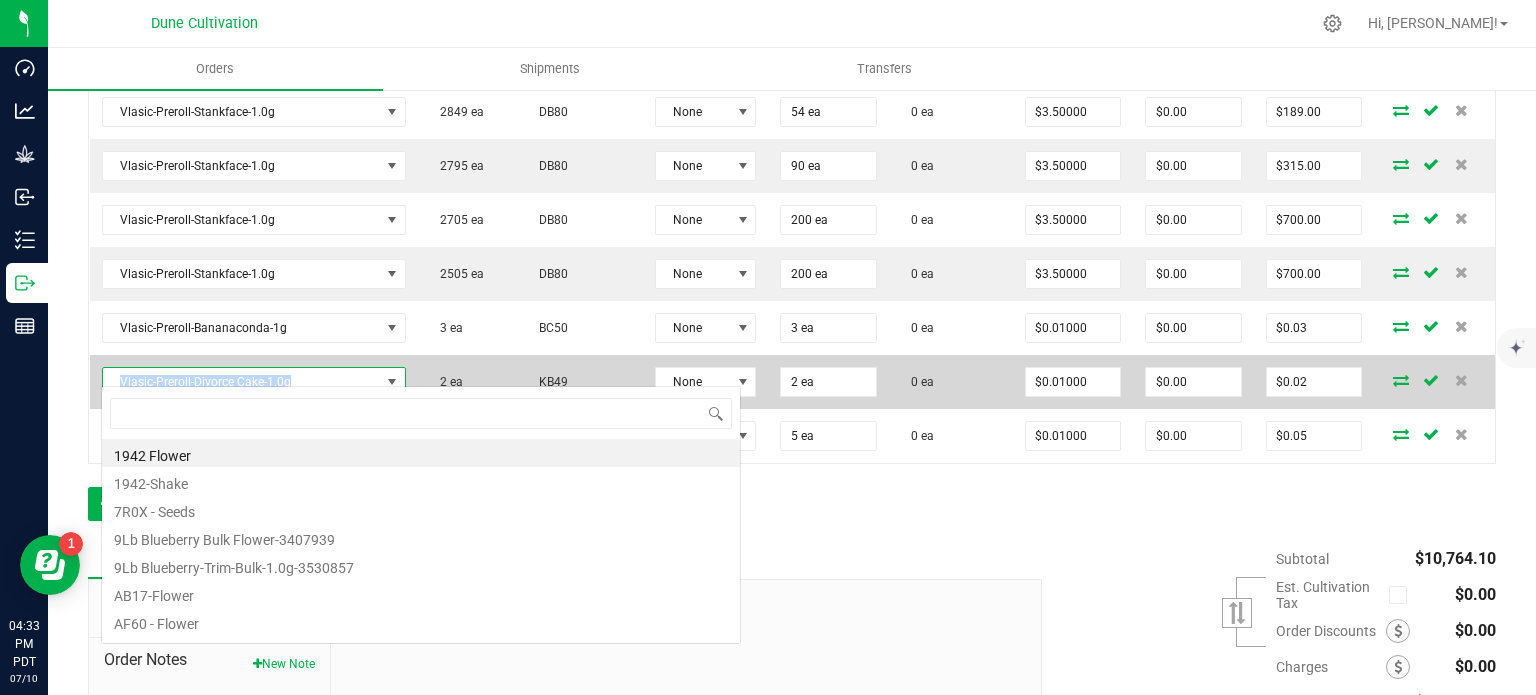 click on "Vlasic-Preroll-Divorce Cake-1.0g" at bounding box center (241, 382) 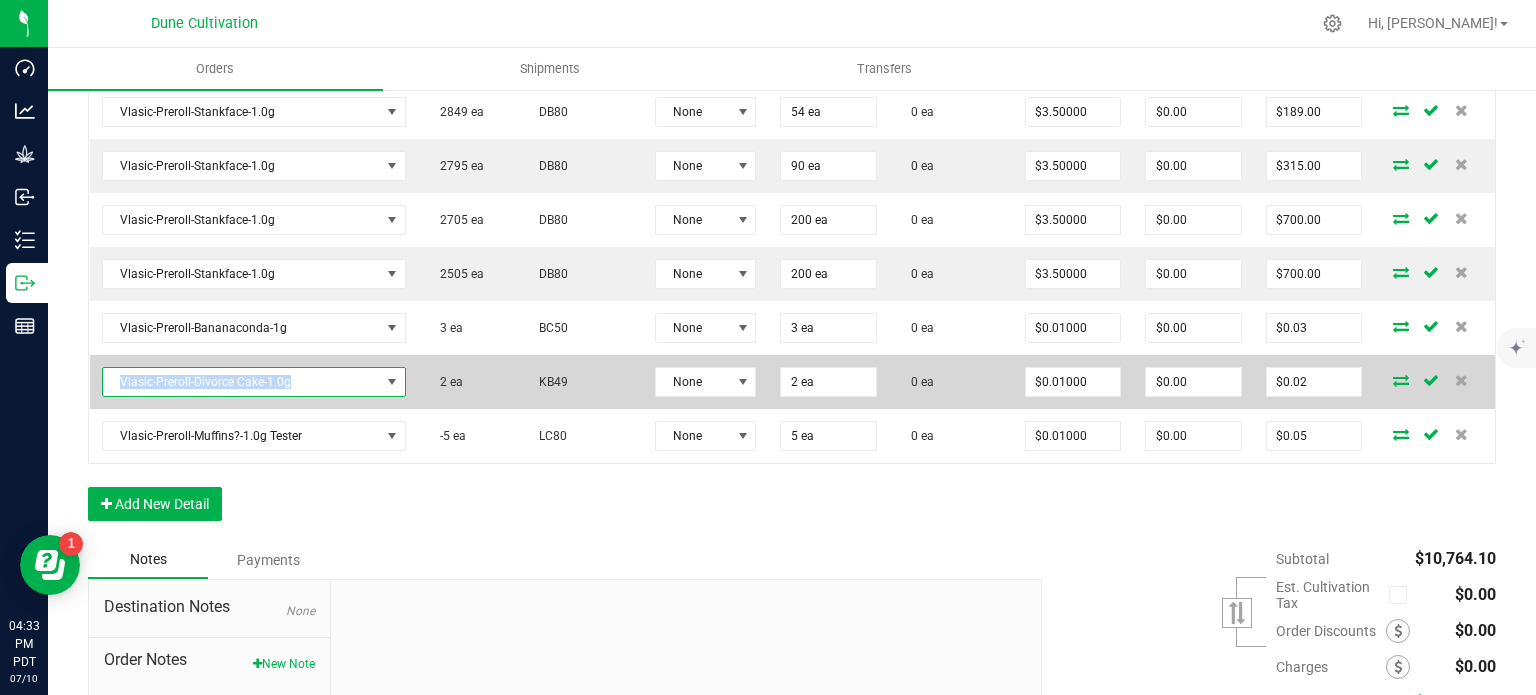 click on "Vlasic-Preroll-Divorce Cake-1.0g" at bounding box center (241, 382) 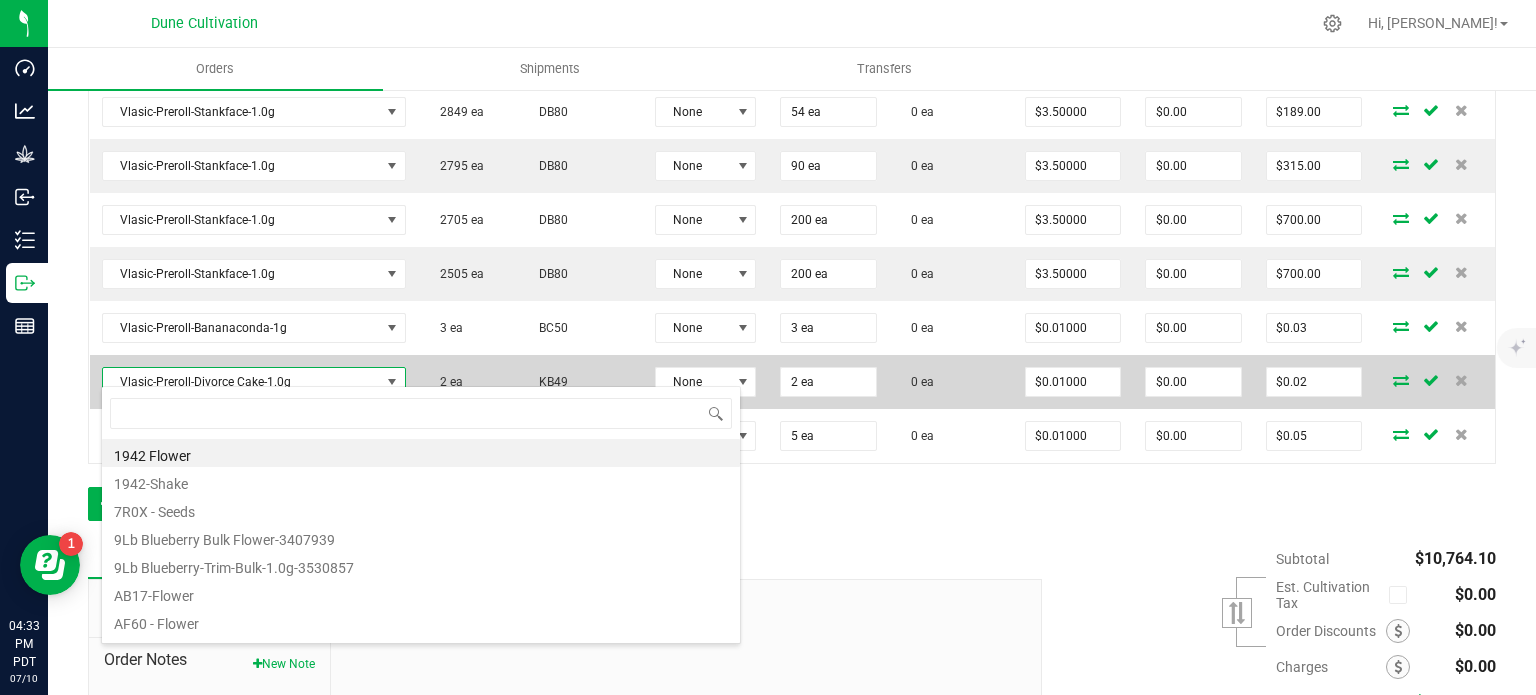 scroll, scrollTop: 99970, scrollLeft: 99728, axis: both 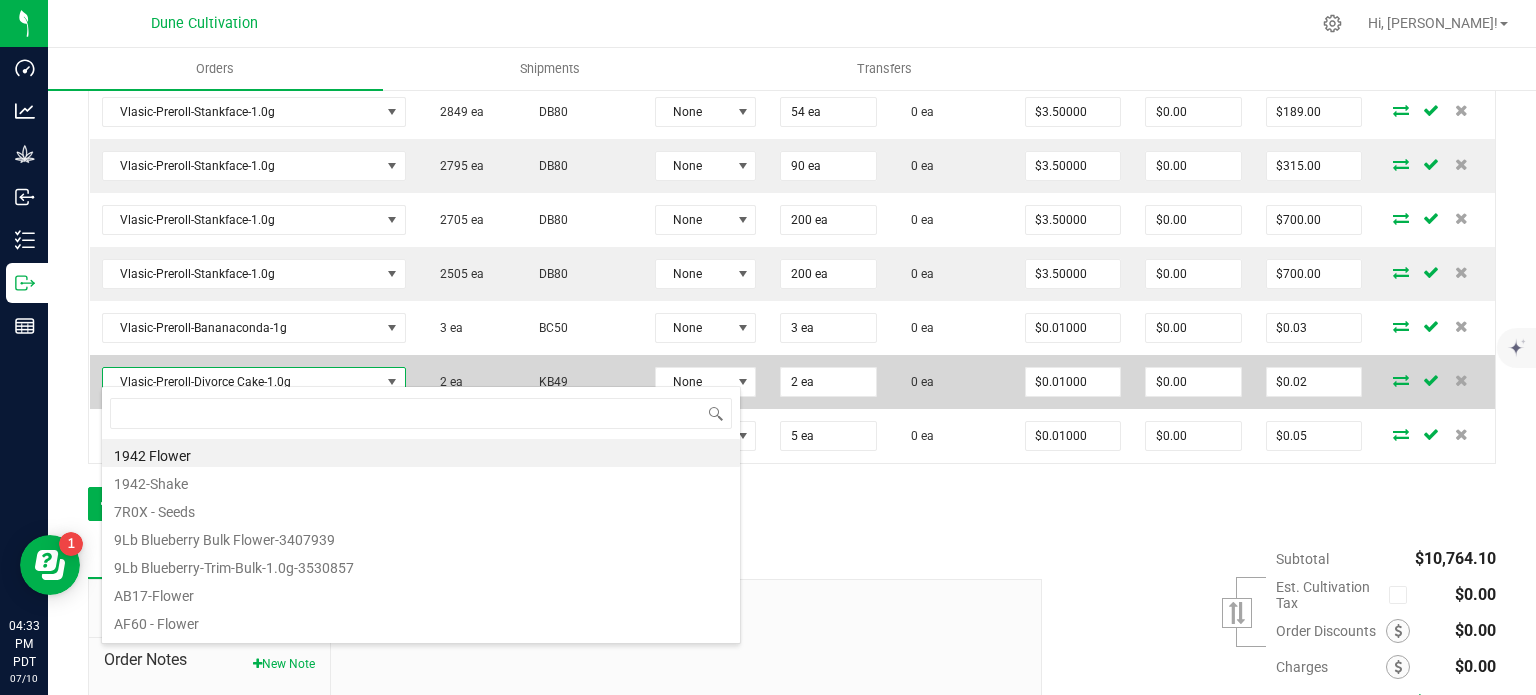 type on "Vlasic-Preroll-Divorce Cake-1.0g" 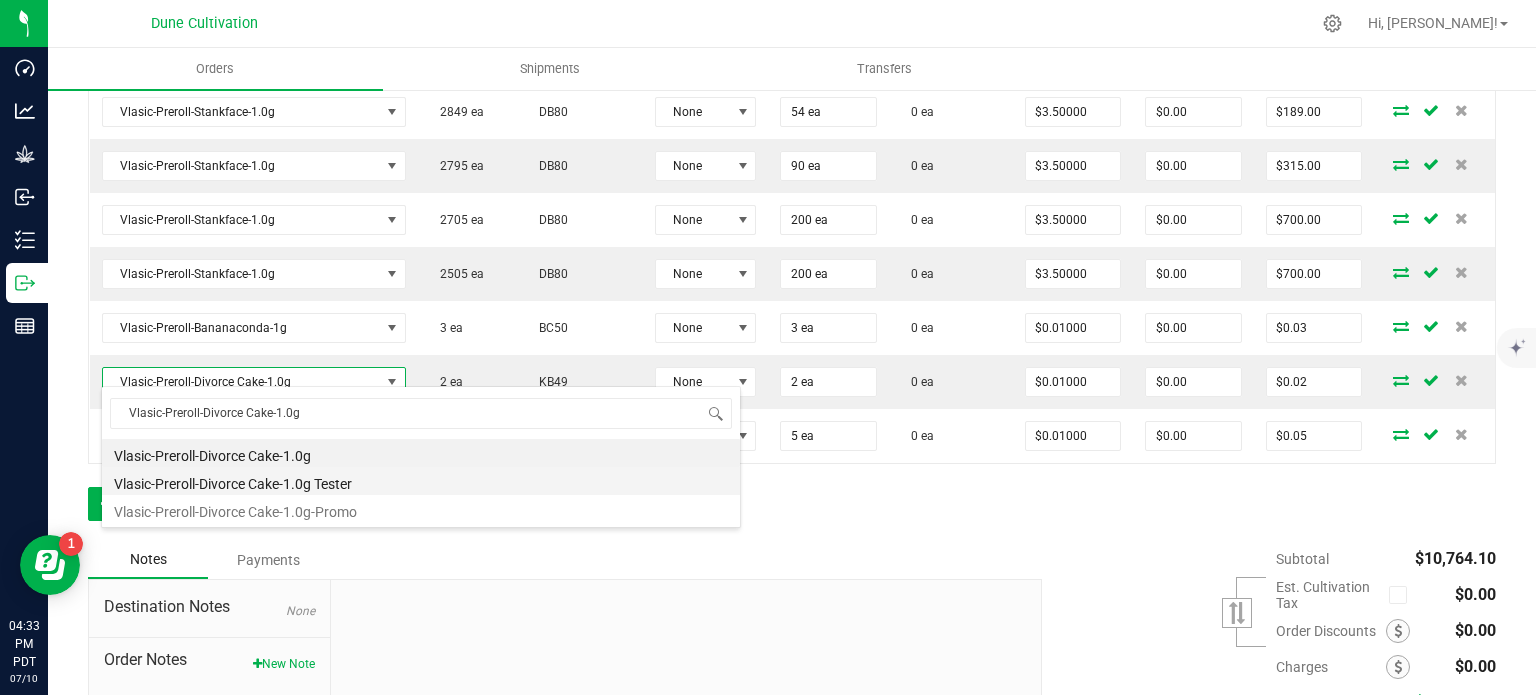 click on "Vlasic-Preroll-Divorce Cake-1.0g Tester" at bounding box center (421, 481) 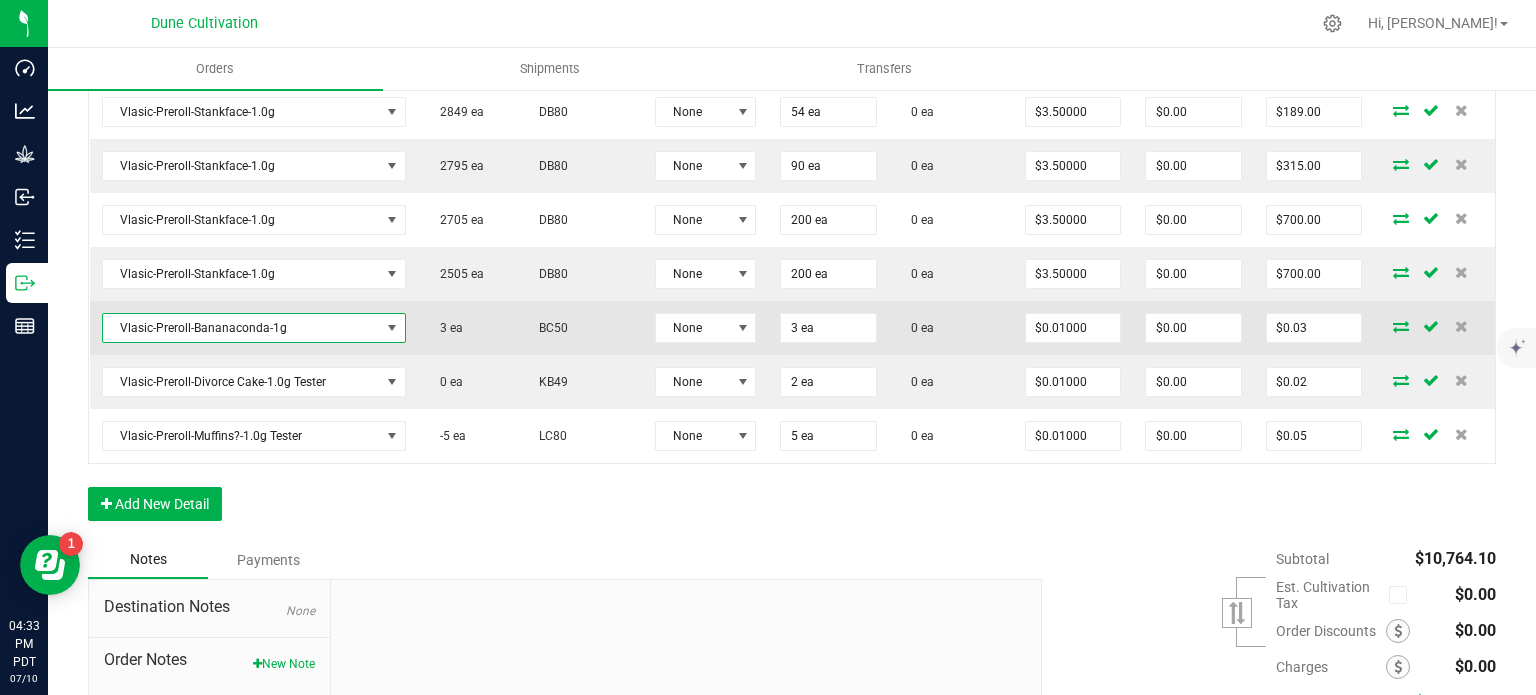 click on "Vlasic-Preroll-Bananaconda-1g" at bounding box center (241, 328) 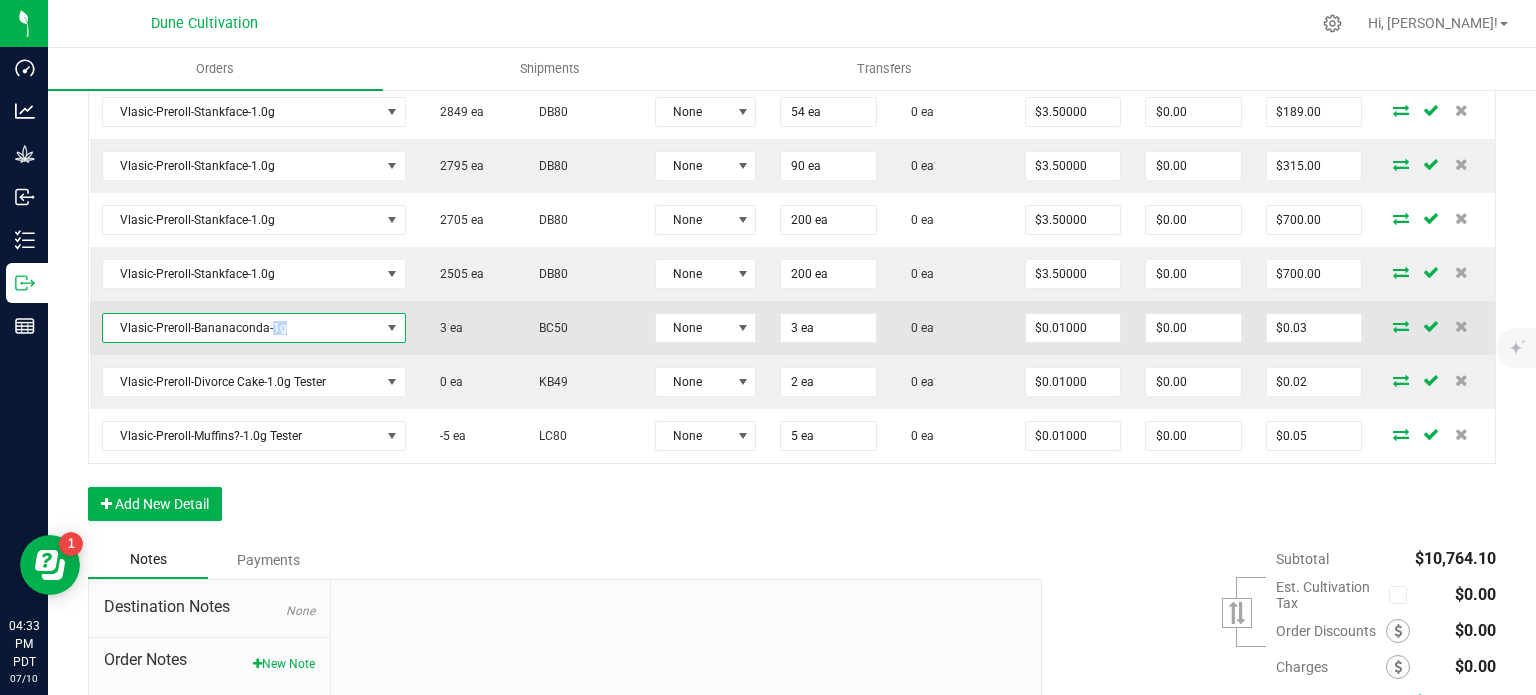 click on "Vlasic-Preroll-Bananaconda-1g" at bounding box center [241, 328] 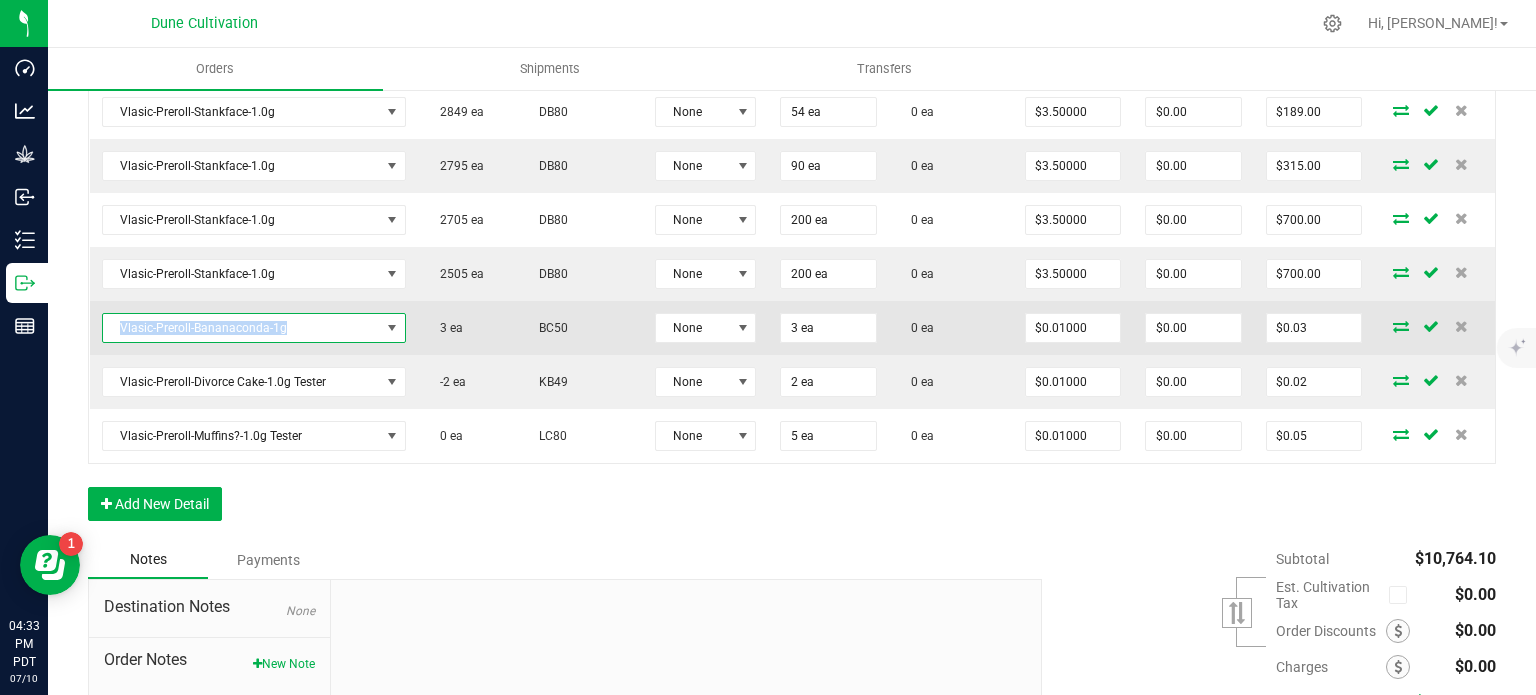 click on "Vlasic-Preroll-Bananaconda-1g" at bounding box center (241, 328) 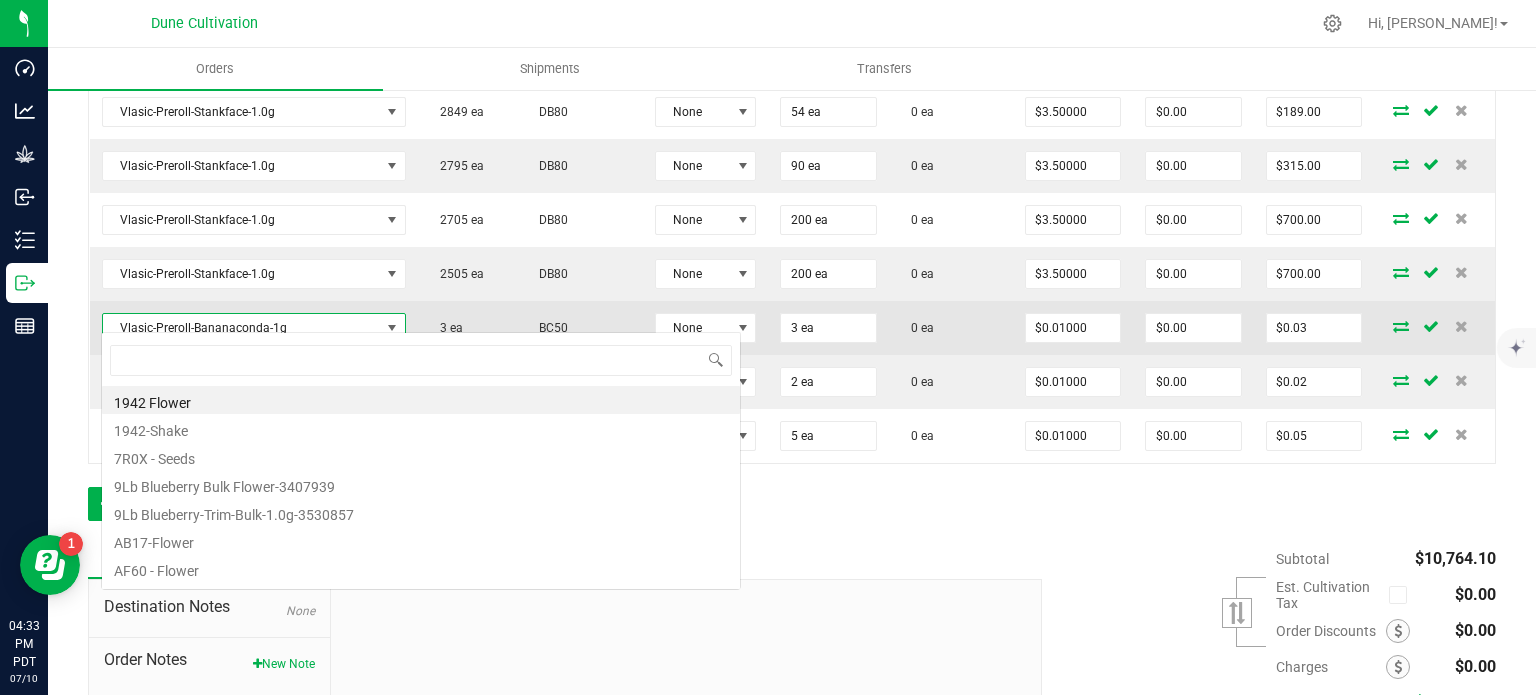 scroll, scrollTop: 99970, scrollLeft: 99728, axis: both 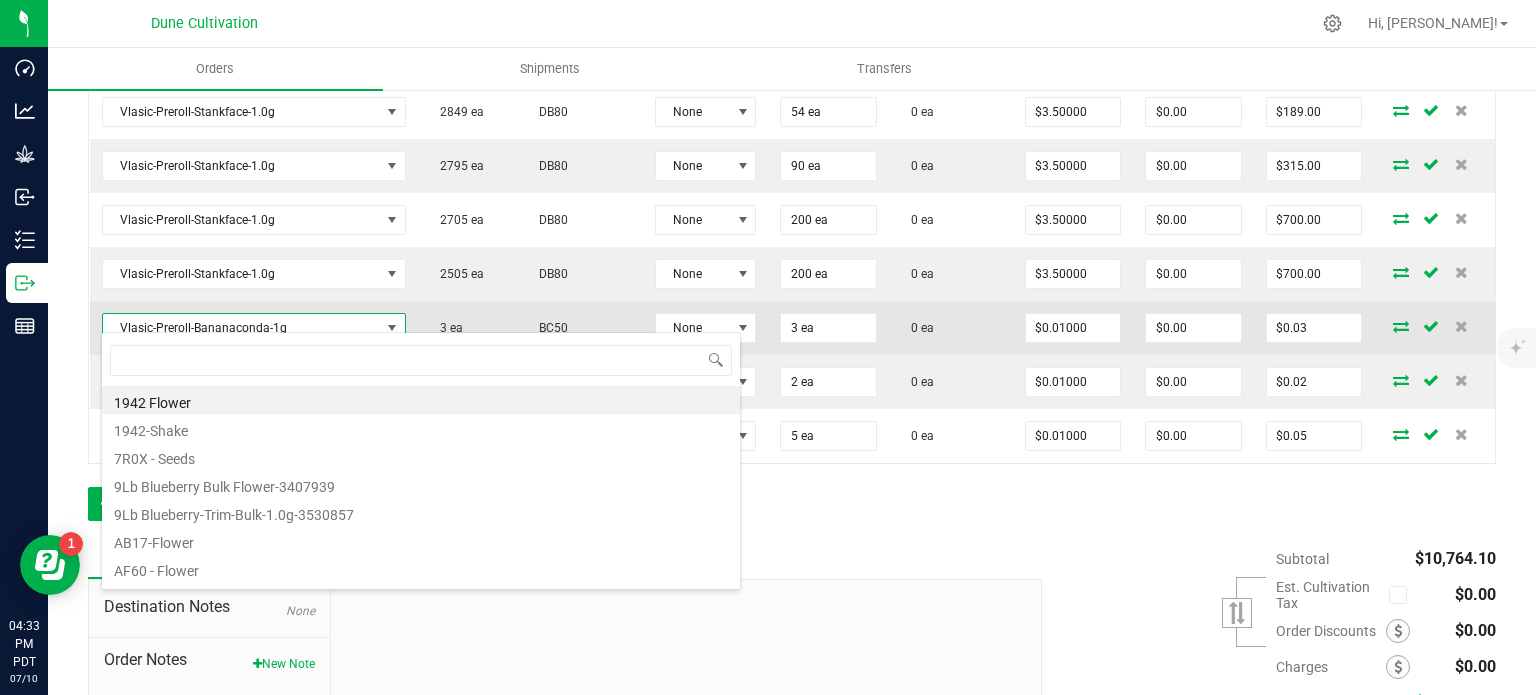 click on "Vlasic-Preroll-Bananaconda-1g" at bounding box center [241, 328] 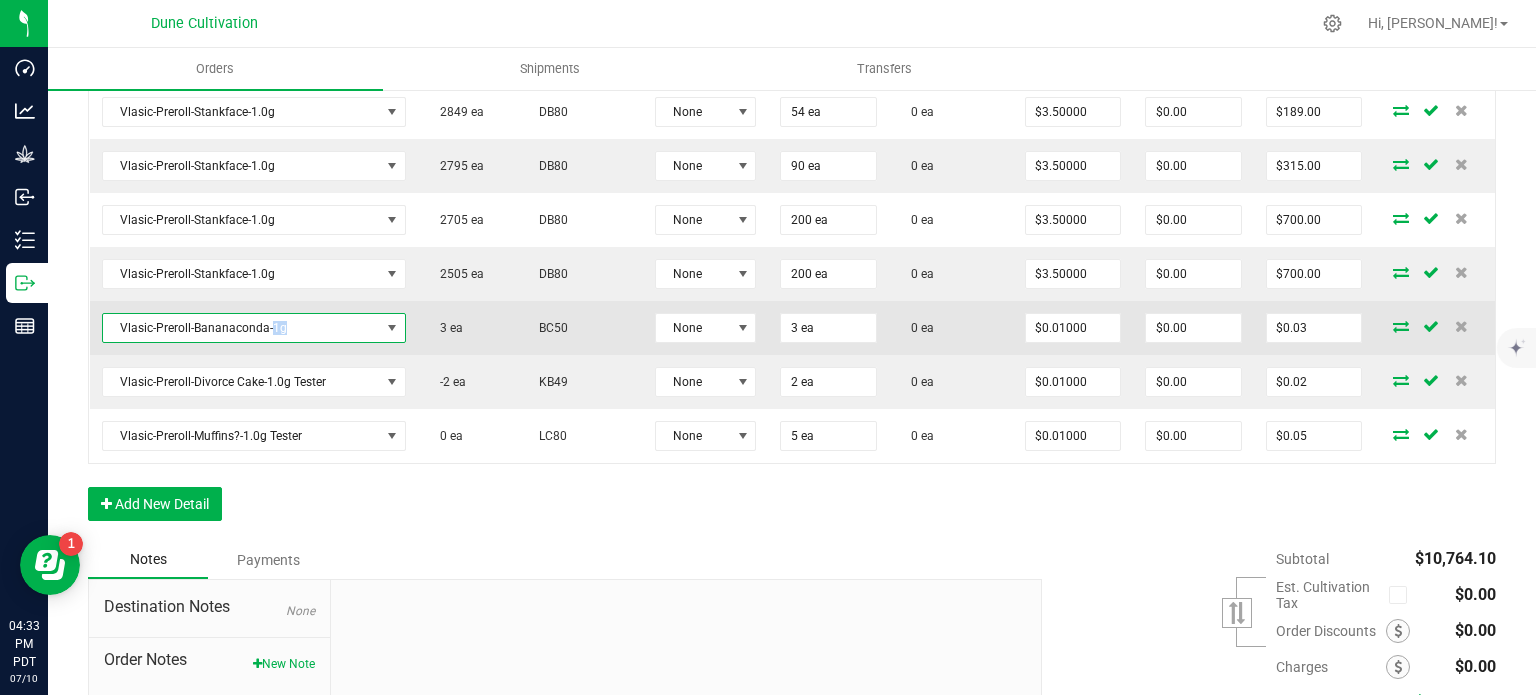 click on "Vlasic-Preroll-Bananaconda-1g" at bounding box center (241, 328) 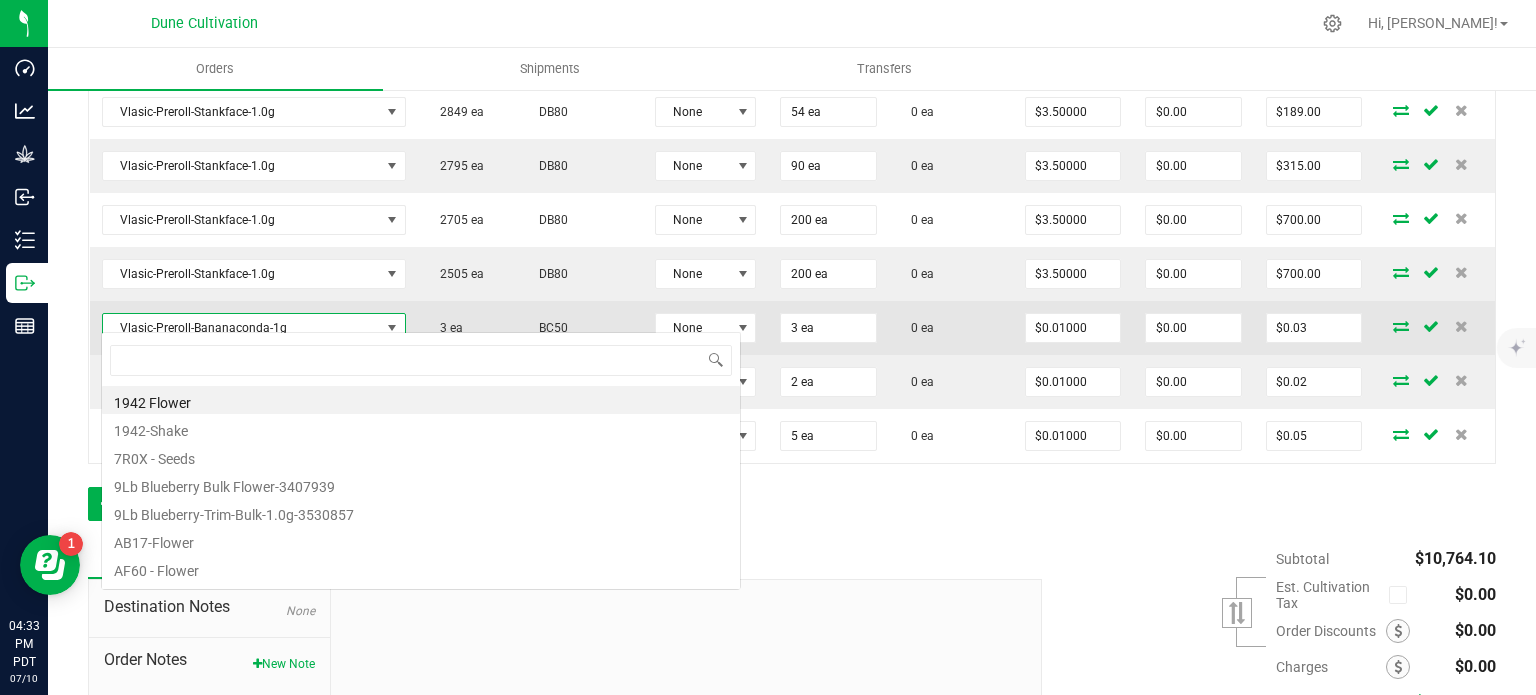 scroll, scrollTop: 99970, scrollLeft: 99728, axis: both 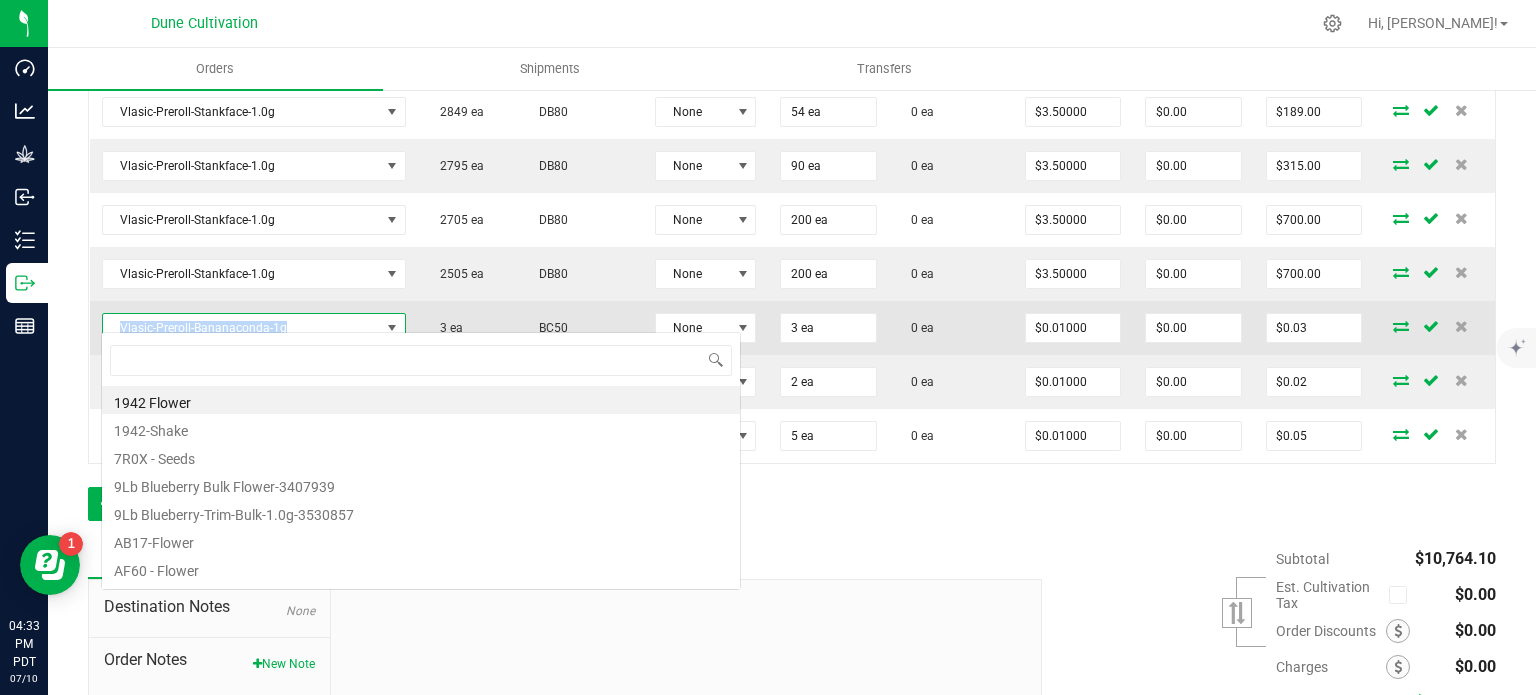 click on "Vlasic-Preroll-Bananaconda-1g" at bounding box center (241, 328) 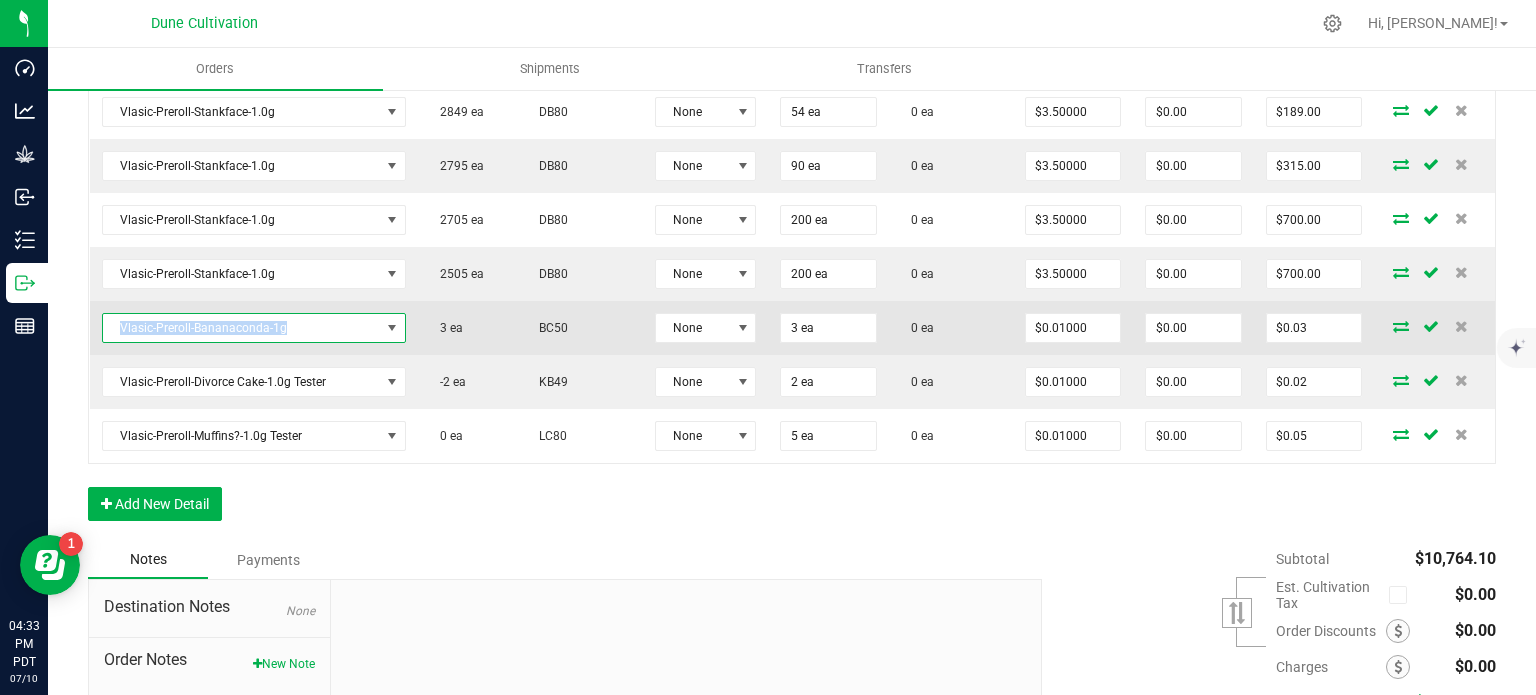 click on "Vlasic-Preroll-Bananaconda-1g" at bounding box center [241, 328] 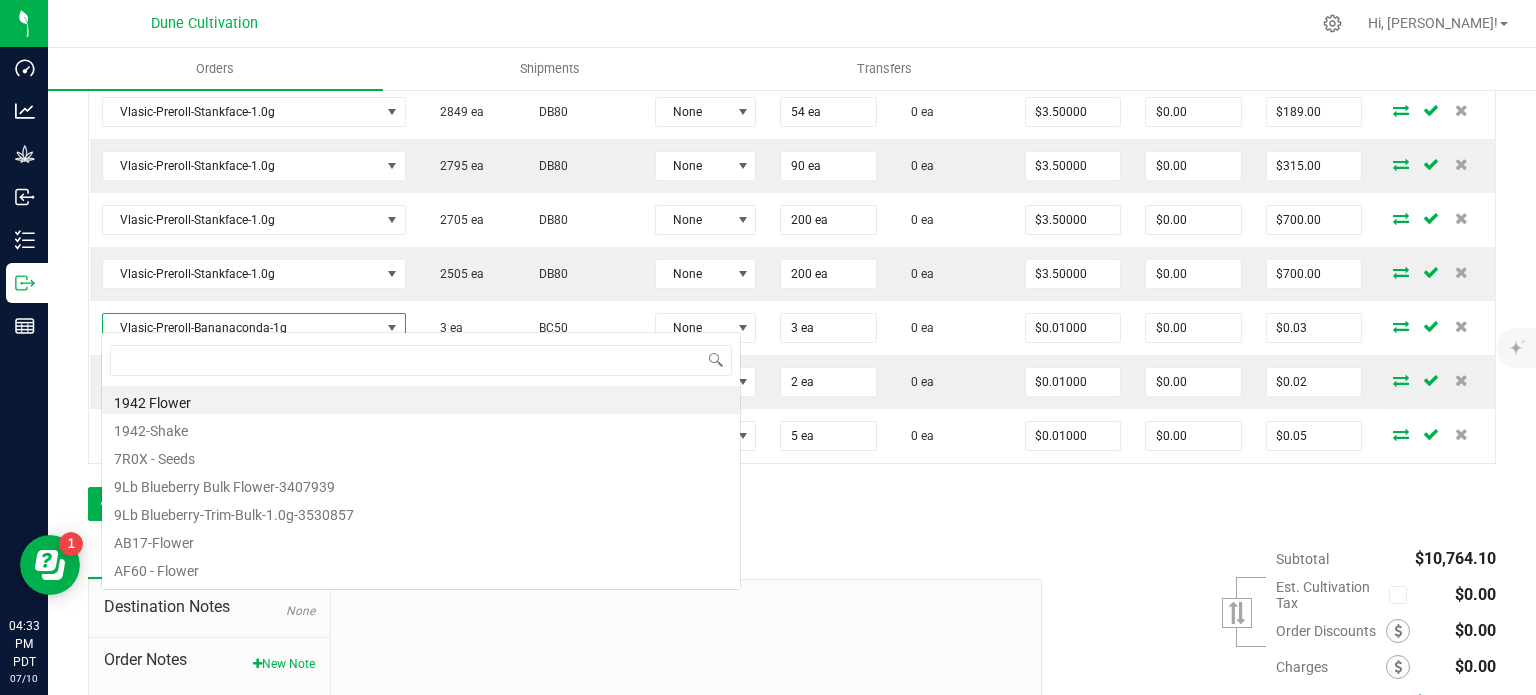 scroll, scrollTop: 99970, scrollLeft: 99728, axis: both 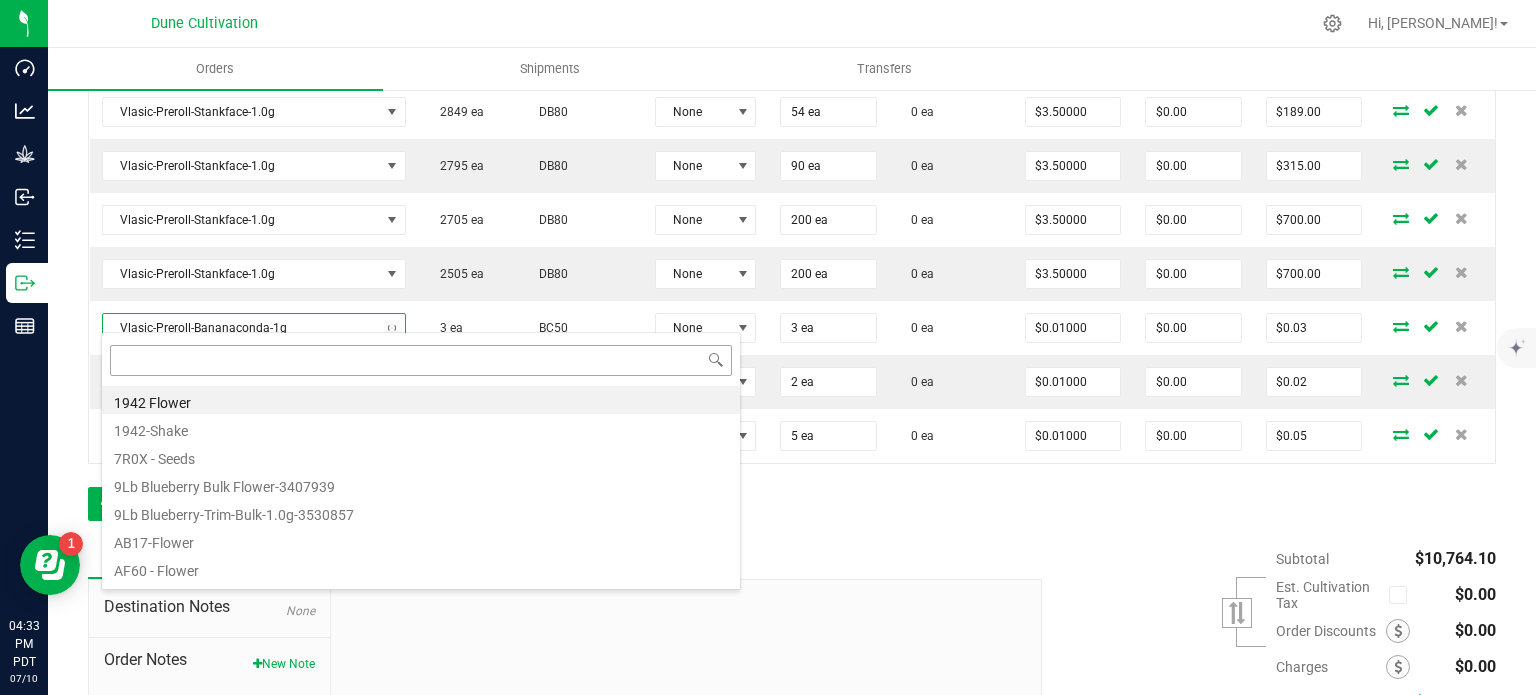 type on "Vlasic-Preroll-Bananaconda-1g" 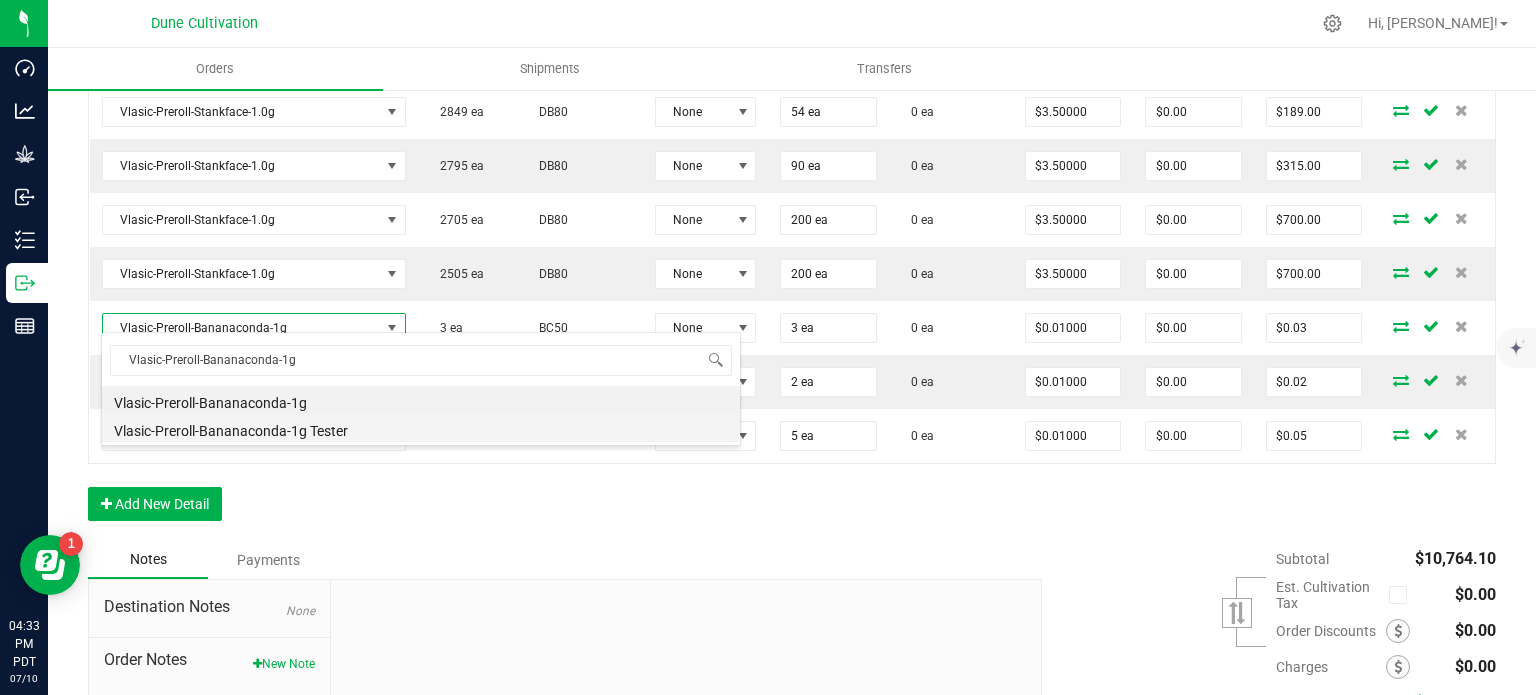 click on "Vlasic-Preroll-Bananaconda-1g Tester" at bounding box center [421, 428] 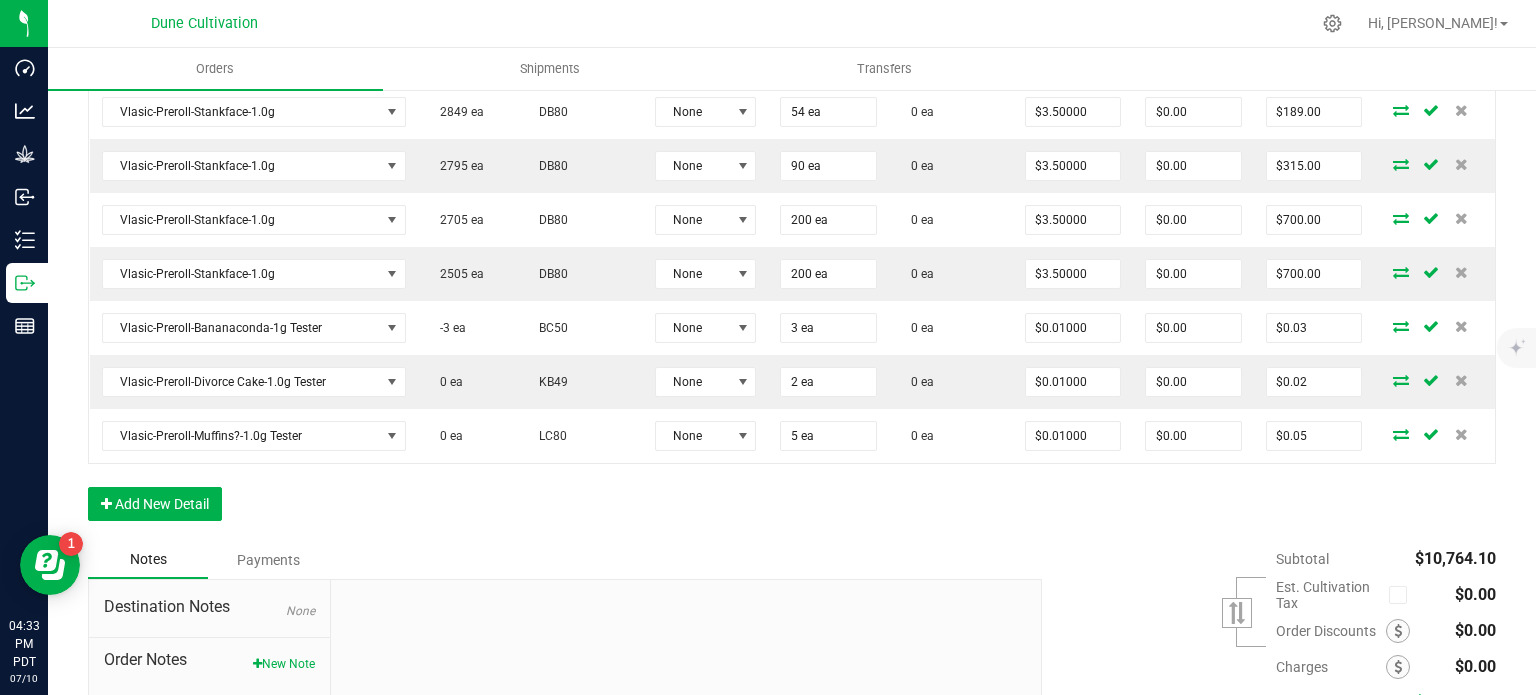 click on "Order Details Print All Labels Item  Sellable  Strain  Lot Number  Qty Ordered Qty Allocated Unit Price Line Discount Total Actions VLAS-Flower-Virginia Cobbler-3.5g  449 ea   HP70  None 50 ea  0 ea  $16.00000 $0.00 $800.00 Vlasic-Flower-Forbidden Wife-3.5g  499 ea   FW30  None 50 ea  0 ea  $16.00000 $0.00 $800.00 Vlasic-Flower-Lemonatti-3.5g  829 ea   LCG13  None 50 ea  0 ea  $16.00000 $0.00 $800.00 VLAS-Flower-Muffins?-3.5g  1095 ea   LC80  None 50 ea  0 ea  $16.00000 $0.00 $800.00 VLAS-Flower-Muffins?-3.5g  1045 ea   LC80  None 50 ea  0 ea  $16.00000 $0.00 $800.00 HUST-Flower-Trainwreck-3.5g  731 ea   JCO  None 50 ea  0 ea  $16.00000 $0.00 $800.00 Vlasic-Preroll-Alaskan Thunderfuck-1.0g  160 ea   JCO  None 50 ea  0 ea  $3.50000 $0.00 $175.00 Vlasic-Preroll-Bananaconda-1g  53 ea   BC50  None 50 ea  0 ea  $3.50000 $0.00 $175.00 Vlasic-Preroll-Divorce Cake-1.0g  62 ea   KB49  None 60 ea  0 ea  $3.50000 $0.00 $210.00 Vlasic-Preroll-Forbidden Wife-1g  293 ea   FW30  None 200 ea" at bounding box center [792, -110] 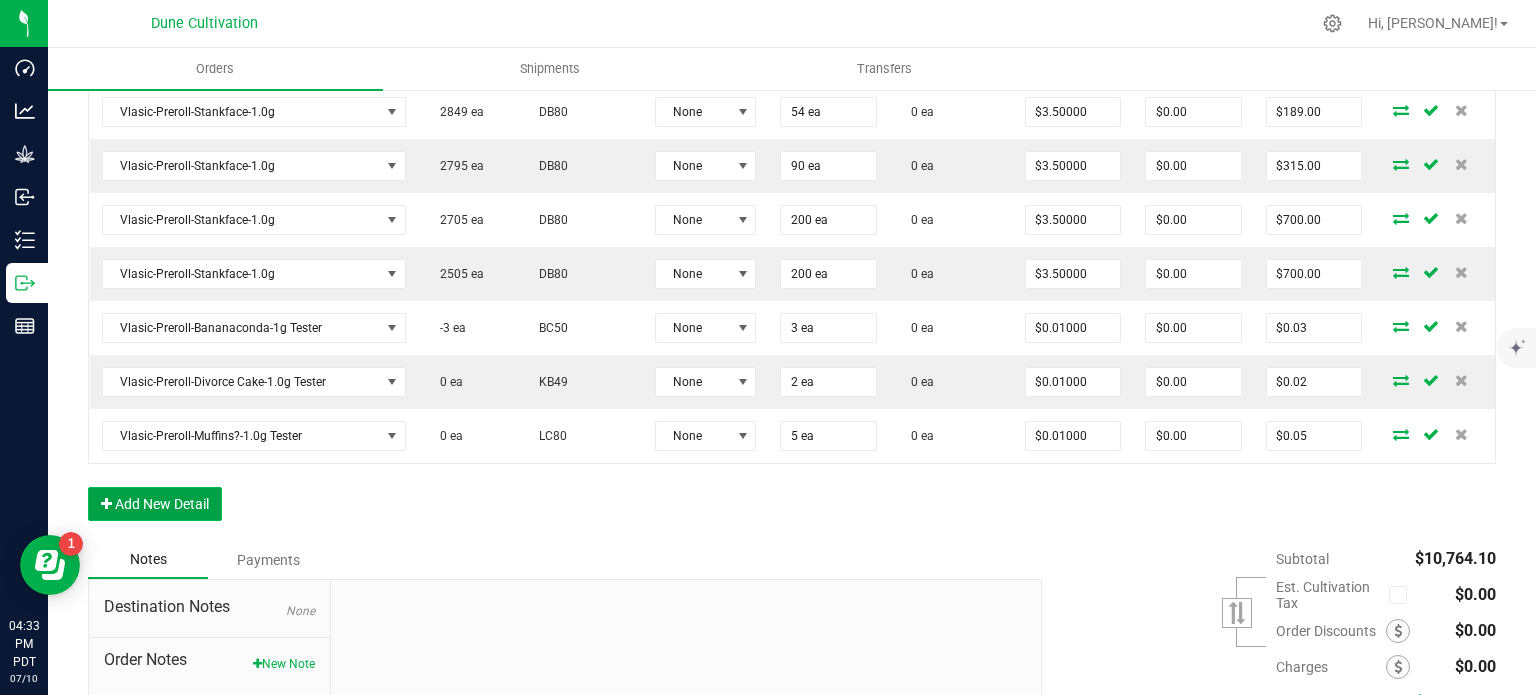 click on "Add New Detail" at bounding box center [155, 504] 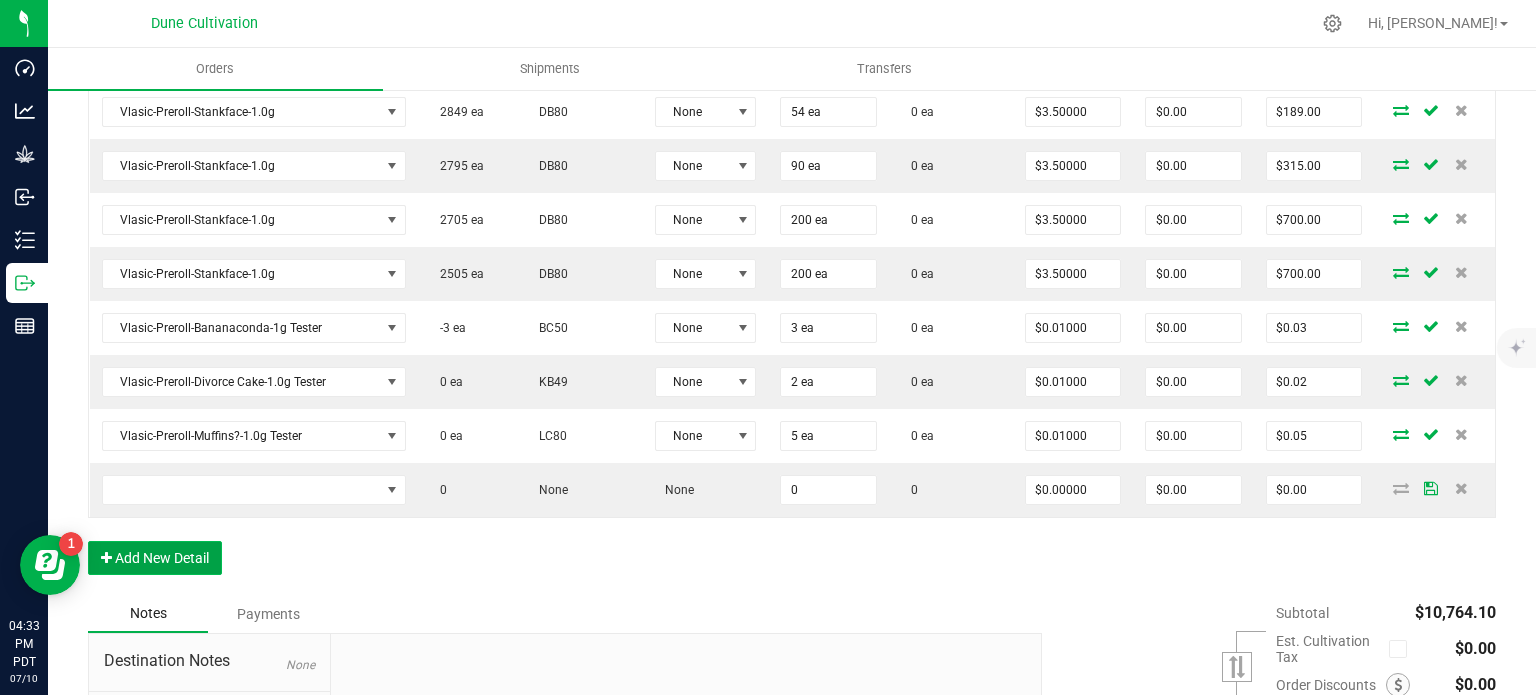 click on "Add New Detail" at bounding box center [155, 558] 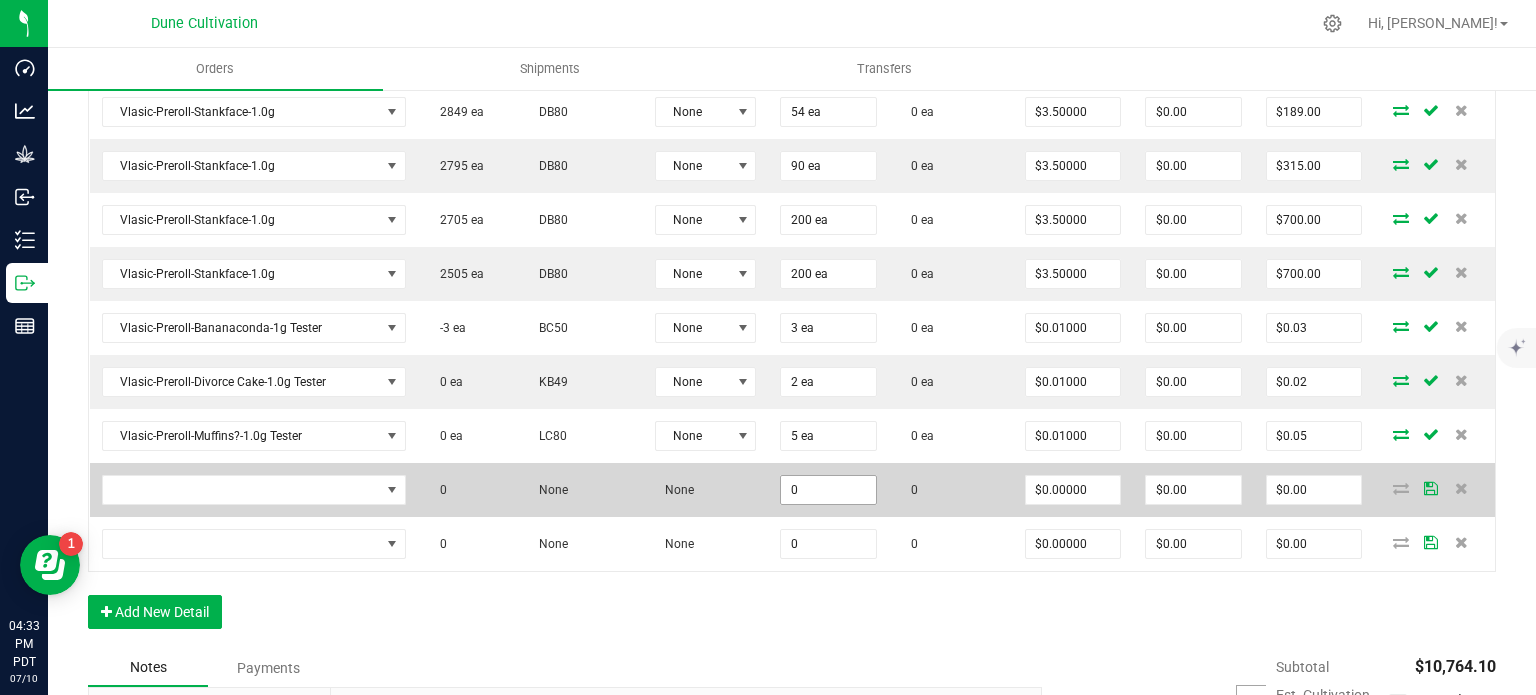click on "0" at bounding box center [828, 490] 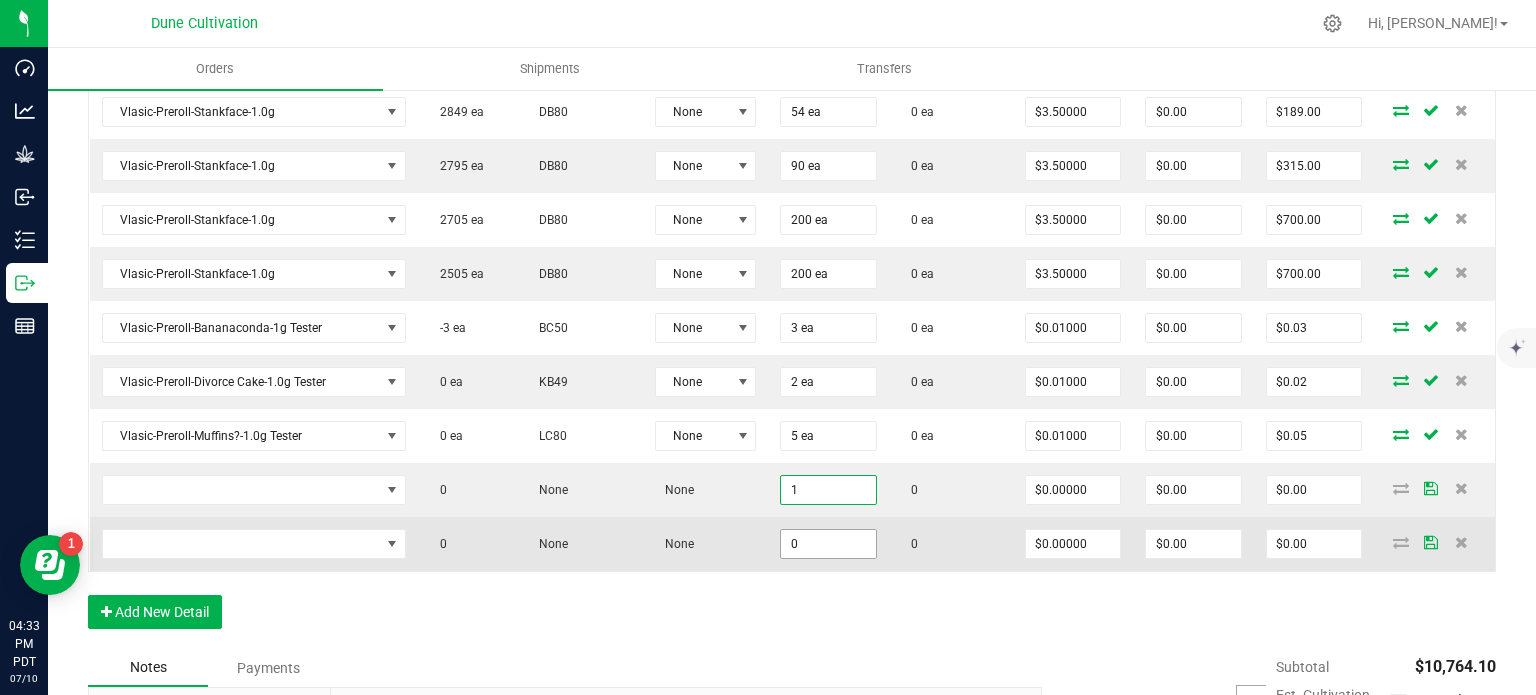 type on "1" 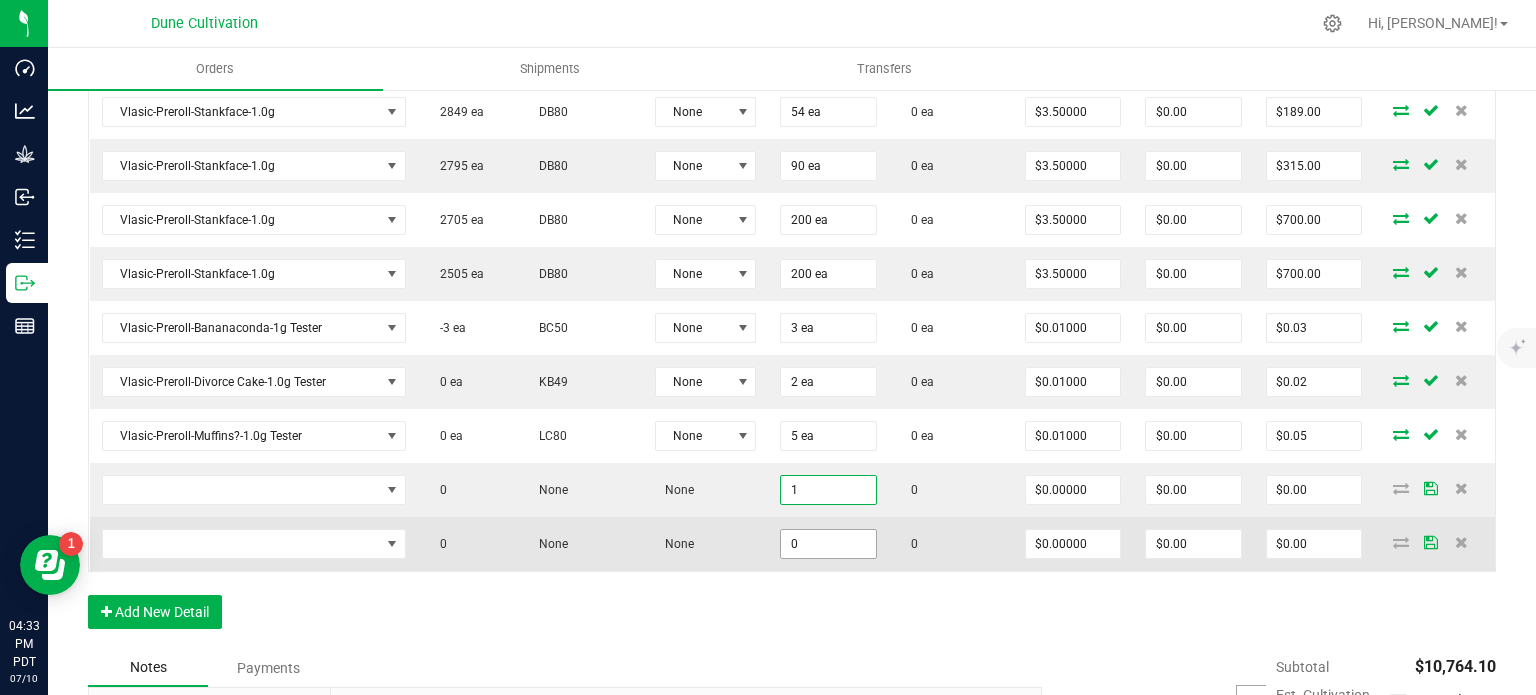 click on "0" at bounding box center [828, 544] 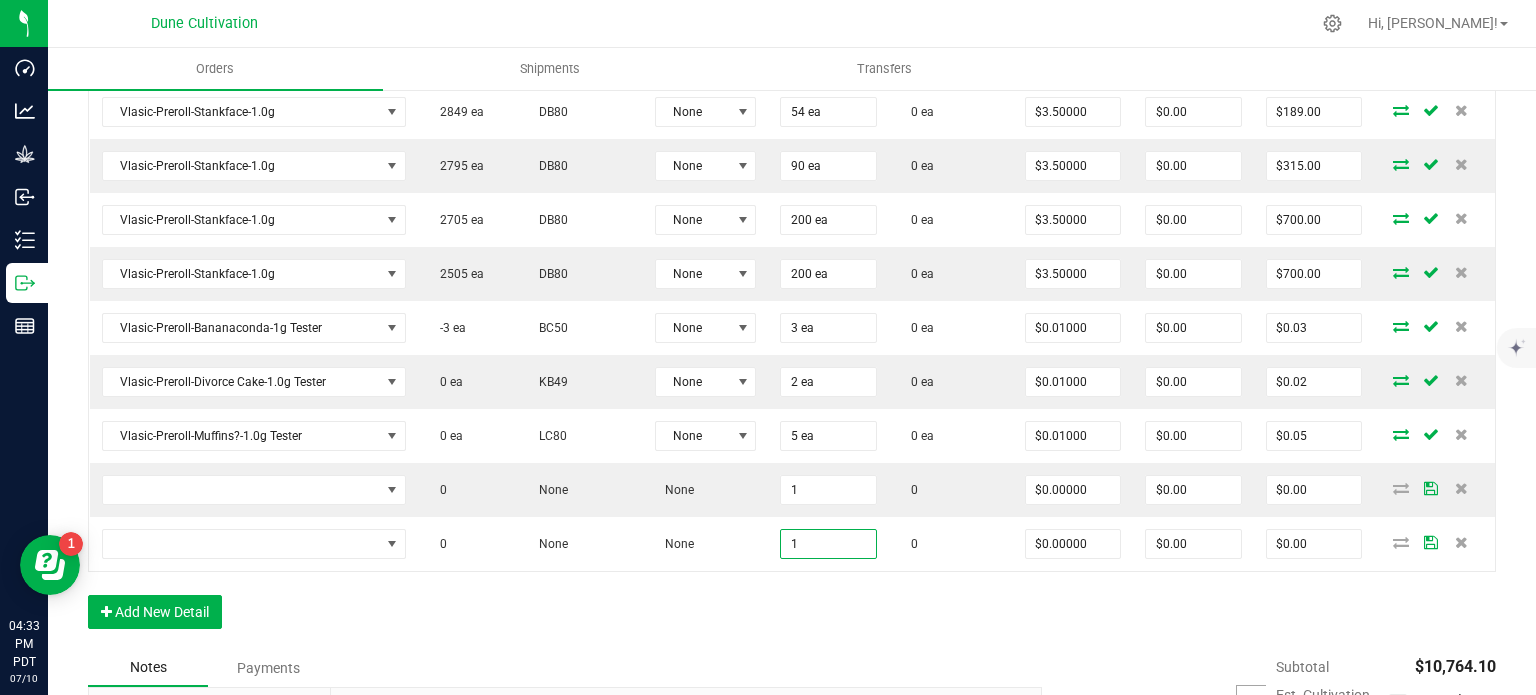 type on "1" 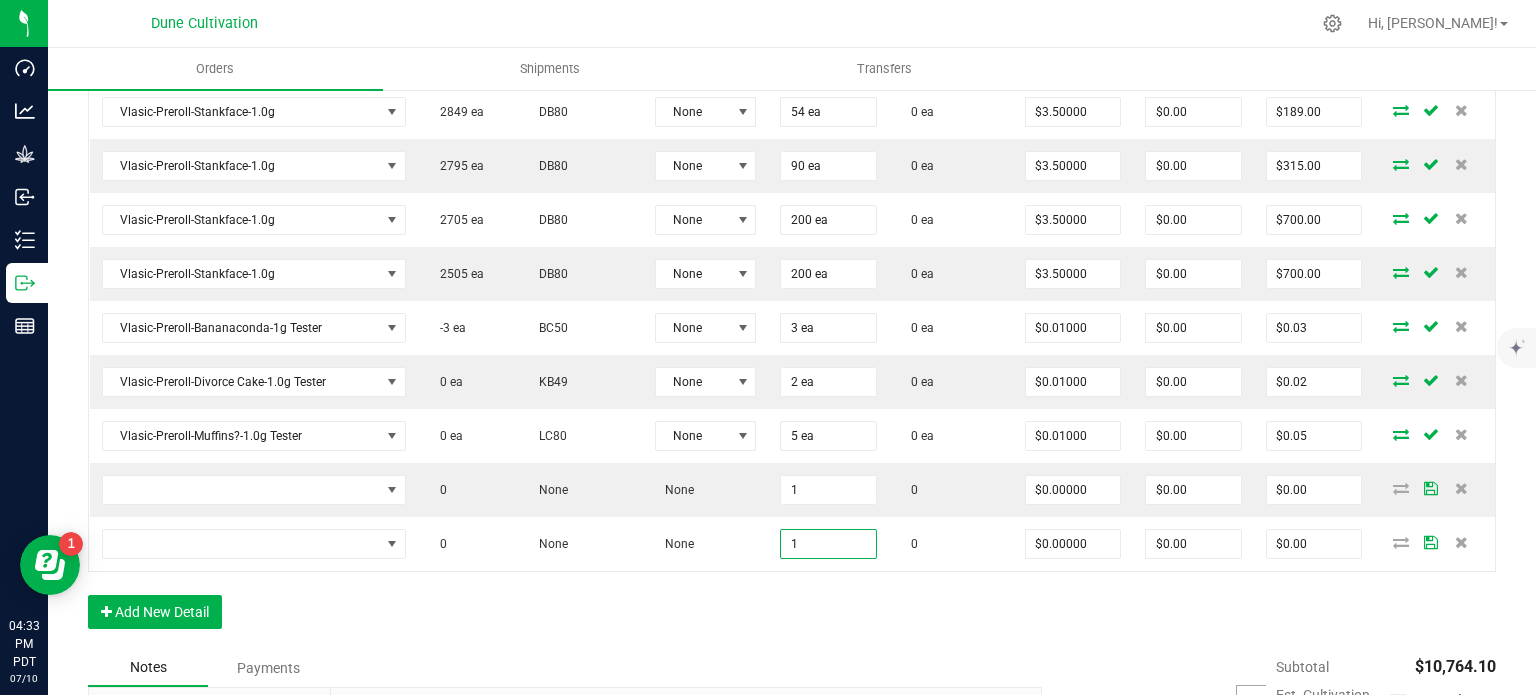 click on "Order Details Print All Labels Item  Sellable  Strain  Lot Number  Qty Ordered Qty Allocated Unit Price Line Discount Total Actions VLAS-Flower-Virginia Cobbler-3.5g  449 ea   HP70  None 50 ea  0 ea  $16.00000 $0.00 $800.00 Vlasic-Flower-Forbidden Wife-3.5g  499 ea   FW30  None 50 ea  0 ea  $16.00000 $0.00 $800.00 Vlasic-Flower-Lemonatti-3.5g  829 ea   LCG13  None 50 ea  0 ea  $16.00000 $0.00 $800.00 VLAS-Flower-Muffins?-3.5g  1095 ea   LC80  None 50 ea  0 ea  $16.00000 $0.00 $800.00 VLAS-Flower-Muffins?-3.5g  1045 ea   LC80  None 50 ea  0 ea  $16.00000 $0.00 $800.00 HUST-Flower-Trainwreck-3.5g  731 ea   JCO  None 50 ea  0 ea  $16.00000 $0.00 $800.00 Vlasic-Preroll-Alaskan Thunderfuck-1.0g  160 ea   JCO  None 50 ea  0 ea  $3.50000 $0.00 $175.00 Vlasic-Preroll-Bananaconda-1g  53 ea   BC50  None 50 ea  0 ea  $3.50000 $0.00 $175.00 Vlasic-Preroll-Divorce Cake-1.0g  62 ea   KB49  None 60 ea  0 ea  $3.50000 $0.00 $210.00 Vlasic-Preroll-Forbidden Wife-1g  293 ea   FW30  None 200 ea" at bounding box center [792, -56] 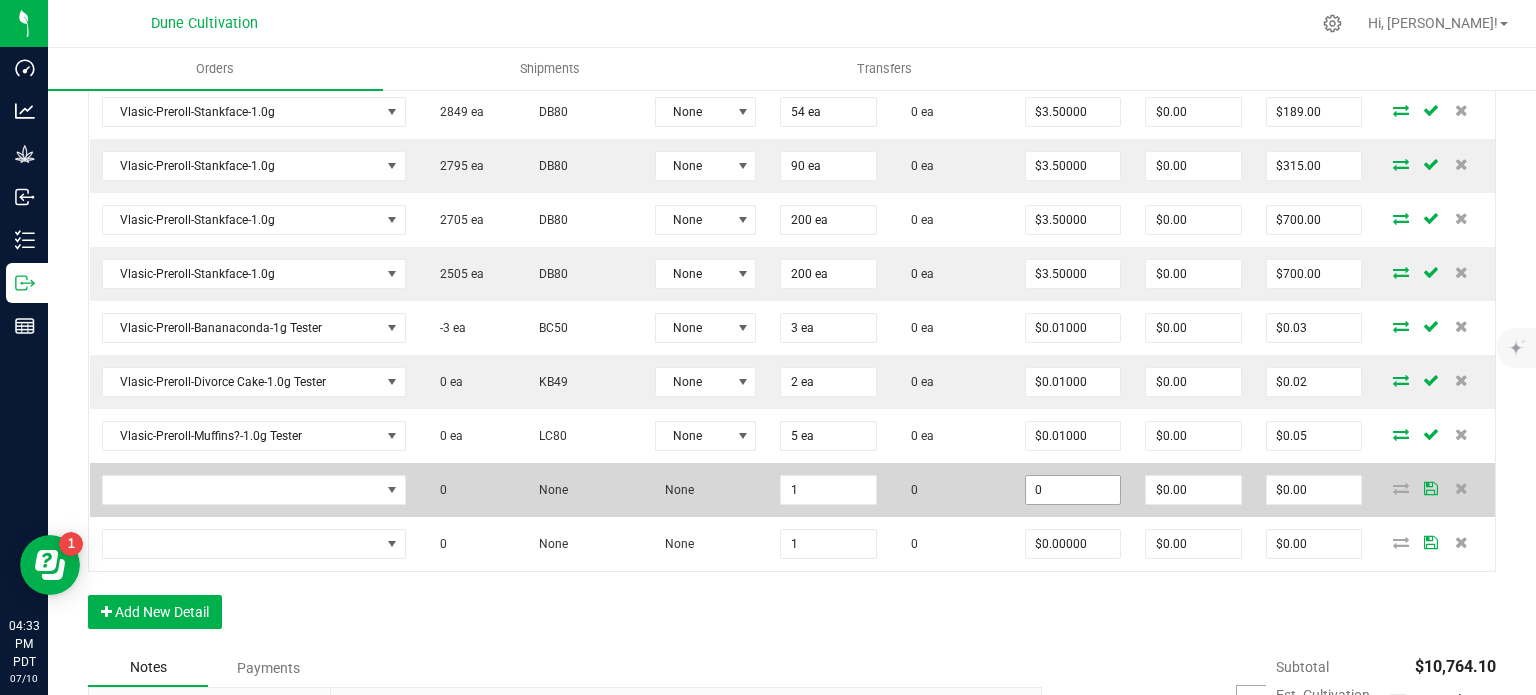 click on "0" at bounding box center [1073, 490] 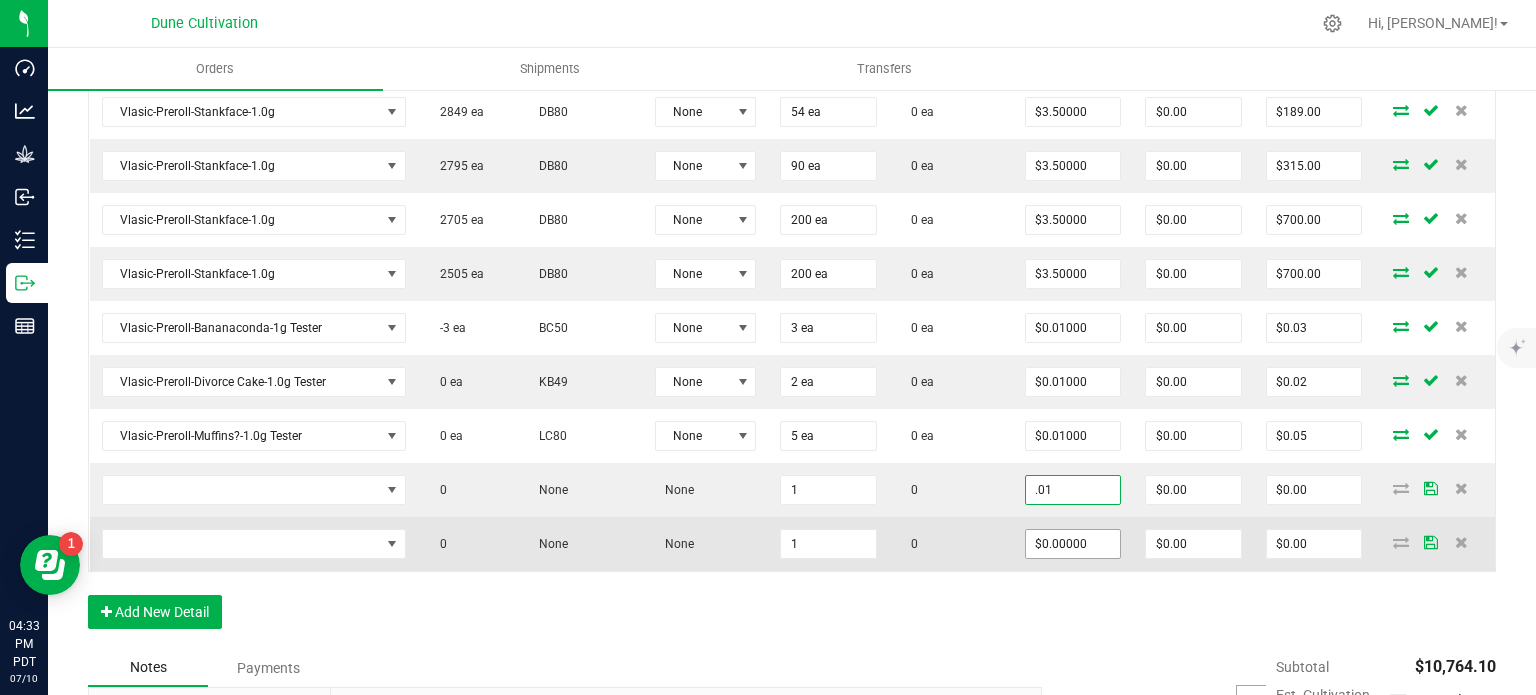 type on "$0.01000" 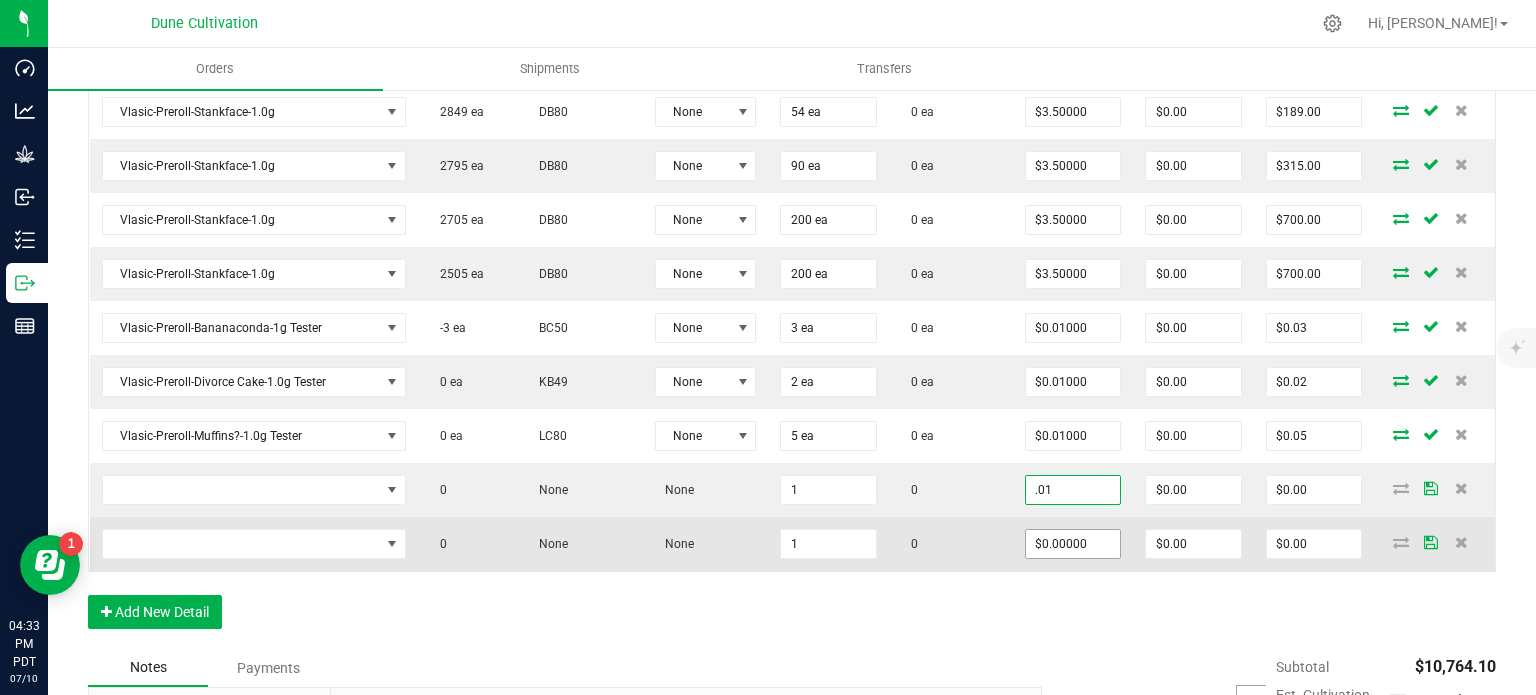 type on "$0.01" 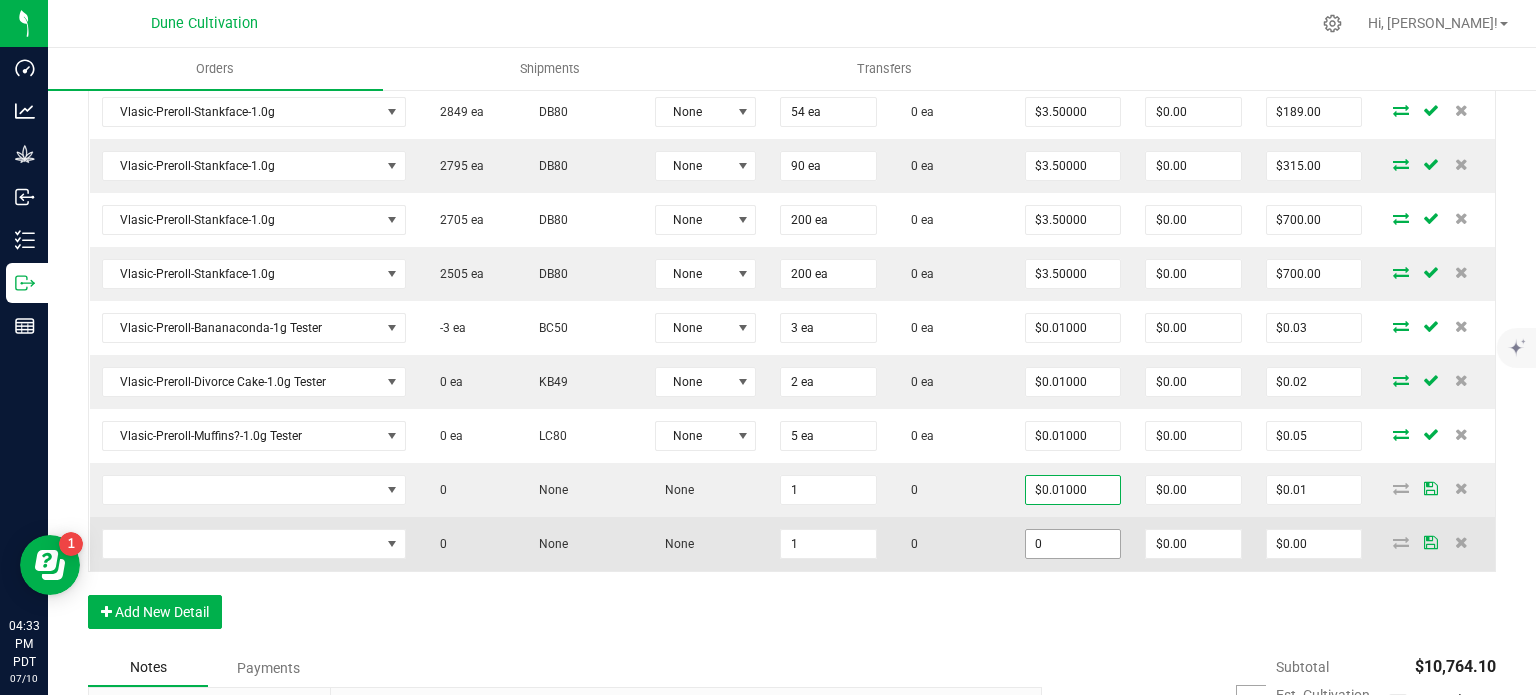 click on "0" at bounding box center (1073, 544) 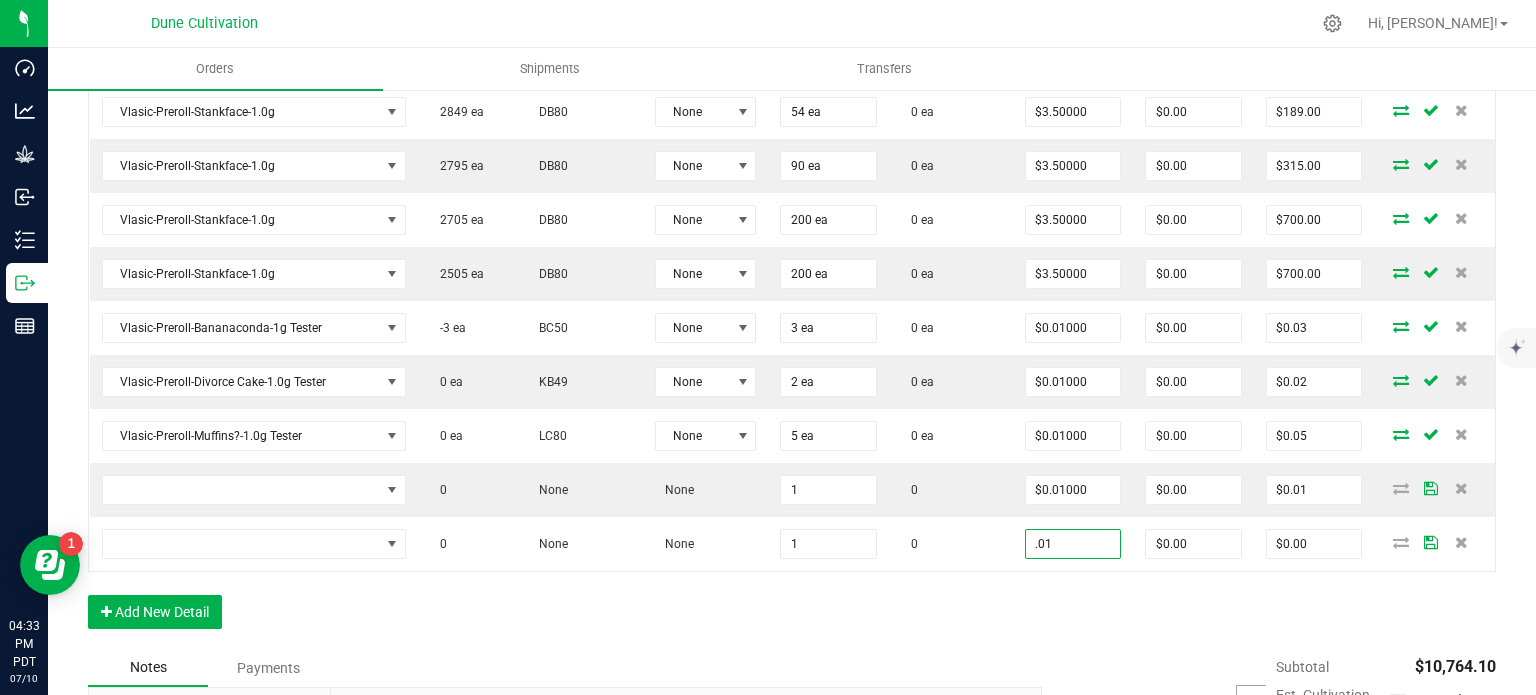 type on "$0.01000" 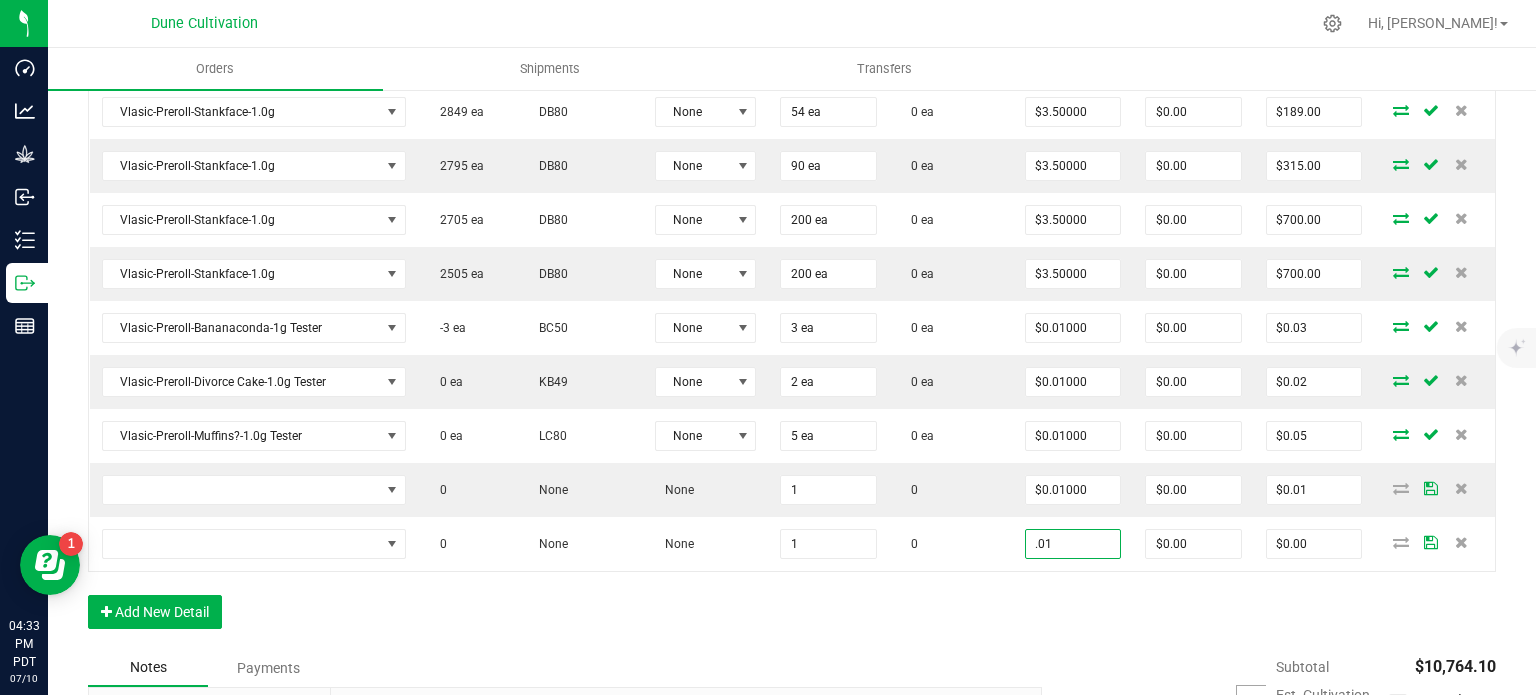 type on "$0.01" 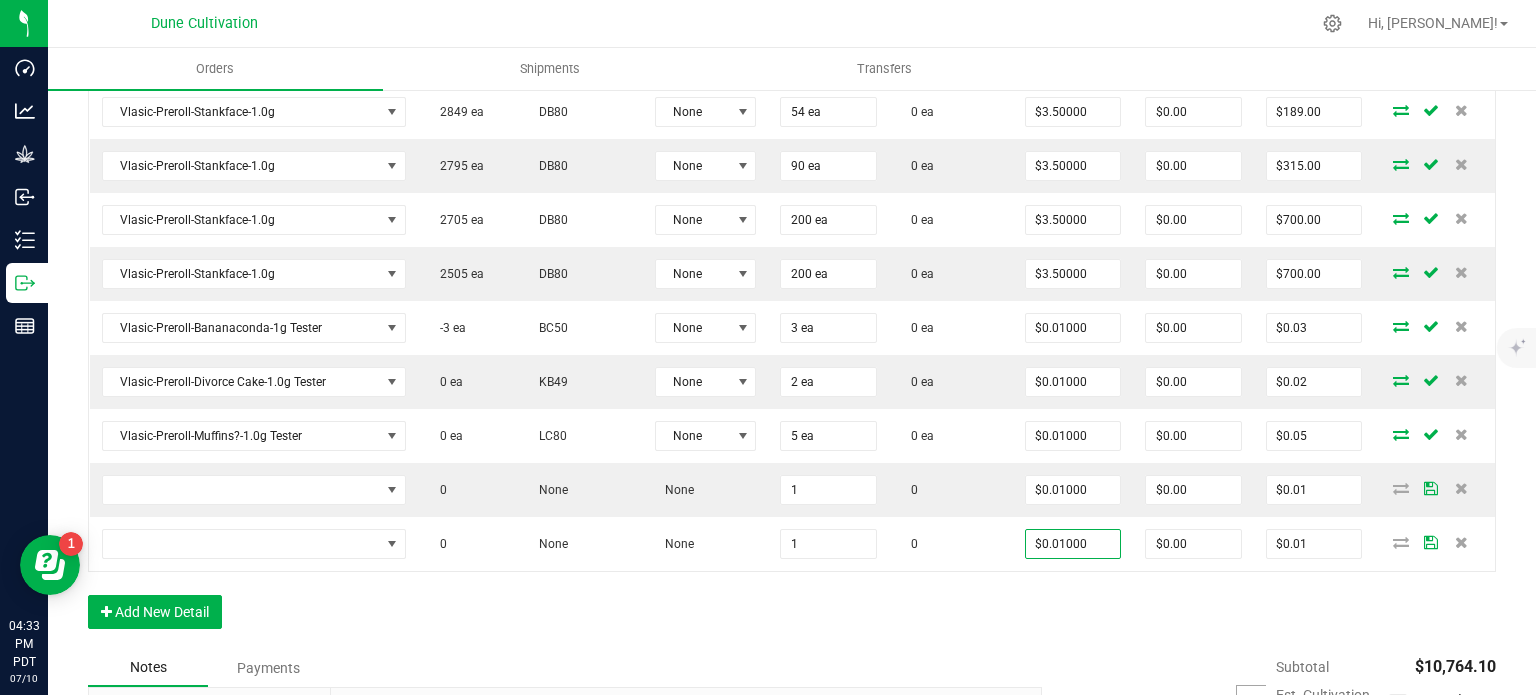 click on "Order Details Print All Labels Item  Sellable  Strain  Lot Number  Qty Ordered Qty Allocated Unit Price Line Discount Total Actions VLAS-Flower-Virginia Cobbler-3.5g  449 ea   HP70  None 50 ea  0 ea  $16.00000 $0.00 $800.00 Vlasic-Flower-Forbidden Wife-3.5g  499 ea   FW30  None 50 ea  0 ea  $16.00000 $0.00 $800.00 Vlasic-Flower-Lemonatti-3.5g  829 ea   LCG13  None 50 ea  0 ea  $16.00000 $0.00 $800.00 VLAS-Flower-Muffins?-3.5g  1095 ea   LC80  None 50 ea  0 ea  $16.00000 $0.00 $800.00 VLAS-Flower-Muffins?-3.5g  1045 ea   LC80  None 50 ea  0 ea  $16.00000 $0.00 $800.00 HUST-Flower-Trainwreck-3.5g  731 ea   JCO  None 50 ea  0 ea  $16.00000 $0.00 $800.00 Vlasic-Preroll-Alaskan Thunderfuck-1.0g  160 ea   JCO  None 50 ea  0 ea  $3.50000 $0.00 $175.00 Vlasic-Preroll-Bananaconda-1g  53 ea   BC50  None 50 ea  0 ea  $3.50000 $0.00 $175.00 Vlasic-Preroll-Divorce Cake-1.0g  62 ea   KB49  None 60 ea  0 ea  $3.50000 $0.00 $210.00 Vlasic-Preroll-Forbidden Wife-1g  293 ea   FW30  None 200 ea" at bounding box center (792, -56) 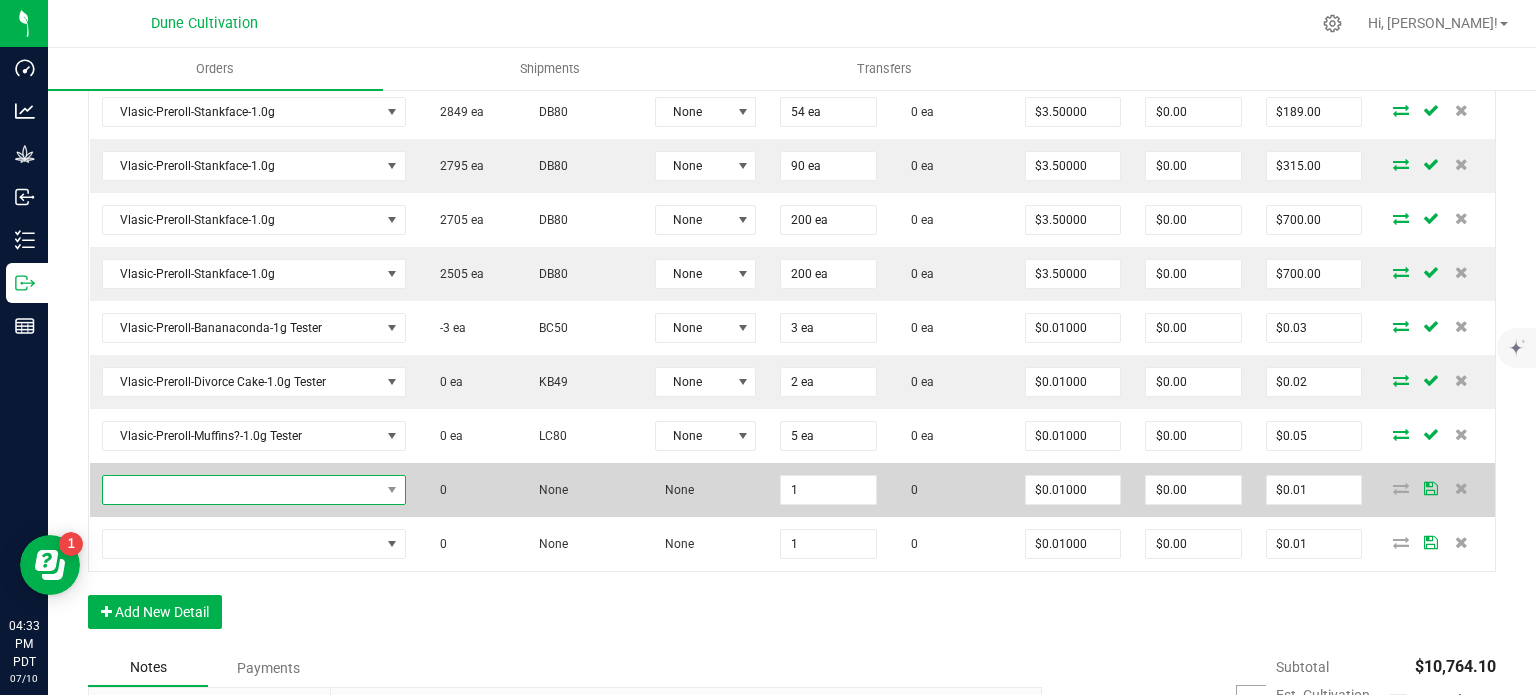click at bounding box center (241, 490) 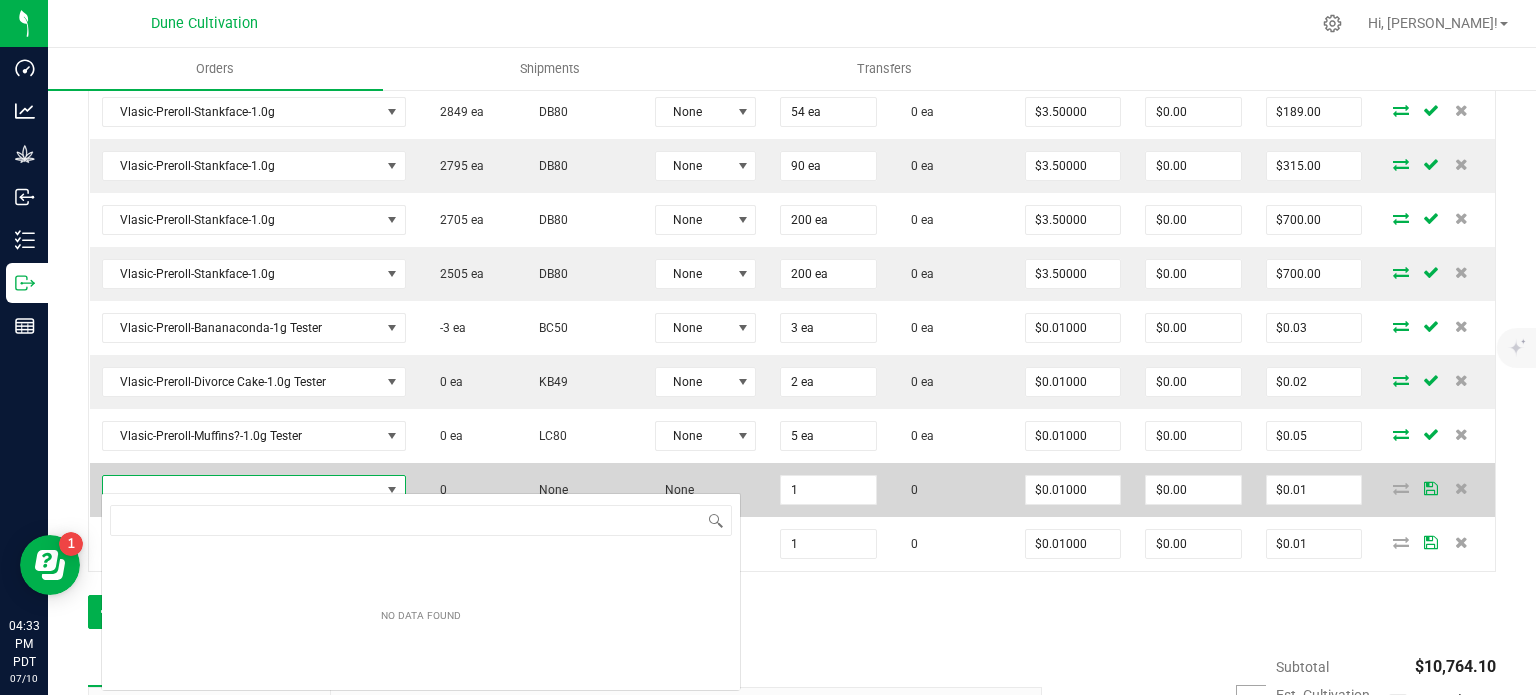 scroll, scrollTop: 99970, scrollLeft: 99728, axis: both 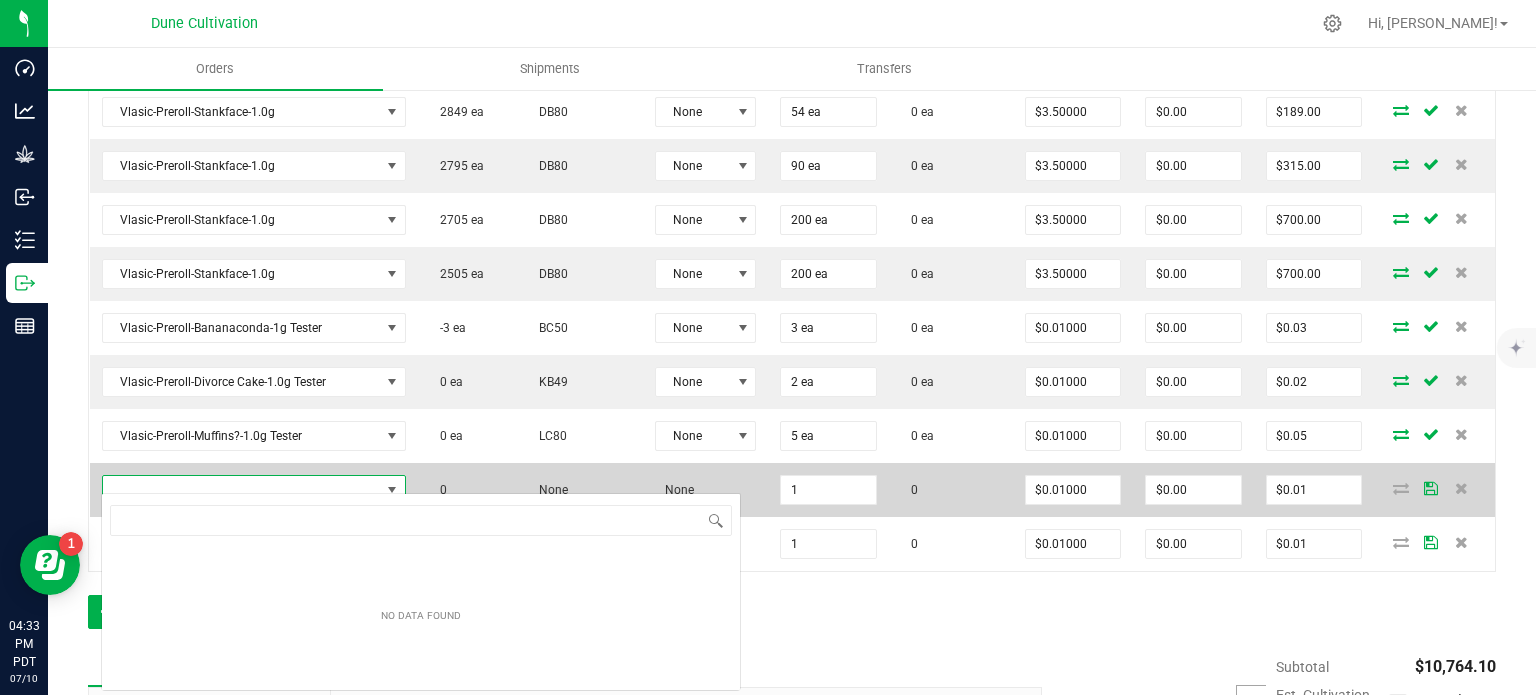 type on "VLAS-Flower-Muffins?-3.5g" 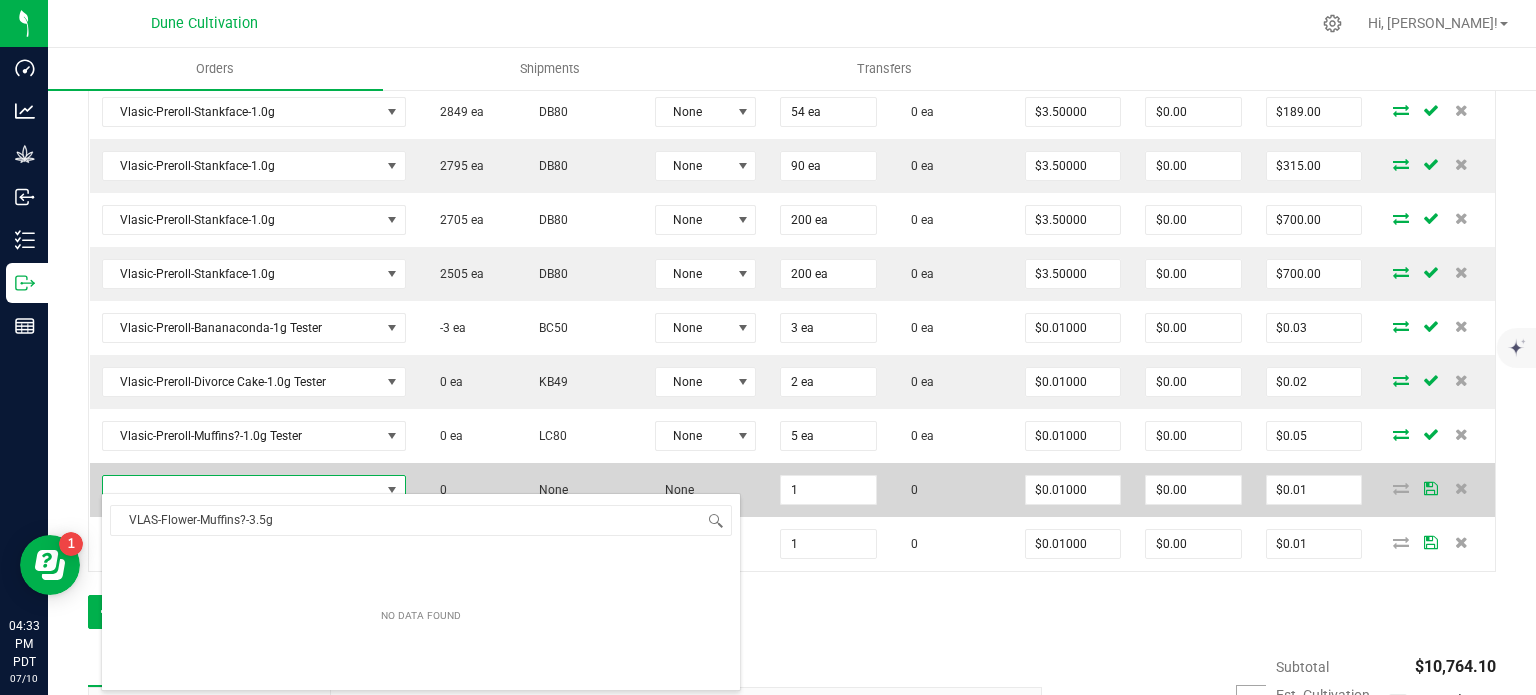 scroll, scrollTop: 29, scrollLeft: 268, axis: both 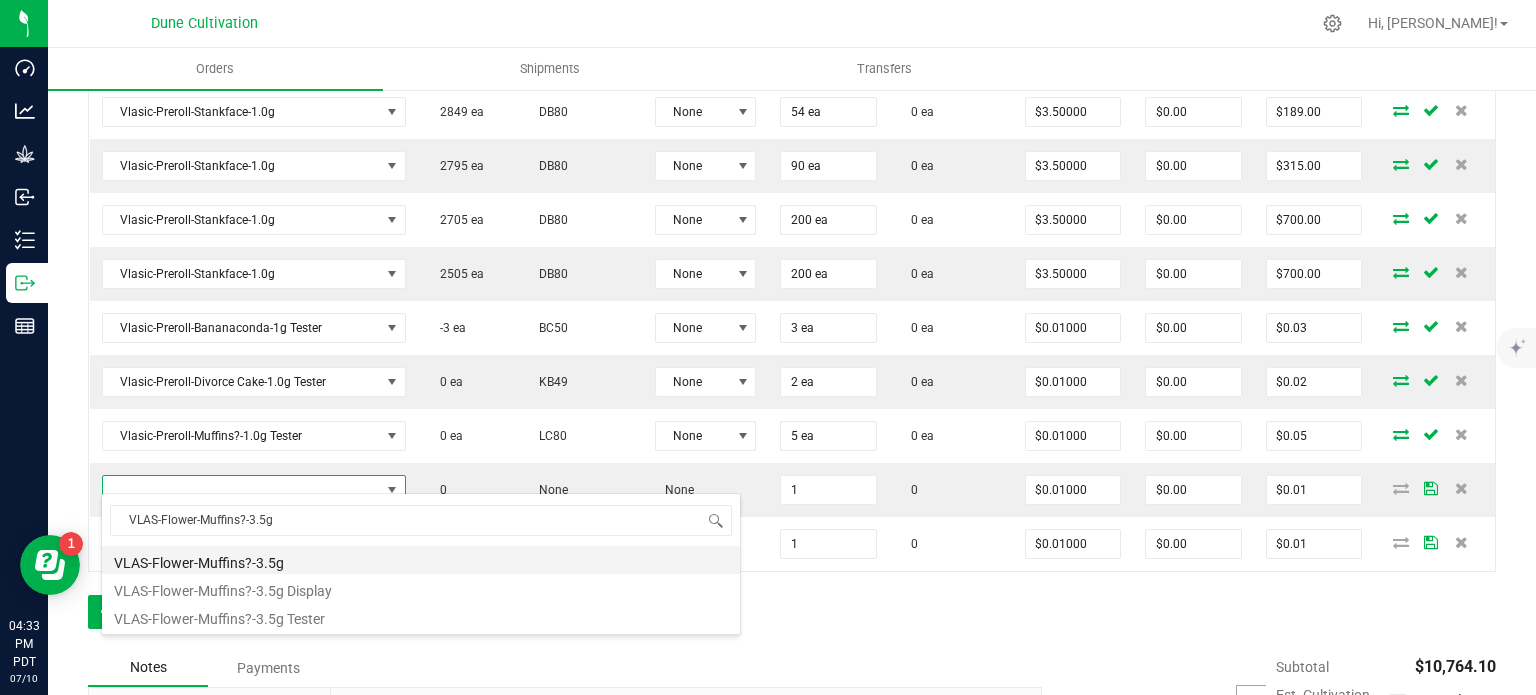 click on "VLAS-Flower-Muffins?-3.5g" at bounding box center [421, 560] 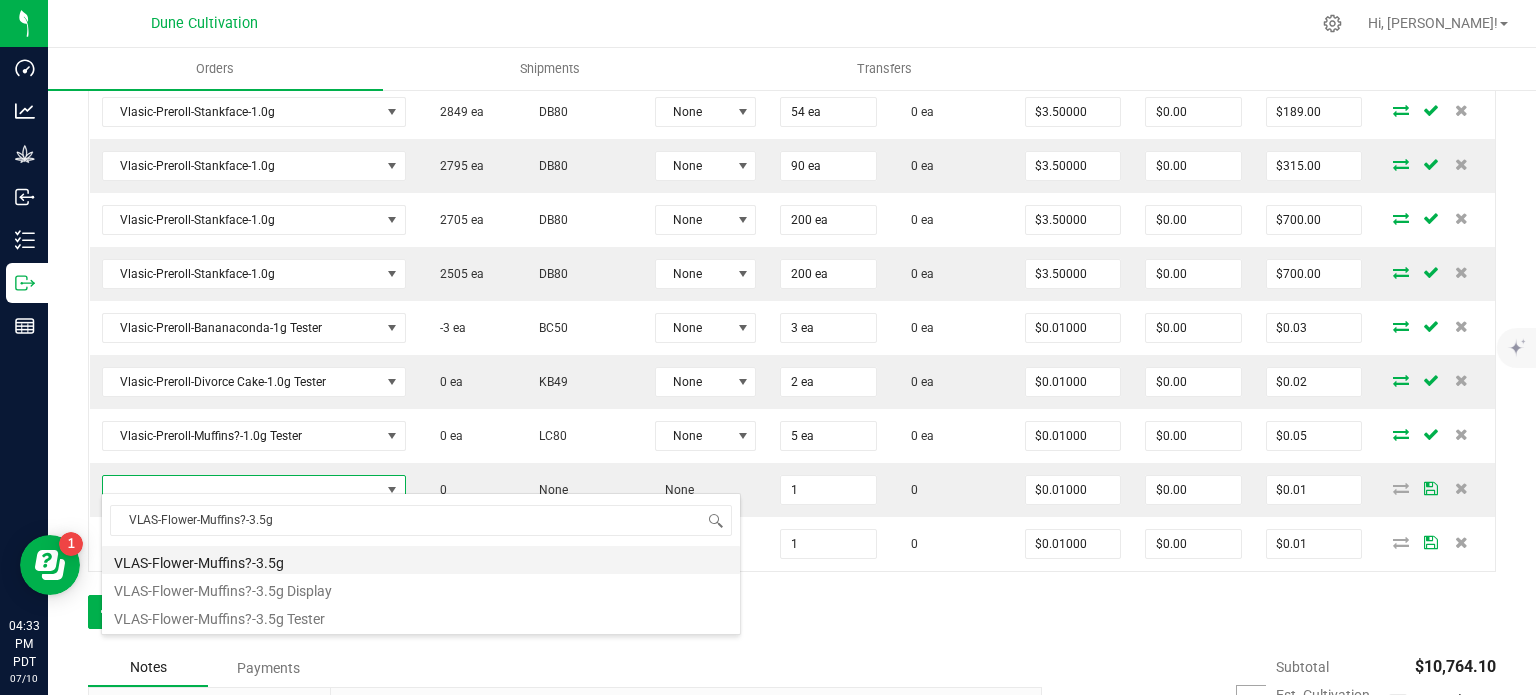 type on "1 ea" 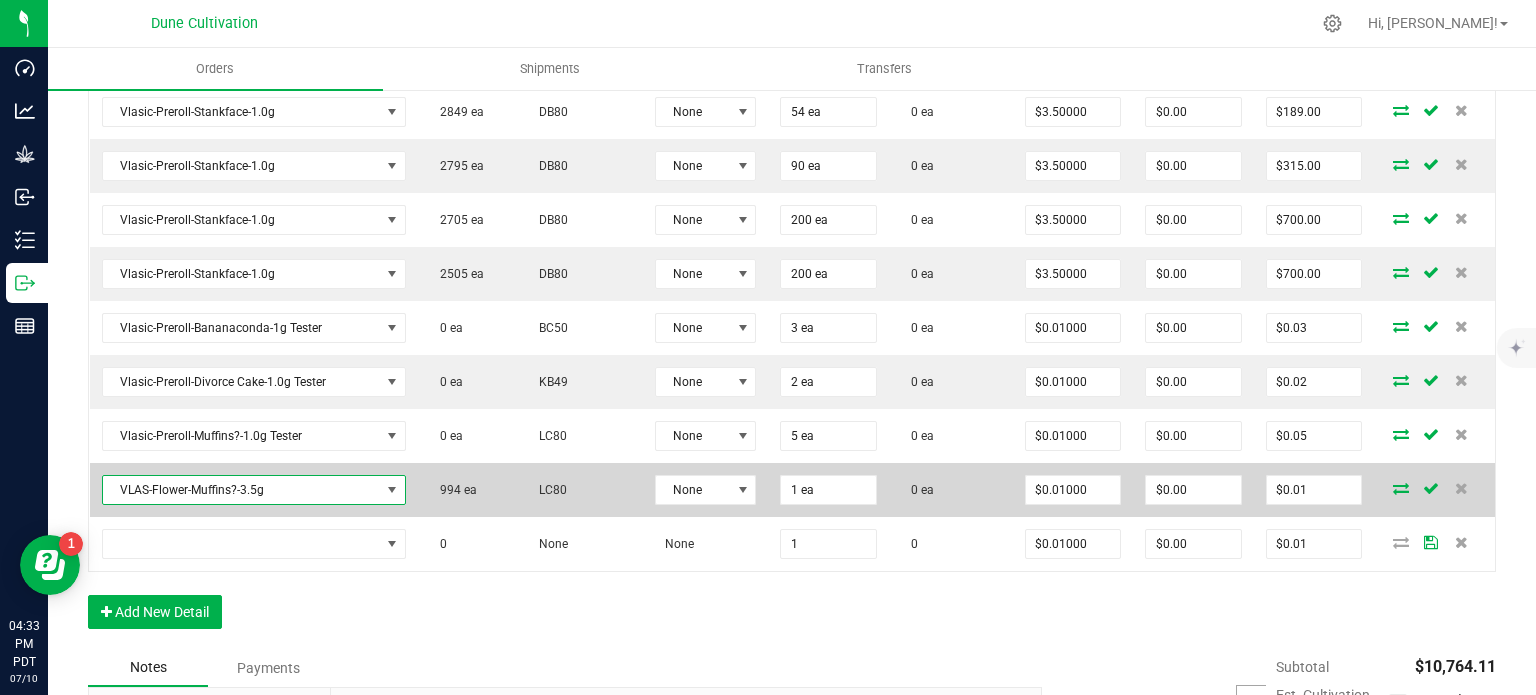 click on "VLAS-Flower-Muffins?-3.5g" at bounding box center (241, 490) 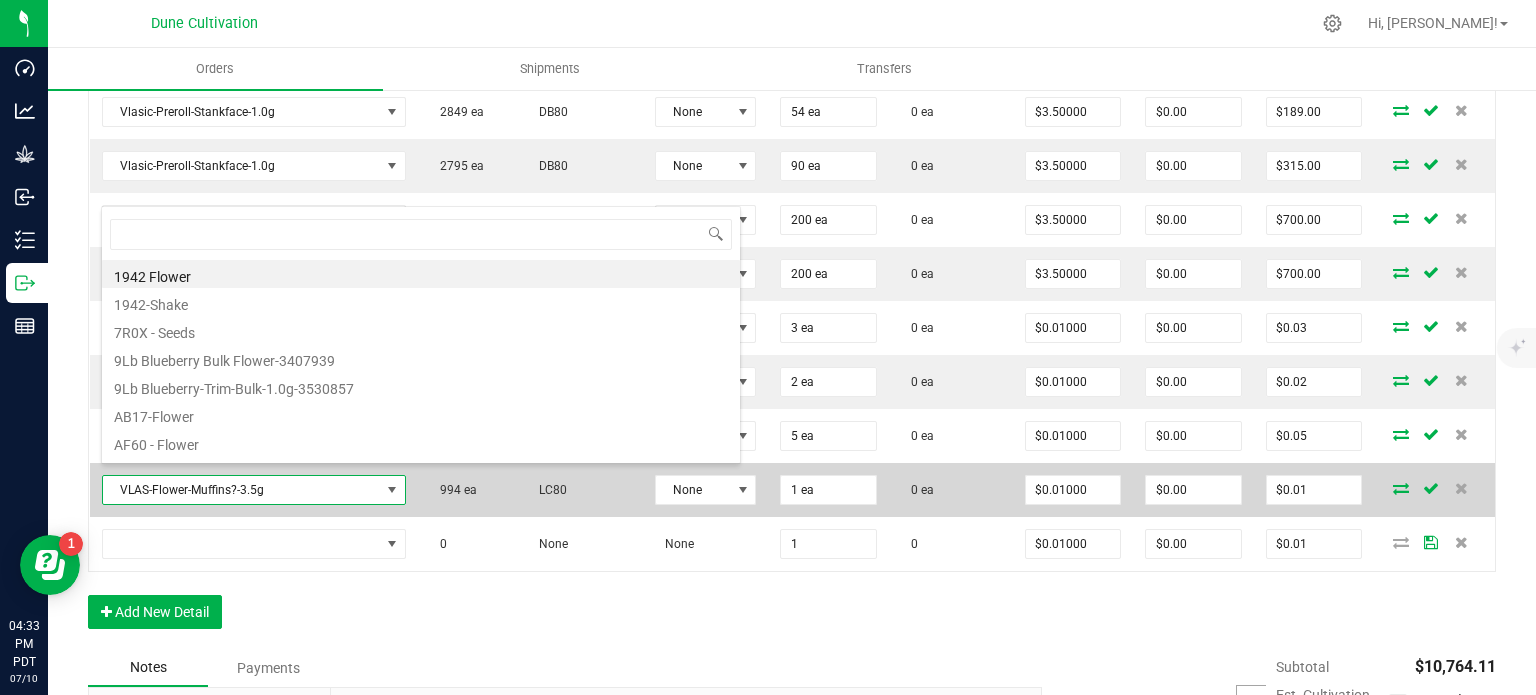 scroll, scrollTop: 99970, scrollLeft: 99728, axis: both 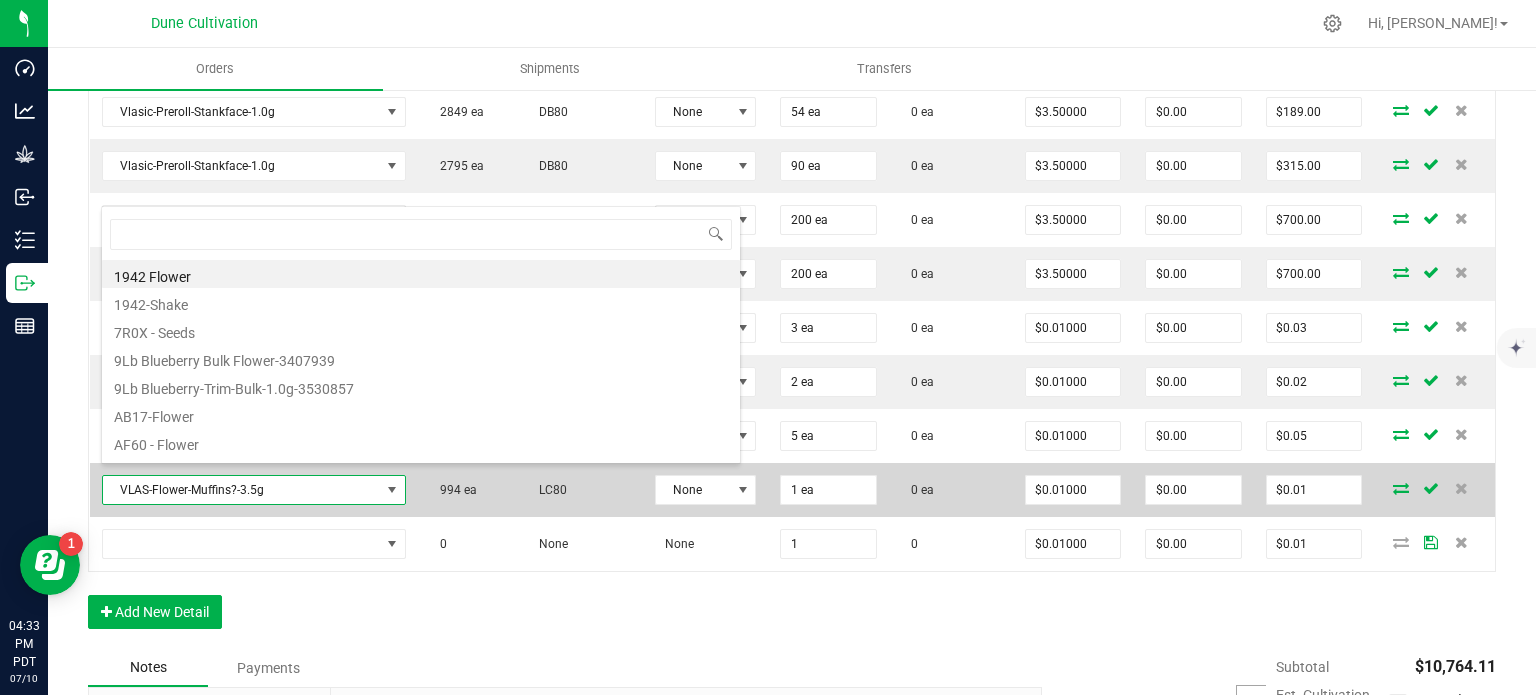 type on "VLAS-Flower-Muffins?-3.5g" 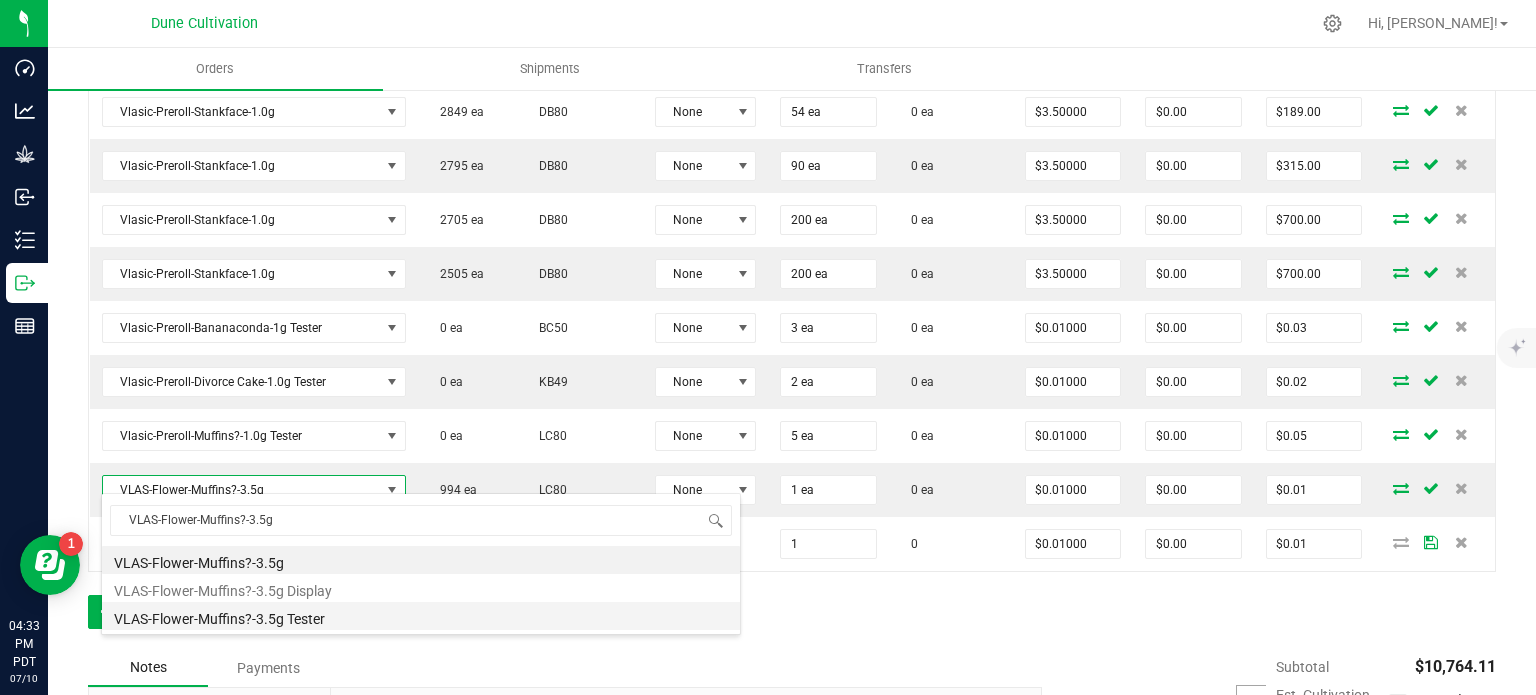 click on "VLAS-Flower-Muffins?-3.5g Tester" at bounding box center (421, 616) 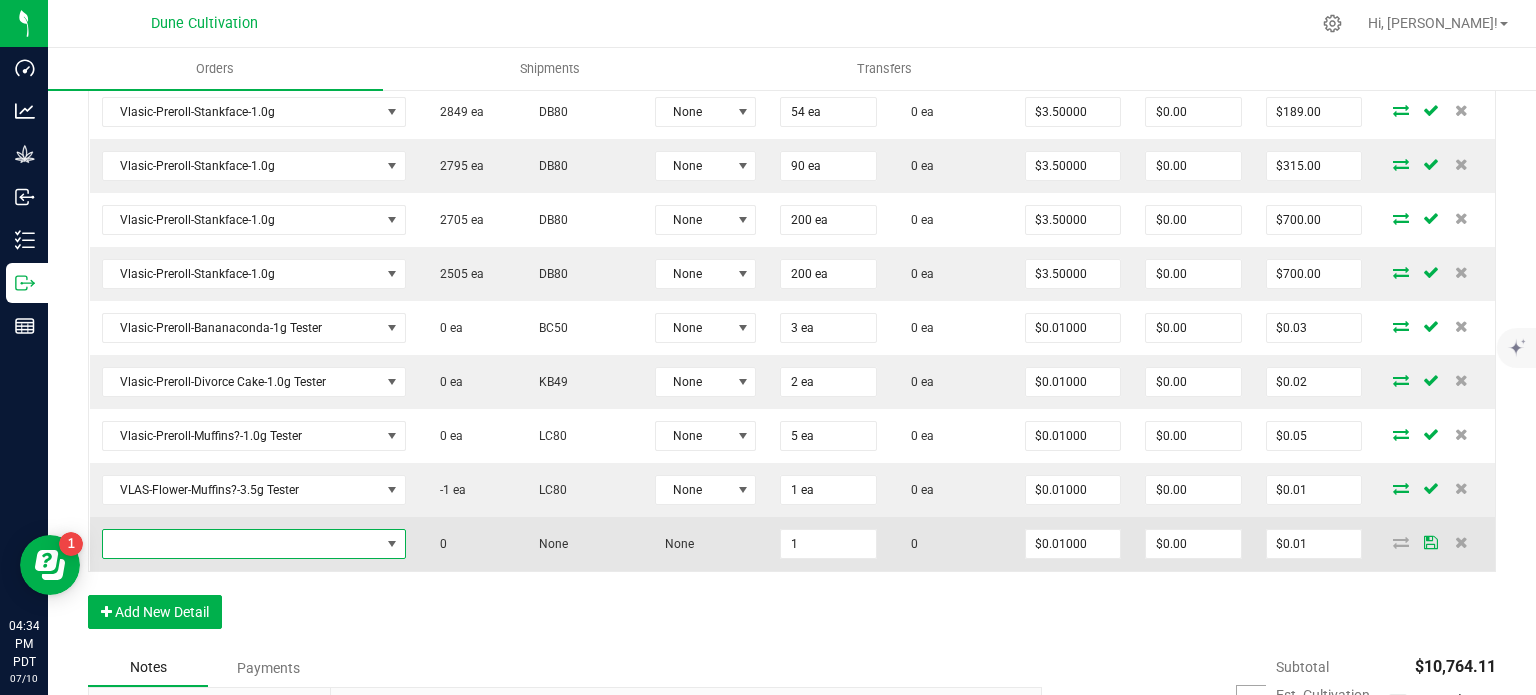 click at bounding box center (241, 544) 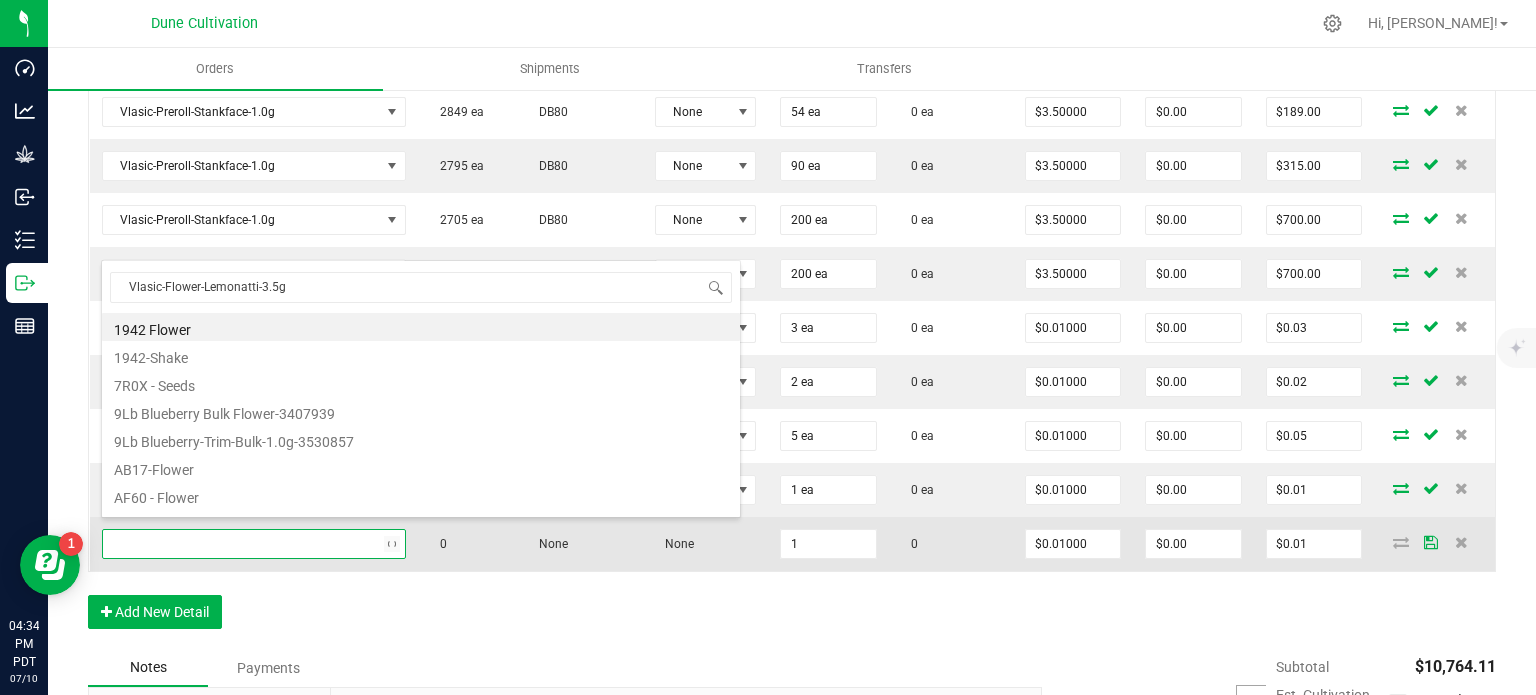 scroll, scrollTop: 99970, scrollLeft: 99728, axis: both 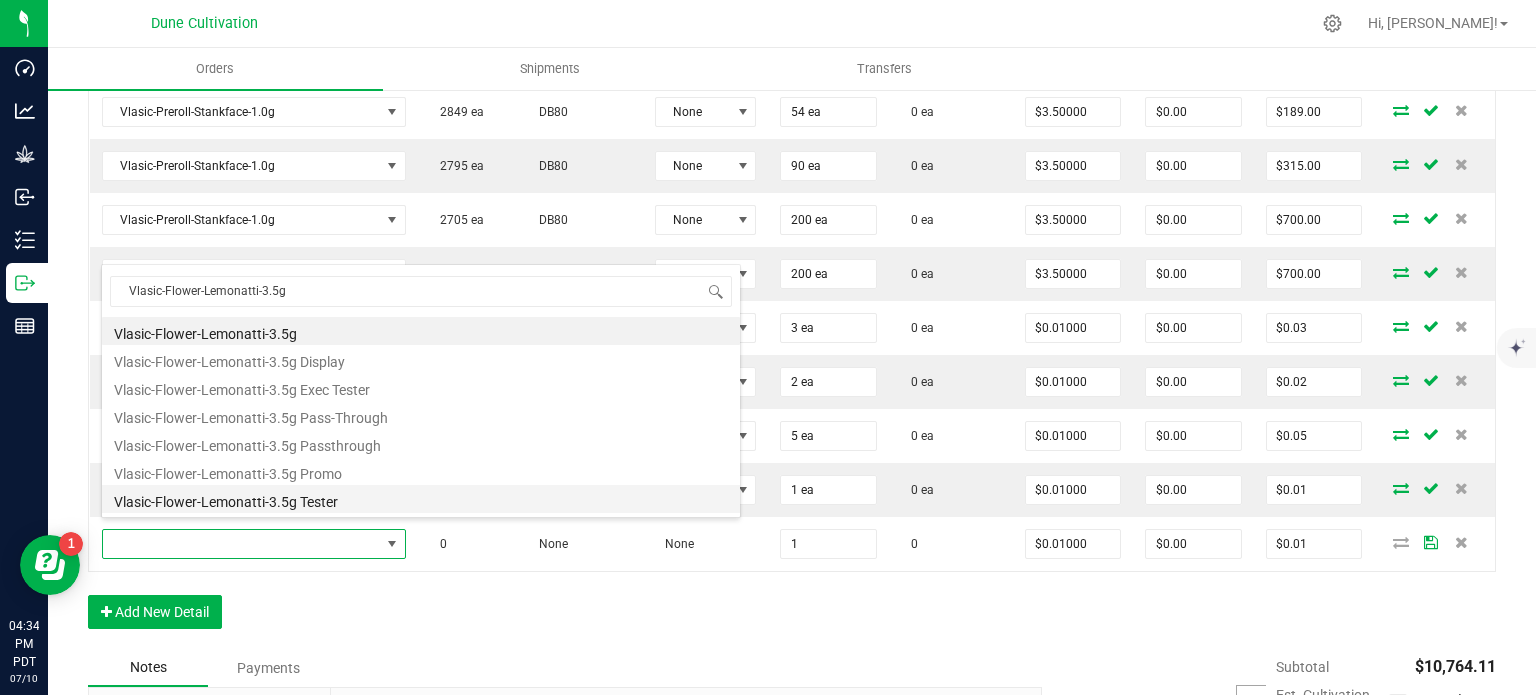 click on "Vlasic-Flower-Lemonatti-3.5g Tester" at bounding box center (421, 499) 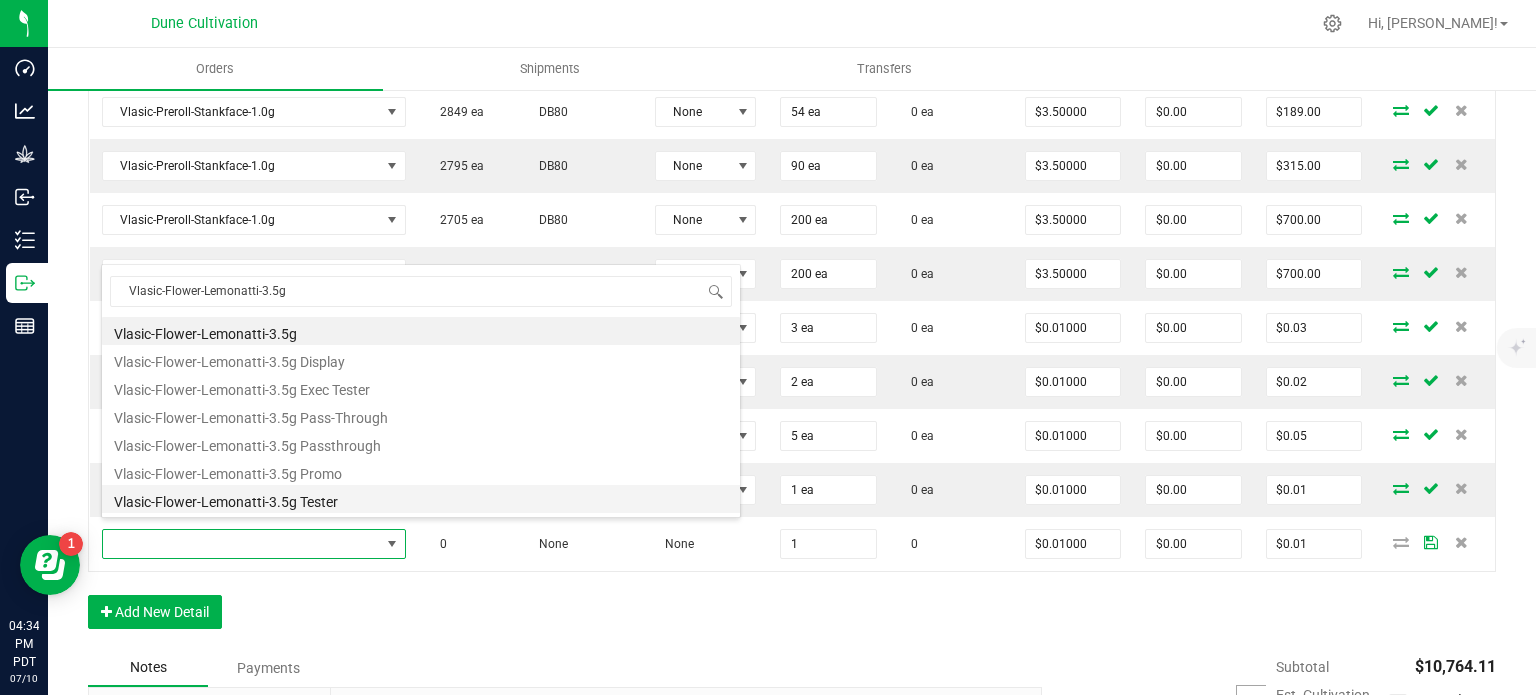 type on "1 ea" 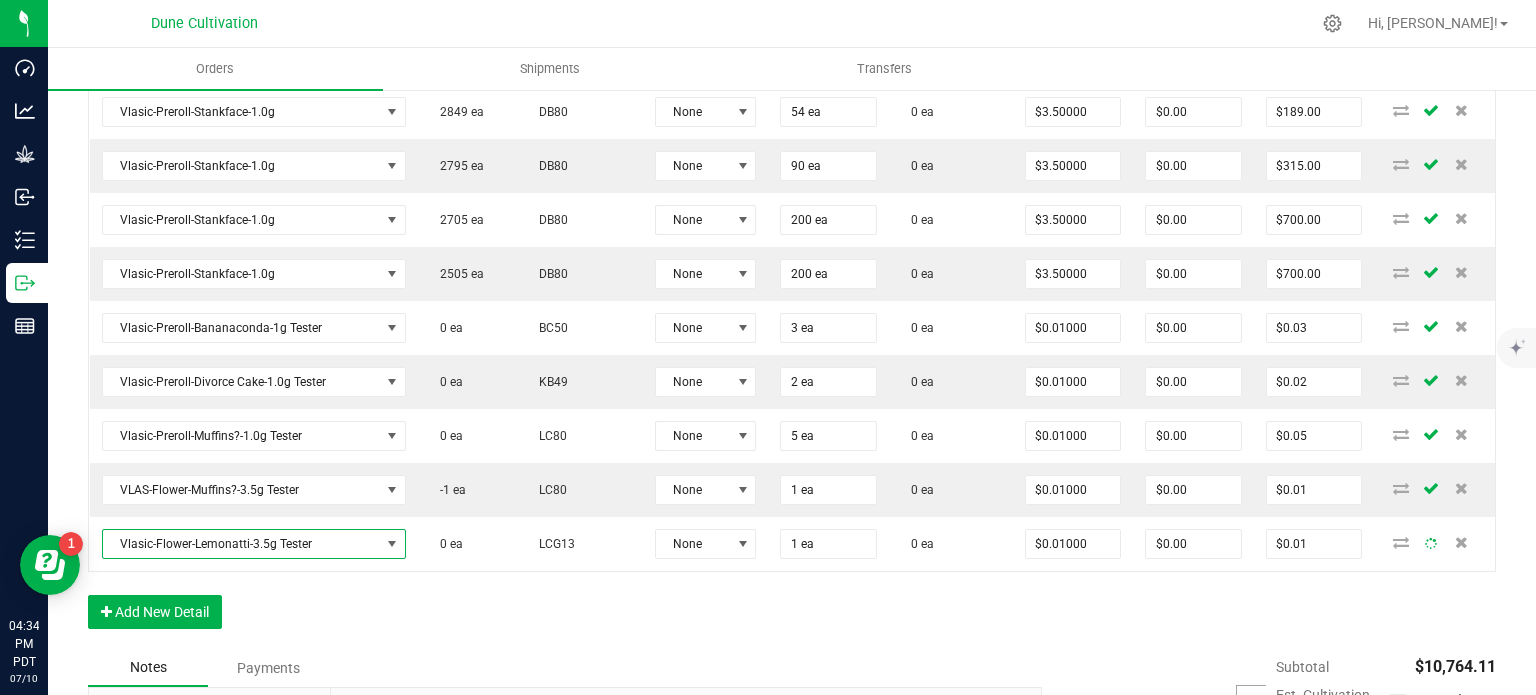 click on "Order Details Print All Labels Item  Sellable  Strain  Lot Number  Qty Ordered Qty Allocated Unit Price Line Discount Total Actions VLAS-Flower-Virginia Cobbler-3.5g  449 ea   HP70  None 50 ea  0 ea  $16.00000 $0.00 $800.00 Vlasic-Flower-Forbidden Wife-3.5g  499 ea   FW30  None 50 ea  0 ea  $16.00000 $0.00 $800.00 Vlasic-Flower-Lemonatti-3.5g  829 ea   LCG13  None 50 ea  0 ea  $16.00000 $0.00 $800.00 VLAS-Flower-Muffins?-3.5g  1095 ea   LC80  None 50 ea  0 ea  $16.00000 $0.00 $800.00 VLAS-Flower-Muffins?-3.5g  1045 ea   LC80  None 50 ea  0 ea  $16.00000 $0.00 $800.00 HUST-Flower-Trainwreck-3.5g  731 ea   JCO  None 50 ea  0 ea  $16.00000 $0.00 $800.00 Vlasic-Preroll-Alaskan Thunderfuck-1.0g  160 ea   JCO  None 50 ea  0 ea  $3.50000 $0.00 $175.00 Vlasic-Preroll-Bananaconda-1g  53 ea   BC50  None 50 ea  0 ea  $3.50000 $0.00 $175.00 Vlasic-Preroll-Divorce Cake-1.0g  62 ea   KB49  None 60 ea  0 ea  $3.50000 $0.00 $210.00 Vlasic-Preroll-Forbidden Wife-1g  293 ea   FW30  None 200 ea" at bounding box center (792, -56) 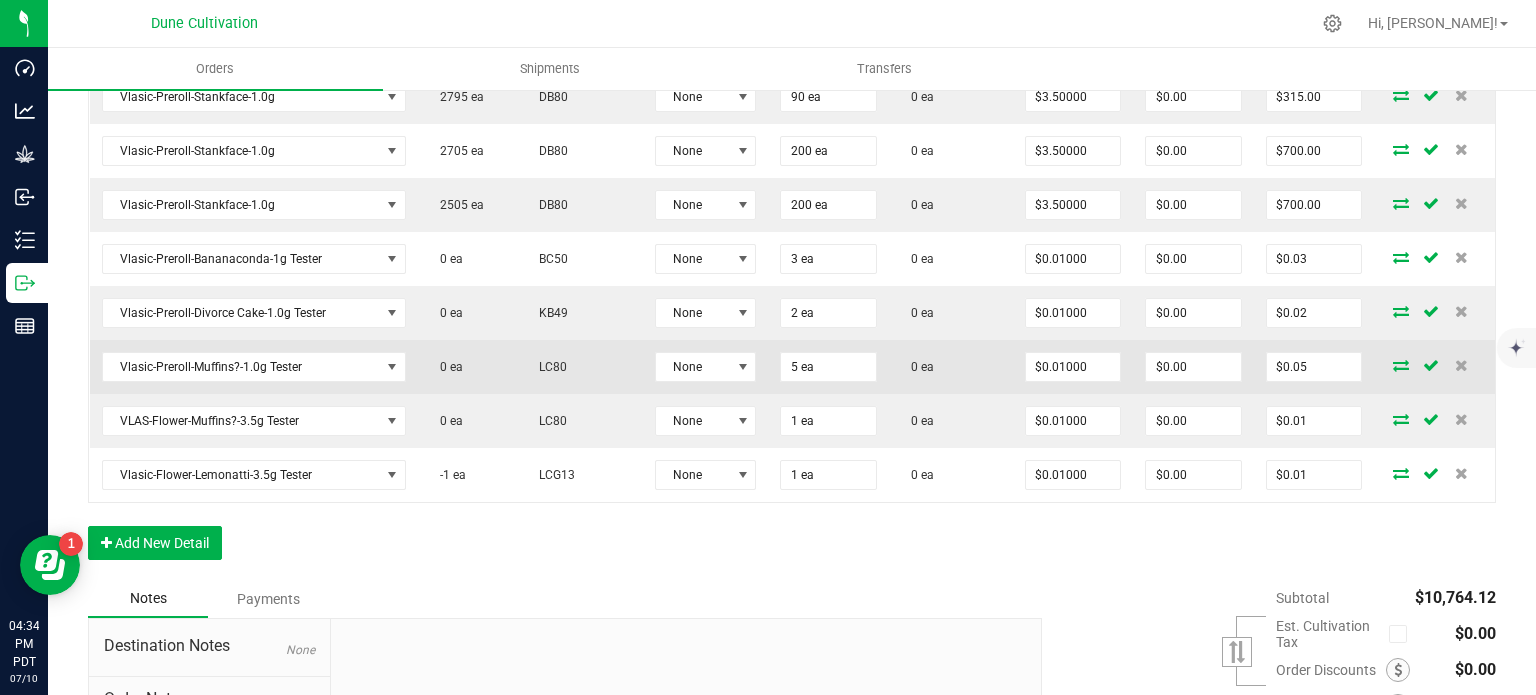 scroll, scrollTop: 1680, scrollLeft: 0, axis: vertical 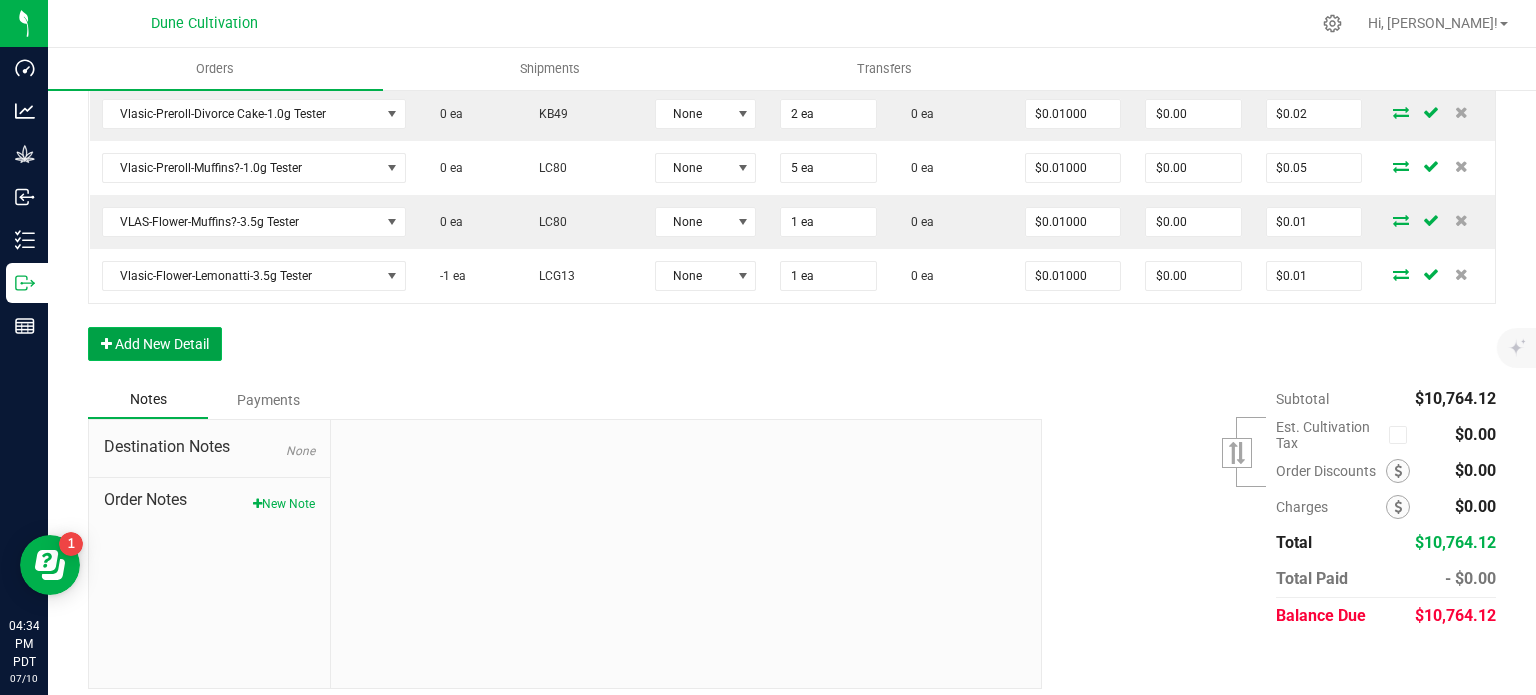 click on "Add New Detail" at bounding box center [155, 344] 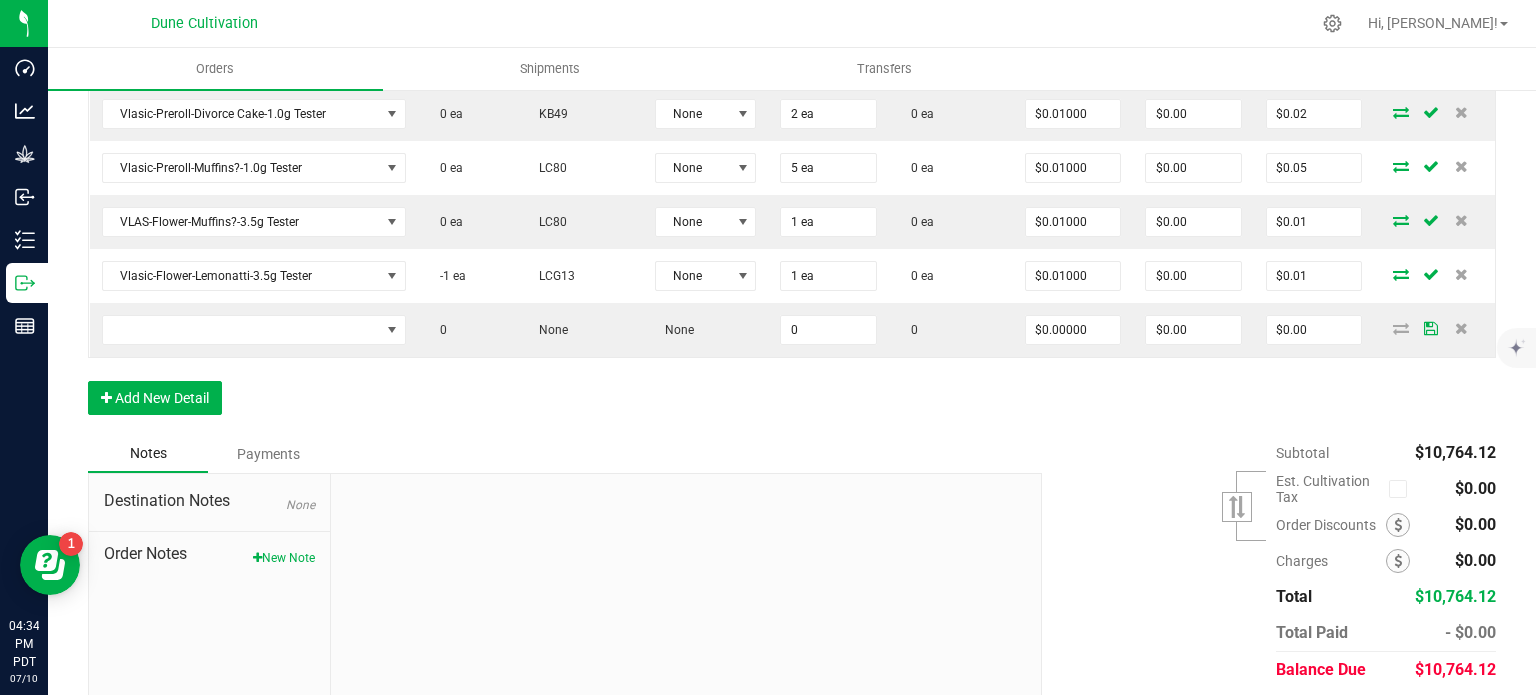 click on "Order Details Print All Labels Item  Sellable  Strain  Lot Number  Qty Ordered Qty Allocated Unit Price Line Discount Total Actions VLAS-Flower-Virginia Cobbler-3.5g  449 ea   HP70  None 50 ea  0 ea  $16.00000 $0.00 $800.00 Vlasic-Flower-Forbidden Wife-3.5g  499 ea   FW30  None 50 ea  0 ea  $16.00000 $0.00 $800.00 Vlasic-Flower-Lemonatti-3.5g  829 ea   LCG13  None 50 ea  0 ea  $16.00000 $0.00 $800.00 VLAS-Flower-Muffins?-3.5g  1095 ea   LC80  None 50 ea  0 ea  $16.00000 $0.00 $800.00 VLAS-Flower-Muffins?-3.5g  1045 ea   LC80  None 50 ea  0 ea  $16.00000 $0.00 $800.00 HUST-Flower-Trainwreck-3.5g  731 ea   JCO  None 50 ea  0 ea  $16.00000 $0.00 $800.00 Vlasic-Preroll-Alaskan Thunderfuck-1.0g  160 ea   JCO  None 50 ea  0 ea  $3.50000 $0.00 $175.00 Vlasic-Preroll-Bananaconda-1g  53 ea   BC50  None 50 ea  0 ea  $3.50000 $0.00 $175.00 Vlasic-Preroll-Divorce Cake-1.0g  62 ea   KB49  None 60 ea  0 ea  $3.50000 $0.00 $210.00 Vlasic-Preroll-Forbidden Wife-1g  293 ea   FW30  None 200 ea" at bounding box center [792, -297] 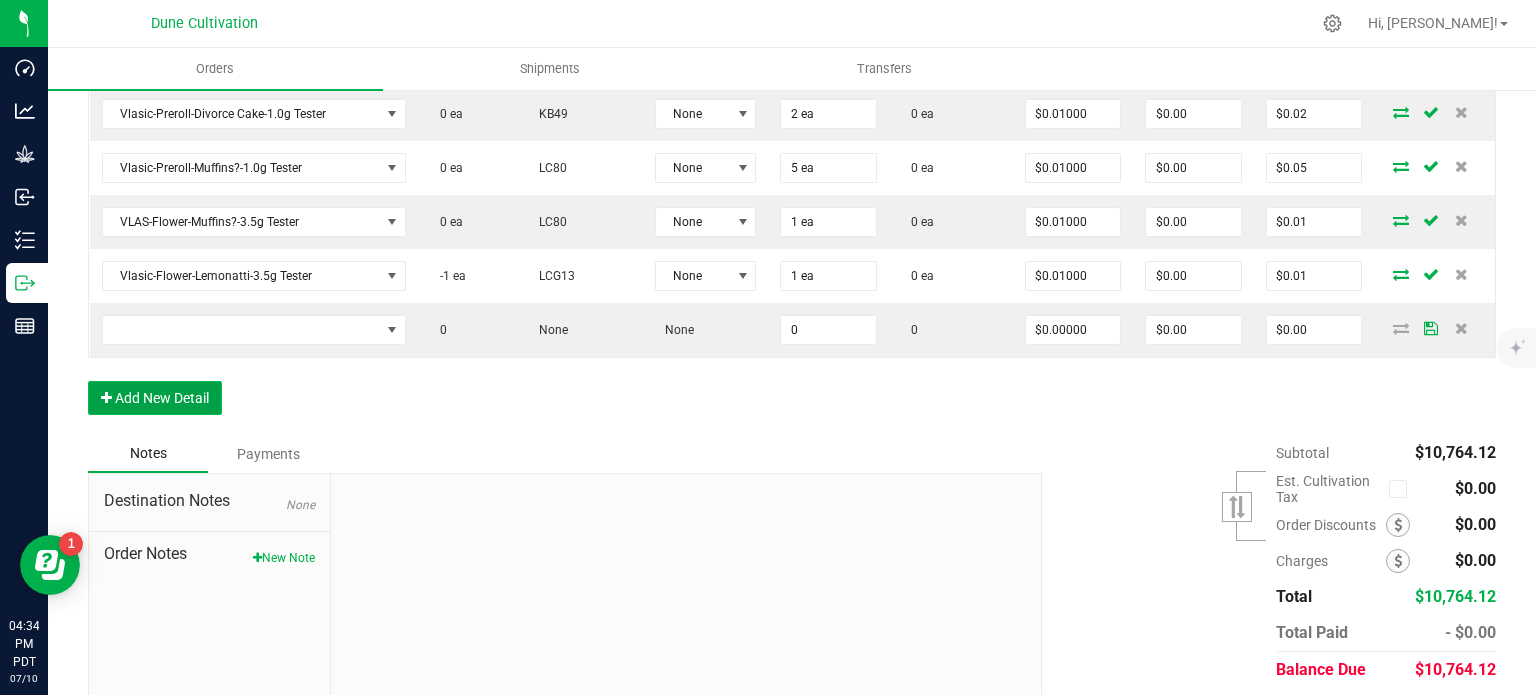 click on "Add New Detail" at bounding box center [155, 398] 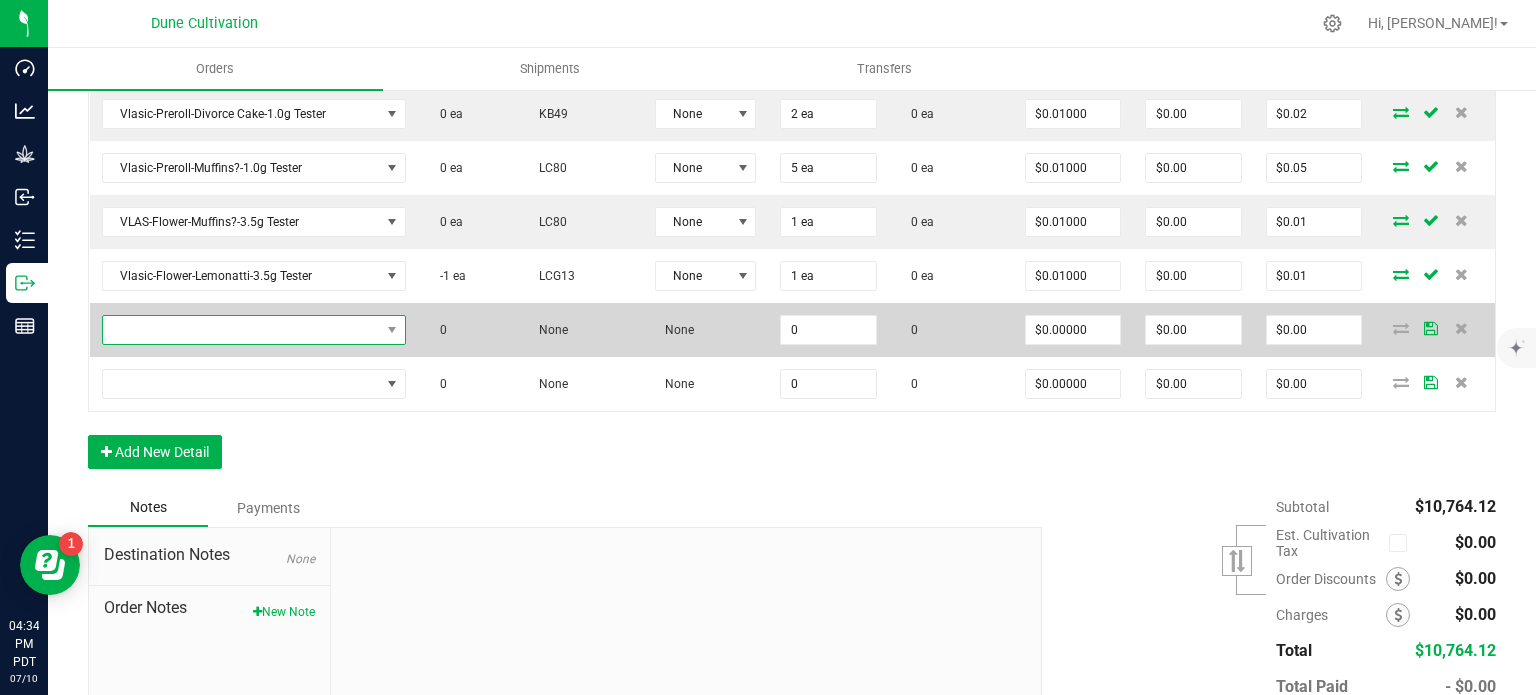 click at bounding box center [241, 330] 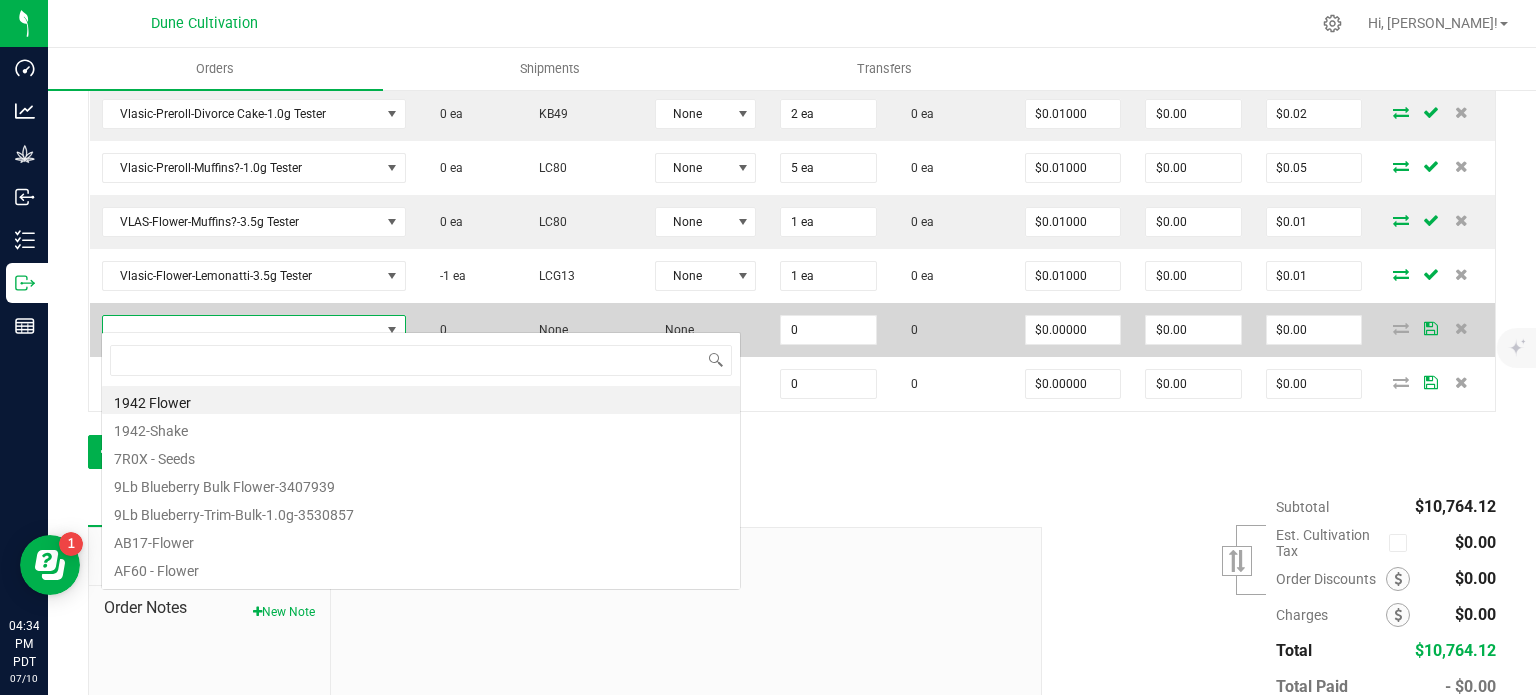 type on "VLAS-Flower-Muffins?-3.5g" 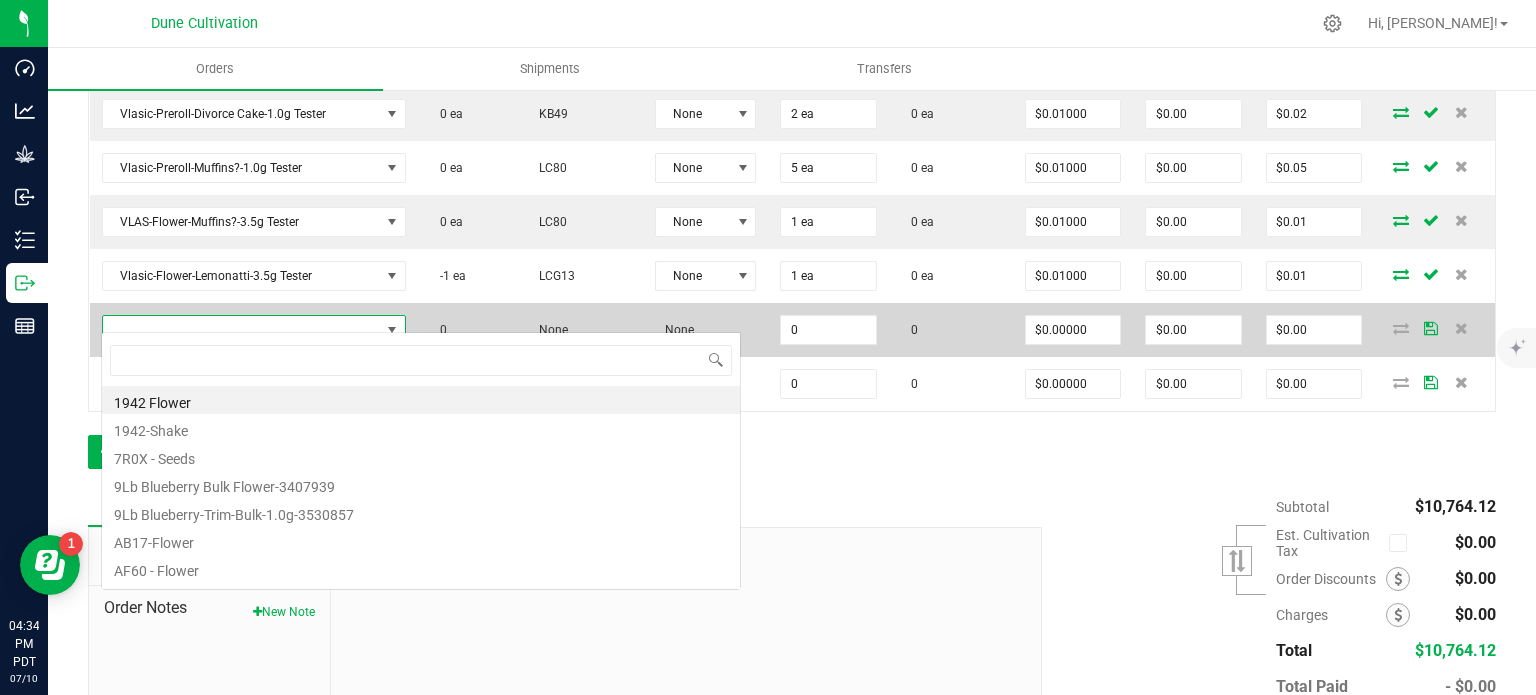 scroll, scrollTop: 99970, scrollLeft: 99728, axis: both 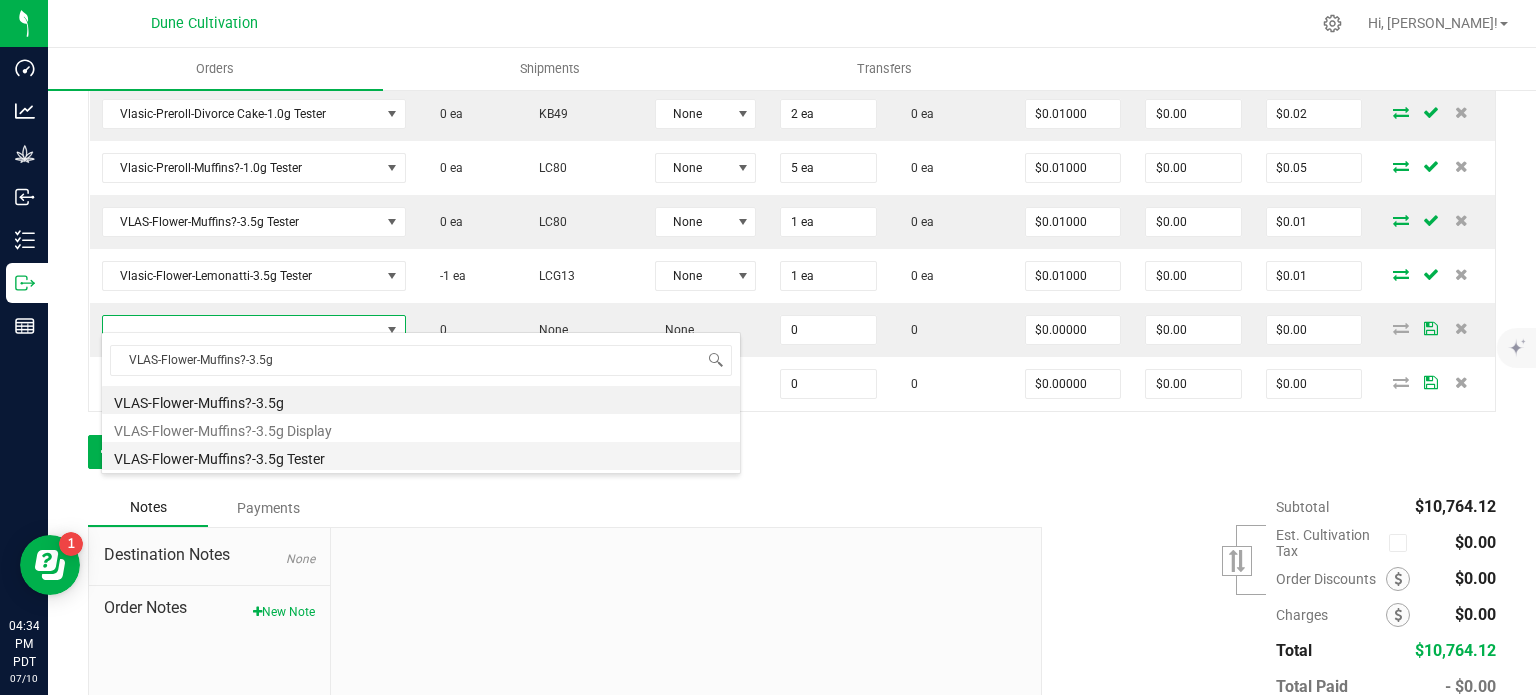 click on "VLAS-Flower-Muffins?-3.5g Tester" at bounding box center [421, 456] 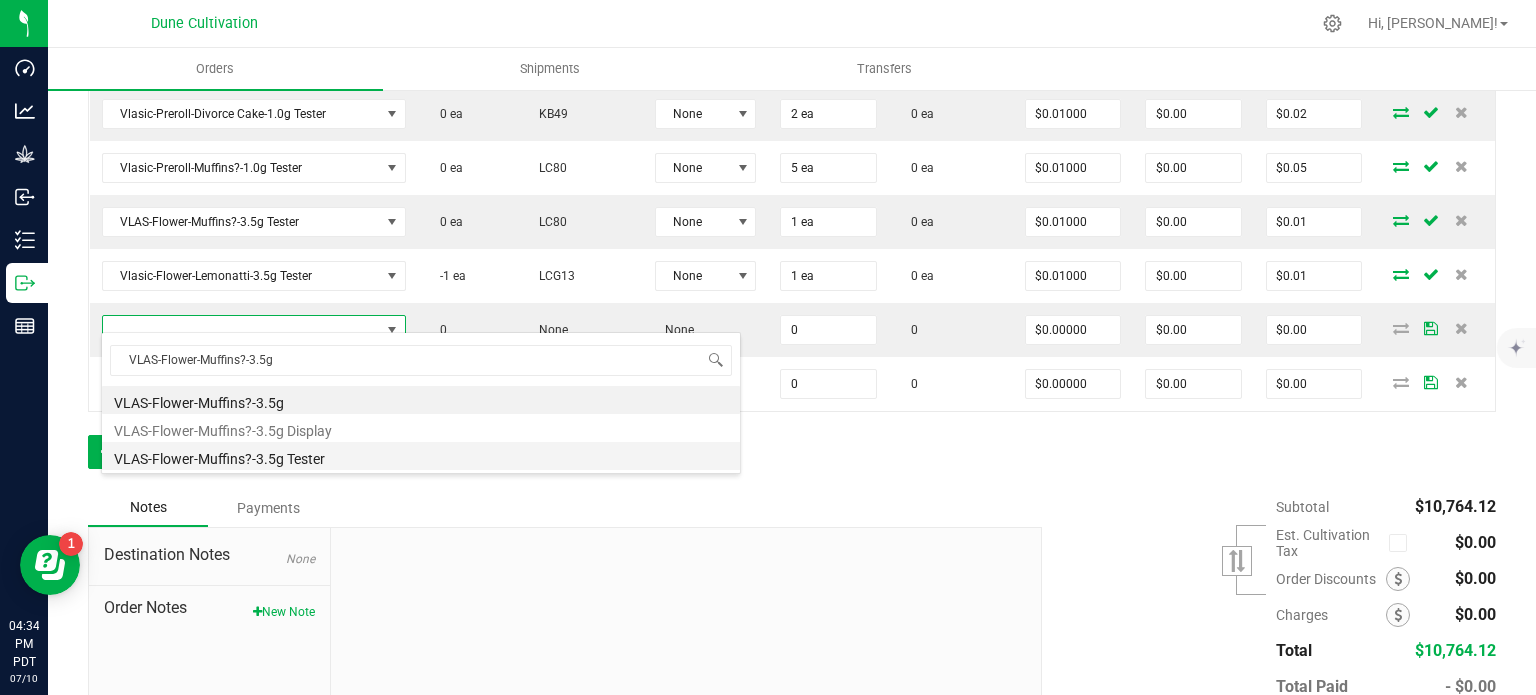 type on "0 ea" 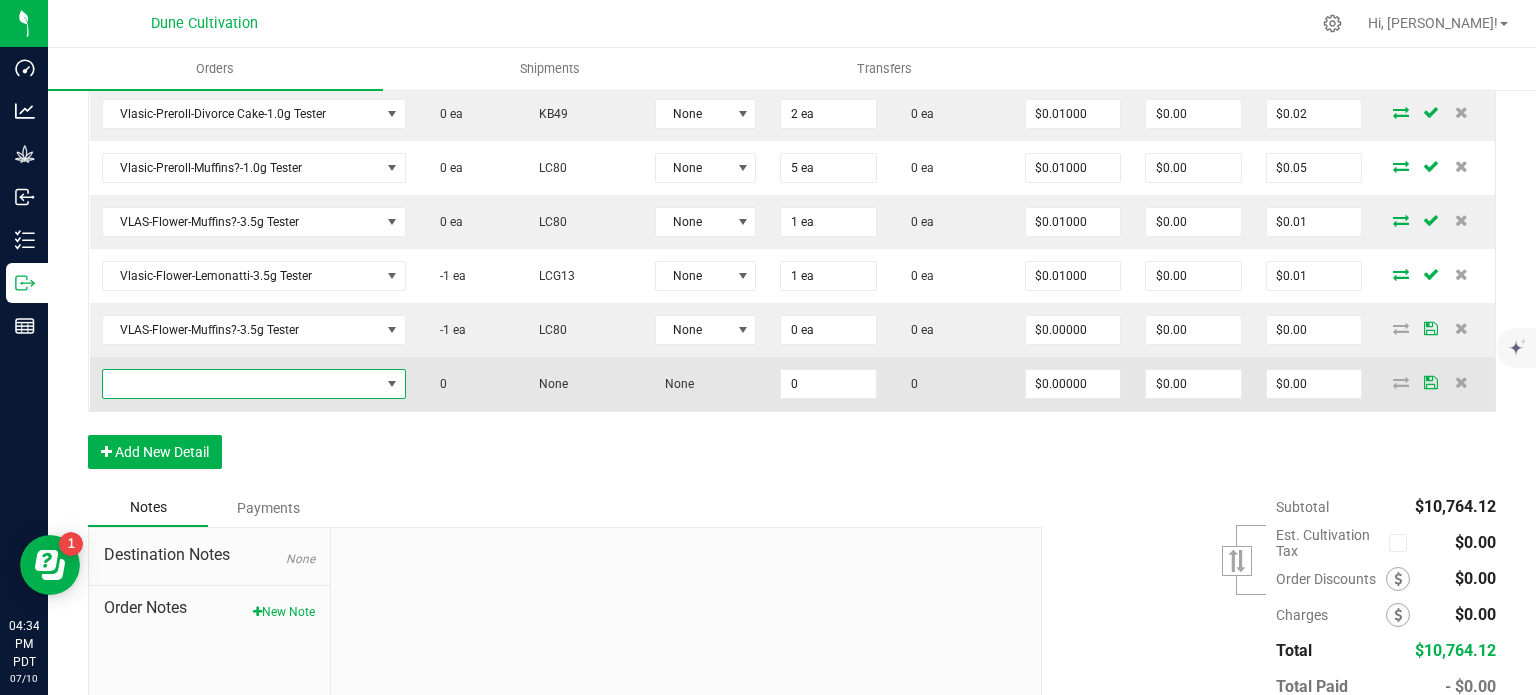 click at bounding box center (241, 384) 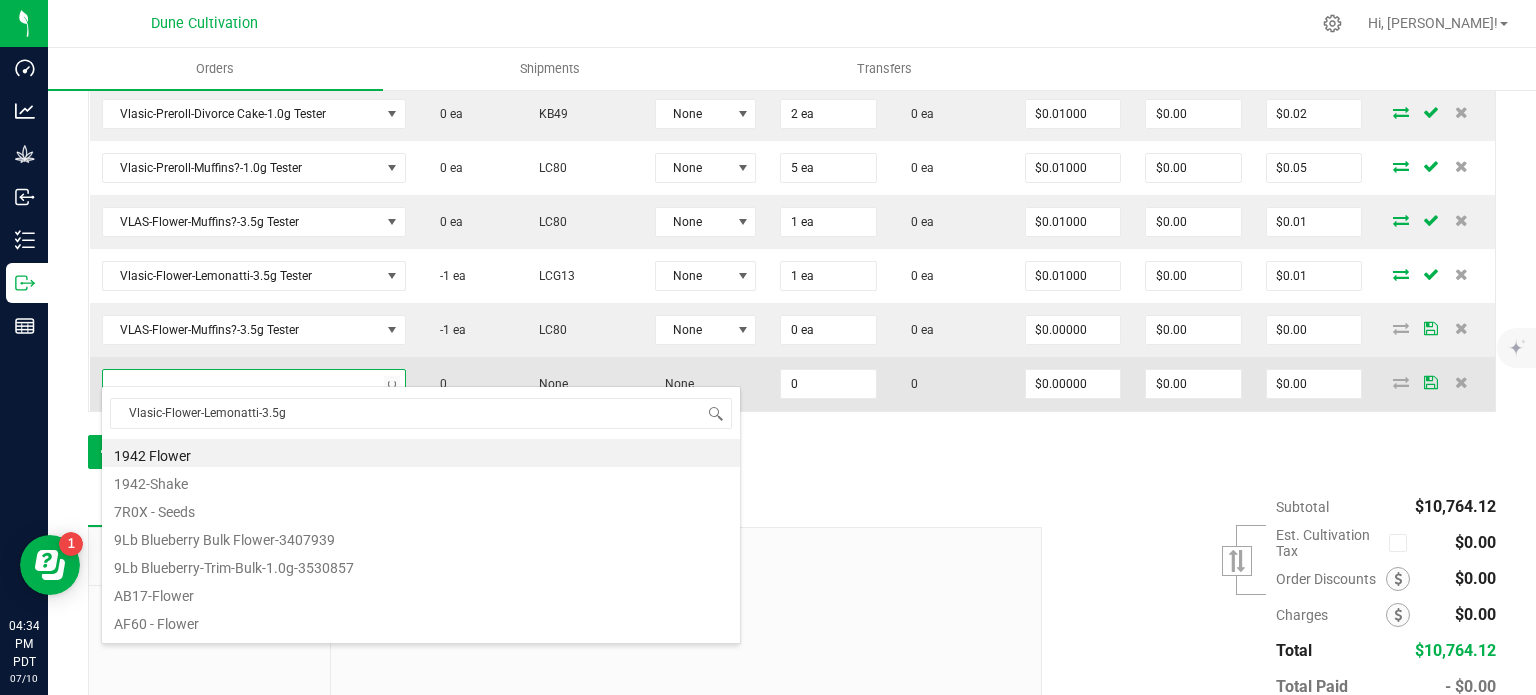 scroll, scrollTop: 99970, scrollLeft: 99728, axis: both 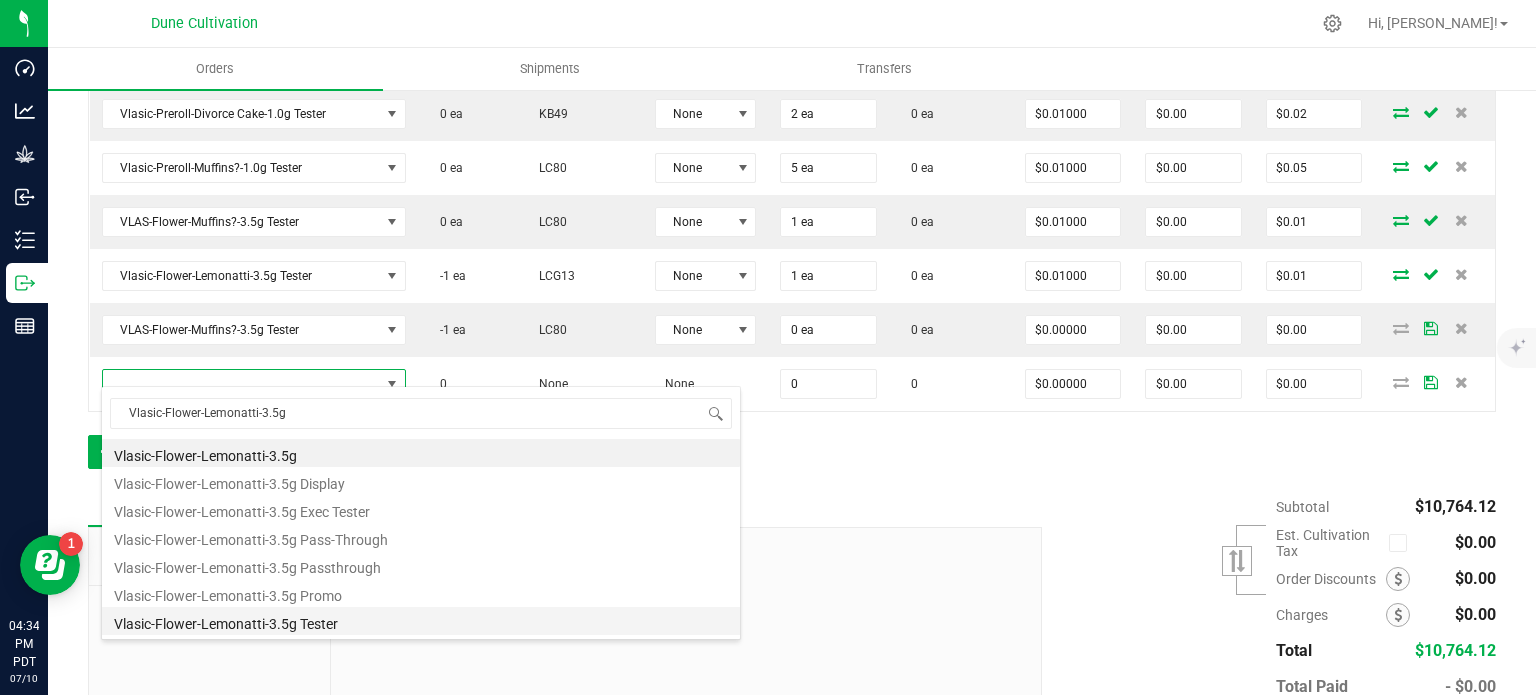 click on "Vlasic-Flower-Lemonatti-3.5g Tester" at bounding box center (421, 621) 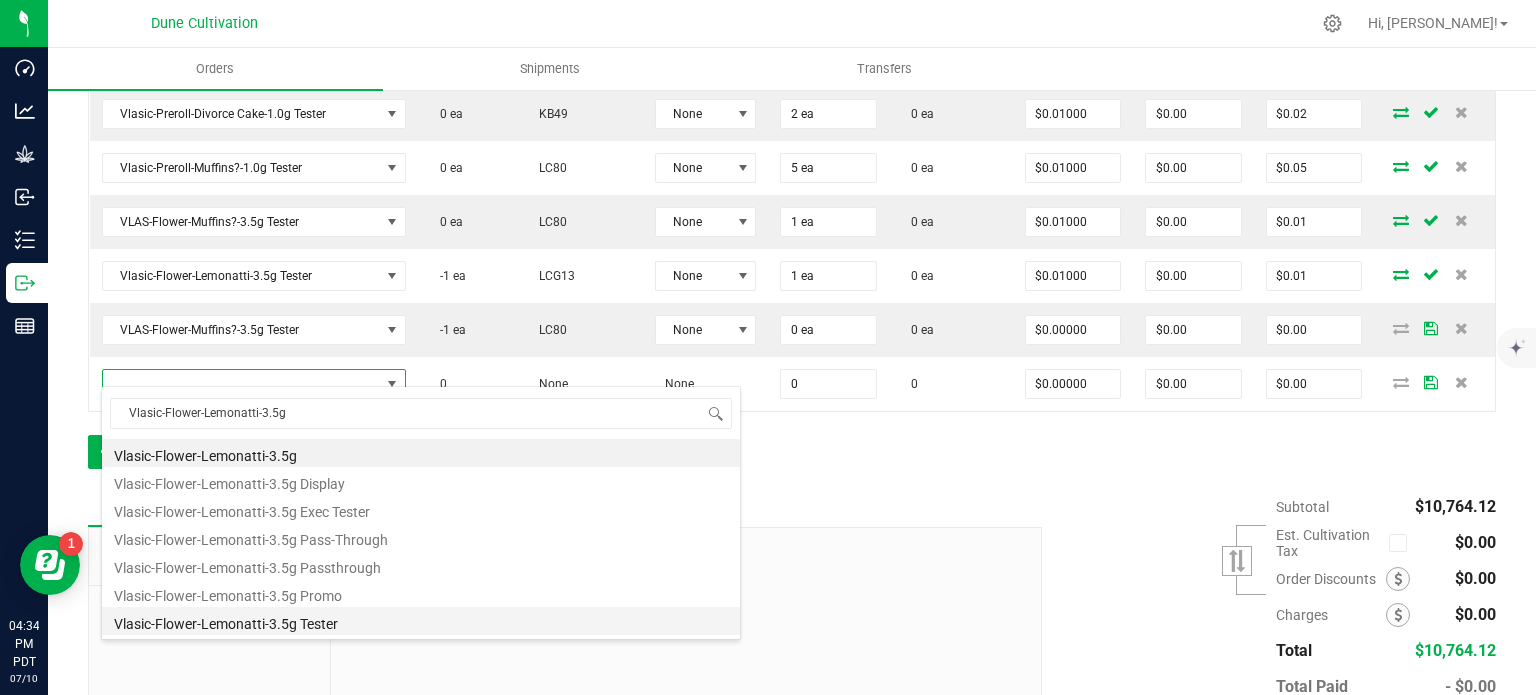 type on "0 ea" 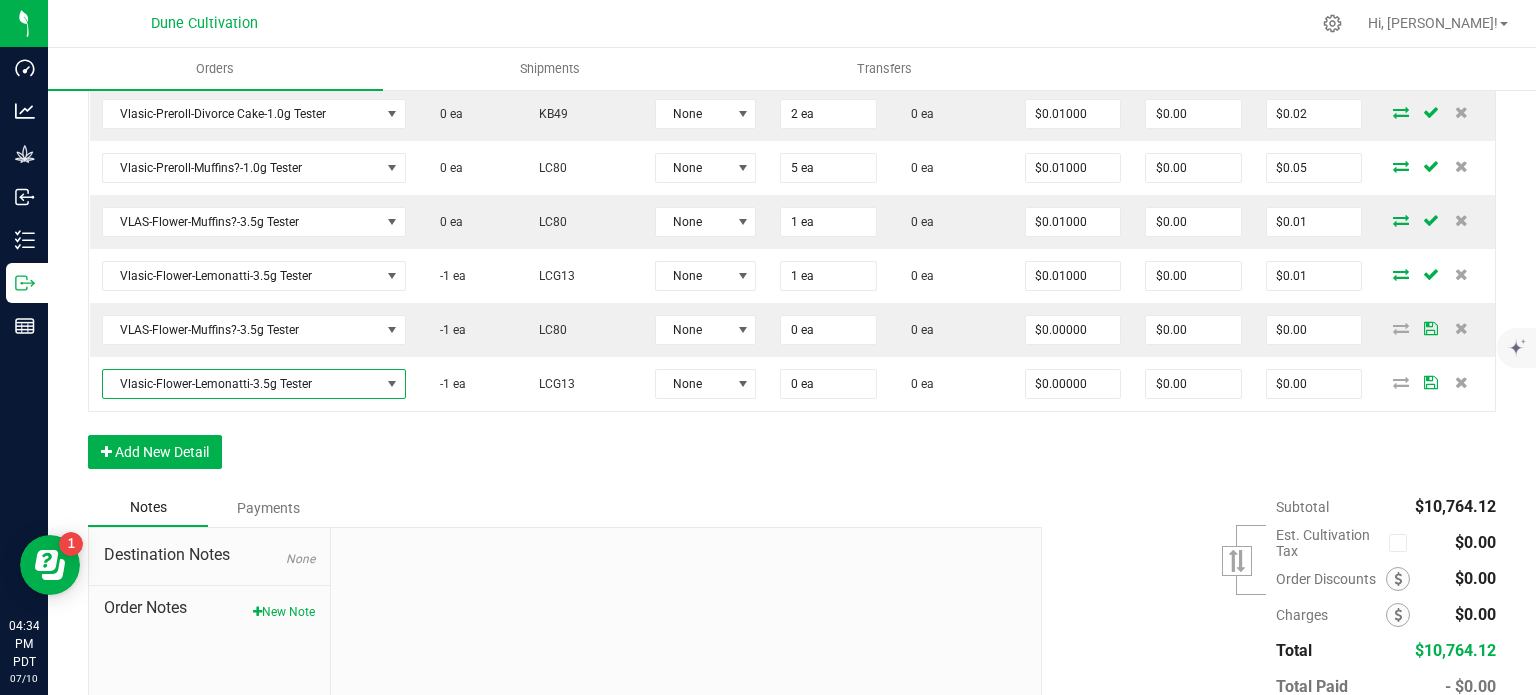 click on "Order Details Print All Labels Item  Sellable  Strain  Lot Number  Qty Ordered Qty Allocated Unit Price Line Discount Total Actions VLAS-Flower-Virginia Cobbler-3.5g  449 ea   HP70  None 50 ea  0 ea  $16.00000 $0.00 $800.00 Vlasic-Flower-Forbidden Wife-3.5g  499 ea   FW30  None 50 ea  0 ea  $16.00000 $0.00 $800.00 Vlasic-Flower-Lemonatti-3.5g  829 ea   LCG13  None 50 ea  0 ea  $16.00000 $0.00 $800.00 VLAS-Flower-Muffins?-3.5g  1095 ea   LC80  None 50 ea  0 ea  $16.00000 $0.00 $800.00 VLAS-Flower-Muffins?-3.5g  1045 ea   LC80  None 50 ea  0 ea  $16.00000 $0.00 $800.00 HUST-Flower-Trainwreck-3.5g  731 ea   JCO  None 50 ea  0 ea  $16.00000 $0.00 $800.00 Vlasic-Preroll-Alaskan Thunderfuck-1.0g  160 ea   JCO  None 50 ea  0 ea  $3.50000 $0.00 $175.00 Vlasic-Preroll-Bananaconda-1g  53 ea   BC50  None 50 ea  0 ea  $3.50000 $0.00 $175.00 Vlasic-Preroll-Divorce Cake-1.0g  62 ea   KB49  None 60 ea  0 ea  $3.50000 $0.00 $210.00 Vlasic-Preroll-Forbidden Wife-1g  293 ea   FW30  None 200 ea" at bounding box center (792, -270) 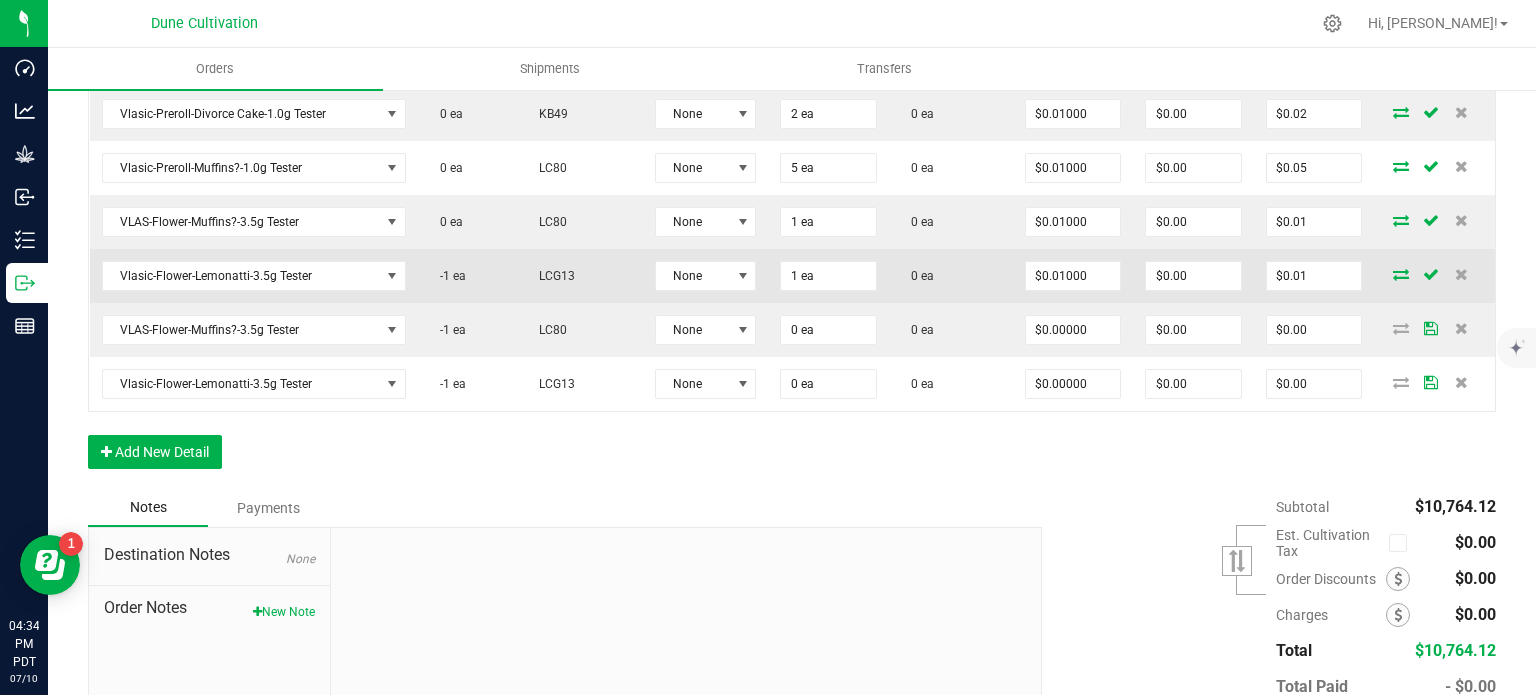 scroll, scrollTop: 1788, scrollLeft: 0, axis: vertical 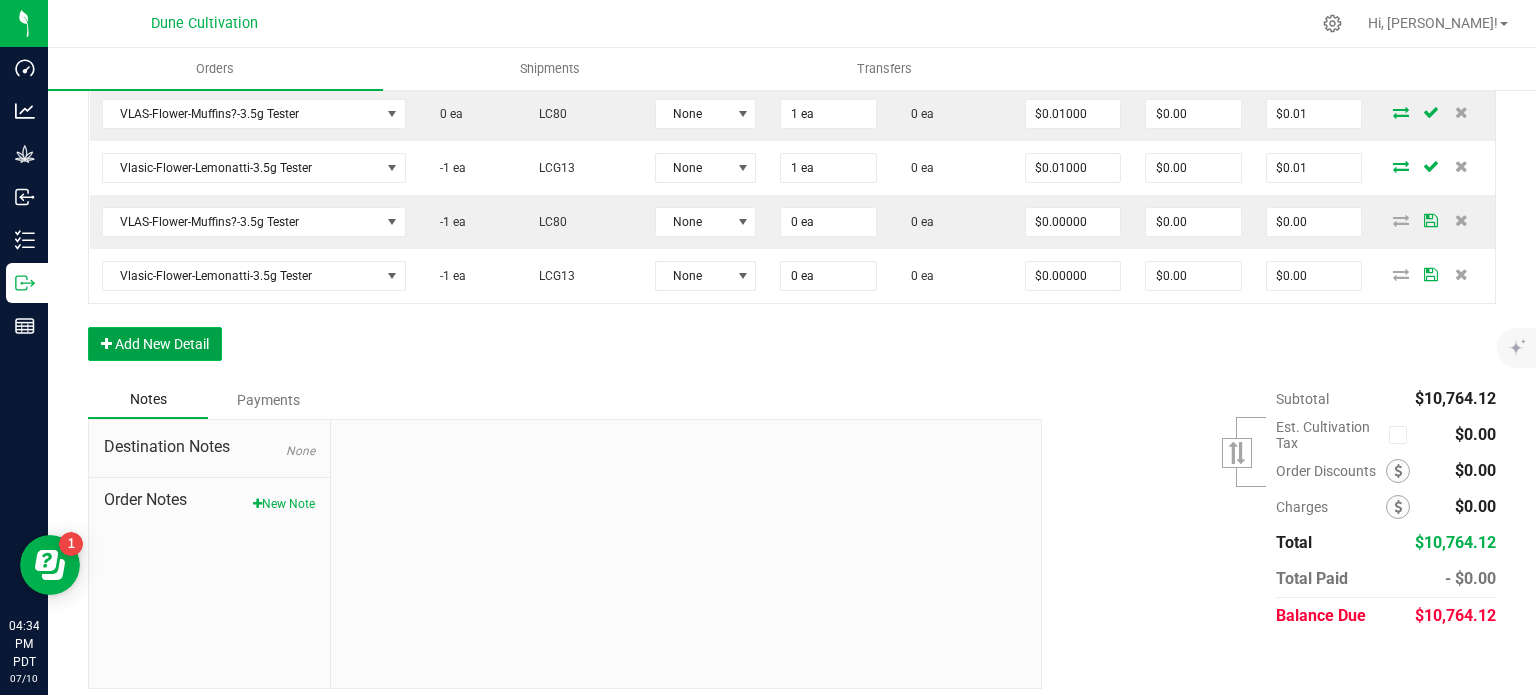 click on "Add New Detail" at bounding box center (155, 344) 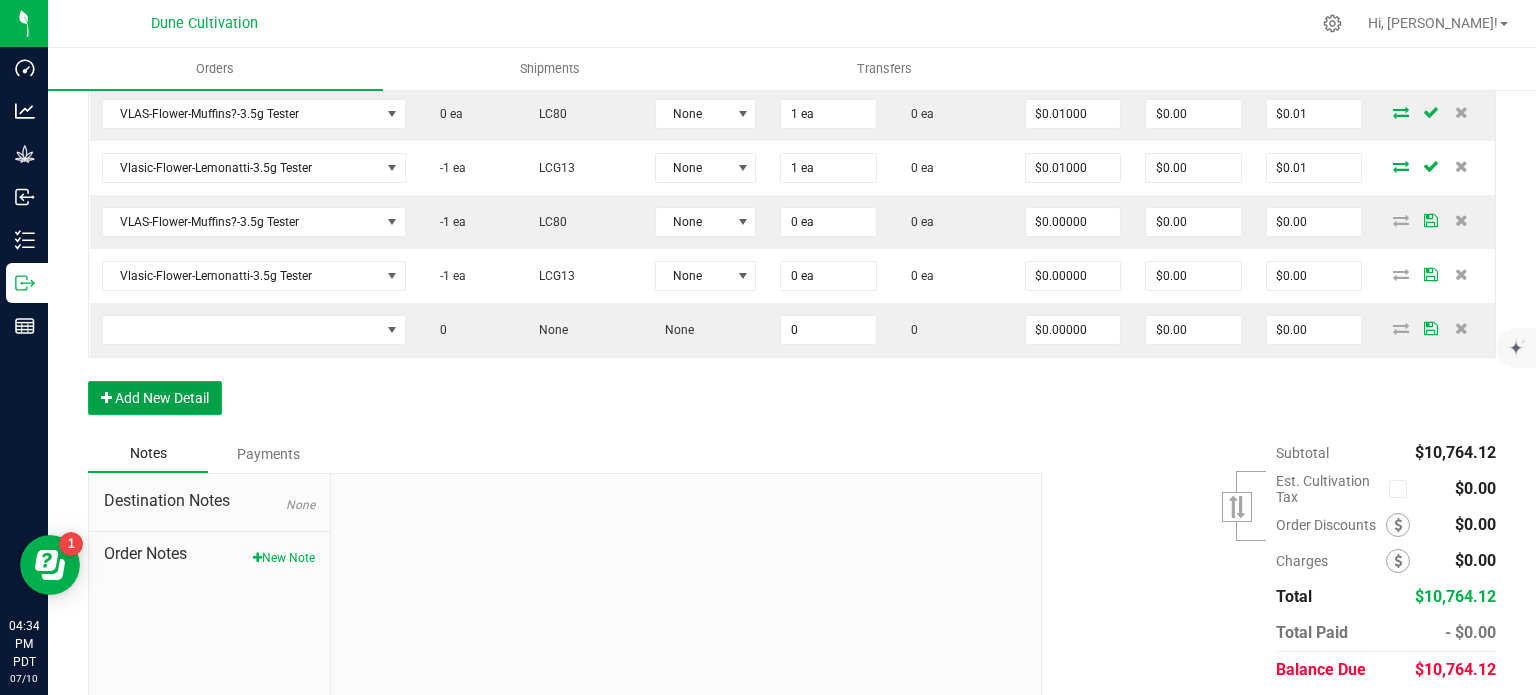 click on "Add New Detail" at bounding box center [155, 398] 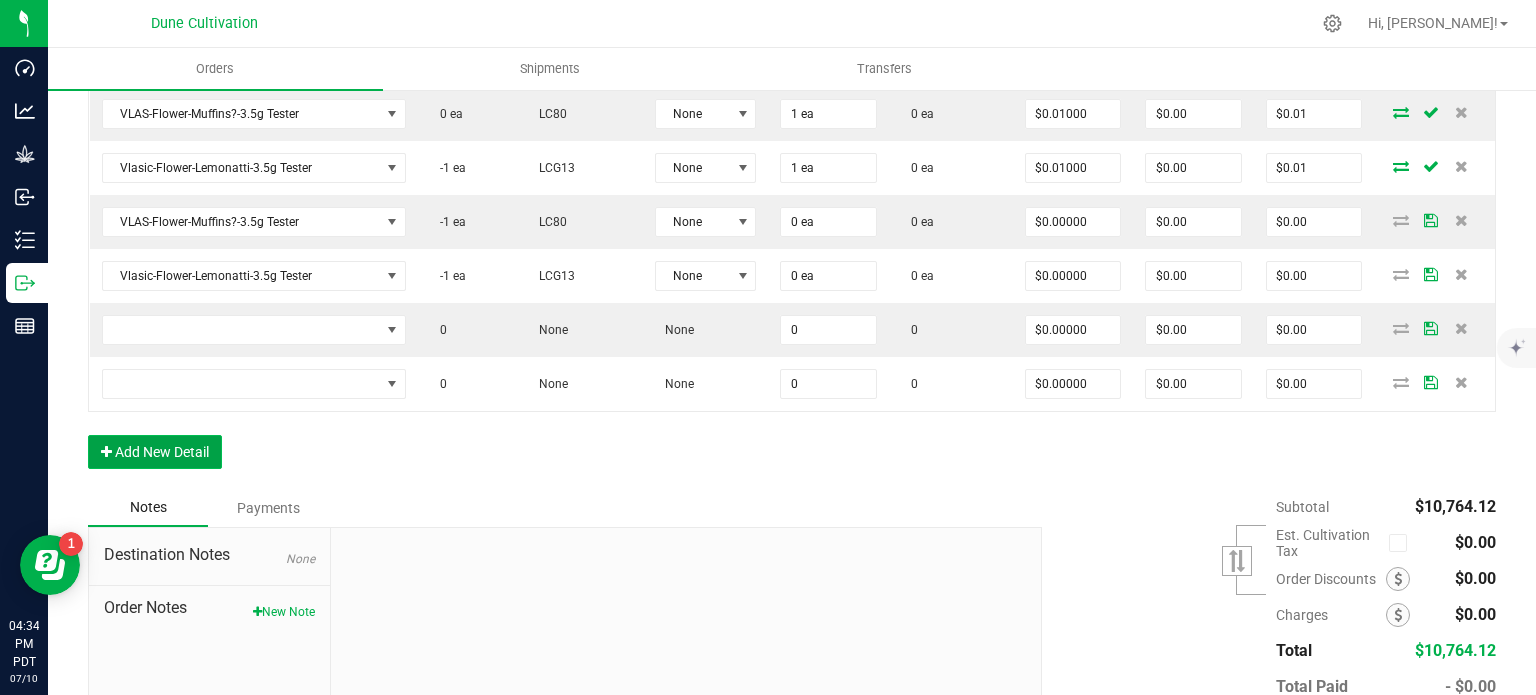 click on "Add New Detail" at bounding box center [155, 452] 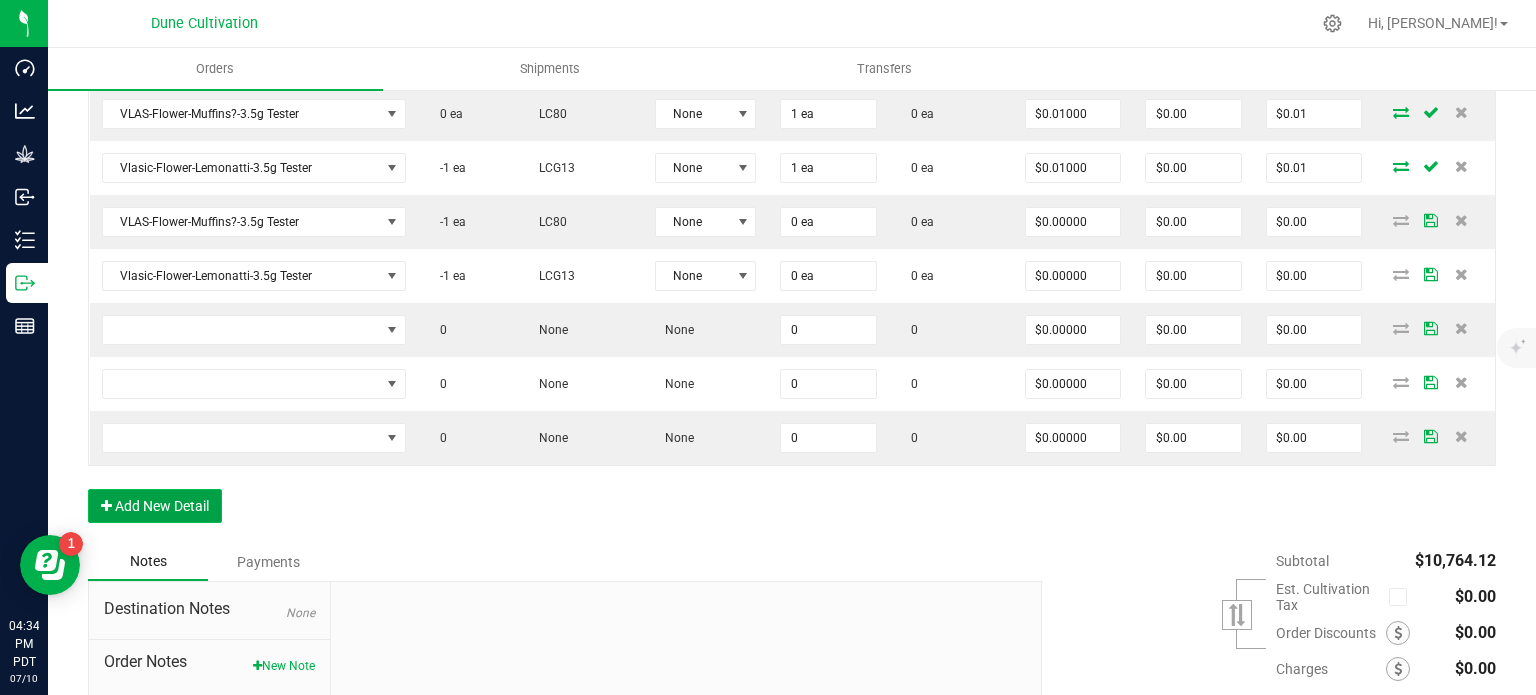 click on "Add New Detail" at bounding box center [155, 506] 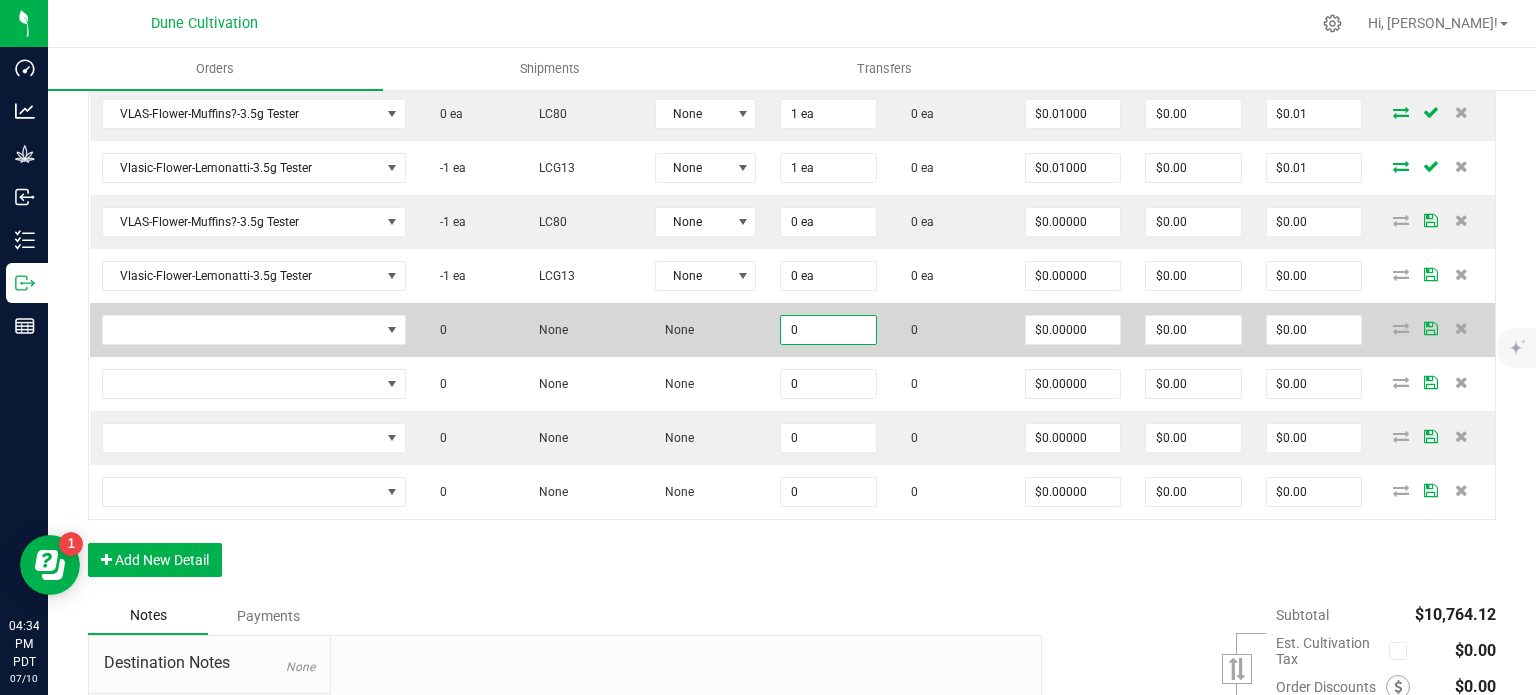 click on "0" at bounding box center [828, 330] 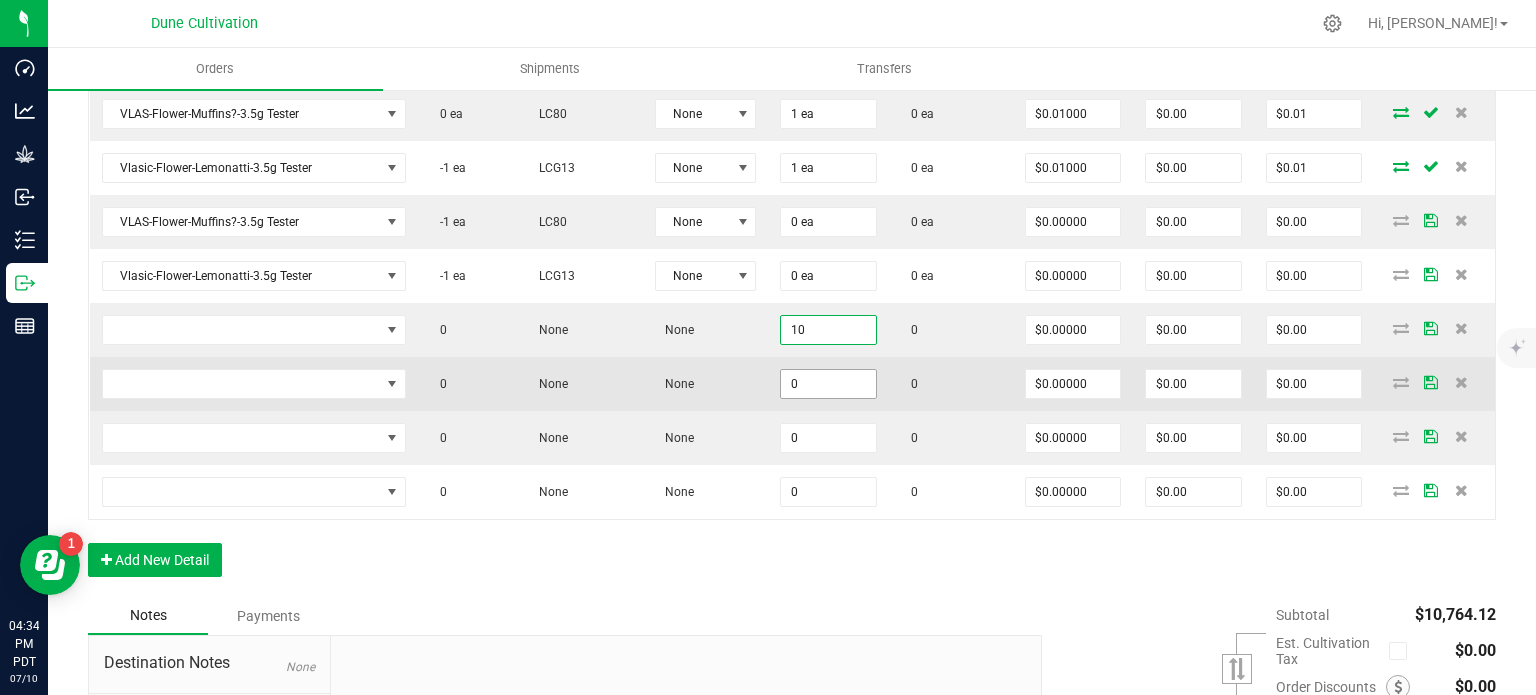 type on "10" 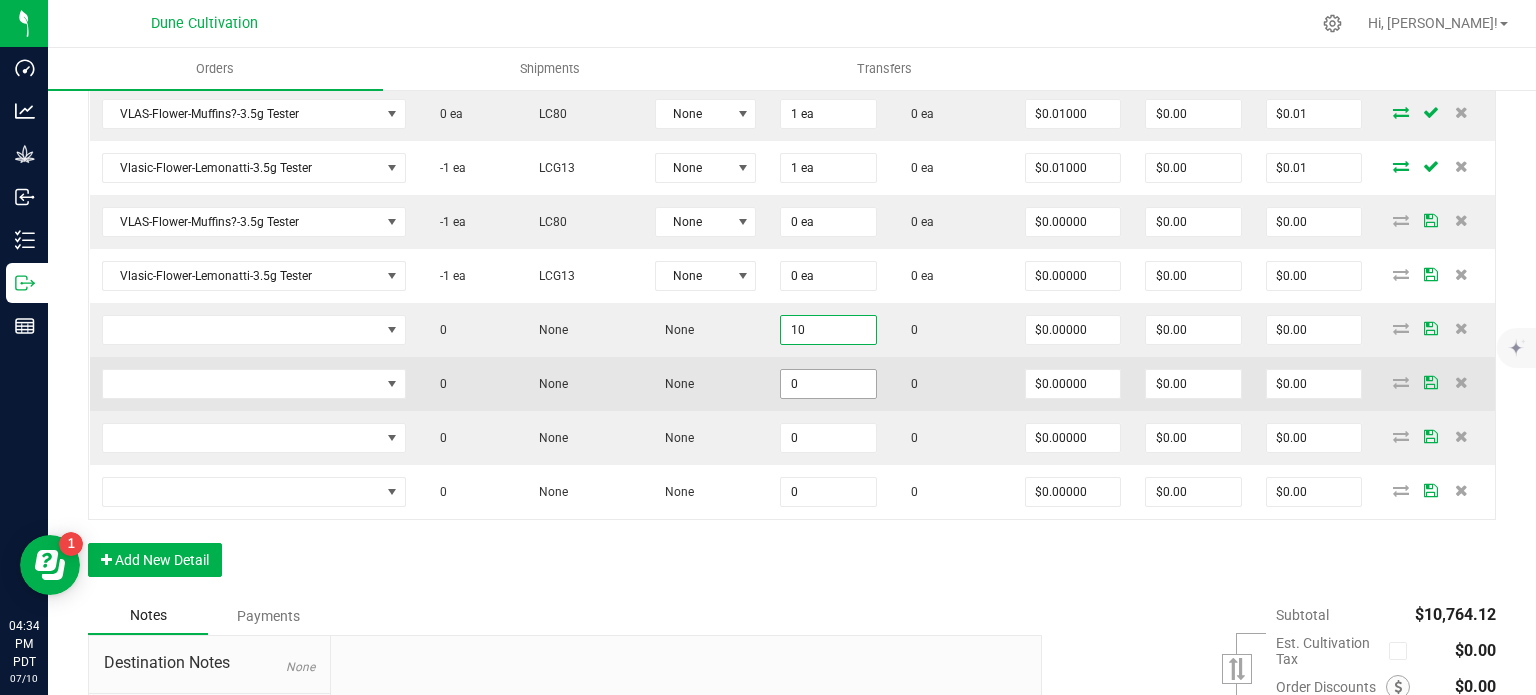 click on "0" at bounding box center (828, 384) 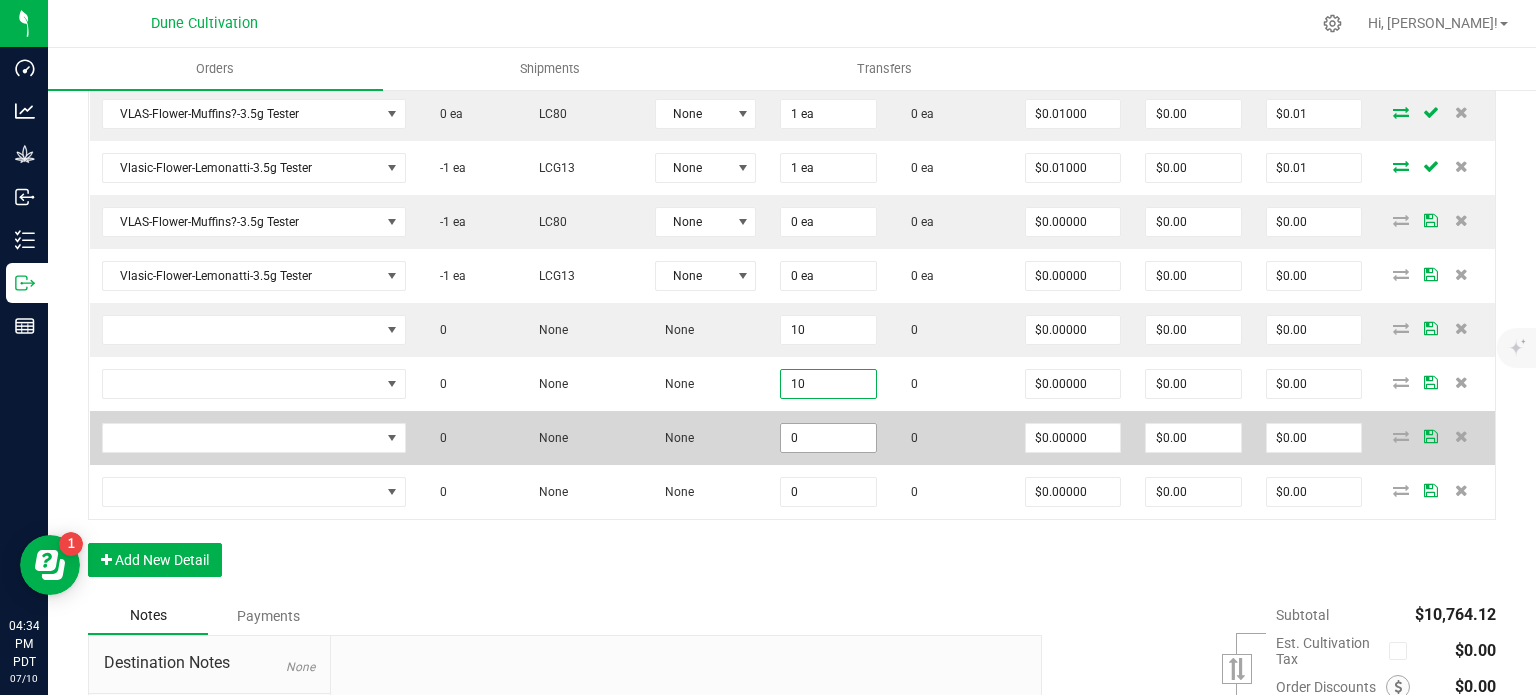type on "10" 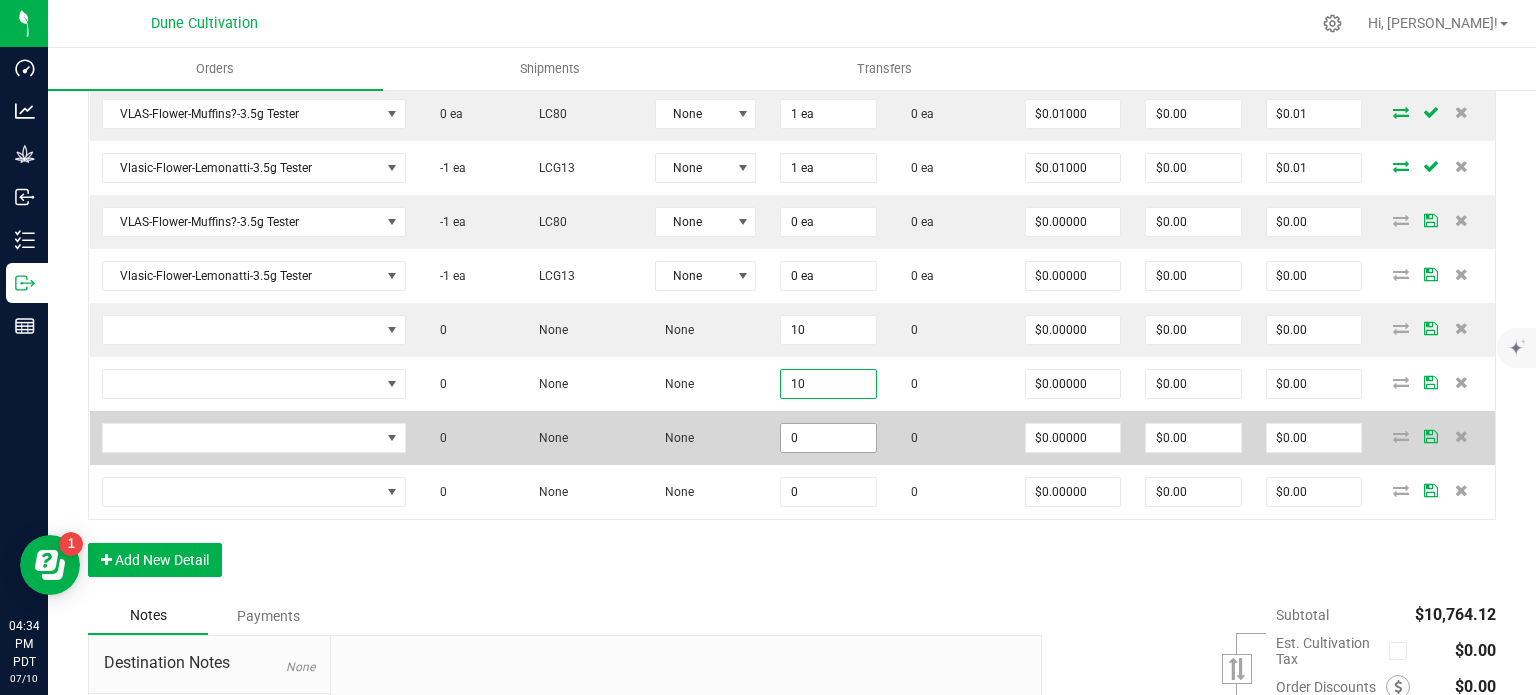 click on "0" at bounding box center (828, 438) 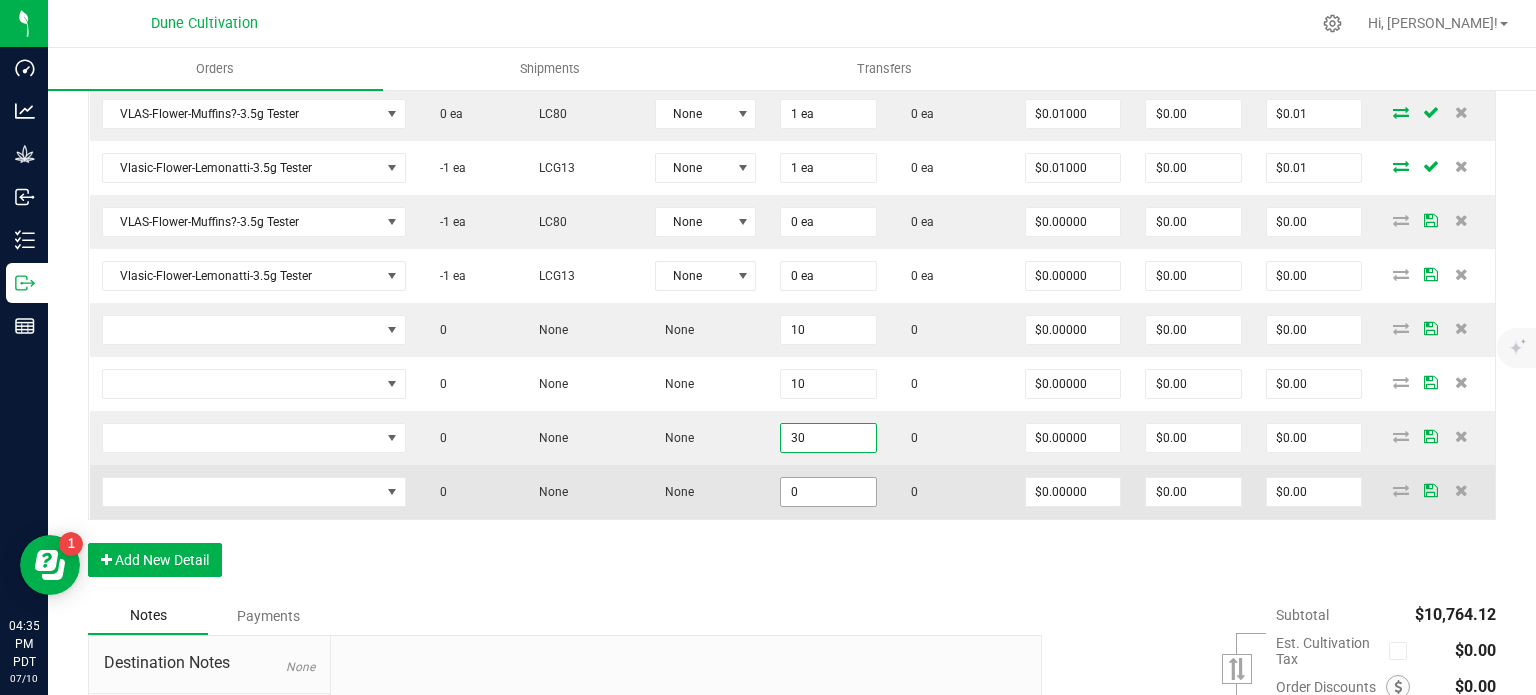 type on "30" 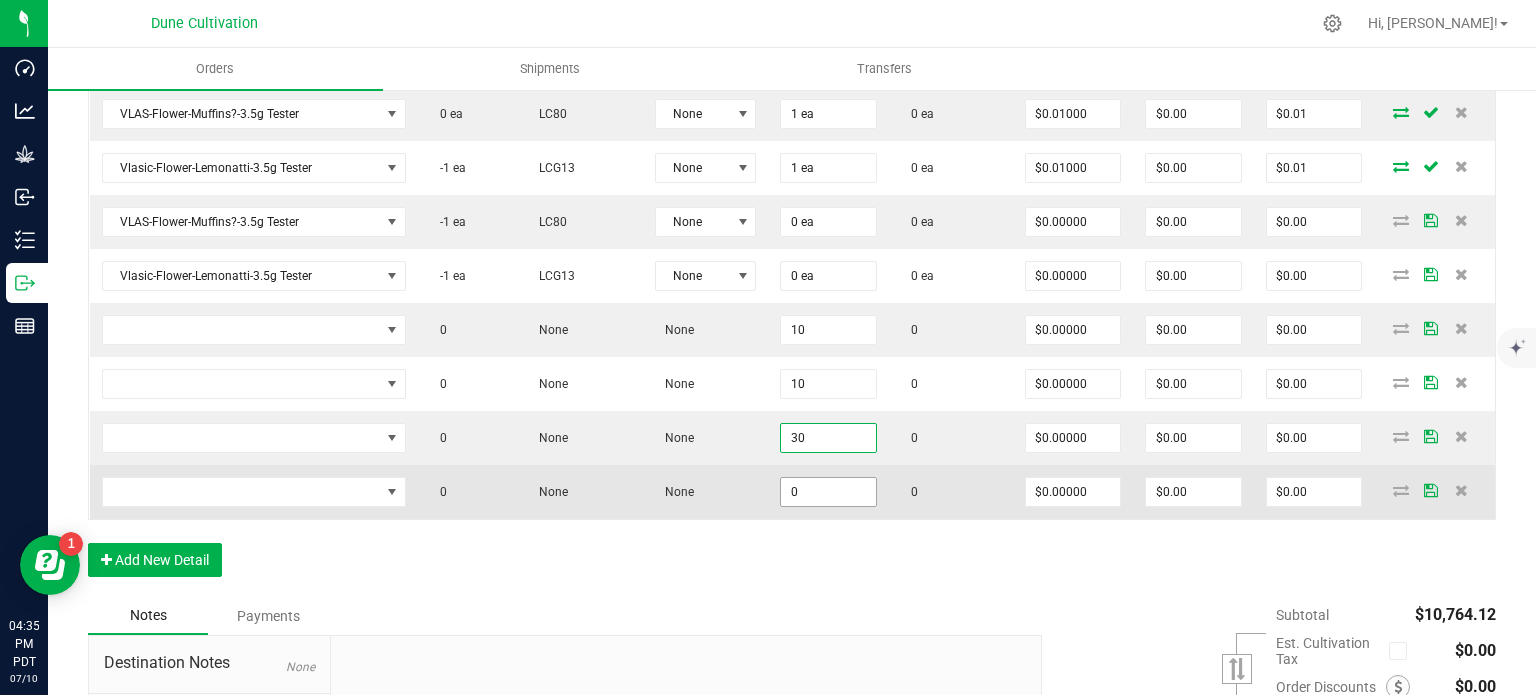 click on "0" at bounding box center (828, 492) 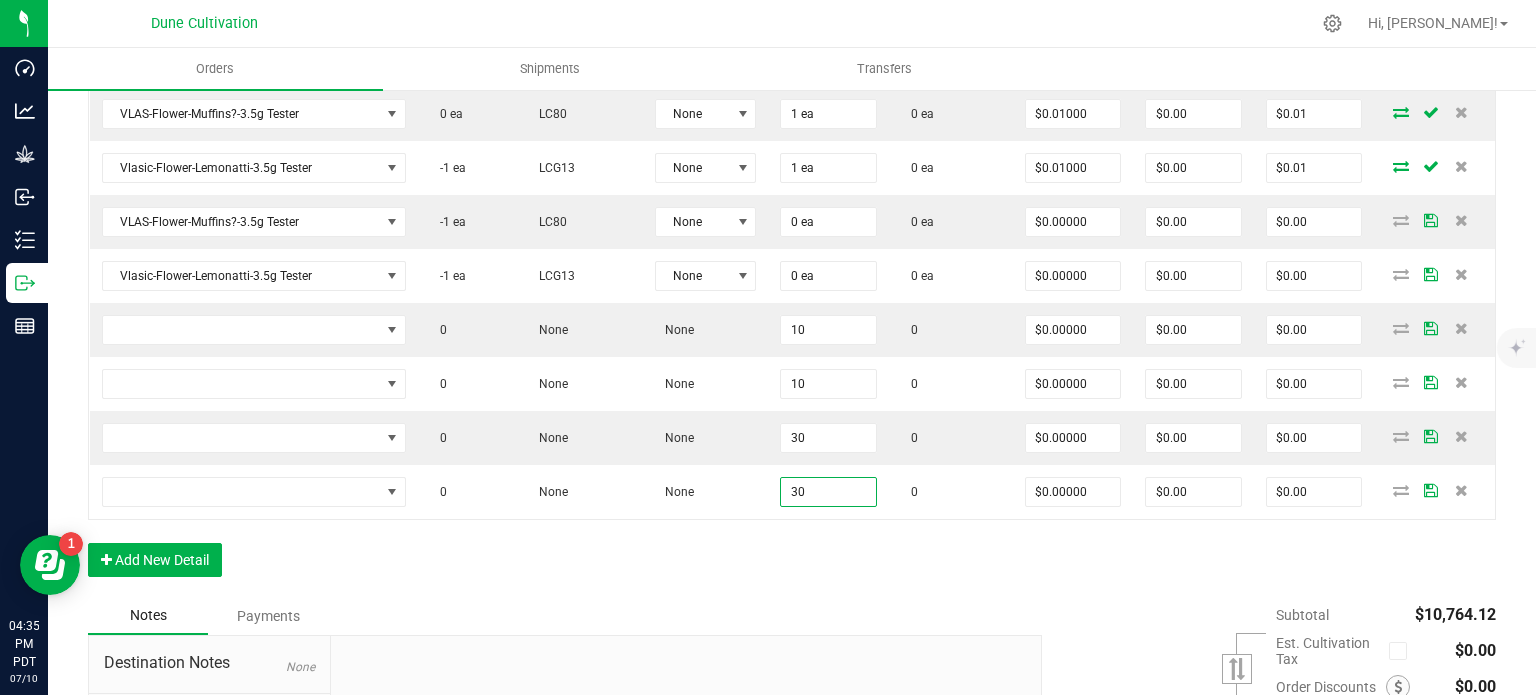 type on "30" 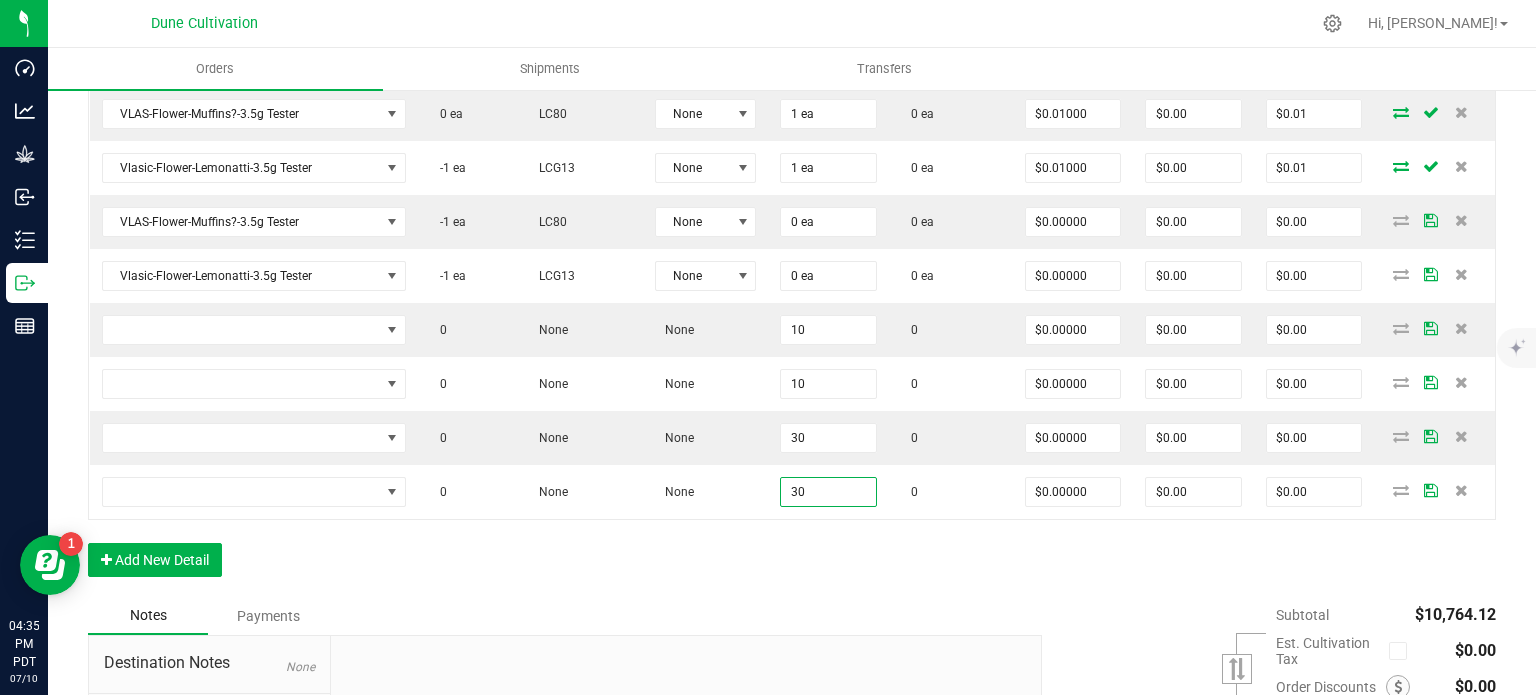 click on "Order Details Print All Labels Item  Sellable  Strain  Lot Number  Qty Ordered Qty Allocated Unit Price Line Discount Total Actions VLAS-Flower-Virginia Cobbler-3.5g  449 ea   HP70  None 50 ea  0 ea  $16.00000 $0.00 $800.00 Vlasic-Flower-Forbidden Wife-3.5g  499 ea   FW30  None 50 ea  0 ea  $16.00000 $0.00 $800.00 Vlasic-Flower-Lemonatti-3.5g  829 ea   LCG13  None 50 ea  0 ea  $16.00000 $0.00 $800.00 VLAS-Flower-Muffins?-3.5g  1095 ea   LC80  None 50 ea  0 ea  $16.00000 $0.00 $800.00 VLAS-Flower-Muffins?-3.5g  1045 ea   LC80  None 50 ea  0 ea  $16.00000 $0.00 $800.00 HUST-Flower-Trainwreck-3.5g  731 ea   JCO  None 50 ea  0 ea  $16.00000 $0.00 $800.00 Vlasic-Preroll-Alaskan Thunderfuck-1.0g  160 ea   JCO  None 50 ea  0 ea  $3.50000 $0.00 $175.00 Vlasic-Preroll-Bananaconda-1g  53 ea   BC50  None 50 ea  0 ea  $3.50000 $0.00 $175.00 Vlasic-Preroll-Divorce Cake-1.0g  62 ea   KB49  None 60 ea  0 ea  $3.50000 $0.00 $210.00 Vlasic-Preroll-Forbidden Wife-1g  293 ea   FW30  None 200 ea" at bounding box center [792, -270] 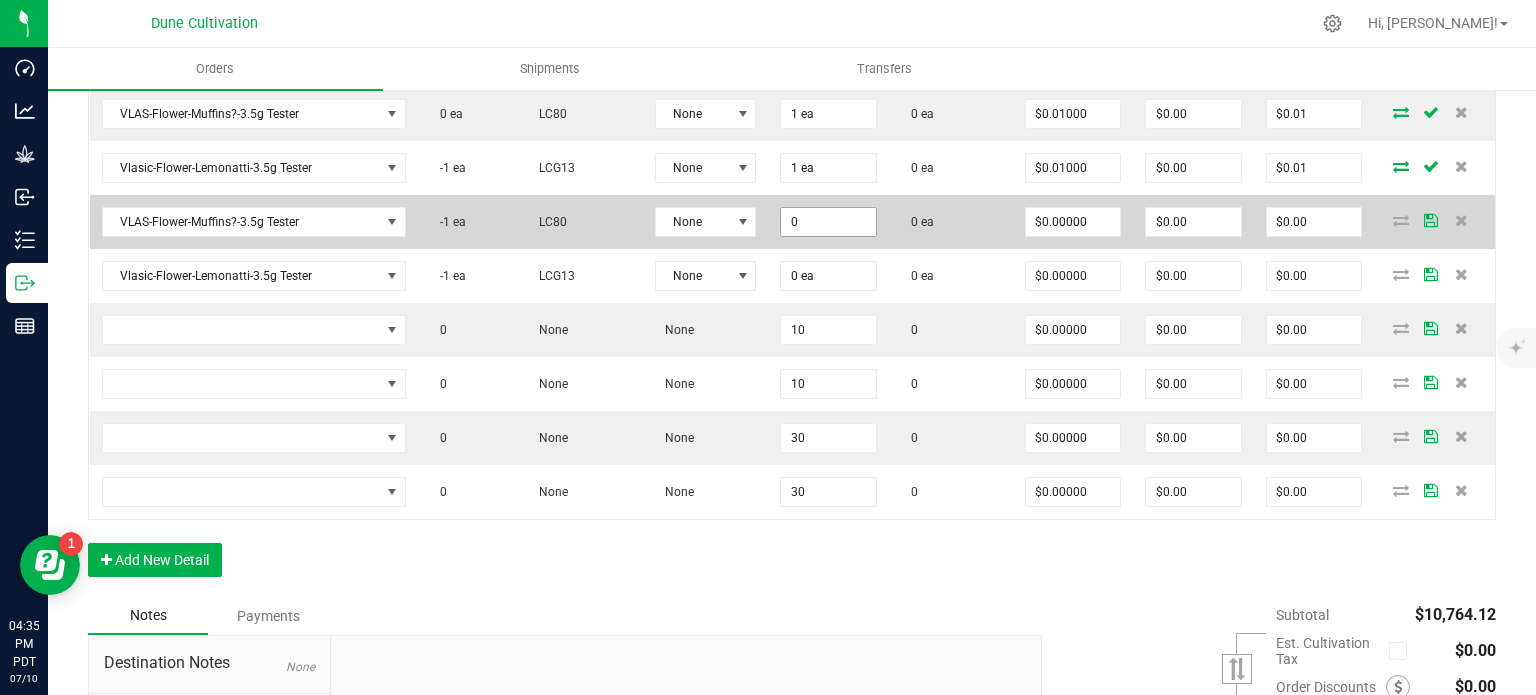 click on "0" at bounding box center (828, 222) 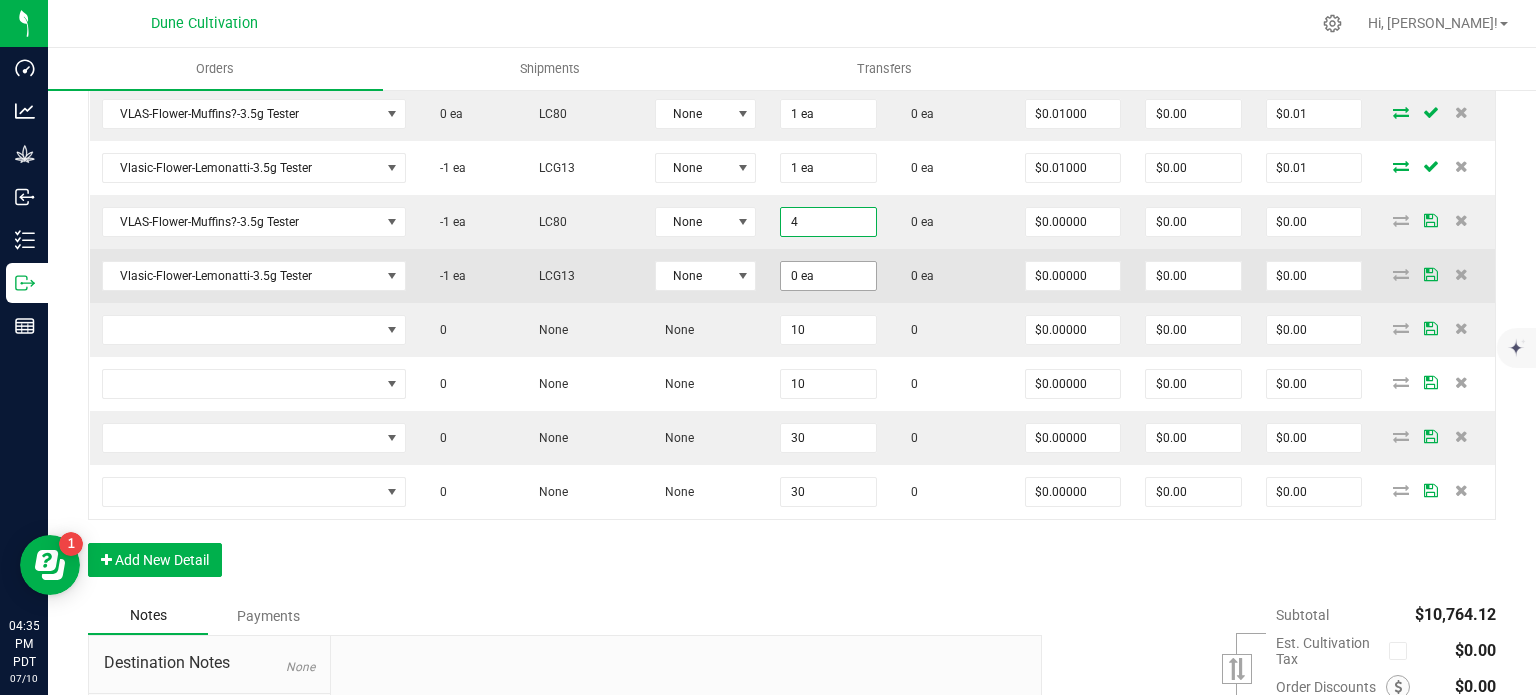 type on "4 ea" 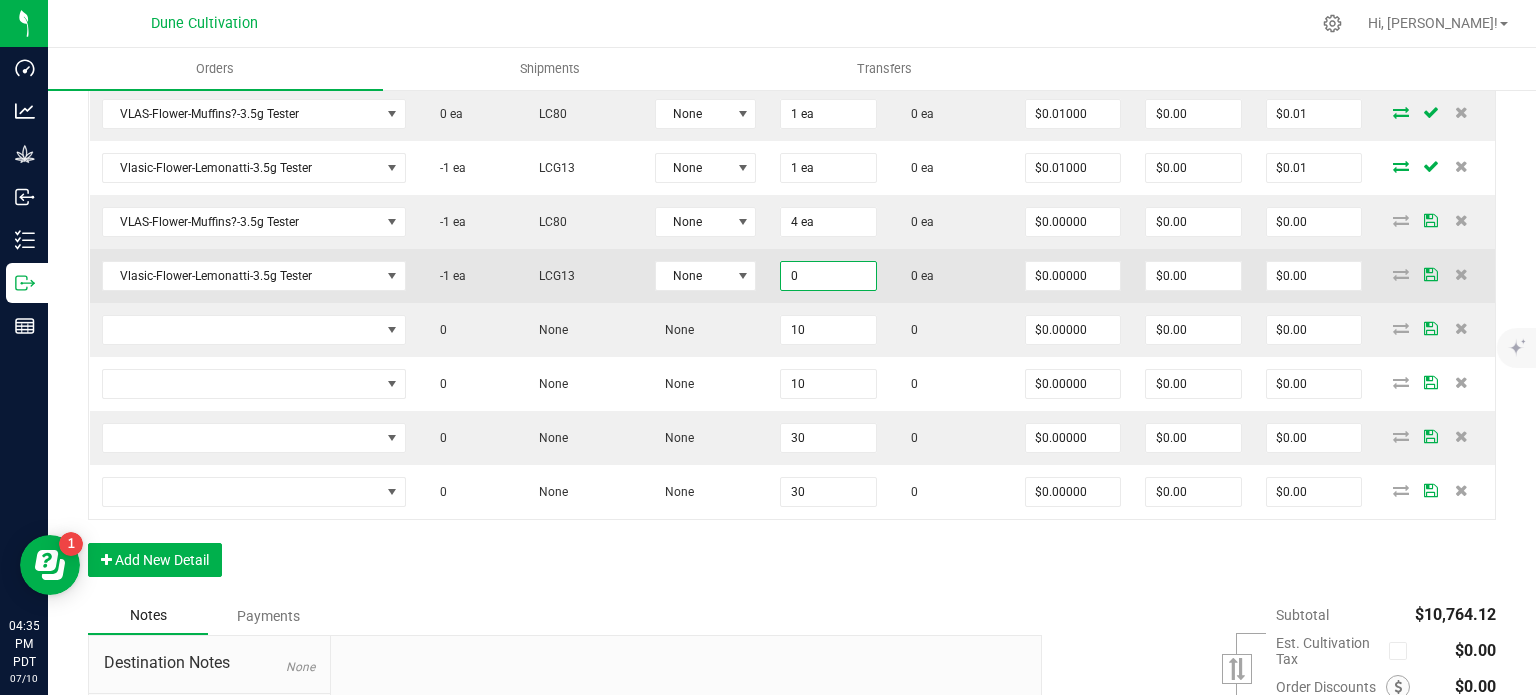 click on "0" at bounding box center (828, 276) 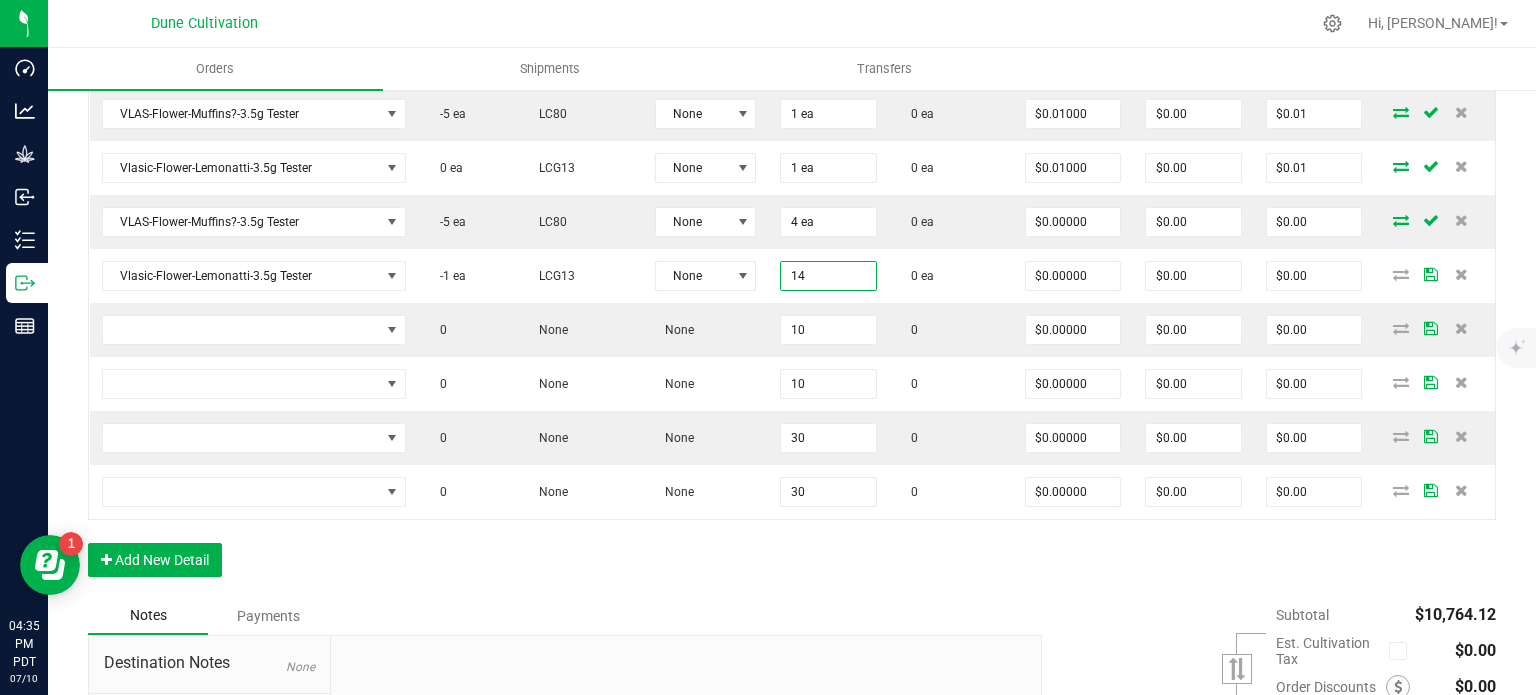 type on "14 ea" 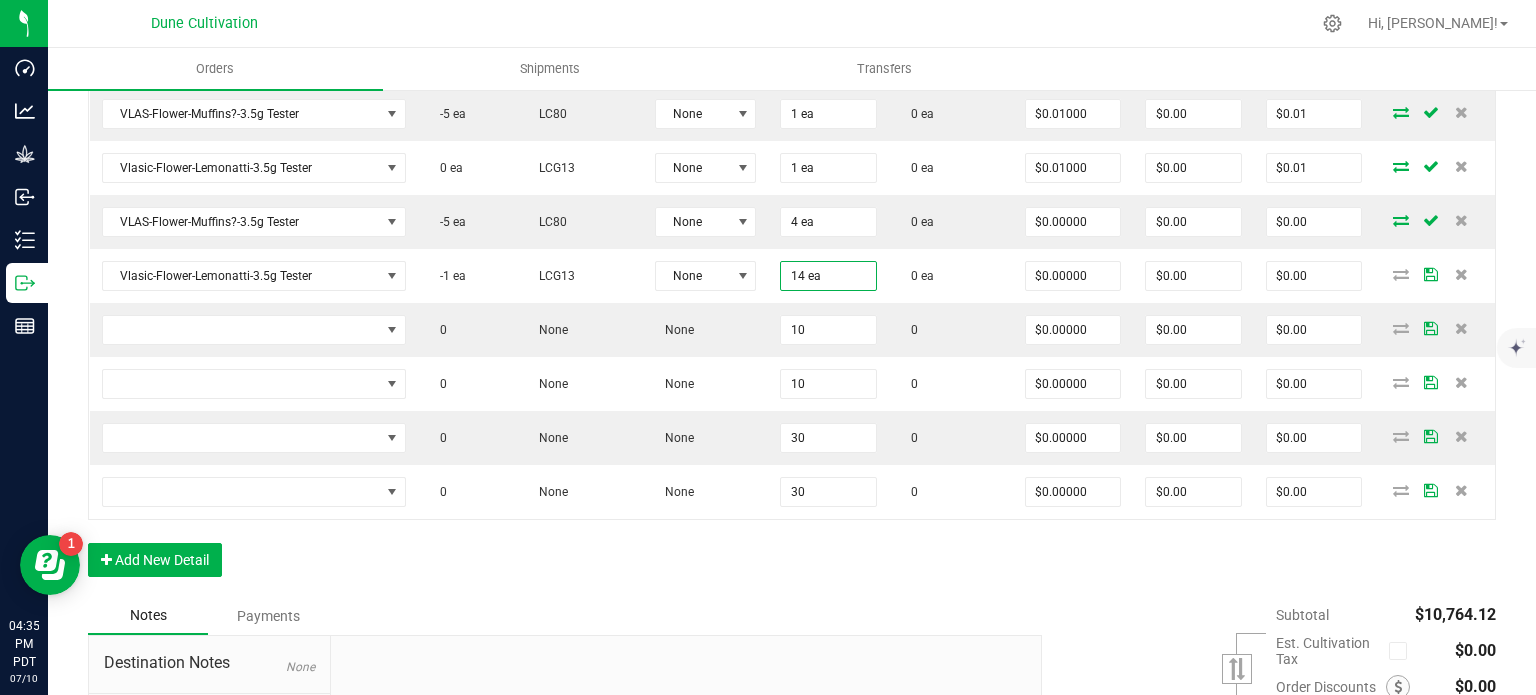 click on "Order Details Print All Labels Item  Sellable  Strain  Lot Number  Qty Ordered Qty Allocated Unit Price Line Discount Total Actions VLAS-Flower-Virginia Cobbler-3.5g  449 ea   HP70  None 50 ea  0 ea  $16.00000 $0.00 $800.00 Vlasic-Flower-Forbidden Wife-3.5g  499 ea   FW30  None 50 ea  0 ea  $16.00000 $0.00 $800.00 Vlasic-Flower-Lemonatti-3.5g  829 ea   LCG13  None 50 ea  0 ea  $16.00000 $0.00 $800.00 VLAS-Flower-Muffins?-3.5g  1095 ea   LC80  None 50 ea  0 ea  $16.00000 $0.00 $800.00 VLAS-Flower-Muffins?-3.5g  1045 ea   LC80  None 50 ea  0 ea  $16.00000 $0.00 $800.00 HUST-Flower-Trainwreck-3.5g  731 ea   JCO  None 50 ea  0 ea  $16.00000 $0.00 $800.00 Vlasic-Preroll-Alaskan Thunderfuck-1.0g  160 ea   JCO  None 50 ea  0 ea  $3.50000 $0.00 $175.00 Vlasic-Preroll-Bananaconda-1g  53 ea   BC50  None 50 ea  0 ea  $3.50000 $0.00 $175.00 Vlasic-Preroll-Divorce Cake-1.0g  62 ea   KB49  None 60 ea  0 ea  $3.50000 $0.00 $210.00 Vlasic-Preroll-Forbidden Wife-1g  293 ea   FW30  None 200 ea" at bounding box center (792, -270) 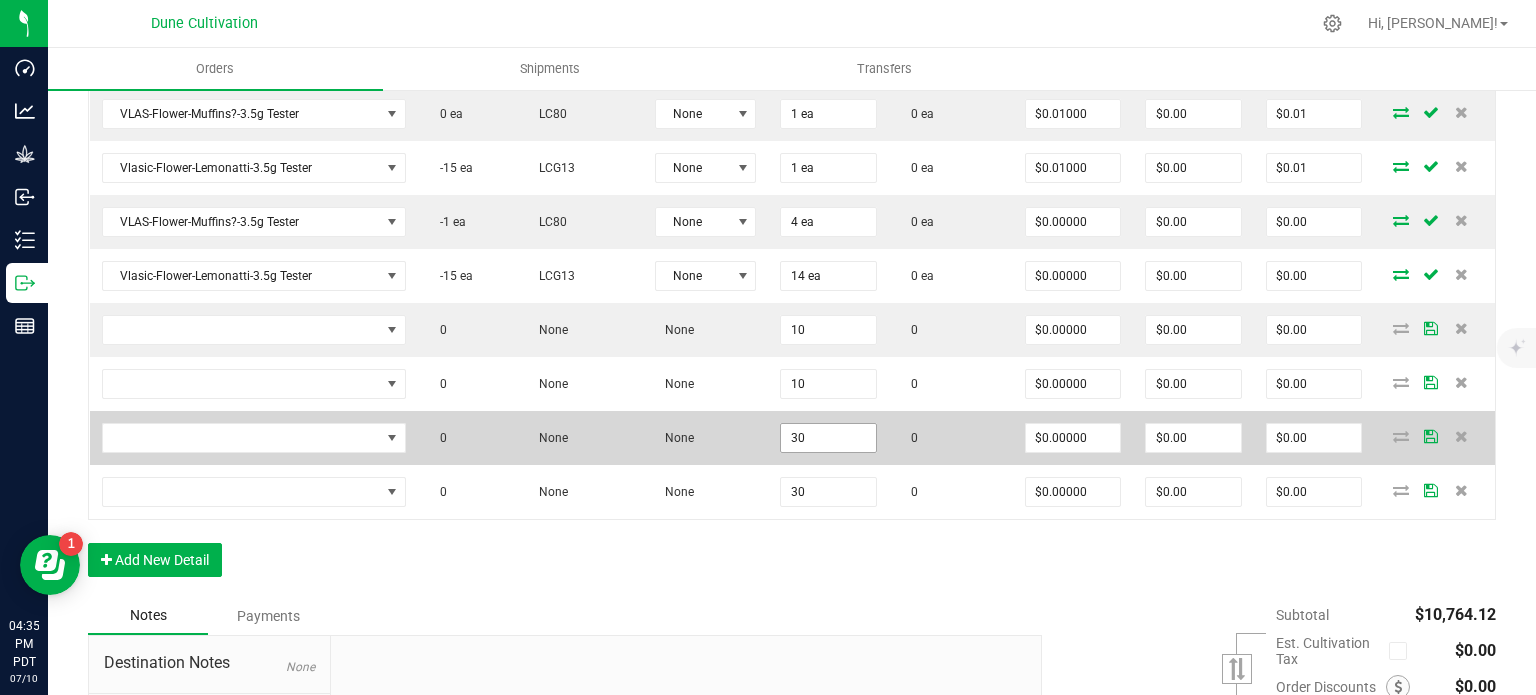 click on "30" at bounding box center (828, 438) 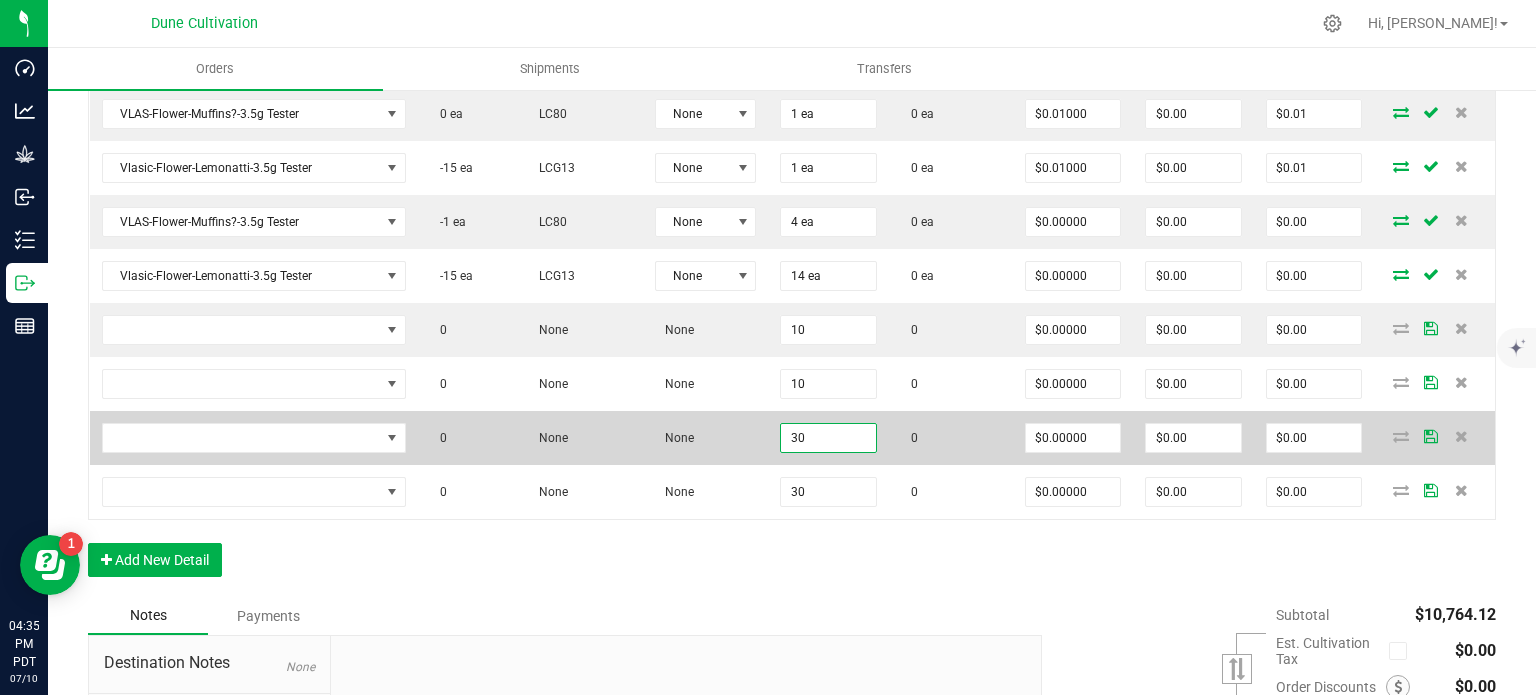 click on "30" at bounding box center [828, 438] 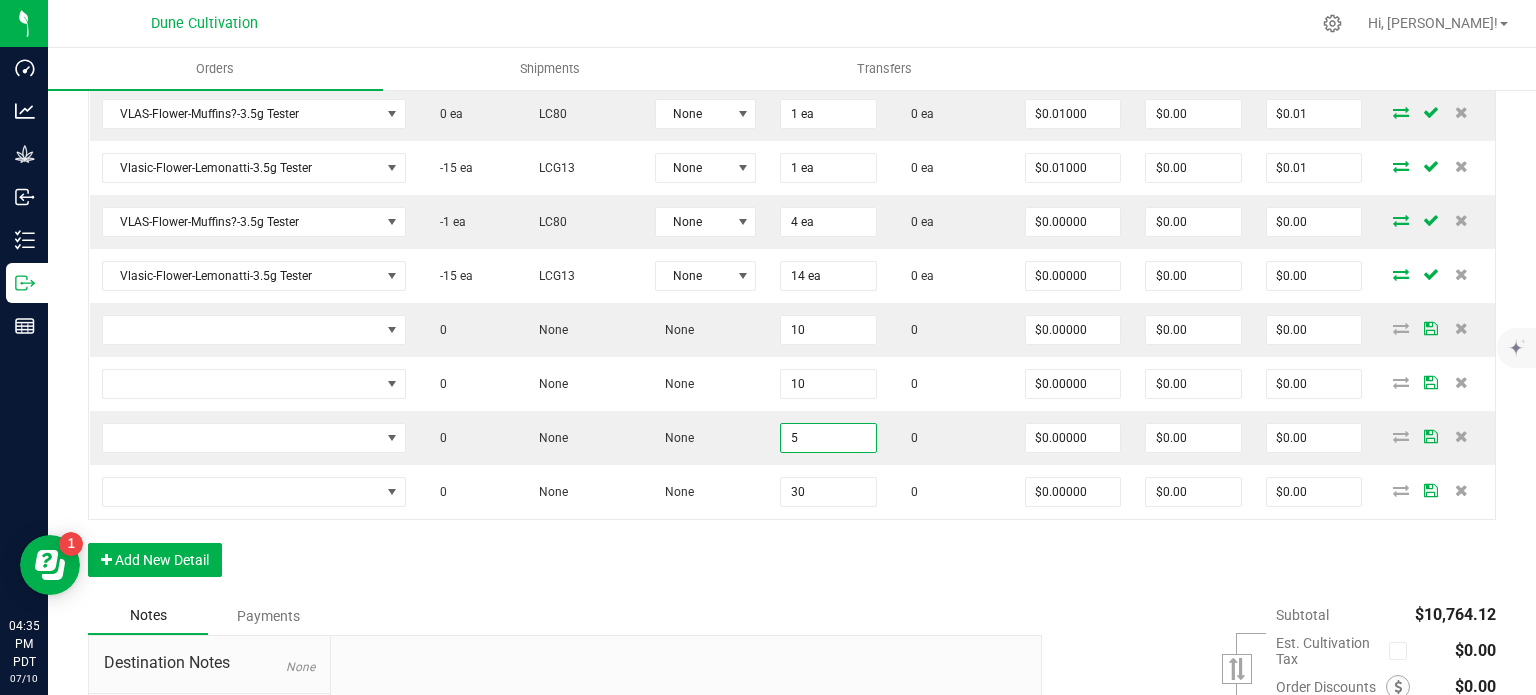 type on "5" 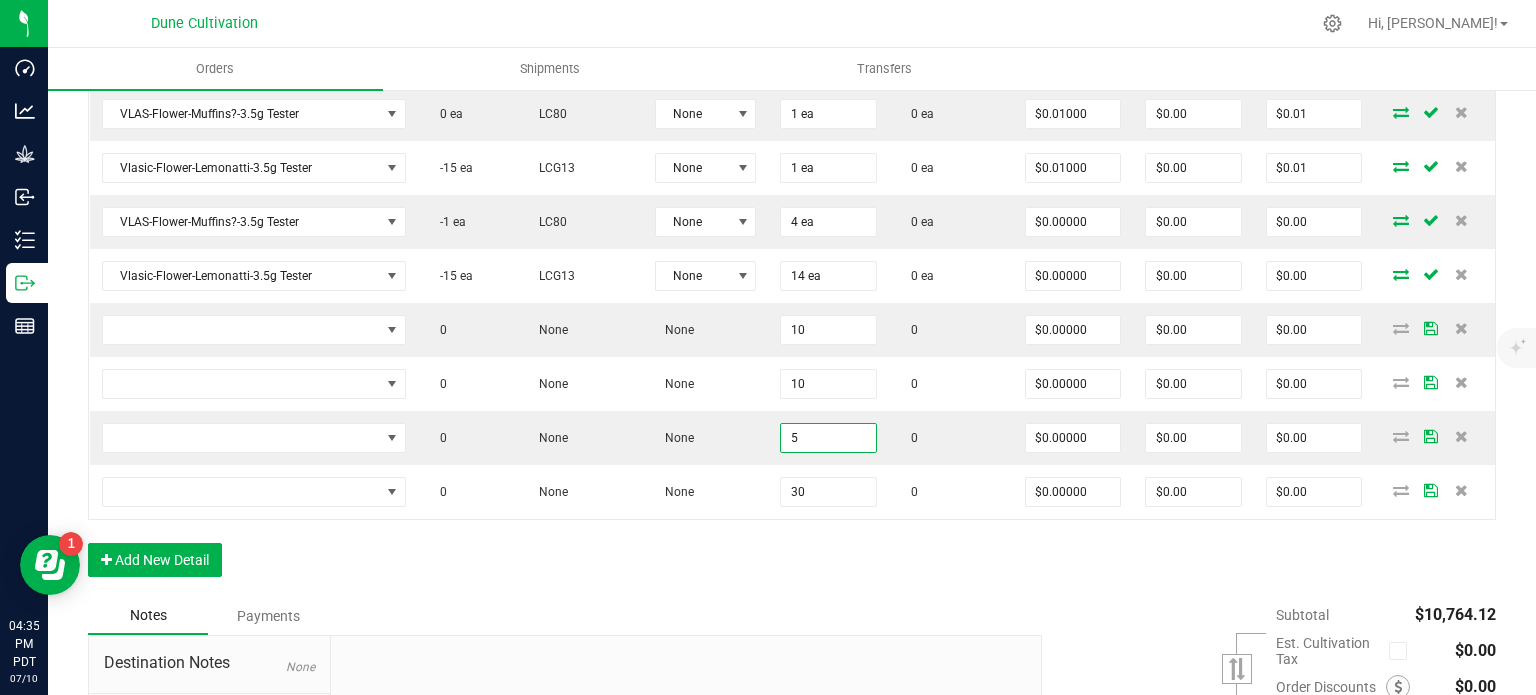 click on "Order Details Print All Labels Item  Sellable  Strain  Lot Number  Qty Ordered Qty Allocated Unit Price Line Discount Total Actions VLAS-Flower-Virginia Cobbler-3.5g  449 ea   HP70  None 50 ea  0 ea  $16.00000 $0.00 $800.00 Vlasic-Flower-Forbidden Wife-3.5g  499 ea   FW30  None 50 ea  0 ea  $16.00000 $0.00 $800.00 Vlasic-Flower-Lemonatti-3.5g  829 ea   LCG13  None 50 ea  0 ea  $16.00000 $0.00 $800.00 VLAS-Flower-Muffins?-3.5g  1095 ea   LC80  None 50 ea  0 ea  $16.00000 $0.00 $800.00 VLAS-Flower-Muffins?-3.5g  1045 ea   LC80  None 50 ea  0 ea  $16.00000 $0.00 $800.00 HUST-Flower-Trainwreck-3.5g  731 ea   JCO  None 50 ea  0 ea  $16.00000 $0.00 $800.00 Vlasic-Preroll-Alaskan Thunderfuck-1.0g  160 ea   JCO  None 50 ea  0 ea  $3.50000 $0.00 $175.00 Vlasic-Preroll-Bananaconda-1g  53 ea   BC50  None 50 ea  0 ea  $3.50000 $0.00 $175.00 Vlasic-Preroll-Divorce Cake-1.0g  62 ea   KB49  None 60 ea  0 ea  $3.50000 $0.00 $210.00 Vlasic-Preroll-Forbidden Wife-1g  293 ea   FW30  None 200 ea" at bounding box center (792, -270) 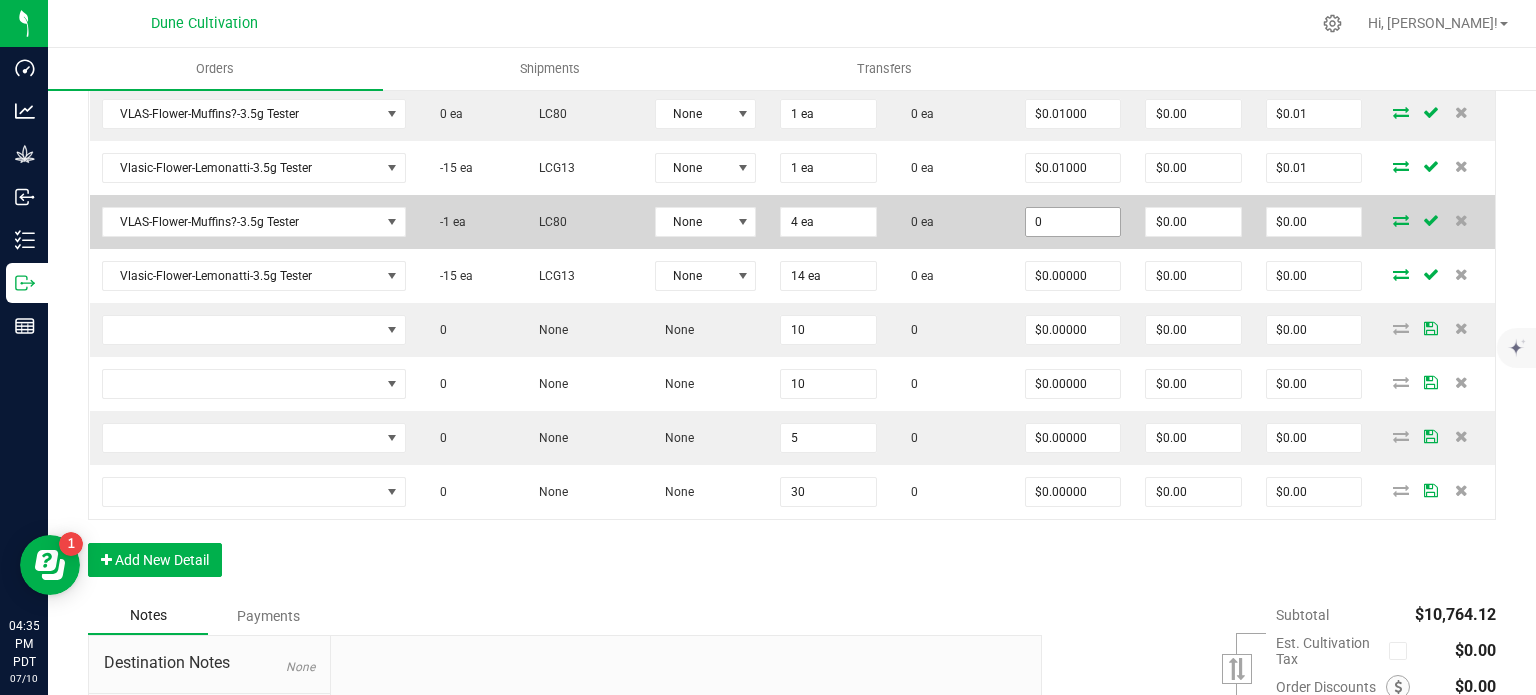 click on "0" at bounding box center (1073, 222) 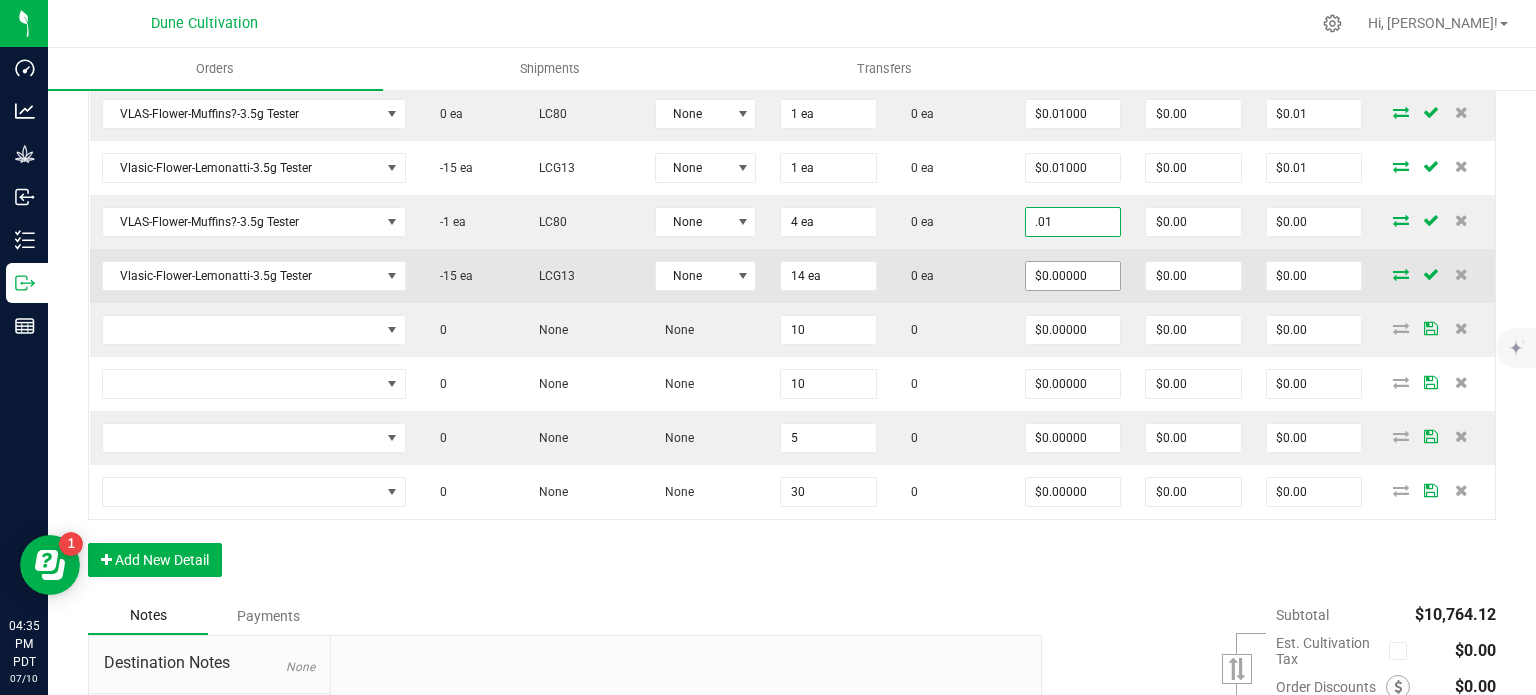 type on "$0.01000" 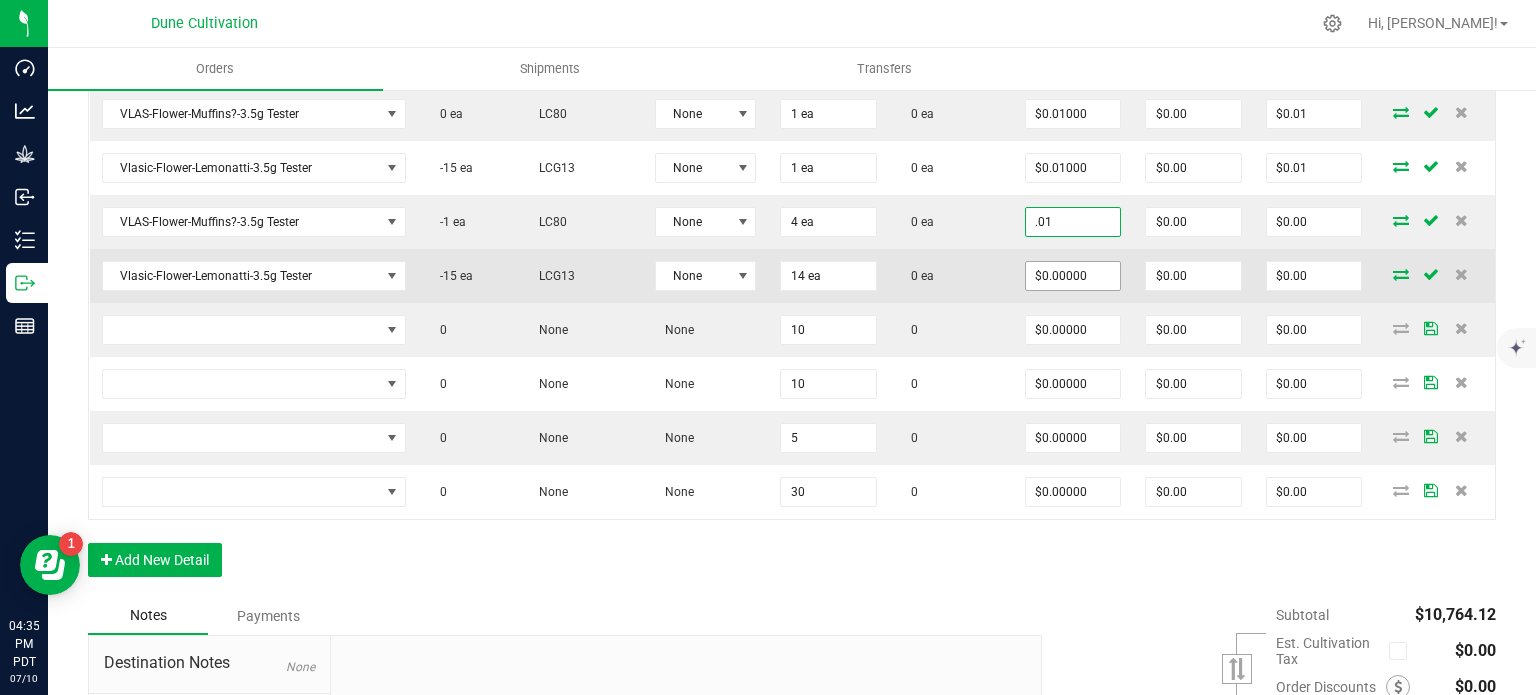 type on "$0.04" 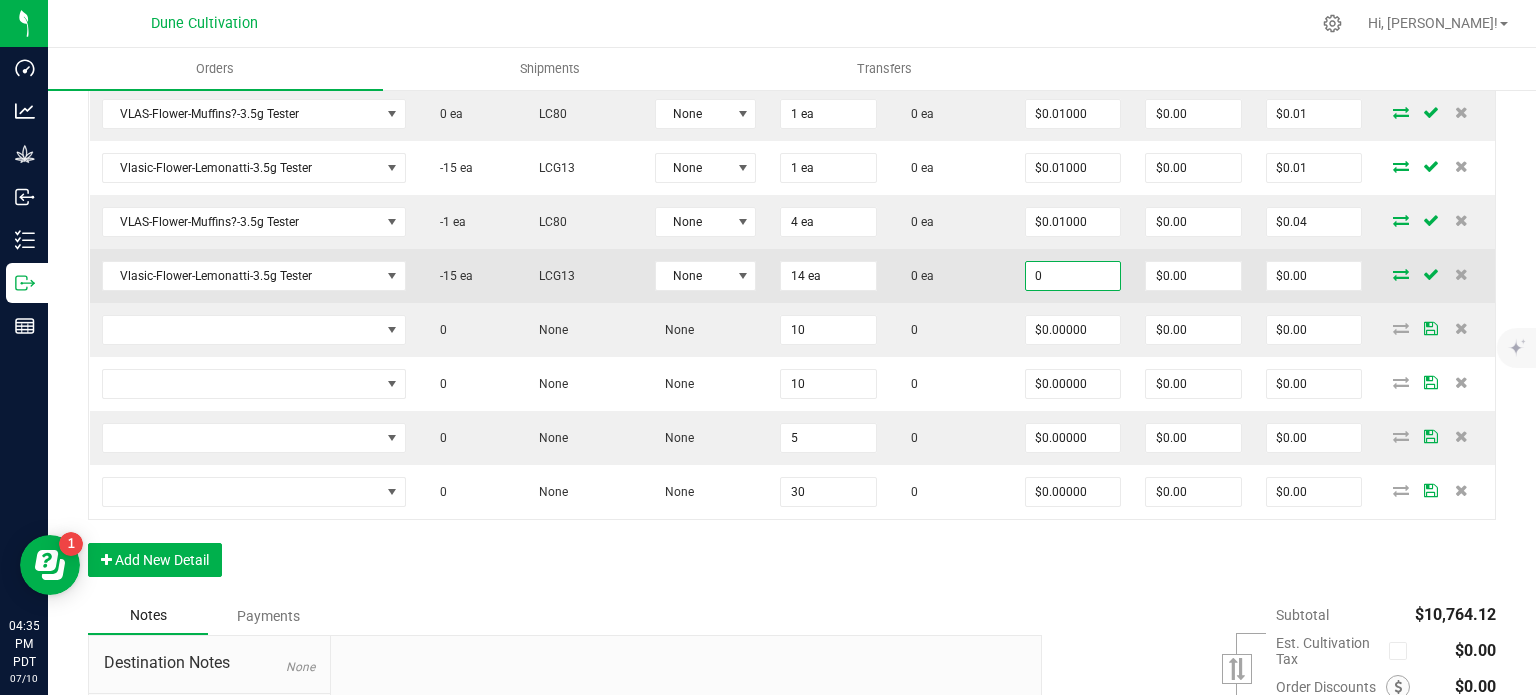click on "0" at bounding box center (1073, 276) 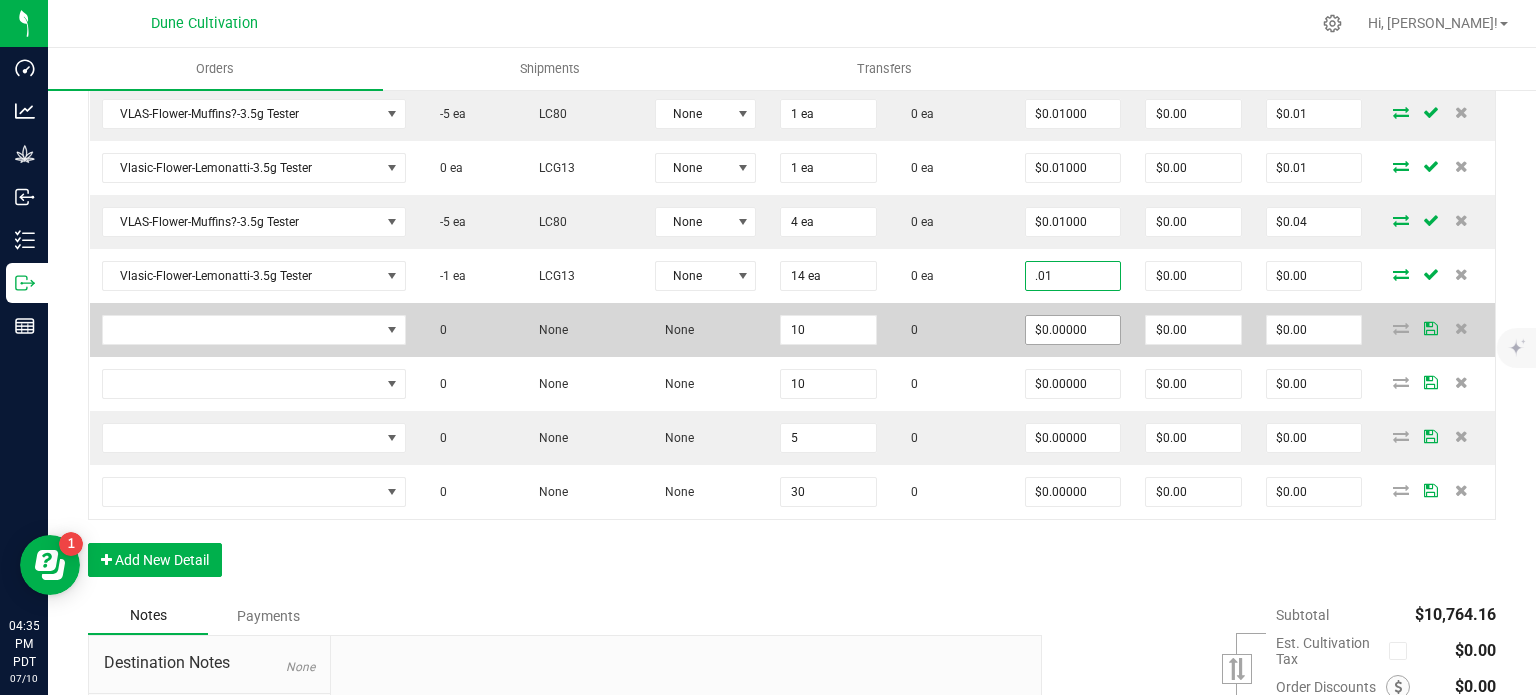 type on ".01" 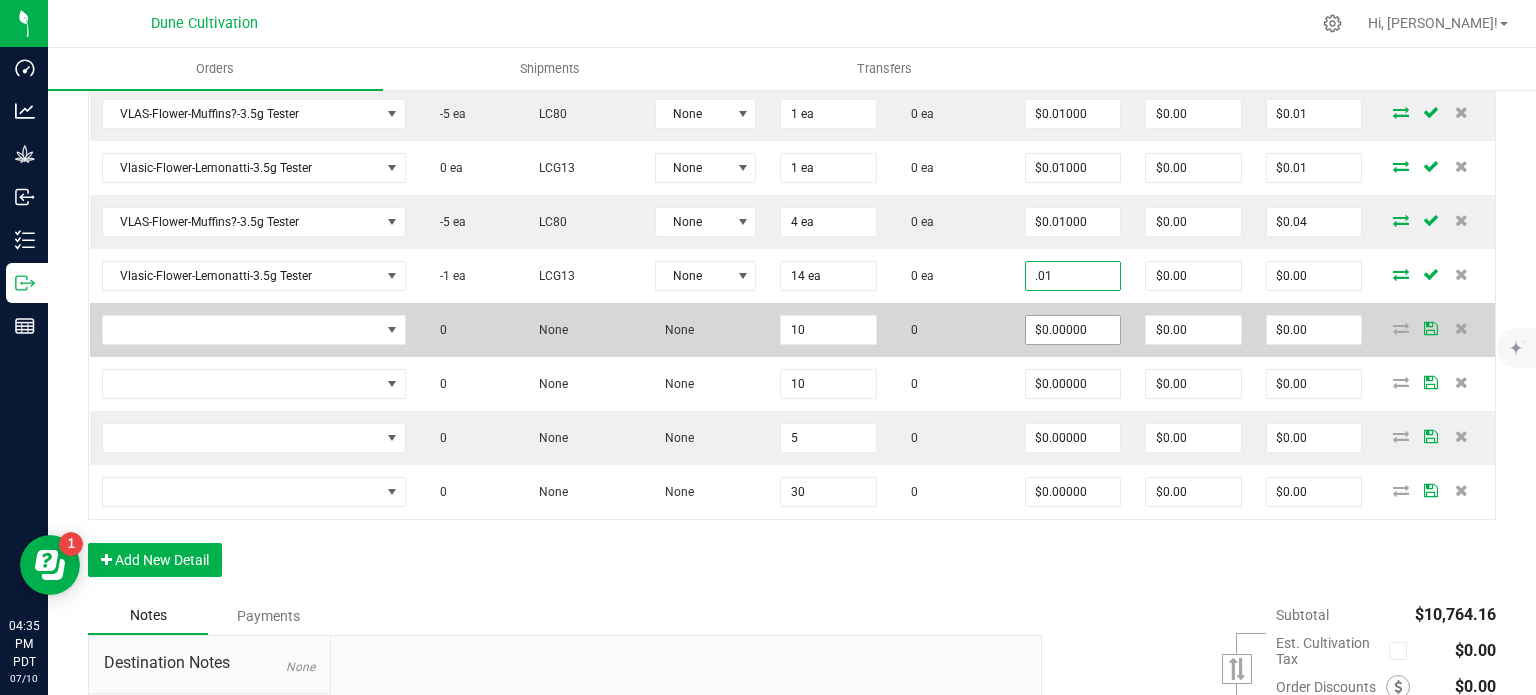type on "0" 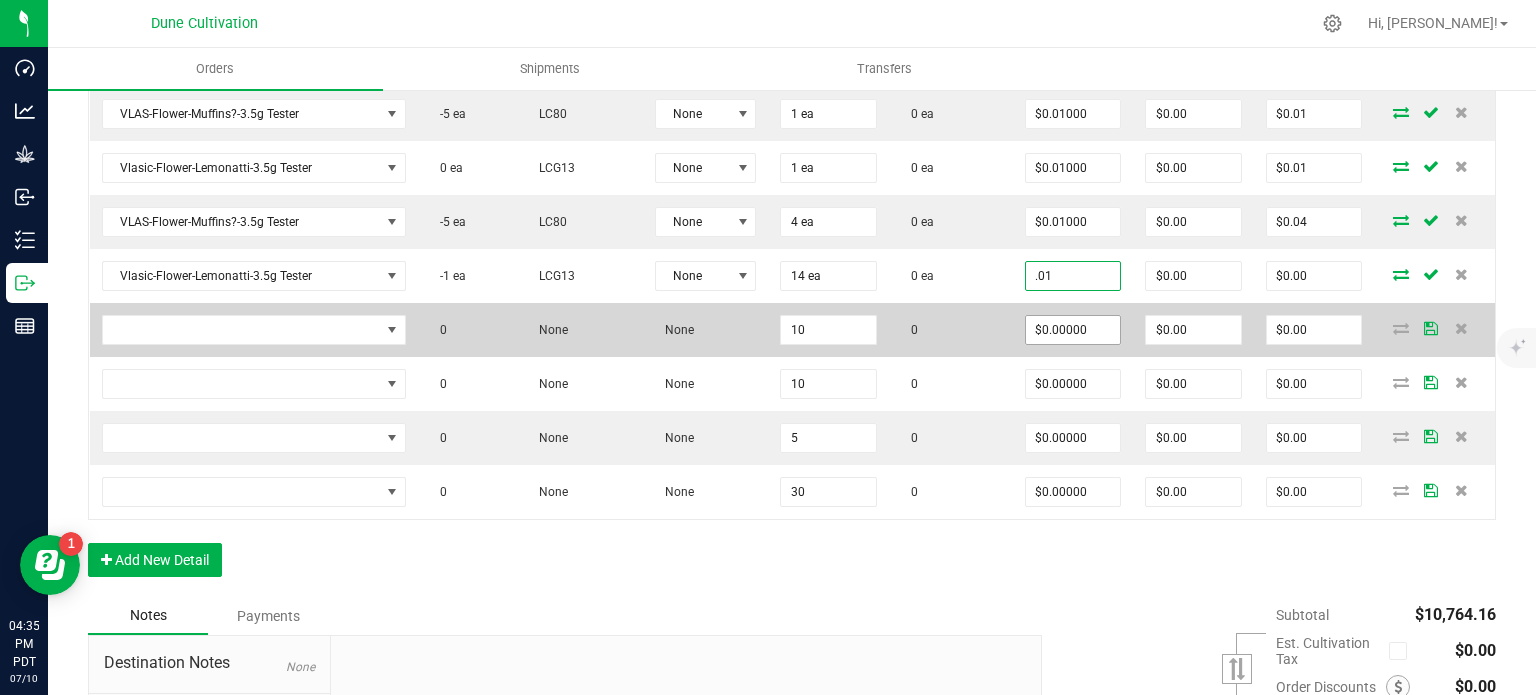 type on "$0.01000" 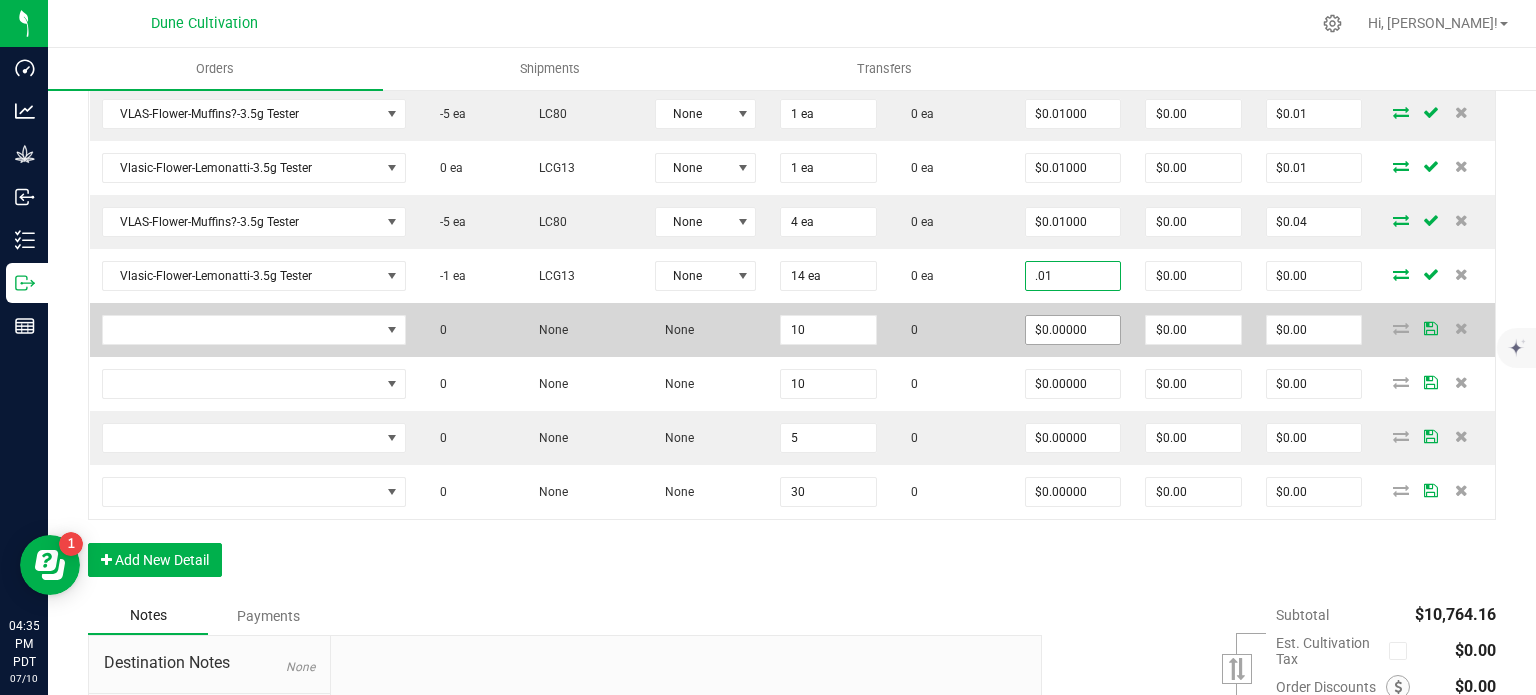 type on "$0.14" 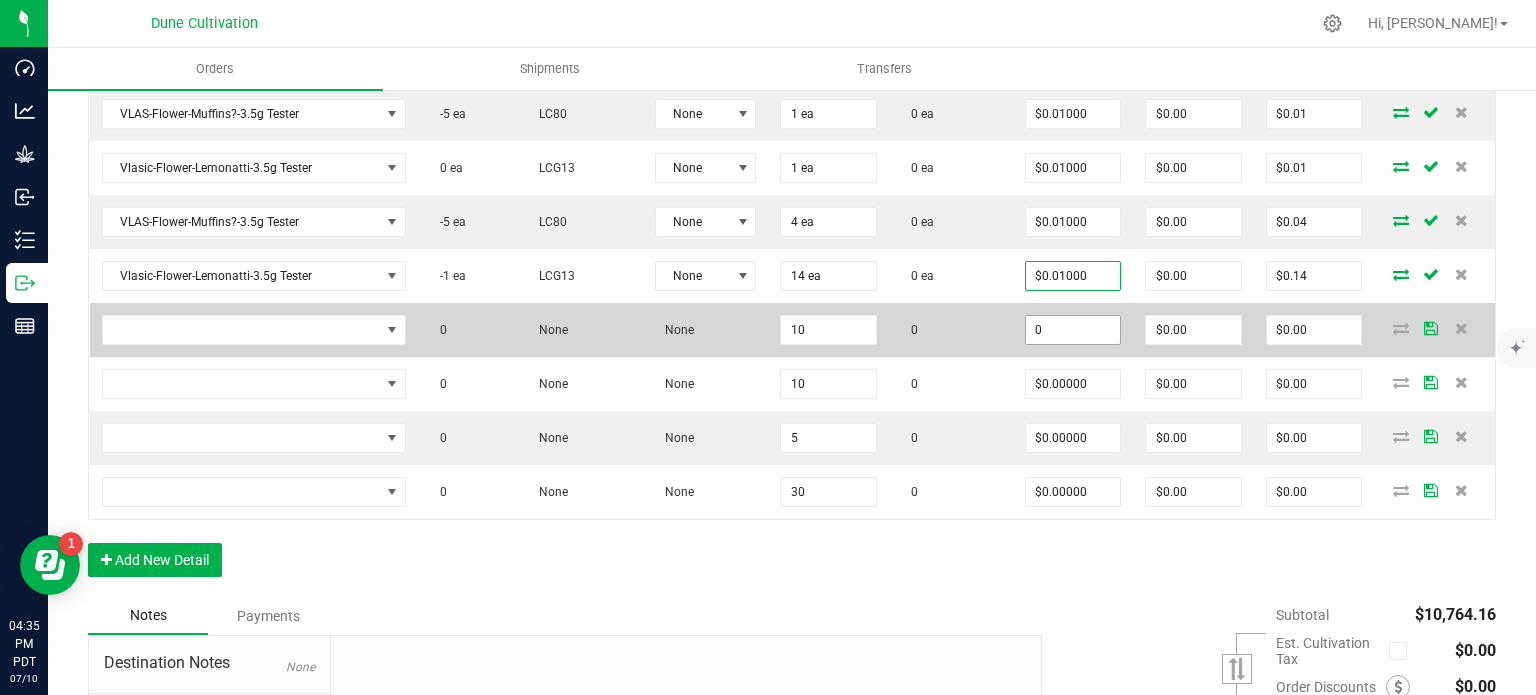 click on "0" at bounding box center (1073, 330) 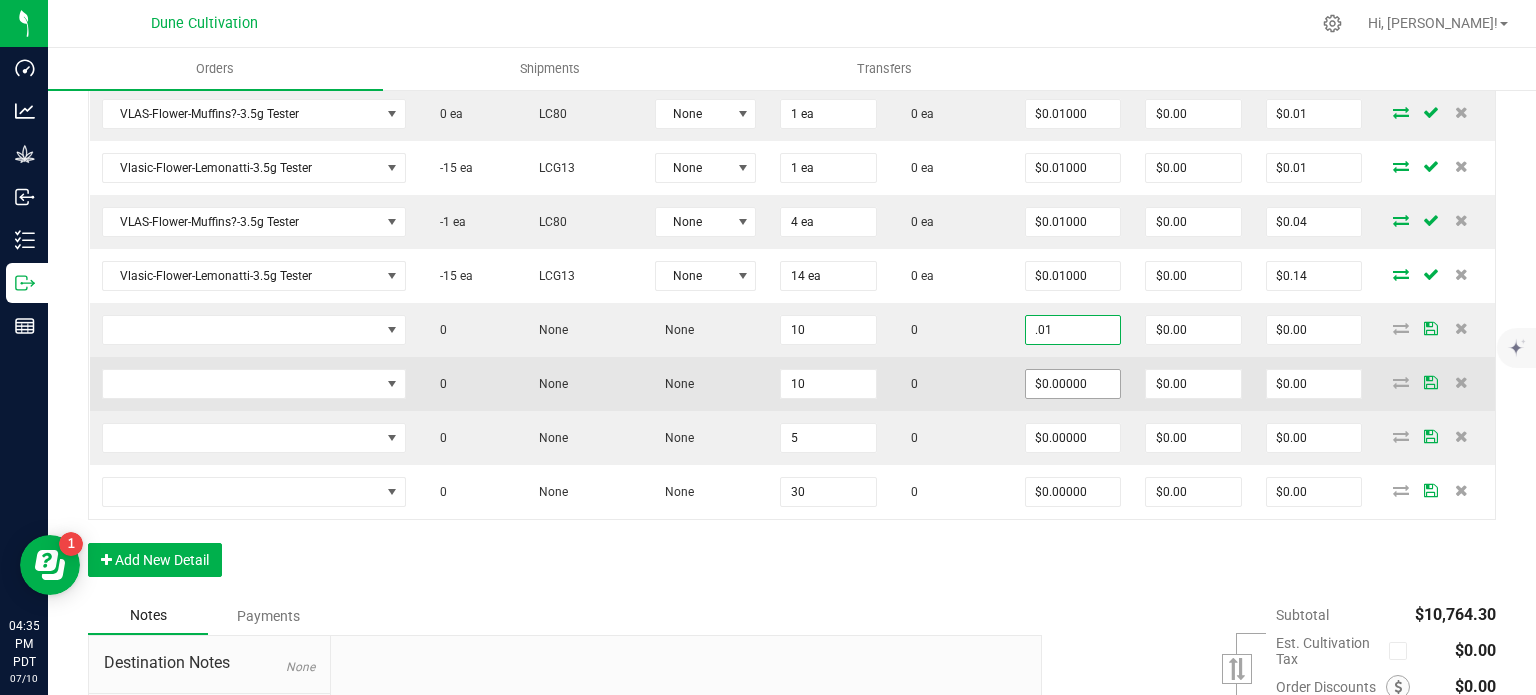 click on "$0.00000" at bounding box center (1073, 384) 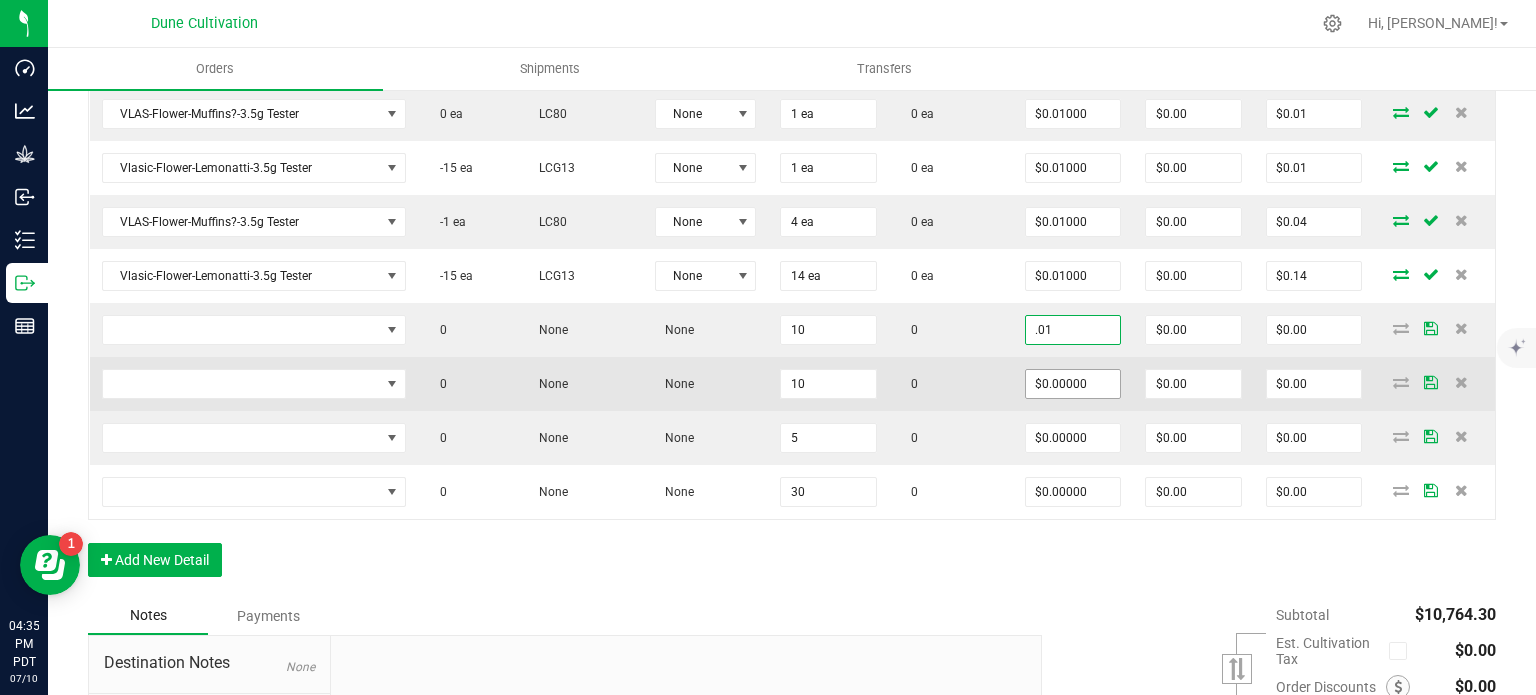 type on "$0.01000" 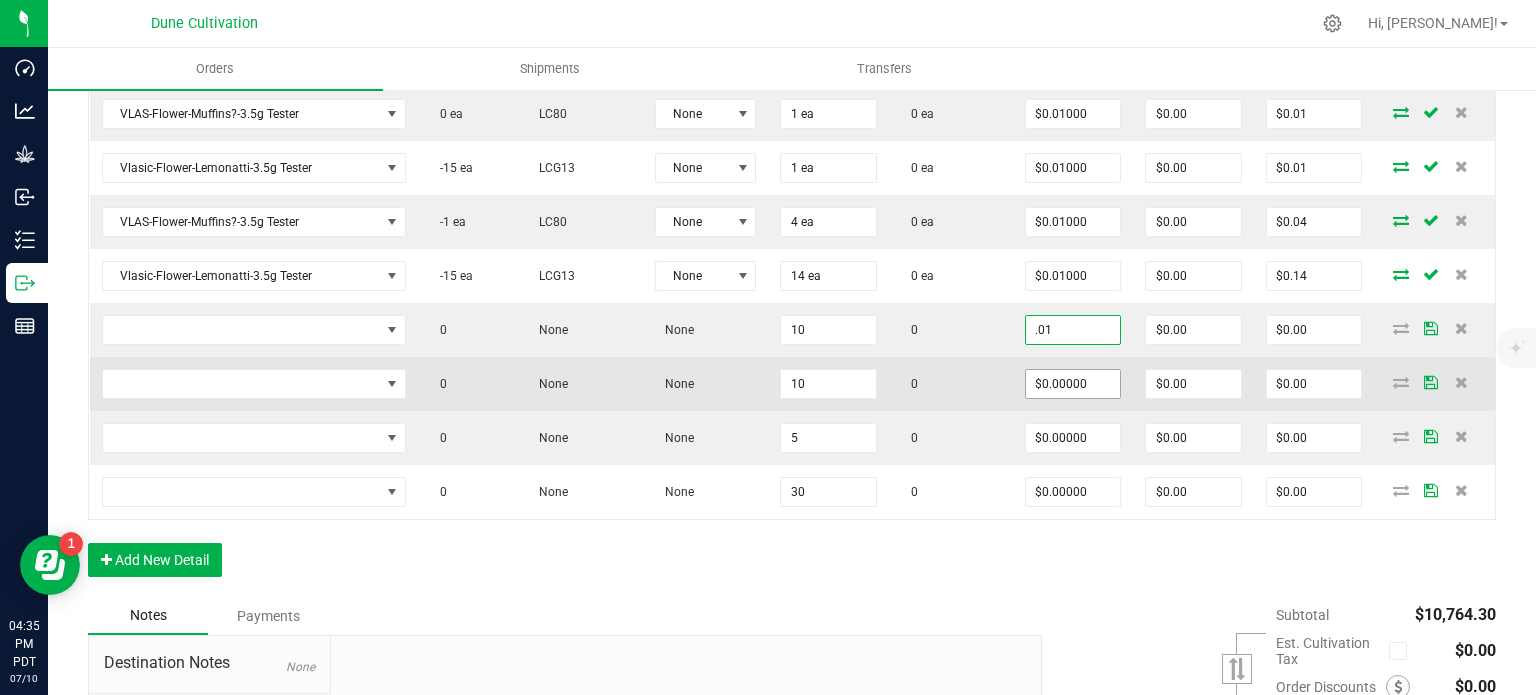 type on "$0.10" 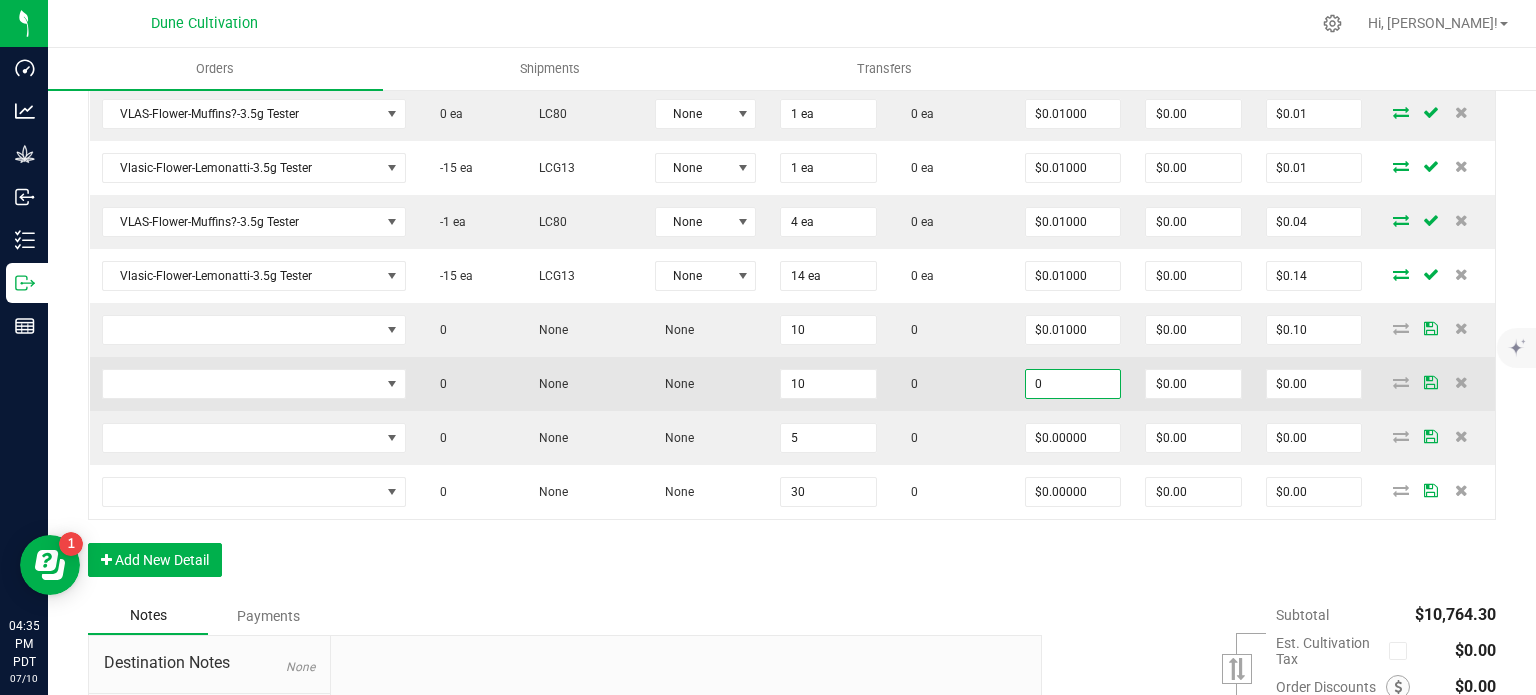 paste on ".01" 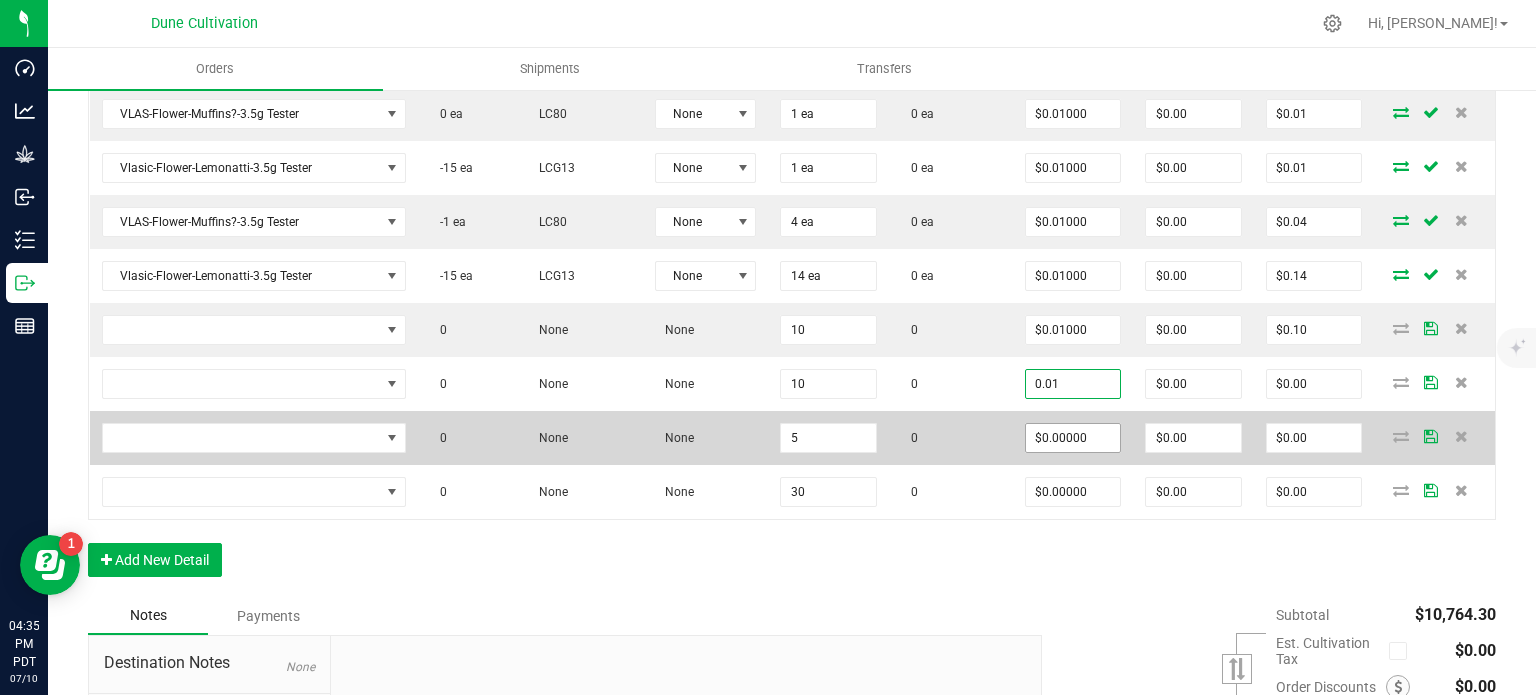 type on "$0.01000" 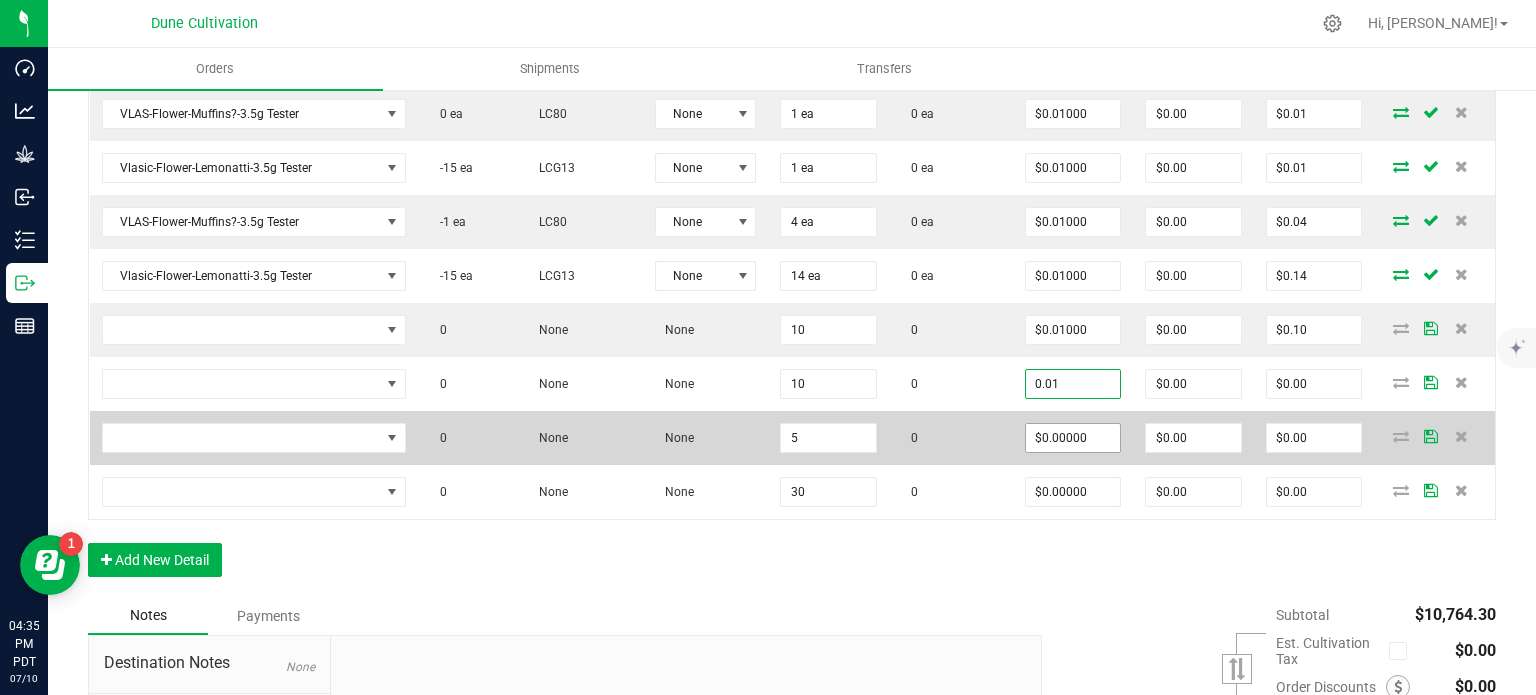 type on "$0.10" 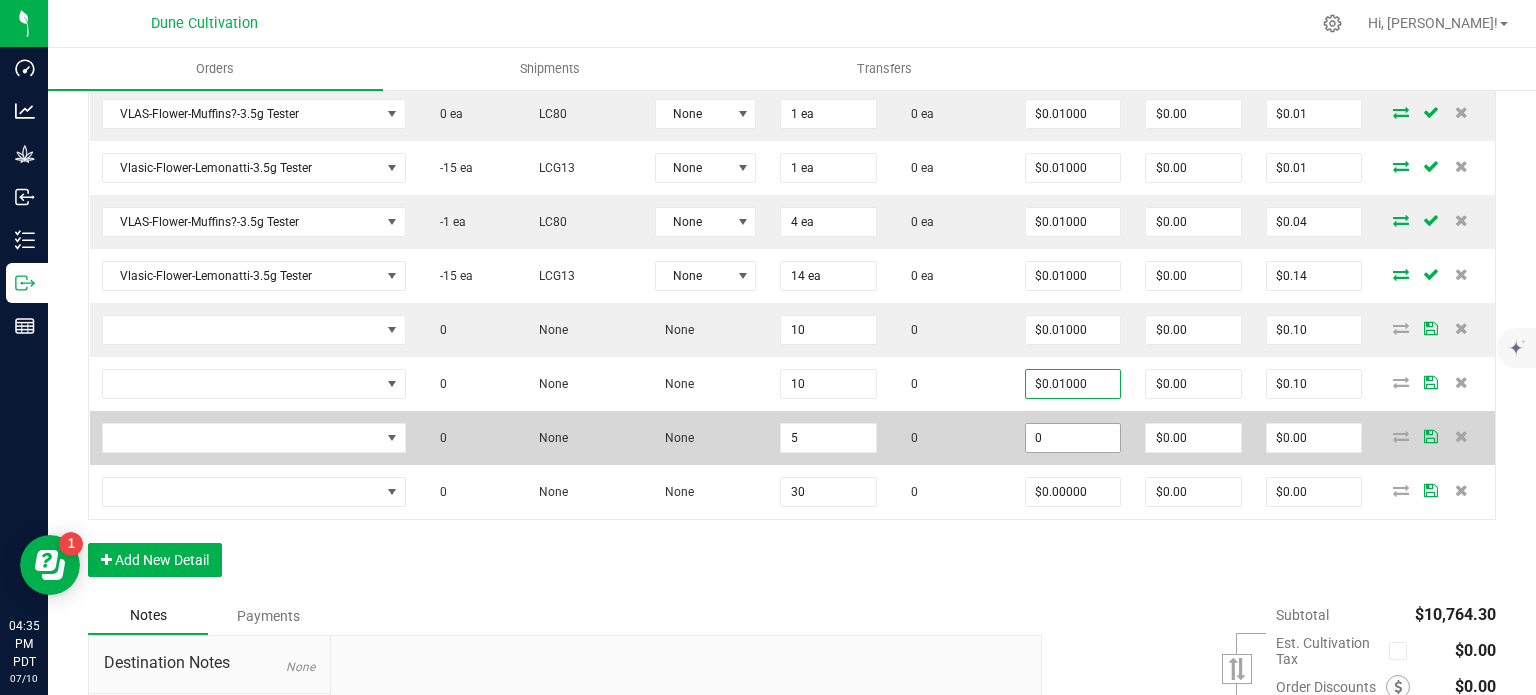 click on "0" at bounding box center (1073, 438) 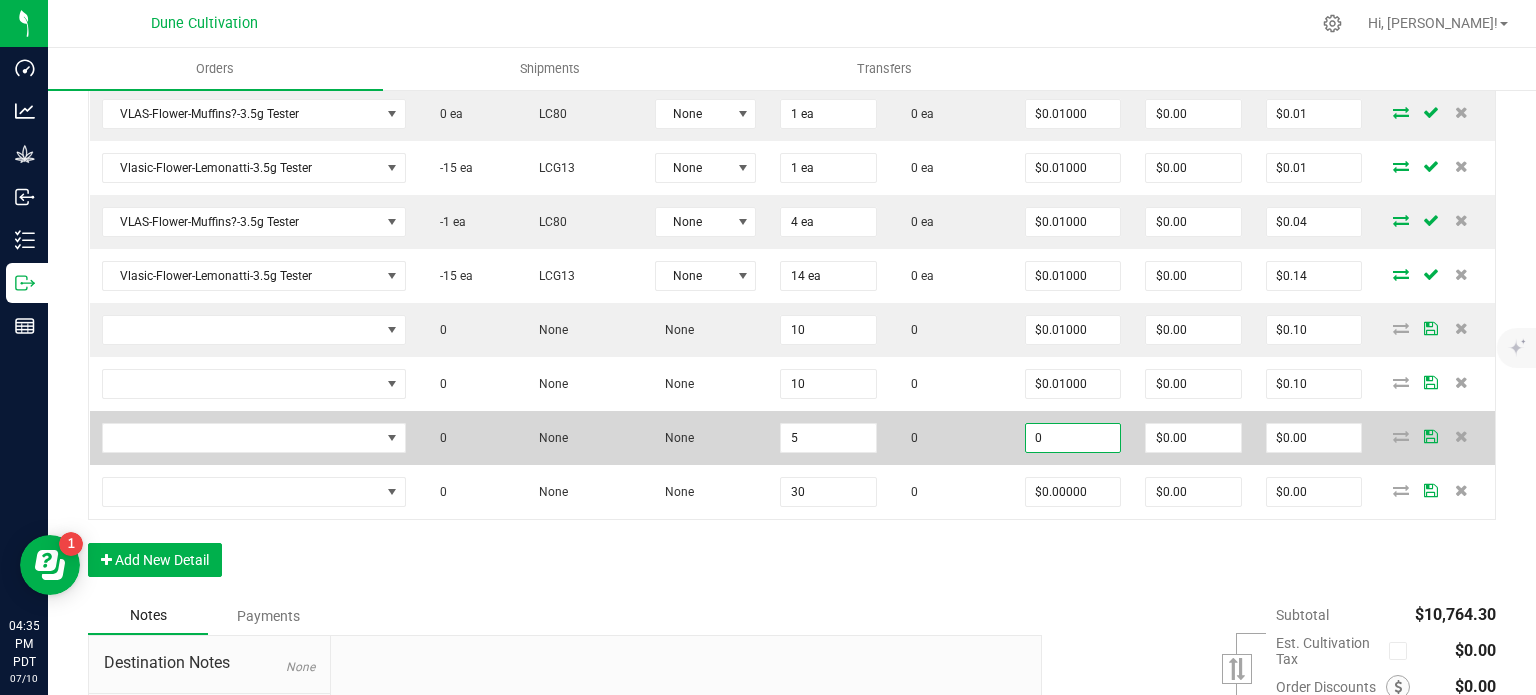 paste on ".01" 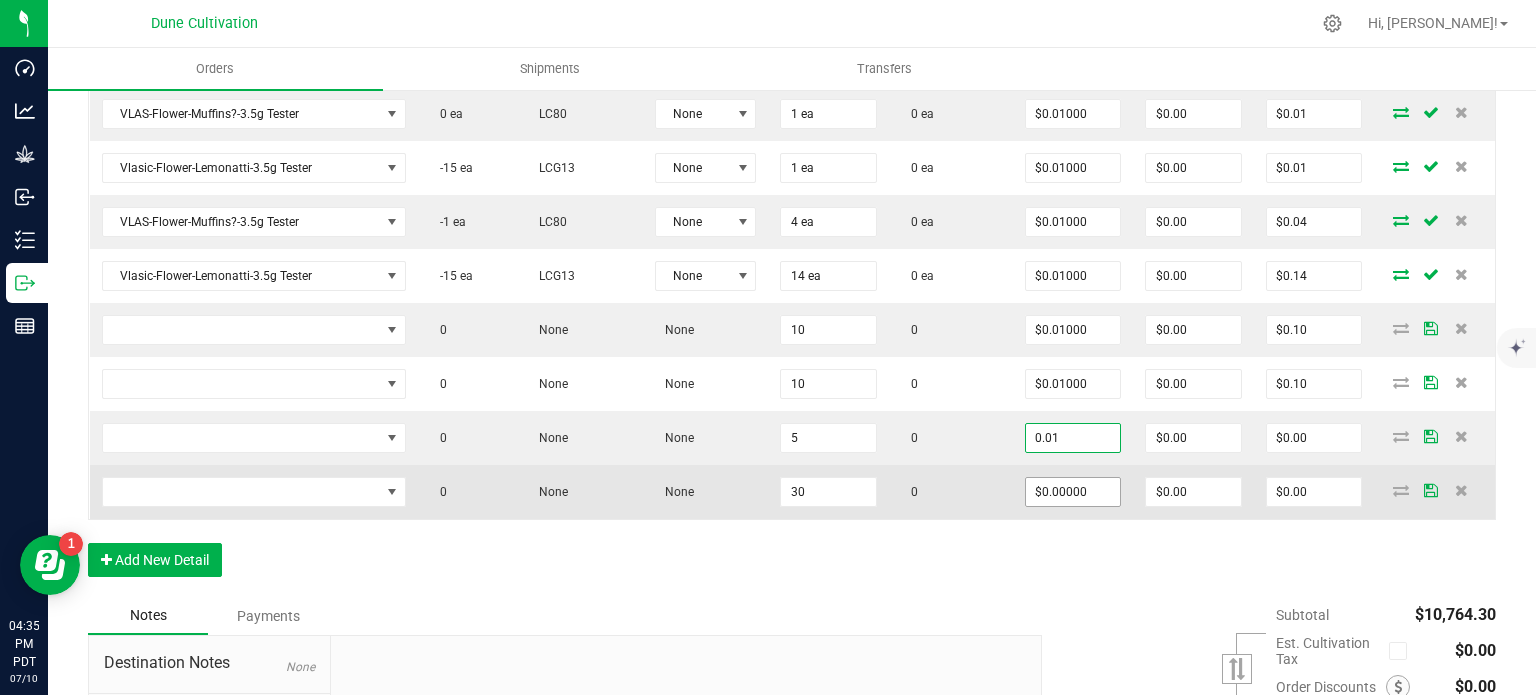 type on "$0.01000" 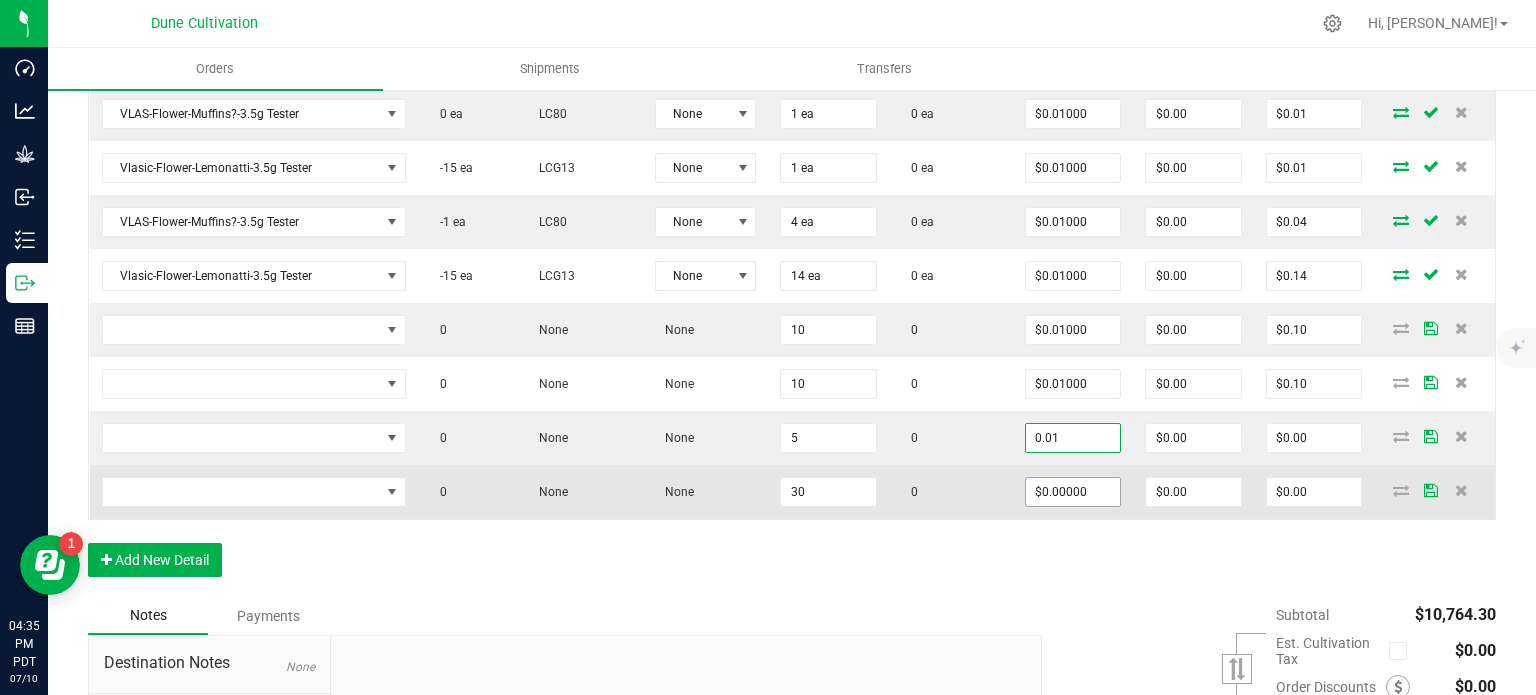 type on "$0.05" 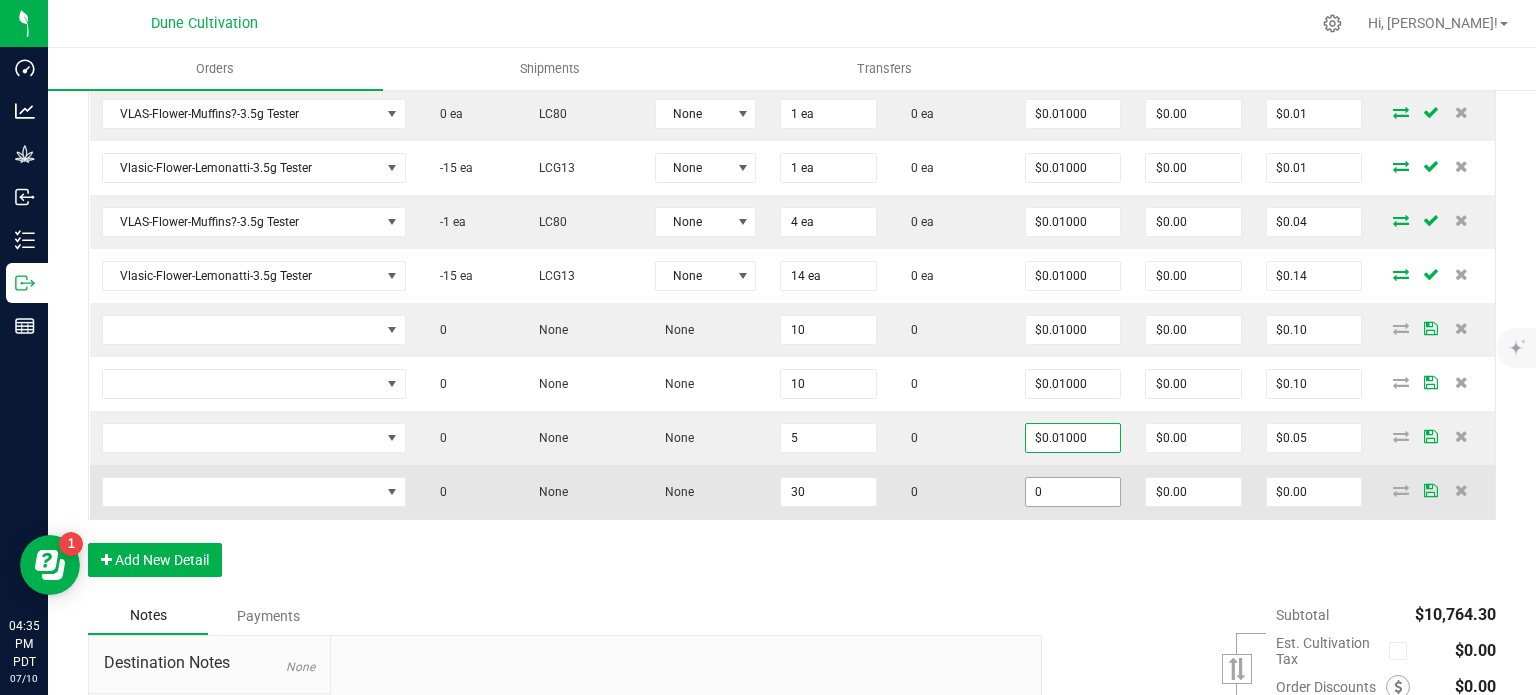 click on "0" at bounding box center (1073, 492) 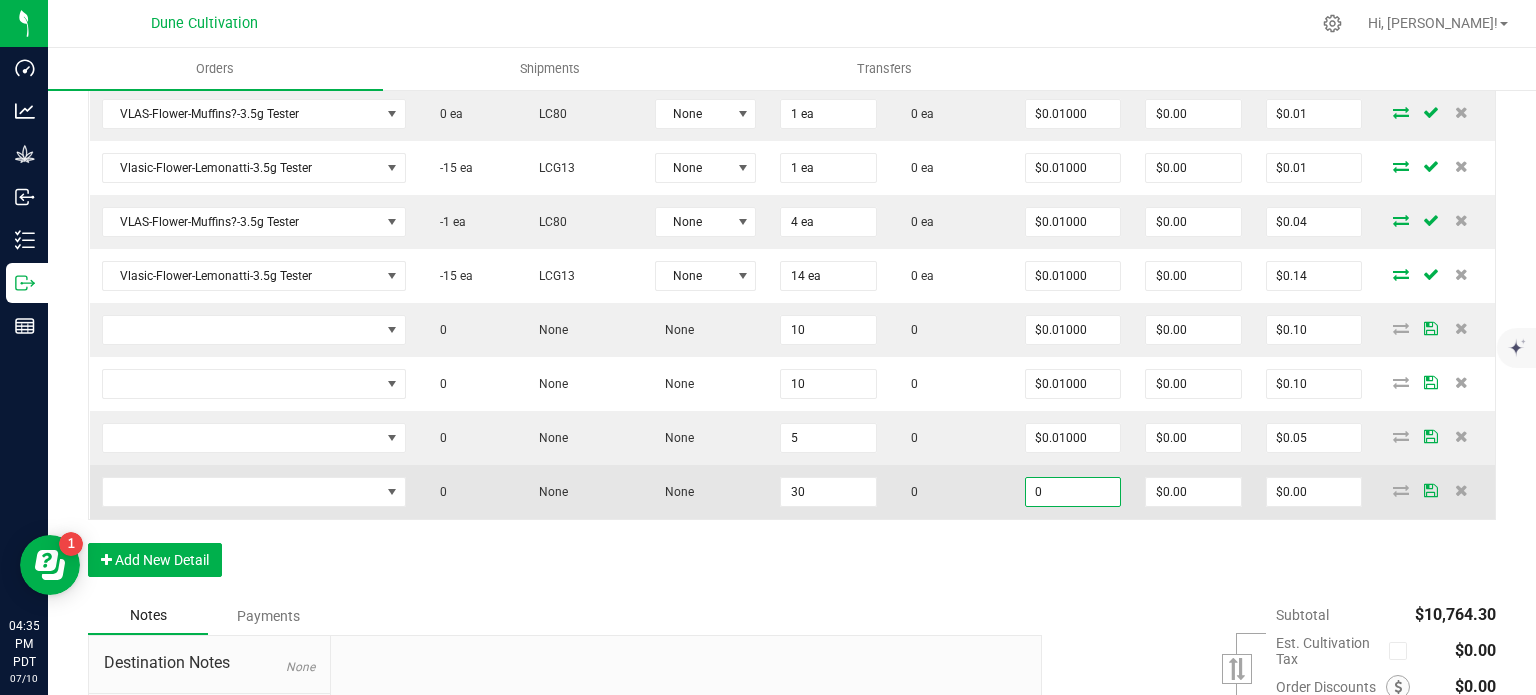 paste on ".01" 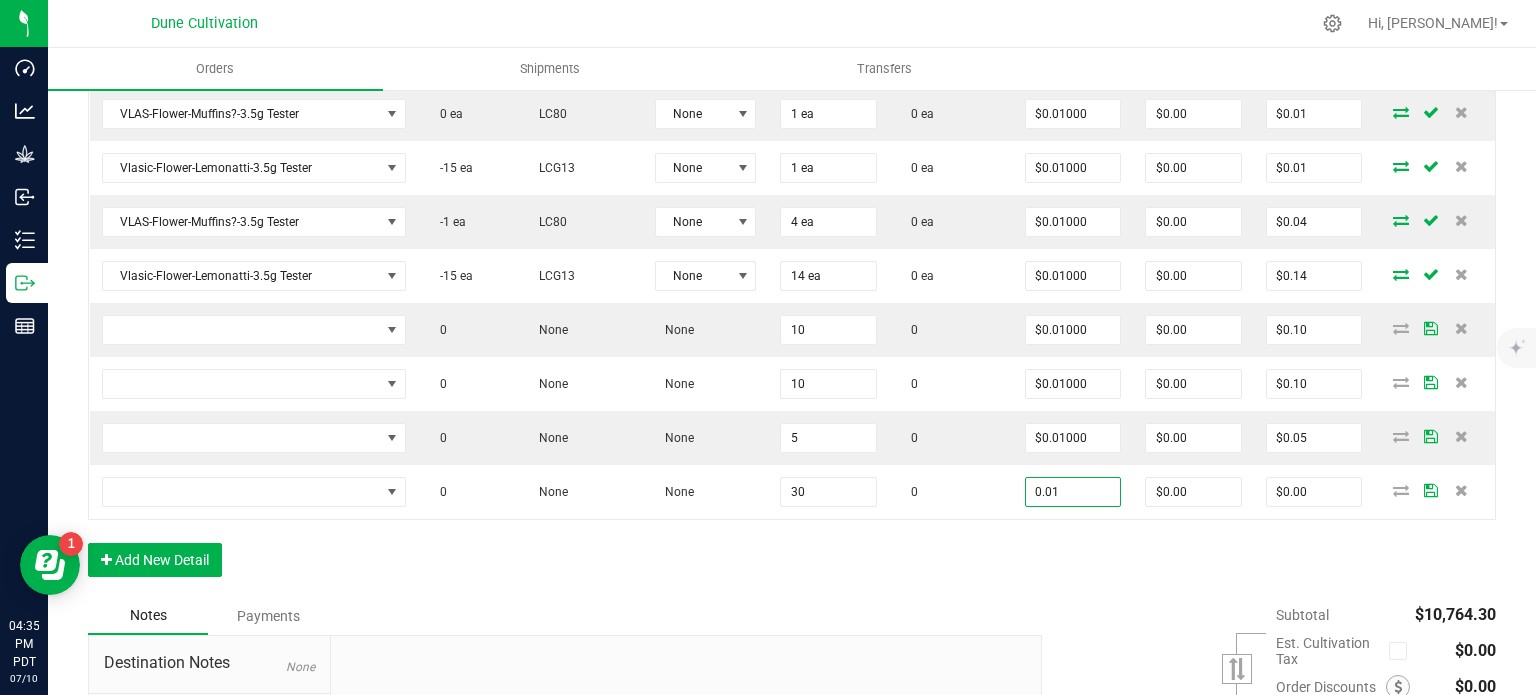 type on "$0.01000" 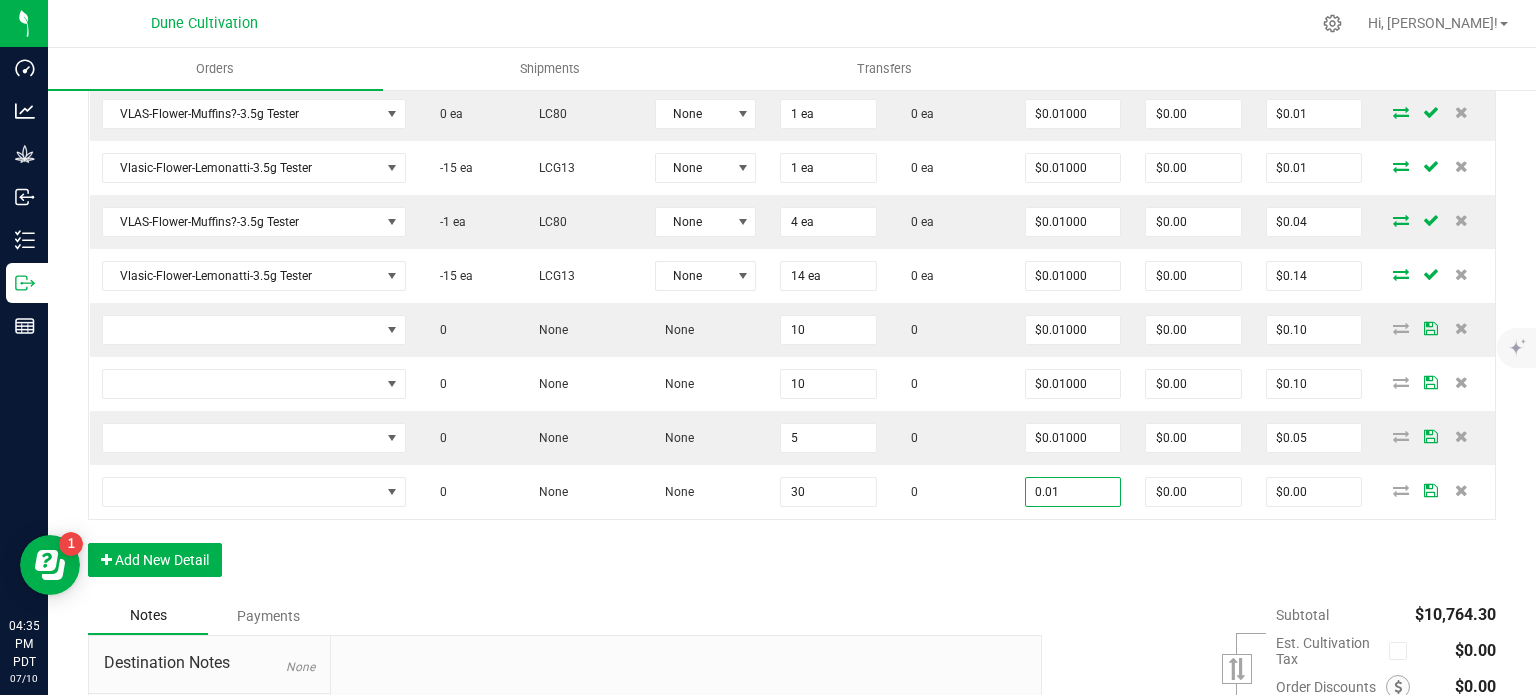 type on "$0.30" 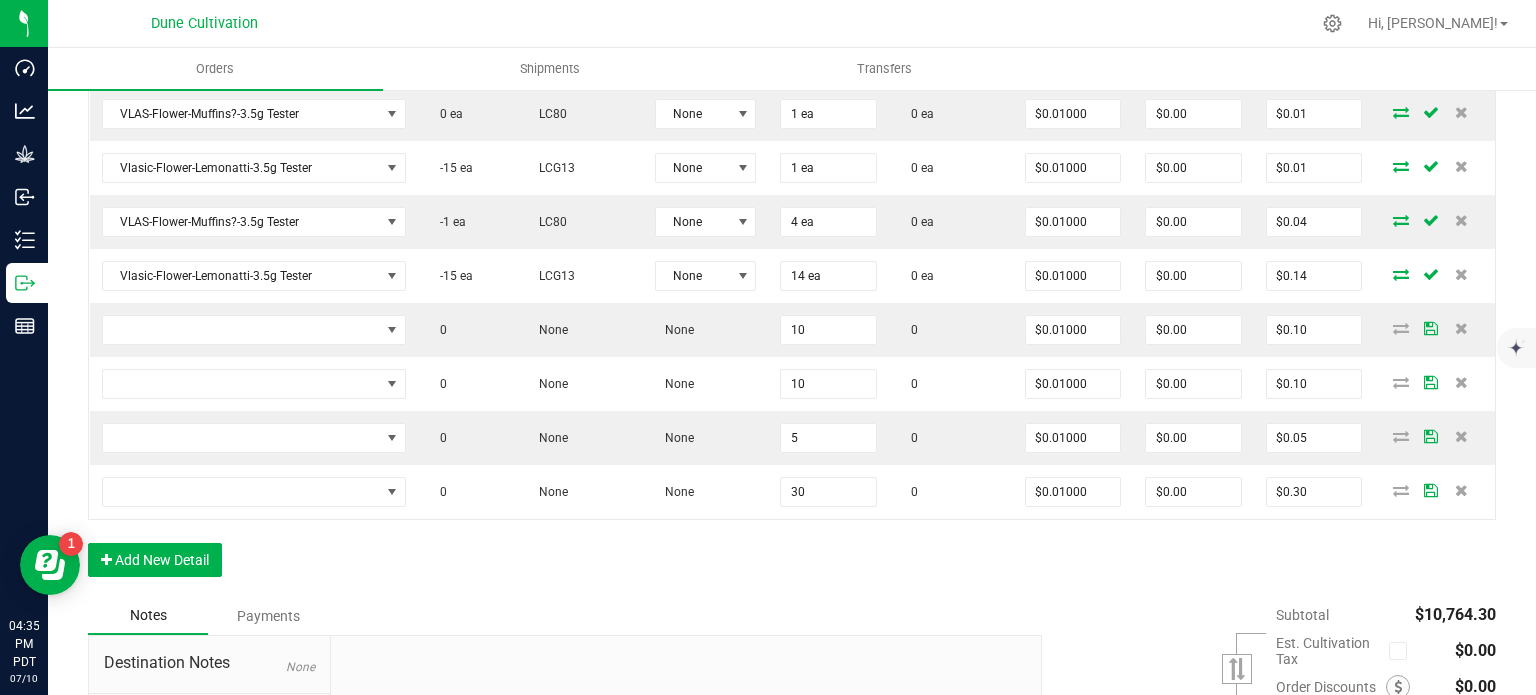 click on "Order Details Print All Labels Item  Sellable  Strain  Lot Number  Qty Ordered Qty Allocated Unit Price Line Discount Total Actions VLAS-Flower-Virginia Cobbler-3.5g  449 ea   HP70  None 50 ea  0 ea  $16.00000 $0.00 $800.00 Vlasic-Flower-Forbidden Wife-3.5g  499 ea   FW30  None 50 ea  0 ea  $16.00000 $0.00 $800.00 Vlasic-Flower-Lemonatti-3.5g  829 ea   LCG13  None 50 ea  0 ea  $16.00000 $0.00 $800.00 VLAS-Flower-Muffins?-3.5g  1095 ea   LC80  None 50 ea  0 ea  $16.00000 $0.00 $800.00 VLAS-Flower-Muffins?-3.5g  1045 ea   LC80  None 50 ea  0 ea  $16.00000 $0.00 $800.00 HUST-Flower-Trainwreck-3.5g  731 ea   JCO  None 50 ea  0 ea  $16.00000 $0.00 $800.00 Vlasic-Preroll-Alaskan Thunderfuck-1.0g  160 ea   JCO  None 50 ea  0 ea  $3.50000 $0.00 $175.00 Vlasic-Preroll-Bananaconda-1g  53 ea   BC50  None 50 ea  0 ea  $3.50000 $0.00 $175.00 Vlasic-Preroll-Divorce Cake-1.0g  62 ea   KB49  None 60 ea  0 ea  $3.50000 $0.00 $210.00 Vlasic-Preroll-Forbidden Wife-1g  293 ea   FW30  None 200 ea" at bounding box center (792, -270) 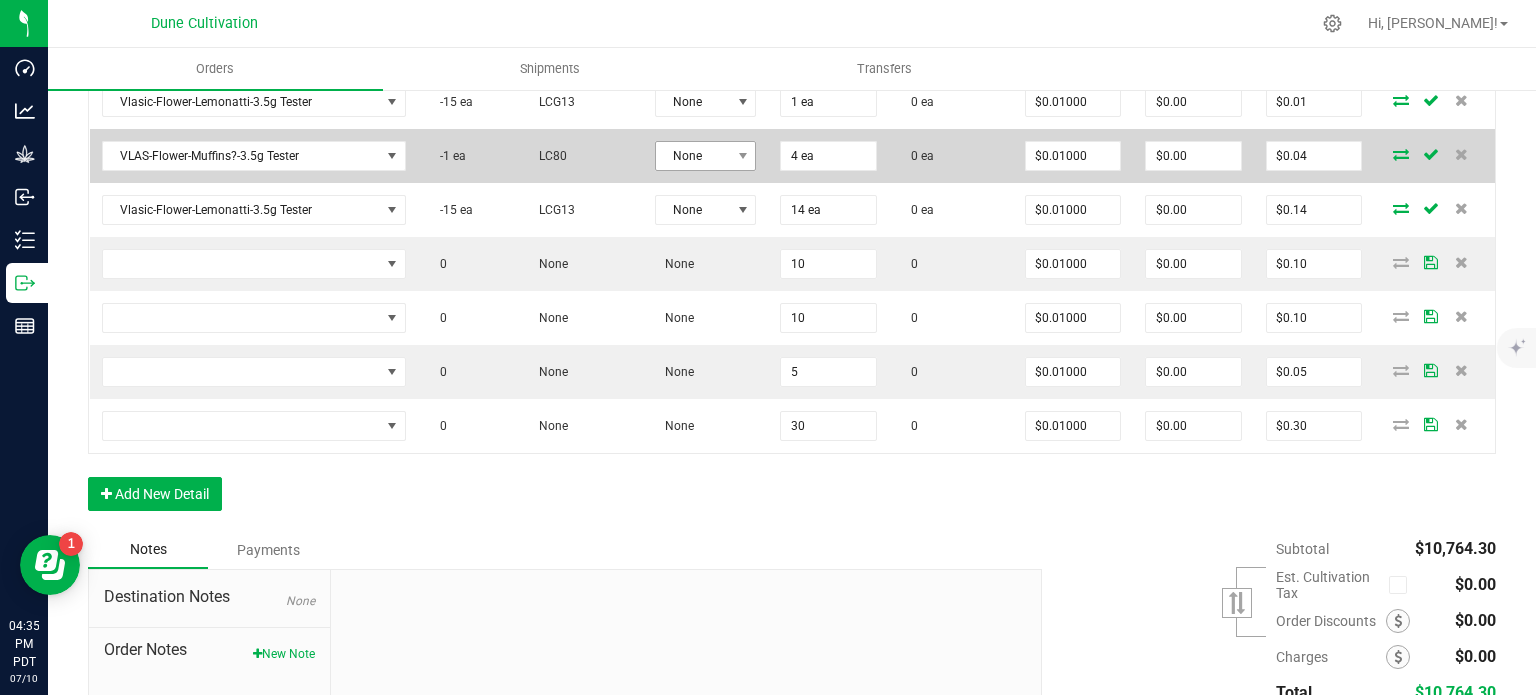 scroll, scrollTop: 1855, scrollLeft: 0, axis: vertical 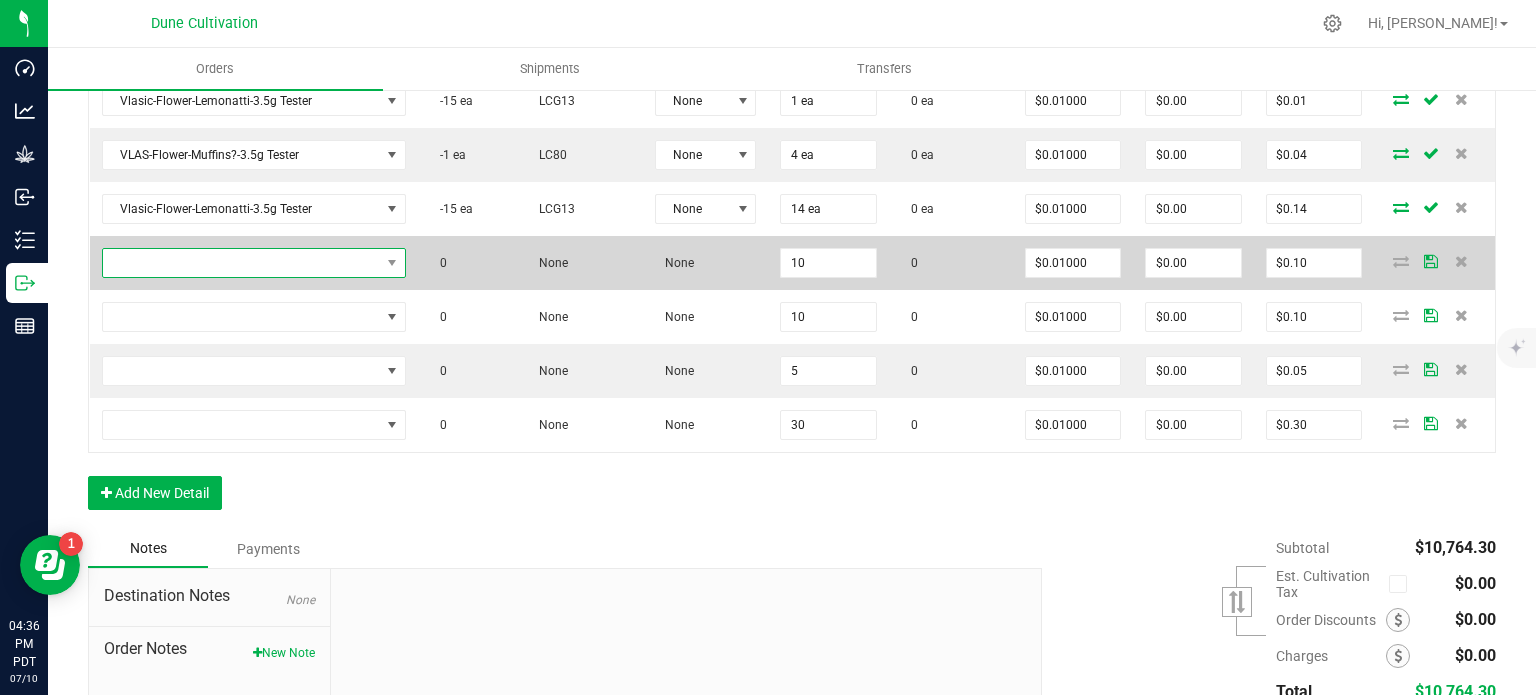 click at bounding box center [241, 263] 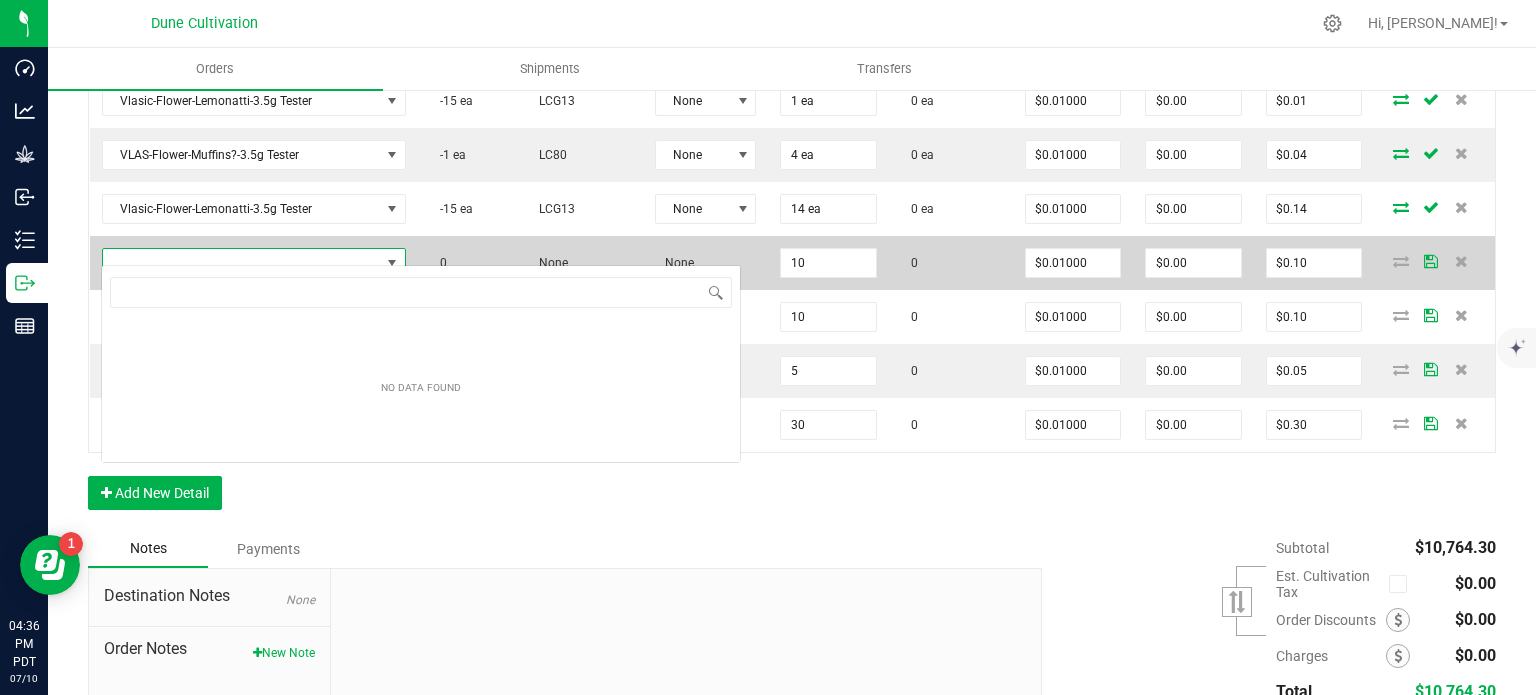 scroll, scrollTop: 99970, scrollLeft: 99728, axis: both 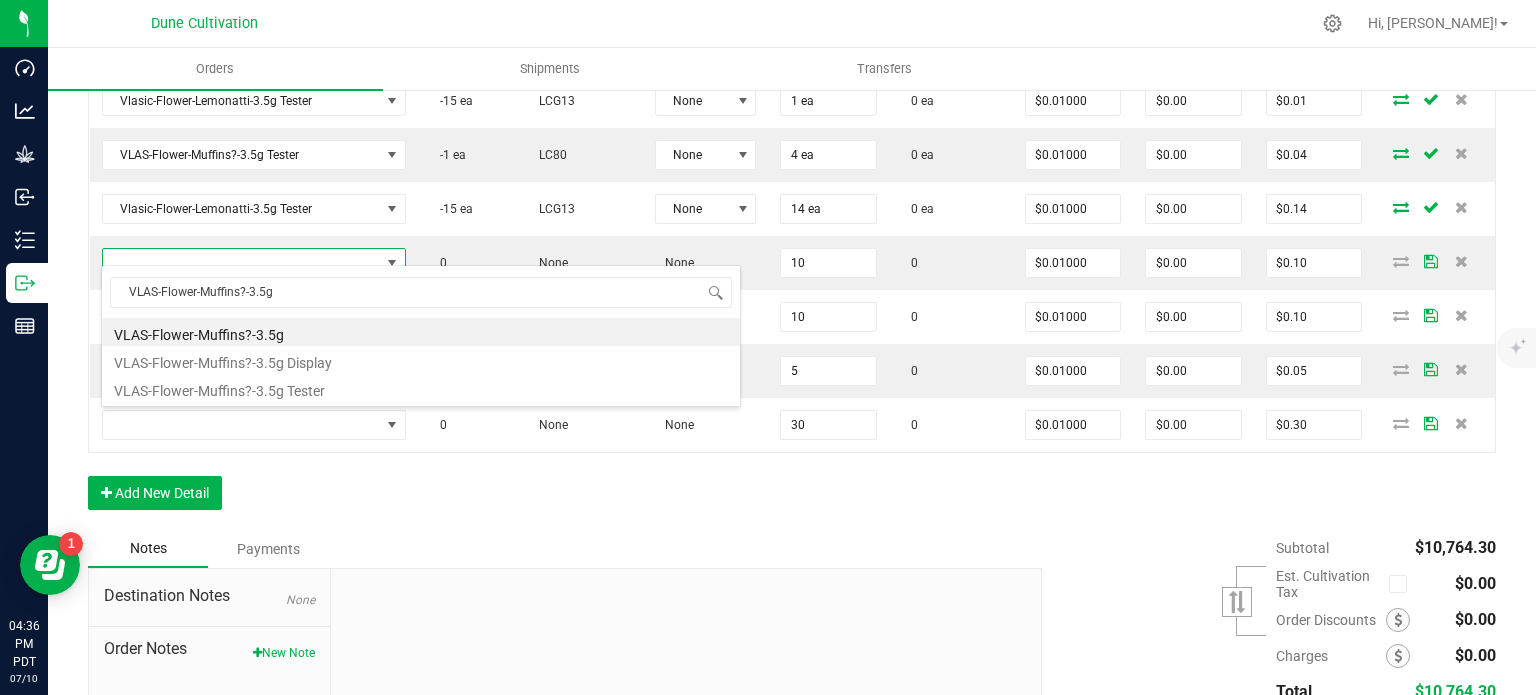type on "VLAS-Flower-Muffins?-3.5g" 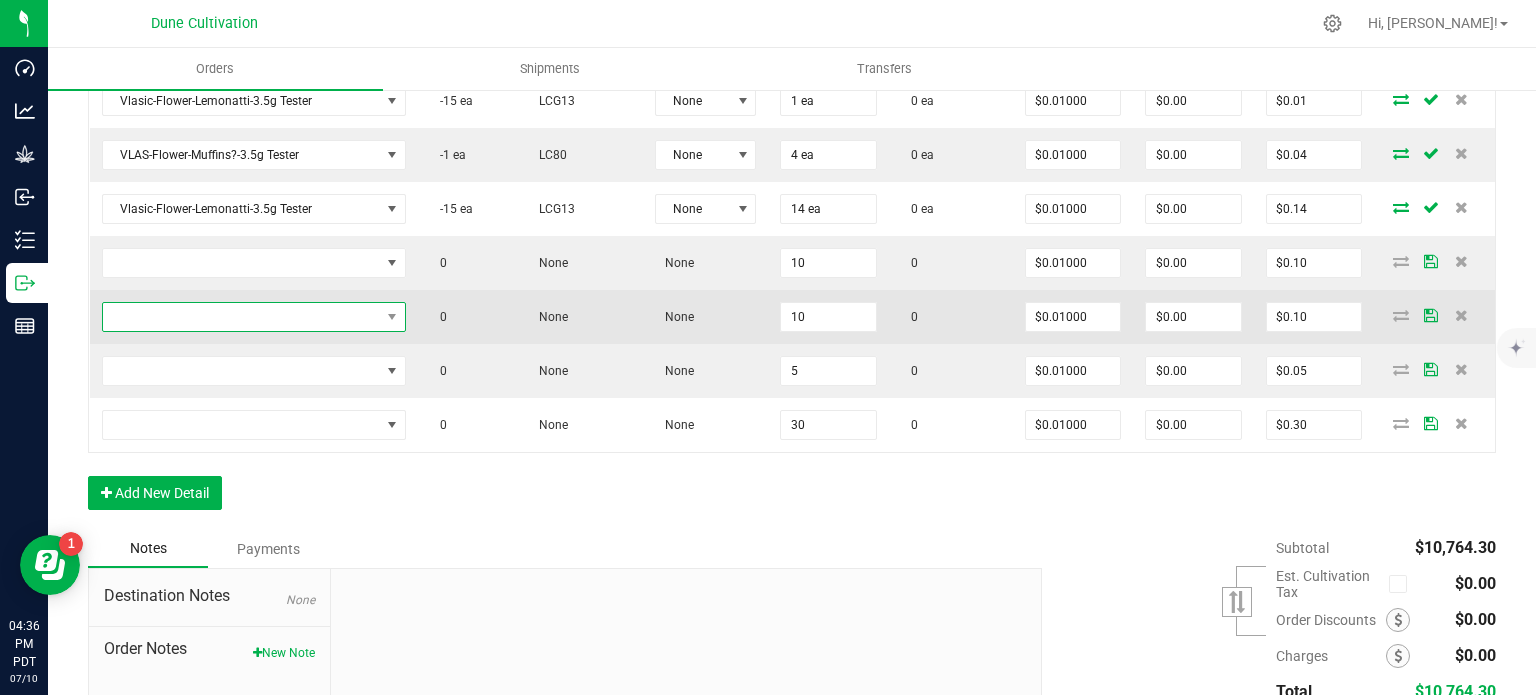 click at bounding box center [241, 317] 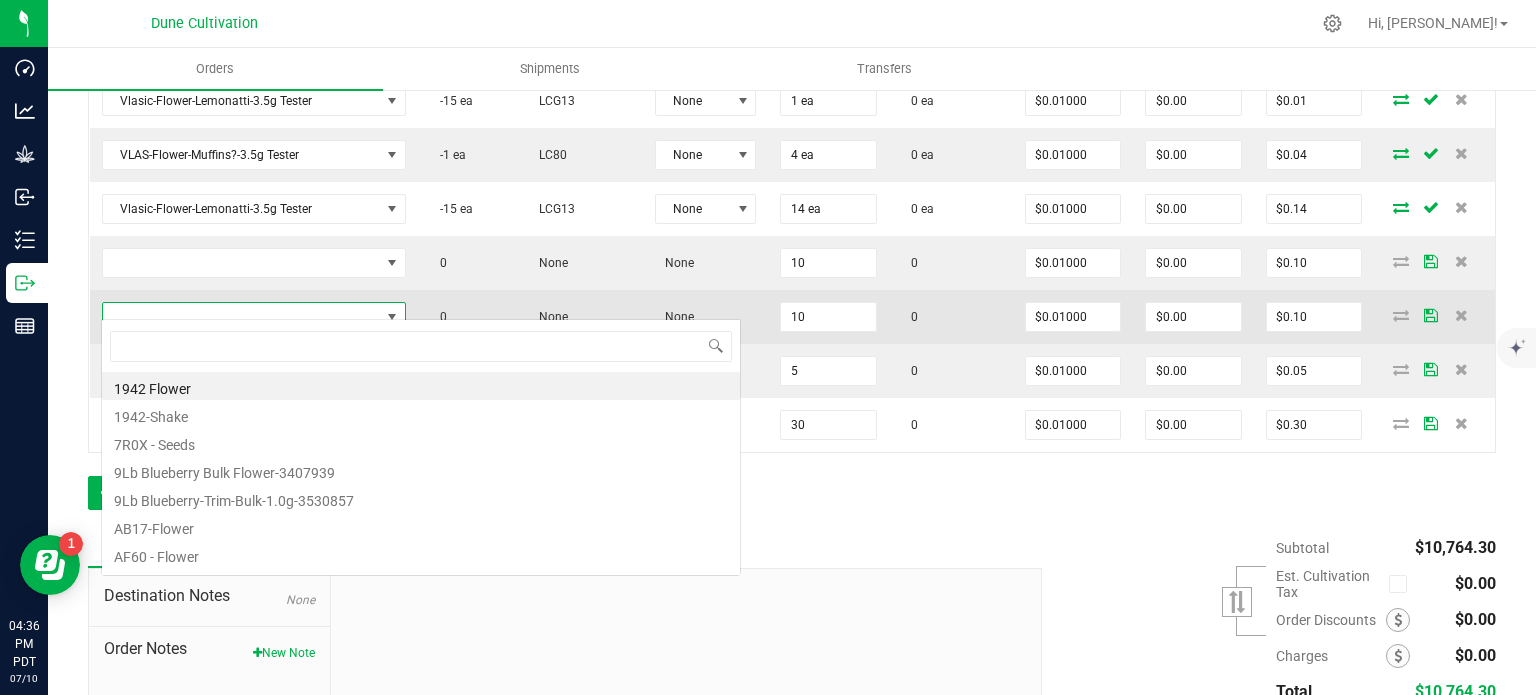 scroll, scrollTop: 99970, scrollLeft: 99728, axis: both 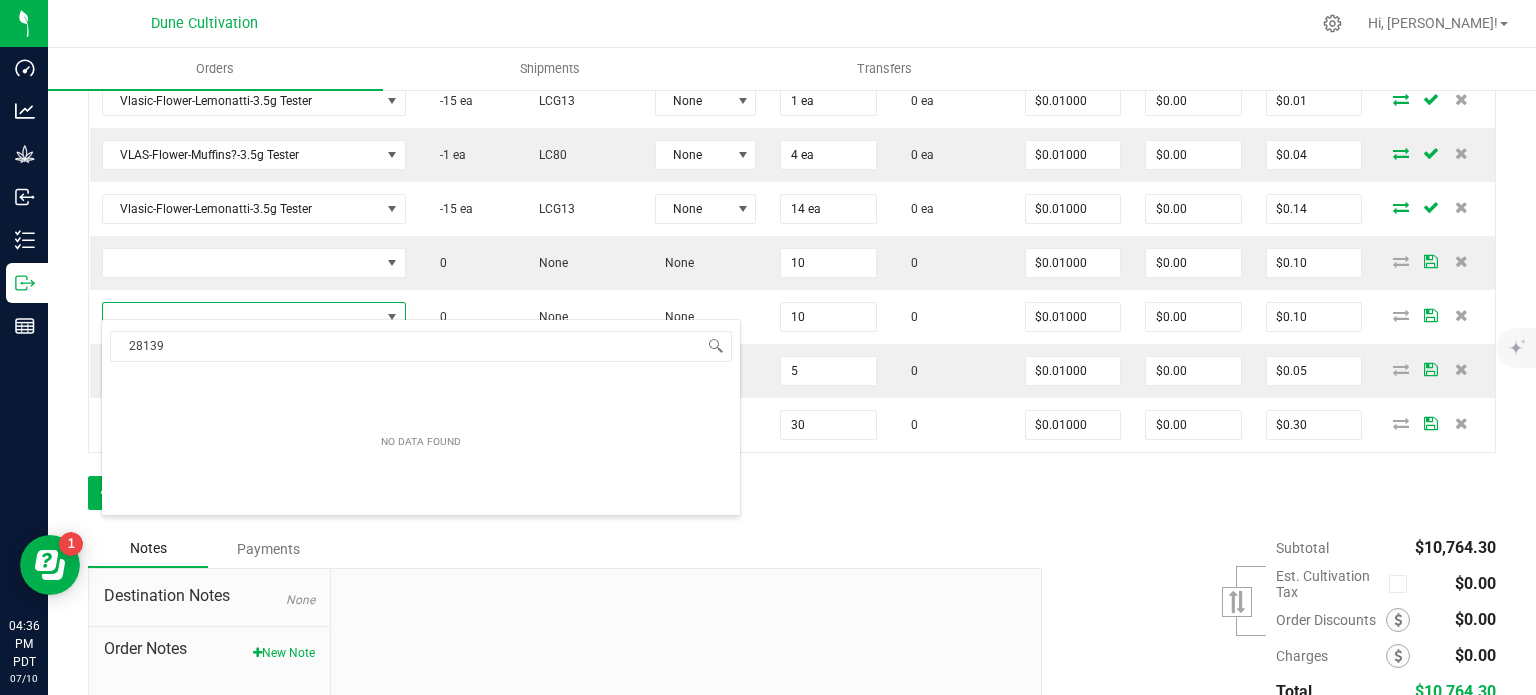 type on "28139" 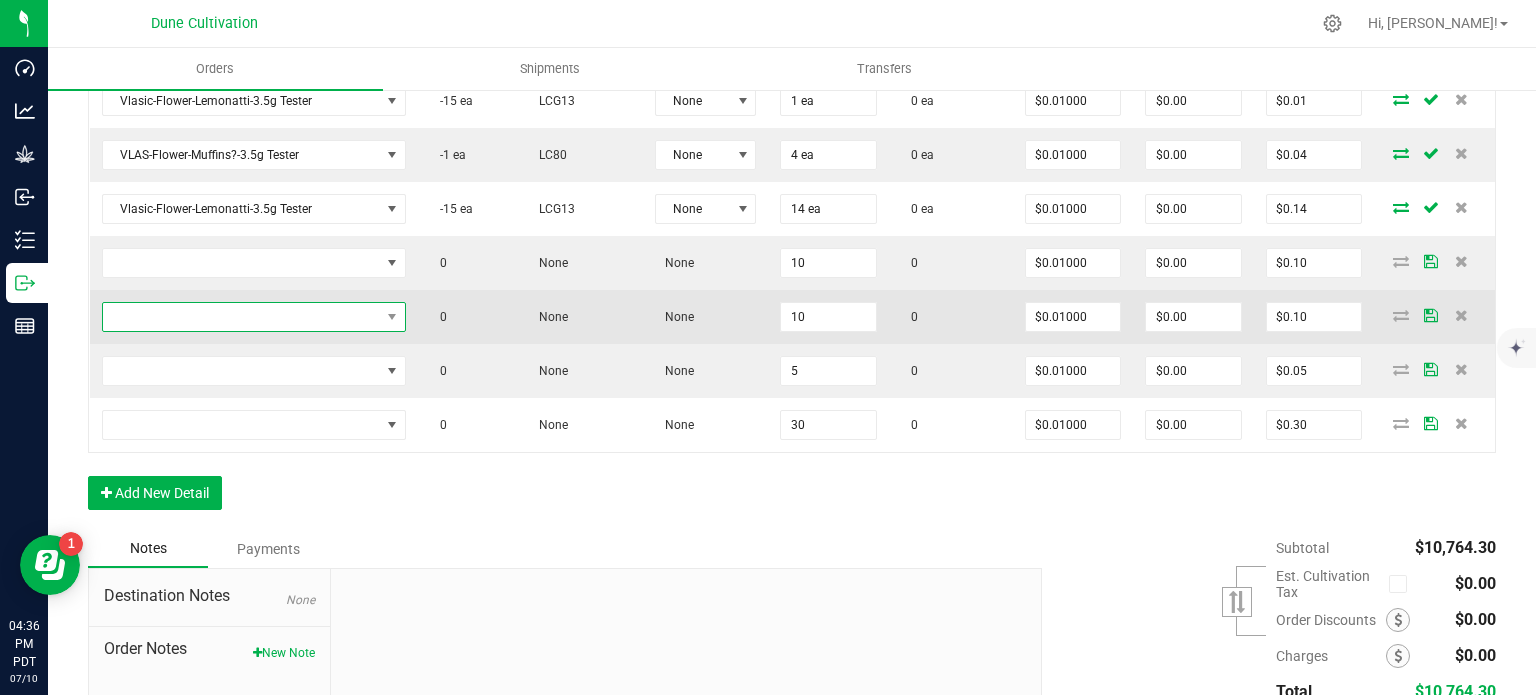 click at bounding box center (392, 317) 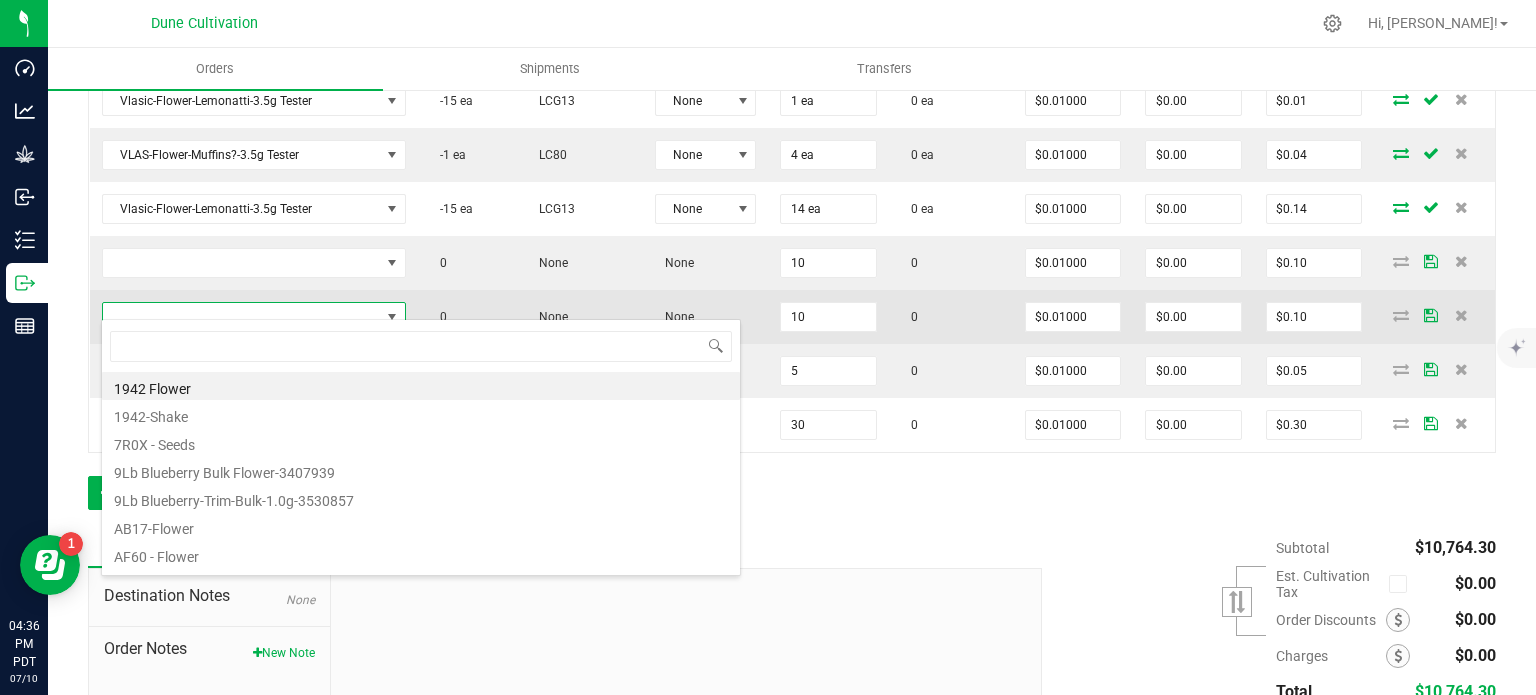 type on "VLAS-Flower-Virginia Cobbler-3.5g" 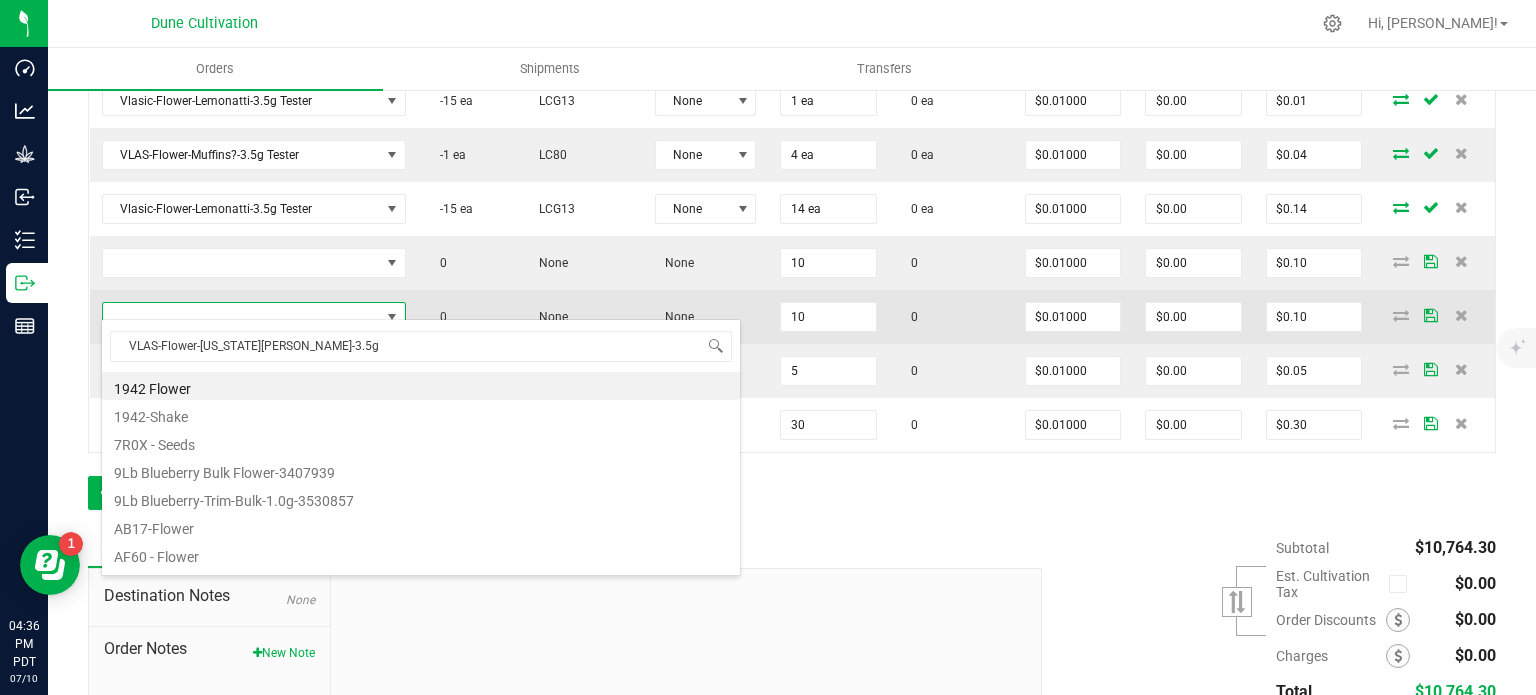 scroll, scrollTop: 99970, scrollLeft: 99728, axis: both 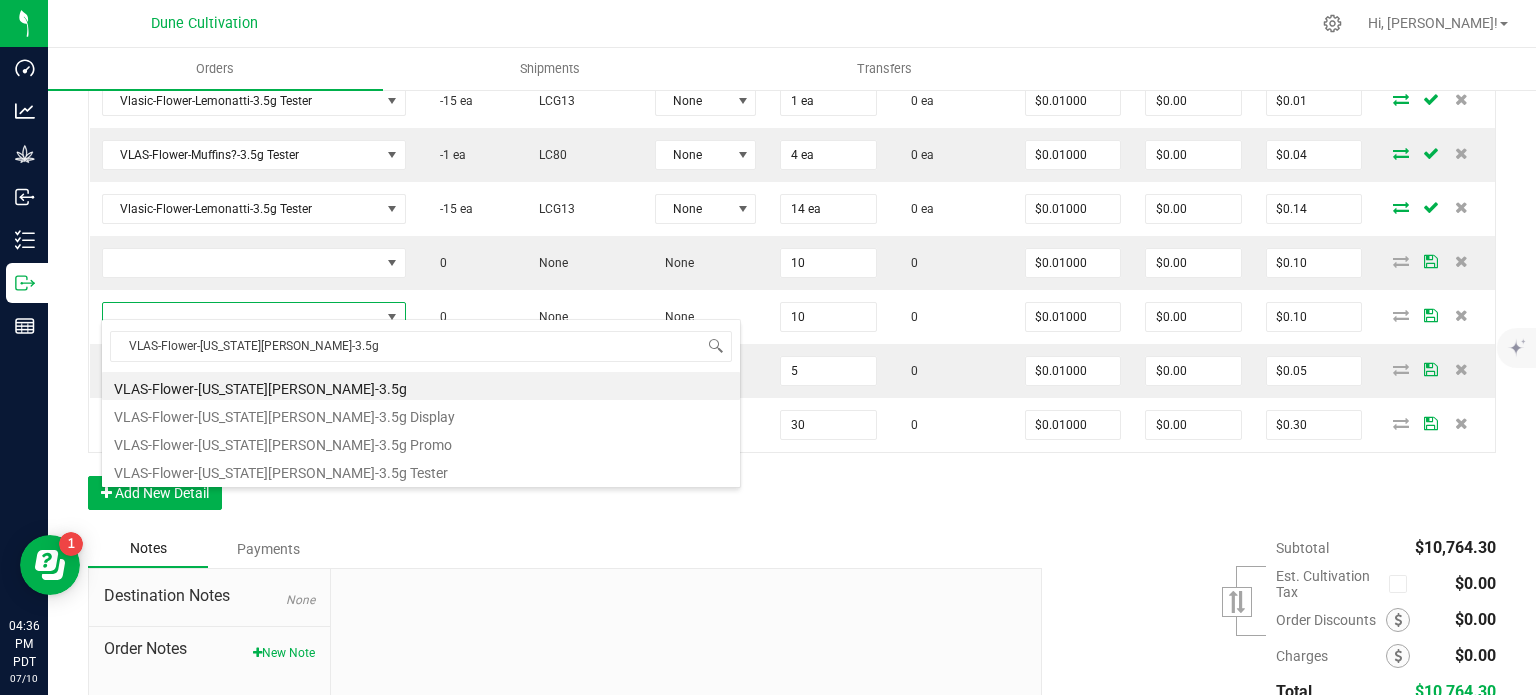 click on "Notes
Payments" at bounding box center [557, 549] 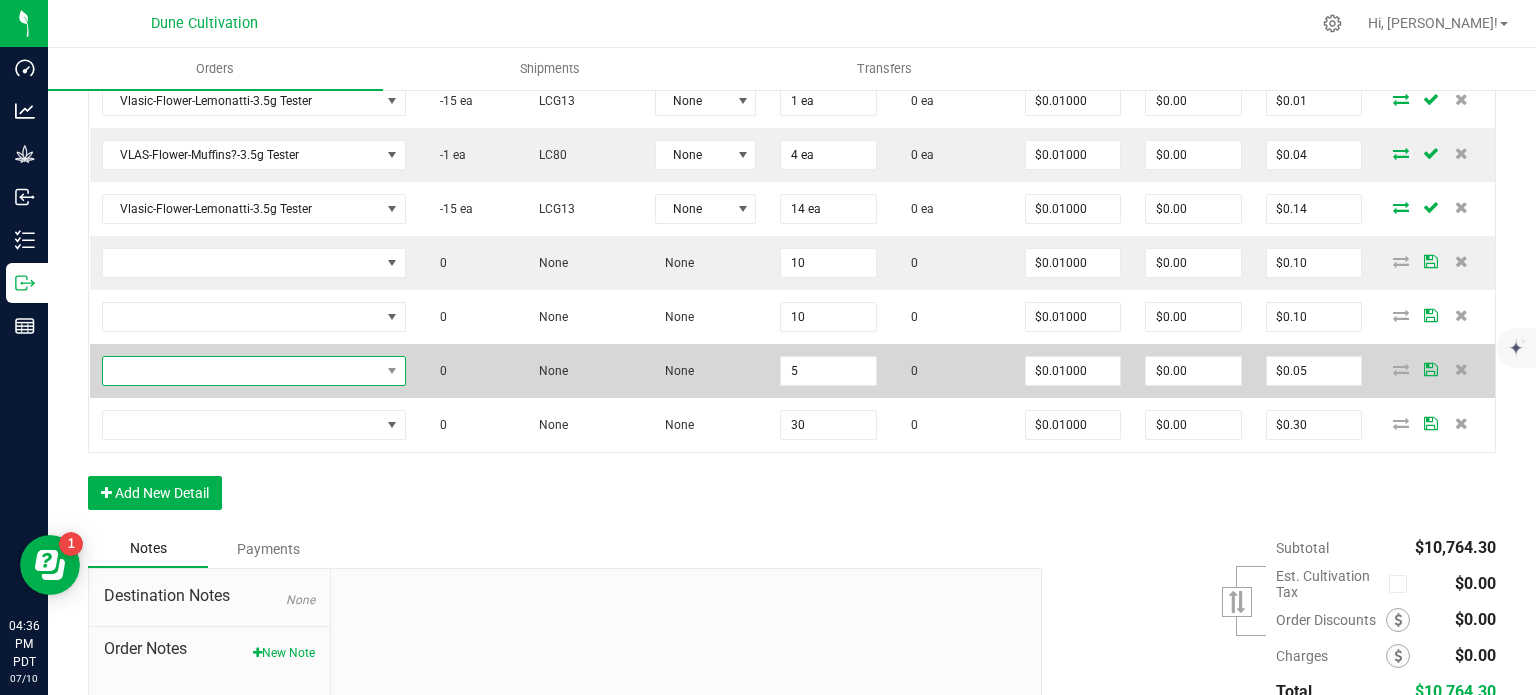 click at bounding box center (241, 371) 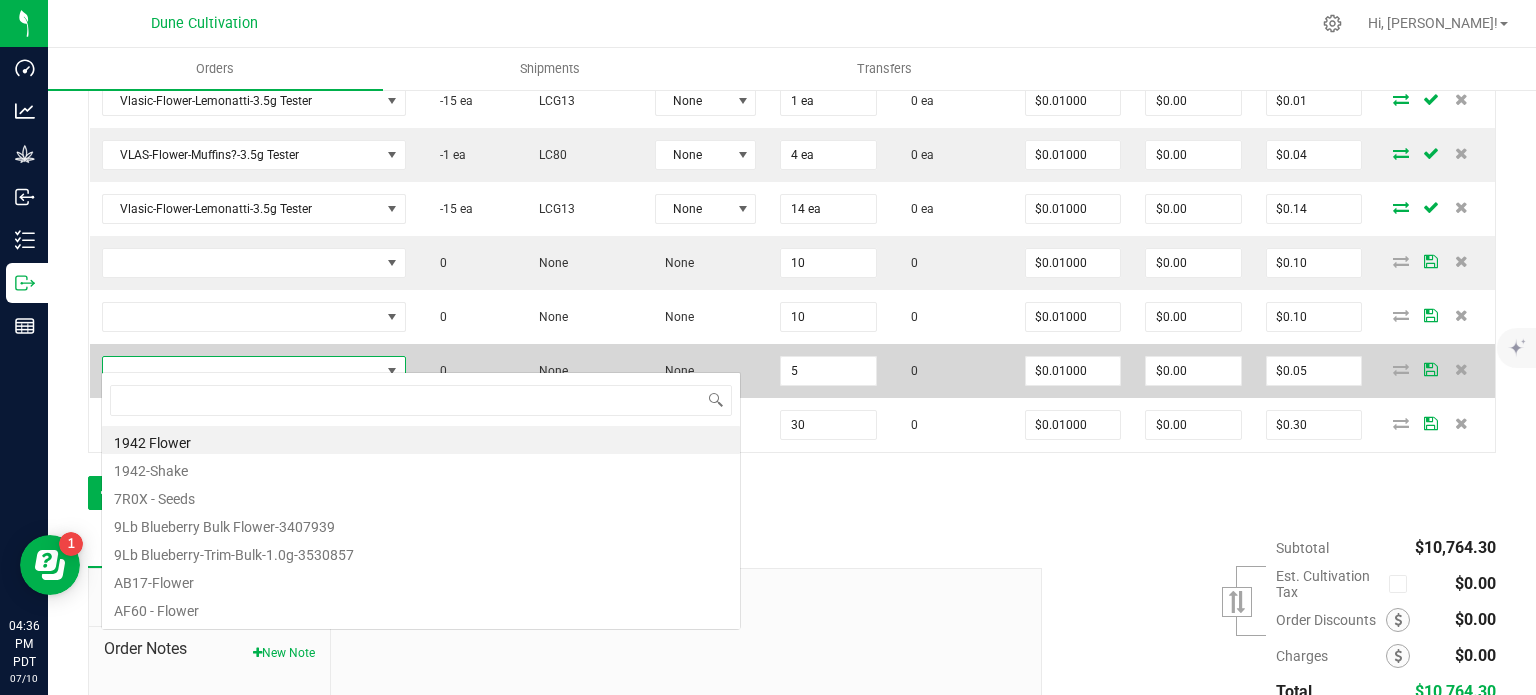 type on "Vlasic-Flower-Forbidden Wife-3.5g" 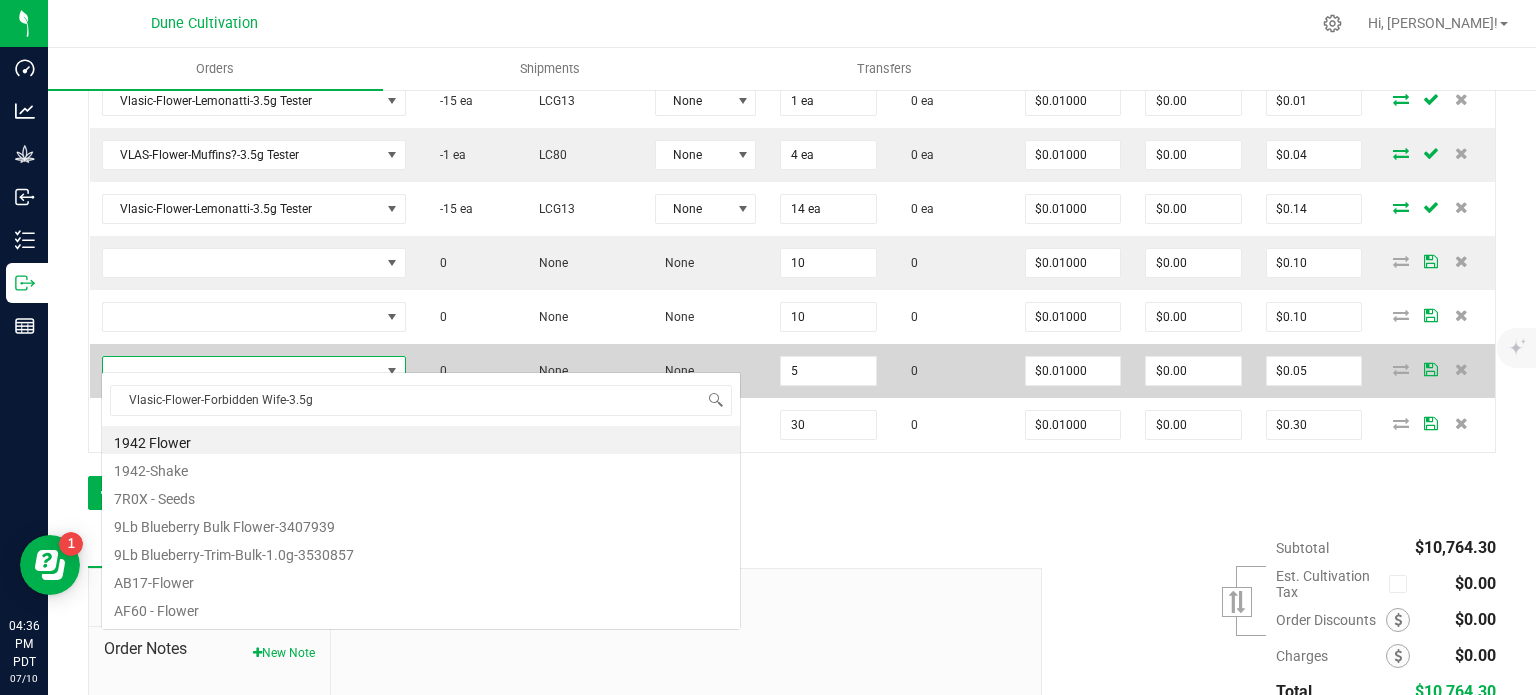 scroll, scrollTop: 99970, scrollLeft: 99728, axis: both 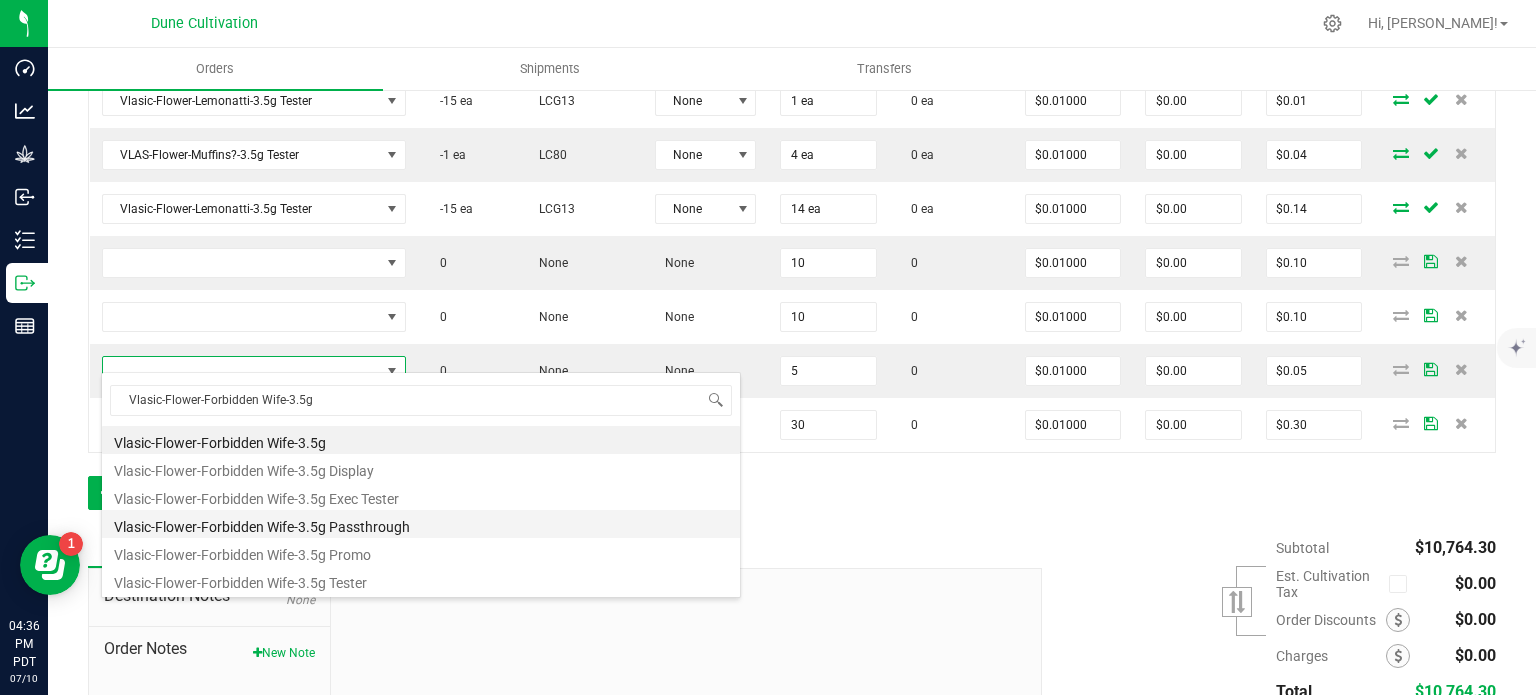 click on "Vlasic-Flower-Forbidden Wife-3.5g Passthrough" at bounding box center (421, 524) 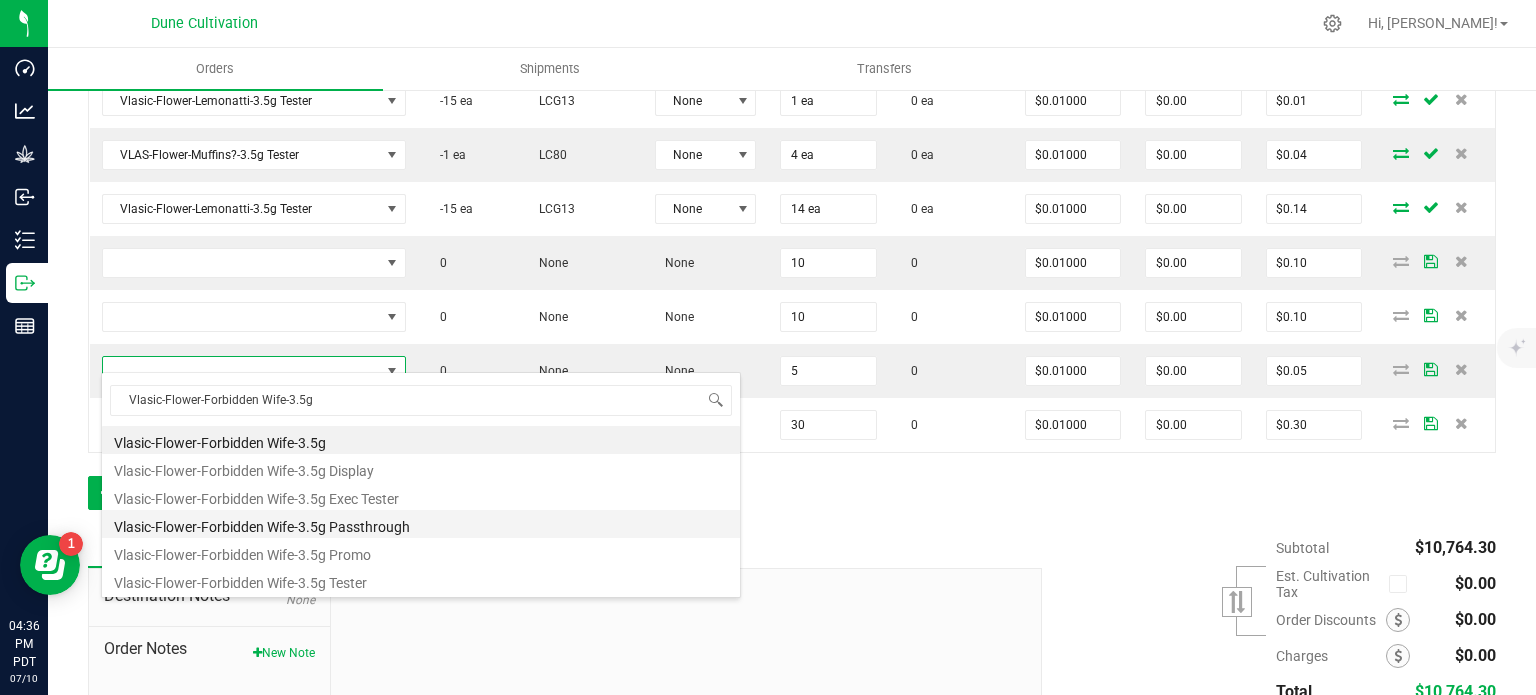 type on "5 ea" 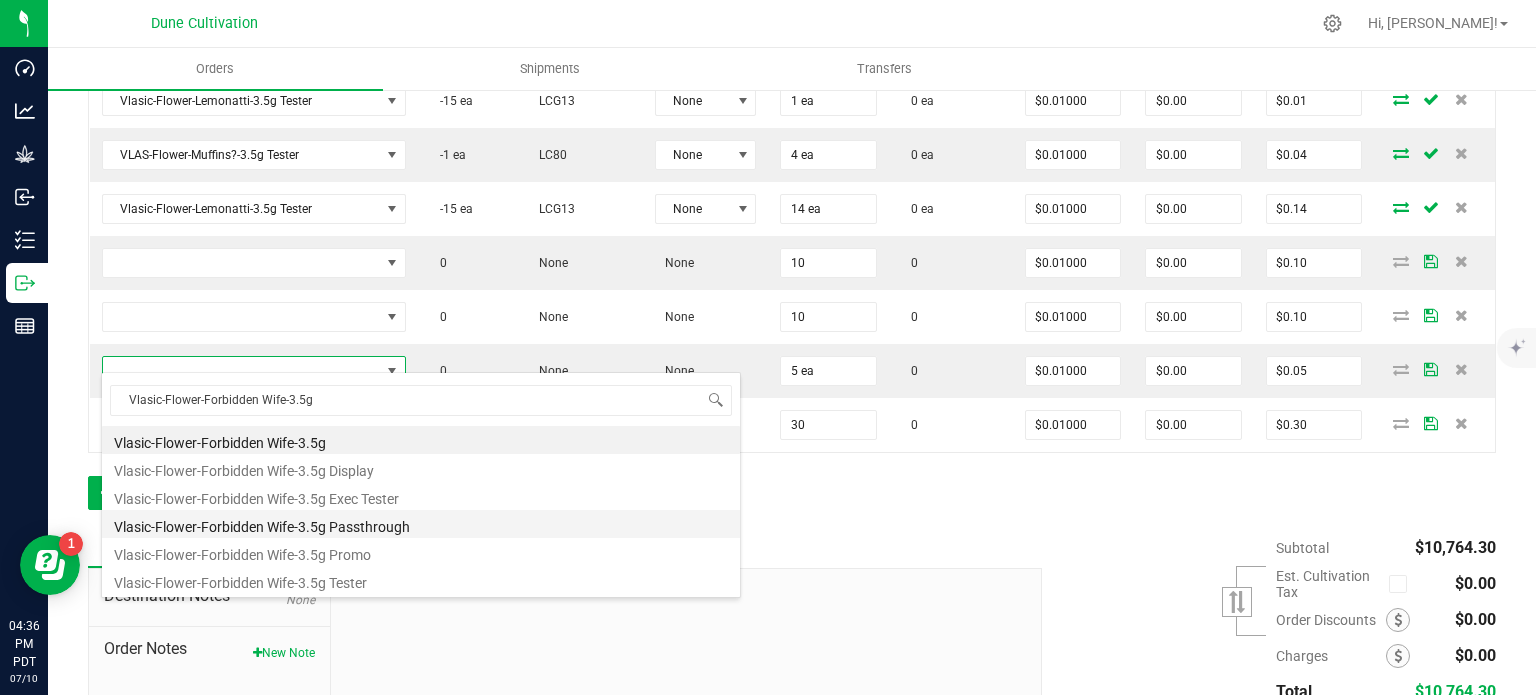 scroll, scrollTop: 1871, scrollLeft: 0, axis: vertical 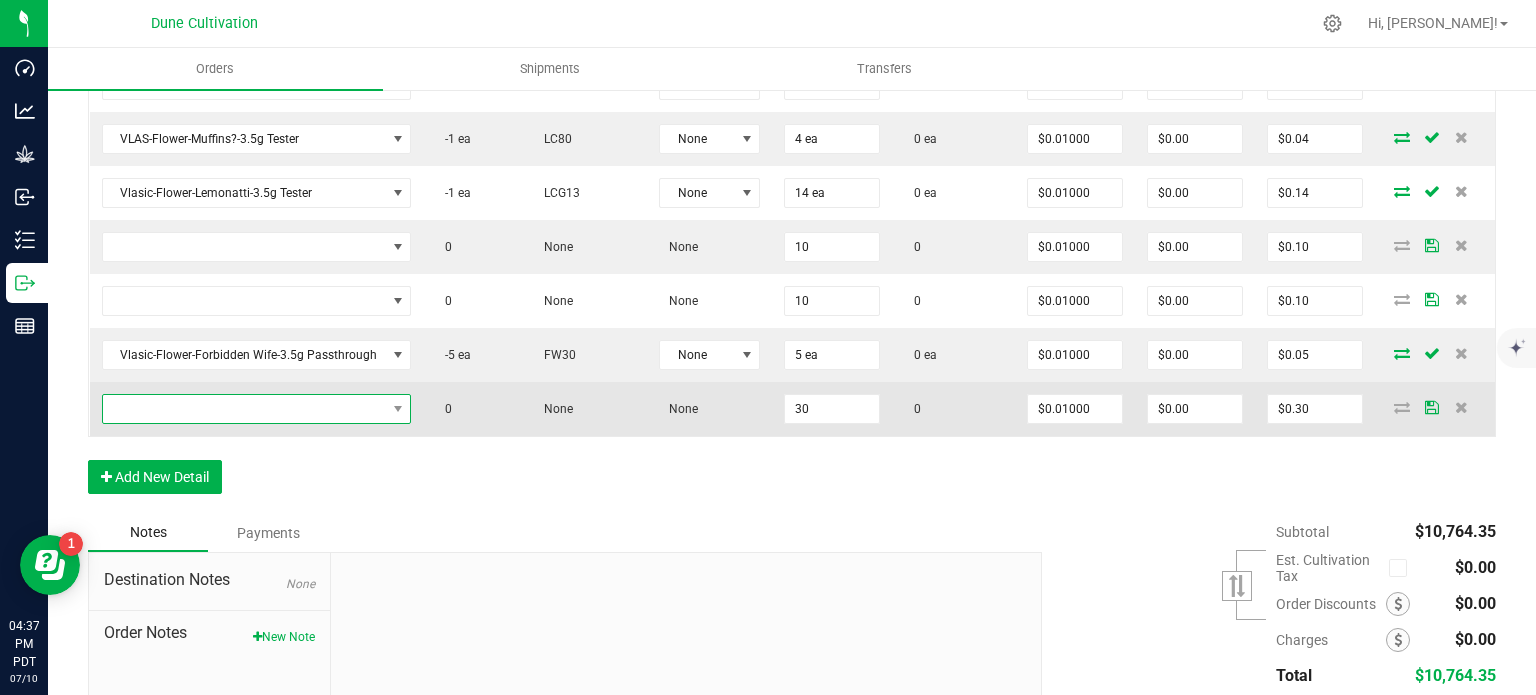 click at bounding box center [244, 409] 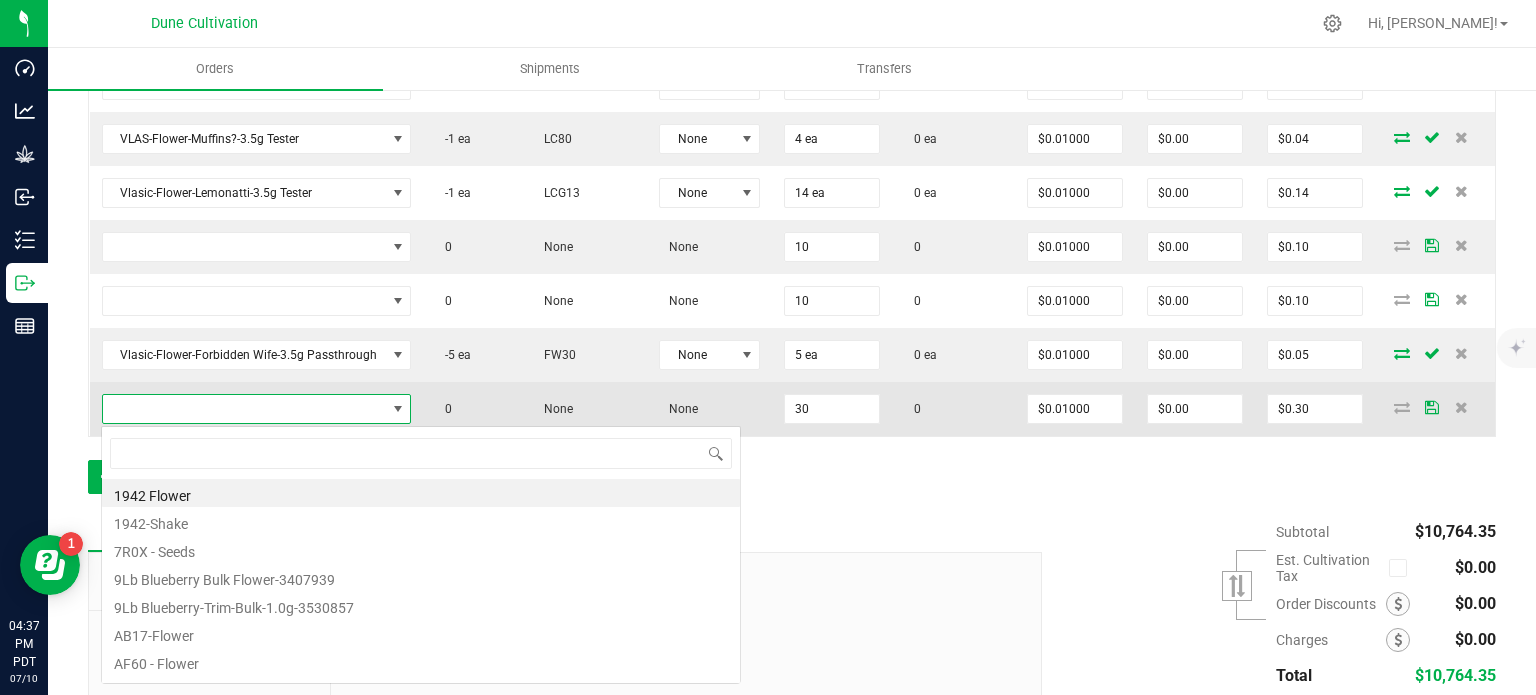 scroll, scrollTop: 99970, scrollLeft: 99695, axis: both 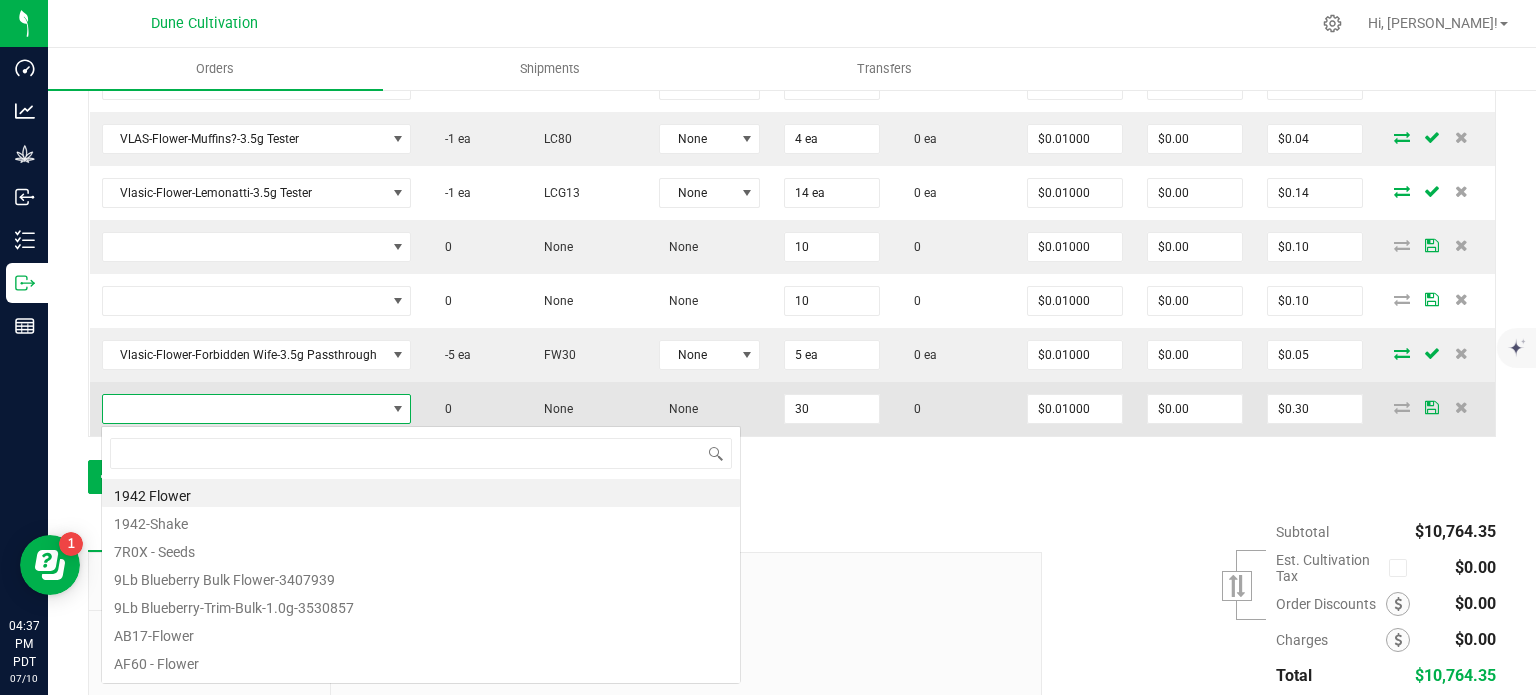 type on "VLAS-Preroll-Grape Crush-1g" 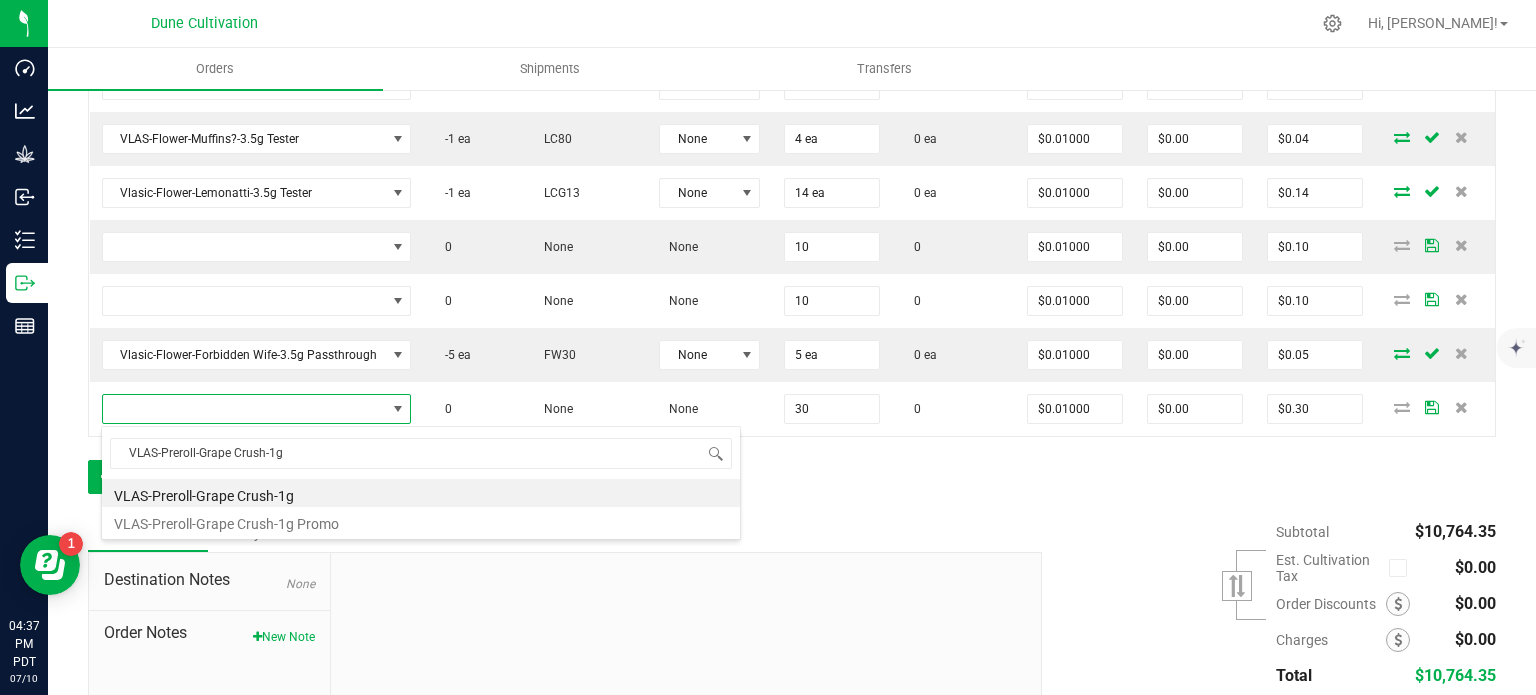 click on "Order Details Print All Labels Item  Sellable  Strain  Lot Number  Qty Ordered Qty Allocated Unit Price Line Discount Total Actions VLAS-Flower-Virginia Cobbler-3.5g  449 ea   HP70  None 50 ea  0 ea  $16.00000 $0.00 $800.00 Vlasic-Flower-Forbidden Wife-3.5g  499 ea   FW30  None 50 ea  0 ea  $16.00000 $0.00 $800.00 Vlasic-Flower-Lemonatti-3.5g  829 ea   LCG13  None 50 ea  0 ea  $16.00000 $0.00 $800.00 VLAS-Flower-Muffins?-3.5g  1095 ea   LC80  None 50 ea  0 ea  $16.00000 $0.00 $800.00 VLAS-Flower-Muffins?-3.5g  1045 ea   LC80  None 50 ea  0 ea  $16.00000 $0.00 $800.00 HUST-Flower-Trainwreck-3.5g  731 ea   JCO  None 50 ea  0 ea  $16.00000 $0.00 $800.00 Vlasic-Preroll-Alaskan Thunderfuck-1.0g  160 ea   JCO  None 50 ea  0 ea  $3.50000 $0.00 $175.00 Vlasic-Preroll-Bananaconda-1g  53 ea   BC50  None 50 ea  0 ea  $3.50000 $0.00 $175.00 Vlasic-Preroll-Divorce Cake-1.0g  62 ea   KB49  None 60 ea  0 ea  $3.50000 $0.00 $210.00 Vlasic-Preroll-Forbidden Wife-1g  293 ea   FW30  None 200 ea" at bounding box center [792, -353] 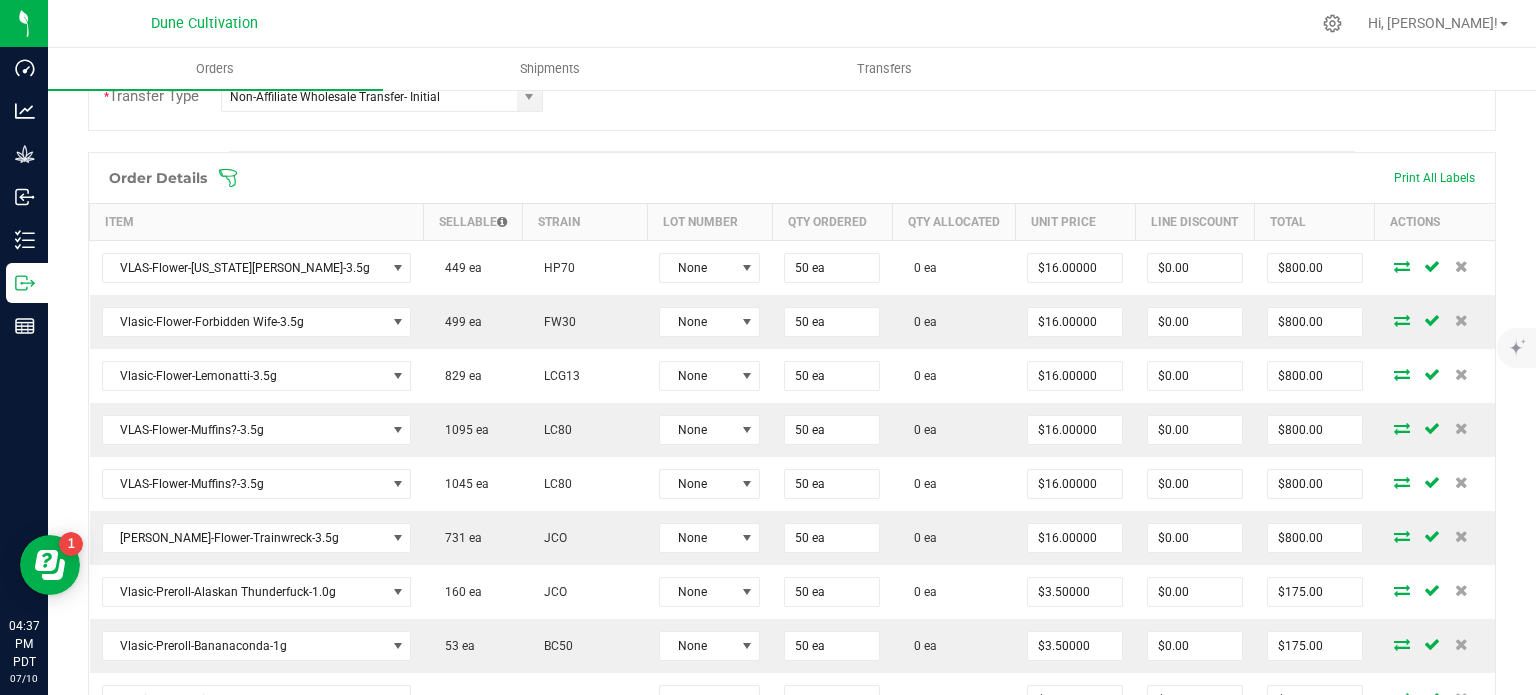 scroll, scrollTop: 0, scrollLeft: 0, axis: both 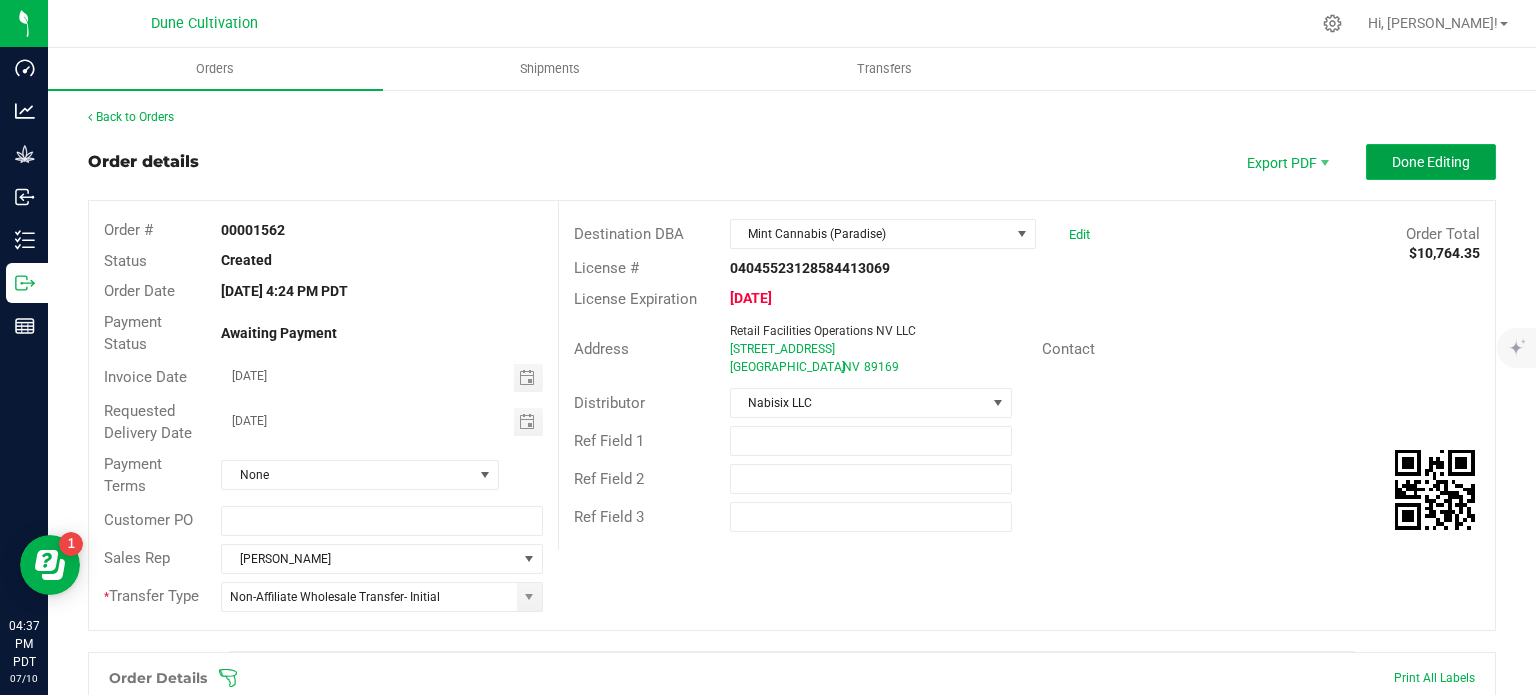 click on "Done Editing" at bounding box center [1431, 162] 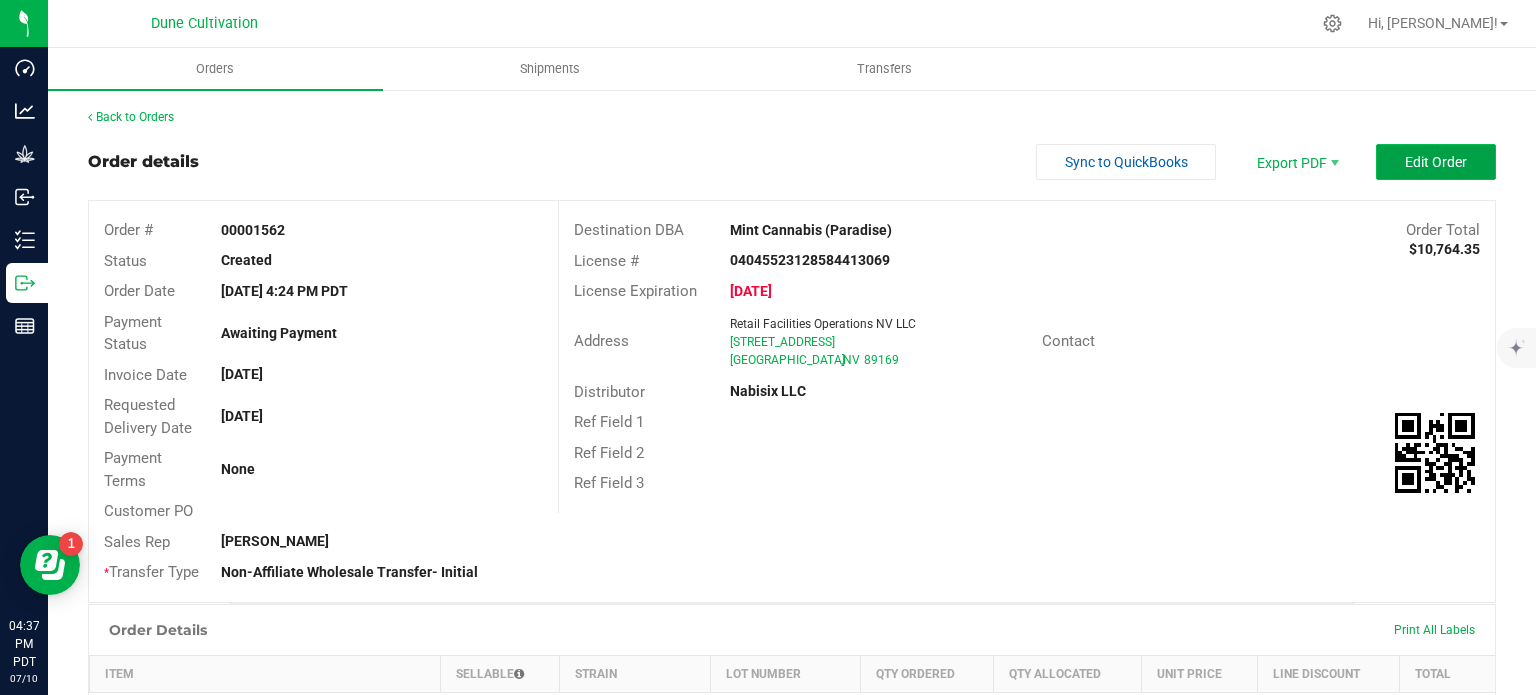 click on "Edit Order" at bounding box center (1436, 162) 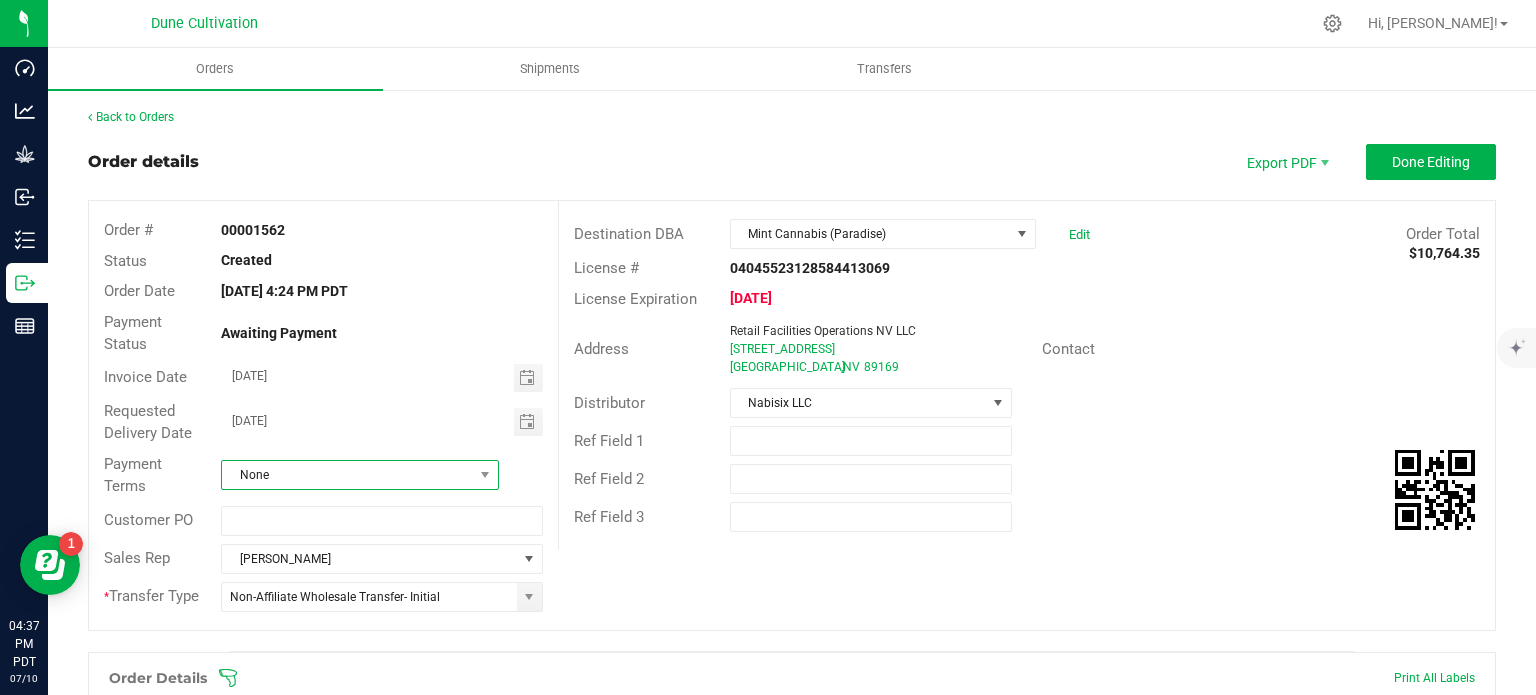 click on "None" at bounding box center [347, 475] 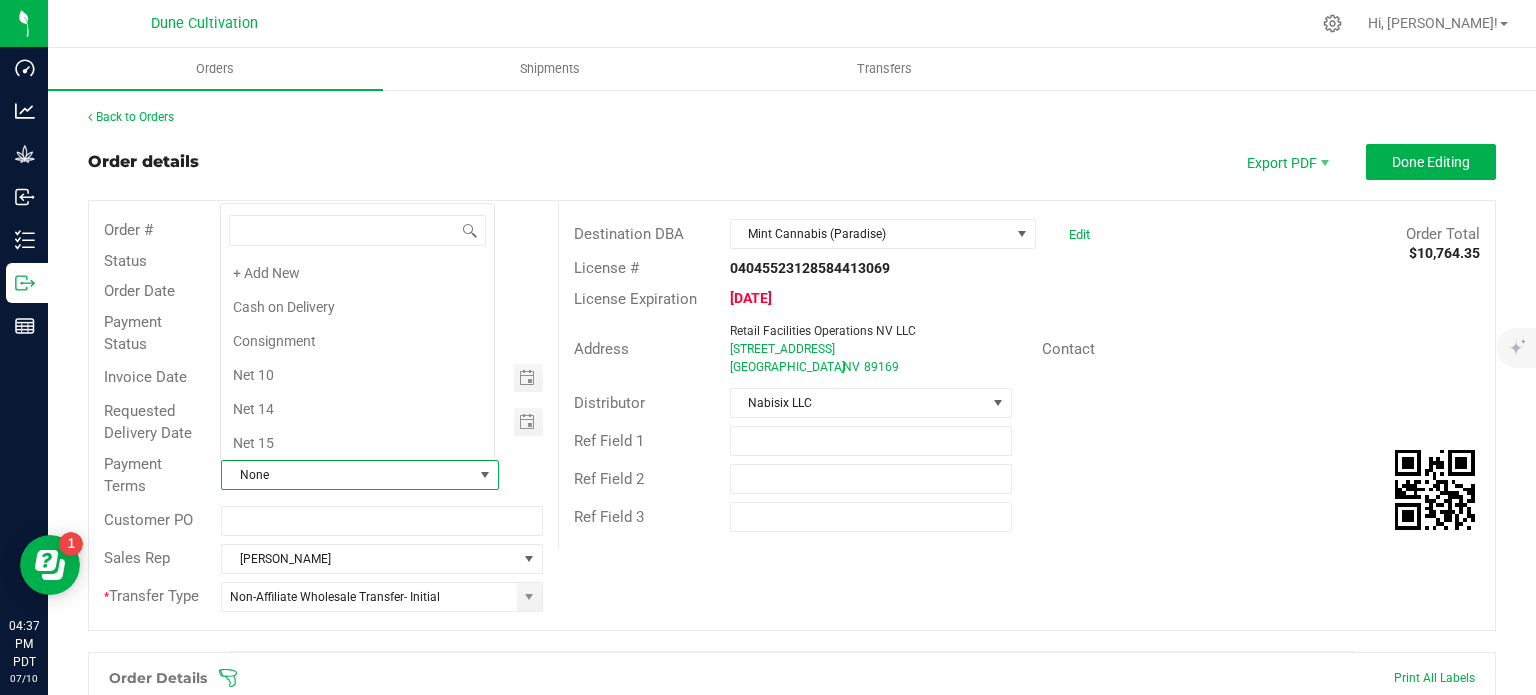 scroll, scrollTop: 0, scrollLeft: 0, axis: both 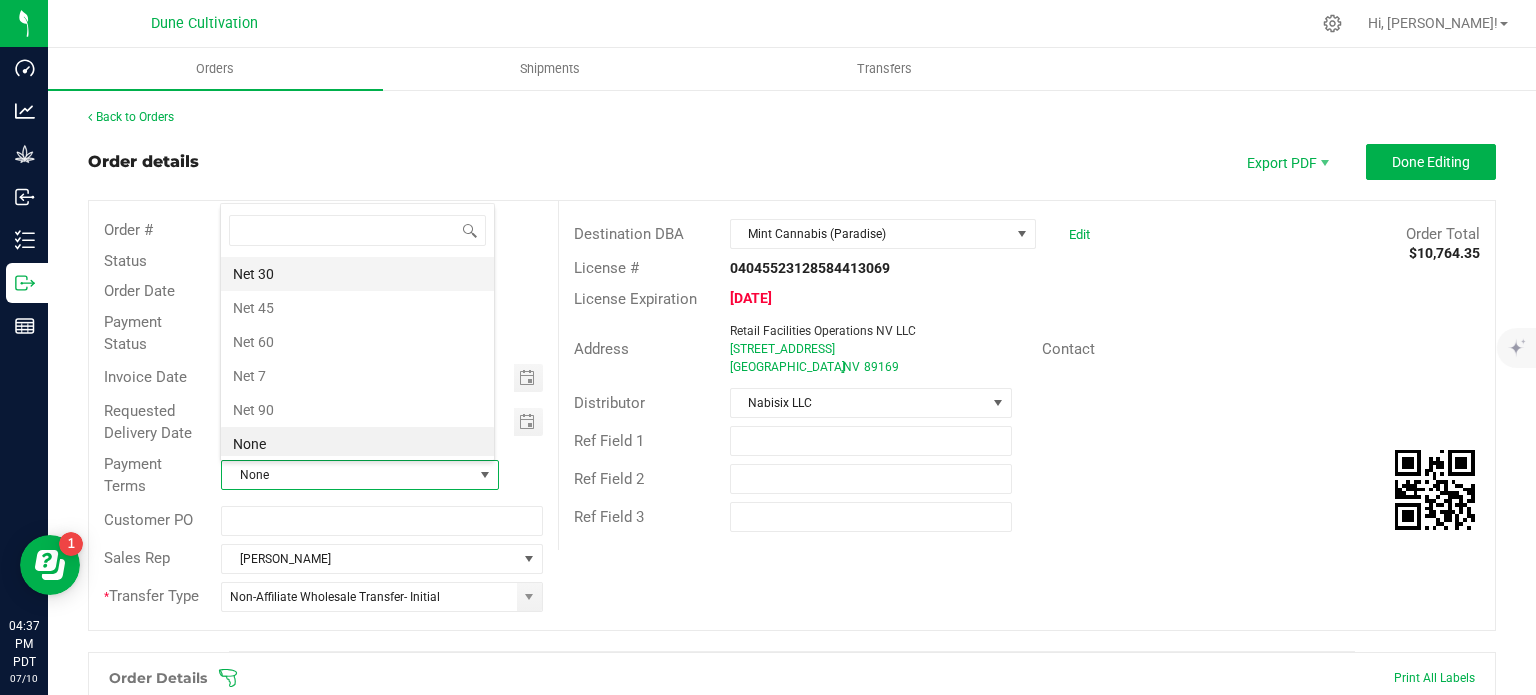click on "Net 30" at bounding box center [357, 274] 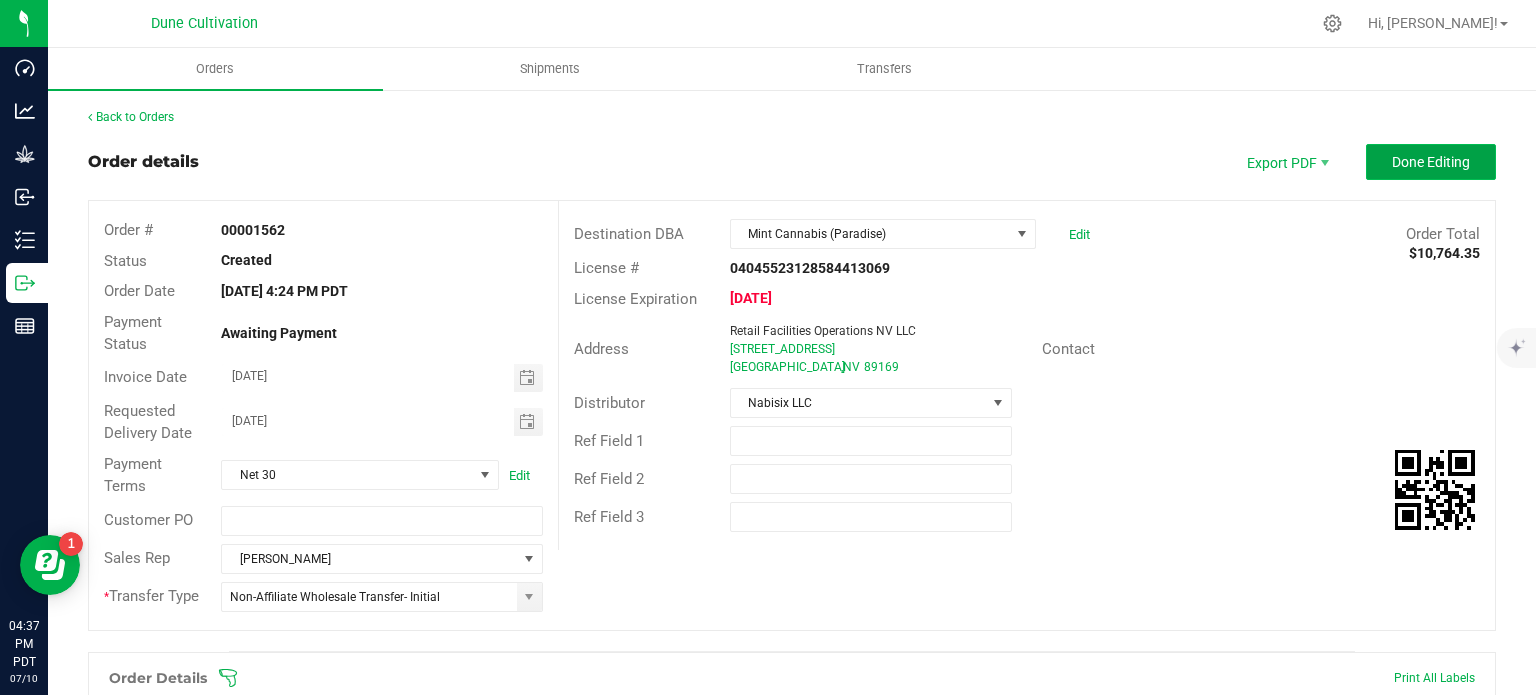 click on "Done Editing" at bounding box center (1431, 162) 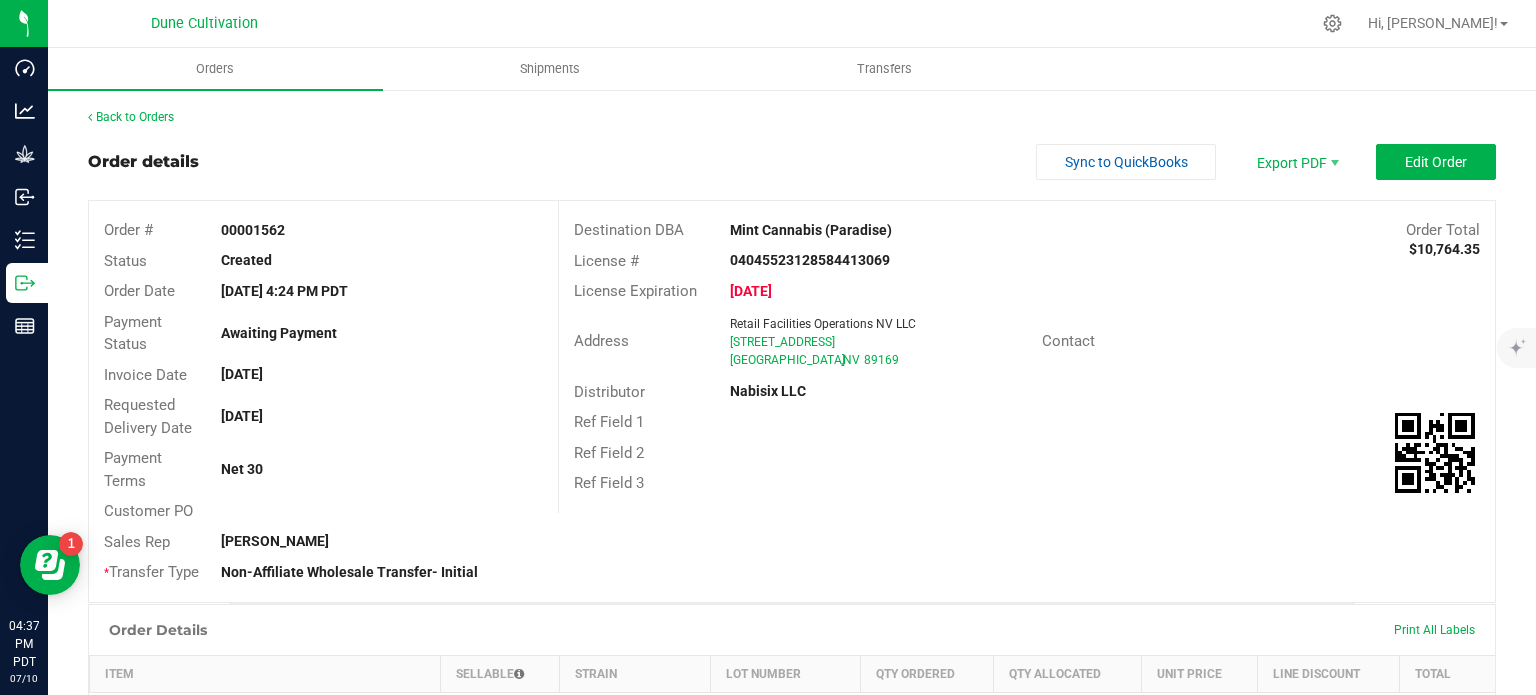 scroll, scrollTop: 0, scrollLeft: 0, axis: both 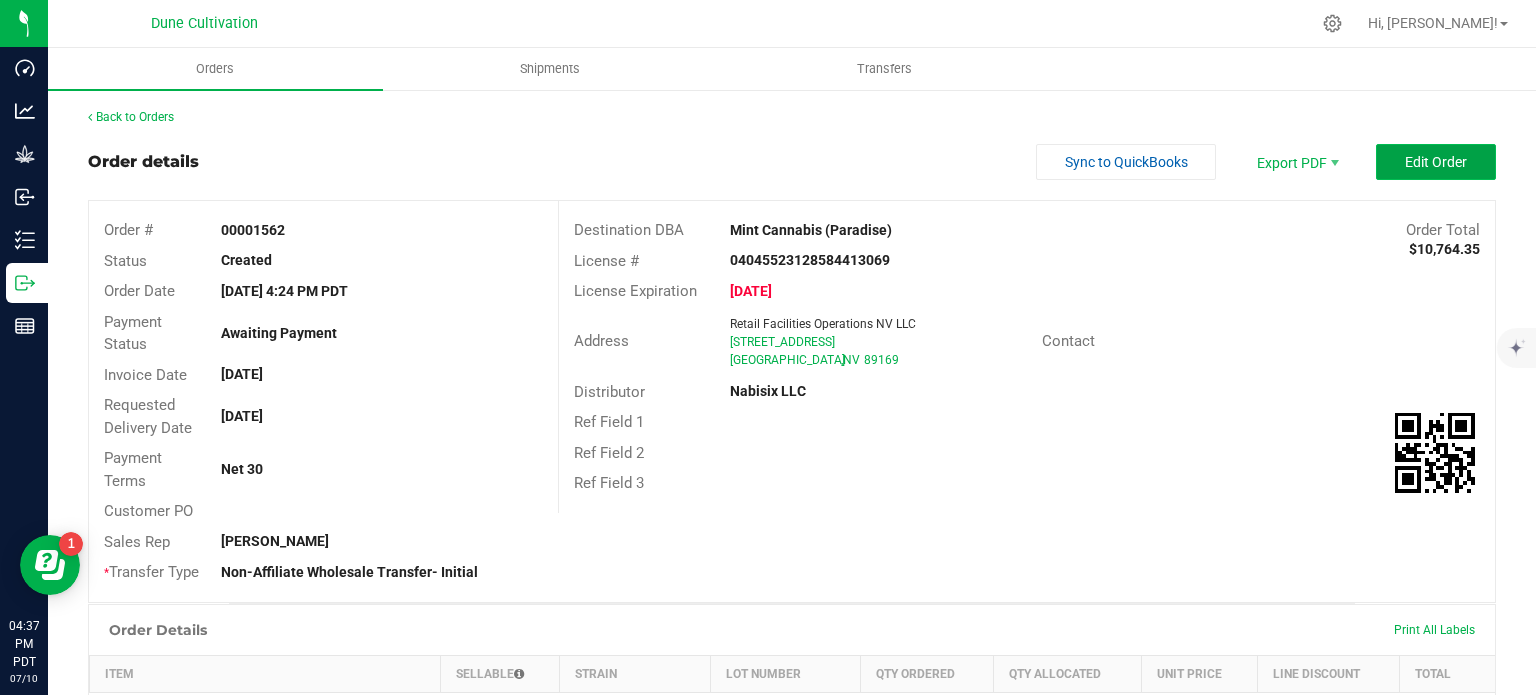 click on "Edit Order" at bounding box center (1436, 162) 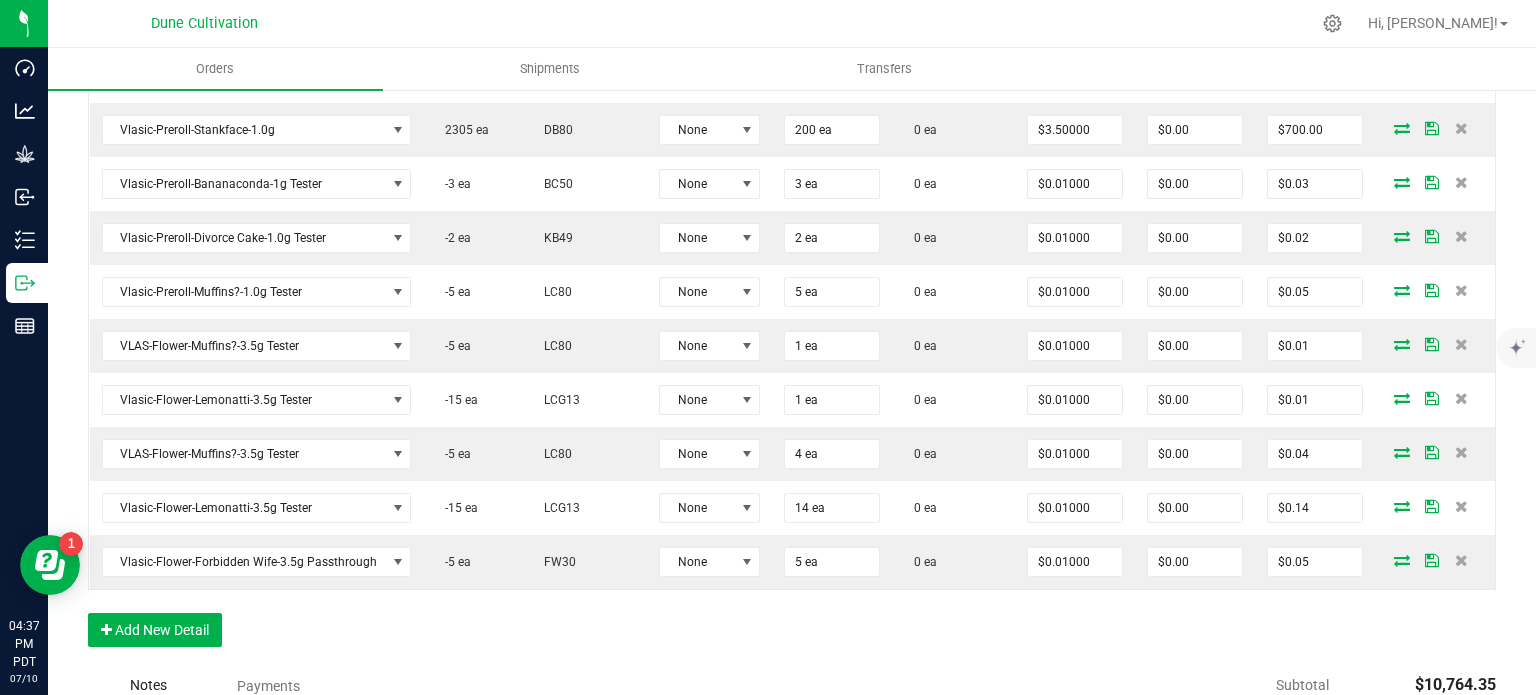 scroll, scrollTop: 1720, scrollLeft: 0, axis: vertical 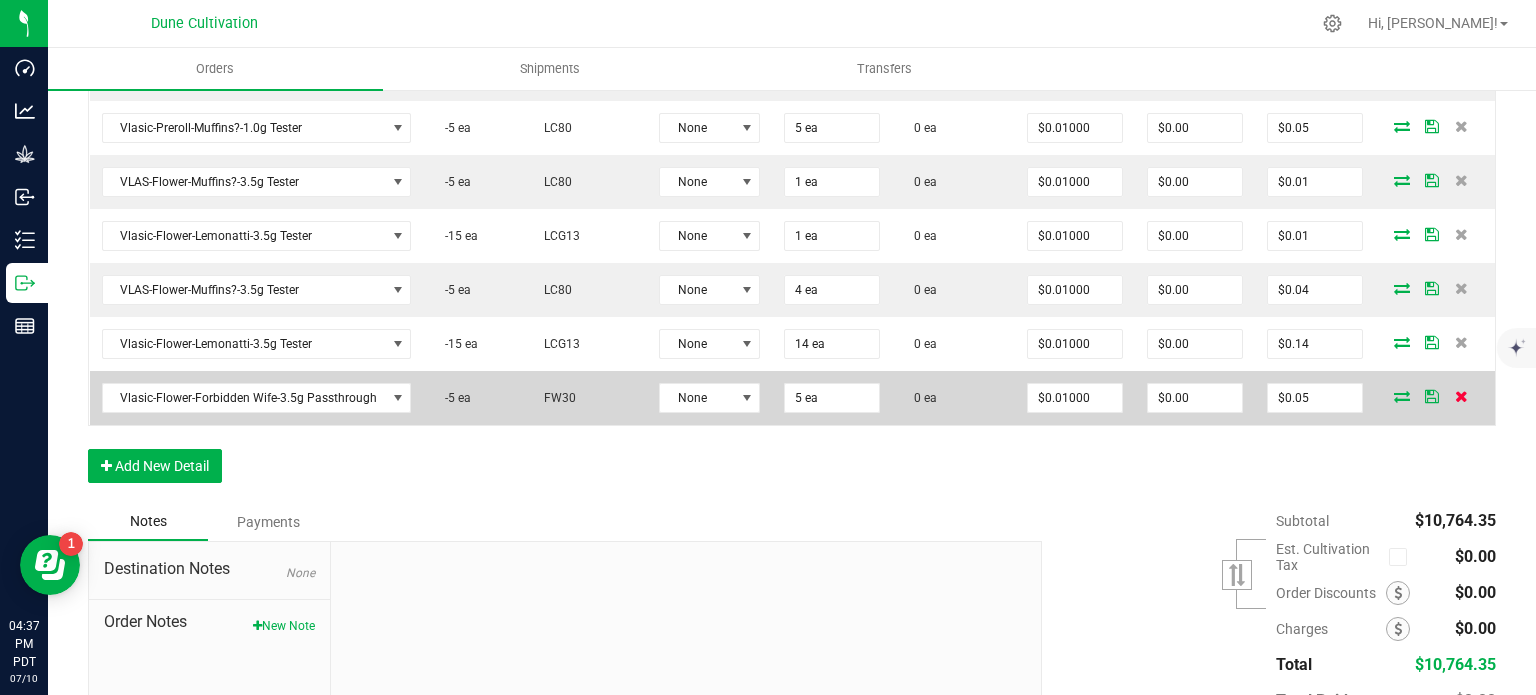 click at bounding box center [1461, 396] 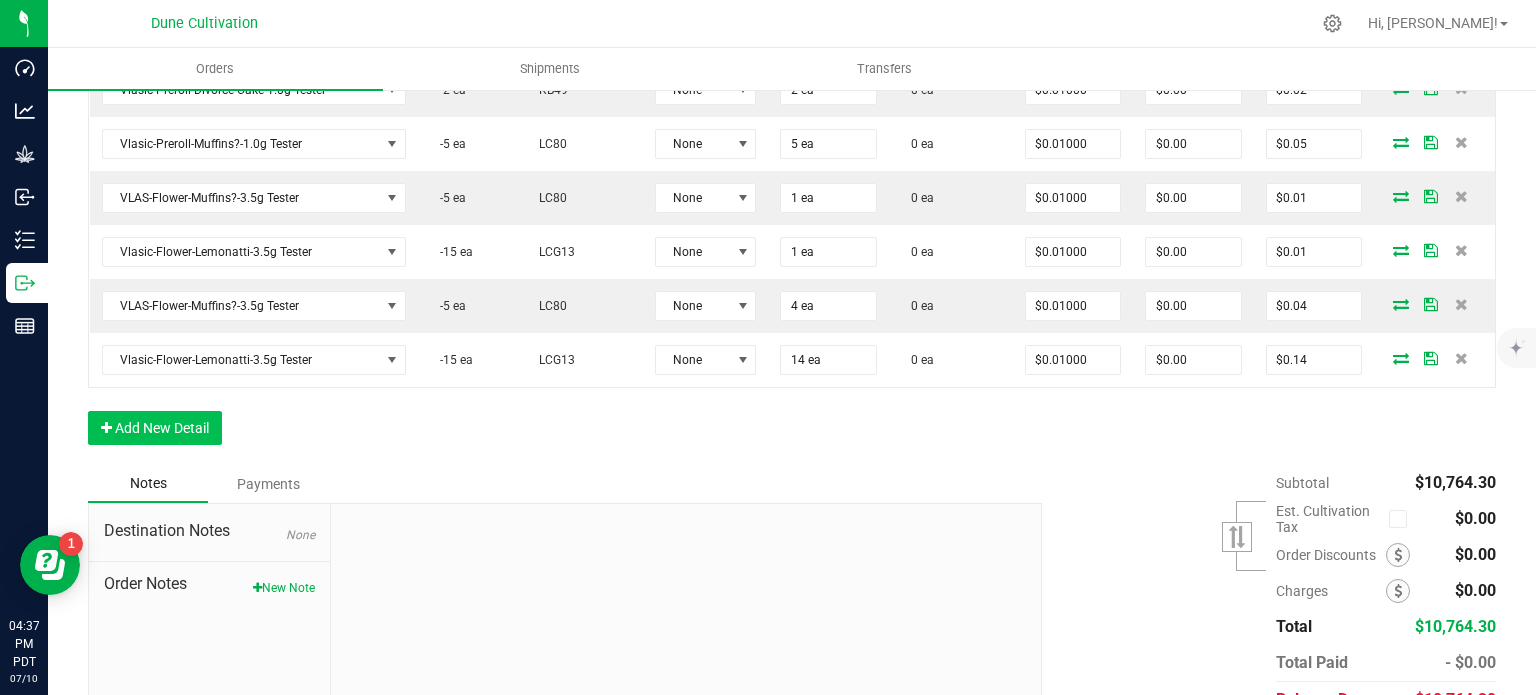 scroll, scrollTop: 1788, scrollLeft: 0, axis: vertical 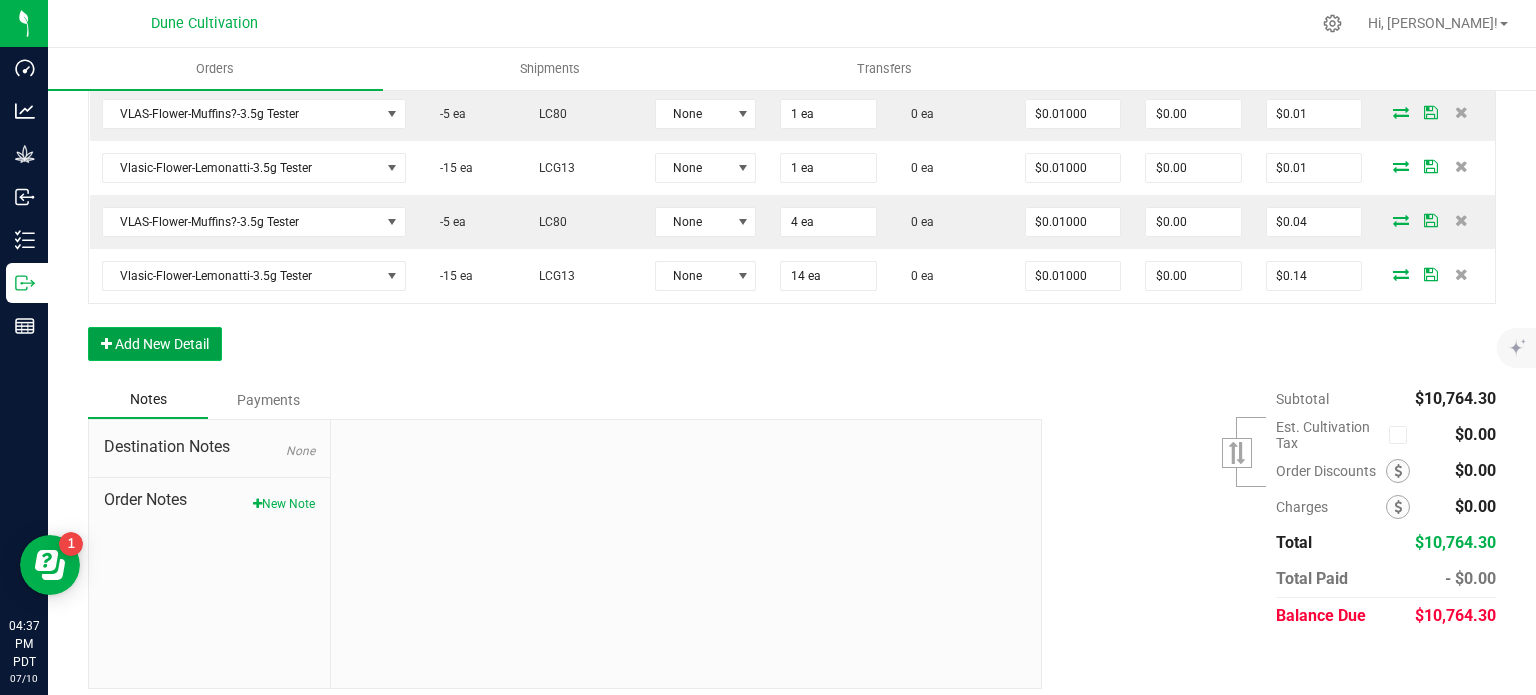 click on "Add New Detail" at bounding box center [155, 344] 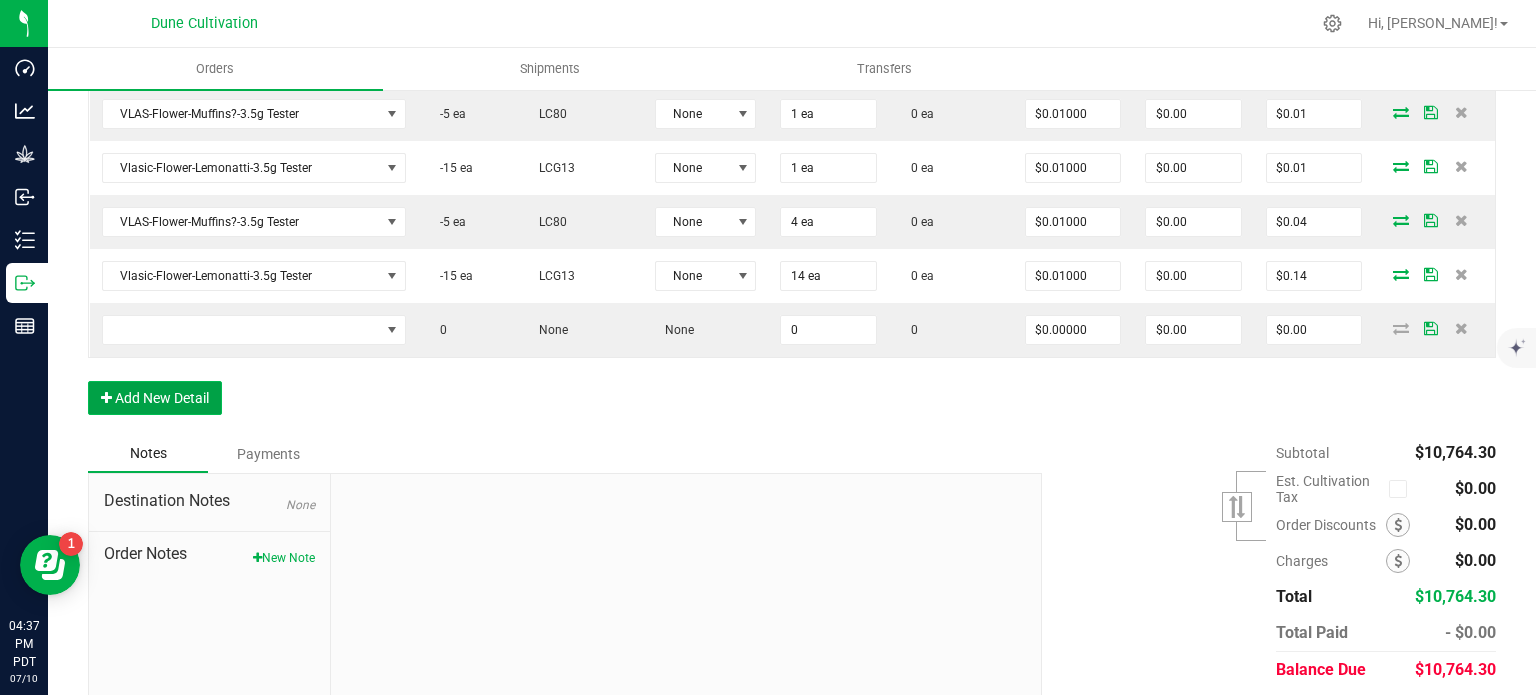 click on "Add New Detail" at bounding box center (155, 398) 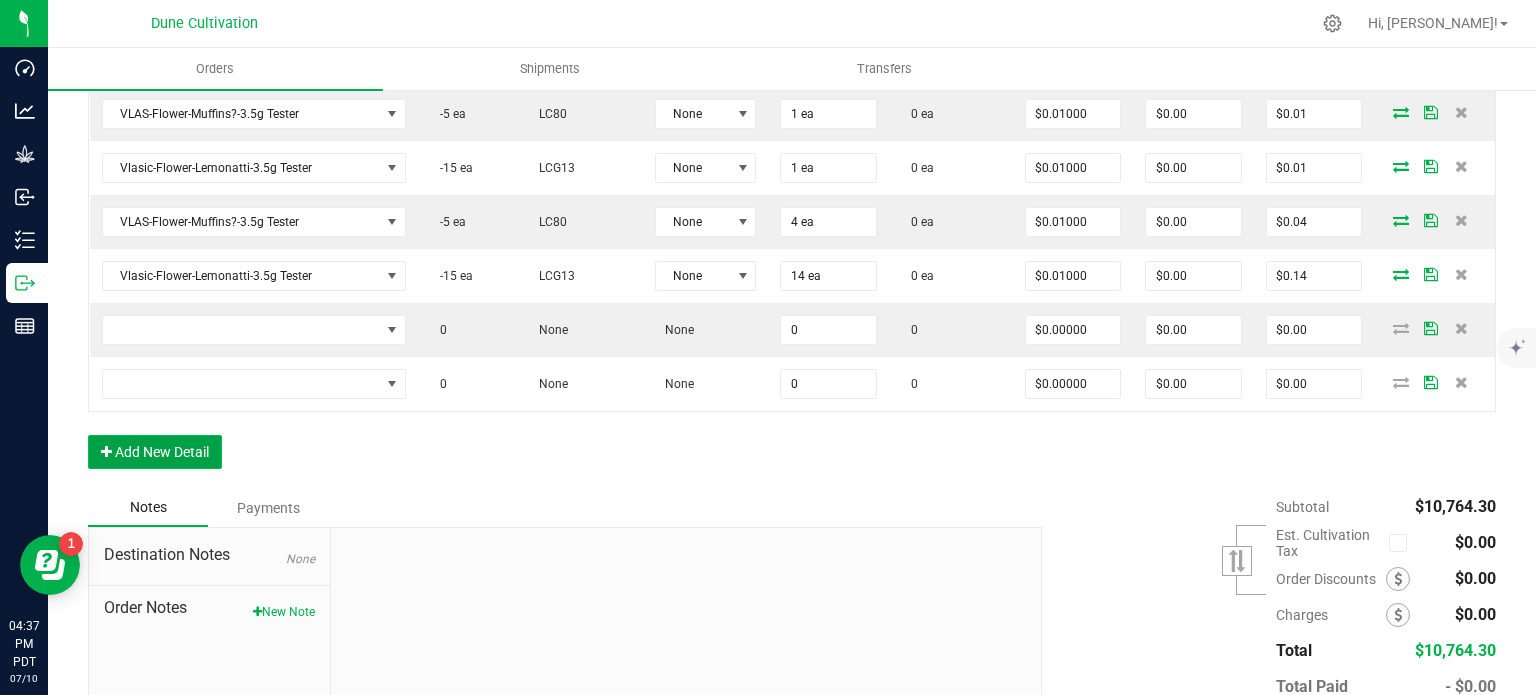 click on "Add New Detail" at bounding box center (155, 452) 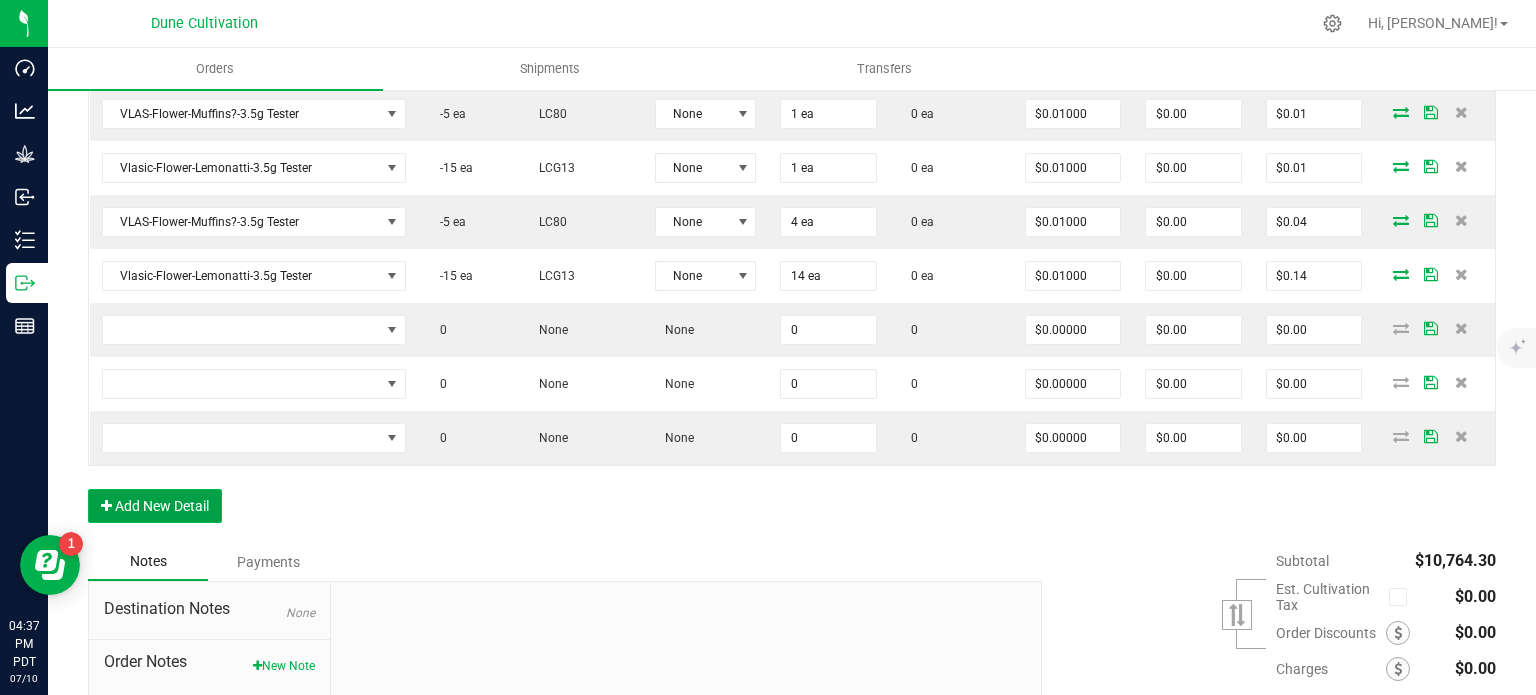 click on "Add New Detail" at bounding box center (155, 506) 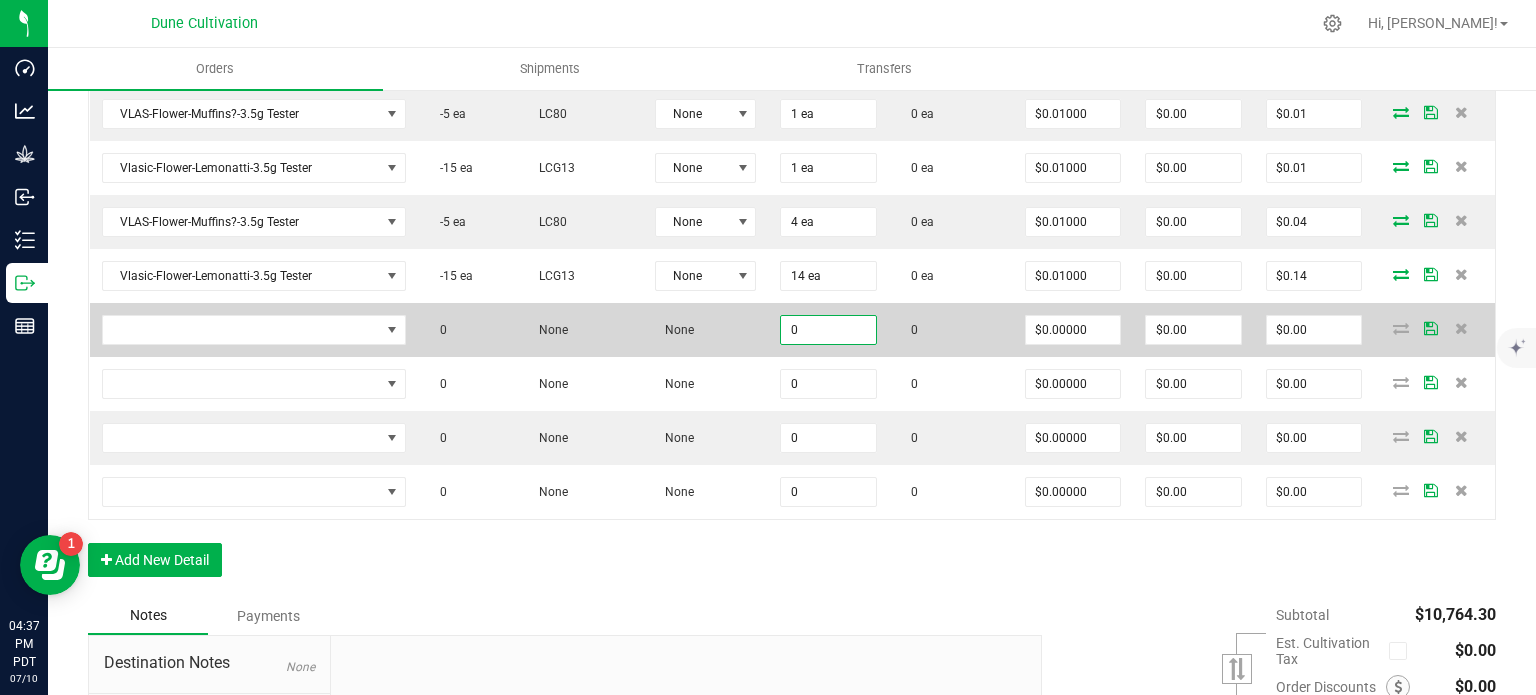 click on "0" at bounding box center [828, 330] 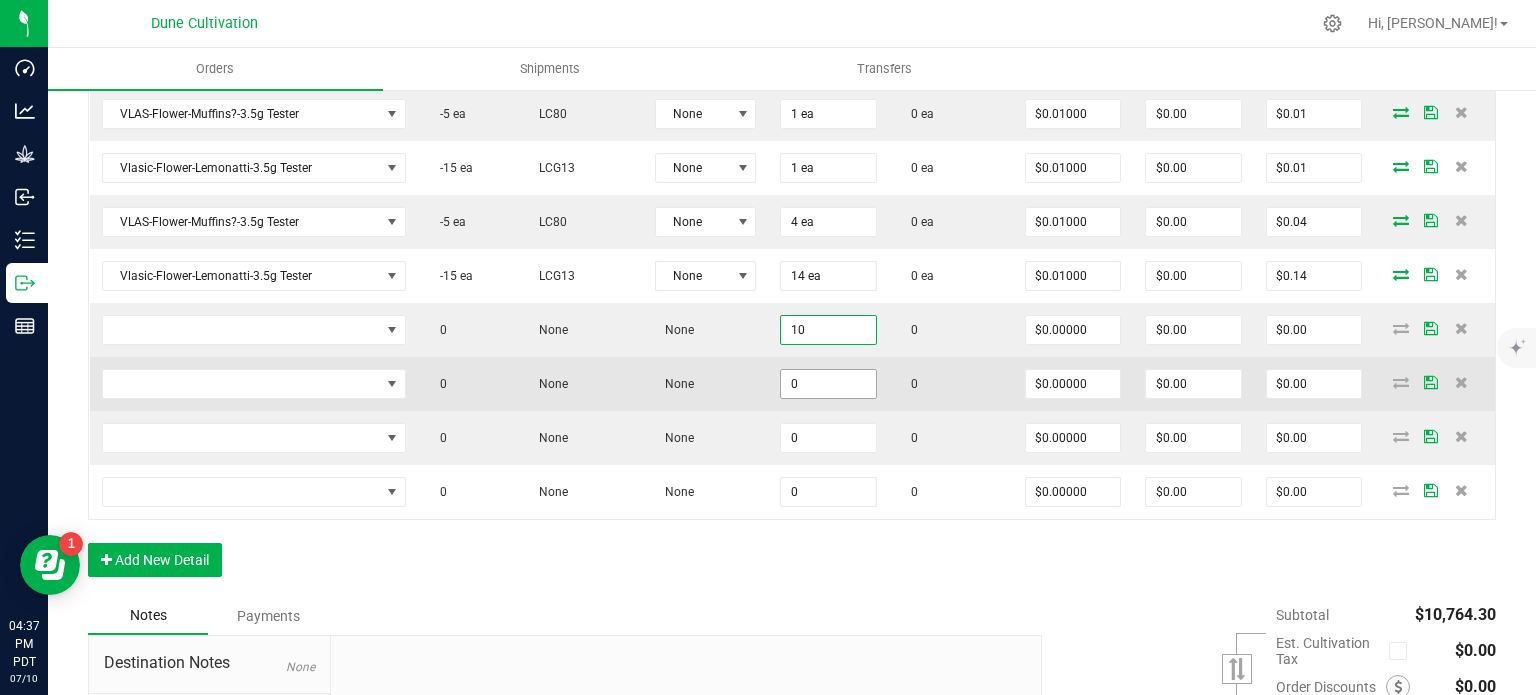 type on "10" 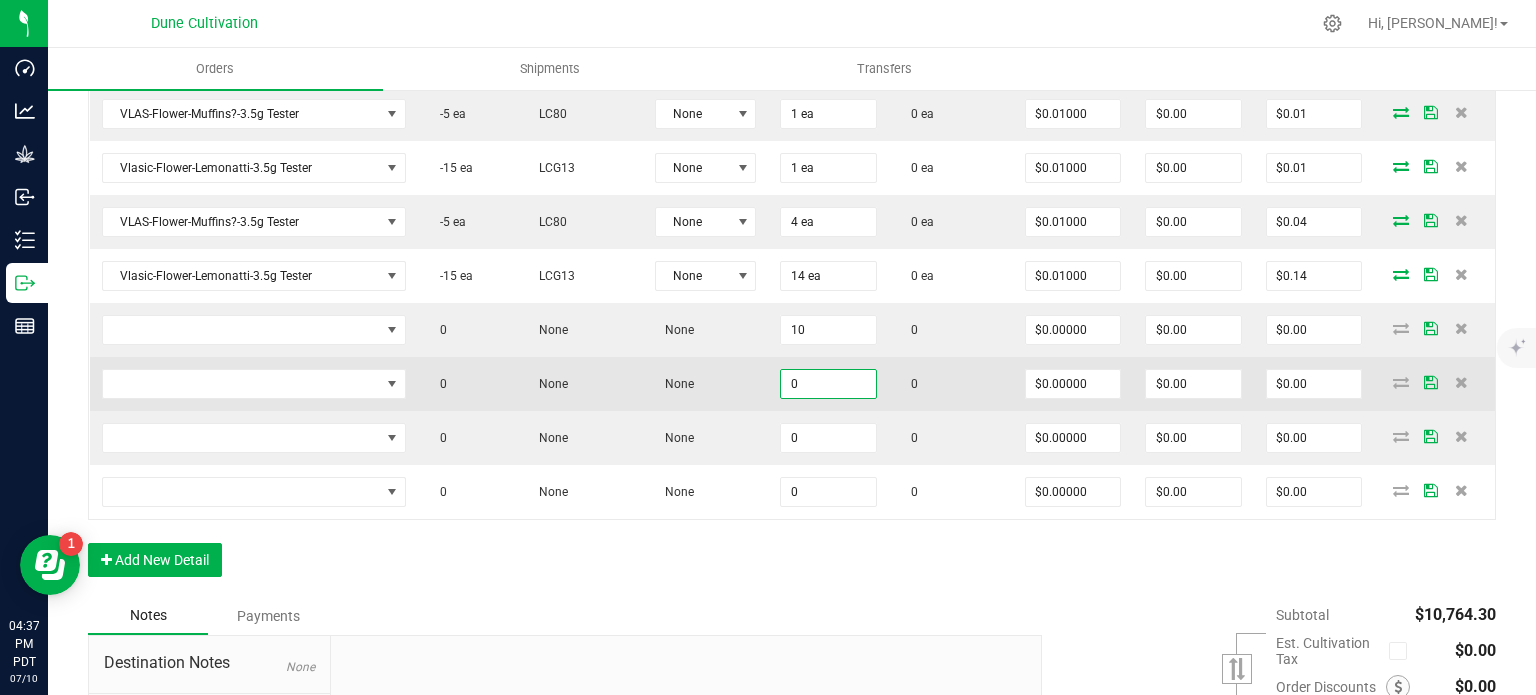 click on "0" at bounding box center (828, 384) 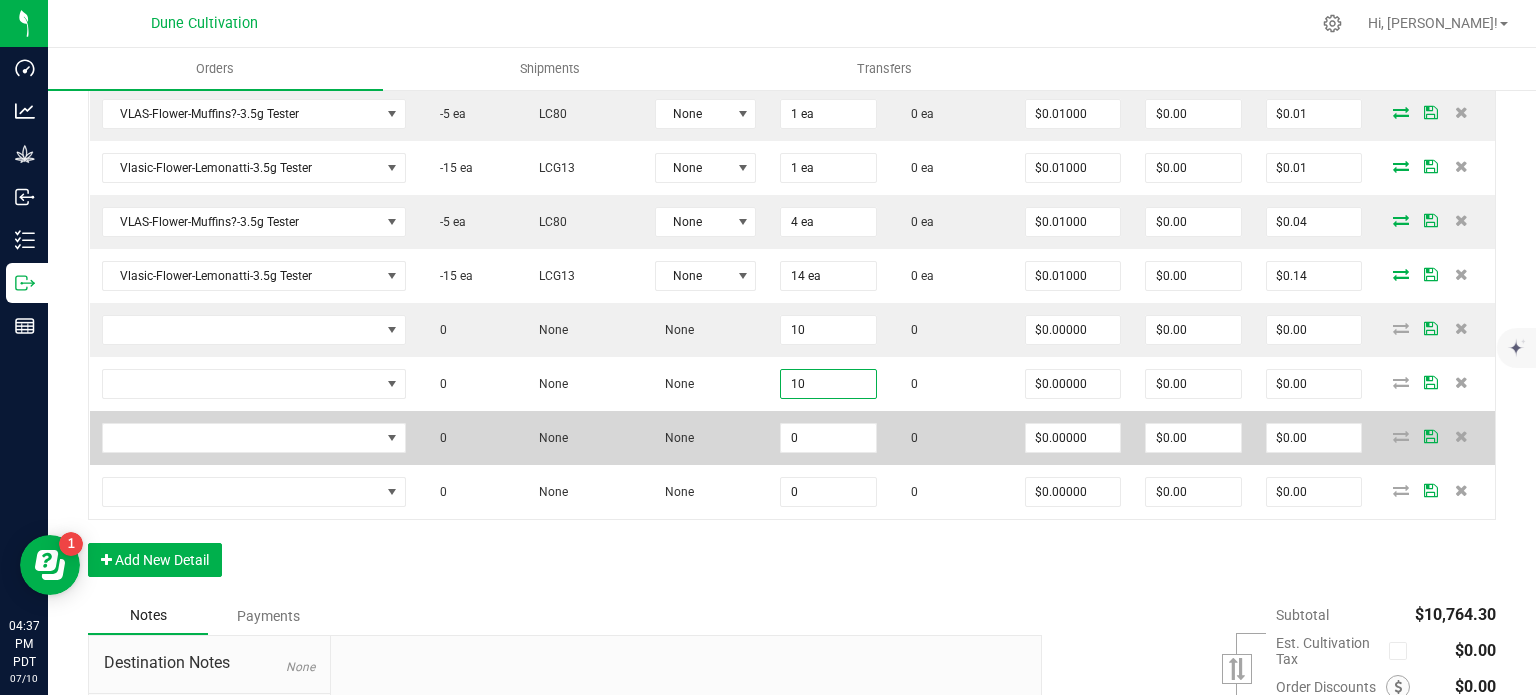 type on "10" 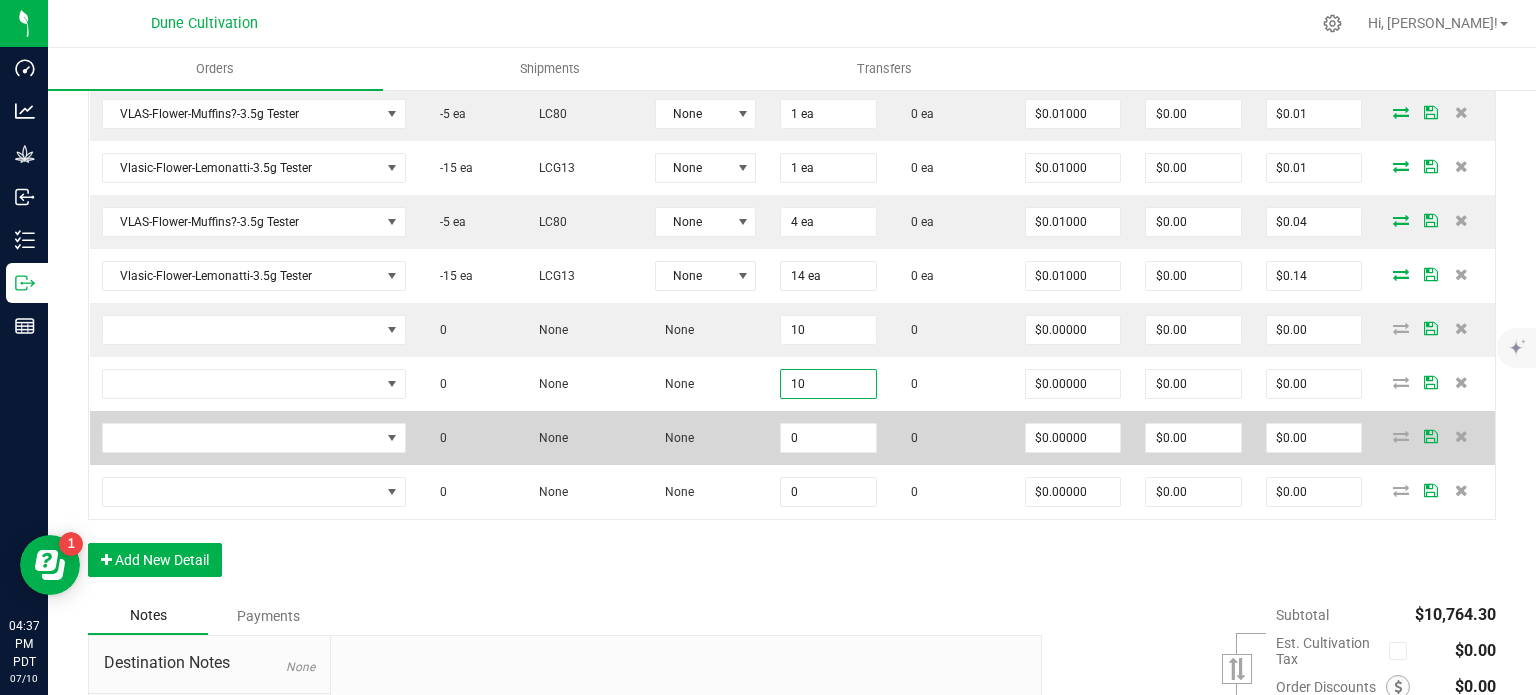 click on "0" at bounding box center [828, 438] 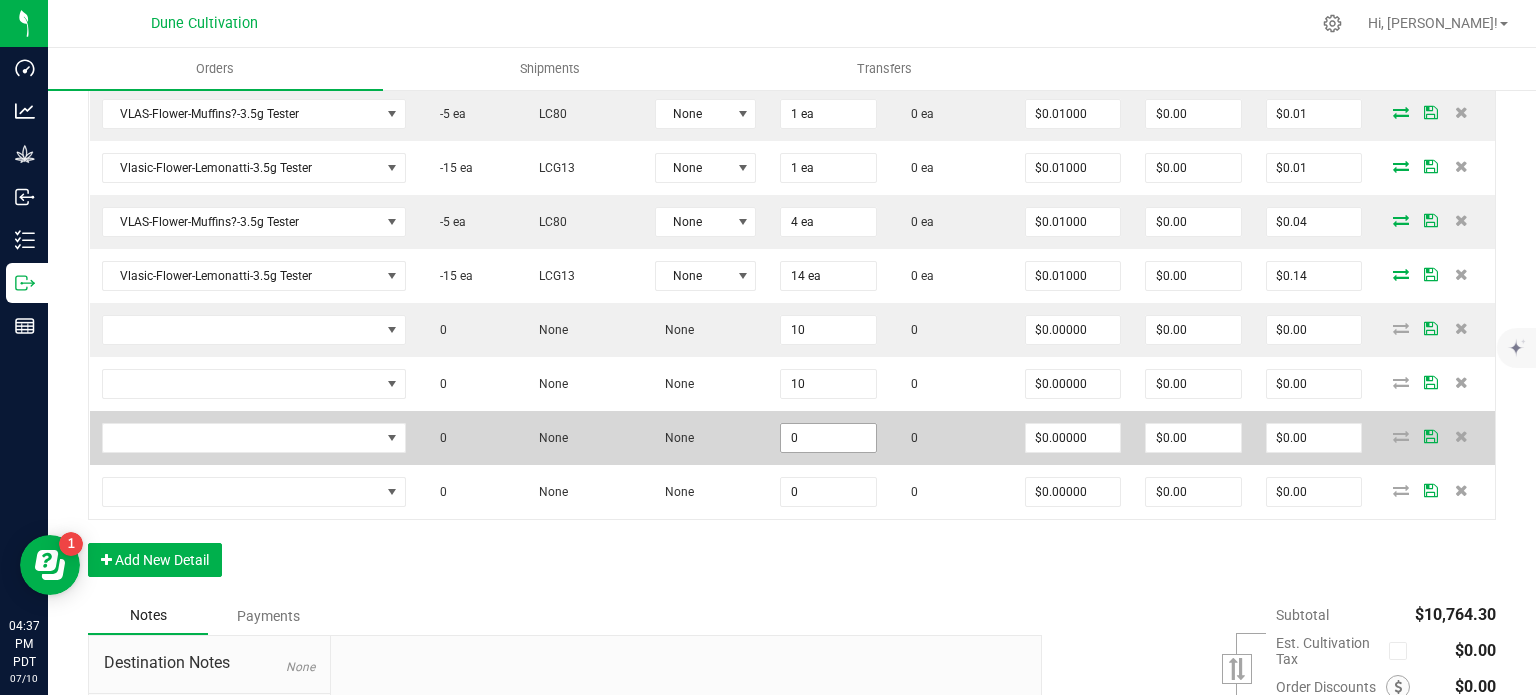 click on "0" at bounding box center [828, 438] 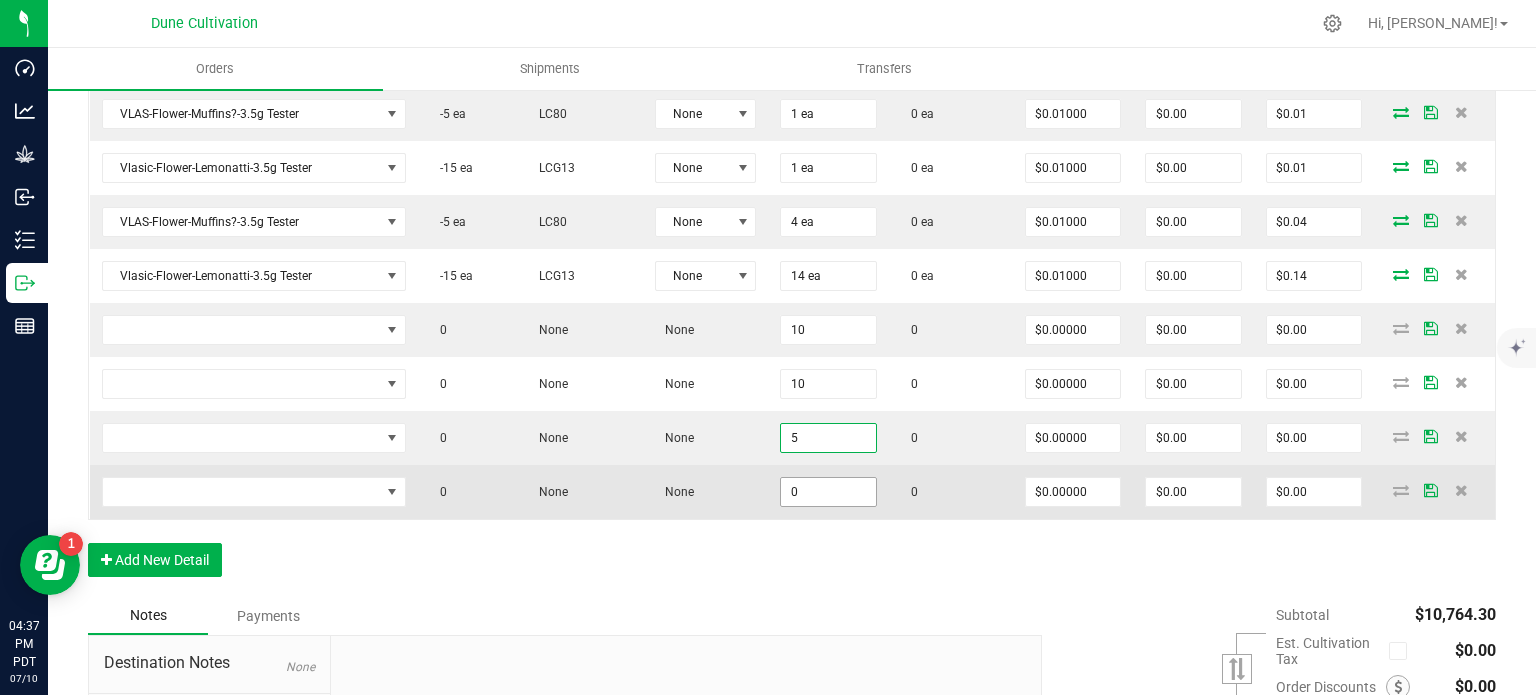 type on "5" 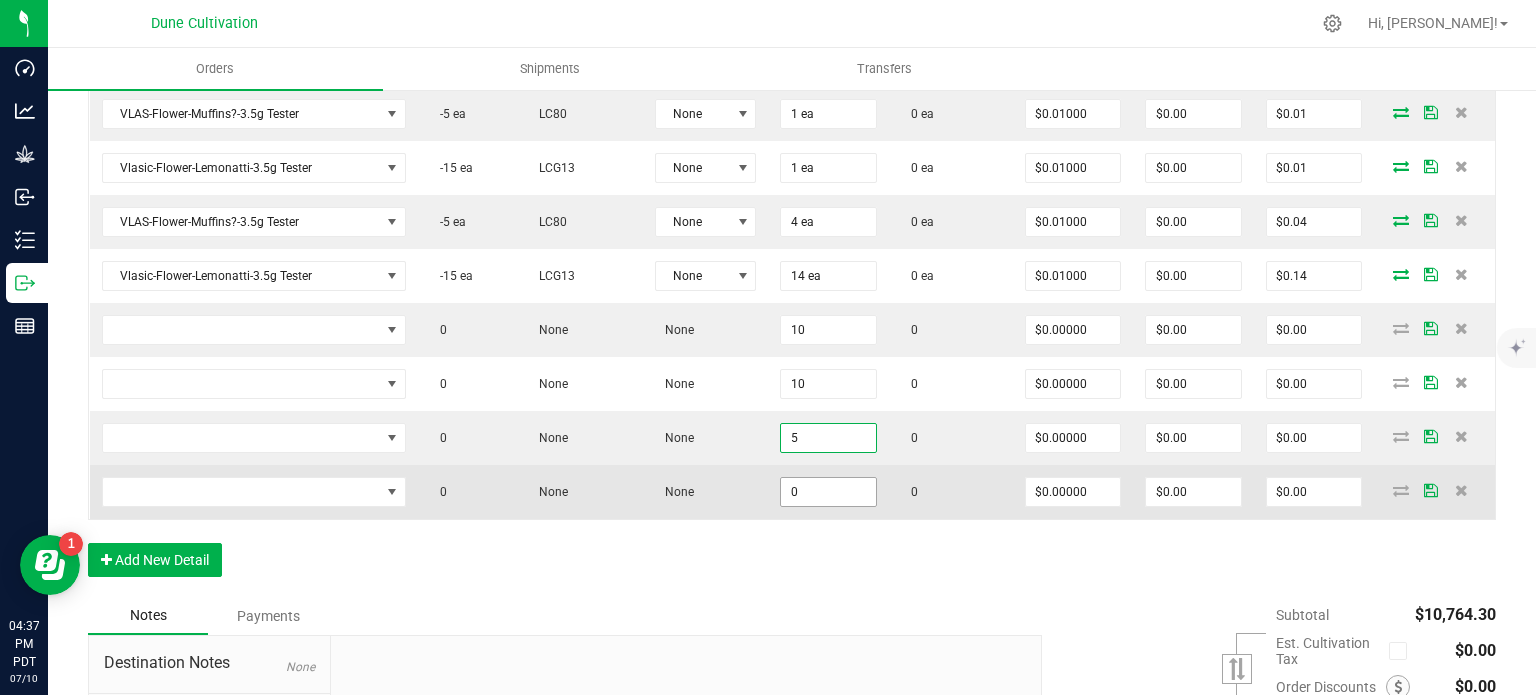 click on "0" at bounding box center (828, 492) 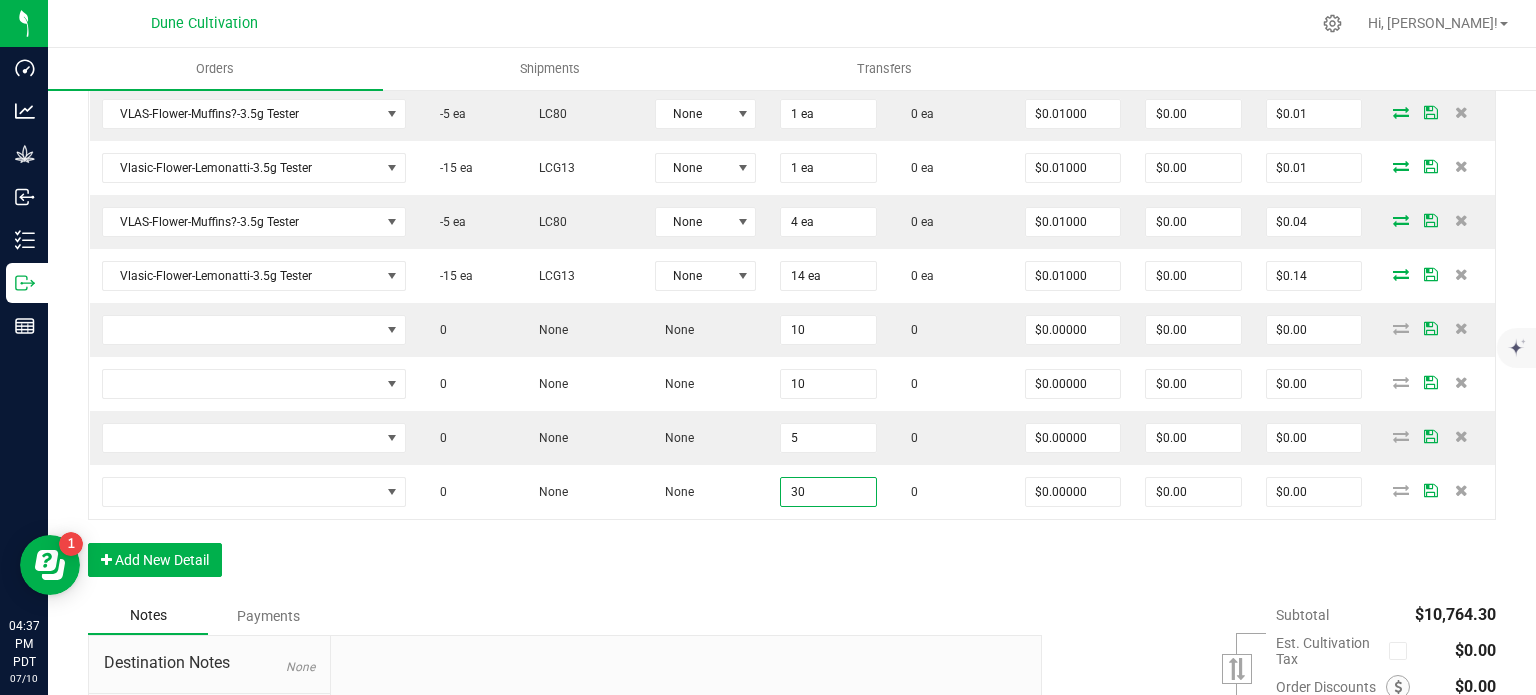 type on "30" 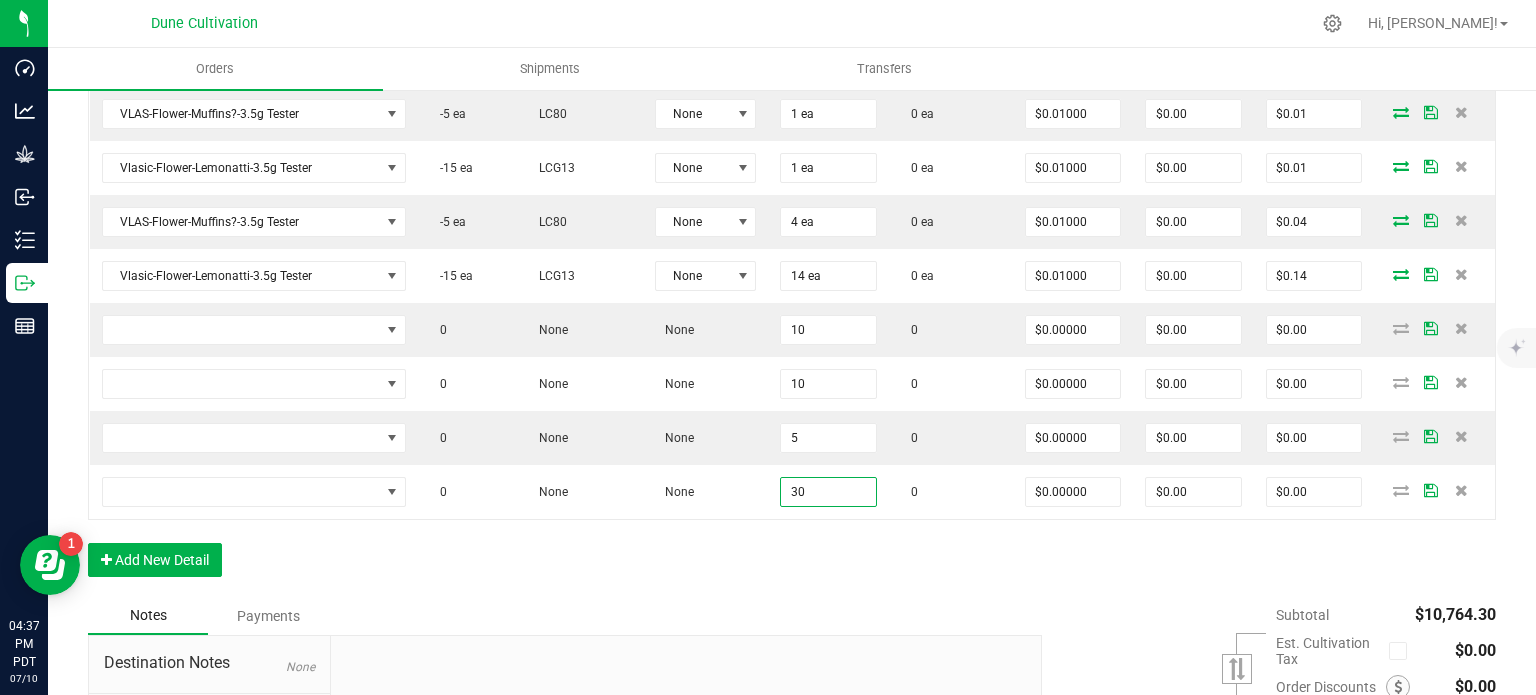click on "Order Details Print All Labels Item  Sellable  Strain  Lot Number  Qty Ordered Qty Allocated Unit Price Line Discount Total Actions VLAS-Flower-Virginia Cobbler-3.5g  399 ea   HP70  None 50 ea  0 ea  $16.00000 $0.00 $800.00 Vlasic-Flower-Forbidden Wife-3.5g  449 ea   FW30  None 50 ea  0 ea  $16.00000 $0.00 $800.00 Vlasic-Flower-Lemonatti-3.5g  779 ea   LCG13  None 50 ea  0 ea  $16.00000 $0.00 $800.00 VLAS-Flower-Muffins?-3.5g  995 ea   LC80  None 50 ea  0 ea  $16.00000 $0.00 $800.00 VLAS-Flower-Muffins?-3.5g  995 ea   LC80  None 50 ea  0 ea  $16.00000 $0.00 $800.00 HUST-Flower-Trainwreck-3.5g  681 ea   JCO  None 50 ea  0 ea  $16.00000 $0.00 $800.00 Vlasic-Preroll-Alaskan Thunderfuck-1.0g  110 ea   JCO  None 50 ea  0 ea  $3.50000 $0.00 $175.00 Vlasic-Preroll-Bananaconda-1g  3 ea   BC50  None 50 ea  0 ea  $3.50000 $0.00 $175.00 Vlasic-Preroll-Divorce Cake-1.0g  2 ea   KB49  None 60 ea  0 ea  $3.50000 $0.00 $210.00 Vlasic-Preroll-Forbidden Wife-1g  93 ea   FW30  None 200 ea None" at bounding box center (792, -270) 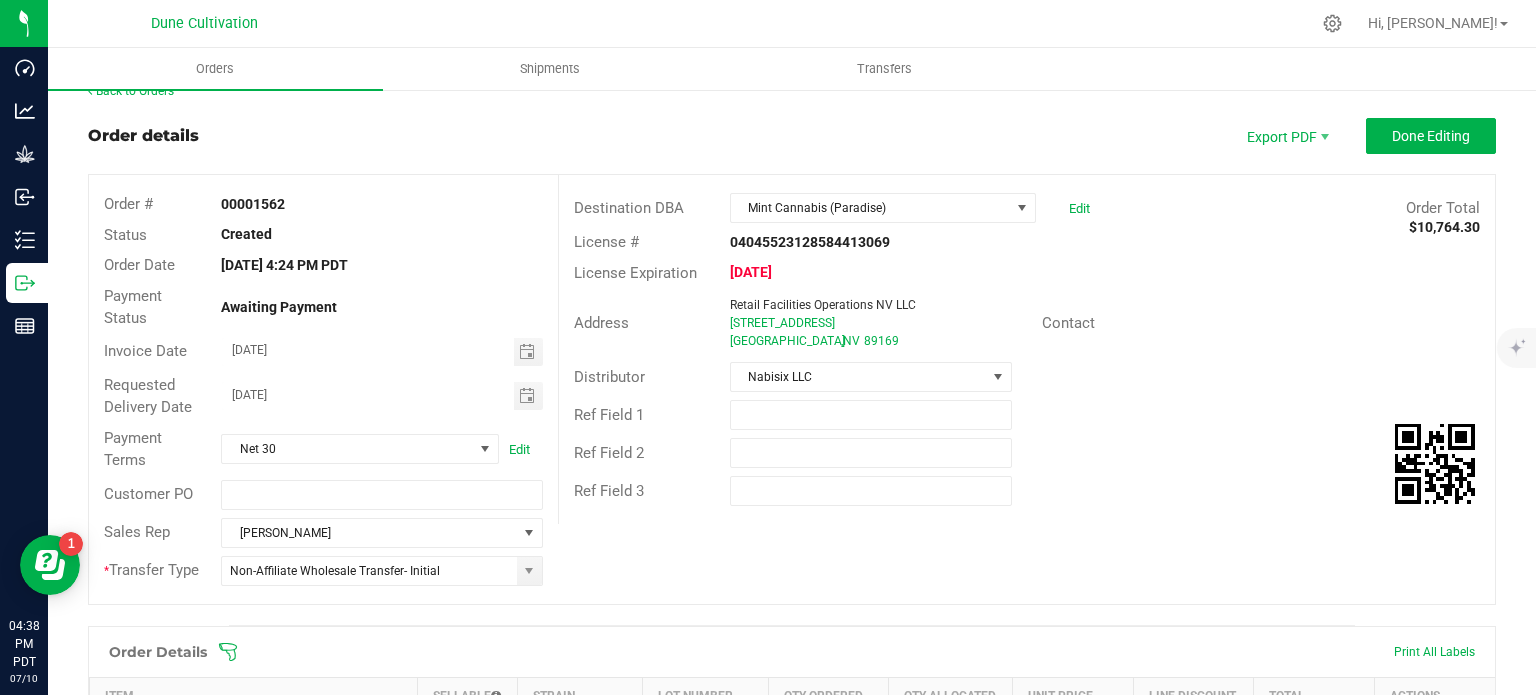 scroll, scrollTop: 0, scrollLeft: 0, axis: both 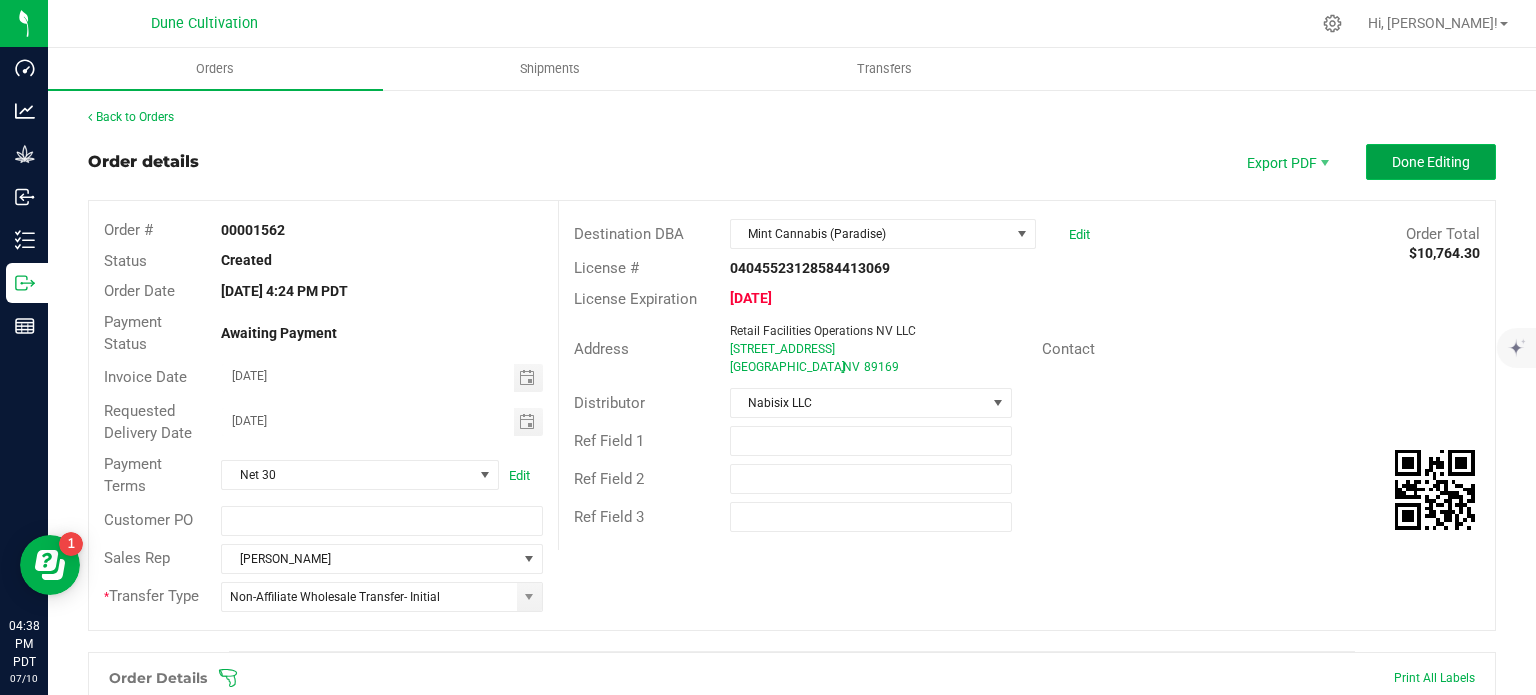 click on "Done Editing" at bounding box center [1431, 162] 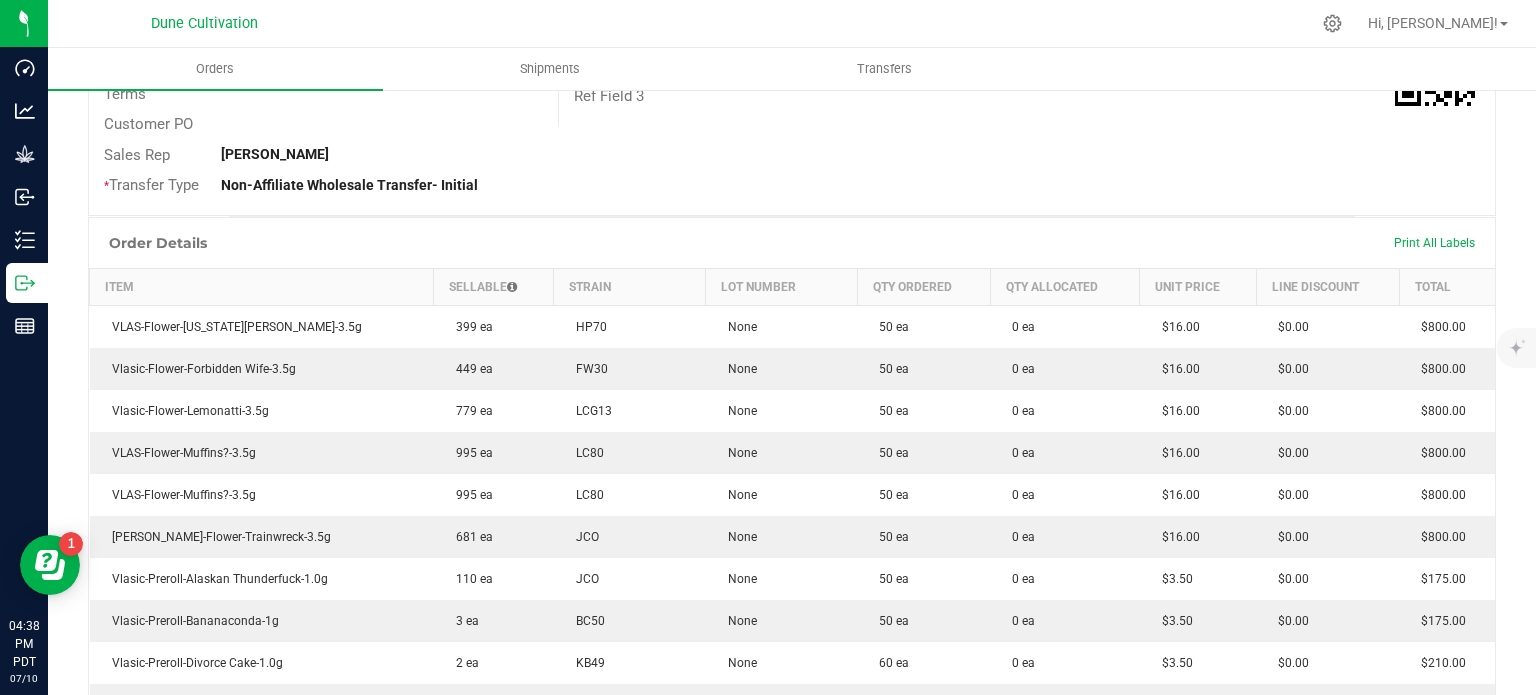 scroll, scrollTop: 0, scrollLeft: 0, axis: both 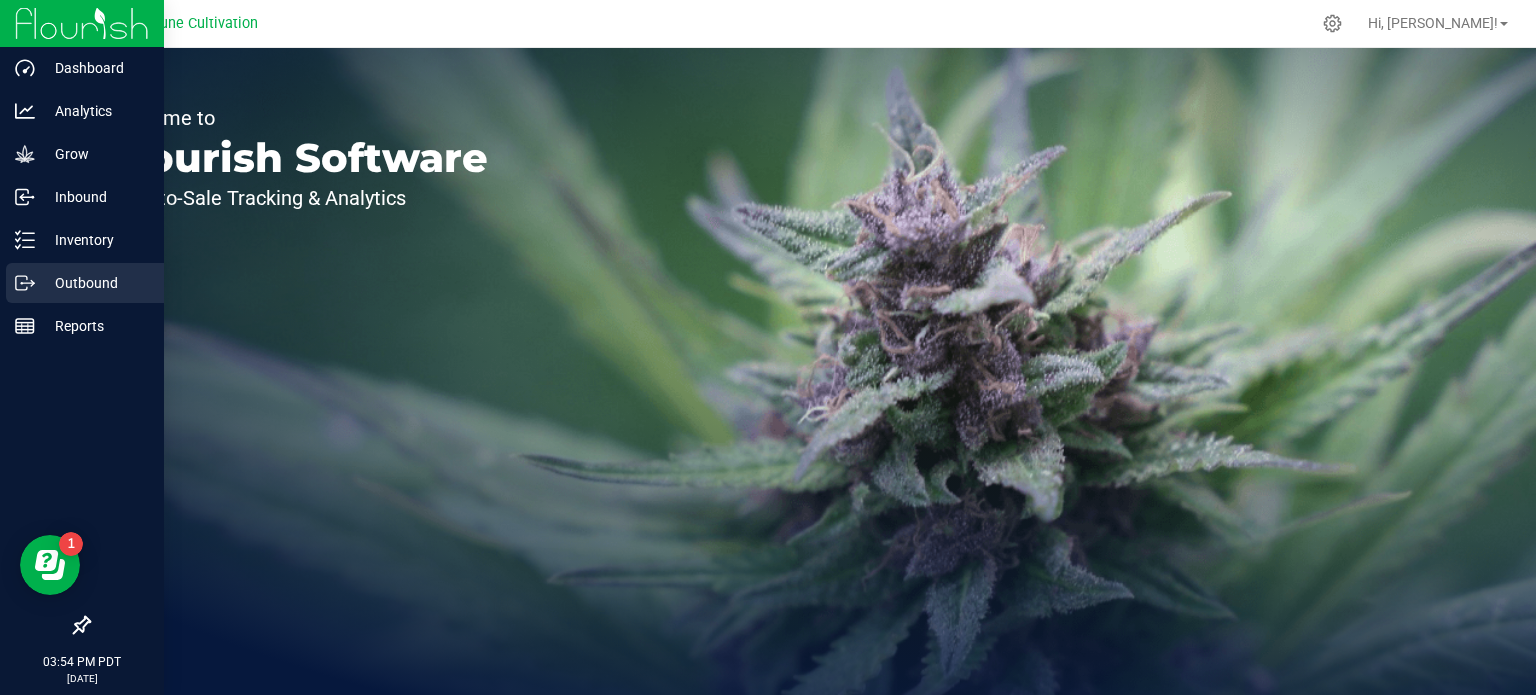 click 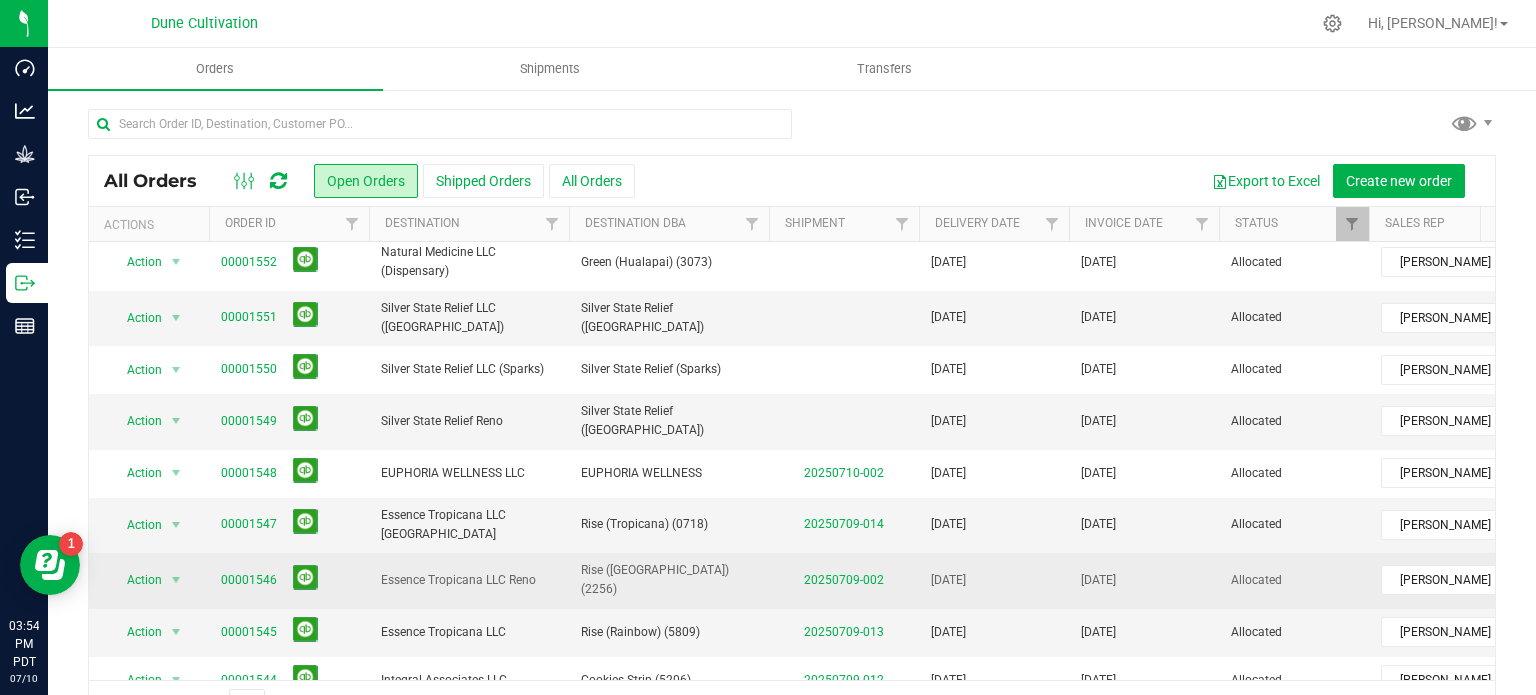 scroll, scrollTop: 355, scrollLeft: 0, axis: vertical 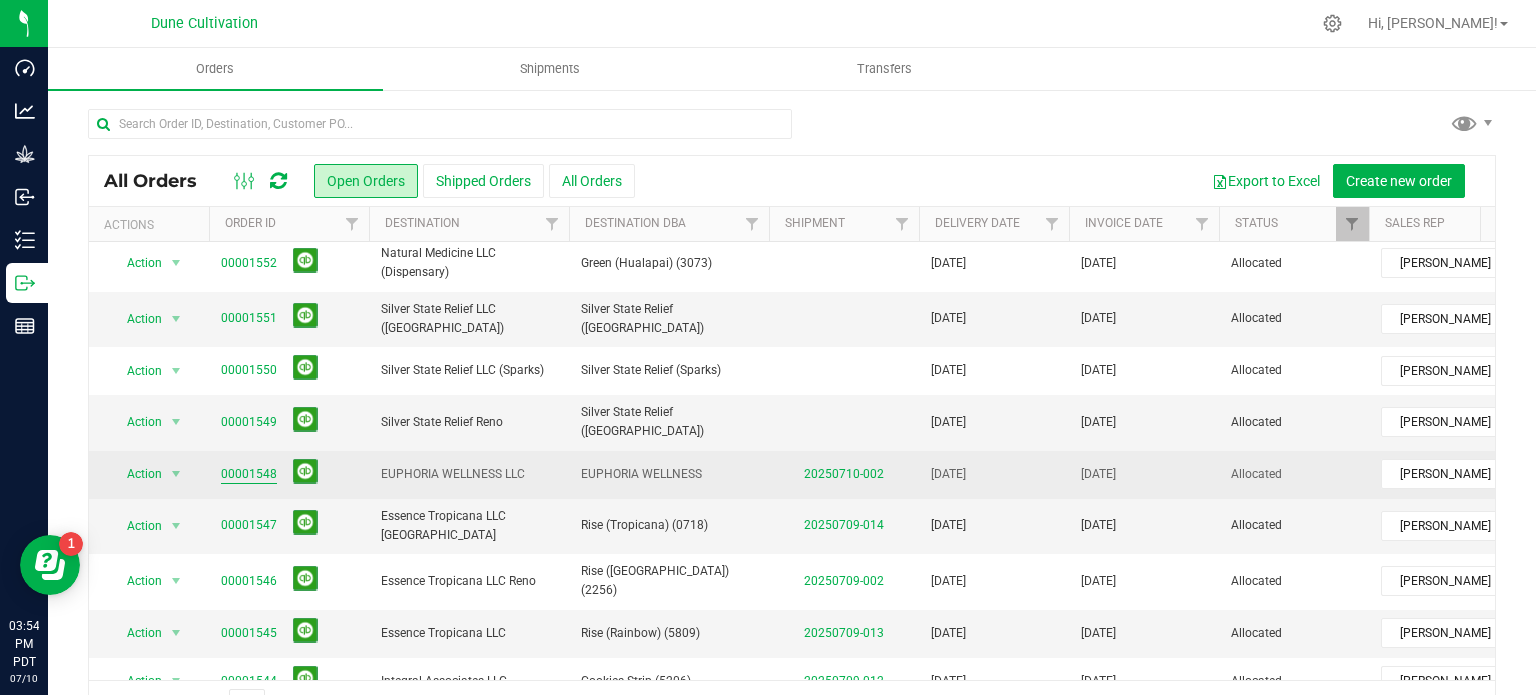 click on "00001548" at bounding box center [249, 474] 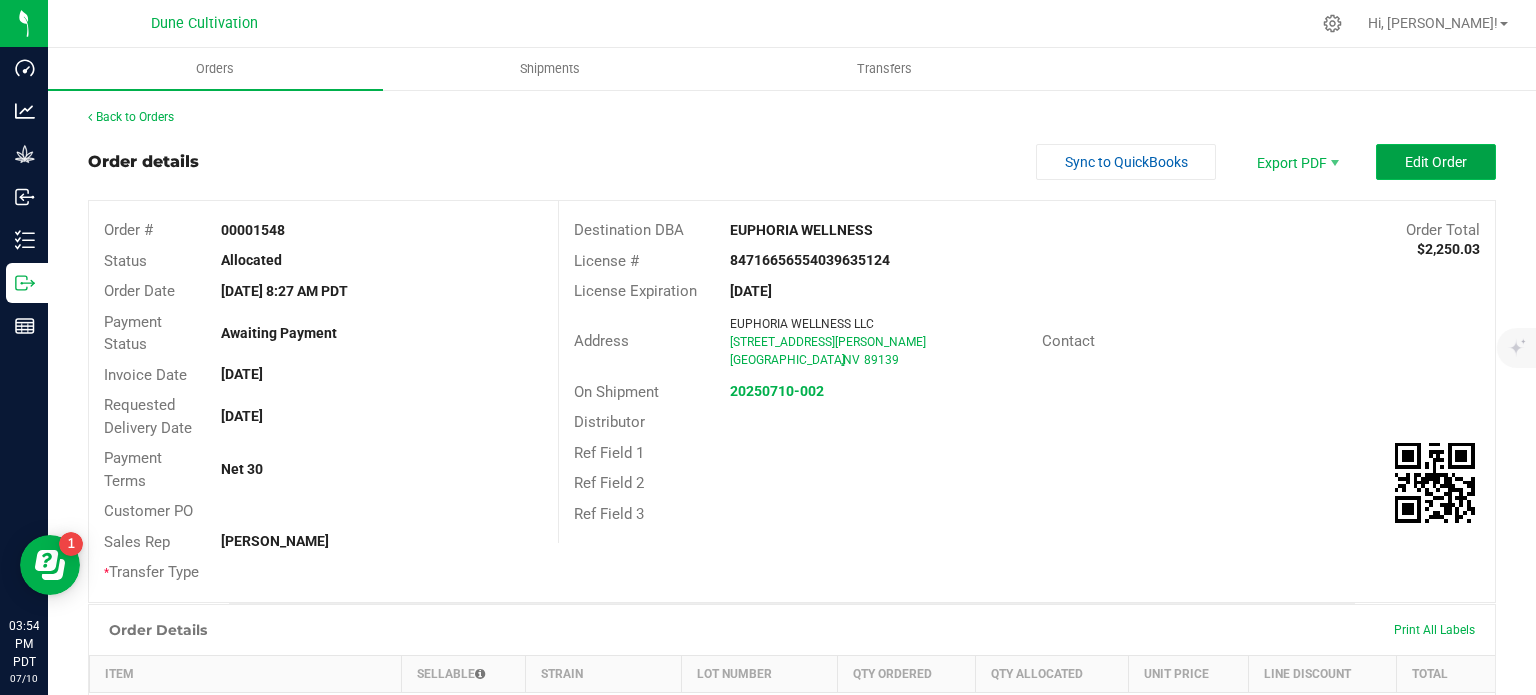 click on "Edit Order" at bounding box center (1436, 162) 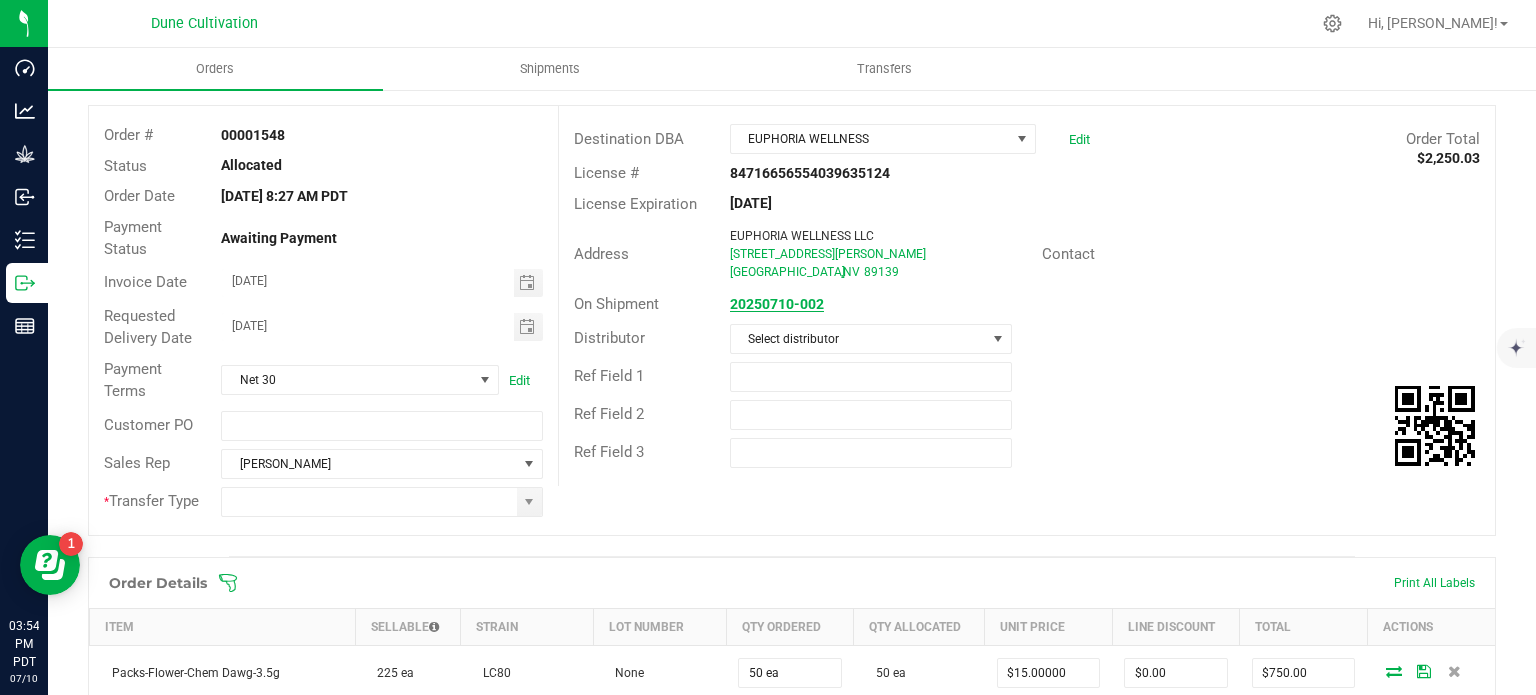 scroll, scrollTop: 100, scrollLeft: 0, axis: vertical 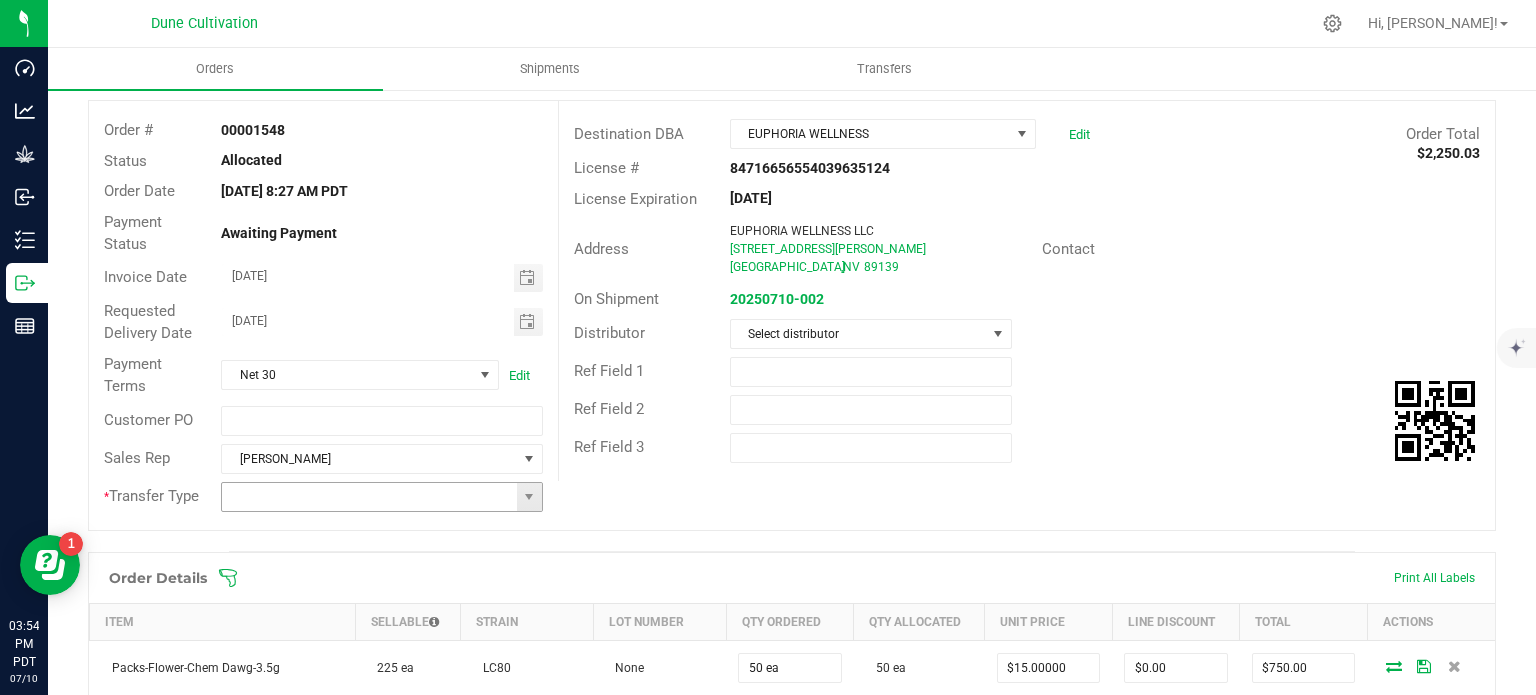 click at bounding box center (369, 497) 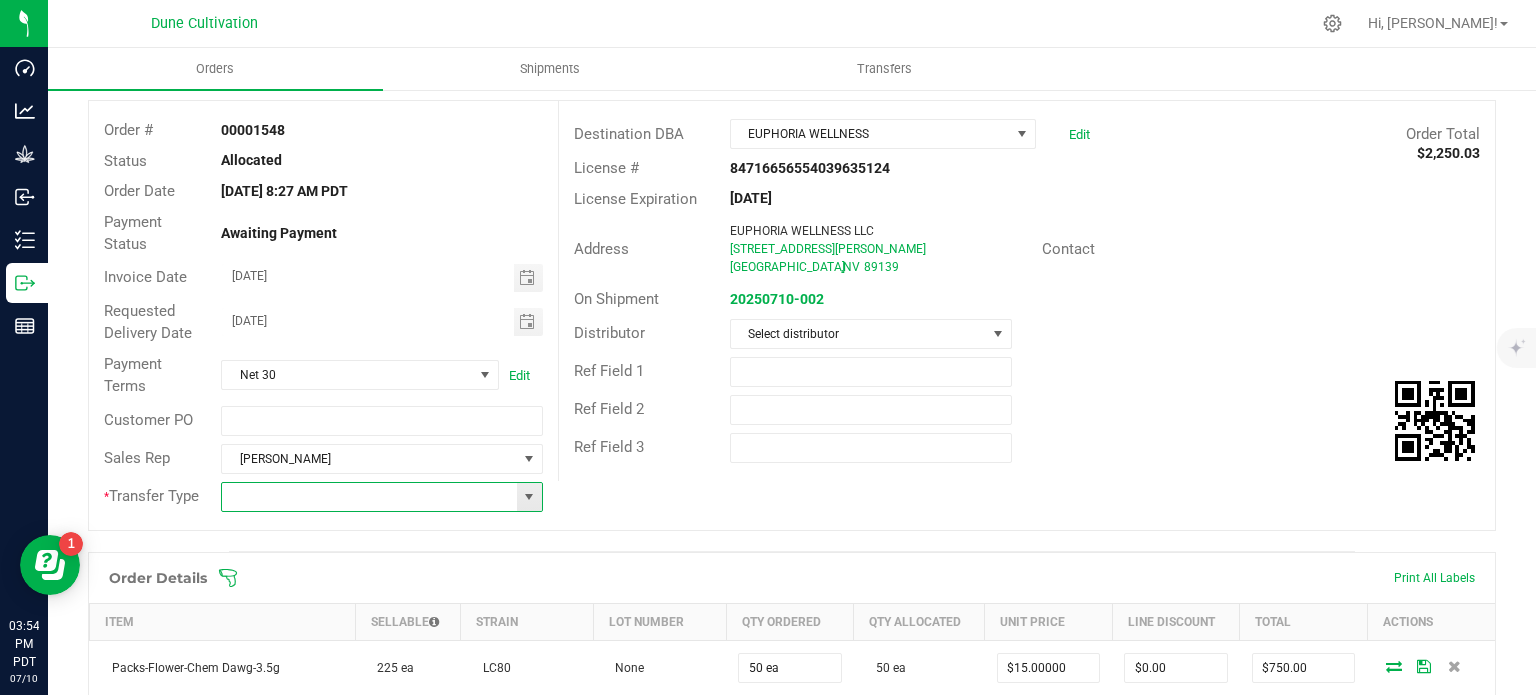 click at bounding box center [369, 497] 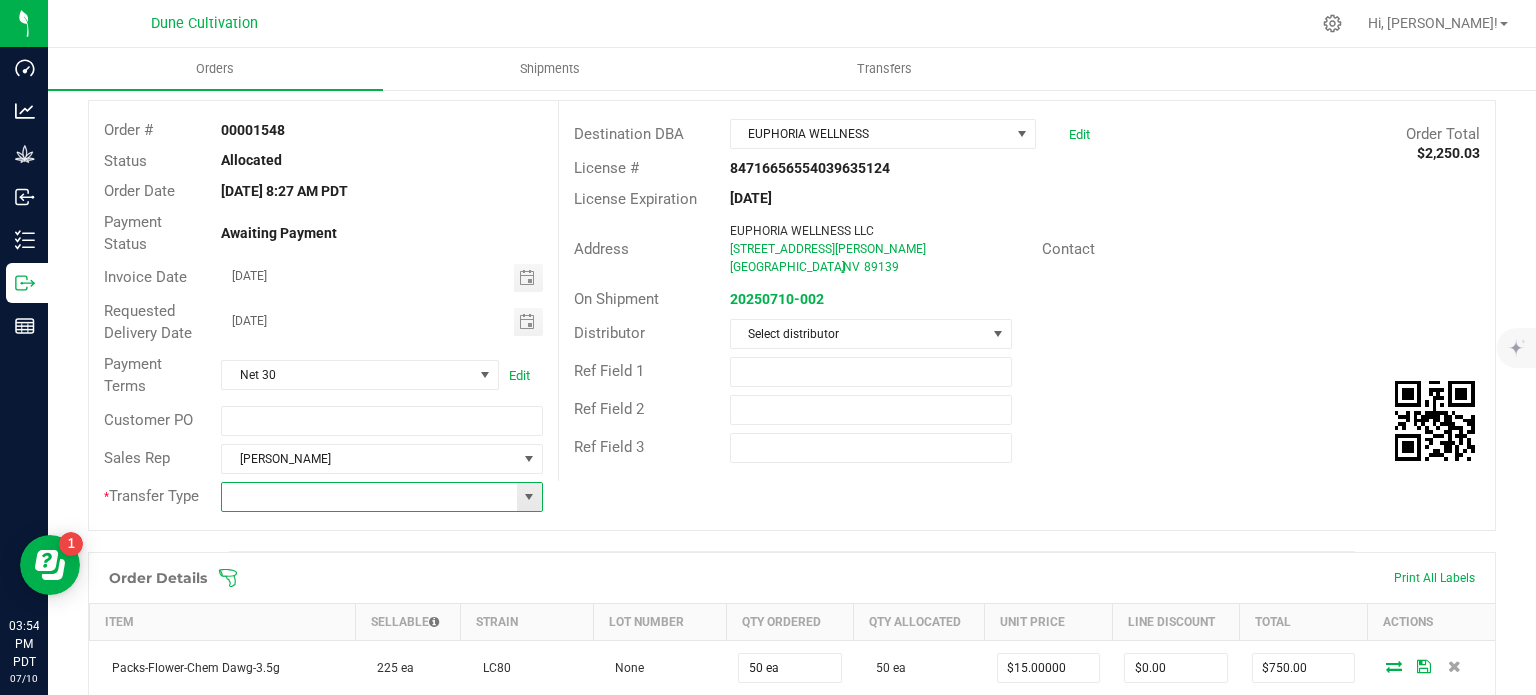click at bounding box center [529, 497] 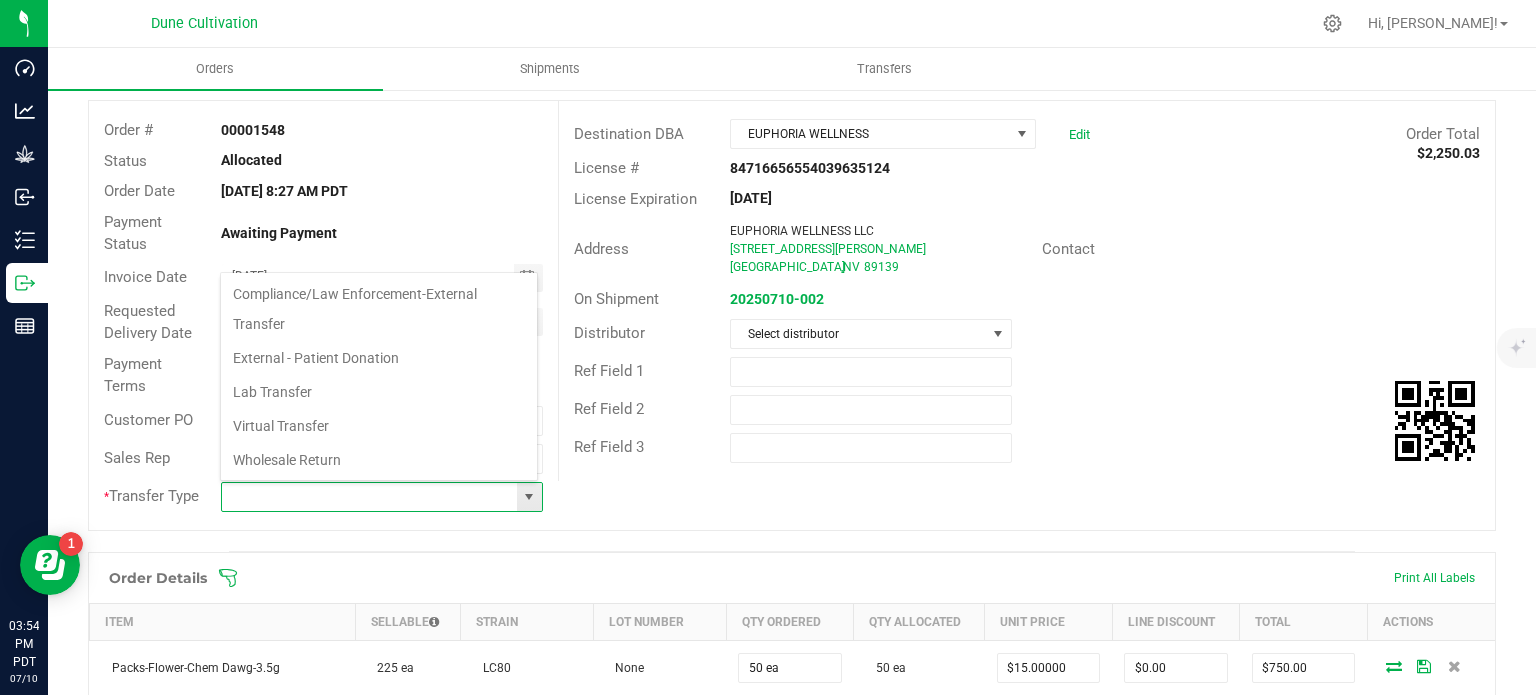 scroll, scrollTop: 99970, scrollLeft: 99682, axis: both 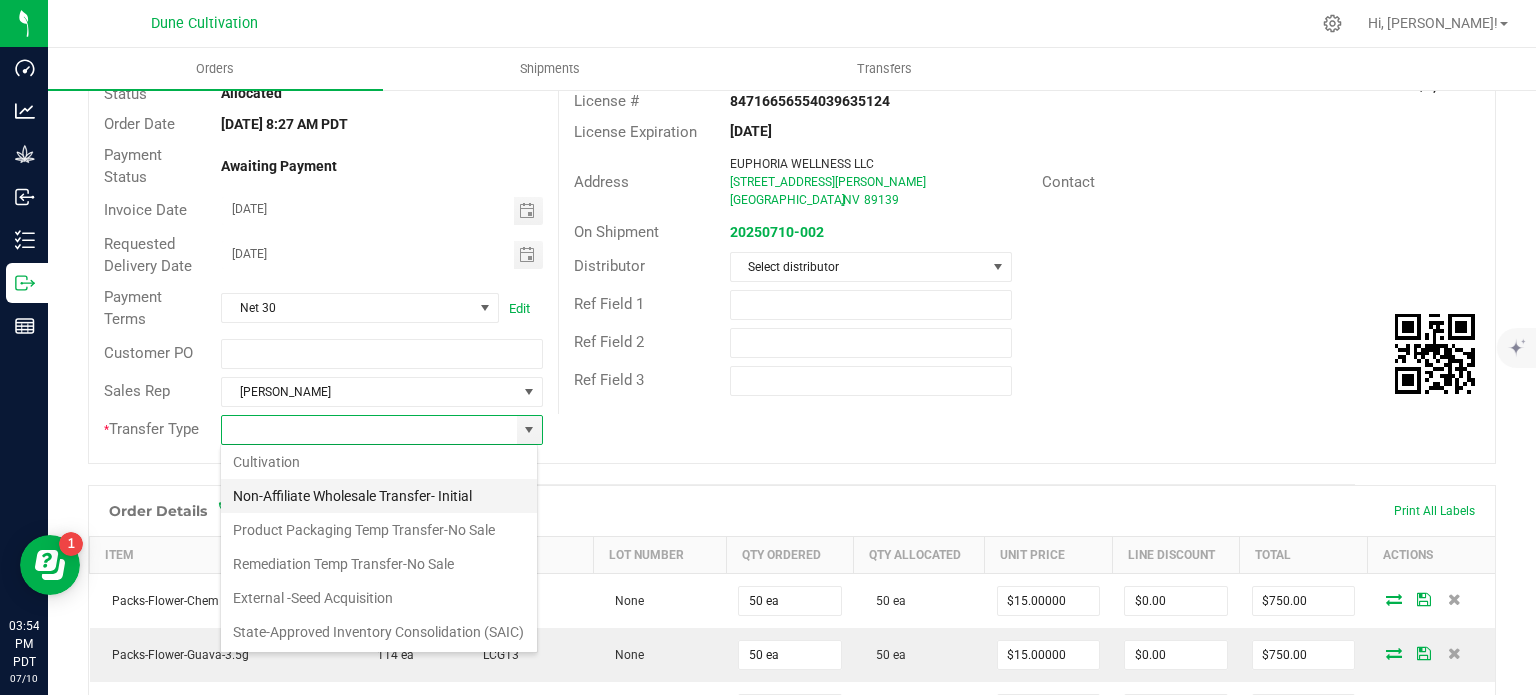 click on "Non-Affiliate Wholesale Transfer- Initial" at bounding box center [379, 496] 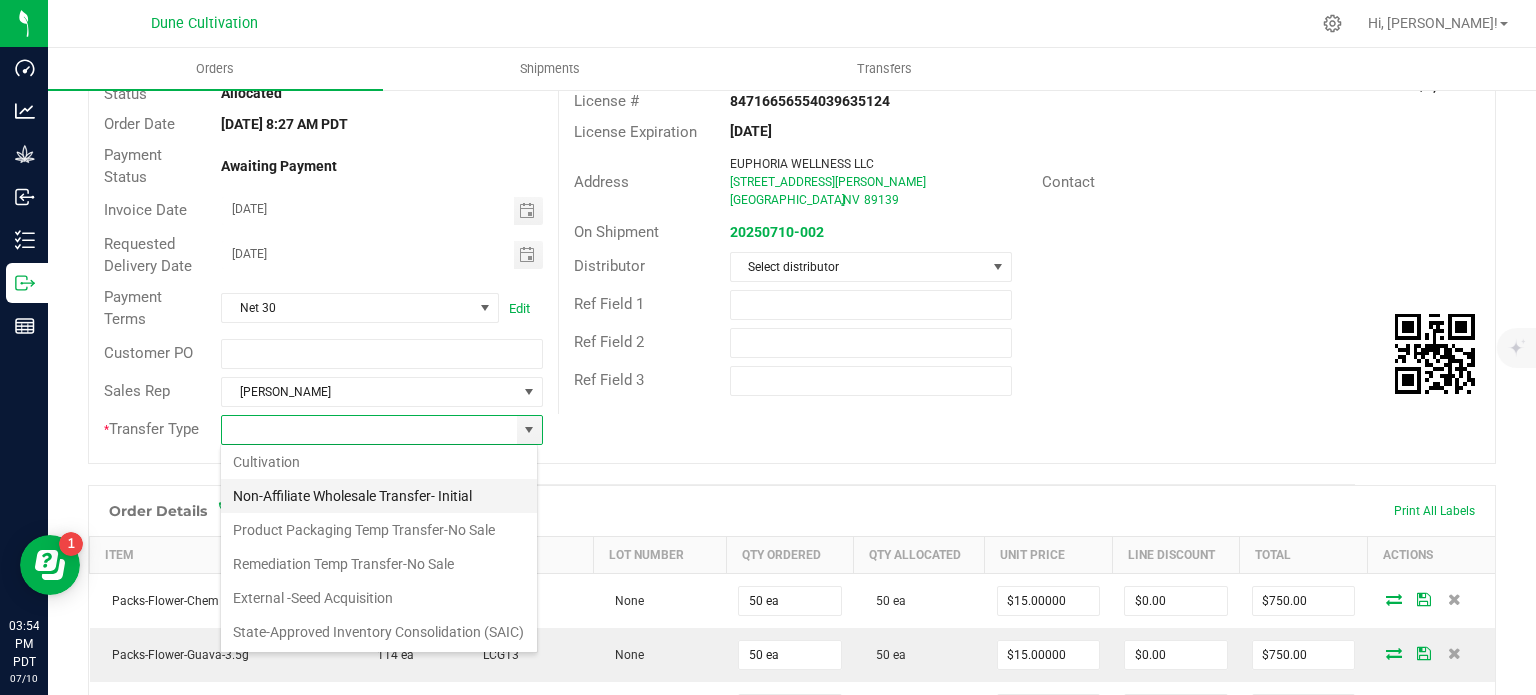 type on "Non-Affiliate Wholesale Transfer- Initial" 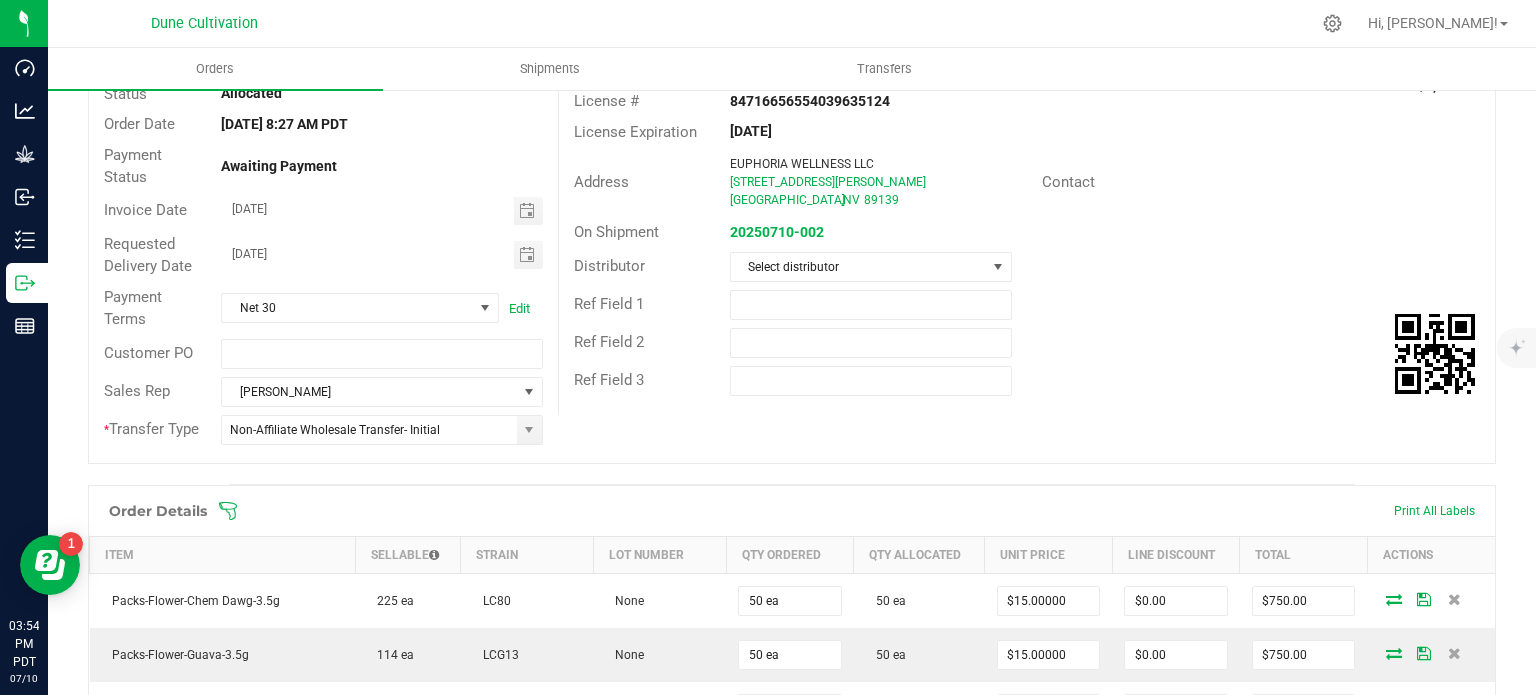 click on "Ref Field 2" at bounding box center (1027, 343) 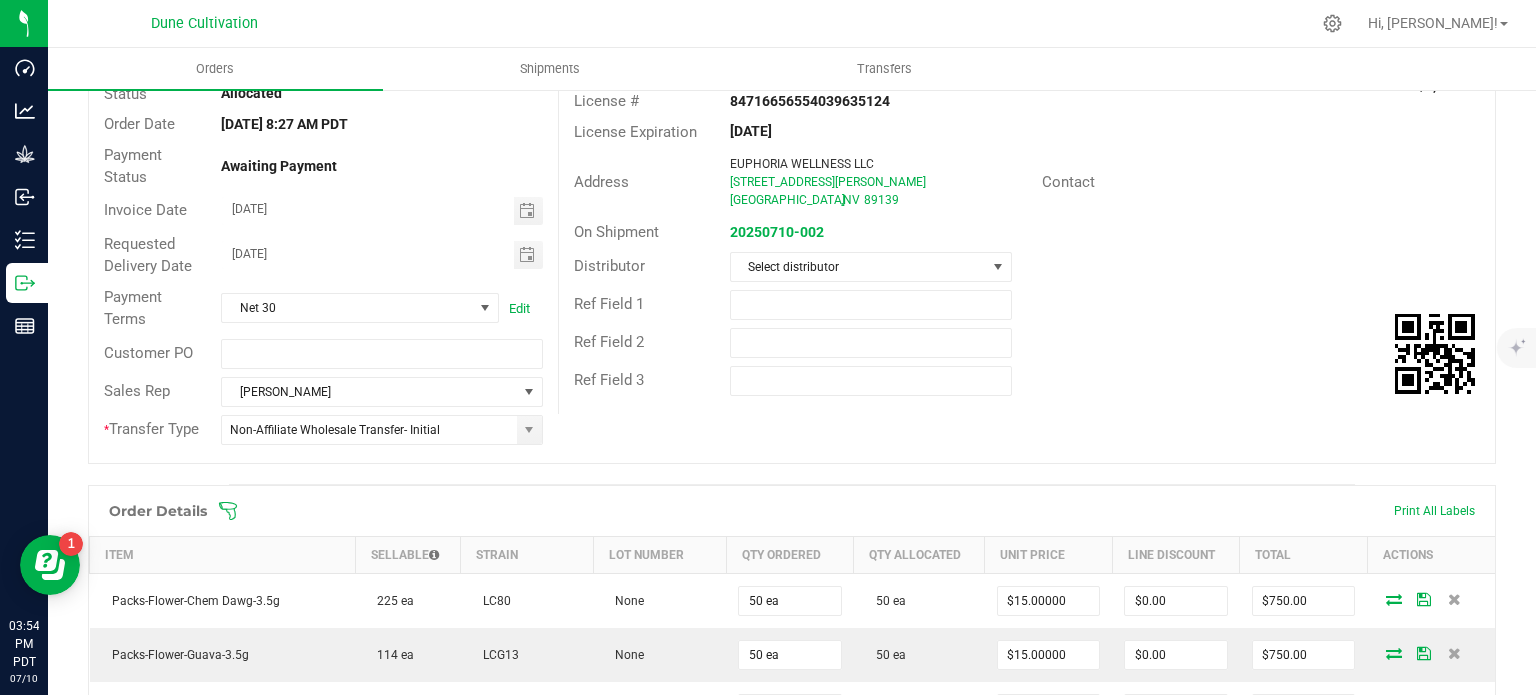 scroll, scrollTop: 0, scrollLeft: 0, axis: both 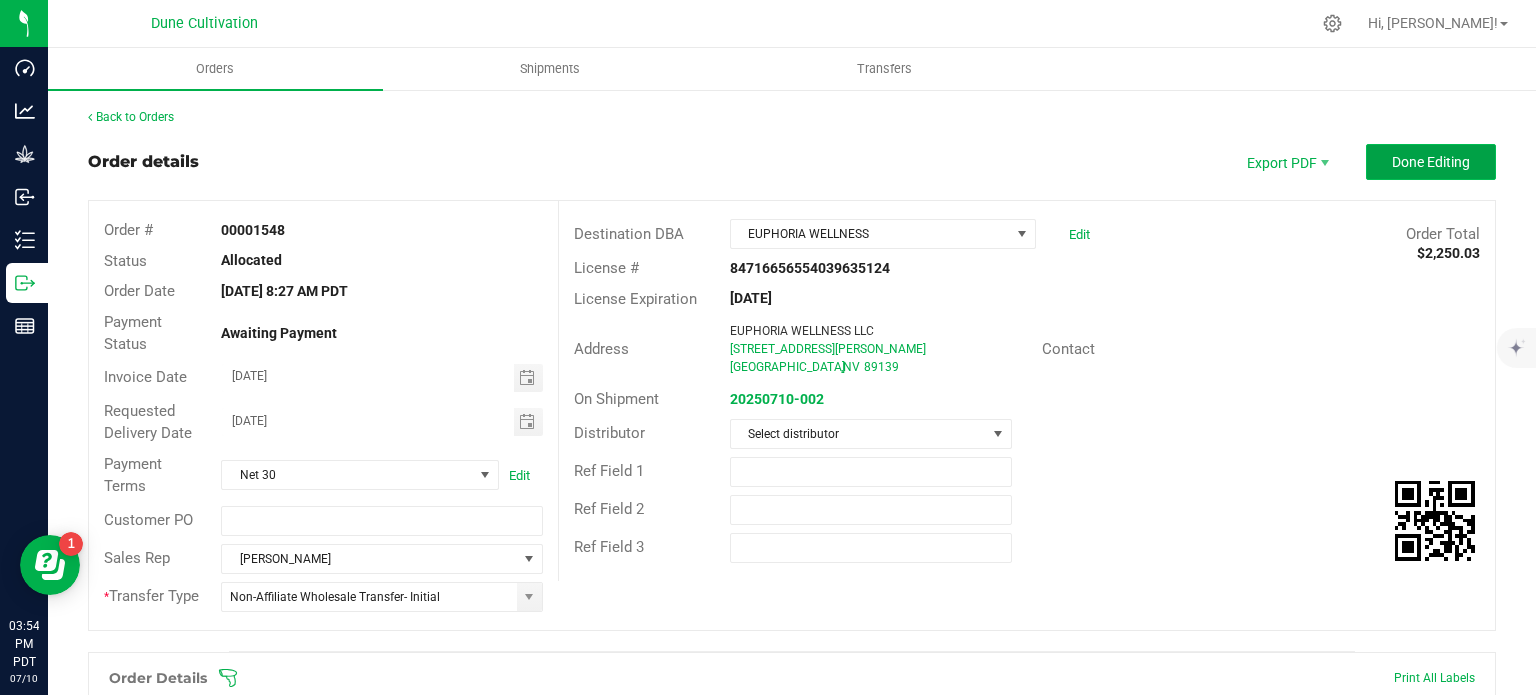click on "Done Editing" at bounding box center (1431, 162) 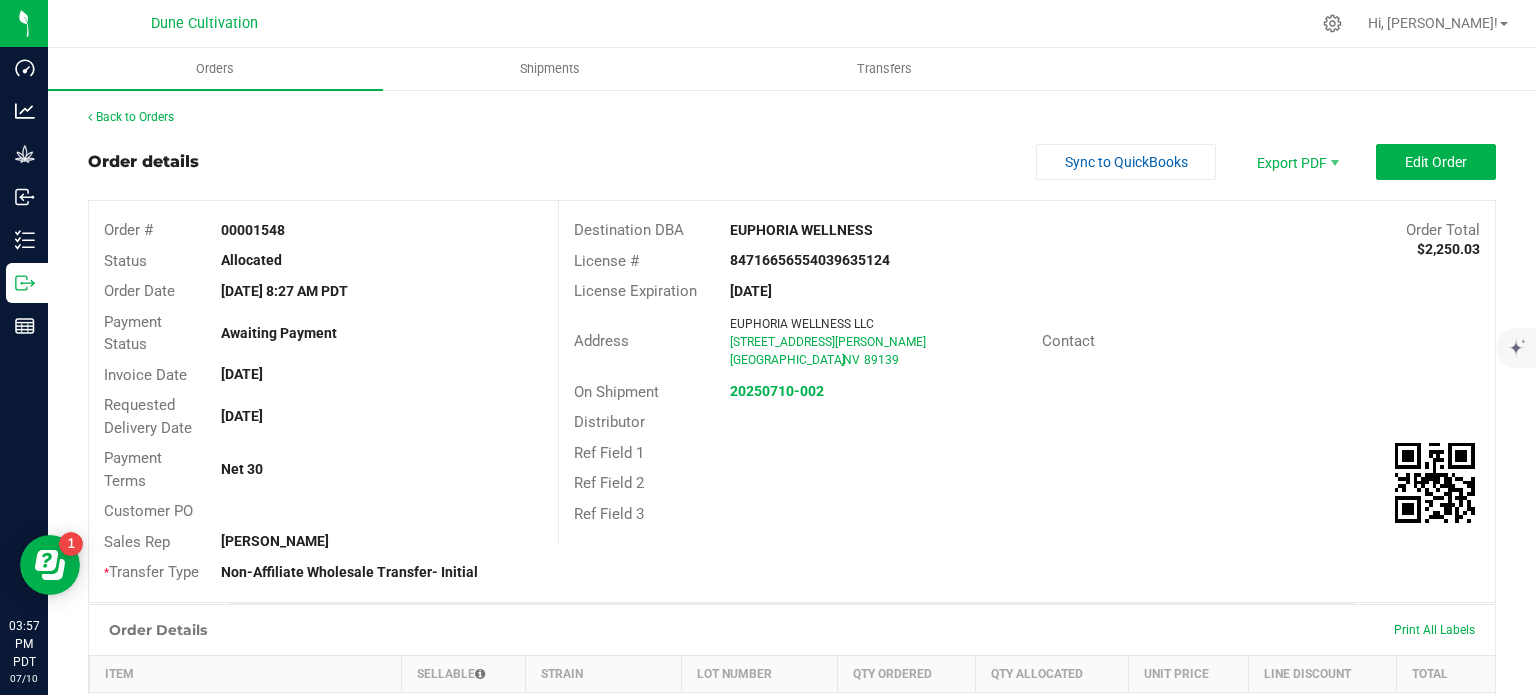 click on "Back to Orders
Order details   Sync to QuickBooks   Export PDF   Edit Order   Order #   00001548   Status   Allocated   Order Date   Jul 9, 2025 8:27 AM PDT   Payment Status   Awaiting Payment   Invoice Date   Jul 11, 2025   Requested Delivery Date   Jul 11, 2025   Payment Terms   Net 30   Customer PO      Sales Rep   Brett Nelson  *  Transfer Type   Non-Affiliate Wholesale Transfer- Initial   Destination DBA   EUPHORIA WELLNESS   Order Total   $2,250.03   License #   84716656554039635124   License Expiration   Jun 30, 2026   Address  EUPHORIA WELLNESS LLC 7780 S Jones Blvd Suite 105 Las Vegas  ,  NV 89139  Contact   On Shipment   20250710-002   Distributor      Ref Field 1      Ref Field 2      Ref Field 3
Order Details Print All Labels Item  Sellable  Strain  Lot Number  Qty Ordered Qty Allocated Unit Price Line Discount Total  225 ea   LC80   None" at bounding box center (792, 691) 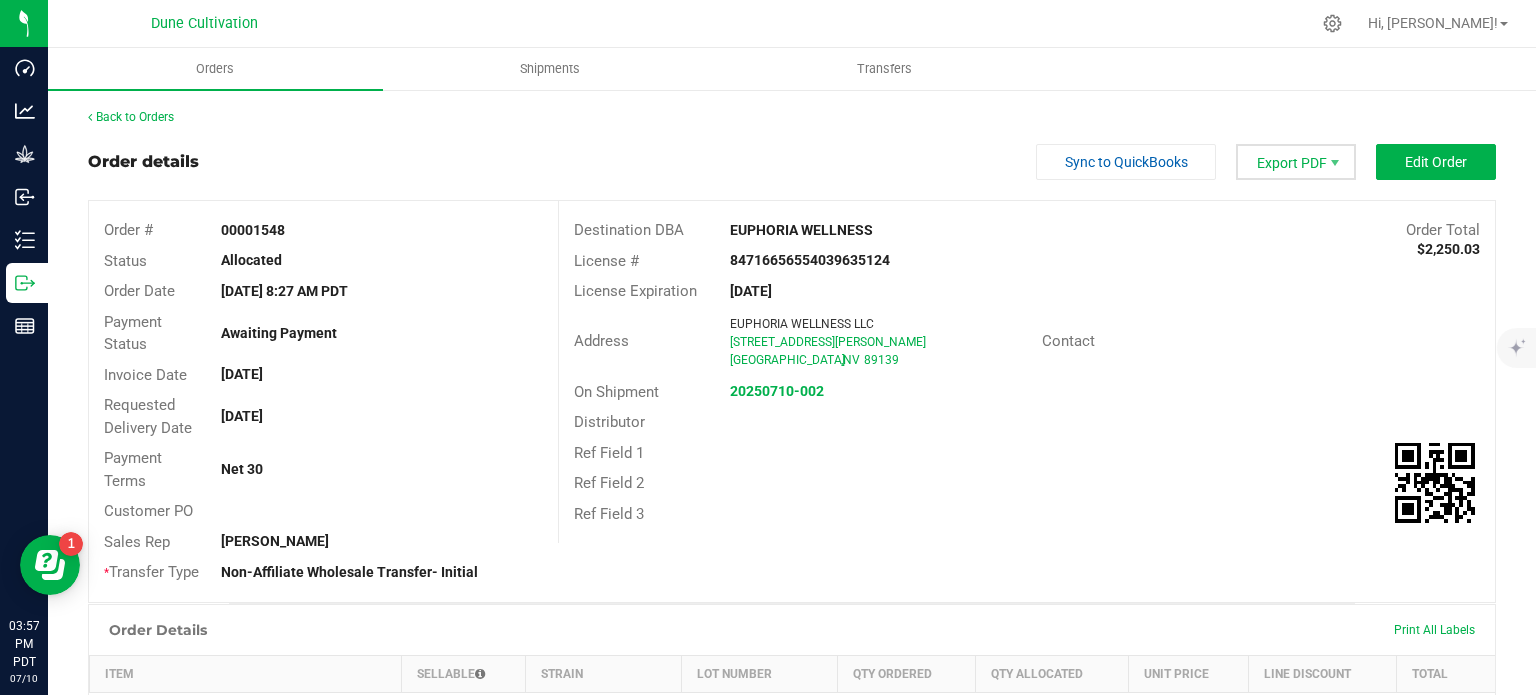 click on "Export PDF" at bounding box center [1296, 162] 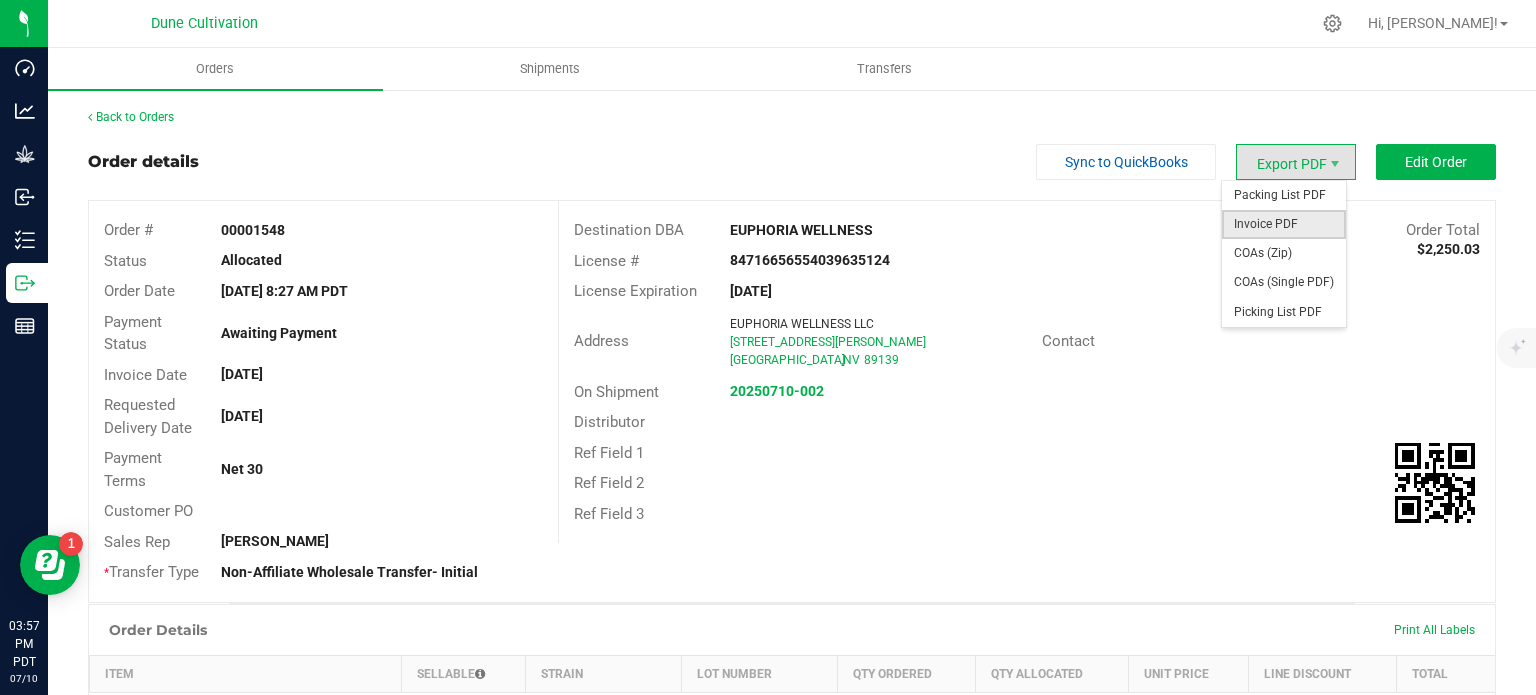 click on "Invoice PDF" at bounding box center [1284, 224] 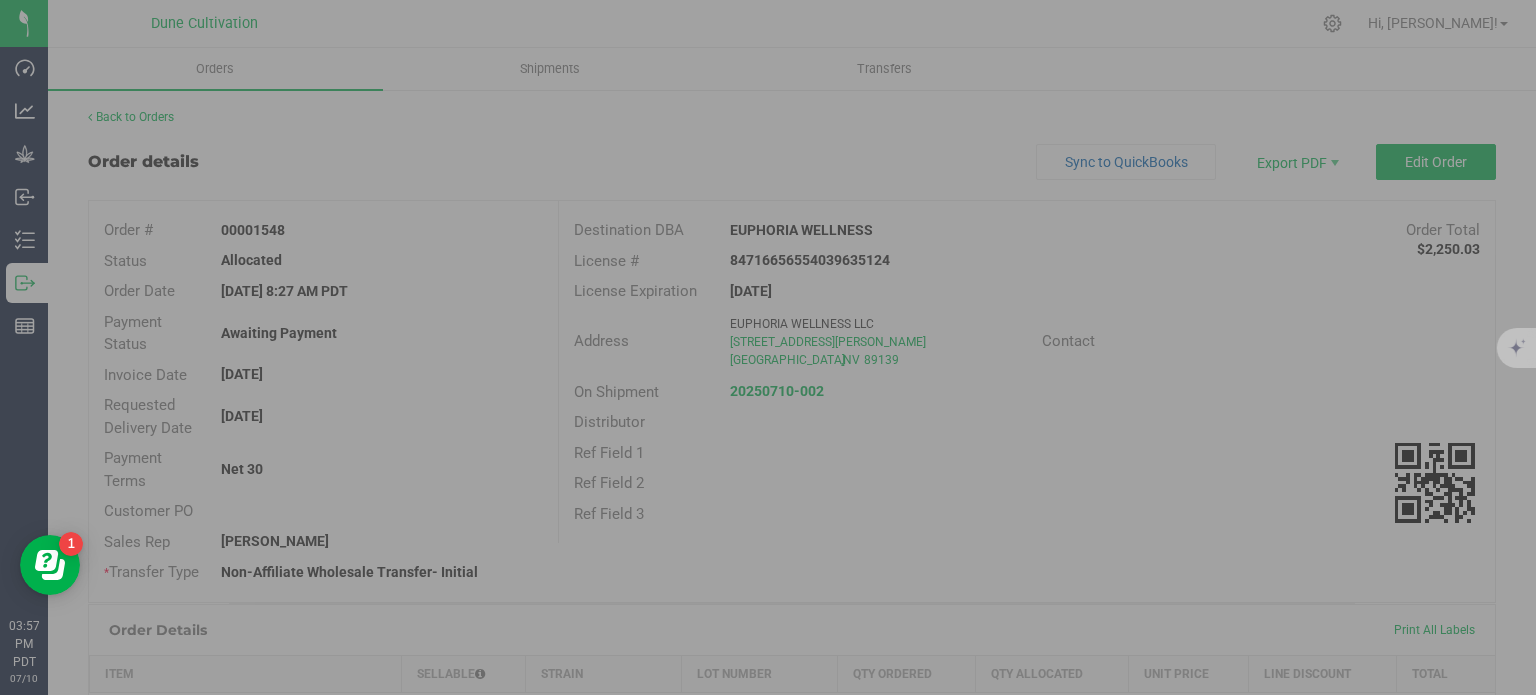 click at bounding box center (768, 347) 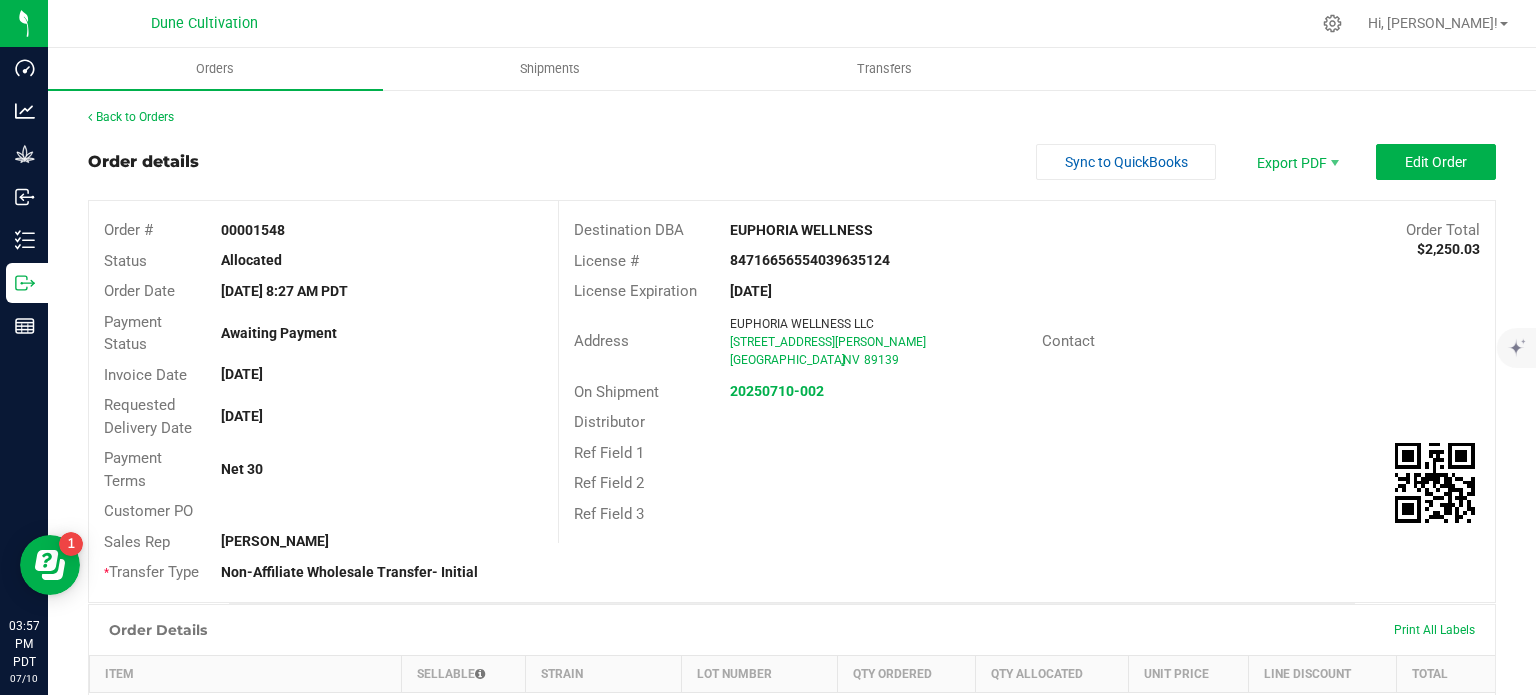 click on "Order details   Sync to QuickBooks   Export PDF   Edit Order" at bounding box center (792, 162) 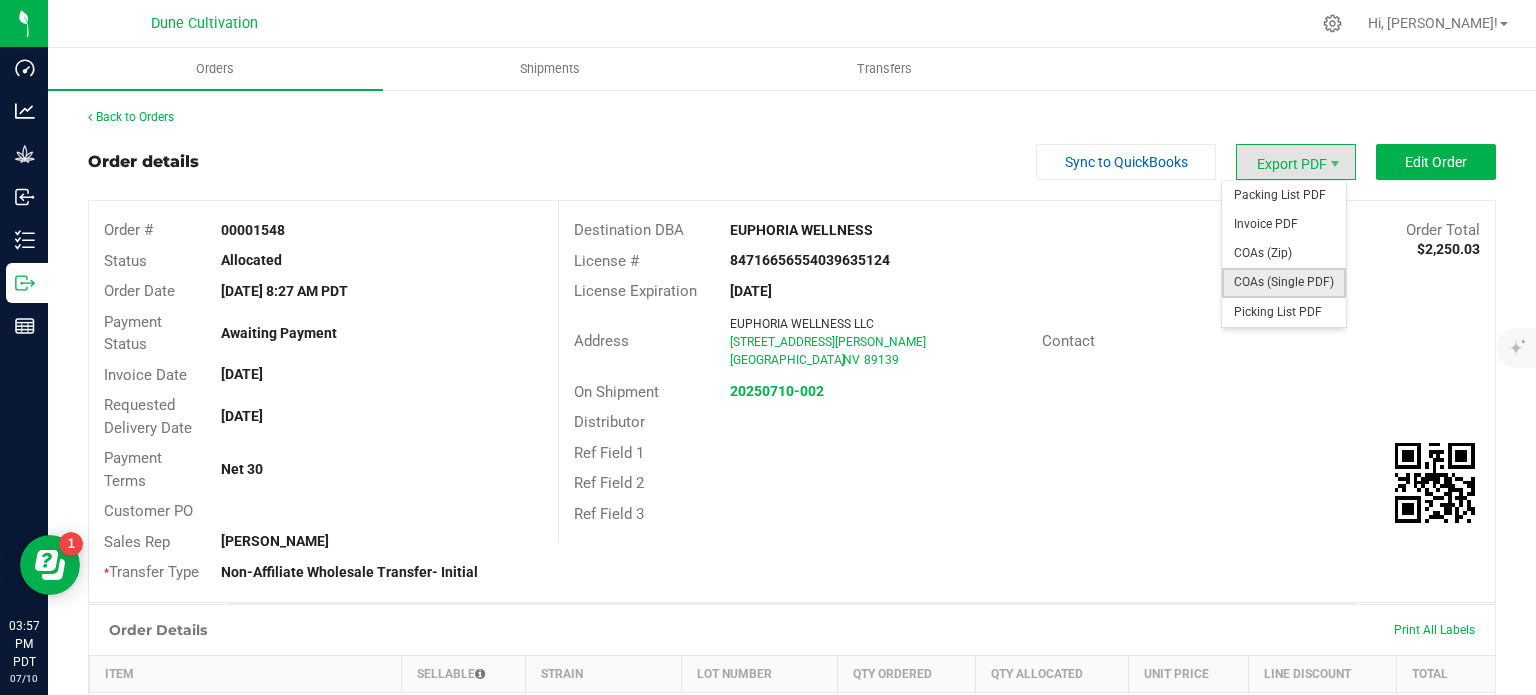 click on "COAs (Single PDF)" at bounding box center [1284, 282] 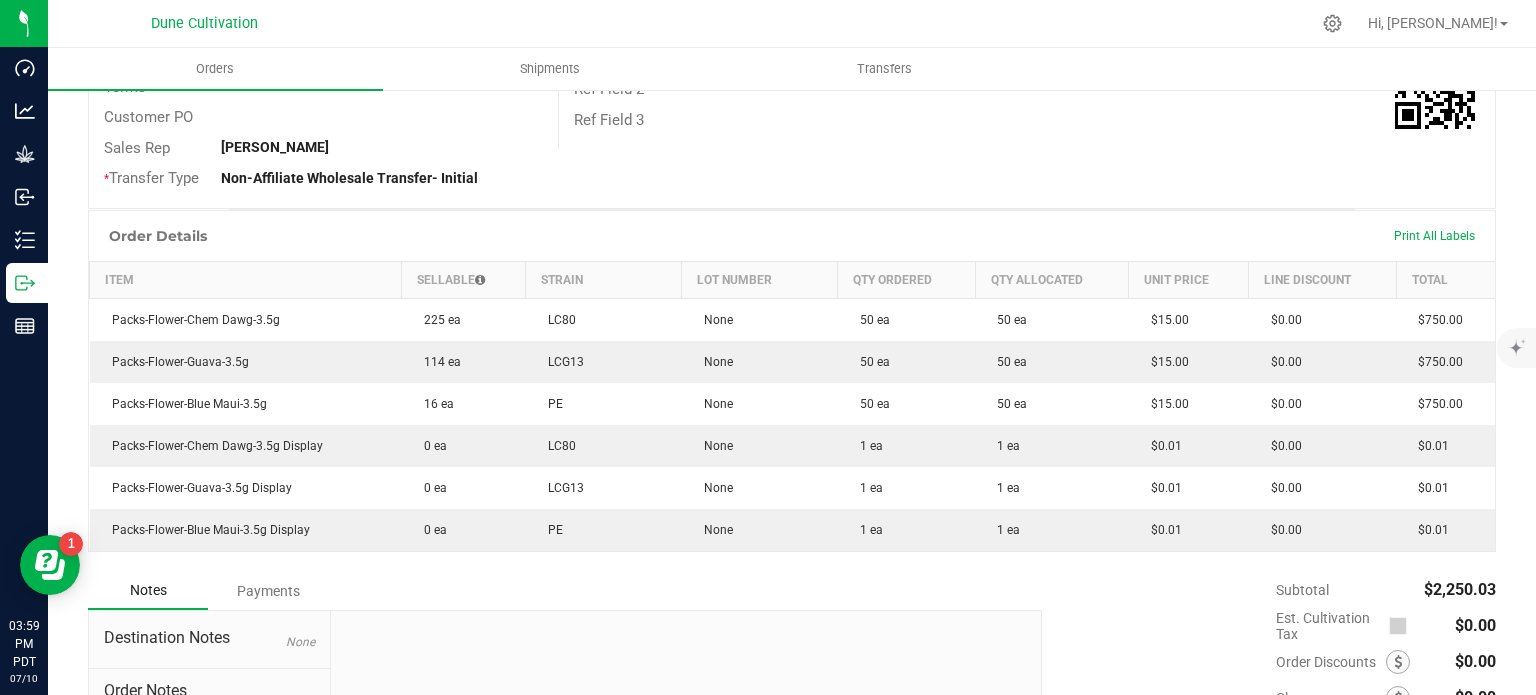 scroll, scrollTop: 596, scrollLeft: 0, axis: vertical 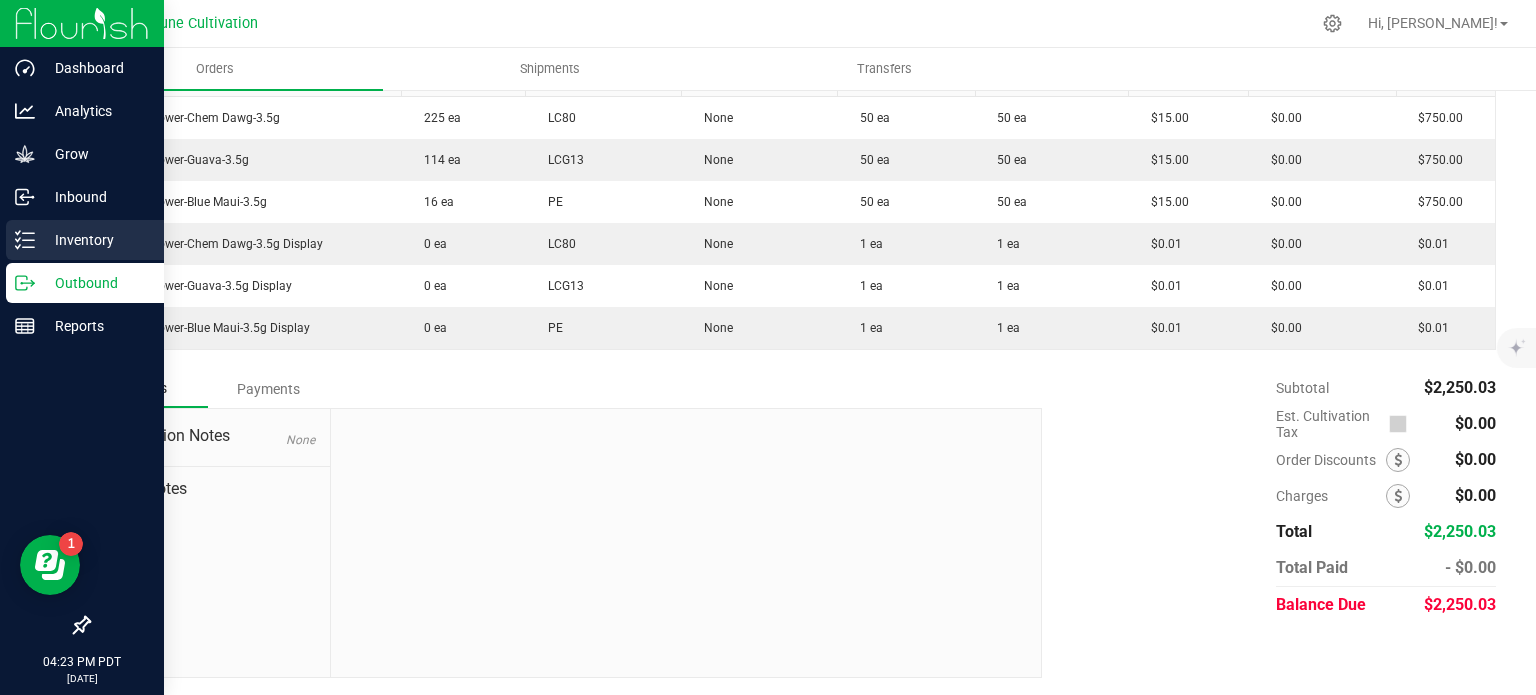 click 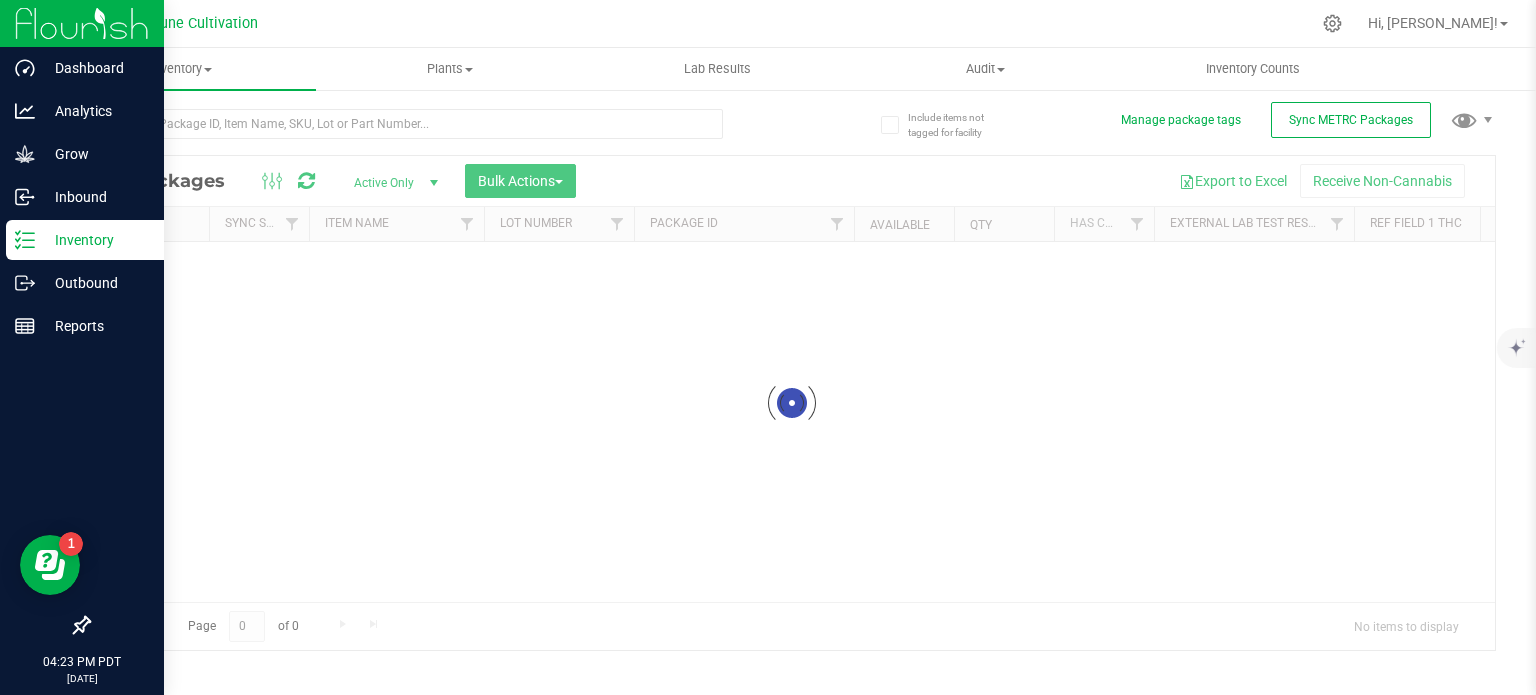 scroll, scrollTop: 3, scrollLeft: 0, axis: vertical 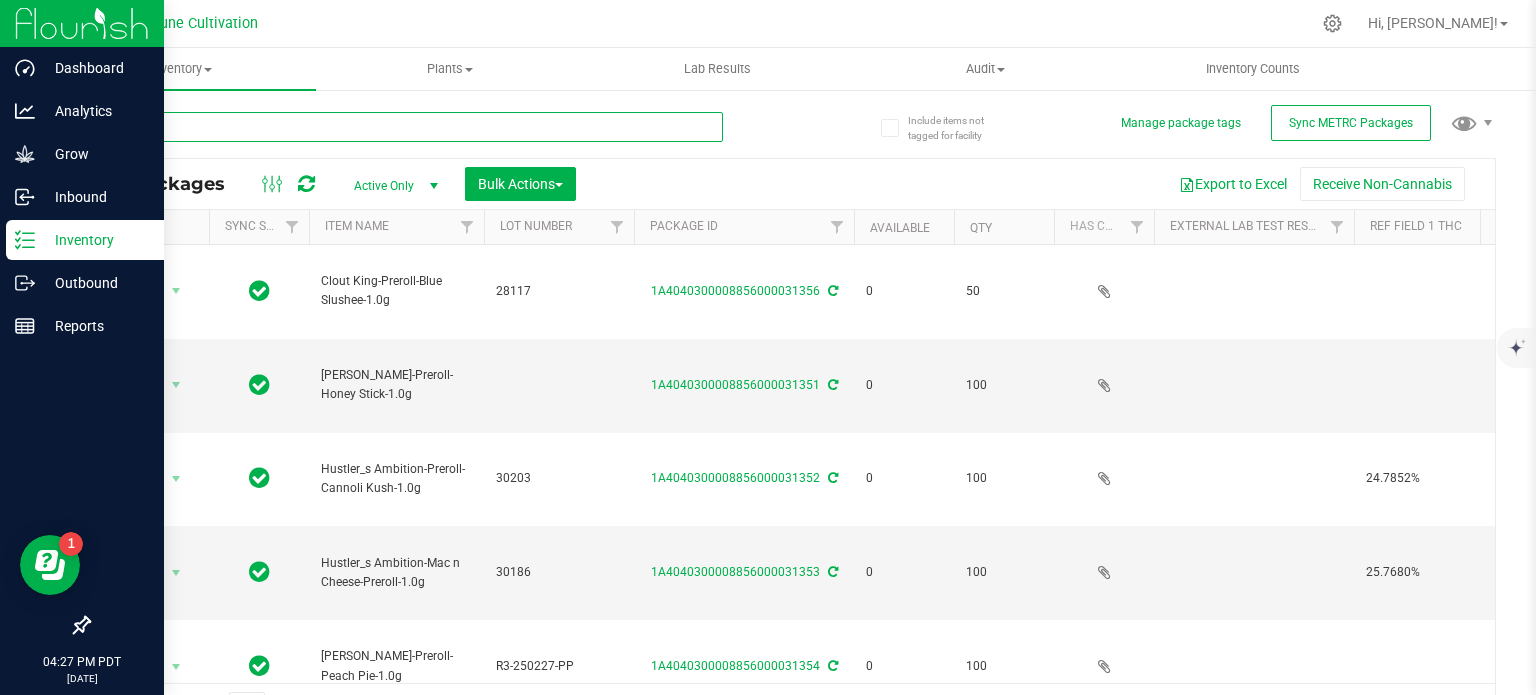 click at bounding box center [405, 127] 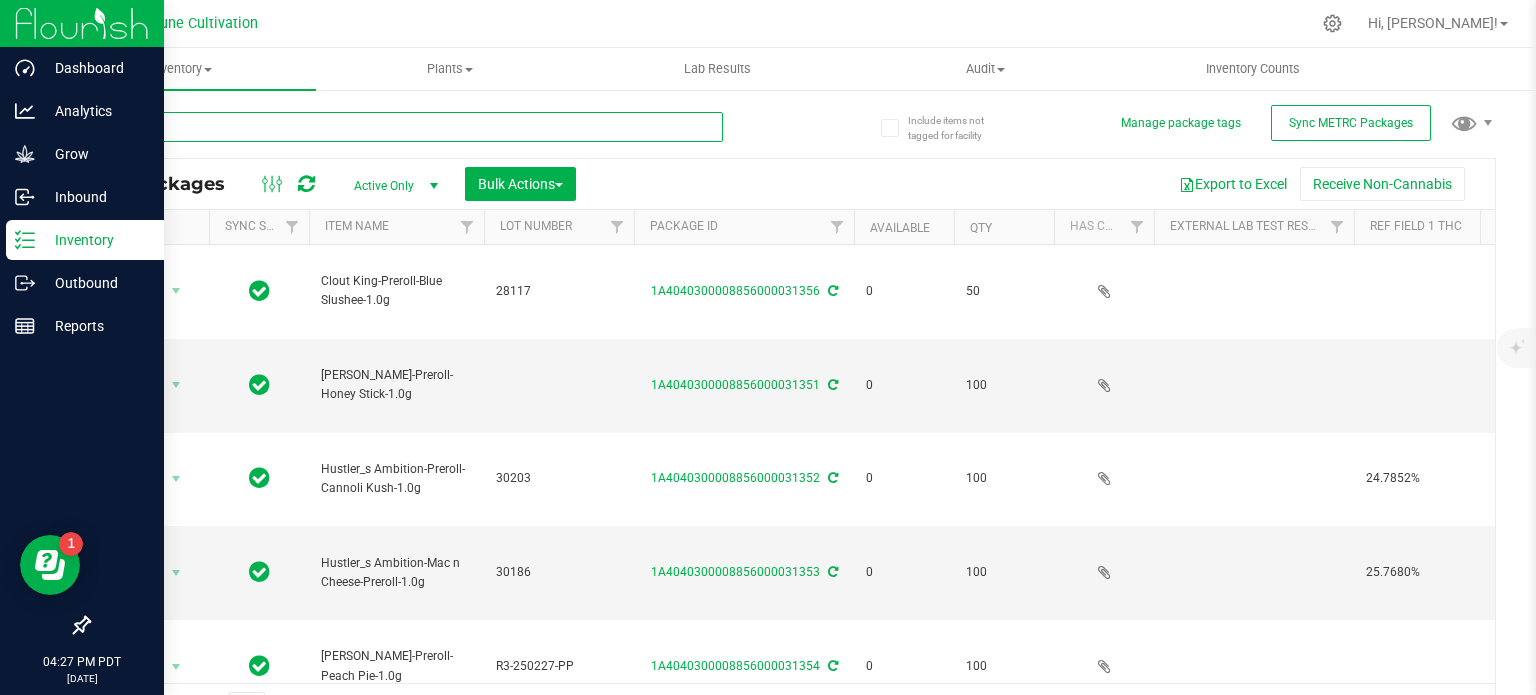 paste on "28139" 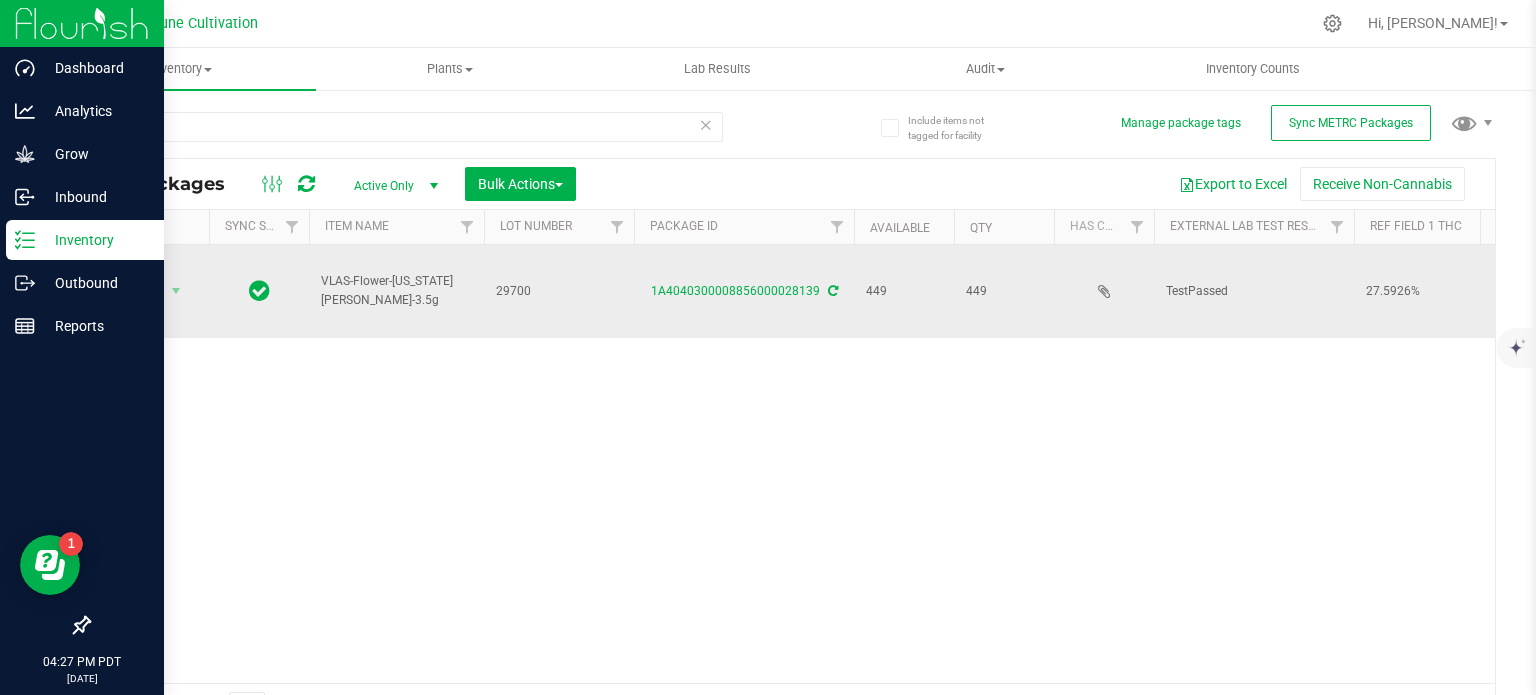 click on "VLAS-Flower-Virginia Cobbler-3.5g" at bounding box center [396, 291] 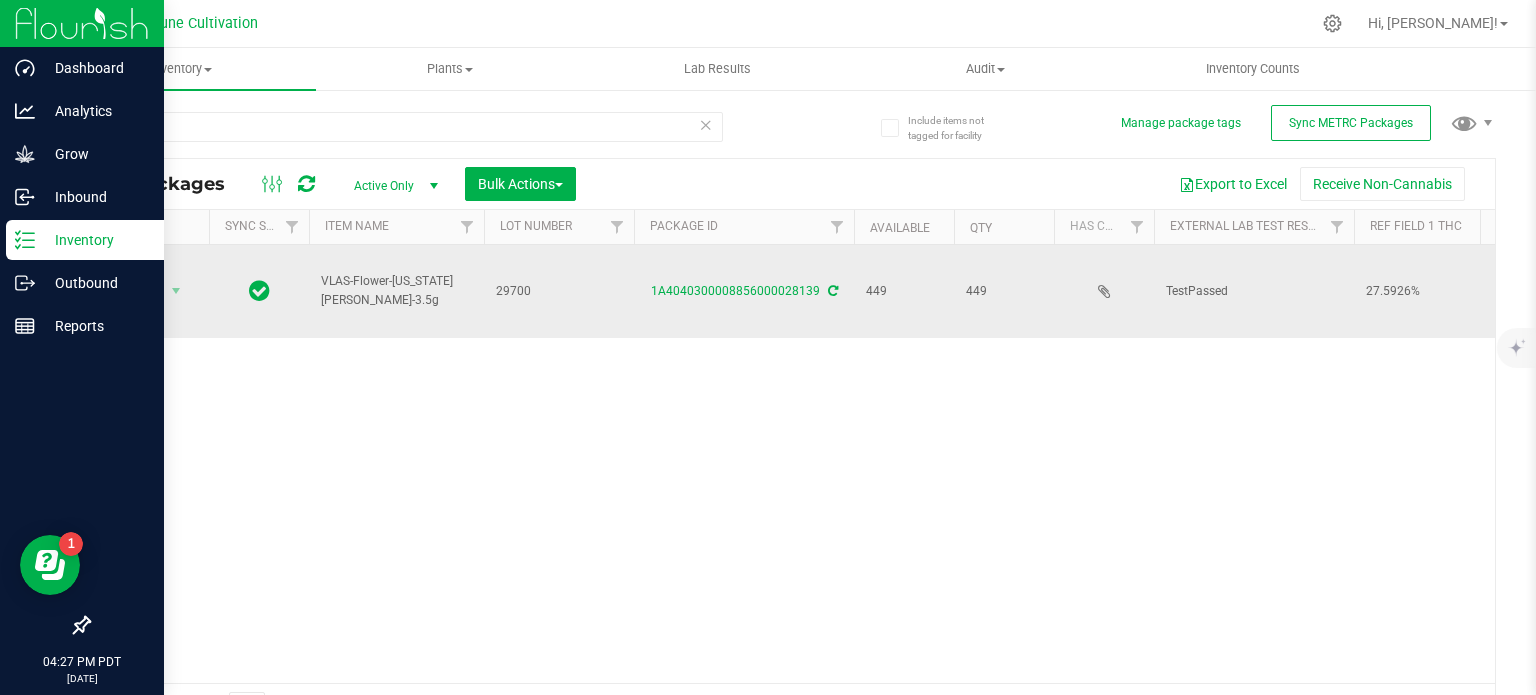 click on "VLAS-Flower-Virginia Cobbler-3.5g" at bounding box center [396, 291] 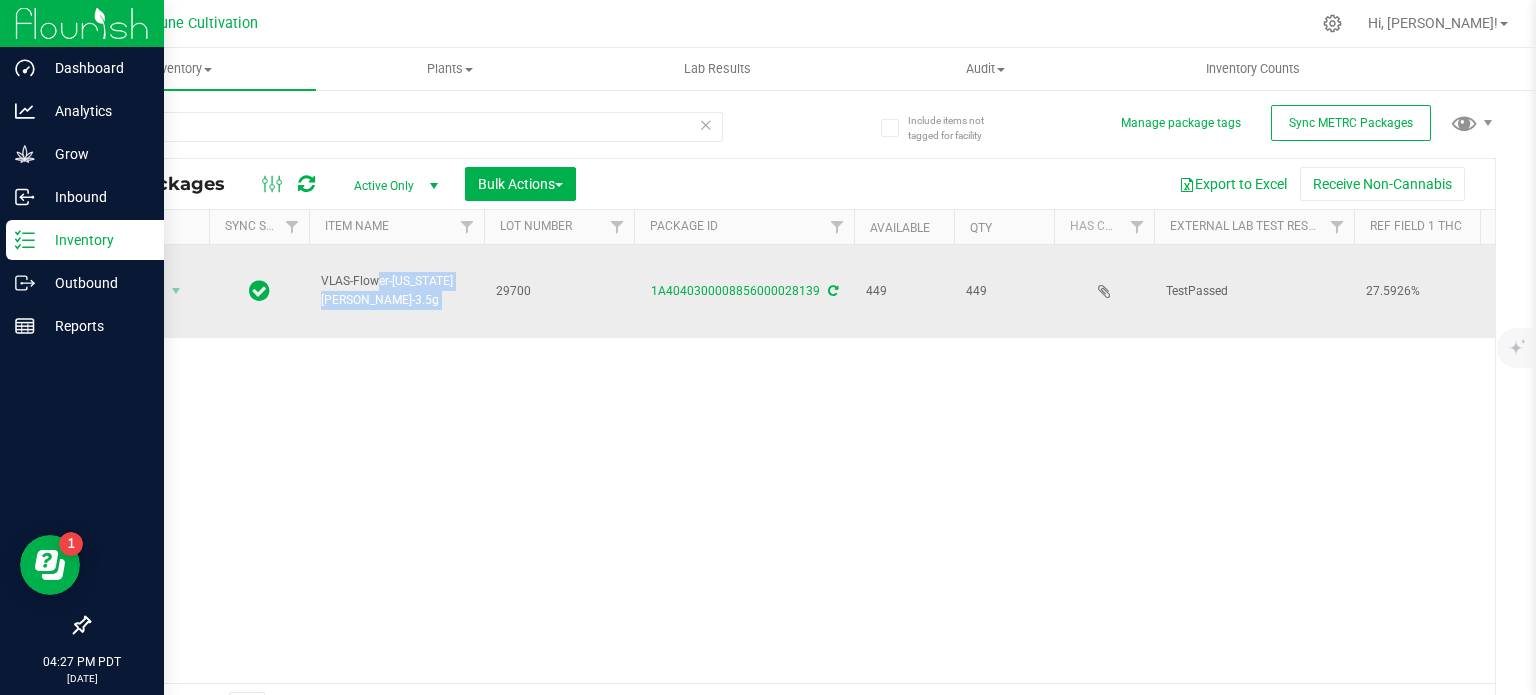 click on "VLAS-Flower-Virginia Cobbler-3.5g" at bounding box center [396, 291] 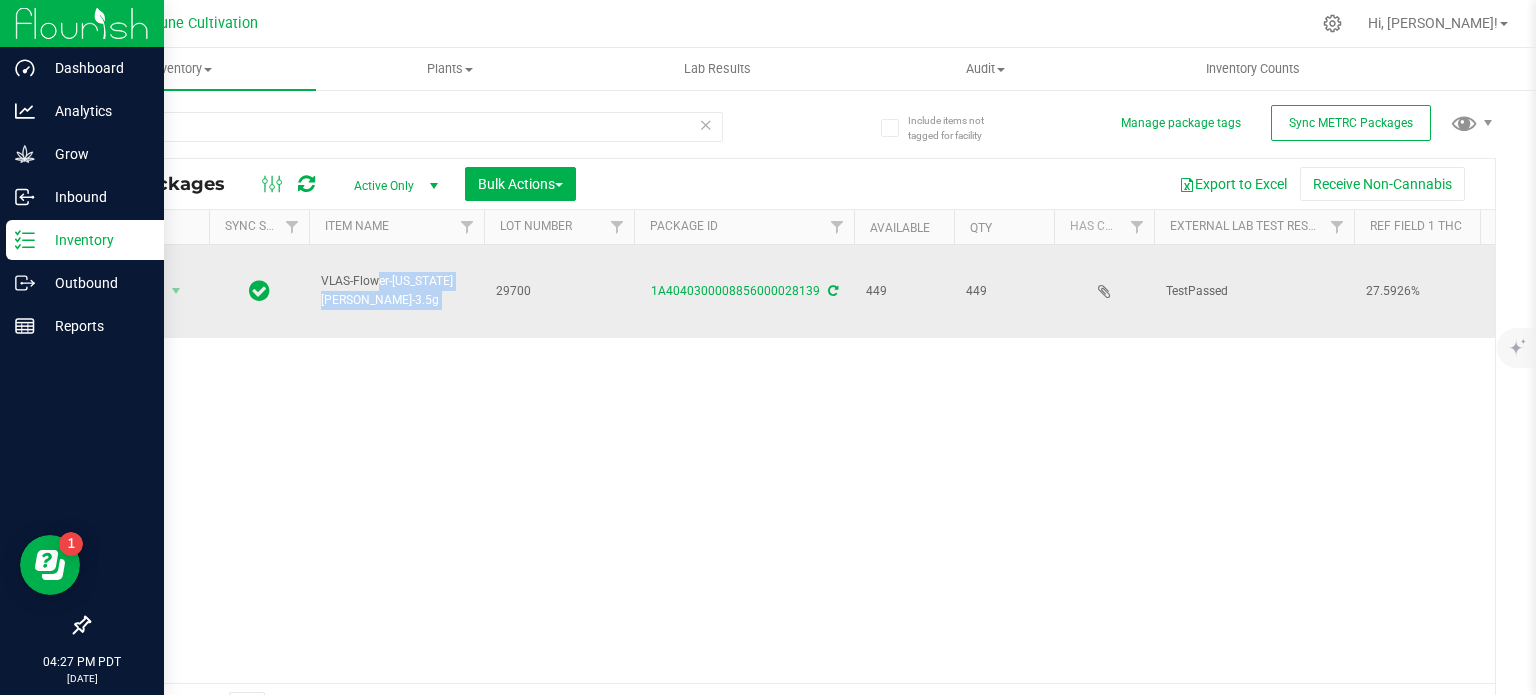 copy on "VLAS-Flower-Virginia Cobbler-3.5g" 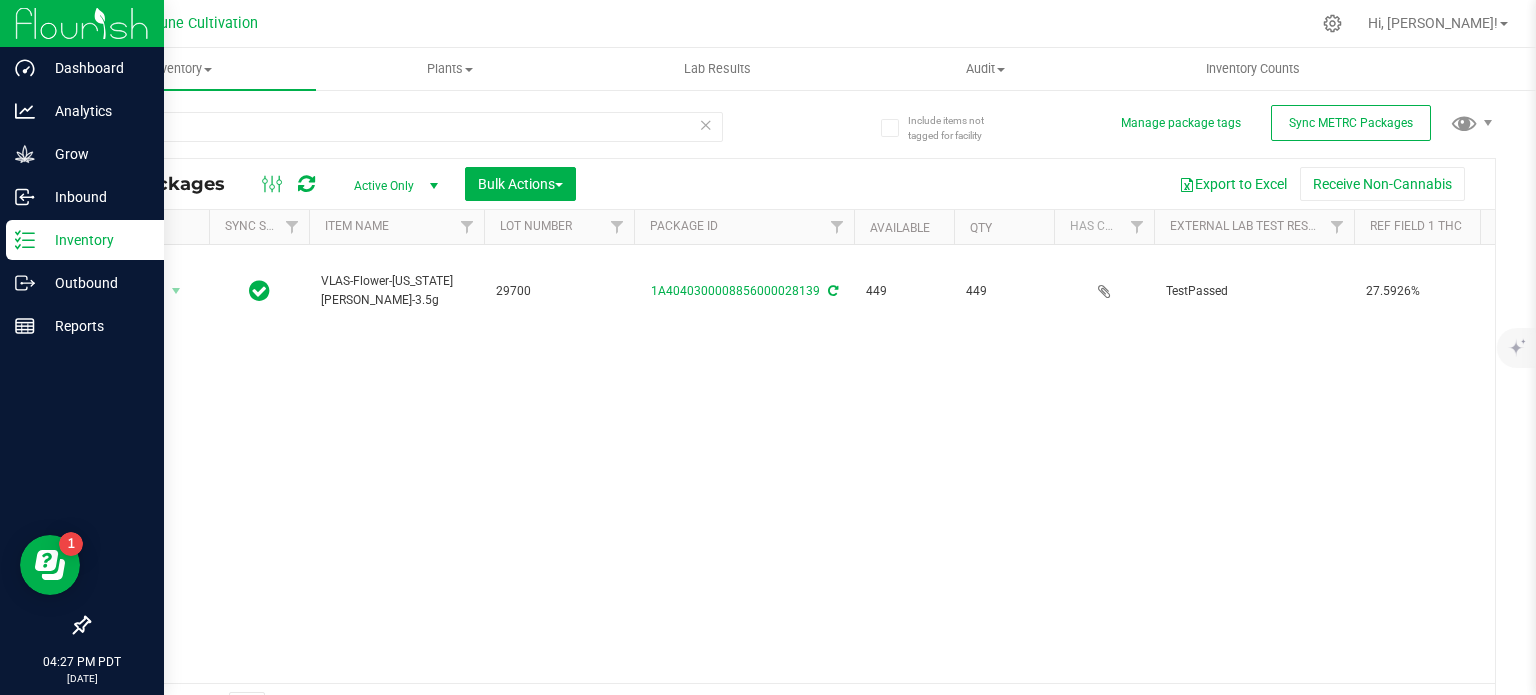 click on "28139" at bounding box center (405, 135) 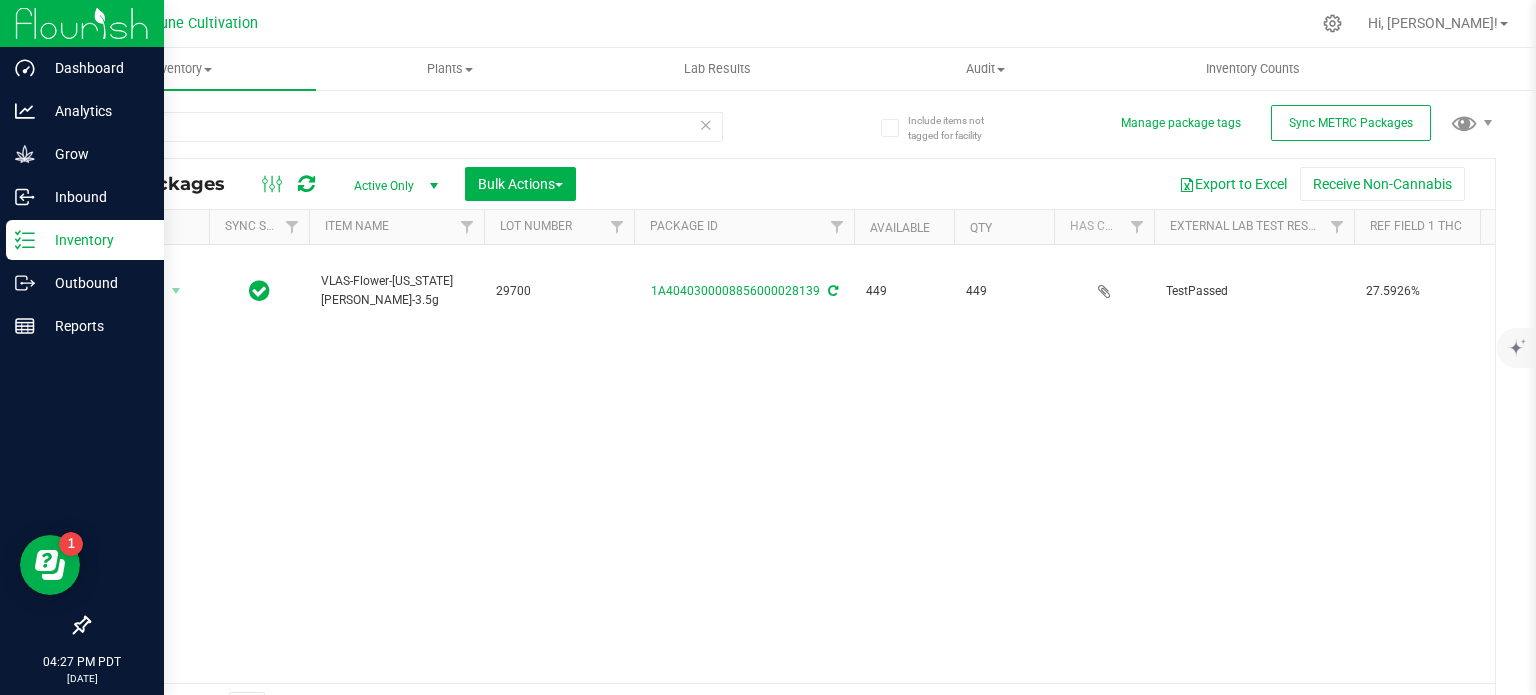 click on "28139" at bounding box center (405, 135) 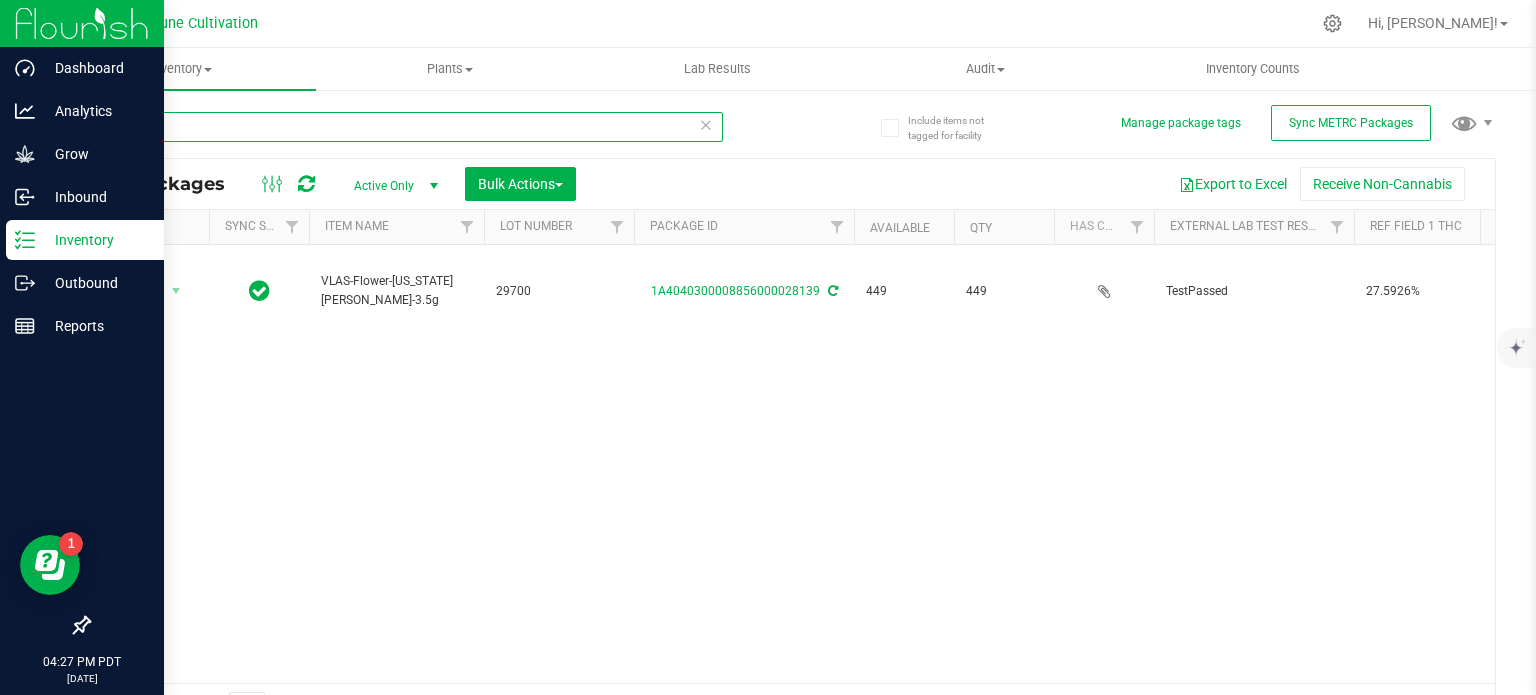 click on "28139" at bounding box center (405, 127) 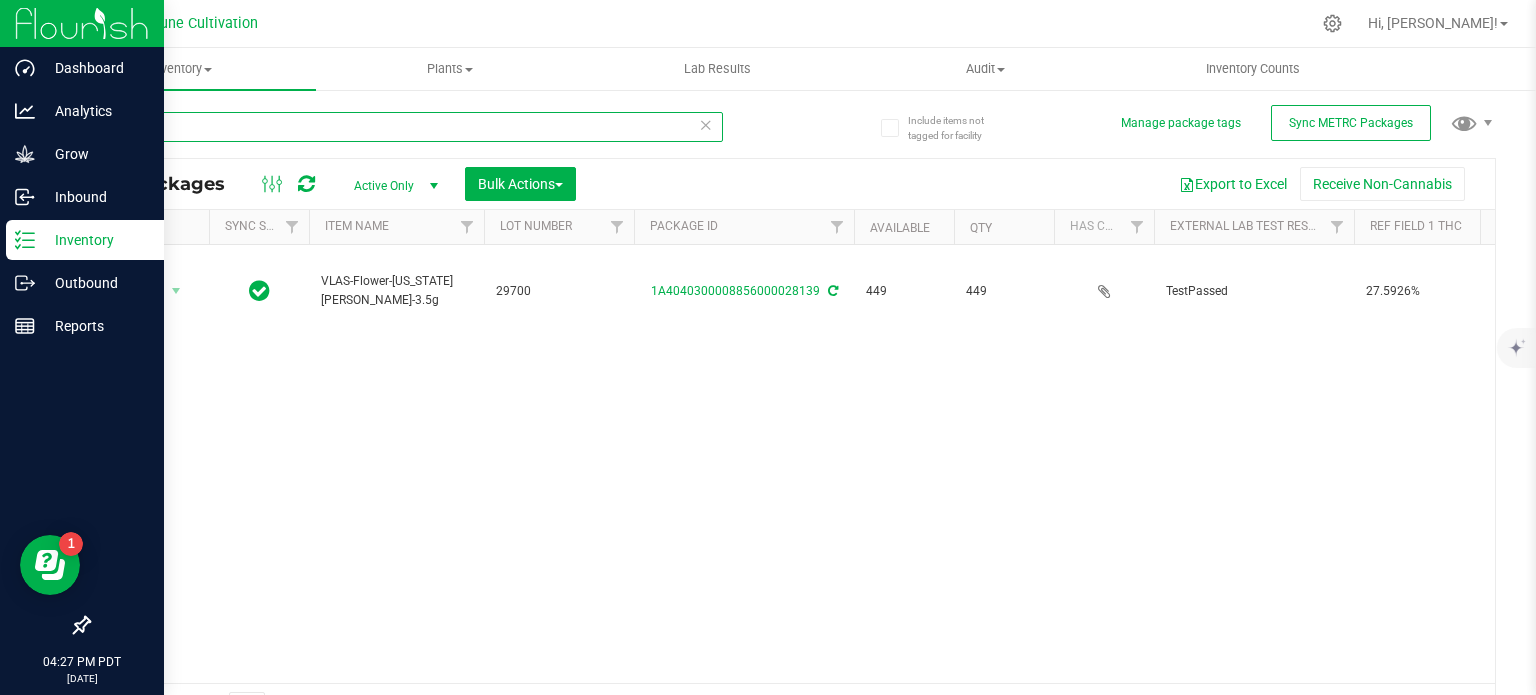 click on "28139" at bounding box center (405, 127) 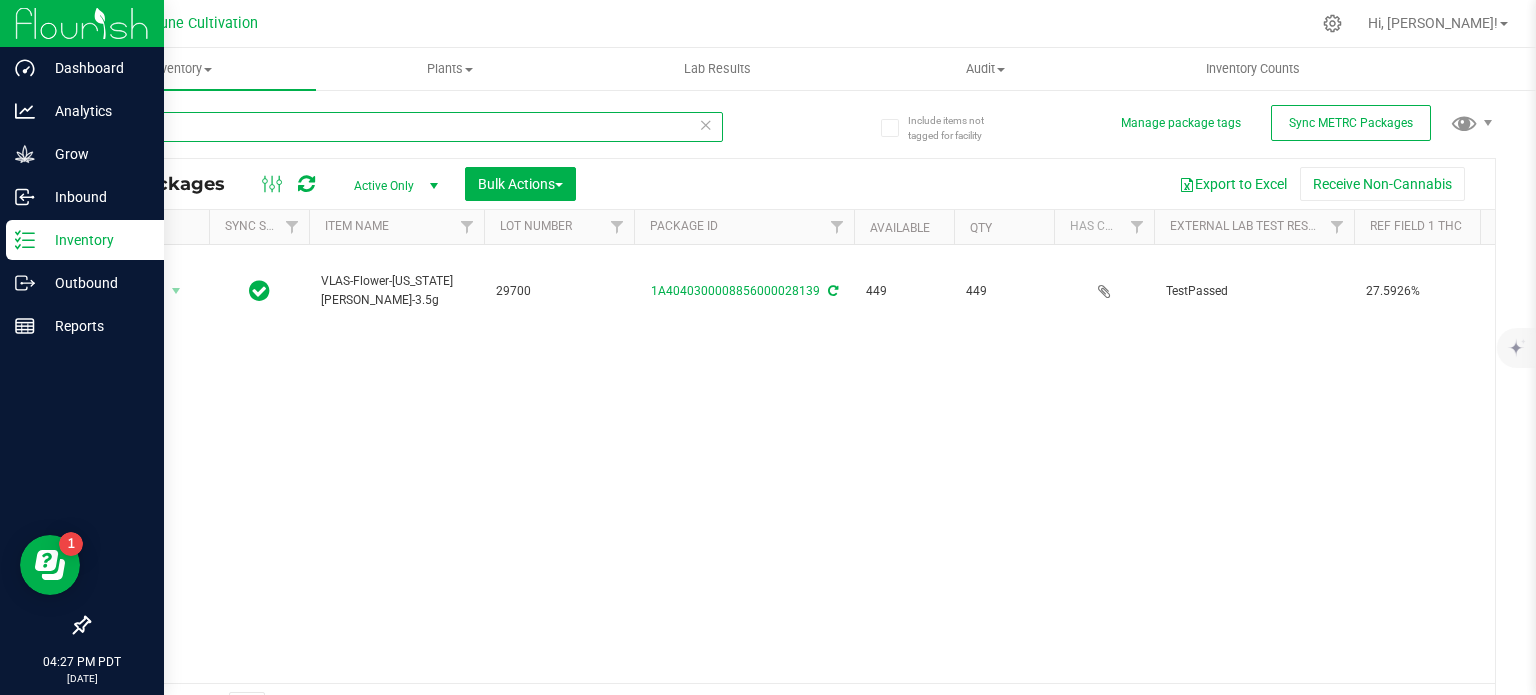 click on "28139" at bounding box center (405, 127) 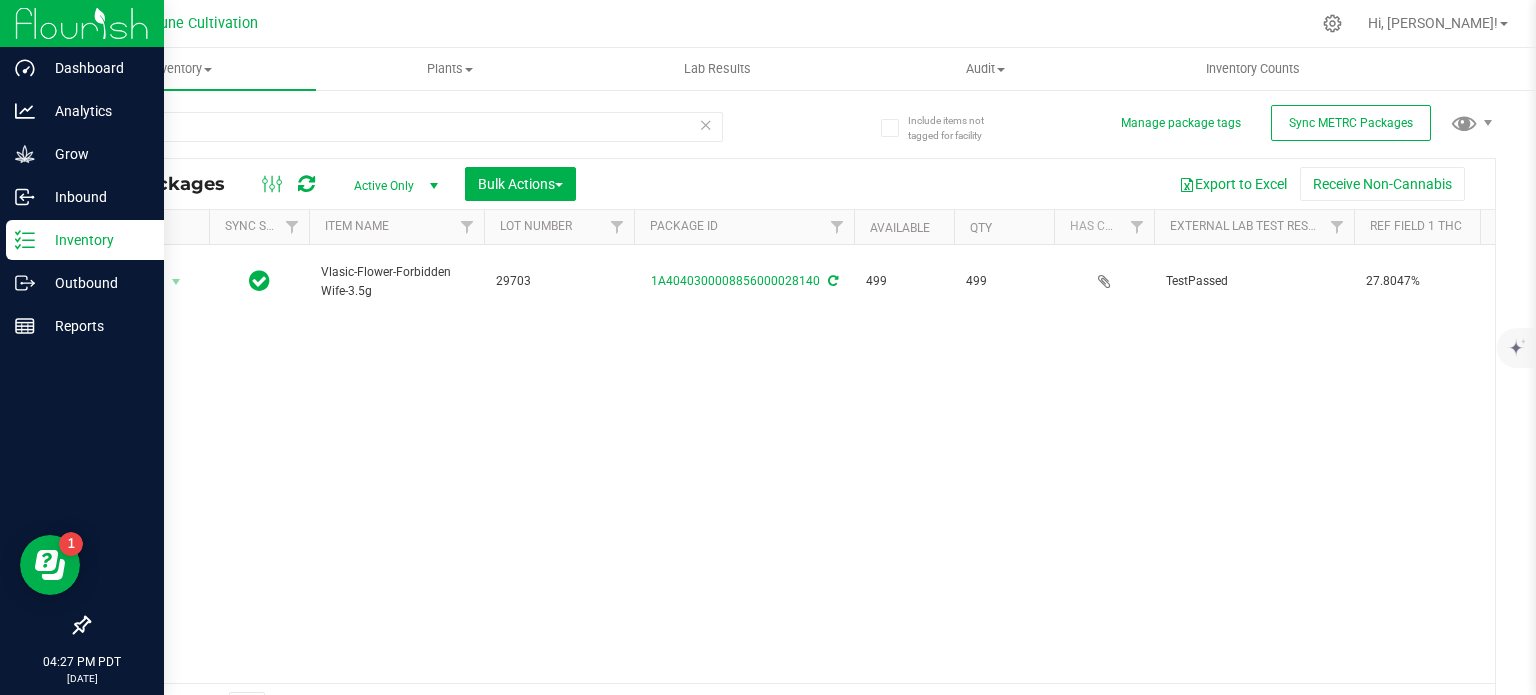 click on "Vlasic-Flower-Forbidden Wife-3.5g" at bounding box center (396, 282) 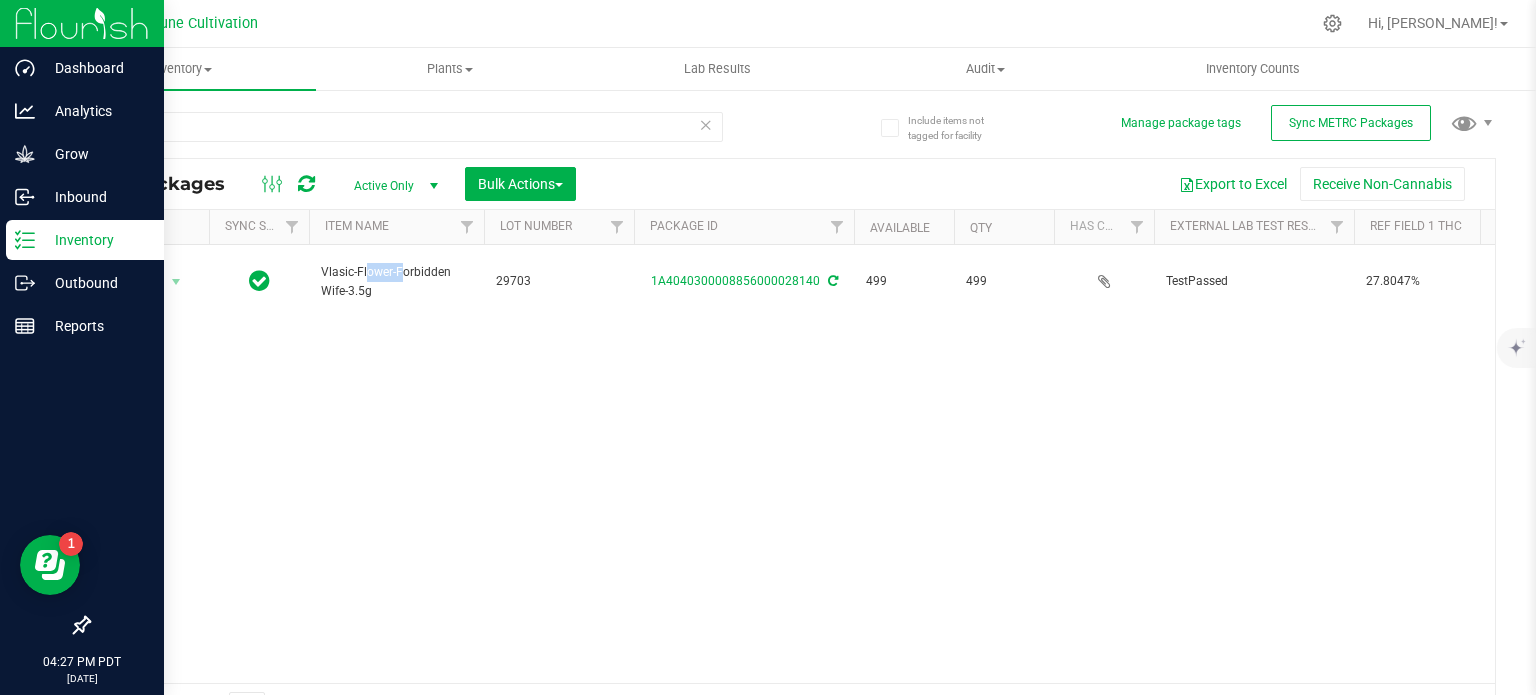 click on "Vlasic-Flower-Forbidden Wife-3.5g" at bounding box center [396, 282] 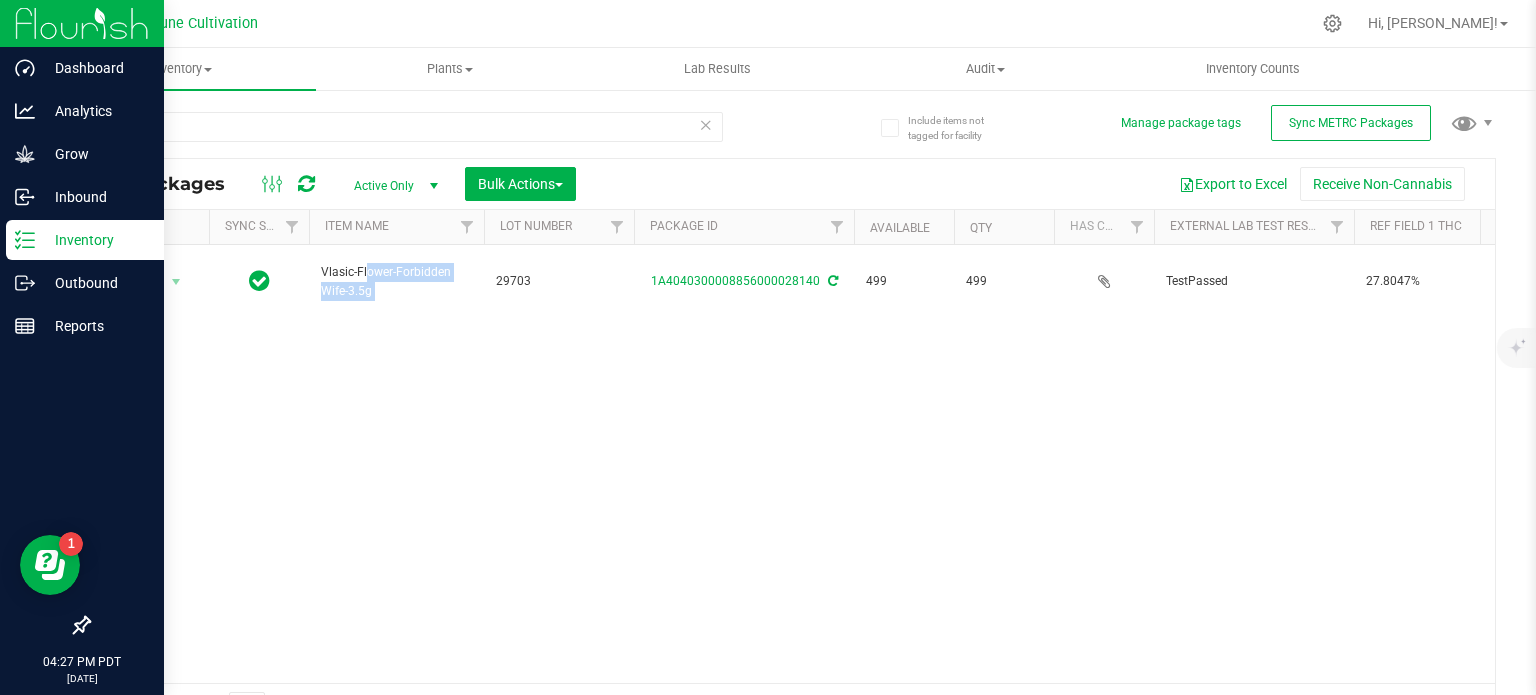 click on "Vlasic-Flower-Forbidden Wife-3.5g" at bounding box center (396, 282) 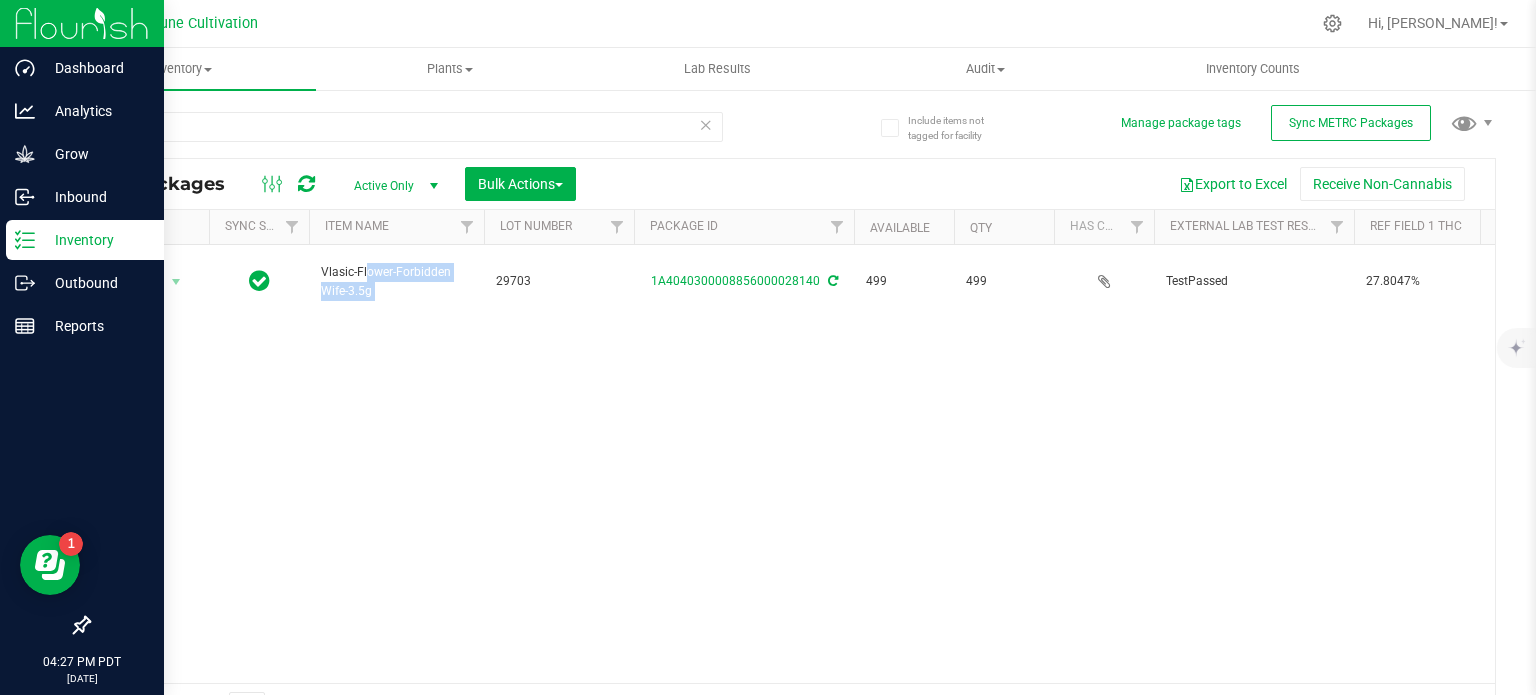 copy on "Vlasic-Flower-Forbidden Wife-3.5g" 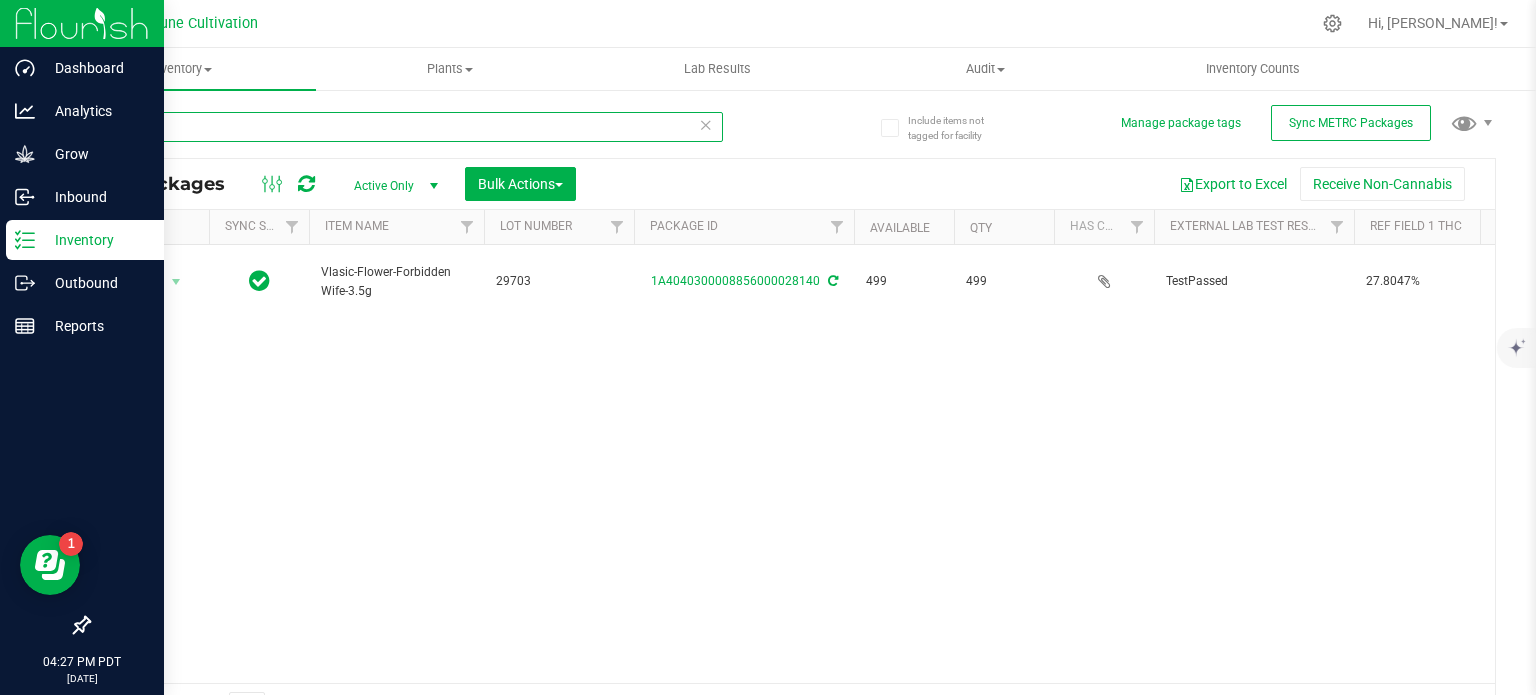 click on "28140" at bounding box center [405, 127] 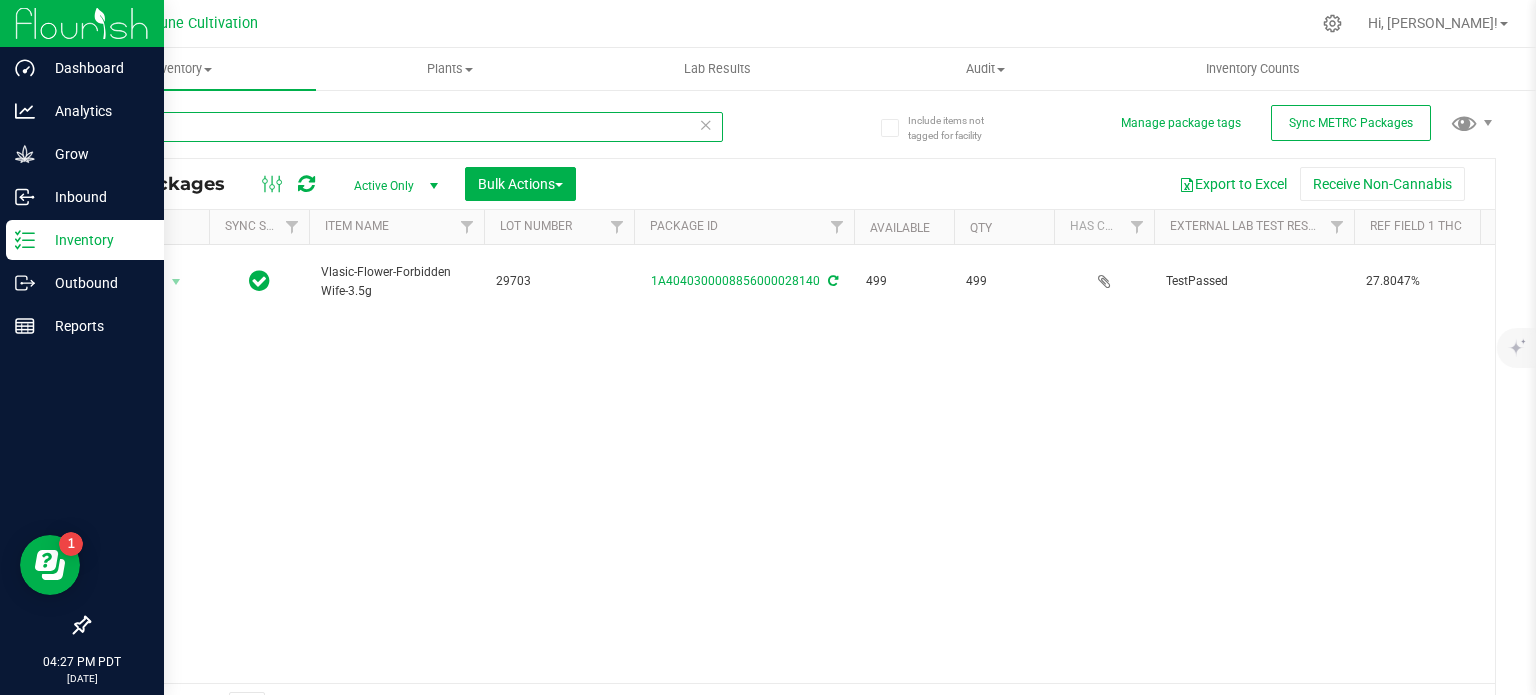 click on "28140" at bounding box center [405, 127] 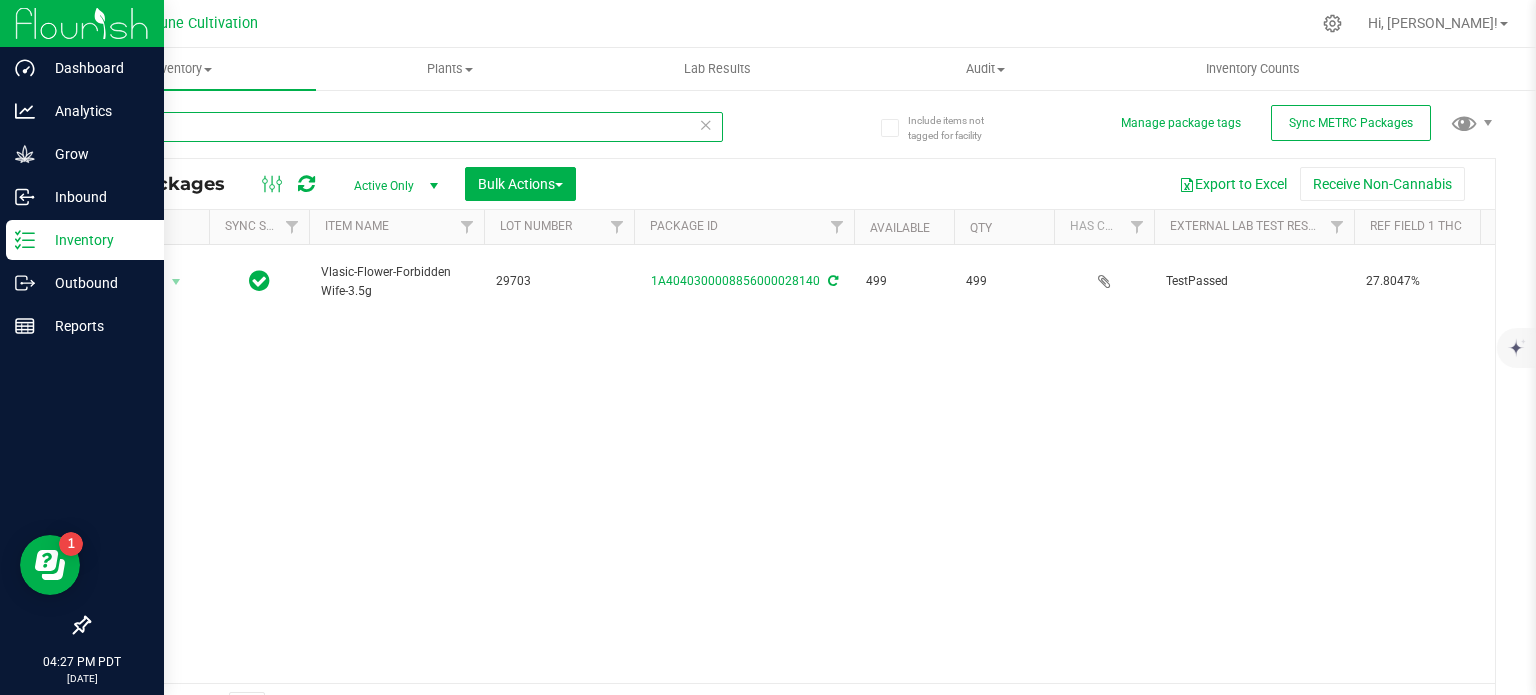 paste on "38" 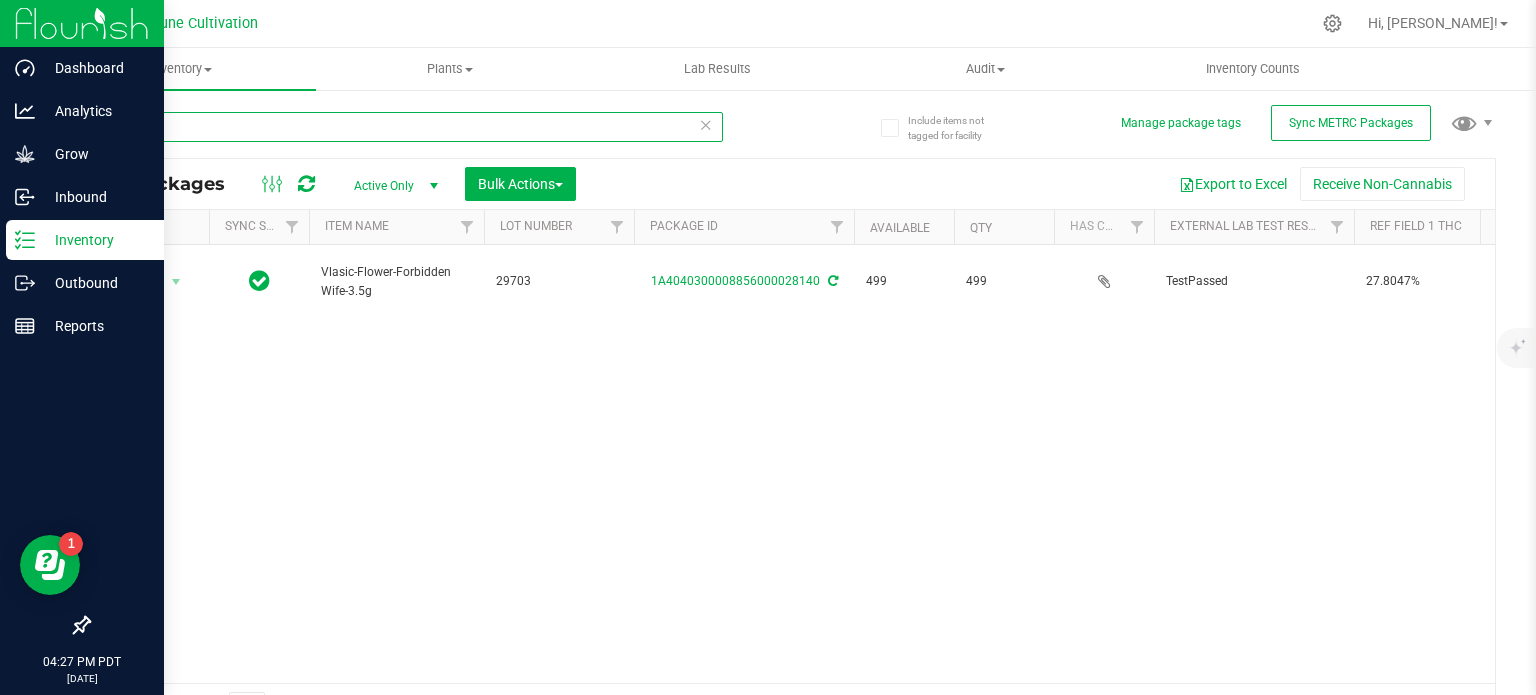 click on "28138" at bounding box center [405, 127] 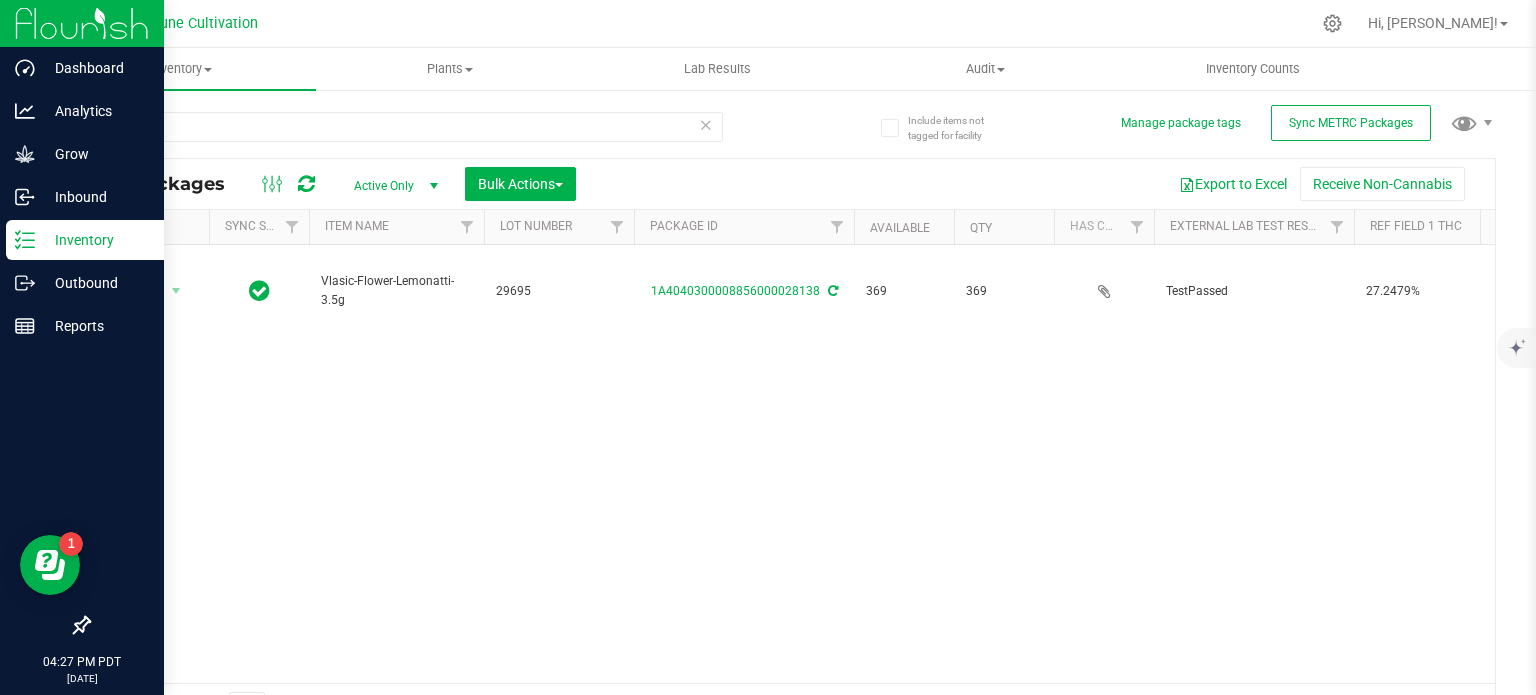 click on "Vlasic-Flower-Lemonatti-3.5g" at bounding box center [396, 291] 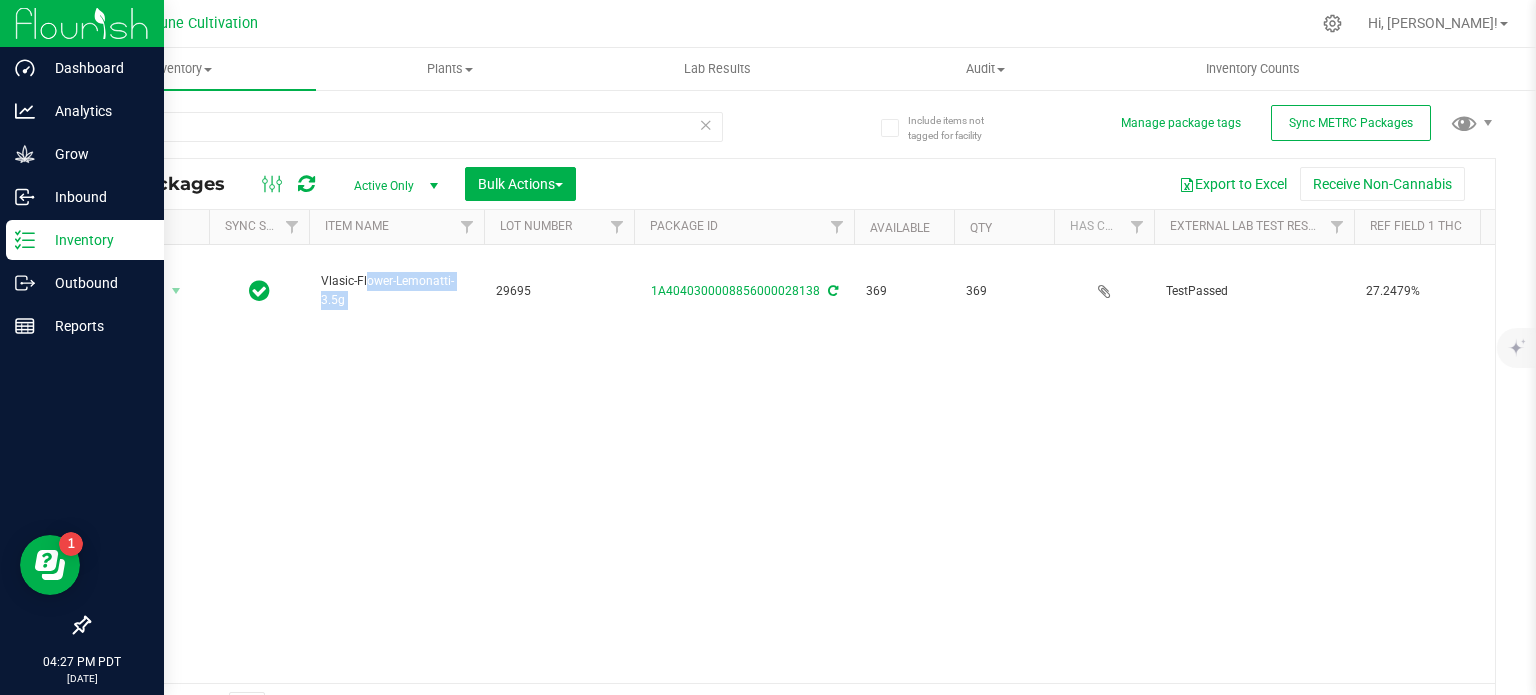 click on "Vlasic-Flower-Lemonatti-3.5g" at bounding box center [396, 291] 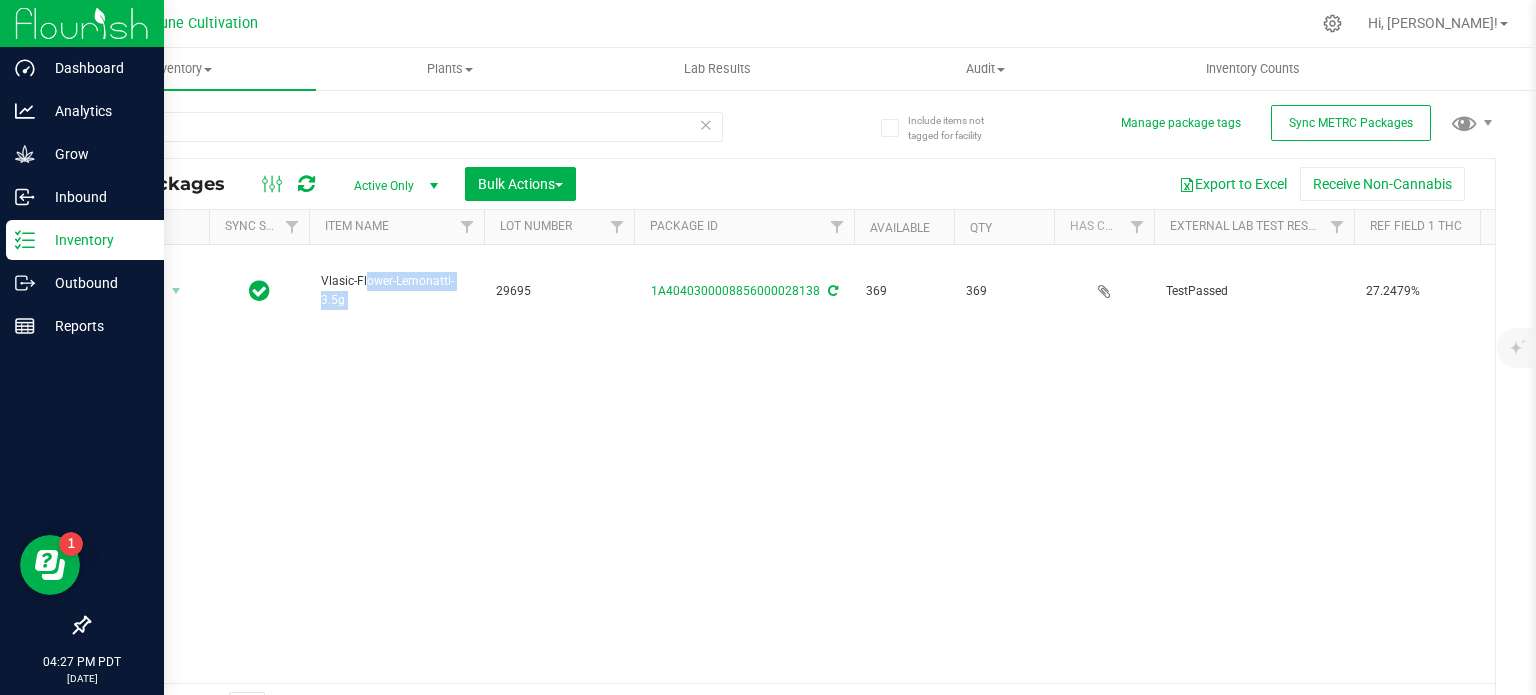 copy on "Vlasic-Flower-Lemonatti-3.5g" 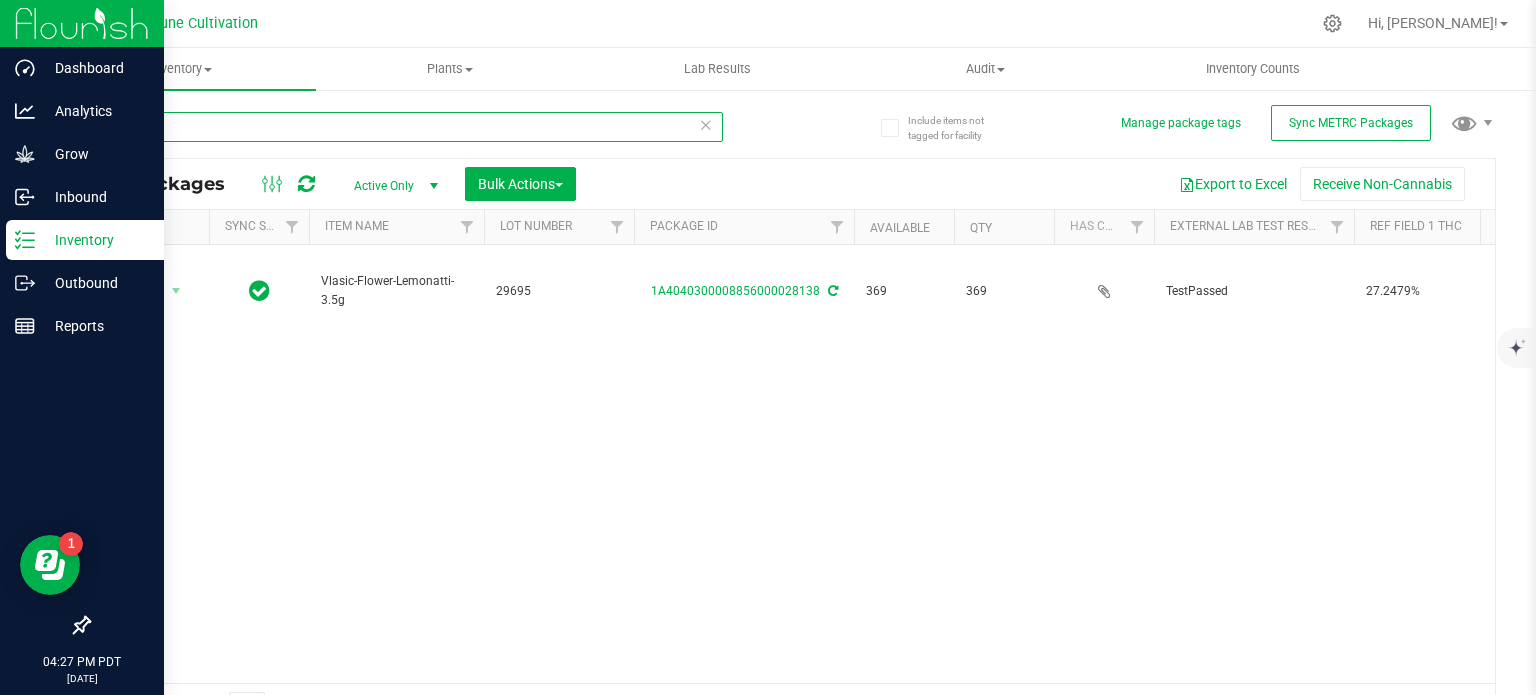 click on "28138" at bounding box center (405, 127) 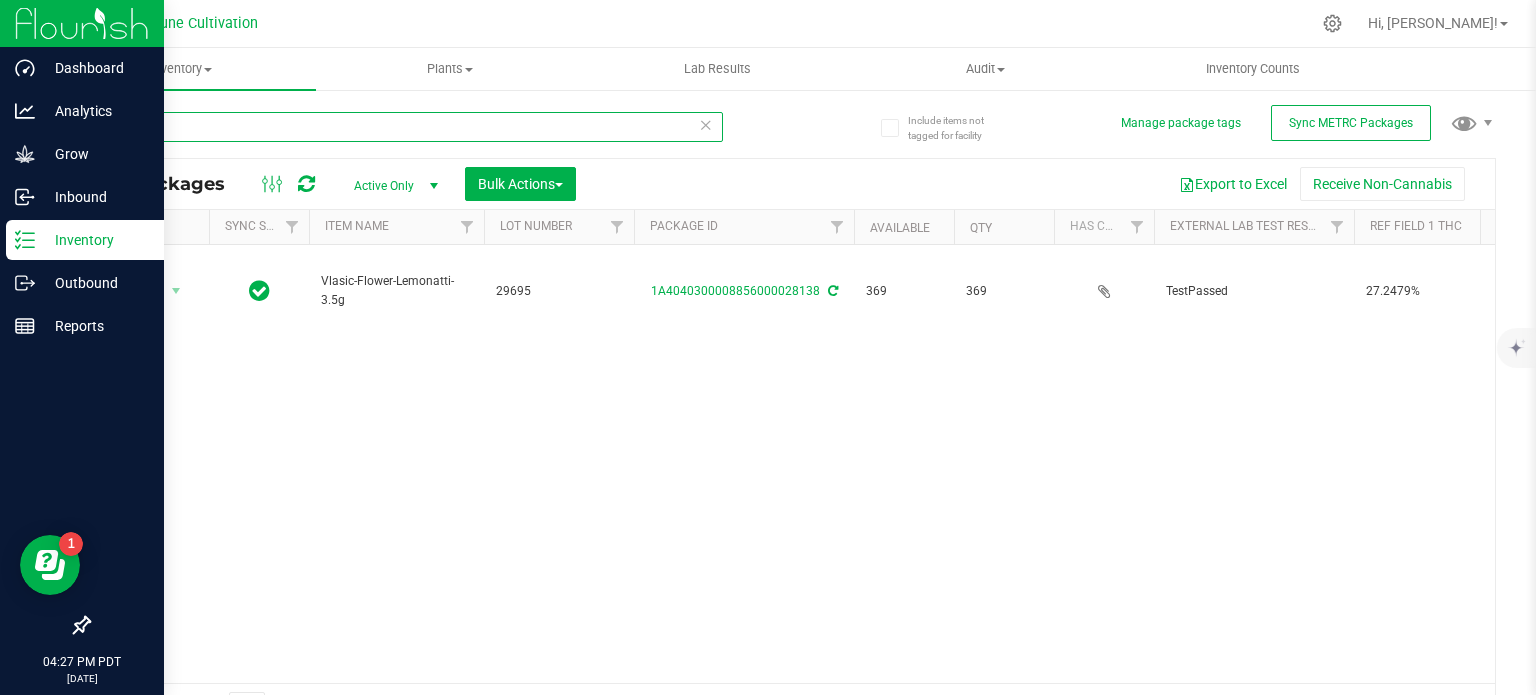 click on "28138" at bounding box center (405, 127) 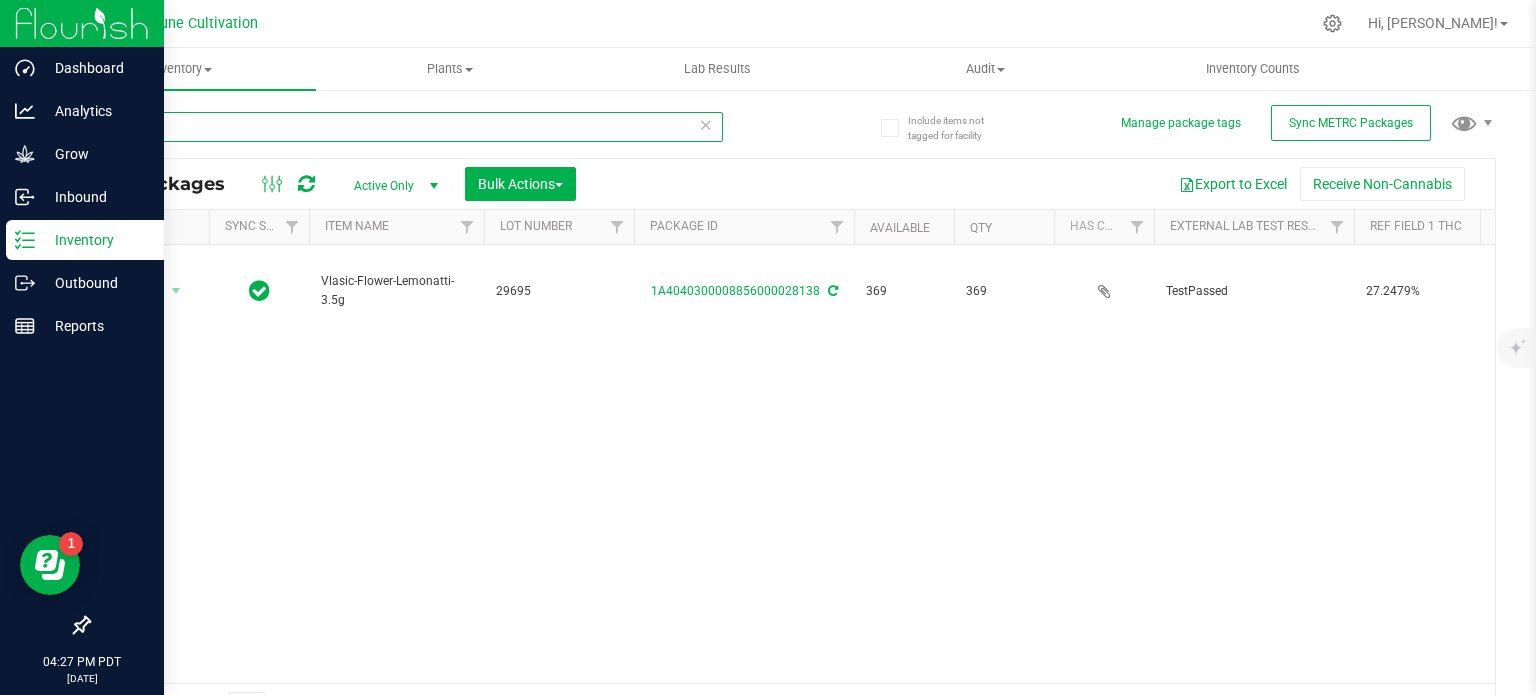 click on "28138" at bounding box center (405, 127) 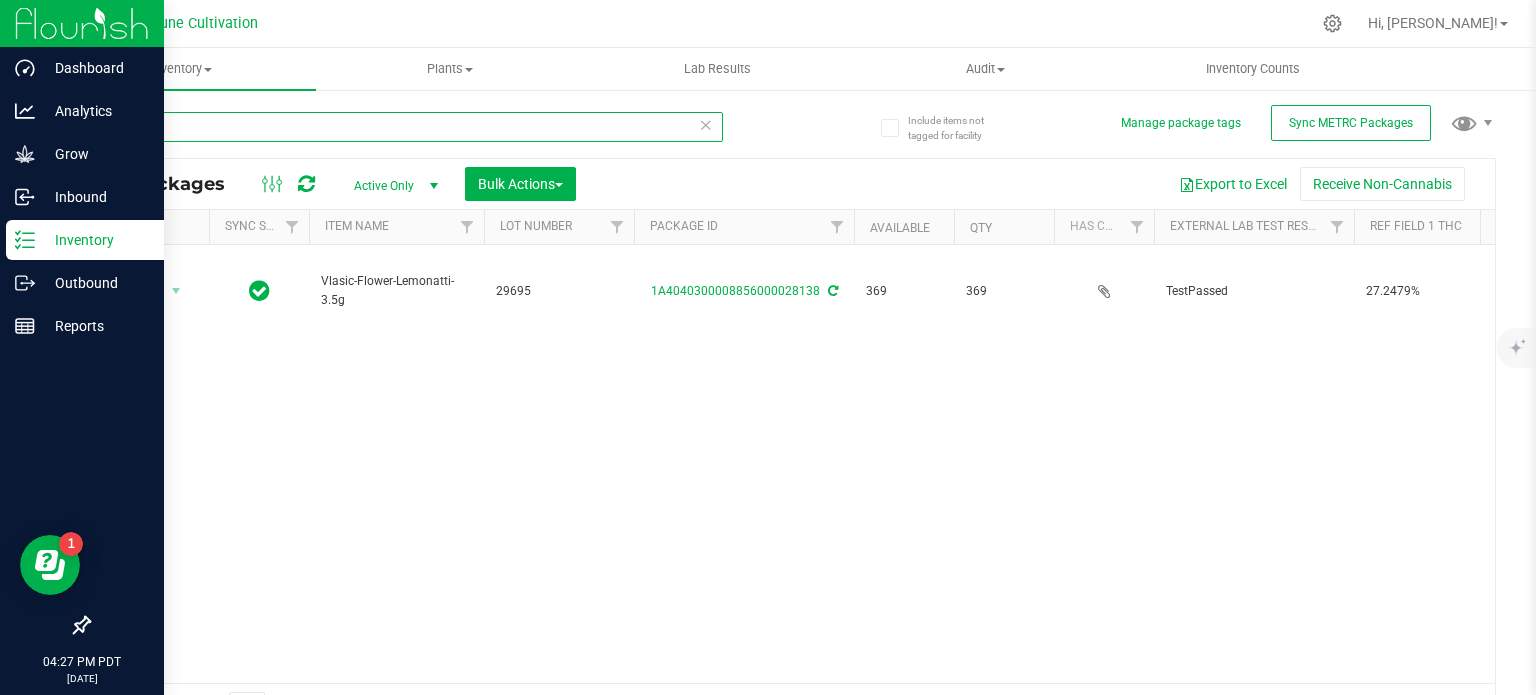 paste on "9696" 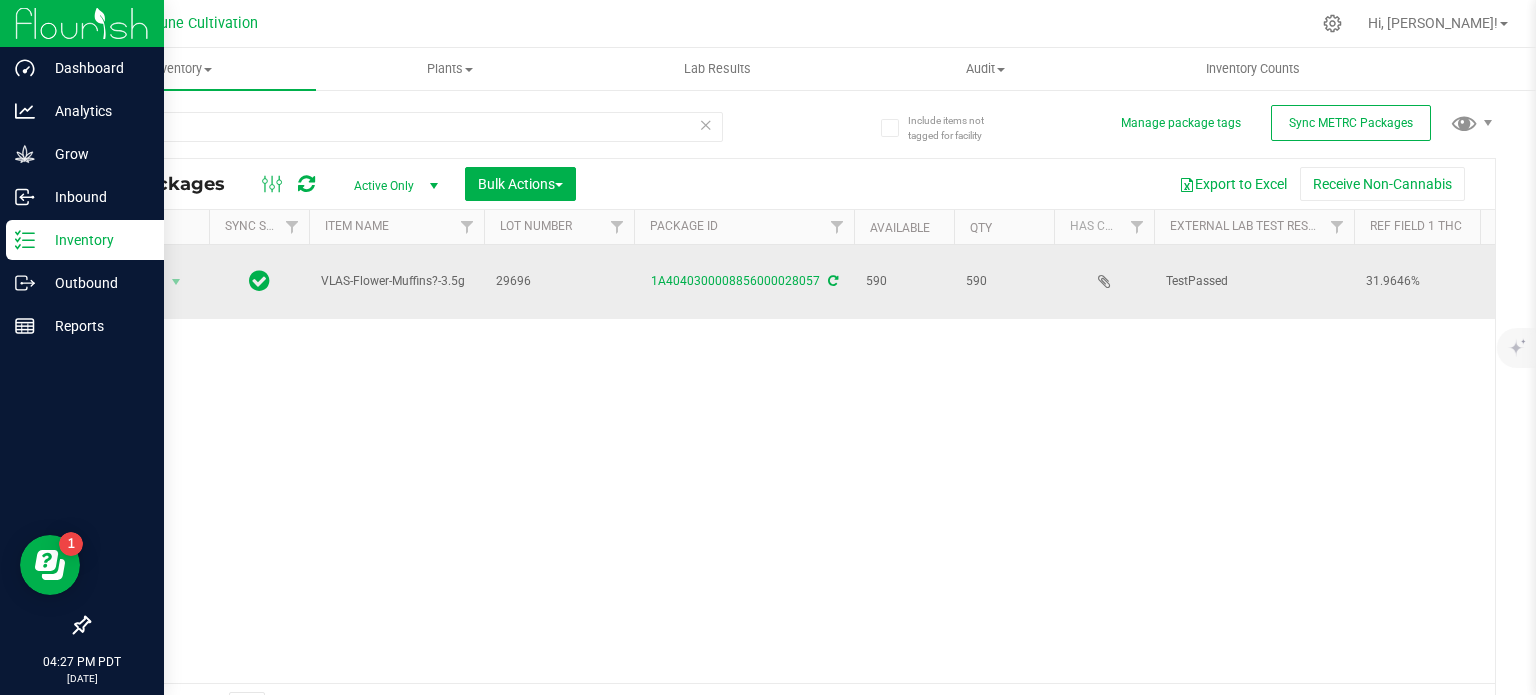click on "VLAS-Flower-Muffins?-3.5g" at bounding box center [396, 281] 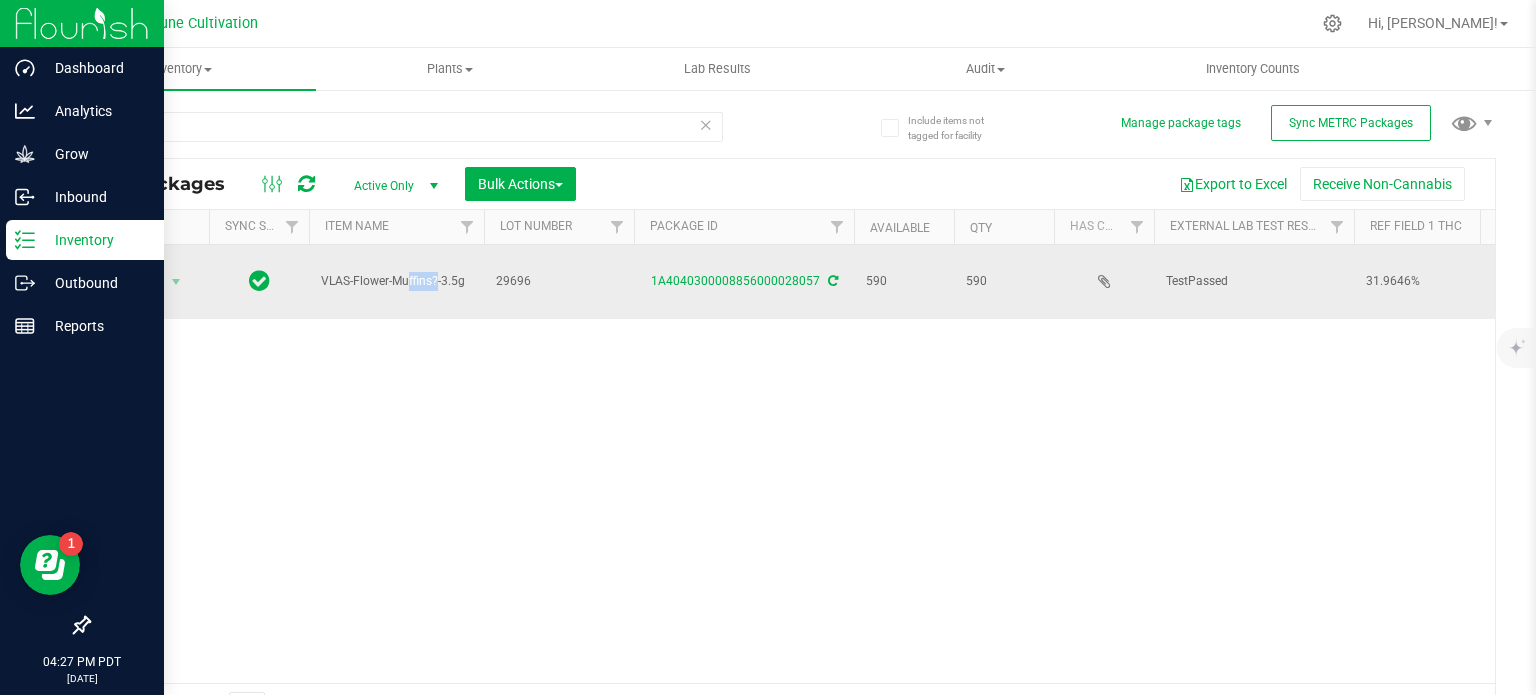 click on "VLAS-Flower-Muffins?-3.5g" at bounding box center (396, 281) 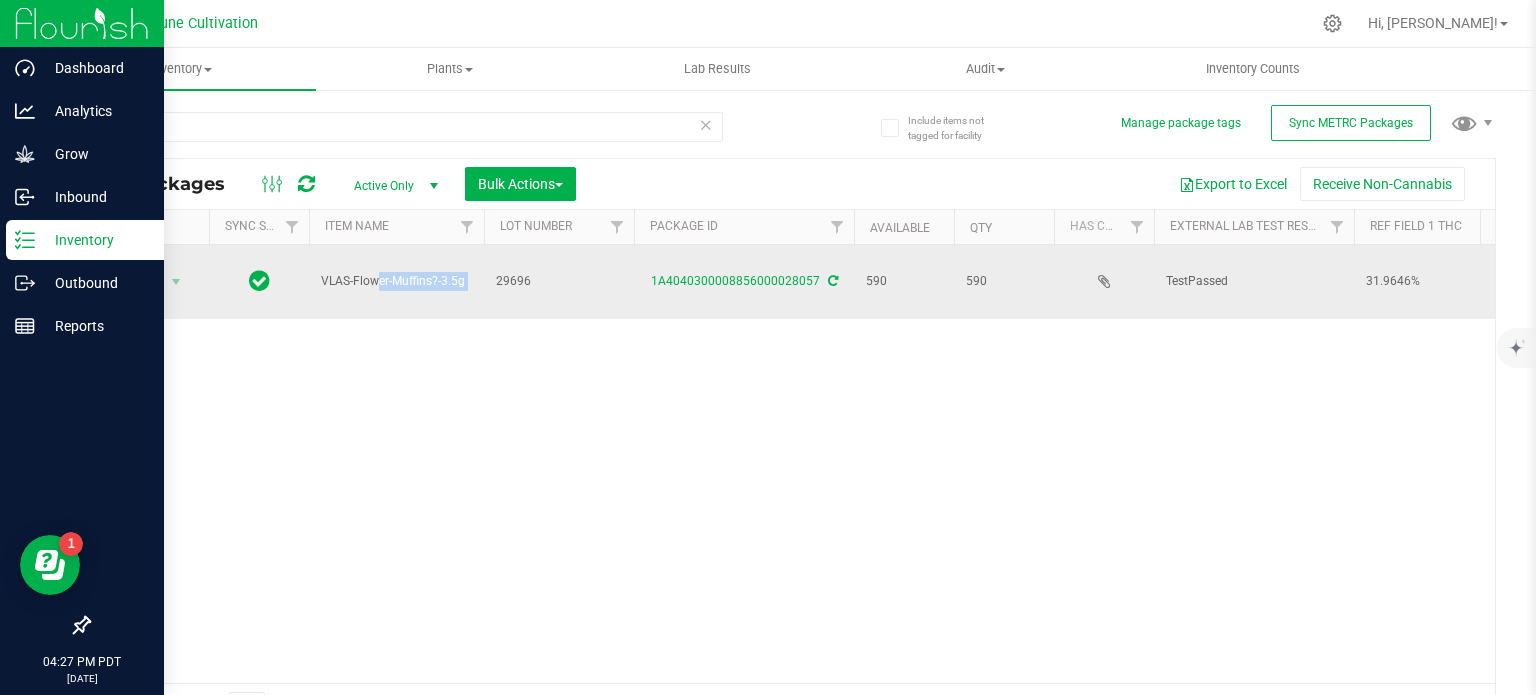 click on "VLAS-Flower-Muffins?-3.5g" at bounding box center [396, 281] 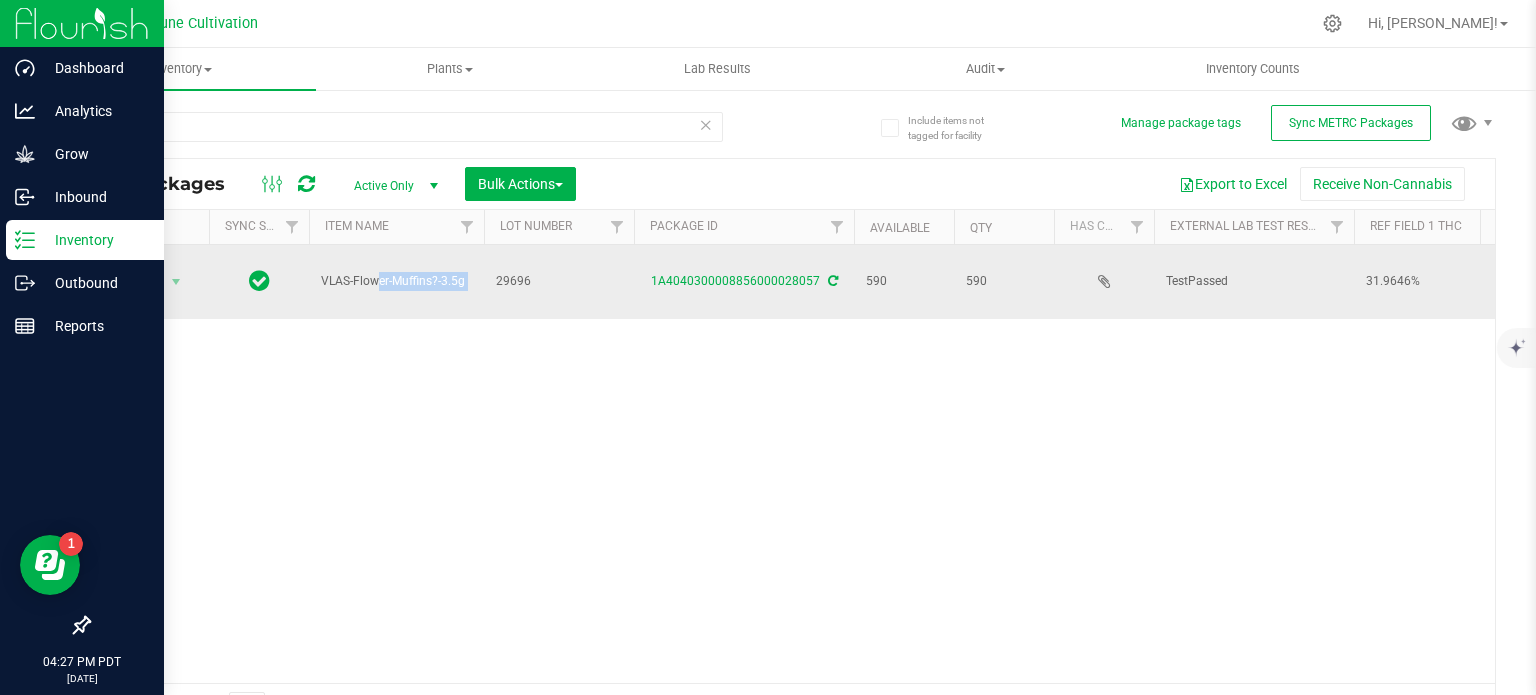 copy on "VLAS-Flower-Muffins?-3.5g" 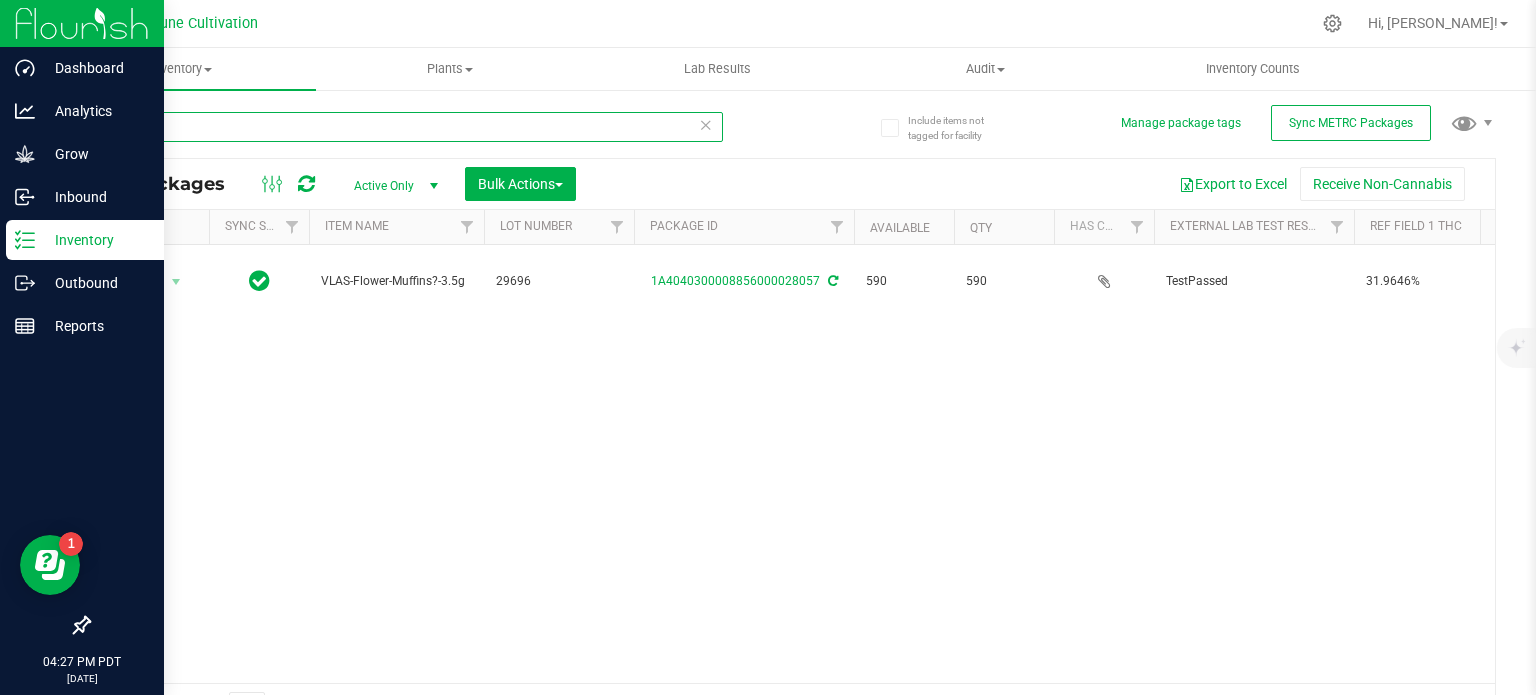 click on "29696" at bounding box center [405, 127] 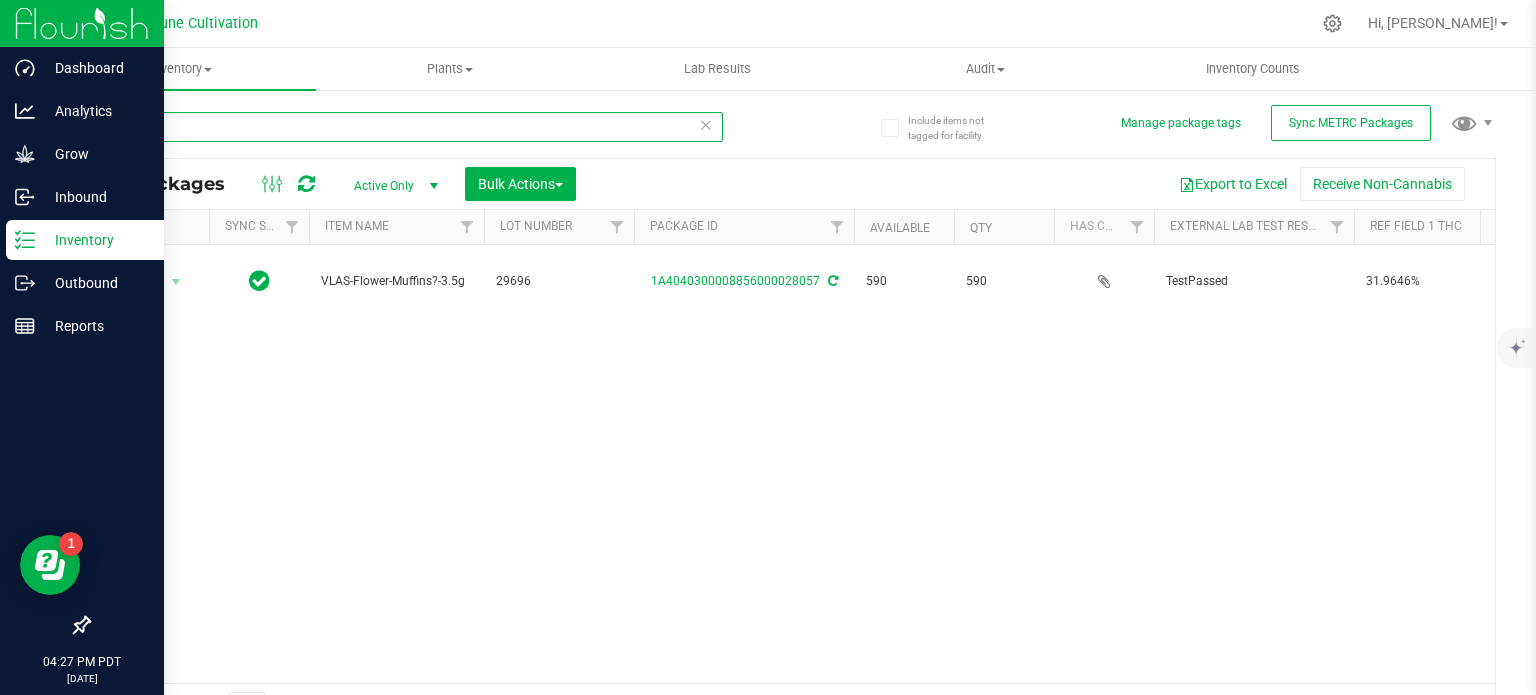 click on "29696" at bounding box center [405, 127] 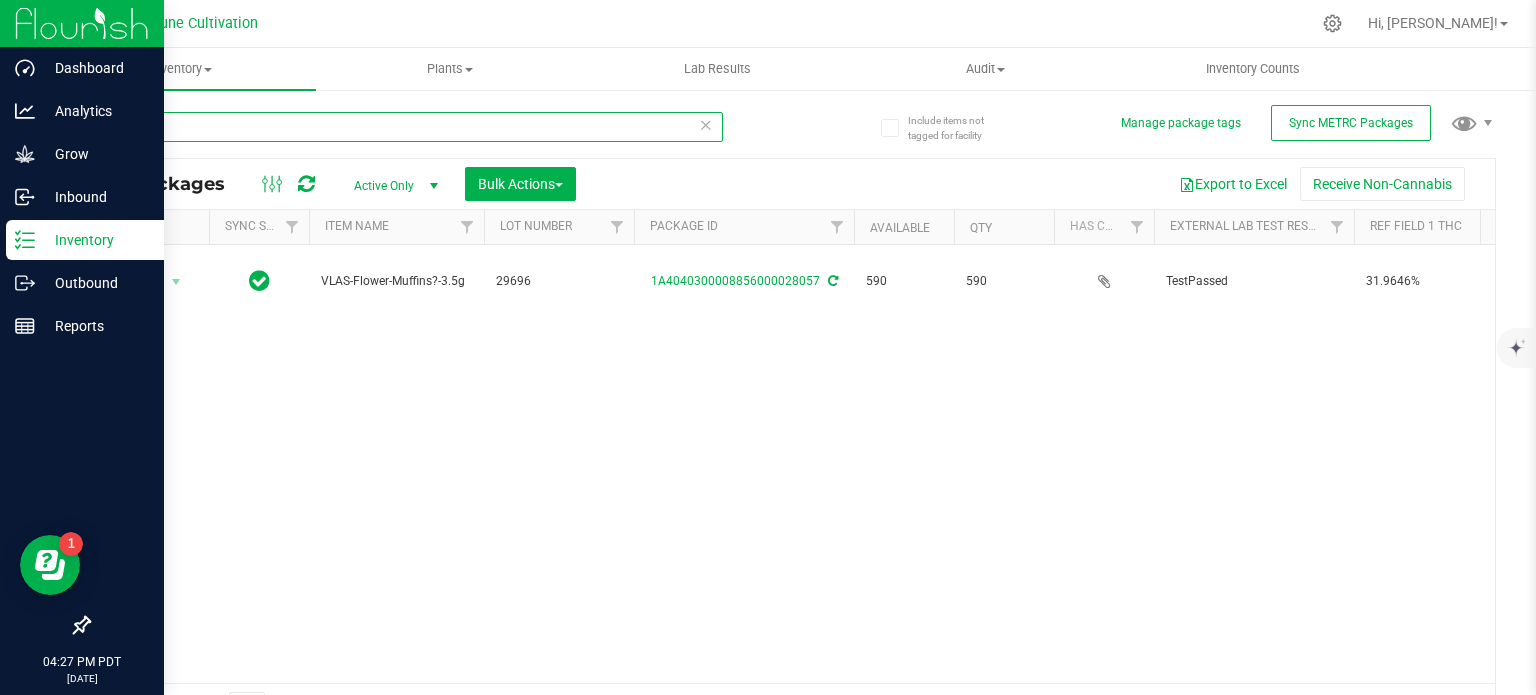 click on "29696" at bounding box center [405, 127] 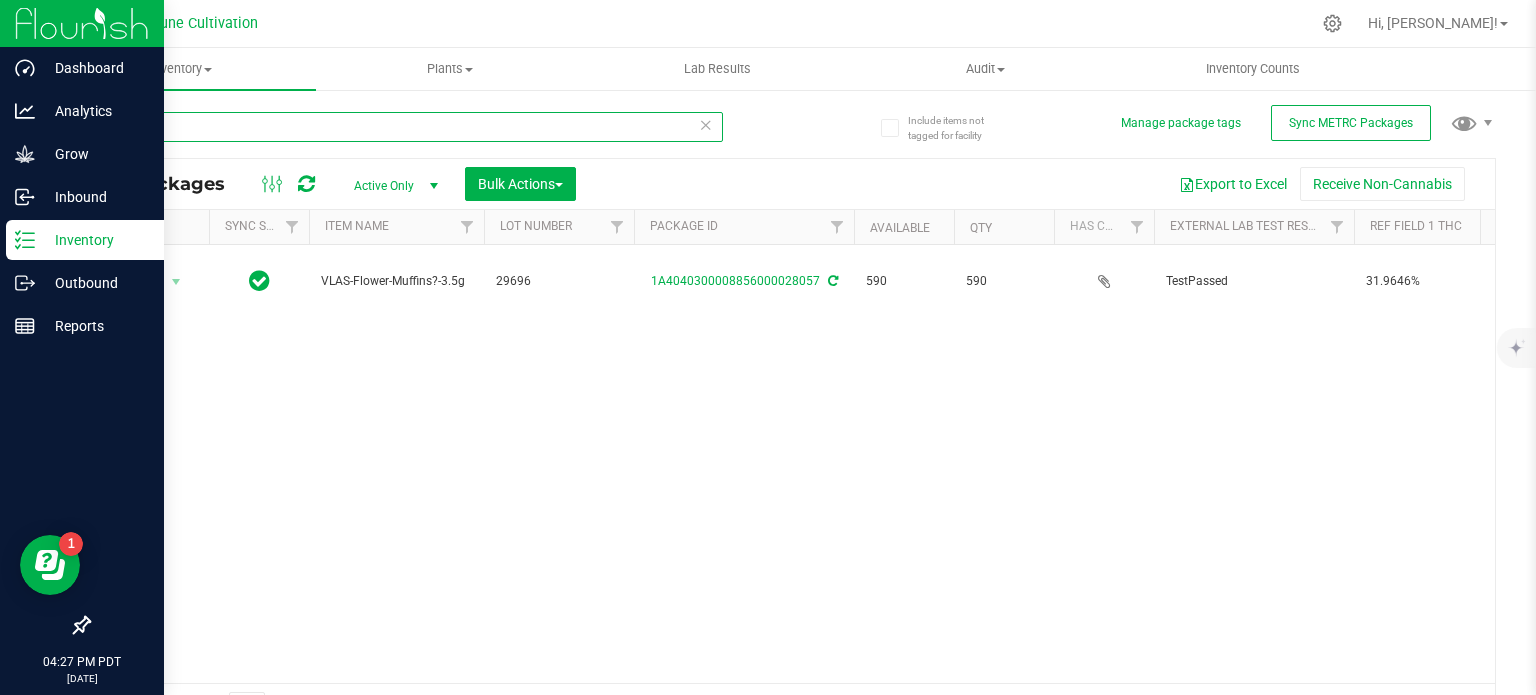 paste on "805" 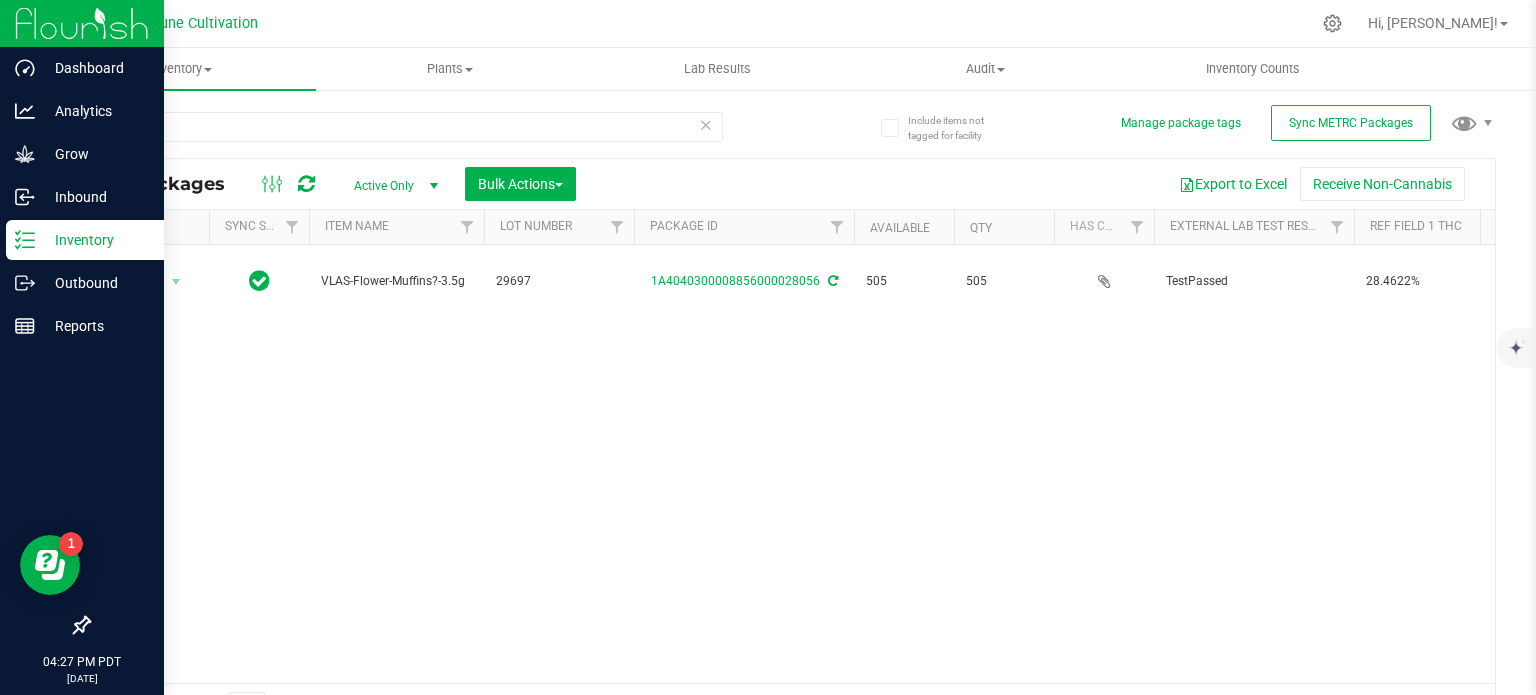 click on "VLAS-Flower-Muffins?-3.5g" at bounding box center [396, 281] 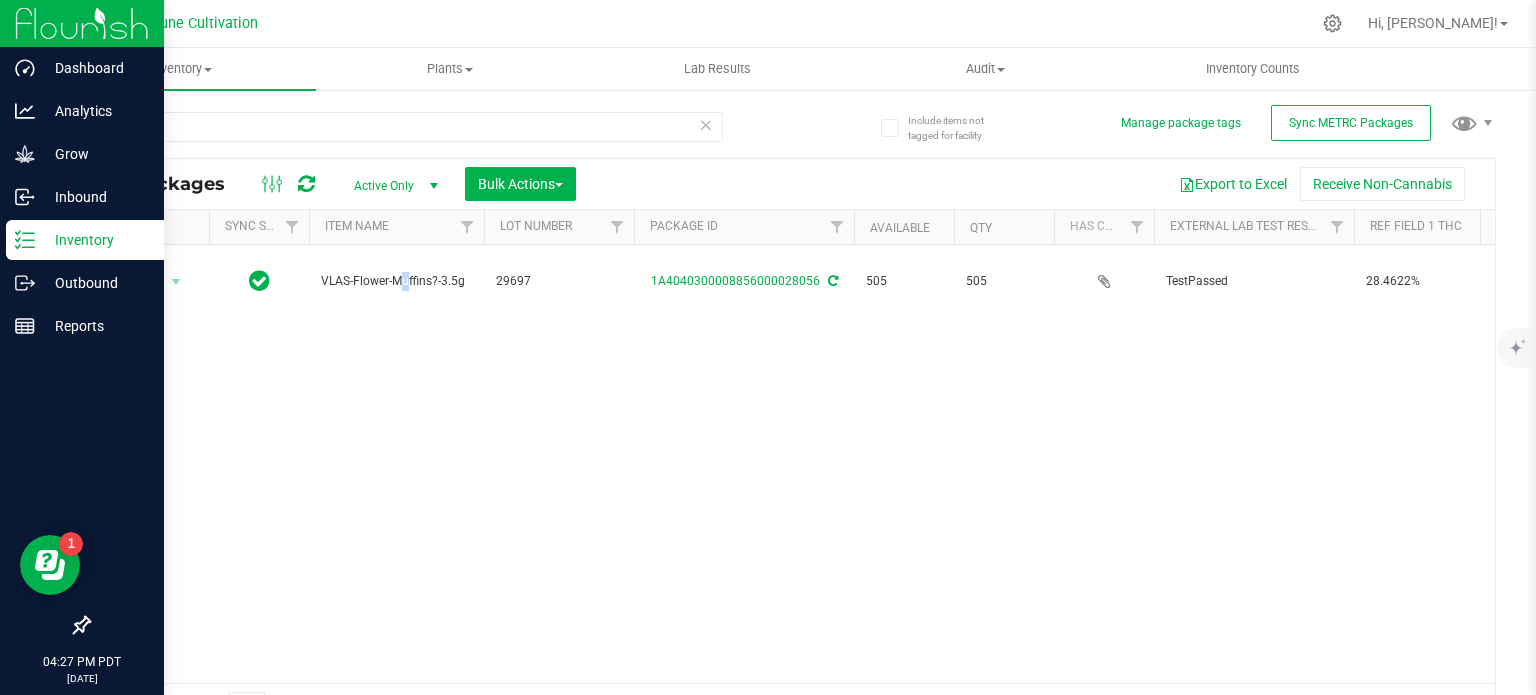 click on "VLAS-Flower-Muffins?-3.5g" at bounding box center [396, 281] 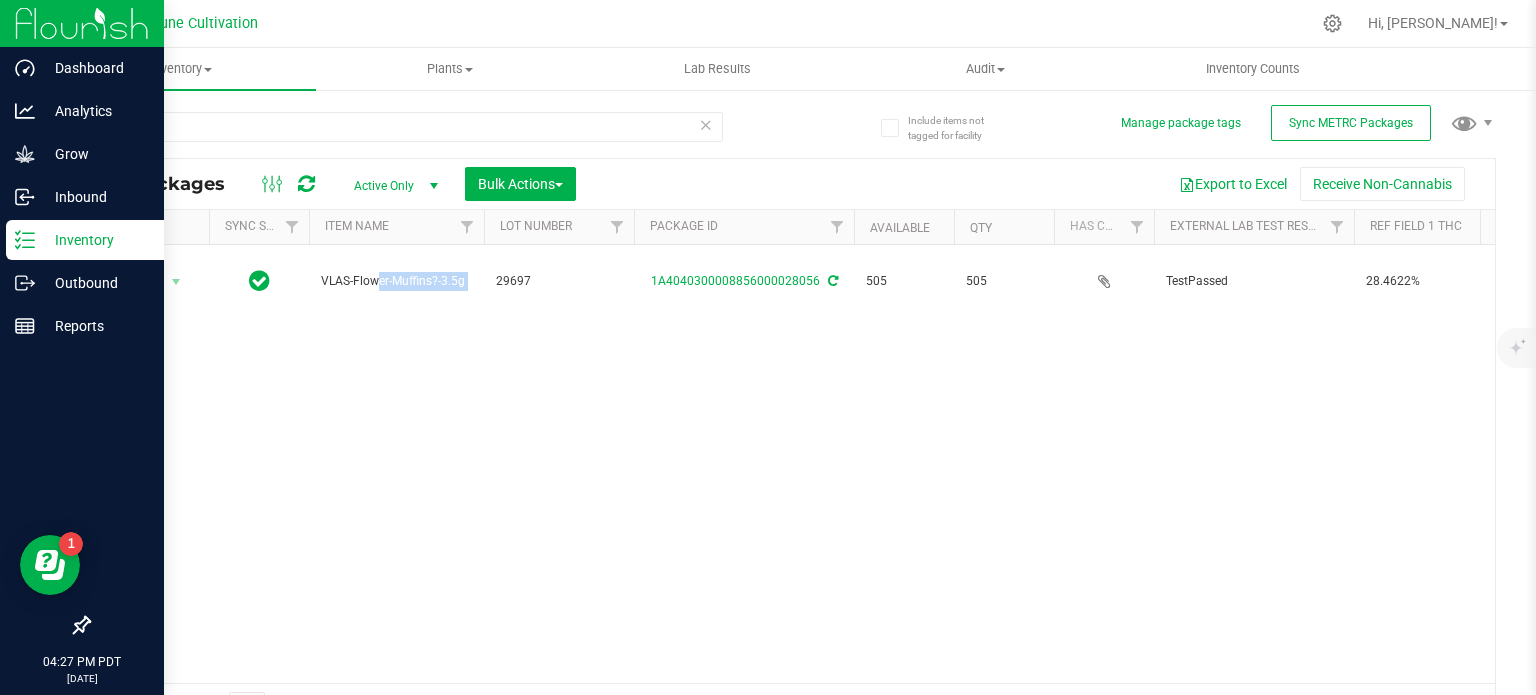 click on "VLAS-Flower-Muffins?-3.5g" at bounding box center (396, 281) 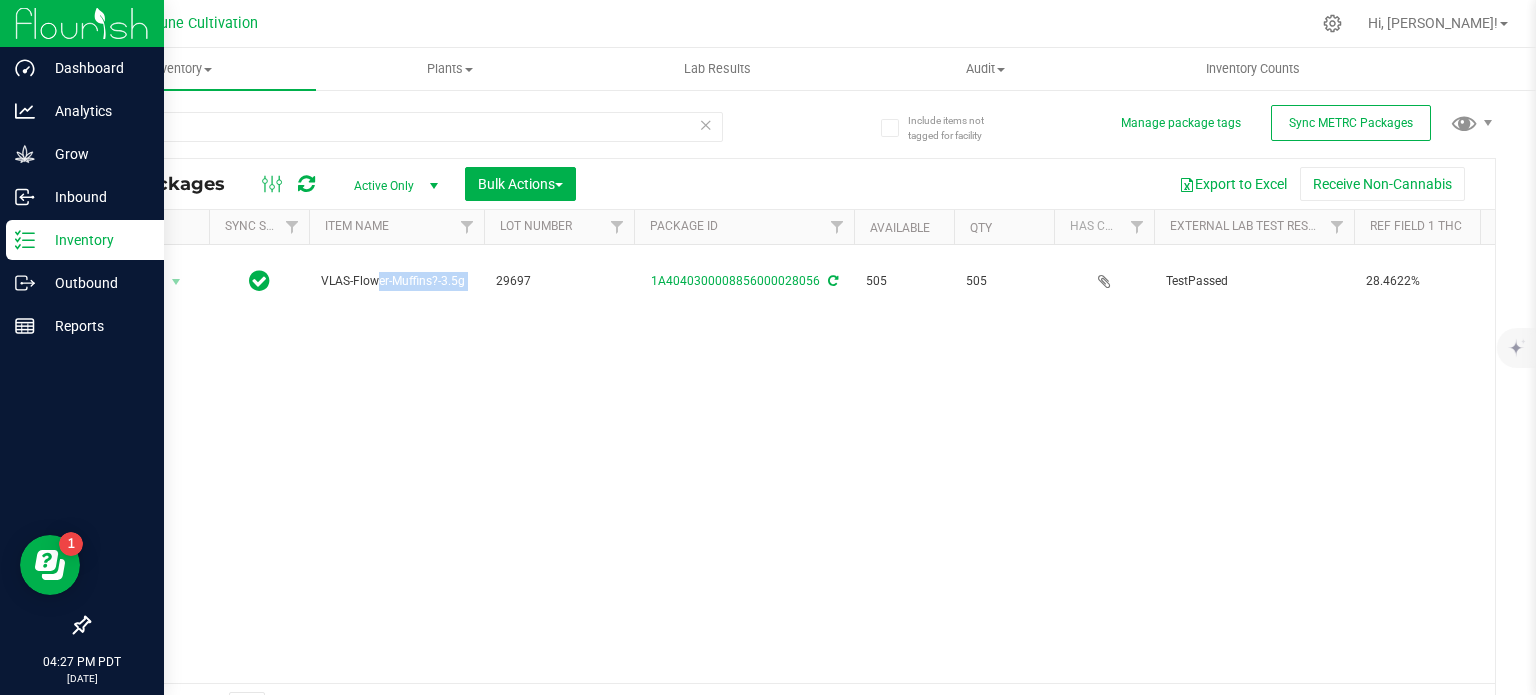 copy on "VLAS-Flower-Muffins?-3.5g" 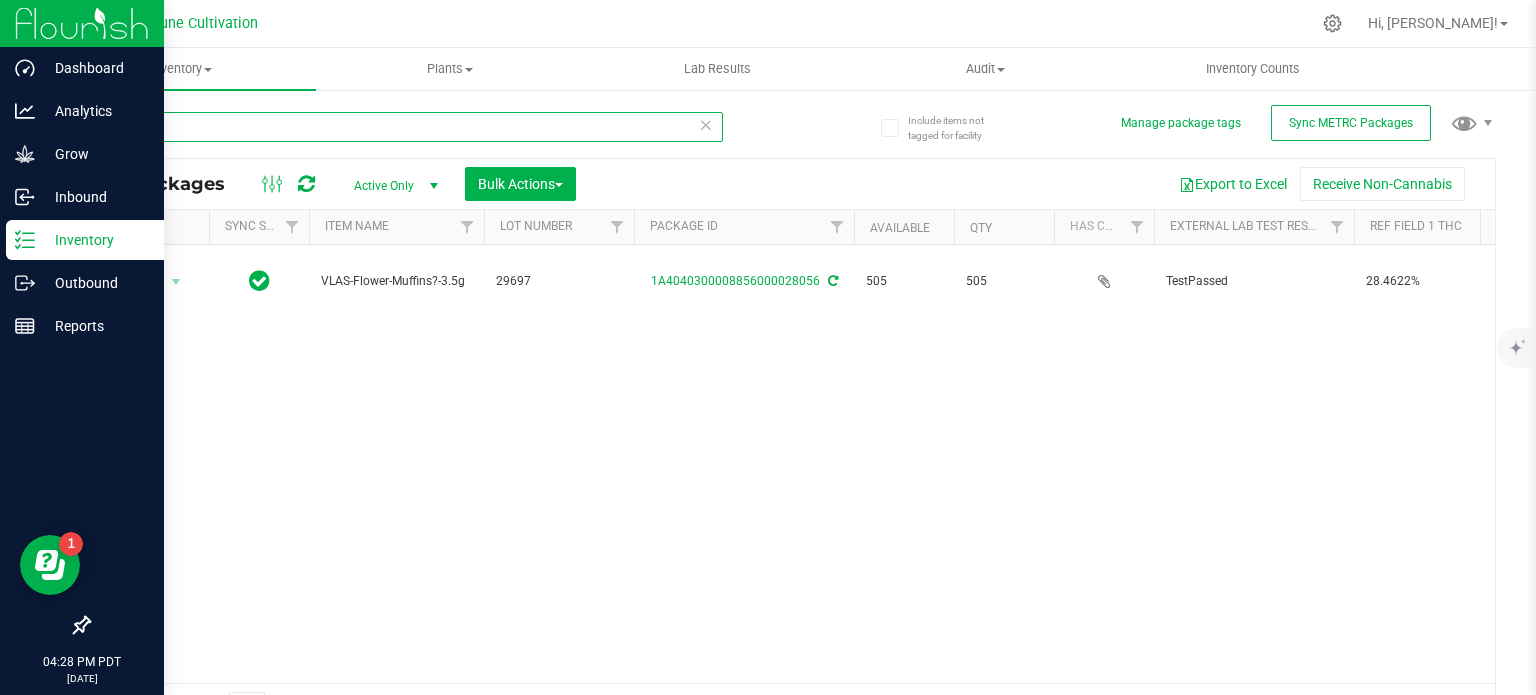 click on "28056" at bounding box center [405, 127] 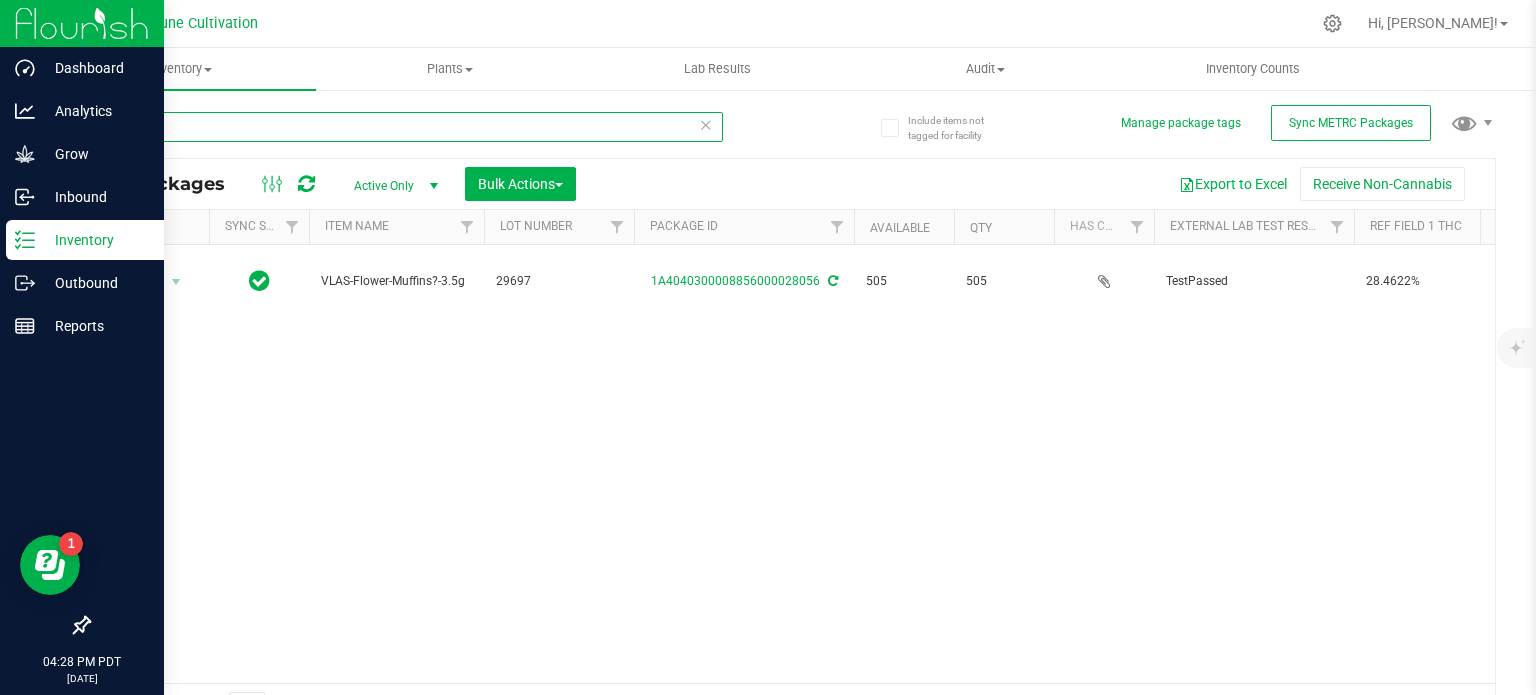 click on "28056" at bounding box center [405, 127] 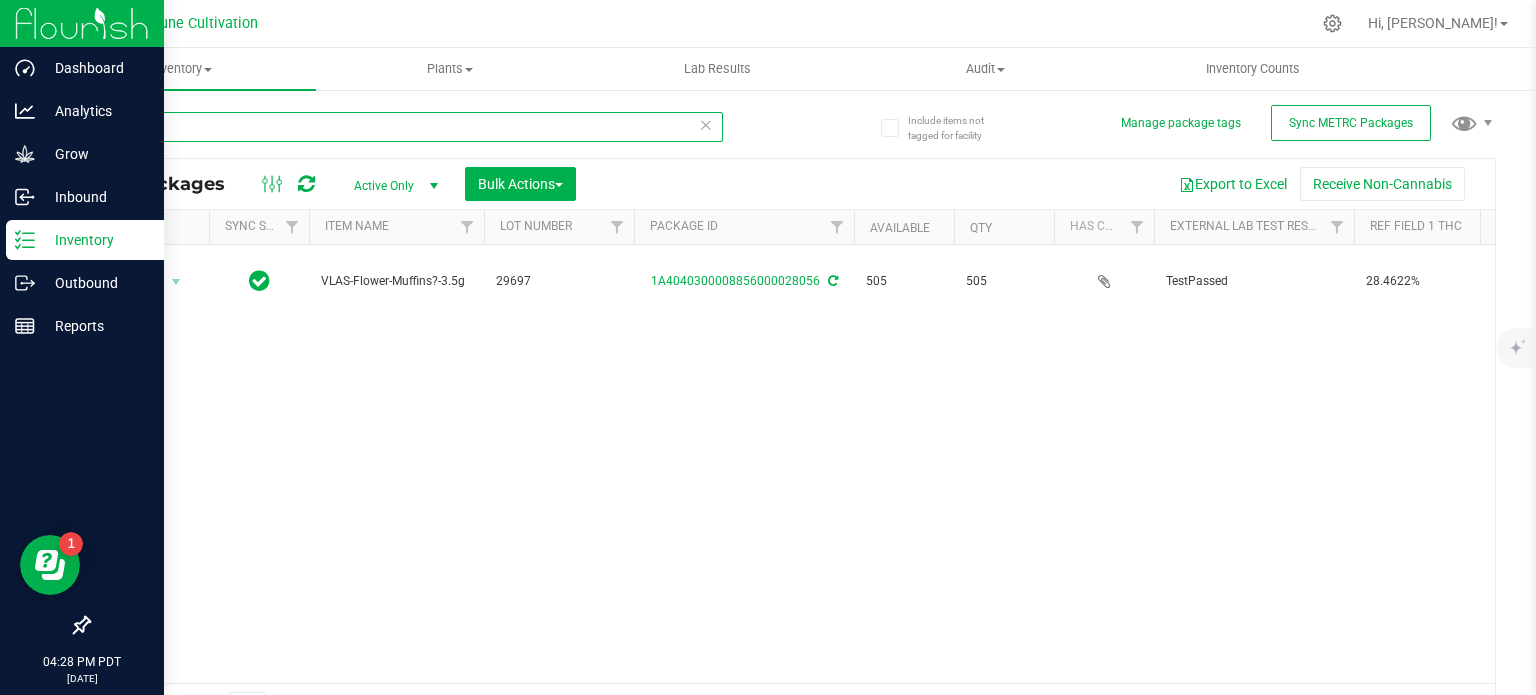 click on "28056" at bounding box center [405, 127] 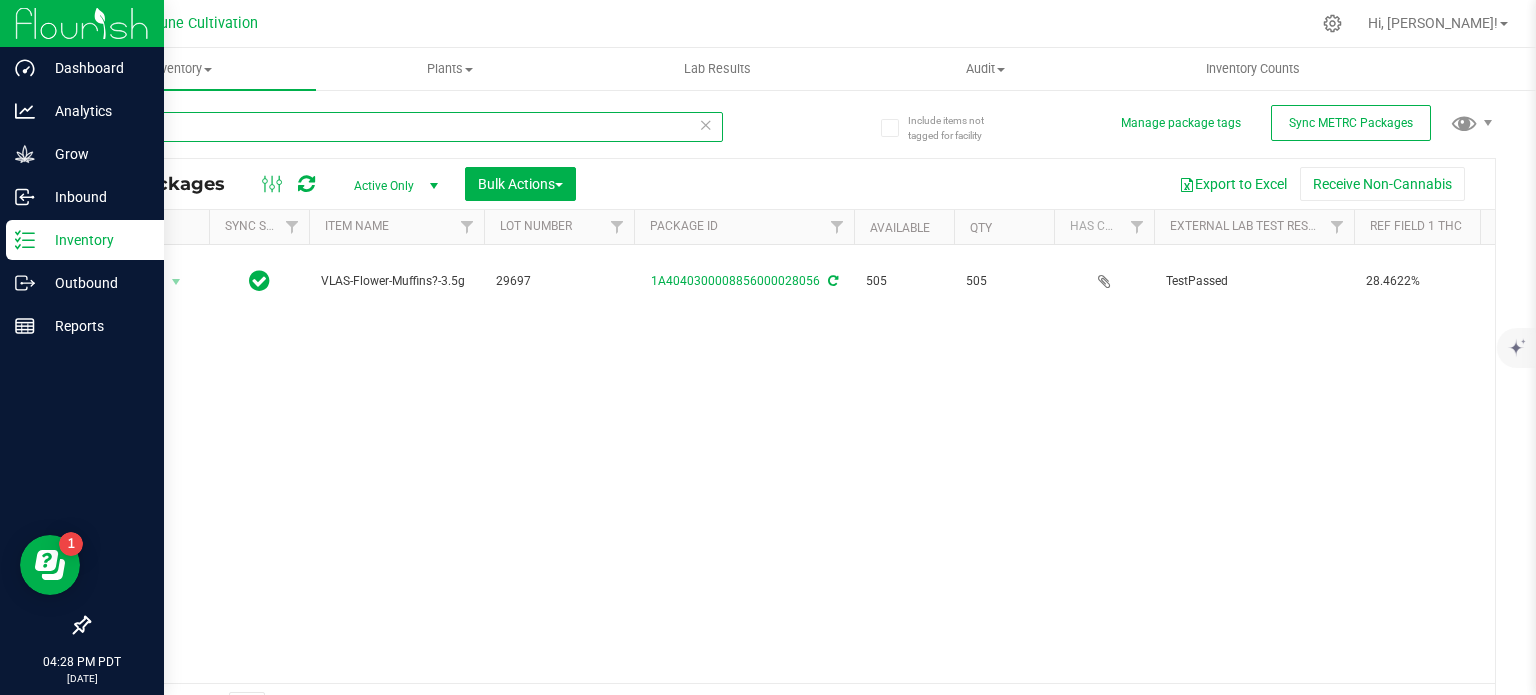 paste on "229" 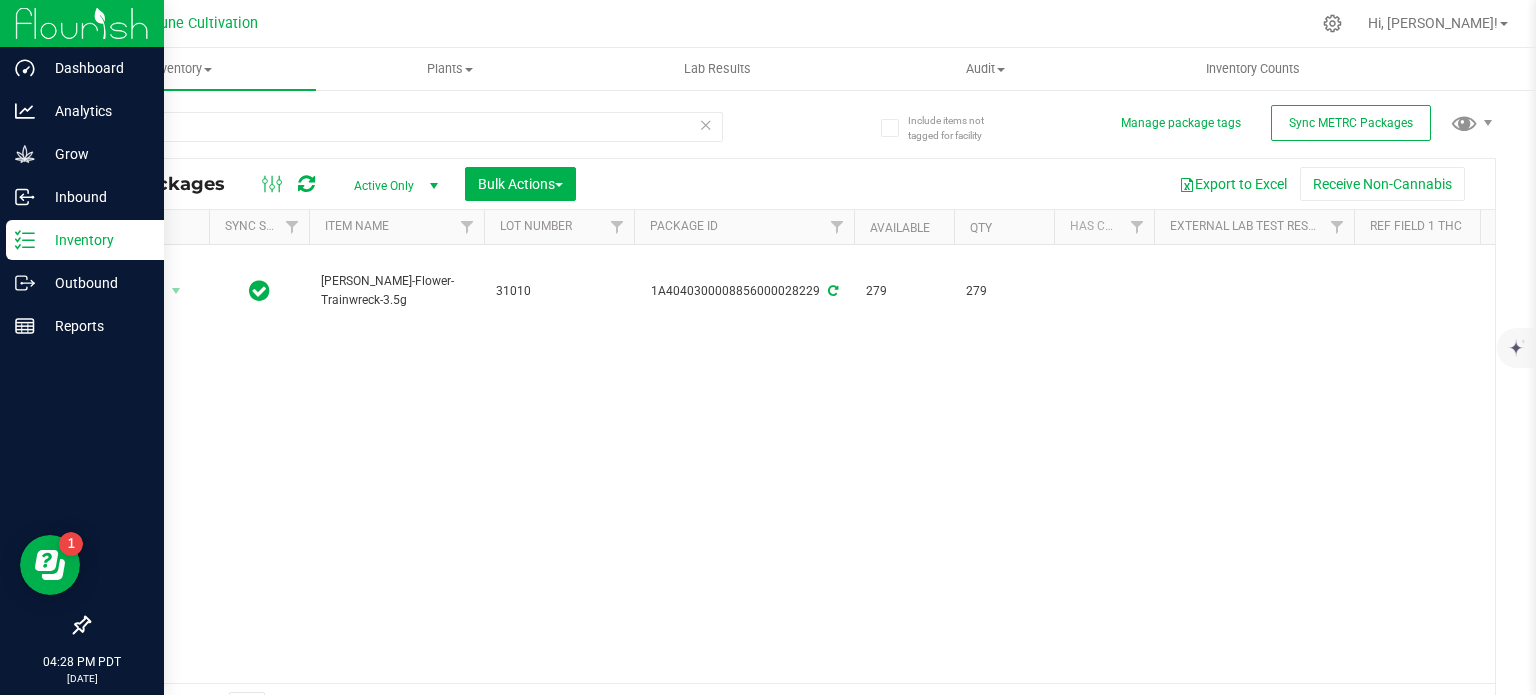click on "HUST-Flower-Trainwreck-3.5g" at bounding box center [396, 291] 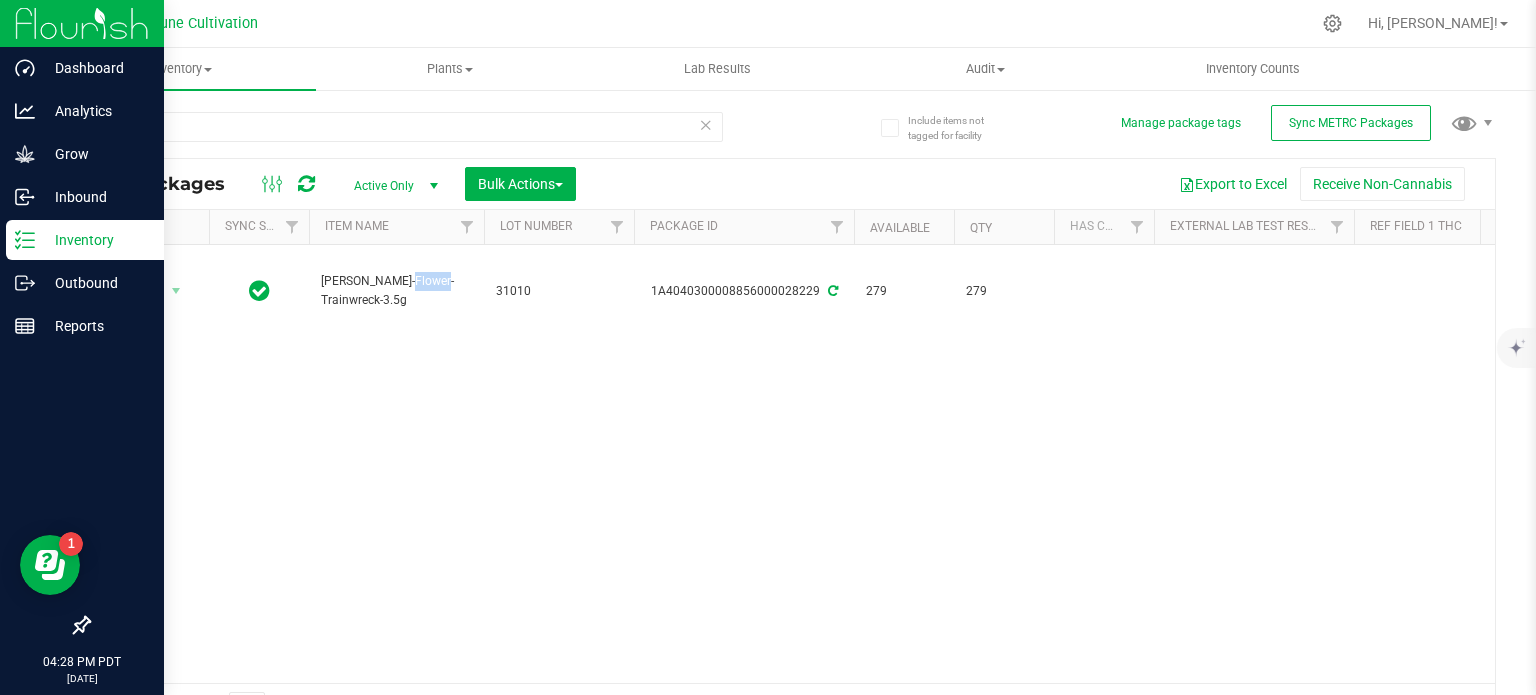 click on "HUST-Flower-Trainwreck-3.5g" at bounding box center [396, 291] 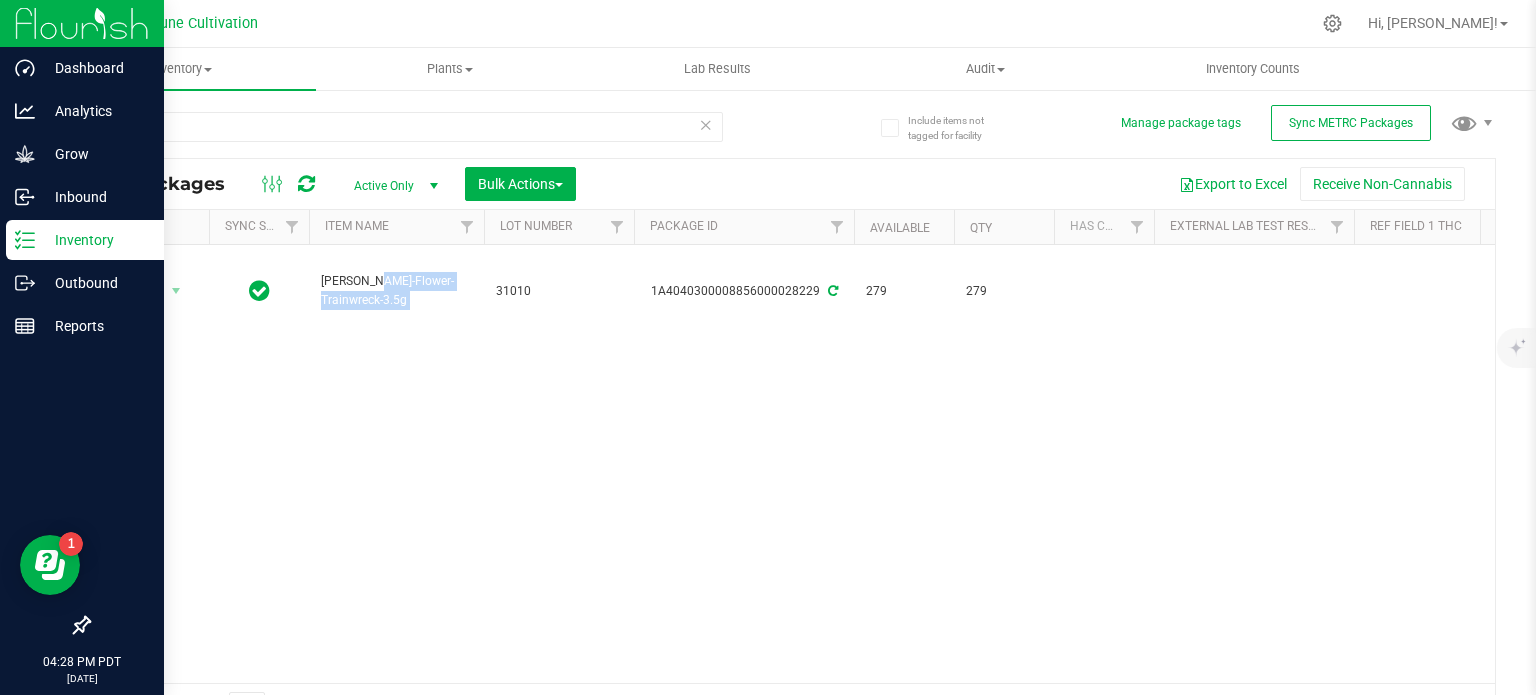 click on "HUST-Flower-Trainwreck-3.5g" at bounding box center [396, 291] 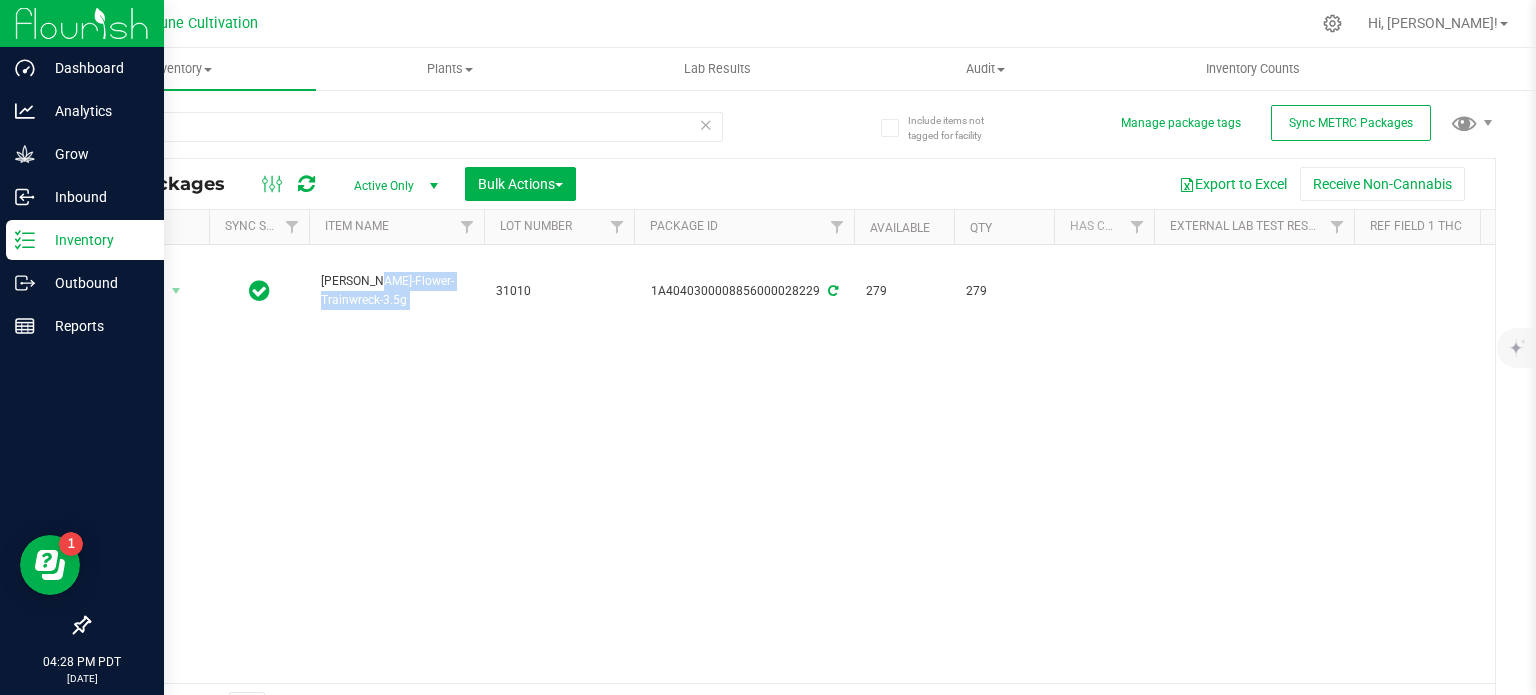 copy on "HUST-Flower-Trainwreck-3.5g" 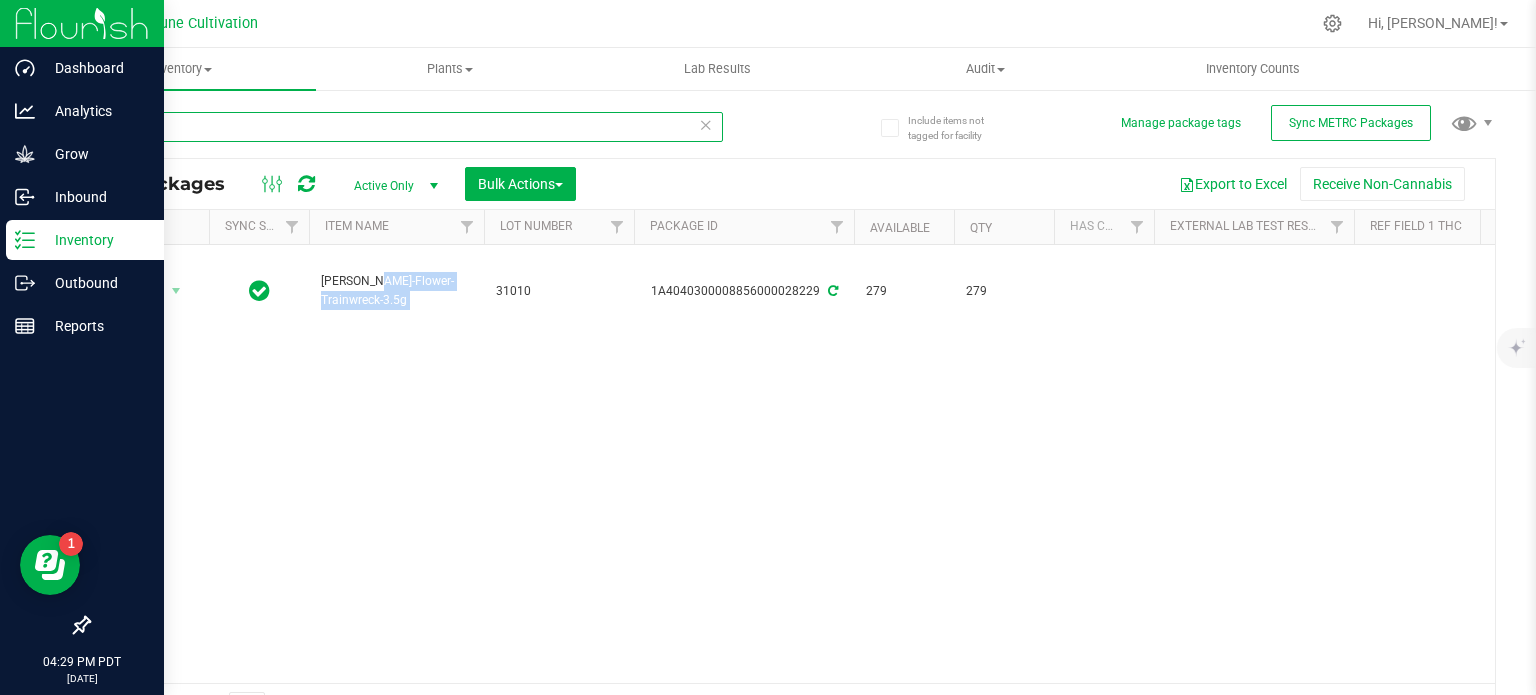 click on "28229" at bounding box center (405, 127) 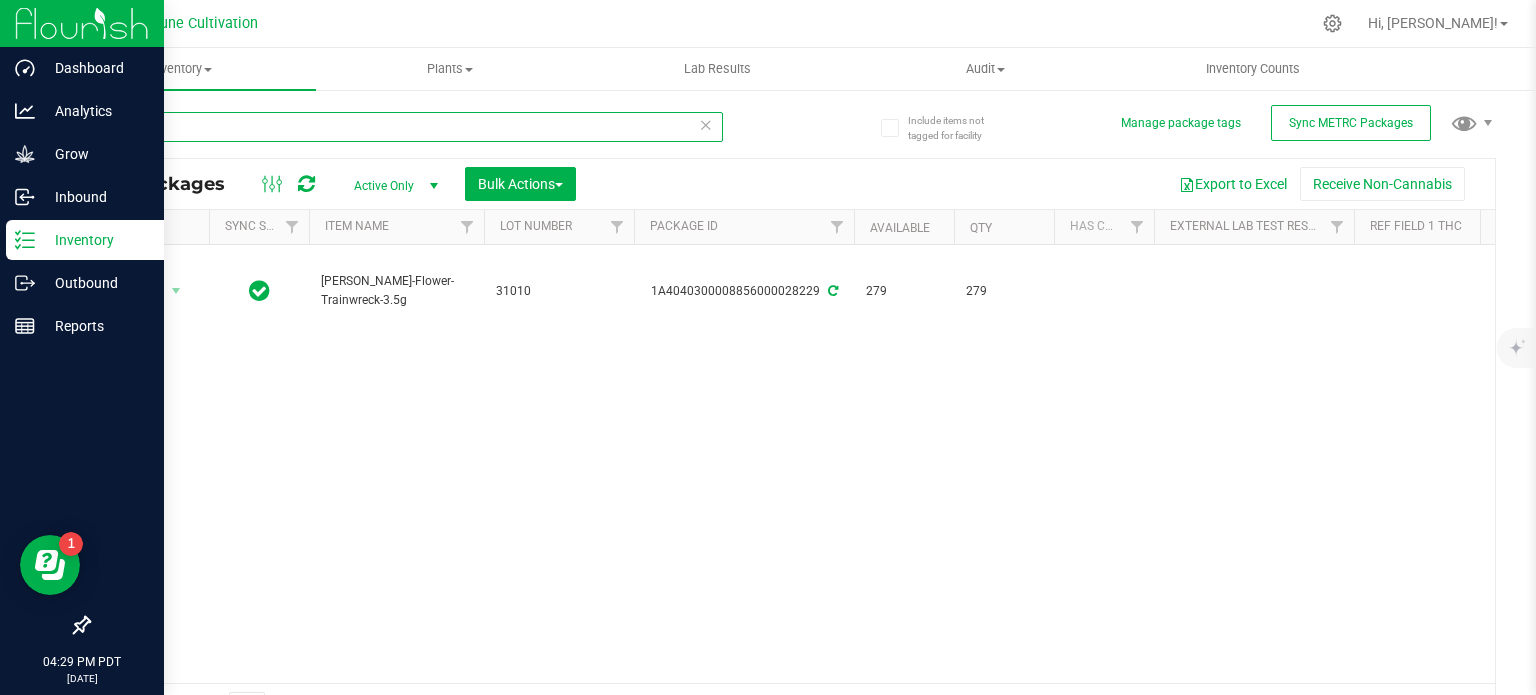 click on "28229" at bounding box center (405, 127) 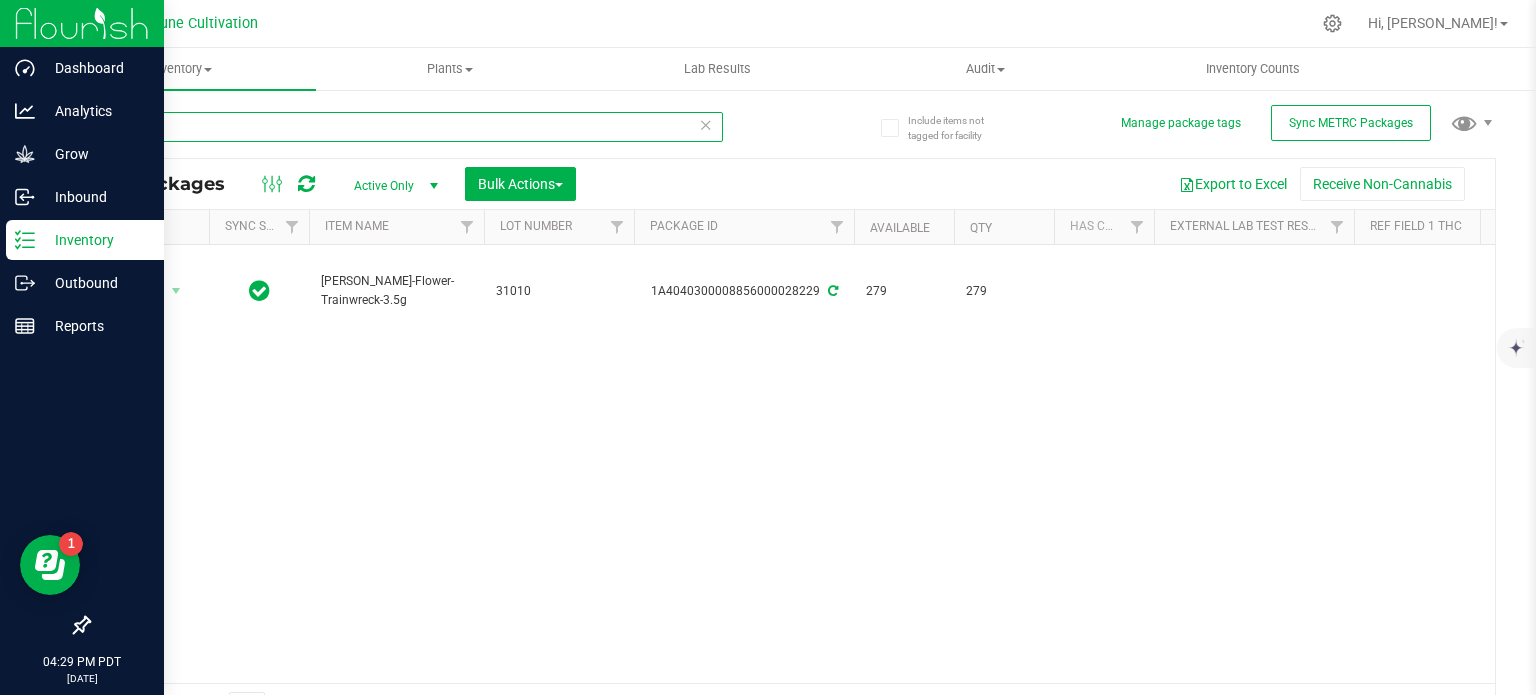 click on "28229" at bounding box center [405, 127] 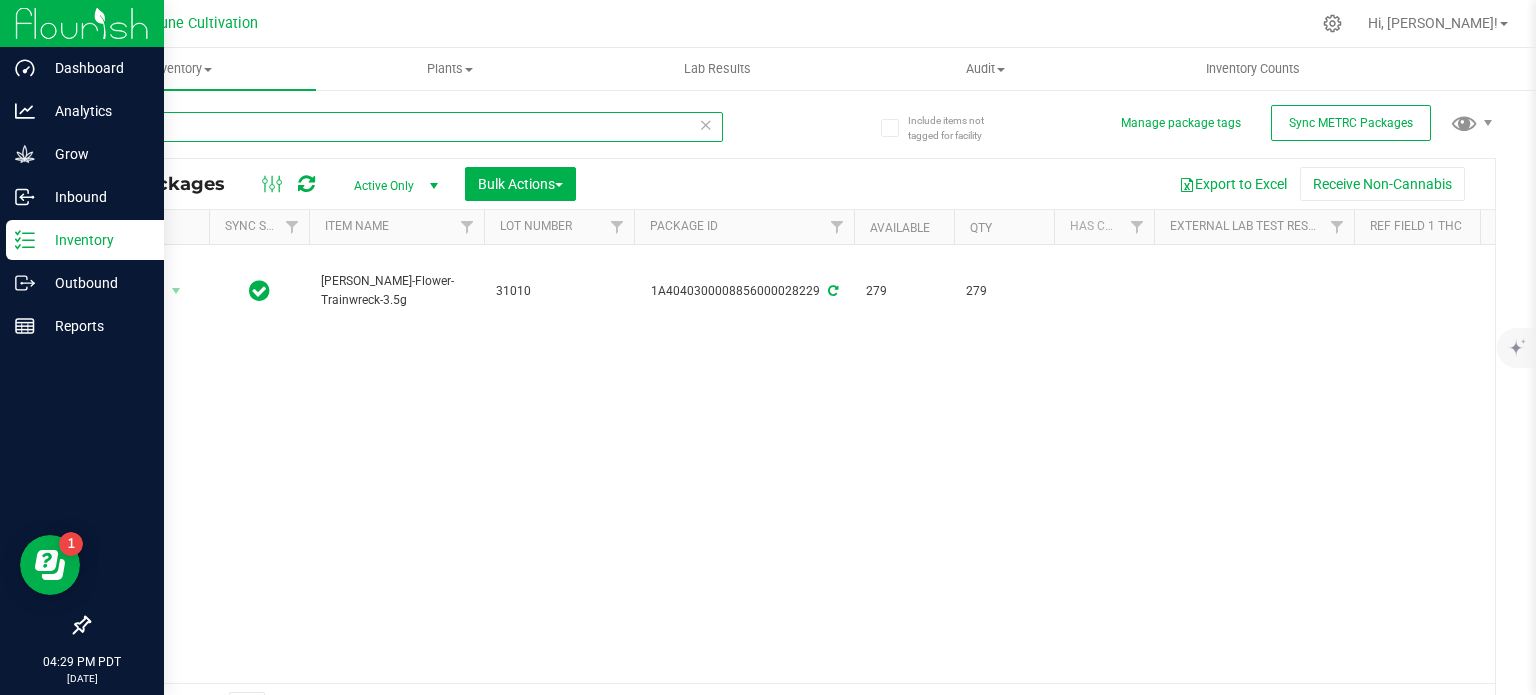 paste on "9020" 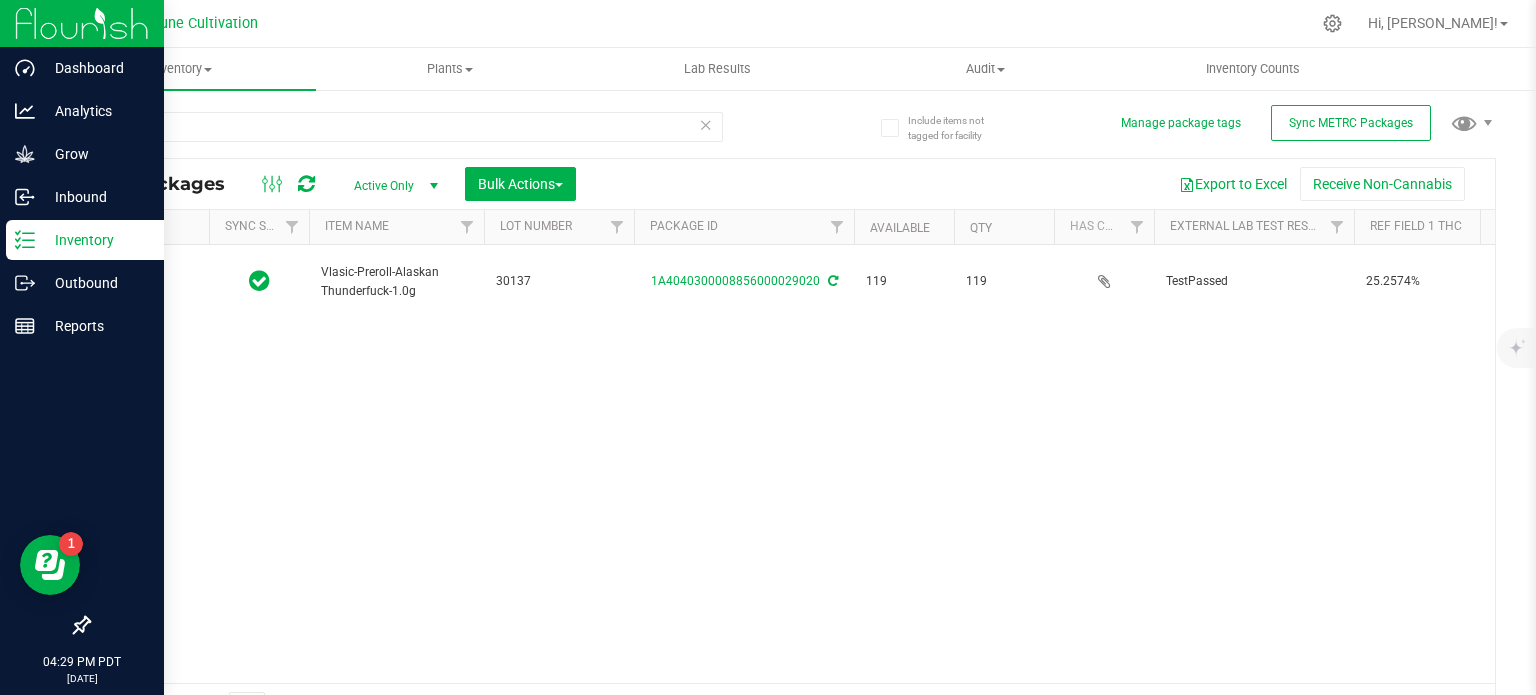 click on "Vlasic-Preroll-Alaskan Thunderfuck-1.0g" at bounding box center (396, 282) 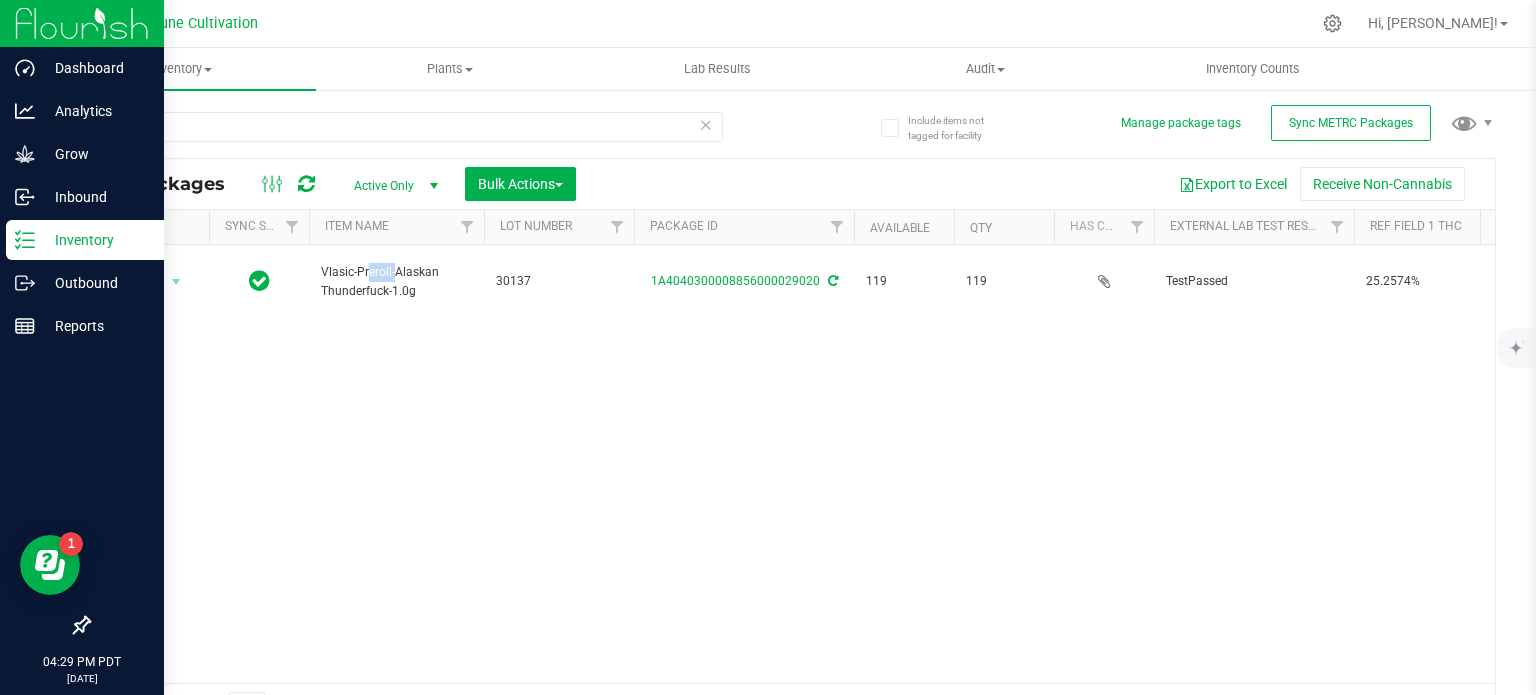 click on "Vlasic-Preroll-Alaskan Thunderfuck-1.0g" at bounding box center (396, 282) 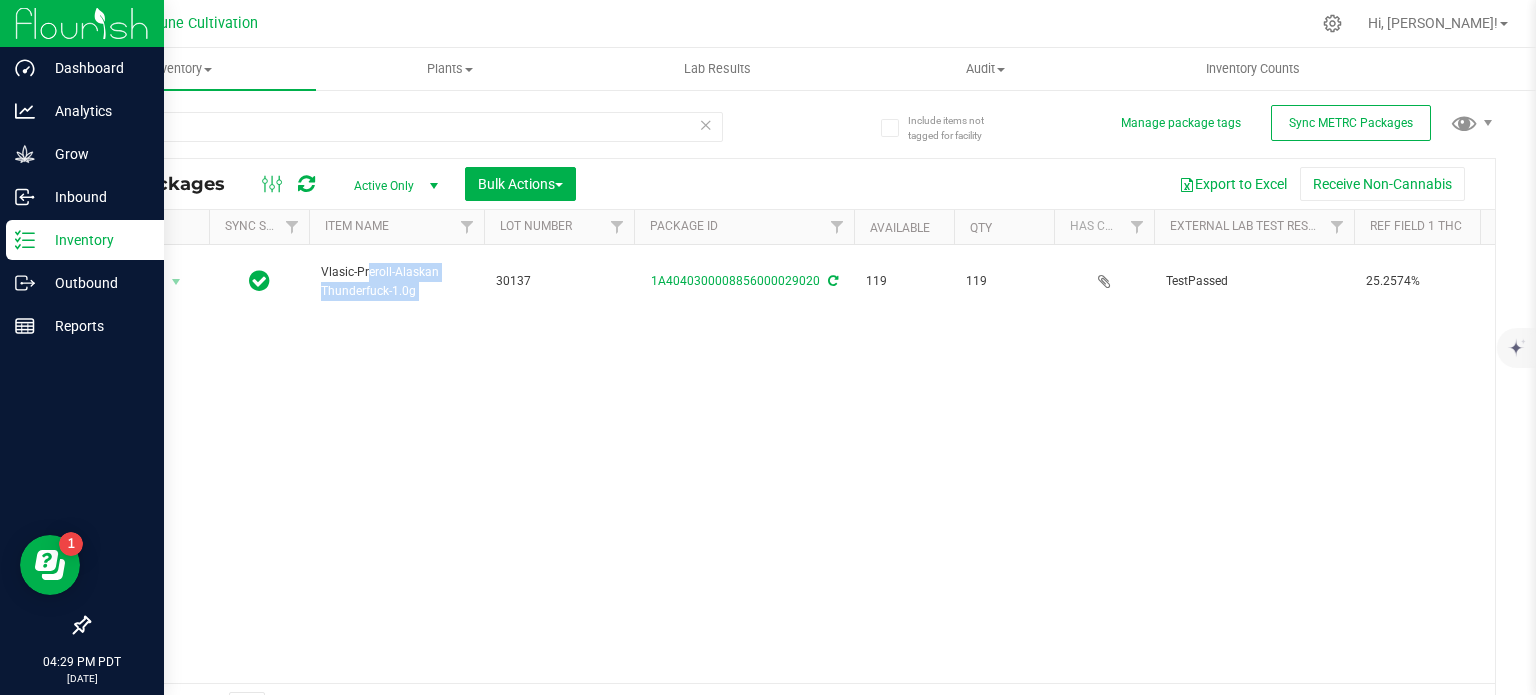 click on "Vlasic-Preroll-Alaskan Thunderfuck-1.0g" at bounding box center (396, 282) 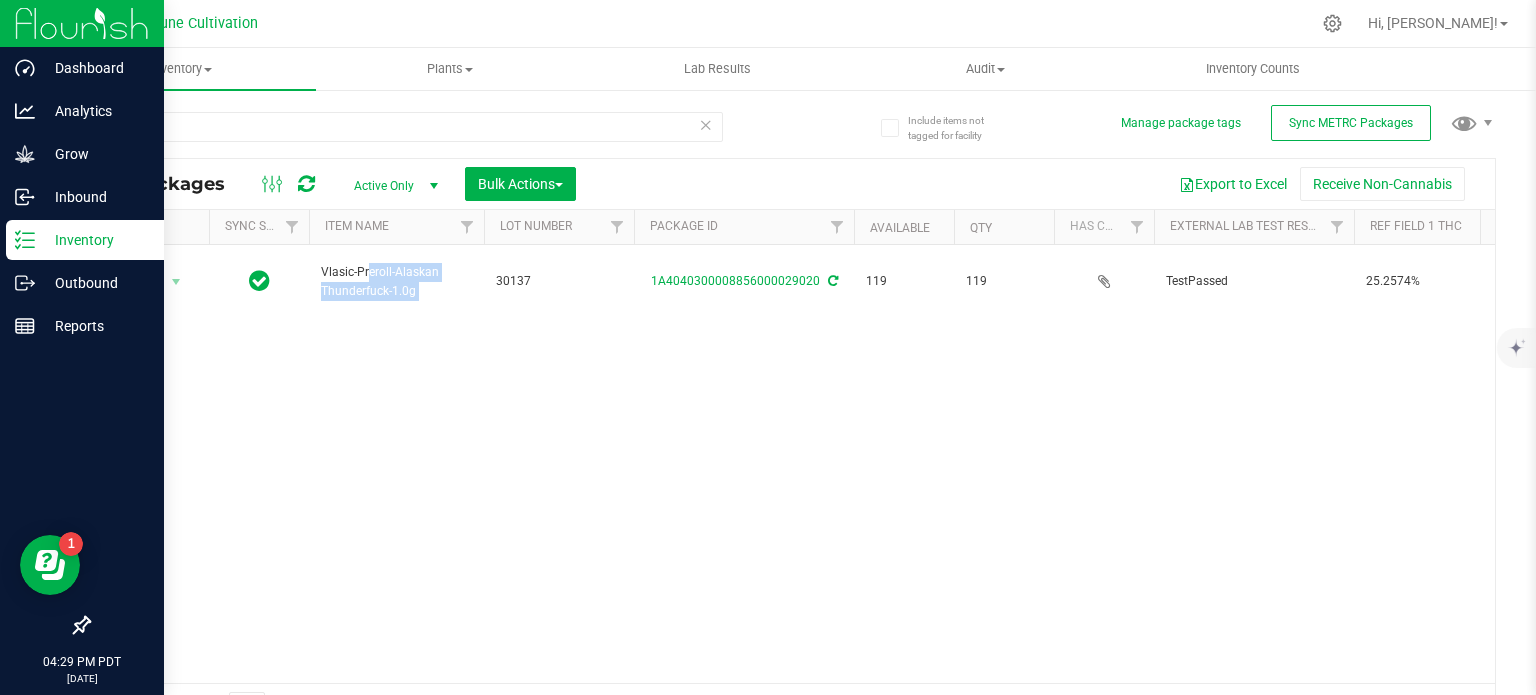copy on "Vlasic-Preroll-Alaskan Thunderfuck-1.0g" 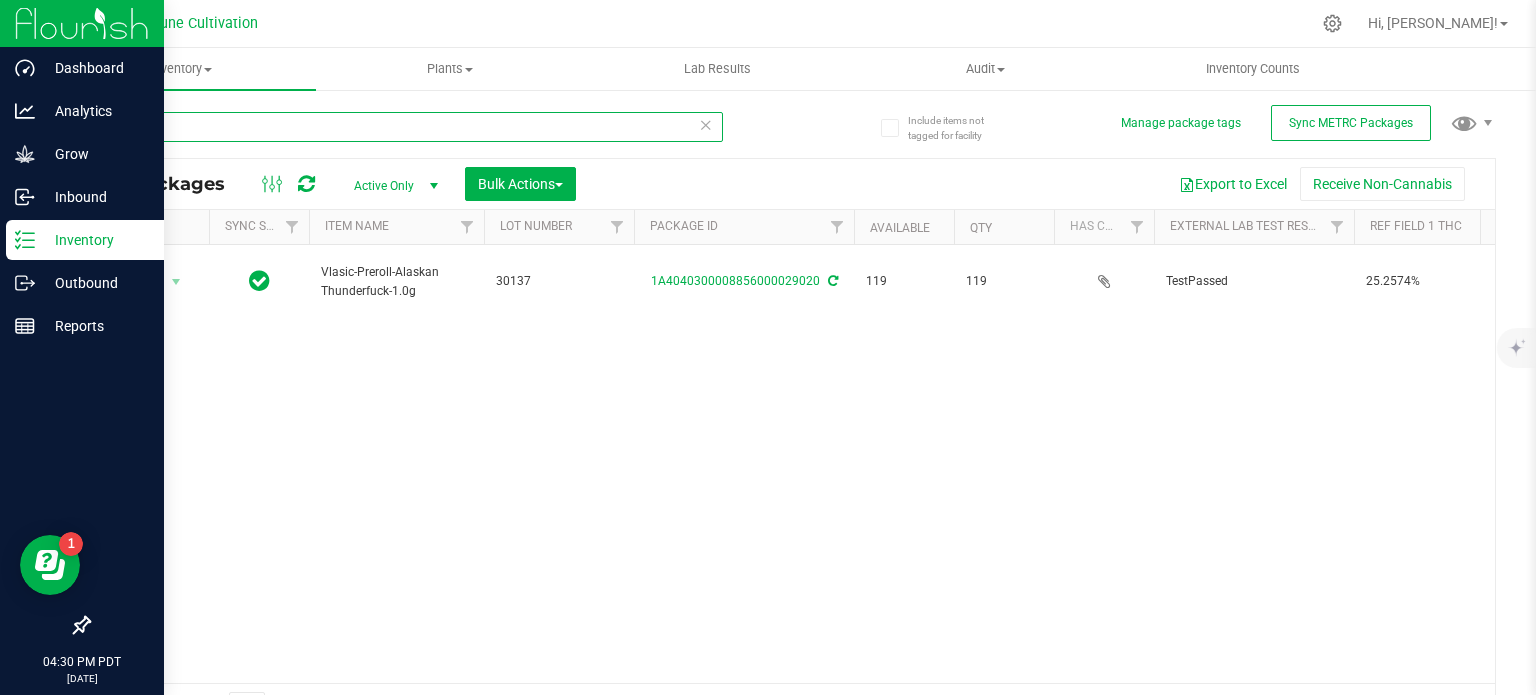 click on "29020" at bounding box center (405, 127) 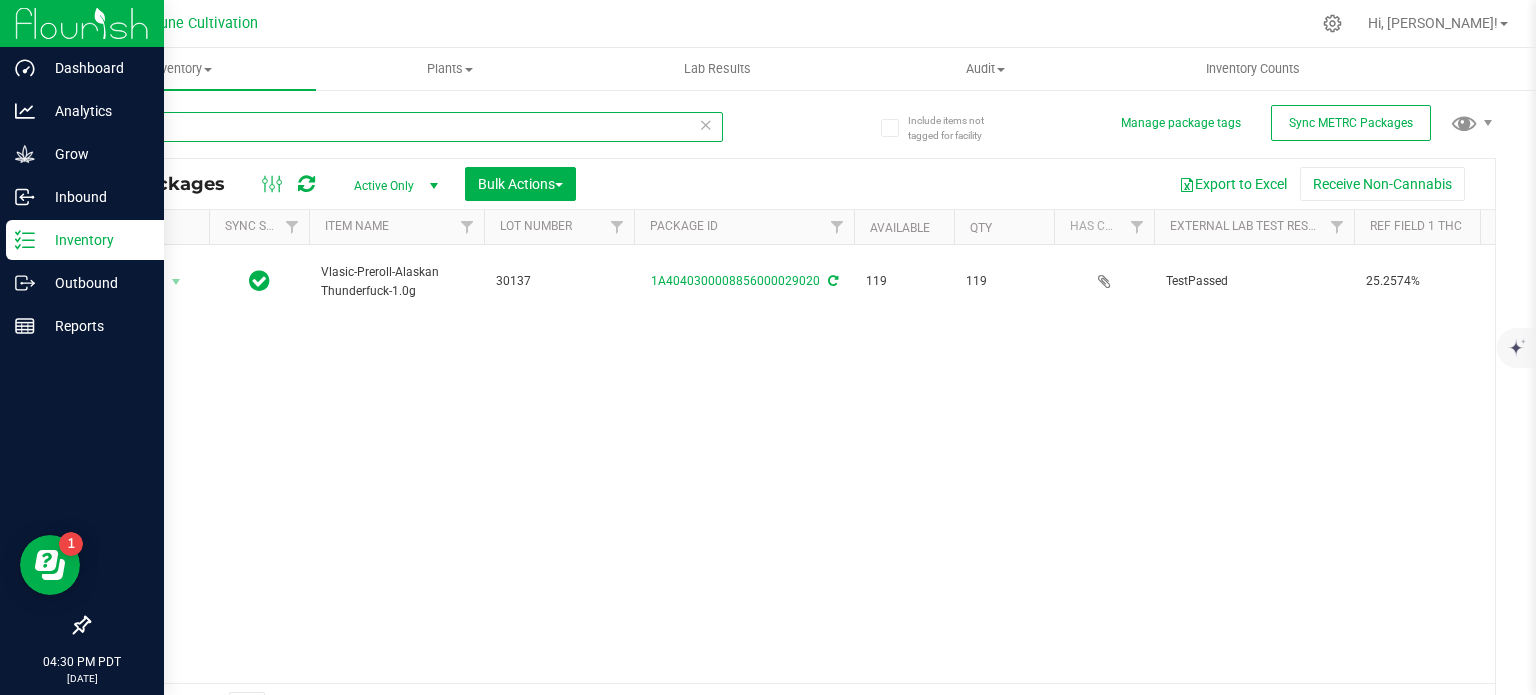 click on "29020" at bounding box center (405, 127) 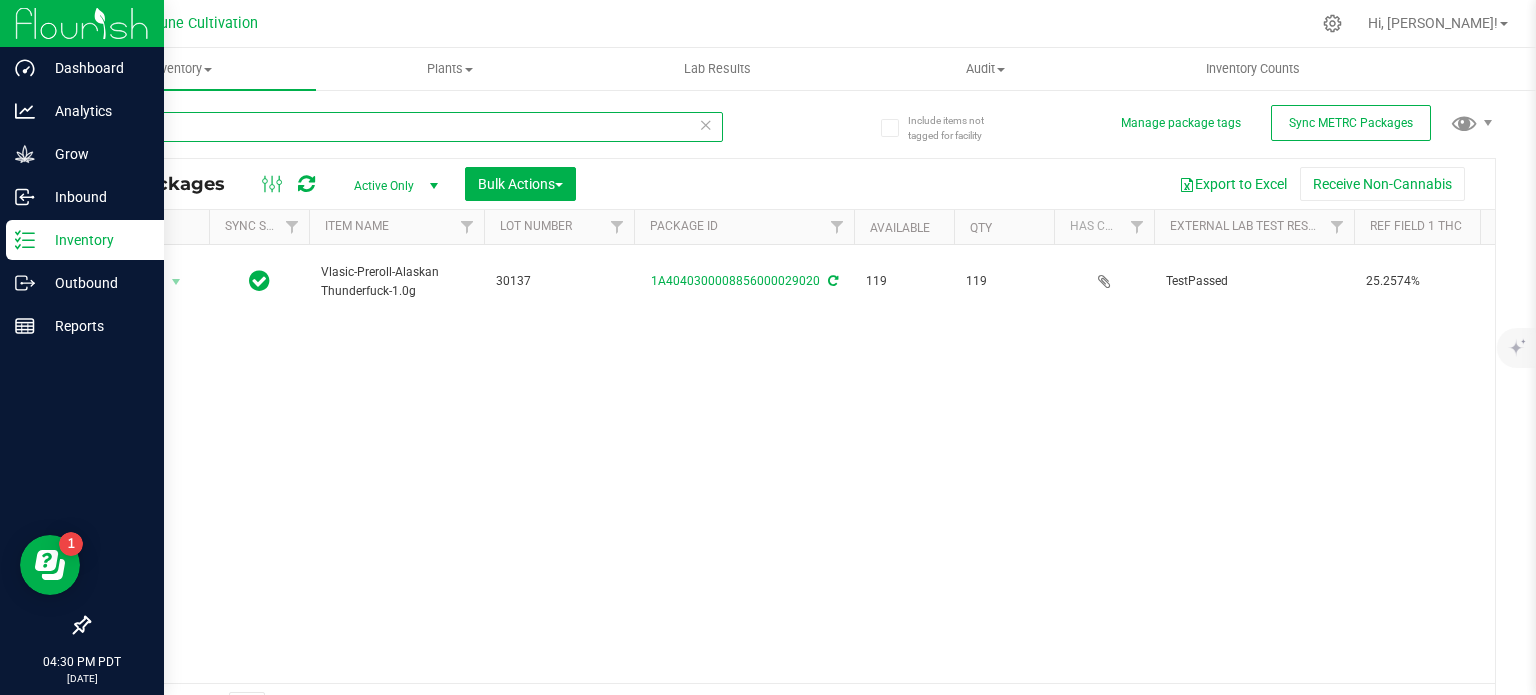 click on "29020" at bounding box center (405, 127) 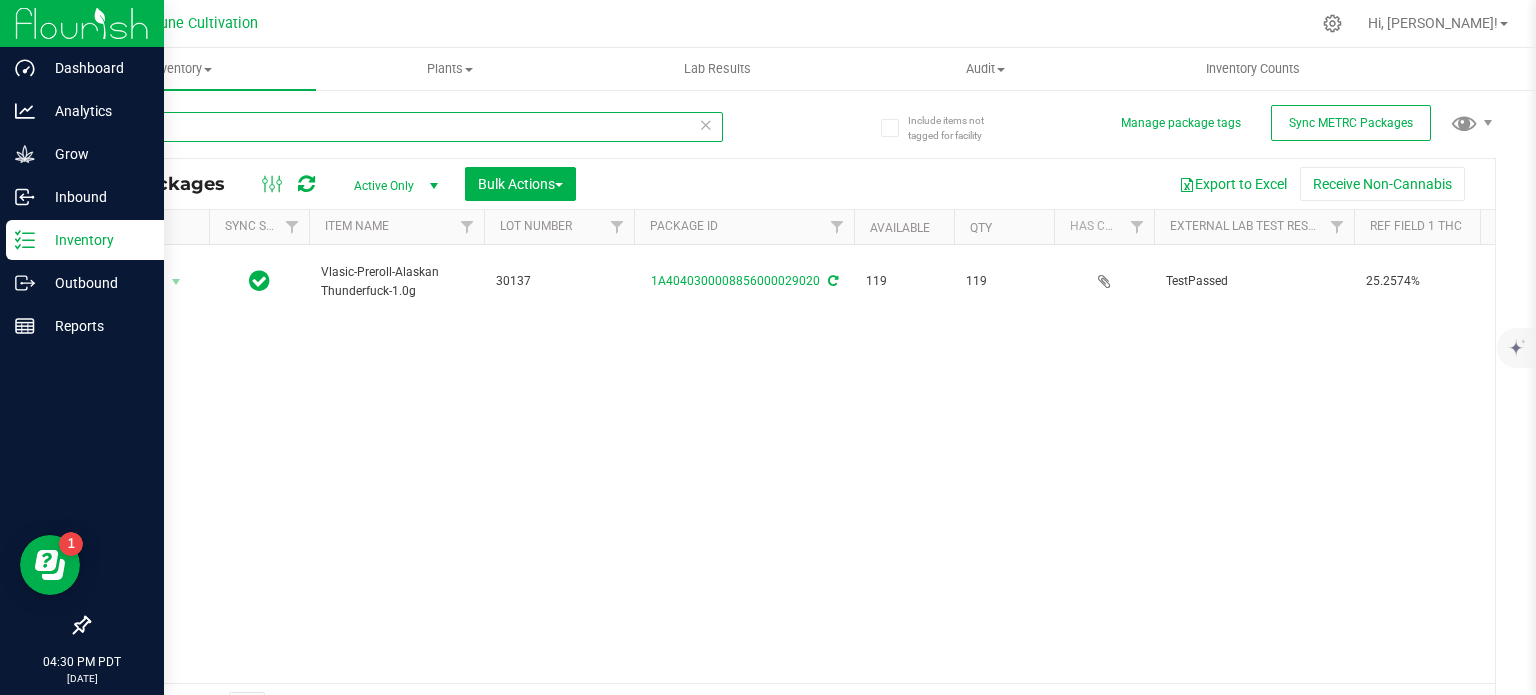 paste on "1" 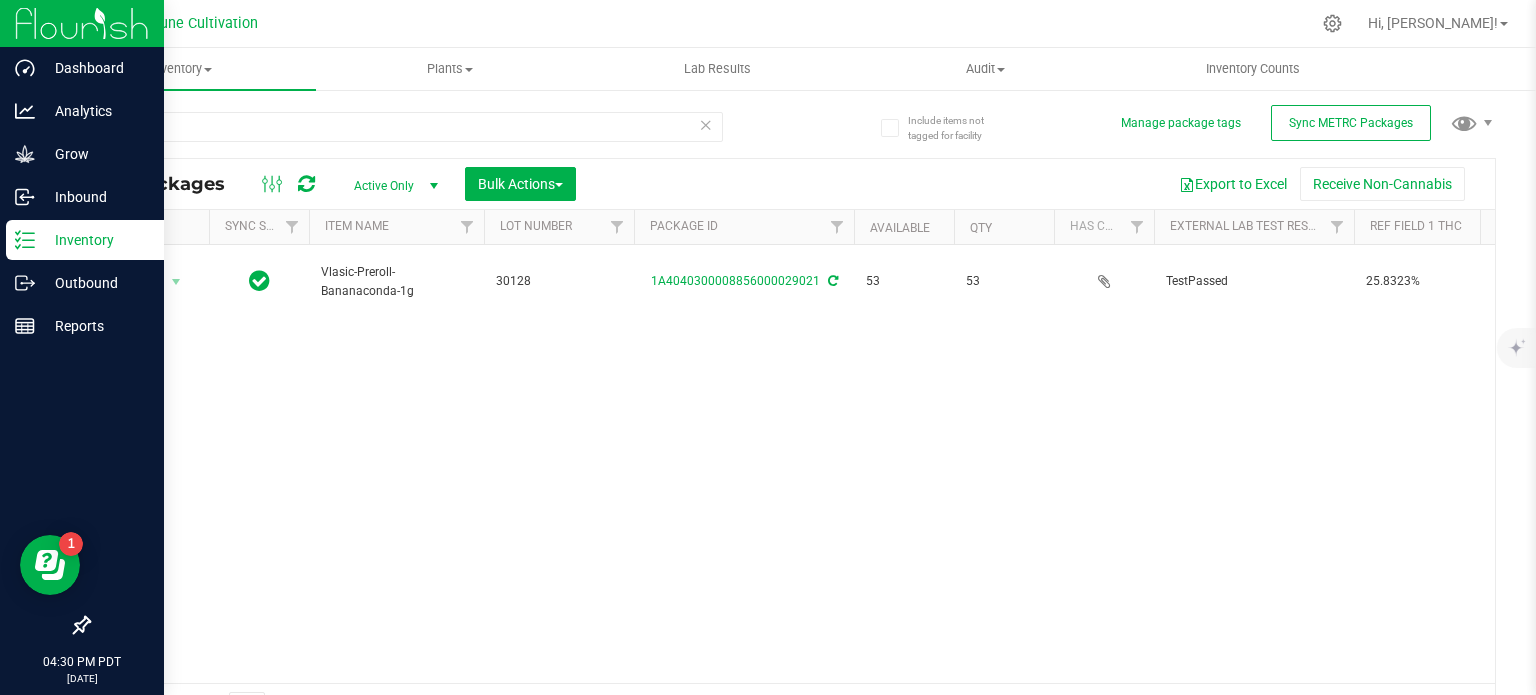 click on "Vlasic-Preroll-Bananaconda-1g" at bounding box center (396, 282) 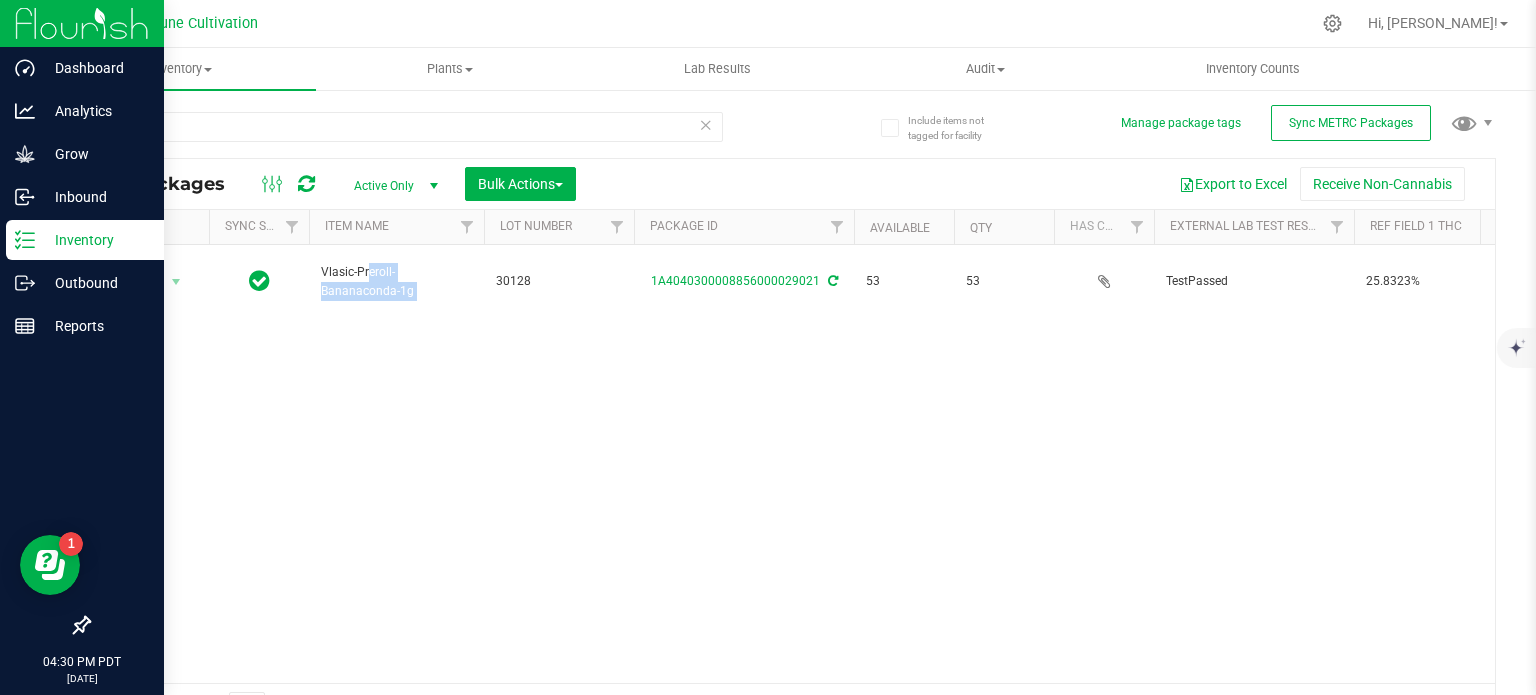click on "Vlasic-Preroll-Bananaconda-1g" at bounding box center (396, 282) 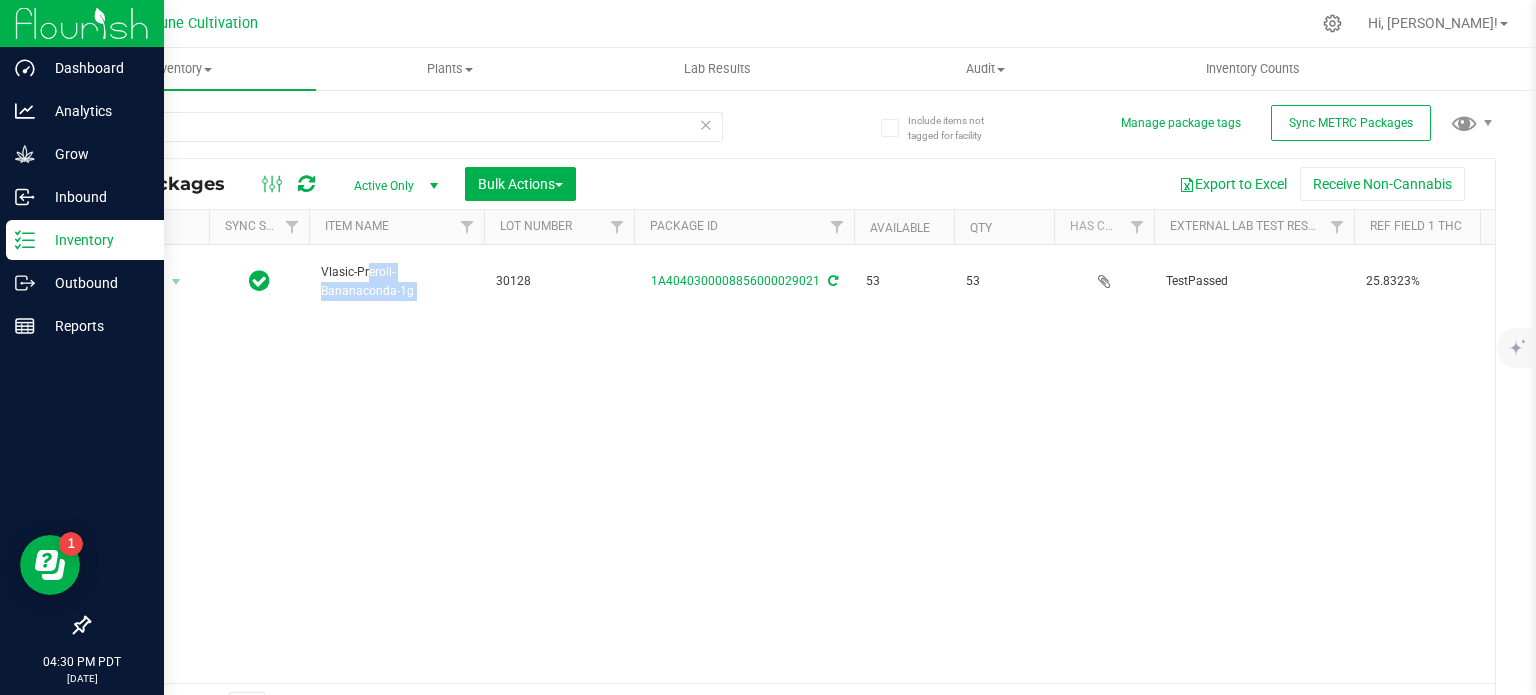 click on "Vlasic-Preroll-Bananaconda-1g" at bounding box center [396, 282] 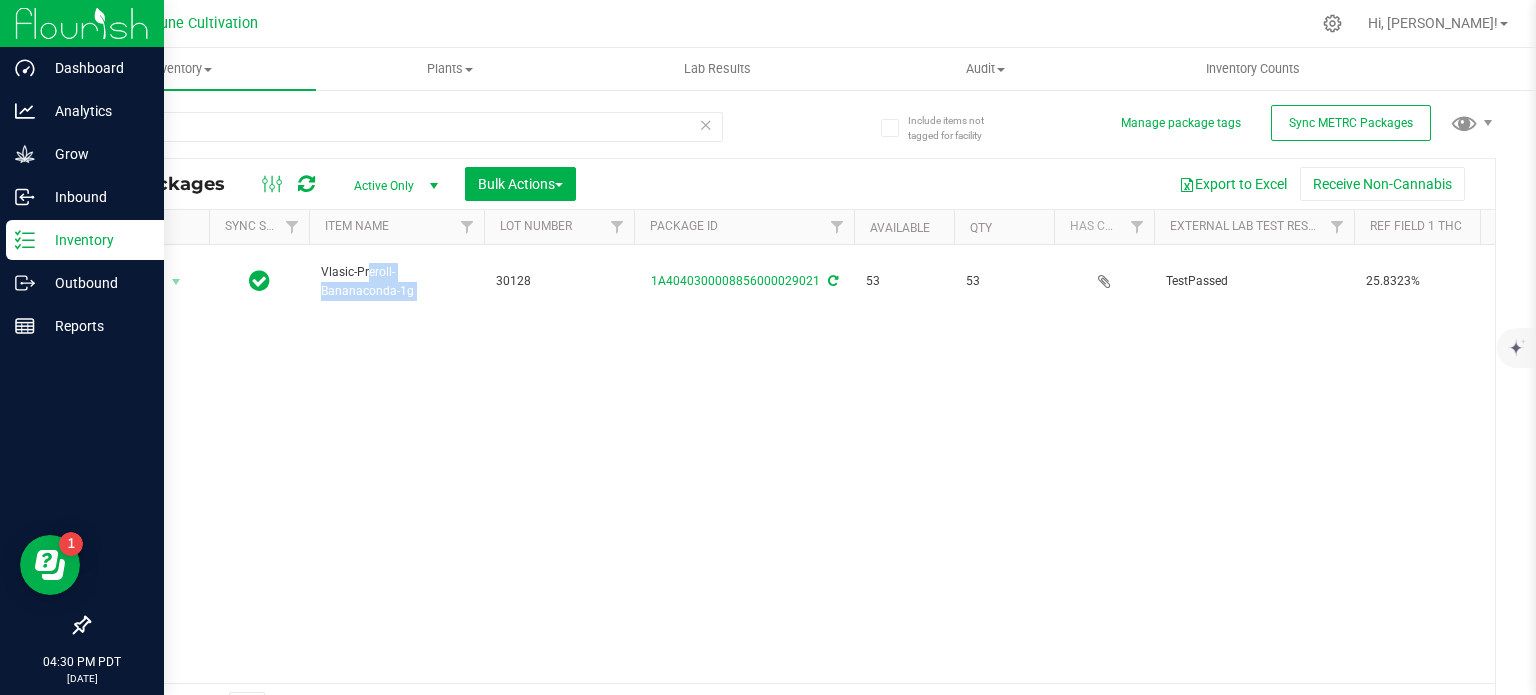 copy on "Vlasic-Preroll-Bananaconda-1g" 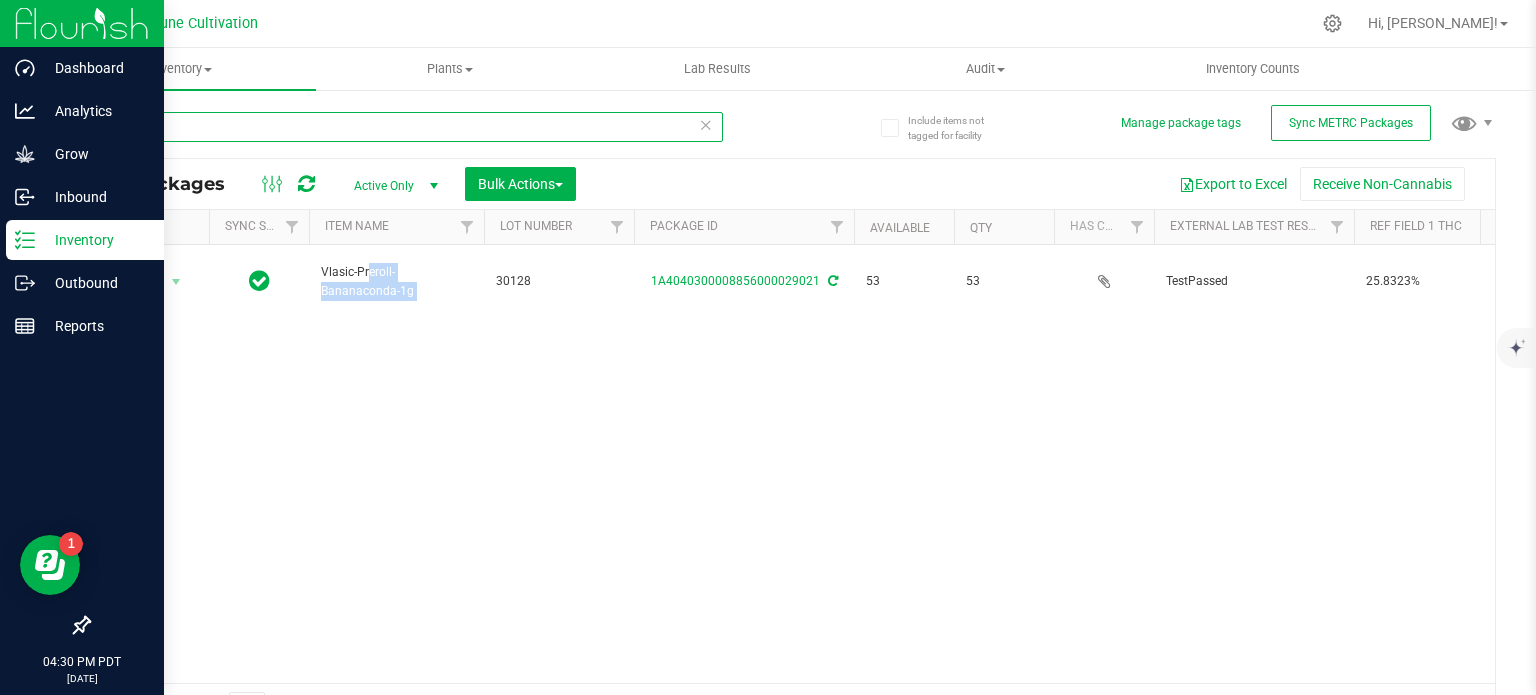 click on "29021" at bounding box center (405, 127) 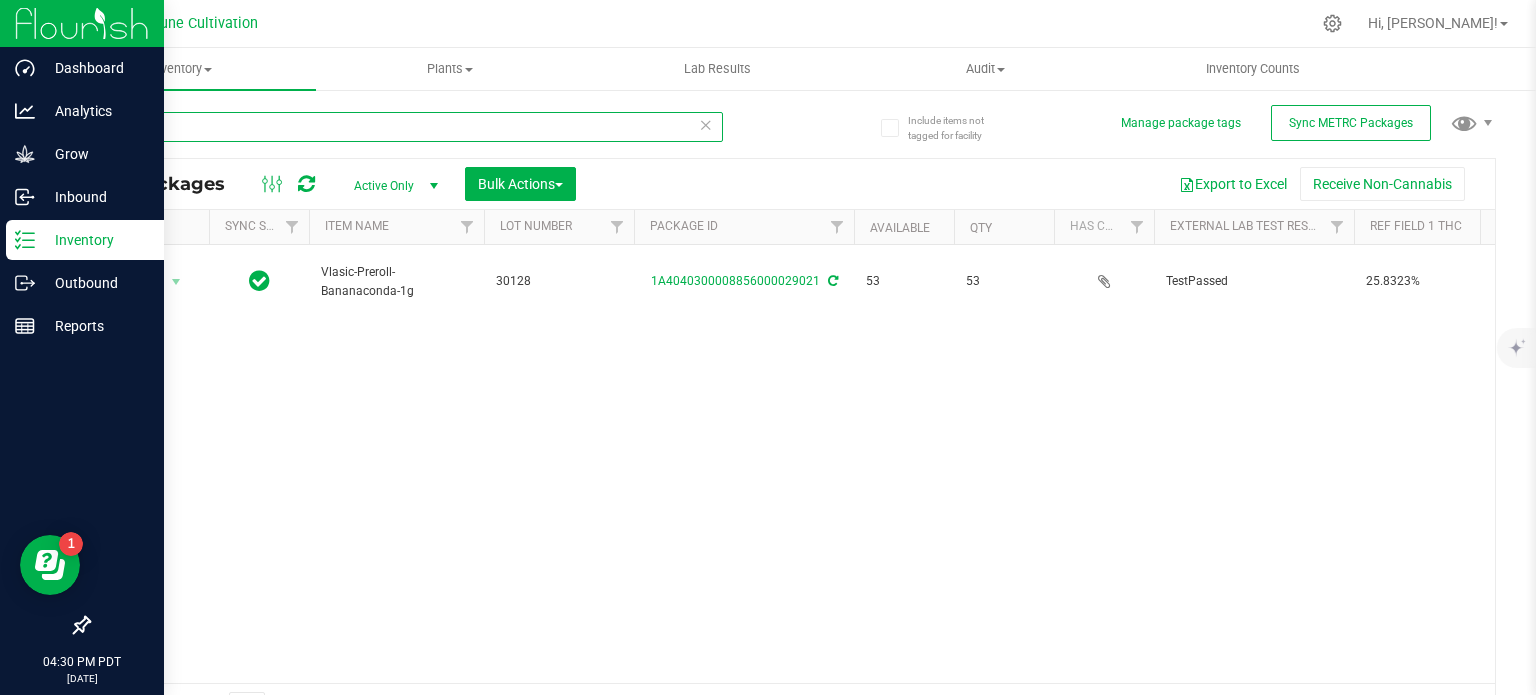 click on "29021" at bounding box center [405, 127] 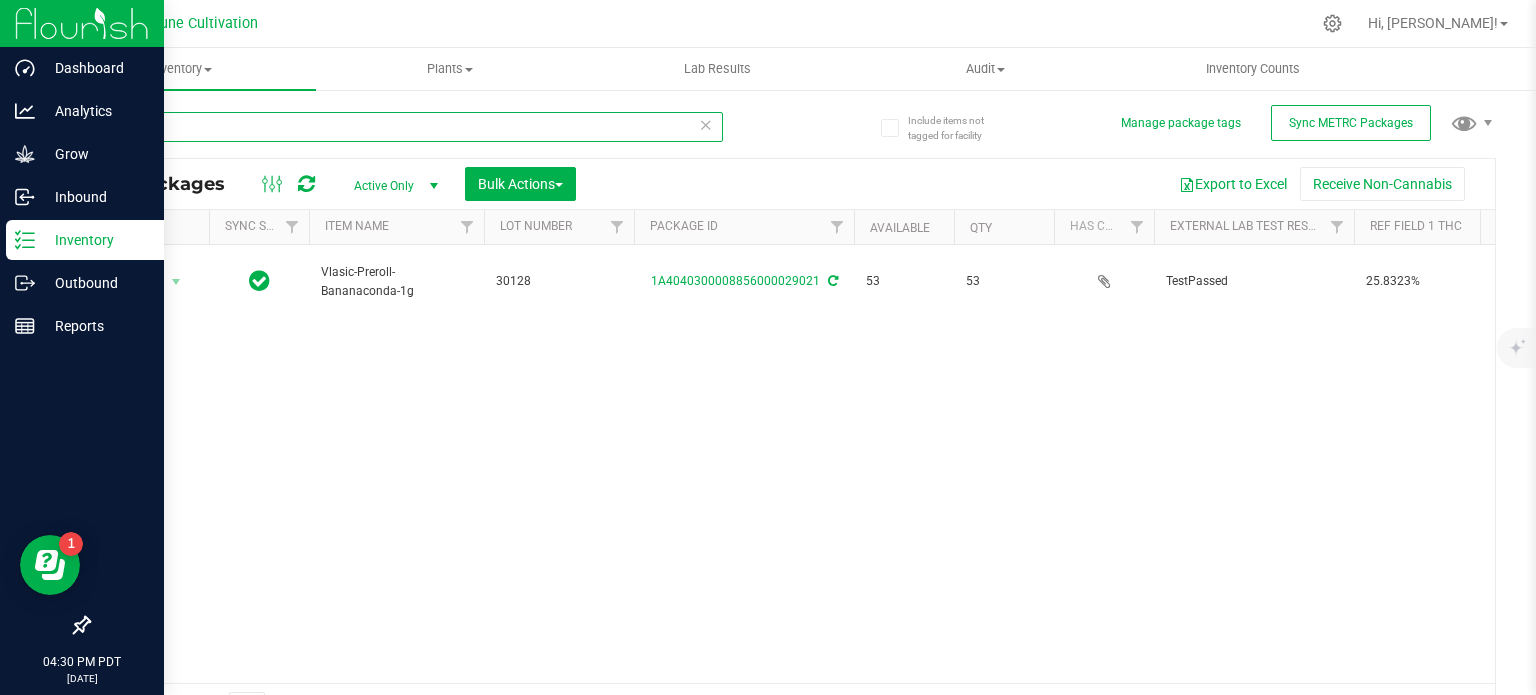 click on "29021" at bounding box center (405, 127) 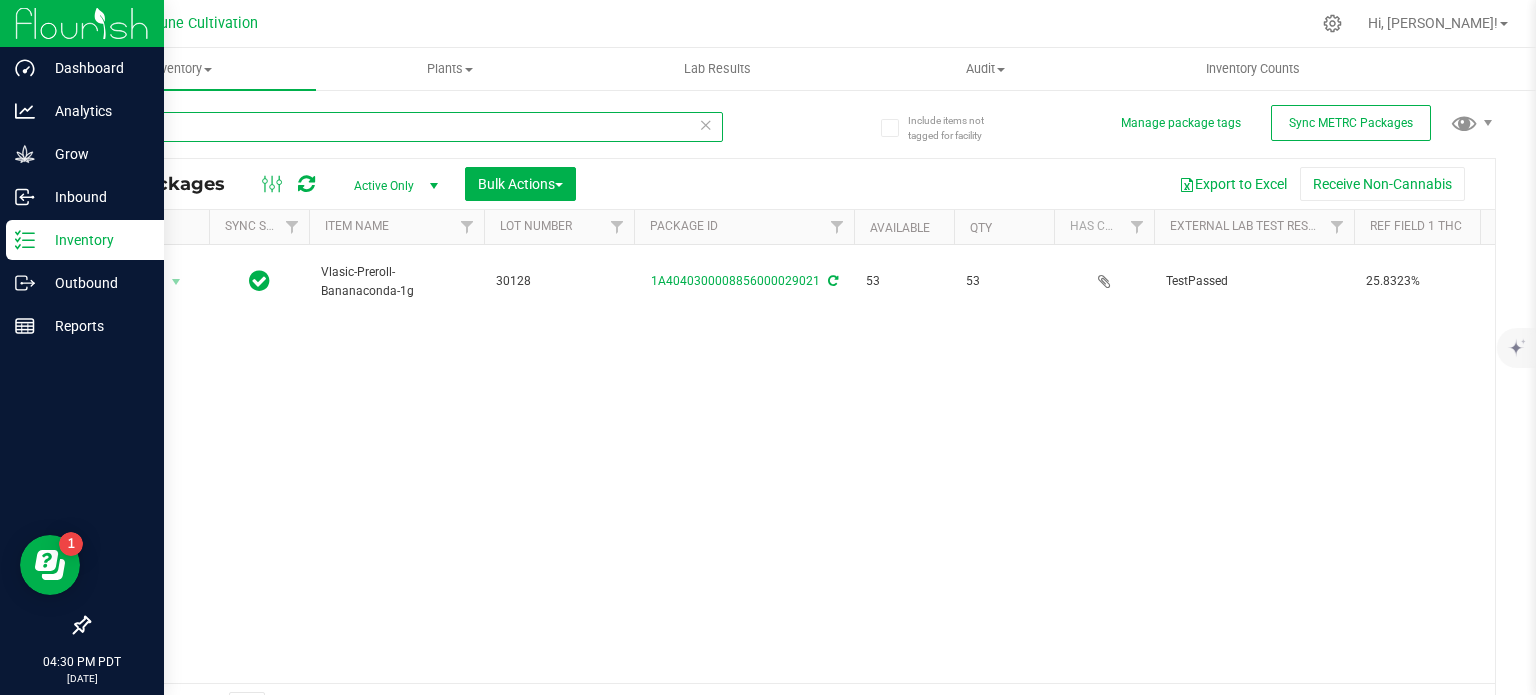 paste on "3097" 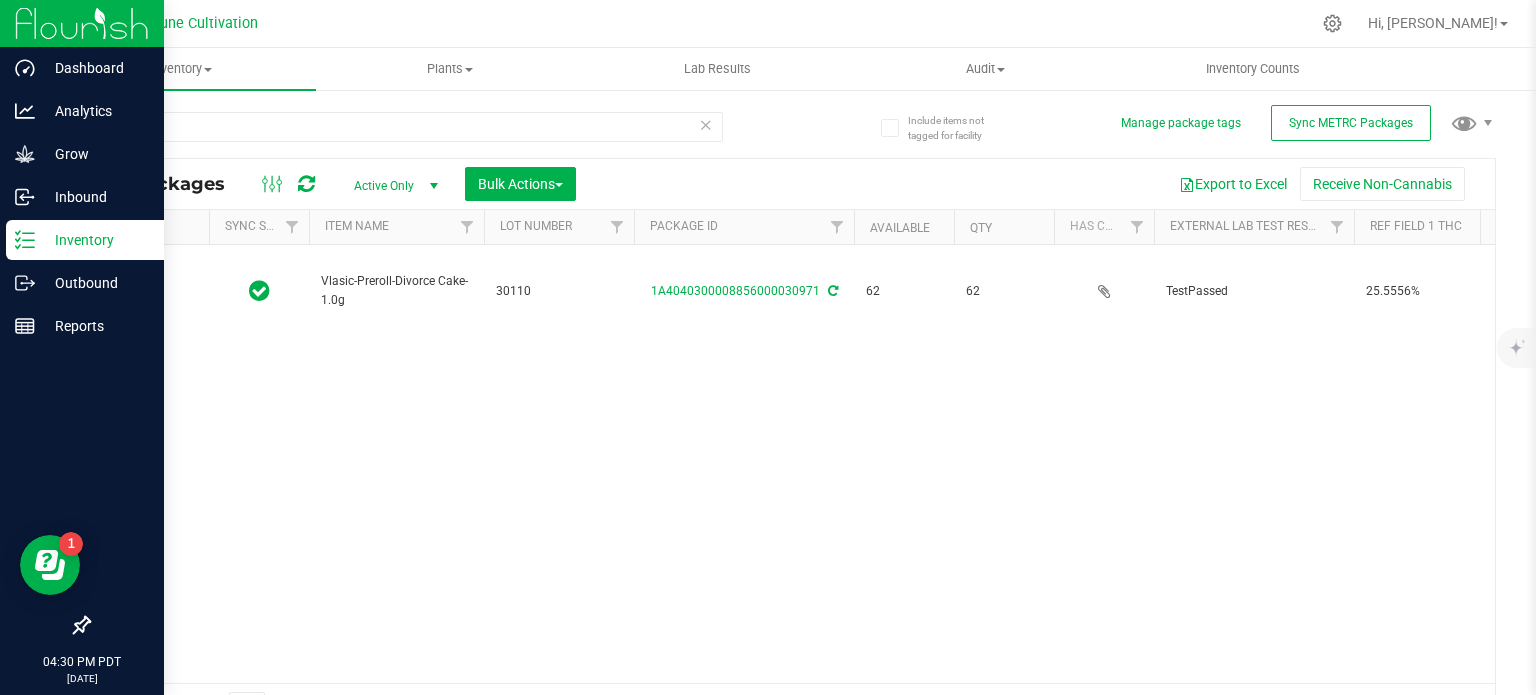 click on "Vlasic-Preroll-Divorce Cake-1.0g" at bounding box center (396, 291) 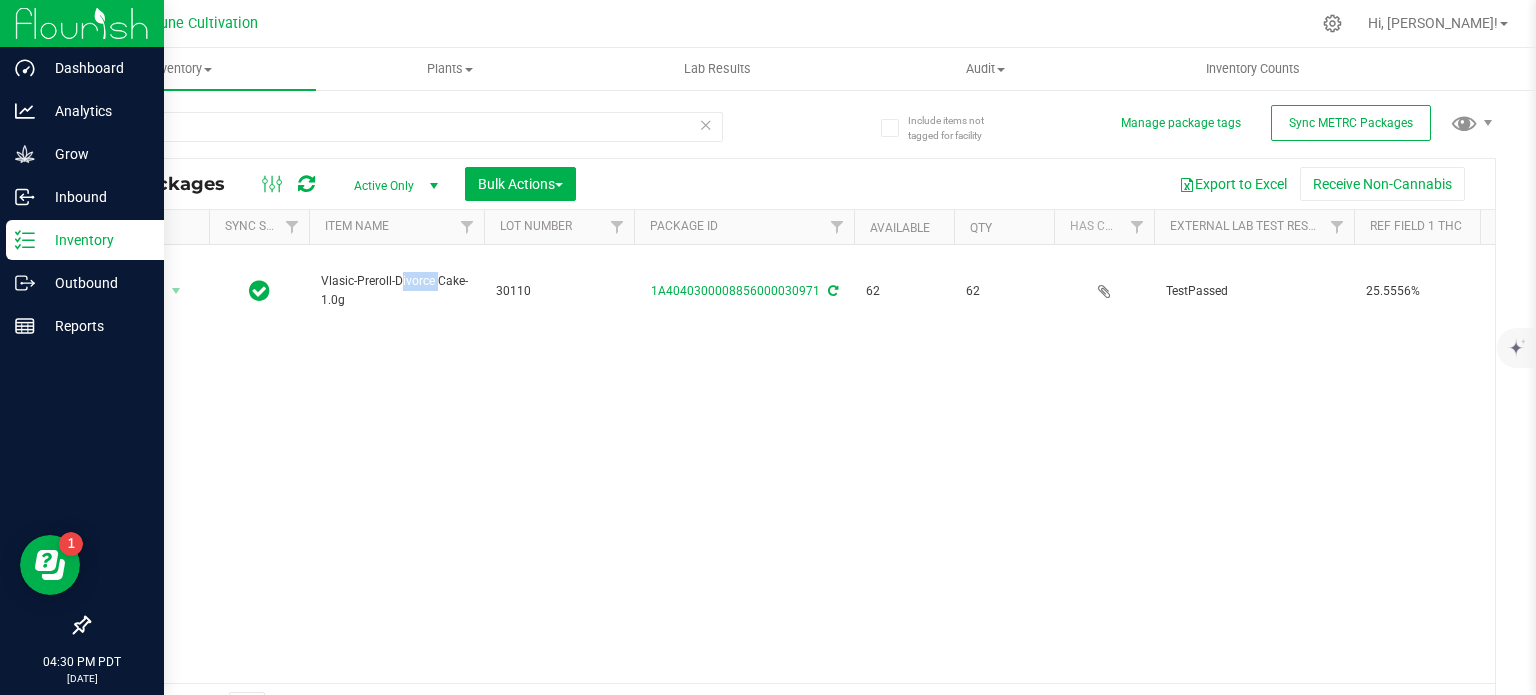 click on "Vlasic-Preroll-Divorce Cake-1.0g" at bounding box center [396, 291] 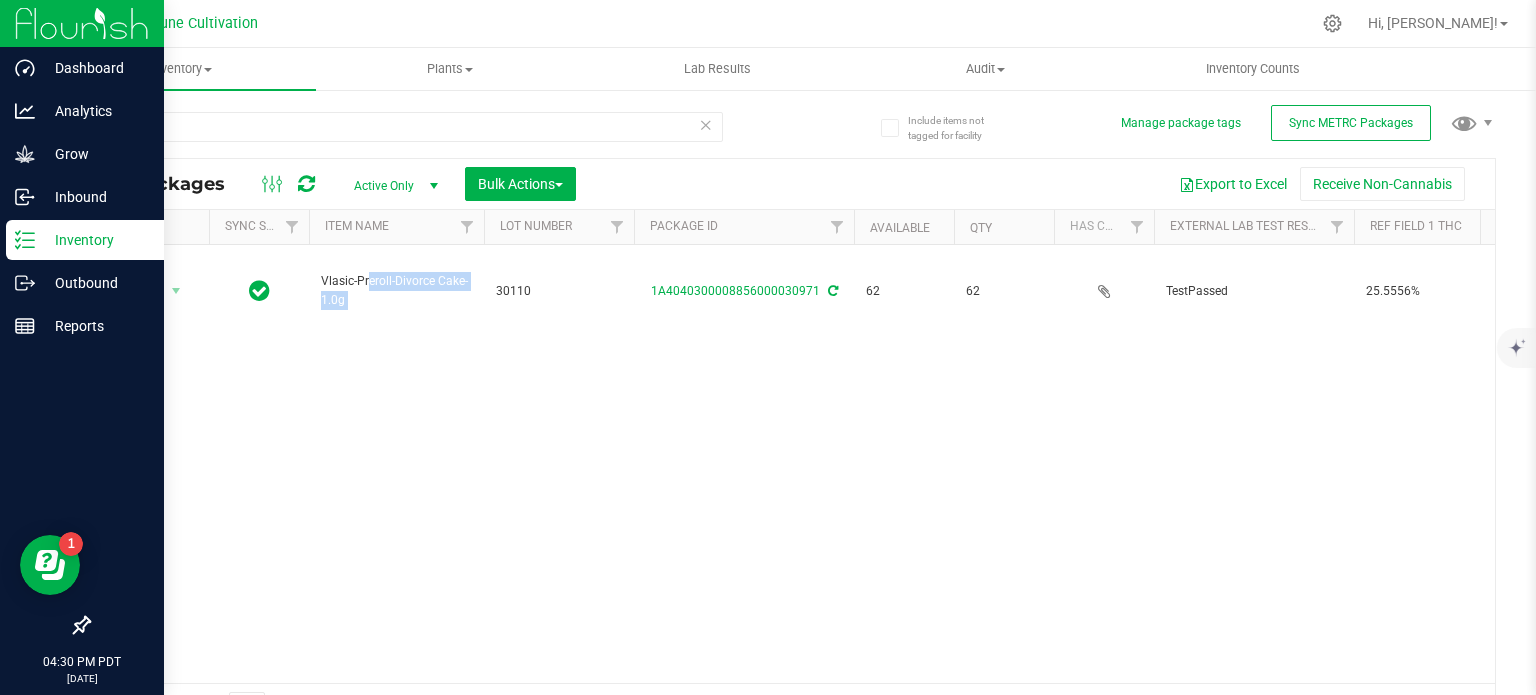 click on "Vlasic-Preroll-Divorce Cake-1.0g" at bounding box center (396, 291) 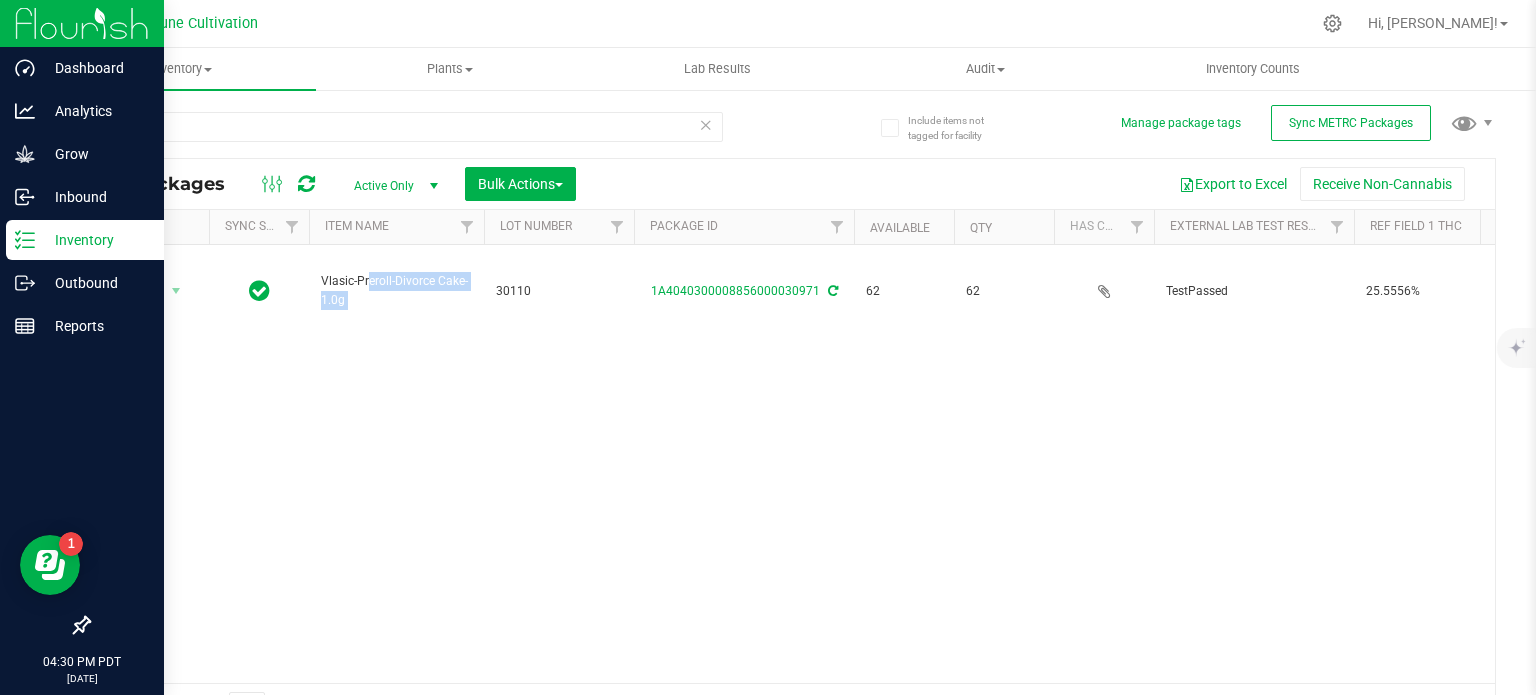 copy on "Vlasic-Preroll-Divorce Cake-1.0g" 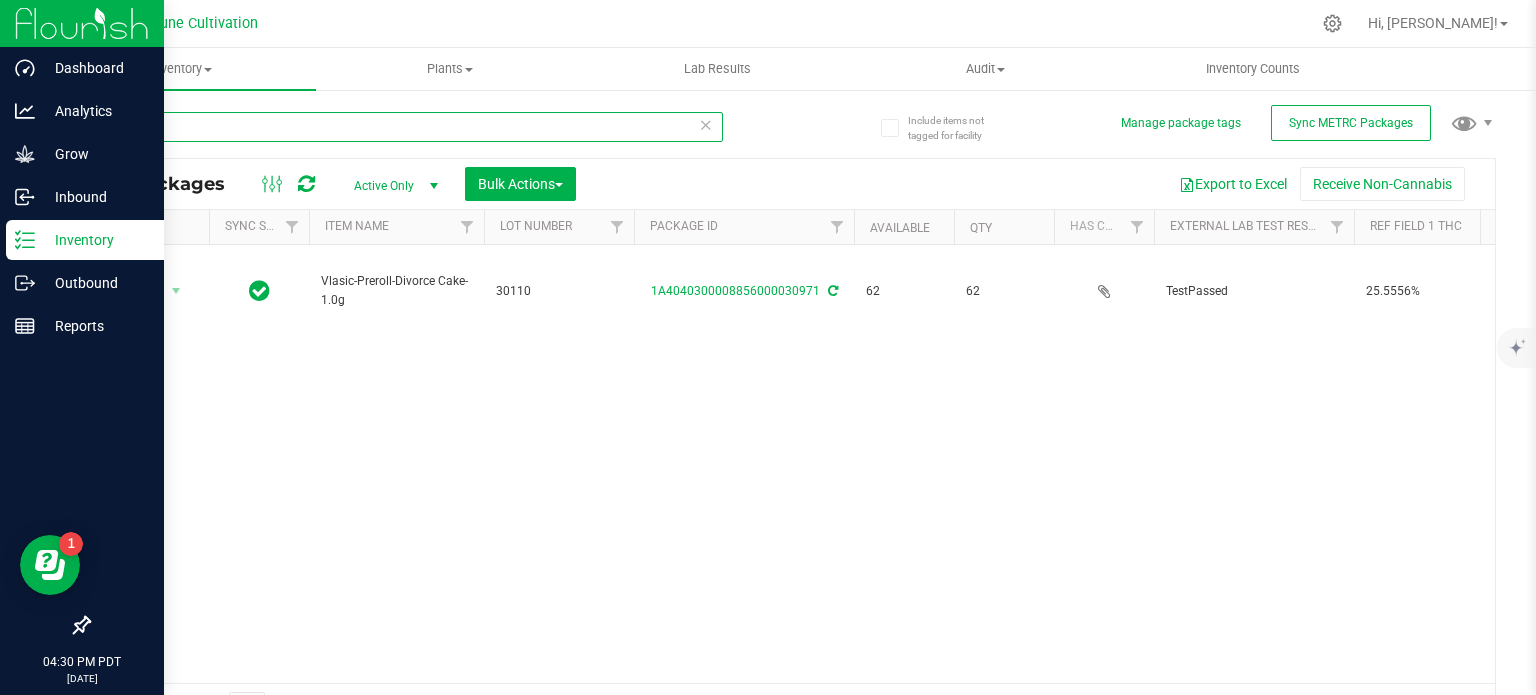 click on "30971" at bounding box center [405, 127] 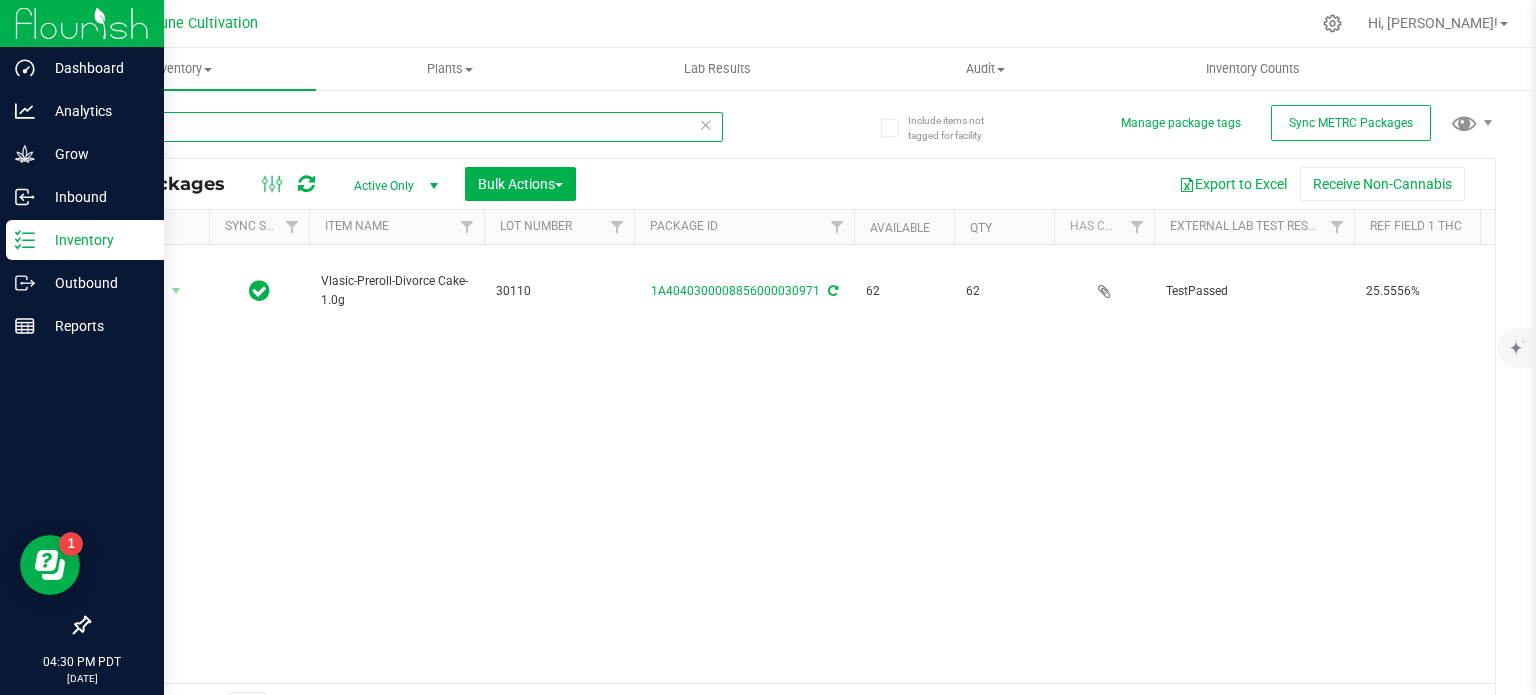 click on "30971" at bounding box center (405, 127) 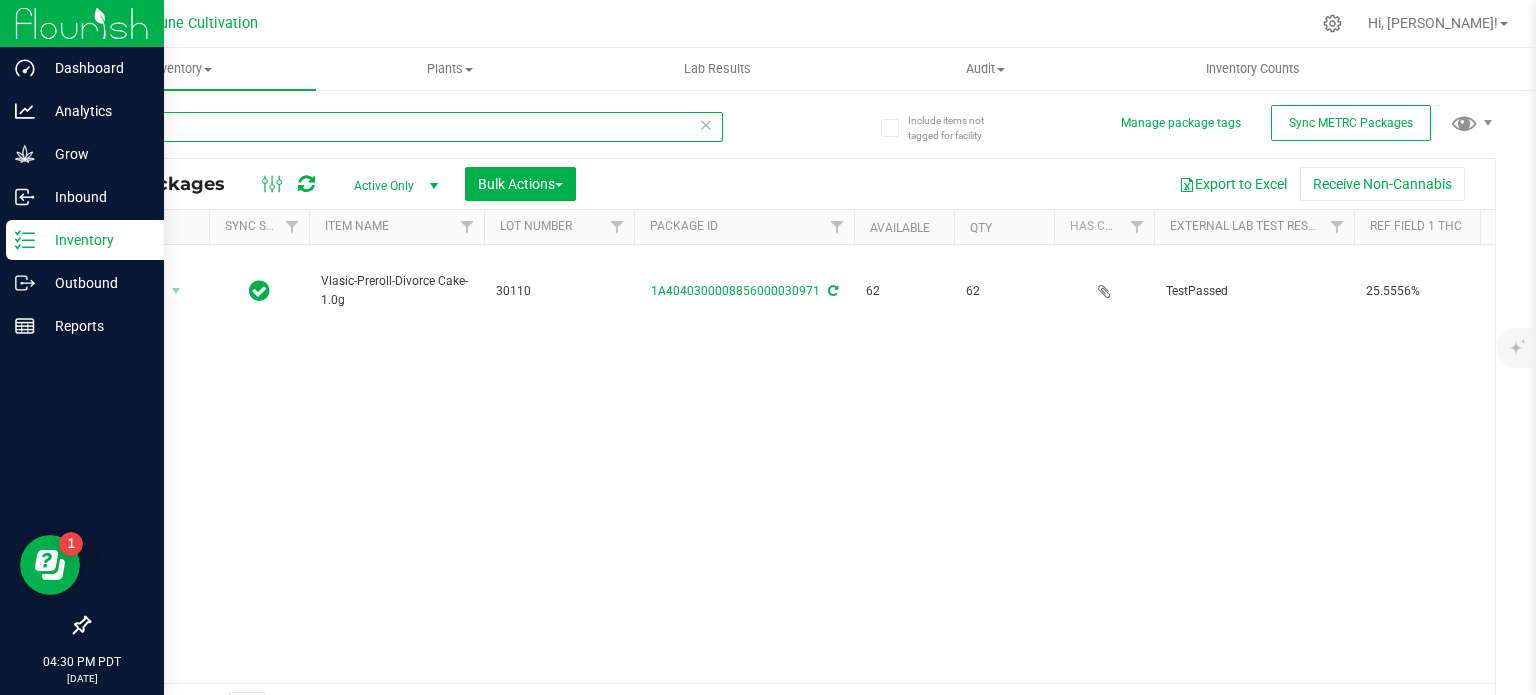 click on "30971" at bounding box center (405, 127) 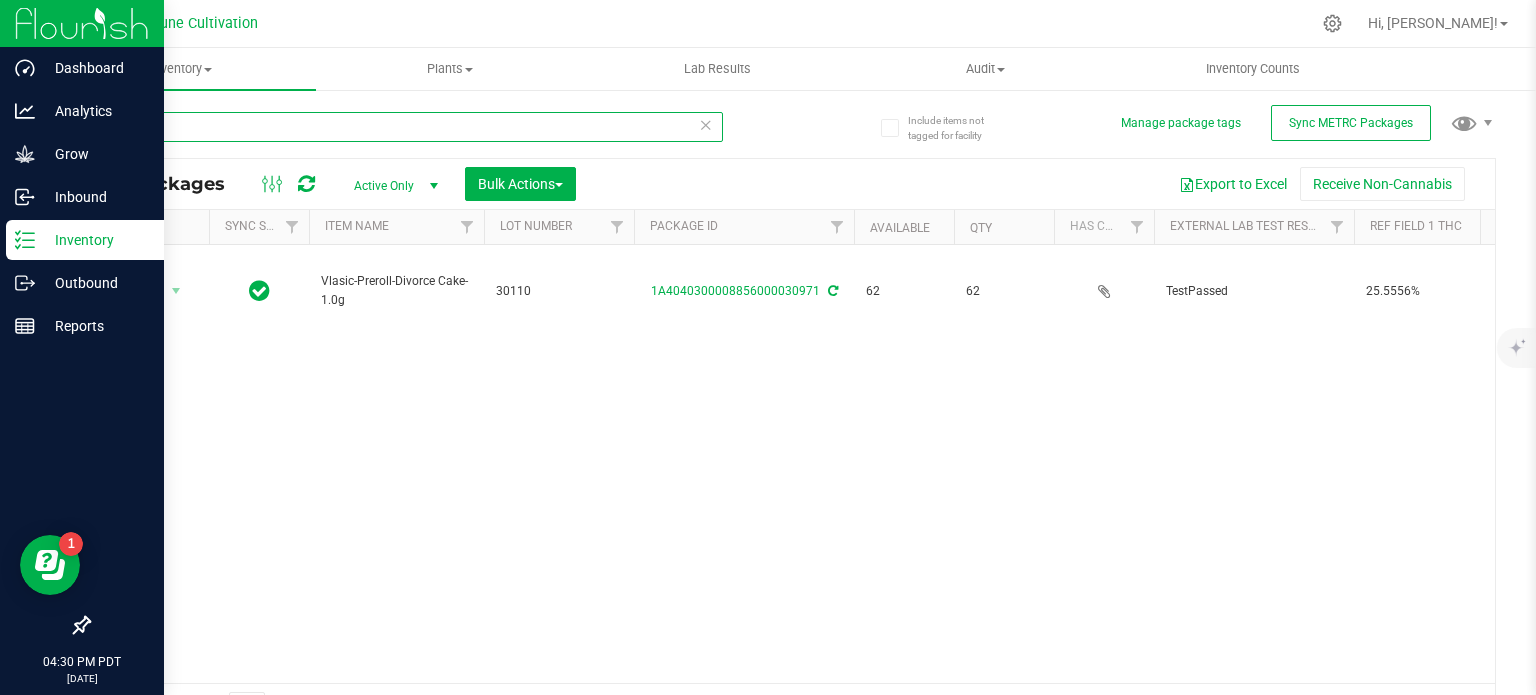 paste on "93" 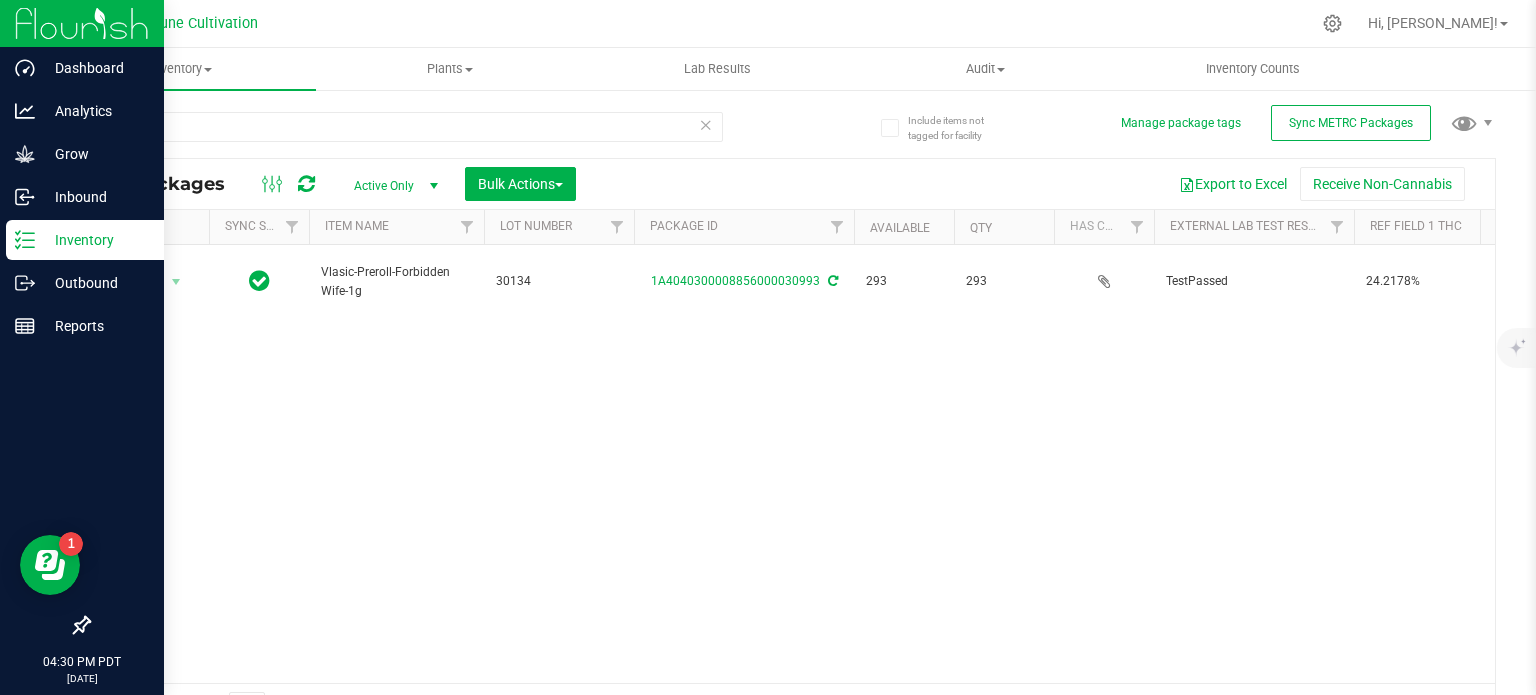 click on "Vlasic-Preroll-Forbidden Wife-1g" at bounding box center (396, 282) 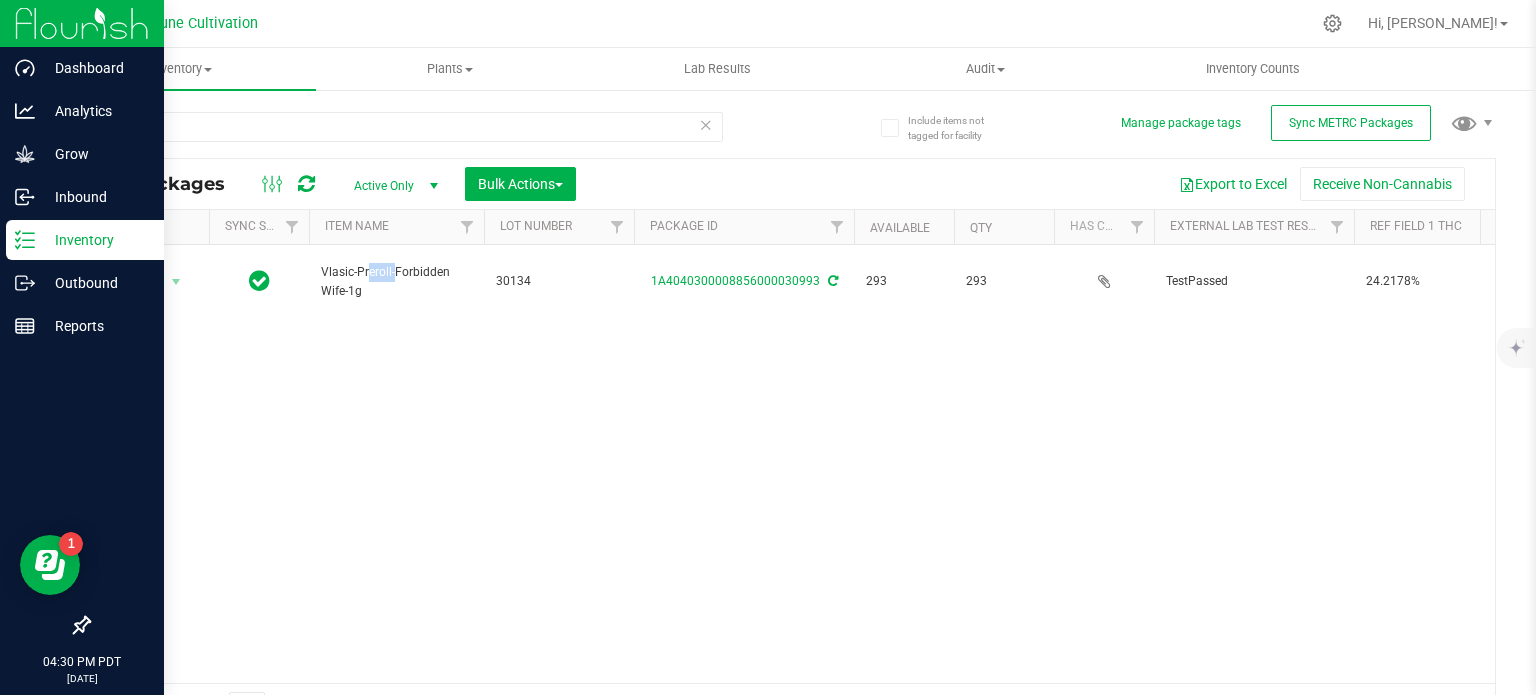 click on "Vlasic-Preroll-Forbidden Wife-1g" at bounding box center (396, 282) 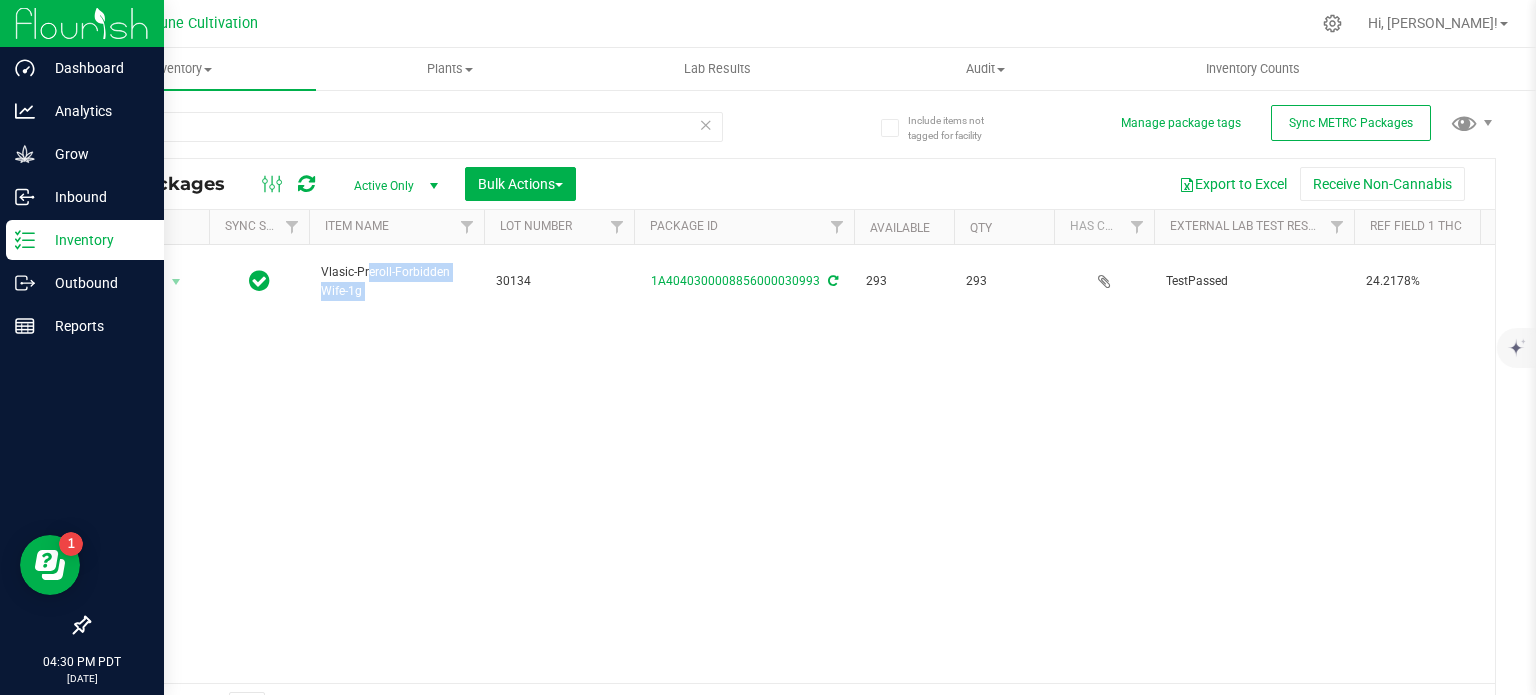 click on "Vlasic-Preroll-Forbidden Wife-1g" at bounding box center (396, 282) 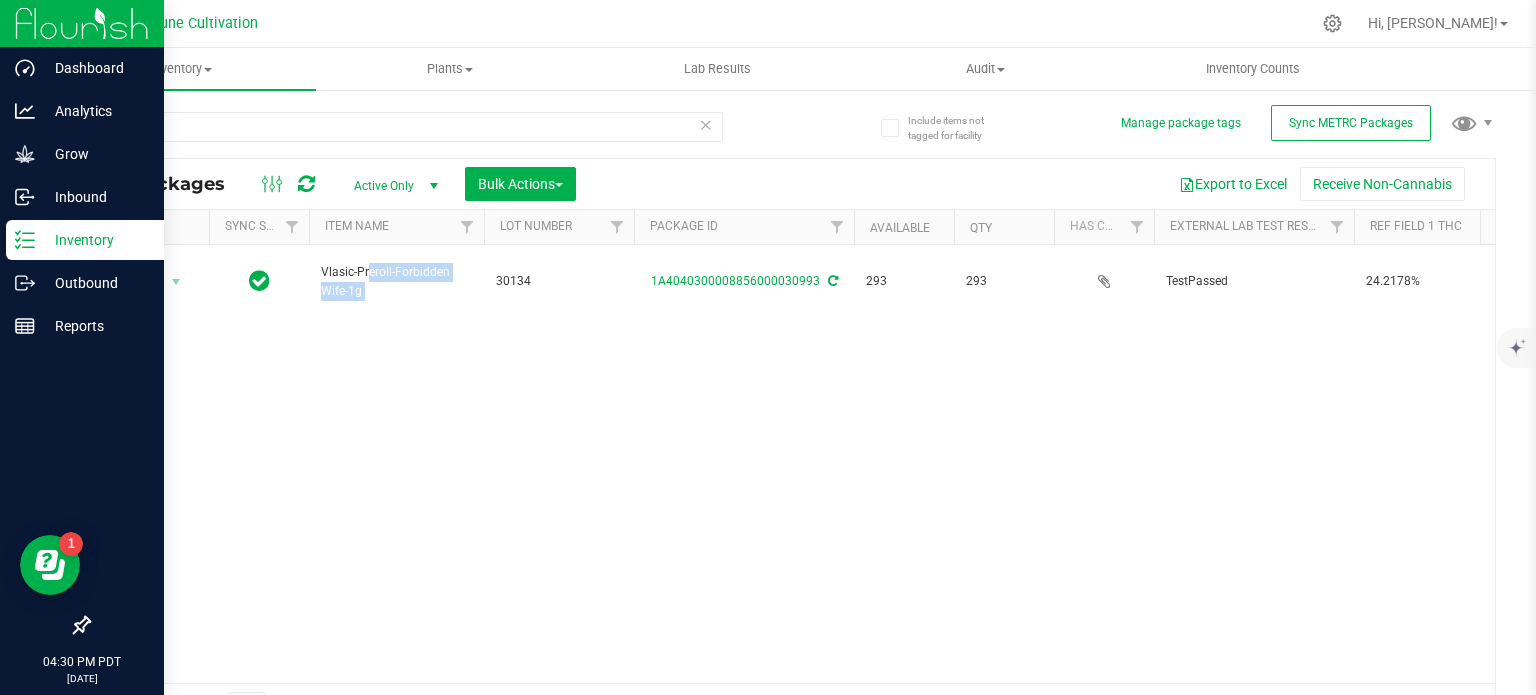copy on "Vlasic-Preroll-Forbidden Wife-1g" 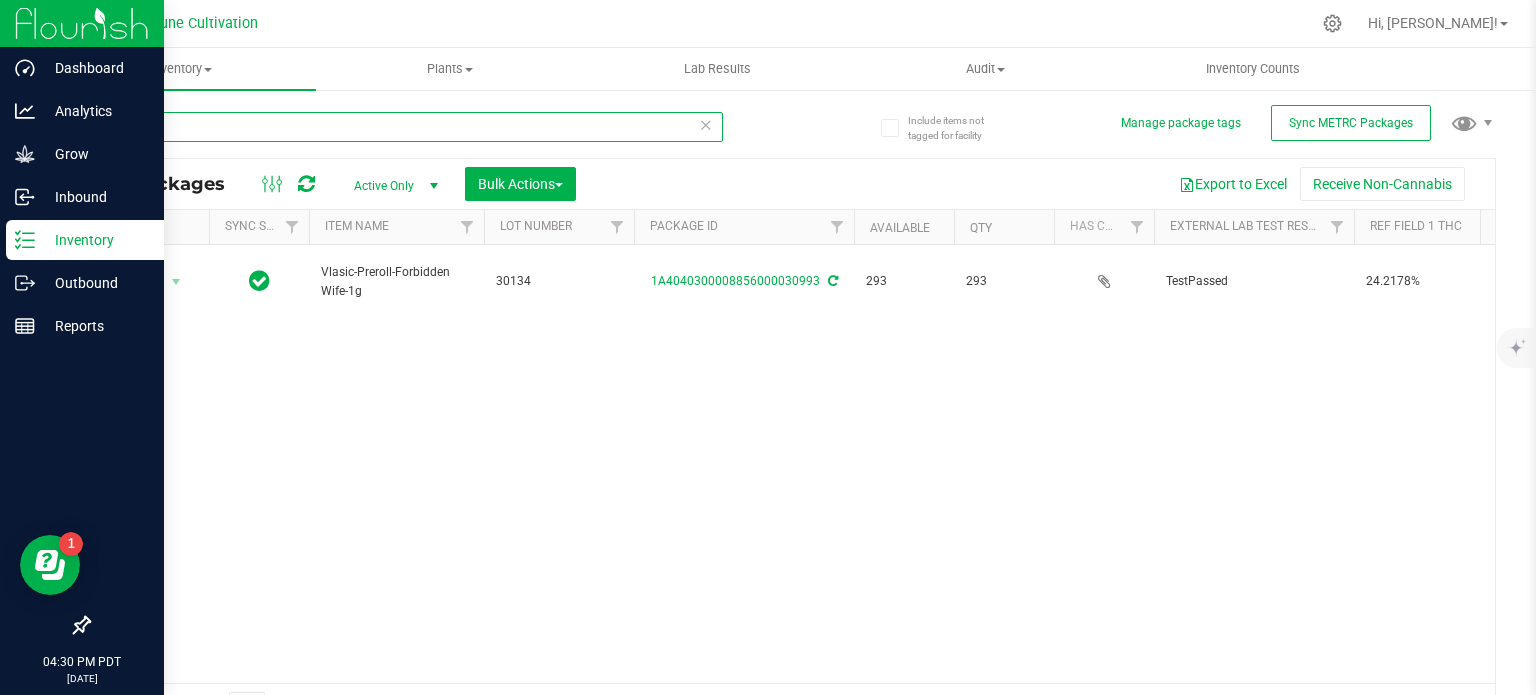 click on "30993" at bounding box center [405, 127] 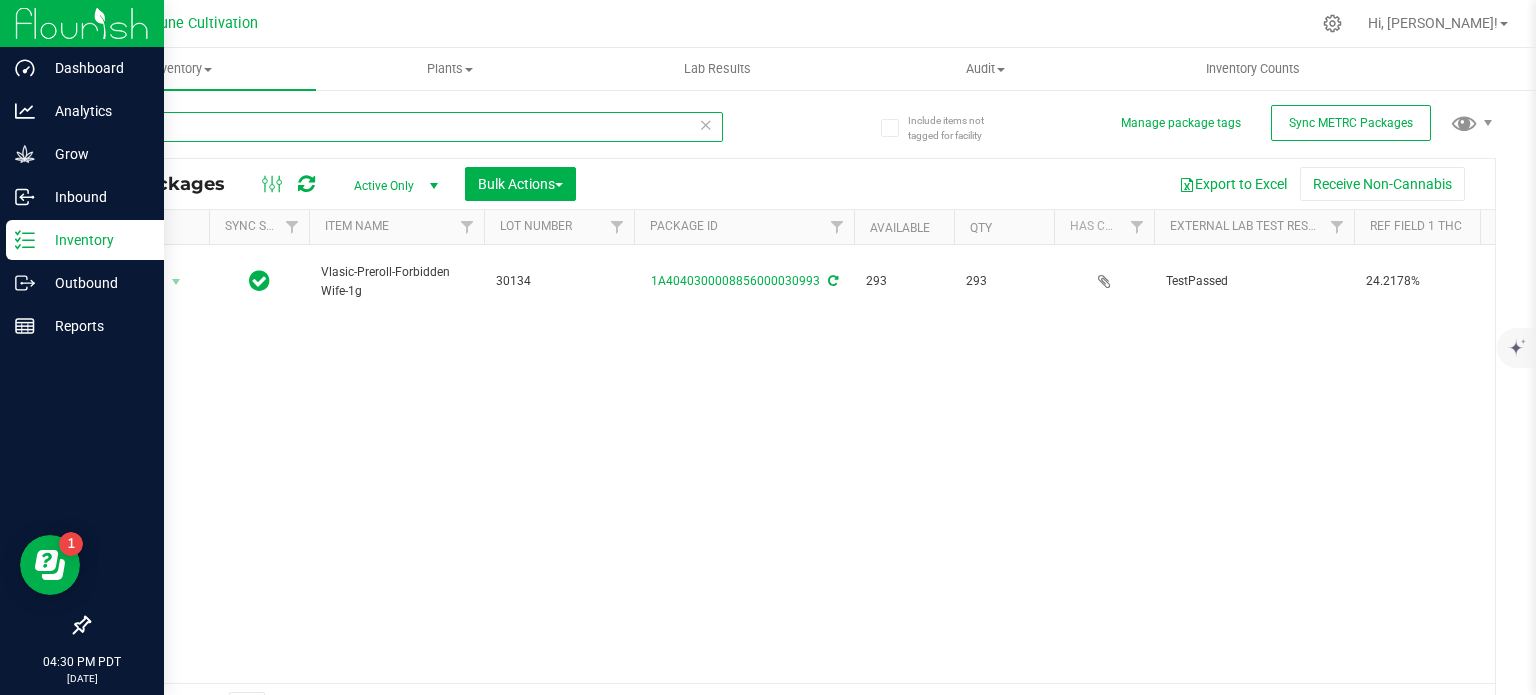 click on "30993" at bounding box center (405, 127) 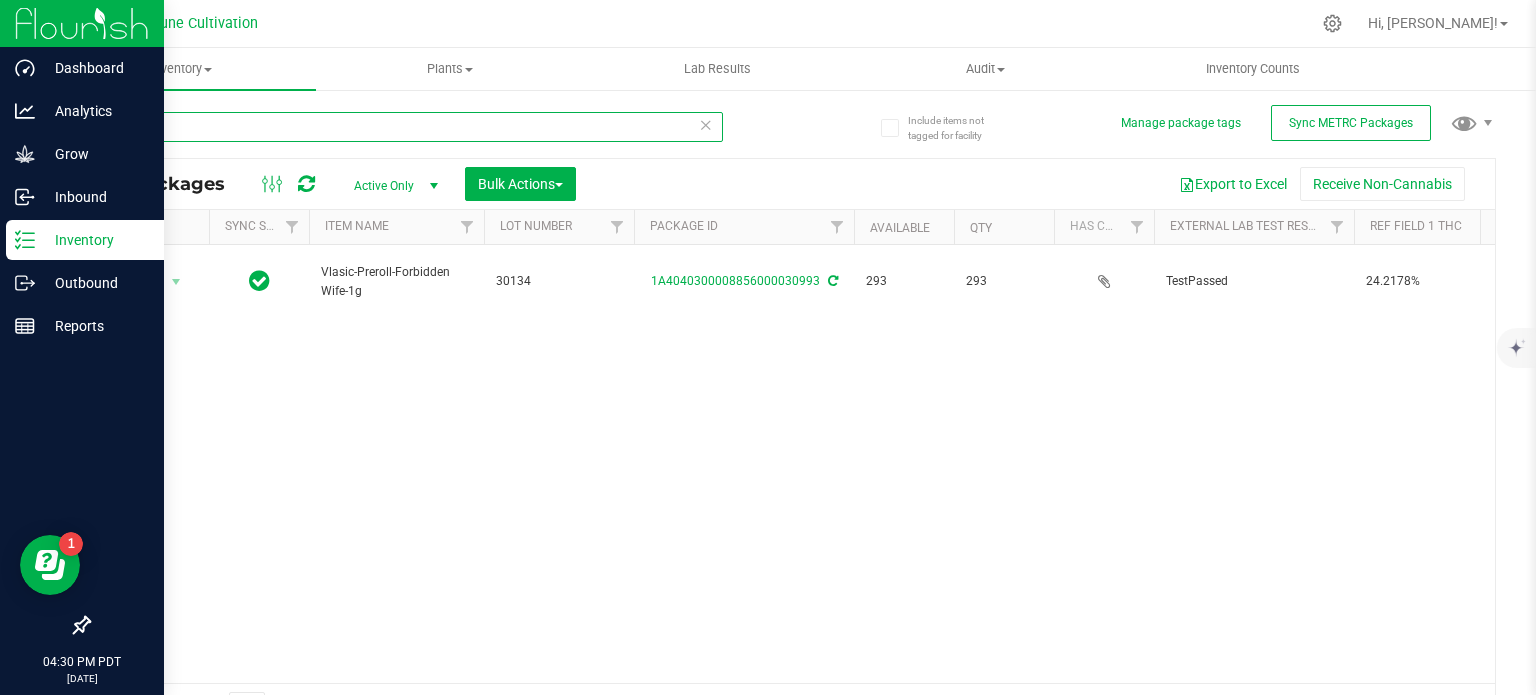 click on "30993" at bounding box center [405, 127] 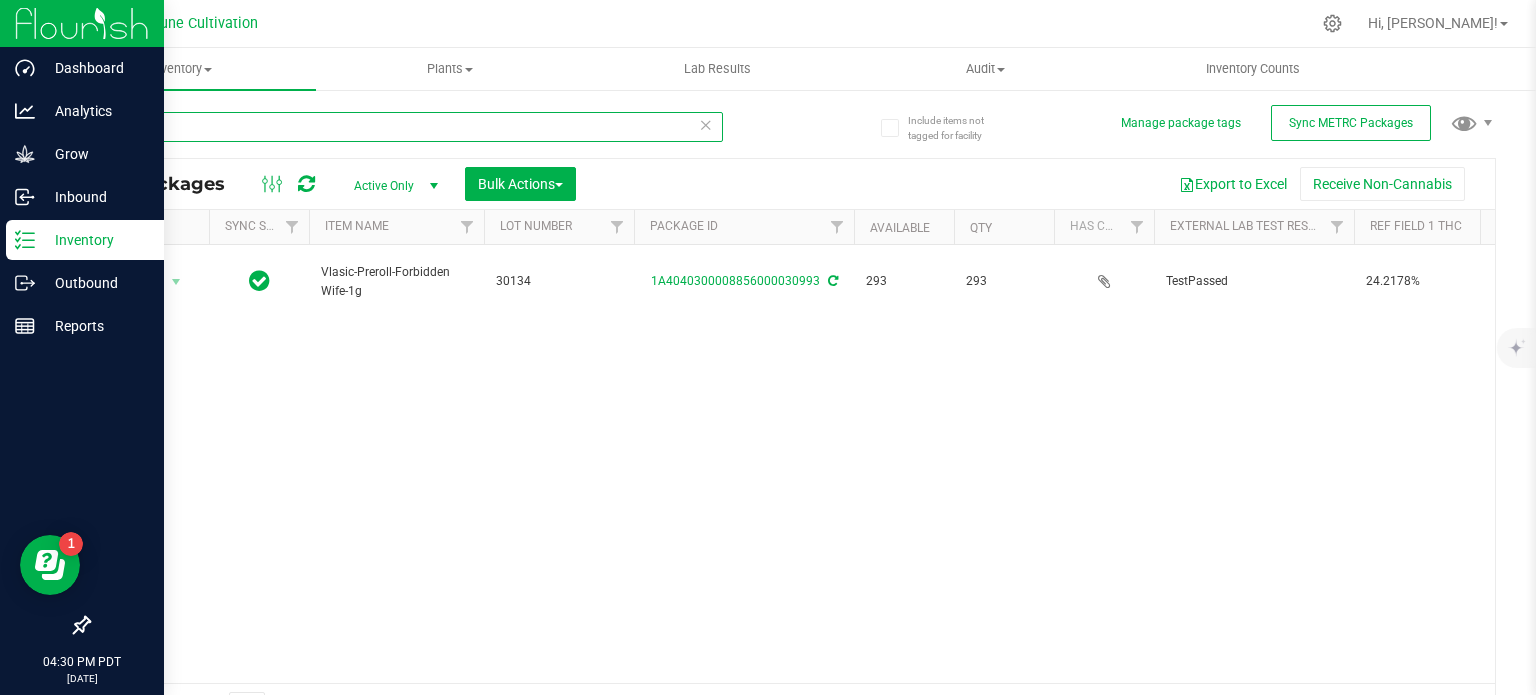 paste on "29042" 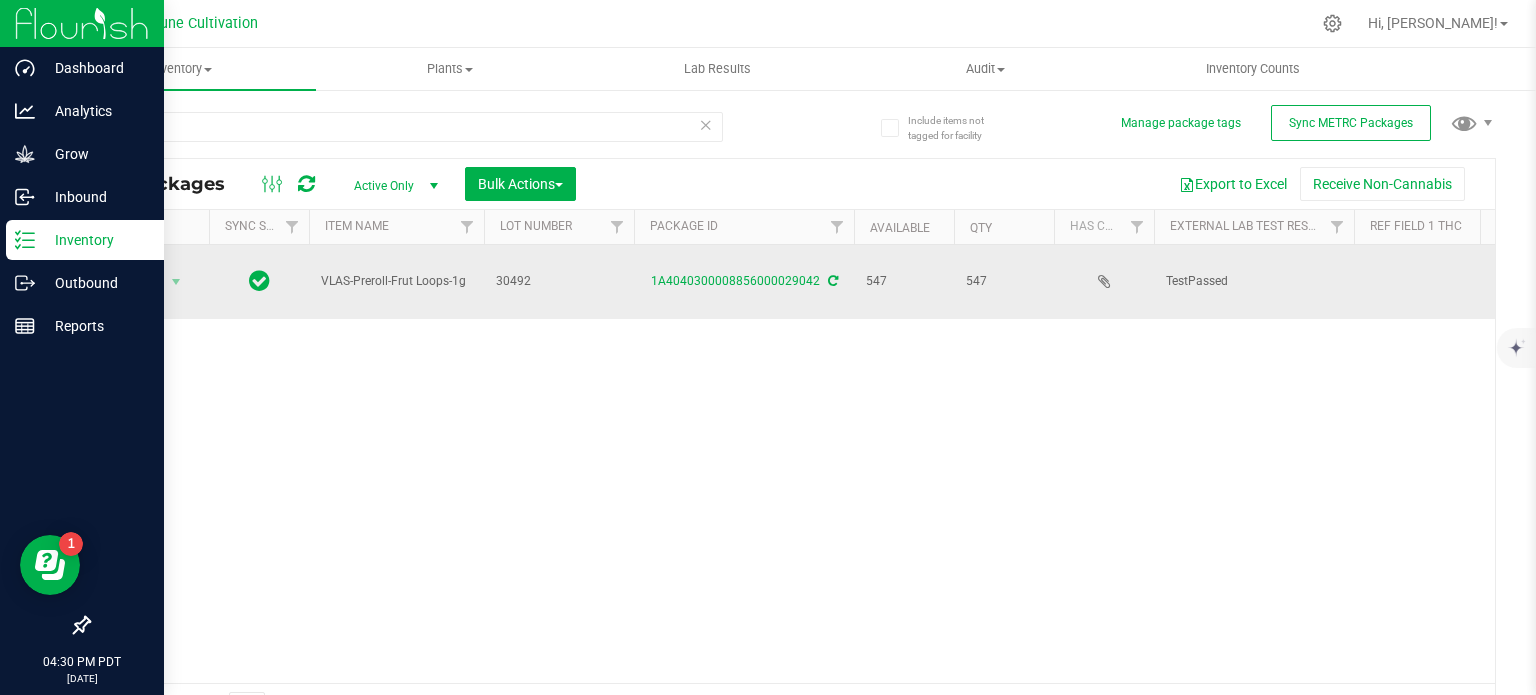 click on "VLAS-Preroll-Frut Loops-1g" at bounding box center [396, 281] 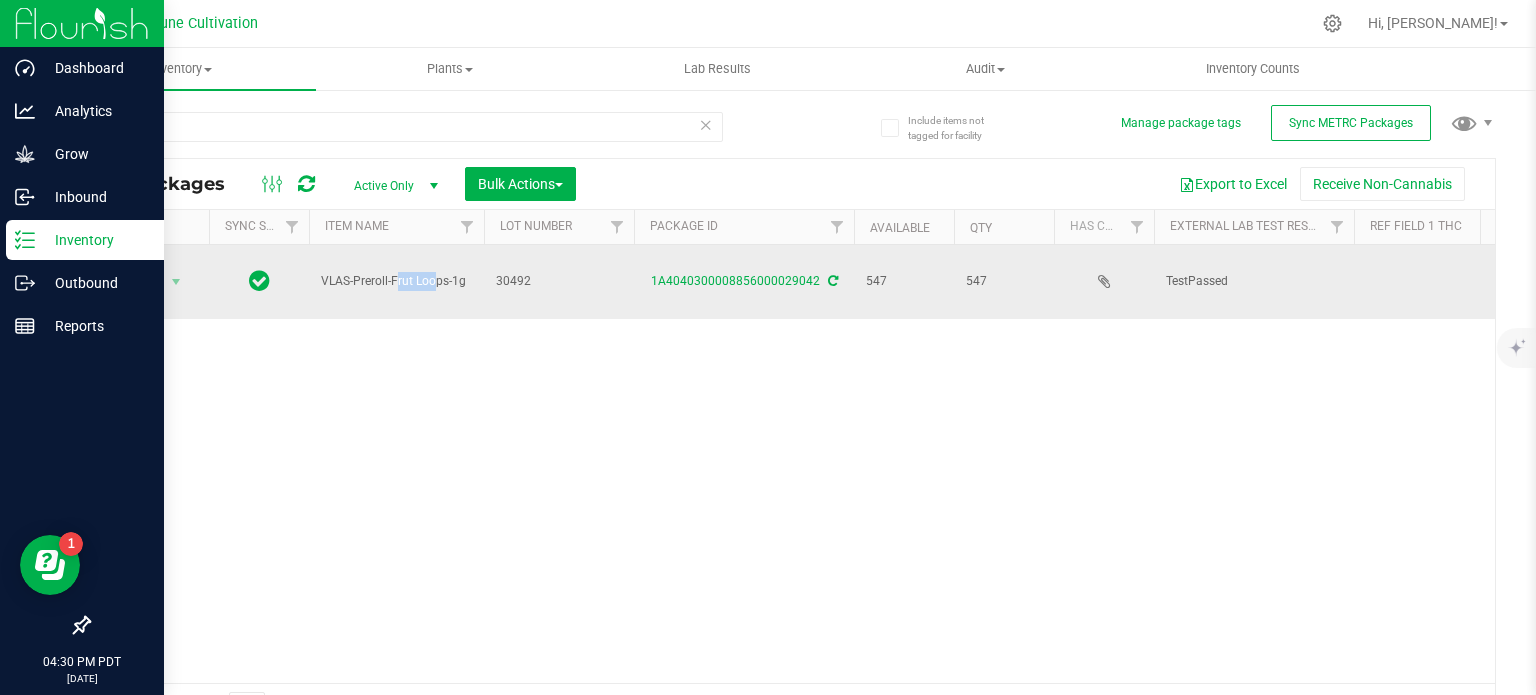 click on "VLAS-Preroll-Frut Loops-1g" at bounding box center [396, 281] 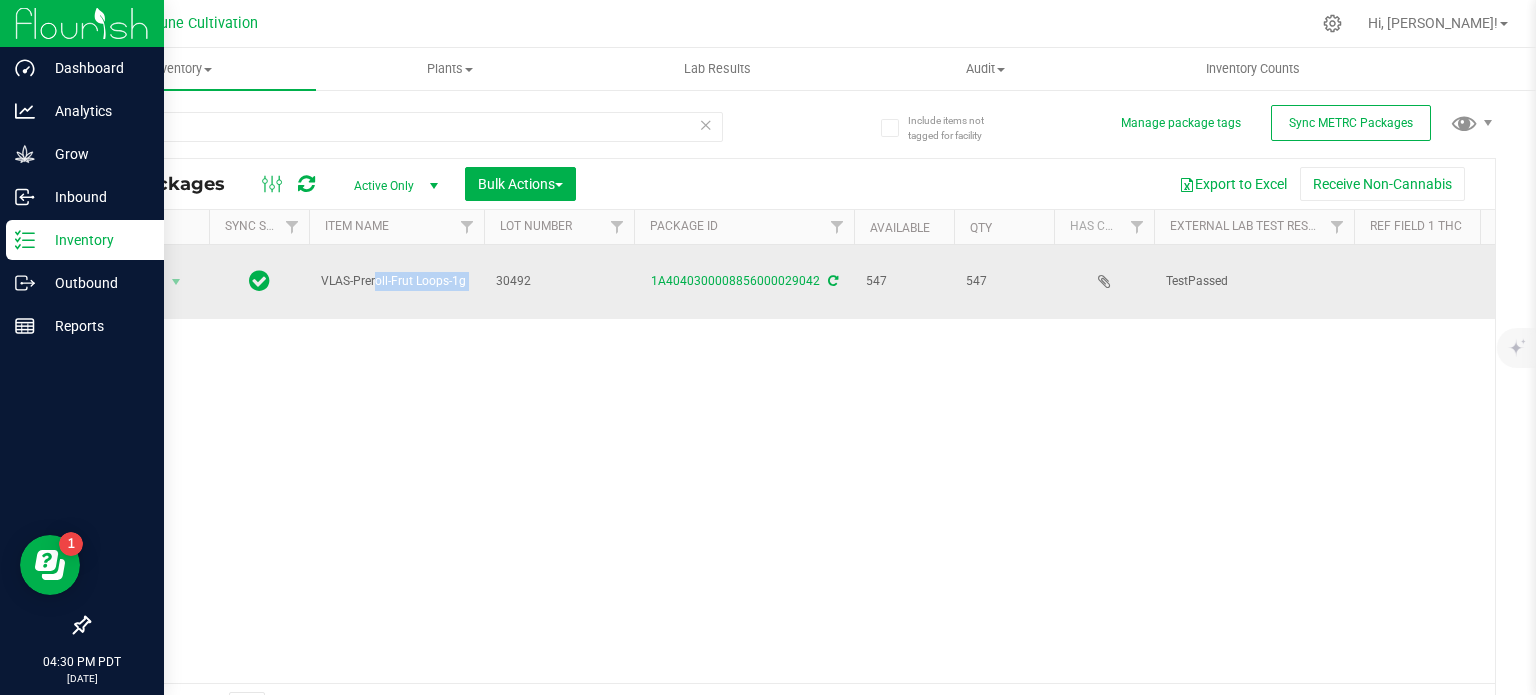 click on "VLAS-Preroll-Frut Loops-1g" at bounding box center (396, 281) 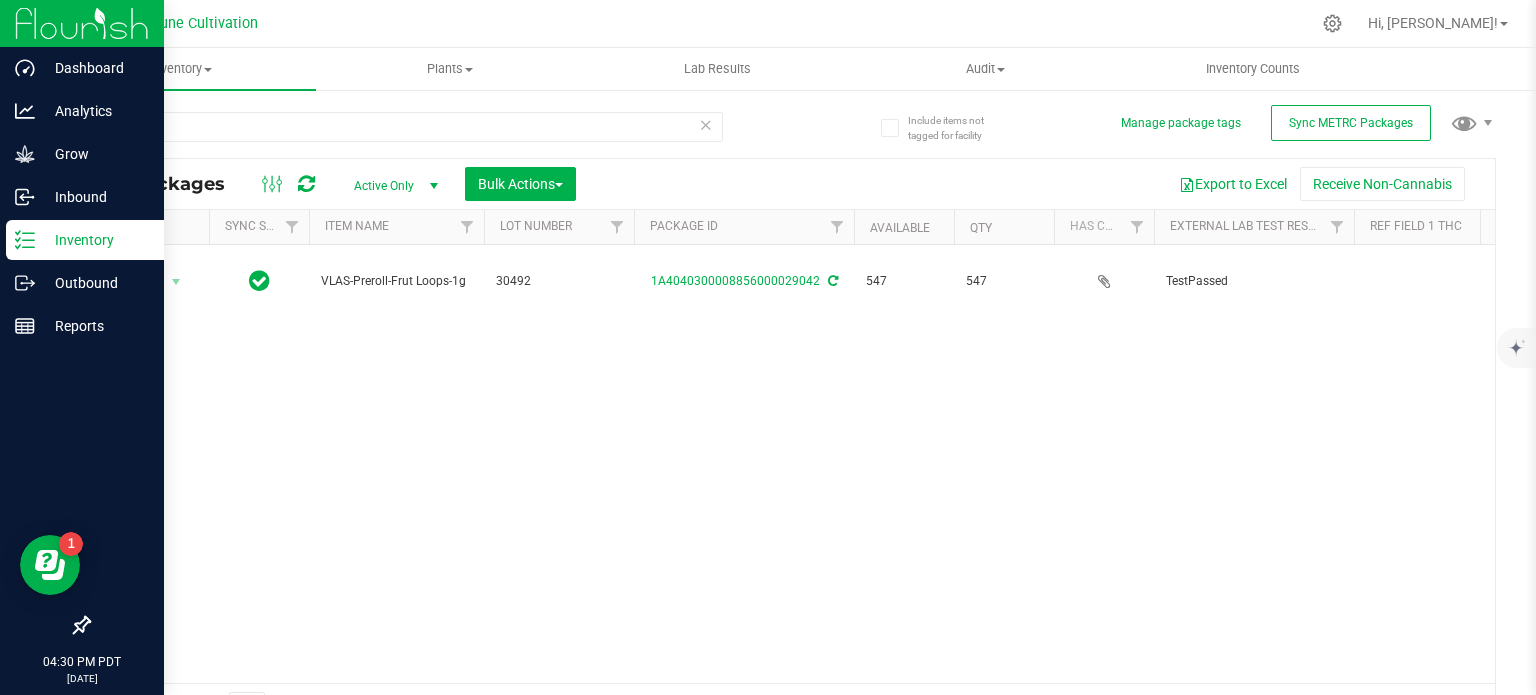 click on "29042" at bounding box center (405, 135) 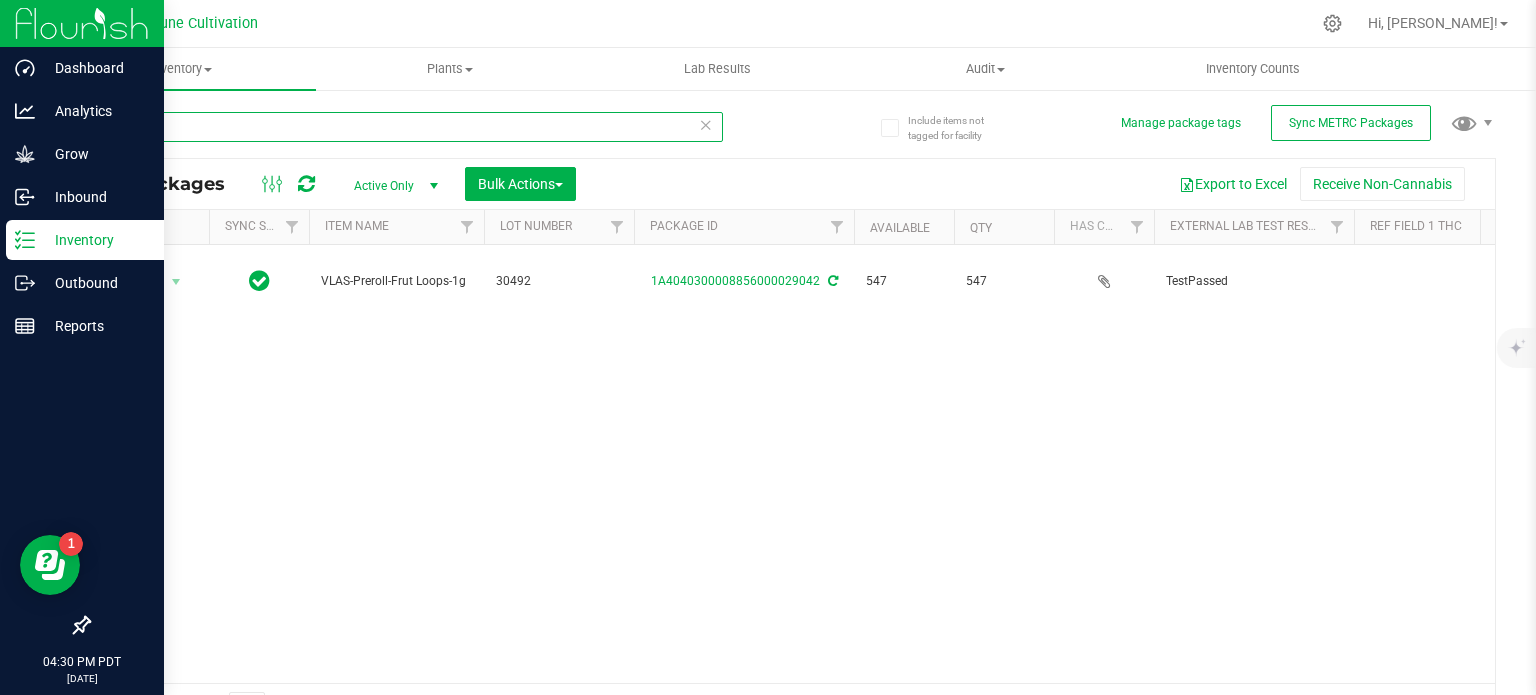 click on "29042" at bounding box center (405, 127) 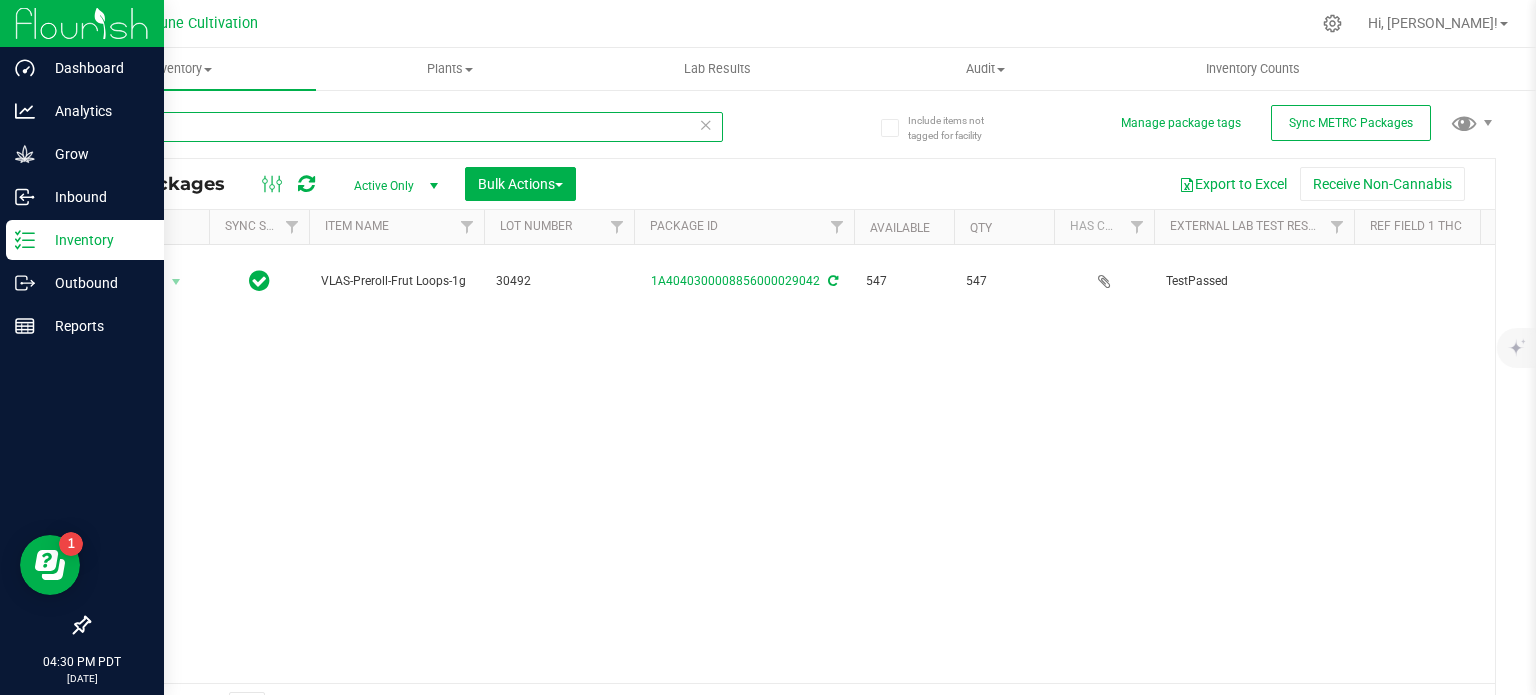 click on "29042" at bounding box center (405, 127) 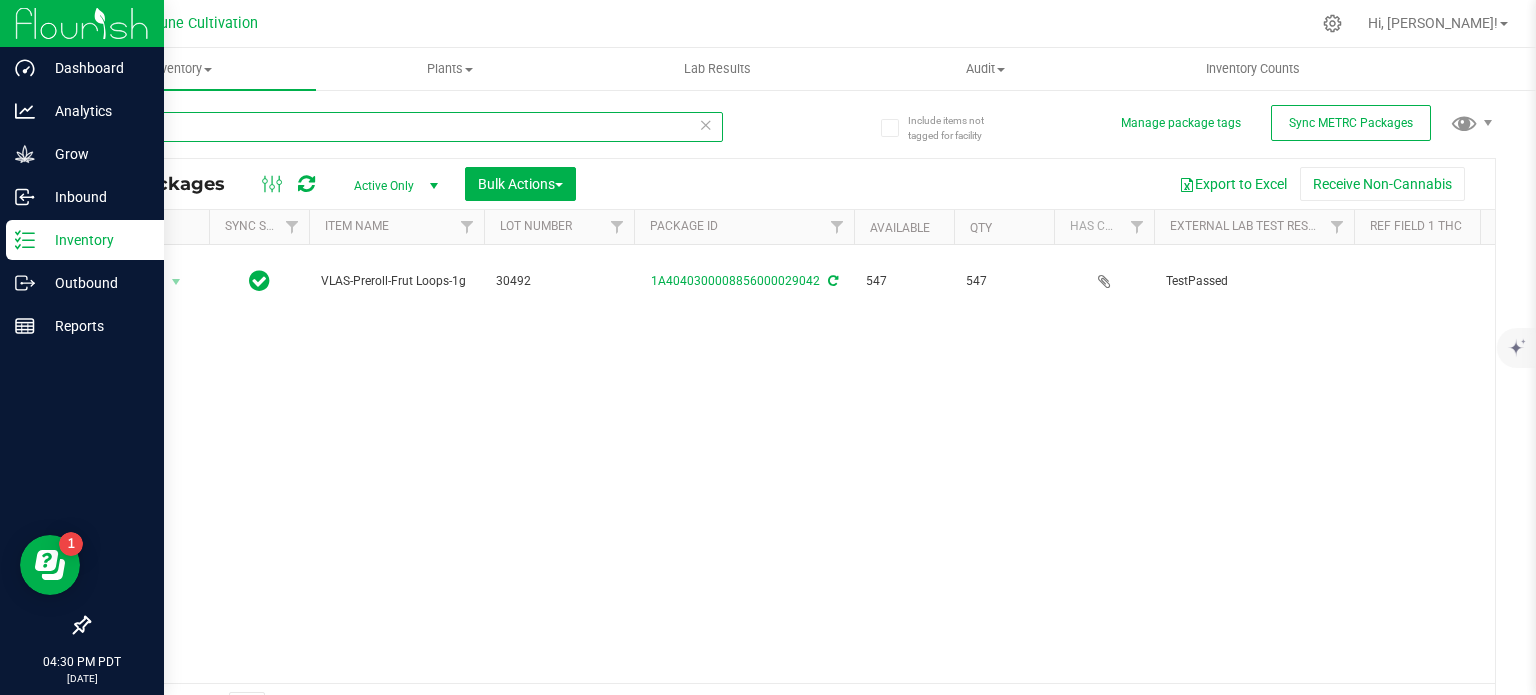 click on "29042" at bounding box center [405, 127] 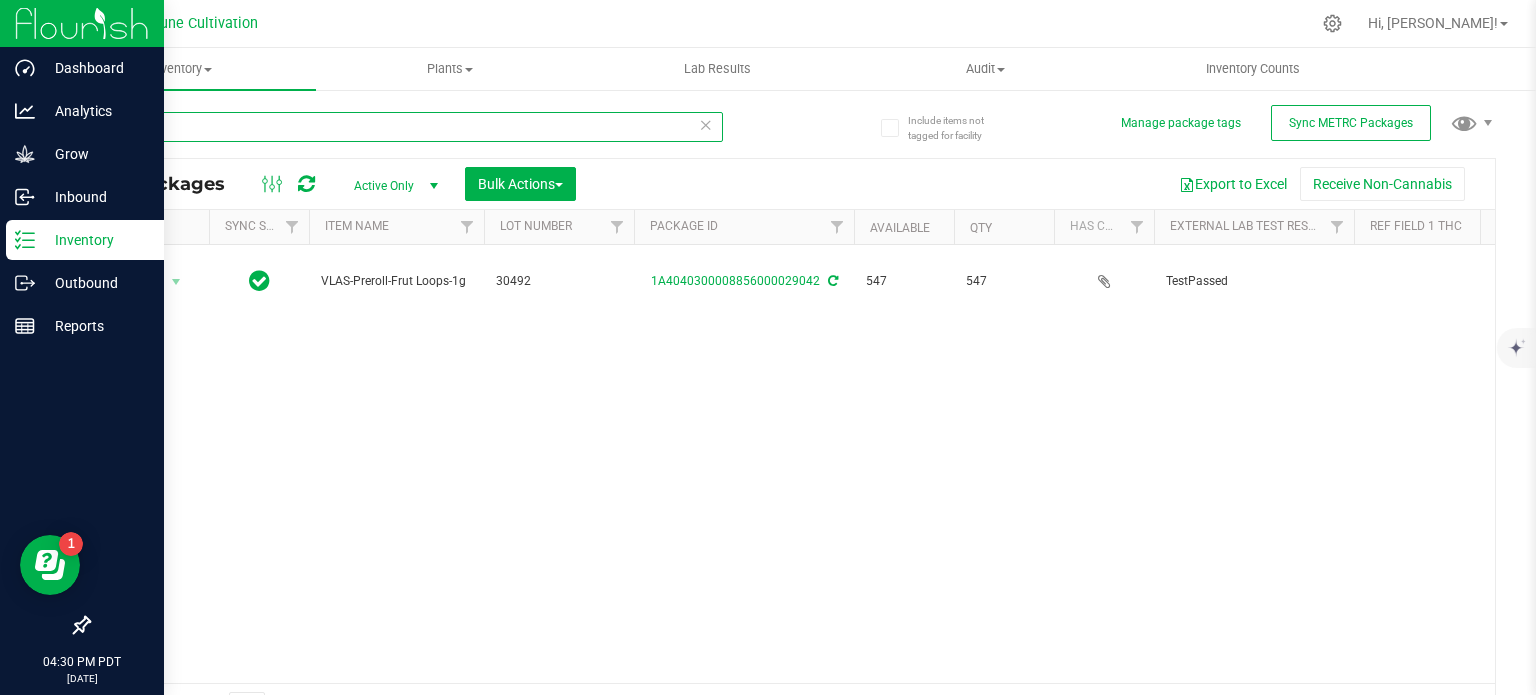 paste on "57" 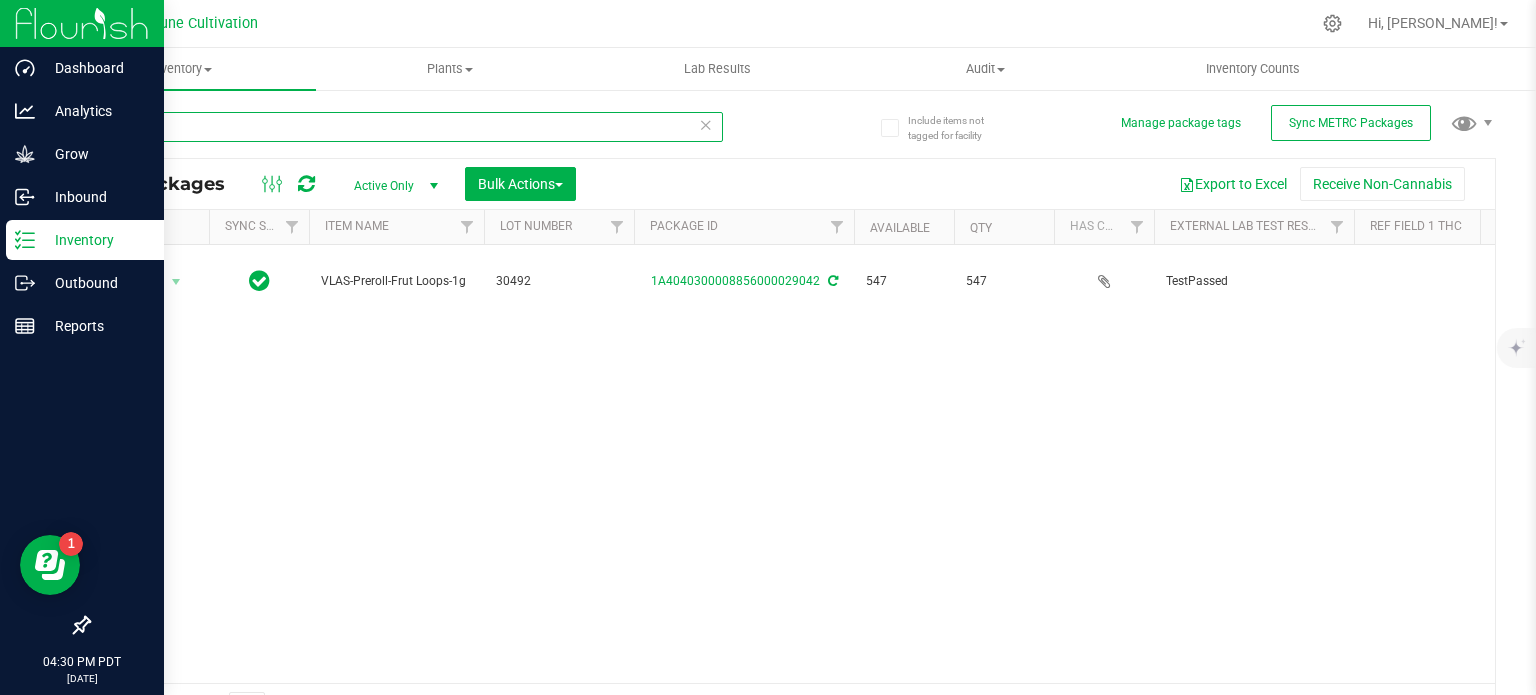 click on "29057" at bounding box center [405, 127] 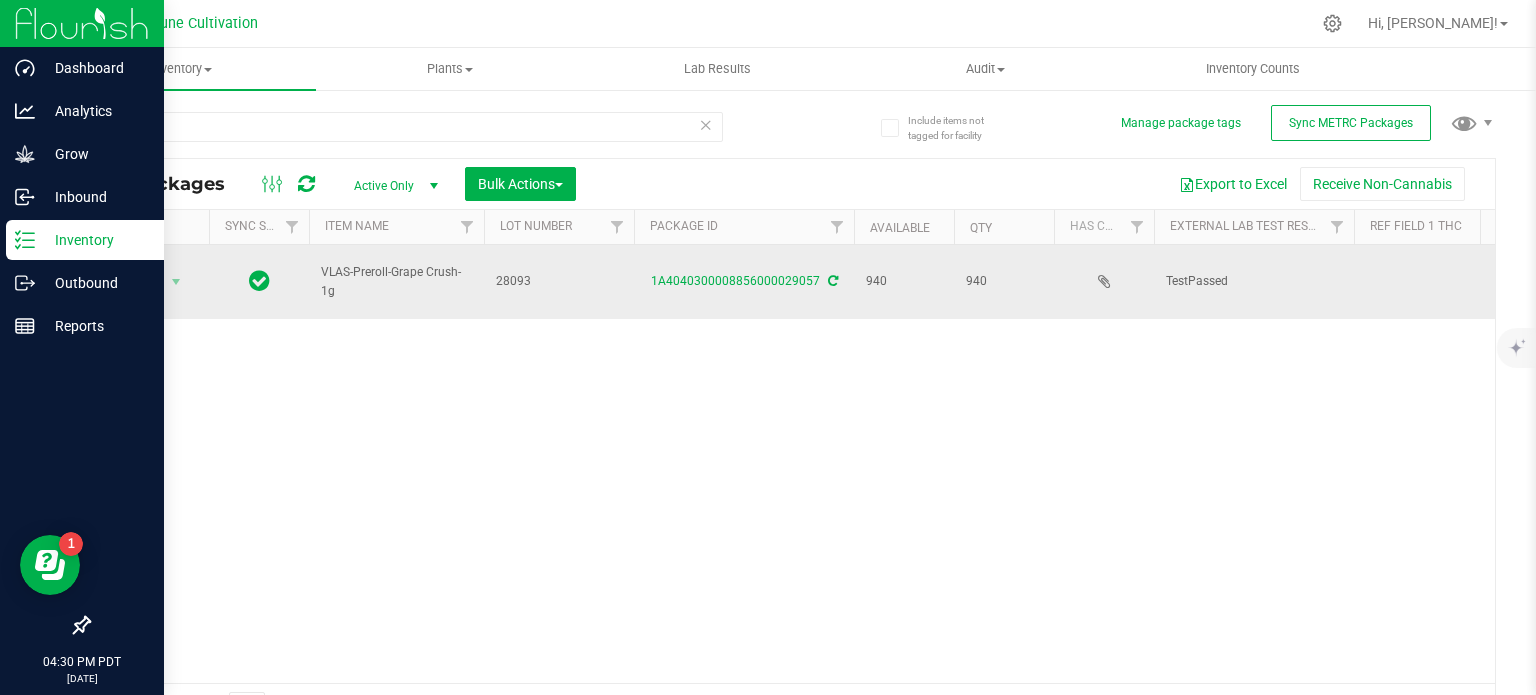 click on "VLAS-Preroll-Grape Crush-1g" at bounding box center [396, 282] 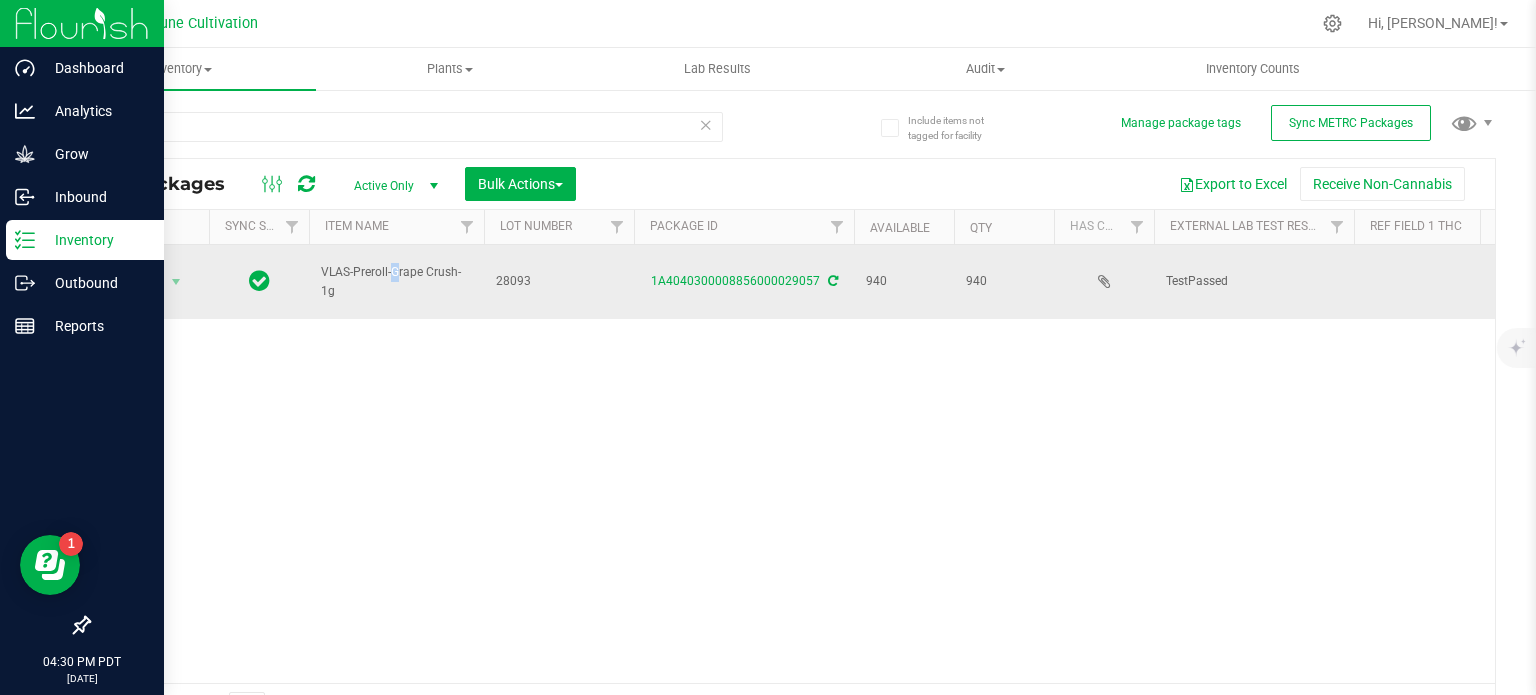 click on "VLAS-Preroll-Grape Crush-1g" at bounding box center (396, 282) 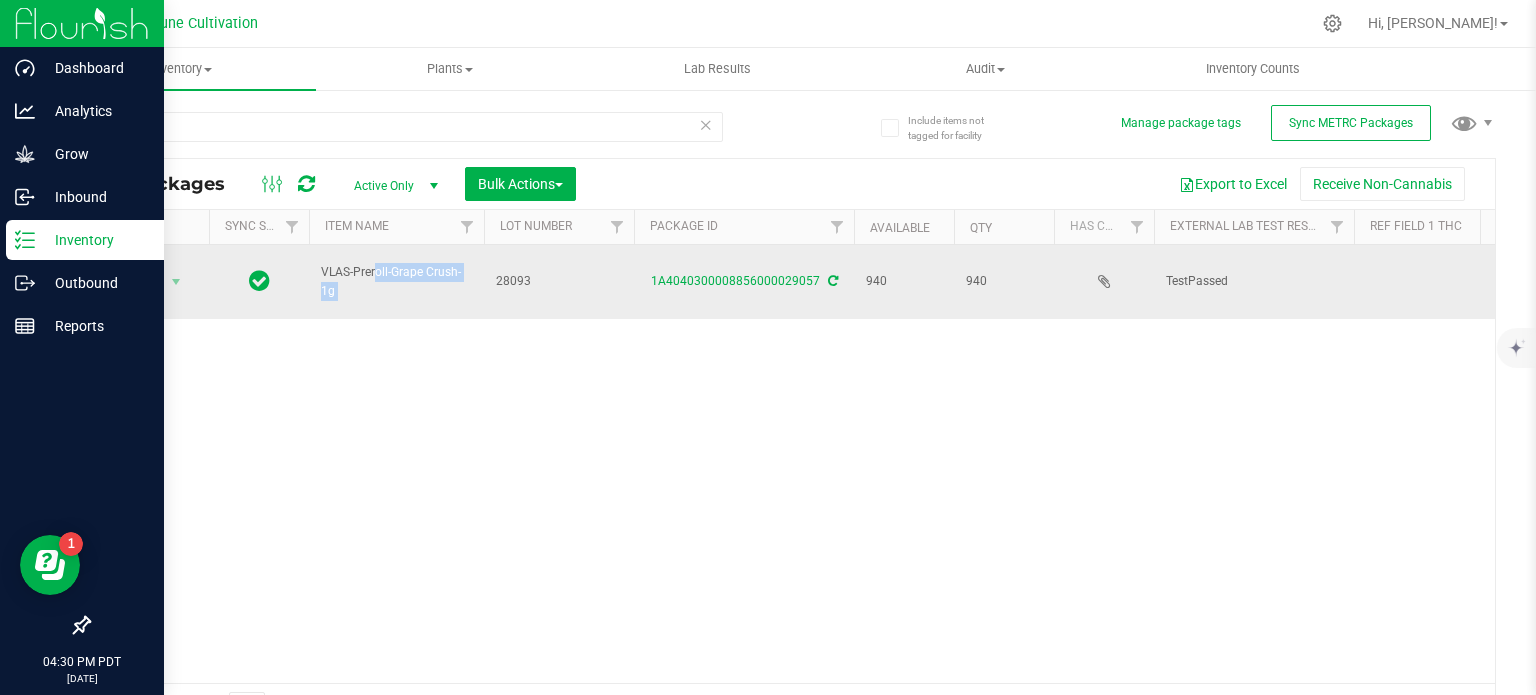 click on "VLAS-Preroll-Grape Crush-1g" at bounding box center [396, 282] 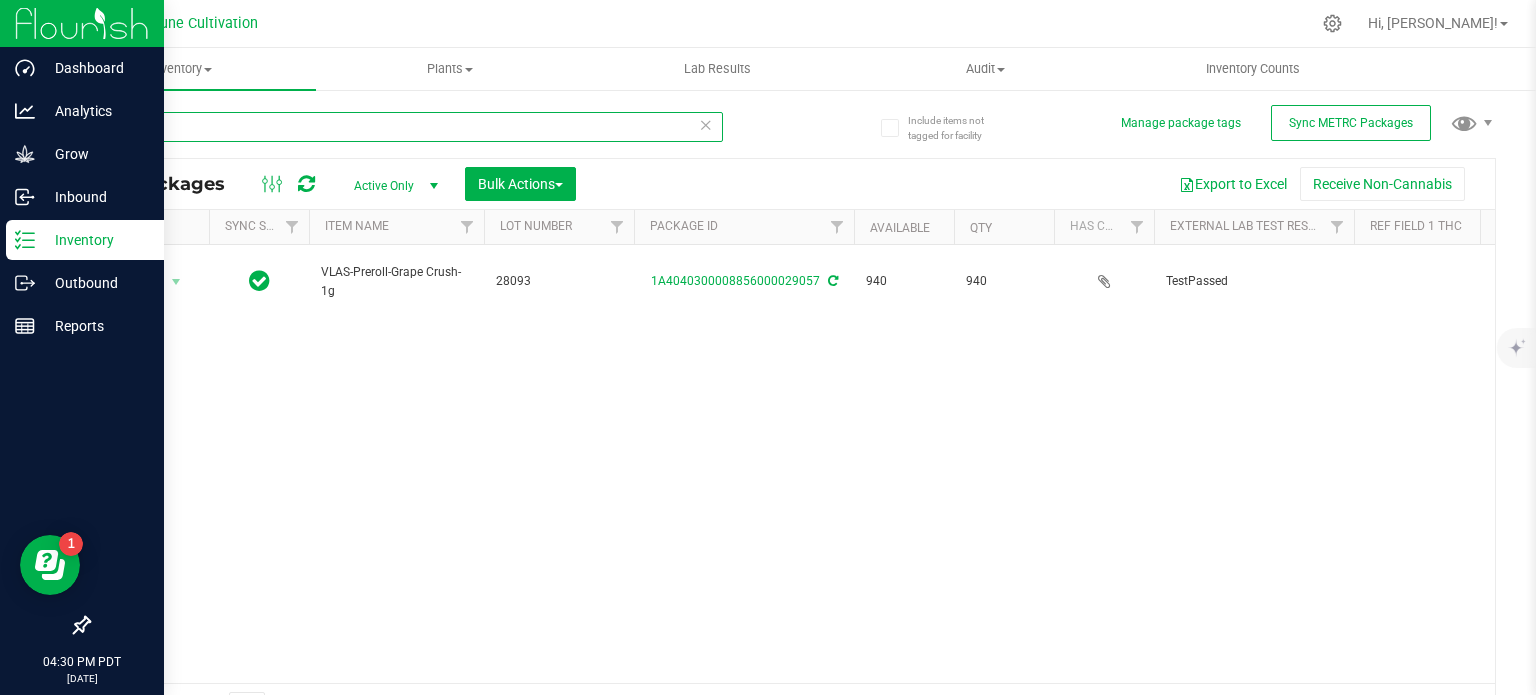 click on "29057" at bounding box center [405, 127] 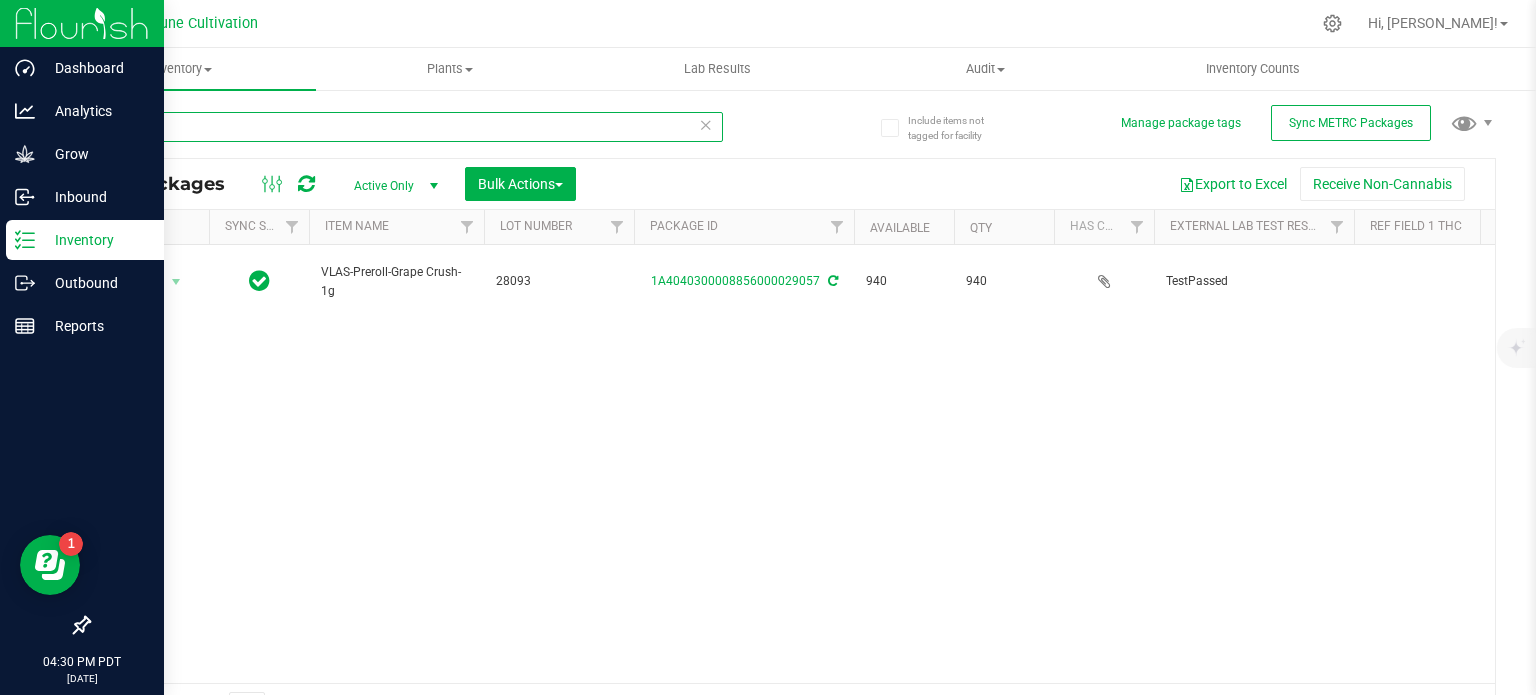 click on "29057" at bounding box center (405, 127) 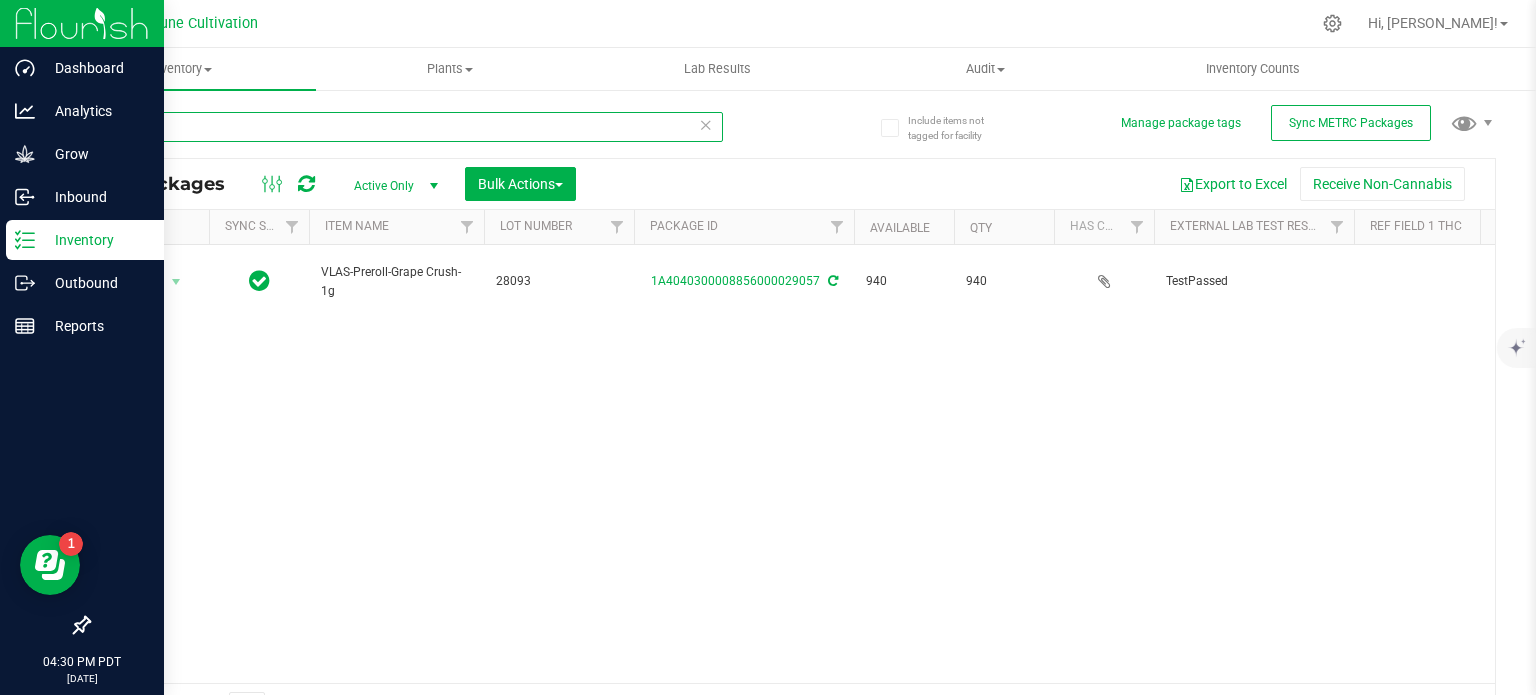 paste on "30995" 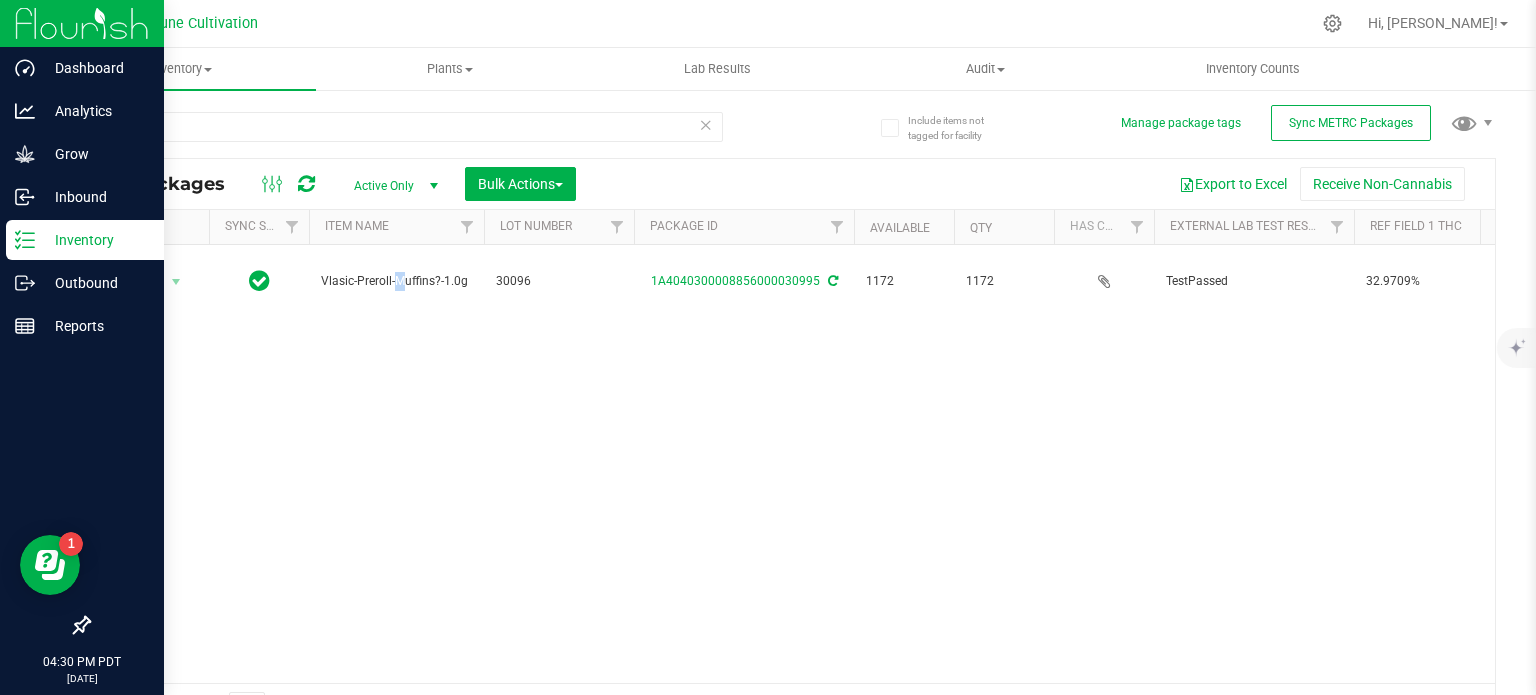 click on "Vlasic-Preroll-Muffins?-1.0g" at bounding box center (396, 281) 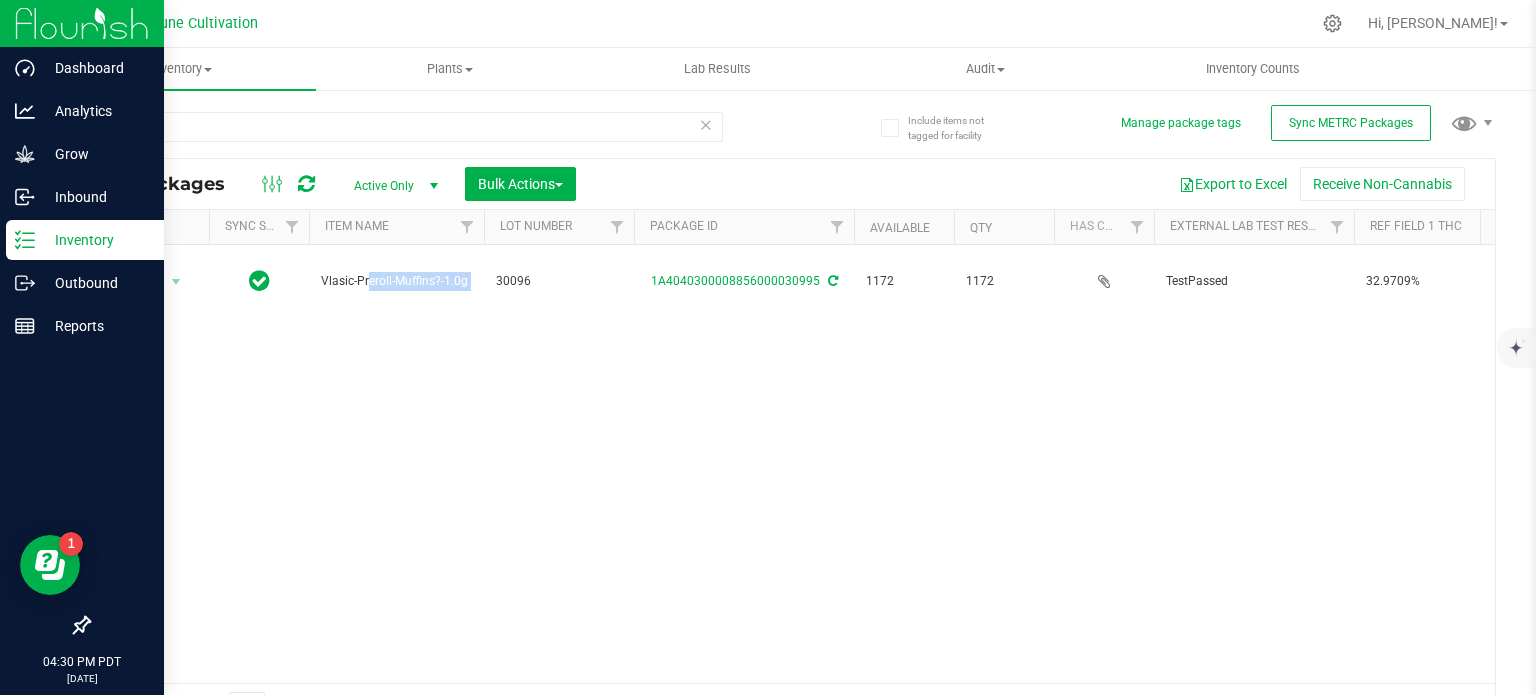 click on "Vlasic-Preroll-Muffins?-1.0g" at bounding box center [396, 281] 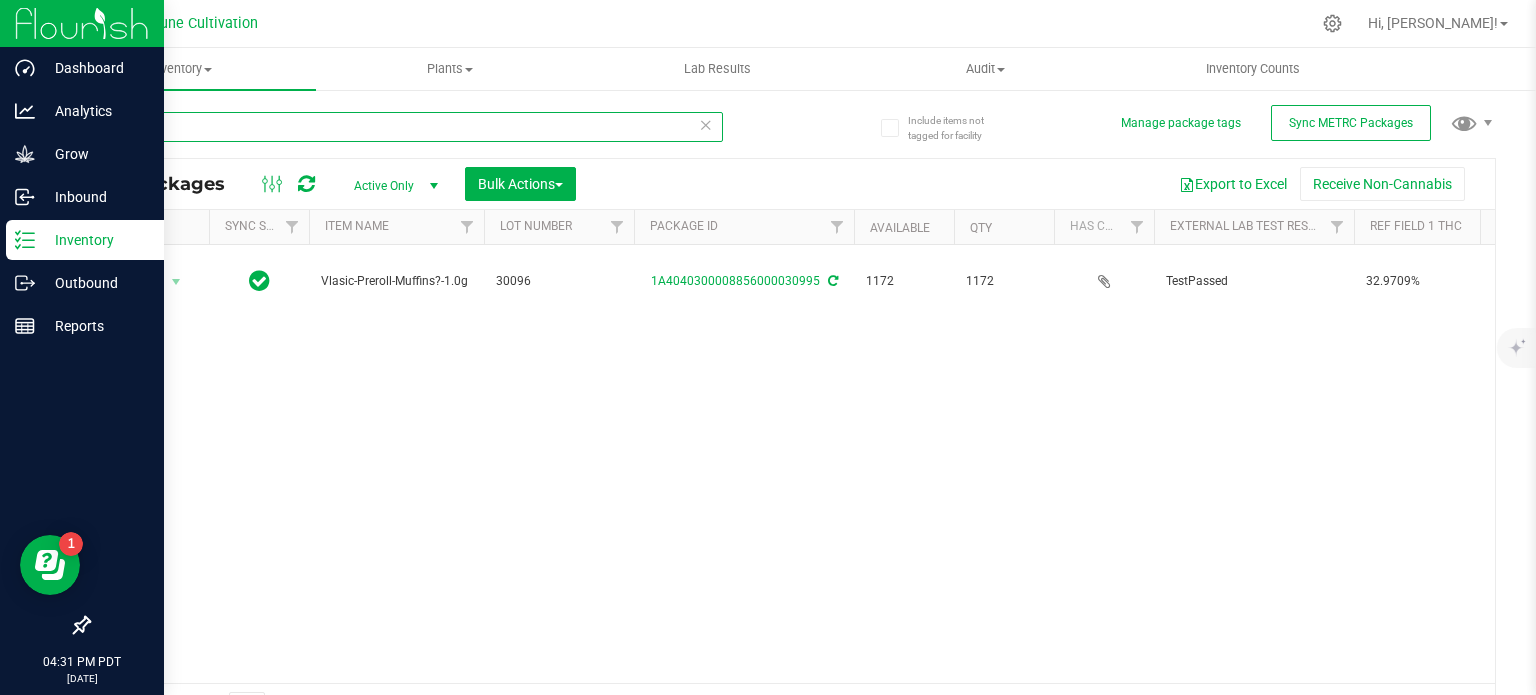 click on "30995" at bounding box center (405, 127) 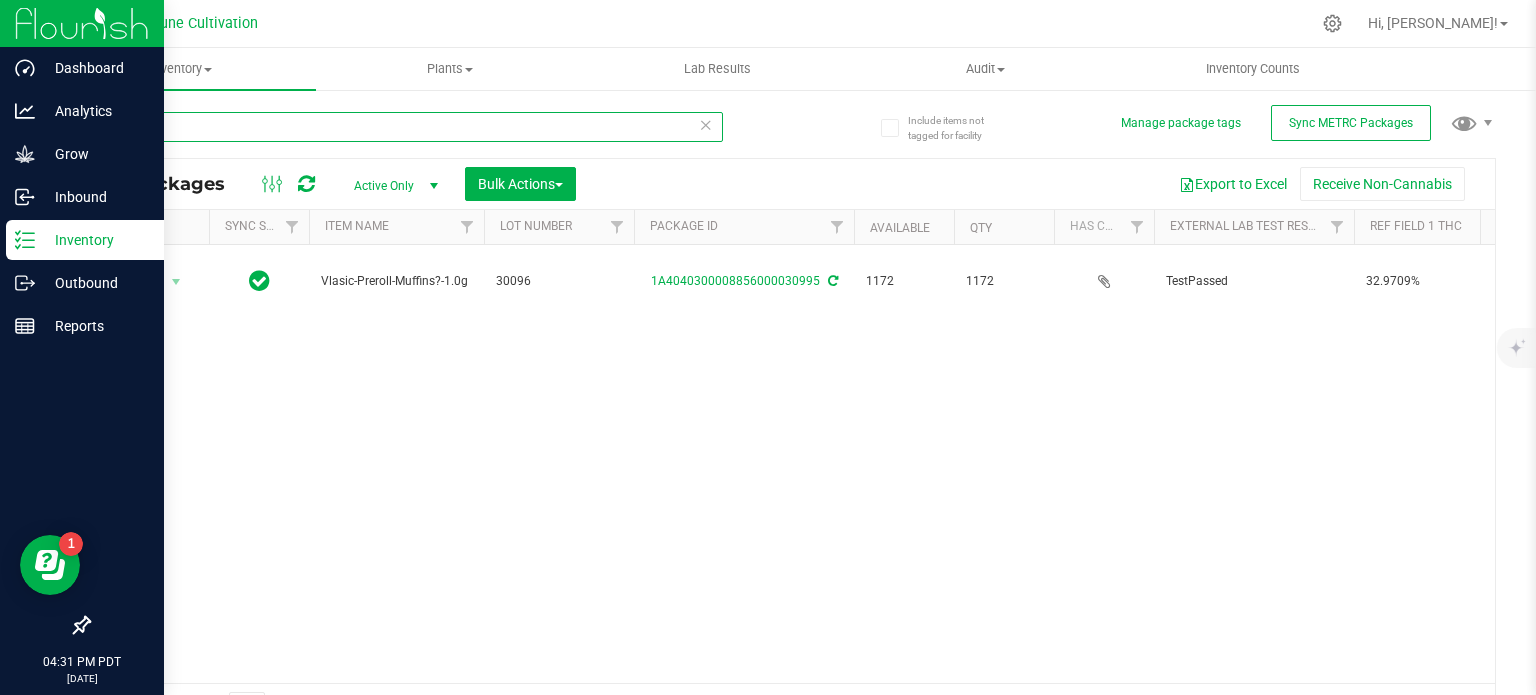 click on "30995" at bounding box center [405, 127] 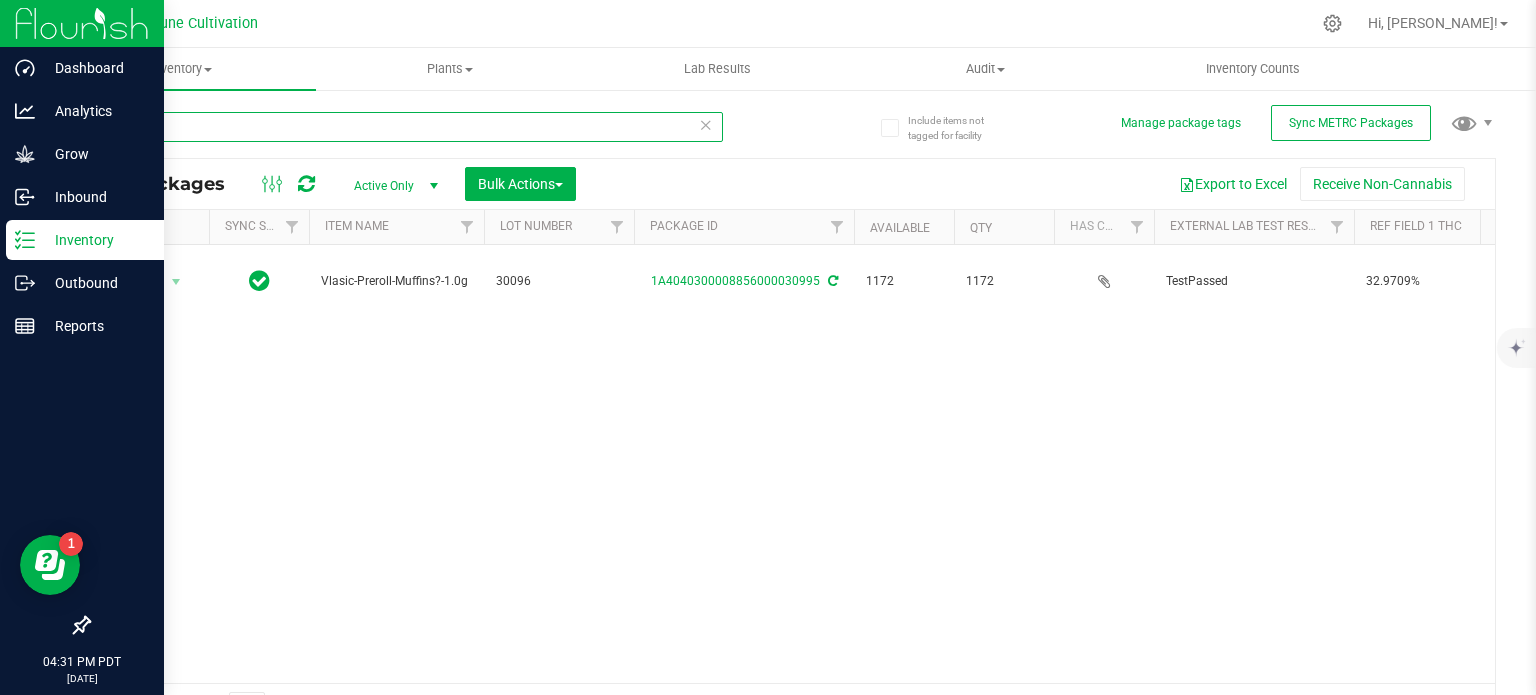 click on "30995" at bounding box center (405, 127) 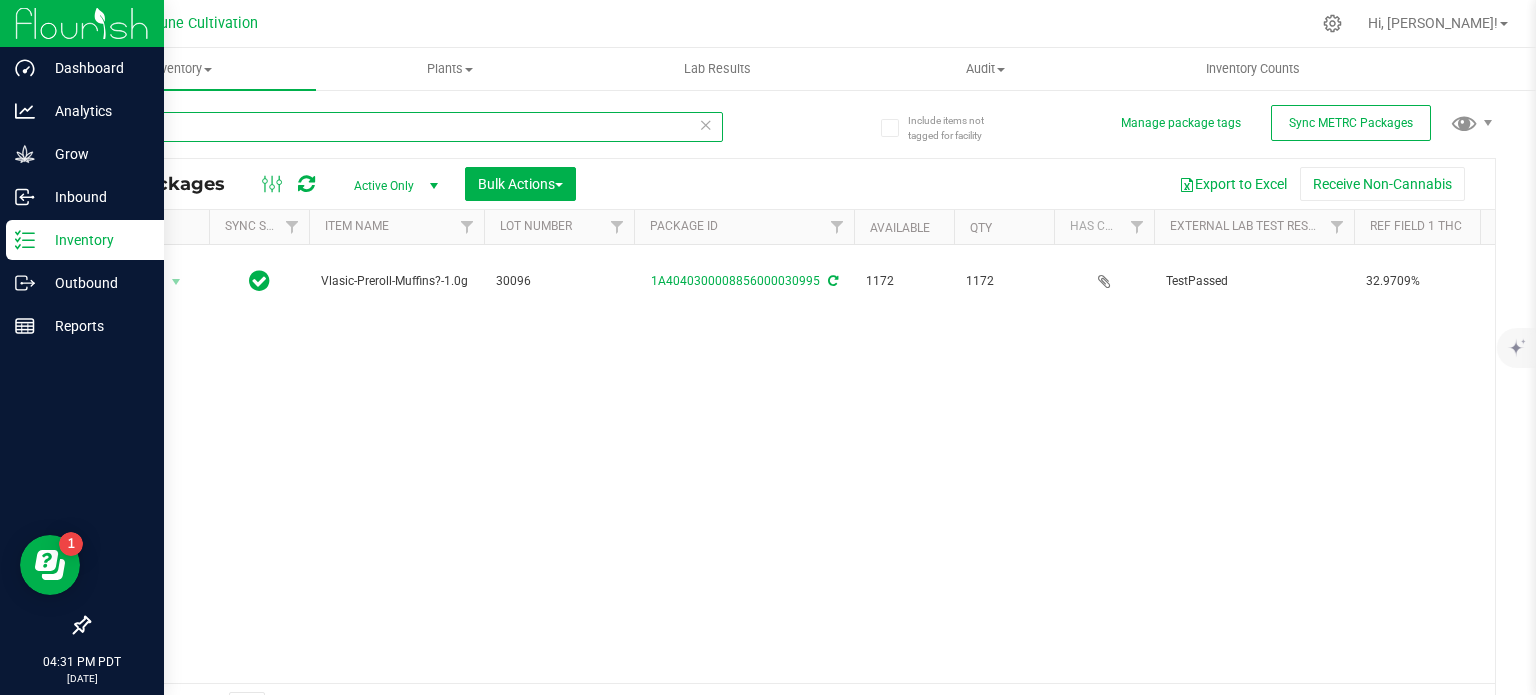 paste on "29043" 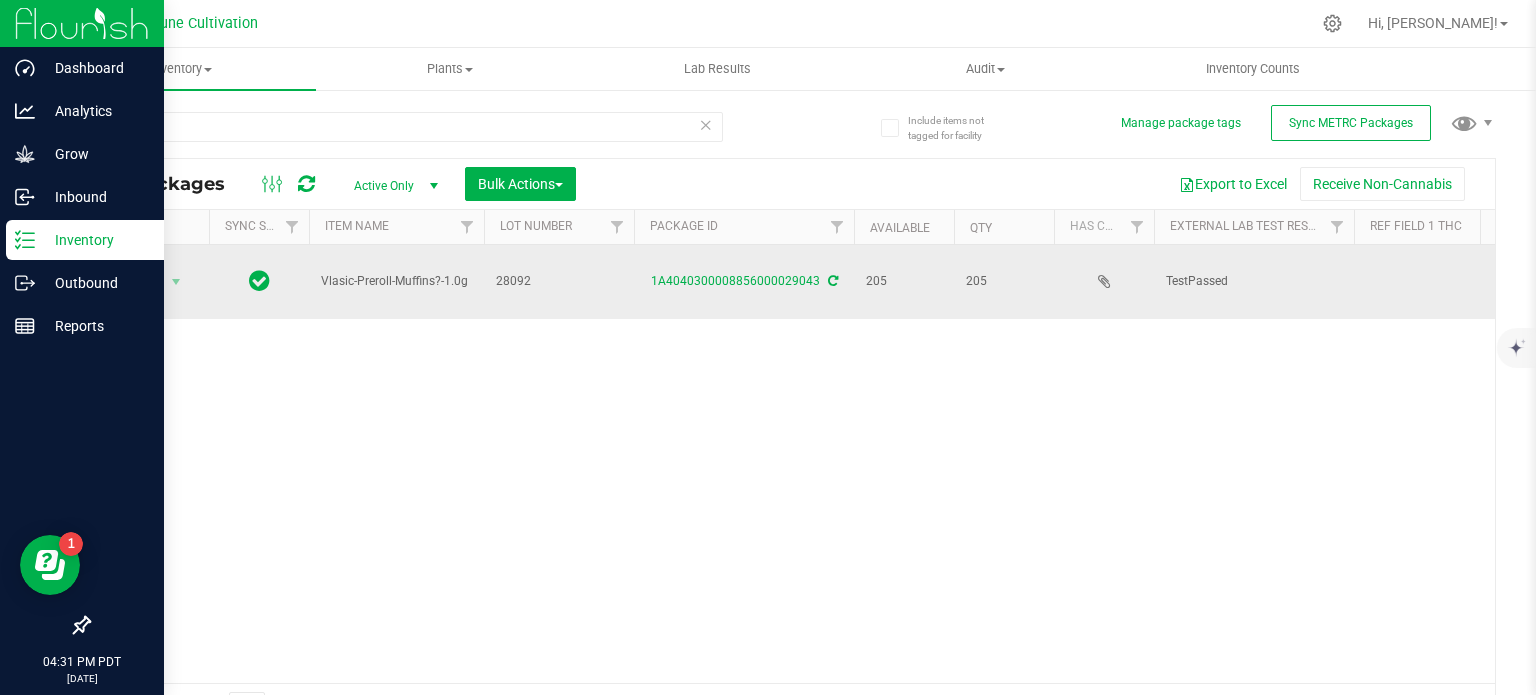 click on "Vlasic-Preroll-Muffins?-1.0g" at bounding box center [396, 281] 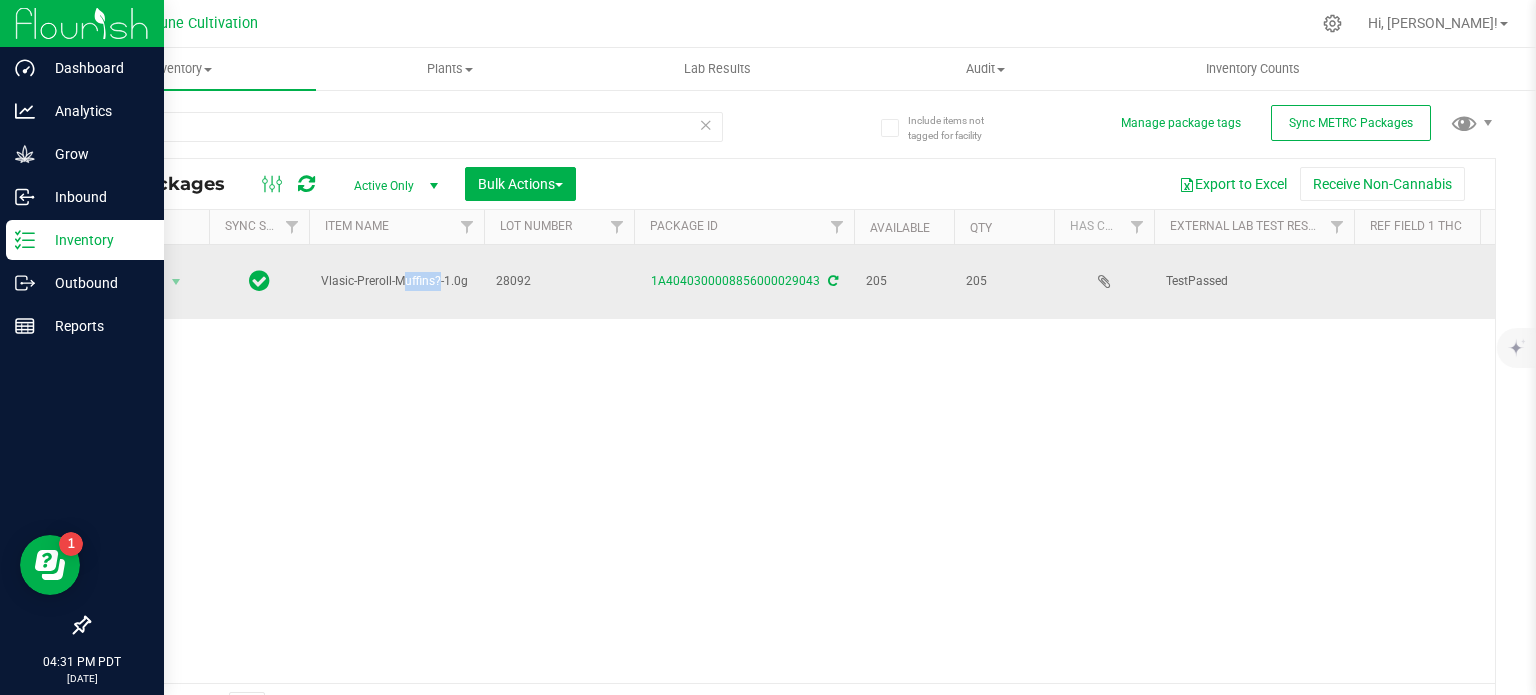 click on "Vlasic-Preroll-Muffins?-1.0g" at bounding box center (396, 281) 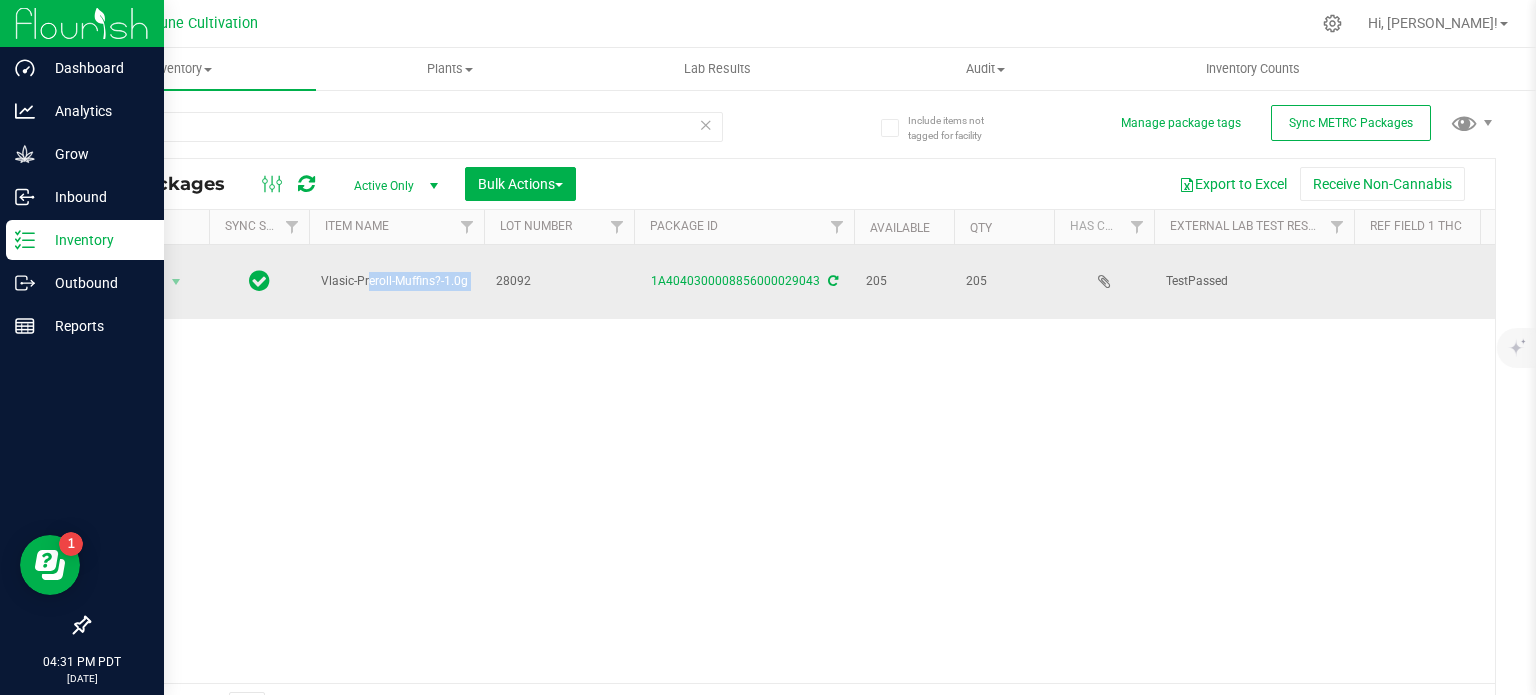 click on "Vlasic-Preroll-Muffins?-1.0g" at bounding box center [396, 281] 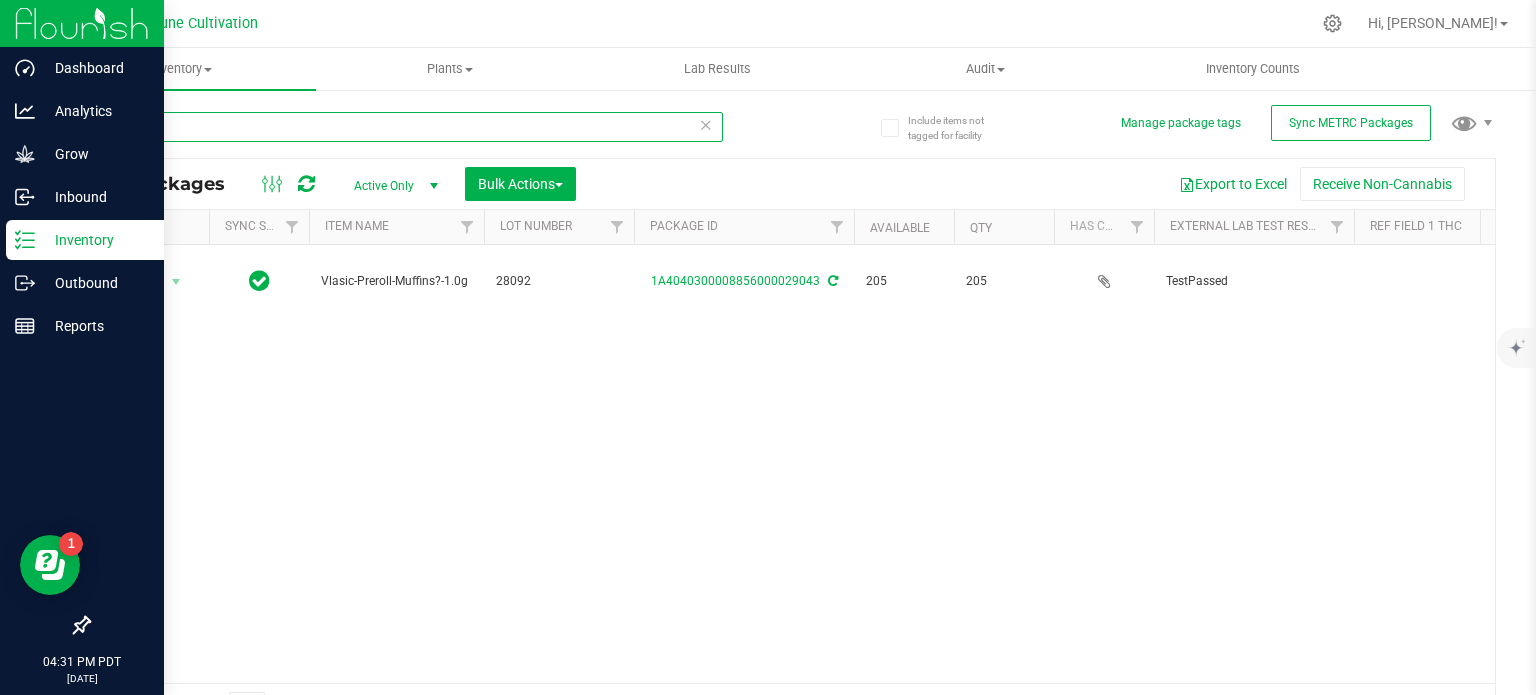 click on "29043" at bounding box center [405, 127] 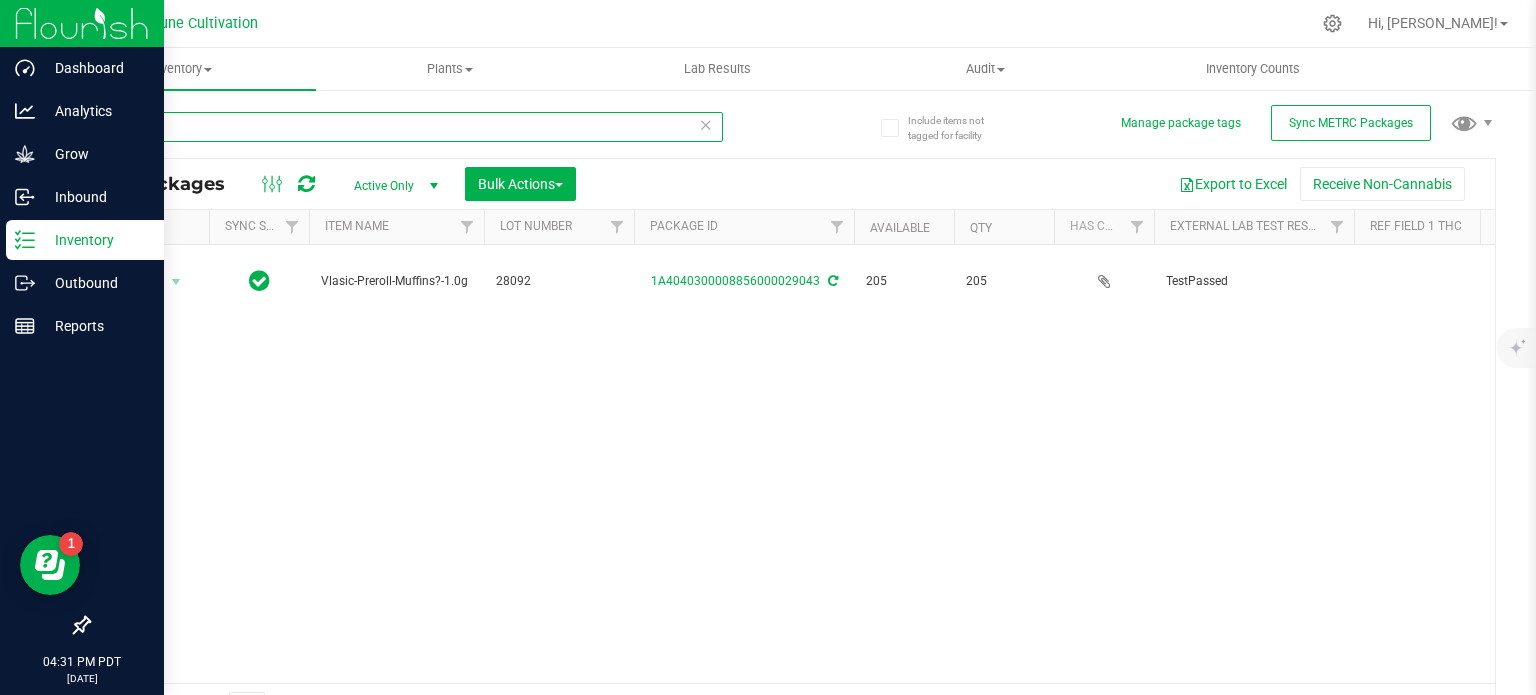 click on "29043" at bounding box center (405, 127) 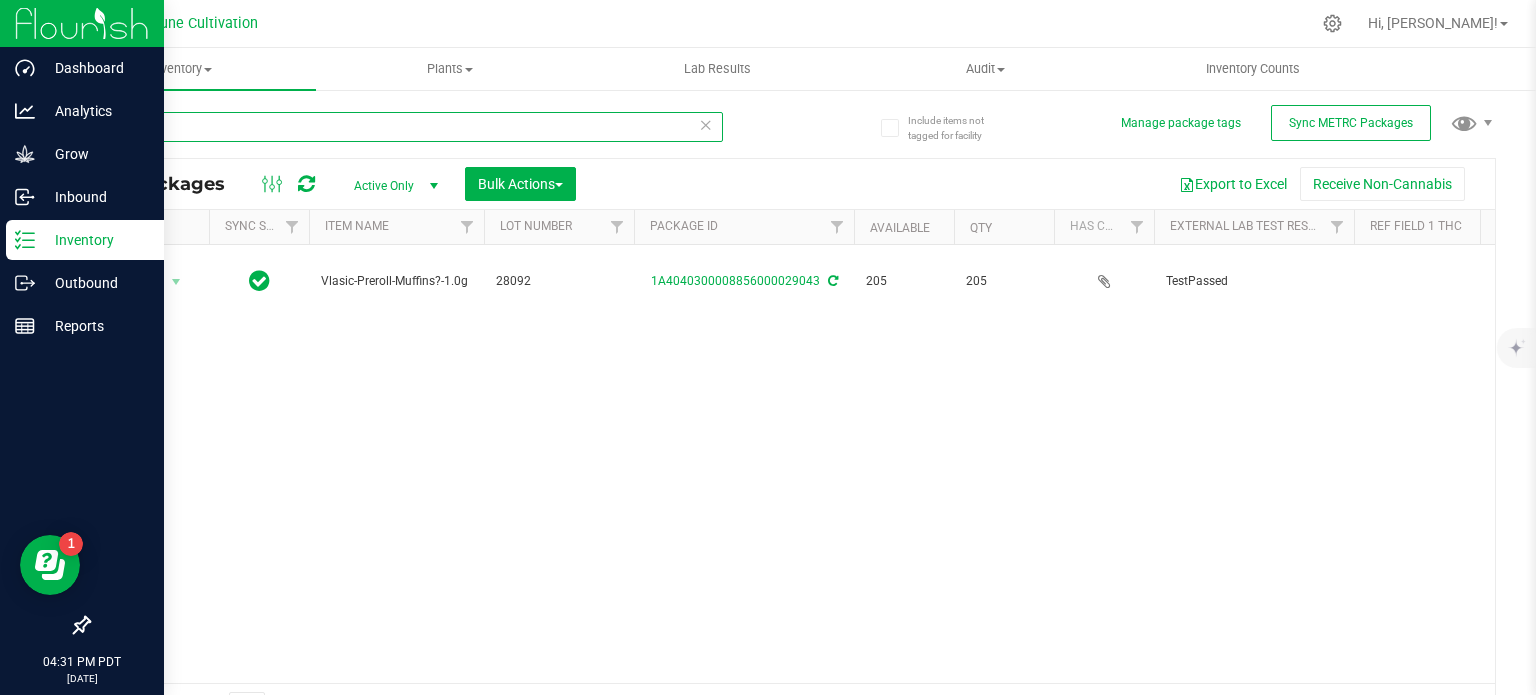 click on "29043" at bounding box center (405, 127) 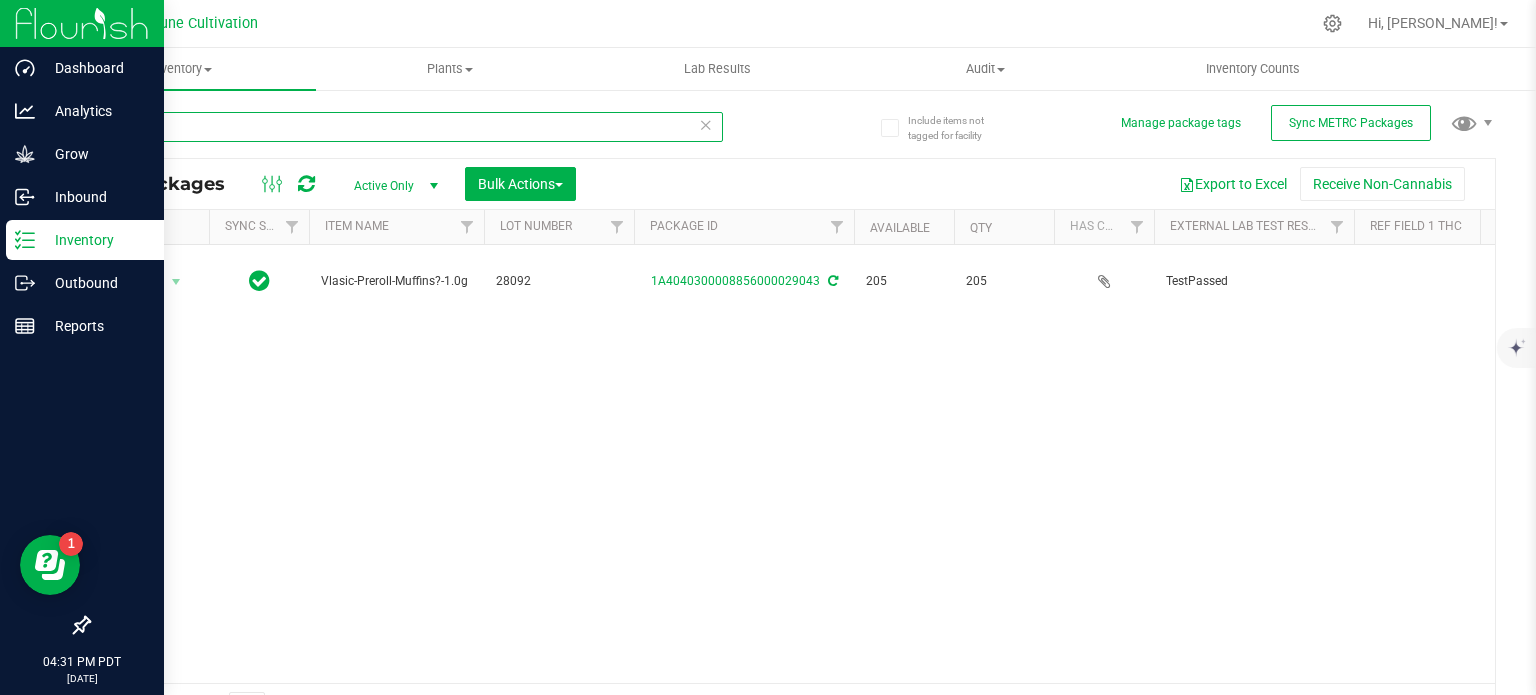 paste on "30994" 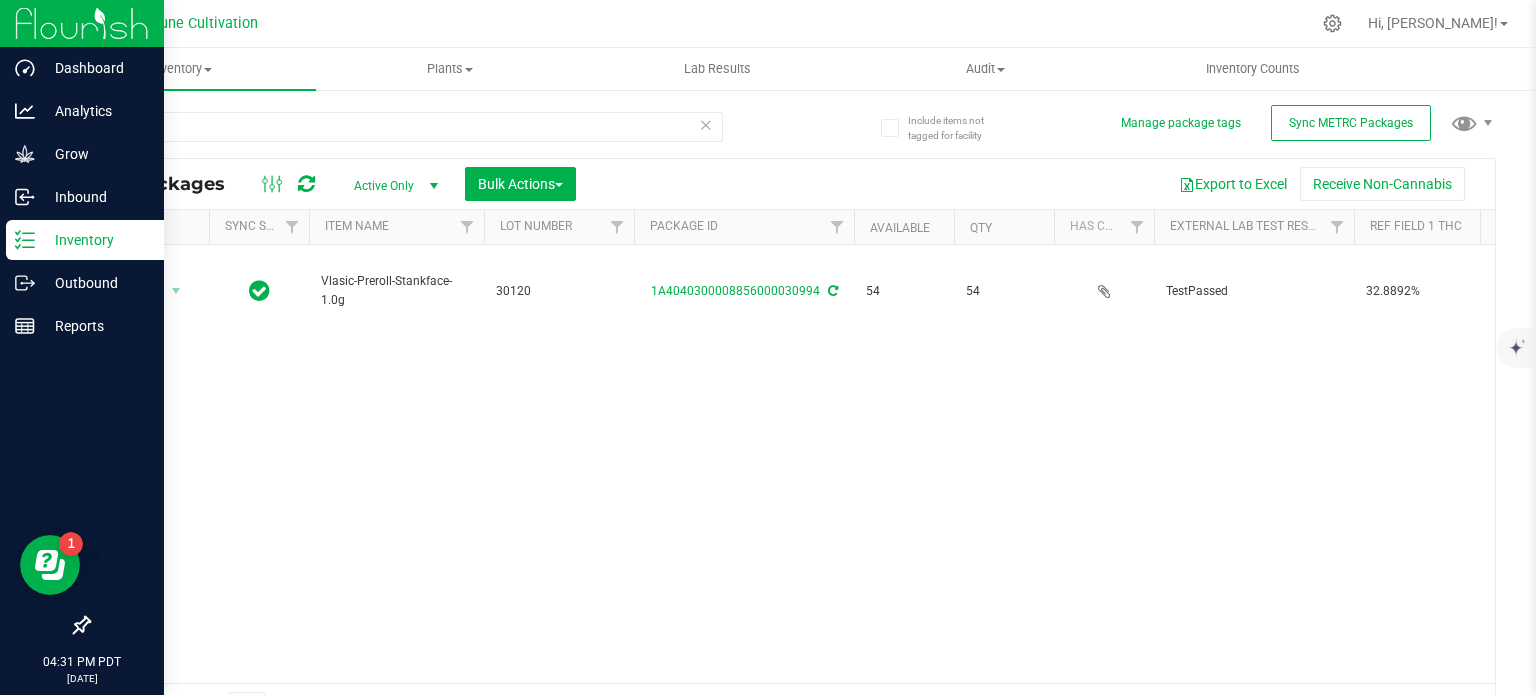 click on "Vlasic-Preroll-Stankface-1.0g" at bounding box center [396, 291] 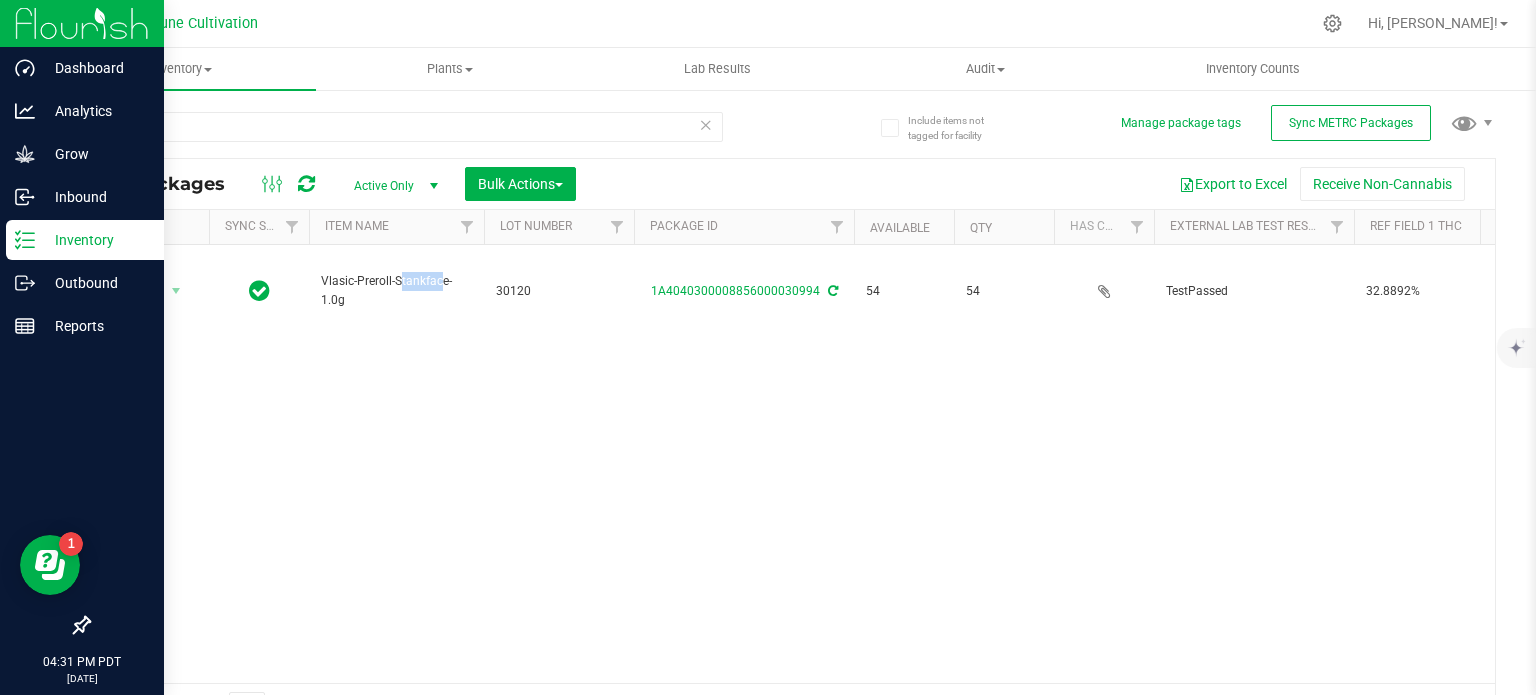 click on "Vlasic-Preroll-Stankface-1.0g" at bounding box center (396, 291) 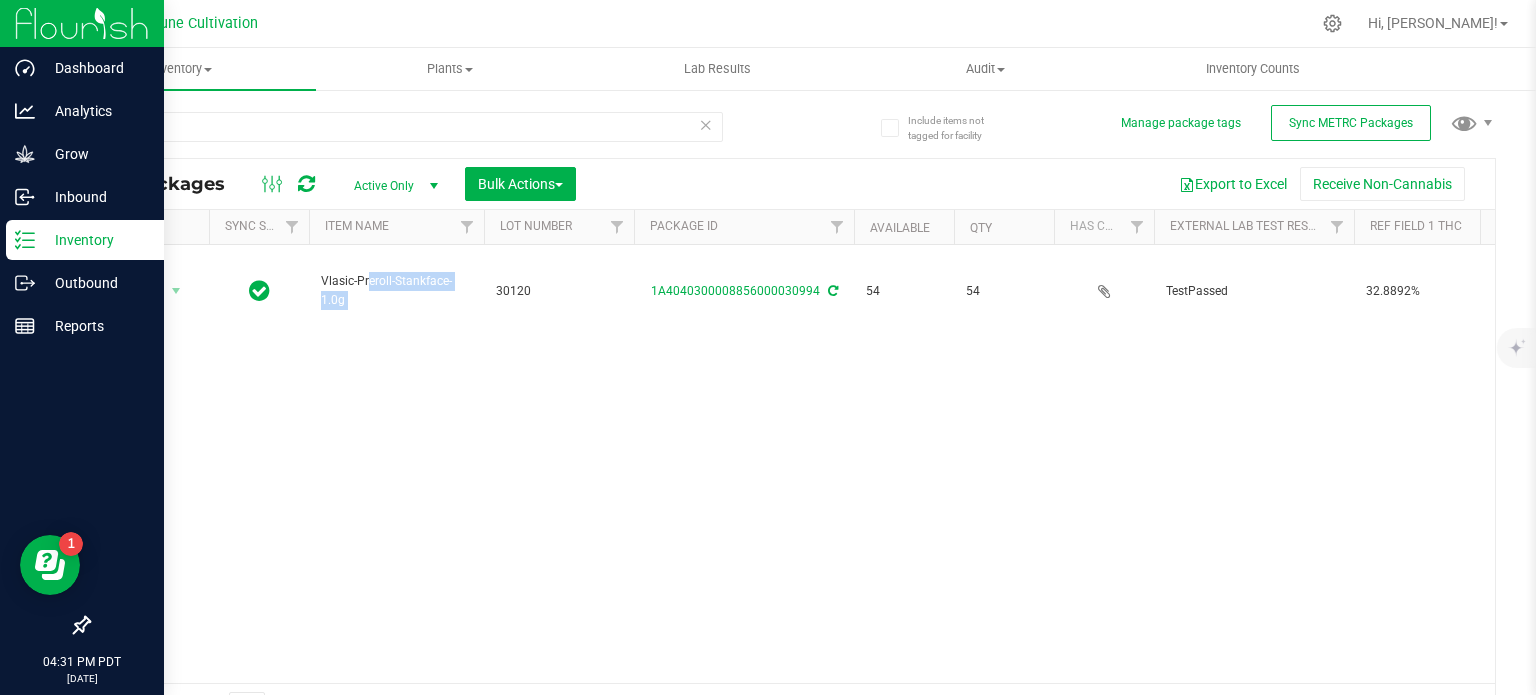 click on "Vlasic-Preroll-Stankface-1.0g" at bounding box center [396, 291] 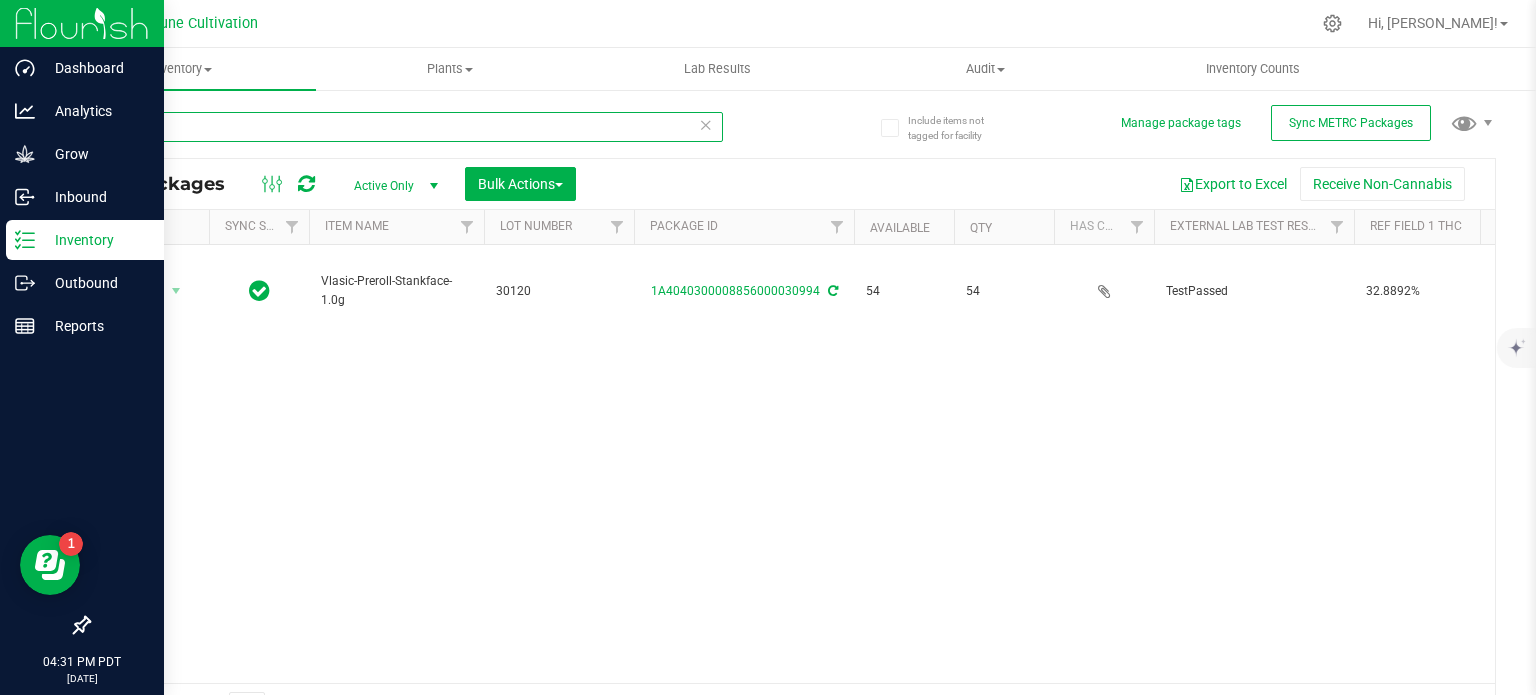 click on "30994" at bounding box center (405, 127) 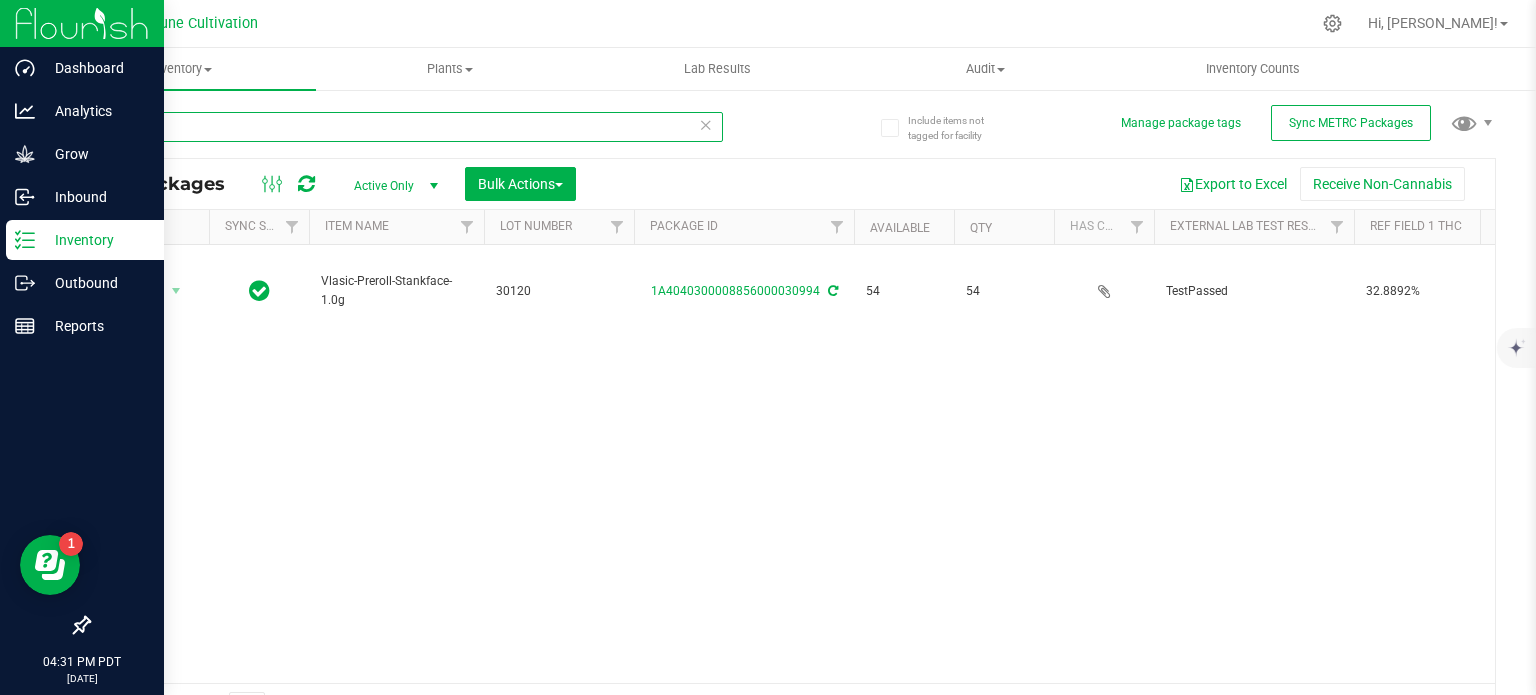 click on "30994" at bounding box center [405, 127] 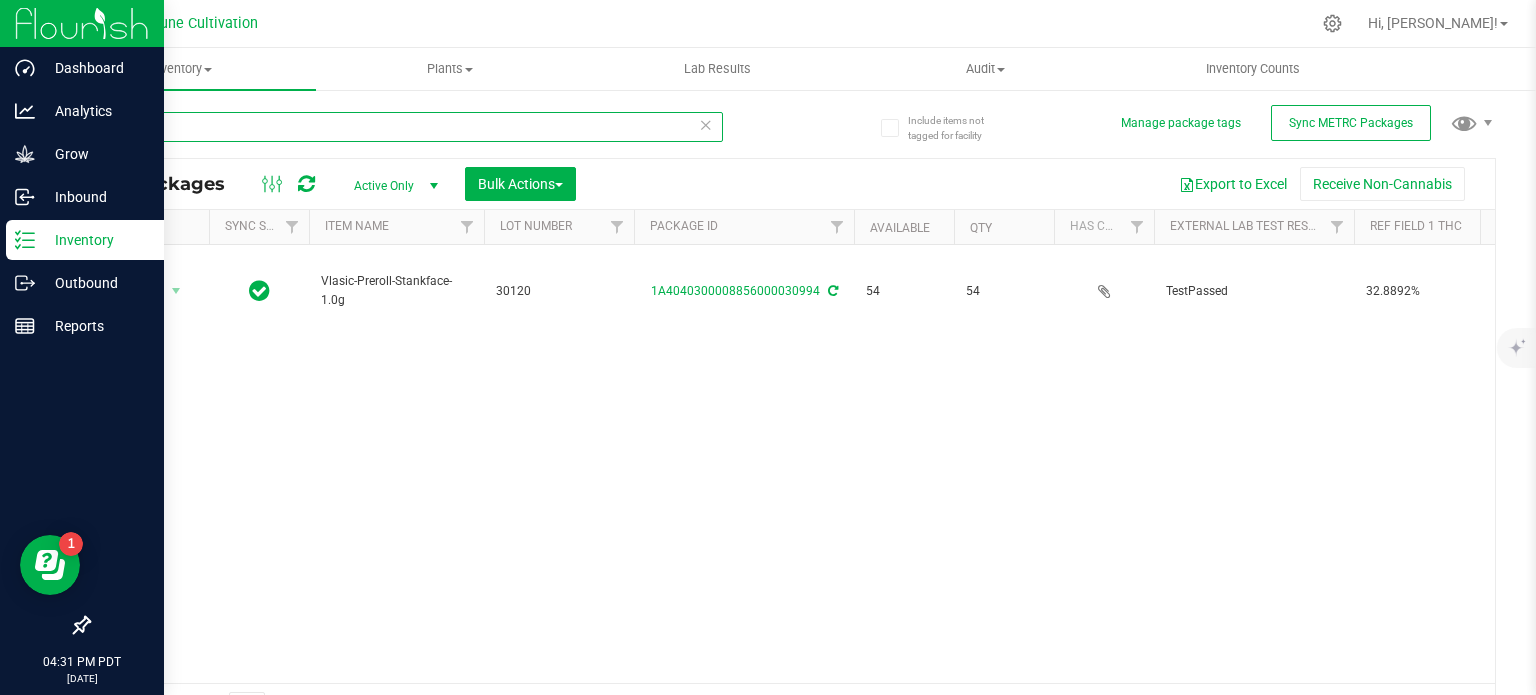 paste on "65" 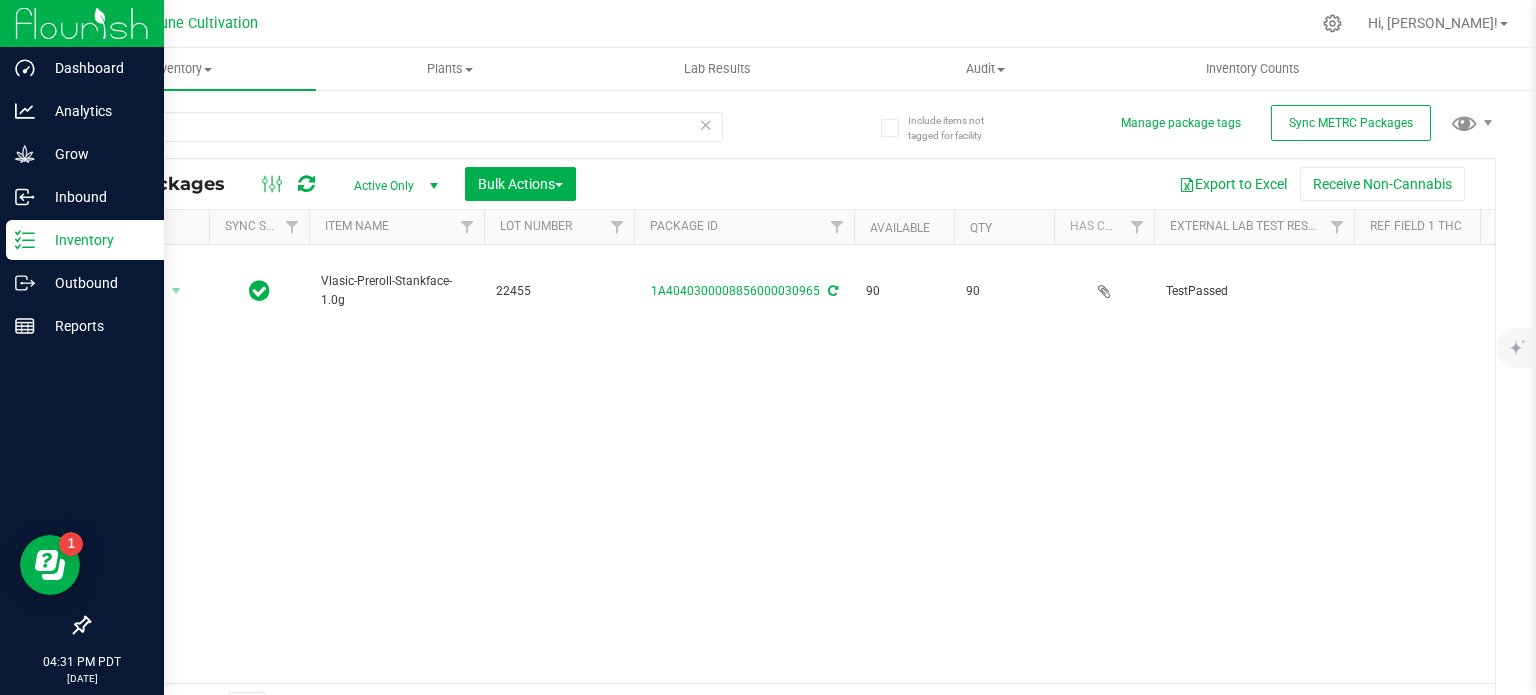click on "Vlasic-Preroll-Stankface-1.0g" at bounding box center (396, 291) 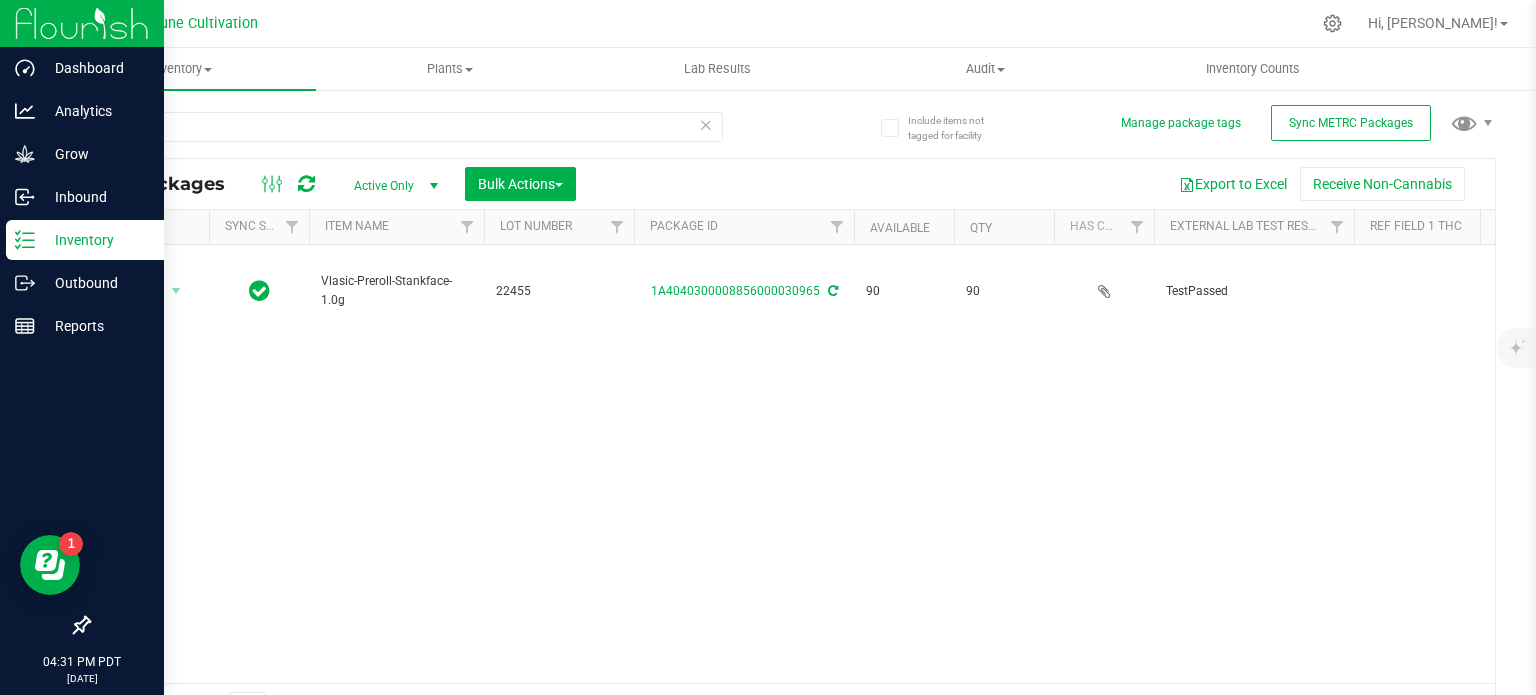 click on "Vlasic-Preroll-Stankface-1.0g" at bounding box center [396, 291] 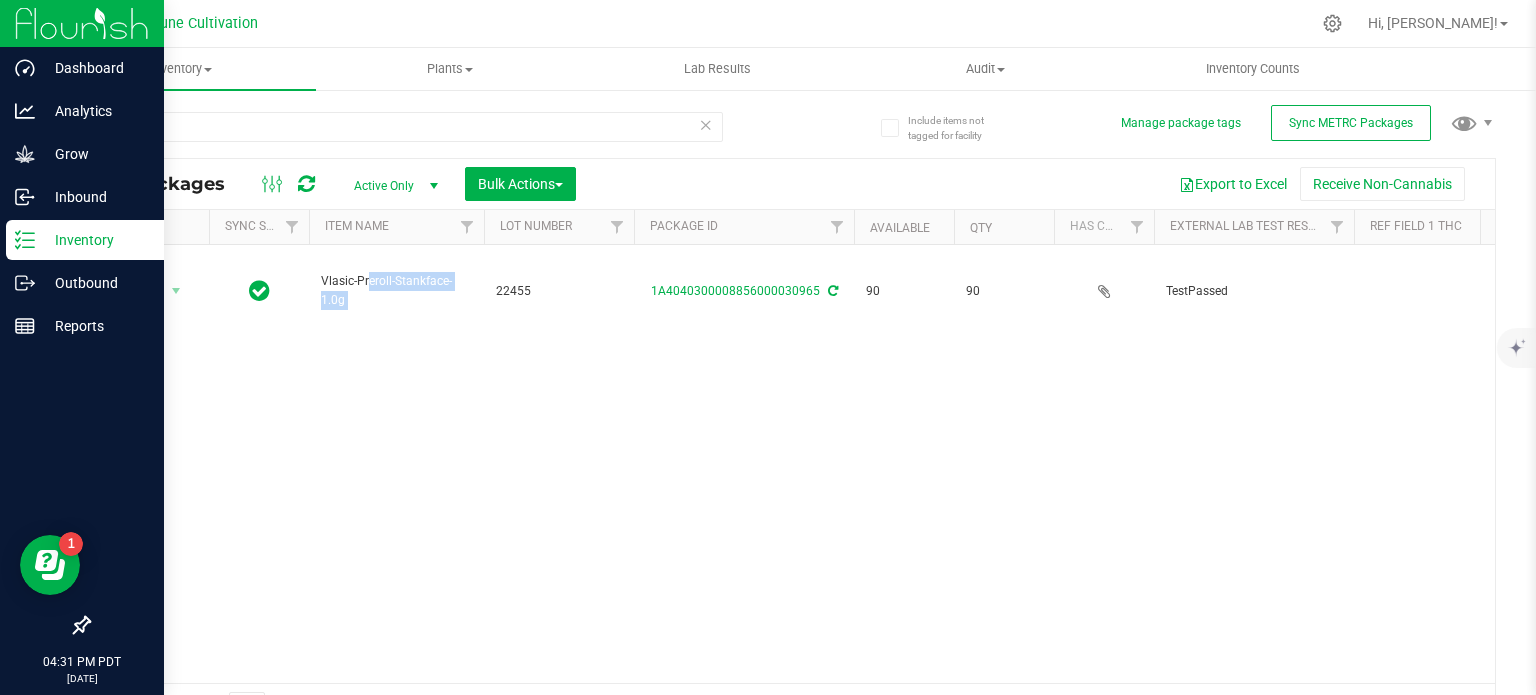 click on "Vlasic-Preroll-Stankface-1.0g" at bounding box center [396, 291] 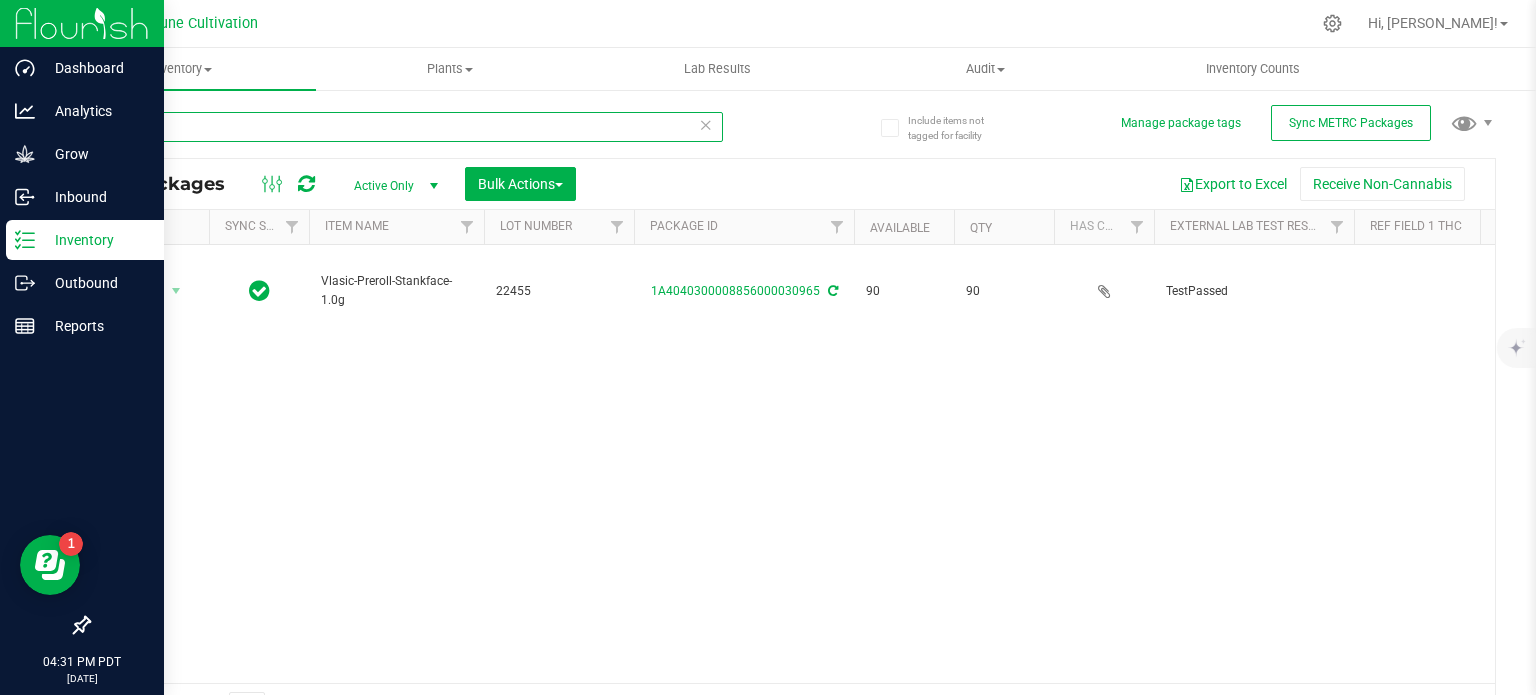 click on "30965" at bounding box center (405, 127) 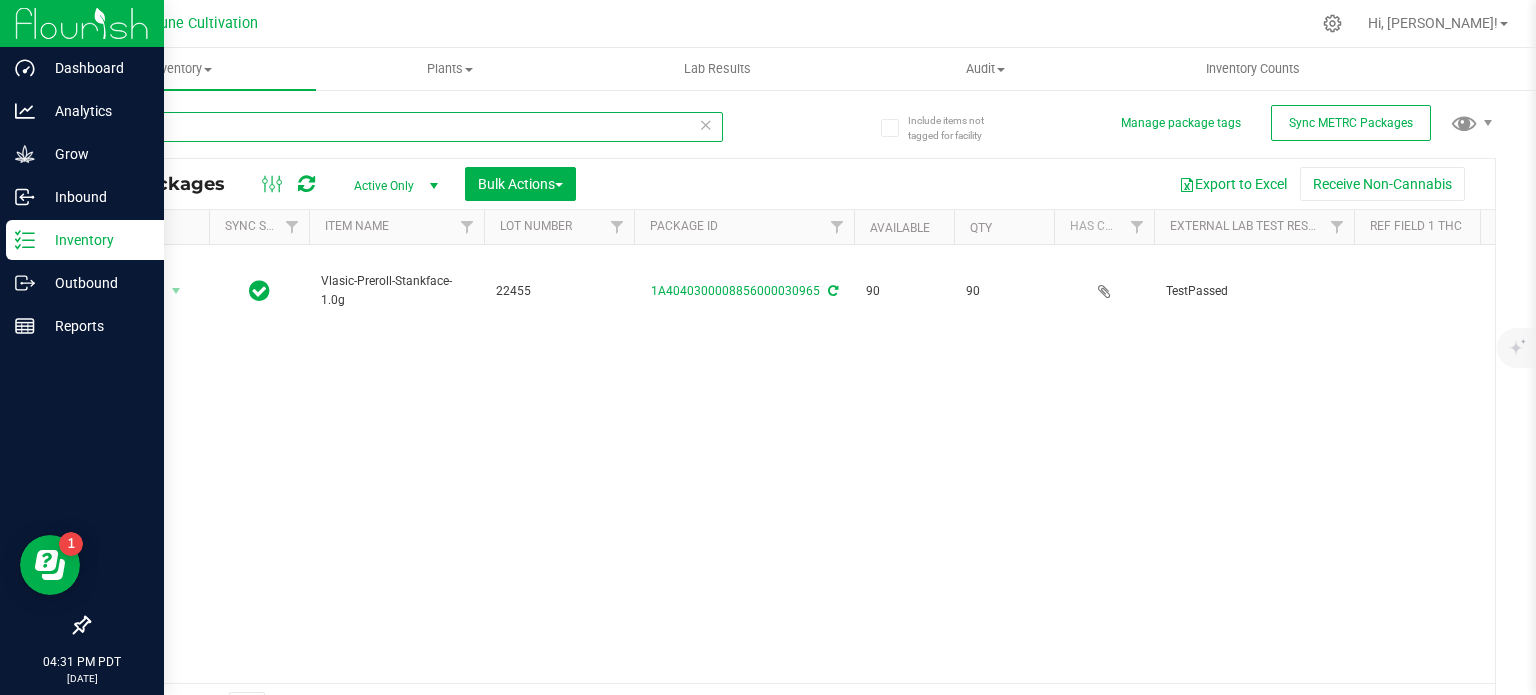 click on "30965" at bounding box center [405, 127] 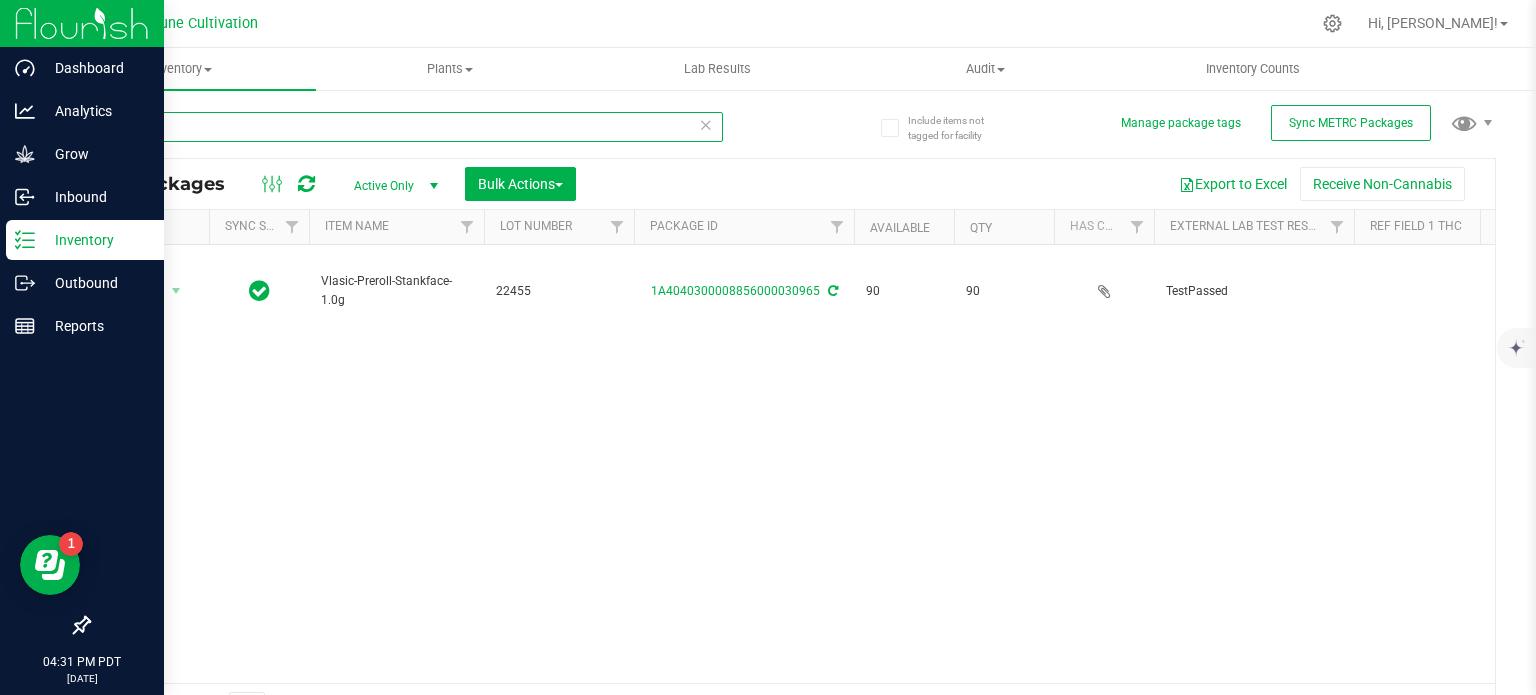 paste on "29041" 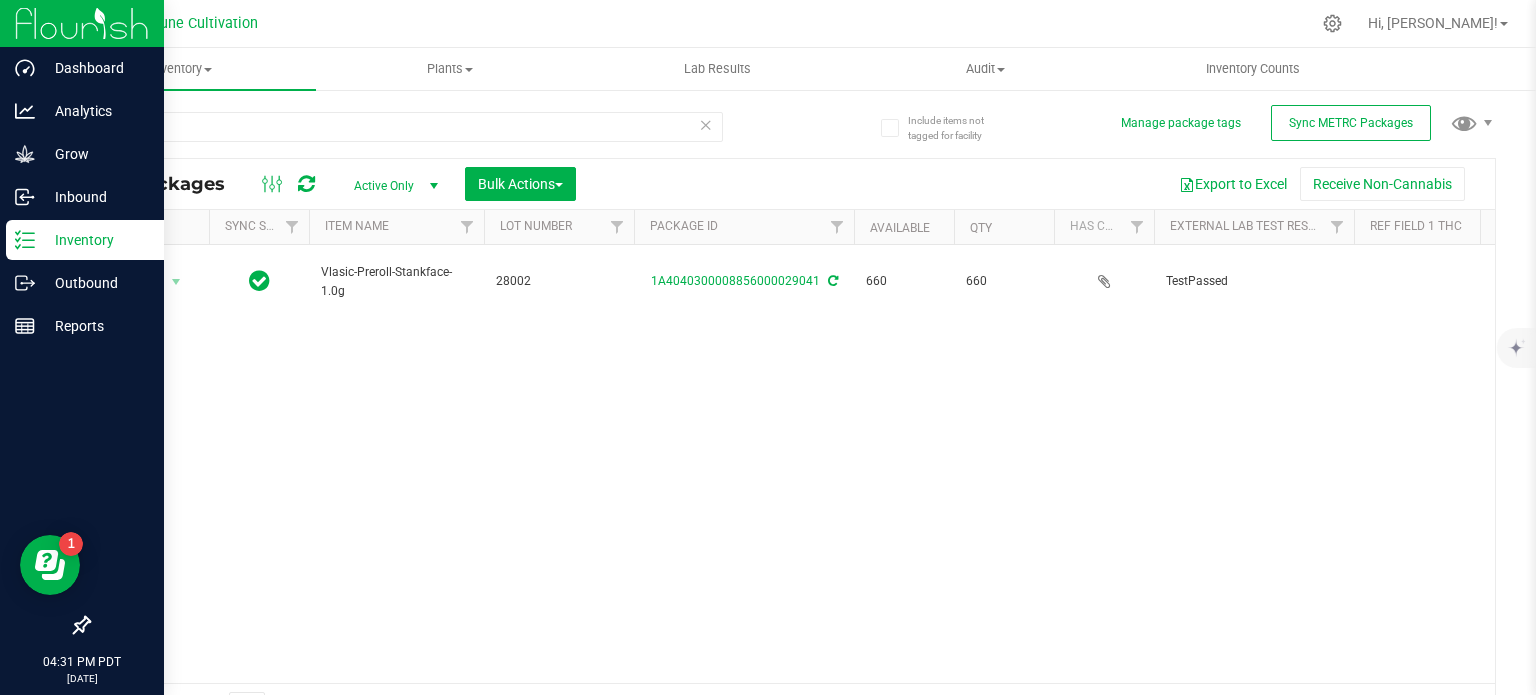 click on "Vlasic-Preroll-Stankface-1.0g" at bounding box center (396, 282) 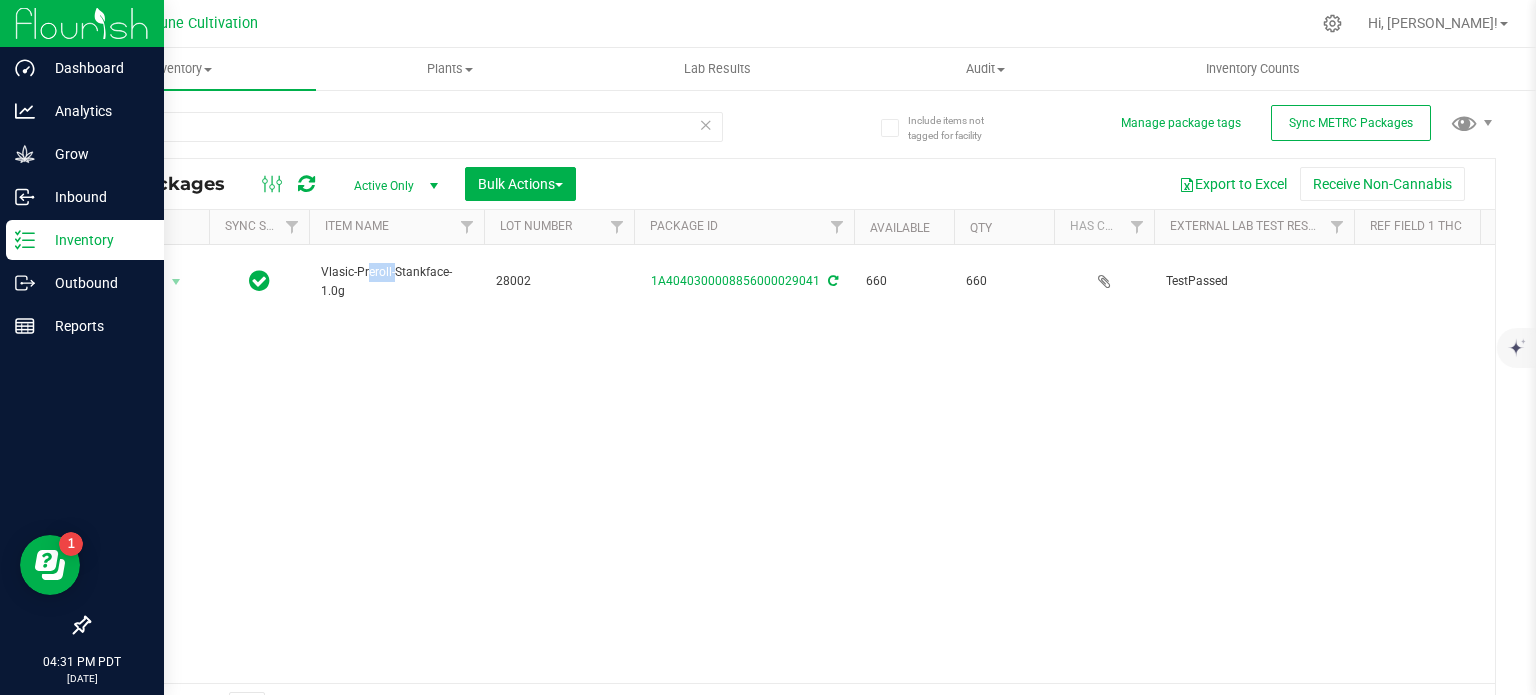 click on "Vlasic-Preroll-Stankface-1.0g" at bounding box center (396, 282) 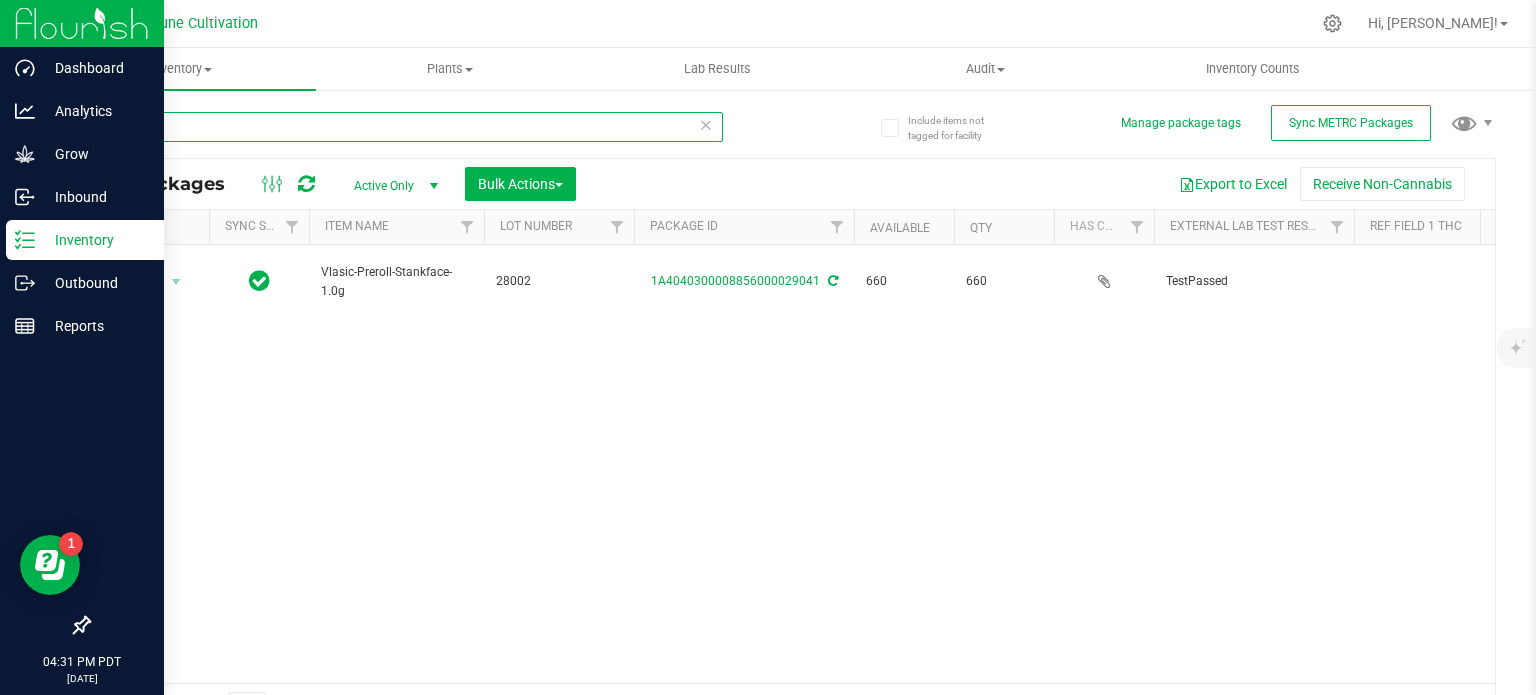 click on "29041" at bounding box center [405, 127] 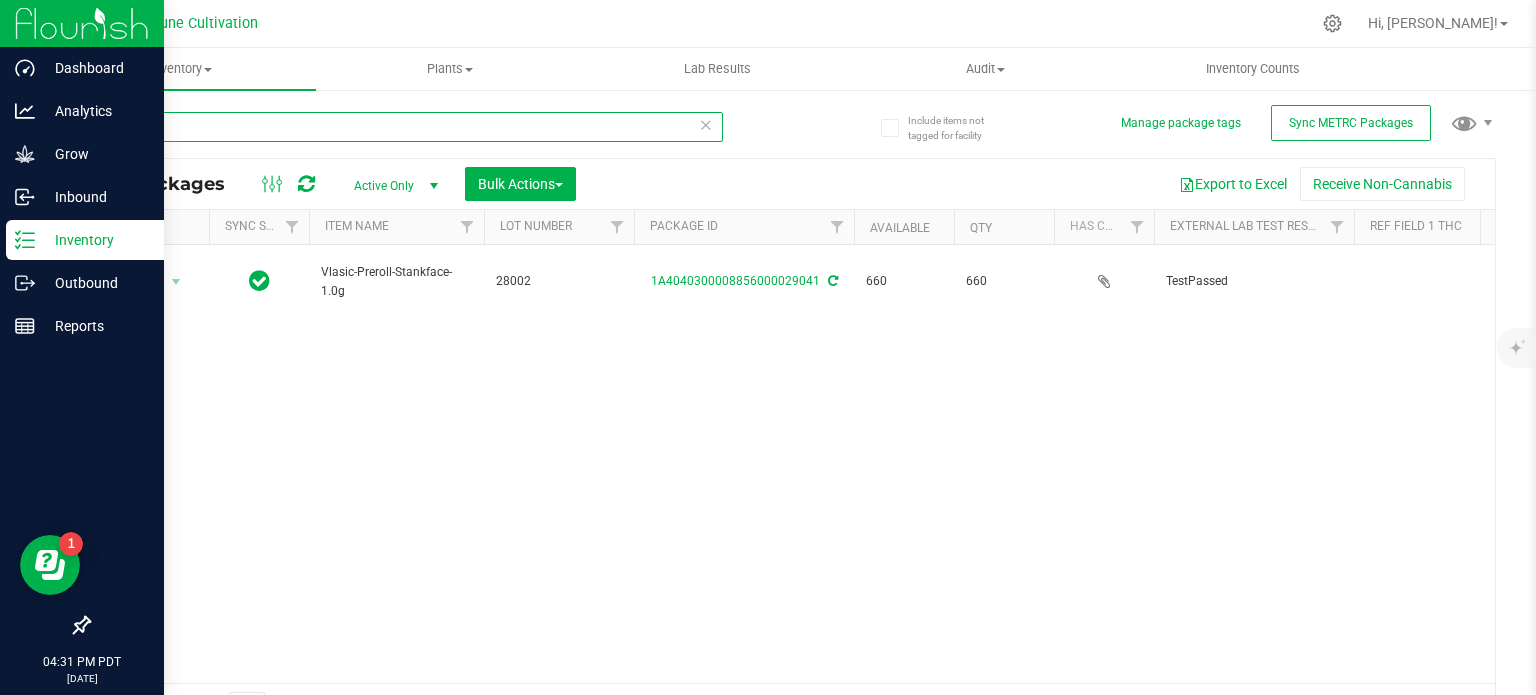 click on "29041" at bounding box center (405, 127) 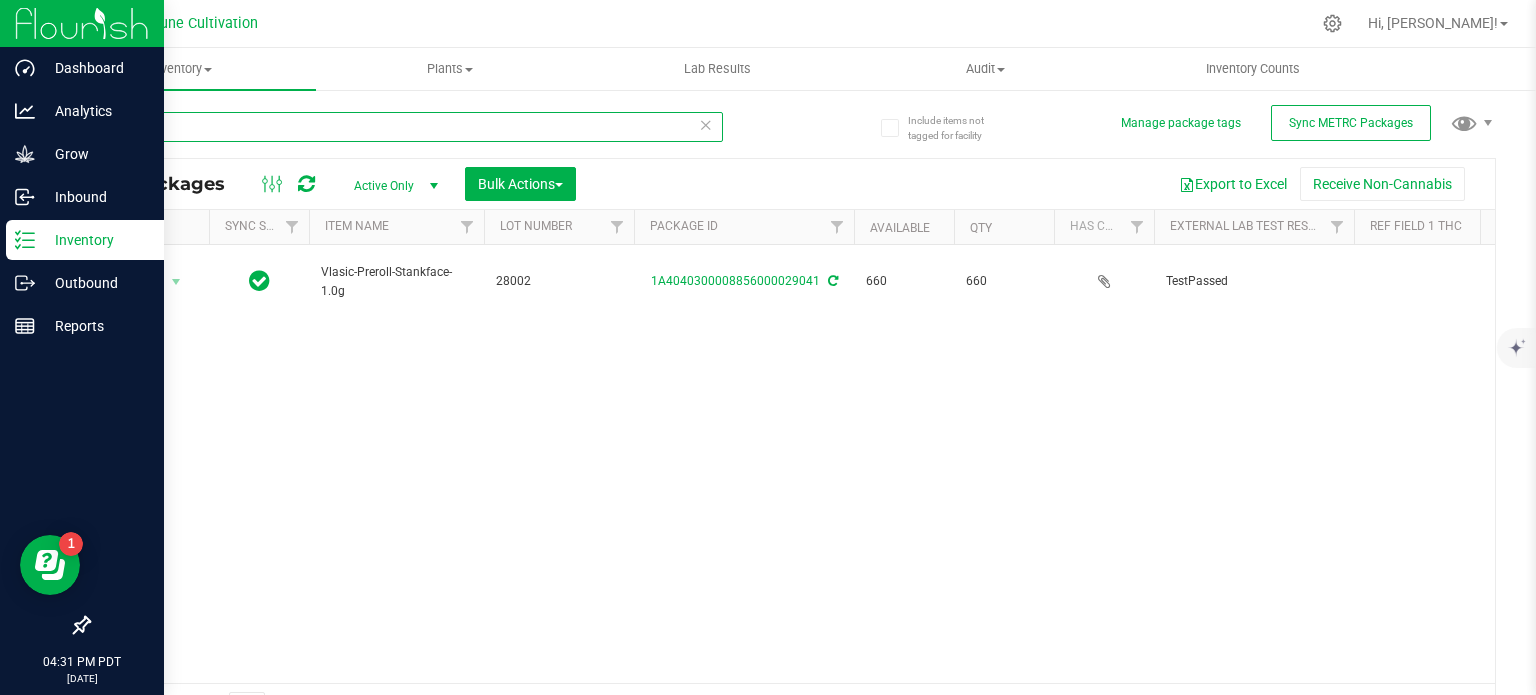 click on "29041" at bounding box center [405, 127] 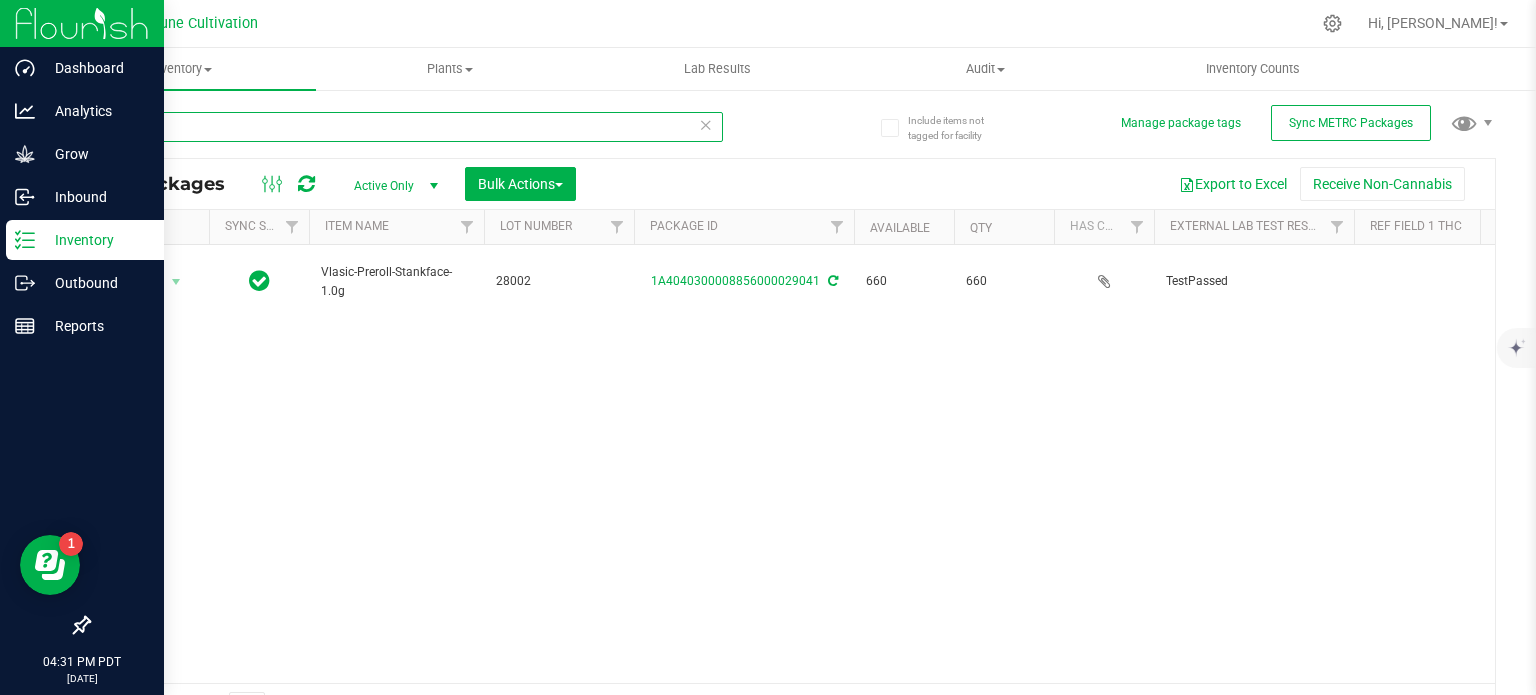 paste on "33" 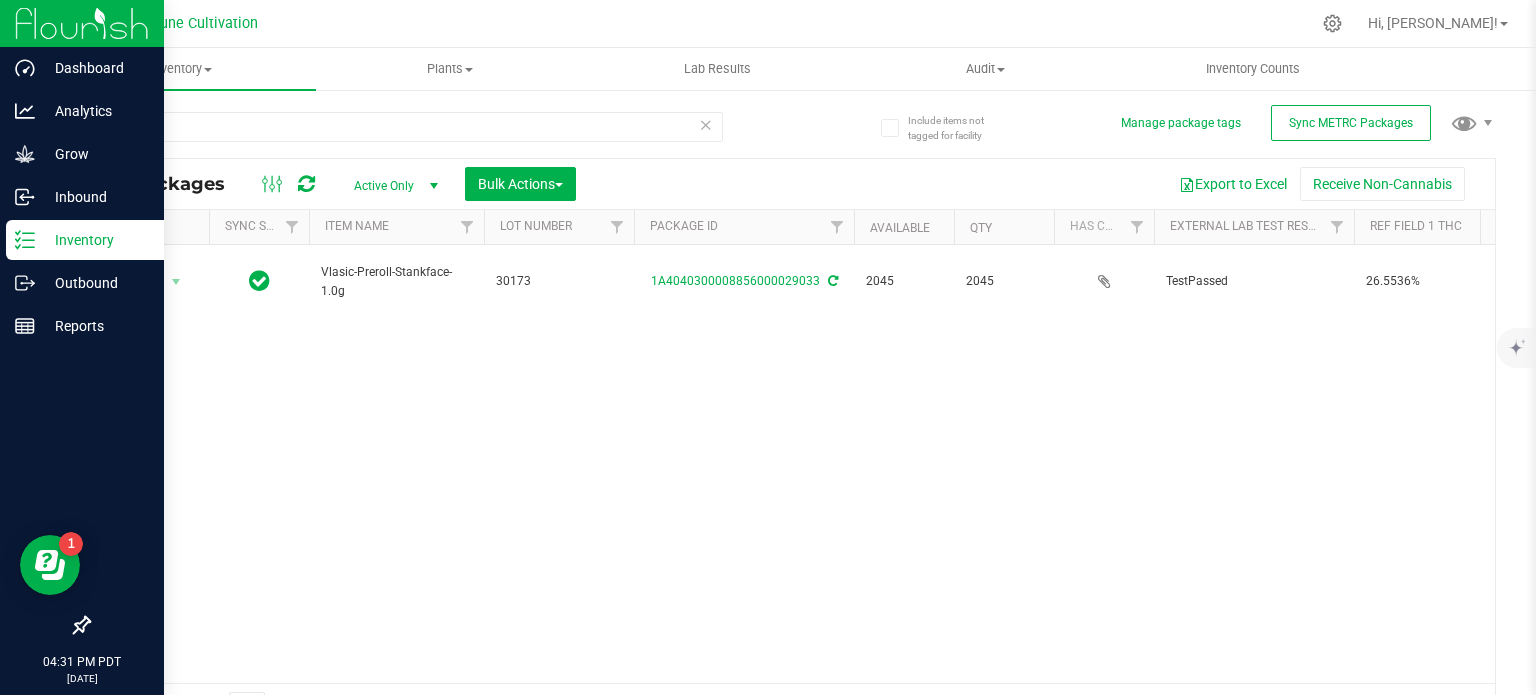 click on "Vlasic-Preroll-Stankface-1.0g" at bounding box center (396, 282) 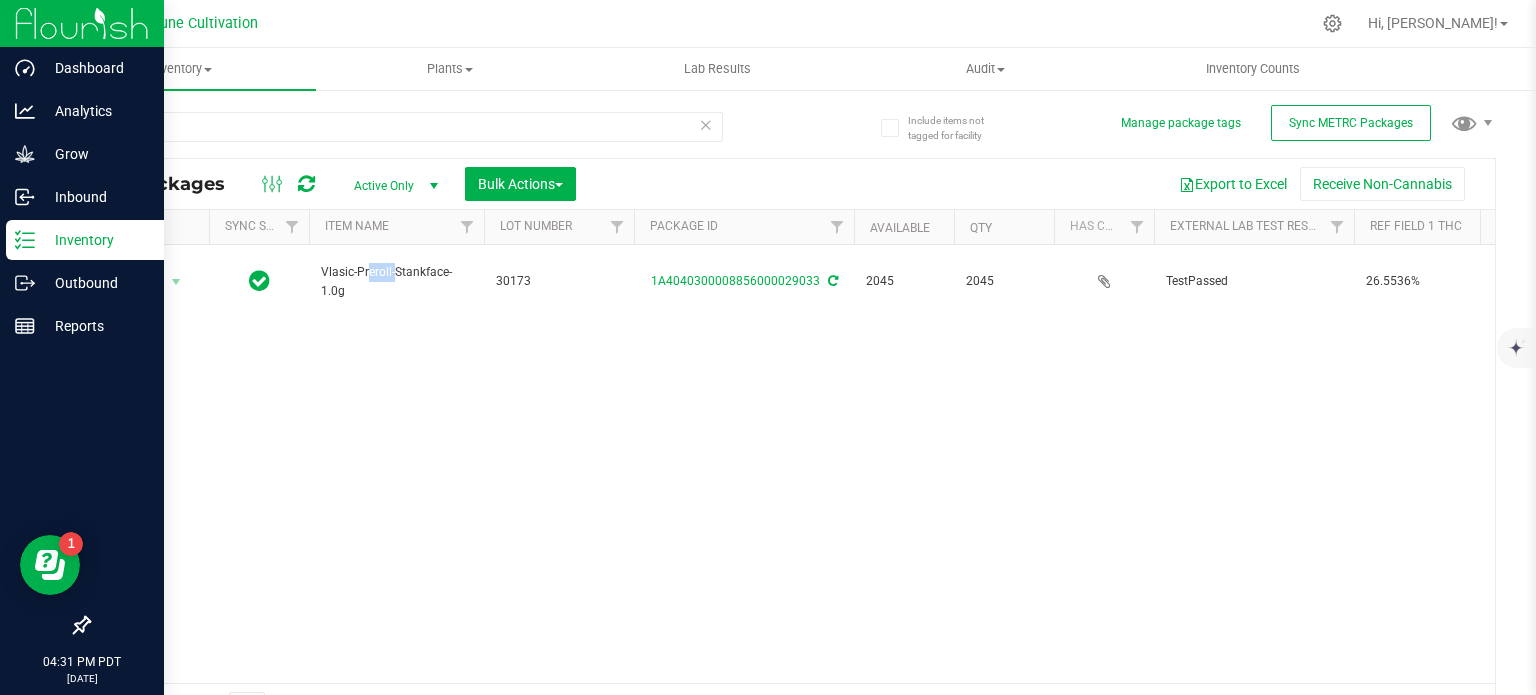 click on "Vlasic-Preroll-Stankface-1.0g" at bounding box center [396, 282] 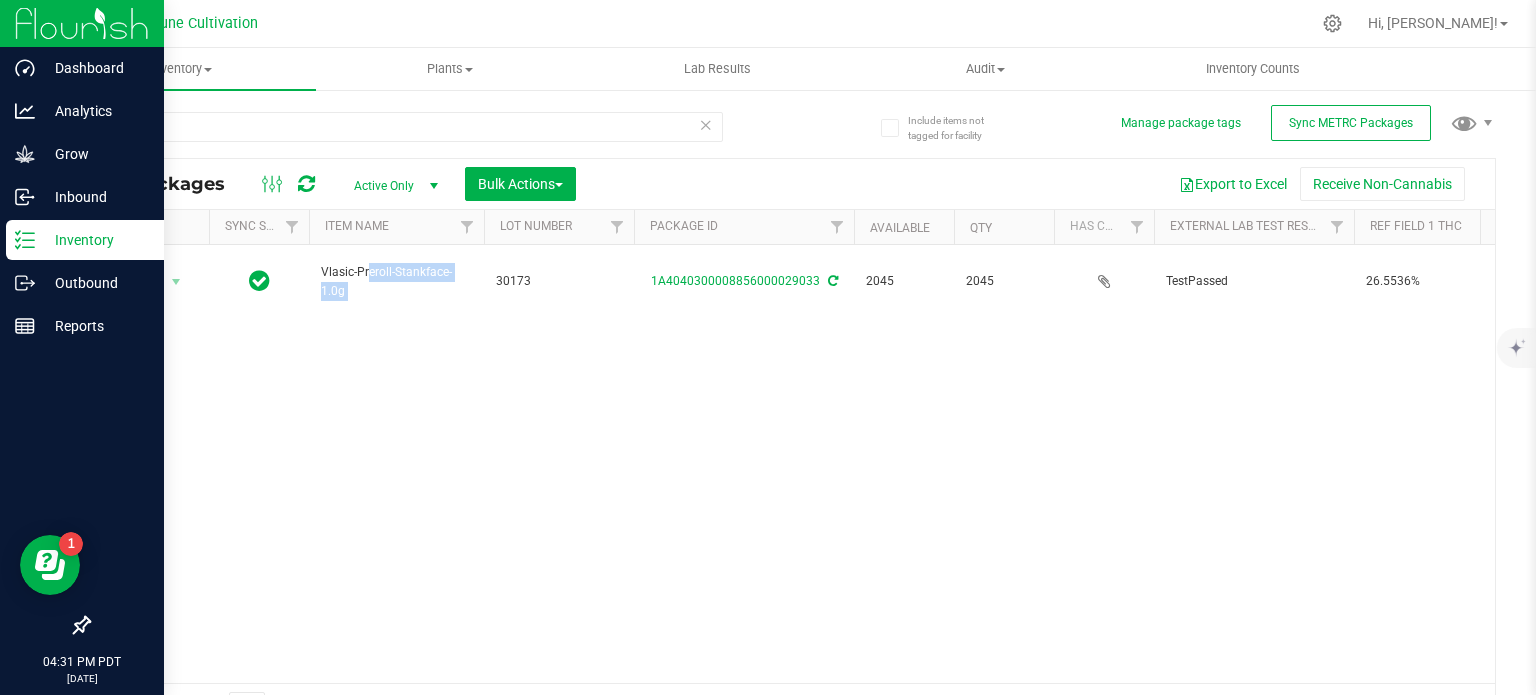 click on "Vlasic-Preroll-Stankface-1.0g" at bounding box center (396, 282) 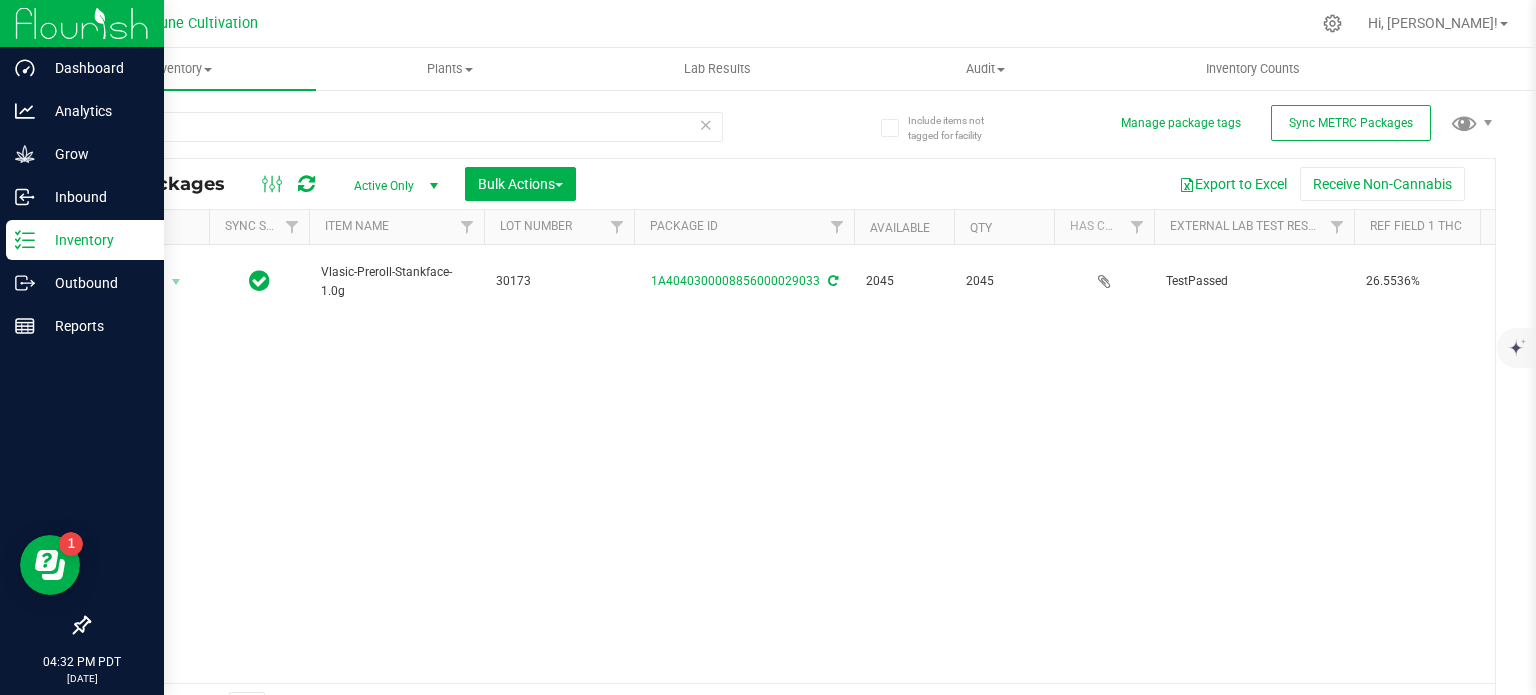 click on "29033" at bounding box center [440, 126] 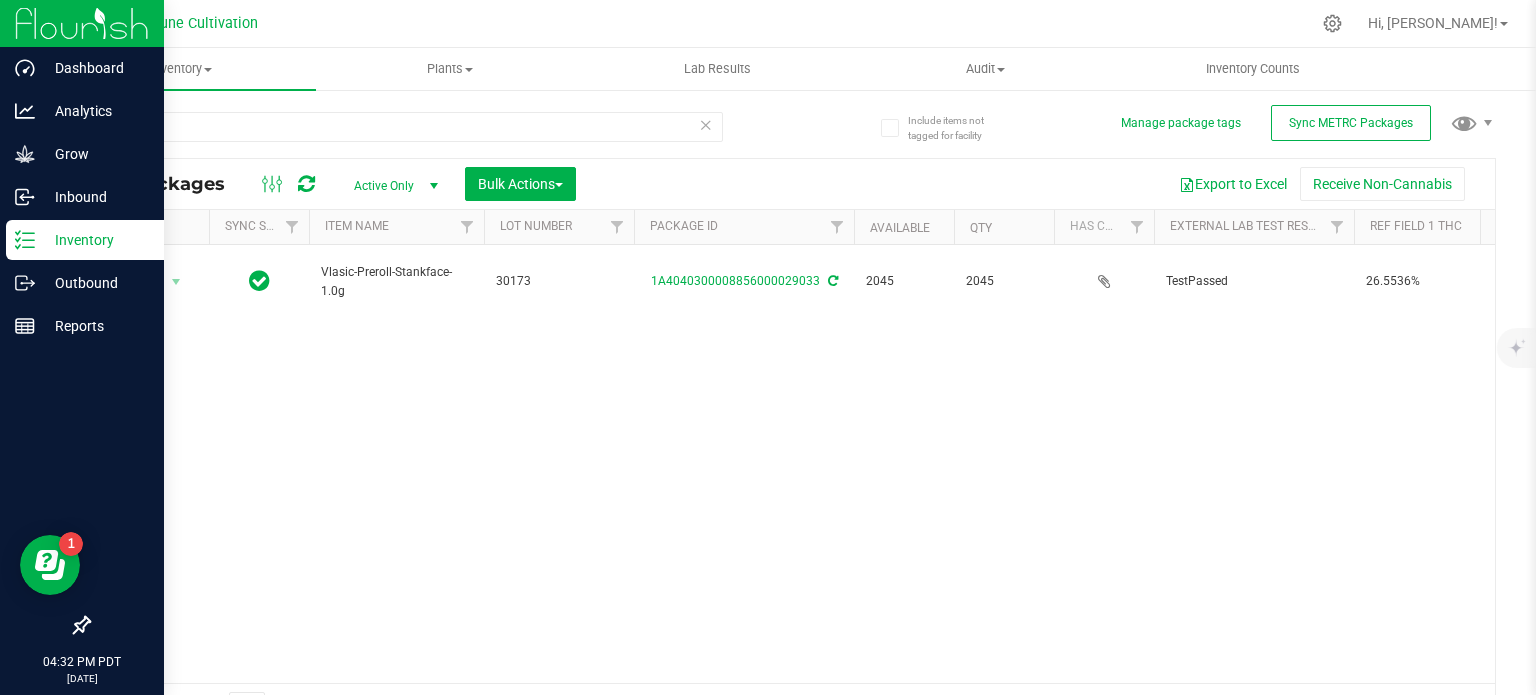 click on "29033" at bounding box center (440, 126) 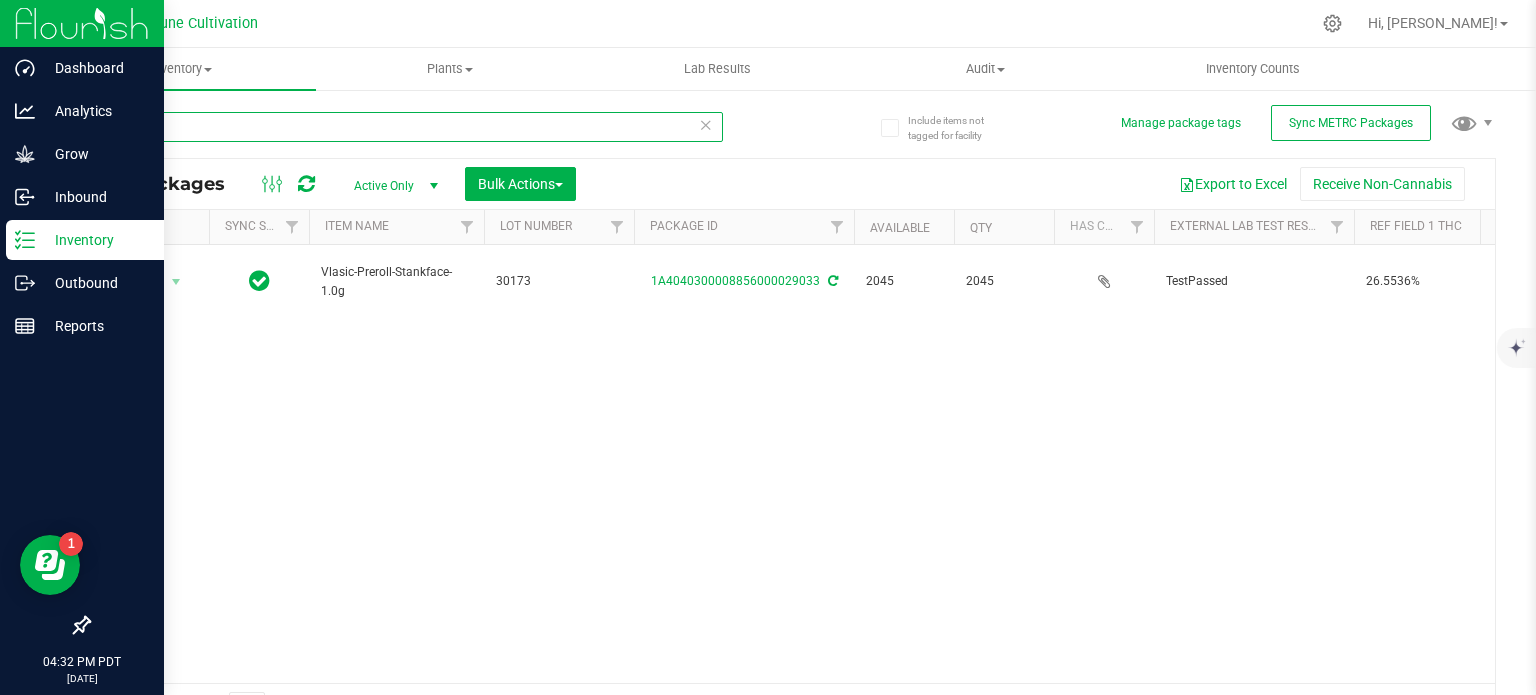 click on "29033" at bounding box center [405, 127] 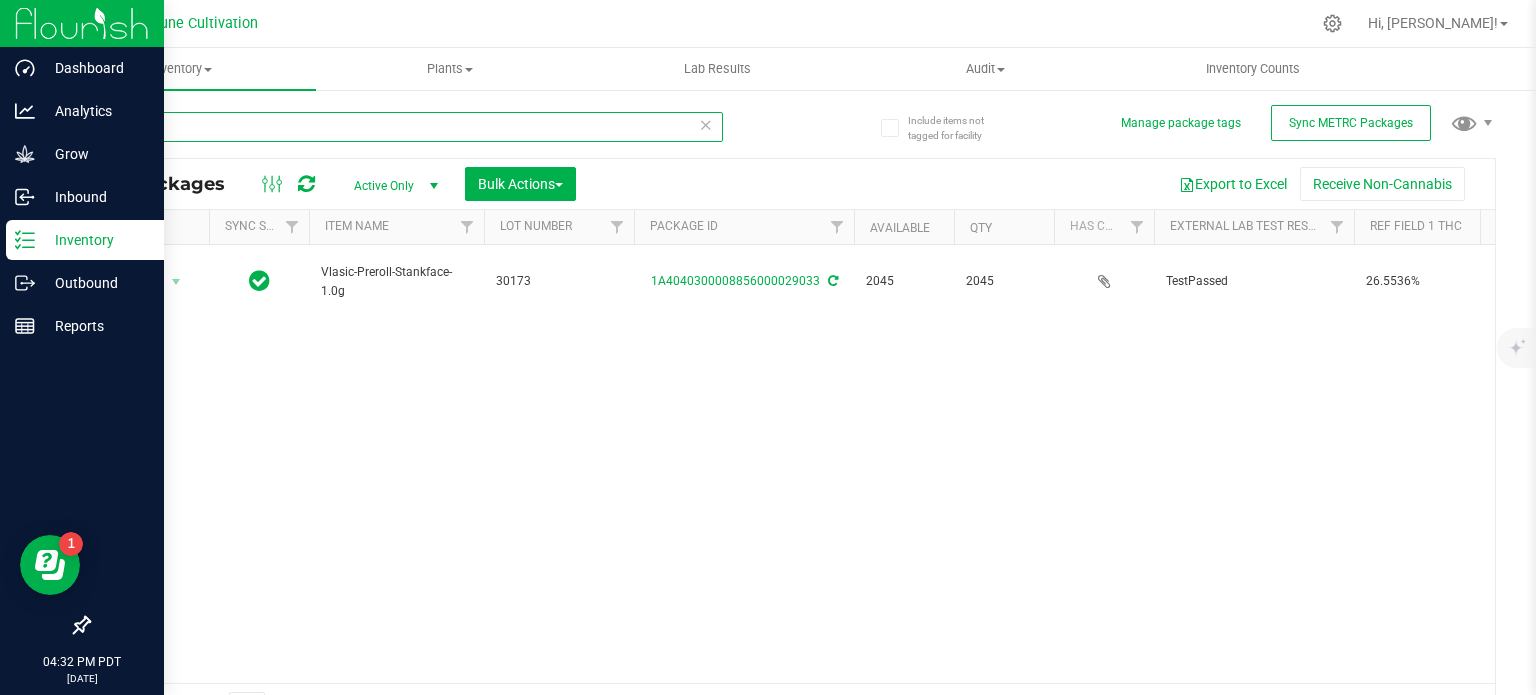 click on "29033" at bounding box center [405, 127] 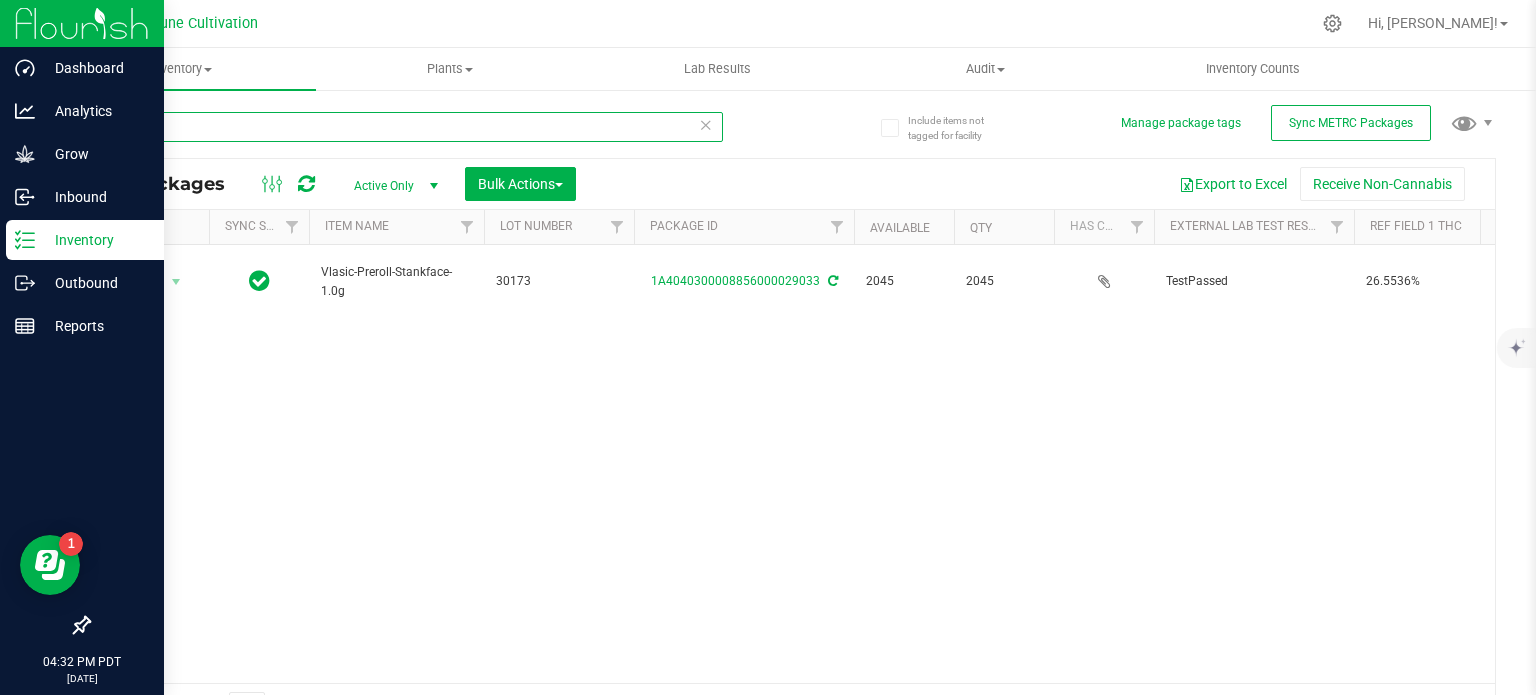 paste on "21" 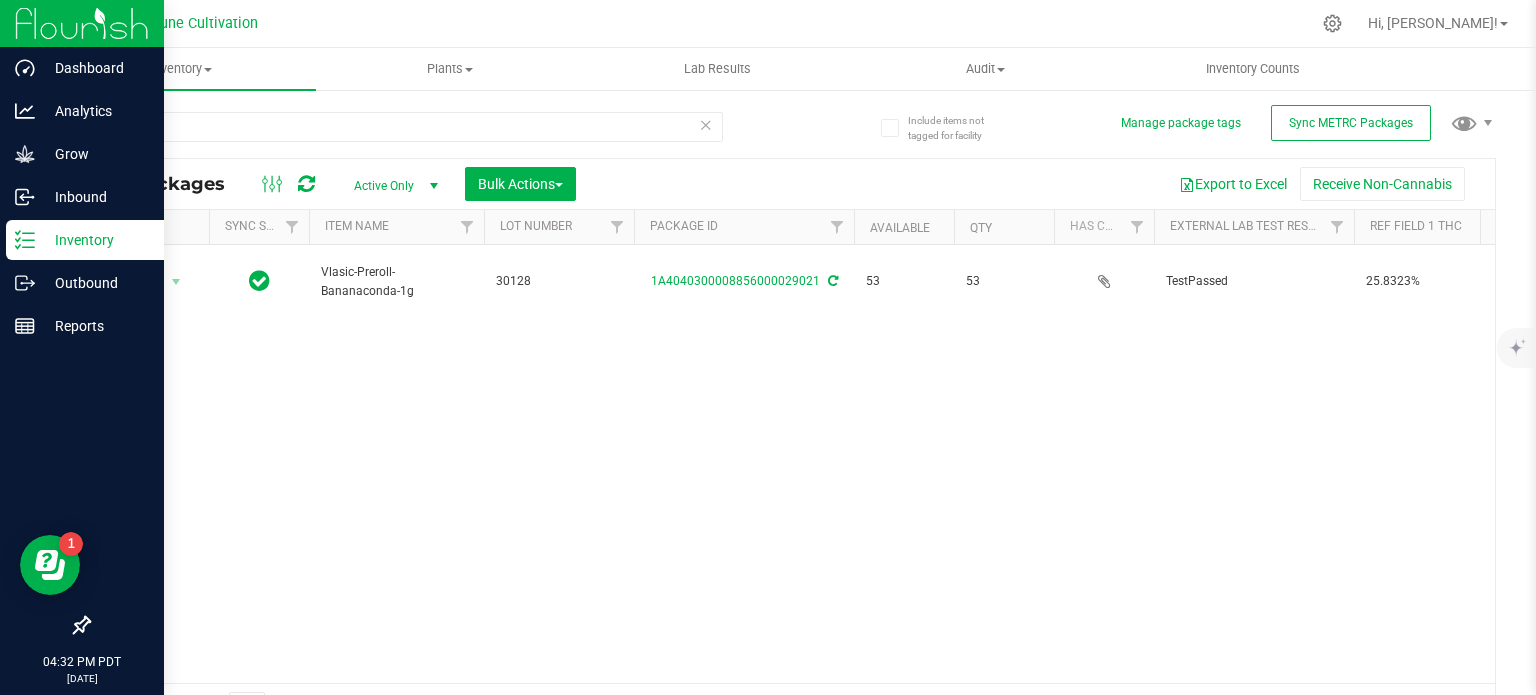 click on "Vlasic-Preroll-Bananaconda-1g" at bounding box center [396, 282] 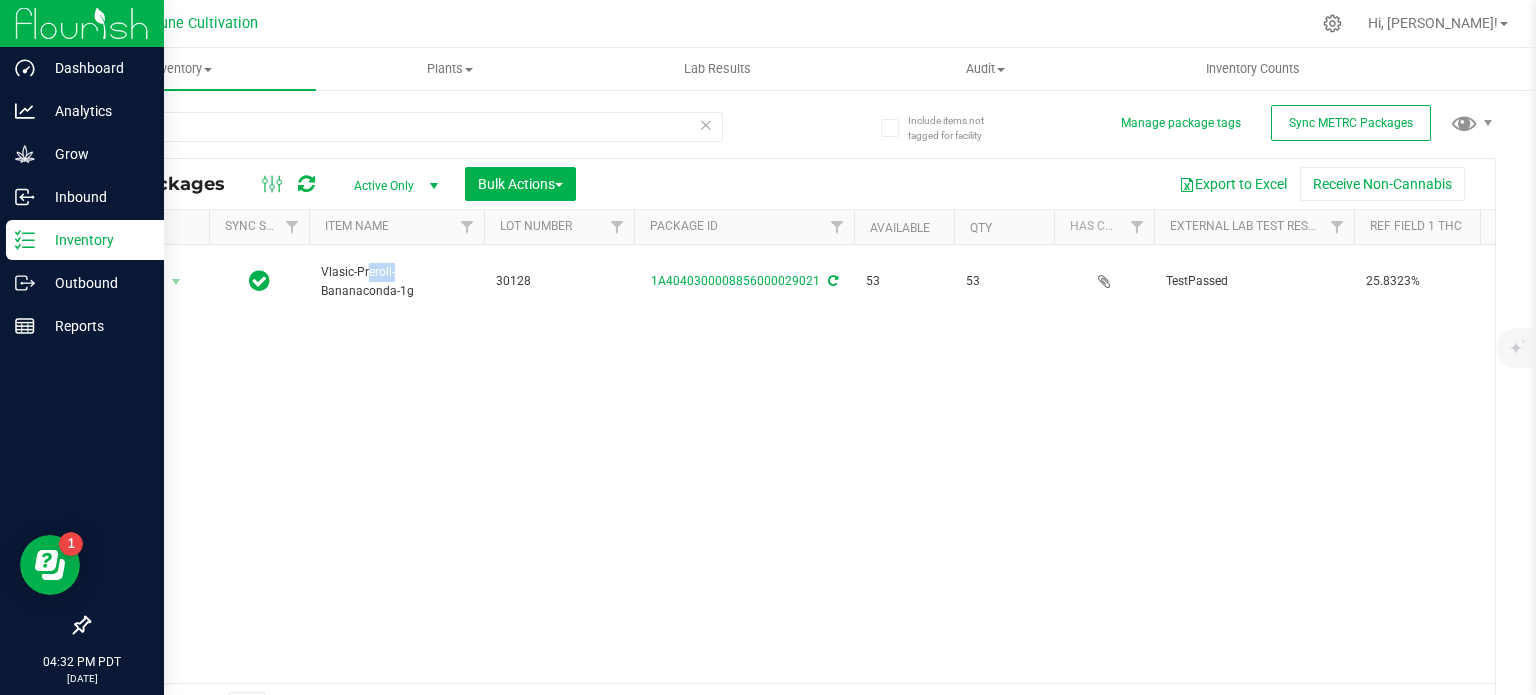 click on "Vlasic-Preroll-Bananaconda-1g" at bounding box center (396, 282) 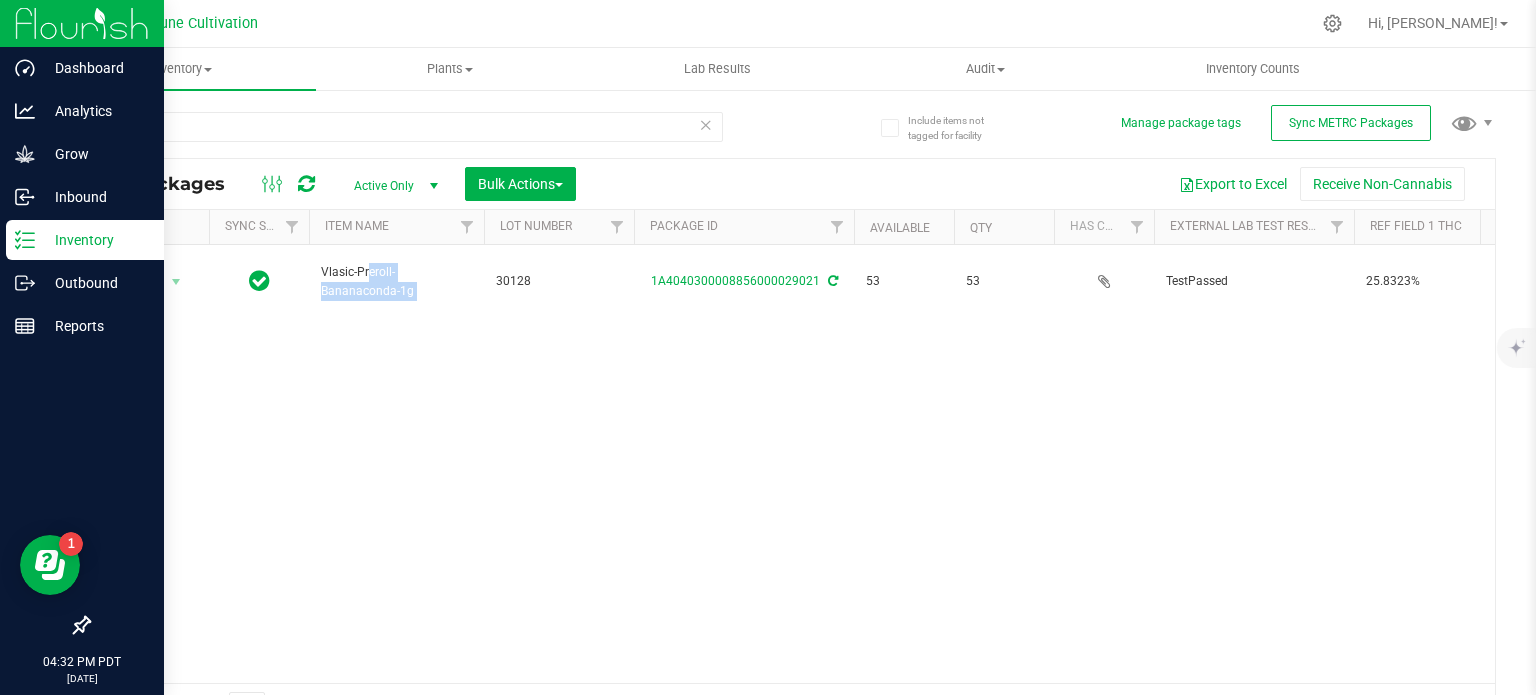 click on "Vlasic-Preroll-Bananaconda-1g" at bounding box center (396, 282) 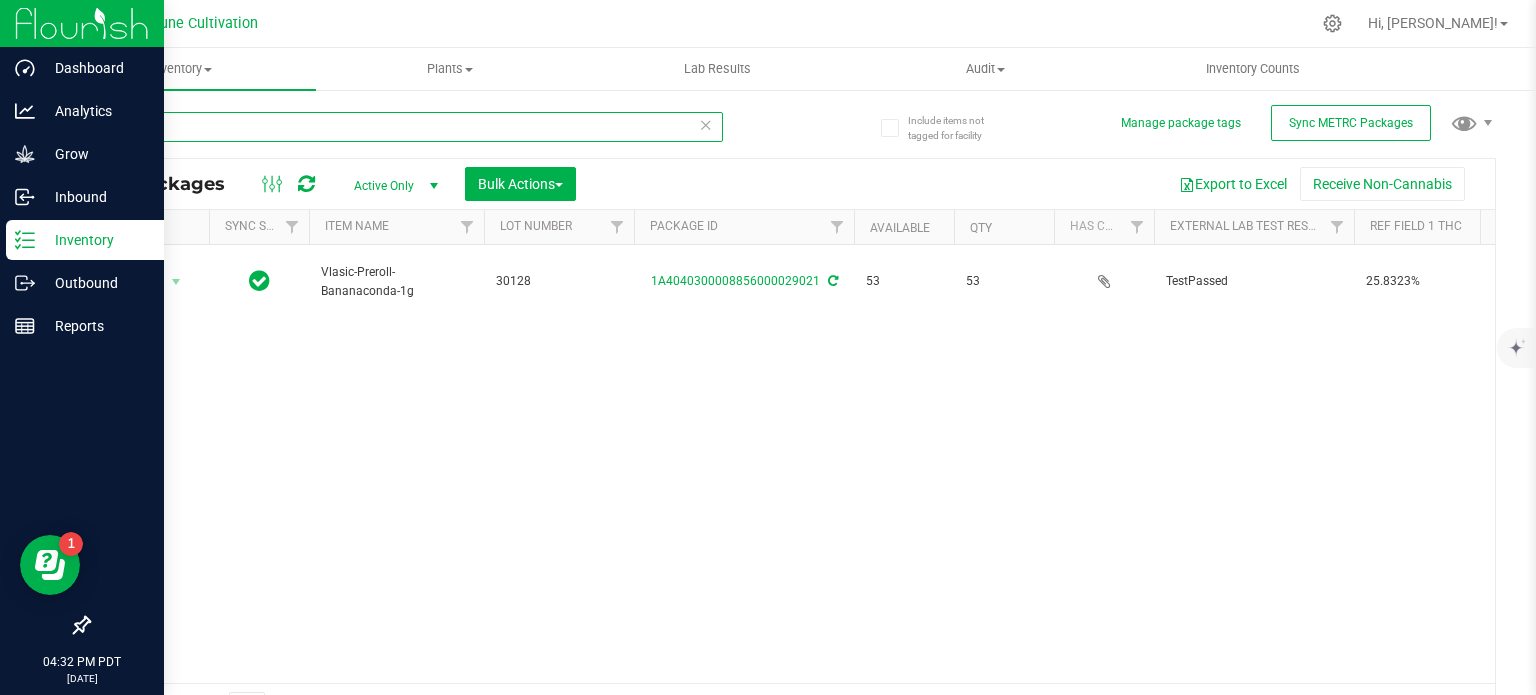 click on "29021" at bounding box center (405, 127) 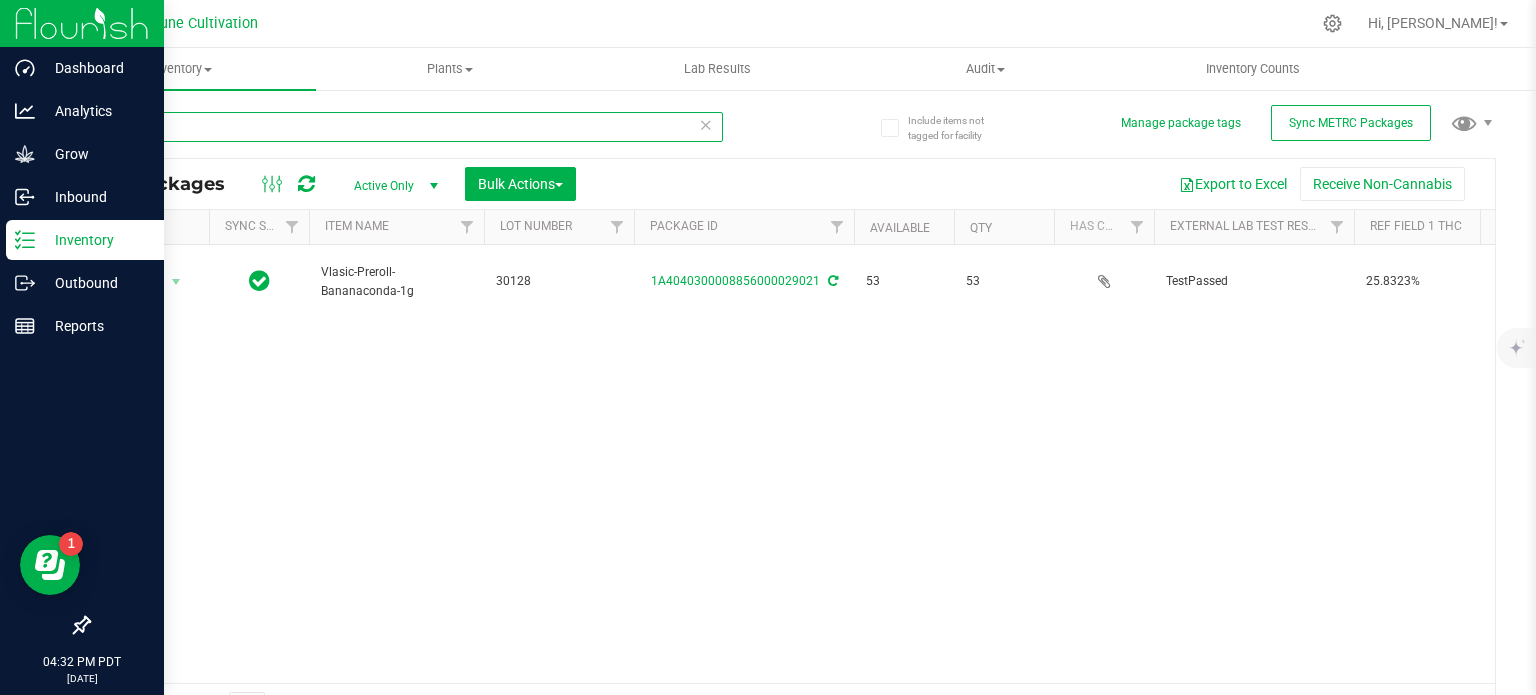 click on "29021" at bounding box center (405, 127) 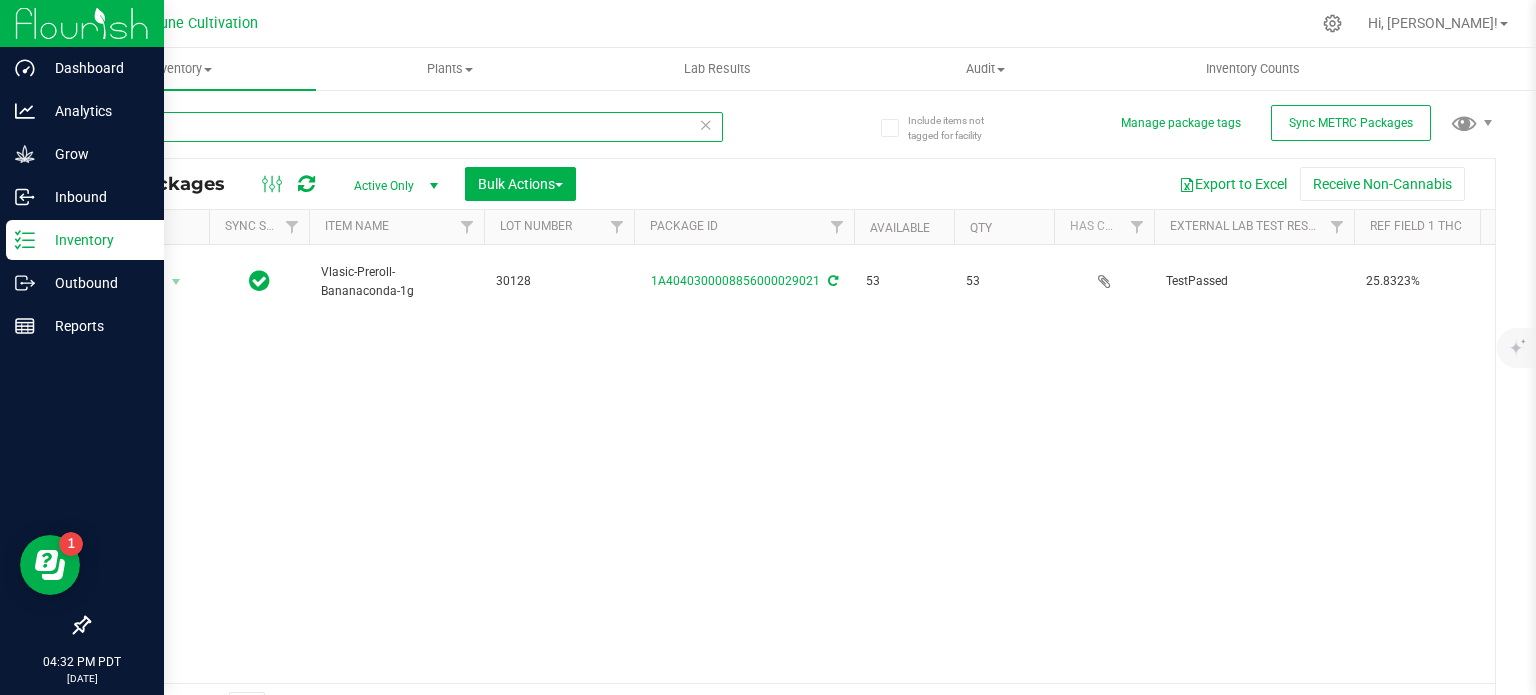 paste on "3097" 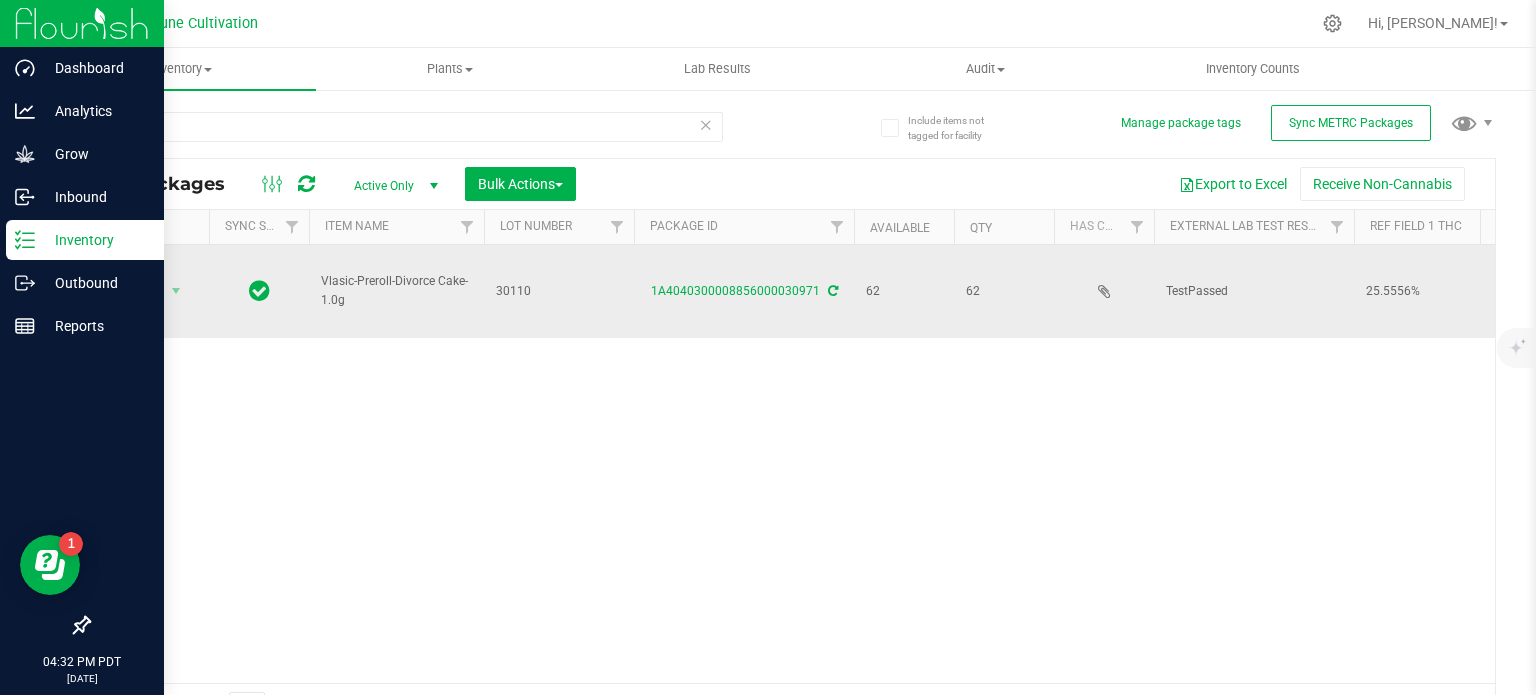 click on "Vlasic-Preroll-Divorce Cake-1.0g" at bounding box center [396, 291] 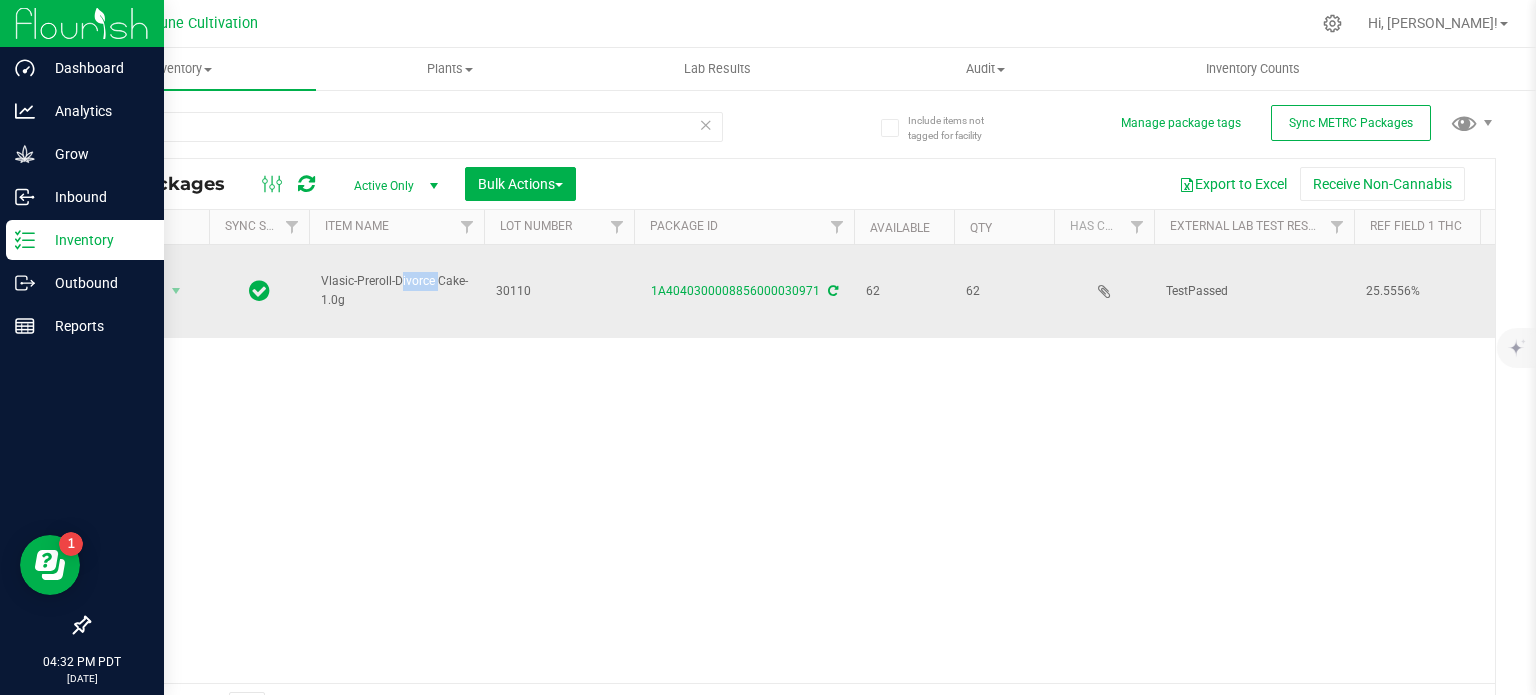 click on "Vlasic-Preroll-Divorce Cake-1.0g" at bounding box center (396, 291) 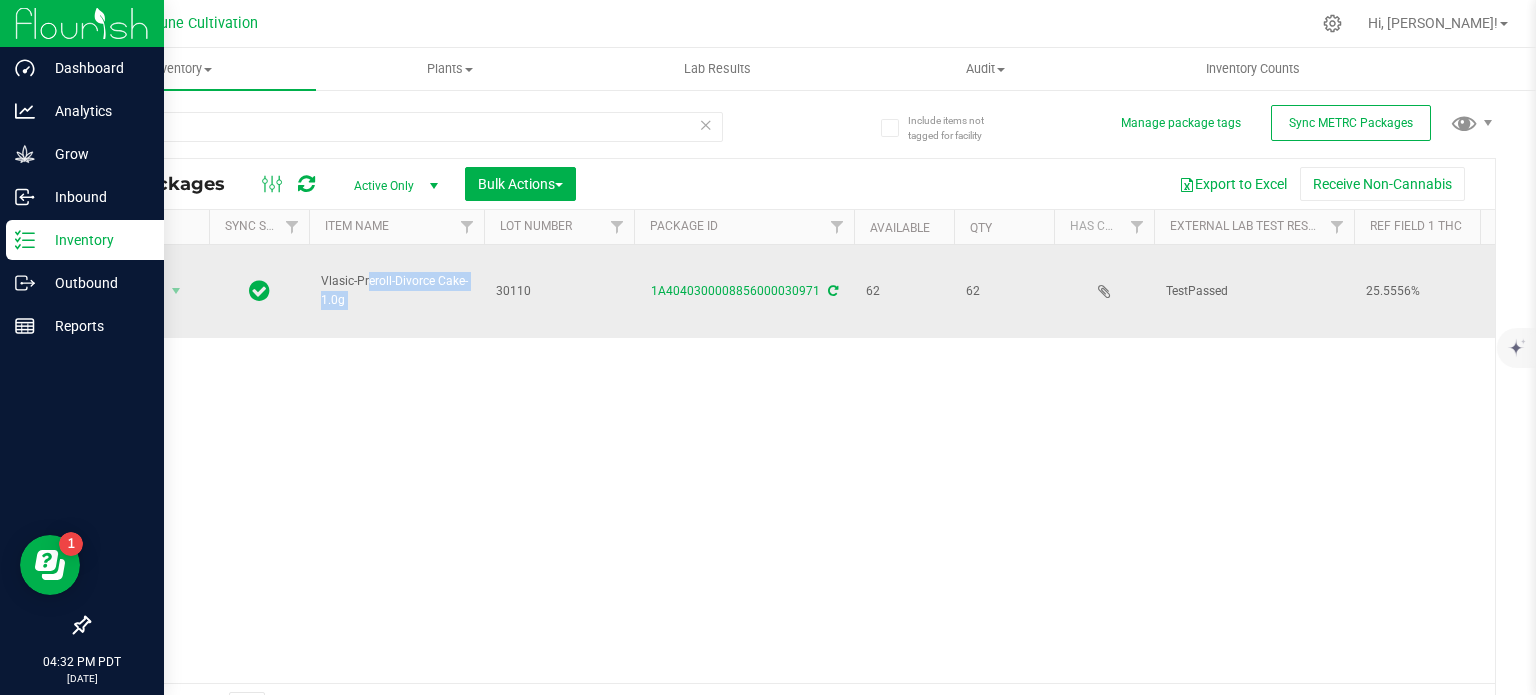 click on "Vlasic-Preroll-Divorce Cake-1.0g" at bounding box center (396, 291) 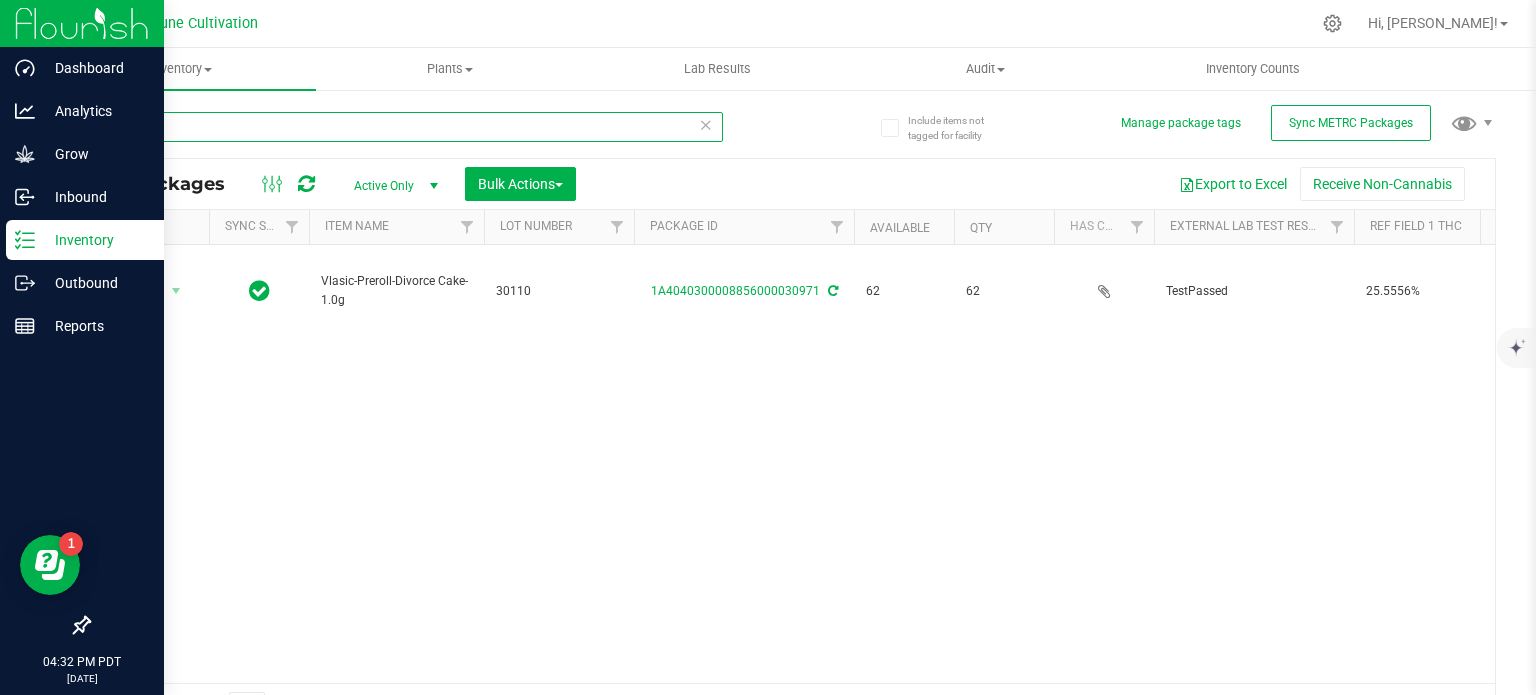 click on "30971" at bounding box center (405, 127) 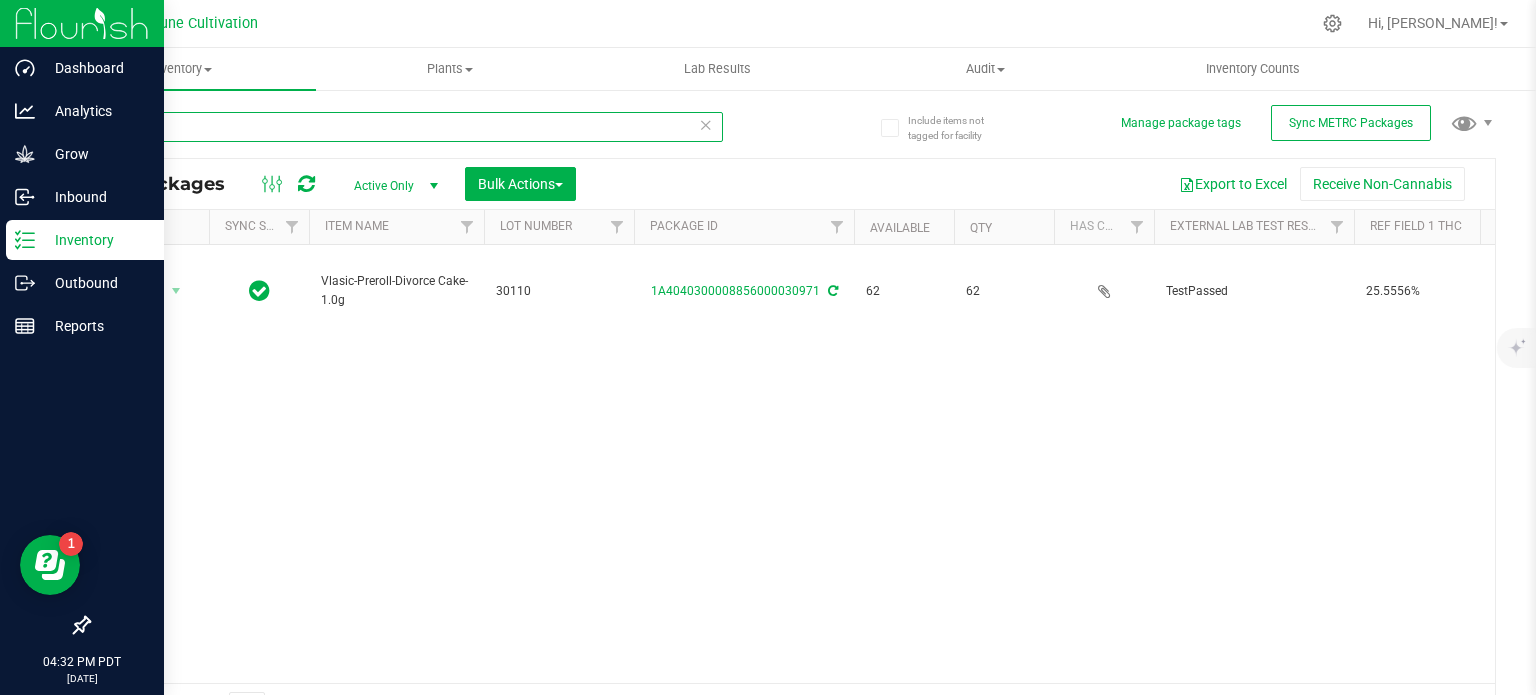 click on "30971" at bounding box center (405, 127) 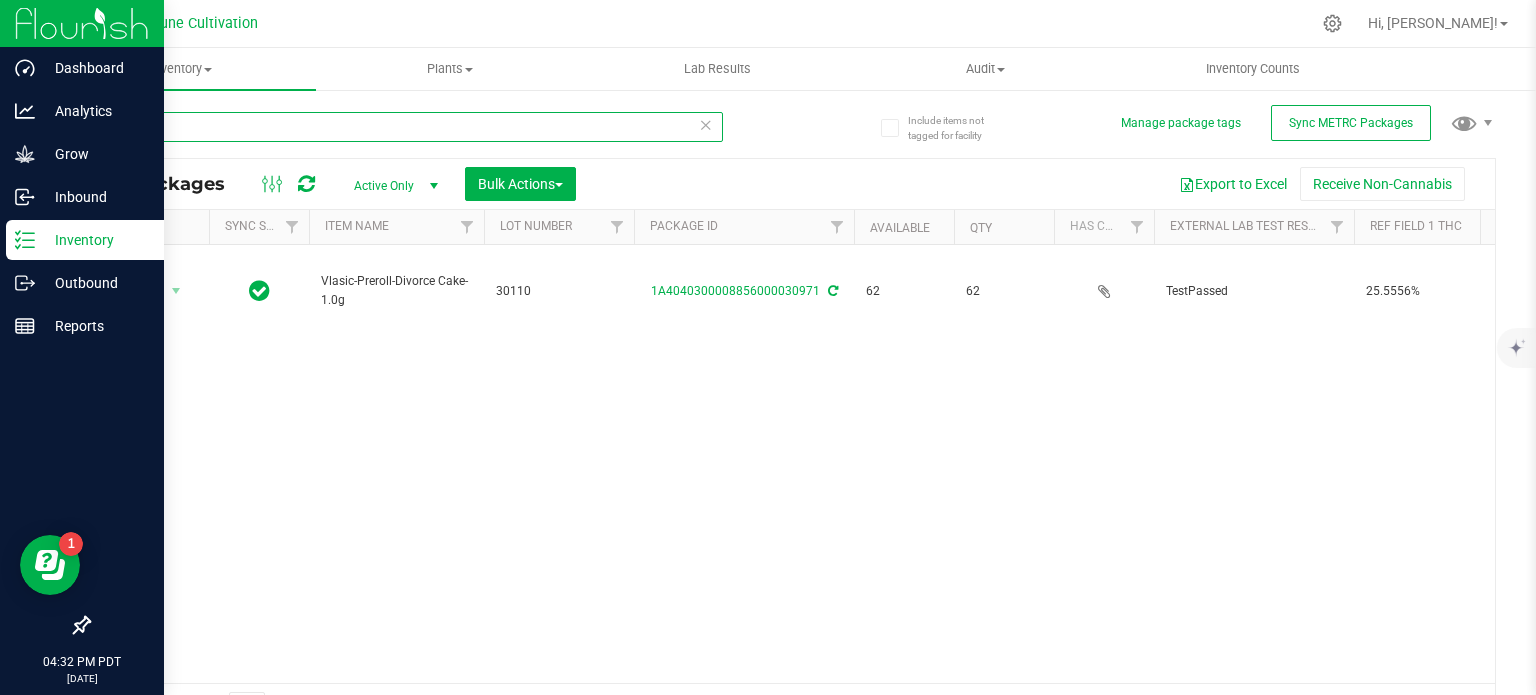 paste on "30971" 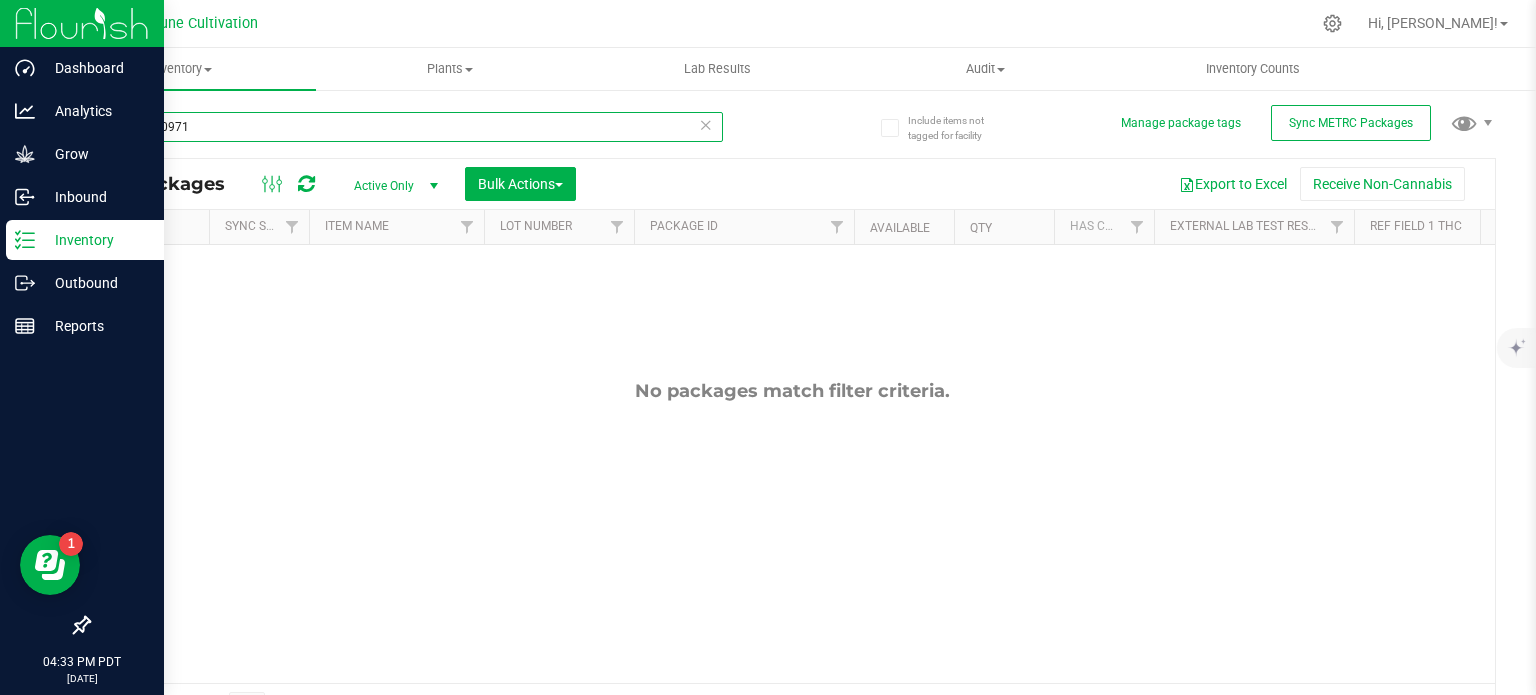 click on "3097130971" at bounding box center (405, 127) 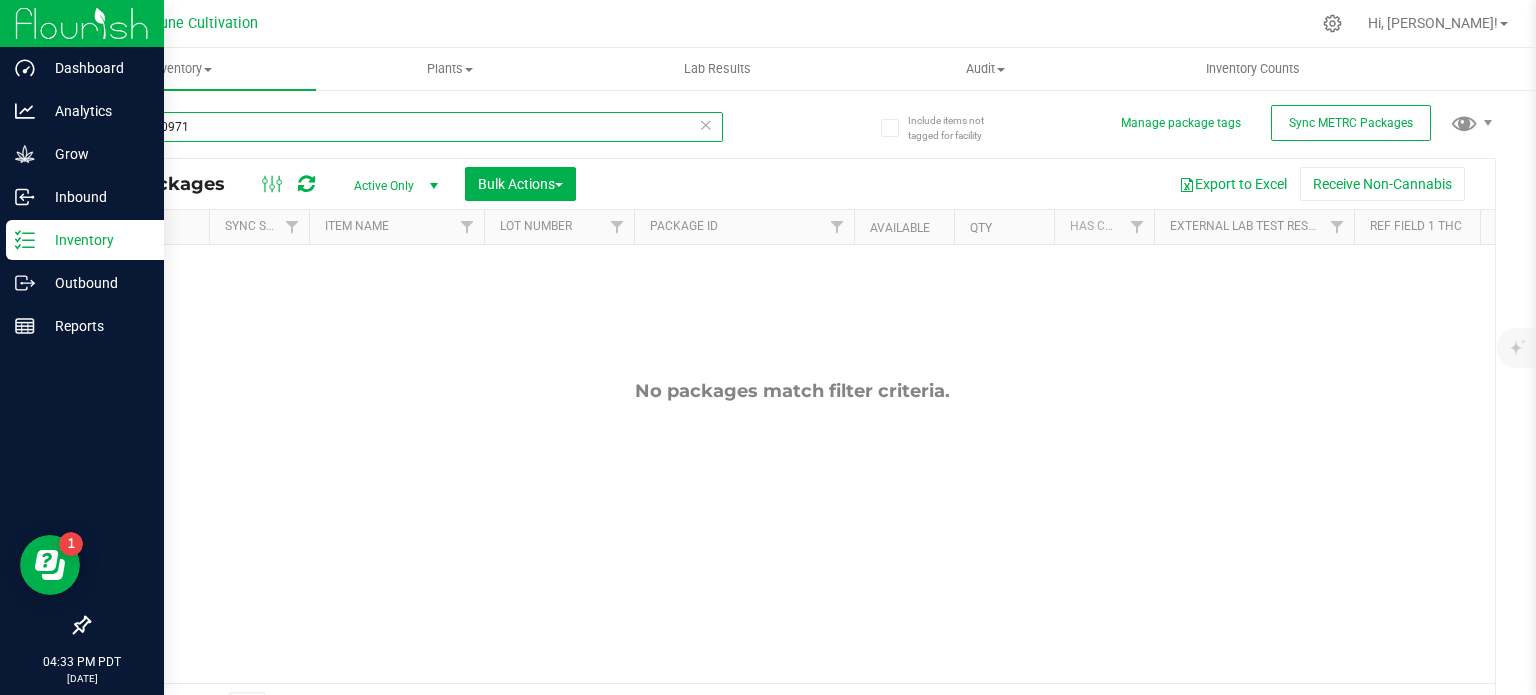 click on "3097130971" at bounding box center [405, 127] 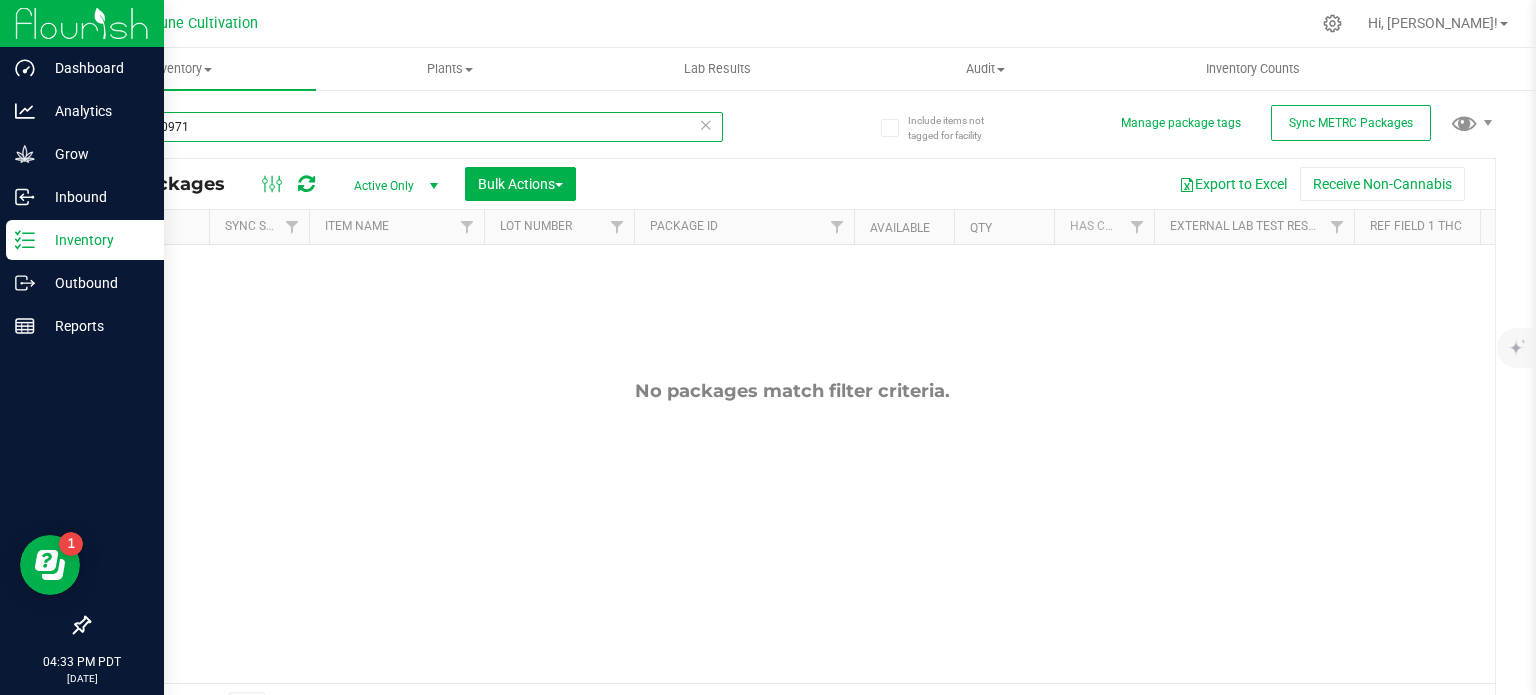 click on "3097130971" at bounding box center (405, 127) 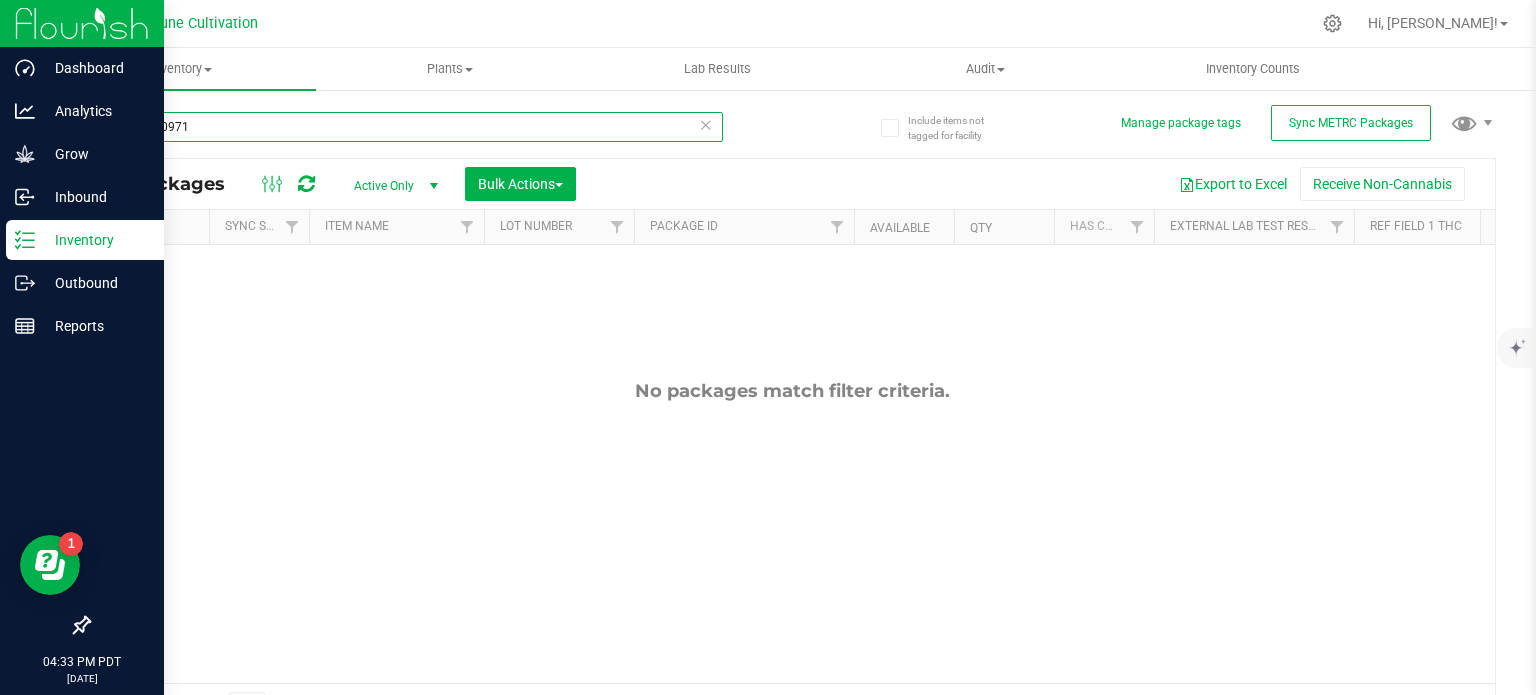 paste on "29043" 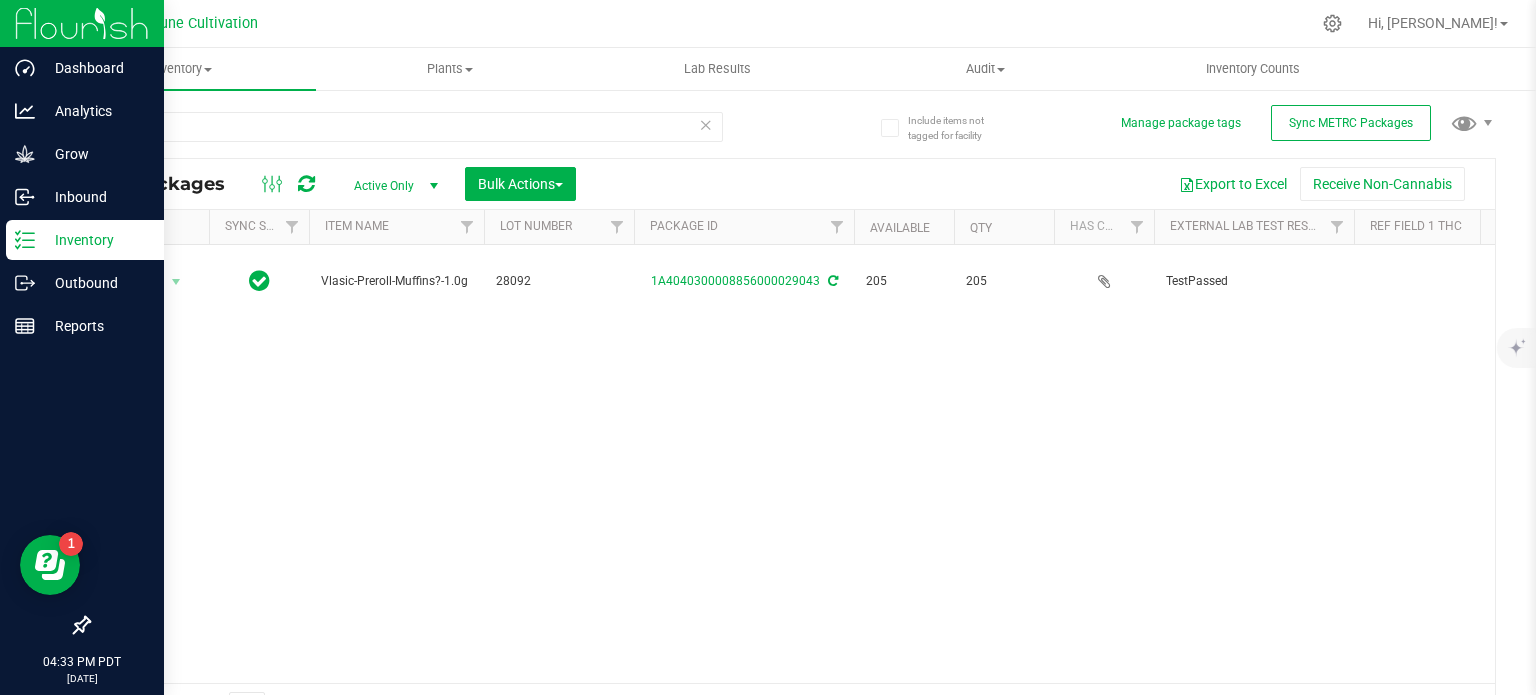 click on "Vlasic-Preroll-Muffins?-1.0g" at bounding box center [396, 281] 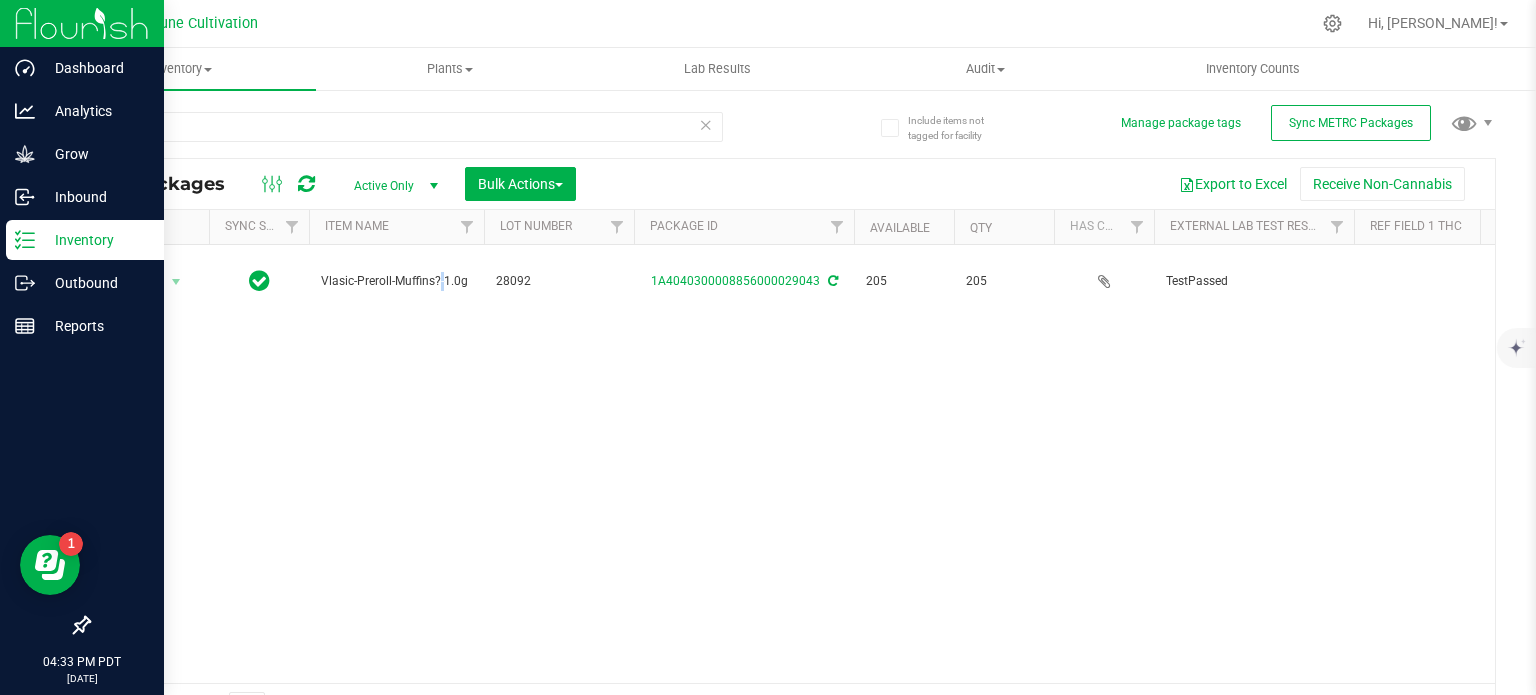 click on "Vlasic-Preroll-Muffins?-1.0g" at bounding box center [396, 281] 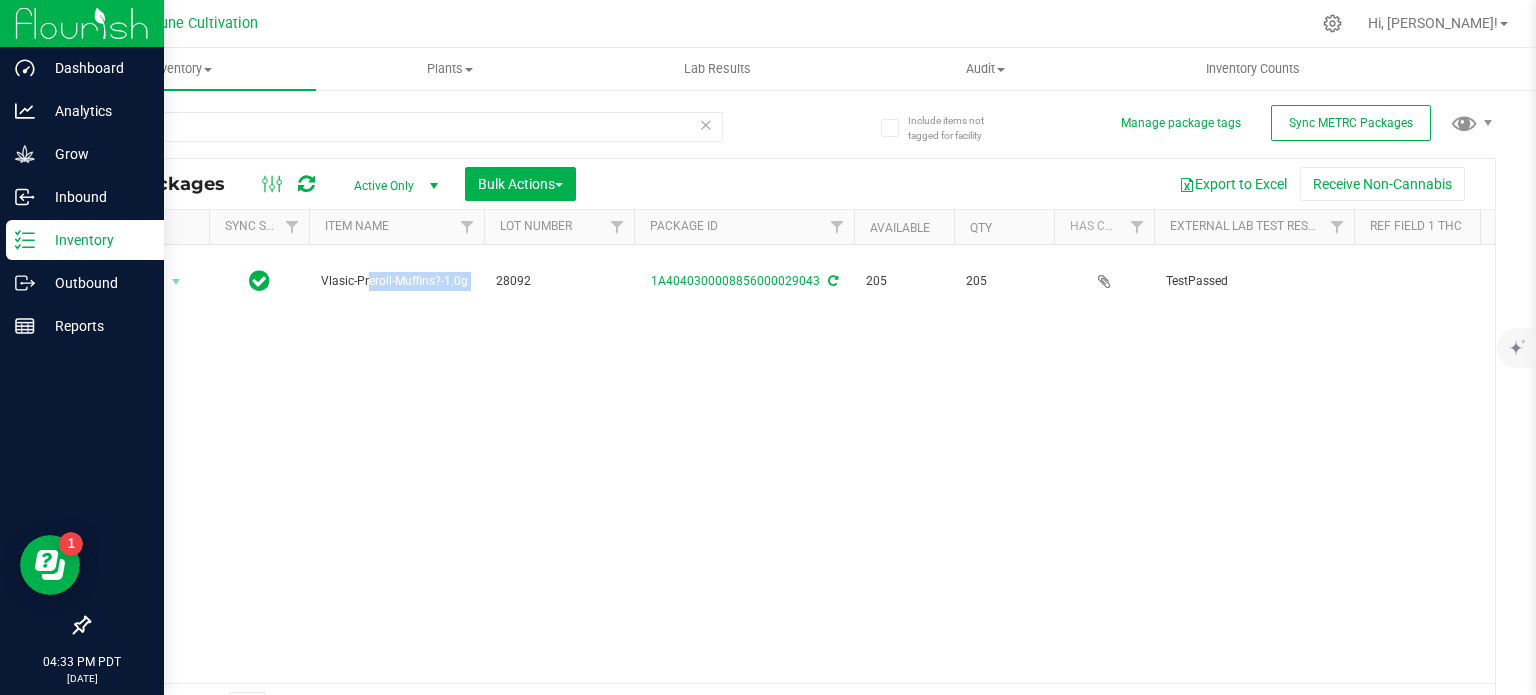 click on "Vlasic-Preroll-Muffins?-1.0g" at bounding box center (396, 281) 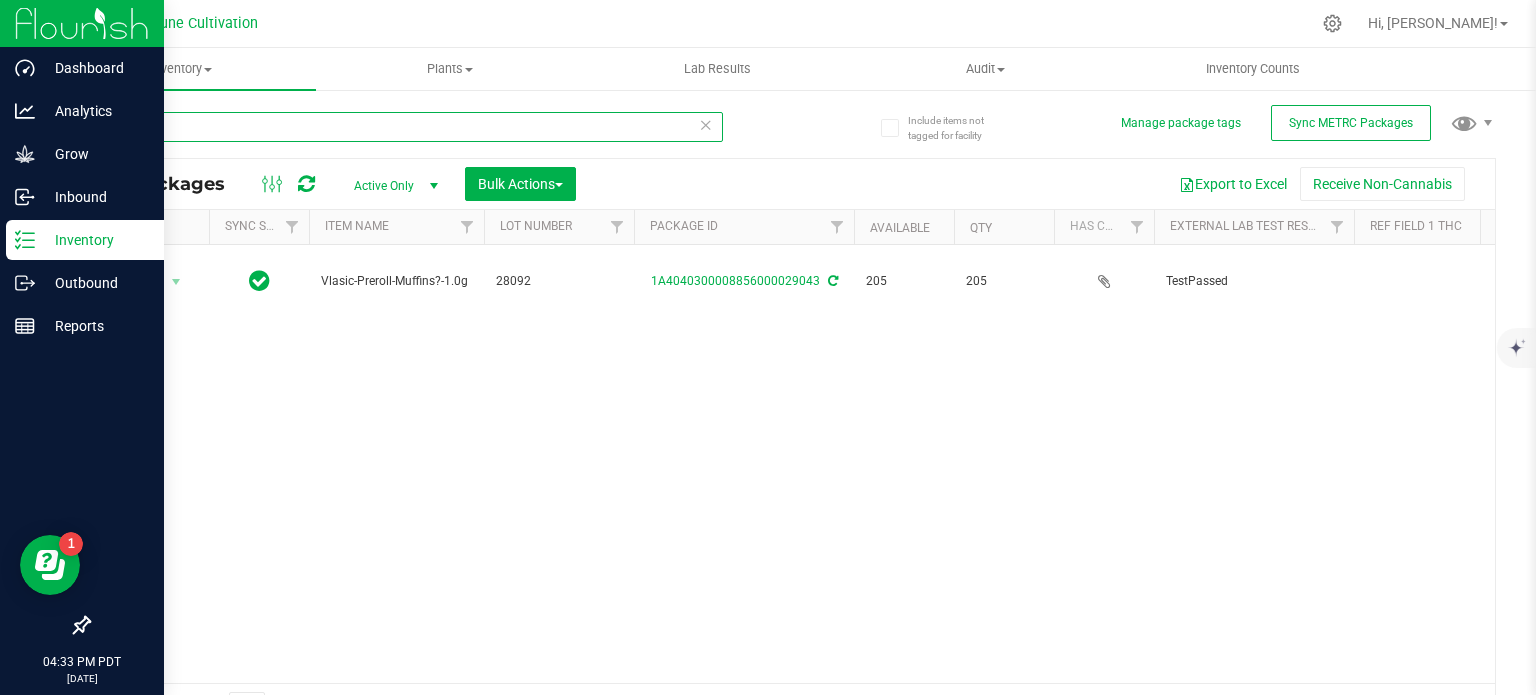click on "29043" at bounding box center [405, 127] 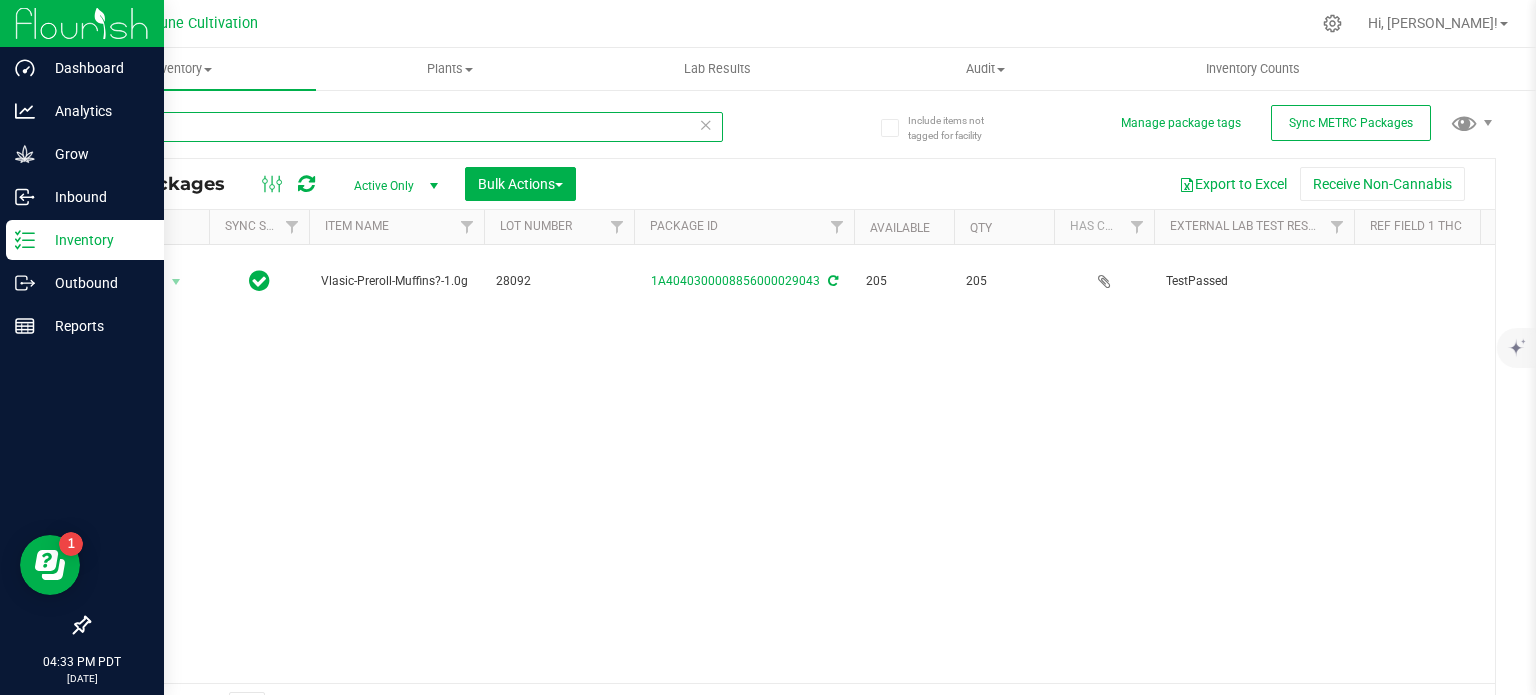 click on "29043" at bounding box center [405, 127] 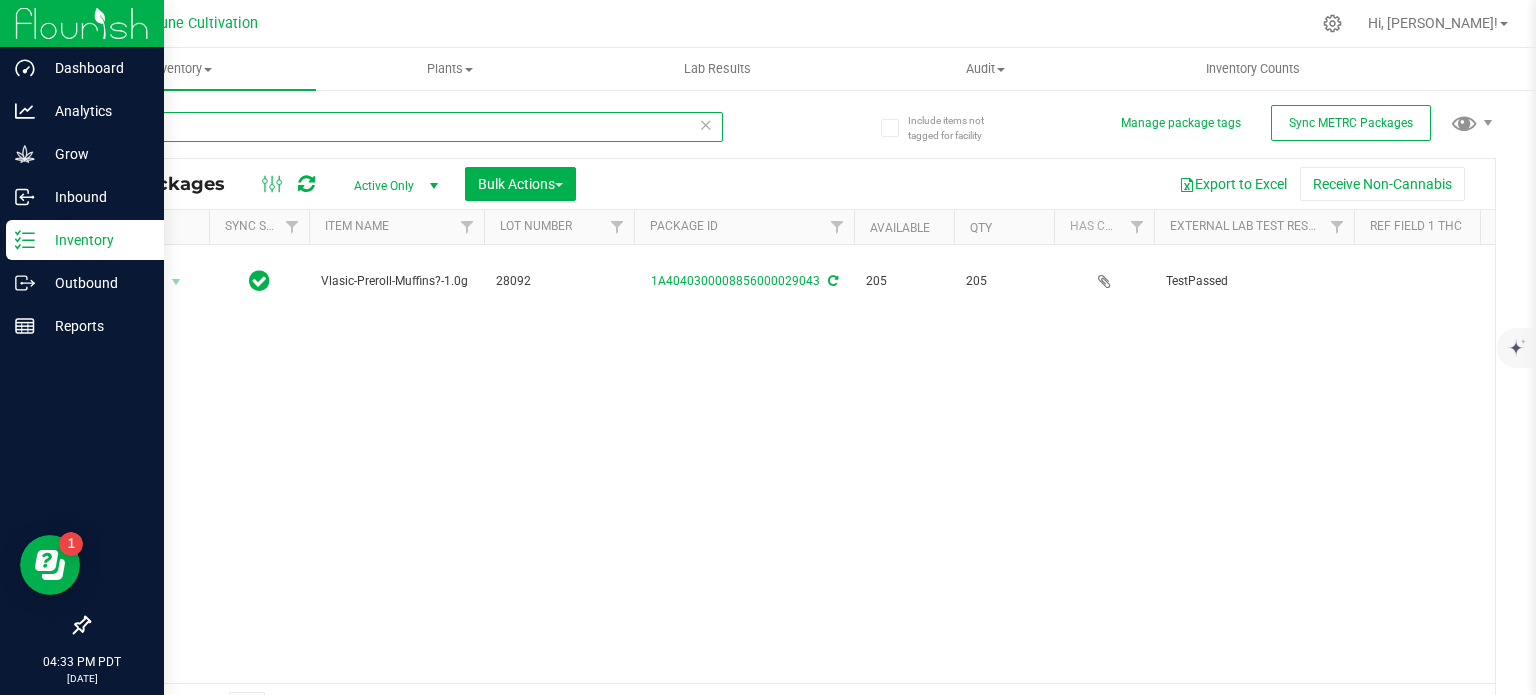 paste on "696" 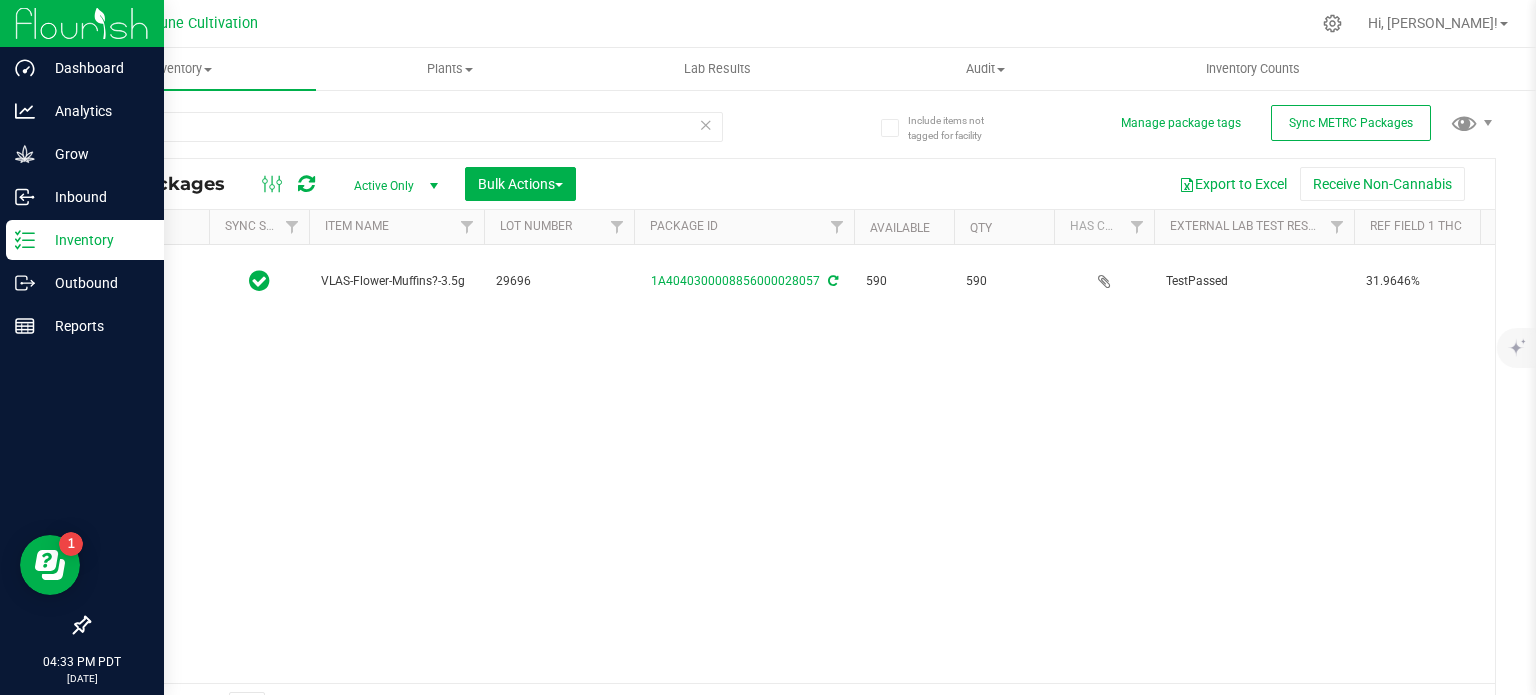 click on "VLAS-Flower-Muffins?-3.5g" at bounding box center (396, 281) 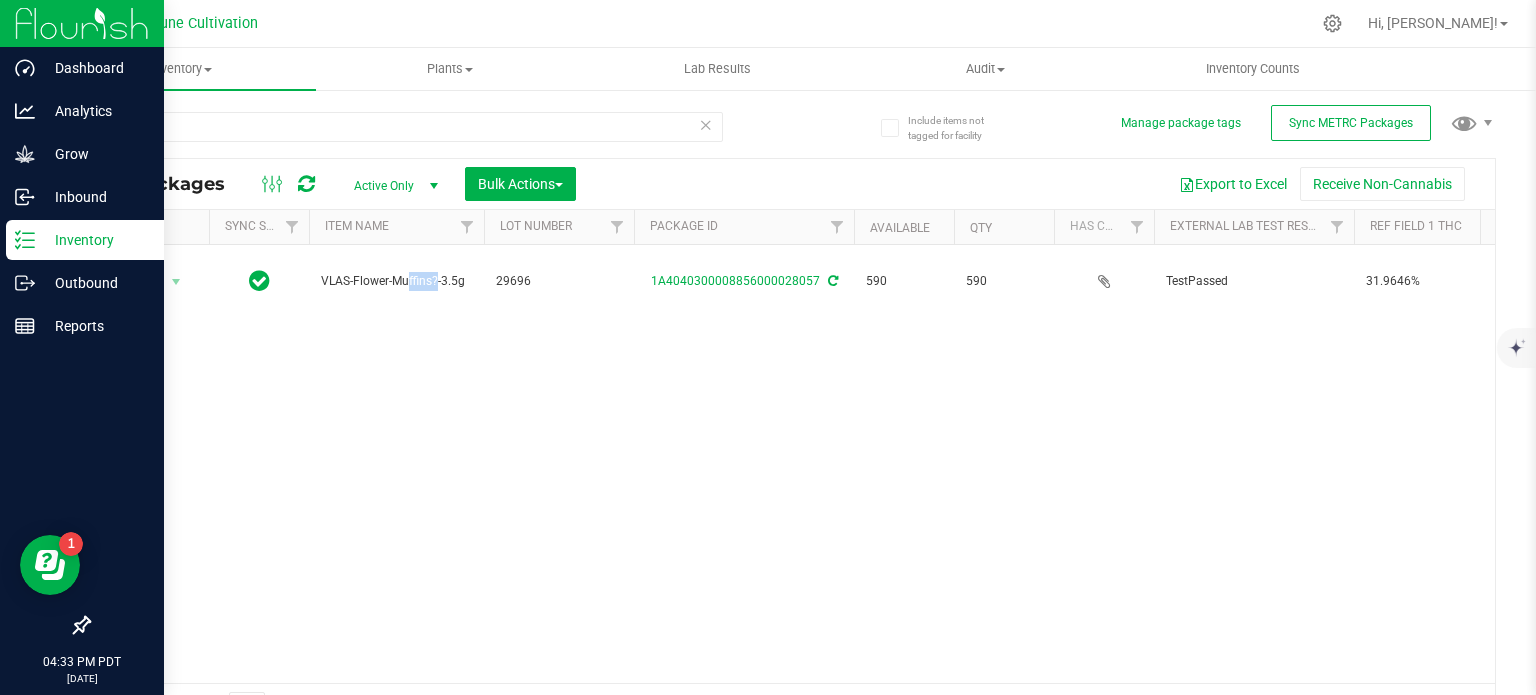 click on "VLAS-Flower-Muffins?-3.5g" at bounding box center (396, 281) 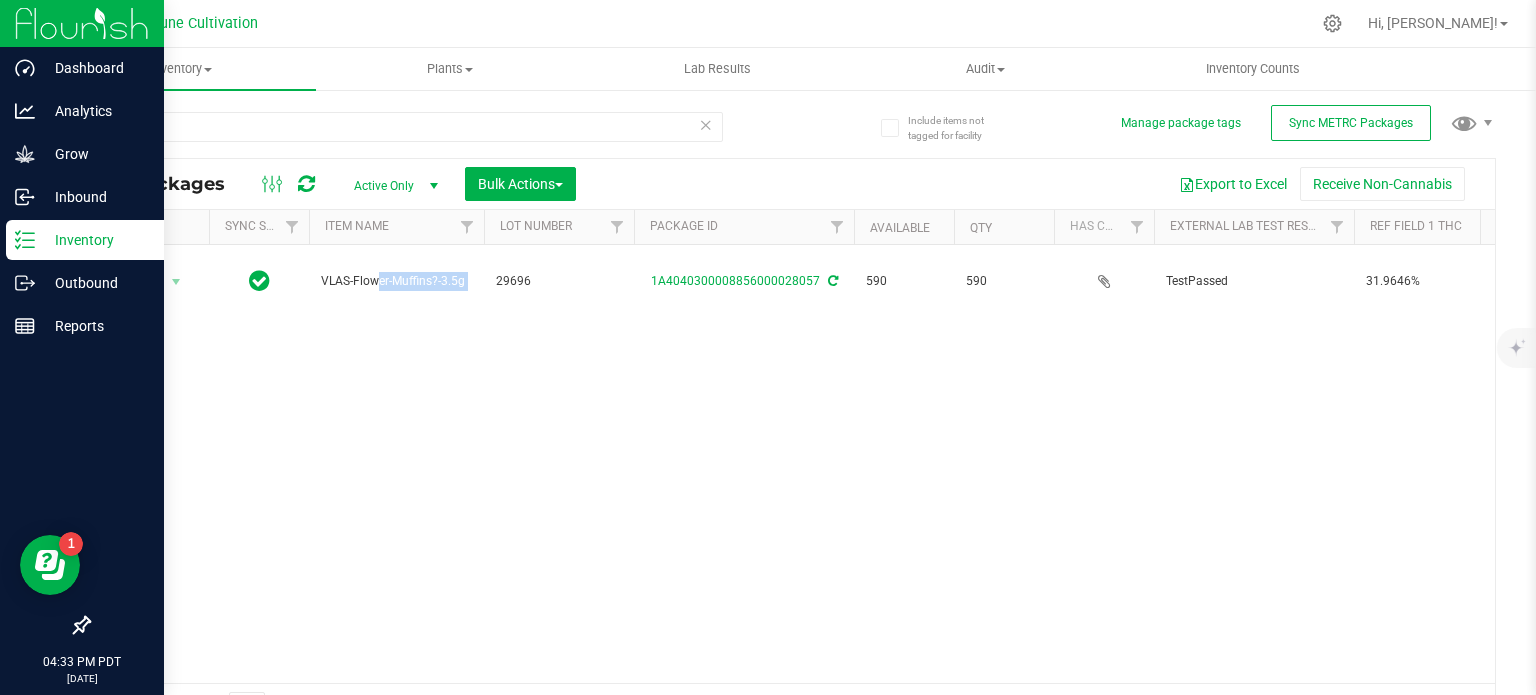 click on "VLAS-Flower-Muffins?-3.5g" at bounding box center [396, 281] 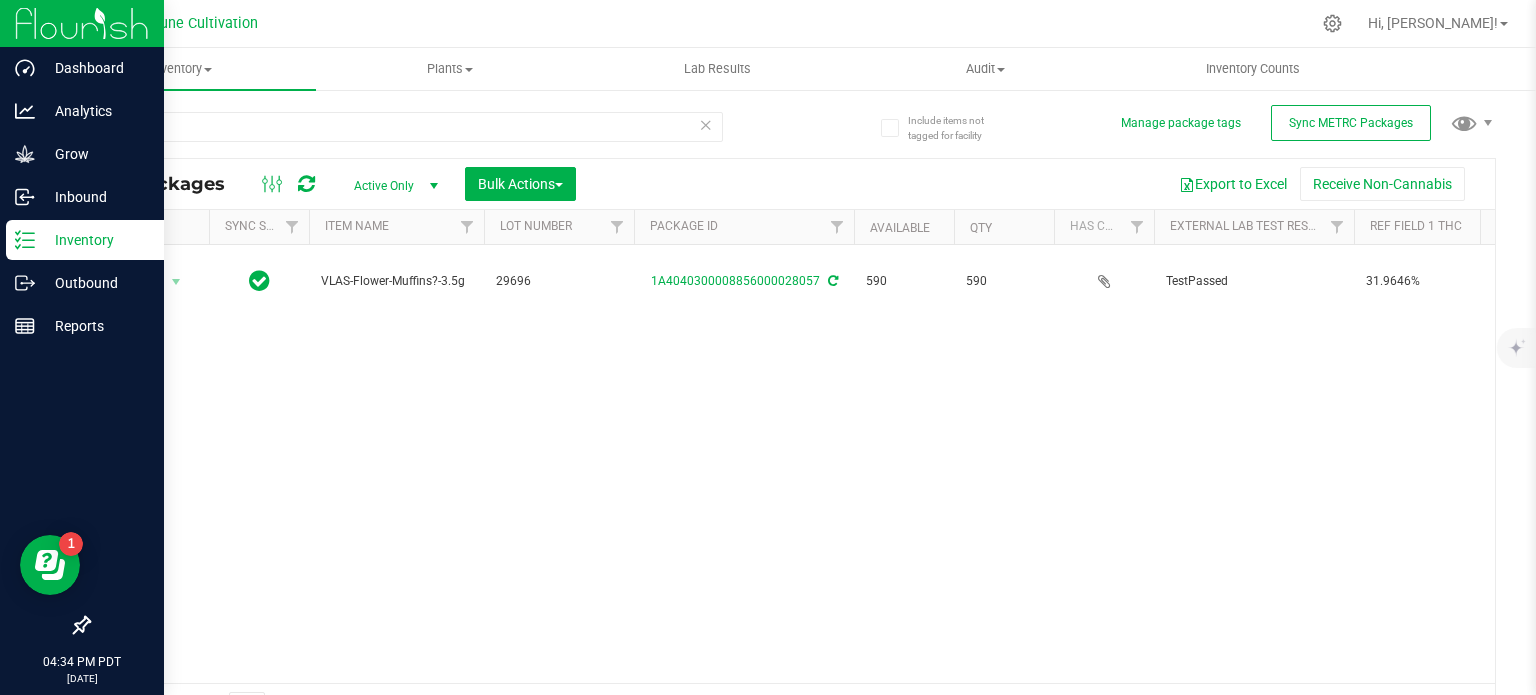 click on "29696" at bounding box center [405, 135] 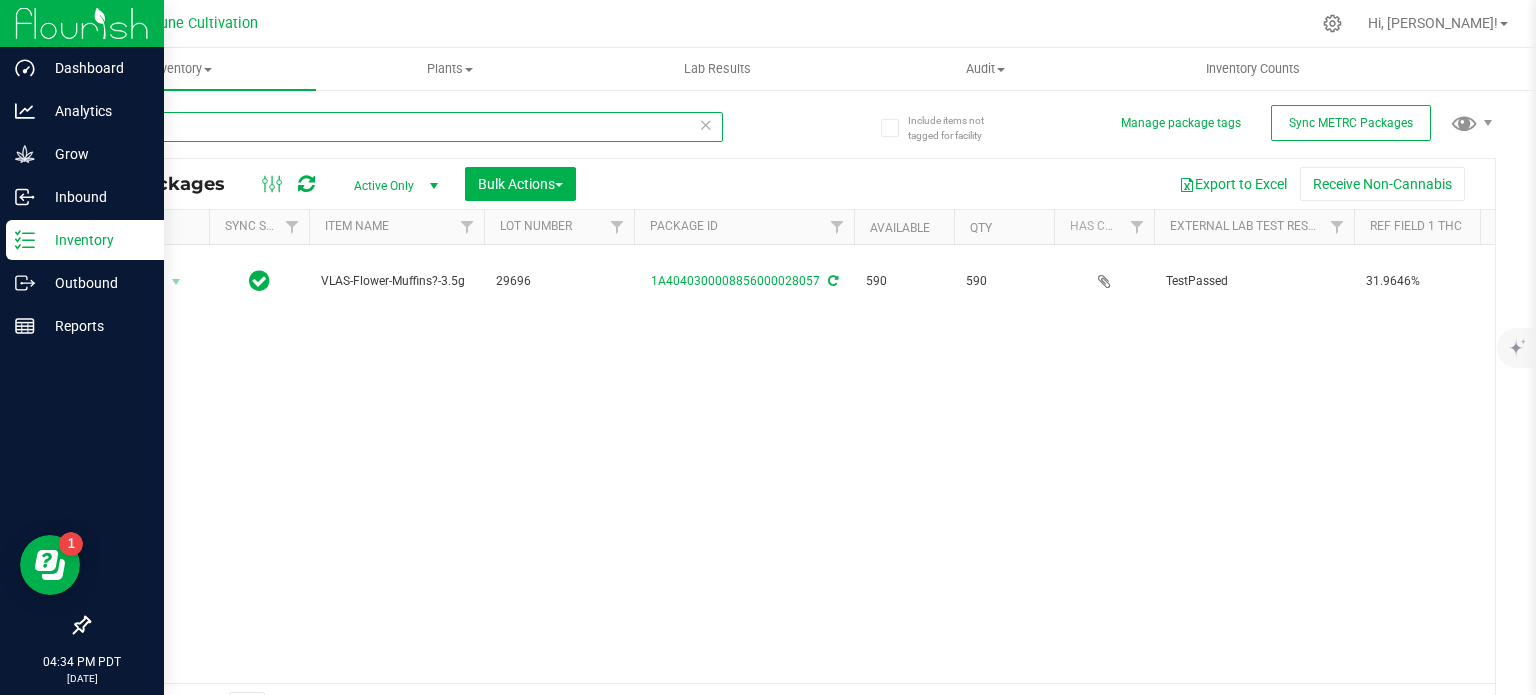 click on "29696" at bounding box center (405, 127) 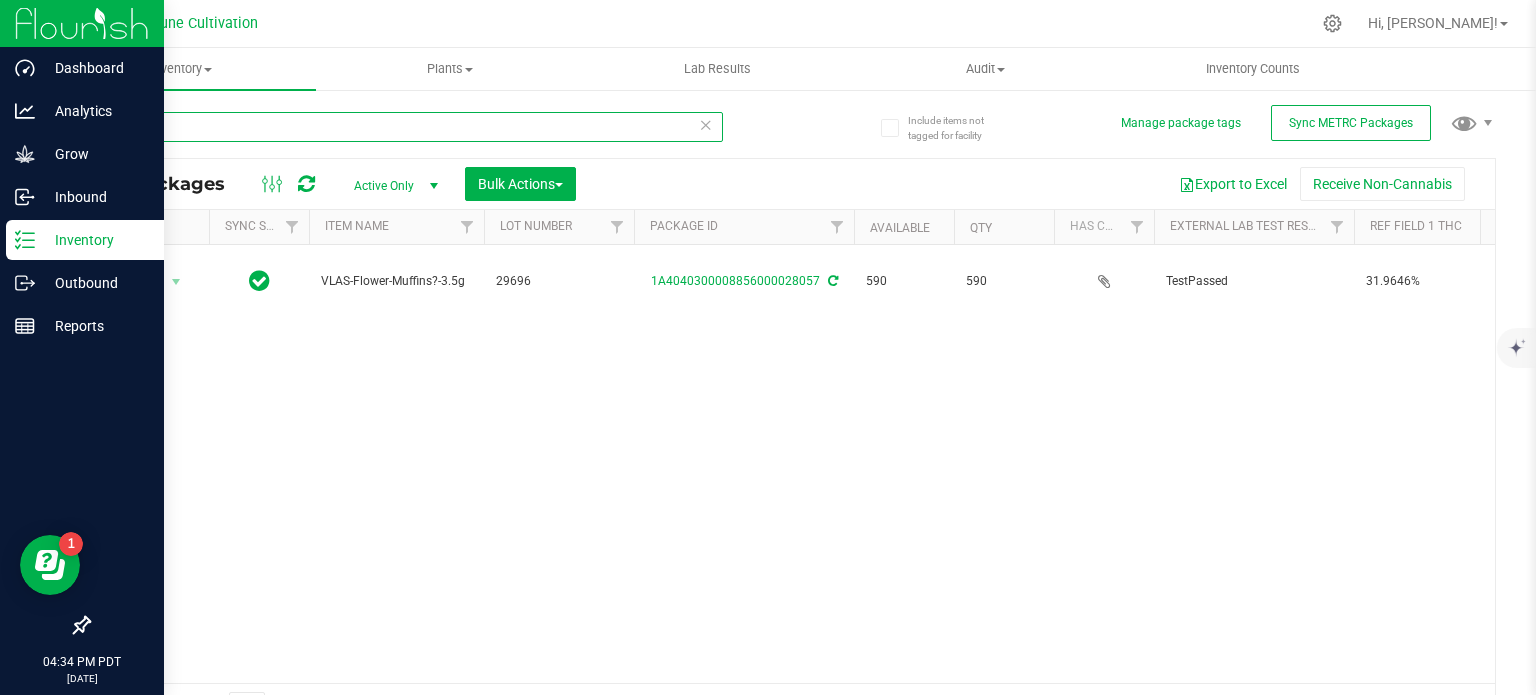 click on "29696" at bounding box center (405, 127) 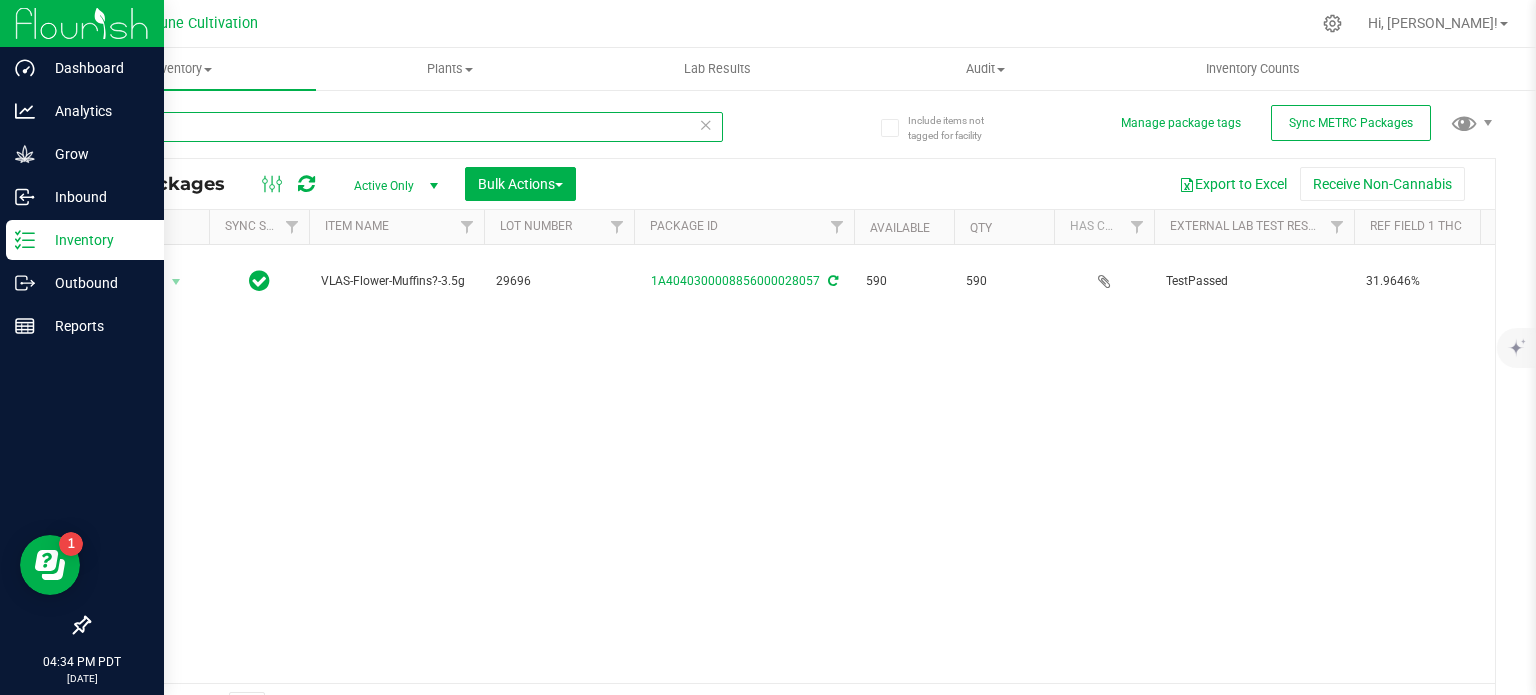 click on "29696" at bounding box center (405, 127) 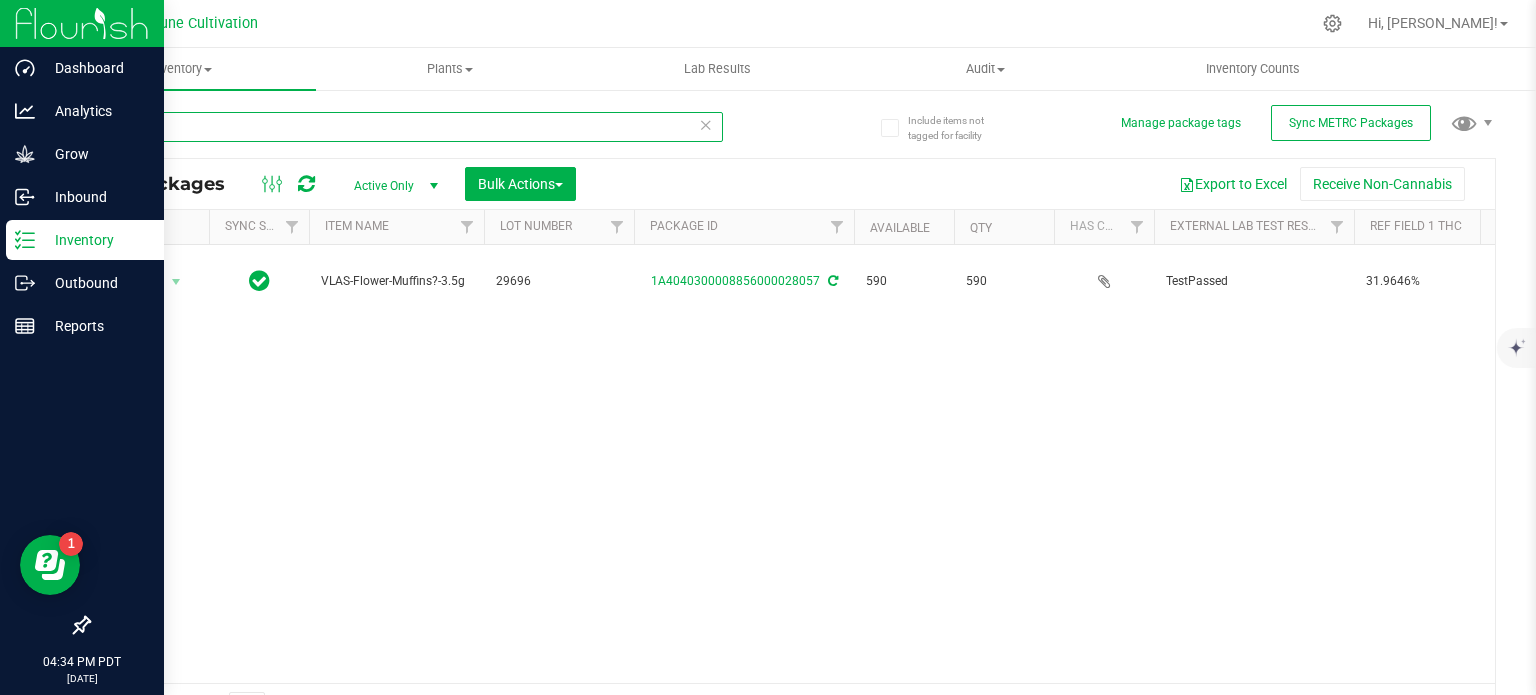 paste on "8138" 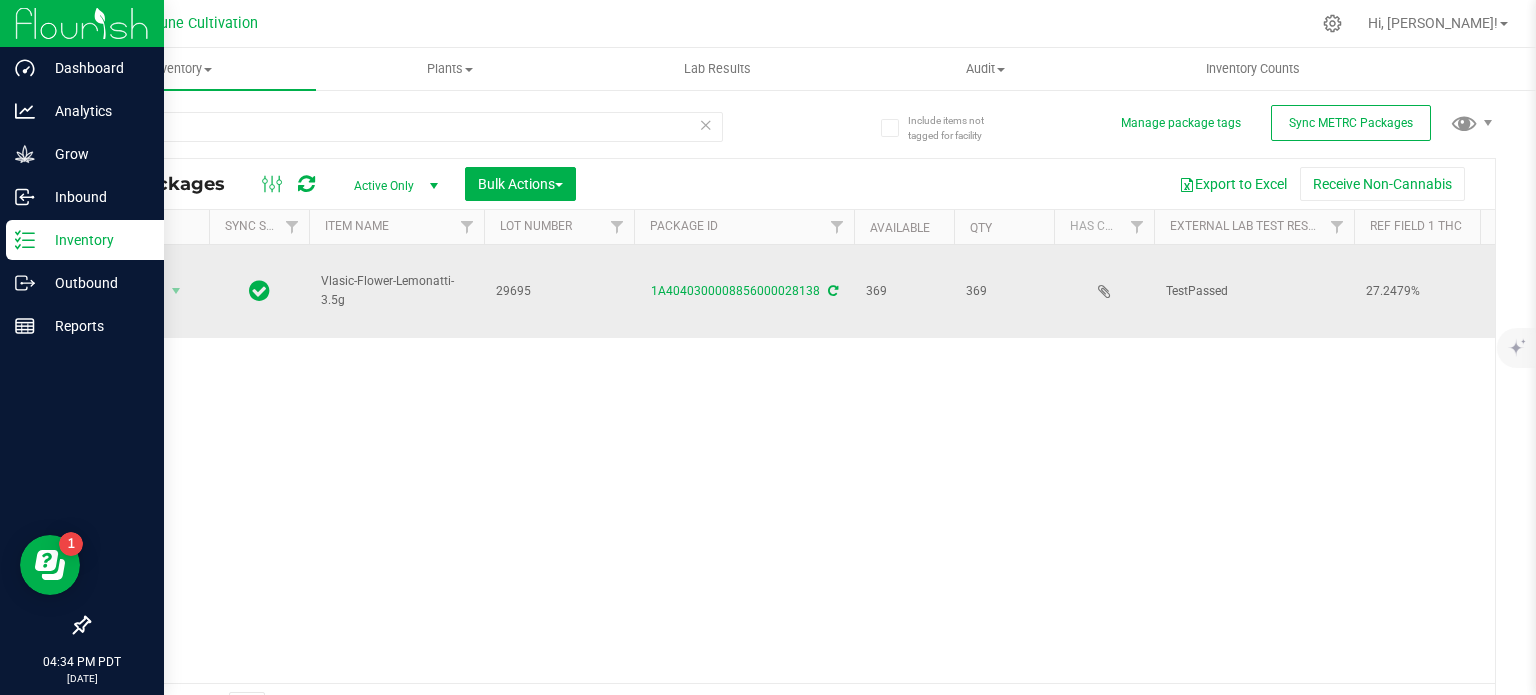 click on "Vlasic-Flower-Lemonatti-3.5g" at bounding box center (396, 291) 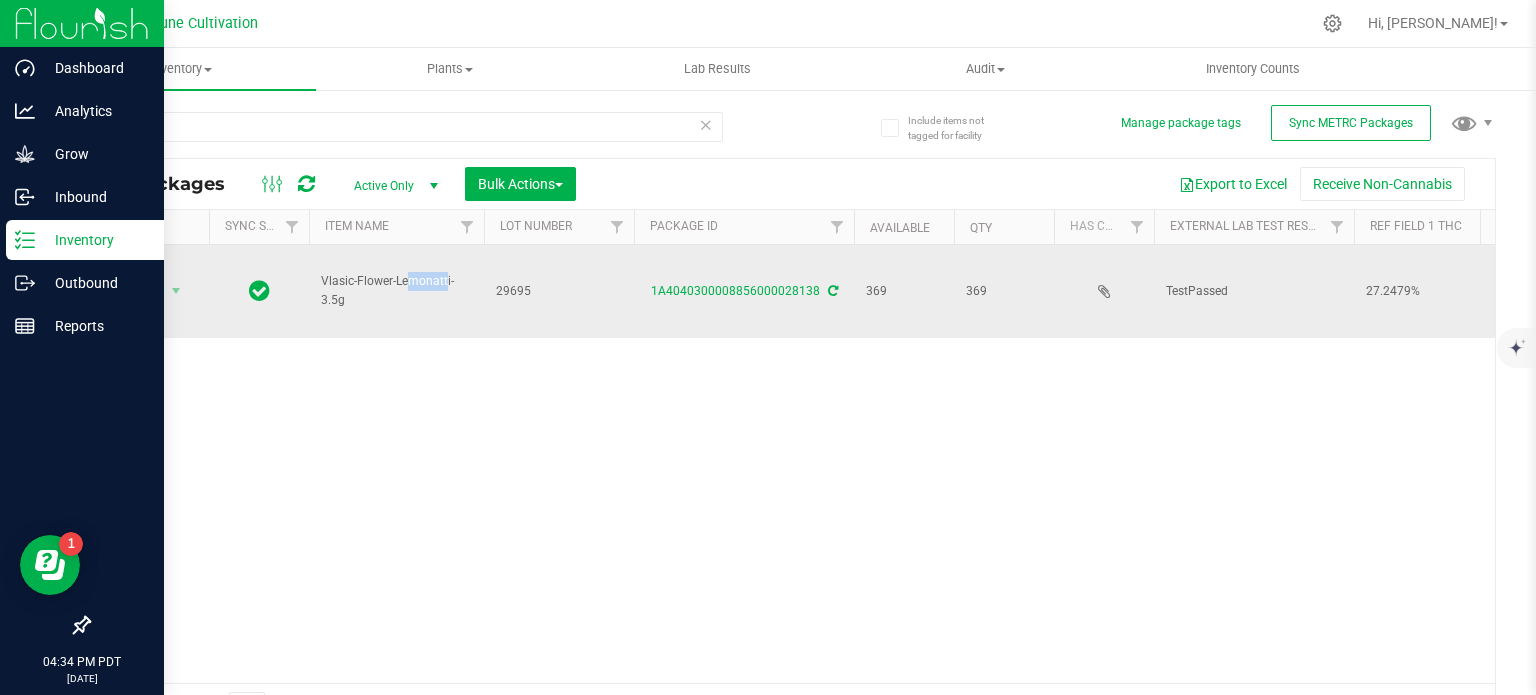 click on "Vlasic-Flower-Lemonatti-3.5g" at bounding box center (396, 291) 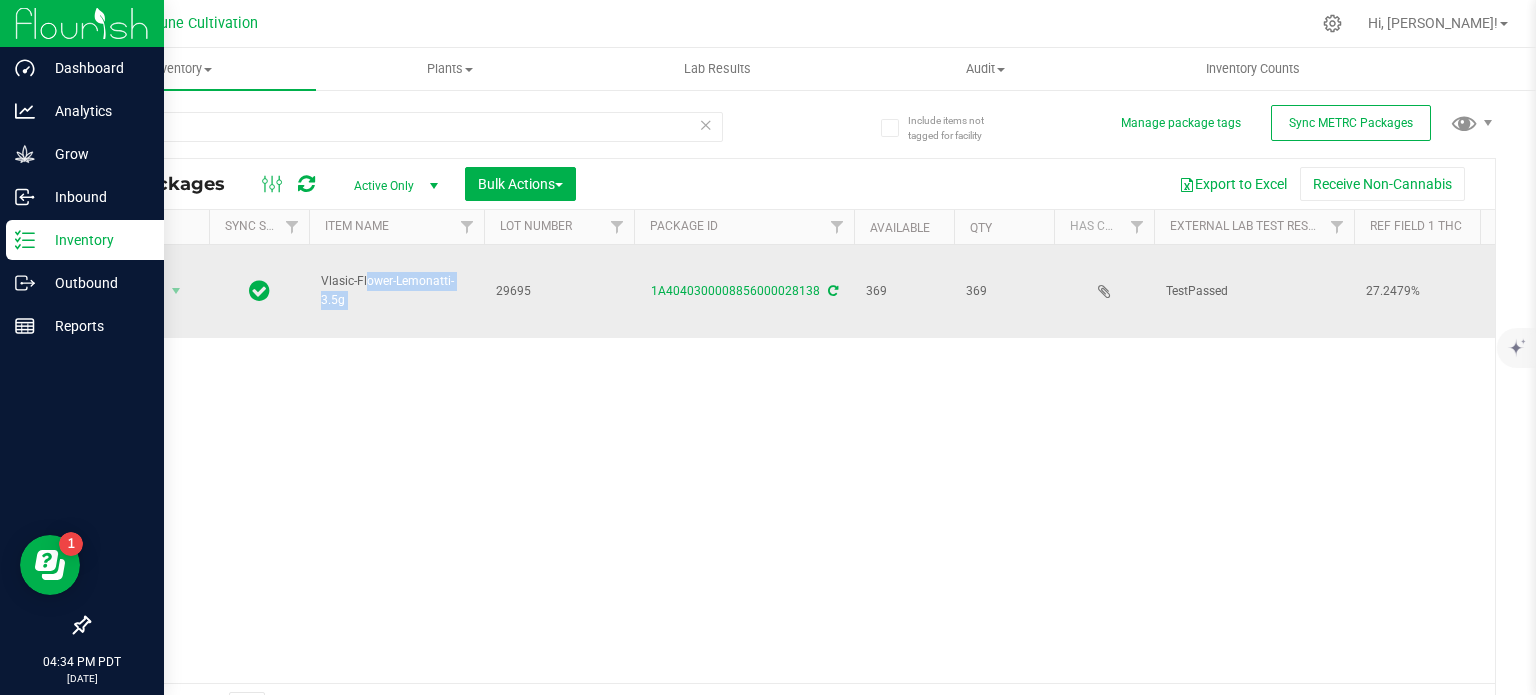 click on "Vlasic-Flower-Lemonatti-3.5g" at bounding box center (396, 291) 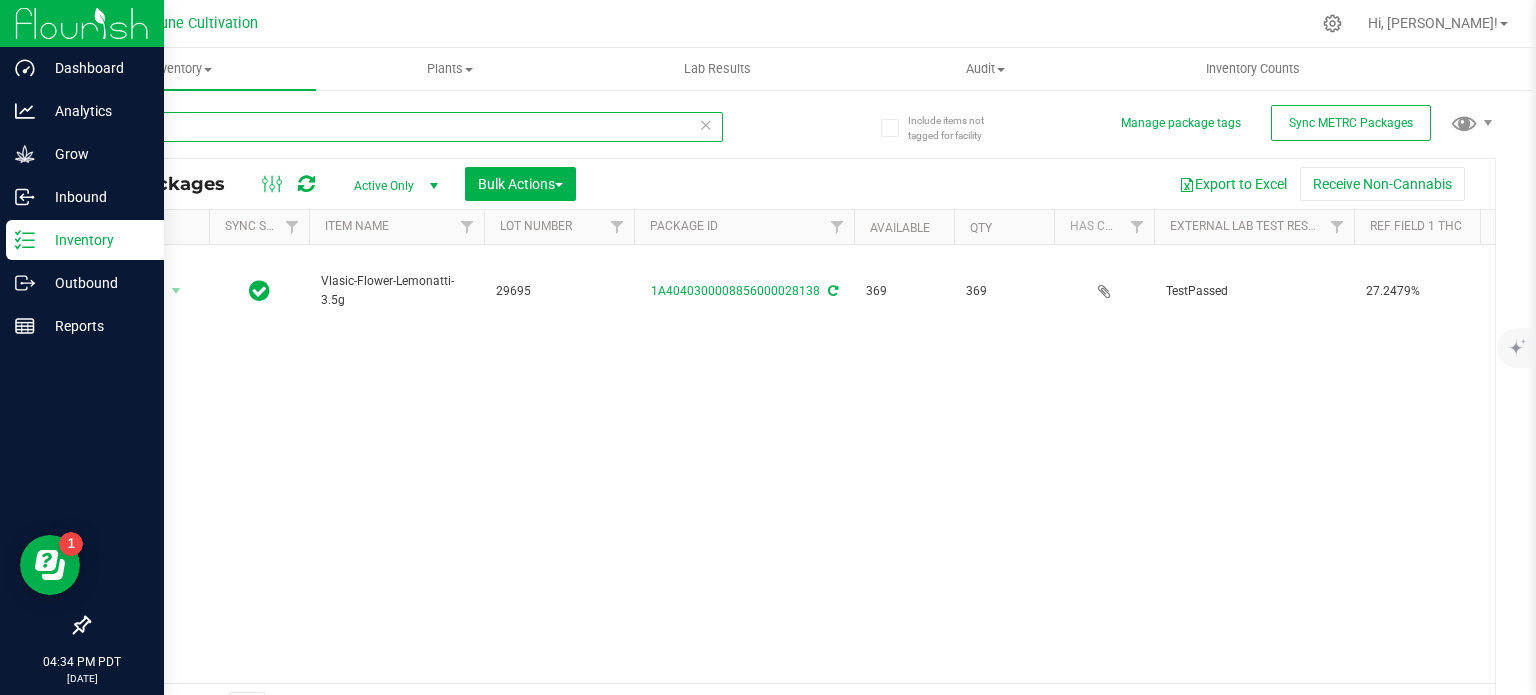 click on "28138" at bounding box center (405, 127) 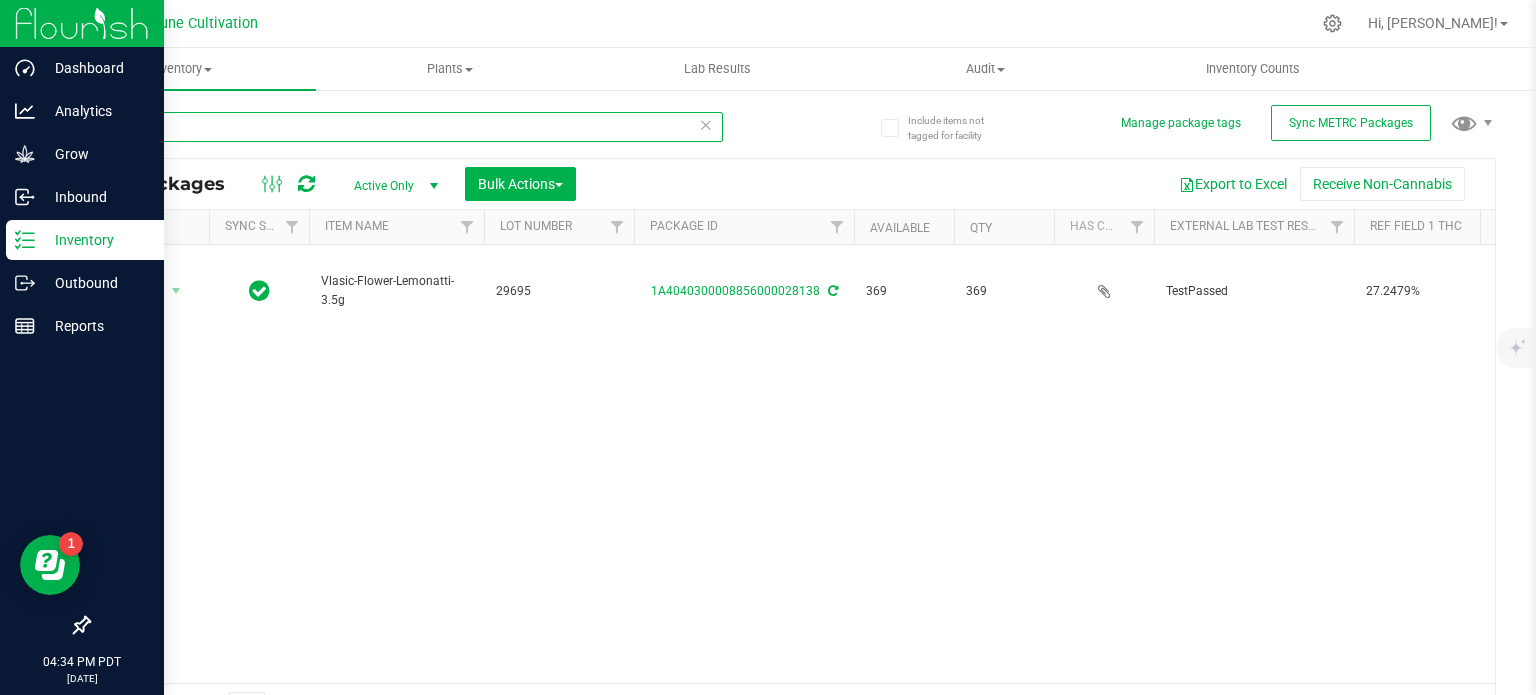 click on "28138" at bounding box center [405, 127] 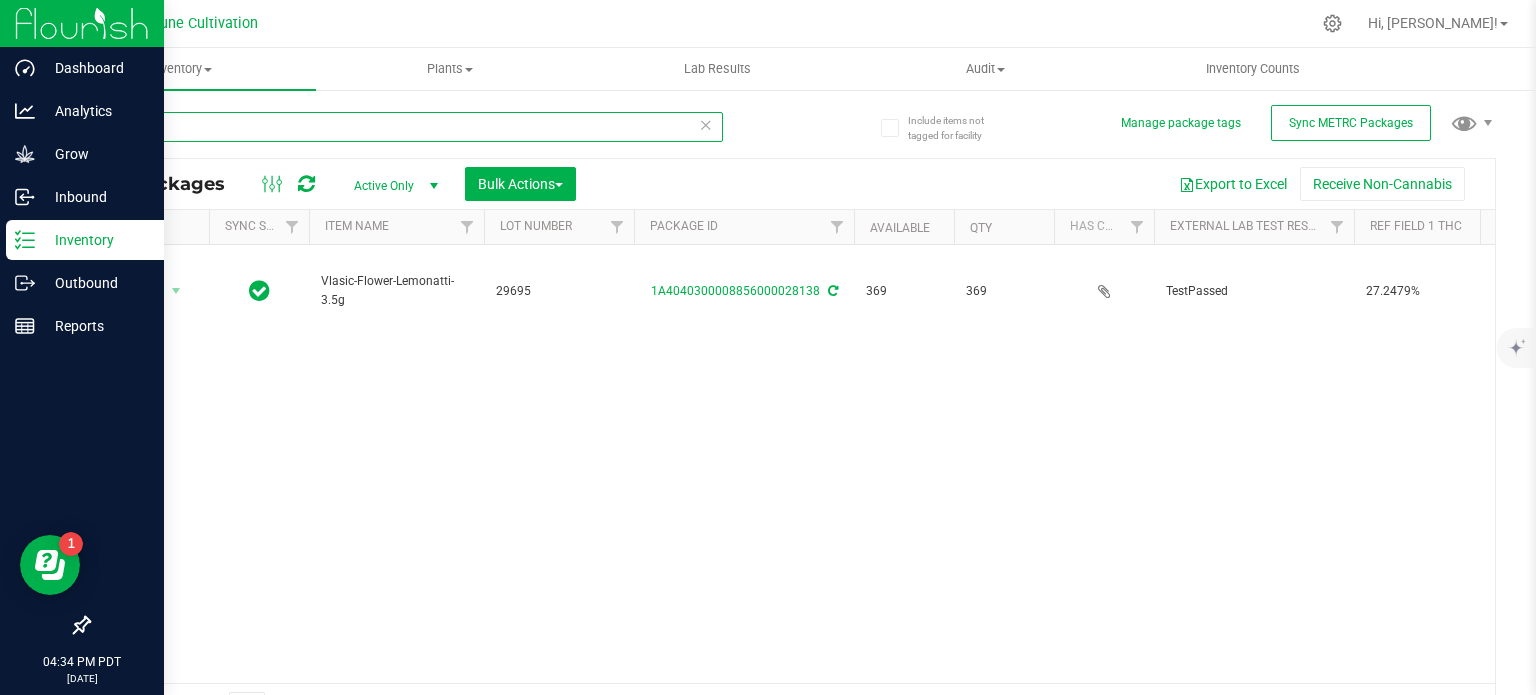 click on "28138" at bounding box center [405, 127] 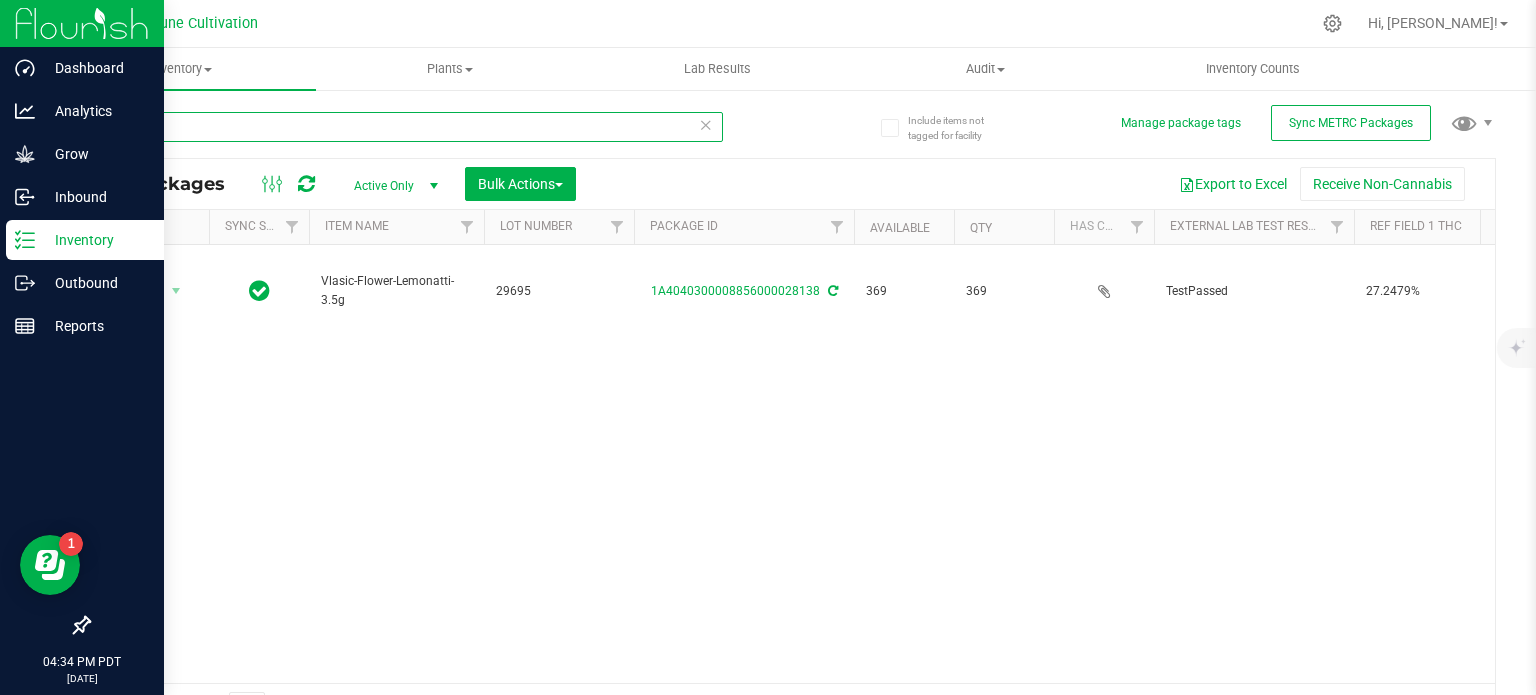 paste on "9696" 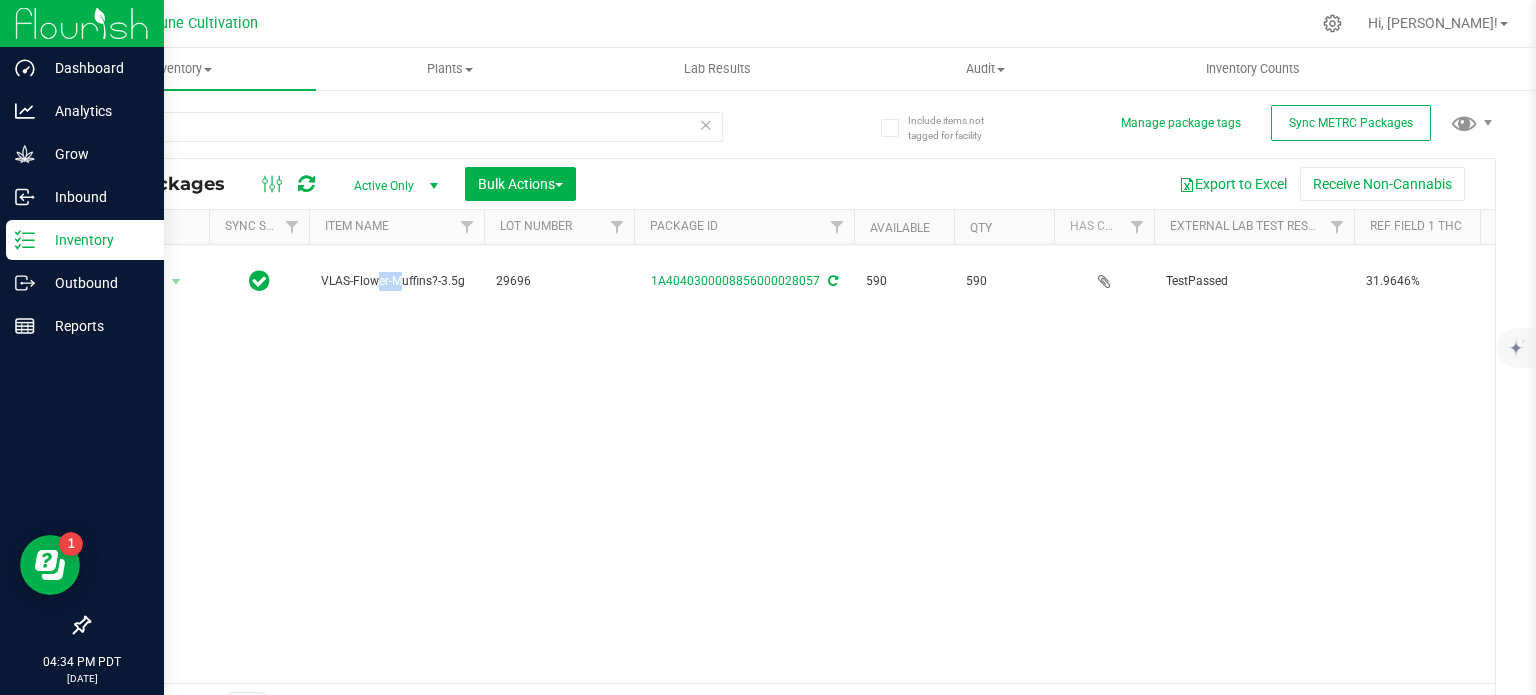 click on "VLAS-Flower-Muffins?-3.5g" at bounding box center (396, 282) 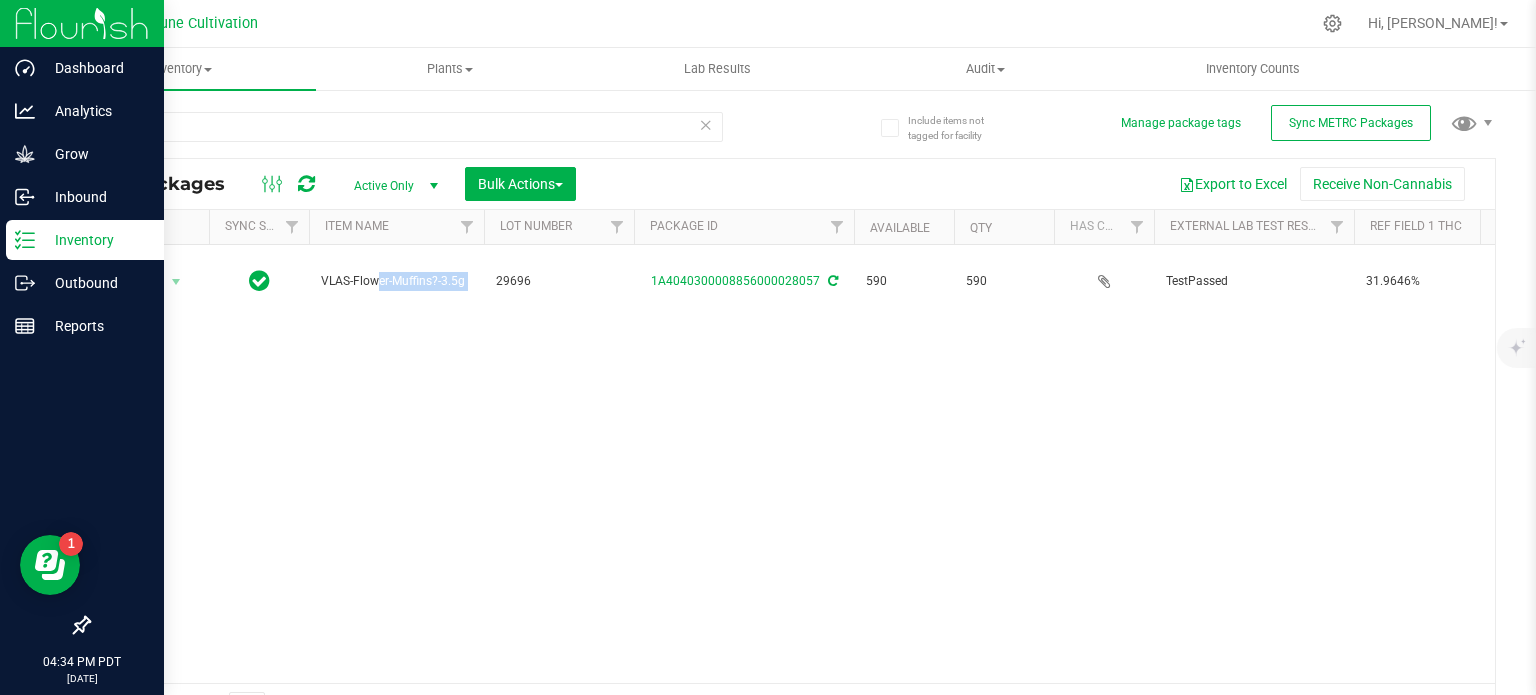 click on "VLAS-Flower-Muffins?-3.5g" at bounding box center (396, 282) 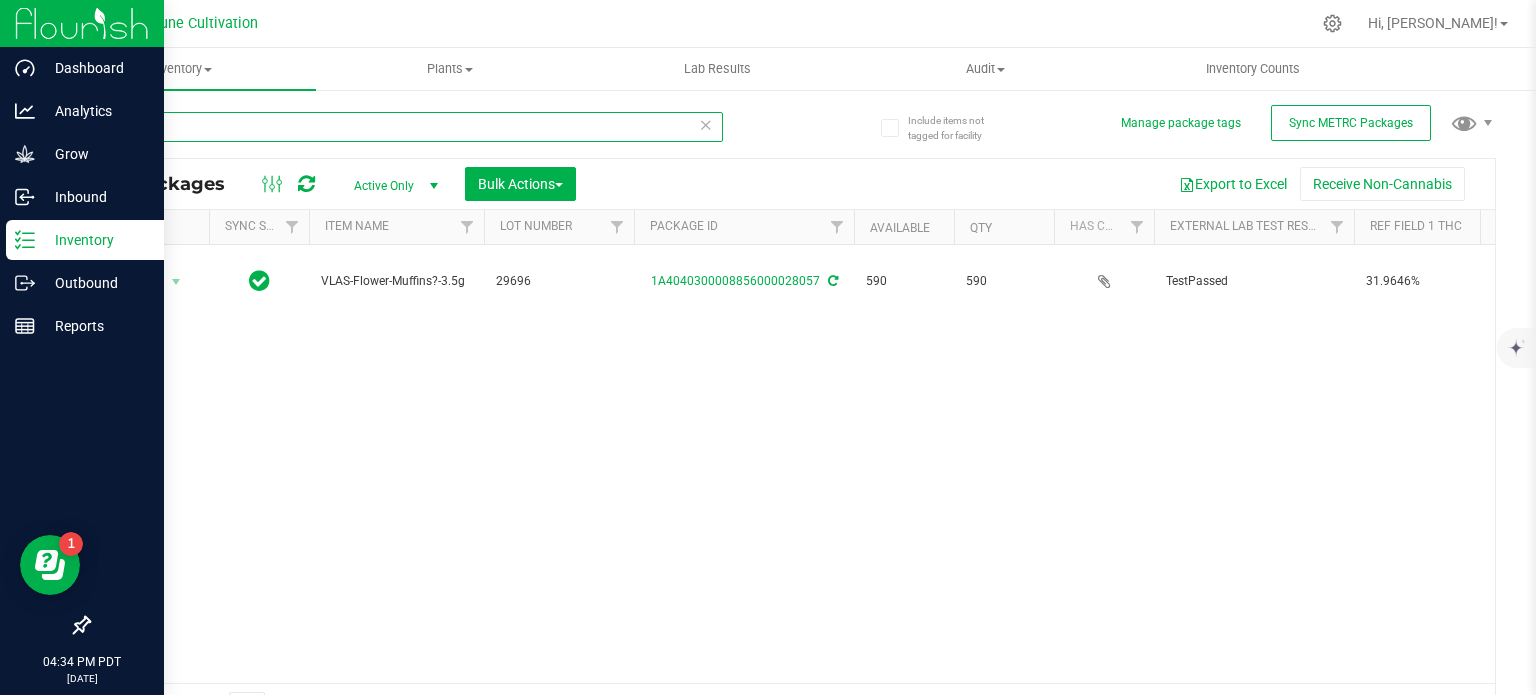 click on "29696" at bounding box center [405, 127] 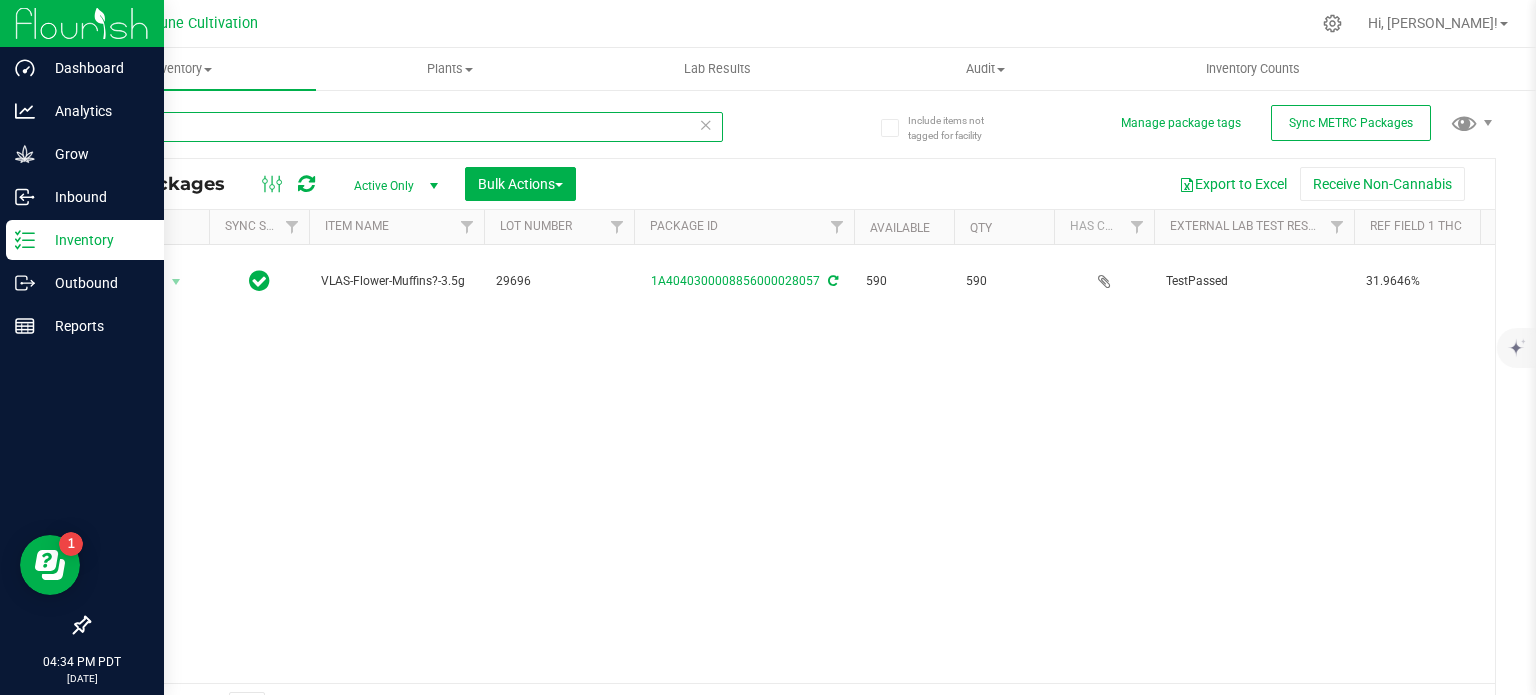 click on "29696" at bounding box center [405, 127] 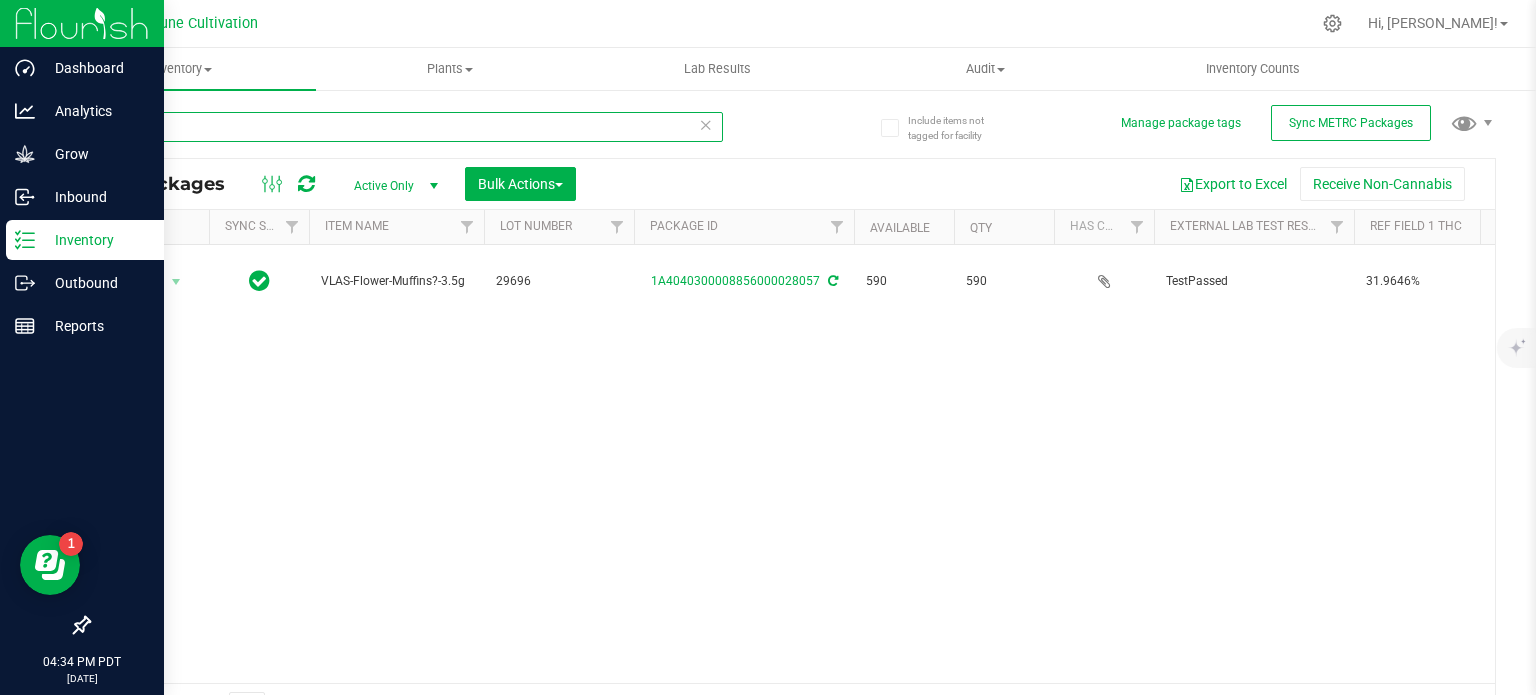paste on "8138" 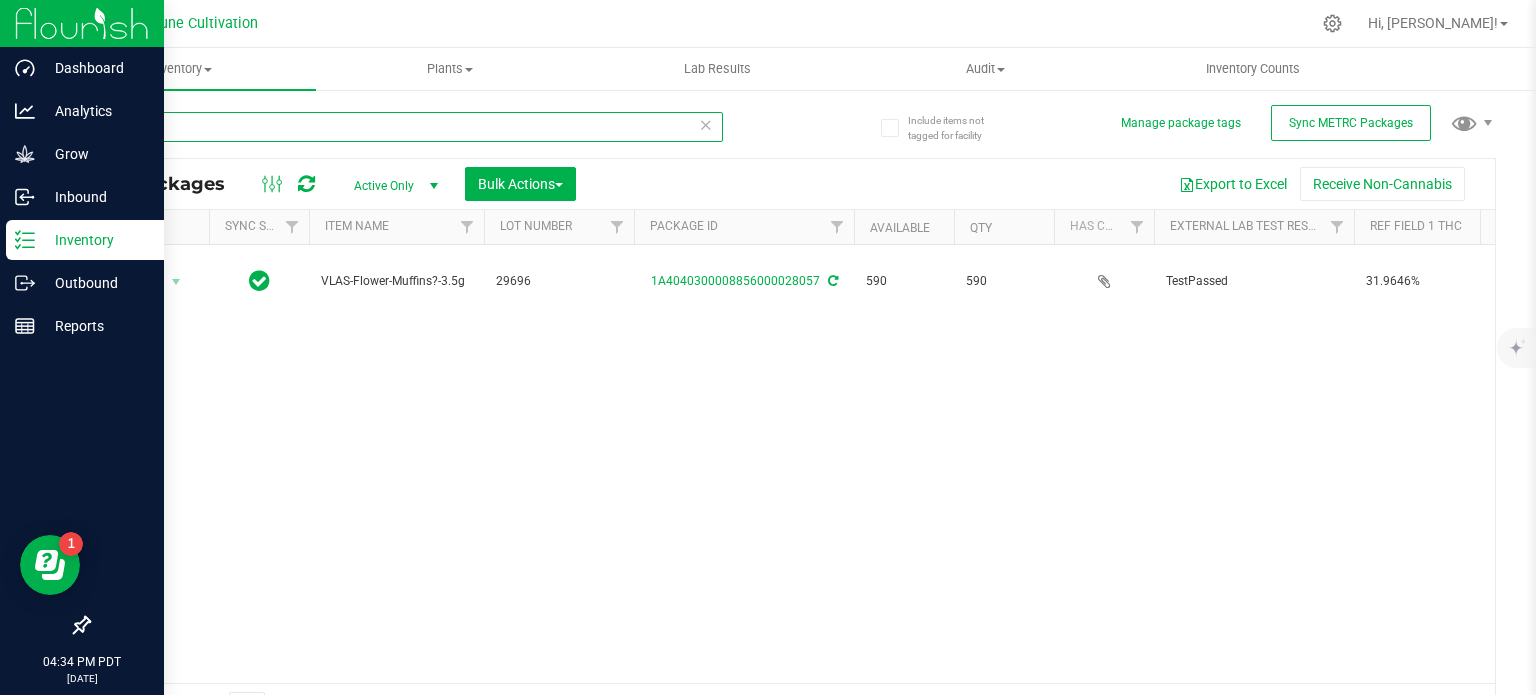 click on "28138" at bounding box center [405, 127] 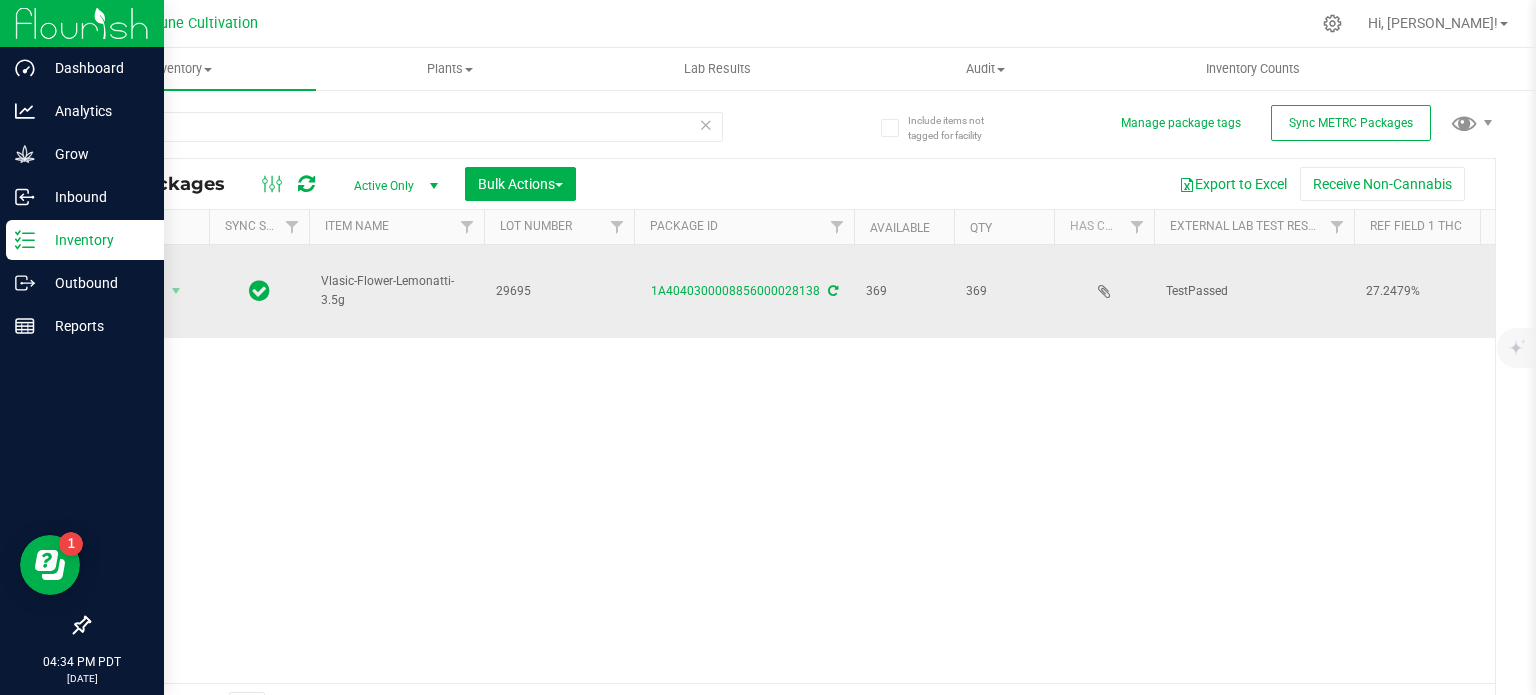 click on "Vlasic-Flower-Lemonatti-3.5g" at bounding box center [396, 291] 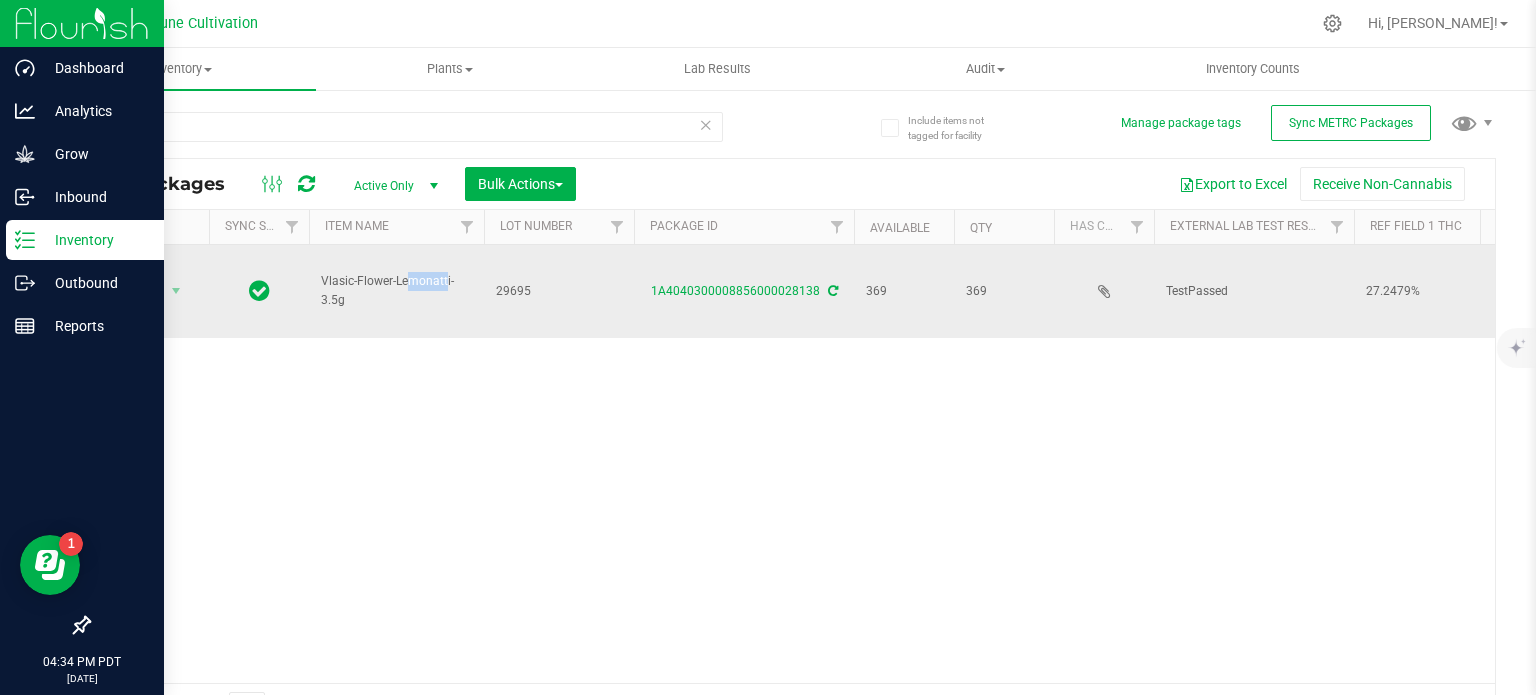 click on "Vlasic-Flower-Lemonatti-3.5g" at bounding box center (396, 291) 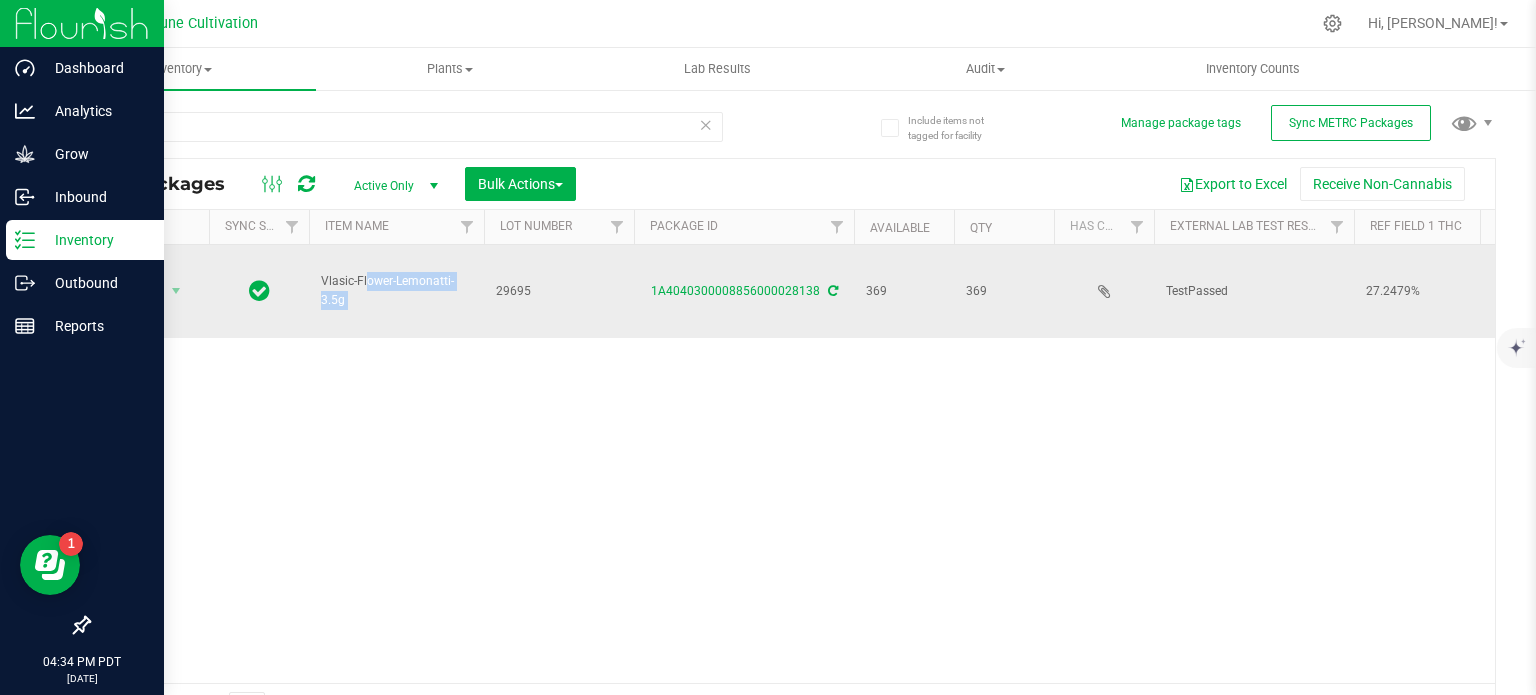 click on "Vlasic-Flower-Lemonatti-3.5g" at bounding box center [396, 291] 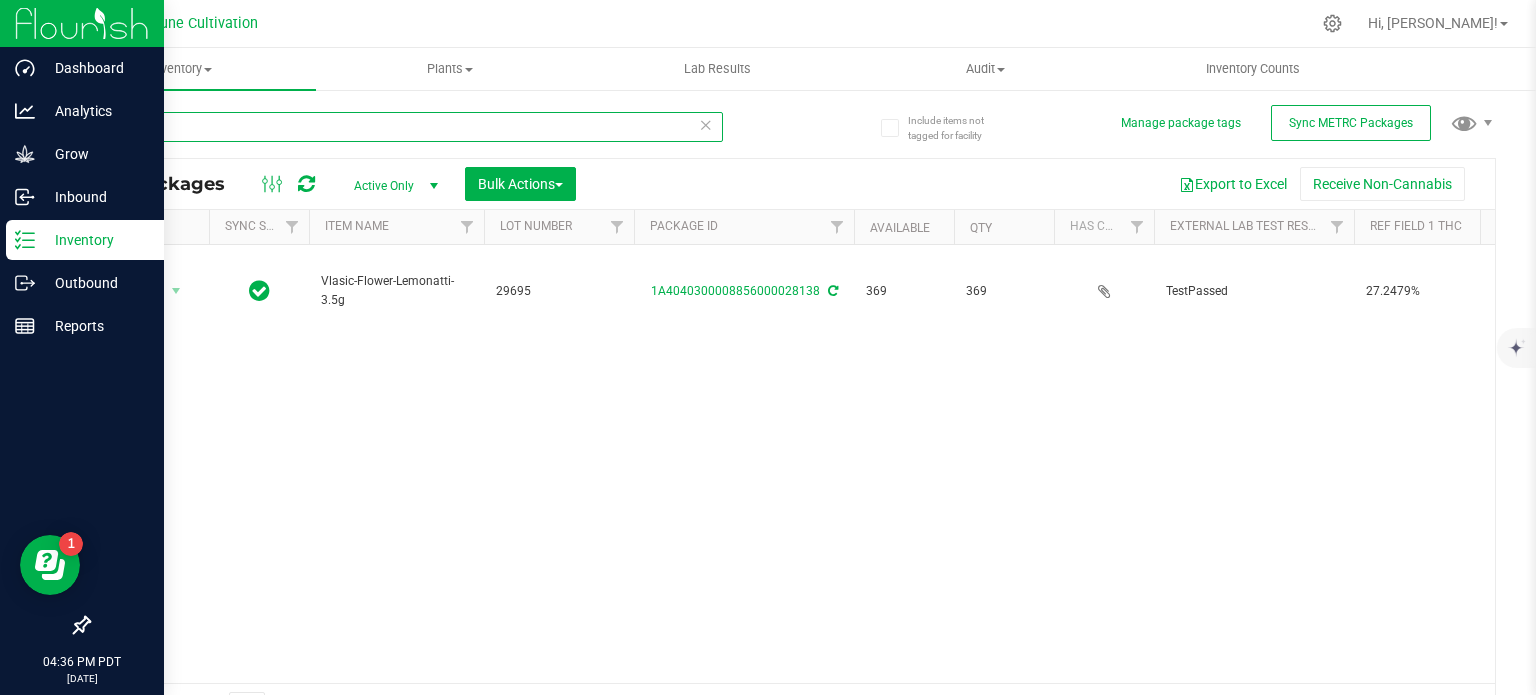 click on "28138" at bounding box center [405, 127] 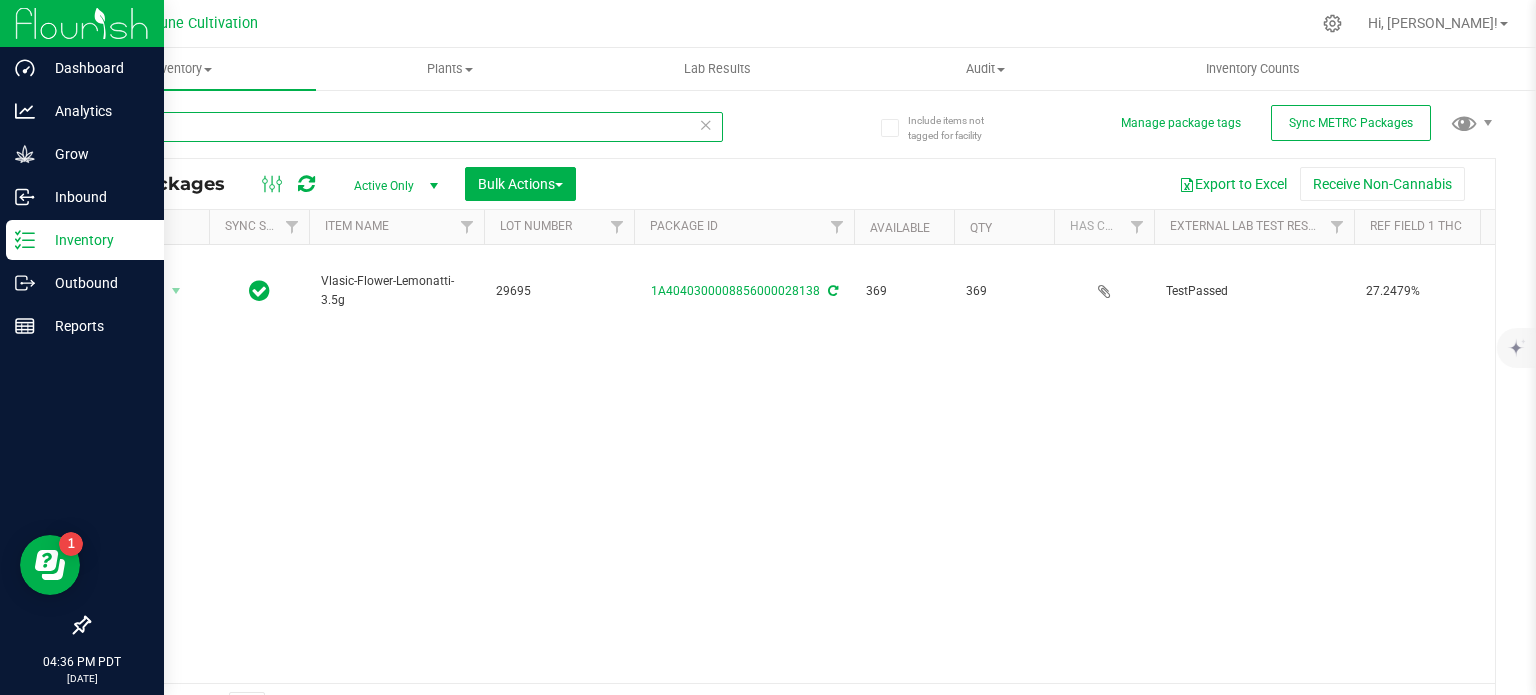 click on "28138" at bounding box center [405, 127] 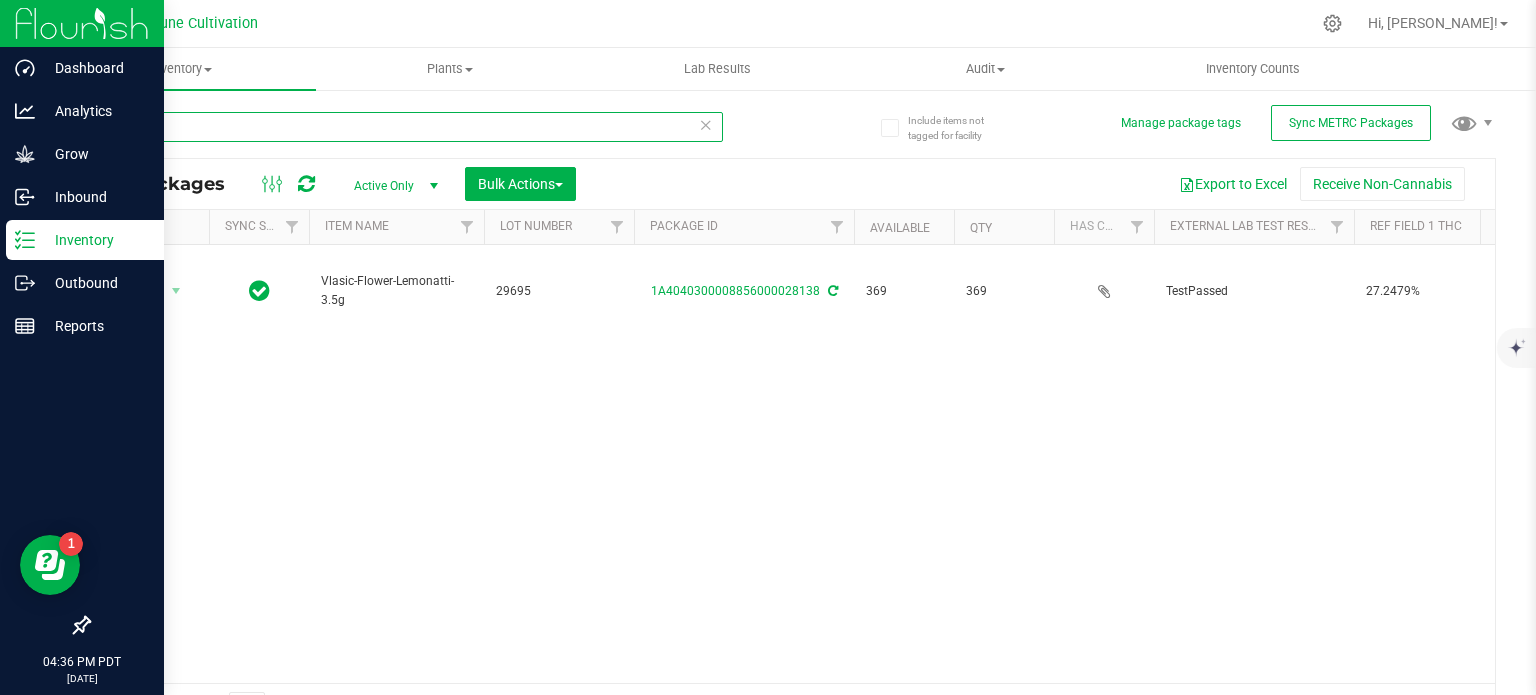 paste on "9696" 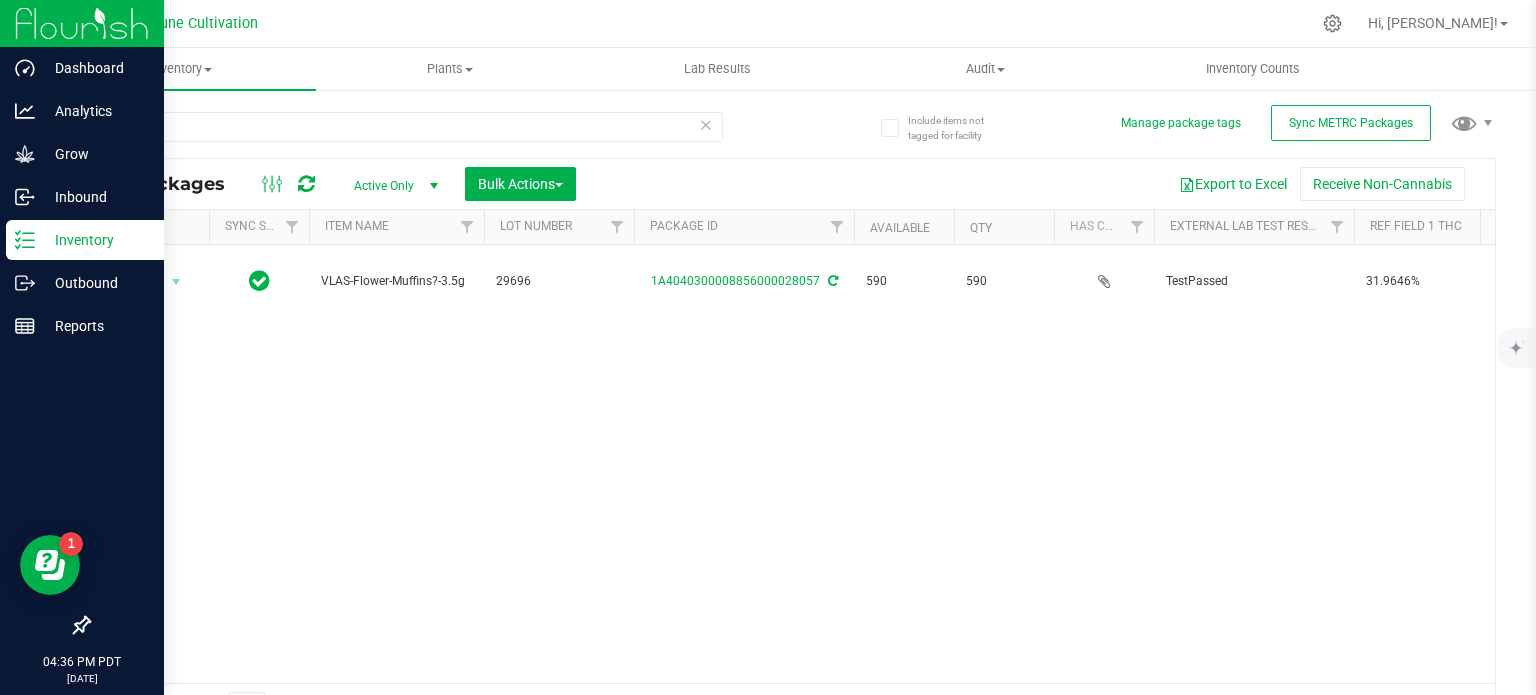 click on "VLAS-Flower-Muffins?-3.5g" at bounding box center (396, 282) 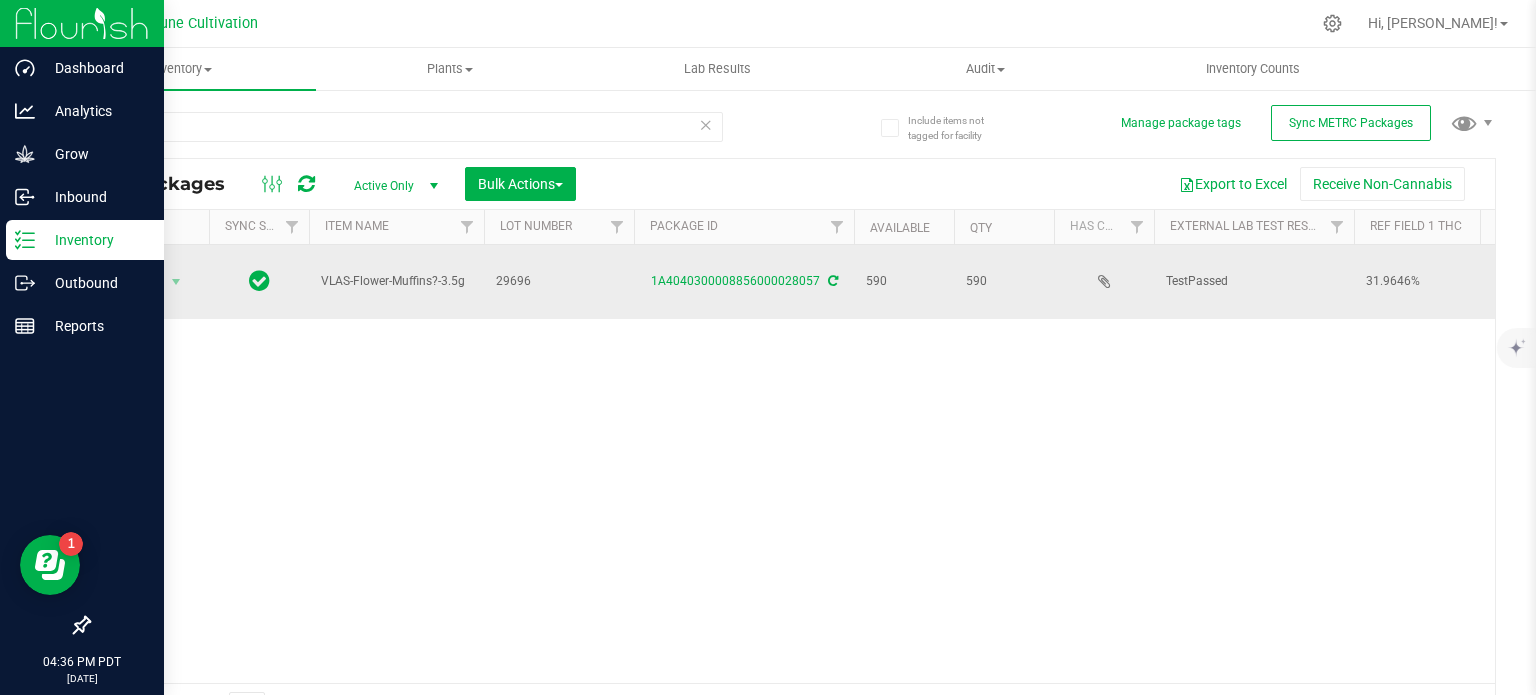 click on "VLAS-Flower-Muffins?-3.5g" at bounding box center [396, 281] 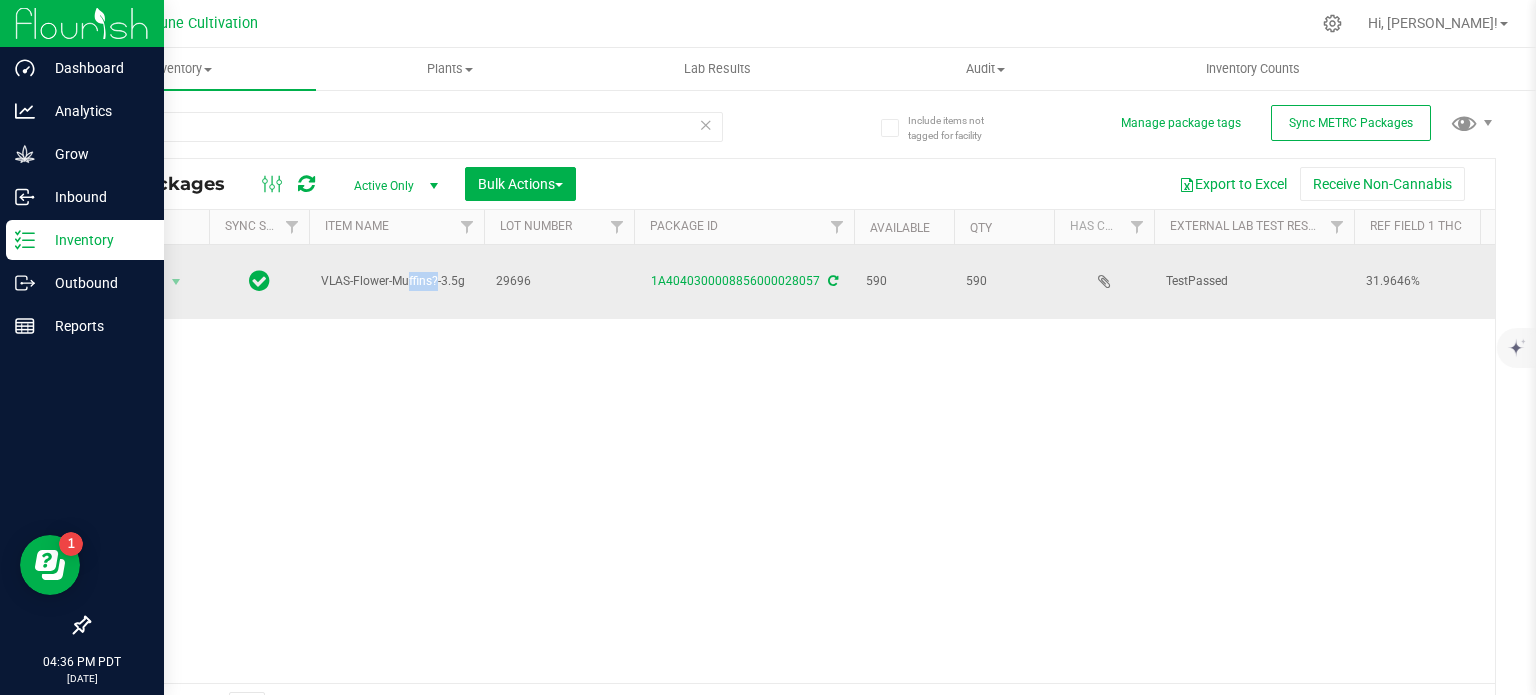 click on "VLAS-Flower-Muffins?-3.5g" at bounding box center [396, 281] 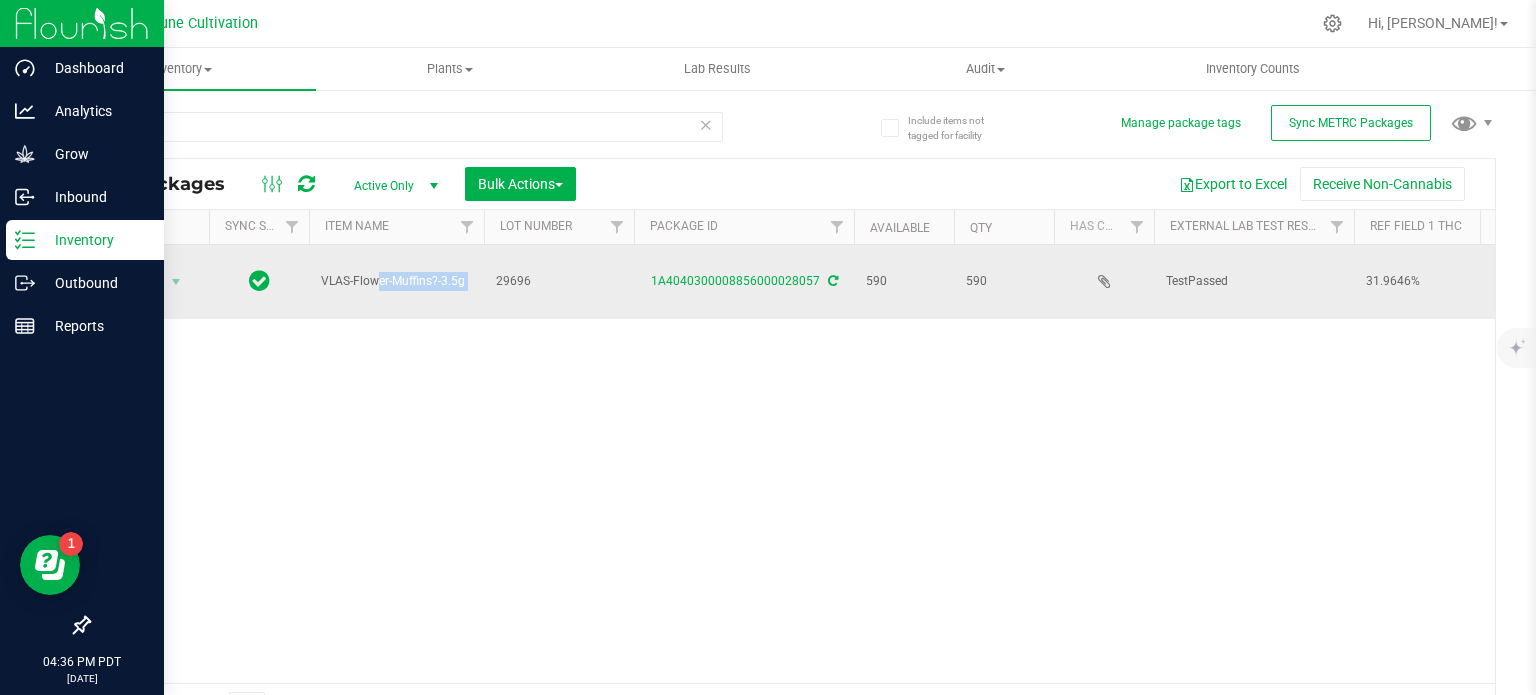 click on "VLAS-Flower-Muffins?-3.5g" at bounding box center (396, 281) 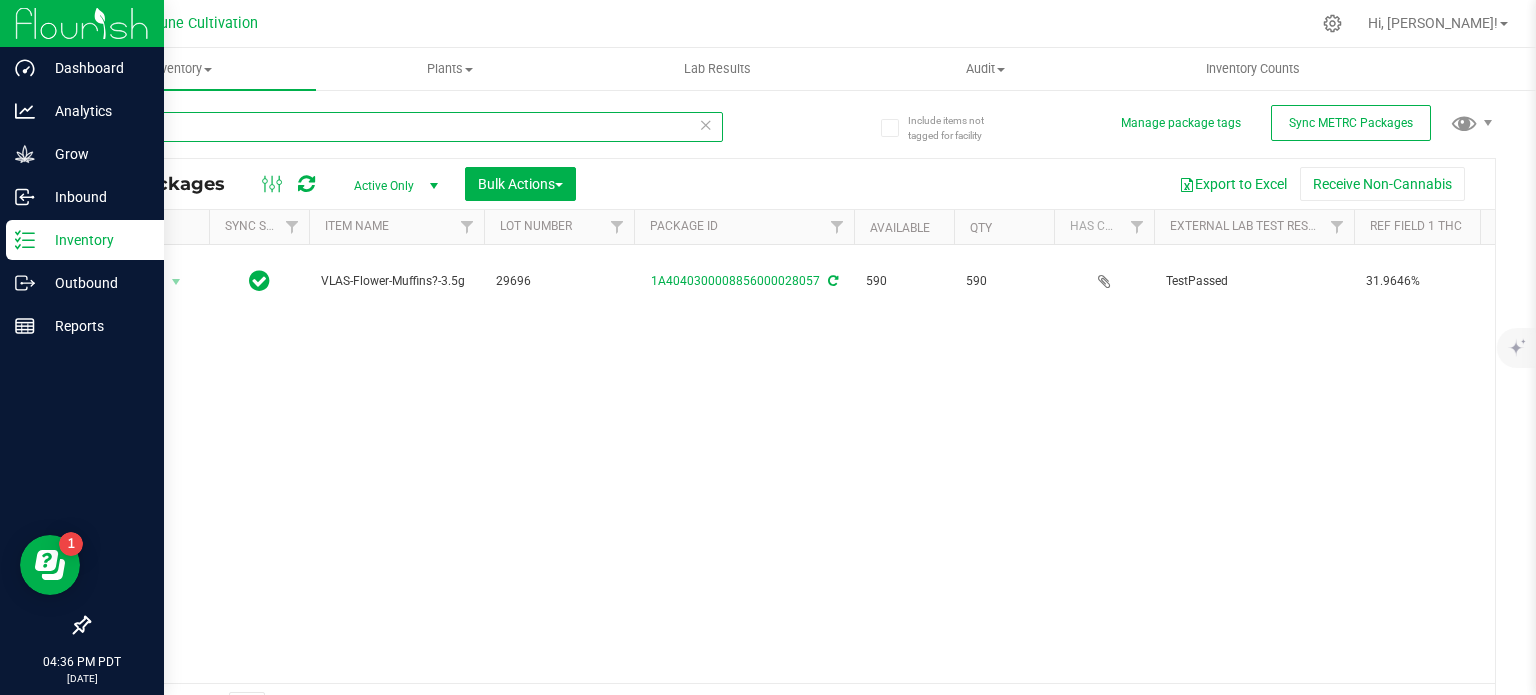 click on "29696" at bounding box center [405, 127] 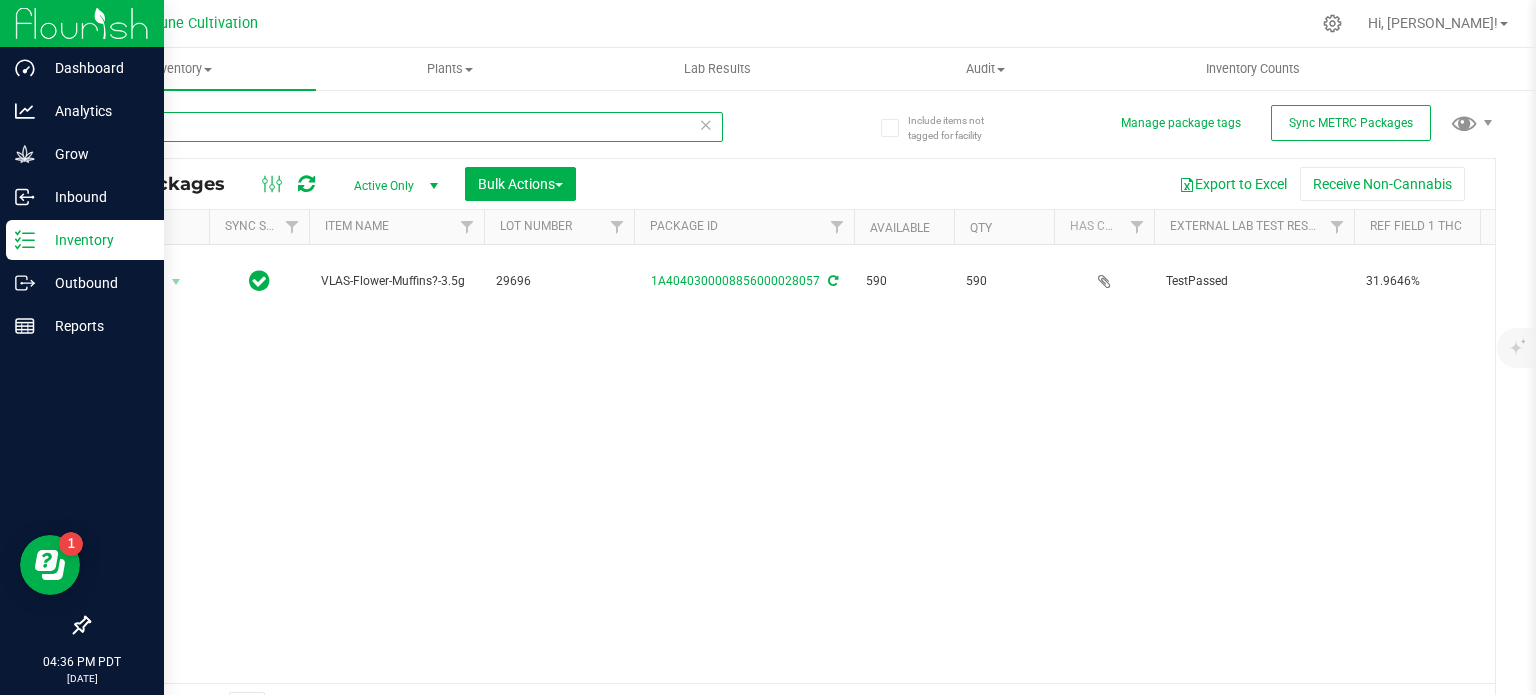 click on "29696" at bounding box center [405, 127] 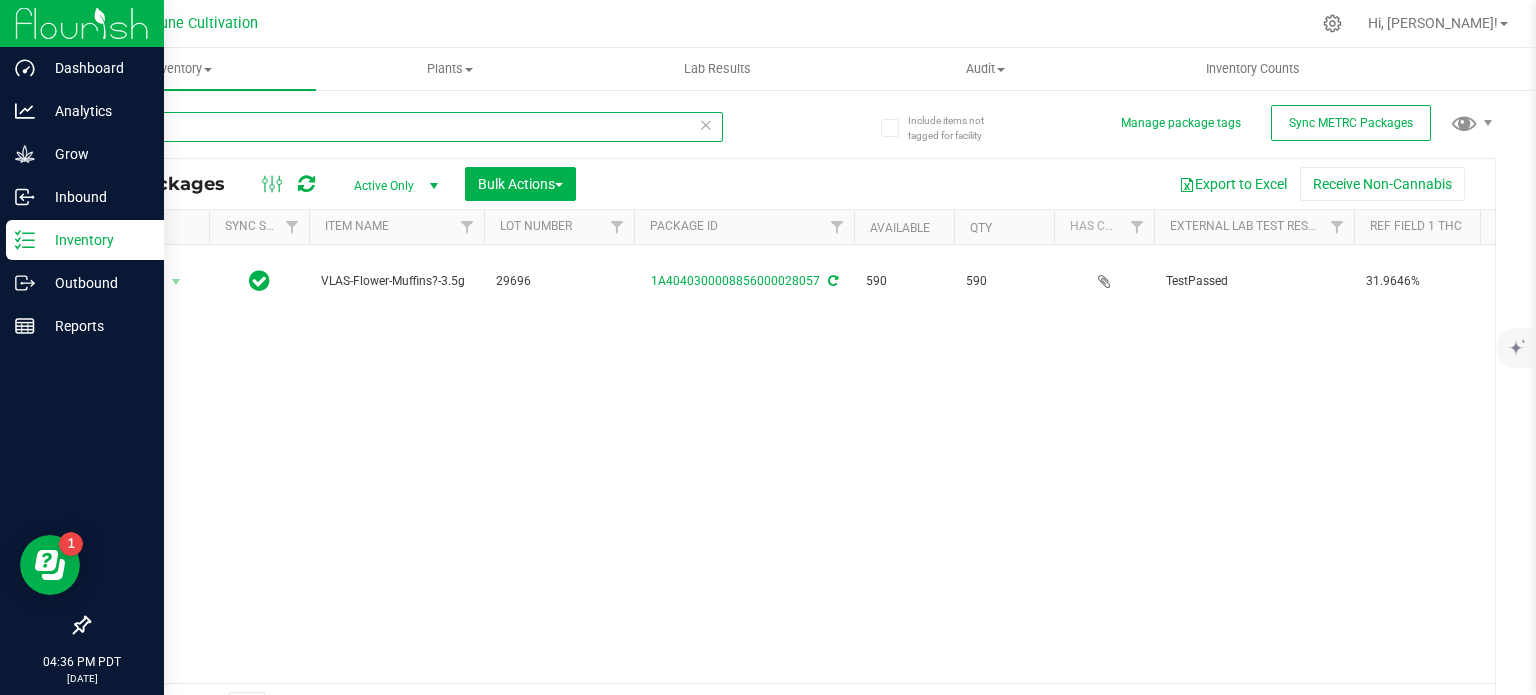 click on "29696" at bounding box center (405, 127) 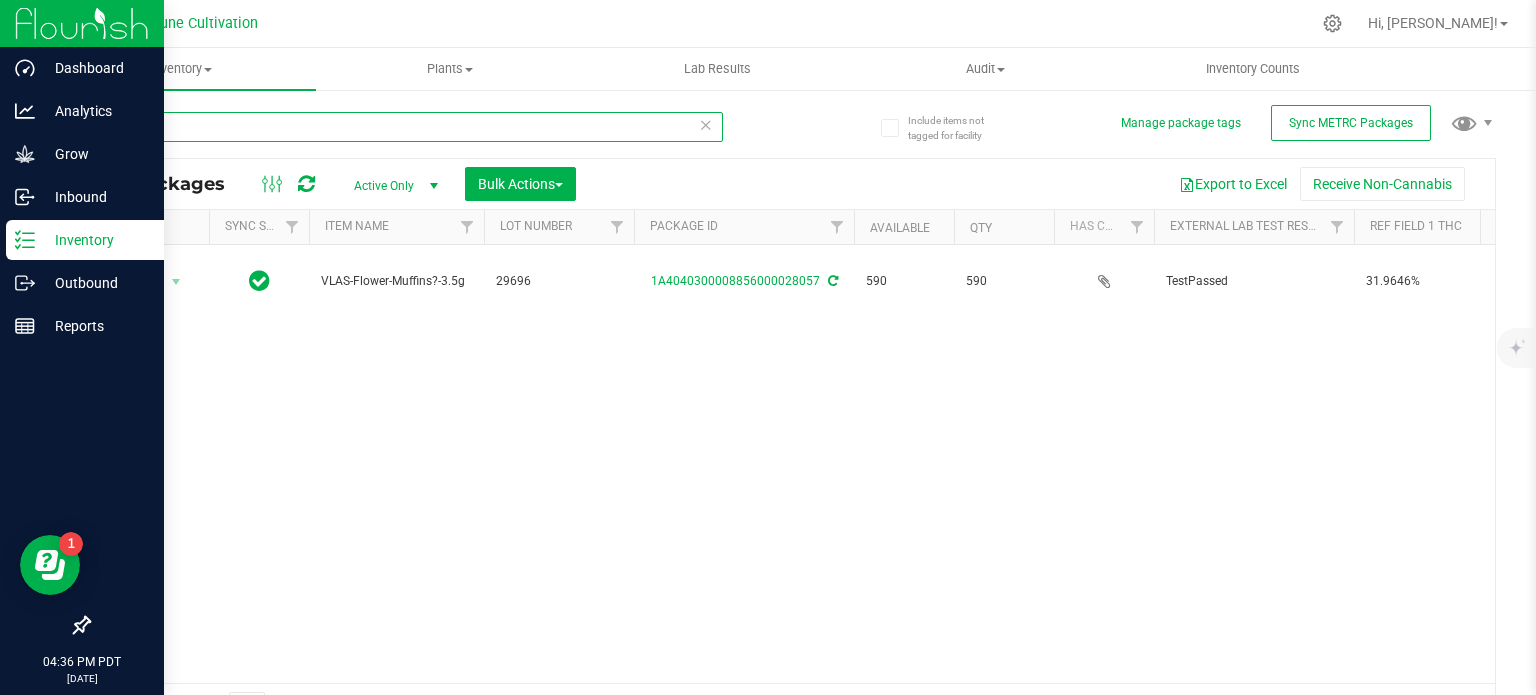 paste on "8139" 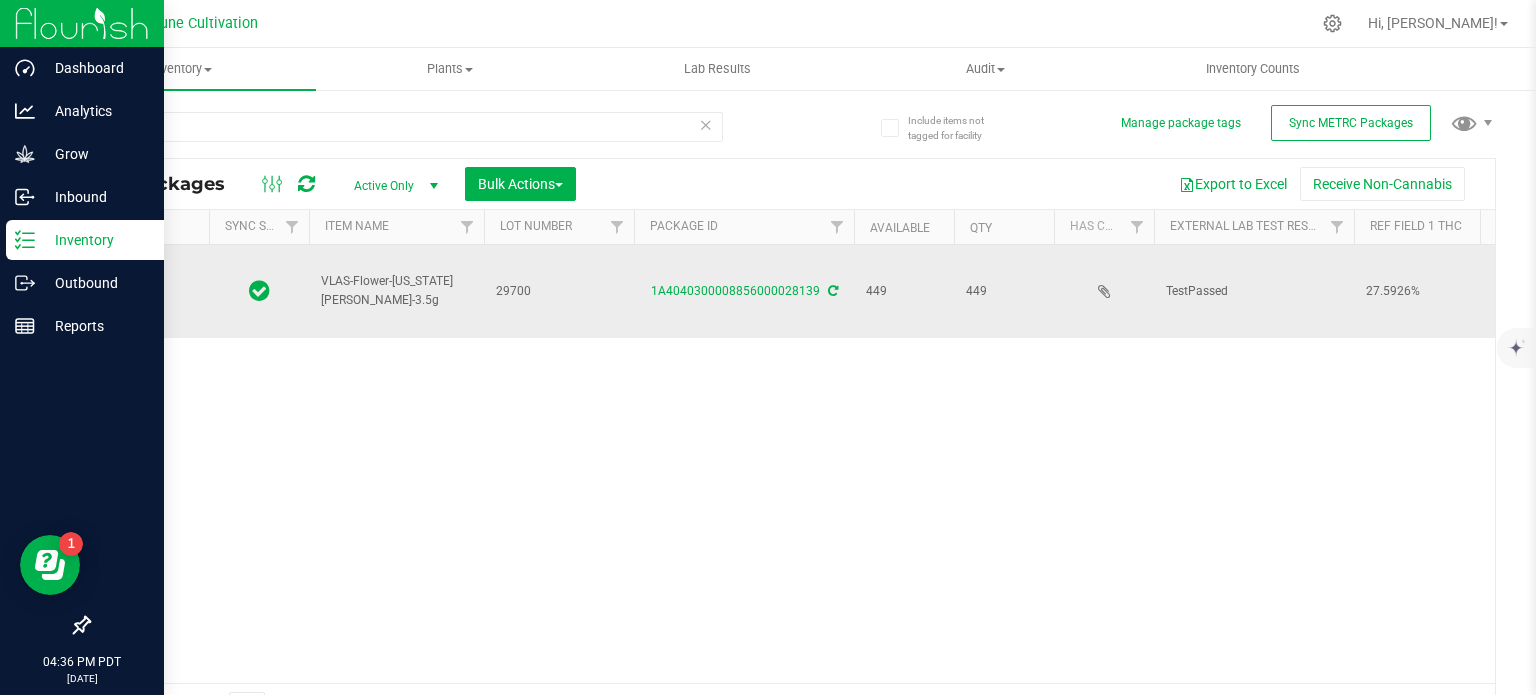 click on "VLAS-Flower-Virginia Cobbler-3.5g" at bounding box center [396, 291] 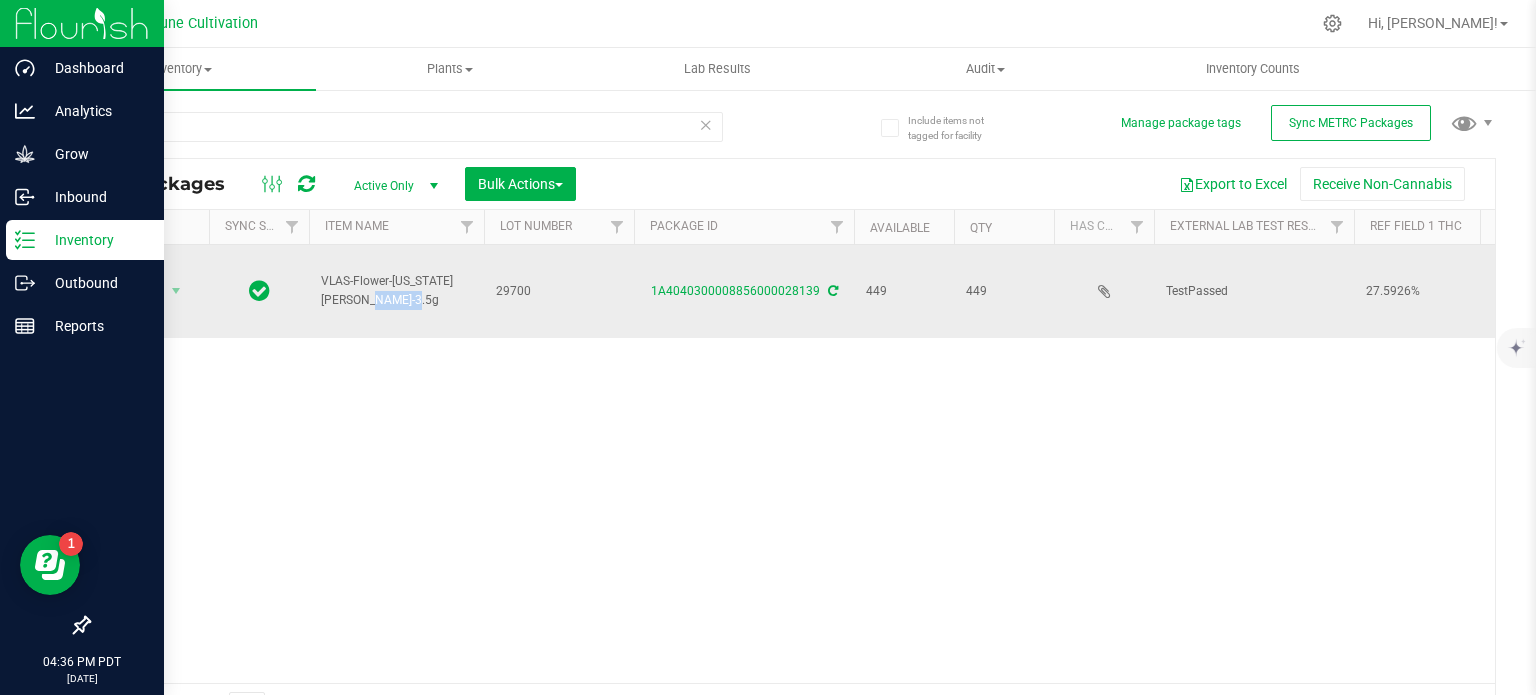 click on "VLAS-Flower-Virginia Cobbler-3.5g" at bounding box center (396, 291) 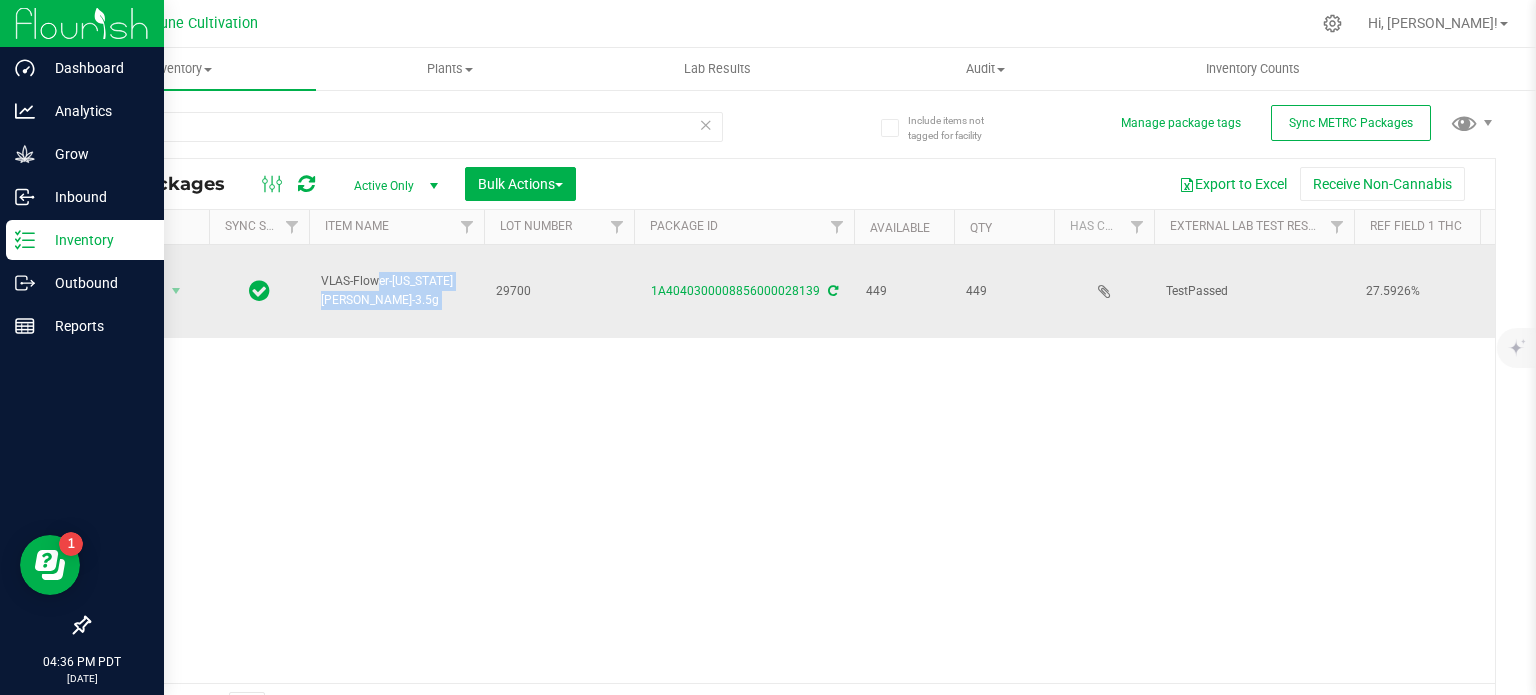 click on "VLAS-Flower-Virginia Cobbler-3.5g" at bounding box center (396, 291) 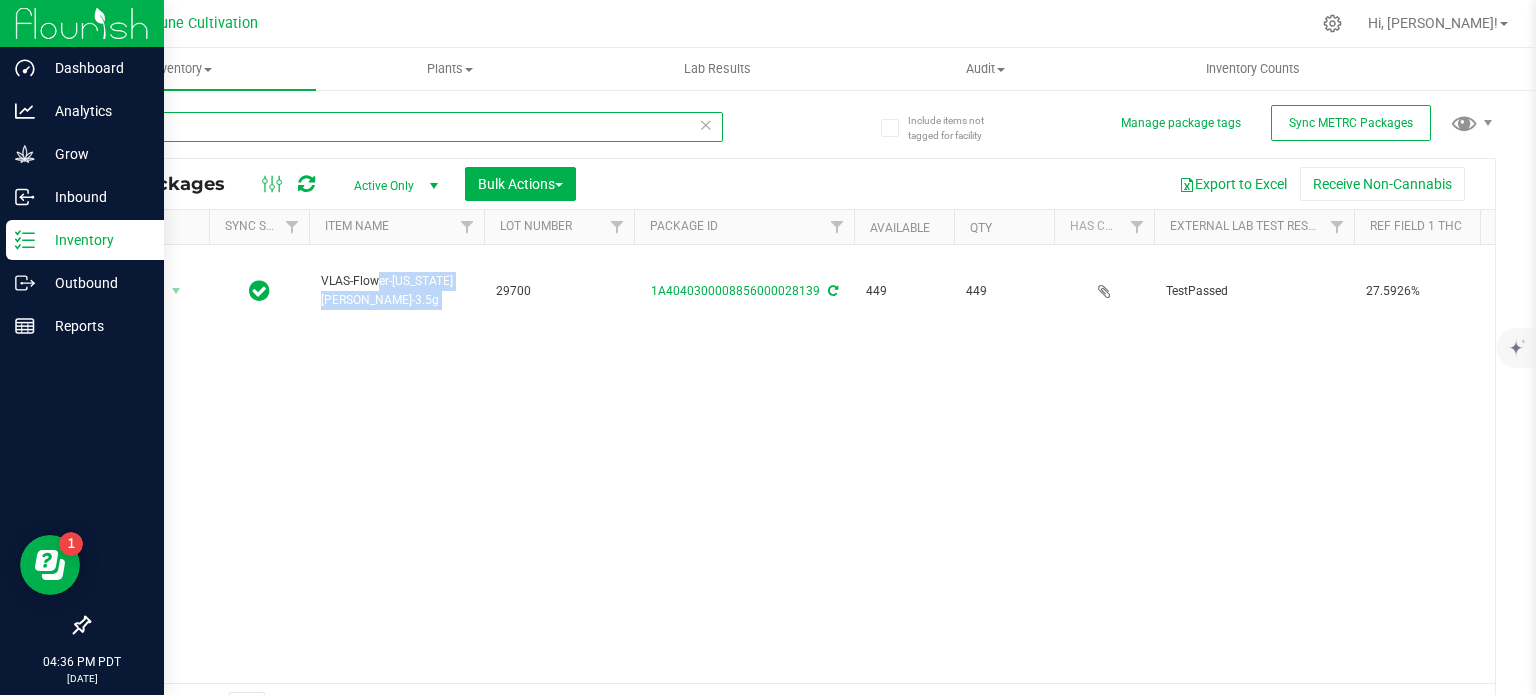 click on "28139" at bounding box center [405, 127] 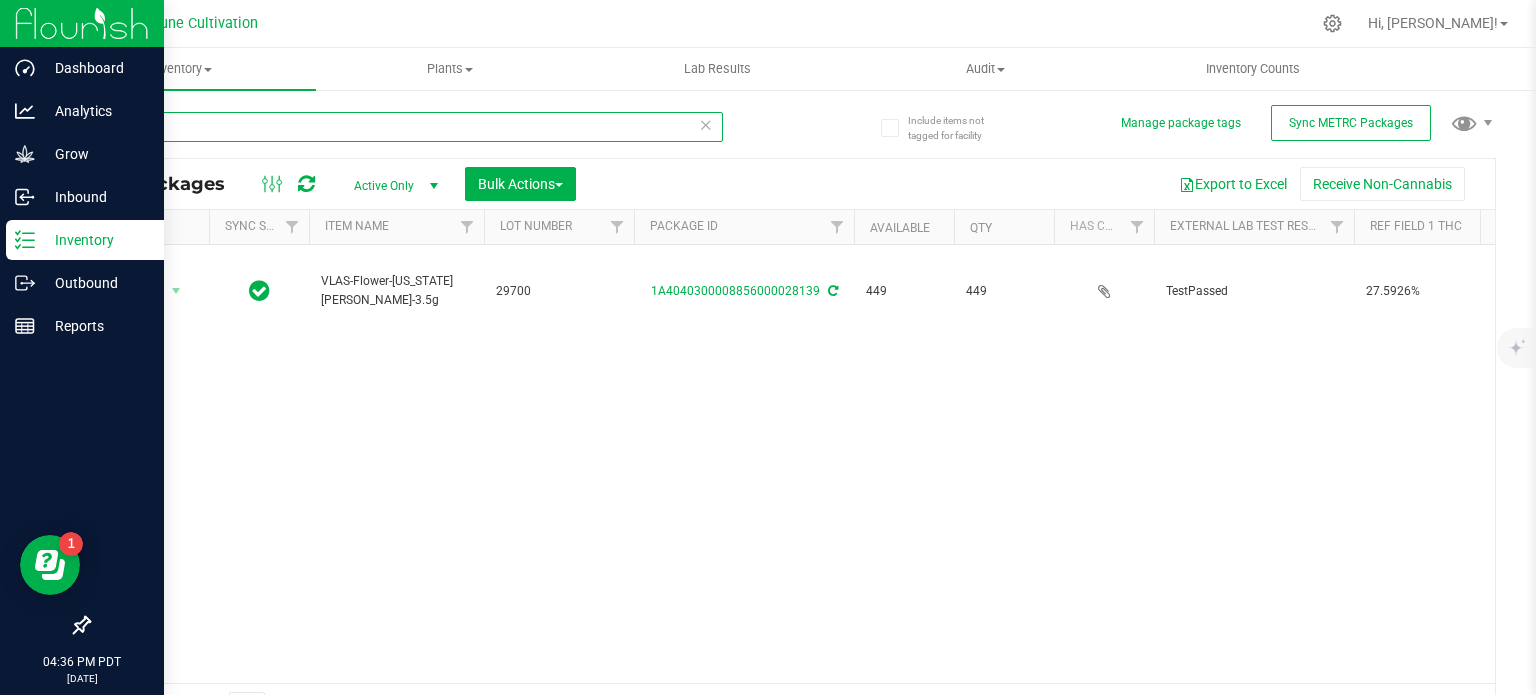 click on "28139" at bounding box center (405, 127) 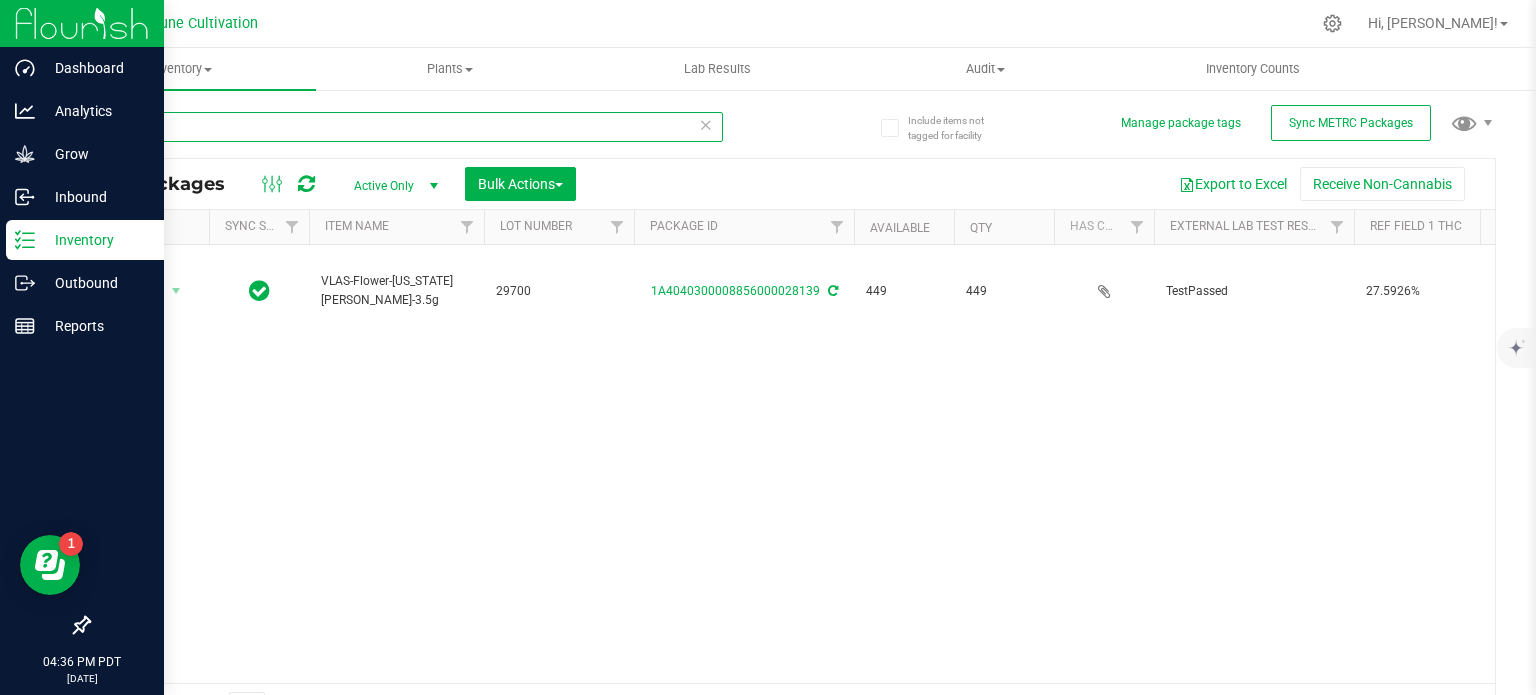paste on "40" 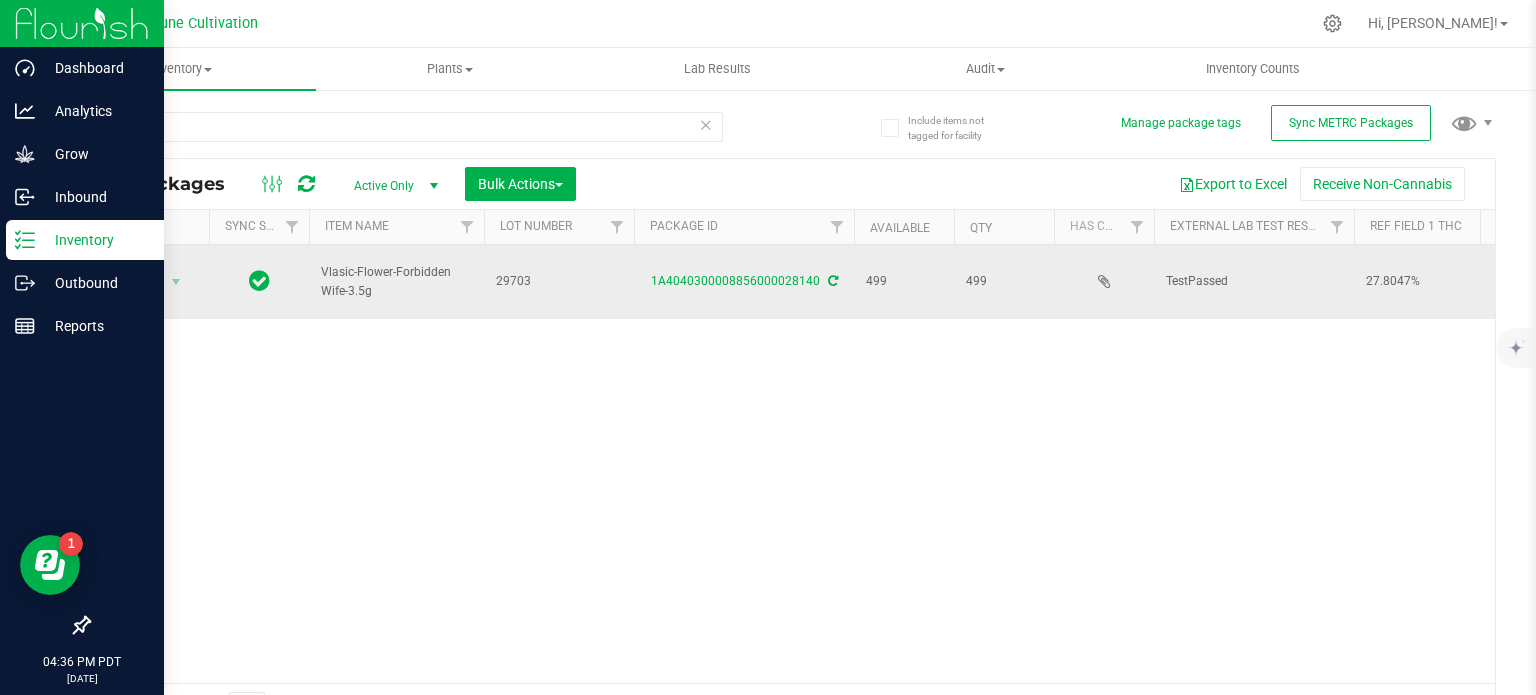 click on "Vlasic-Flower-Forbidden Wife-3.5g" at bounding box center (396, 282) 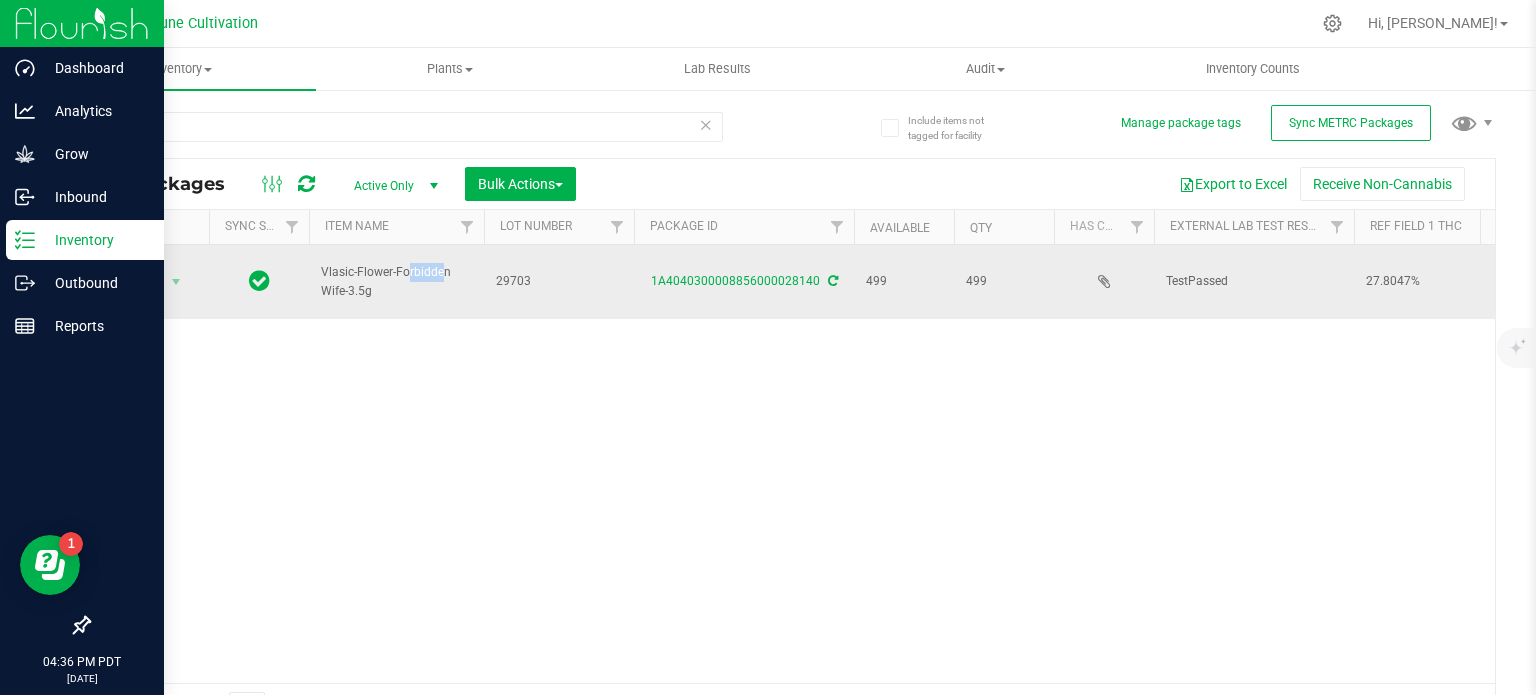 click on "Vlasic-Flower-Forbidden Wife-3.5g" at bounding box center (396, 282) 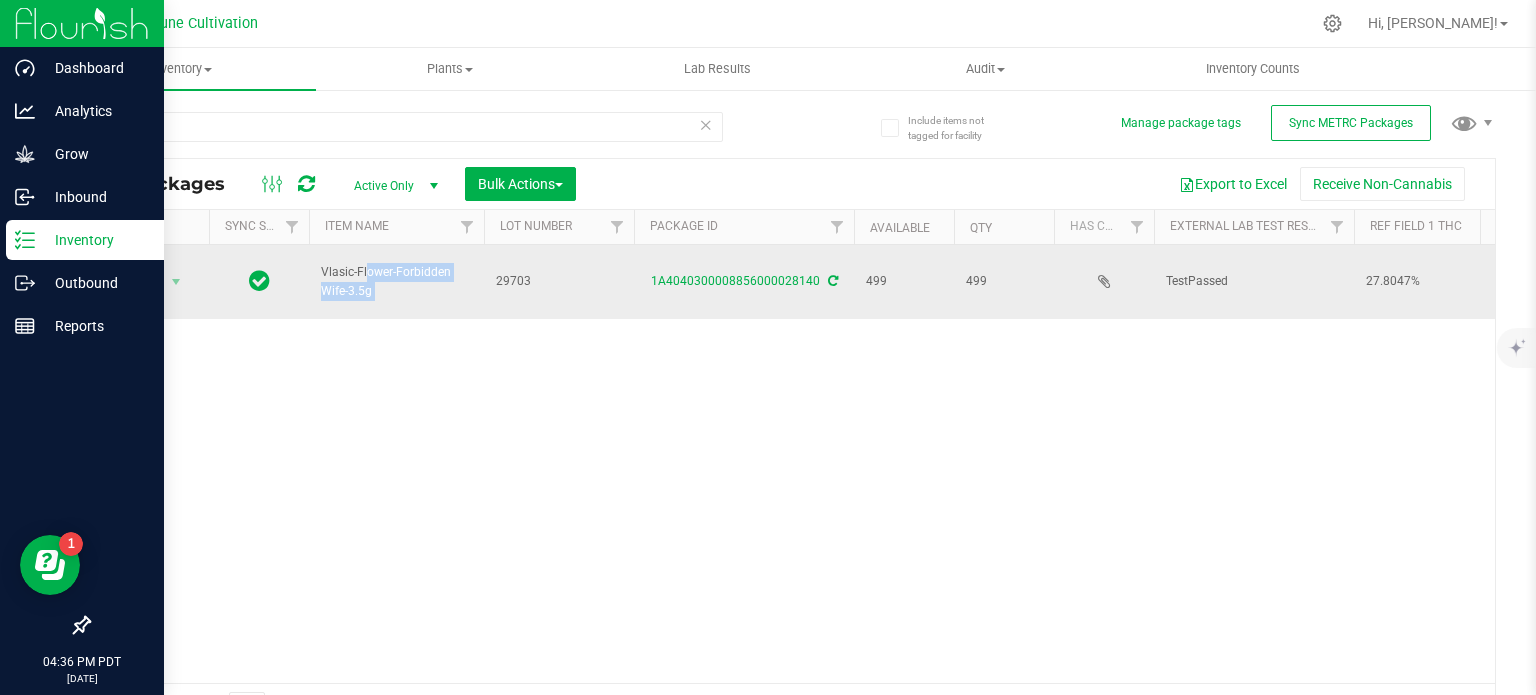 click on "Vlasic-Flower-Forbidden Wife-3.5g" at bounding box center [396, 282] 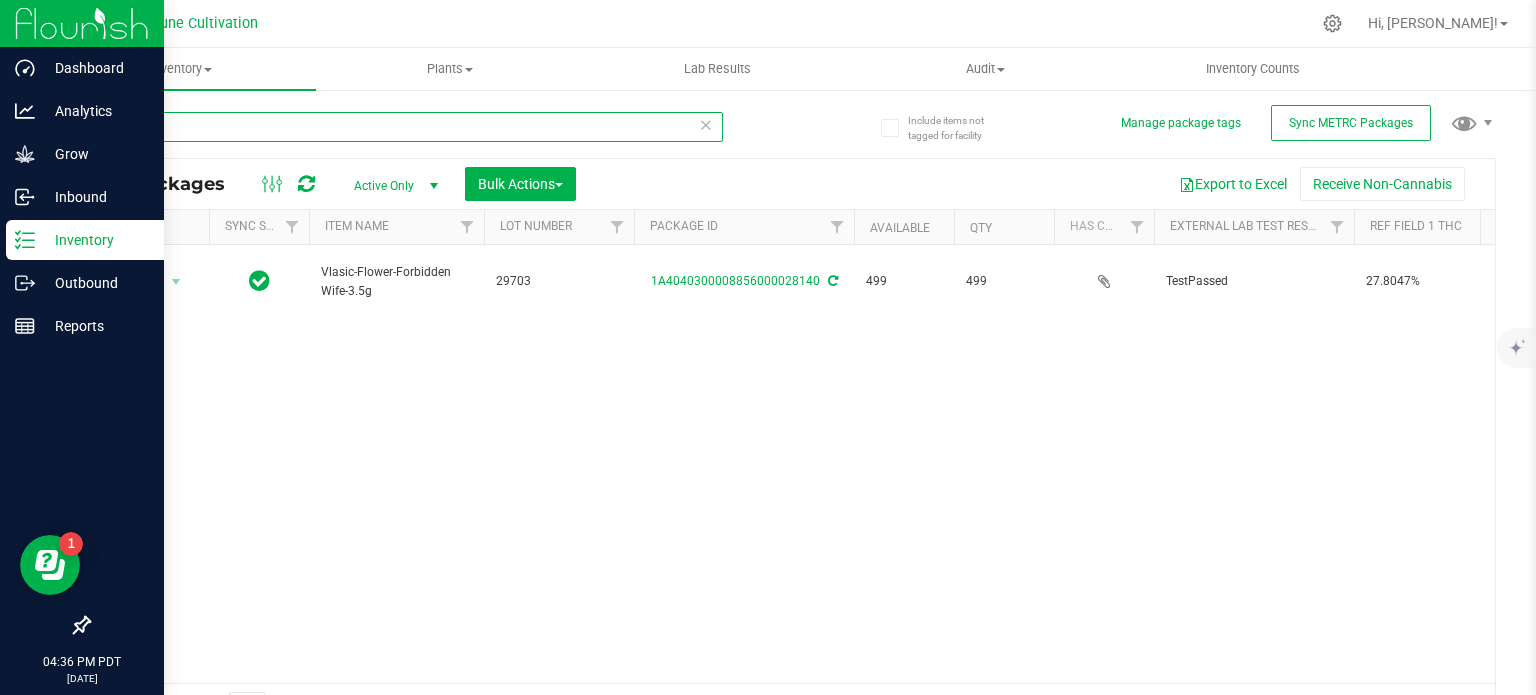 click on "28140" at bounding box center (405, 127) 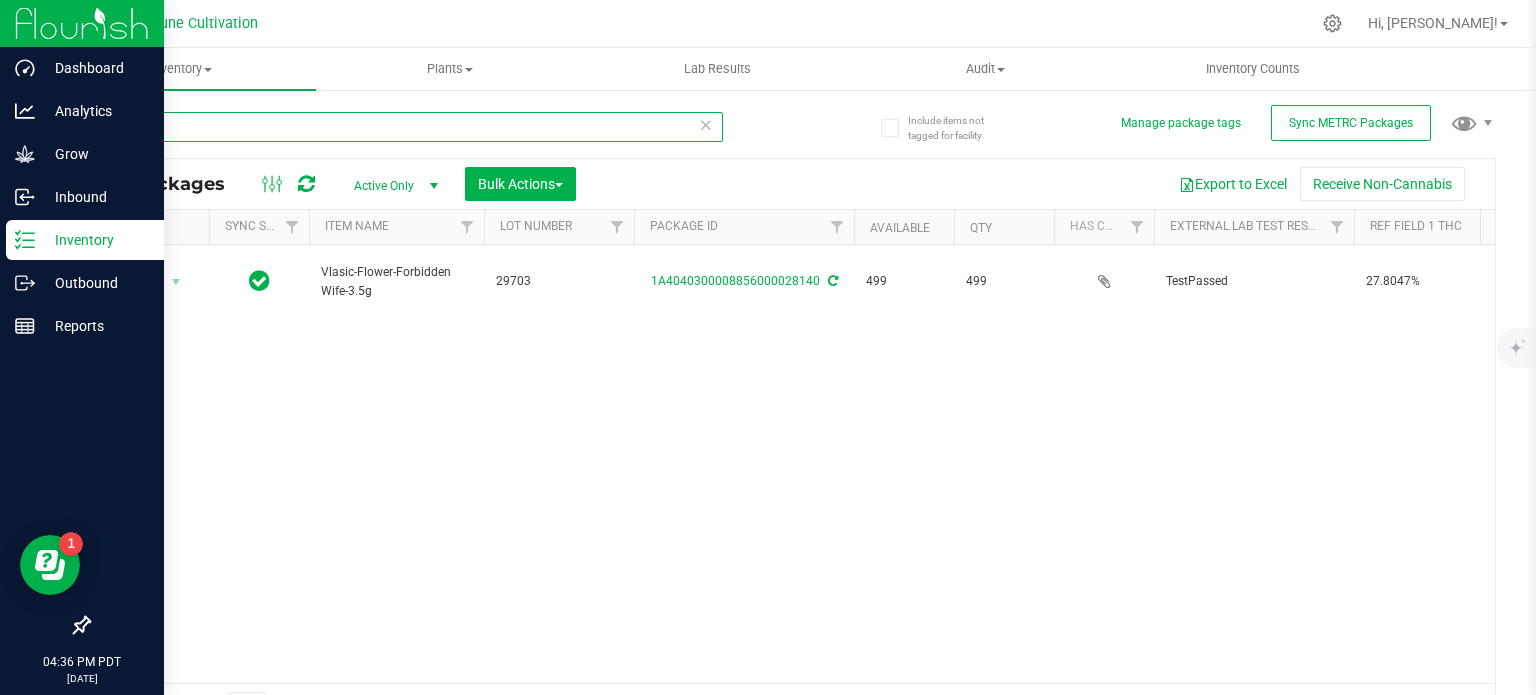 click on "28140" at bounding box center (405, 127) 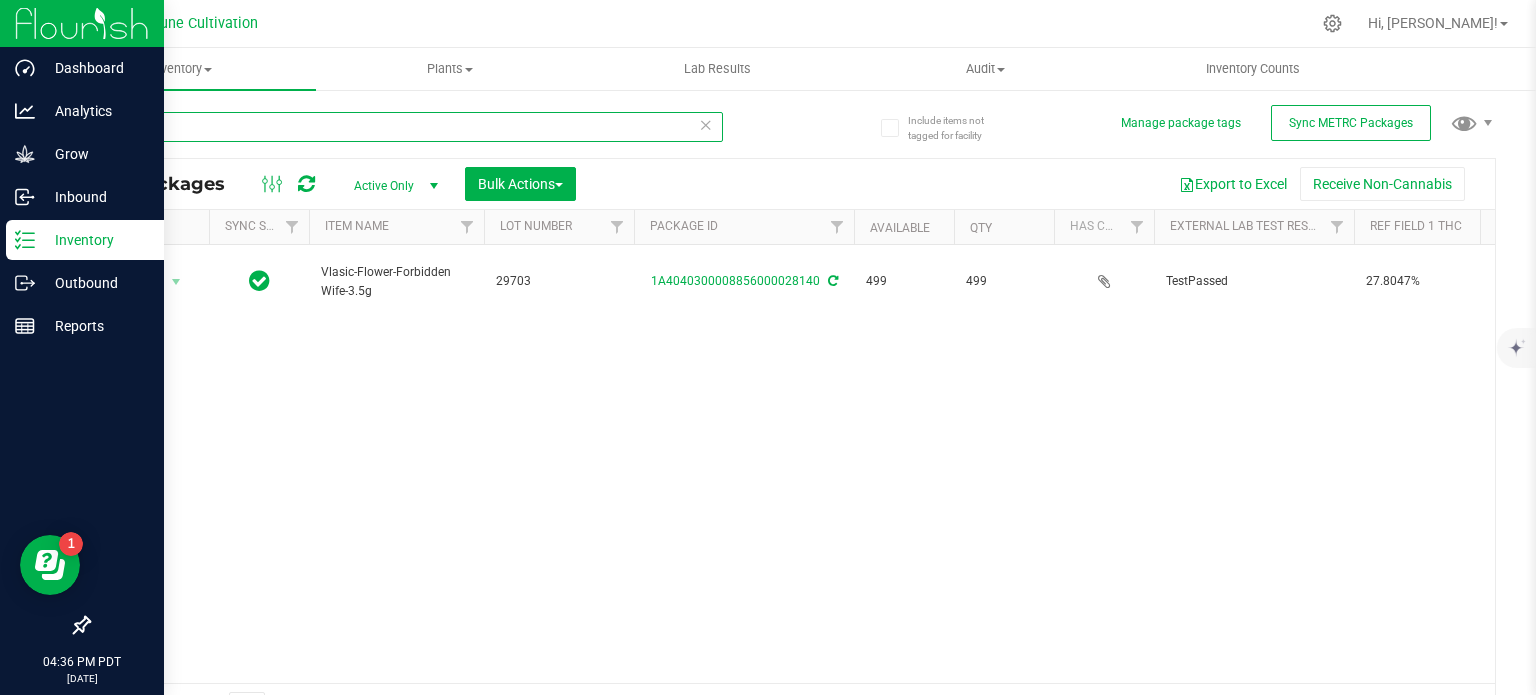 click on "28140" at bounding box center (405, 127) 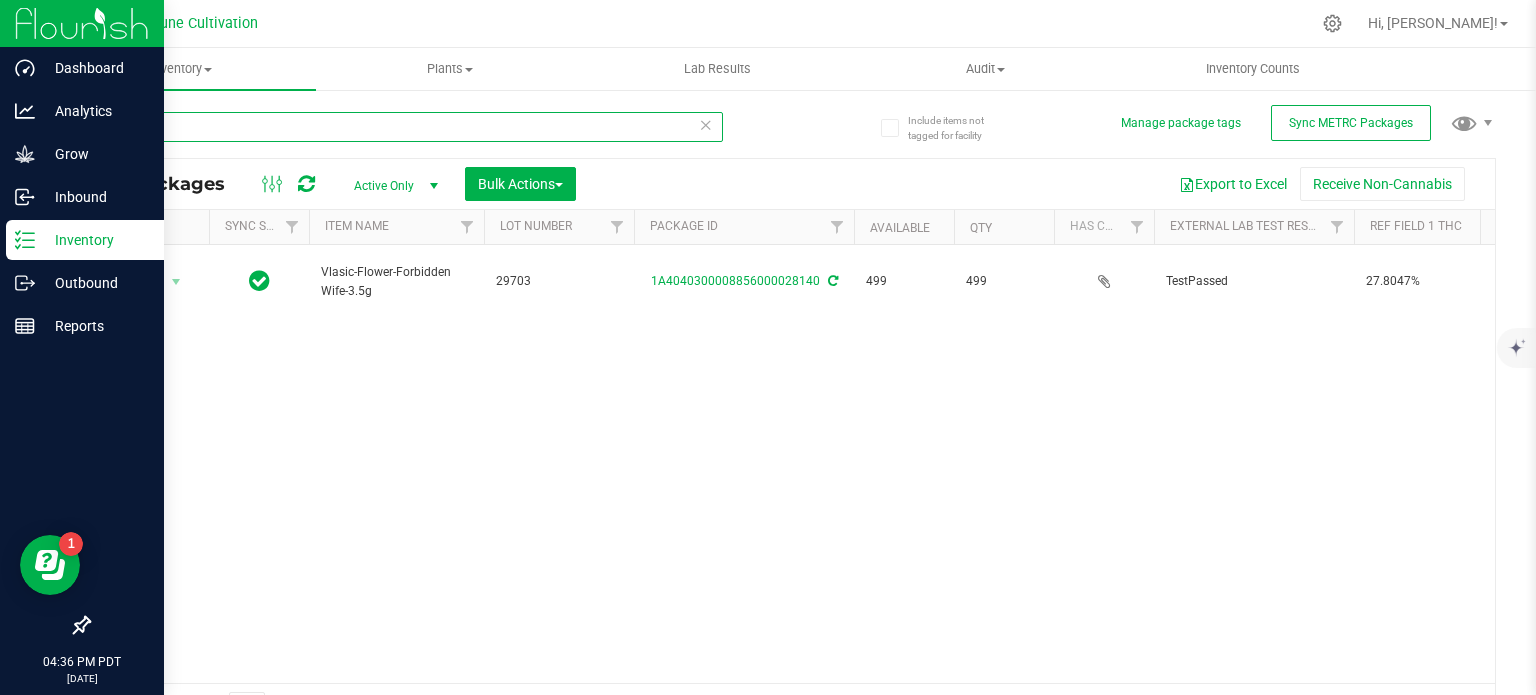 paste on "9057" 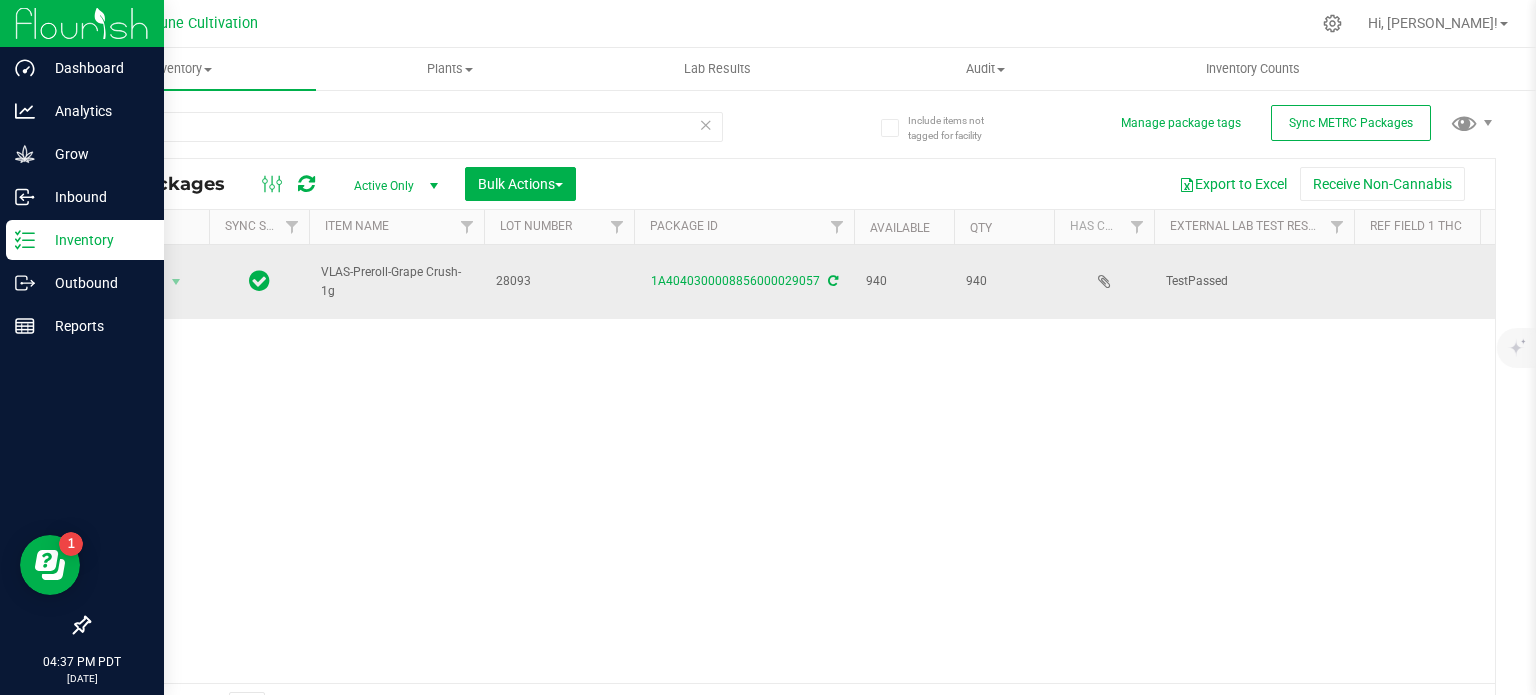 click on "VLAS-Preroll-Grape Crush-1g" at bounding box center (396, 282) 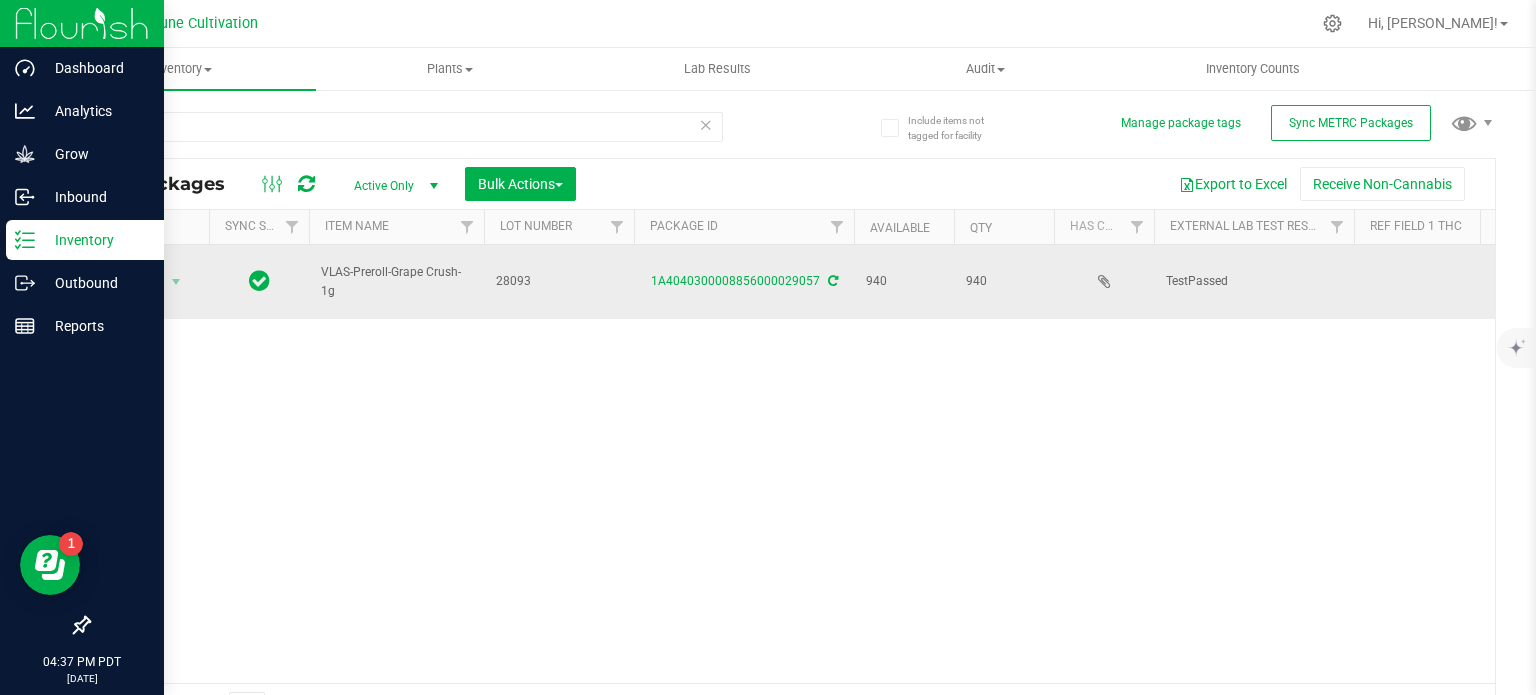 click on "VLAS-Preroll-Grape Crush-1g" at bounding box center (396, 282) 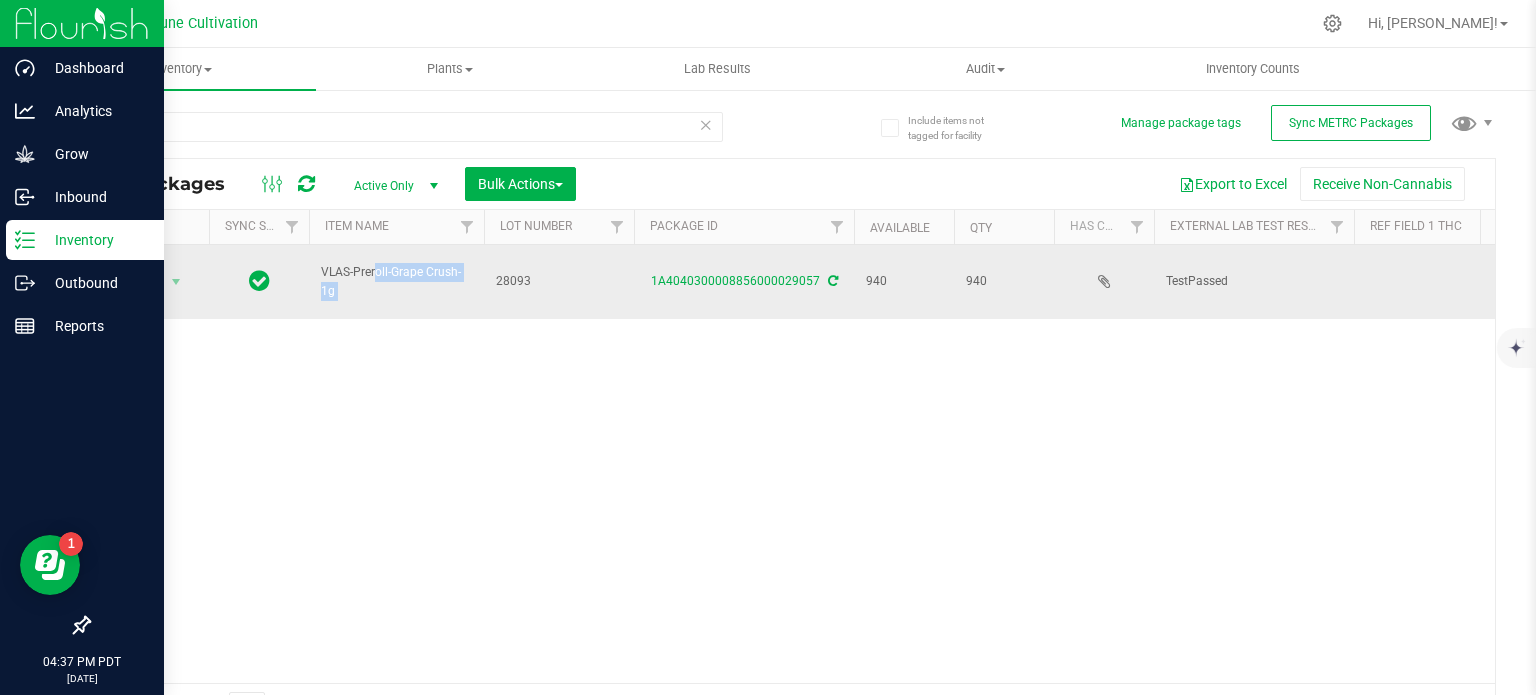 click on "VLAS-Preroll-Grape Crush-1g" at bounding box center (396, 282) 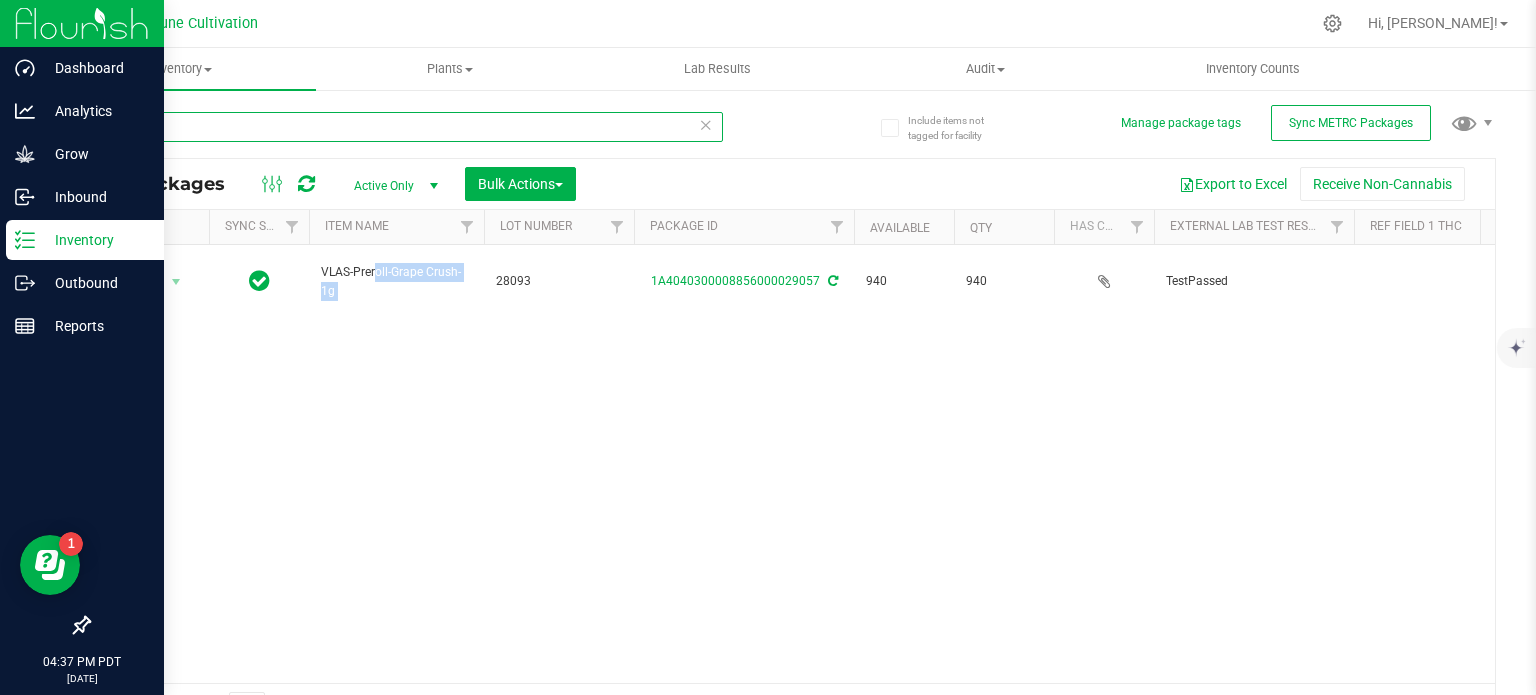 click on "29057" at bounding box center (405, 127) 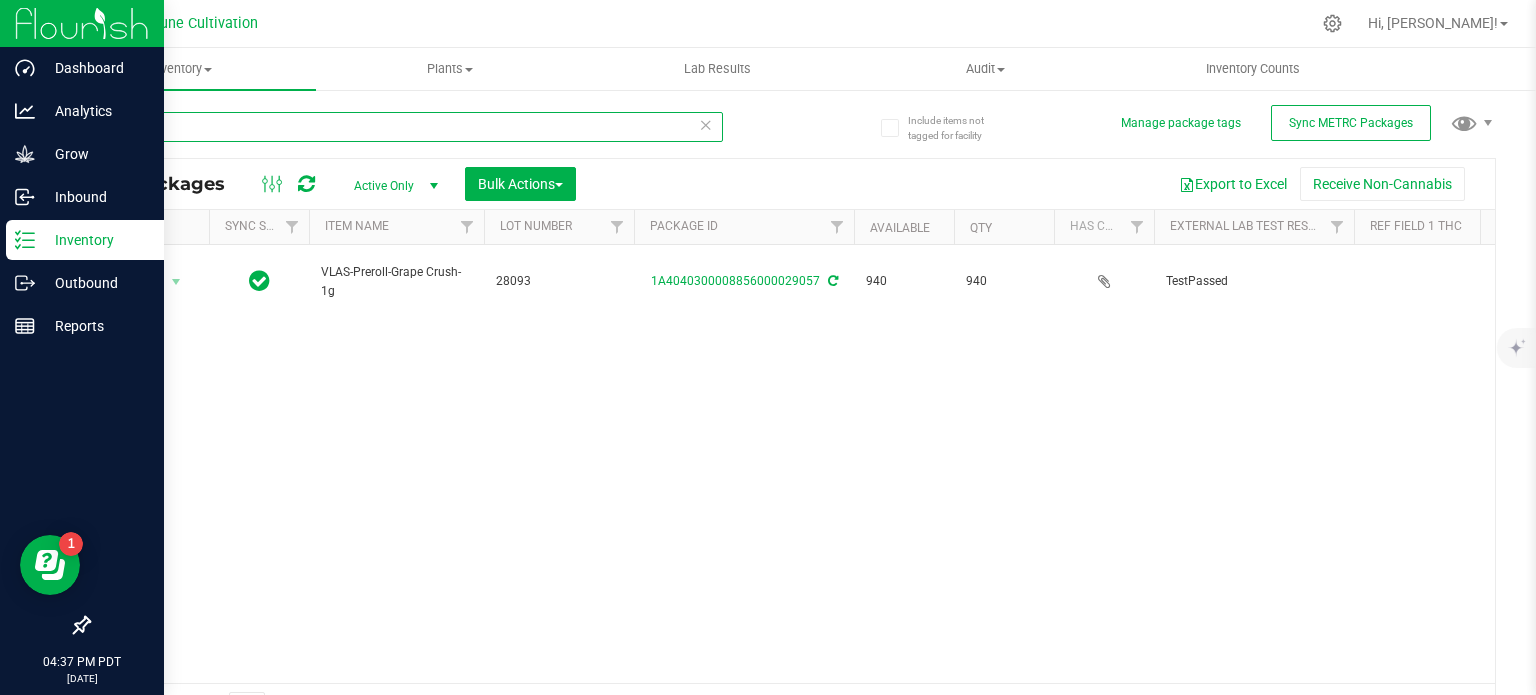 click on "29057" at bounding box center [405, 127] 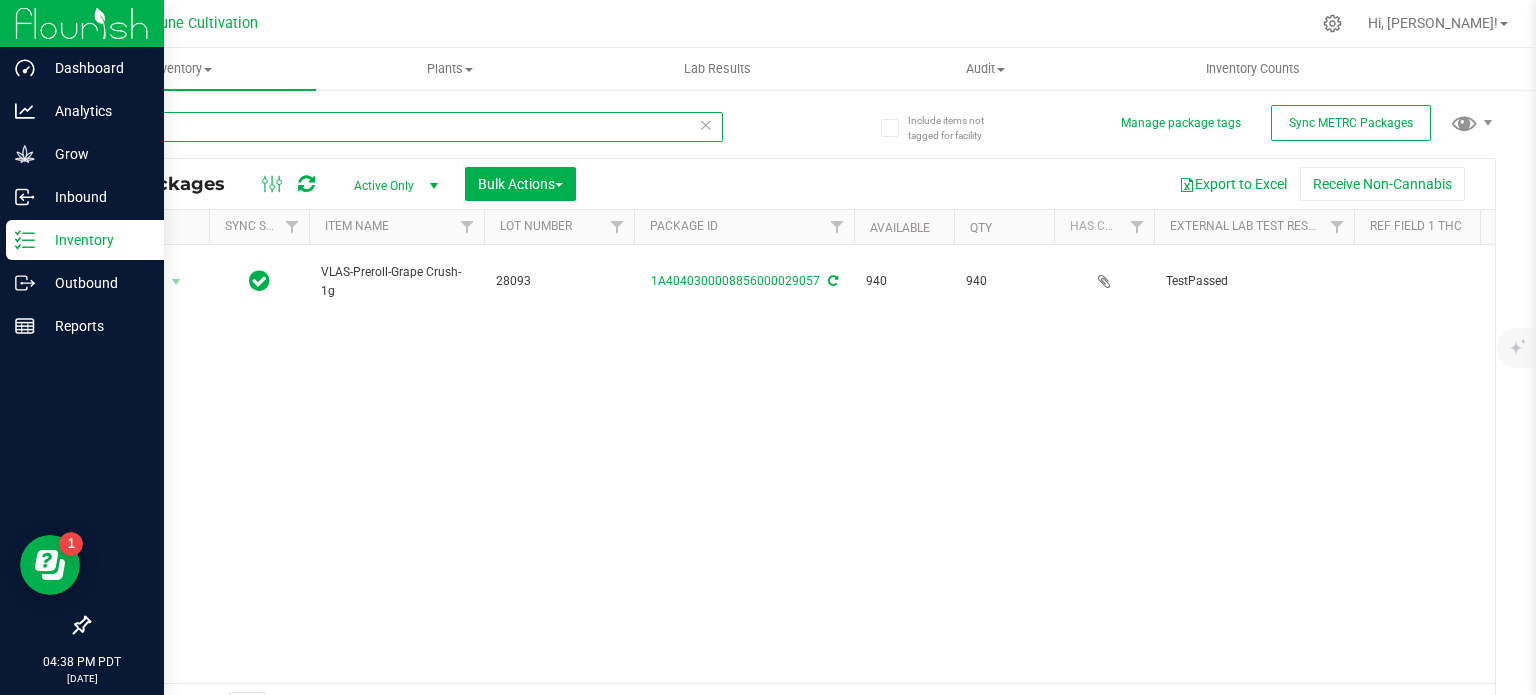 click on "29057" at bounding box center (405, 127) 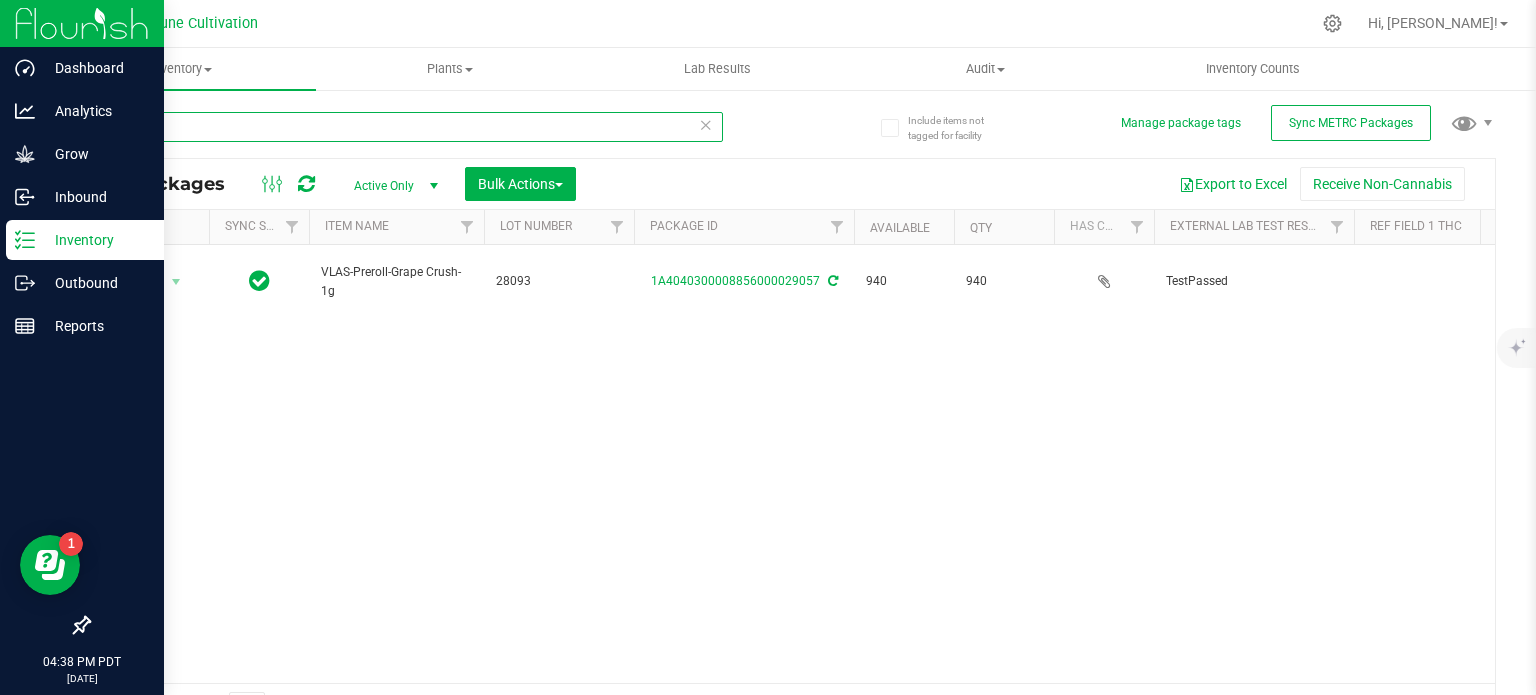 paste on "696" 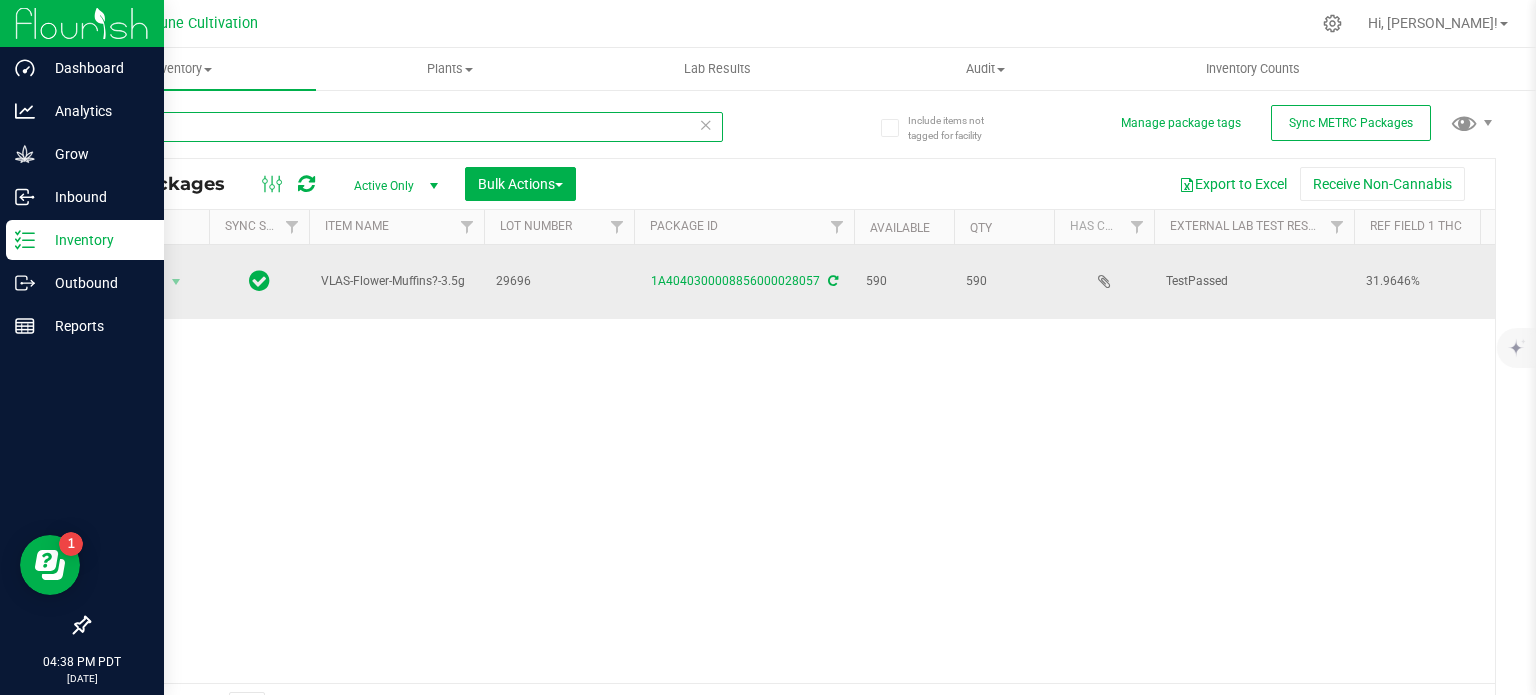 type on "29696" 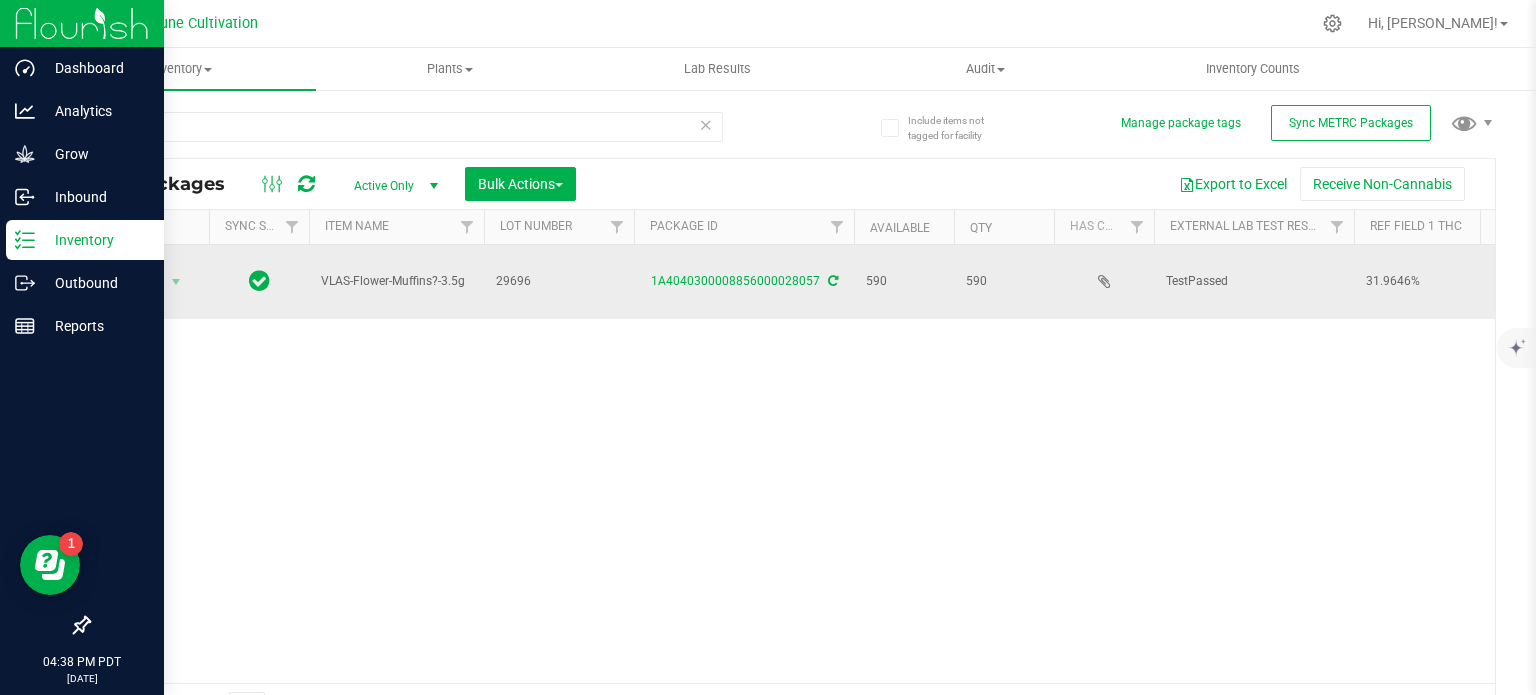 click on "VLAS-Flower-Muffins?-3.5g" at bounding box center [396, 281] 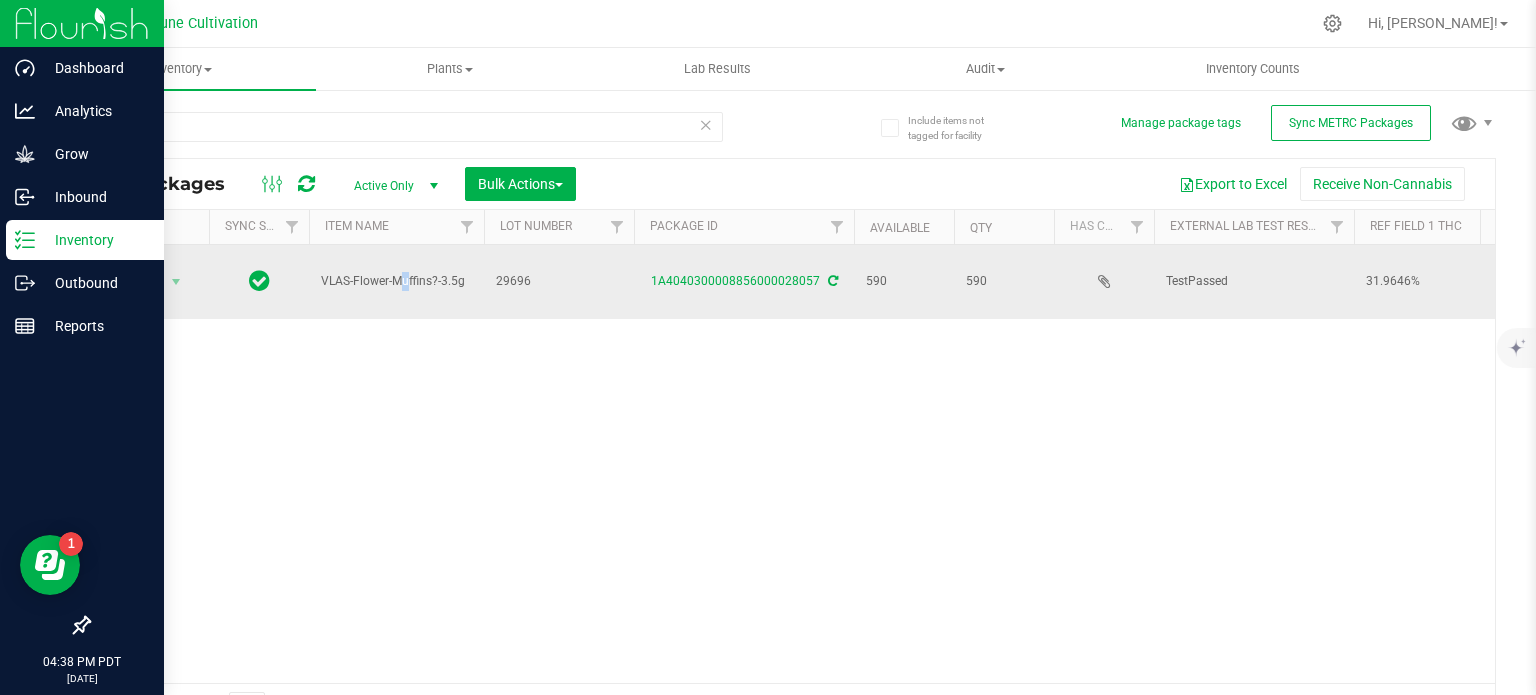 click on "VLAS-Flower-Muffins?-3.5g" at bounding box center [396, 281] 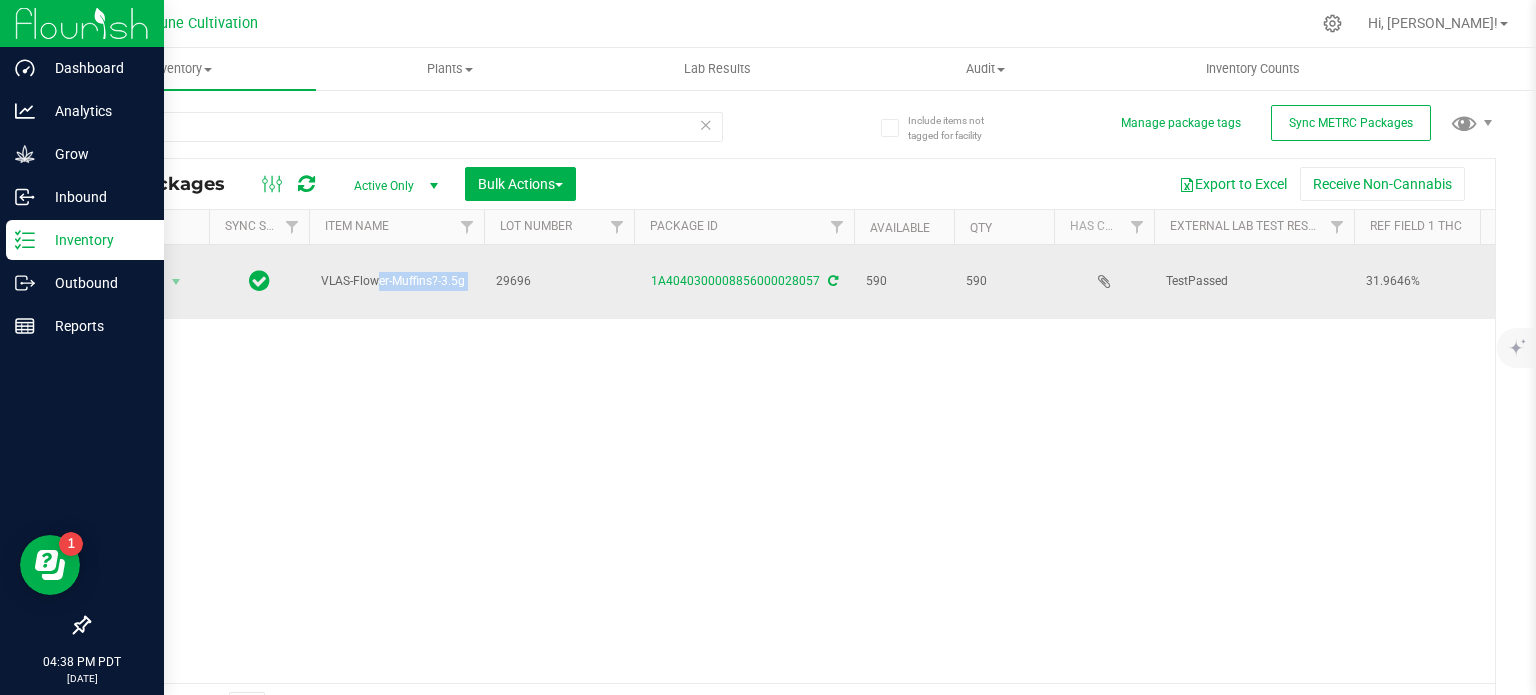 click on "VLAS-Flower-Muffins?-3.5g" at bounding box center [396, 281] 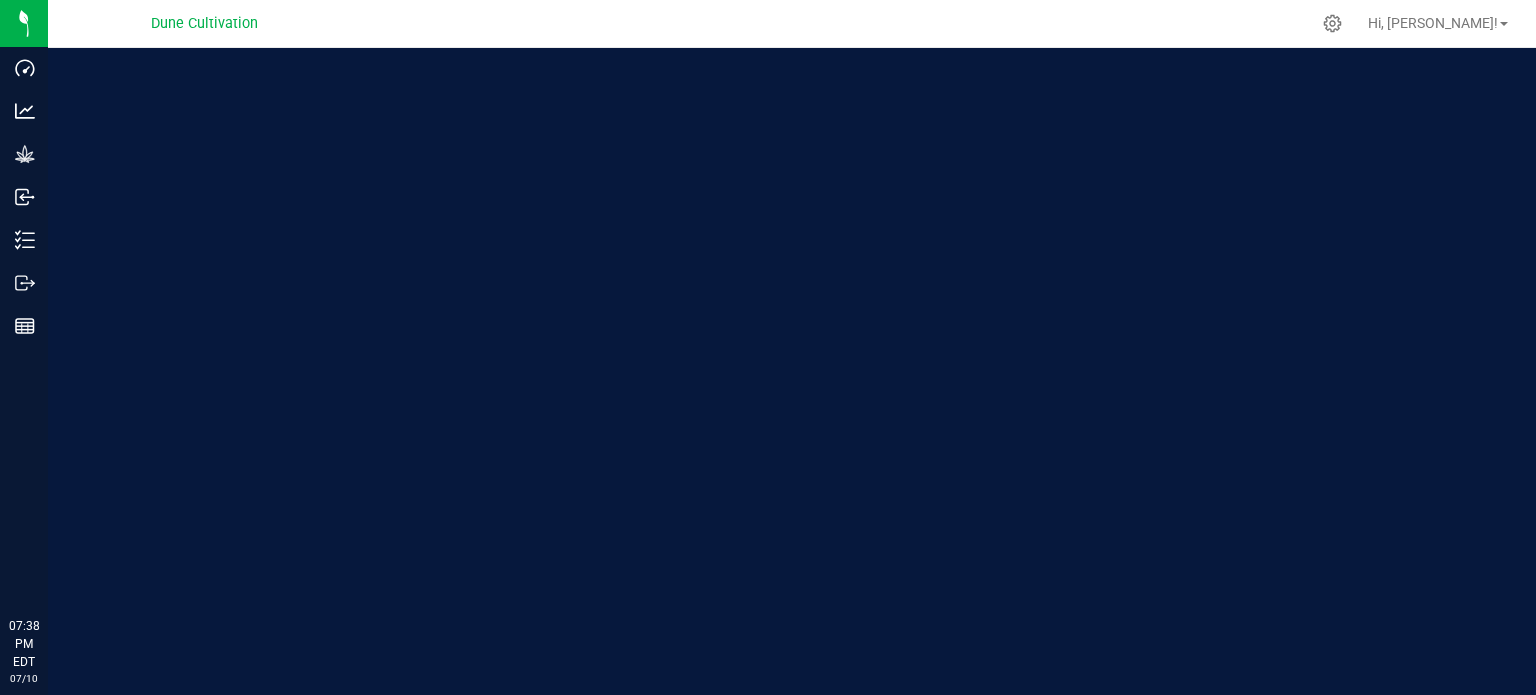 scroll, scrollTop: 0, scrollLeft: 0, axis: both 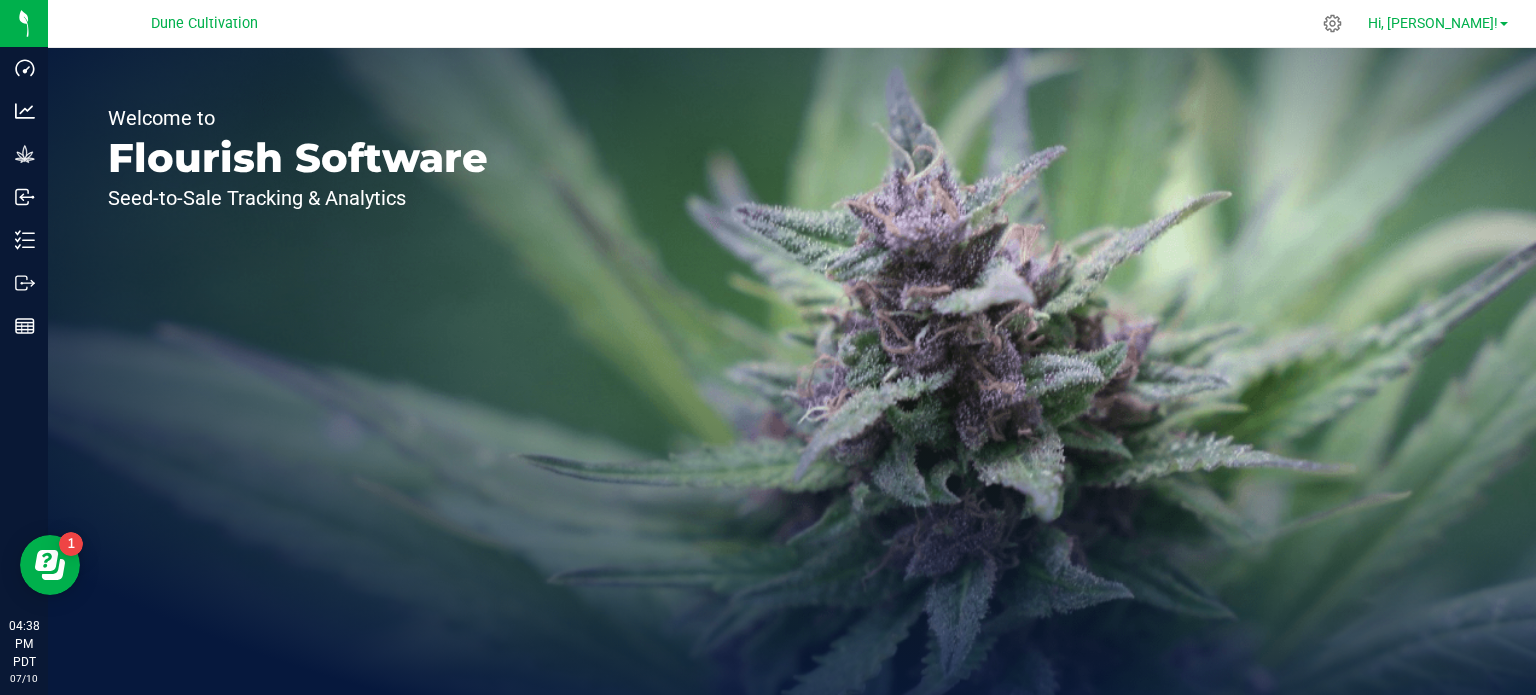 click on "Hi, [PERSON_NAME]!" at bounding box center (1438, 23) 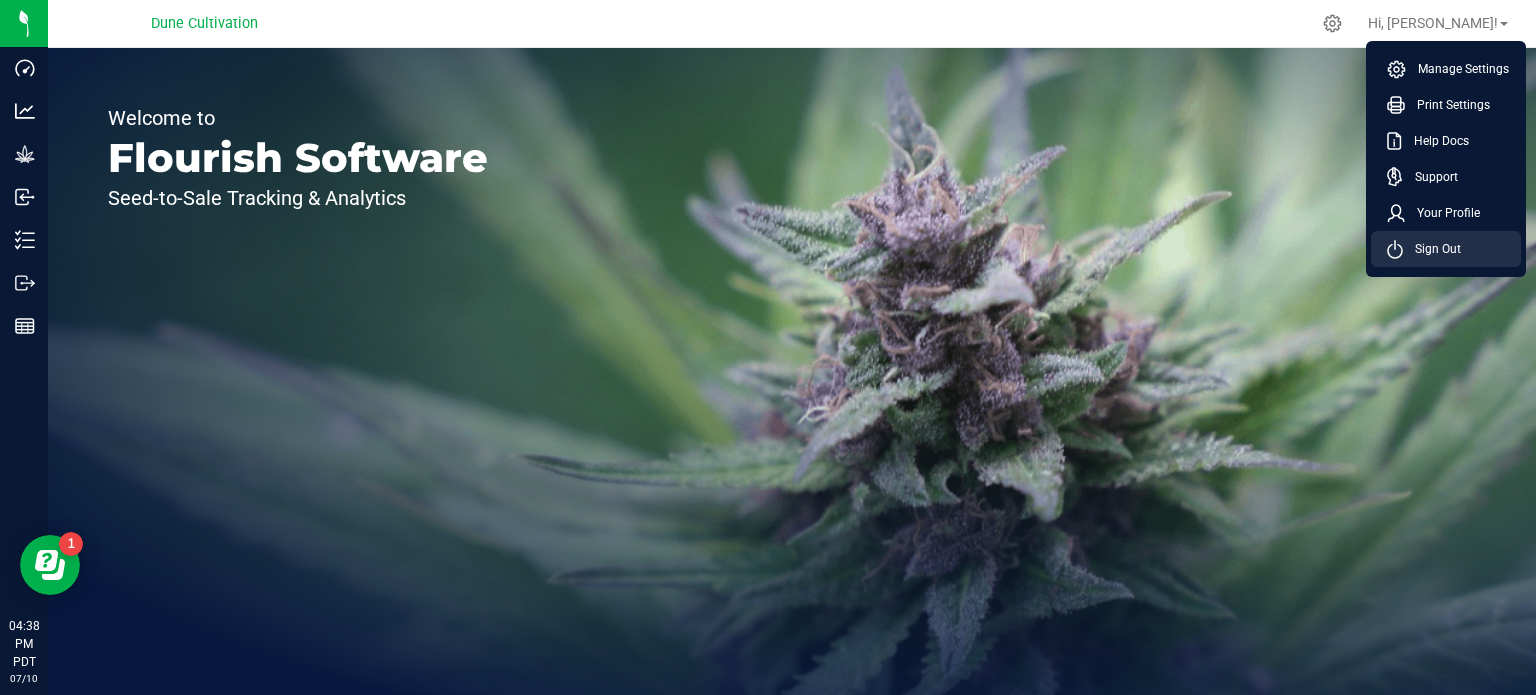 click on "Sign Out" at bounding box center [1432, 249] 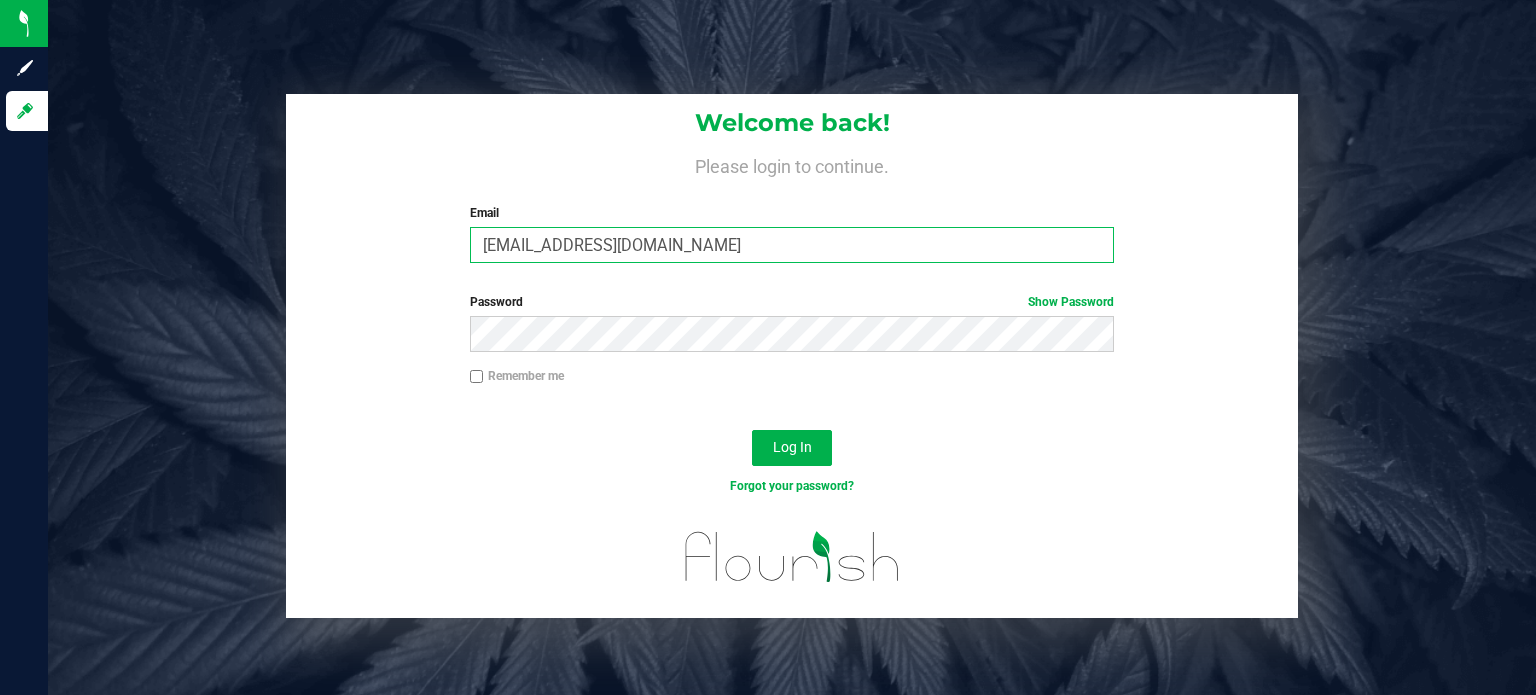click on "[EMAIL_ADDRESS][DOMAIN_NAME]" at bounding box center (792, 245) 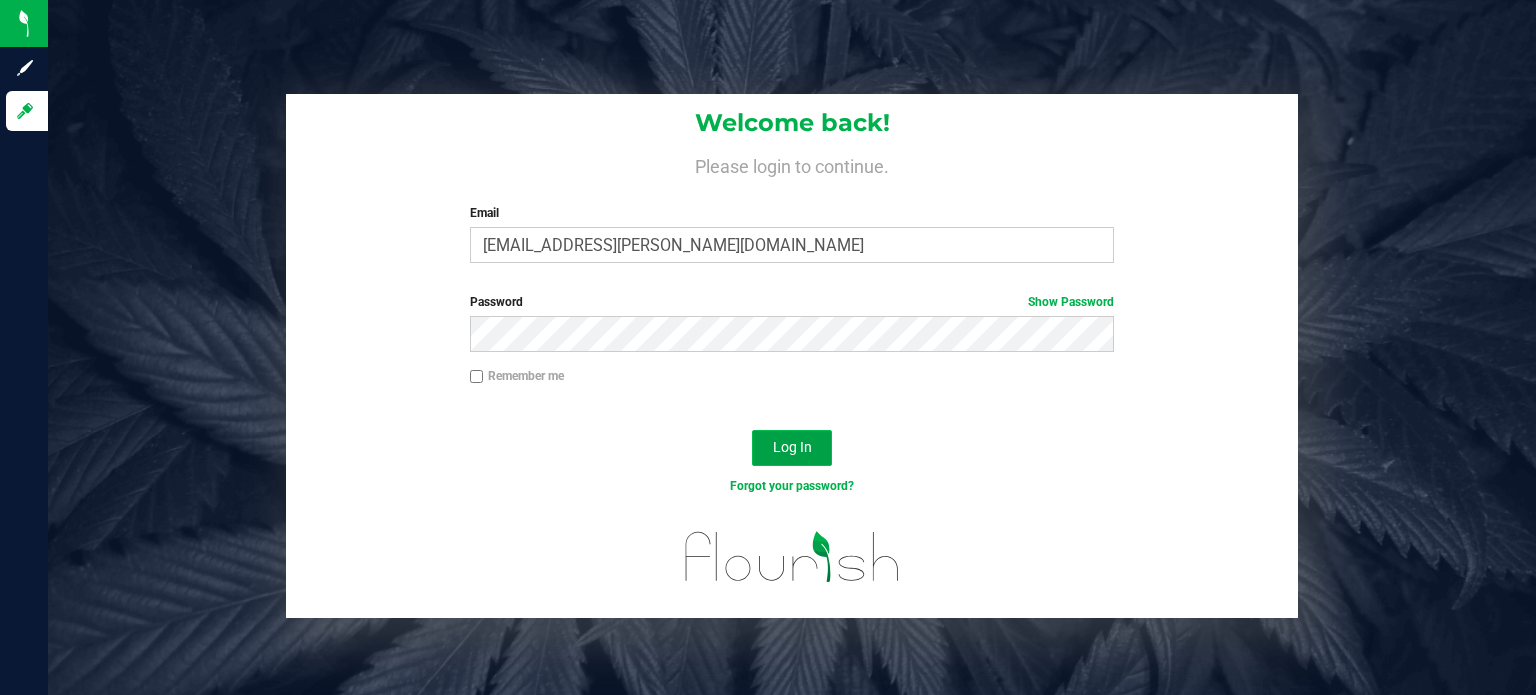 click on "Log In" at bounding box center (792, 447) 